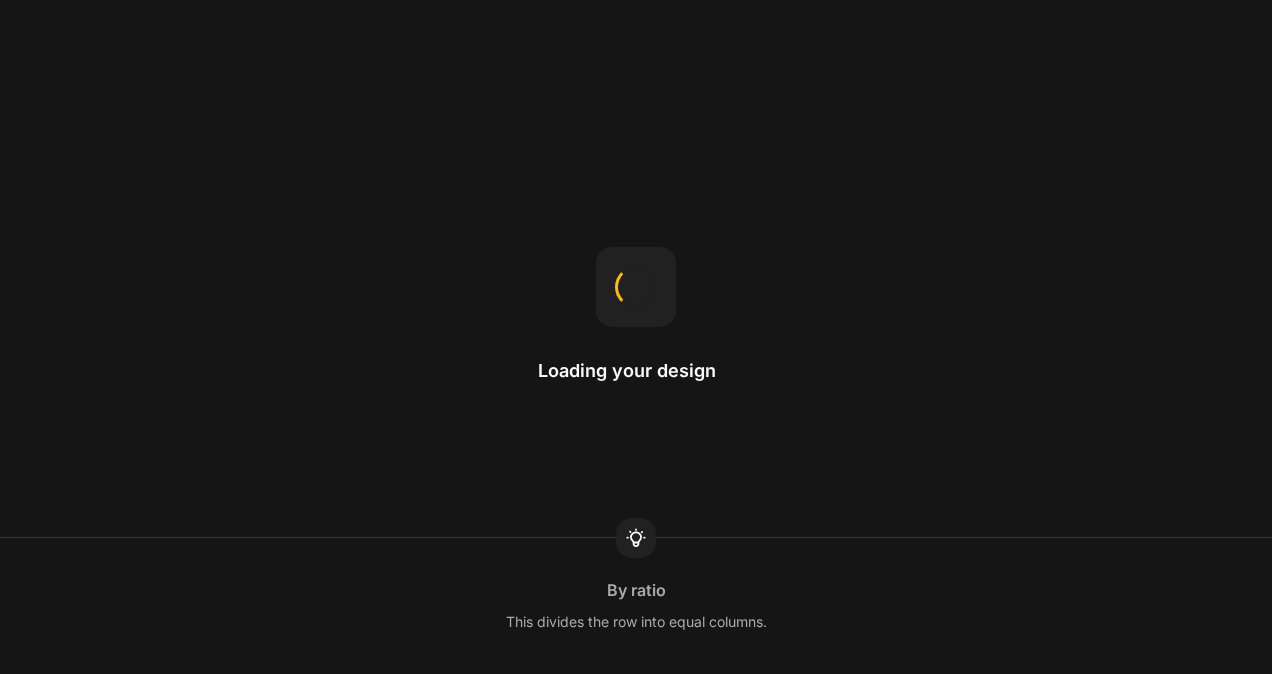 scroll, scrollTop: 0, scrollLeft: 0, axis: both 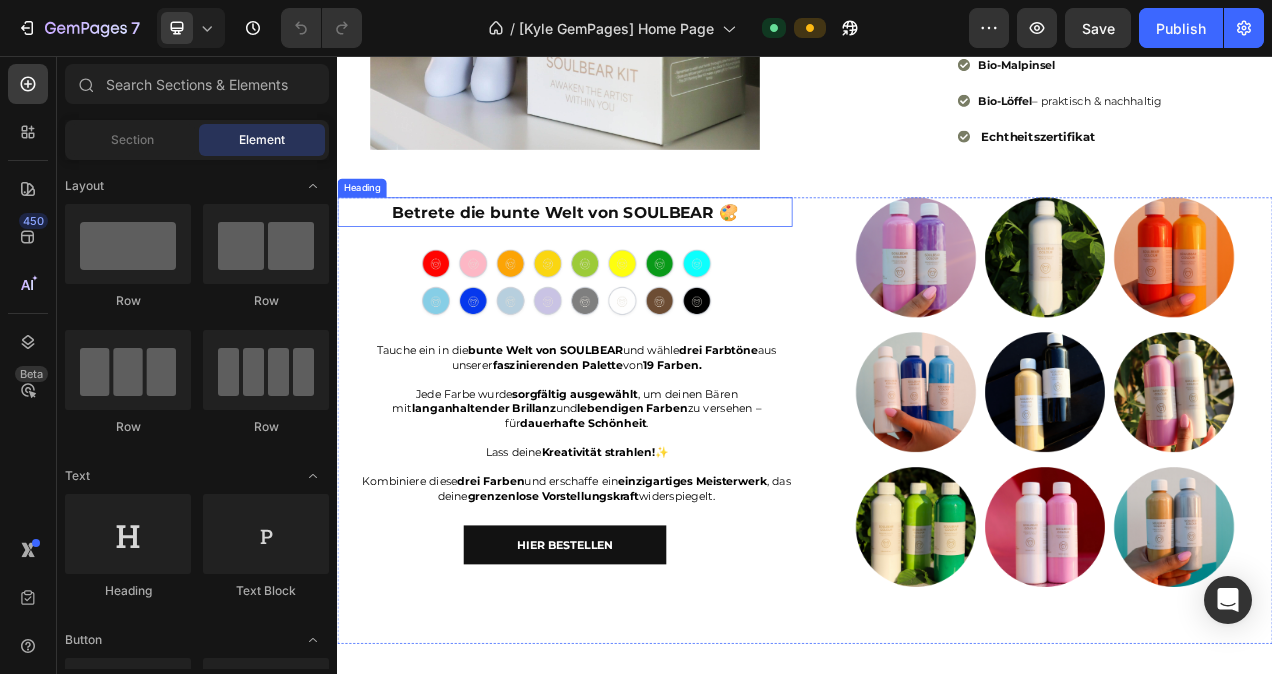 click on "Betrete die bunte Welt von SOULBEAR 🎨" at bounding box center [629, 257] 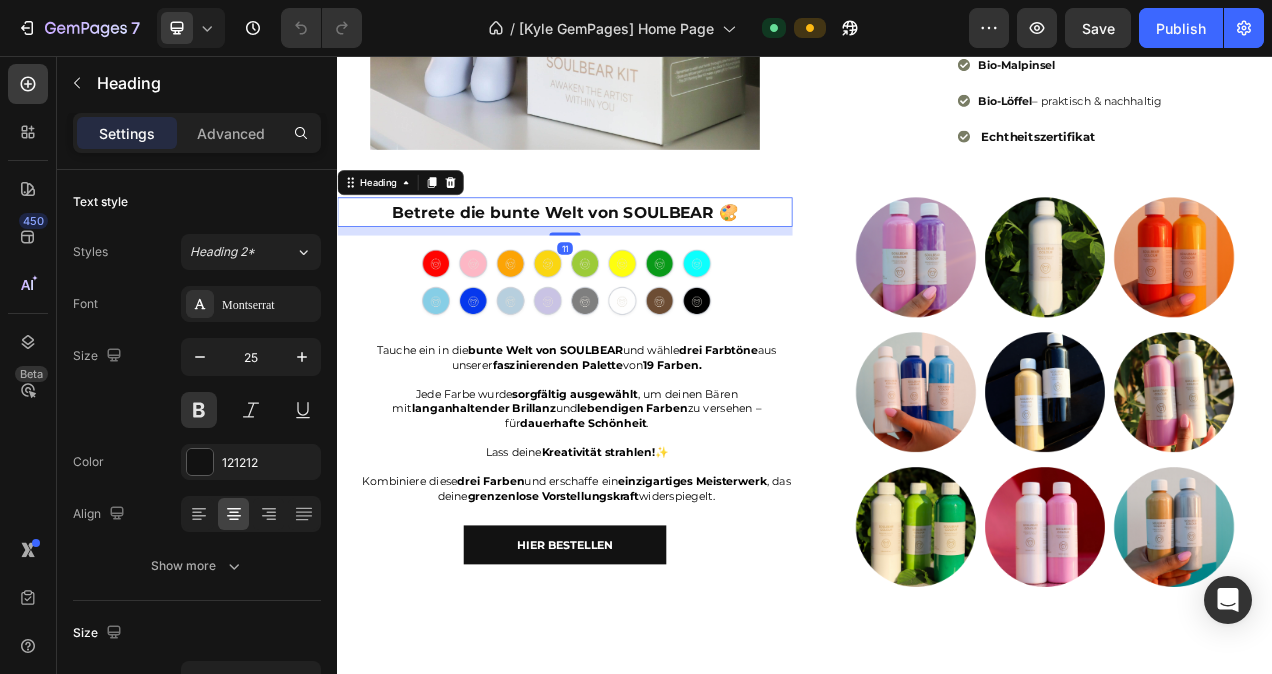 click on "Betrete die bunte Welt von SOULBEAR 🎨" at bounding box center (629, 257) 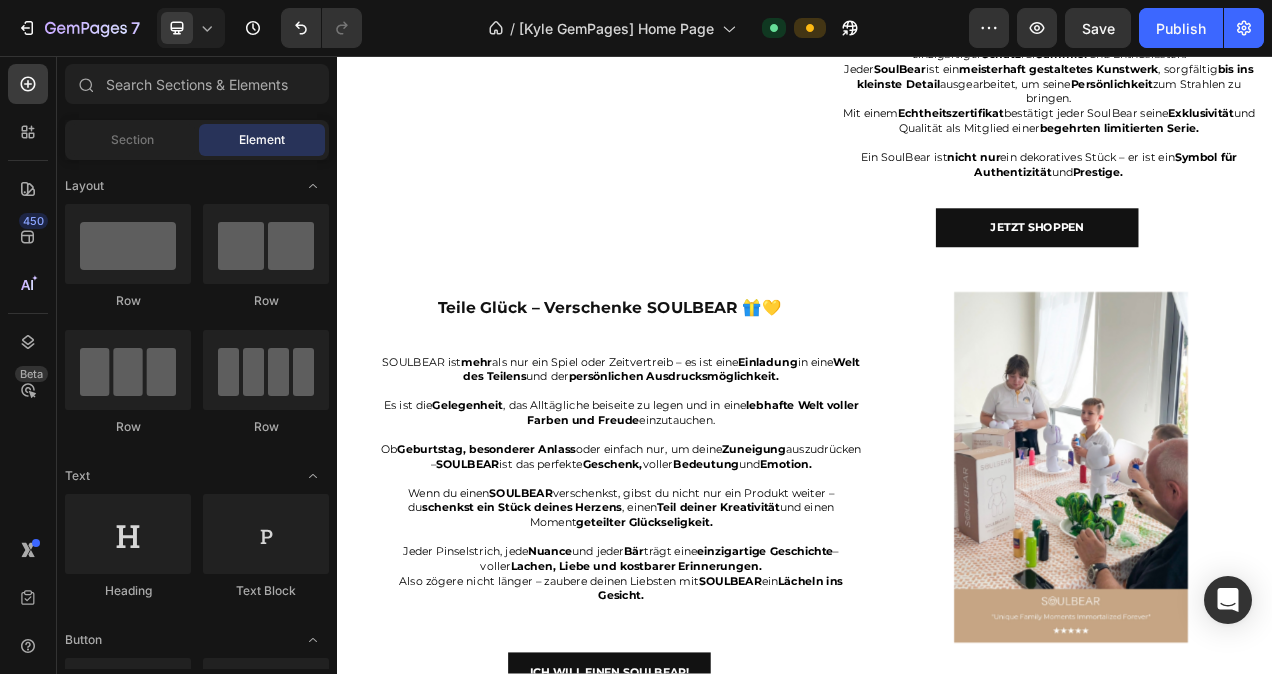 scroll, scrollTop: 2977, scrollLeft: 0, axis: vertical 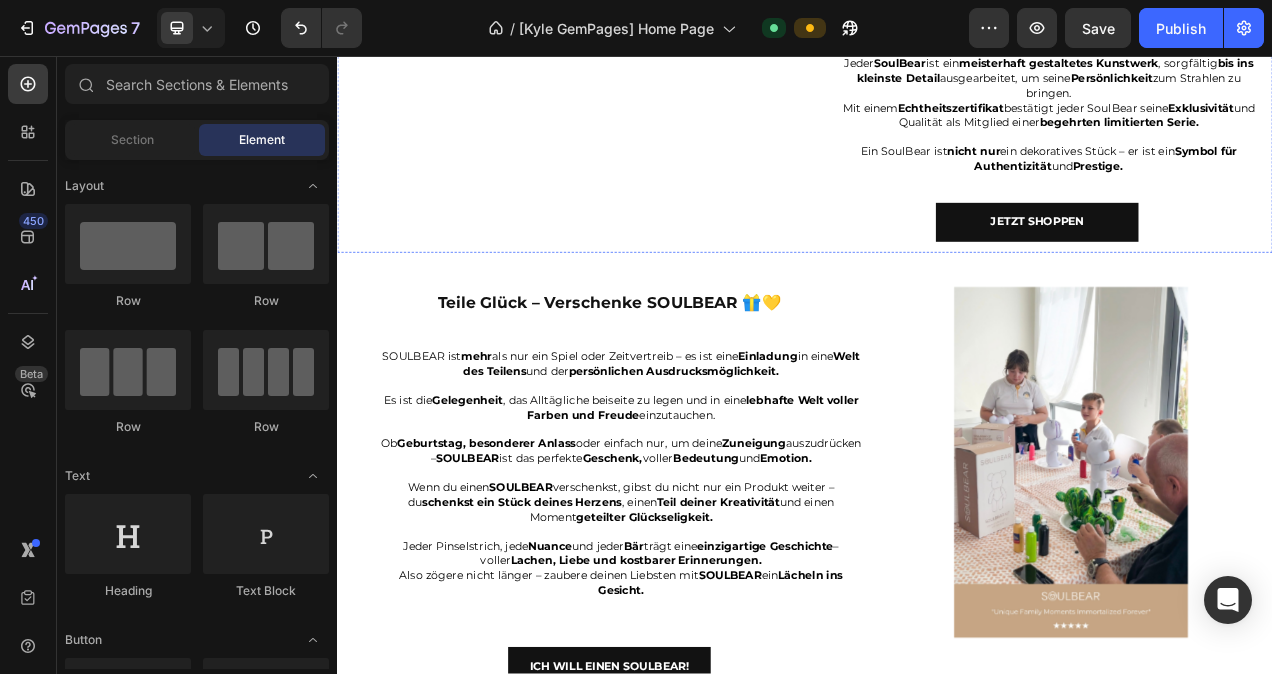 click on "Persönliche Sammlerkunststücke 🐻✨" at bounding box center (1235, -43) 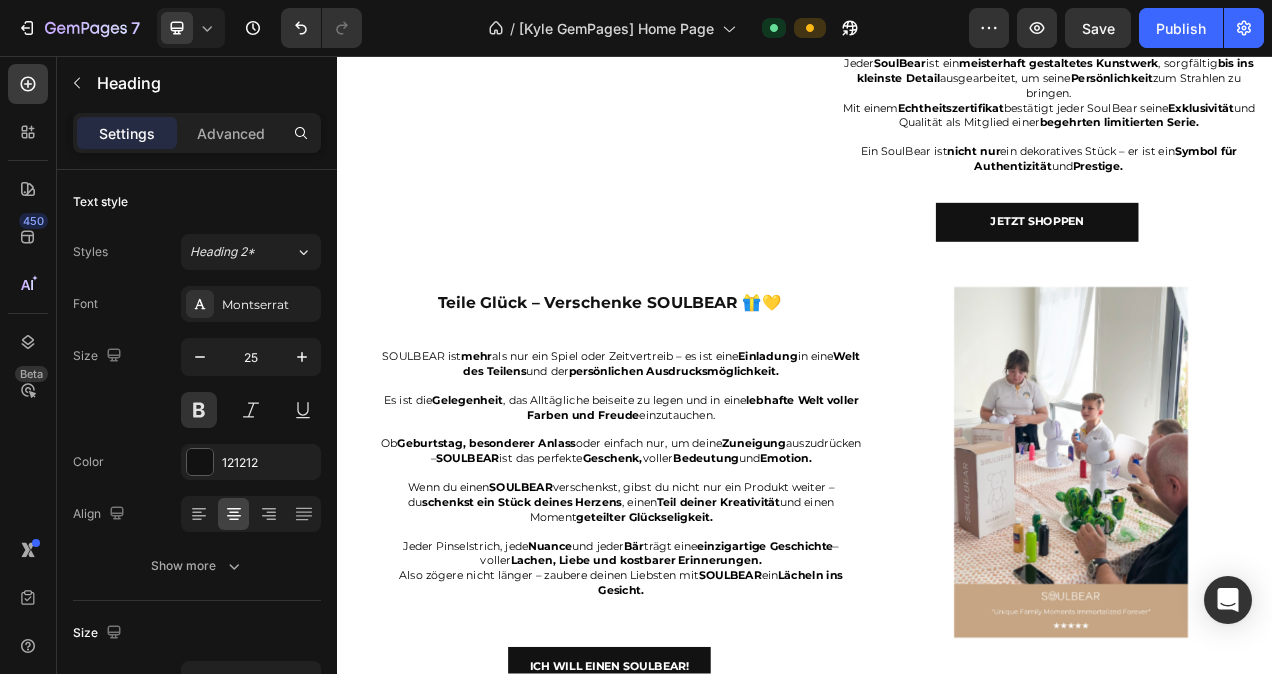 click on "Persönliche Sammlerkunststücke 🐻✨" at bounding box center [1235, -43] 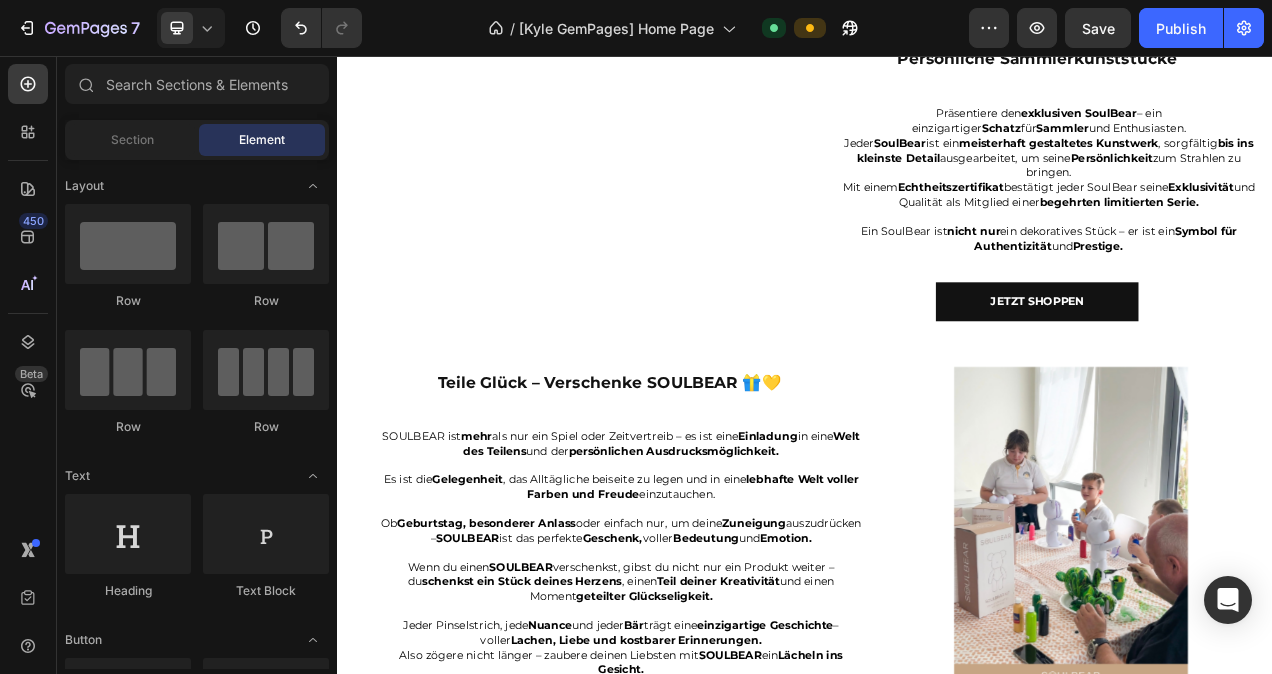 scroll, scrollTop: 3286, scrollLeft: 0, axis: vertical 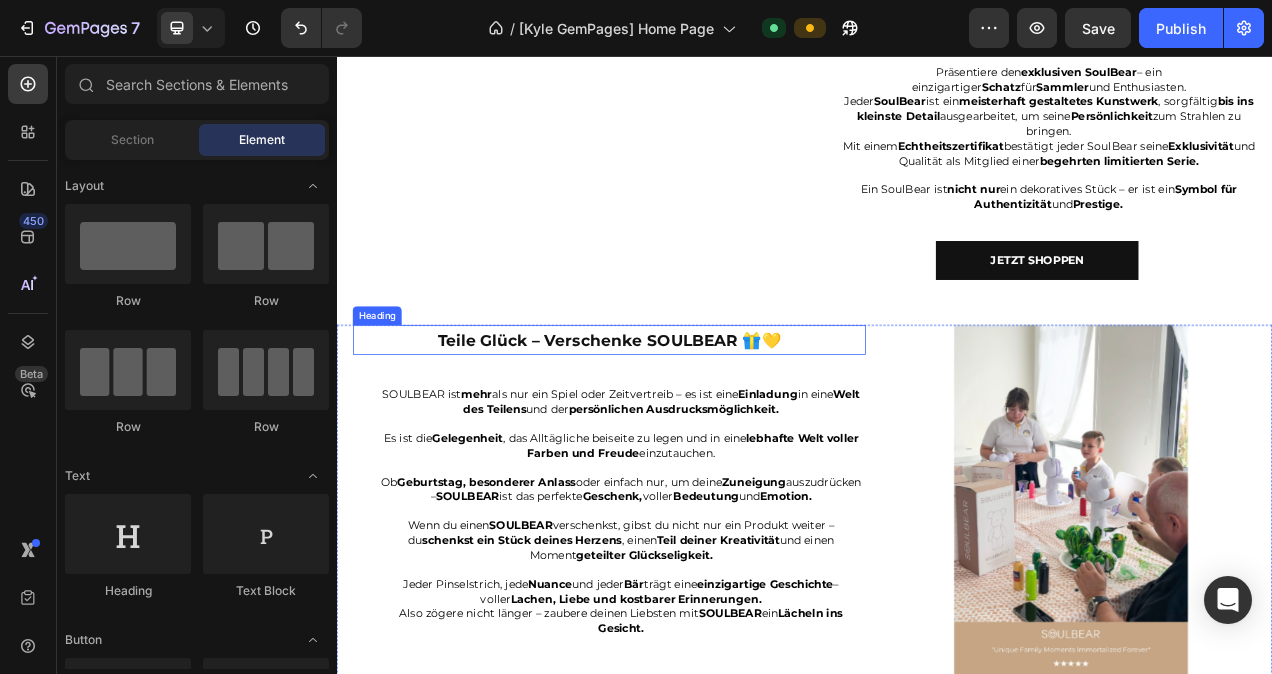 click on "Teile Glück – Verschenke SOULBEAR 🎁💛" at bounding box center [686, 421] 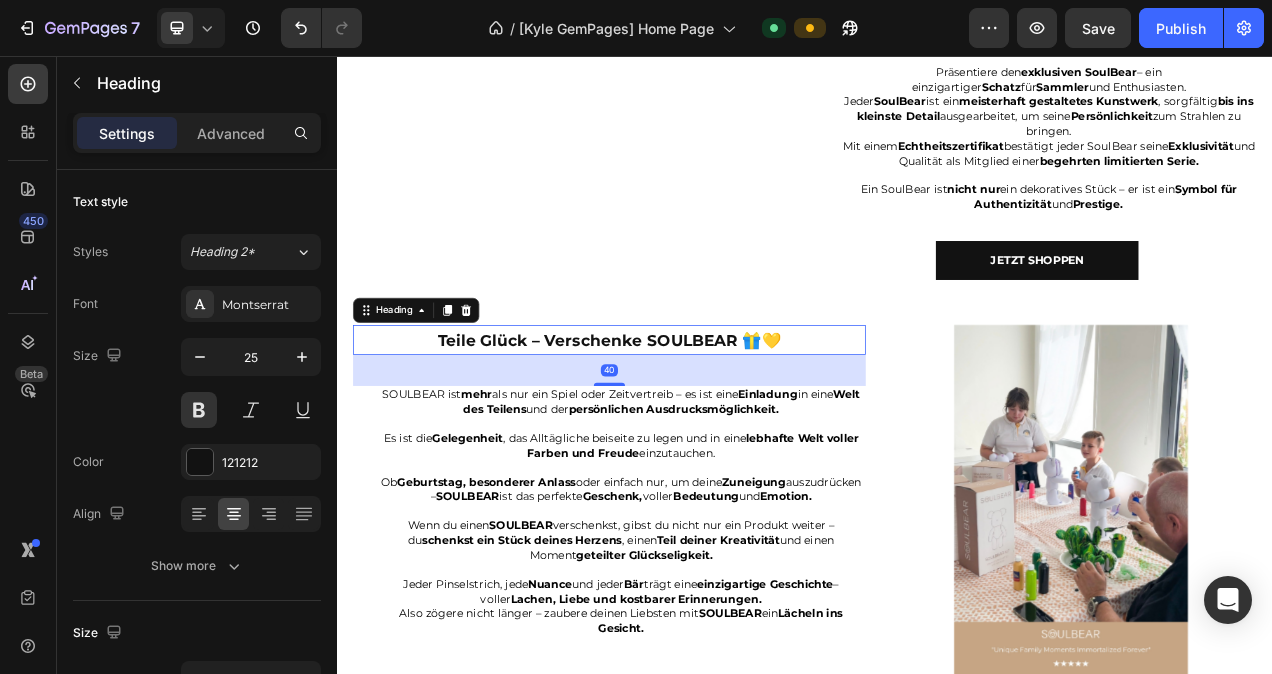 click on "Teile Glück – Verschenke SOULBEAR 🎁💛" at bounding box center [686, 421] 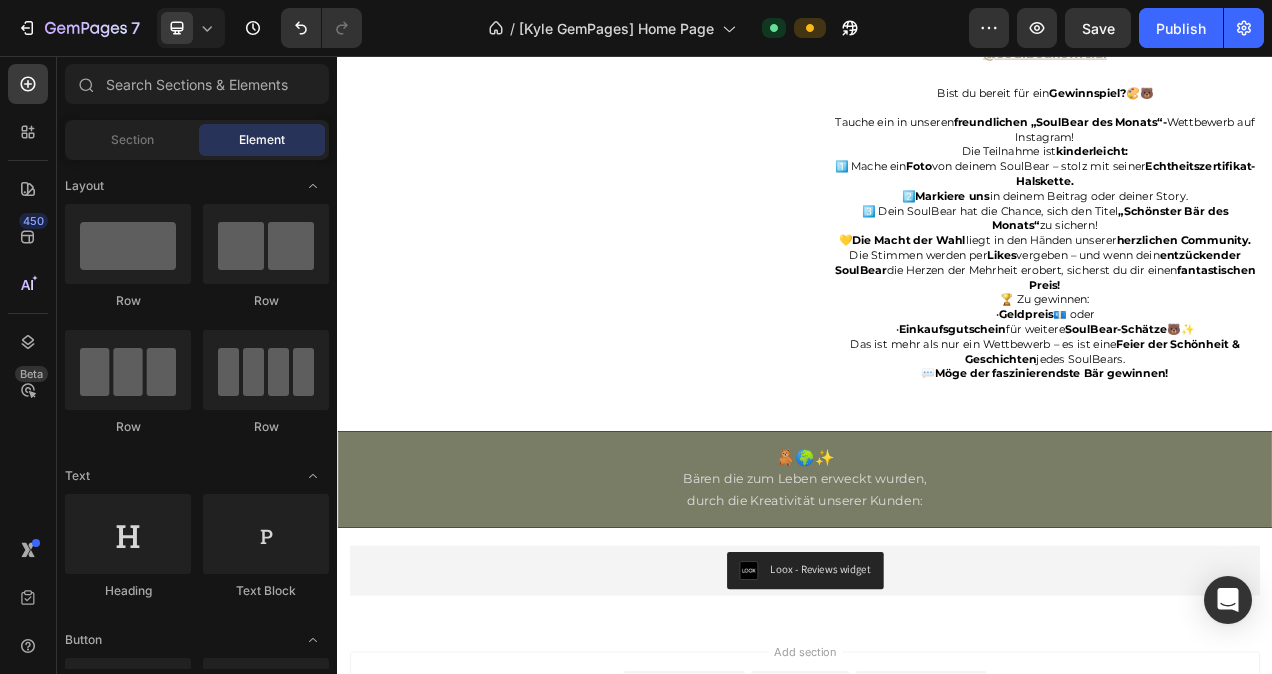 scroll, scrollTop: 4364, scrollLeft: 0, axis: vertical 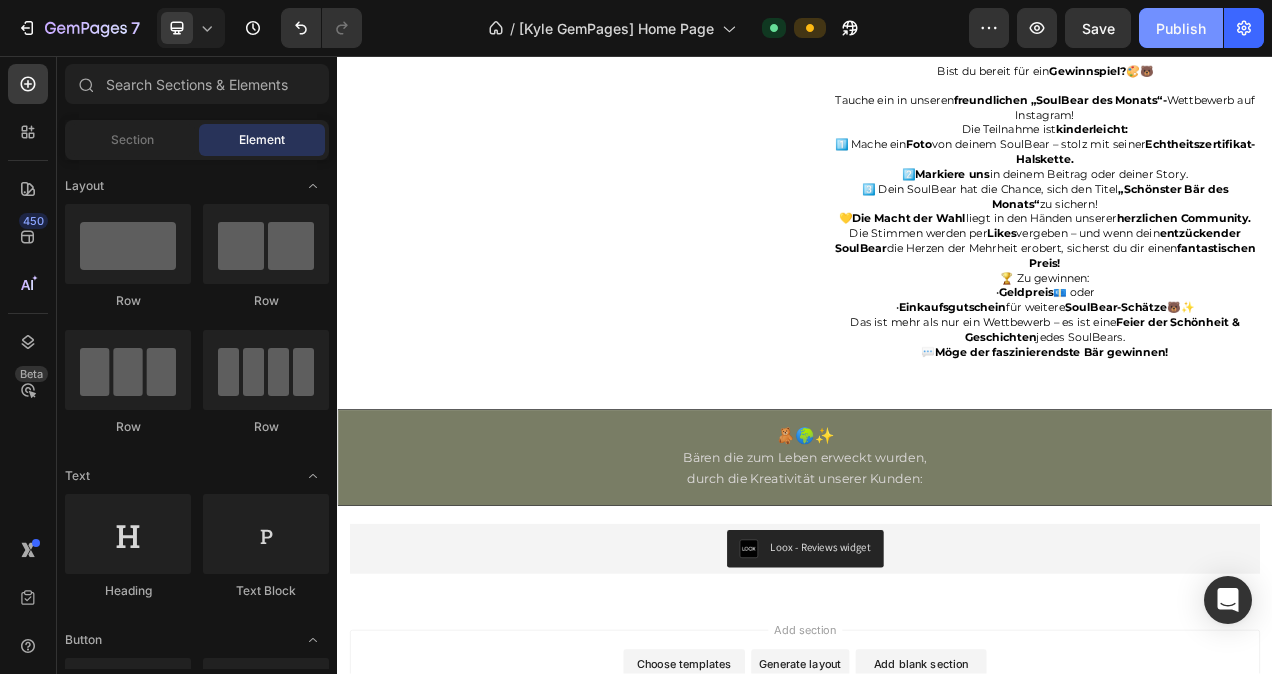click on "Publish" at bounding box center [1181, 28] 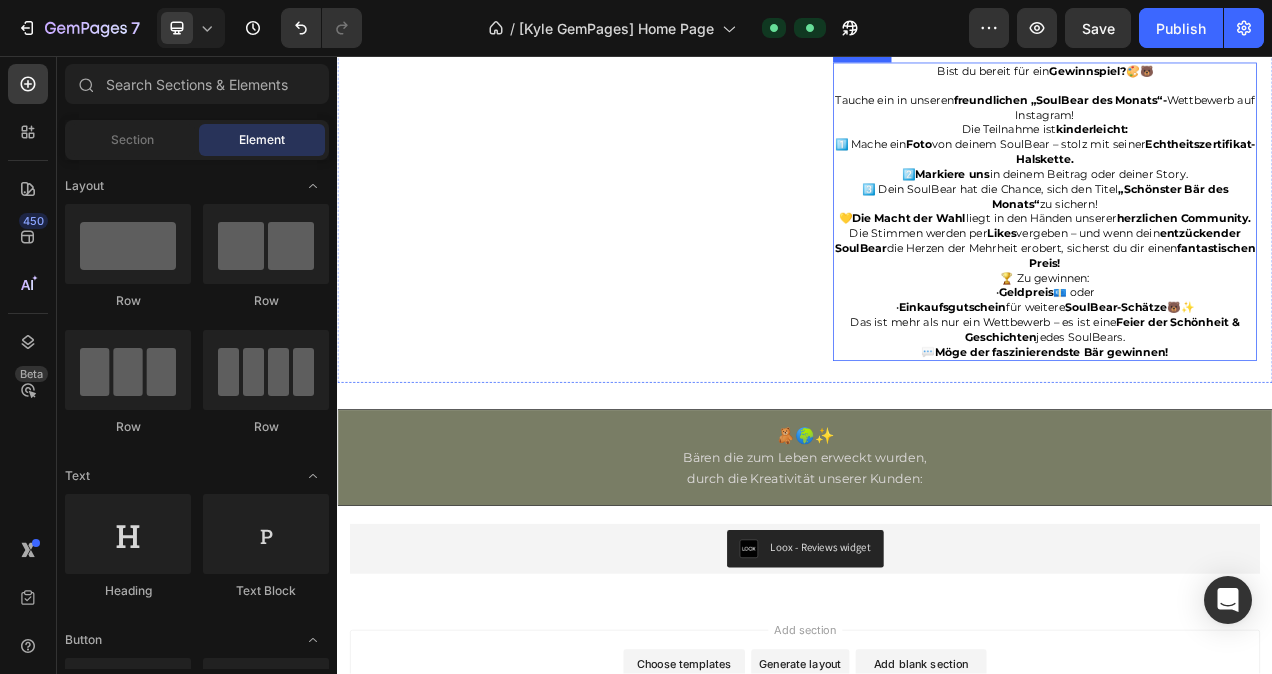 drag, startPoint x: 1133, startPoint y: 241, endPoint x: 909, endPoint y: 815, distance: 616.15906 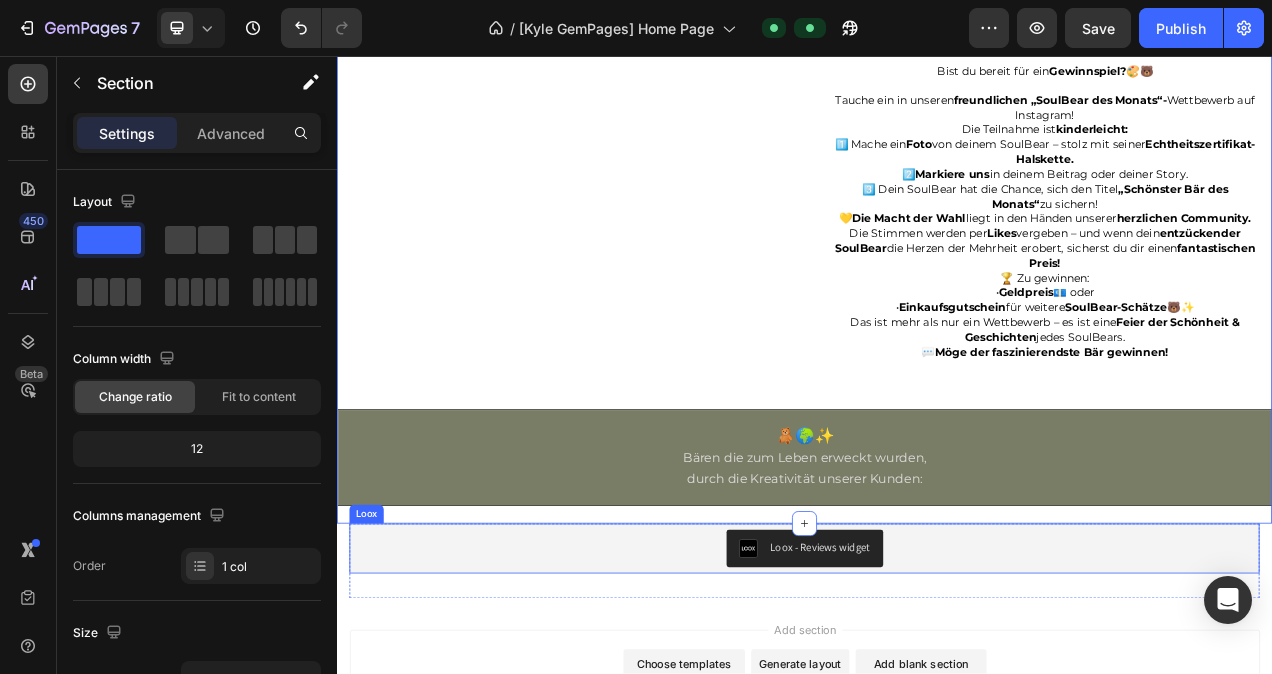 click on "Loox - Reviews widget" at bounding box center (937, 689) 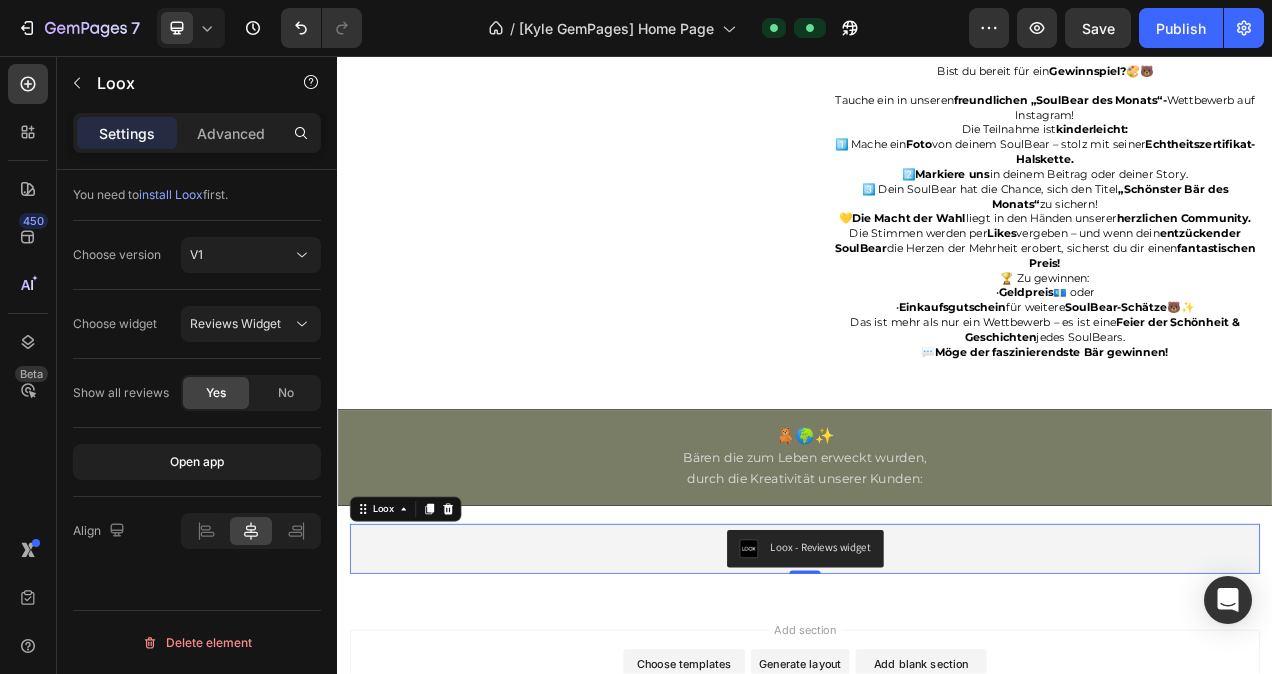 click on "Loox - Reviews widget" at bounding box center [937, 689] 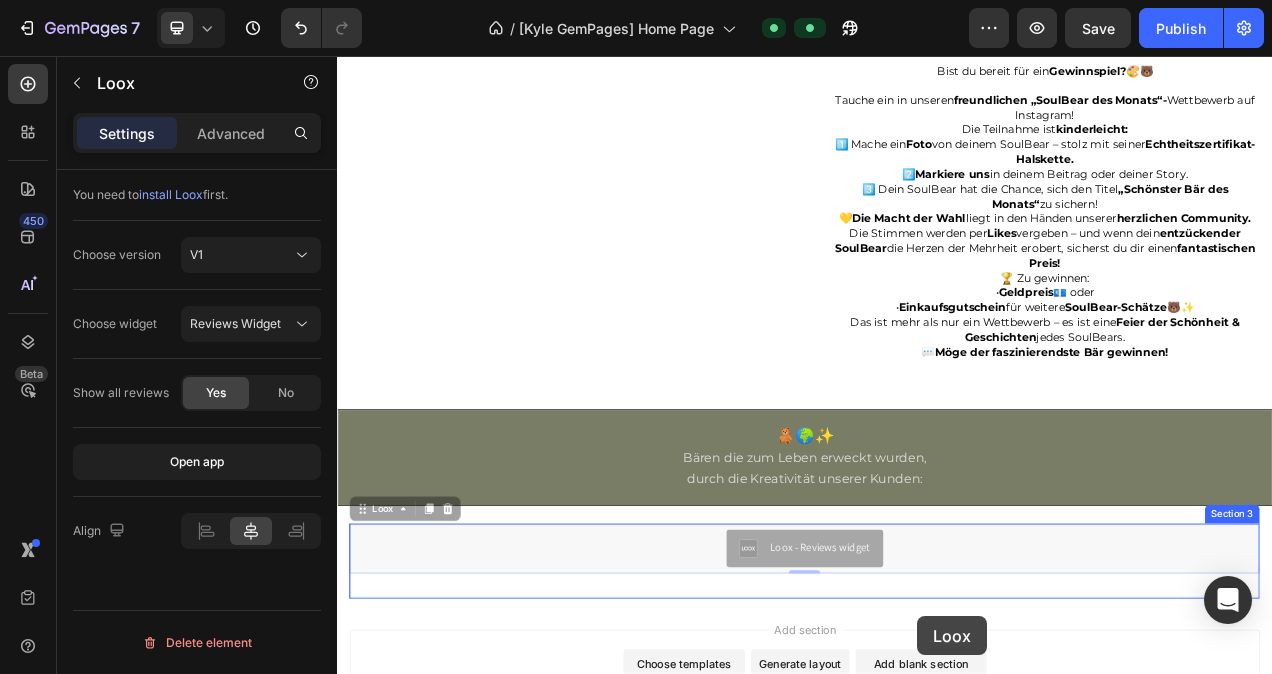 scroll, scrollTop: 4674, scrollLeft: 0, axis: vertical 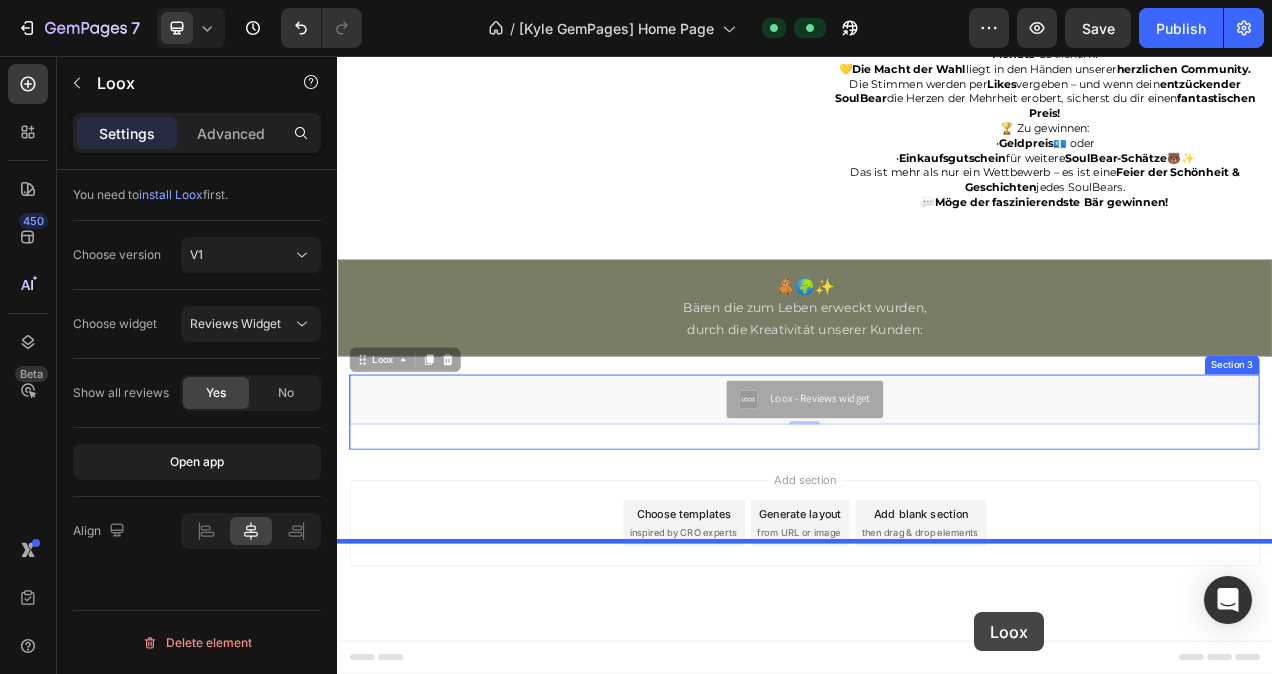 drag, startPoint x: 1066, startPoint y: 774, endPoint x: 1155, endPoint y: 770, distance: 89.08984 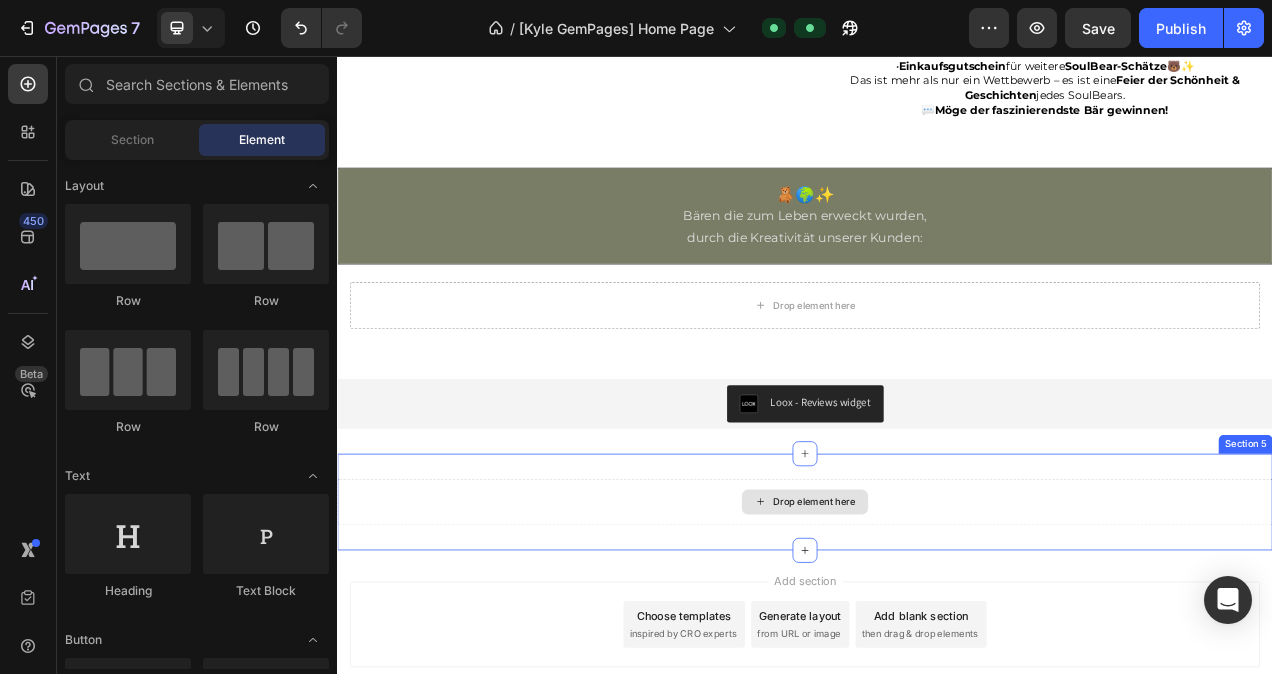 click on "Drop element here" at bounding box center [937, 629] 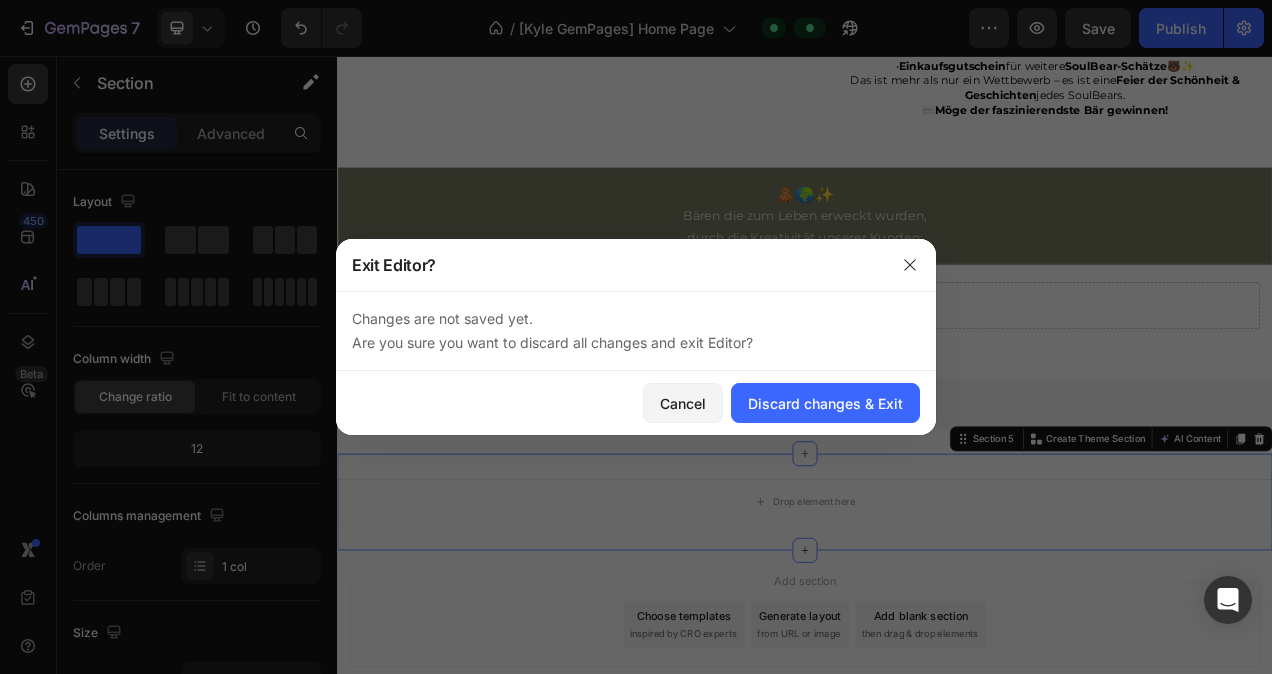 drag, startPoint x: 1067, startPoint y: 615, endPoint x: 1055, endPoint y: 613, distance: 12.165525 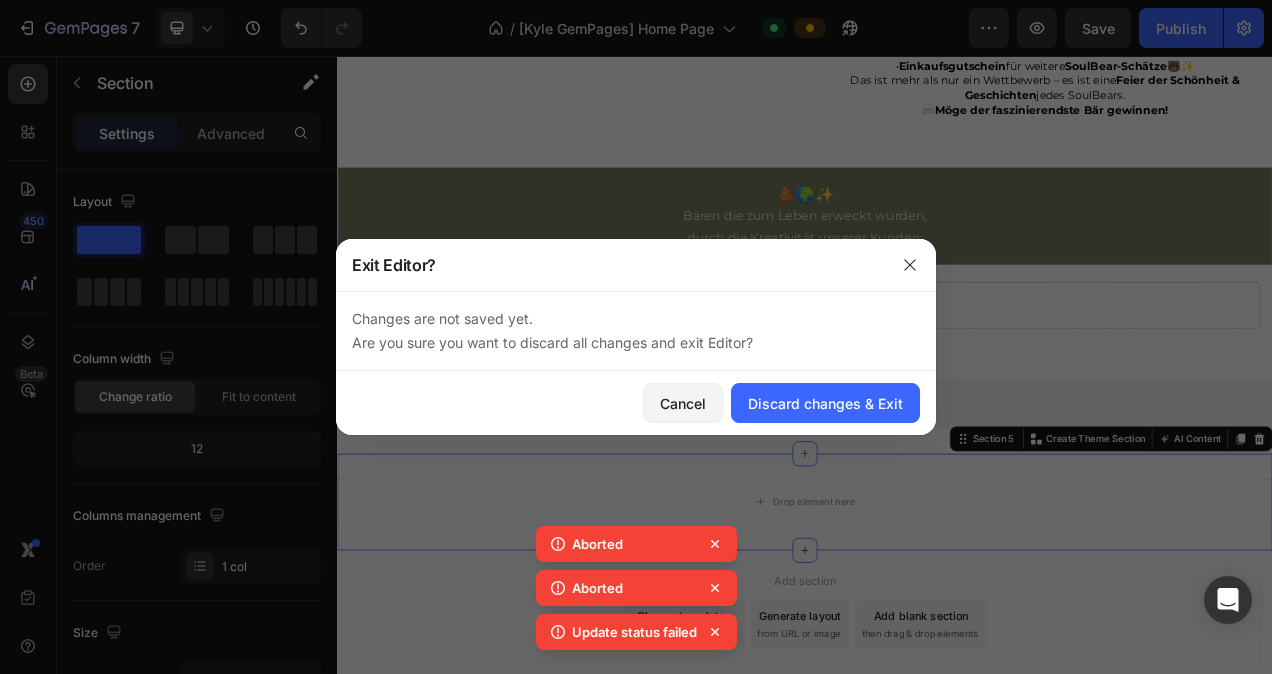 click at bounding box center (636, 337) 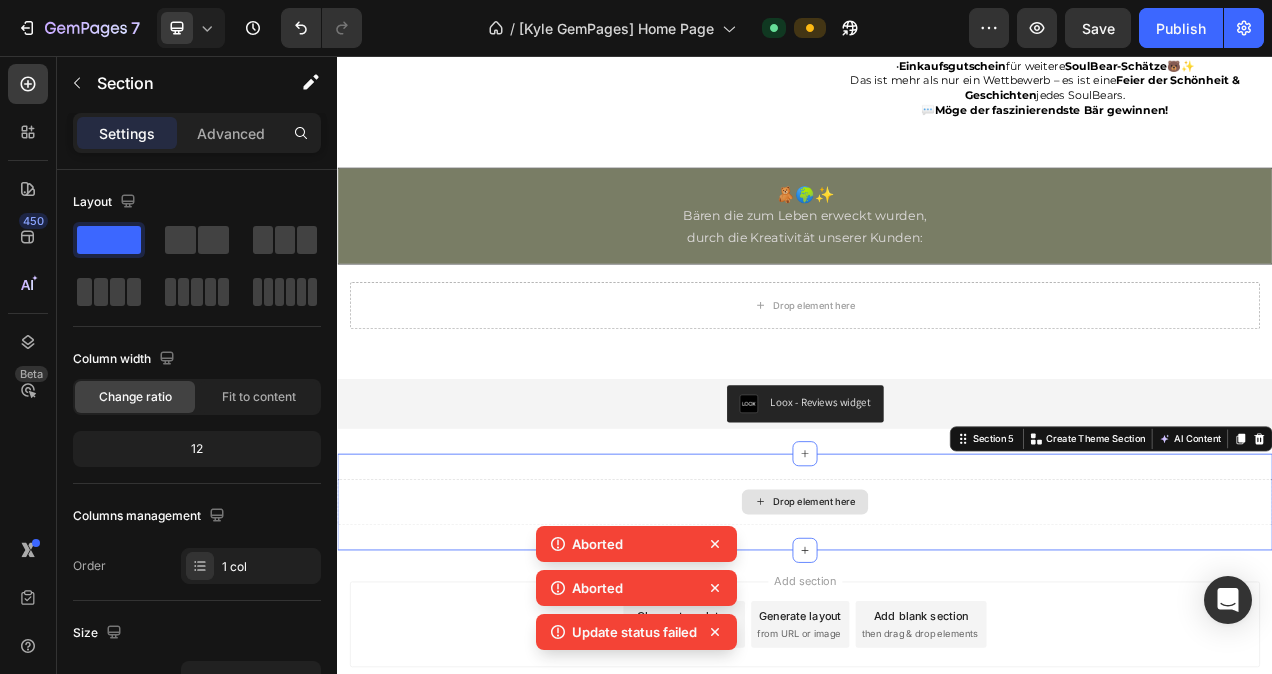click on "Drop element here" at bounding box center (937, 629) 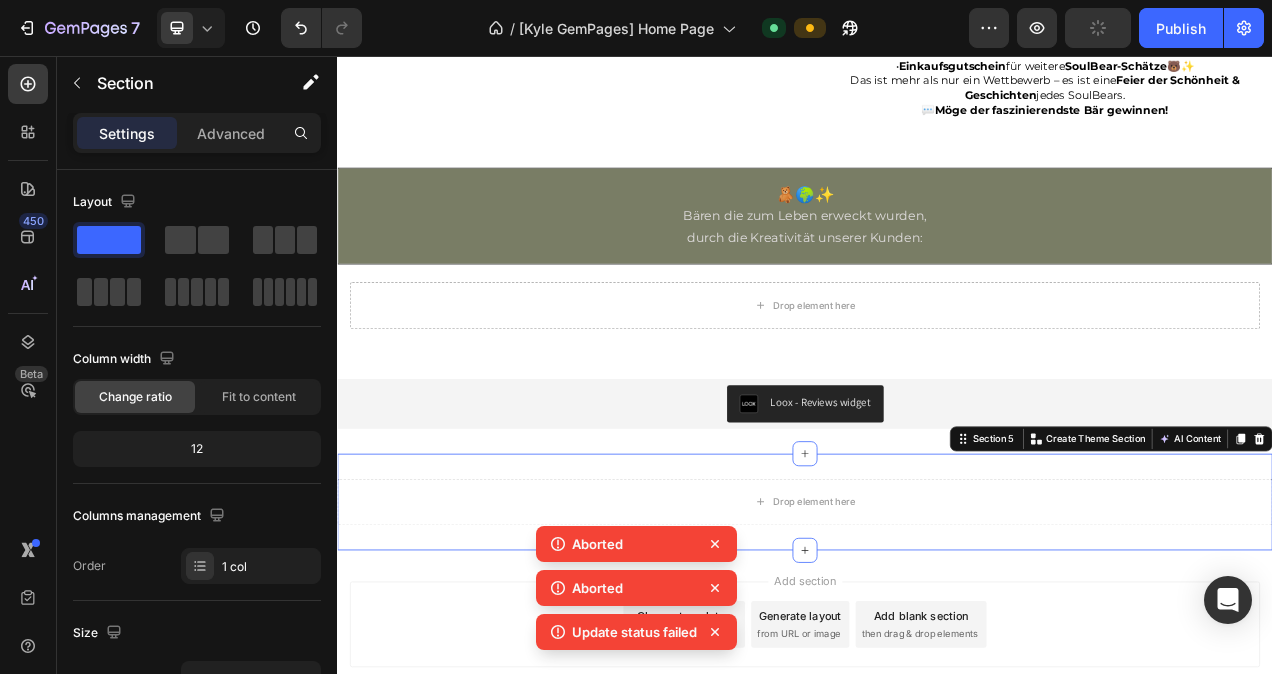 click on "Drop element here" at bounding box center [937, 629] 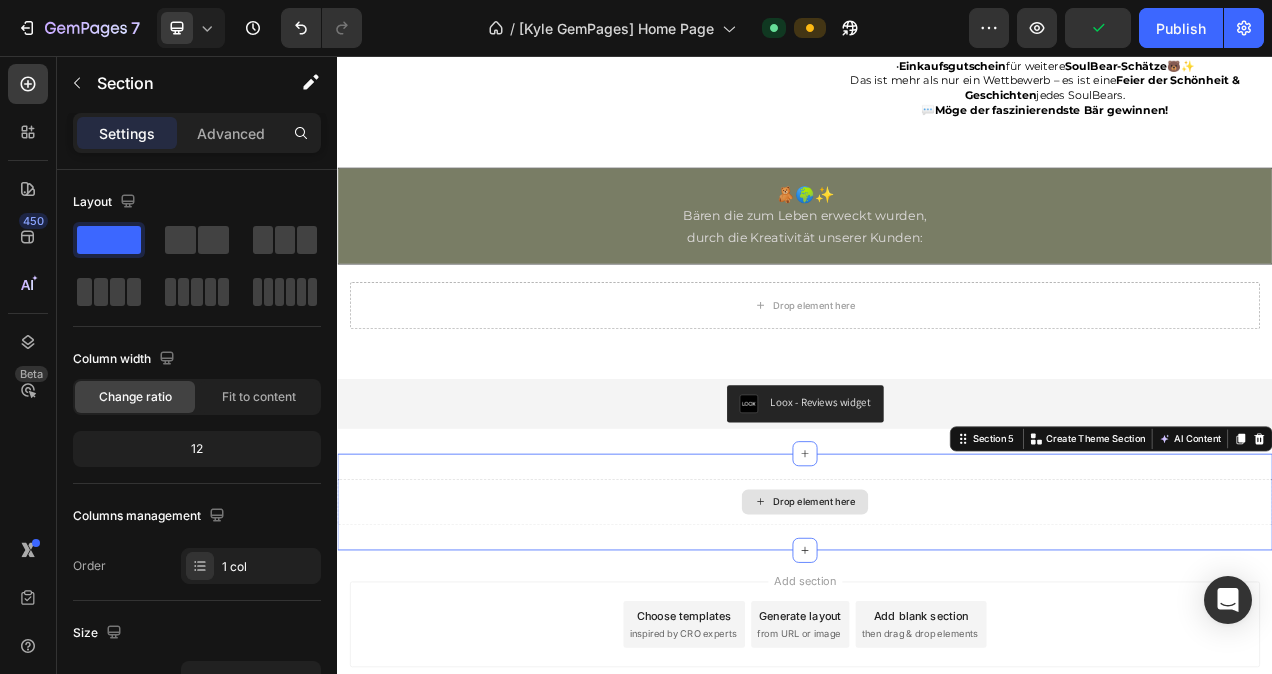 click on "Drop element here" at bounding box center (937, 629) 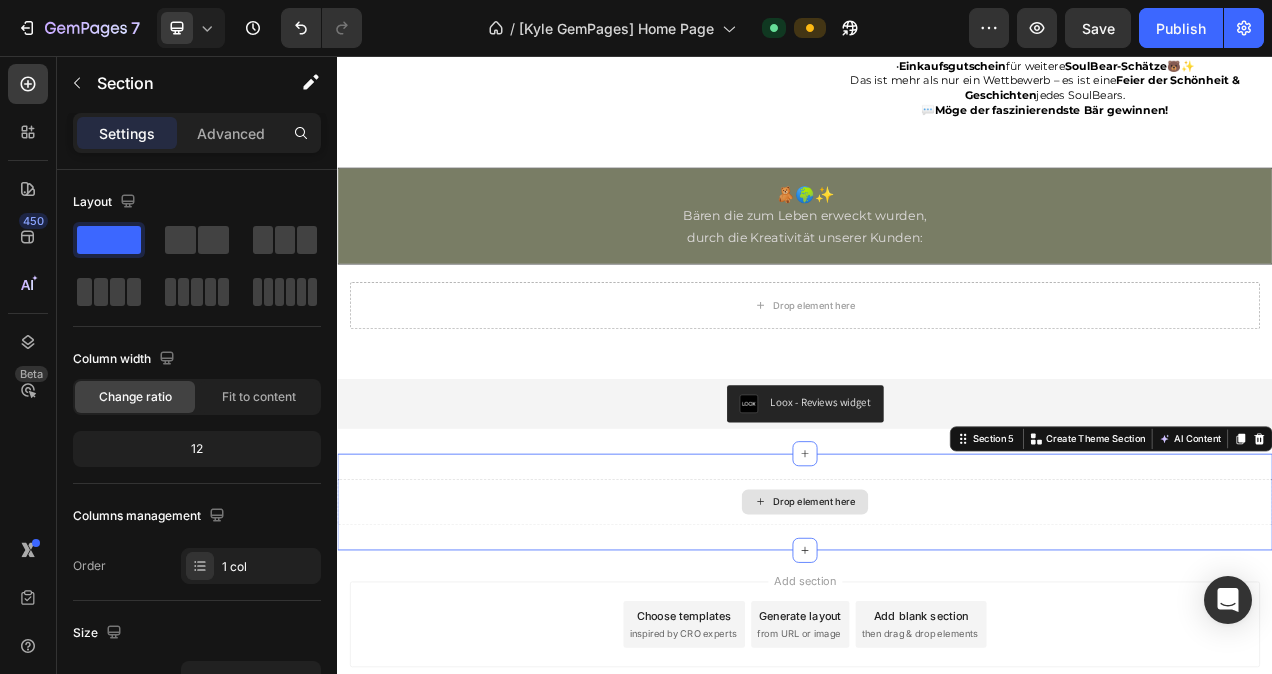 click on "Drop element here" at bounding box center [937, 629] 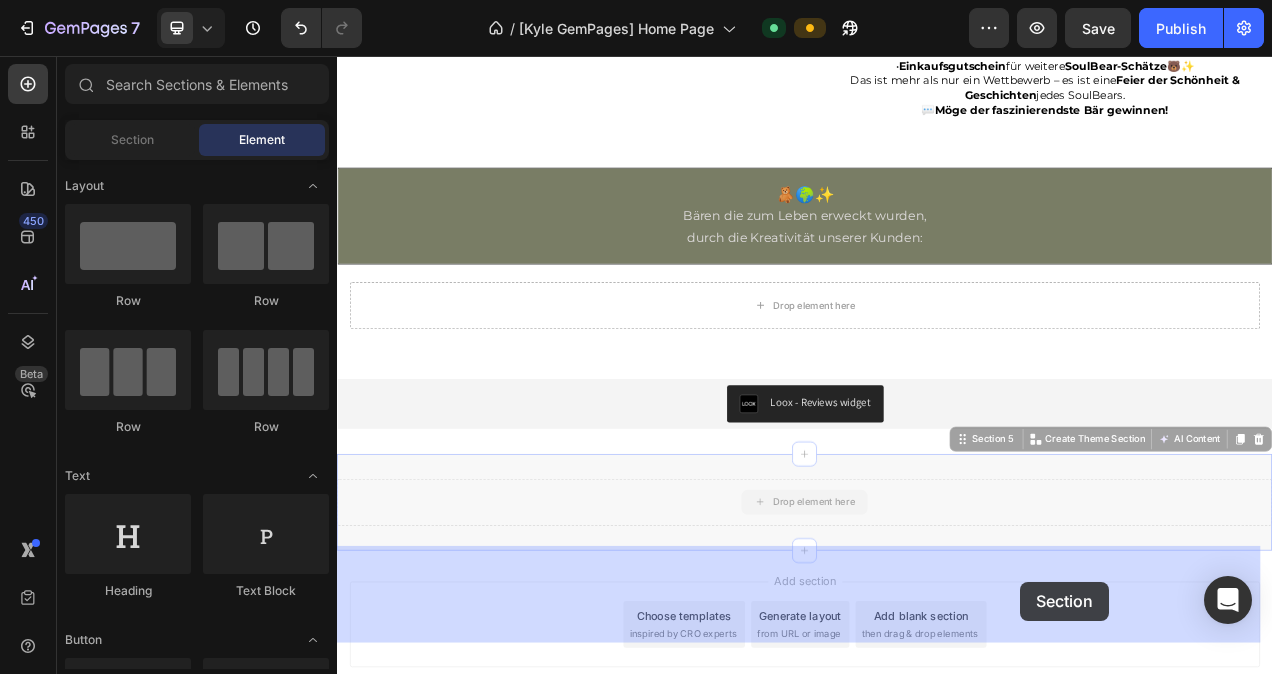 scroll, scrollTop: 4922, scrollLeft: 0, axis: vertical 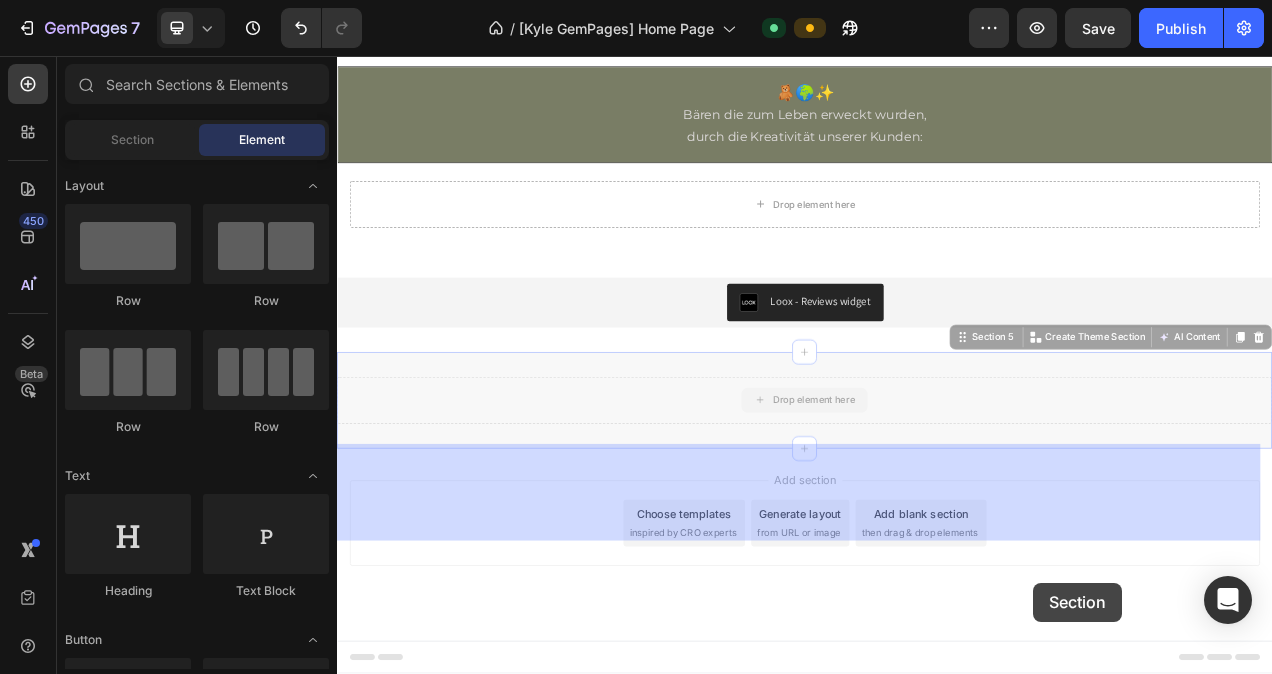 drag, startPoint x: 1196, startPoint y: 728, endPoint x: 1230, endPoint y: 732, distance: 34.234486 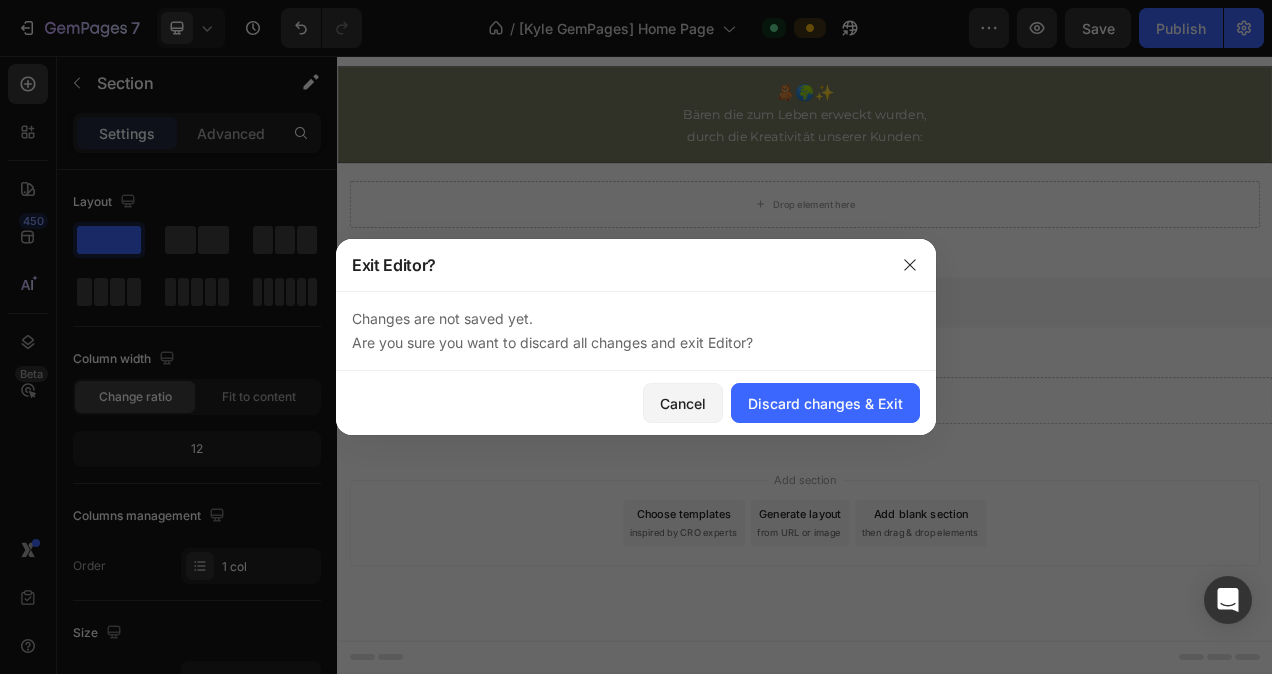 click at bounding box center [636, 337] 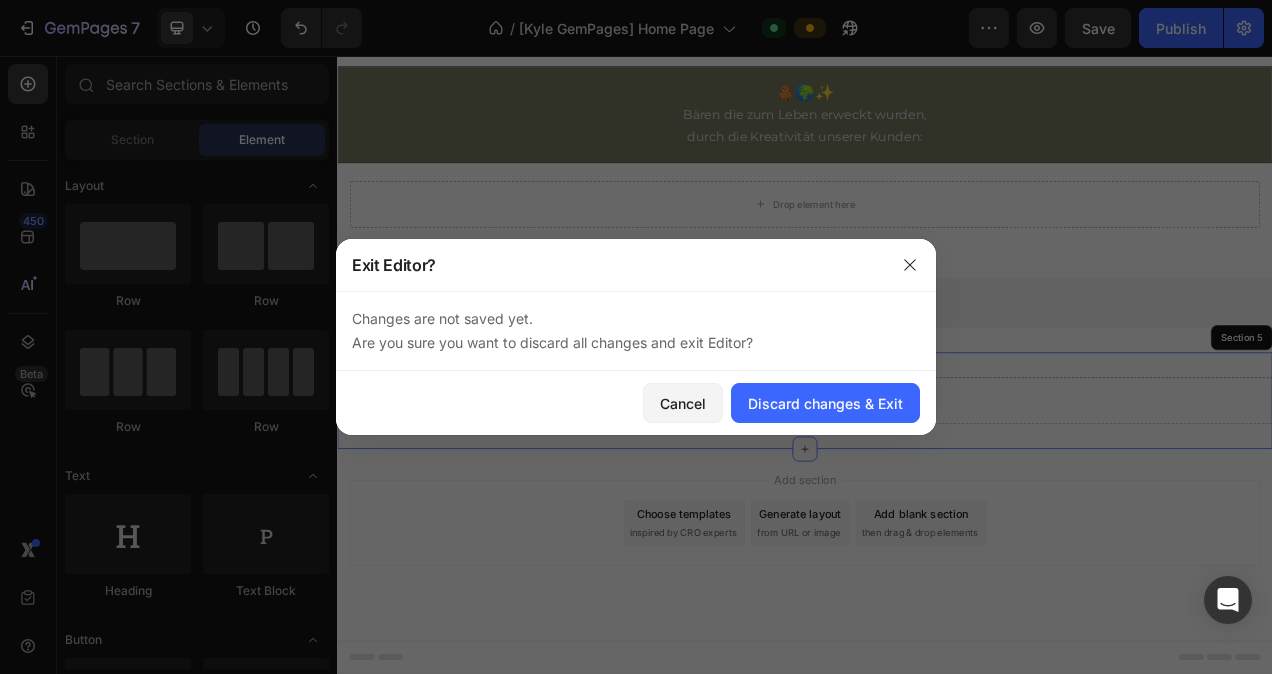 click at bounding box center [636, 337] 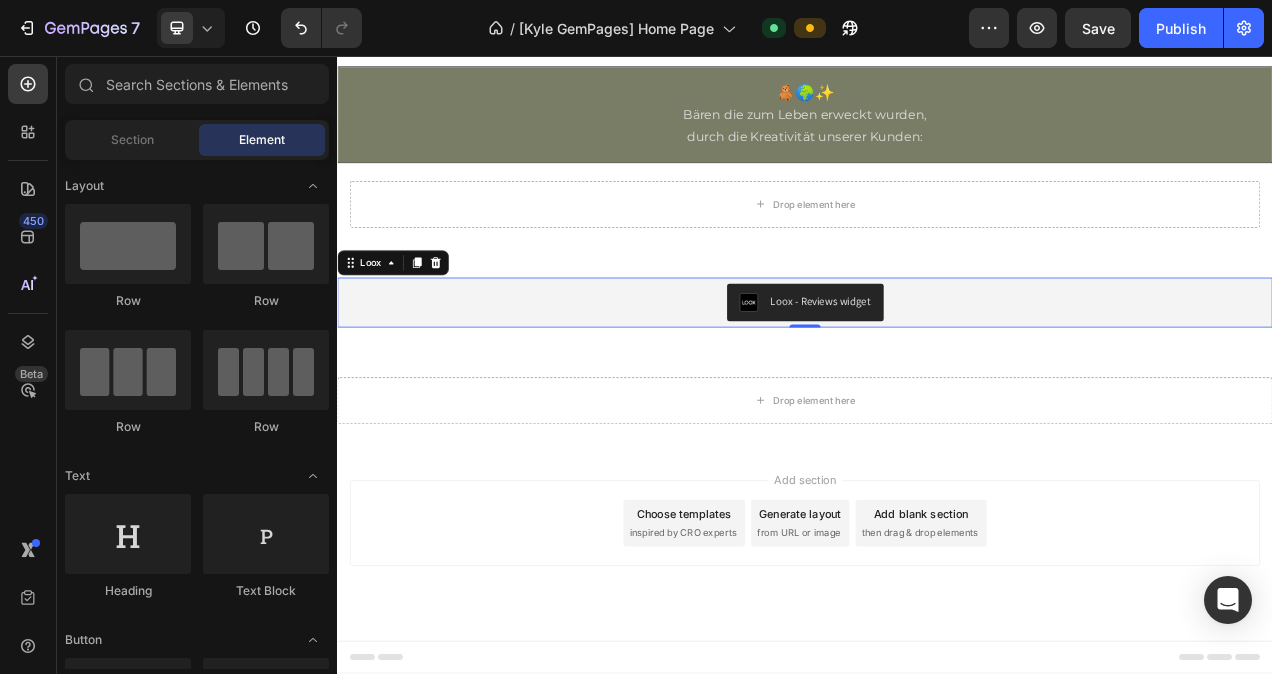 scroll, scrollTop: 4914, scrollLeft: 0, axis: vertical 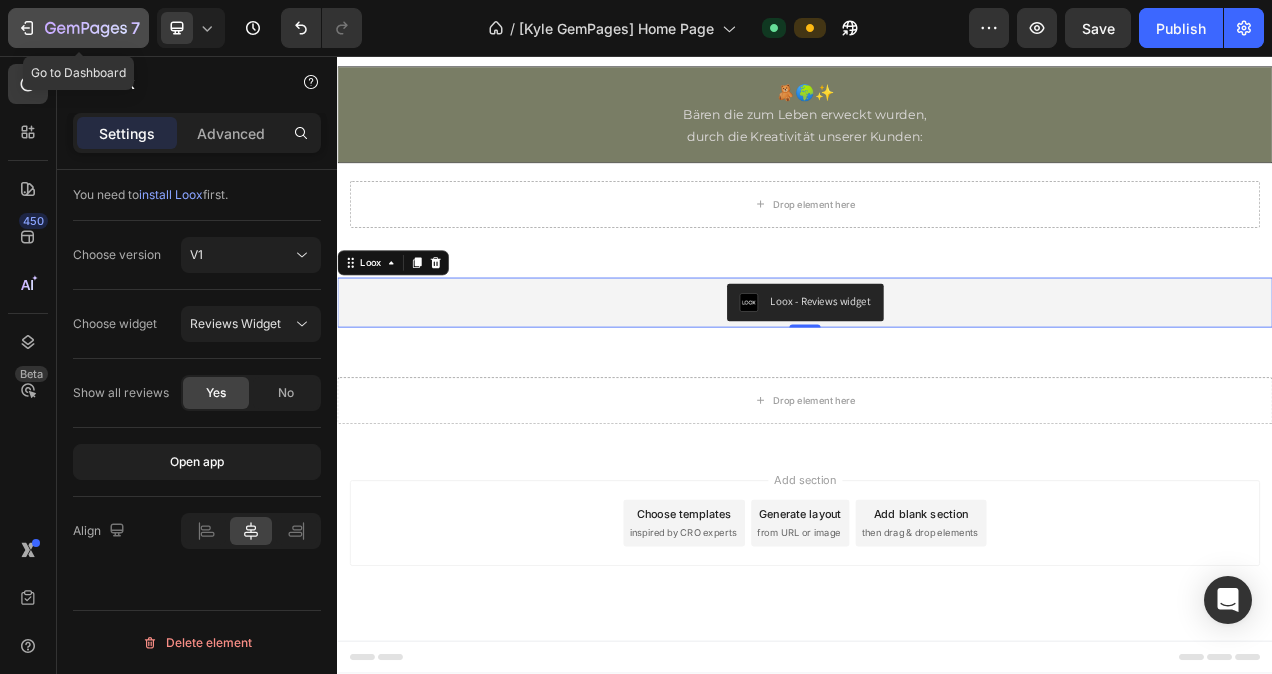 click 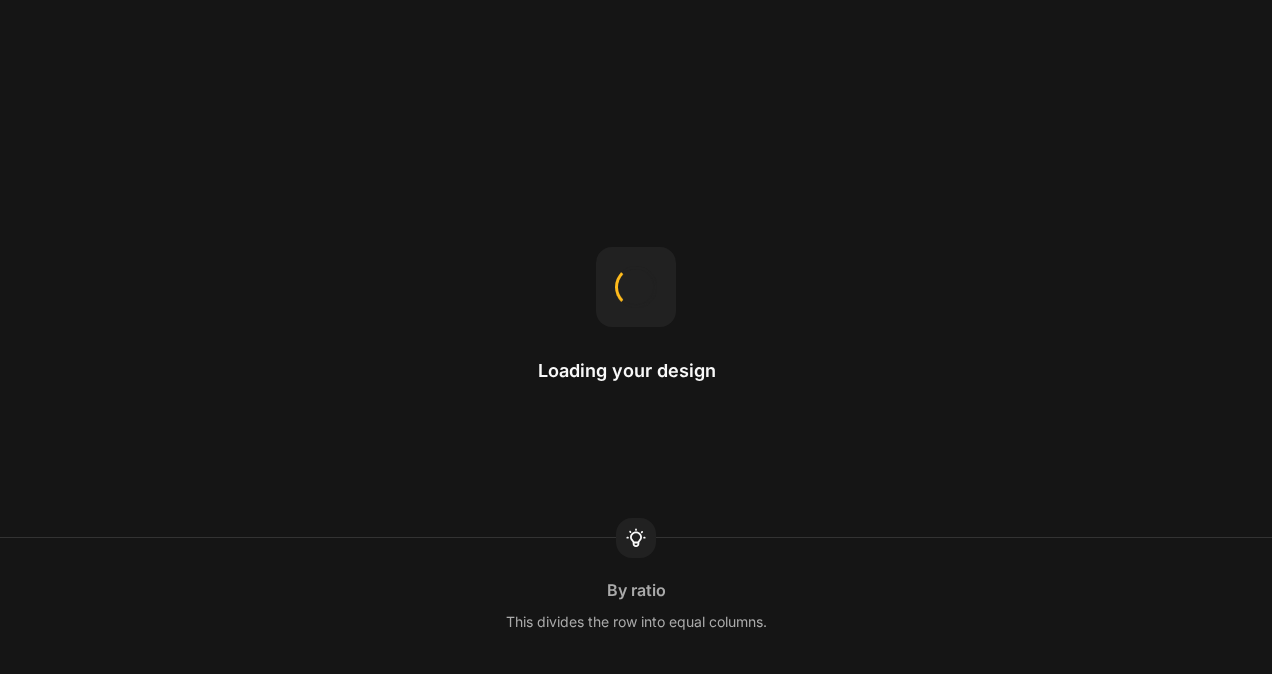 scroll, scrollTop: 0, scrollLeft: 0, axis: both 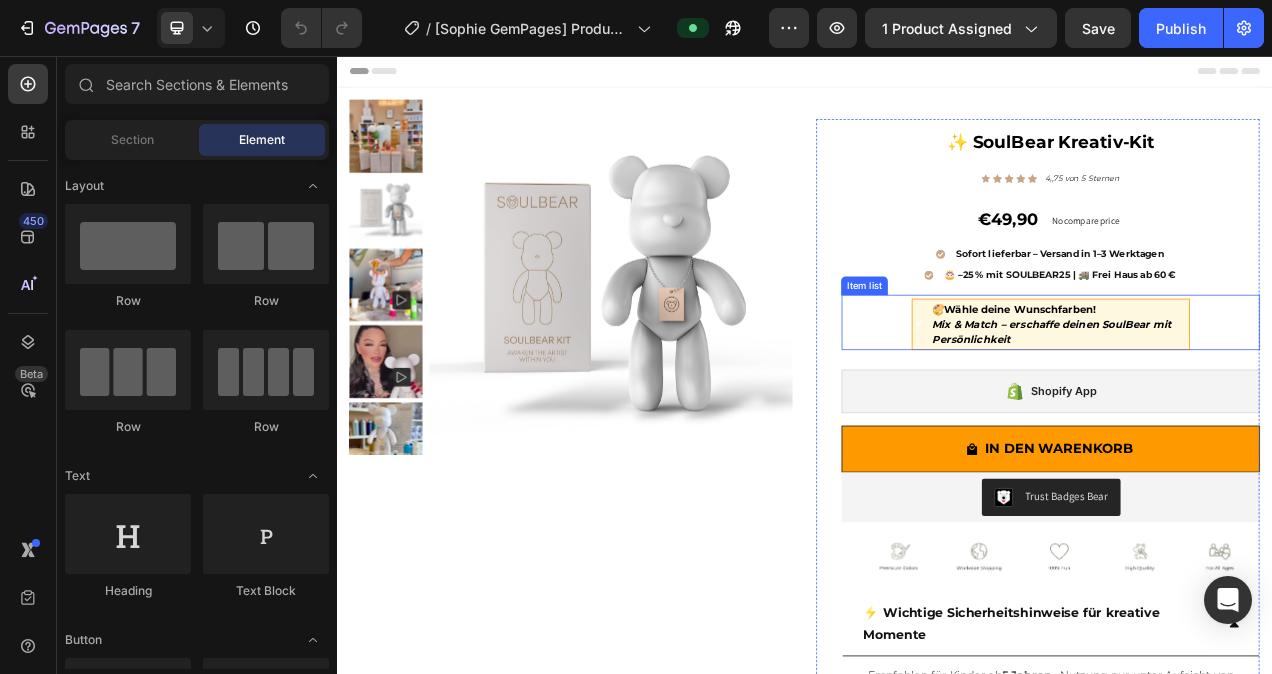 click on "🎨Wähle deine Wunschfarben!" at bounding box center (1205, 381) 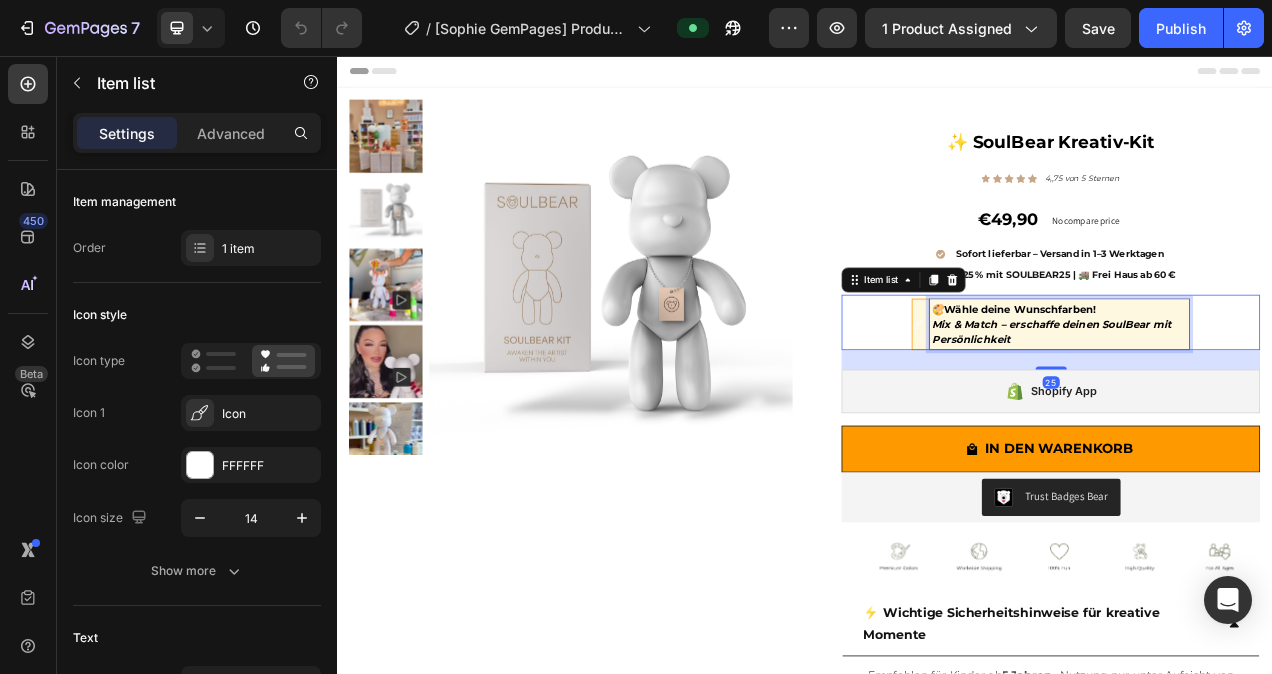 click on "🎨Wähle deine Wunschfarben!" at bounding box center (1205, 381) 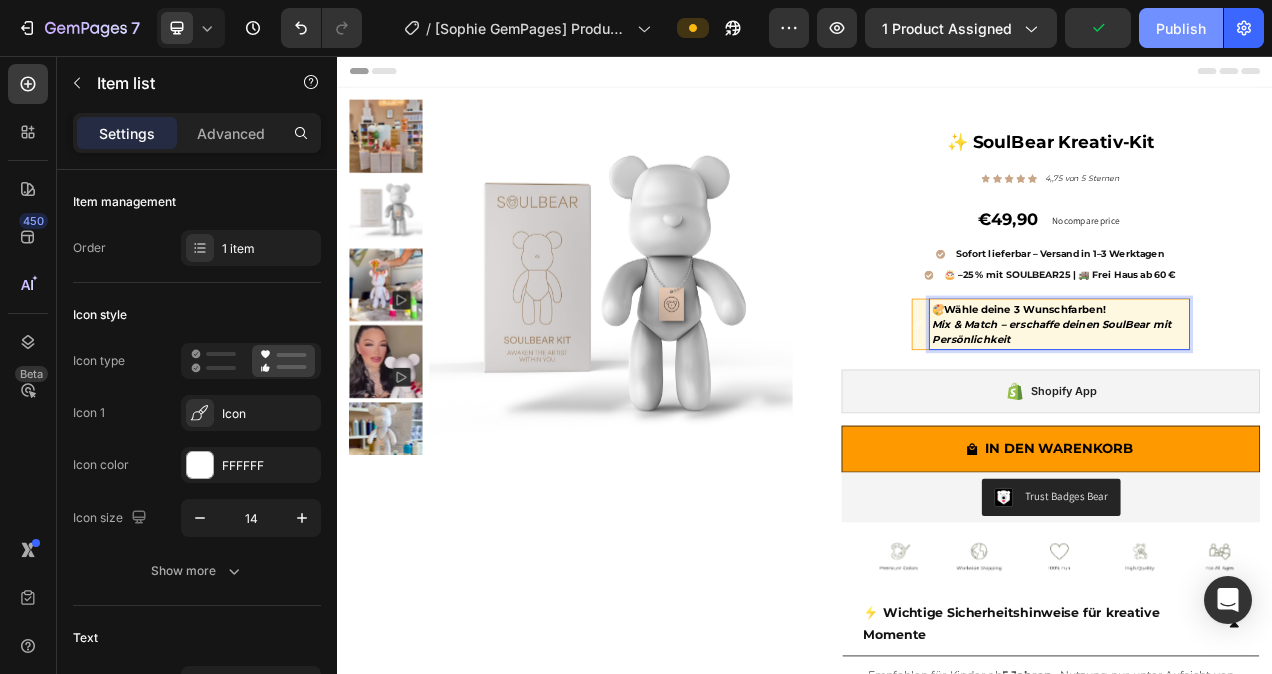 click on "Publish" at bounding box center [1181, 28] 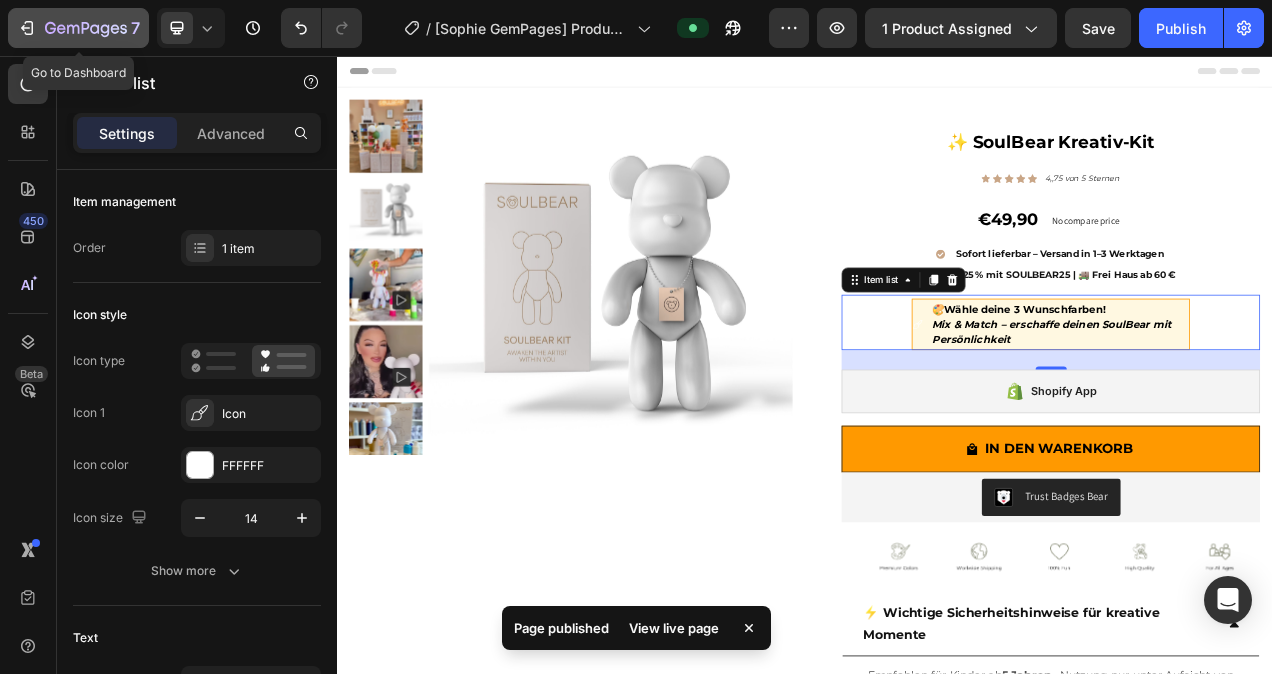 click 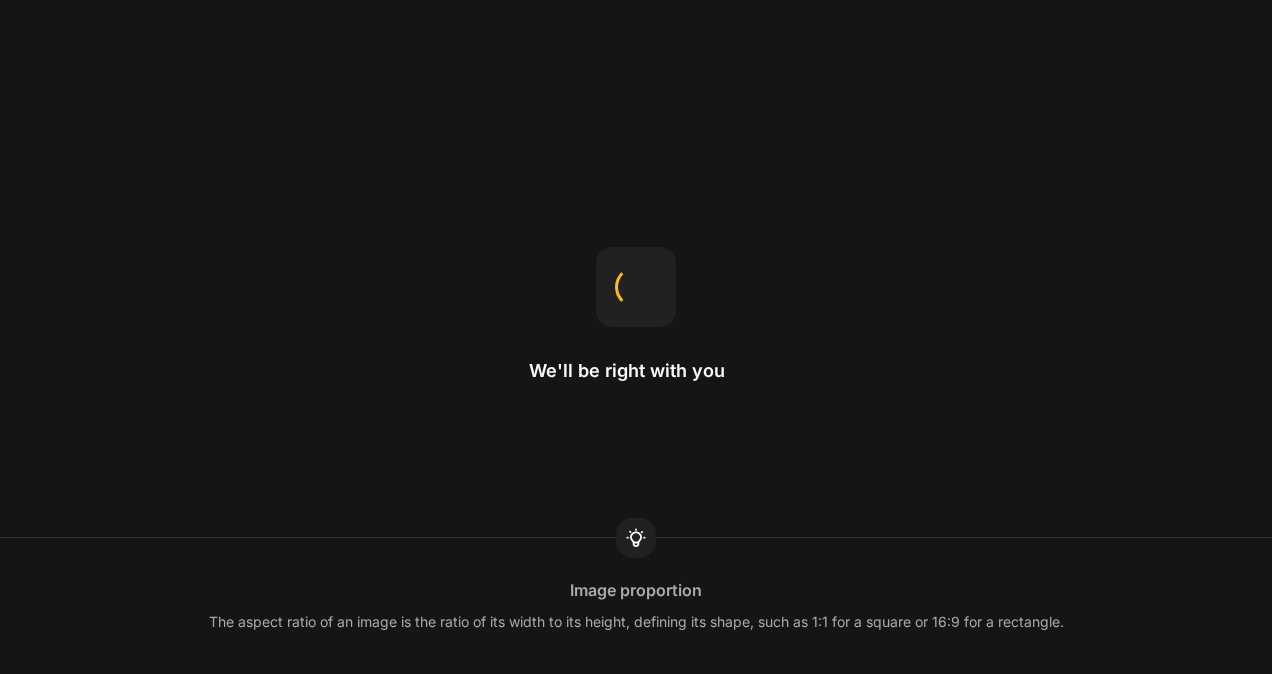 scroll, scrollTop: 0, scrollLeft: 0, axis: both 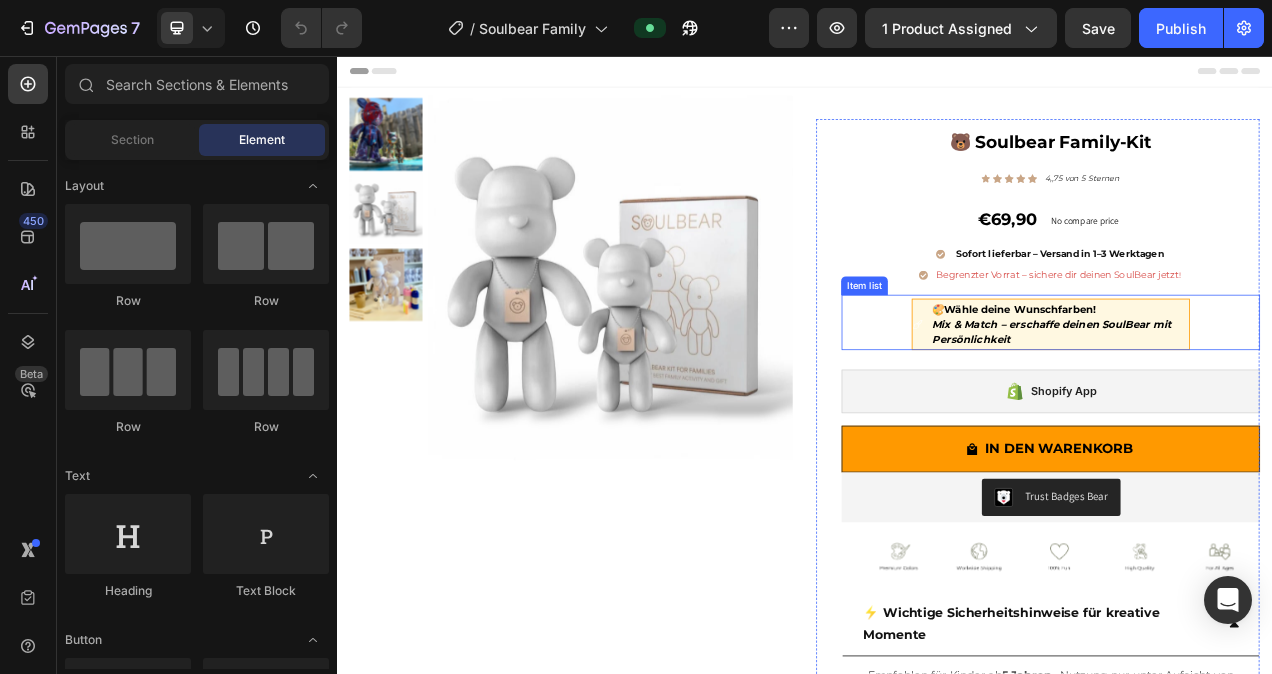 click on "🎨Wähle deine Wunschfarben!" at bounding box center [1205, 381] 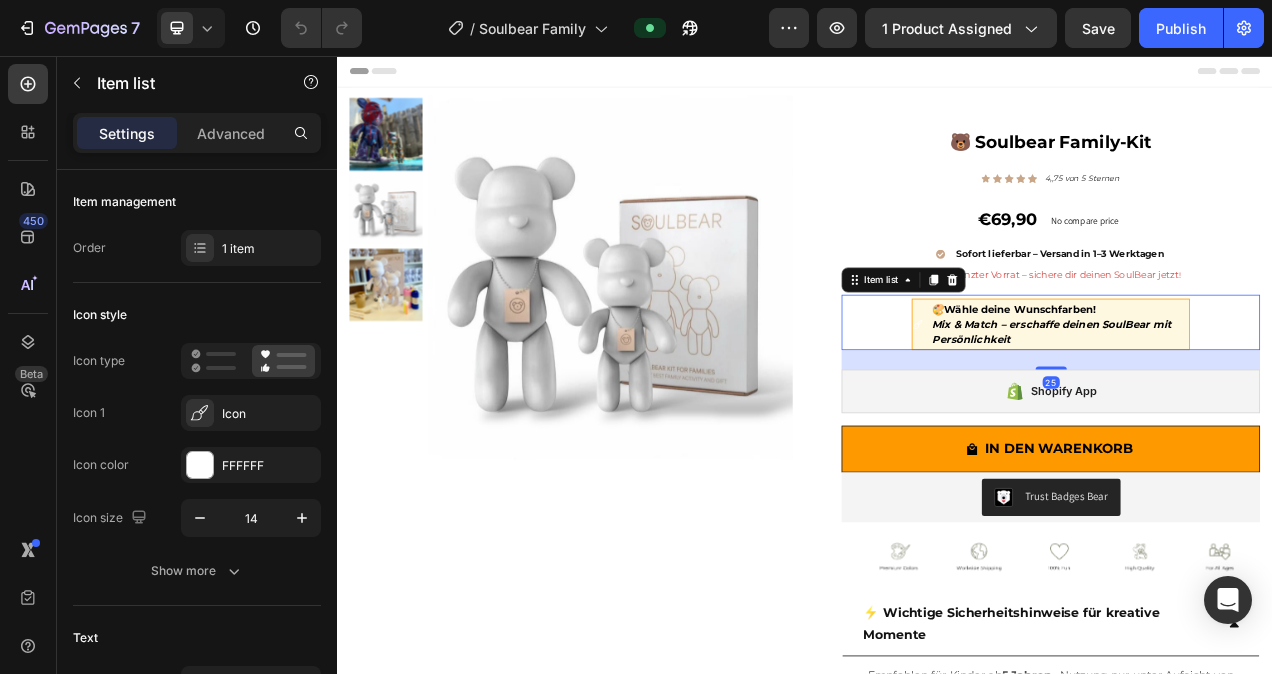 click on "🎨Wähle deine Wunschfarben!" at bounding box center [1205, 381] 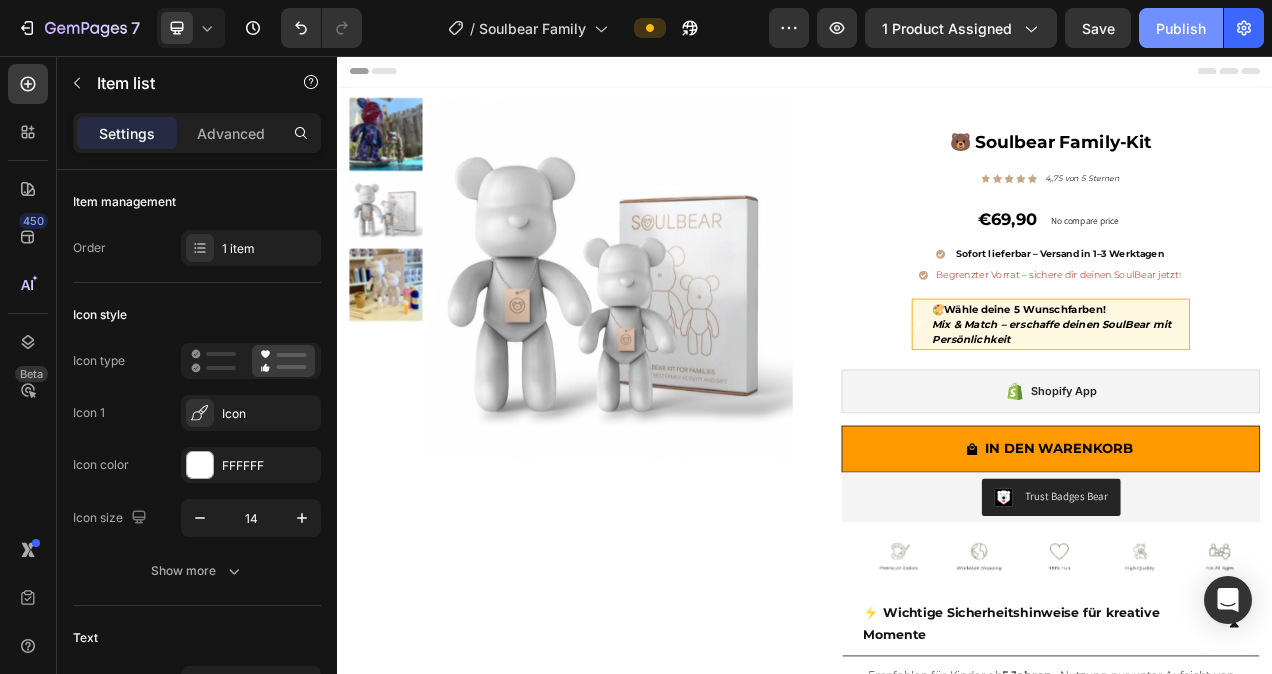 click on "Publish" at bounding box center (1181, 28) 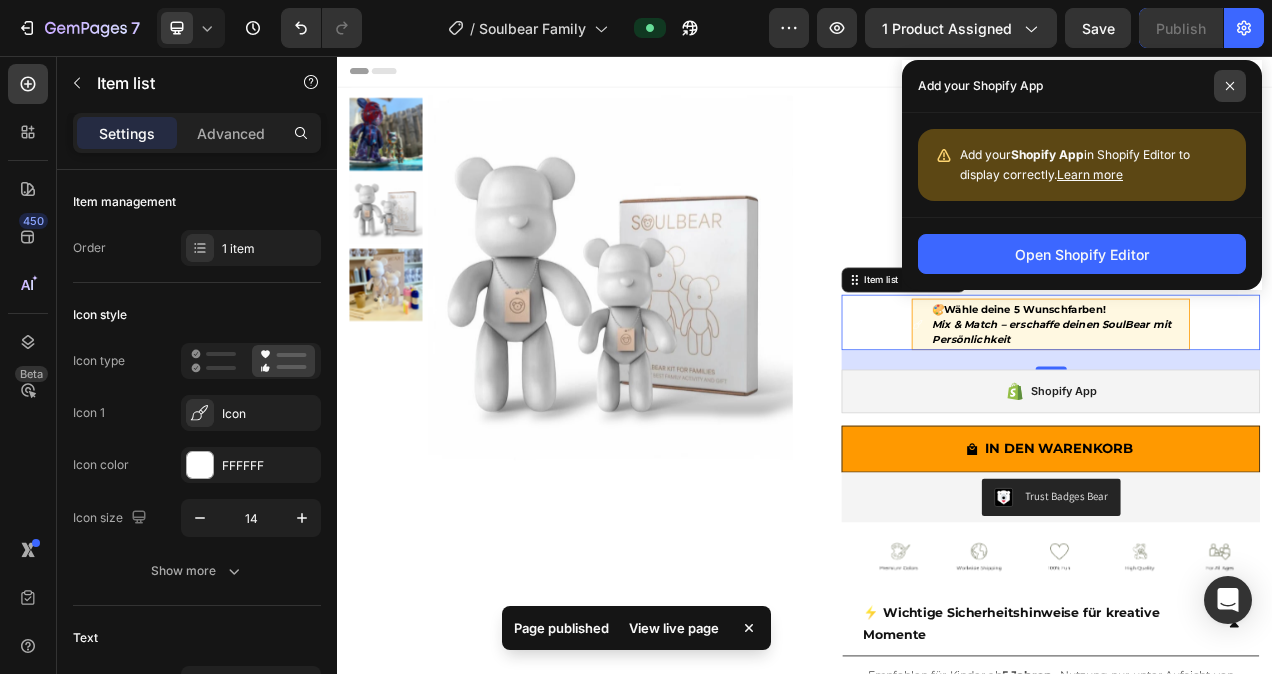 click at bounding box center (1230, 86) 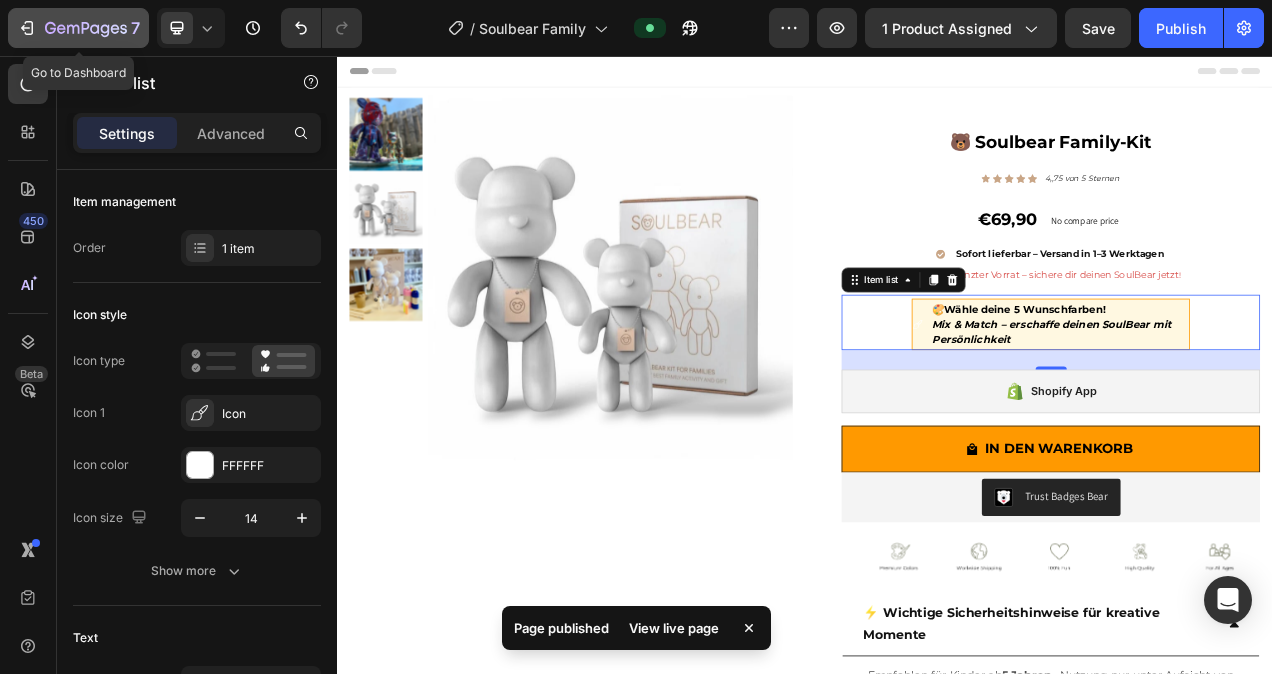 click 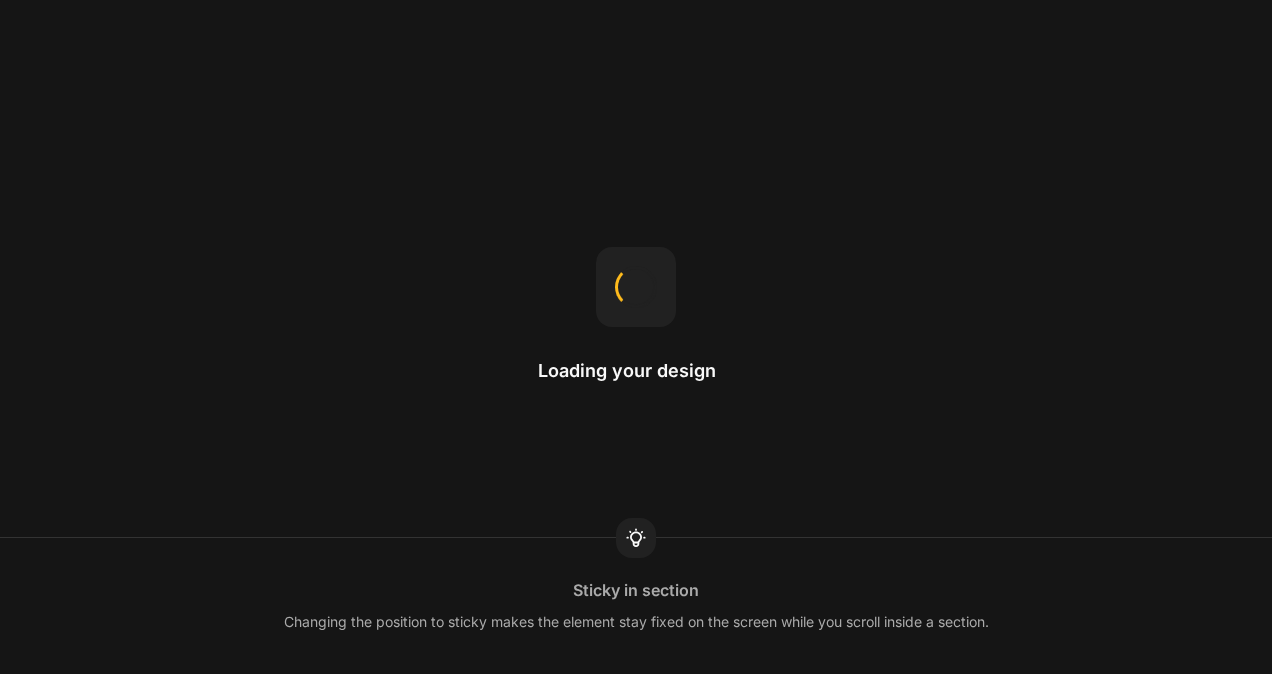 scroll, scrollTop: 0, scrollLeft: 0, axis: both 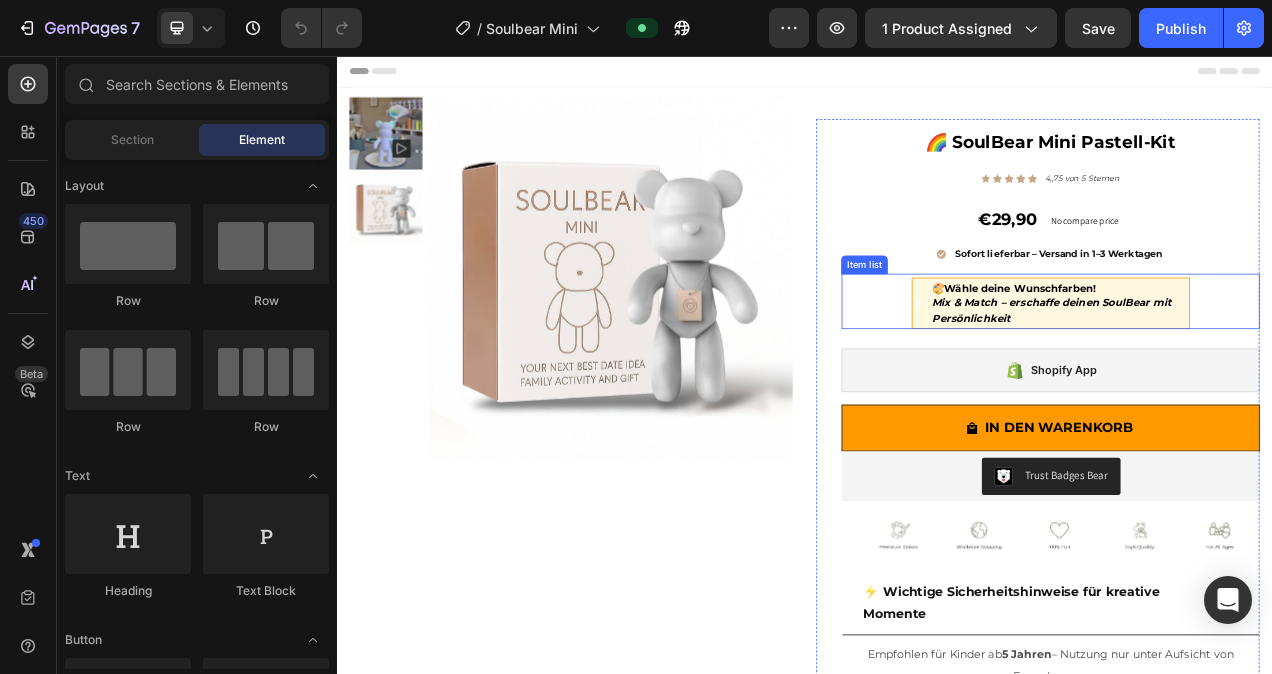 click on "🎨Wähle deine Wunschfarben!" at bounding box center [1205, 354] 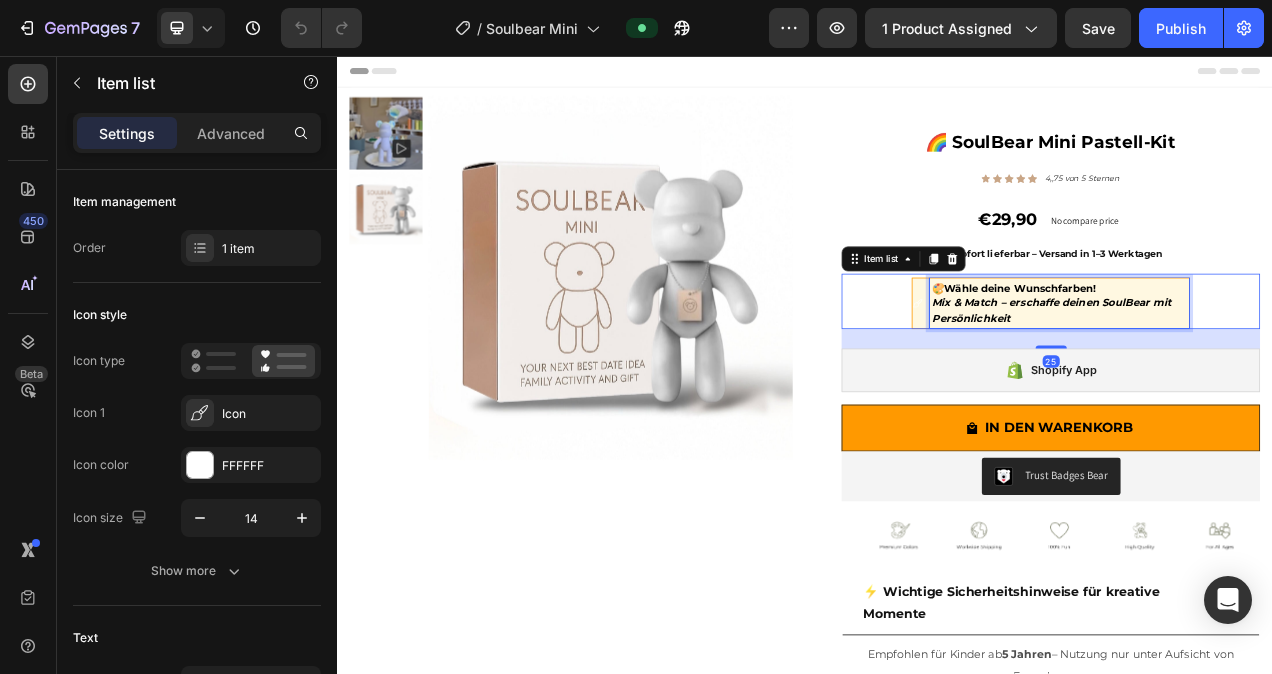 click on "🎨Wähle deine Wunschfarben!" at bounding box center [1205, 354] 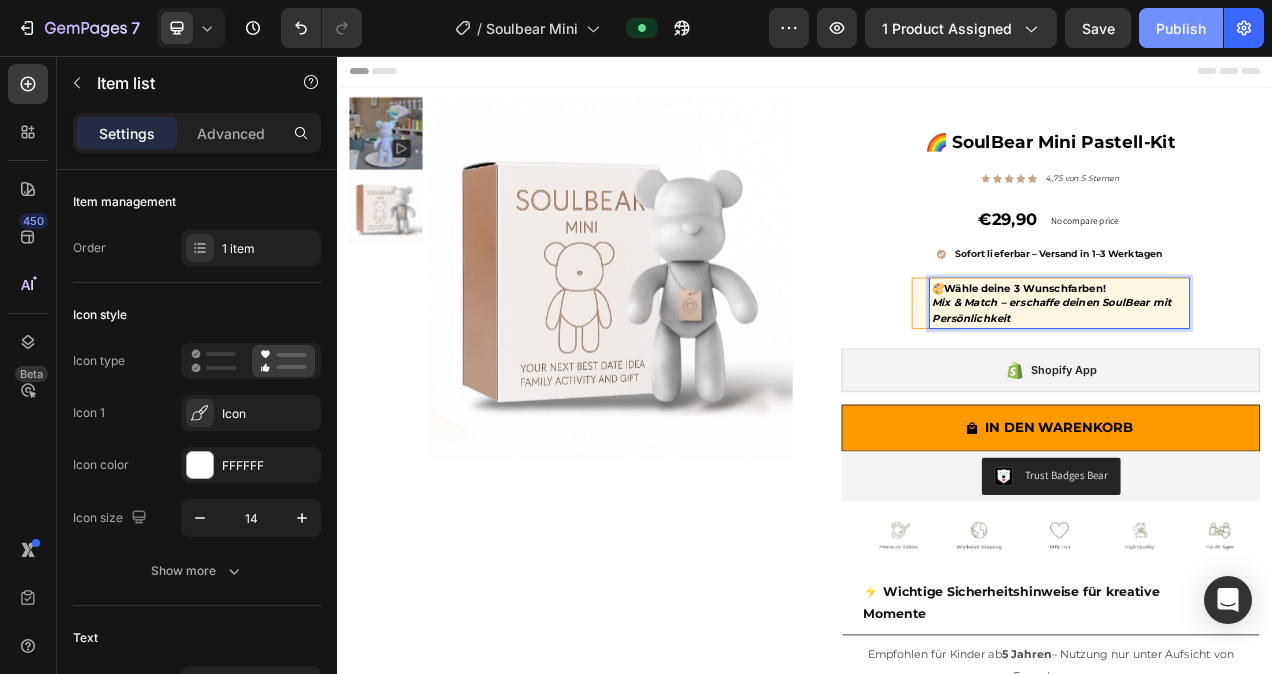click on "Publish" at bounding box center [1181, 28] 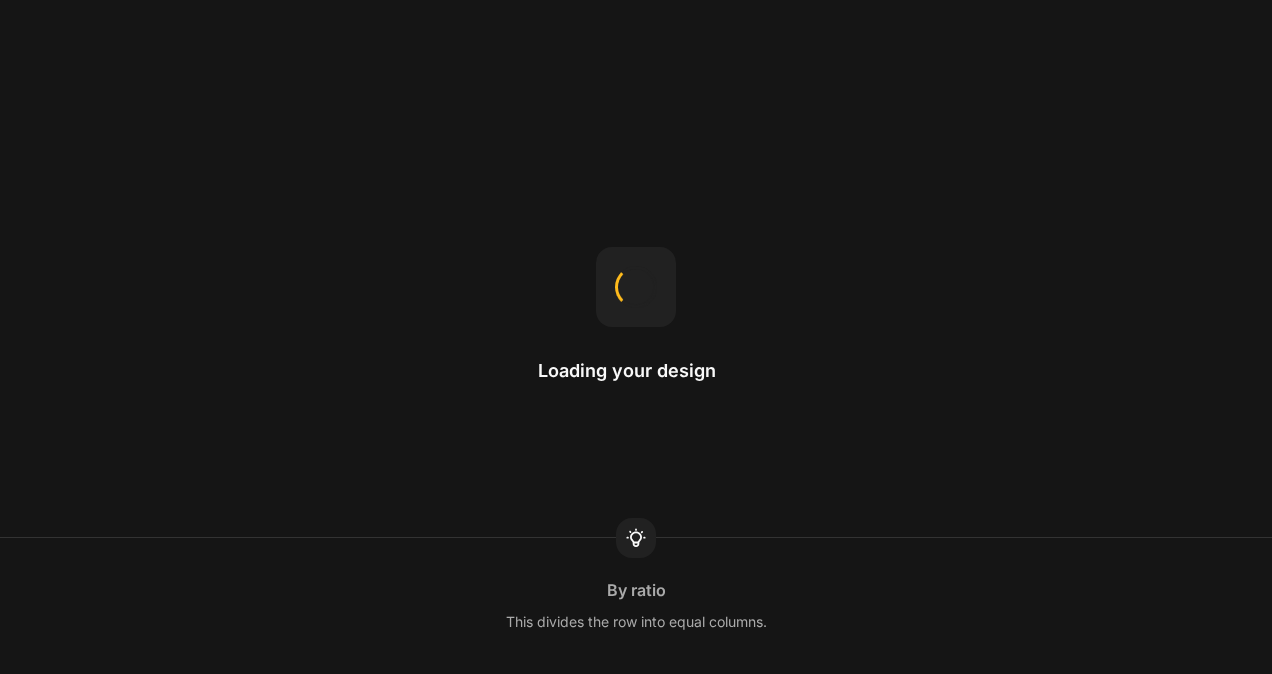 scroll, scrollTop: 0, scrollLeft: 0, axis: both 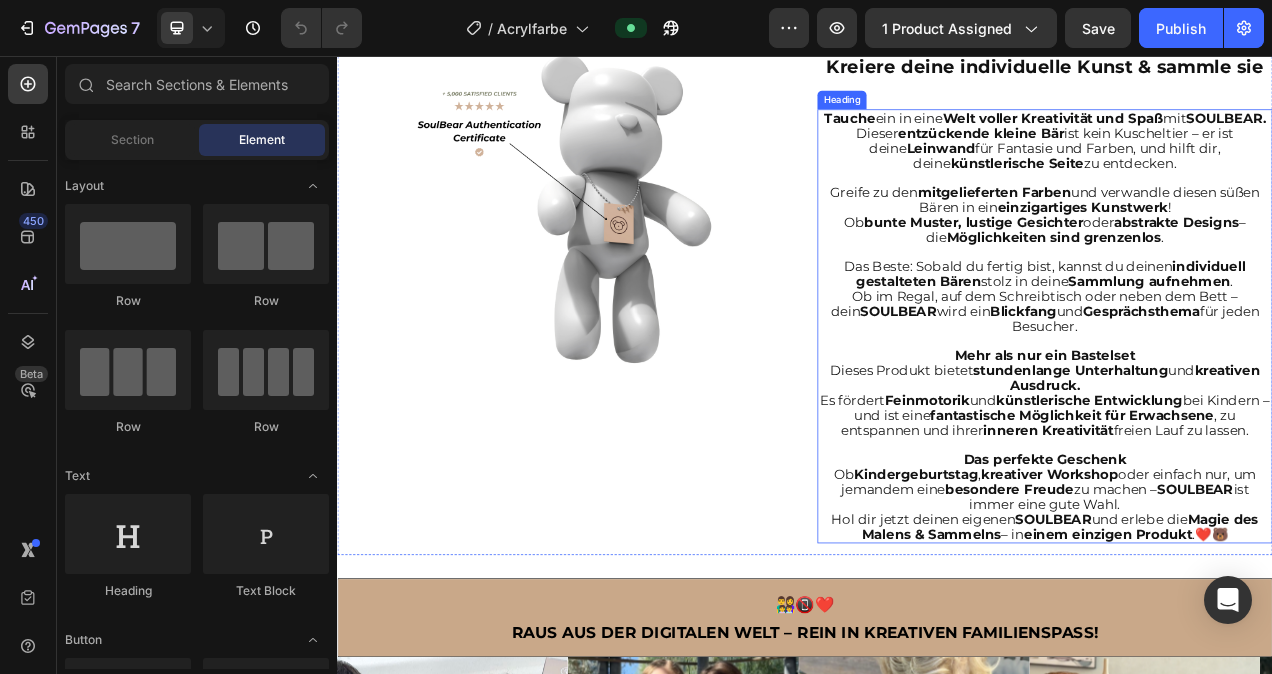 click on "Magie des Malens & Sammelns" at bounding box center [1264, 660] 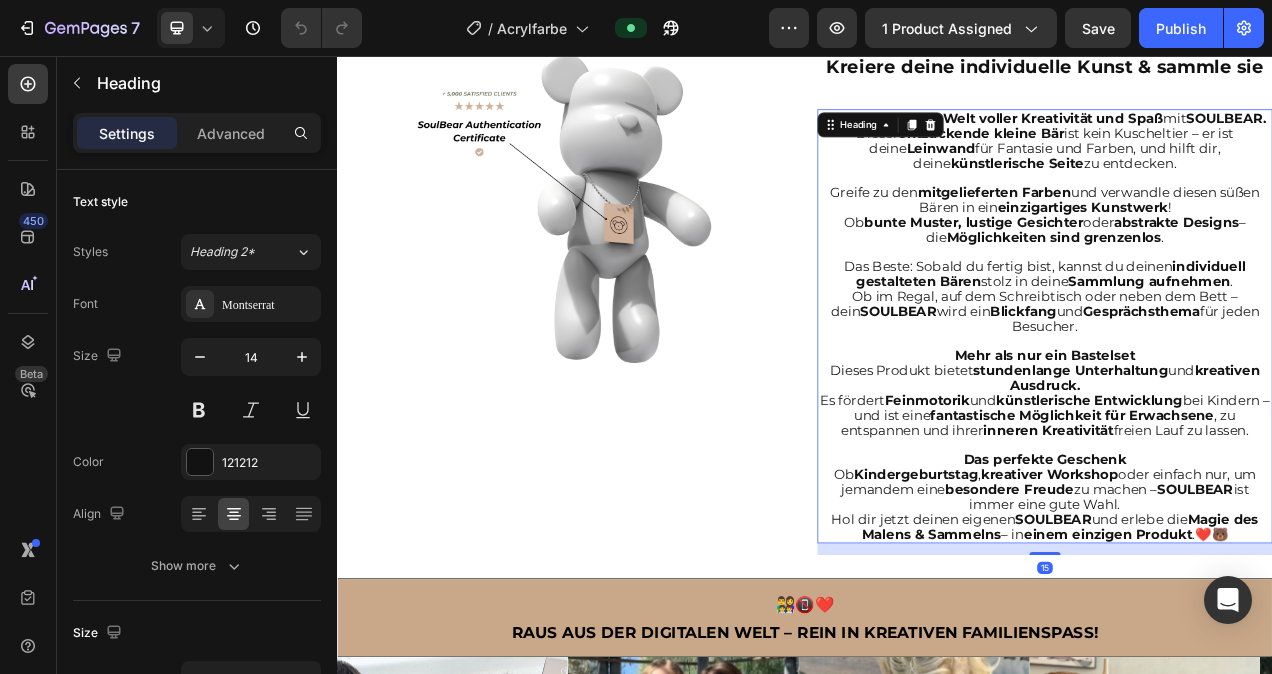 click on "Tauche  ein in eine  Welt voller Kreativität   und Spaß  mit  SOULBEAR. Dieser  entzückende kleine Bär  ist kein Kuscheltier – er ist deine  Leinwand  für Fantasie und Farben, und hilft dir, deine  künstlerische Seite  zu entdecken. Greife zu den  mitgelieferten Farben  und verwandle diesen süßen Bären in ein  einzigartiges Kunstwerk ! Ob  bunte Muster, lustige Gesichter  oder  abstrakte Designs  – die  Möglichkeiten sind grenzenlos . Das Beste: Sobald du fertig bist, kannst du deinen  individuell gestalteten Bären  stolz in deine  Sammlung aufnehmen . Ob im Regal, auf dem Schreibtisch oder neben dem Bett – dein  SOULBEAR  wird ein  Blickfang  und  Gesprächsthema  für jeden Besucher. Mehr als nur ein Bastelset Dieses Produkt bietet  stundenlange Unterhaltung  und  kreativen Ausdruck. Es fördert  Feinmotorik  und  künstlerische Entwicklung  bei Kindern – und ist eine  fantastische Möglichkeit für Erwachsene , zu entspannen und ihrer  inneren Kreativität  freien Lauf zu lassen. Ob  ," at bounding box center [1245, 403] 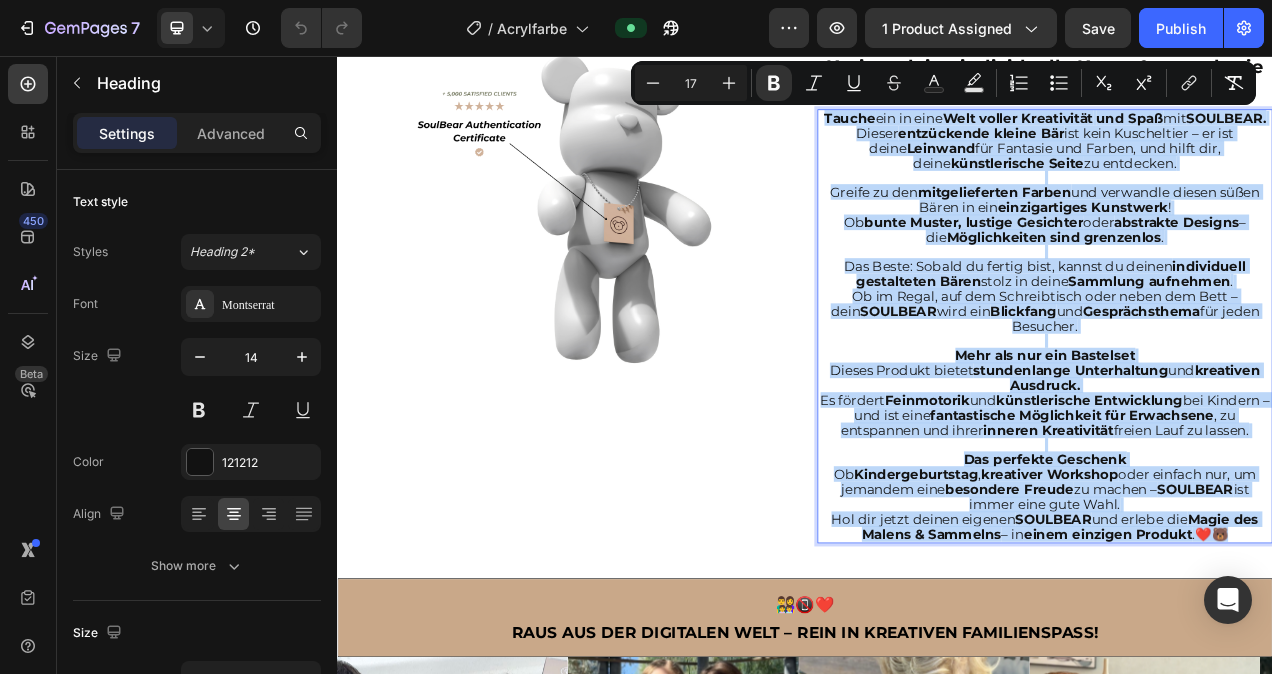 drag, startPoint x: 1482, startPoint y: 679, endPoint x: 995, endPoint y: 136, distance: 729.3956 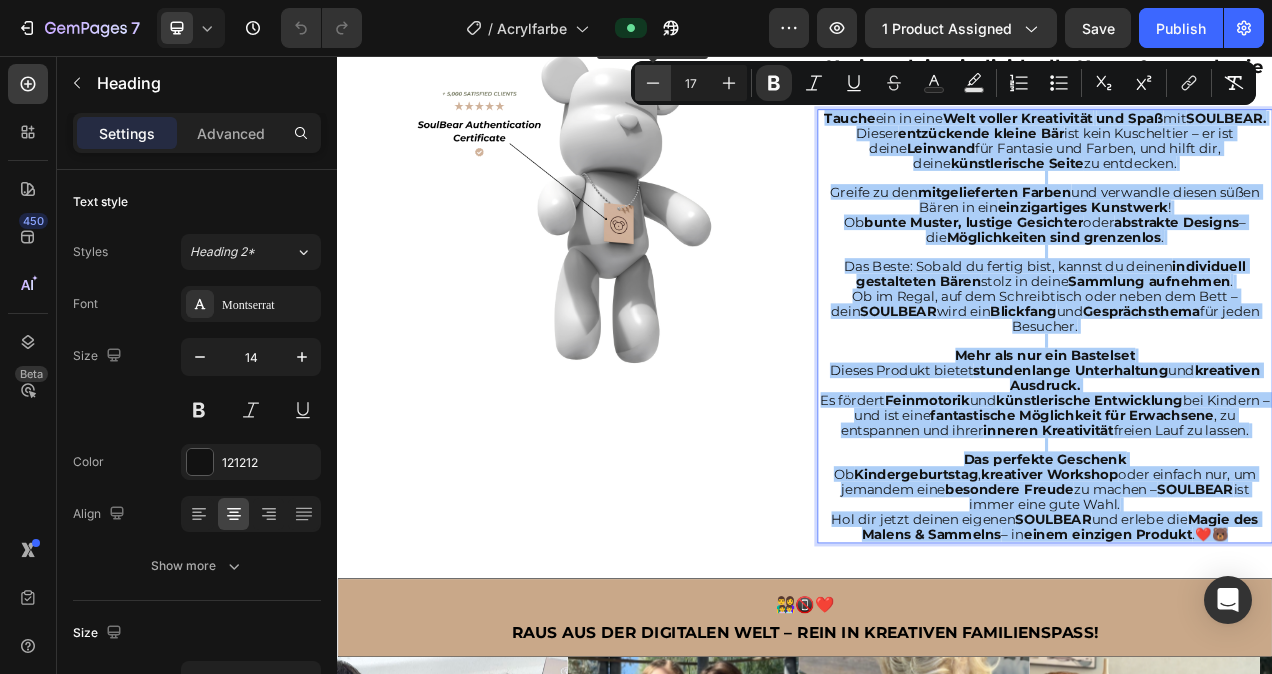 click 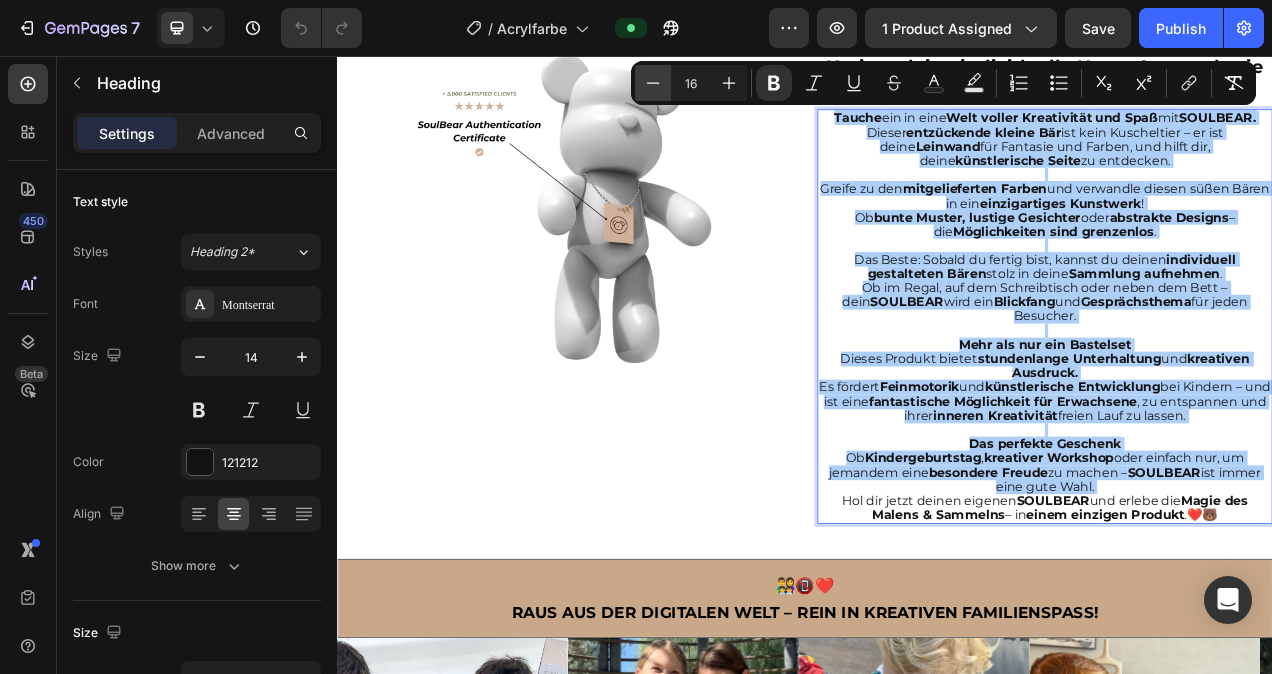 click 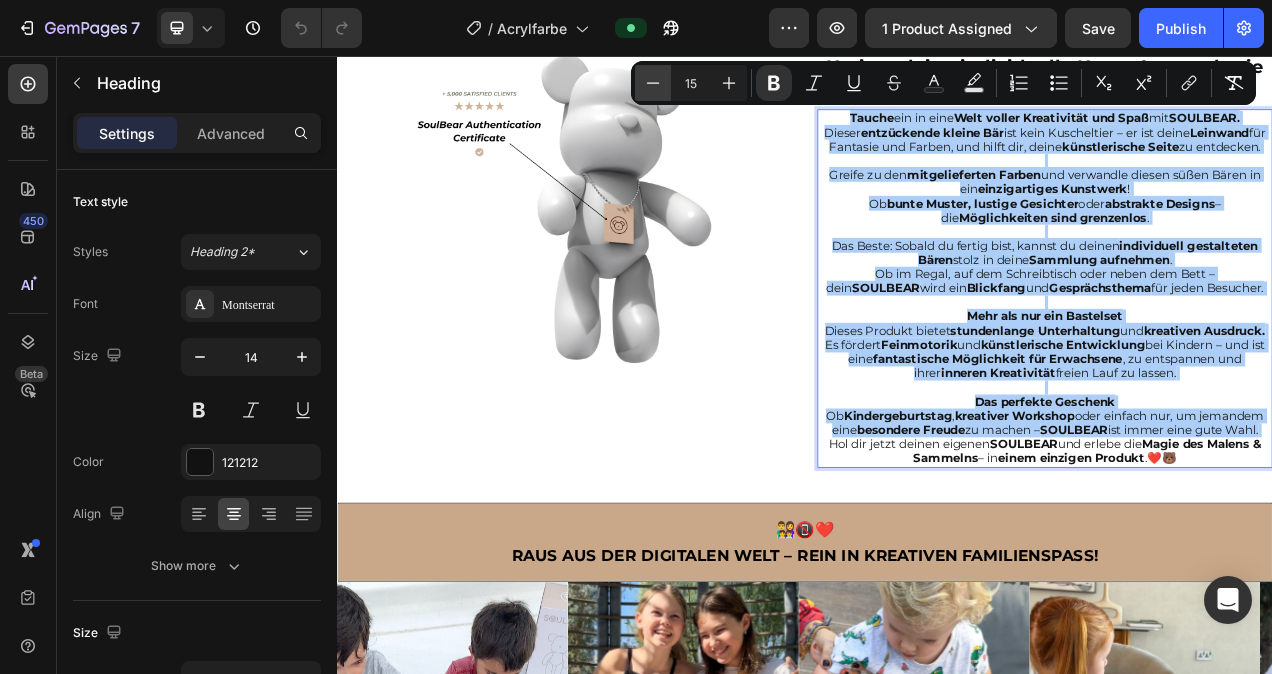 click 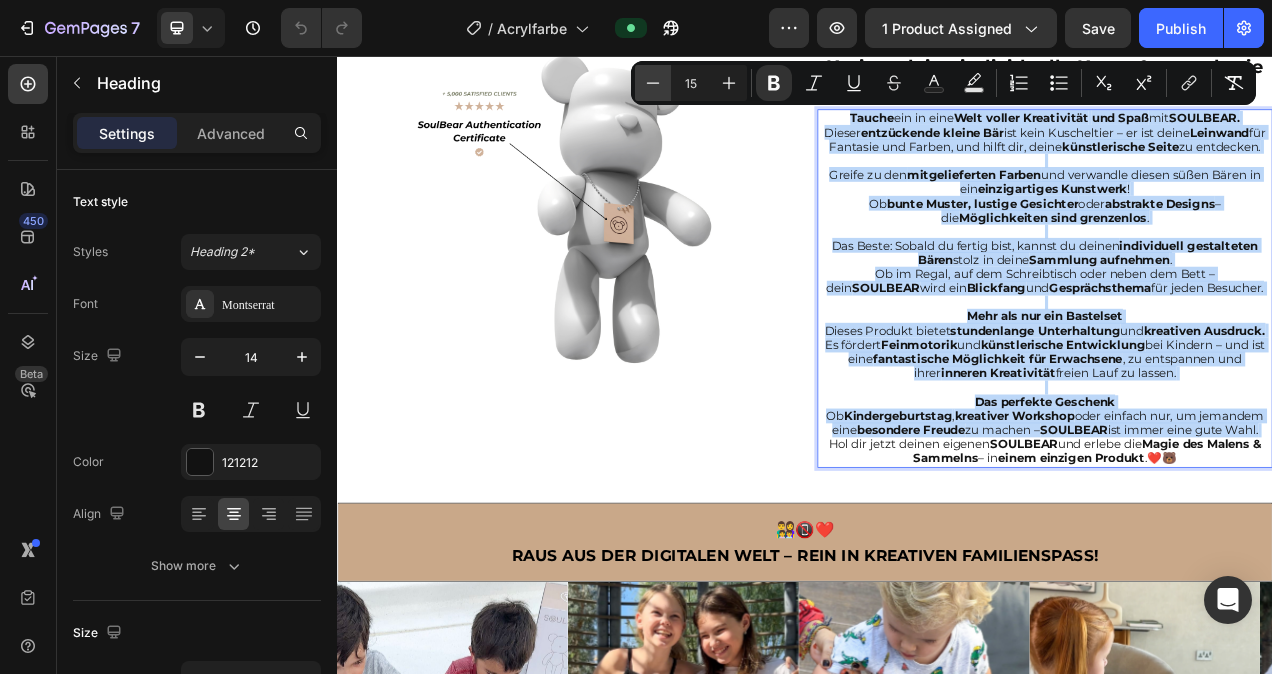 type on "14" 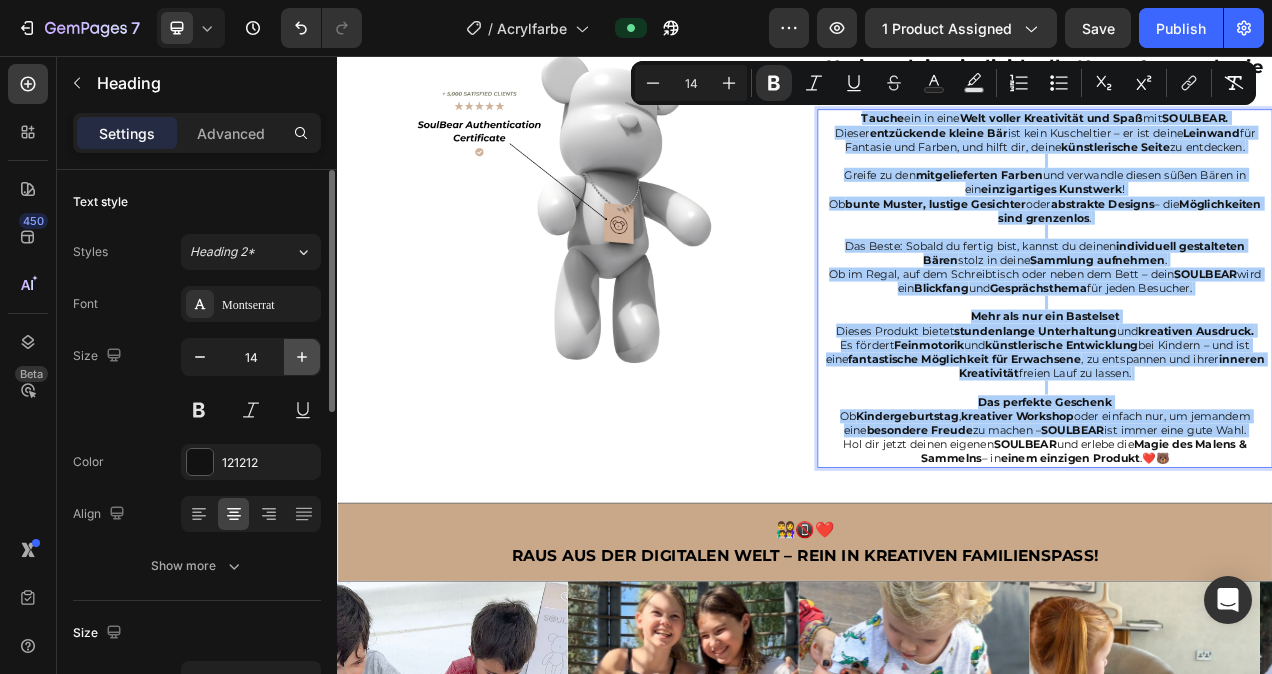 click 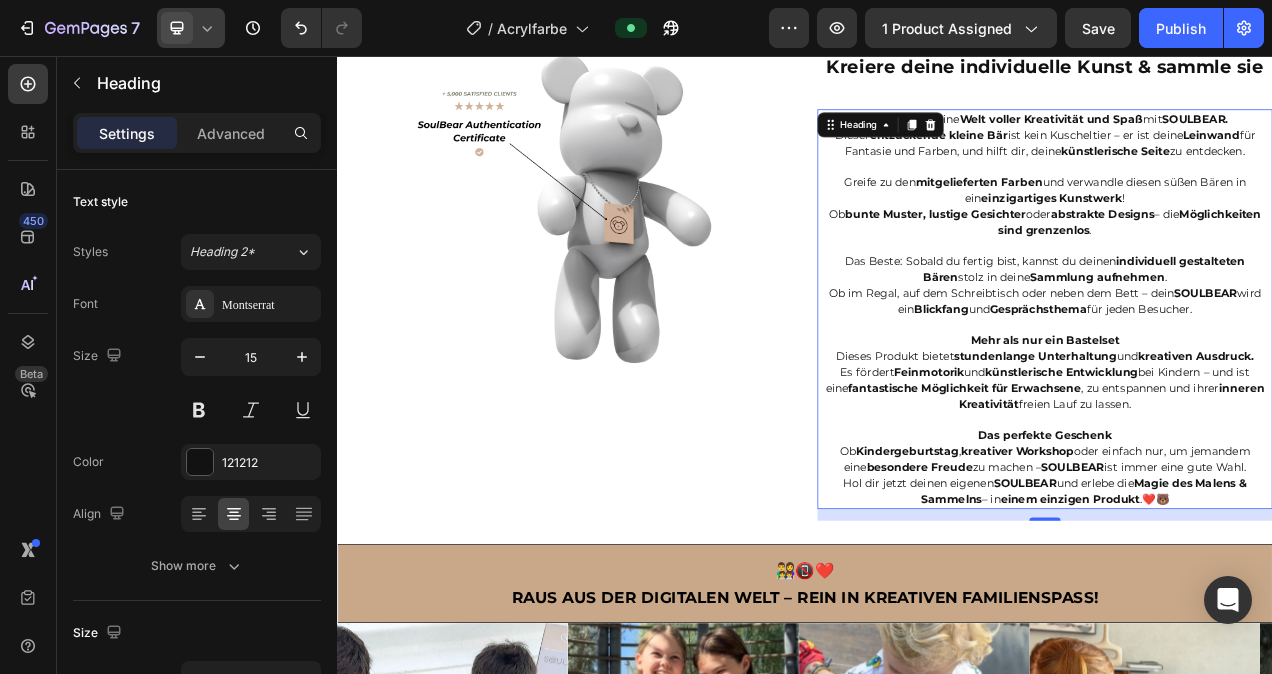 click 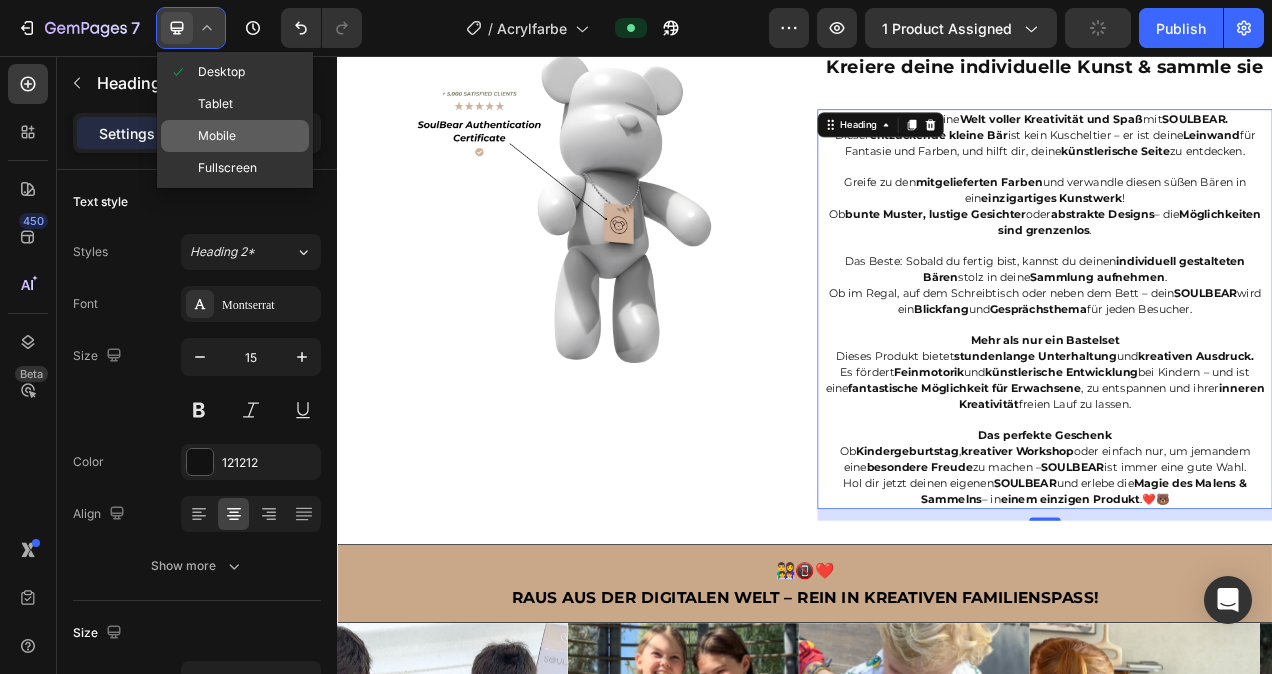 click on "Mobile" 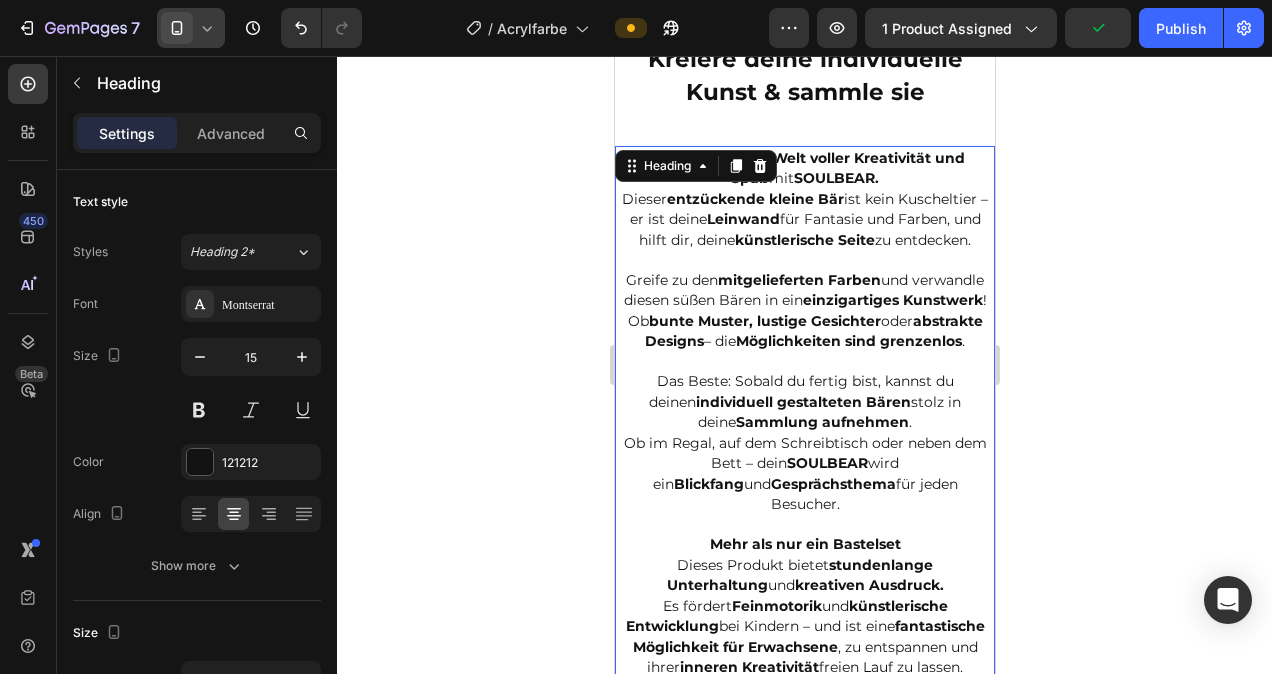 scroll, scrollTop: 1856, scrollLeft: 0, axis: vertical 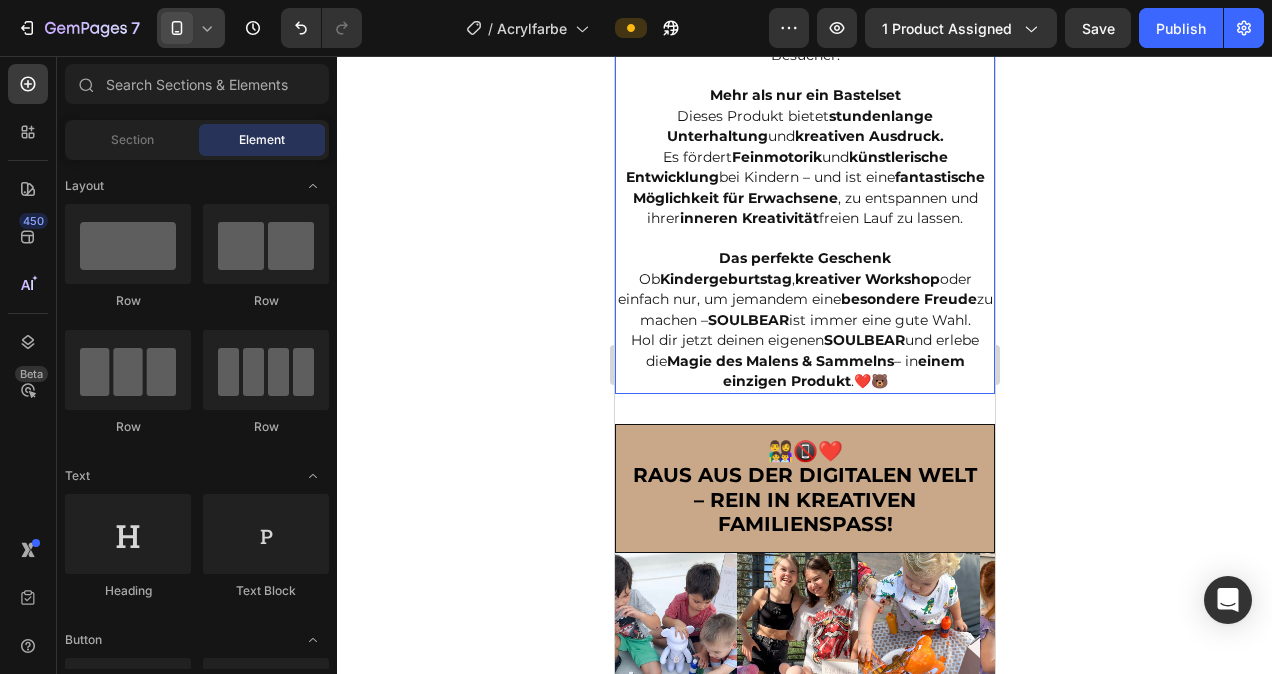 click on "⁠⁠⁠⁠⁠⁠⁠ Tauche  ein in eine  Welt voller Kreativität   und Spaß  mit  SOULBEAR. Dieser  entzückende kleine Bär  ist kein Kuscheltier – er ist deine  Leinwand  für Fantasie und Farben, und hilft dir, deine  künstlerische Seite  zu entdecken. Greife zu den  mitgelieferten Farben  und verwandle diesen süßen Bären in ein  einzigartiges Kunstwerk ! Ob  bunte Muster, lustige Gesichter  oder  abstrakte Designs  – die  Möglichkeiten sind grenzenlos . Das Beste: Sobald du fertig bist, kannst du deinen  individuell gestalteten Bären  stolz in deine  Sammlung aufnehmen . Ob im Regal, auf dem Schreibtisch oder neben dem Bett – dein  SOULBEAR  wird ein  Blickfang  und  Gesprächsthema  für jeden Besucher. Mehr als nur ein Bastelset Dieses Produkt bietet  stundenlange Unterhaltung  und  kreativen Ausdruck. Es fördert  Feinmotorik  und  künstlerische Entwicklung  bei Kindern – und ist eine  fantastische Möglichkeit für Erwachsene , zu entspannen und ihrer  inneren Kreativität Ob  ," at bounding box center (804, 45) 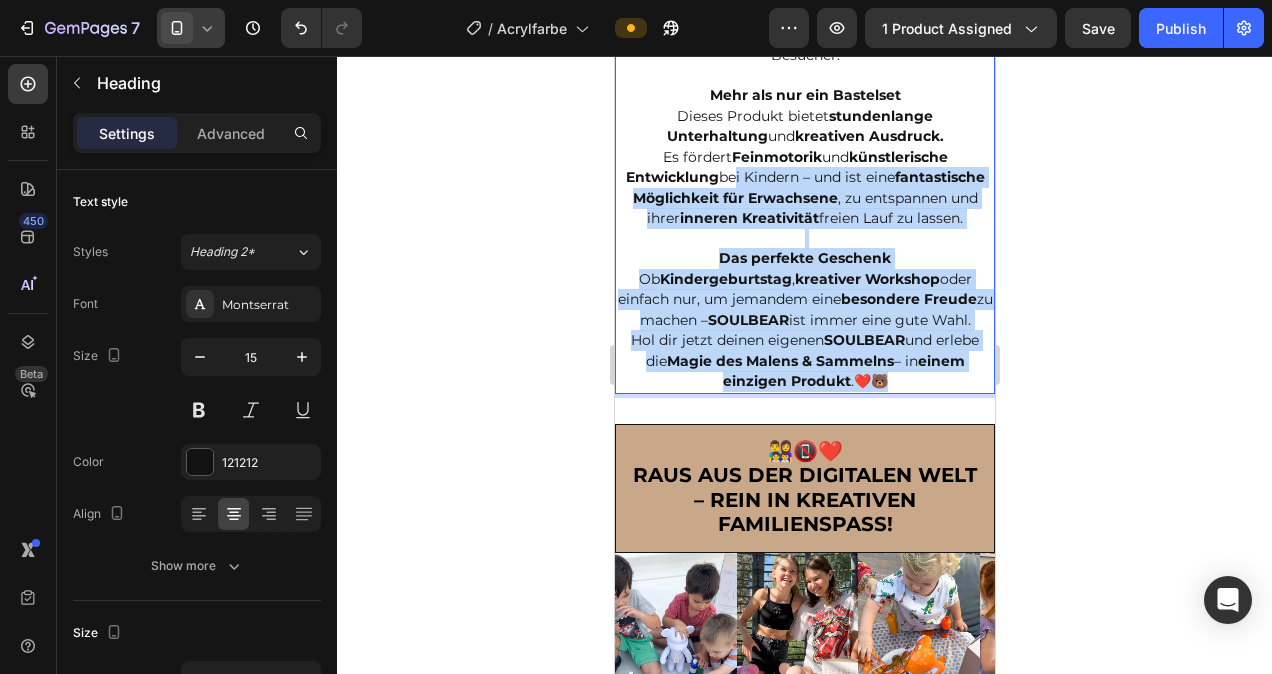 drag, startPoint x: 894, startPoint y: 418, endPoint x: 764, endPoint y: 190, distance: 262.4576 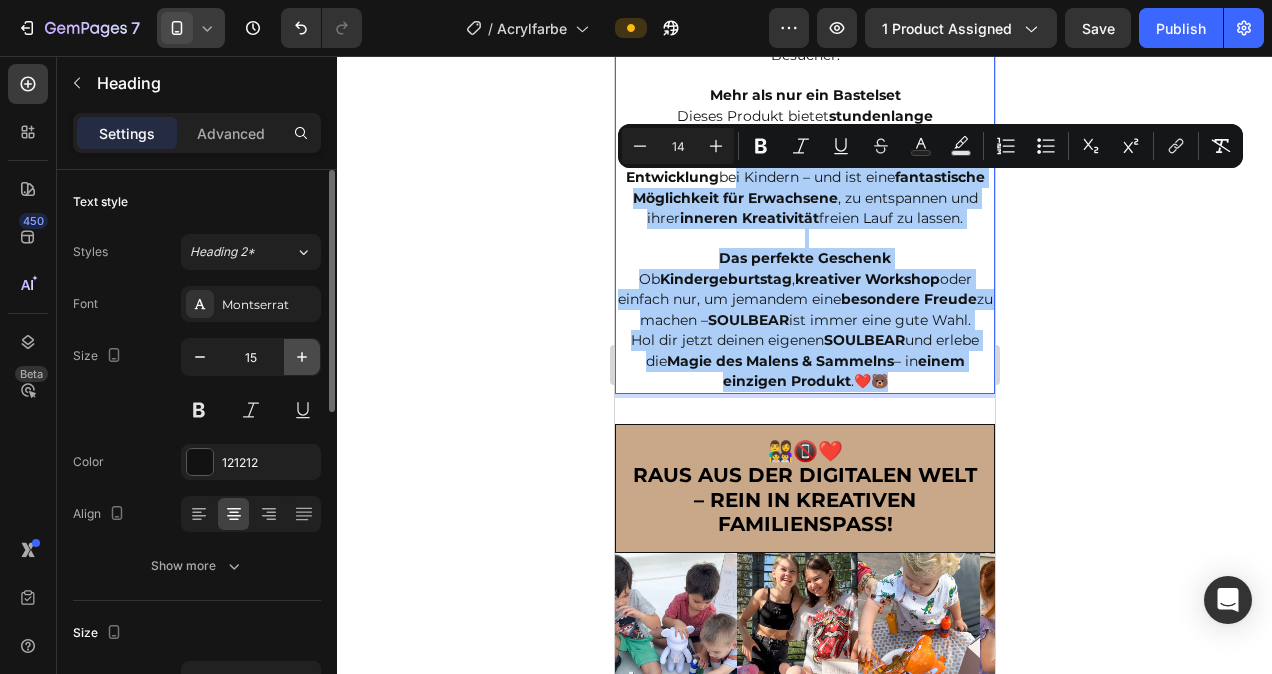 click at bounding box center [302, 357] 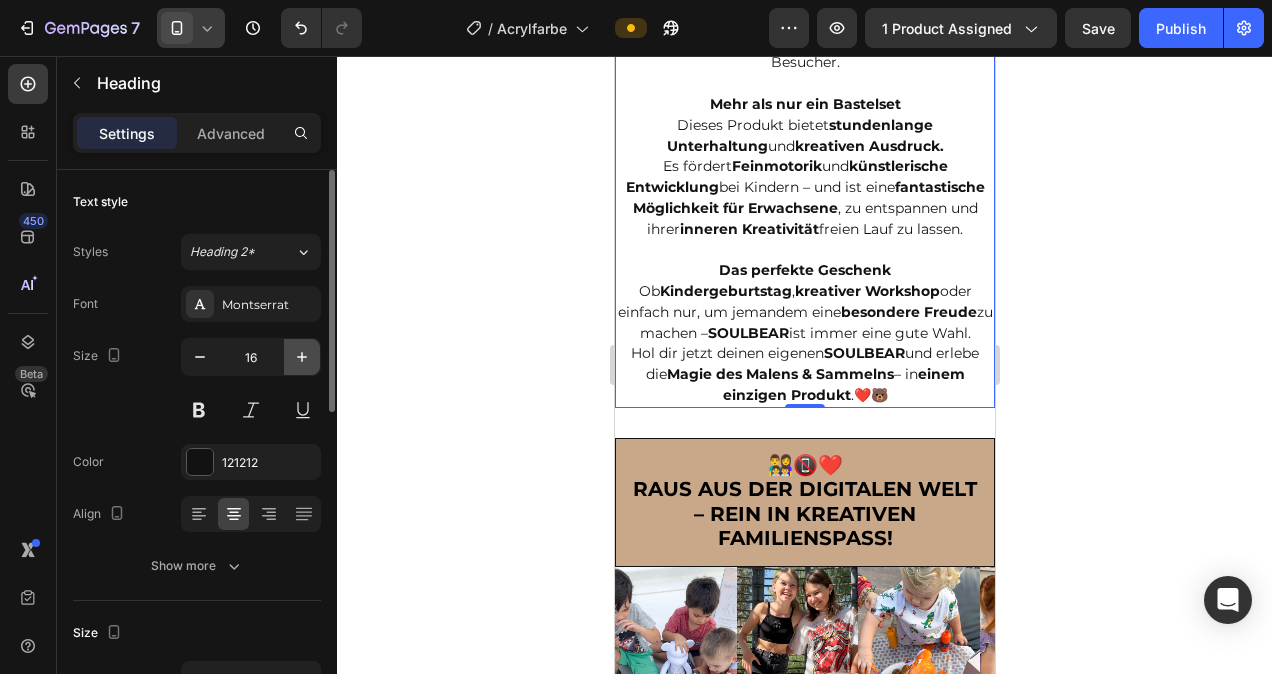 scroll, scrollTop: 2335, scrollLeft: 0, axis: vertical 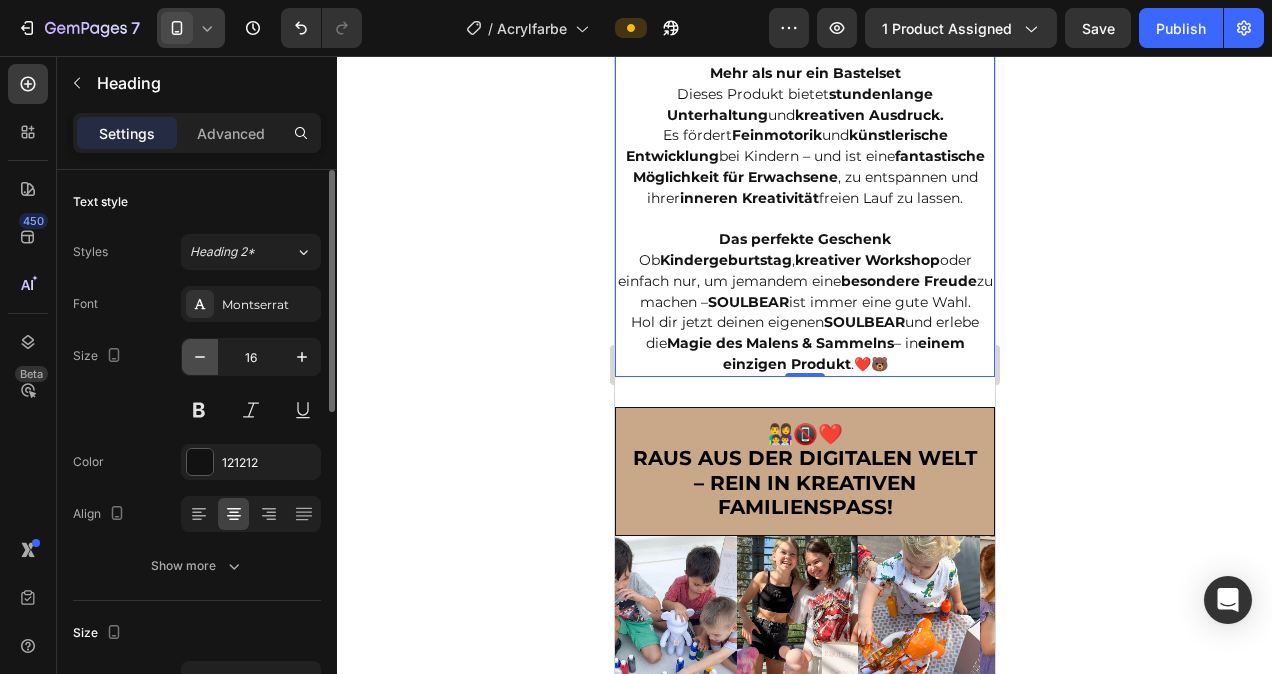 click 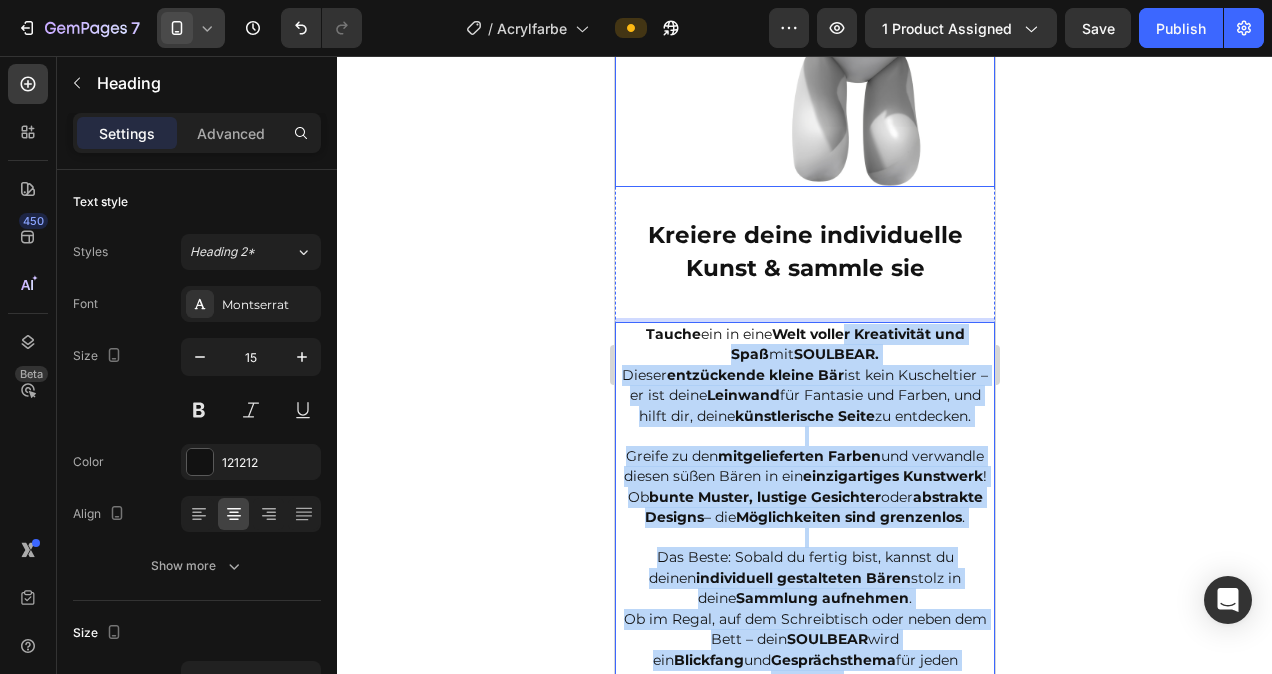 scroll, scrollTop: 1679, scrollLeft: 0, axis: vertical 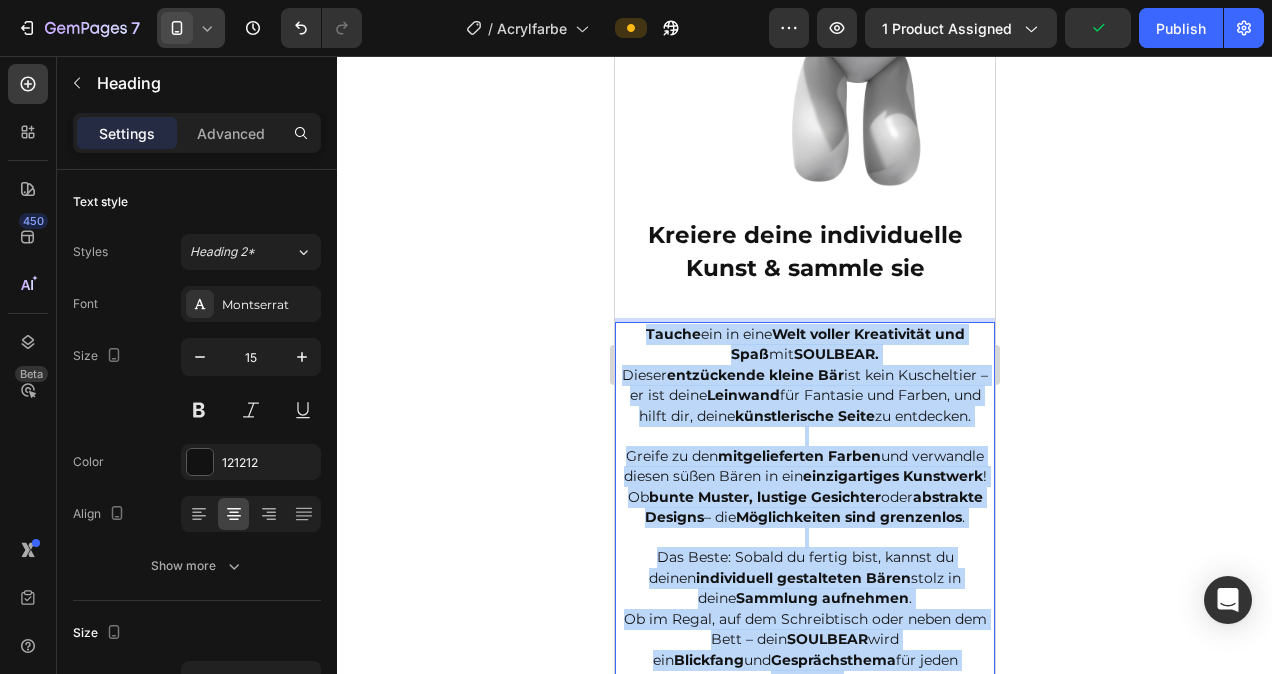 drag, startPoint x: 897, startPoint y: 387, endPoint x: 632, endPoint y: 318, distance: 273.83572 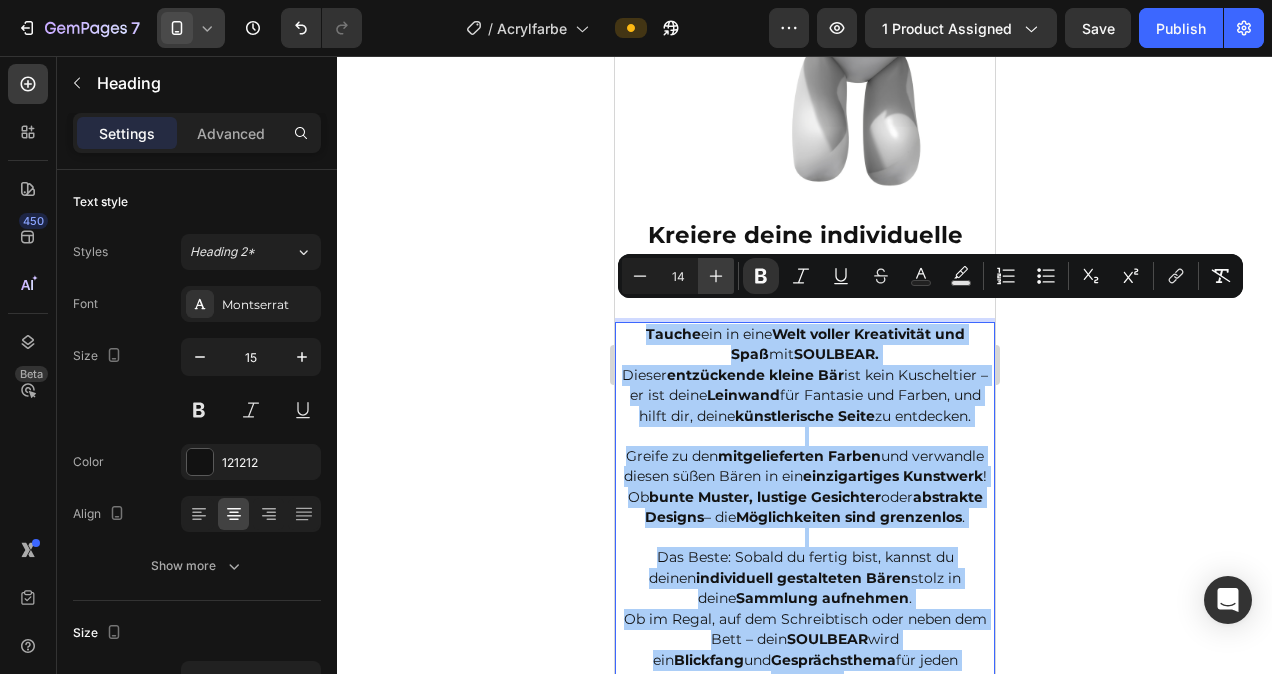 click 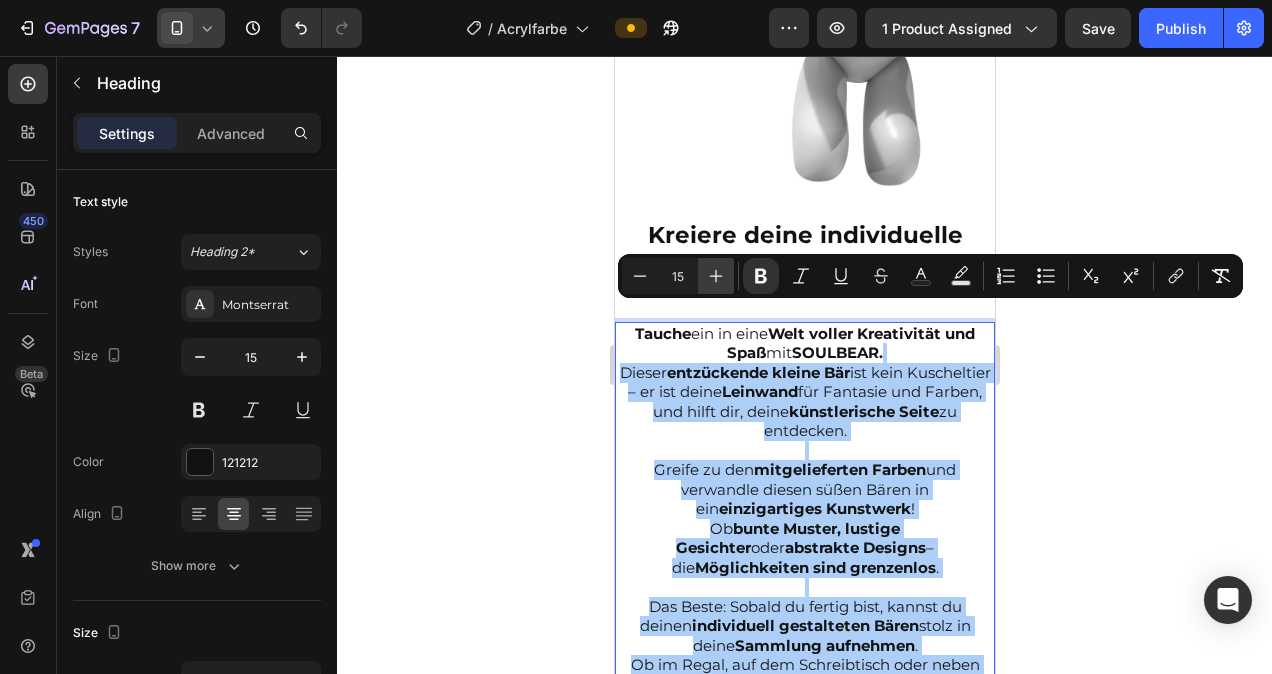 click 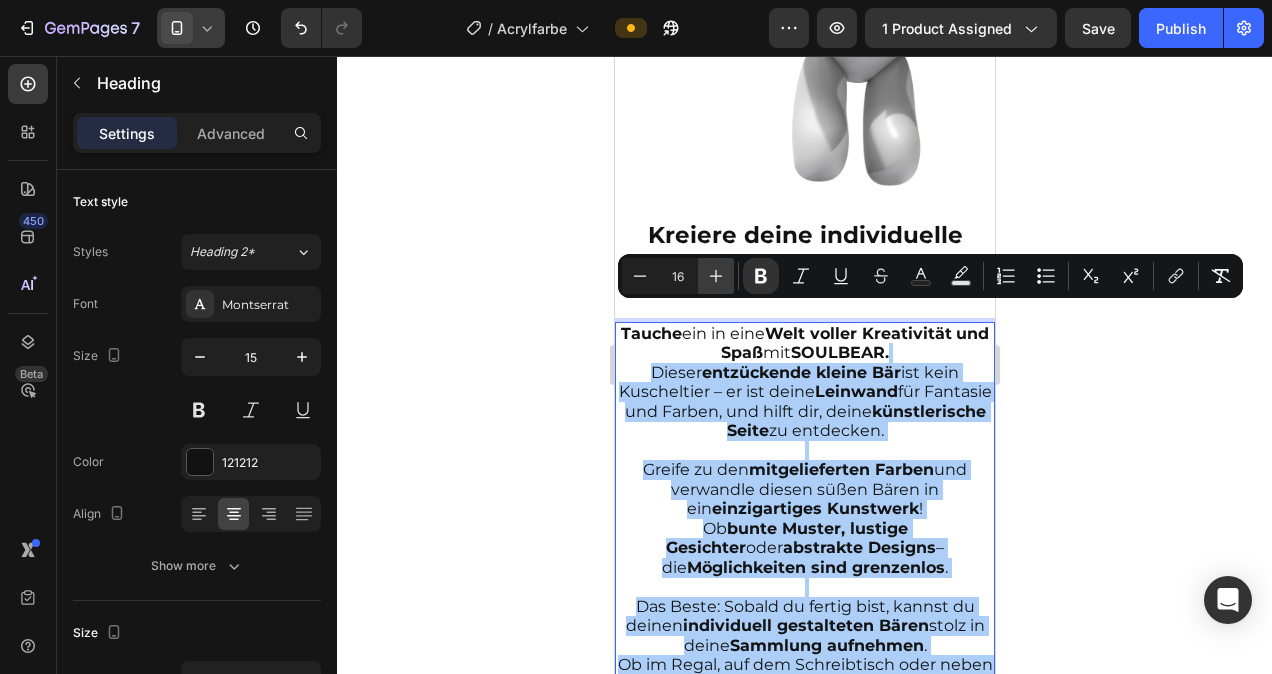 click 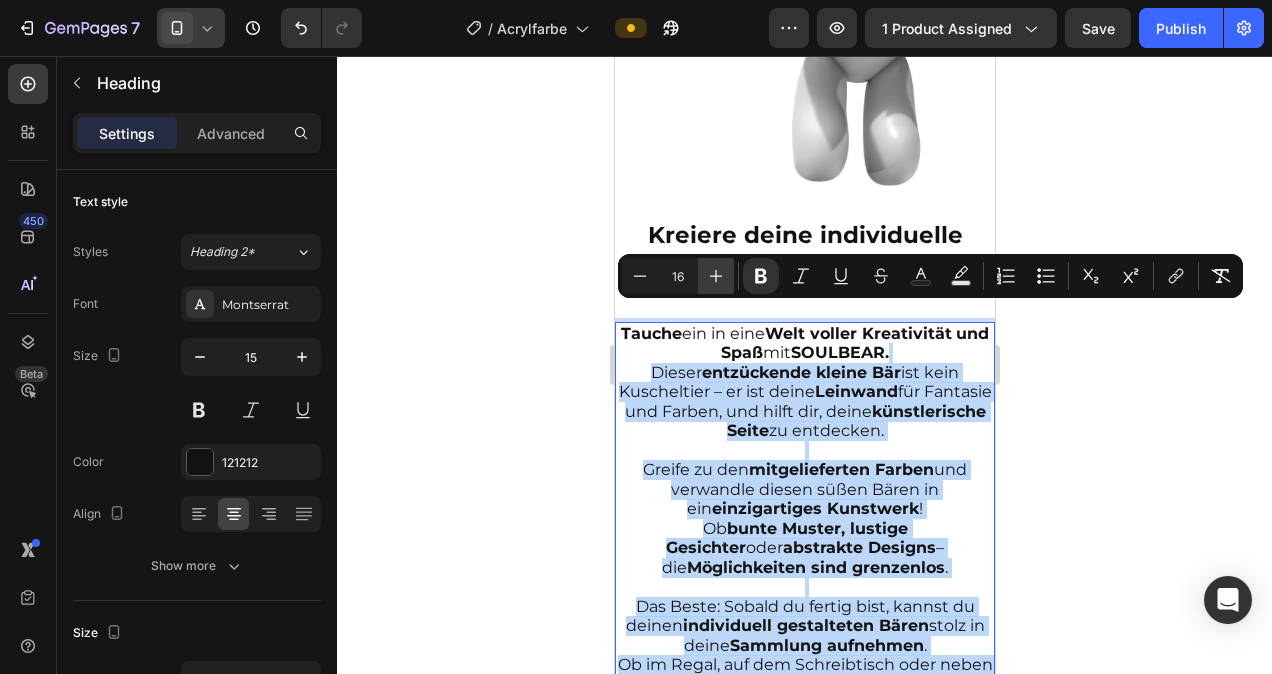 type on "17" 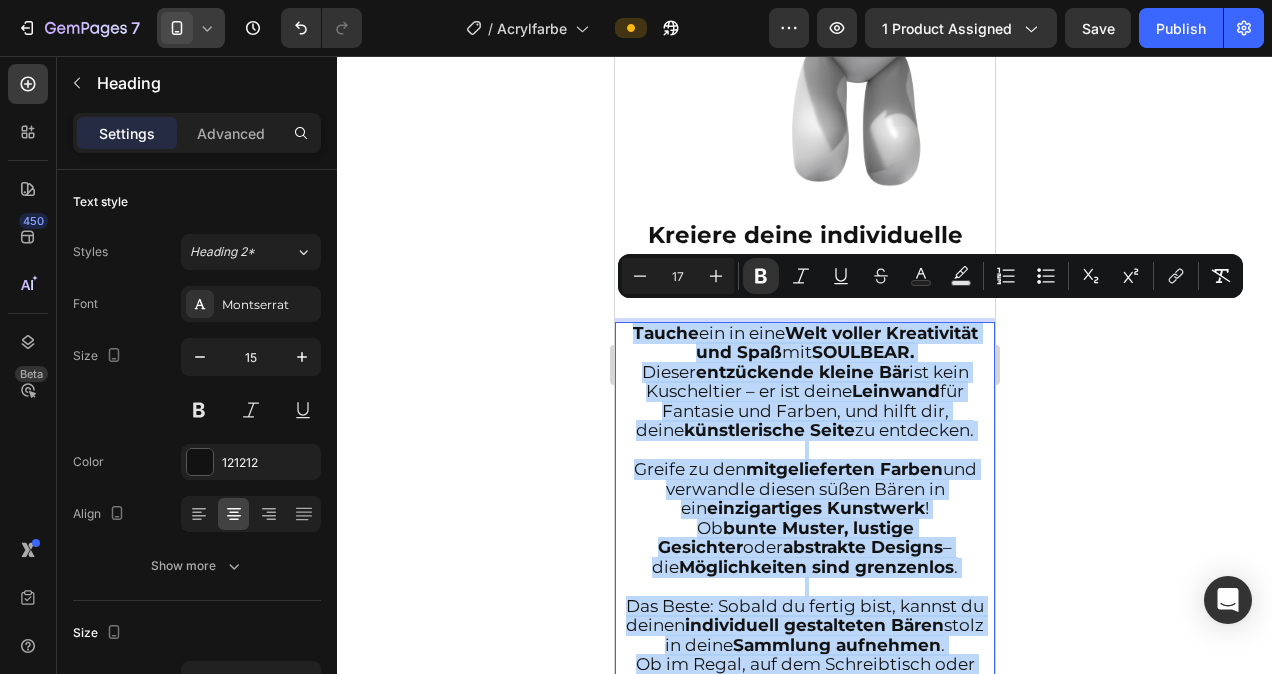 click on "Tauche  ein in eine  Welt voller Kreativität   und Spaß  mit  SOULBEAR. Dieser  entzückende kleine Bär  ist kein Kuscheltier – er ist deine  Leinwand  für Fantasie und Farben, und hilft dir, deine  künstlerische Seite  zu entdecken. Greife zu den  mitgelieferten Farben  und verwandle diesen süßen Bären in ein  einzigartiges Kunstwerk ! Ob  bunte Muster, lustige Gesichter  oder  abstrakte Designs  – die  Möglichkeiten sind grenzenlos . Das Beste: Sobald du fertig bist, kannst du deinen  individuell gestalteten Bären  stolz in deine  Sammlung aufnehmen . Ob im Regal, auf dem Schreibtisch oder neben dem Bett – dein  SOULBEAR  wird ein  Blickfang  und  Gesprächsthema  für jeden Besucher. Mehr als nur ein Bastelset Dieses Produkt bietet  stundenlange Unterhaltung  und  kreativen Ausdruck. Es fördert  Feinmotorik  und  künstlerische Entwicklung  bei Kindern – und ist eine  fantastische Möglichkeit für Erwachsene , zu entspannen und ihrer  inneren Kreativität  freien Lauf zu lassen. Ob  ," at bounding box center (804, 714) 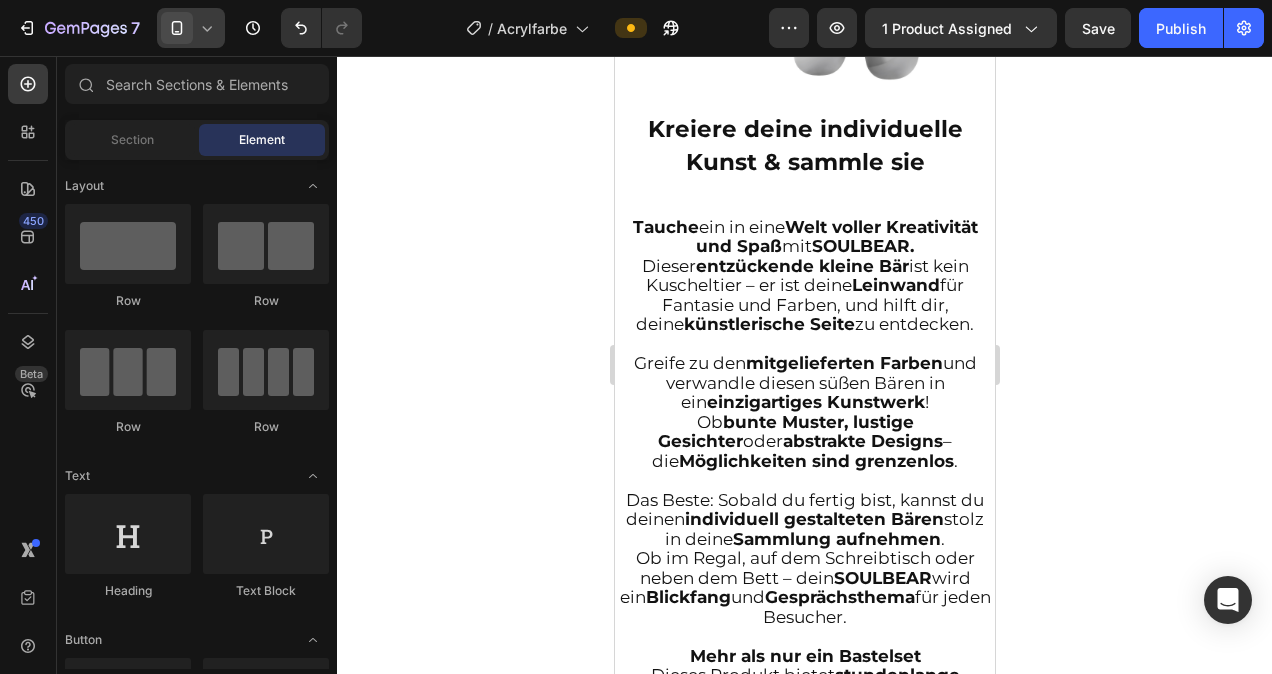scroll, scrollTop: 1656, scrollLeft: 0, axis: vertical 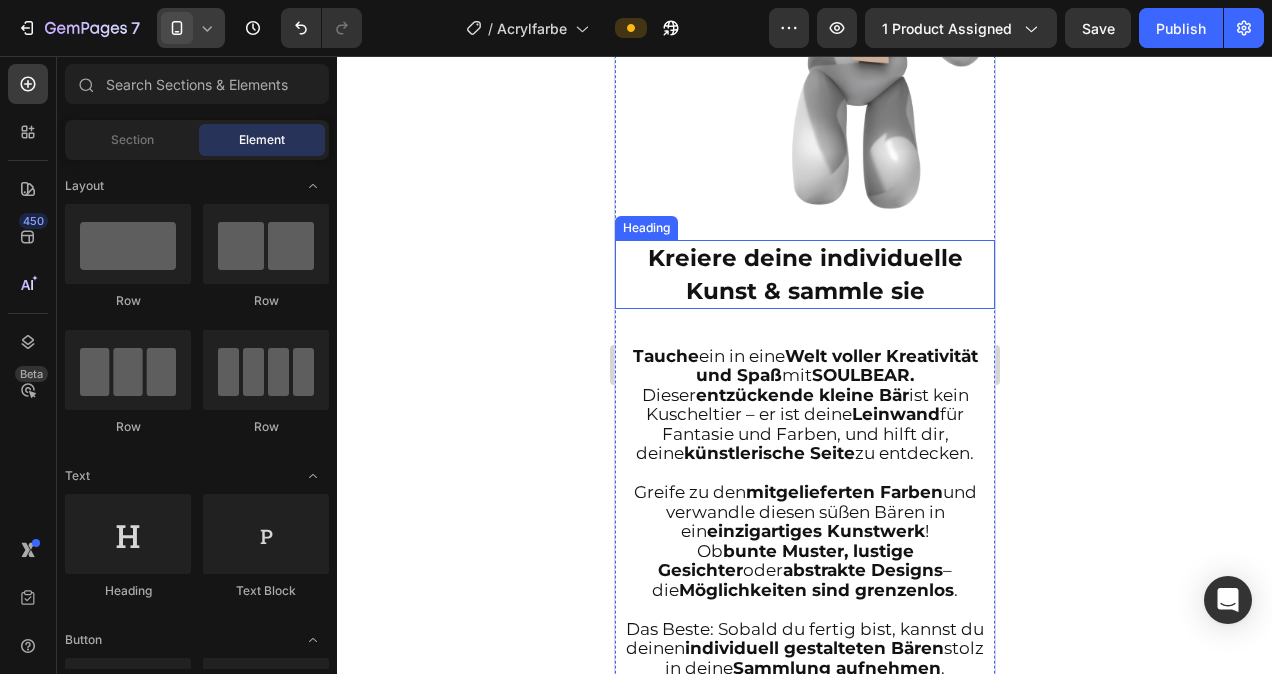 click 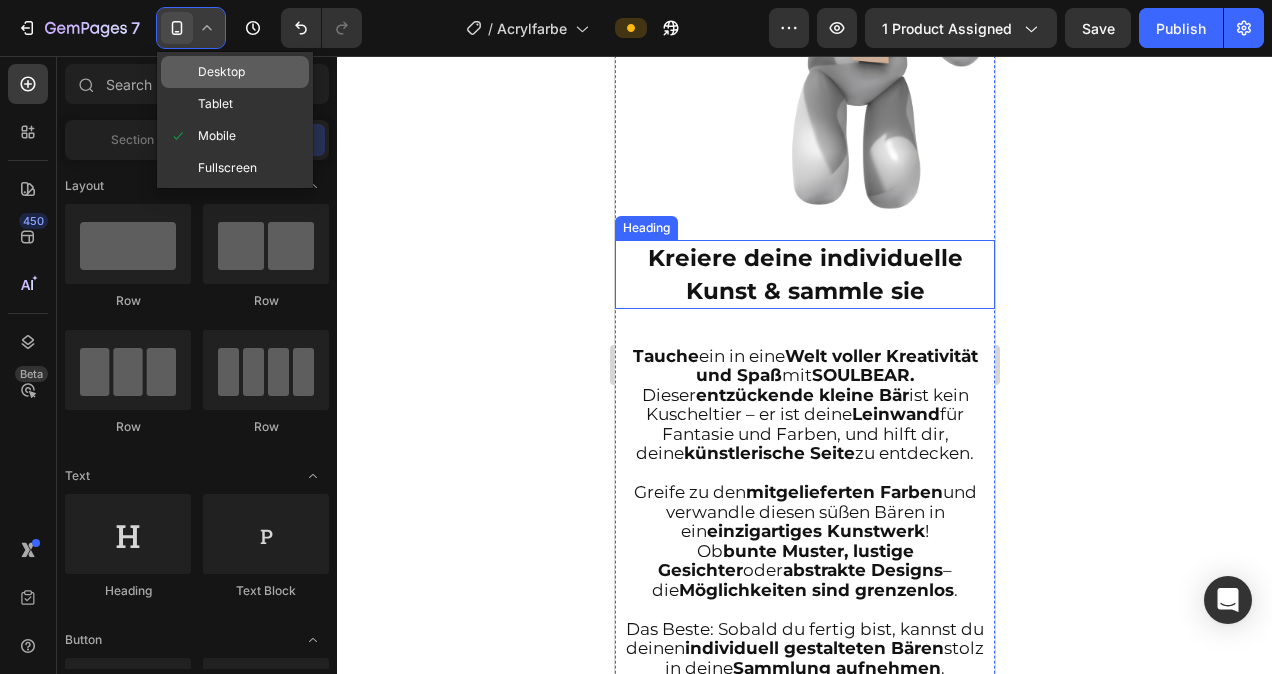 click on "Desktop" at bounding box center [221, 72] 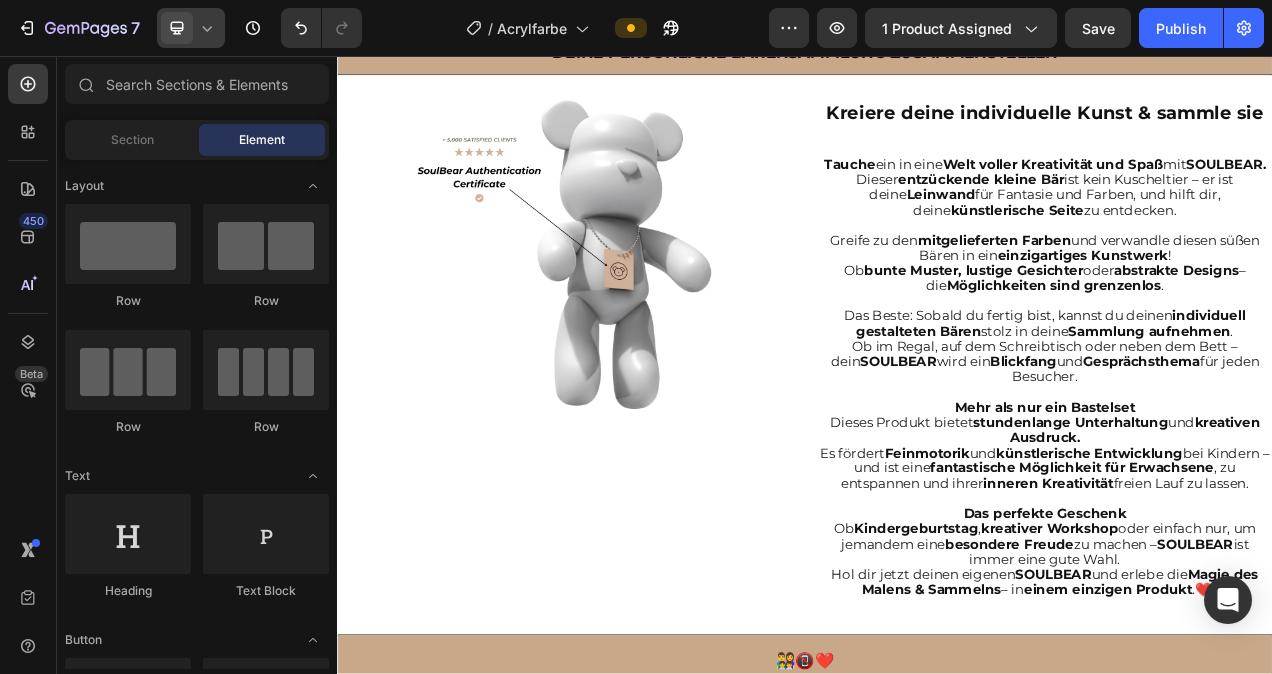 scroll, scrollTop: 1265, scrollLeft: 0, axis: vertical 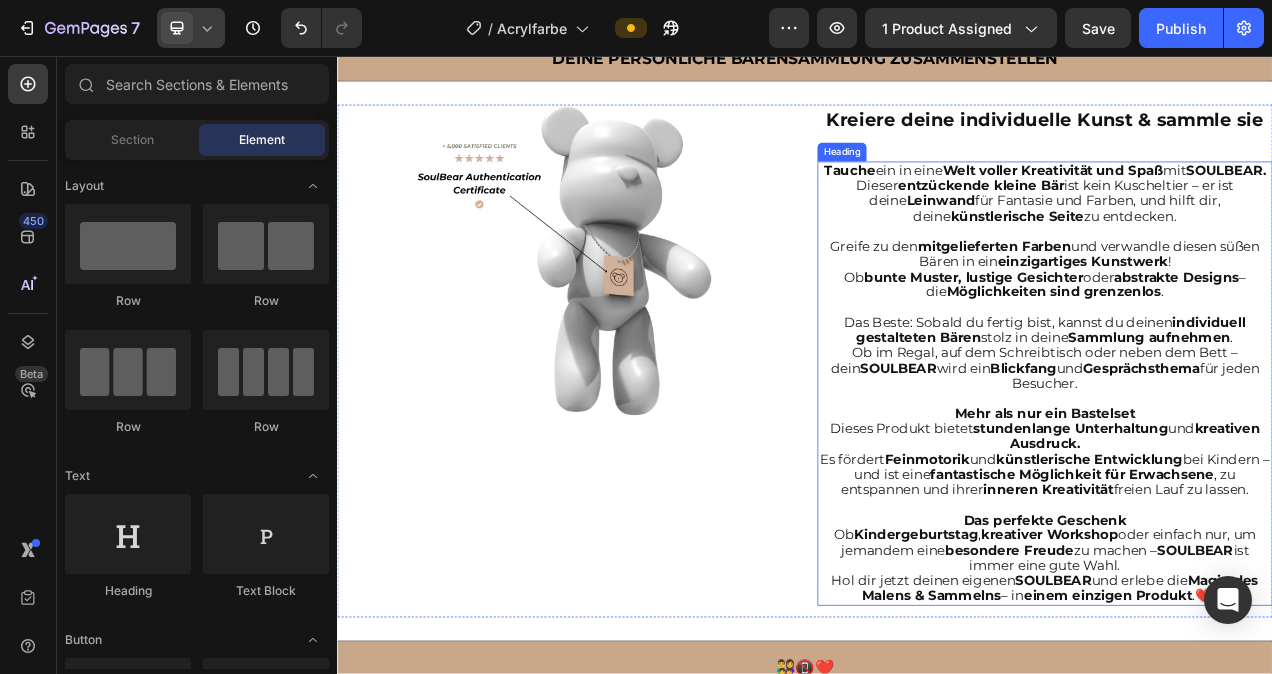 click on "⁠⁠⁠⁠⁠⁠⁠ Tauche  ein in eine  Welt voller Kreativität   und Spaß  mit  SOULBEAR. Dieser  entzückende kleine Bär  ist kein Kuscheltier – er ist deine  Leinwand  für Fantasie und Farben, und hilft dir, deine  künstlerische Seite  zu entdecken. Greife zu den  mitgelieferten Farben  und verwandle diesen süßen Bären in ein  einzigartiges Kunstwerk ! Ob  bunte Muster, lustige Gesichter  oder  abstrakte Designs  – die  Möglichkeiten sind grenzenlos . Das Beste: Sobald du fertig bist, kannst du deinen  individuell gestalteten Bären  stolz in deine  Sammlung aufnehmen . Ob im Regal, auf dem Schreibtisch oder neben dem Bett – dein  SOULBEAR  wird ein  Blickfang  und  Gesprächsthema  für jeden Besucher. Mehr als nur ein Bastelset Dieses Produkt bietet  stundenlange Unterhaltung  und  kreativen Ausdruck. Es fördert  Feinmotorik  und  künstlerische Entwicklung  bei Kindern – und ist eine  fantastische Möglichkeit für Erwachsene , zu entspannen und ihrer  inneren Kreativität Ob  ," at bounding box center (1245, 477) 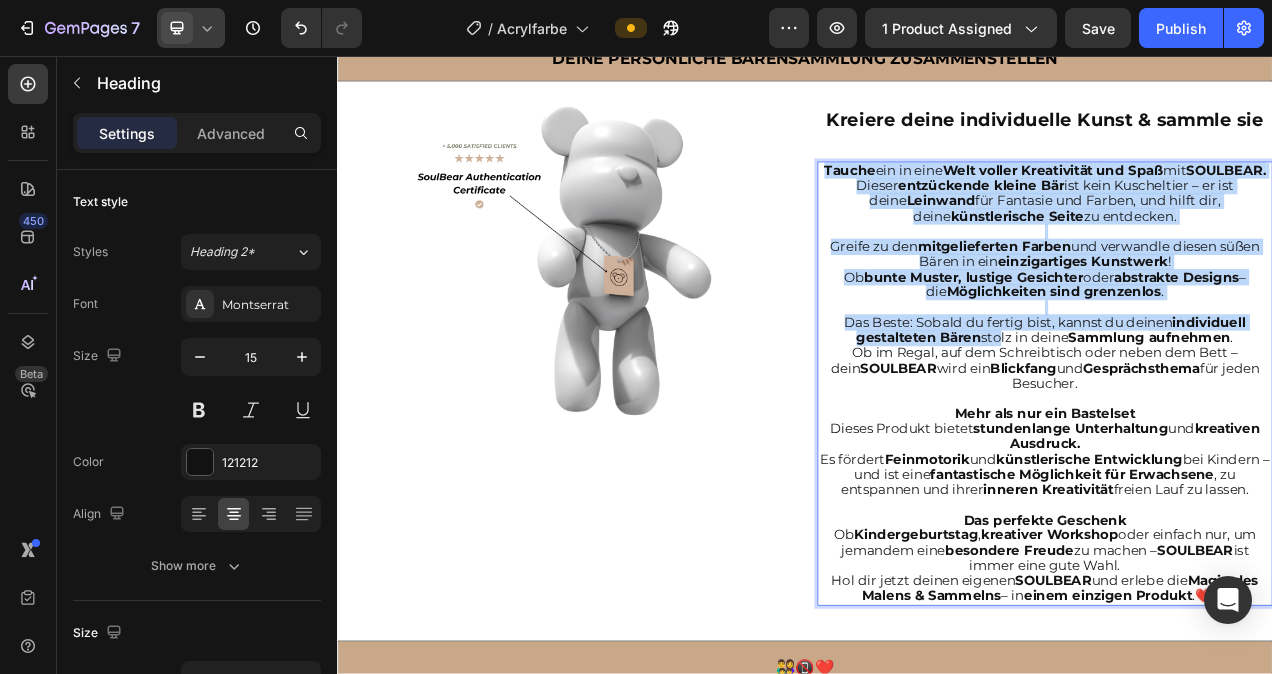 drag, startPoint x: 982, startPoint y: 209, endPoint x: 1177, endPoint y: 432, distance: 296.233 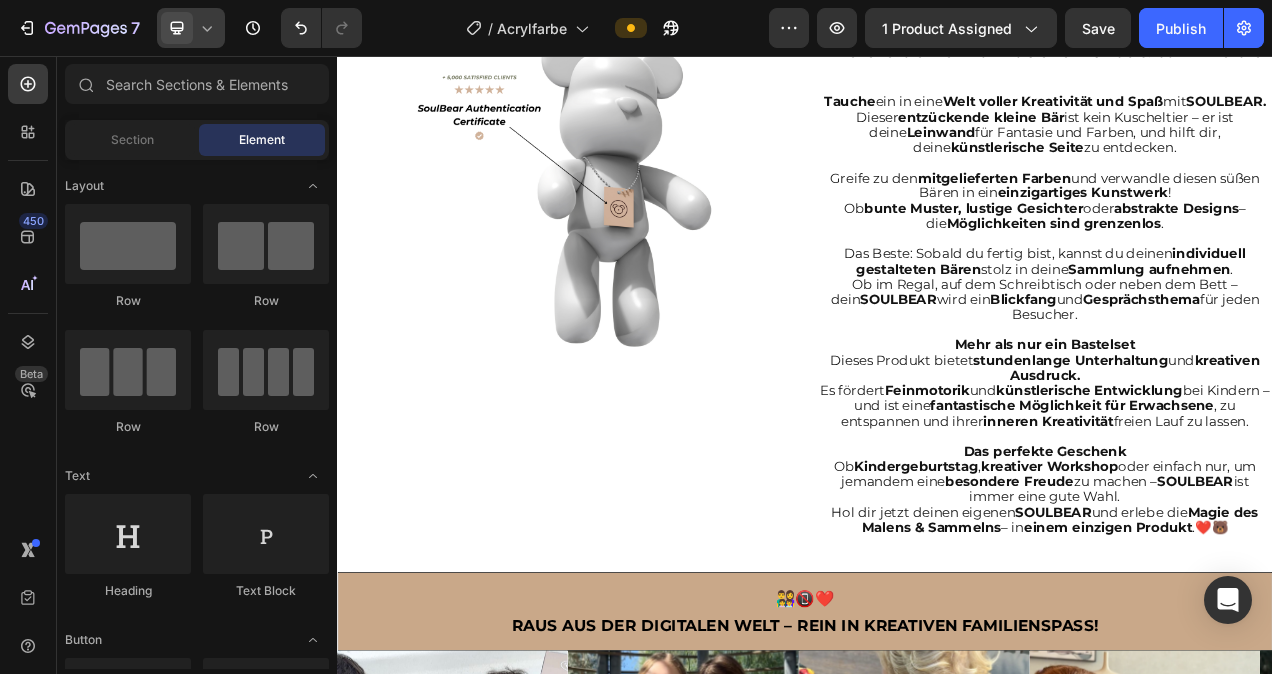 scroll, scrollTop: 1372, scrollLeft: 0, axis: vertical 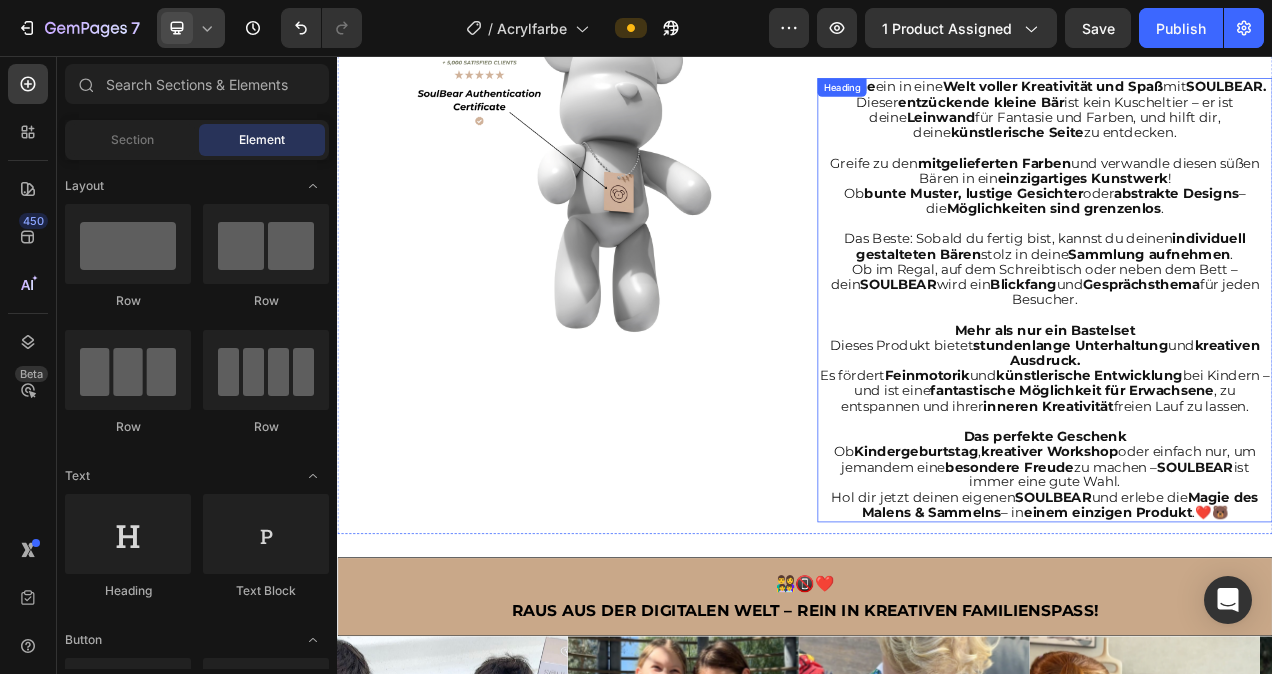 click on "⁠⁠⁠⁠⁠⁠⁠ Tauche  ein in eine  Welt voller Kreativität   und Spaß  mit  SOULBEAR. Dieser  entzückende kleine Bär  ist kein Kuscheltier – er ist deine  Leinwand  für Fantasie und Farben, und hilft dir, deine  künstlerische Seite  zu entdecken. Greife zu den  mitgelieferten Farben  und verwandle diesen süßen Bären in ein  einzigartiges Kunstwerk ! Ob  bunte Muster, lustige Gesichter  oder  abstrakte Designs  – die  Möglichkeiten sind grenzenlos . Das Beste: Sobald du fertig bist, kannst du deinen  individuell gestalteten Bären  stolz in deine  Sammlung aufnehmen . Ob im Regal, auf dem Schreibtisch oder neben dem Bett – dein  SOULBEAR  wird ein  Blickfang  und  Gesprächsthema  für jeden Besucher. Mehr als nur ein Bastelset Dieses Produkt bietet  stundenlange Unterhaltung  und  kreativen Ausdruck. Es fördert  Feinmotorik  und  künstlerische Entwicklung  bei Kindern – und ist eine  fantastische Möglichkeit für Erwachsene , zu entspannen und ihrer  inneren Kreativität Ob  ," at bounding box center [1245, 370] 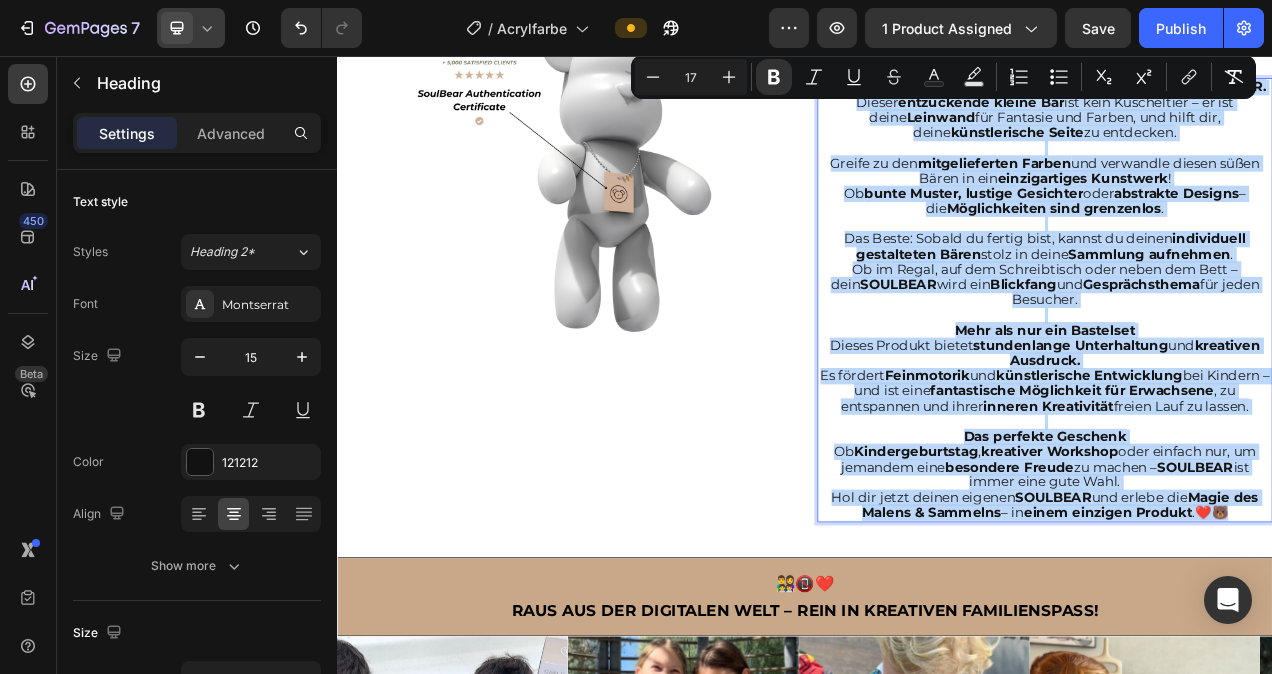 drag, startPoint x: 1490, startPoint y: 668, endPoint x: 1193, endPoint y: 153, distance: 594.5032 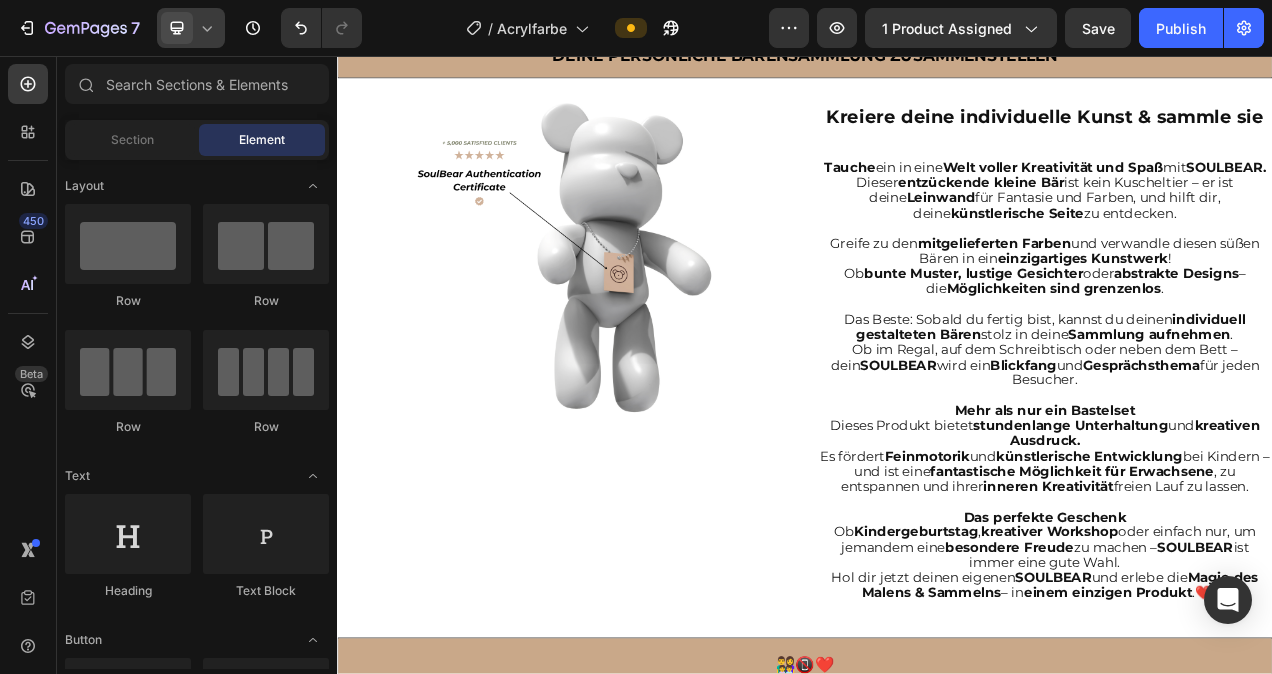 scroll, scrollTop: 1243, scrollLeft: 0, axis: vertical 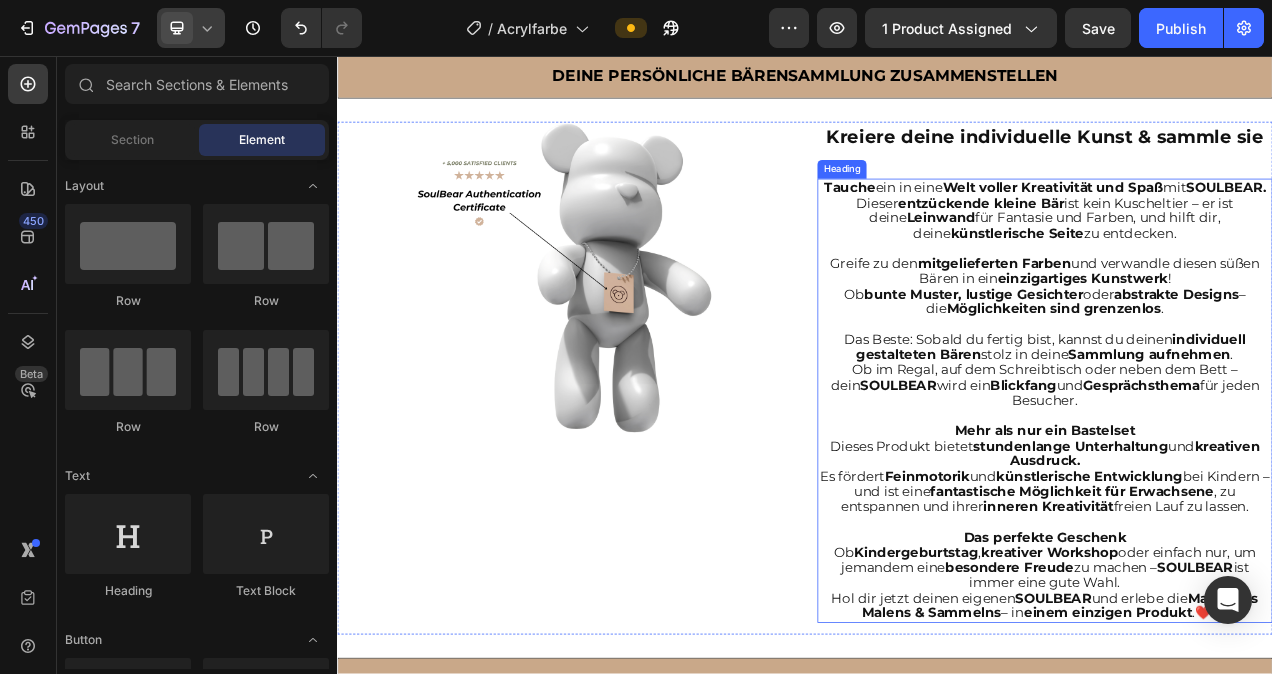 click on "⁠⁠⁠⁠⁠⁠⁠ Tauche  ein in eine  Welt voller Kreativität   und Spaß  mit  SOULBEAR. Dieser  entzückende kleine Bär  ist kein Kuscheltier – er ist deine  Leinwand  für Fantasie und Farben, und hilft dir, deine  künstlerische Seite  zu entdecken. Greife zu den  mitgelieferten Farben  und verwandle diesen süßen Bären in ein  einzigartiges Kunstwerk ! Ob  bunte Muster, lustige Gesichter  oder  abstrakte Designs  – die  Möglichkeiten sind grenzenlos . Das Beste: Sobald du fertig bist, kannst du deinen  individuell gestalteten Bären  stolz in deine  Sammlung aufnehmen . Ob im Regal, auf dem Schreibtisch oder neben dem Bett – dein  SOULBEAR  wird ein  Blickfang  und  Gesprächsthema  für jeden Besucher. Mehr als nur ein Bastelset Dieses Produkt bietet  stundenlange Unterhaltung  und  kreativen Ausdruck. Es fördert  Feinmotorik  und  künstlerische Entwicklung  bei Kindern – und ist eine  fantastische Möglichkeit für Erwachsene , zu entspannen und ihrer  inneren Kreativität Ob  ," at bounding box center (1245, 499) 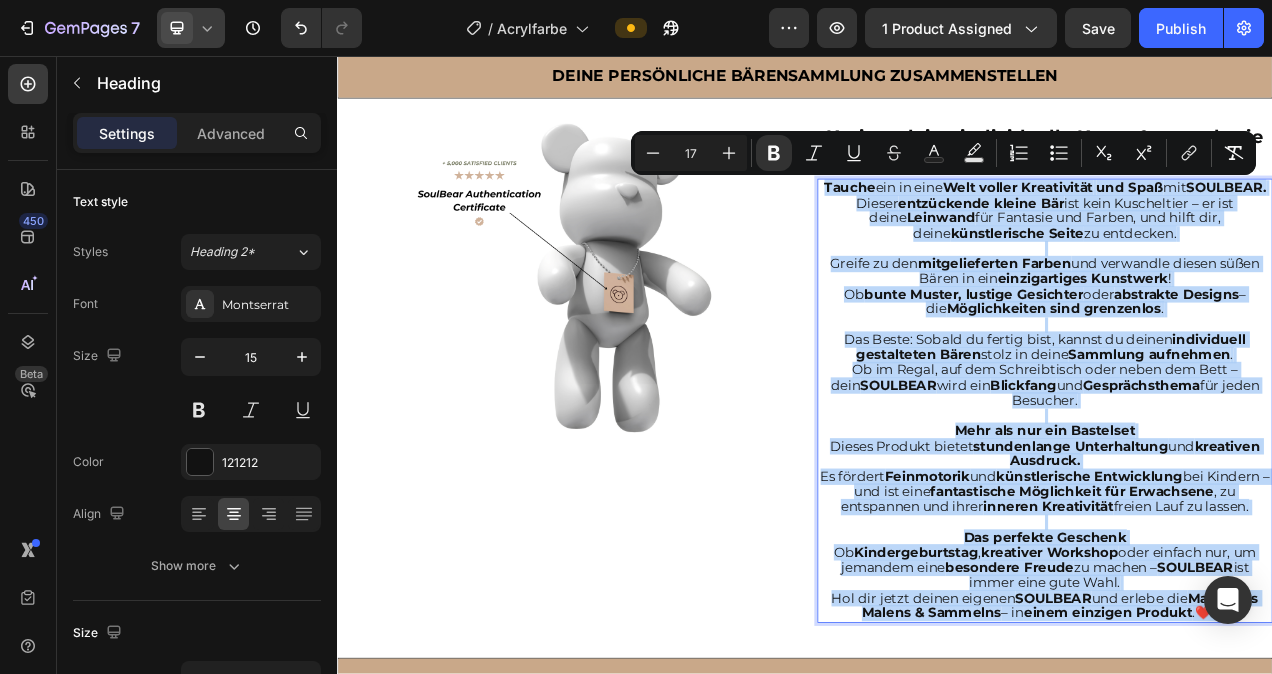 drag, startPoint x: 985, startPoint y: 218, endPoint x: 1472, endPoint y: 802, distance: 760.4111 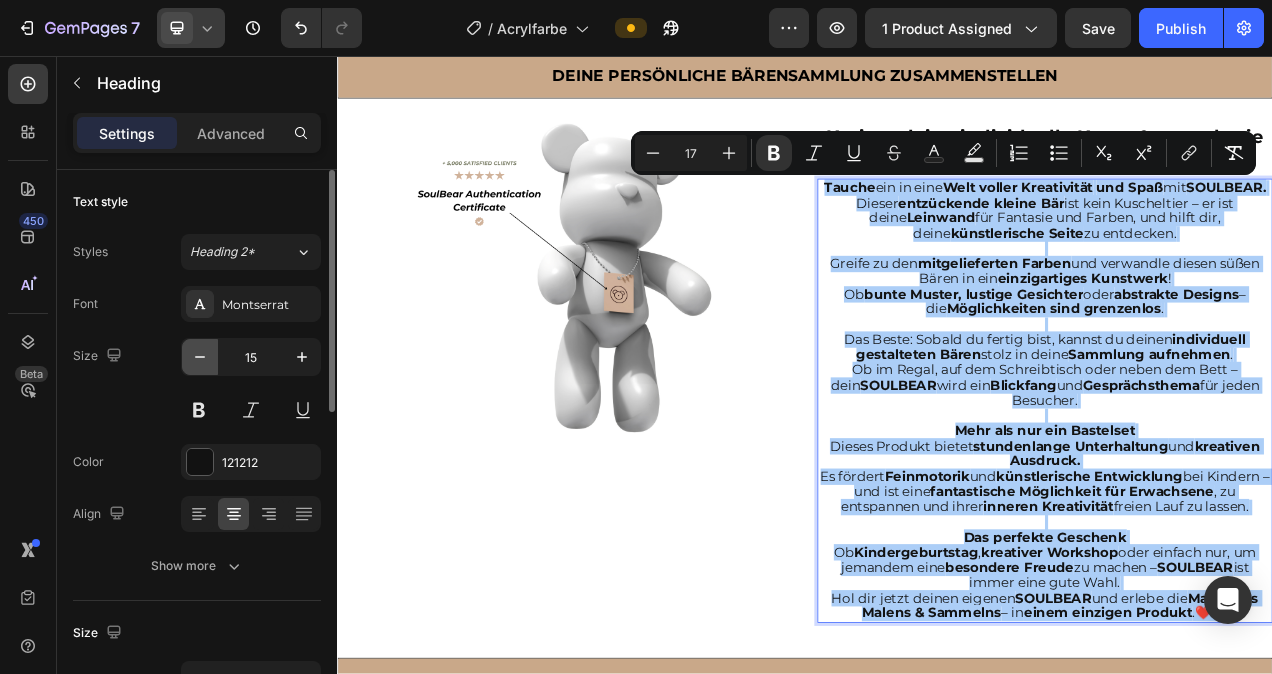 click 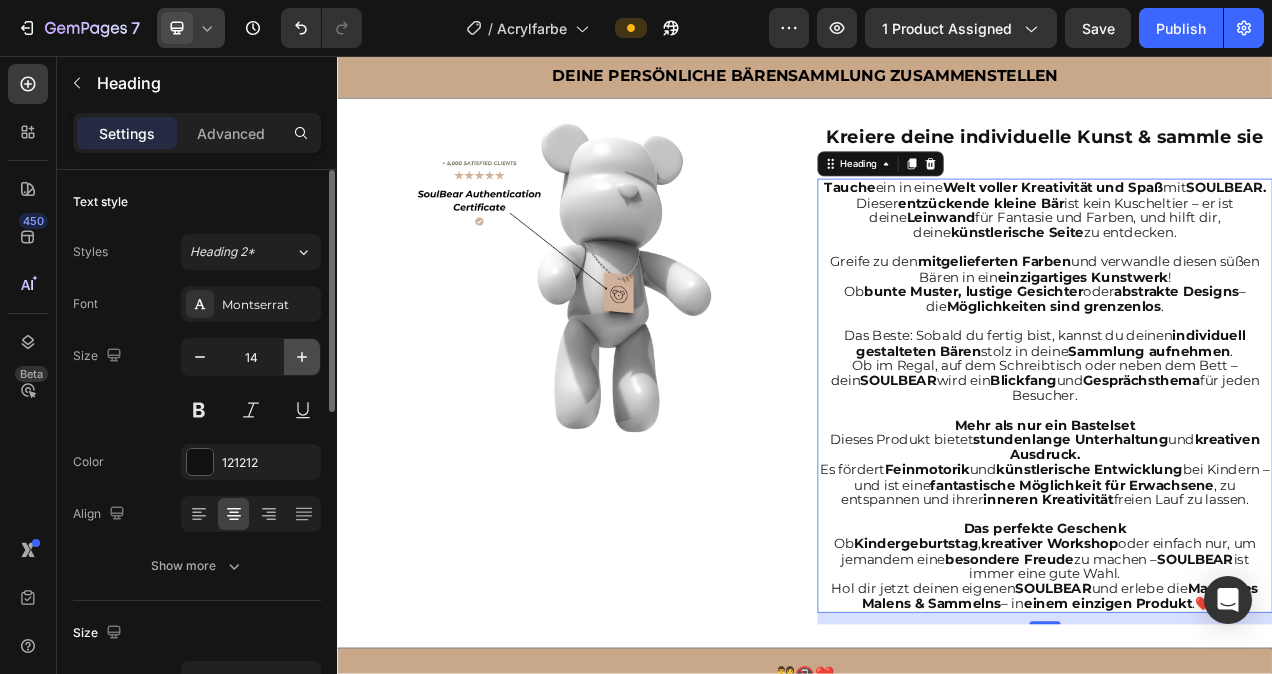 click at bounding box center (302, 357) 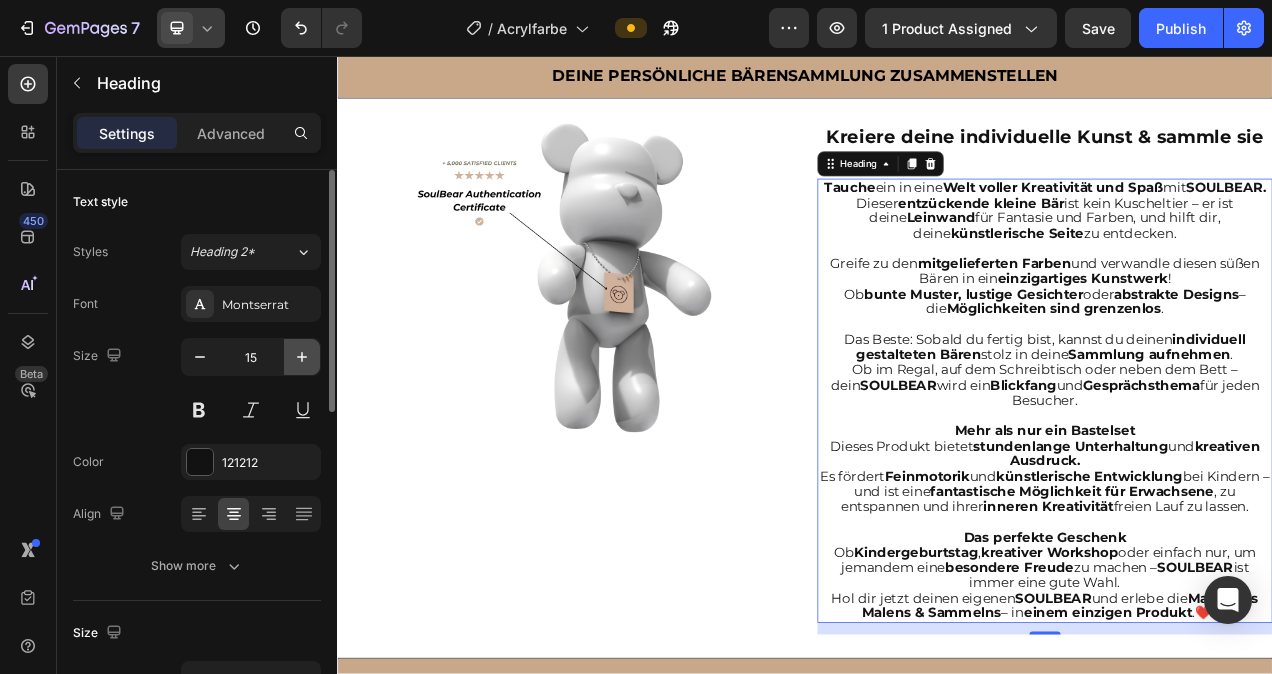 click at bounding box center [302, 357] 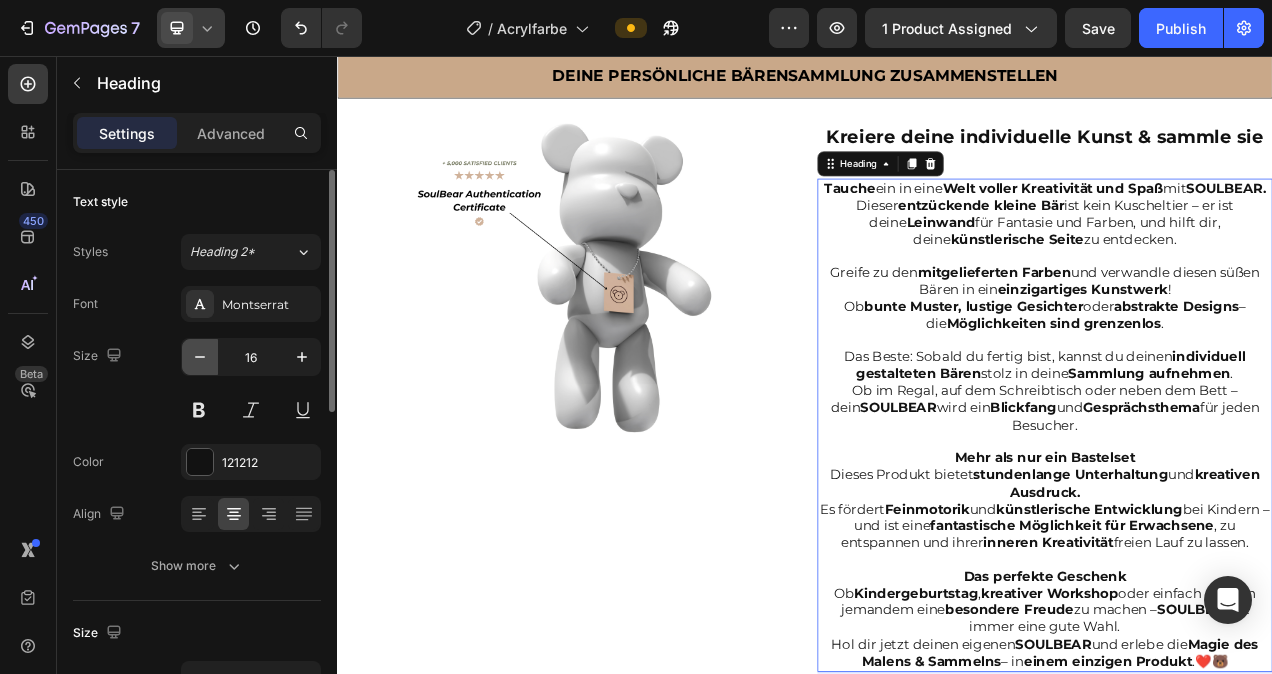 click 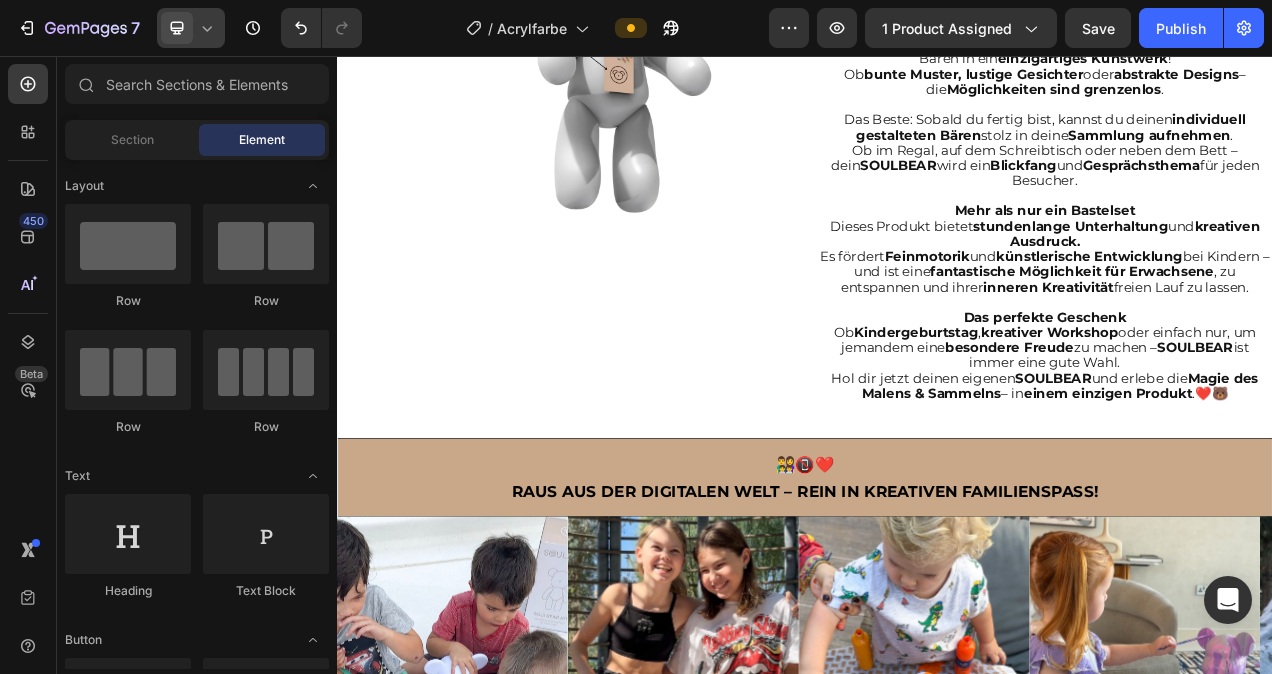 scroll, scrollTop: 1288, scrollLeft: 0, axis: vertical 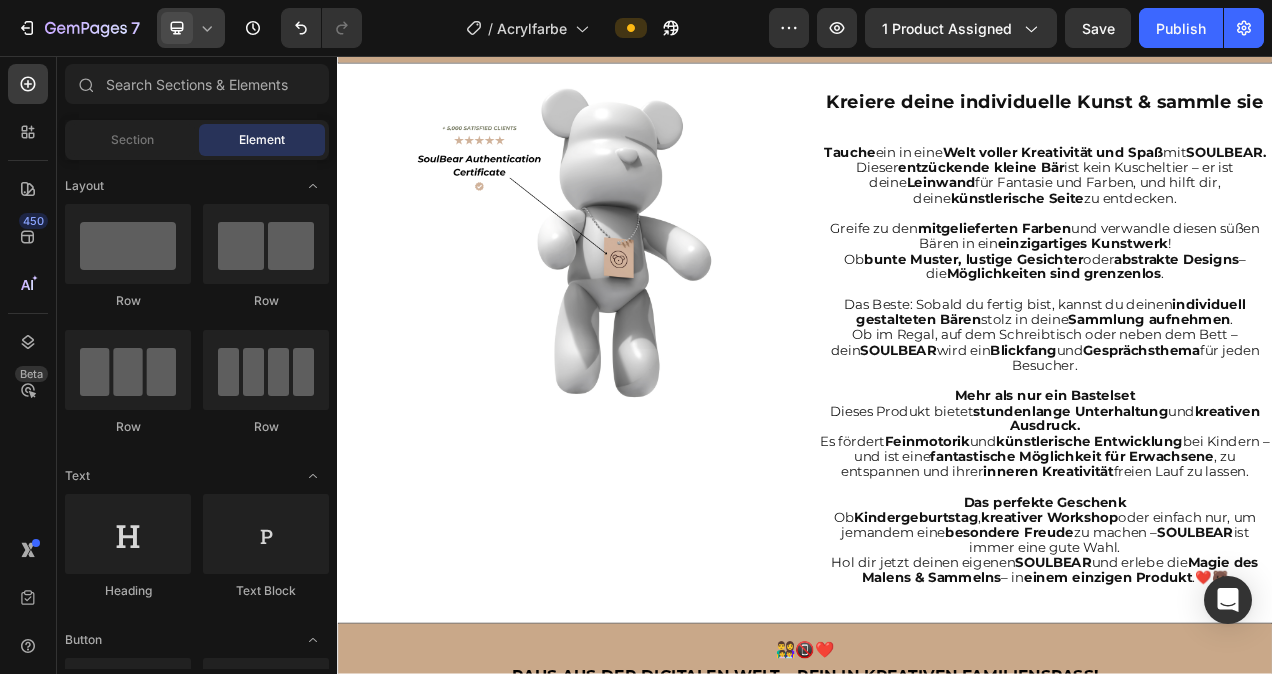 click 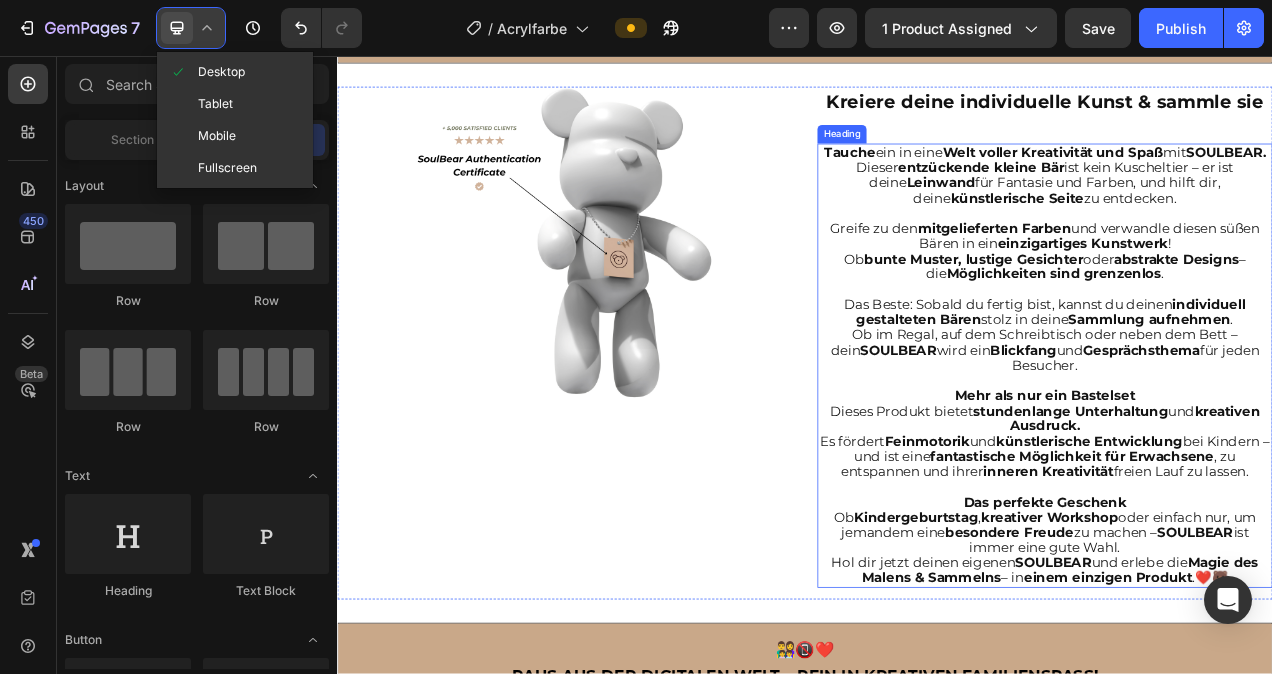 click on "bunte Muster, lustige Gesichter" at bounding box center [1153, 317] 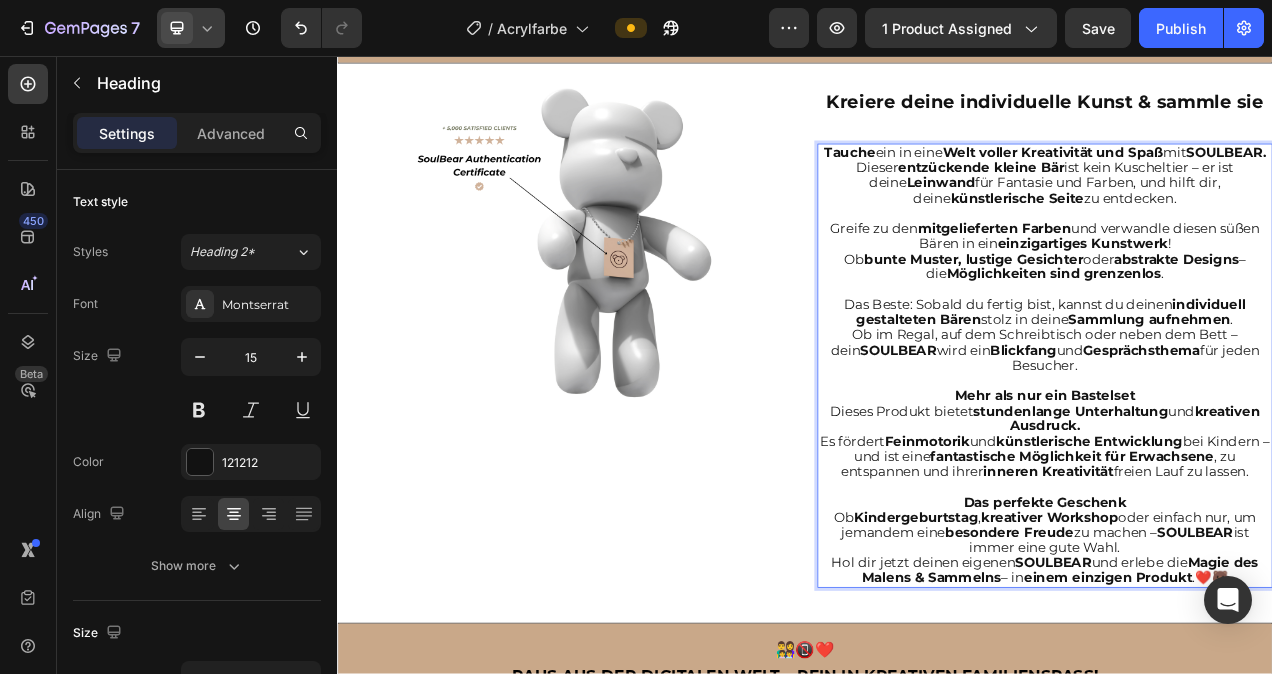 click on "Tauche  ein in eine  Welt voller Kreativität   und Spaß  mit  SOULBEAR. Dieser  entzückende kleine Bär  ist kein Kuscheltier – er ist deine  Leinwand  für Fantasie und Farben, und hilft dir, deine  künstlerische Seite  zu entdecken. Greife zu den  mitgelieferten Farben  und verwandle diesen süßen Bären in ein  einzigartiges Kunstwerk ! Ob  bunte Muster, lustige Gesichter  oder  abstrakte Designs  – die  Möglichkeiten sind grenzenlos . Das Beste: Sobald du fertig bist, kannst du deinen  individuell gestalteten Bären  stolz in deine  Sammlung aufnehmen . Ob im Regal, auf dem Schreibtisch oder neben dem Bett – dein  SOULBEAR  wird ein  Blickfang  und  Gesprächsthema  für jeden Besucher. Mehr als nur ein Bastelset Dieses Produkt bietet  stundenlange Unterhaltung  und  kreativen Ausdruck. Es fördert  Feinmotorik  und  künstlerische Entwicklung  bei Kindern – und ist eine  fantastische Möglichkeit für Erwachsene , zu entspannen und ihrer  inneren Kreativität  freien Lauf zu lassen. Ob  ," at bounding box center (1245, 454) 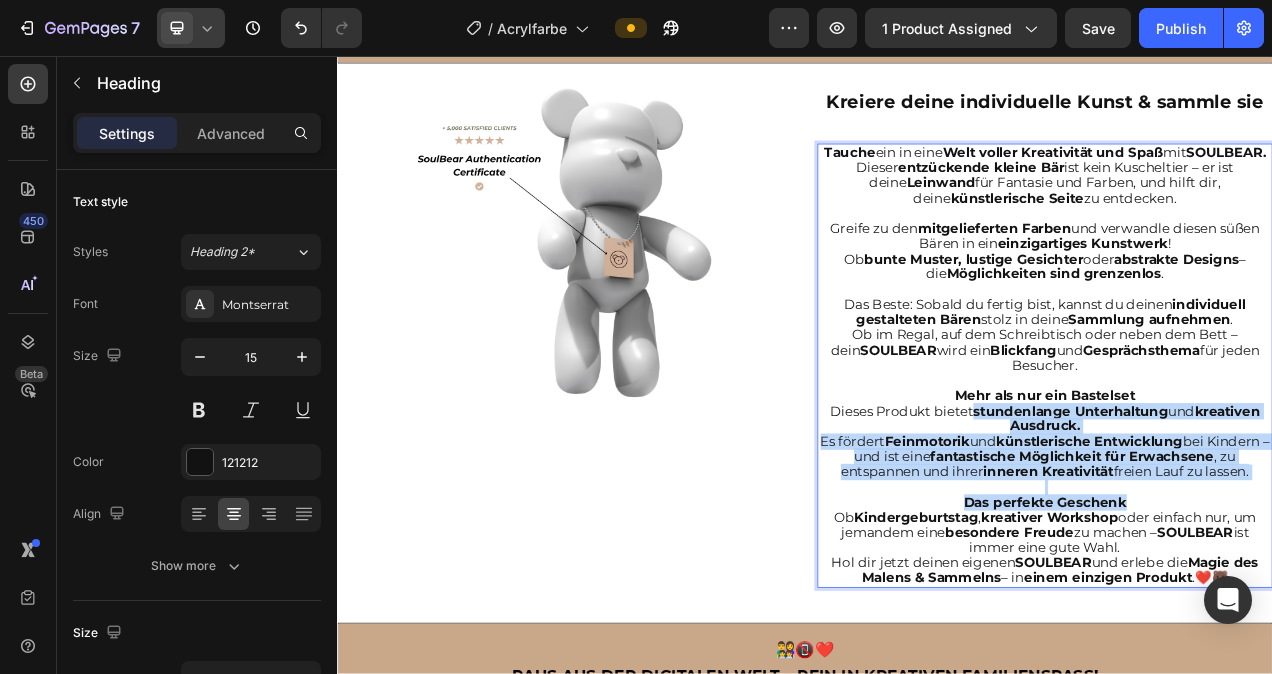 drag, startPoint x: 1356, startPoint y: 654, endPoint x: 1139, endPoint y: 534, distance: 247.96976 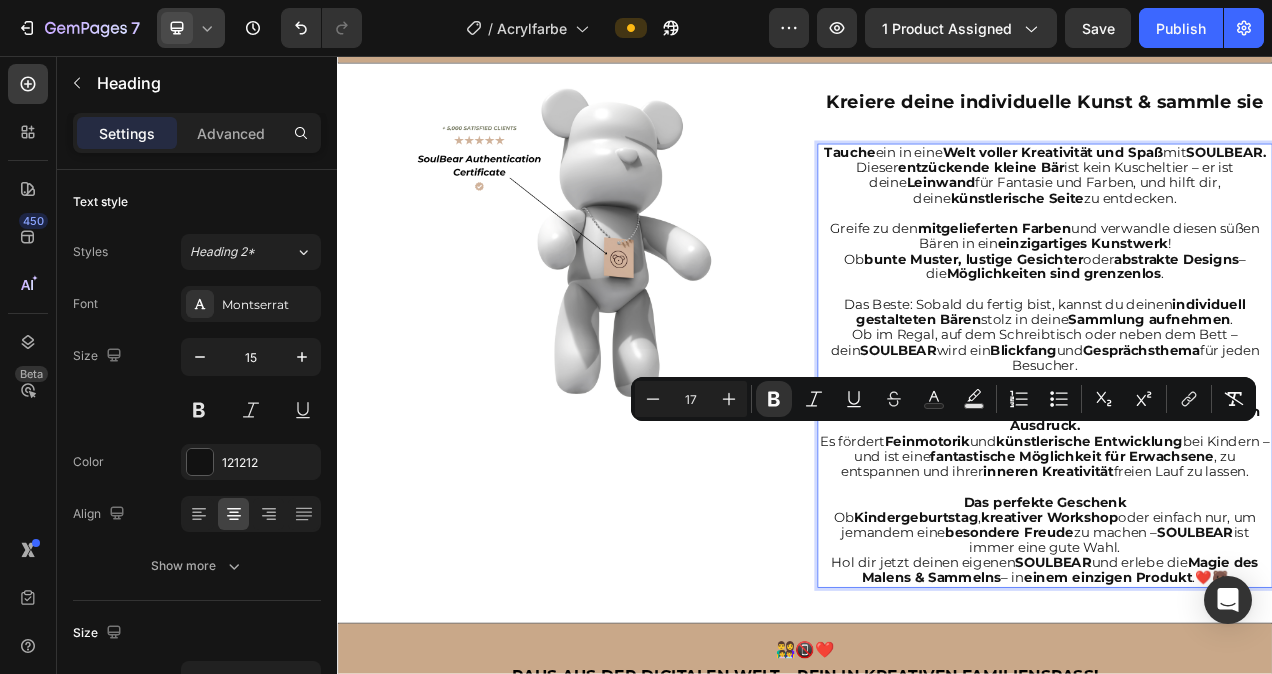 click on "Tauche  ein in eine  Welt voller Kreativität   und Spaß  mit  SOULBEAR. Dieser  entzückende kleine Bär  ist kein Kuscheltier – er ist deine  Leinwand  für Fantasie und Farben, und hilft dir, deine  künstlerische Seite  zu entdecken. Greife zu den  mitgelieferten Farben  und verwandle diesen süßen Bären in ein  einzigartiges Kunstwerk ! Ob  bunte Muster, lustige Gesichter  oder  abstrakte Designs  – die  Möglichkeiten sind grenzenlos . Das Beste: Sobald du fertig bist, kannst du deinen  individuell gestalteten Bären  stolz in deine  Sammlung aufnehmen . Ob im Regal, auf dem Schreibtisch oder neben dem Bett – dein  SOULBEAR  wird ein  Blickfang  und  Gesprächsthema  für jeden Besucher. Mehr als nur ein Bastelset Dieses Produkt bietet  stundenlange Unterhaltung  und  kreativen Ausdruck. Es fördert  Feinmotorik  und  künstlerische Entwicklung  bei Kindern – und ist eine  fantastische Möglichkeit für Erwachsene , zu entspannen und ihrer  inneren Kreativität  freien Lauf zu lassen. Ob  ," at bounding box center [1245, 454] 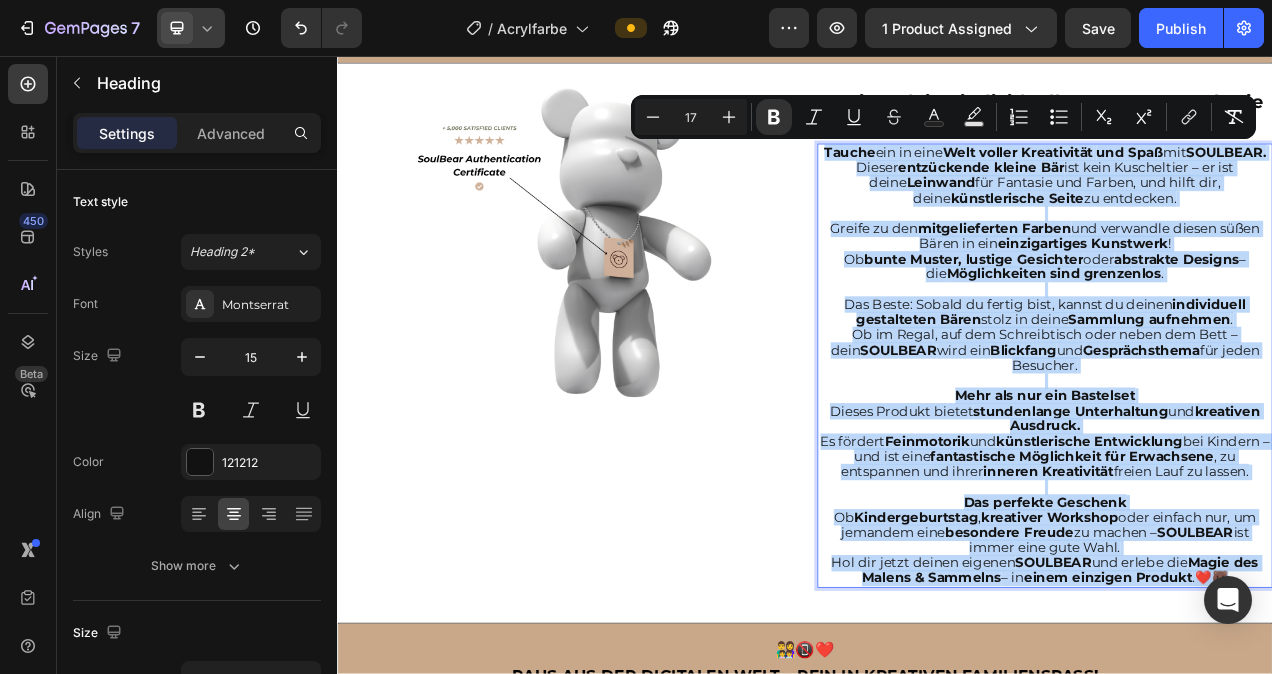 drag, startPoint x: 983, startPoint y: 183, endPoint x: 1507, endPoint y: 763, distance: 781.64954 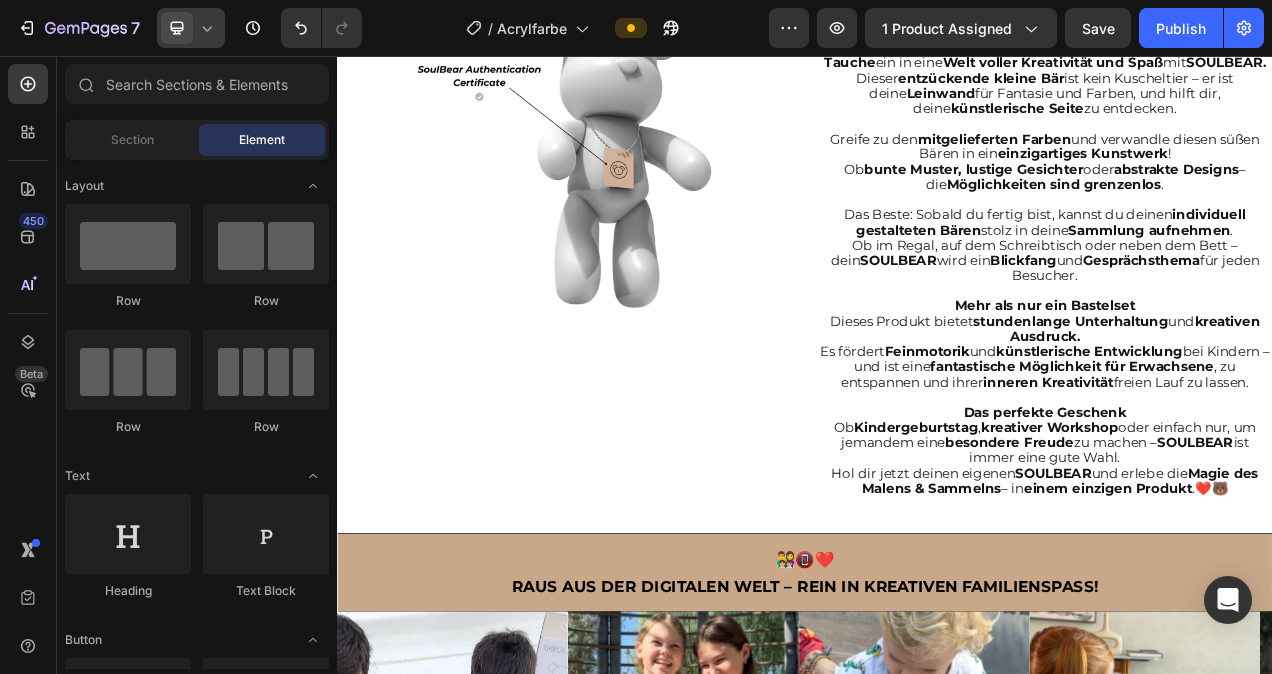 scroll, scrollTop: 1452, scrollLeft: 0, axis: vertical 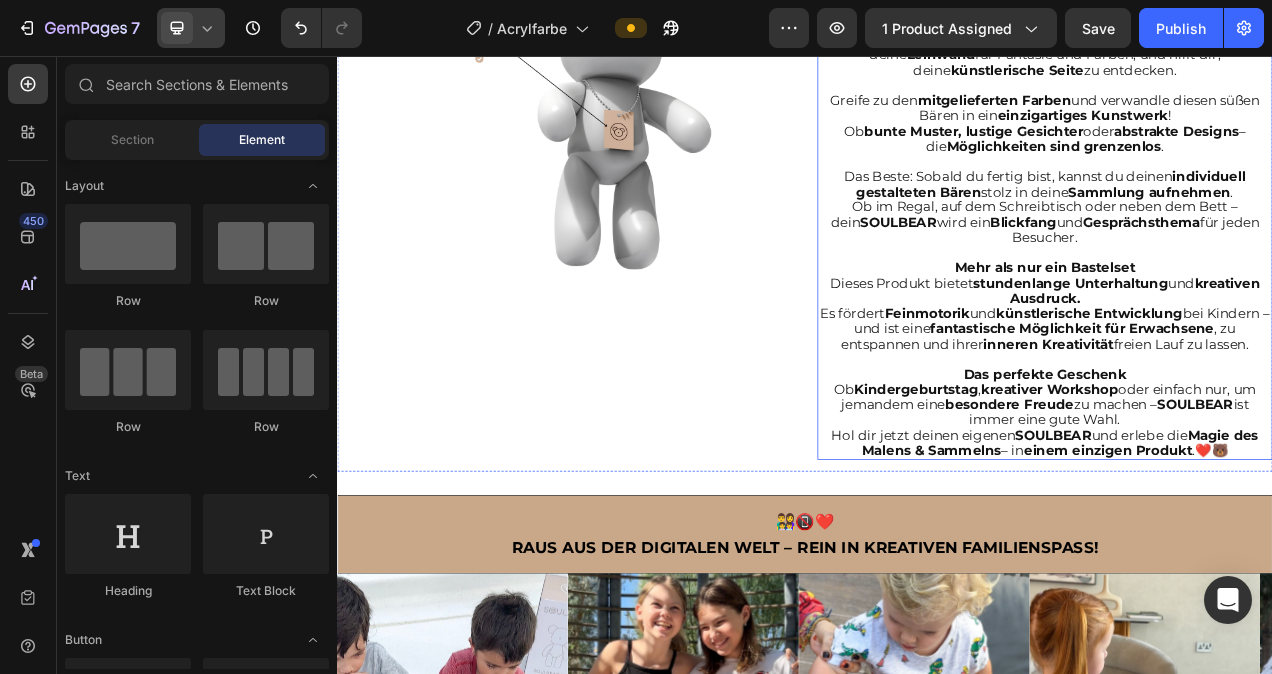 click on "Magie des Malens & Sammelns" at bounding box center [1264, 553] 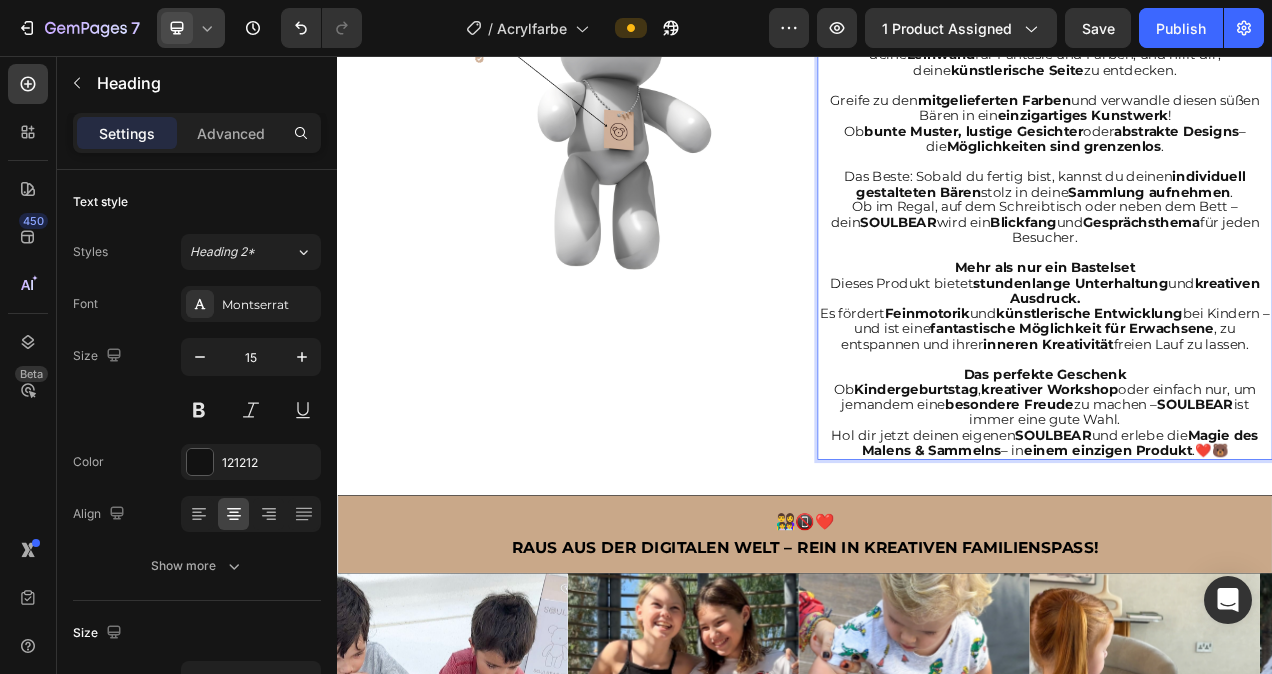 click on "Tauche  ein in eine  Welt voller Kreativität   und Spaß  mit  SOULBEAR. Dieser  entzückende kleine Bär  ist kein Kuscheltier – er ist deine  Leinwand  für Fantasie und Farben, und hilft dir, deine  künstlerische Seite  zu entdecken. Greife zu den  mitgelieferten Farben  und verwandle diesen süßen Bären in ein  einzigartiges Kunstwerk ! Ob  bunte Muster, lustige Gesichter  oder  abstrakte Designs  – die  Möglichkeiten sind grenzenlos . Das Beste: Sobald du fertig bist, kannst du deinen  individuell gestalteten Bären  stolz in deine  Sammlung aufnehmen . Ob im Regal, auf dem Schreibtisch oder neben dem Bett – dein  SOULBEAR  wird ein  Blickfang  und  Gesprächsthema  für jeden Besucher. Mehr als nur ein Bastelset Dieses Produkt bietet  stundenlange Unterhaltung  und  kreativen Ausdruck. Es fördert  Feinmotorik  und  künstlerische Entwicklung  bei Kindern – und ist eine  fantastische Möglichkeit für Erwachsene , zu entspannen und ihrer  inneren Kreativität  freien Lauf zu lassen. Ob  ," at bounding box center [1245, 290] 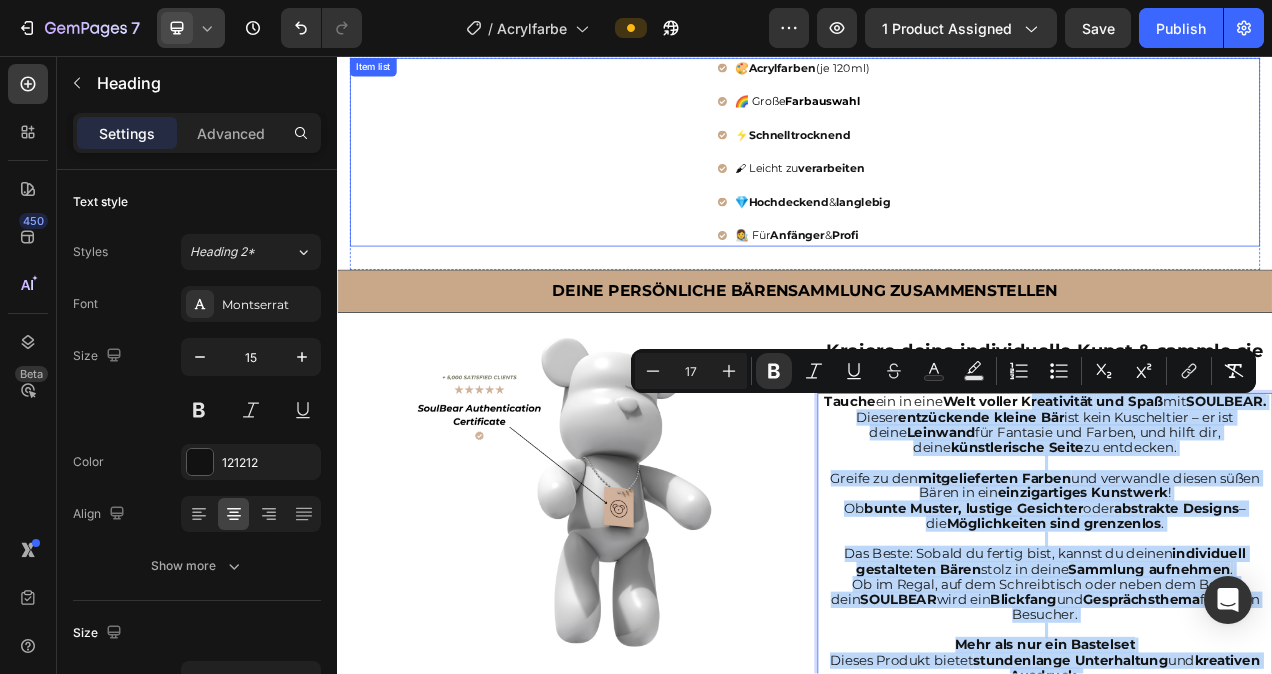 scroll, scrollTop: 962, scrollLeft: 0, axis: vertical 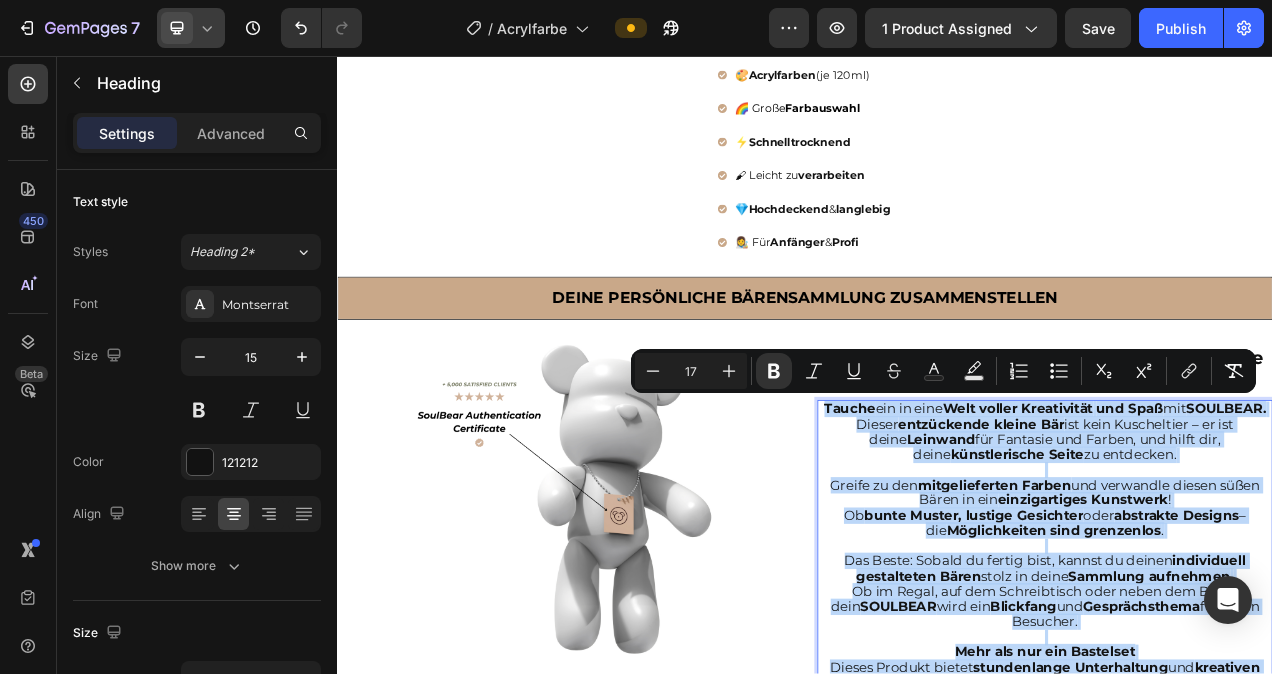 drag, startPoint x: 1485, startPoint y: 589, endPoint x: 982, endPoint y: 499, distance: 510.98825 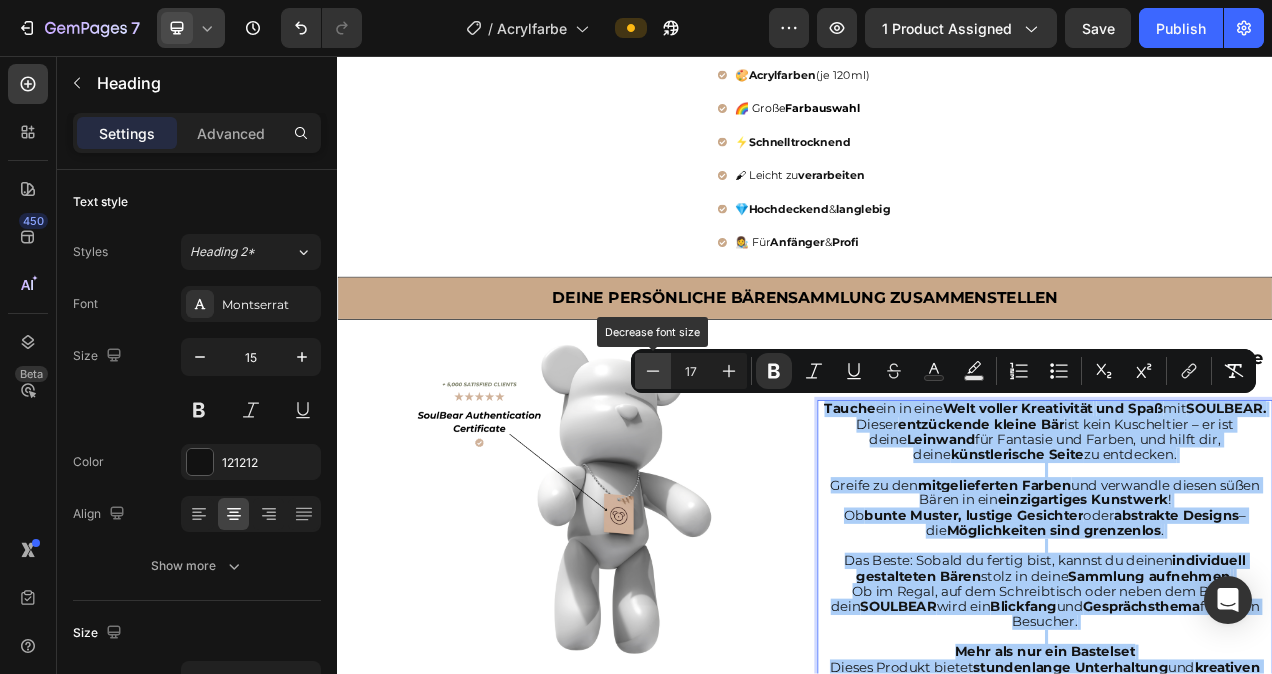 click 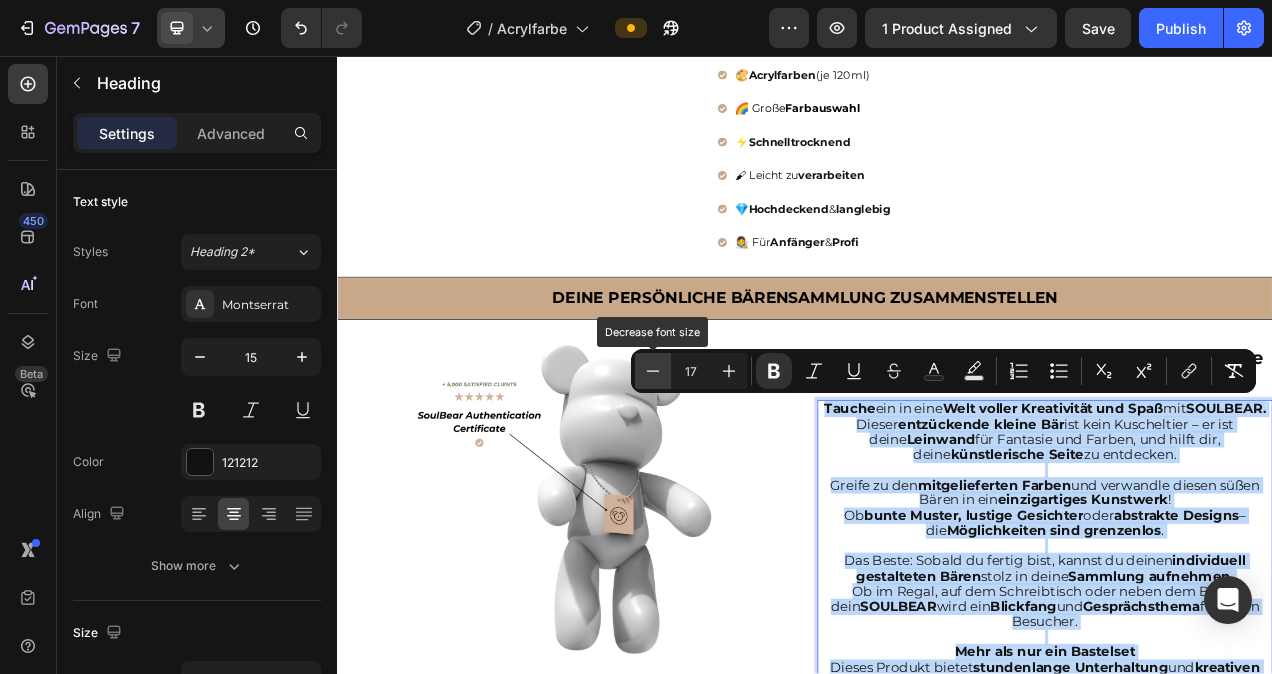 type on "16" 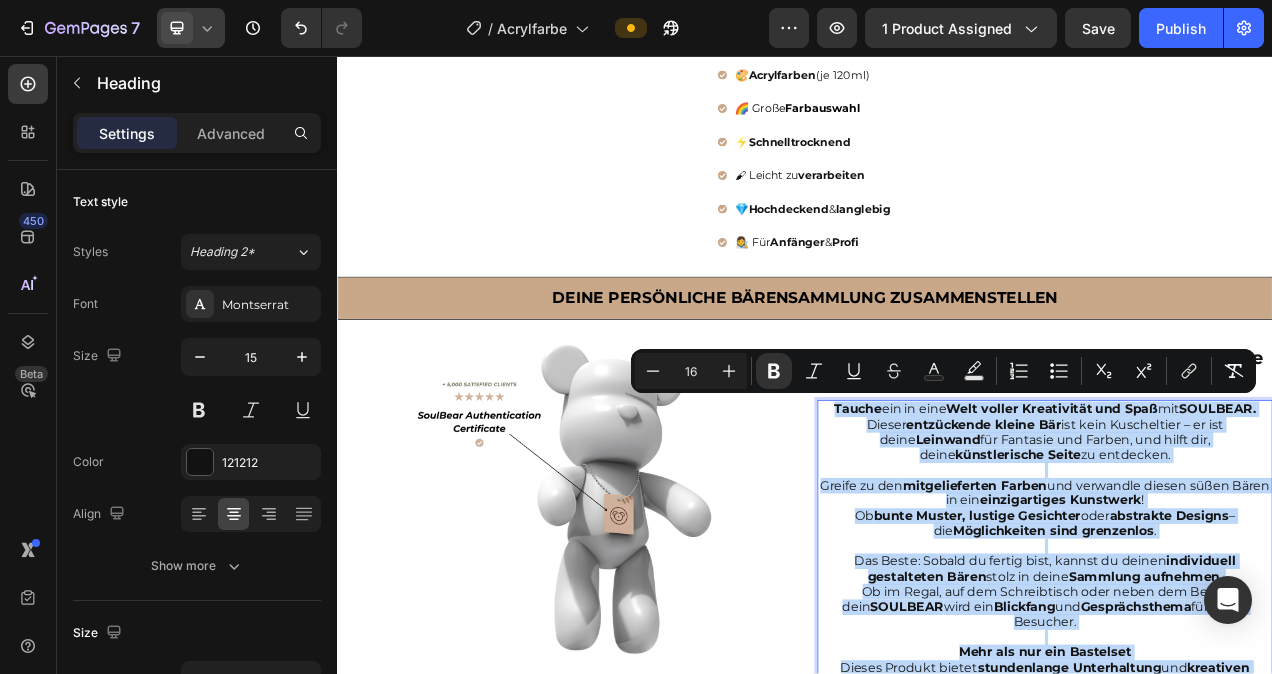 click on "Tauche  ein in eine  Welt voller Kreativität   und Spaß  mit  SOULBEAR. Dieser  entzückende kleine Bär  ist kein Kuscheltier – er ist deine  Leinwand  für Fantasie und Farben, und hilft dir, deine  künstlerische Seite  zu entdecken. Greife zu den  mitgelieferten Farben  und verwandle diesen süßen Bären in ein  einzigartiges Kunstwerk ! Ob  bunte Muster, lustige Gesichter  oder  abstrakte Designs  – die  Möglichkeiten sind grenzenlos . Das Beste: Sobald du fertig bist, kannst du deinen  individuell gestalteten Bären  stolz in deine  Sammlung aufnehmen . Ob im Regal, auf dem Schreibtisch oder neben dem Bett – dein  SOULBEAR  wird ein  Blickfang  und  Gesprächsthema  für jeden Besucher. Mehr als nur ein Bastelset Dieses Produkt bietet  stundenlange Unterhaltung  und  kreativen Ausdruck. Es fördert  Feinmotorik  und  künstlerische Entwicklung  bei Kindern – und ist eine  fantastische Möglichkeit für Erwachsene , zu entspannen und ihrer  inneren Kreativität  freien Lauf zu lassen. Ob  ," at bounding box center [1245, 783] 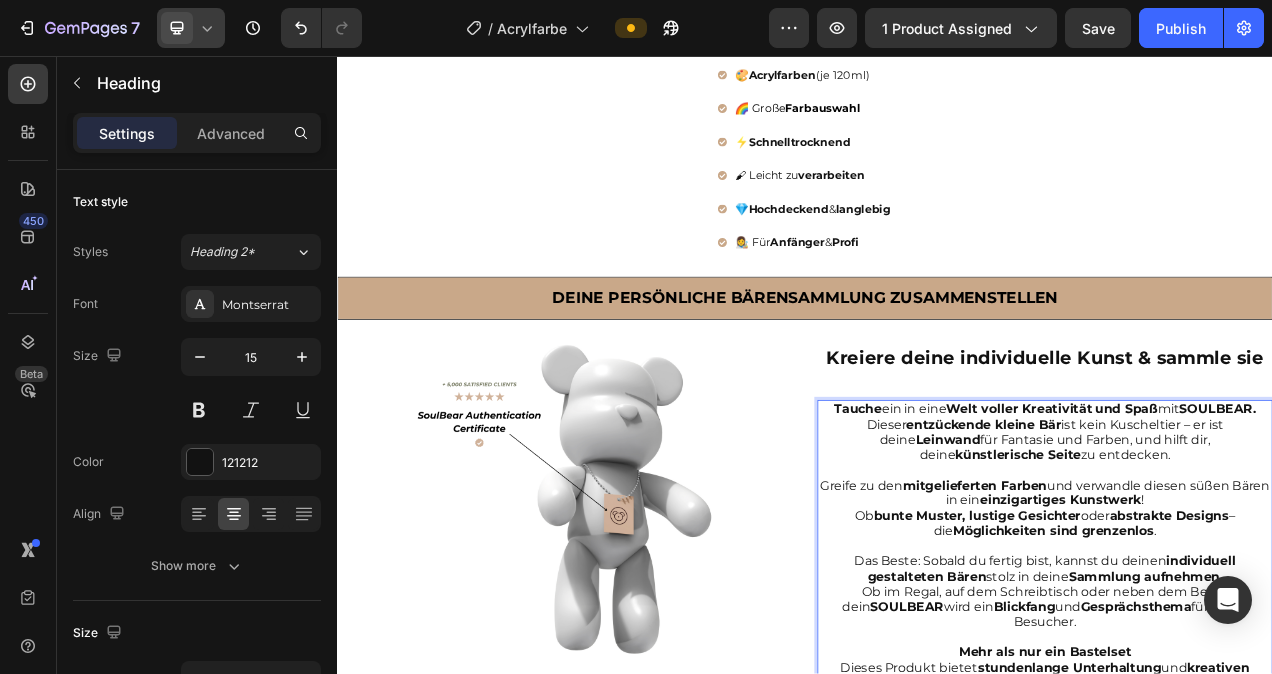 click 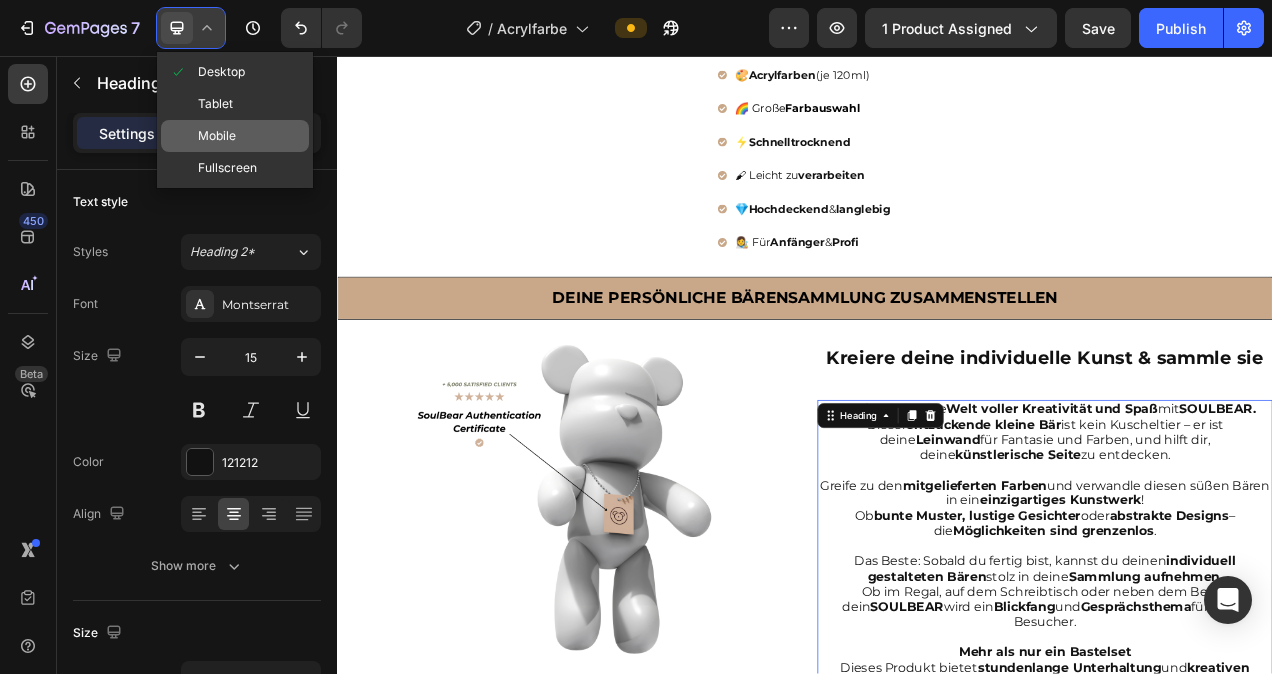 click on "Mobile" at bounding box center [217, 136] 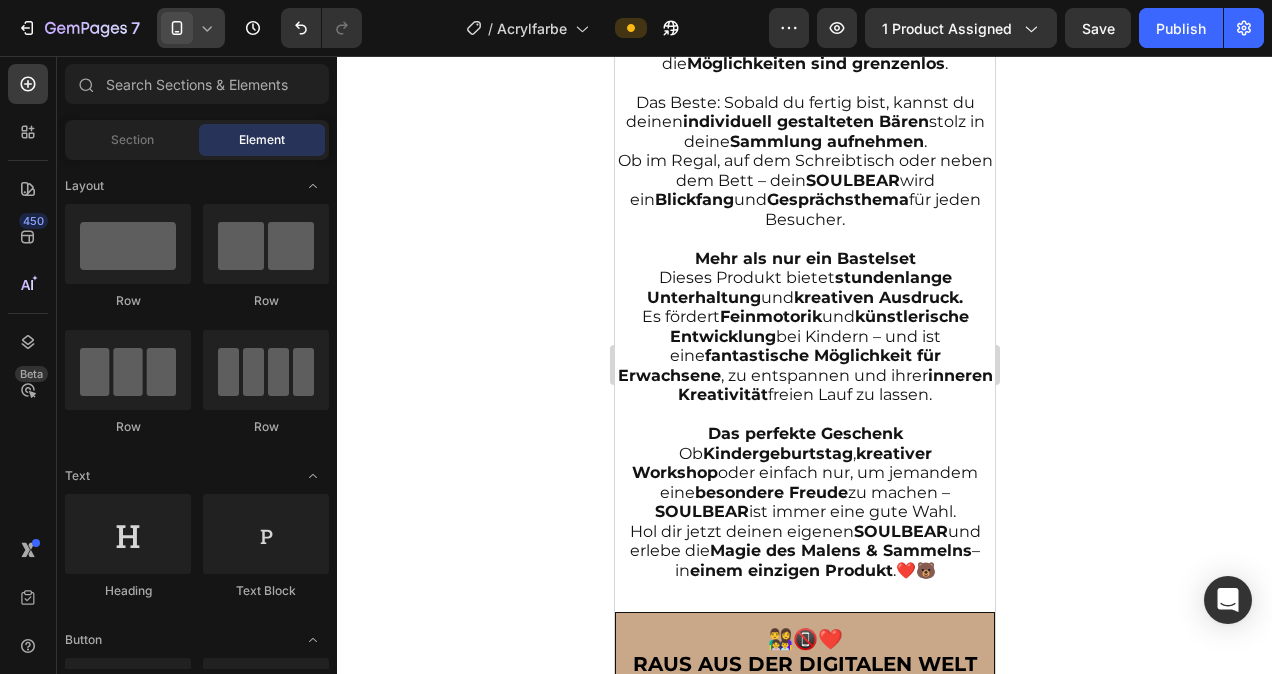 scroll, scrollTop: 2312, scrollLeft: 0, axis: vertical 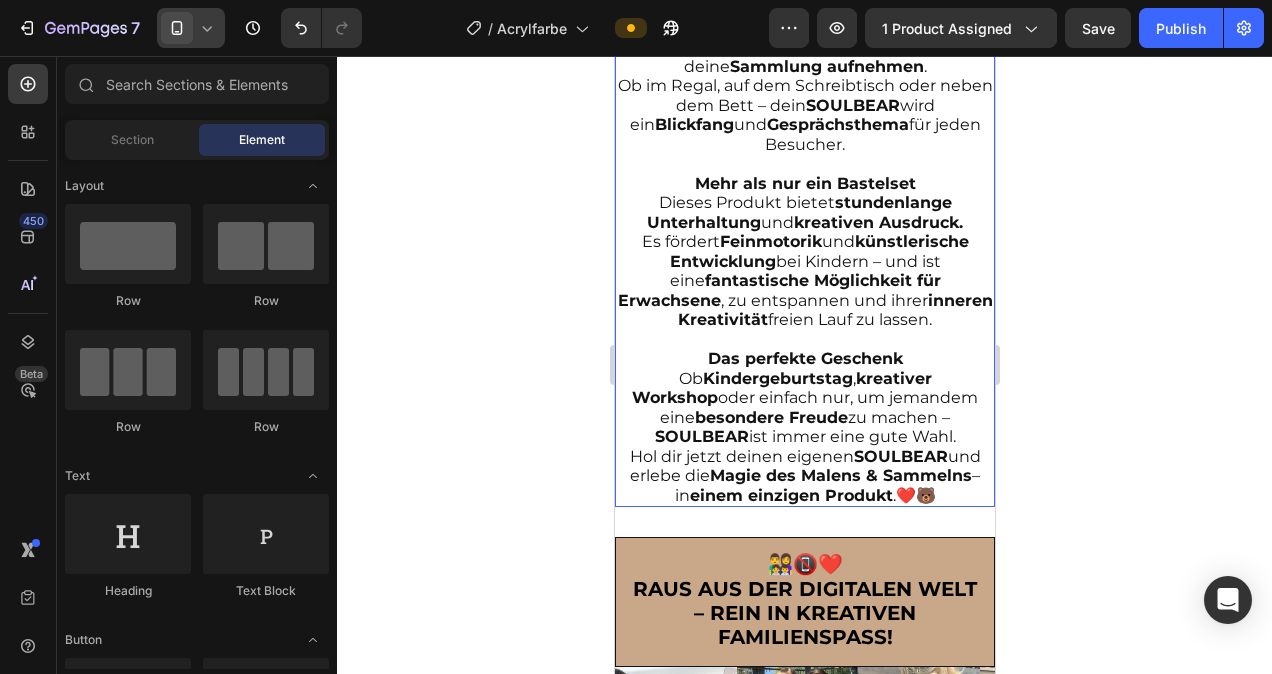 click on "Magie des Malens & Sammelns" at bounding box center (840, 475) 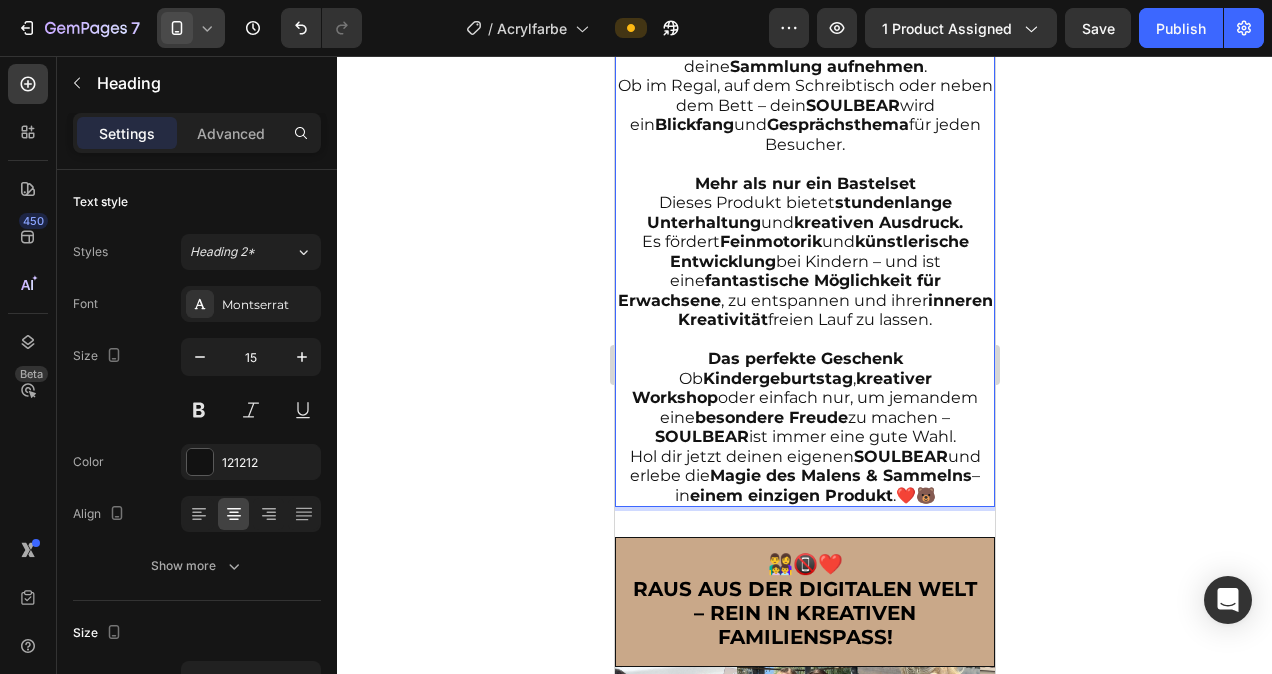 click on "Magie des Malens & Sammelns" at bounding box center [840, 475] 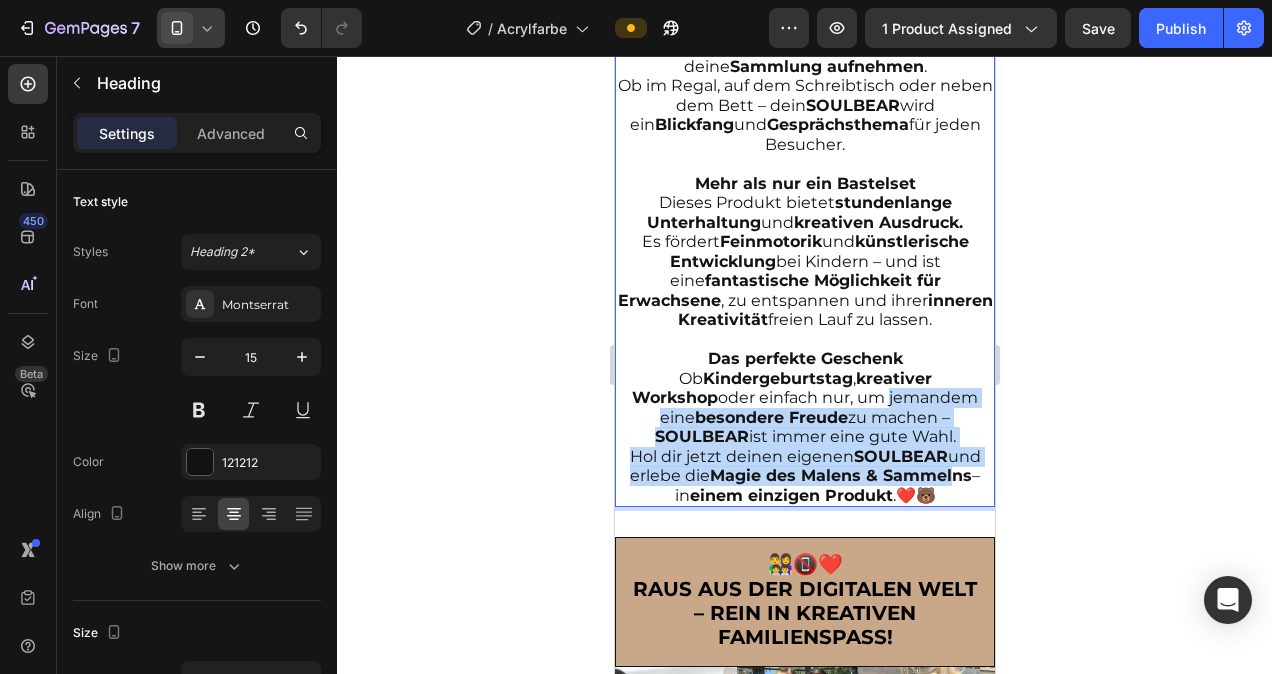 drag, startPoint x: 932, startPoint y: 472, endPoint x: 807, endPoint y: 398, distance: 145.26183 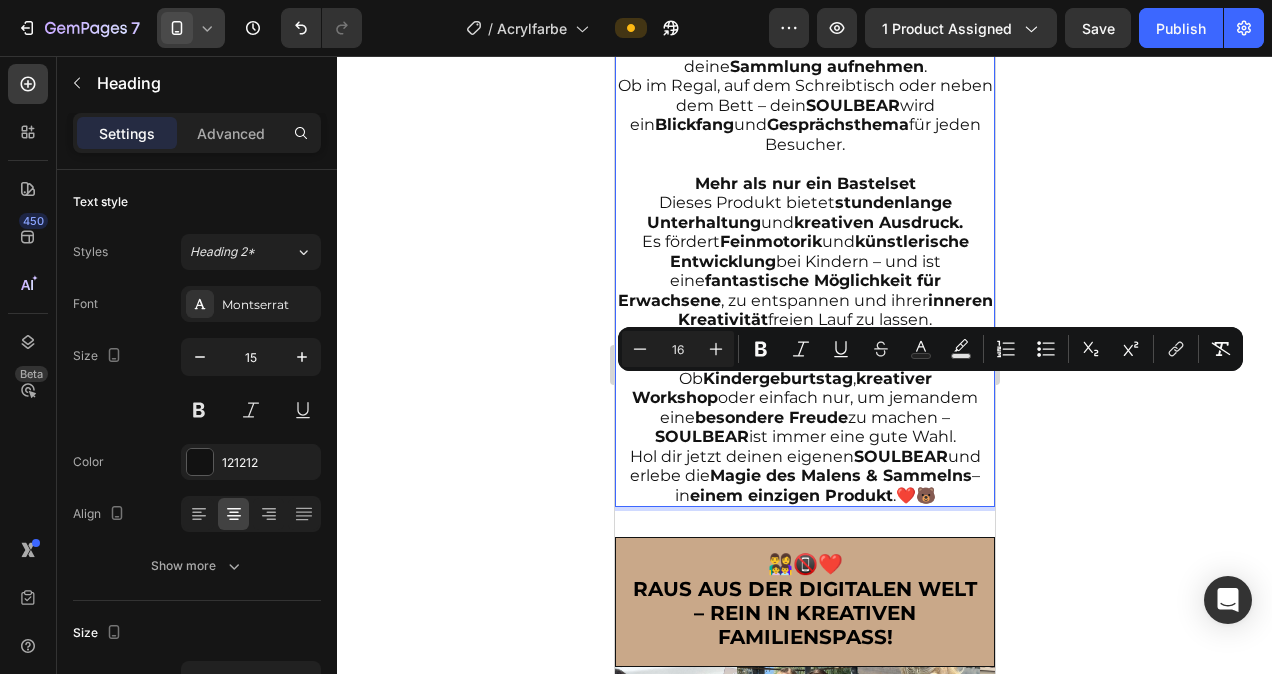 click on "Tauche  ein in eine  Welt voller Kreativität   und Spaß  mit  SOULBEAR. Dieser  entzückende kleine Bär  ist kein Kuscheltier – er ist deine  Leinwand  für Fantasie und Farben, und hilft dir, deine  künstlerische Seite  zu entdecken. Greife zu den  mitgelieferten Farben  und verwandle diesen süßen Bären in ein  einzigartiges Kunstwerk ! Ob  bunte Muster, lustige Gesichter  oder  abstrakte Designs  – die  Möglichkeiten sind grenzenlos . Das Beste: Sobald du fertig bist, kannst du deinen  individuell gestalteten Bären  stolz in deine  Sammlung aufnehmen . Ob im Regal, auf dem Schreibtisch oder neben dem Bett – dein  SOULBEAR  wird ein  Blickfang  und  Gesprächsthema  für jeden Besucher. Mehr als nur ein Bastelset Dieses Produkt bietet  stundenlange Unterhaltung  und  kreativen Ausdruck. Es fördert  Feinmotorik  und  künstlerische Entwicklung  bei Kindern – und ist eine  fantastische Möglichkeit für Erwachsene , zu entspannen und ihrer  inneren Kreativität  freien Lauf zu lassen. Ob  ," at bounding box center [804, 125] 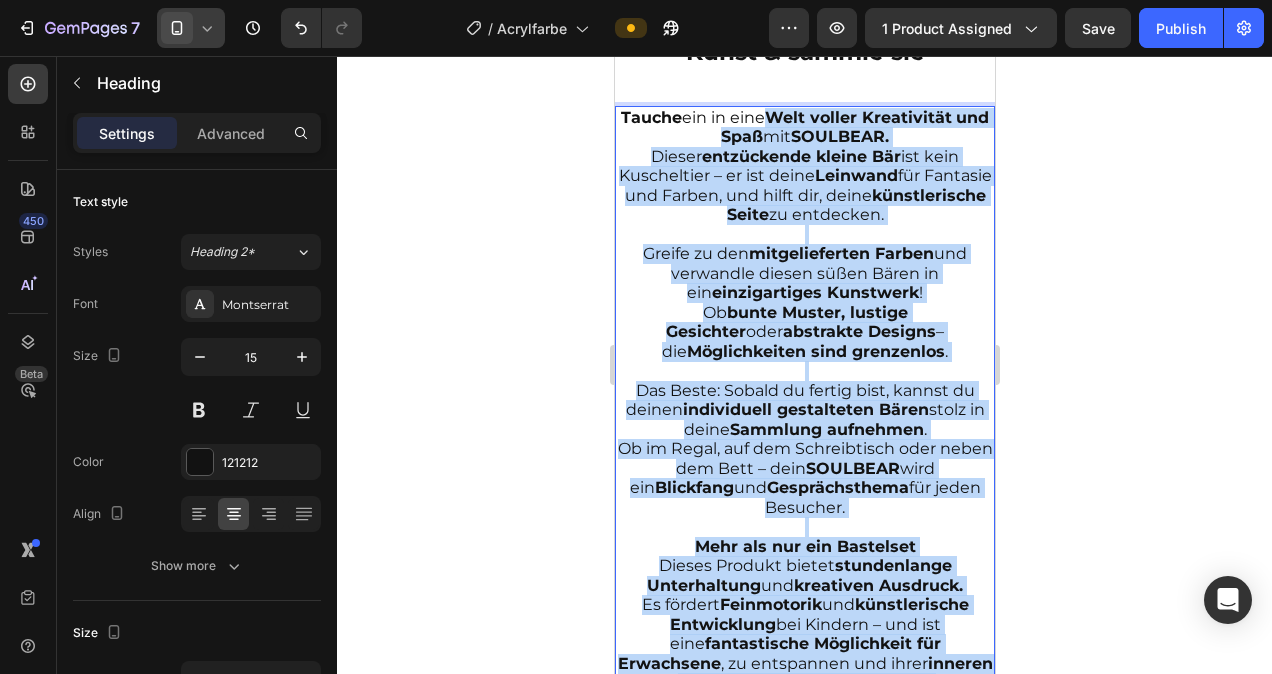 scroll, scrollTop: 1924, scrollLeft: 0, axis: vertical 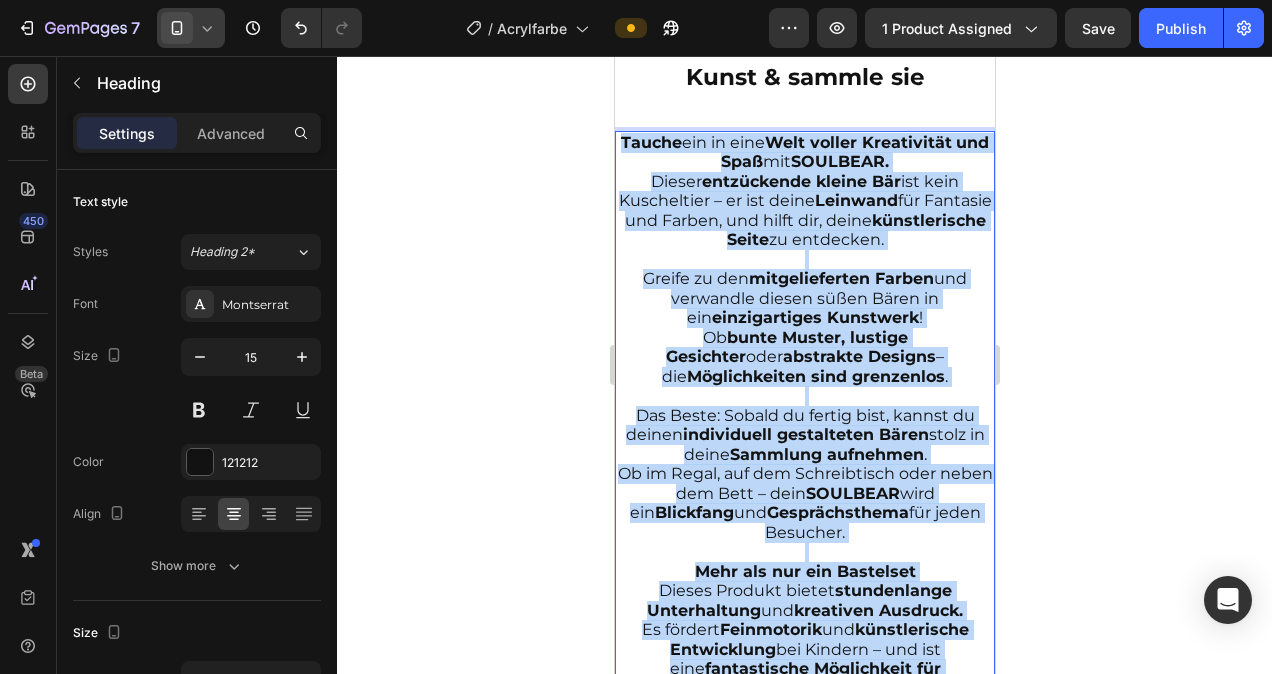 drag, startPoint x: 940, startPoint y: 483, endPoint x: 629, endPoint y: 122, distance: 476.48926 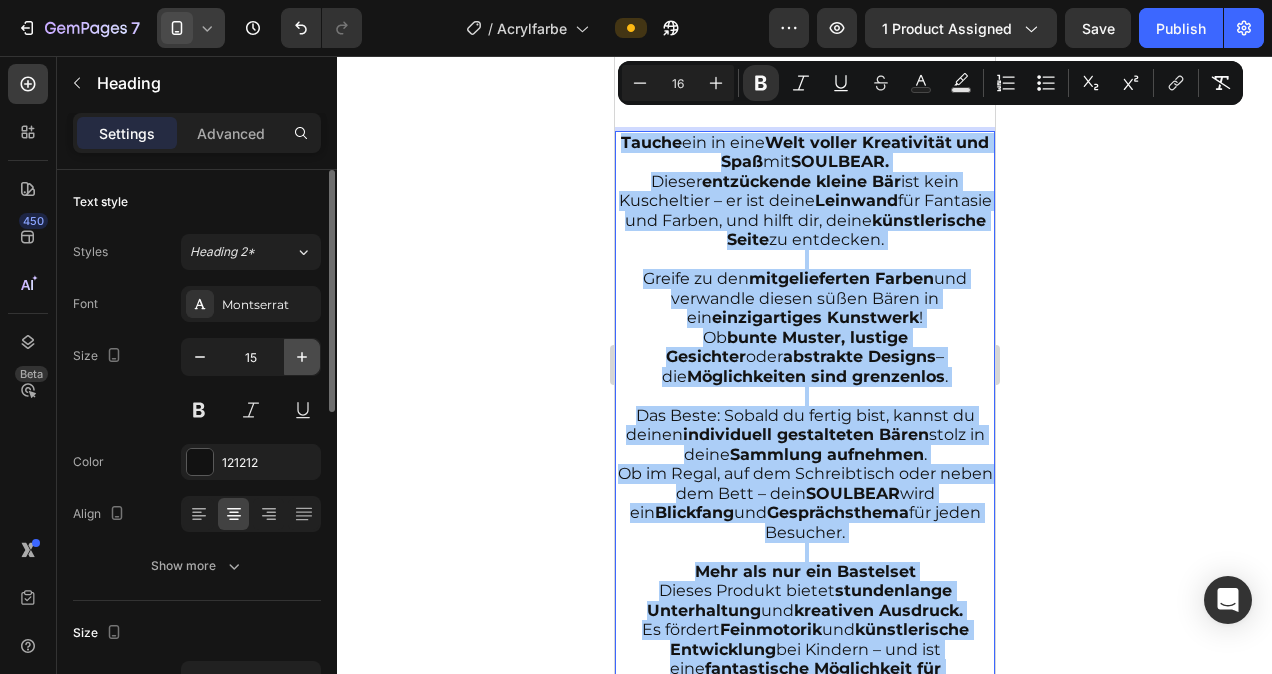 click 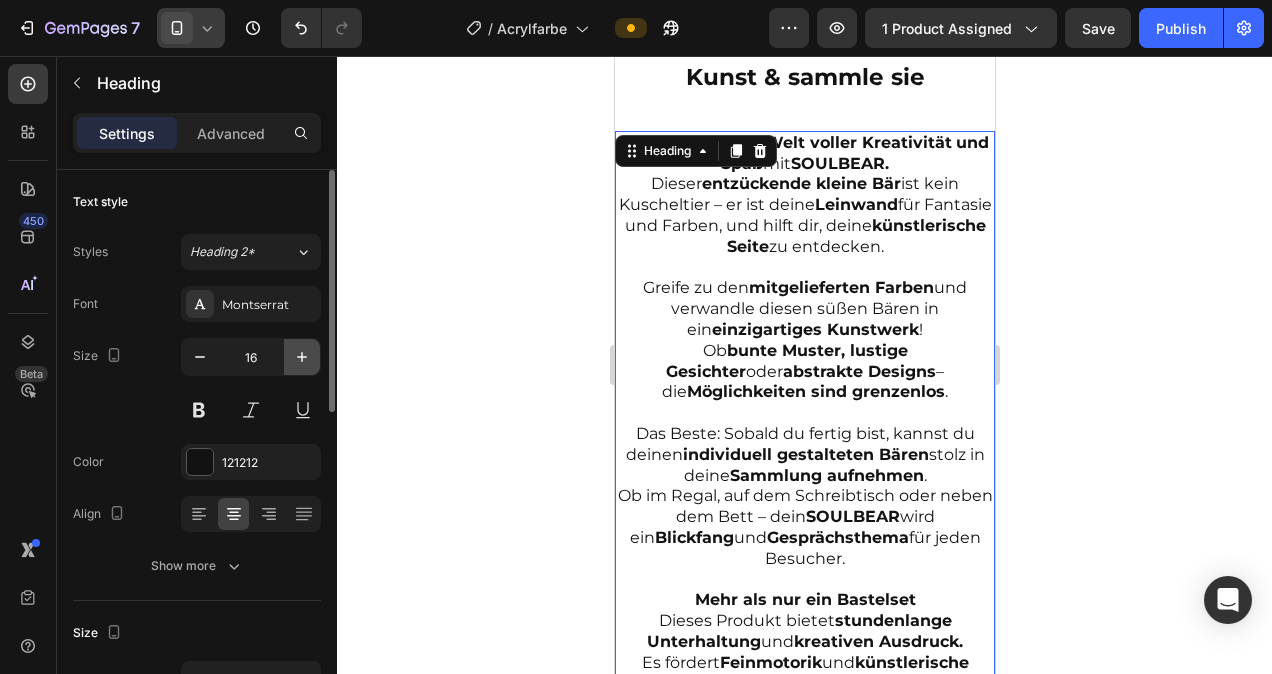 click 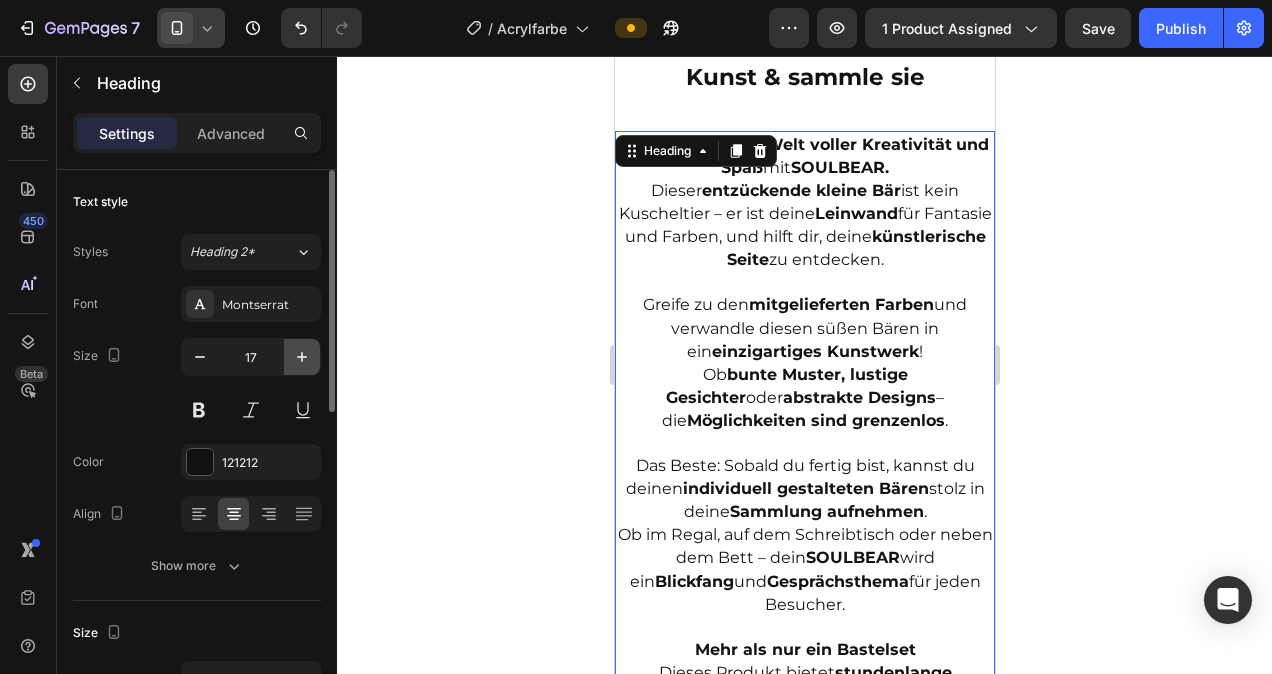 click 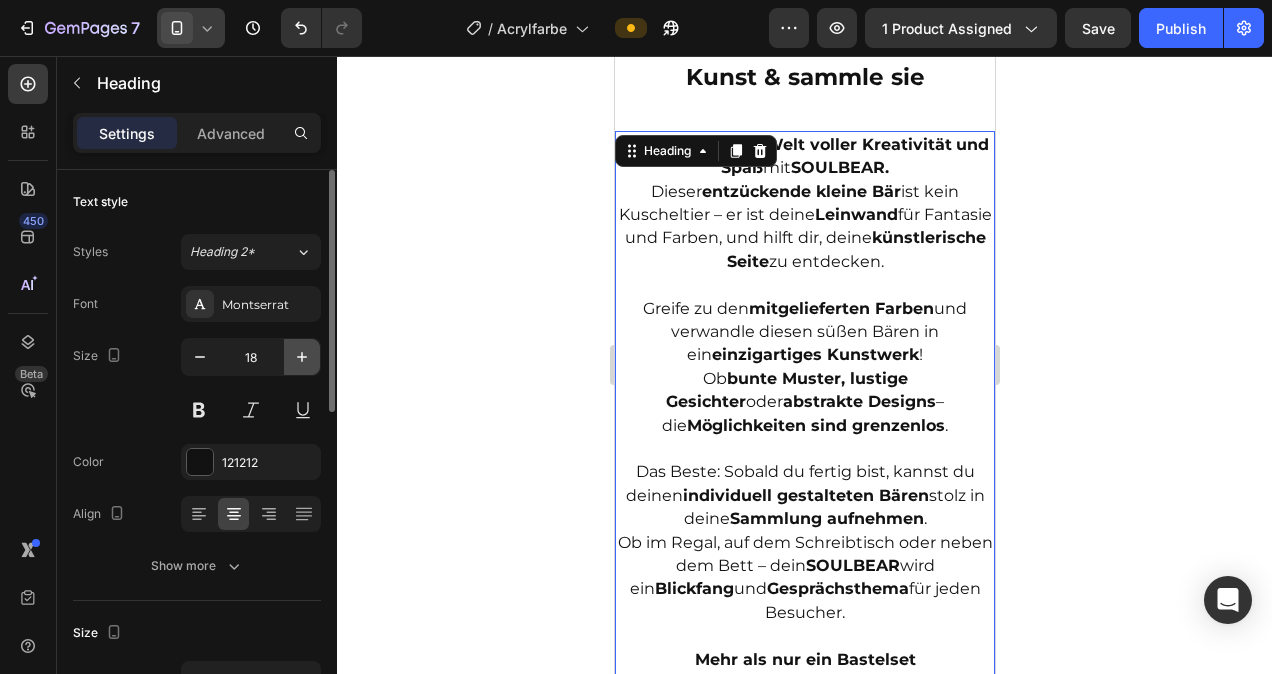 click 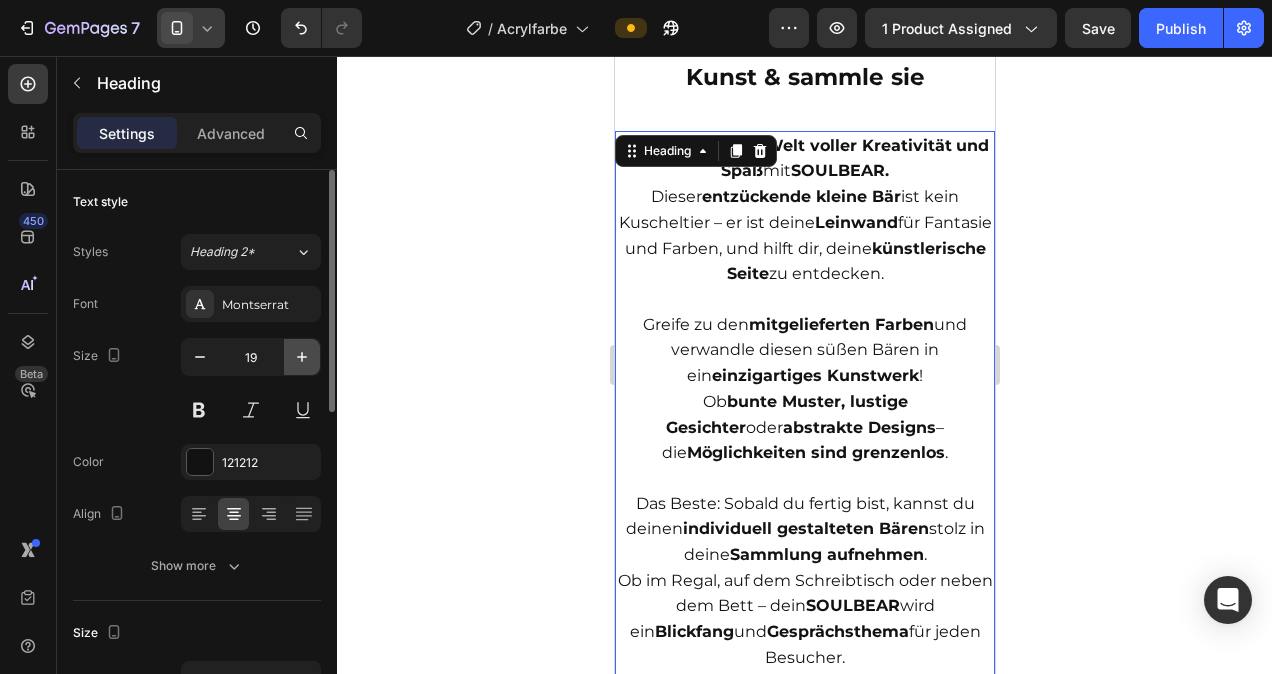 click 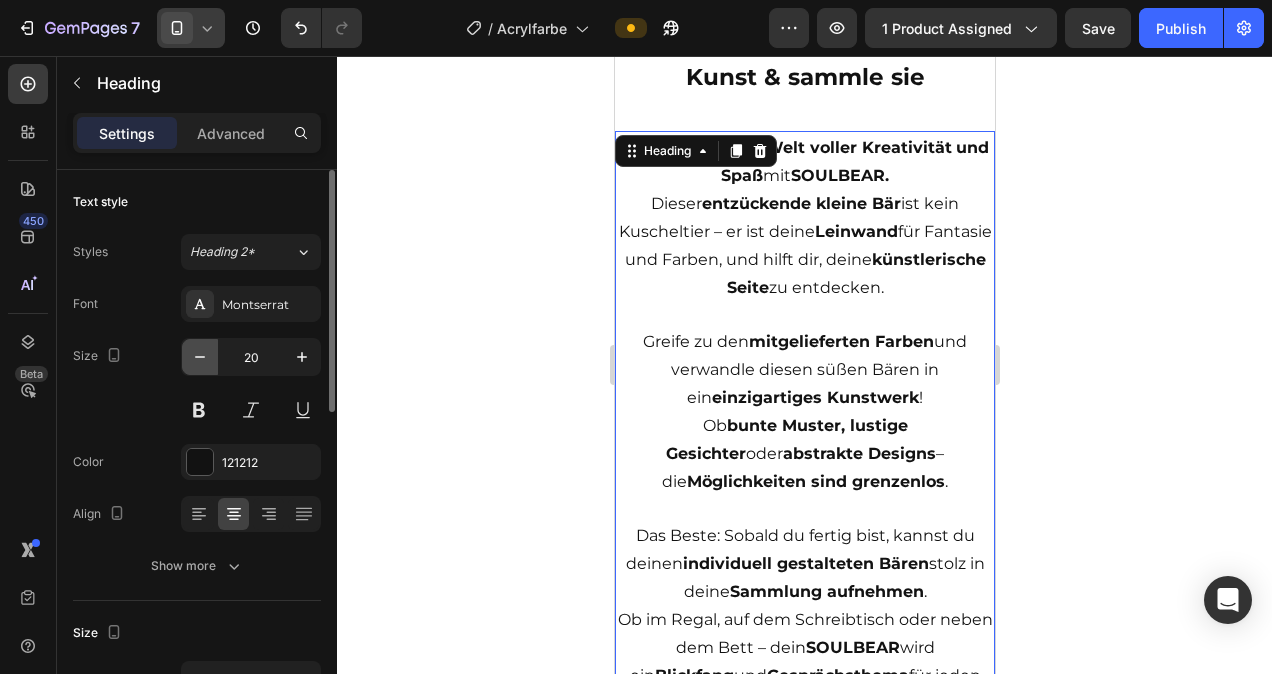 click 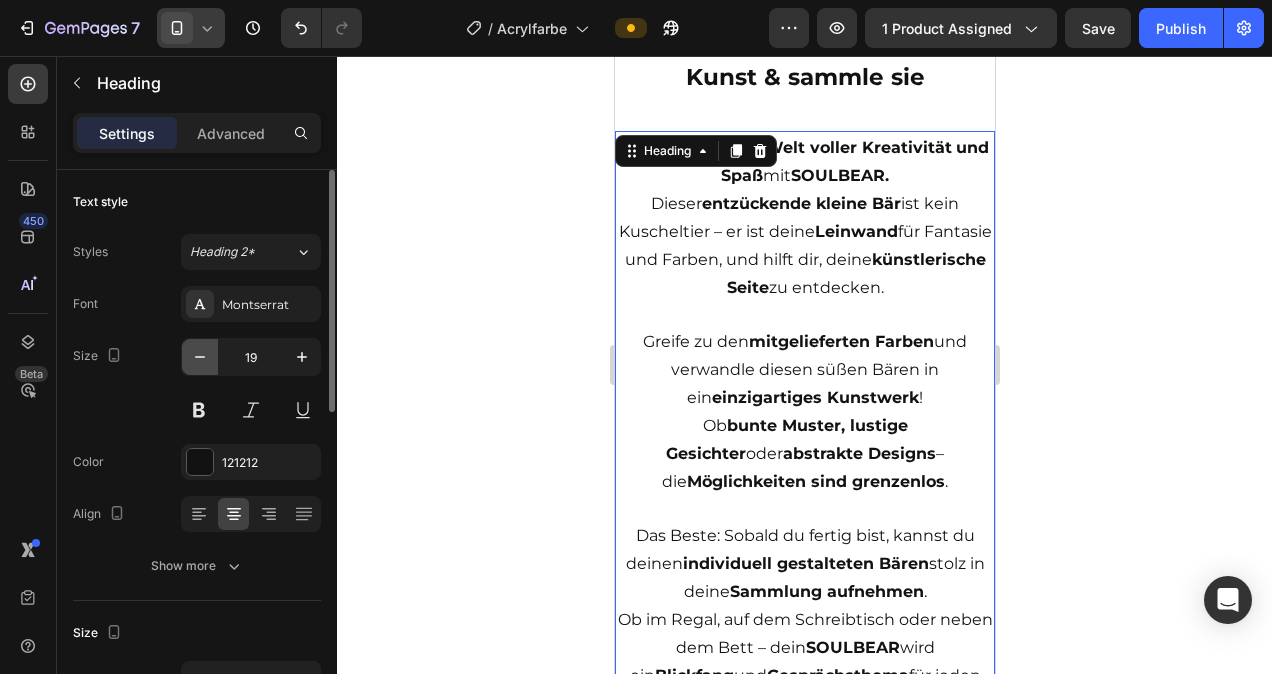 click 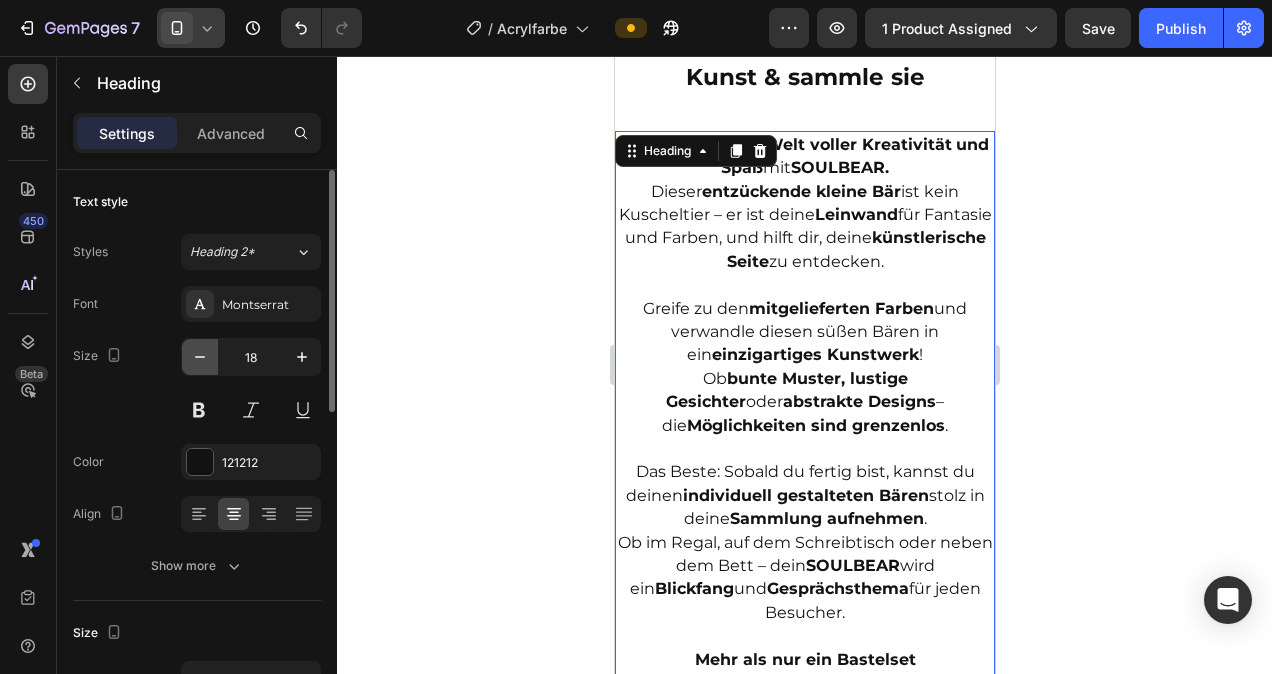 click 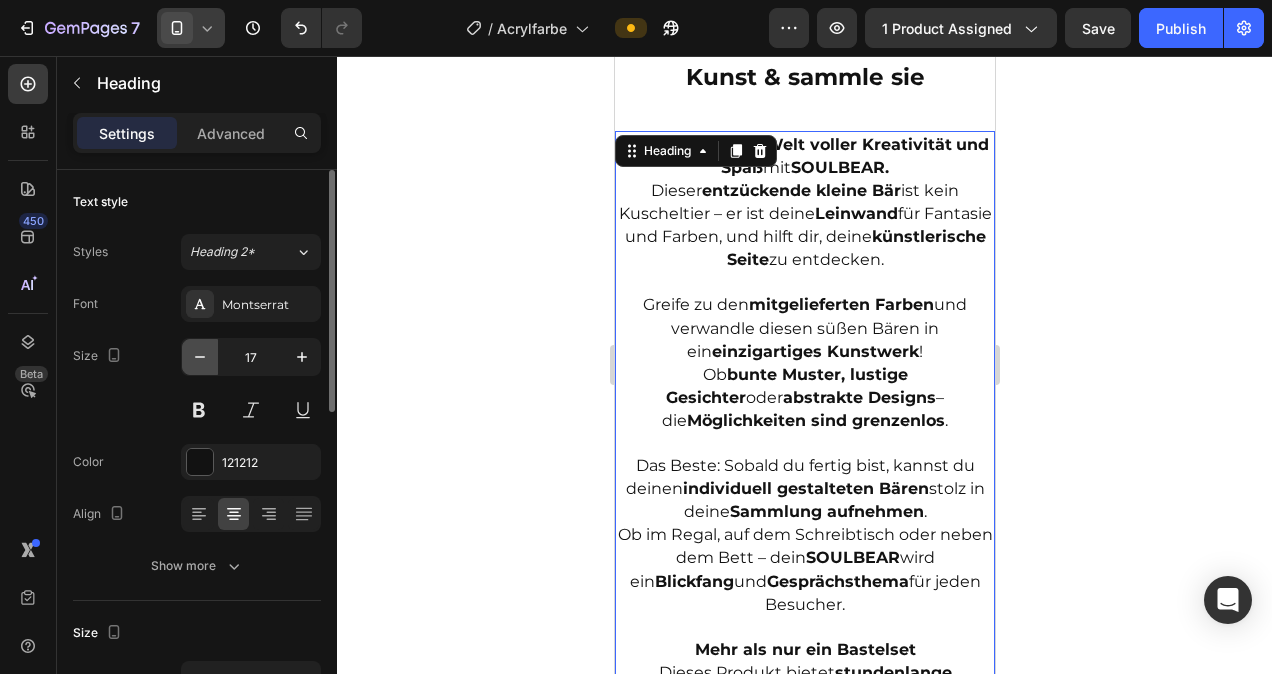 click 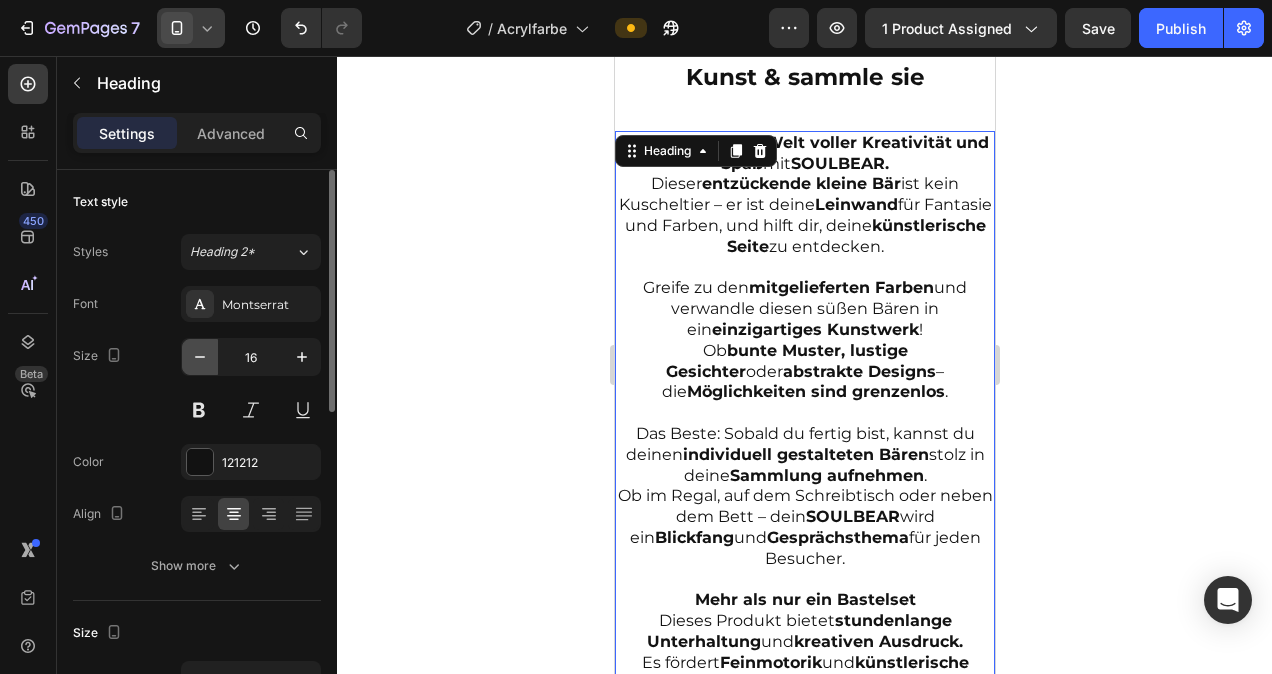 click 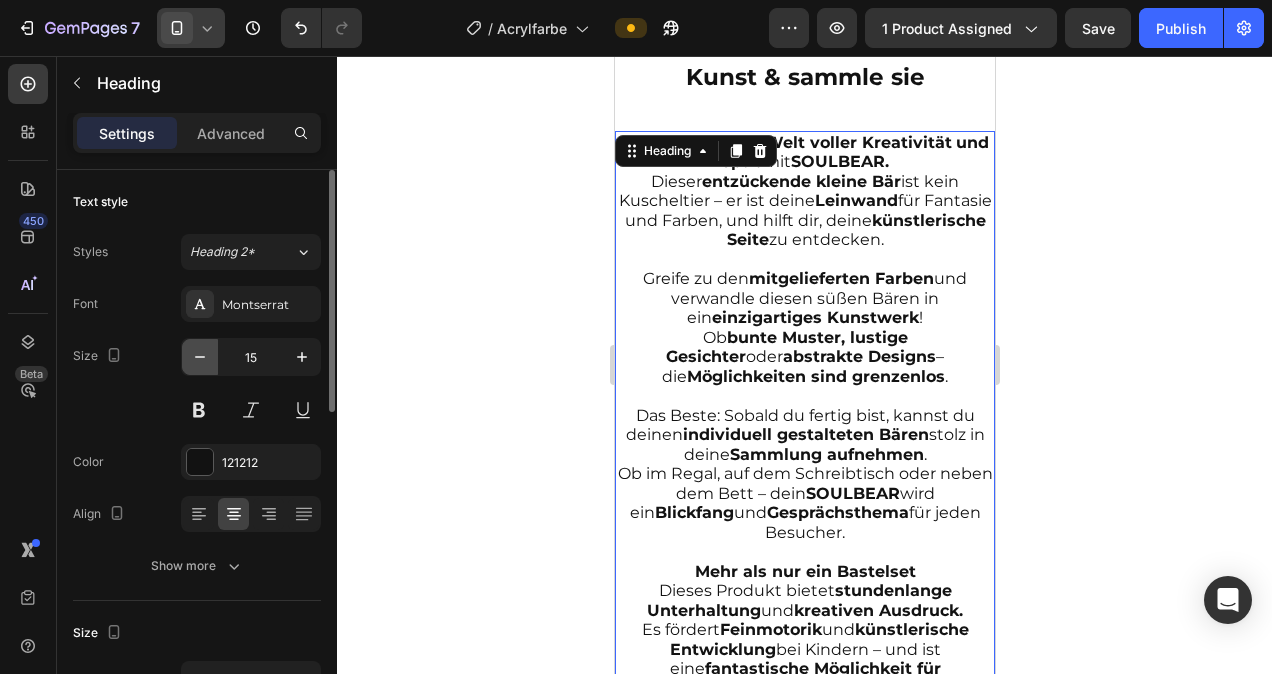 click 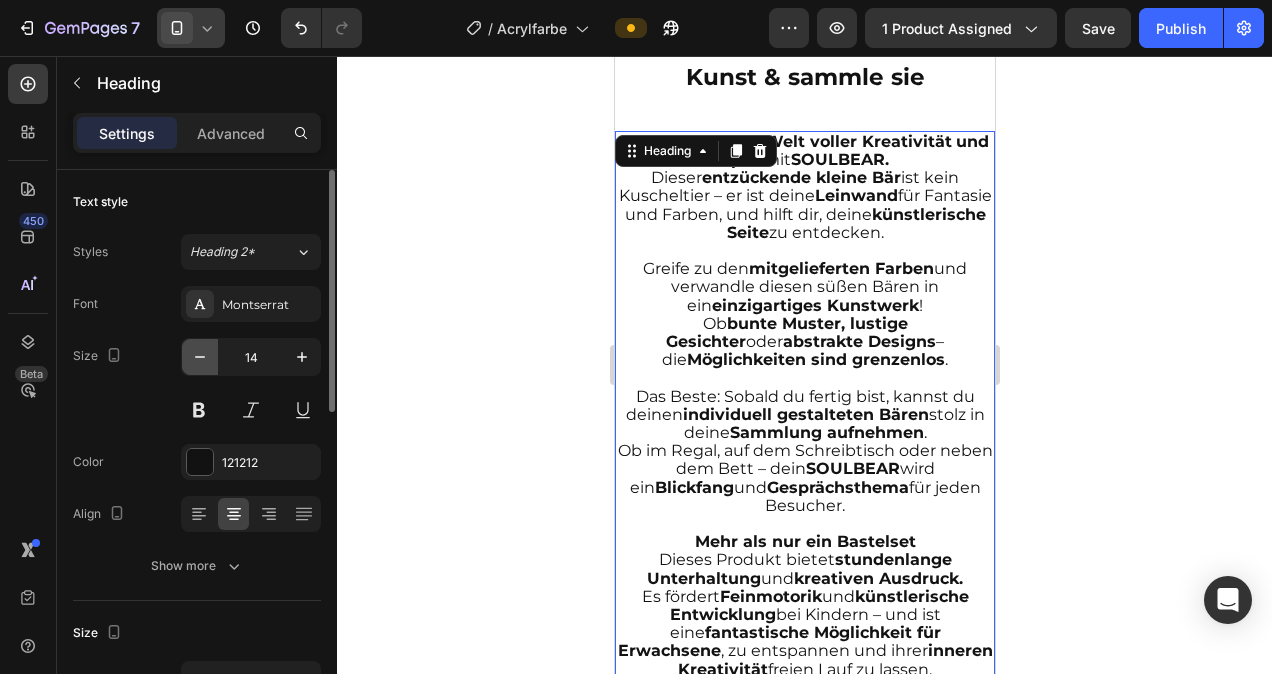 click 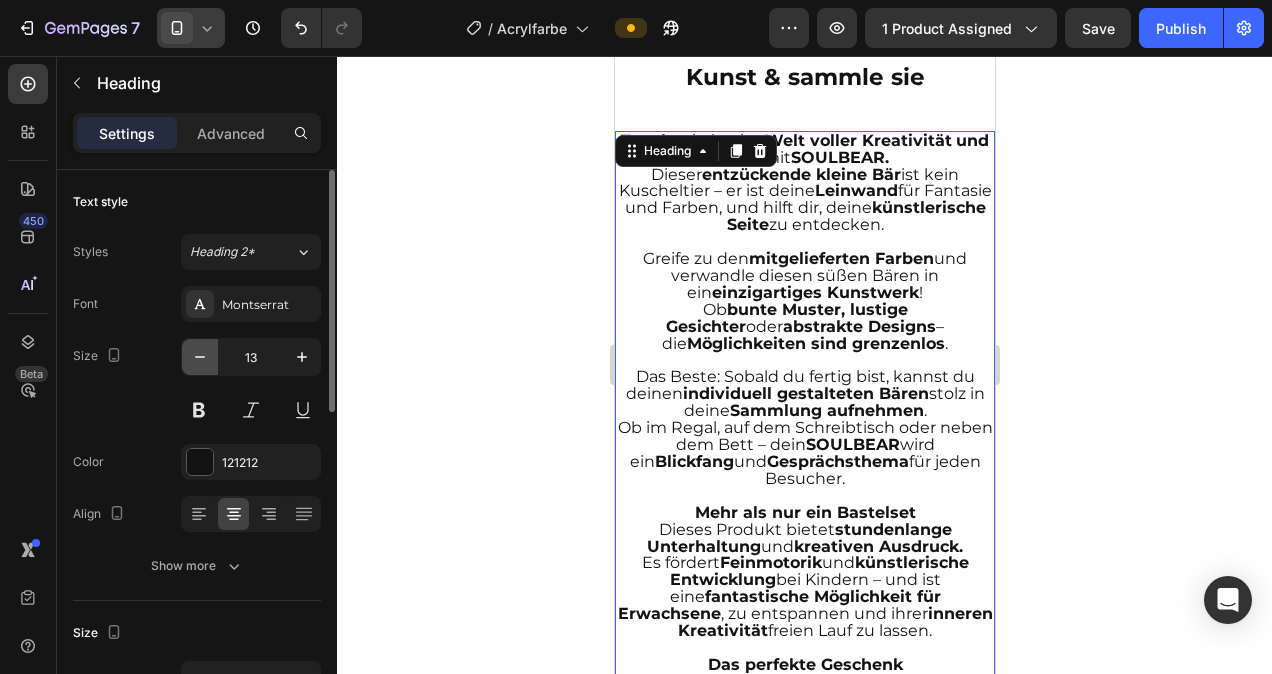 click 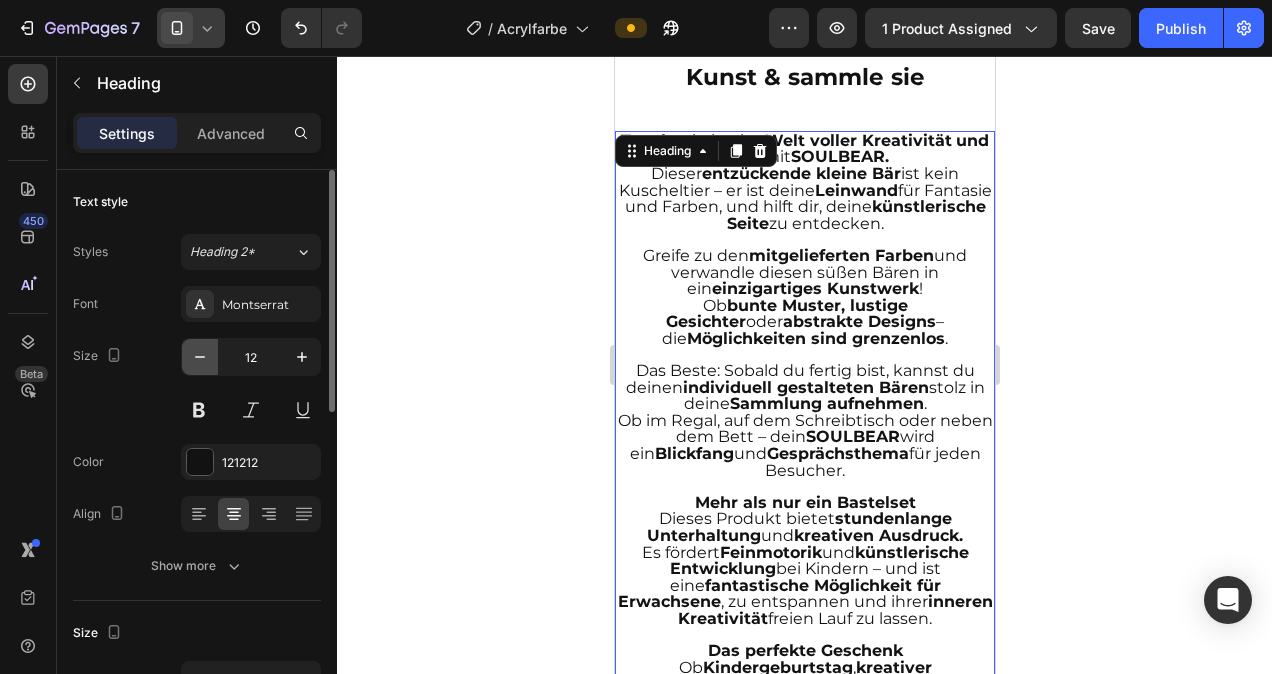 click 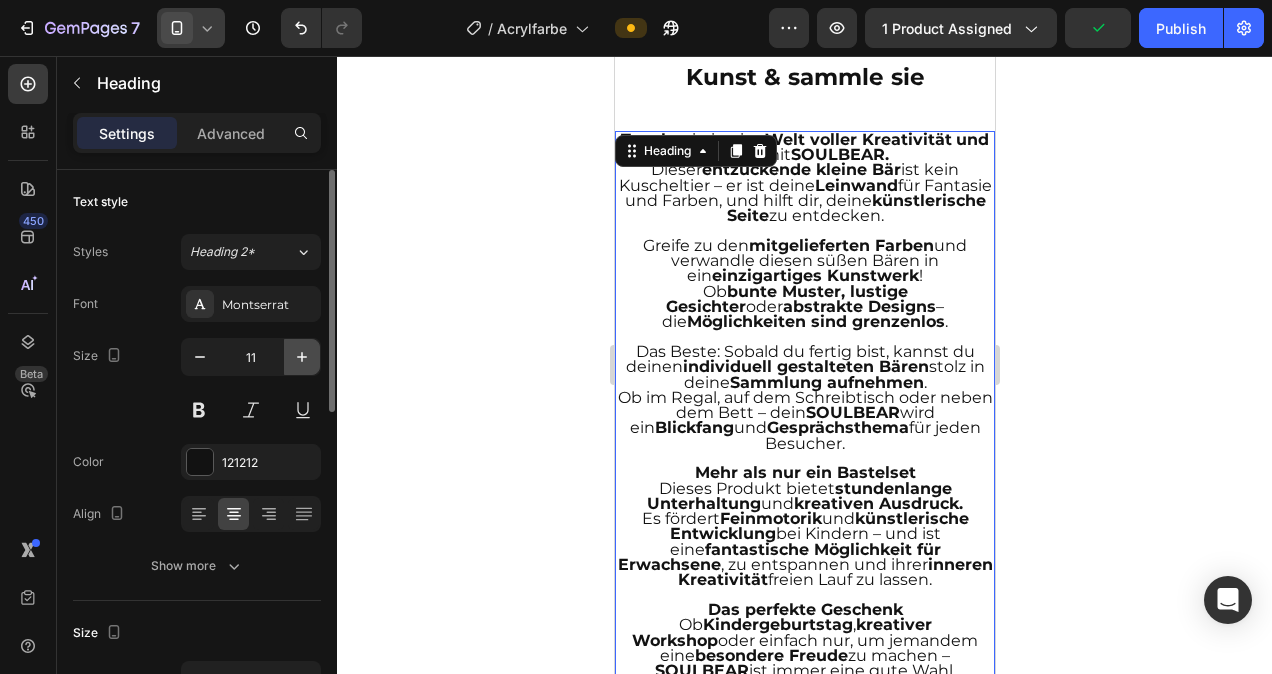 click 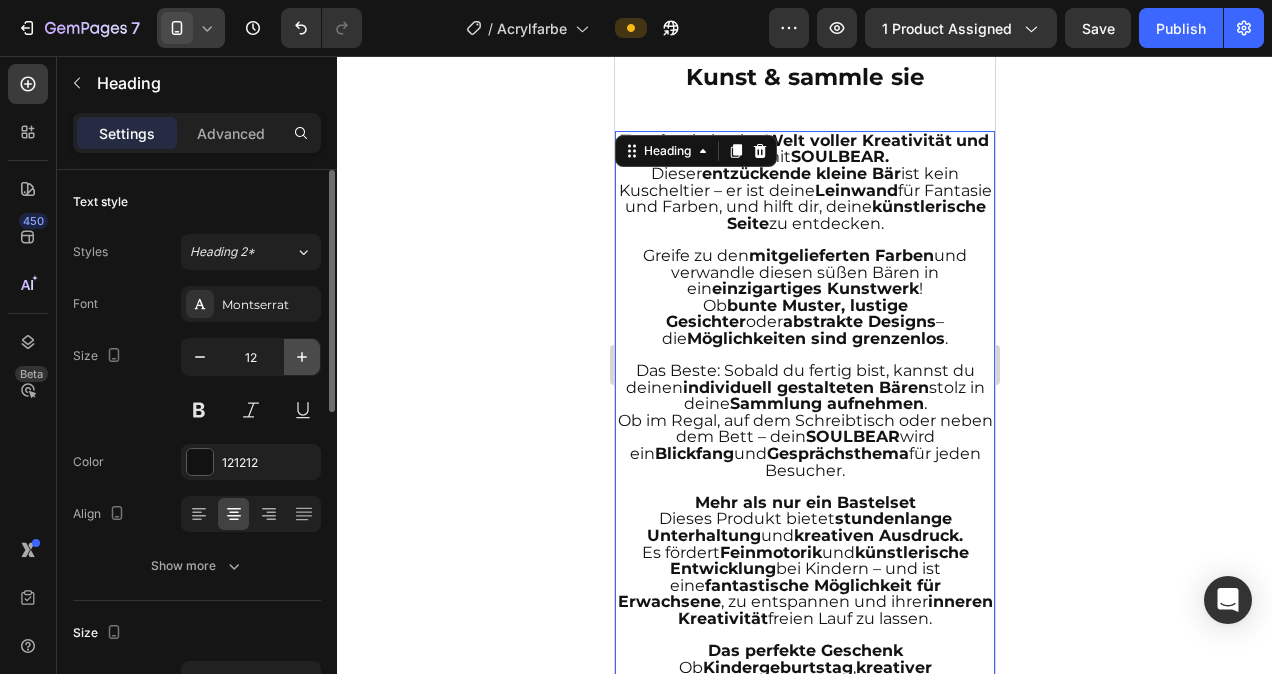 click 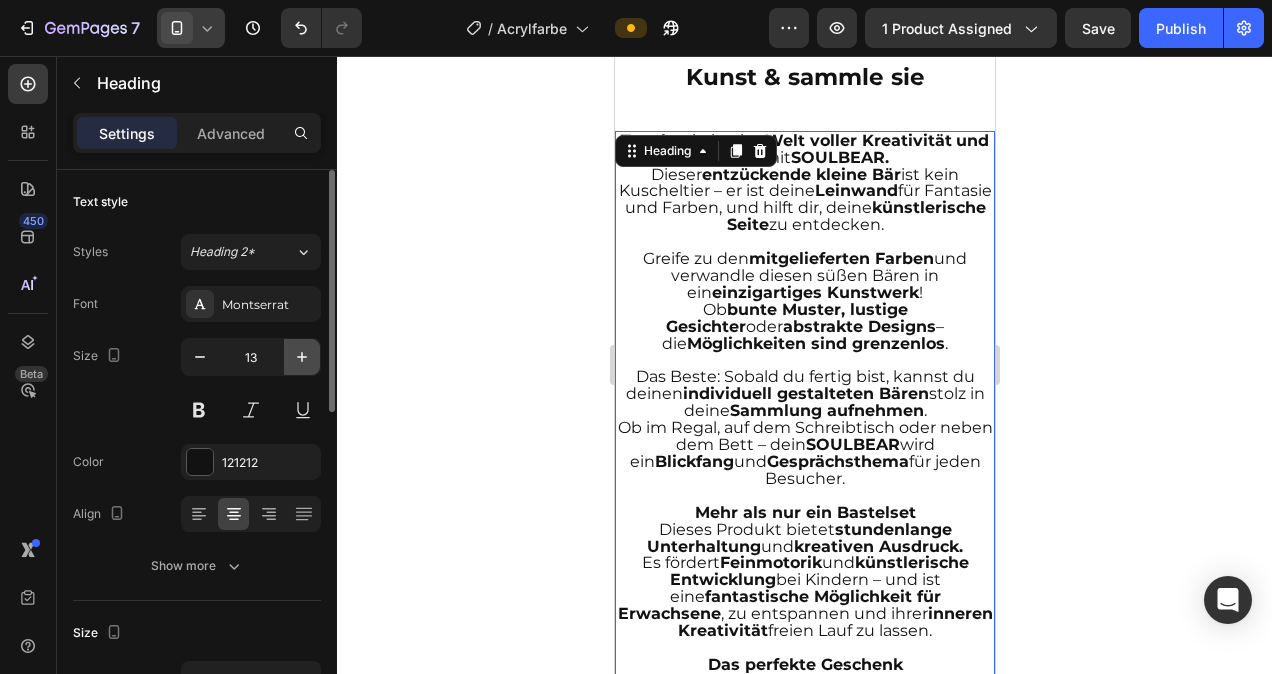click 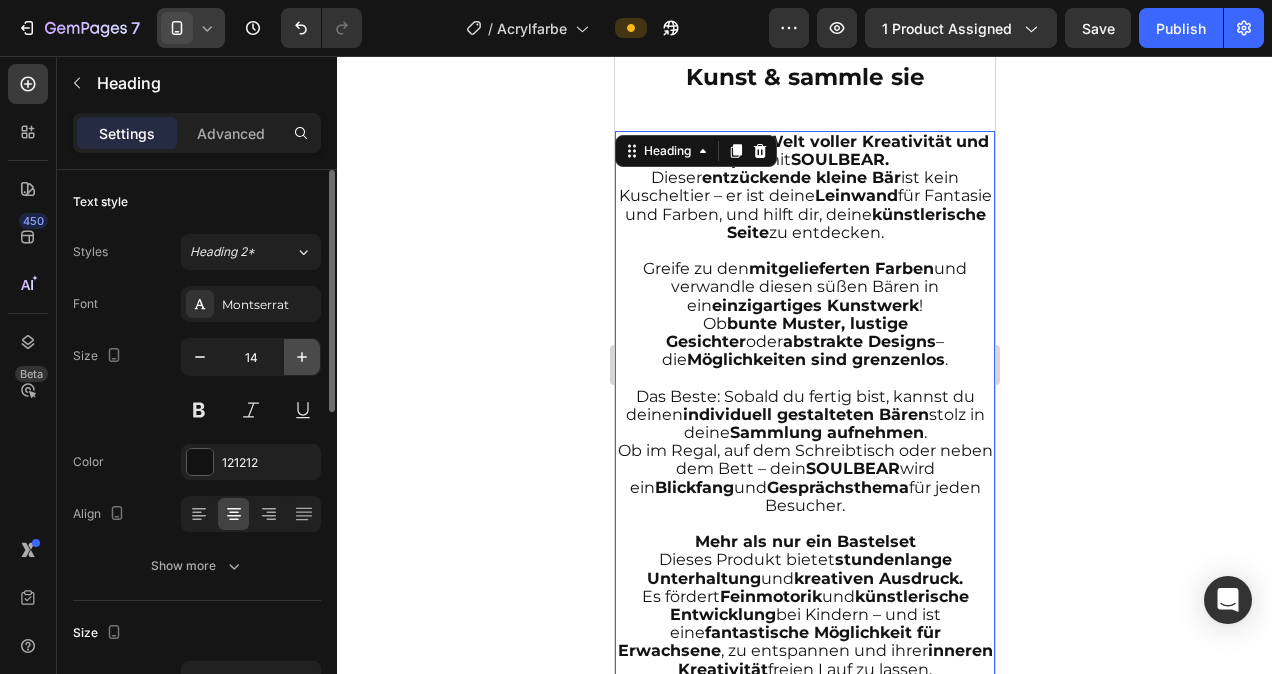 click 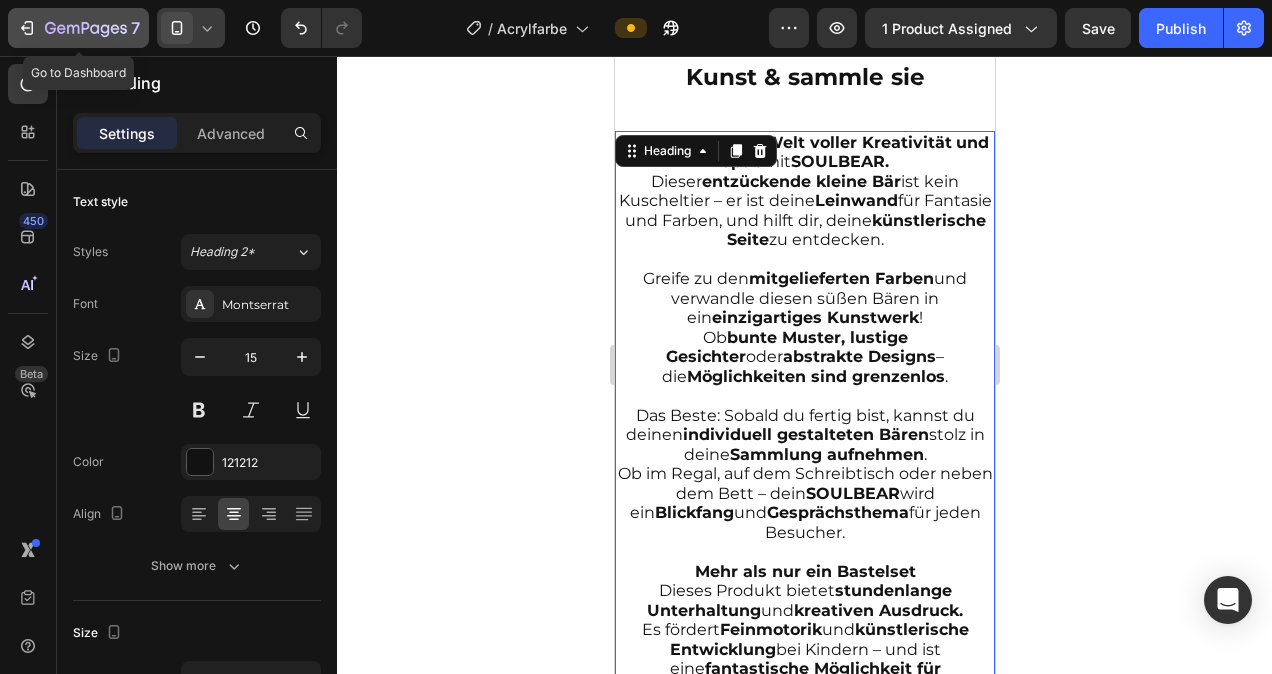click on "7" 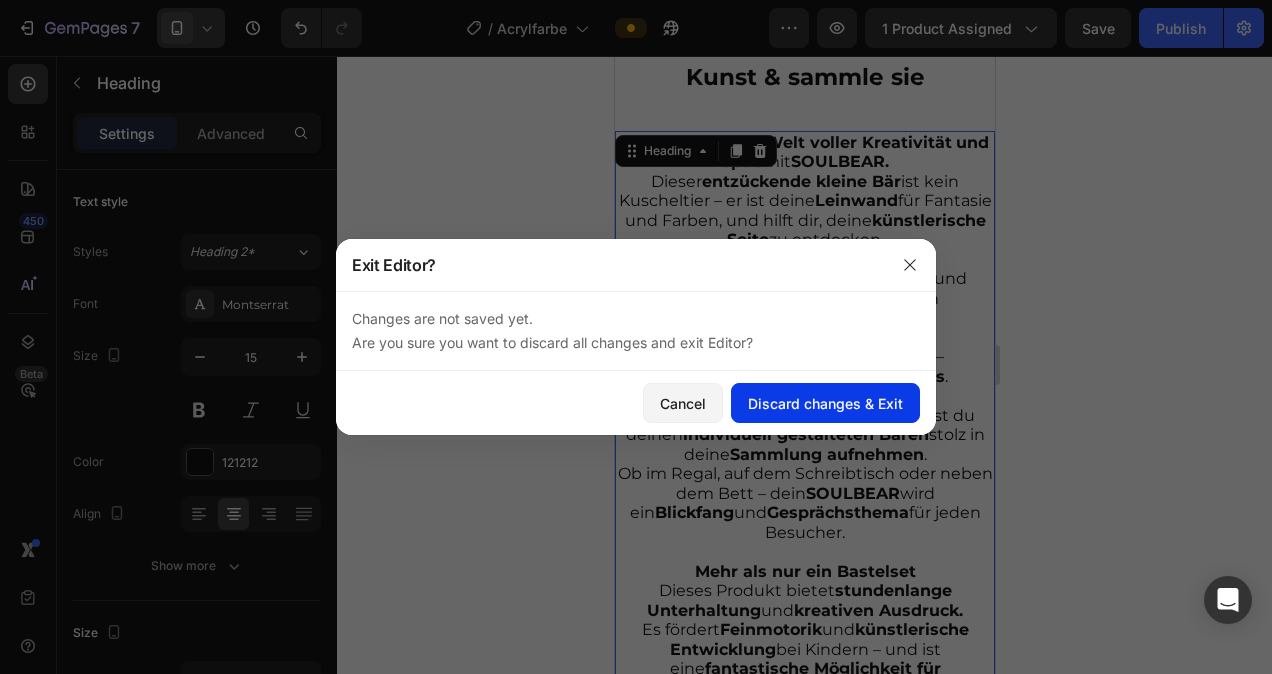 click on "Discard changes & Exit" at bounding box center [825, 403] 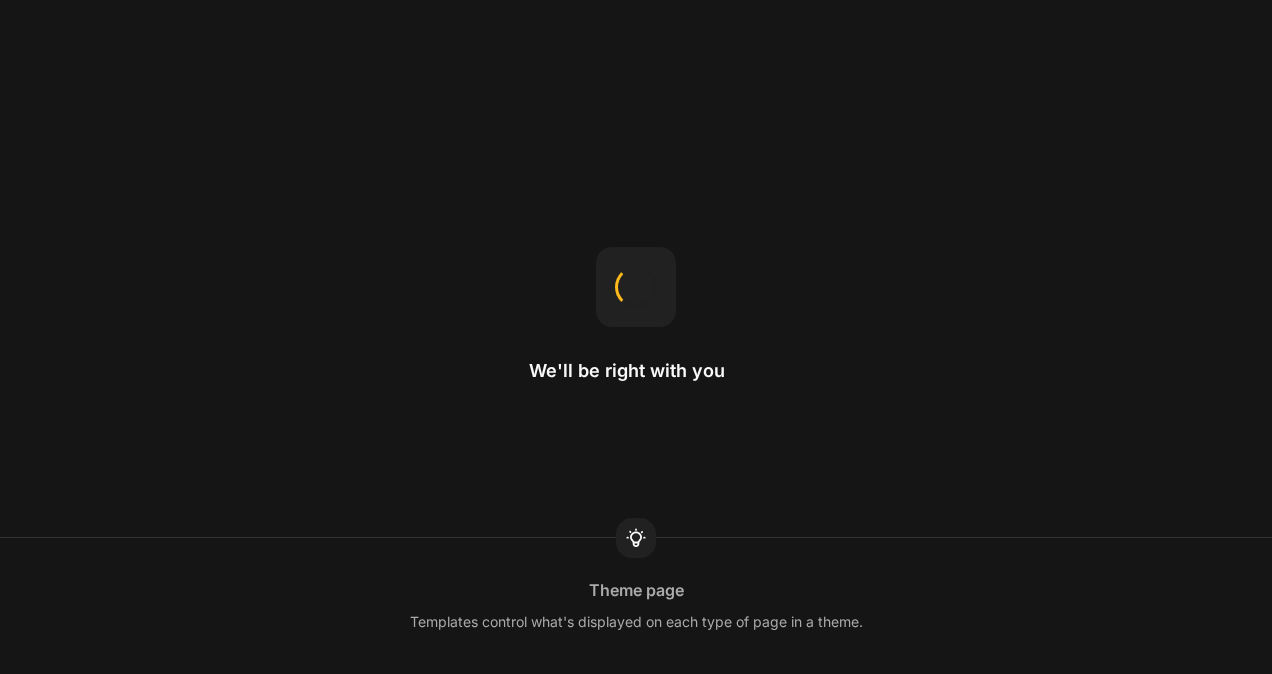 scroll, scrollTop: 0, scrollLeft: 0, axis: both 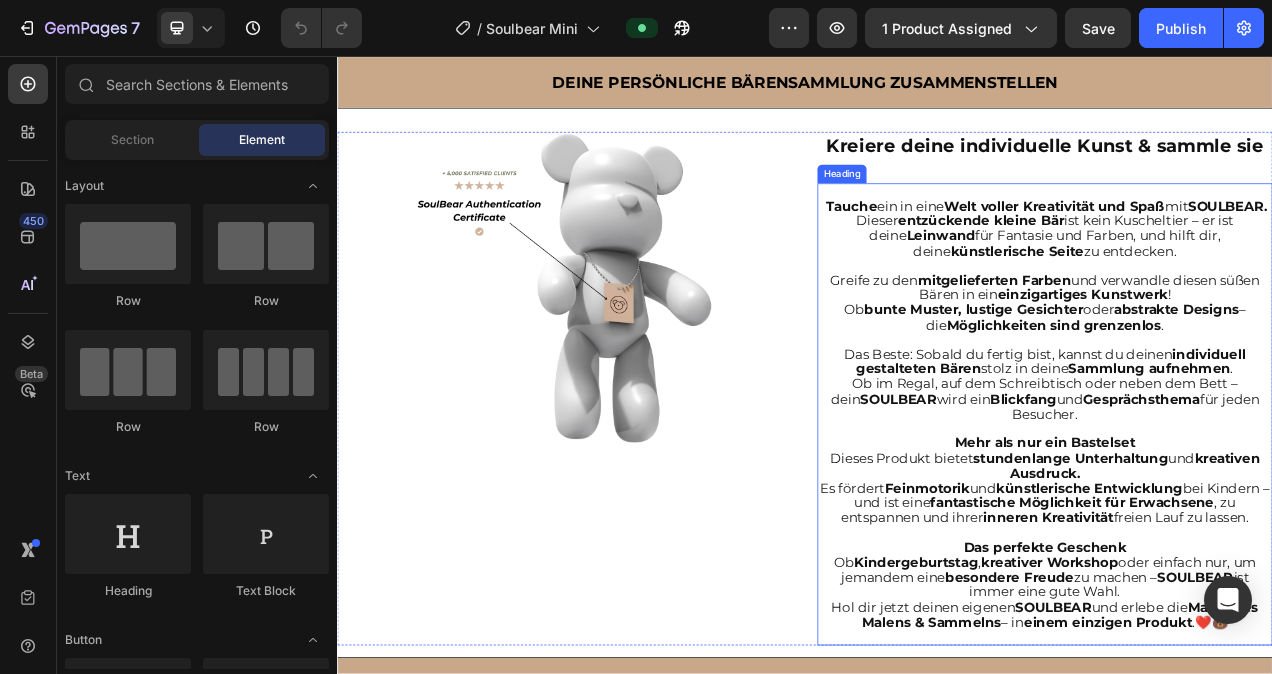 click on "einzigartiges Kunstwerk" at bounding box center [1294, 363] 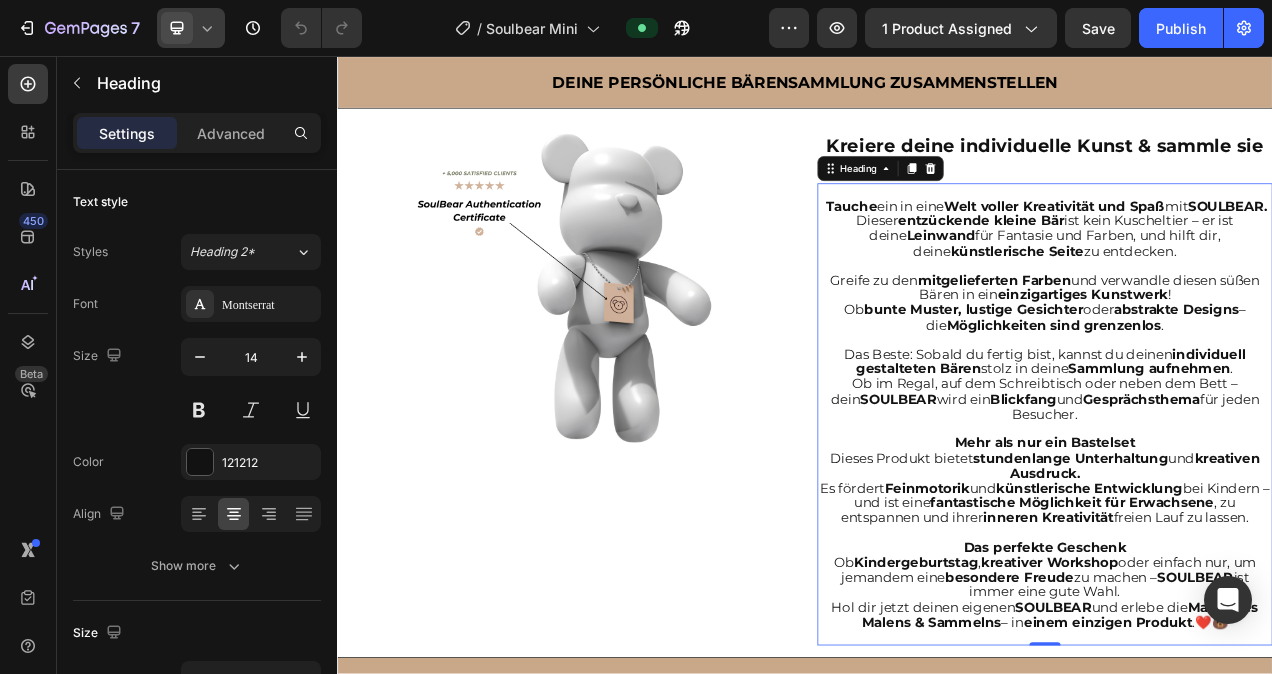 click 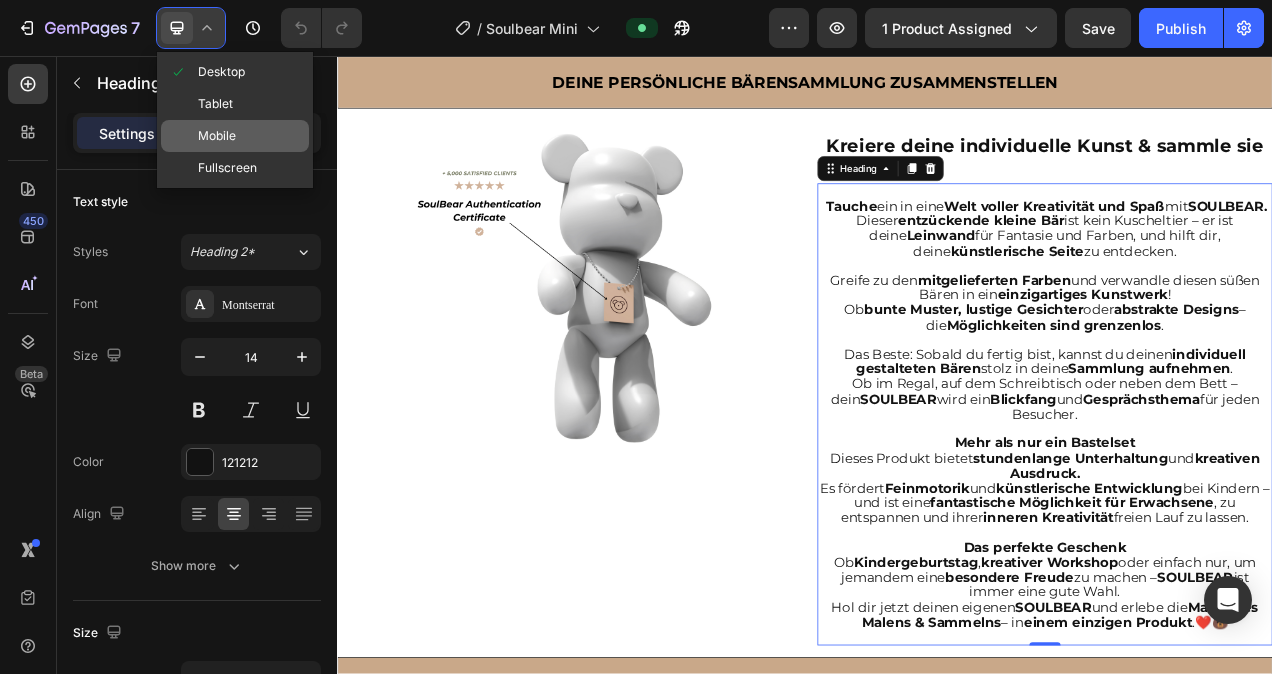 click on "Mobile" at bounding box center (217, 136) 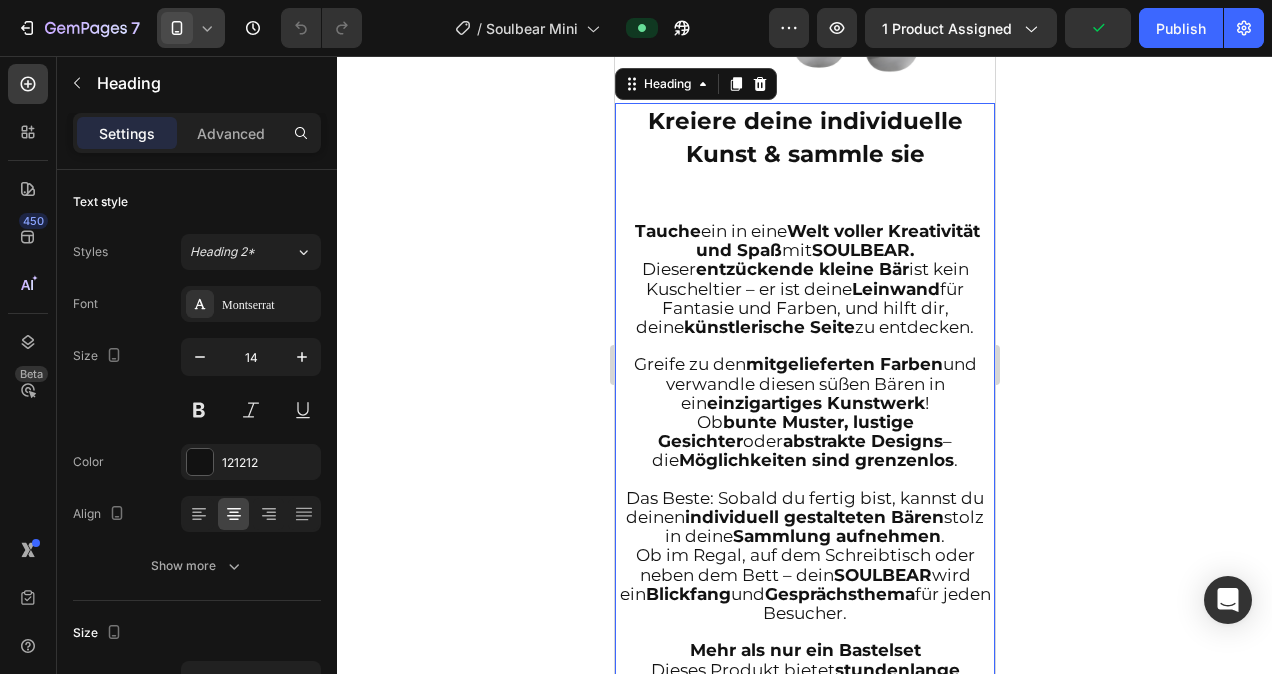scroll, scrollTop: 1951, scrollLeft: 0, axis: vertical 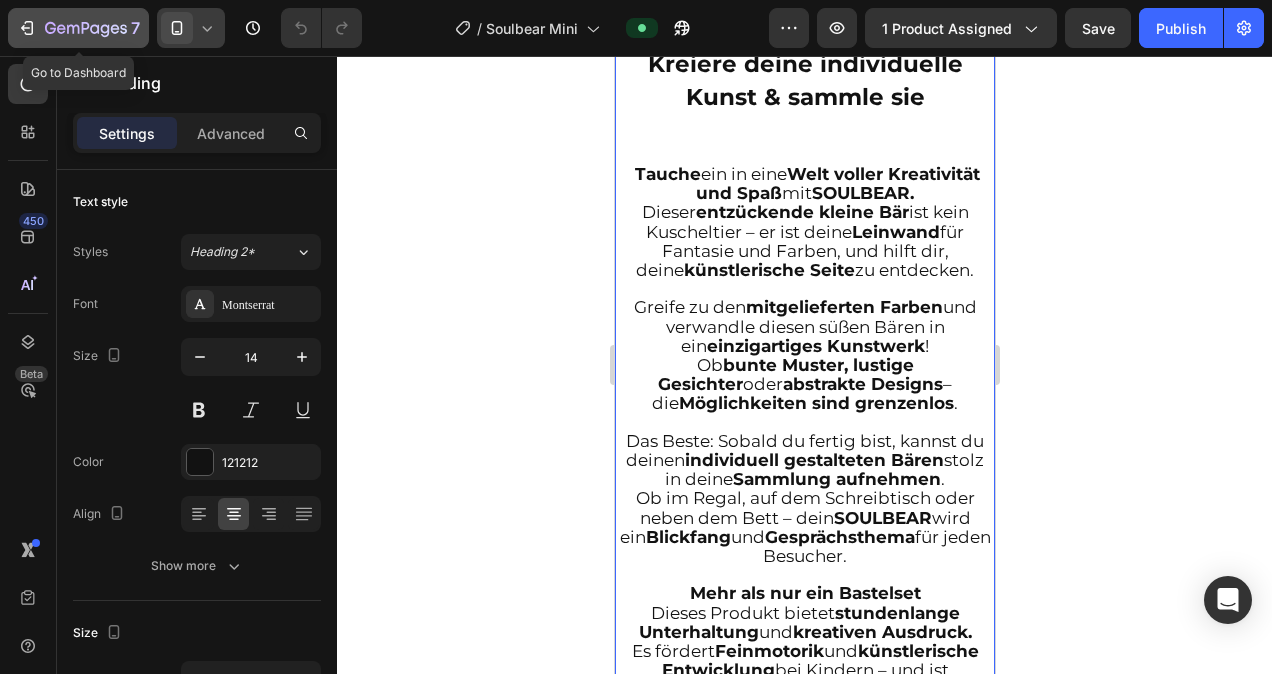 click 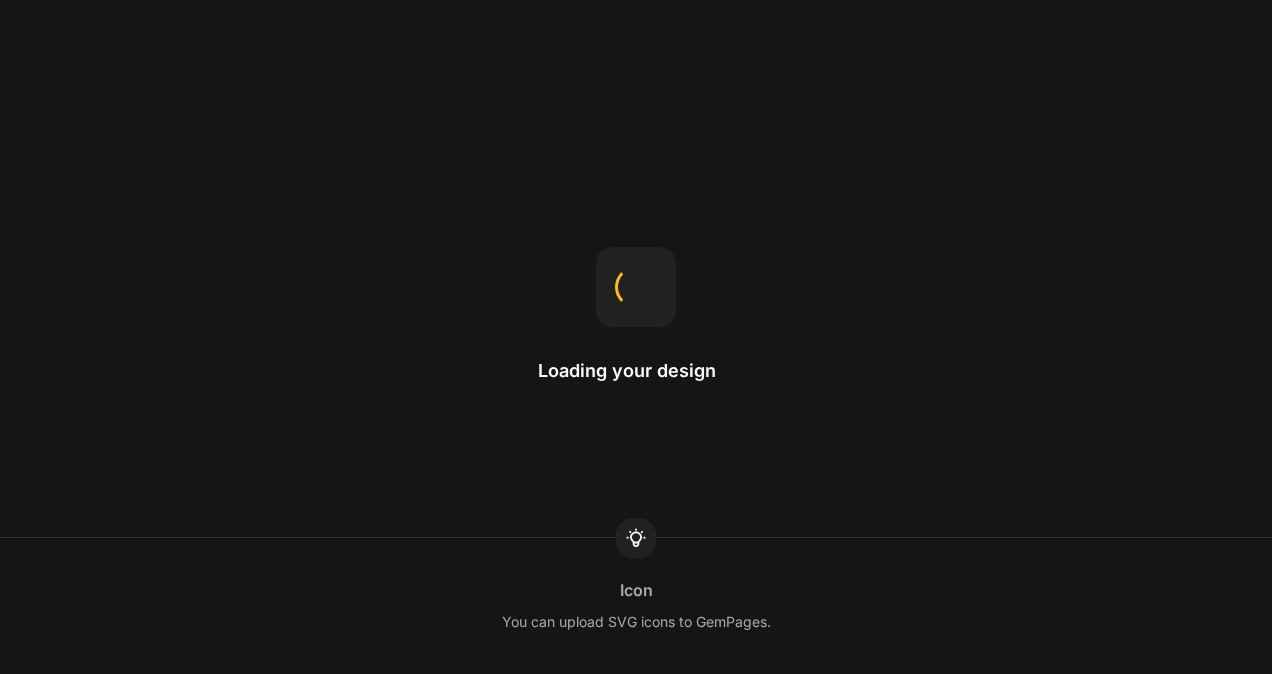 scroll, scrollTop: 0, scrollLeft: 0, axis: both 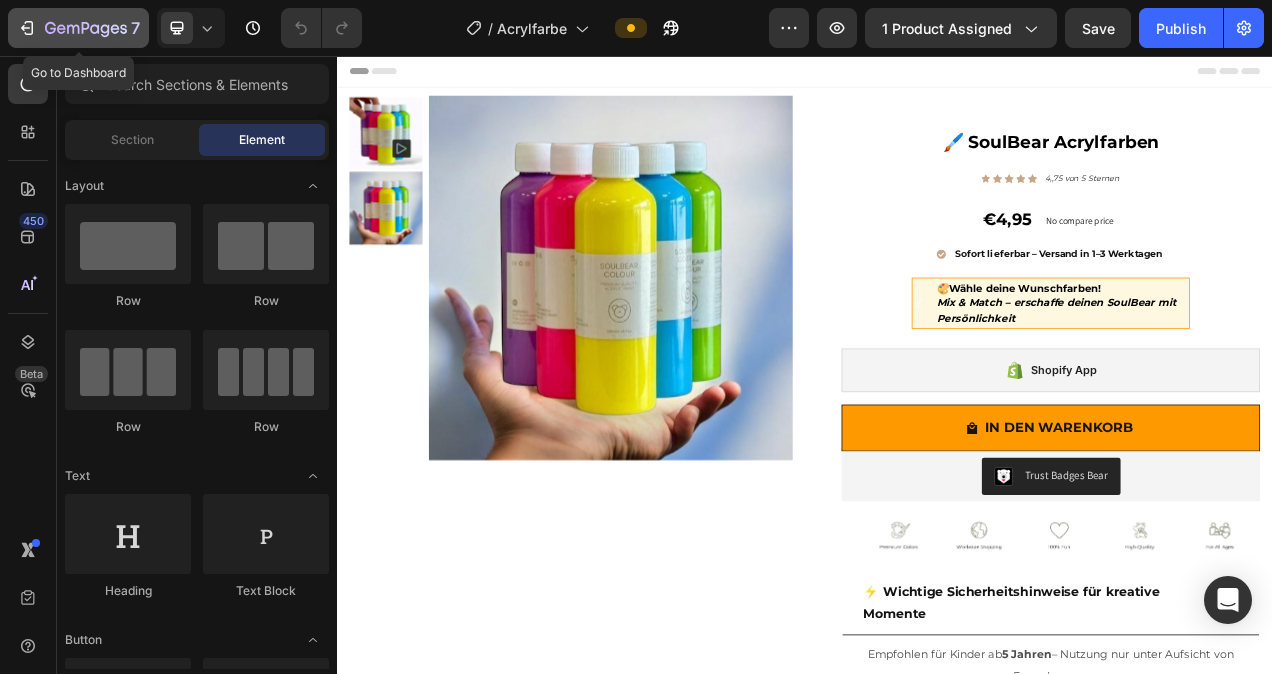 click 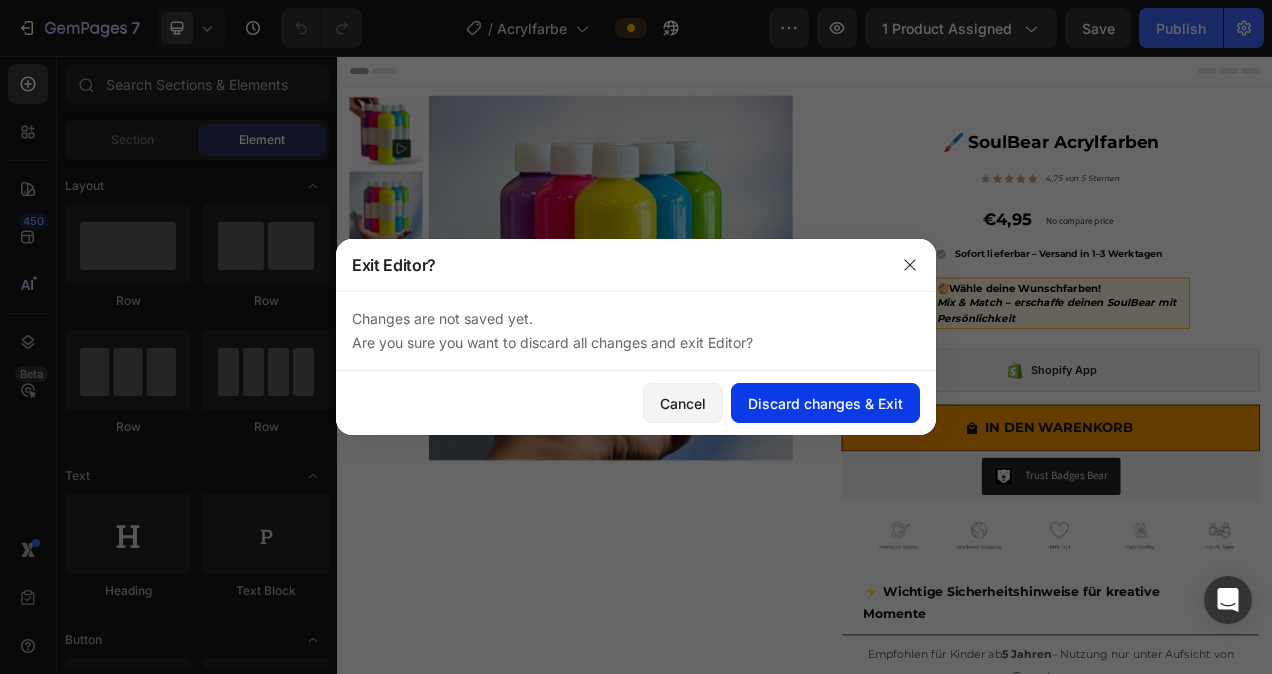 click on "Discard changes & Exit" 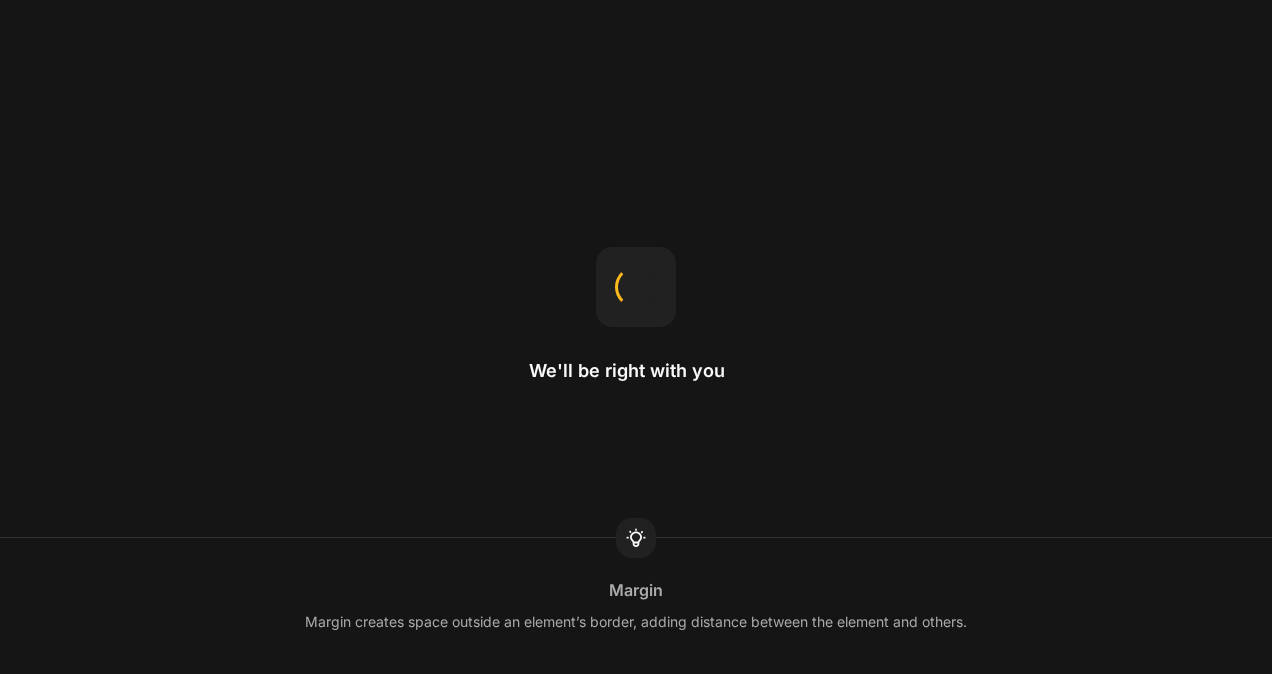 scroll, scrollTop: 0, scrollLeft: 0, axis: both 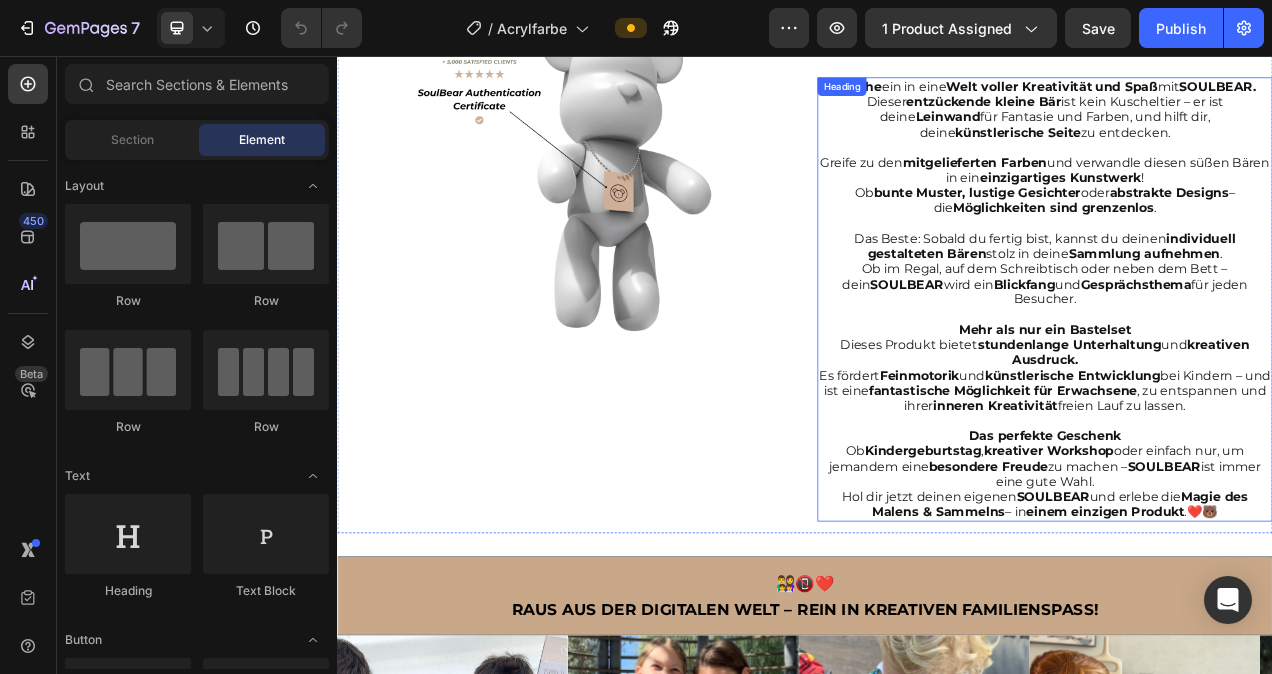 click on "Sammlung aufnehmen" at bounding box center (1373, 310) 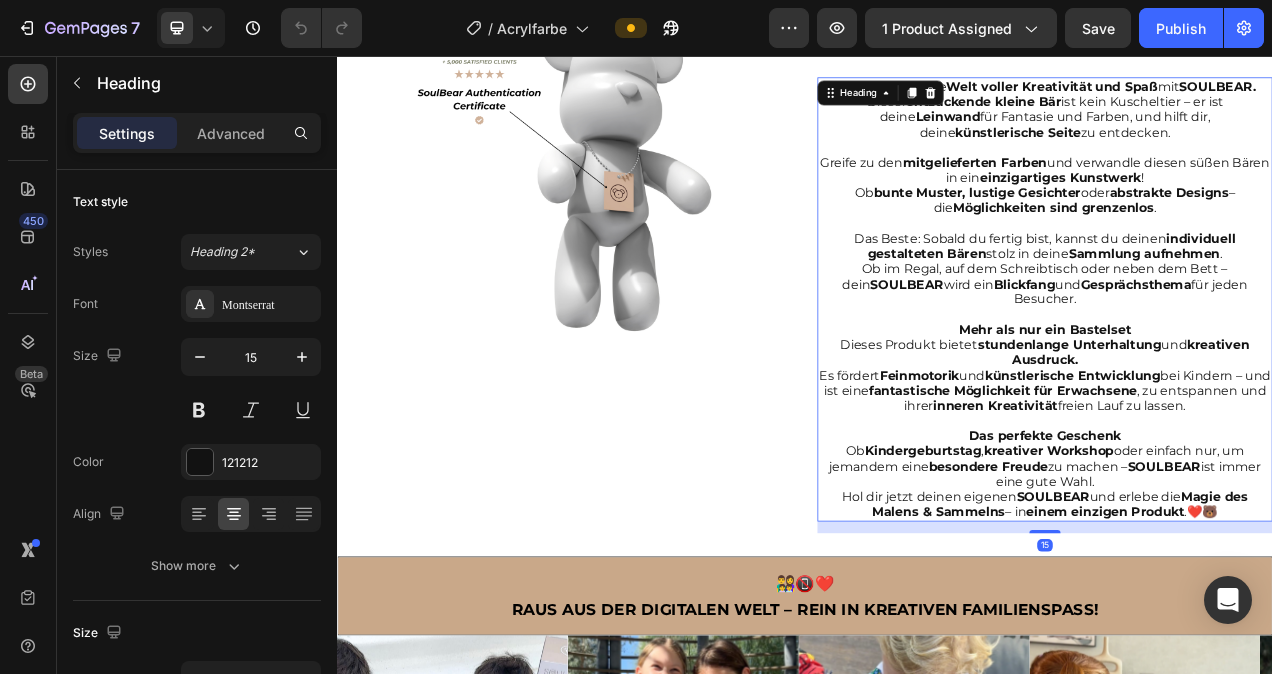 click on "Tauche  ein in eine  Welt voller Kreativität   und Spaß  mit  SOULBEAR. Dieser  entzückende kleine Bär  ist kein Kuscheltier – er ist deine  Leinwand  für Fantasie und Farben, und hilft dir, deine  künstlerische Seite  zu entdecken. Greife zu den  mitgelieferten Farben  und verwandle diesen süßen Bären in ein  einzigartiges Kunstwerk ! Ob  bunte Muster, lustige Gesichter  oder  abstrakte Designs  – die  Möglichkeiten sind grenzenlos . Das Beste: Sobald du fertig bist, kannst du deinen  individuell gestalteten Bären  stolz in deine  Sammlung aufnehmen . Ob im Regal, auf dem Schreibtisch oder neben dem Bett – dein  SOULBEAR  wird ein  Blickfang  und  Gesprächsthema  für jeden Besucher. Mehr als nur ein Bastelset Dieses Produkt bietet  stundenlange Unterhaltung  und  kreativen Ausdruck. Es fördert  Feinmotorik  und  künstlerische Entwicklung  bei Kindern – und ist eine  fantastische Möglichkeit für Erwachsene , zu entspannen und ihrer  inneren Kreativität  freien Lauf zu lassen. Ob  ," at bounding box center [1245, 369] 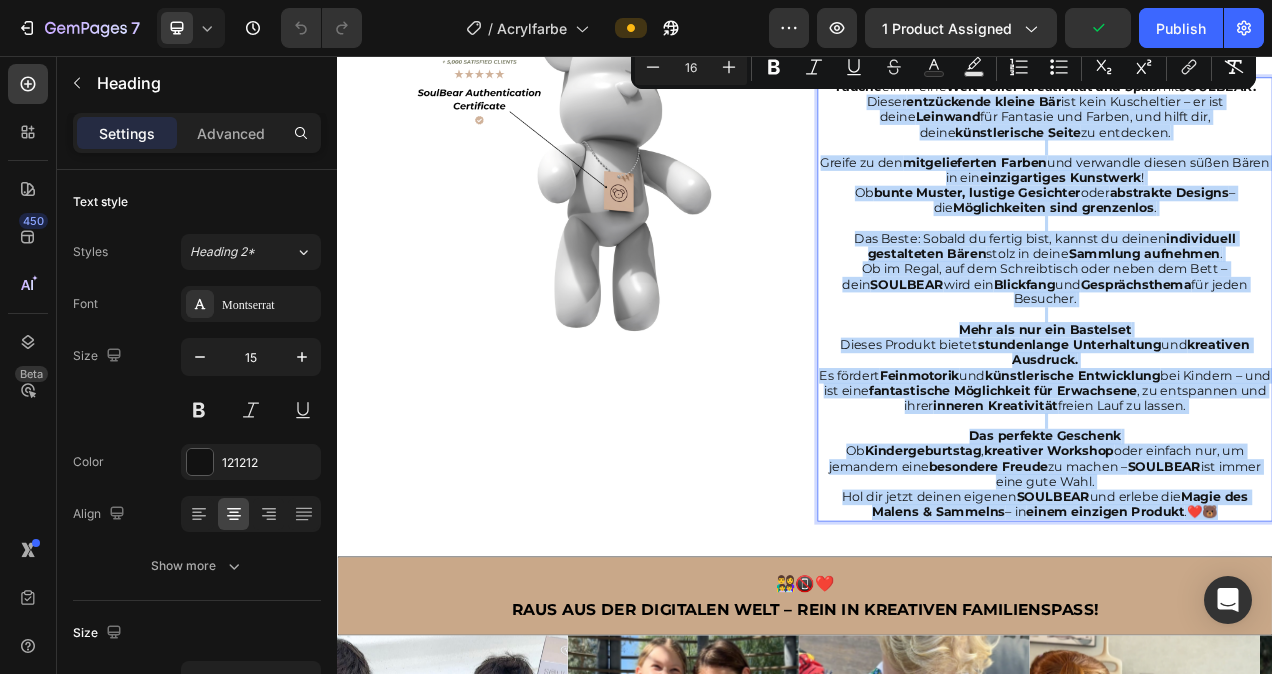 drag, startPoint x: 1470, startPoint y: 645, endPoint x: 958, endPoint y: 103, distance: 745.5924 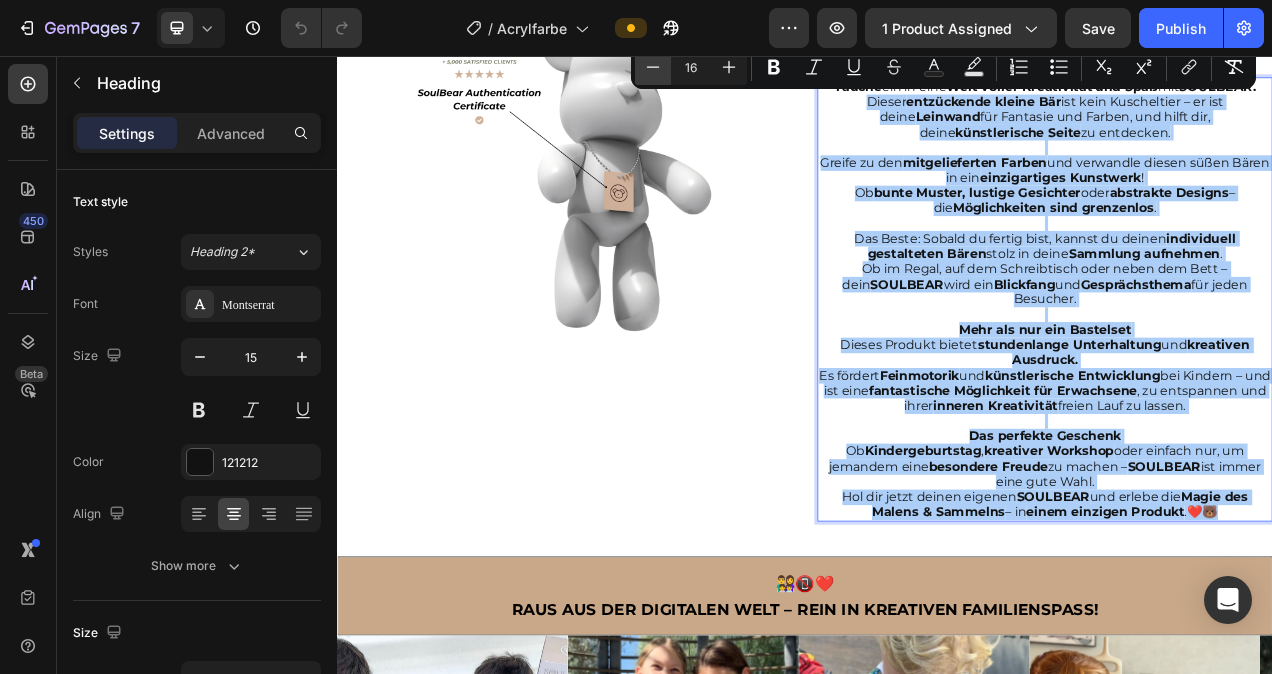 click 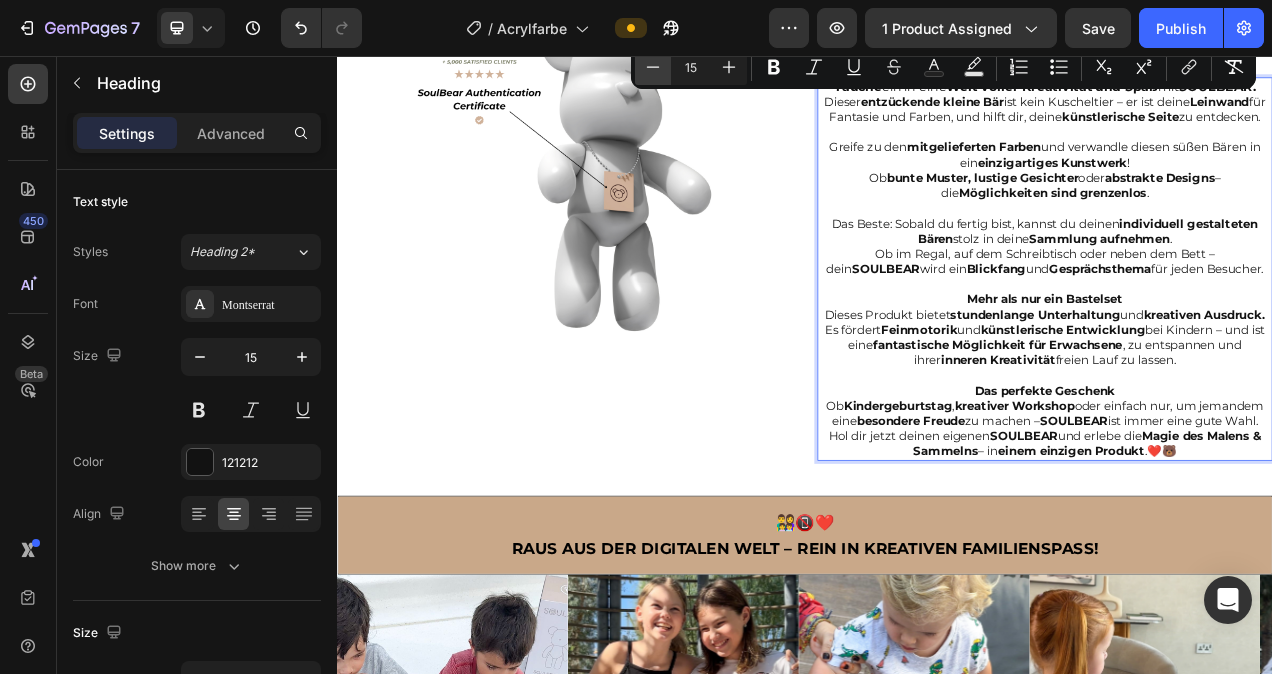 click 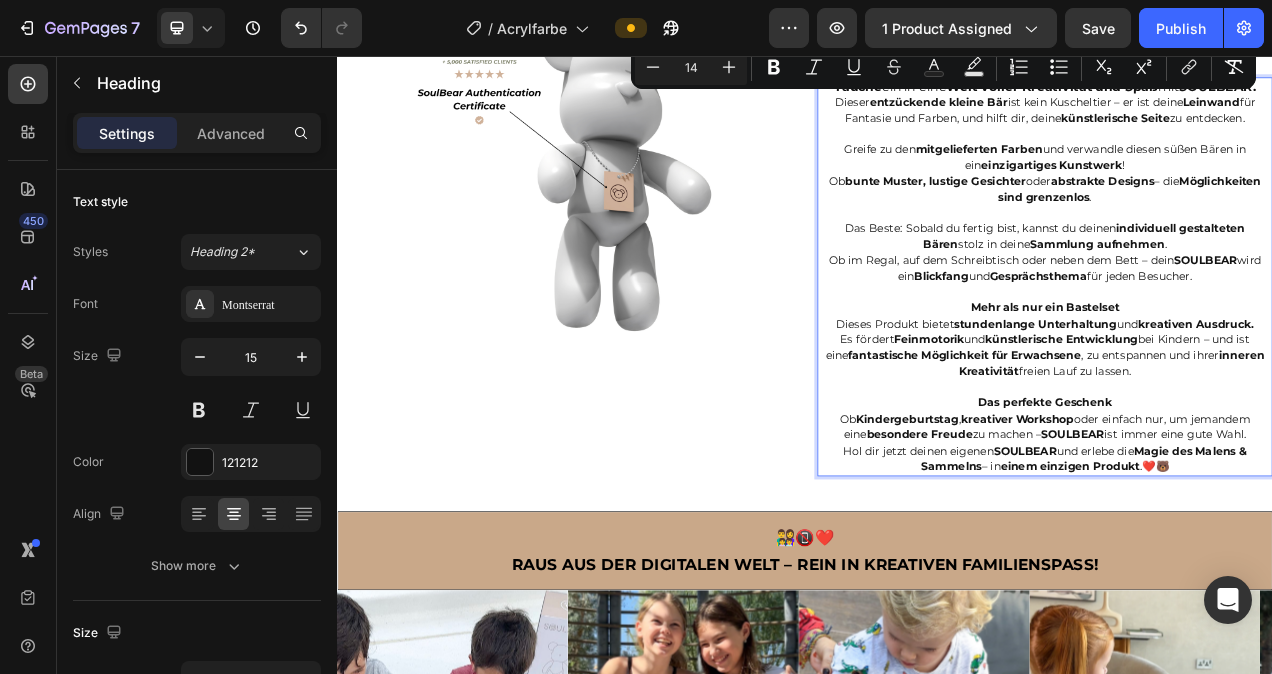 click on "Tauche  ein in eine  Welt voller Kreativität   und Spaß  mit  SOULBEAR. Dieser  entzückende kleine Bär  ist kein Kuscheltier – er ist deine  Leinwand  für Fantasie und Farben, und hilft dir, deine  künstlerische Seite  zu entdecken. Greife zu den  mitgelieferten Farben  und verwandle diesen süßen Bären in ein  einzigartiges Kunstwerk ! Ob  bunte Muster, lustige Gesichter  oder  abstrakte Designs  – die  Möglichkeiten sind grenzenlos . Das Beste: Sobald du fertig bist, kannst du deinen  individuell gestalteten Bären  stolz in deine  Sammlung aufnehmen . Ob im Regal, auf dem Schreibtisch oder neben dem Bett – dein  SOULBEAR  wird ein  Blickfang  und  Gesprächsthema  für jeden Besucher. Mehr als nur ein Bastelset Dieses Produkt bietet  stundenlange Unterhaltung  und  kreativen Ausdruck. Es fördert  Feinmotorik  und  künstlerische Entwicklung  bei Kindern – und ist eine  fantastische Möglichkeit für Erwachsene , zu entspannen und ihrer  inneren Kreativität  freien Lauf zu lassen. Ob  ," at bounding box center [1245, 340] 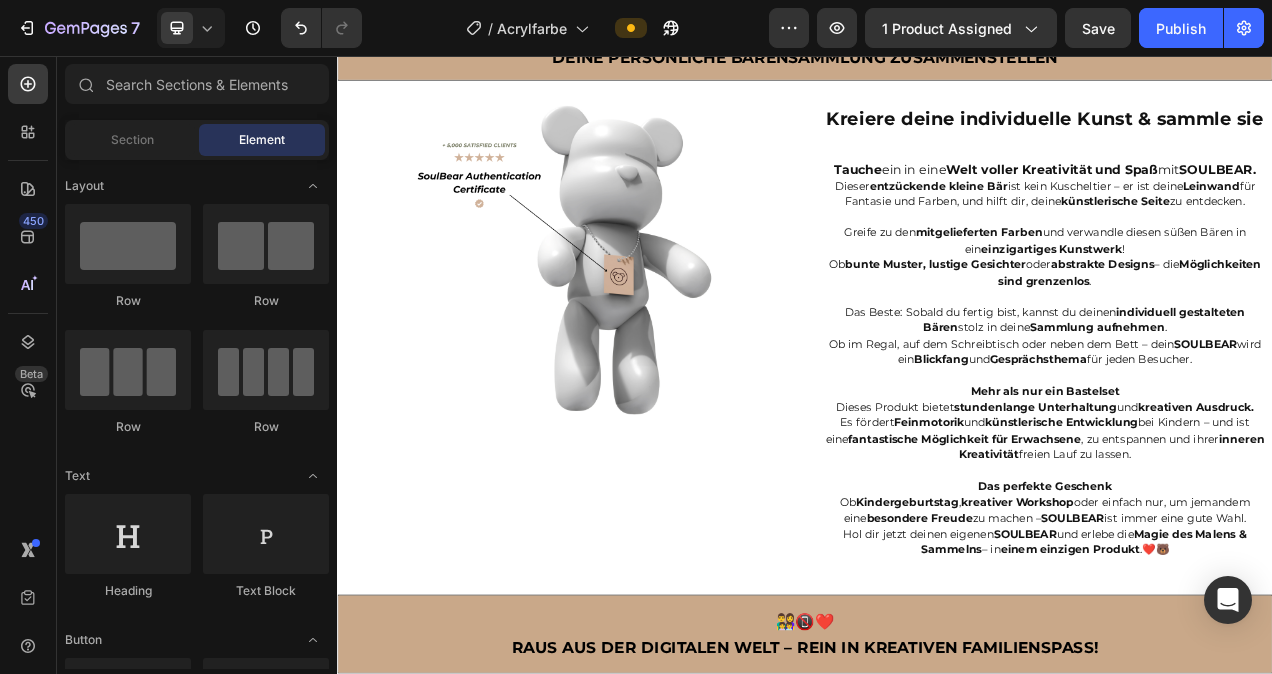 scroll, scrollTop: 1152, scrollLeft: 0, axis: vertical 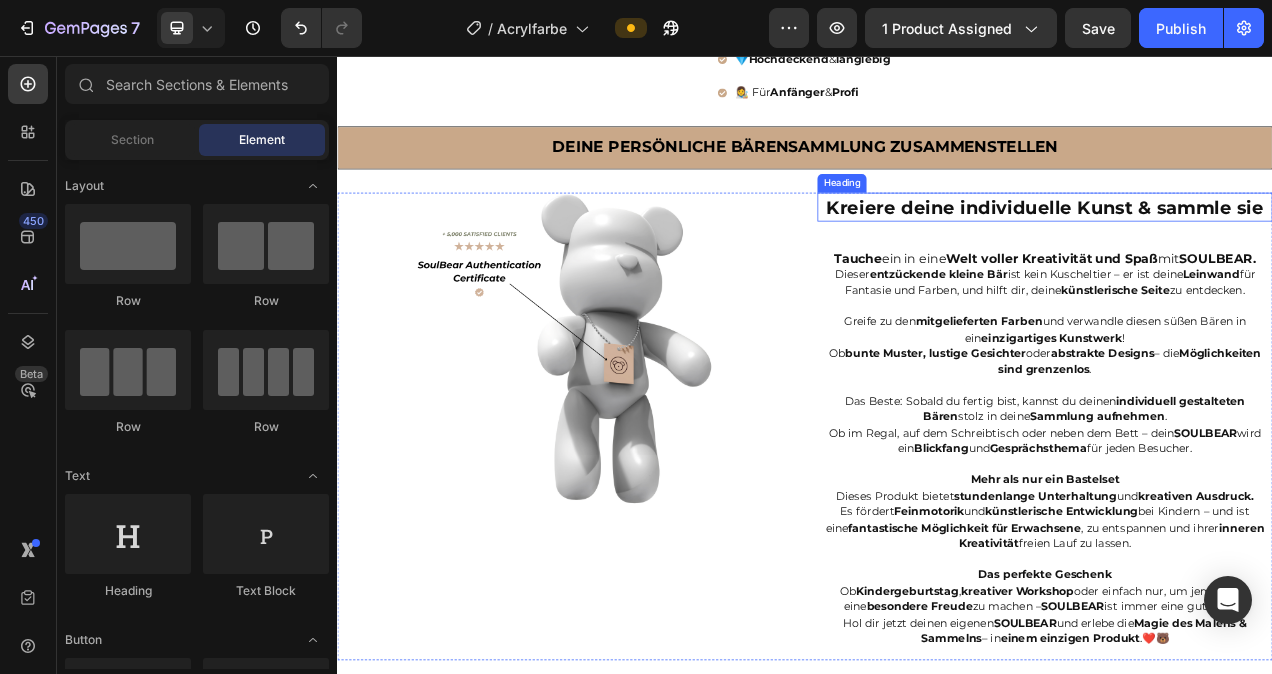 click on "Kreiere deine individuelle Kunst & sammle sie" at bounding box center (1245, 251) 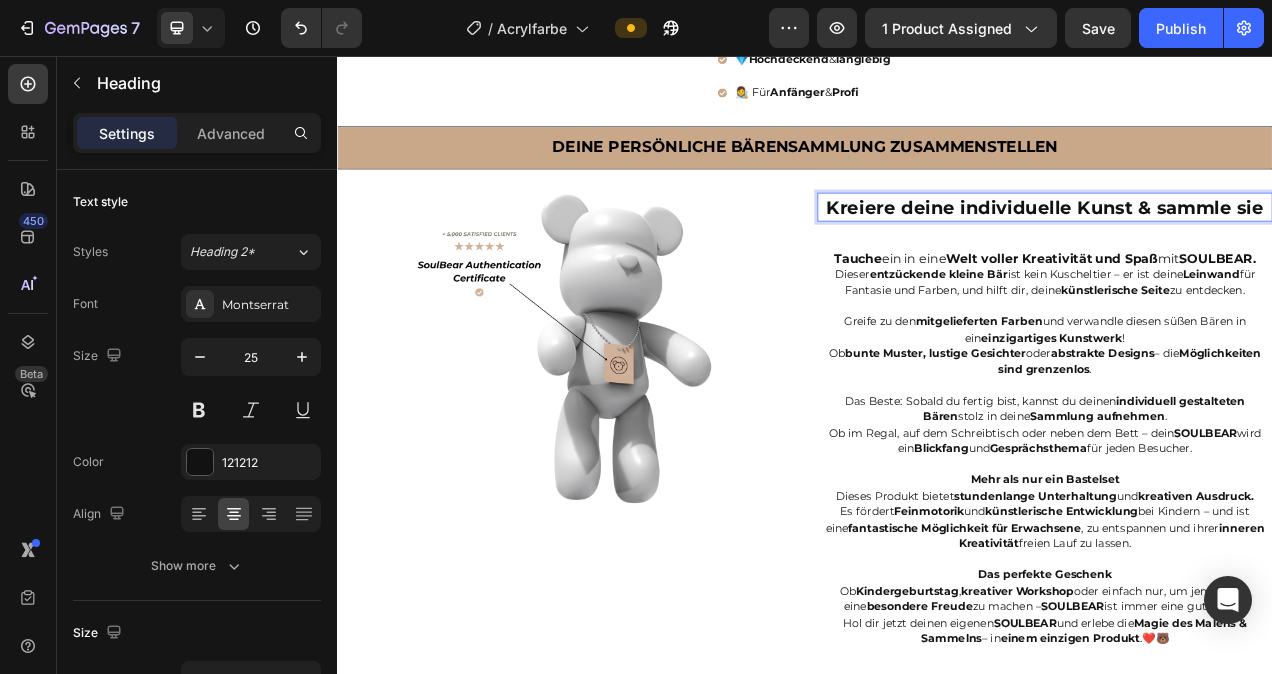 click on "Kreiere deine individuelle Kunst & sammle sie" at bounding box center [1245, 251] 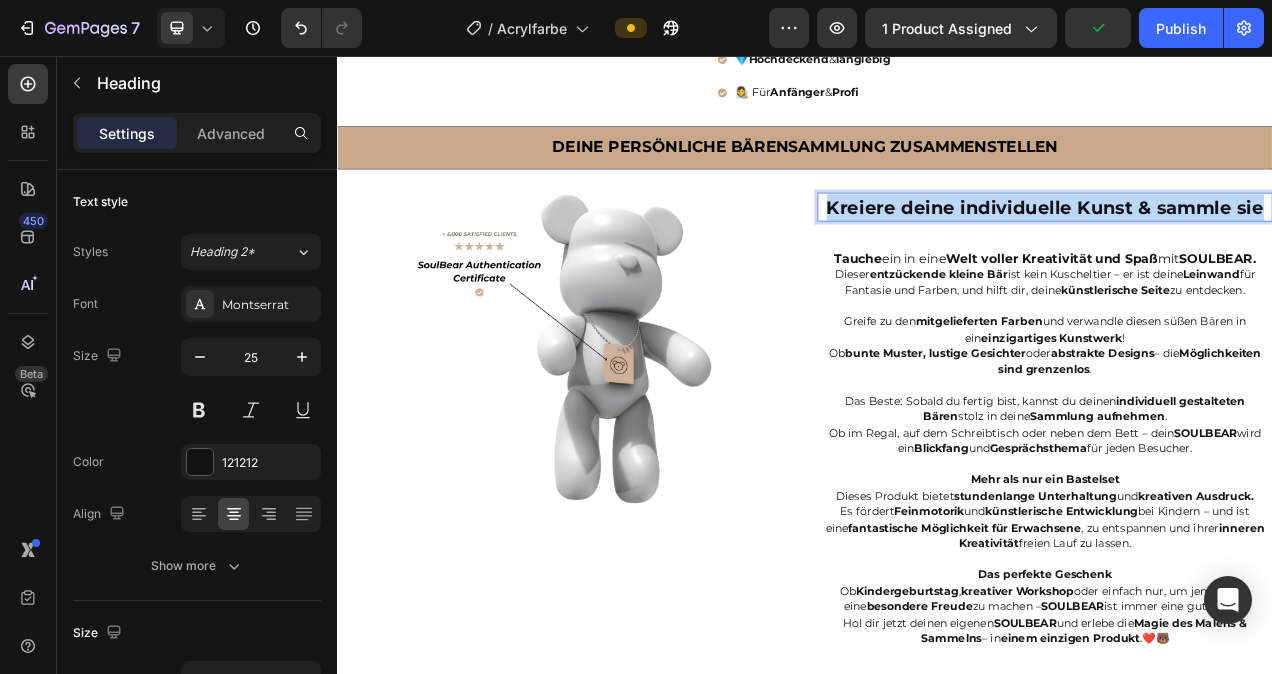 drag, startPoint x: 1511, startPoint y: 248, endPoint x: 962, endPoint y: 236, distance: 549.1311 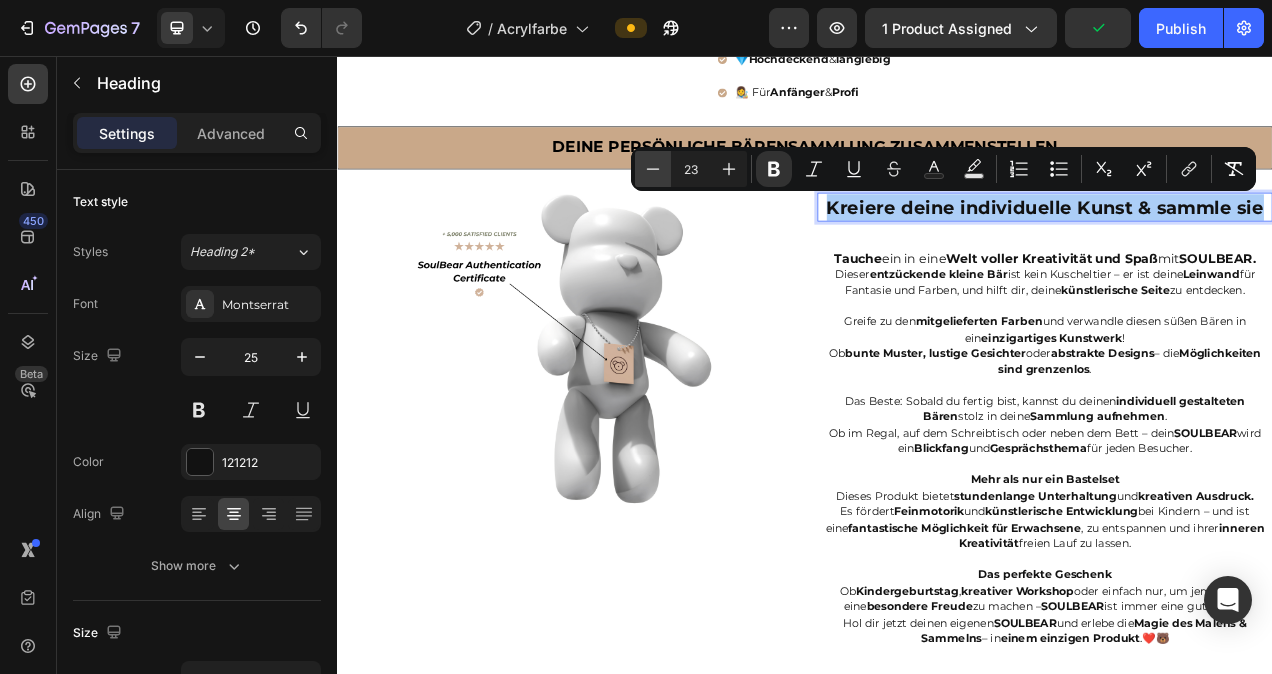 click 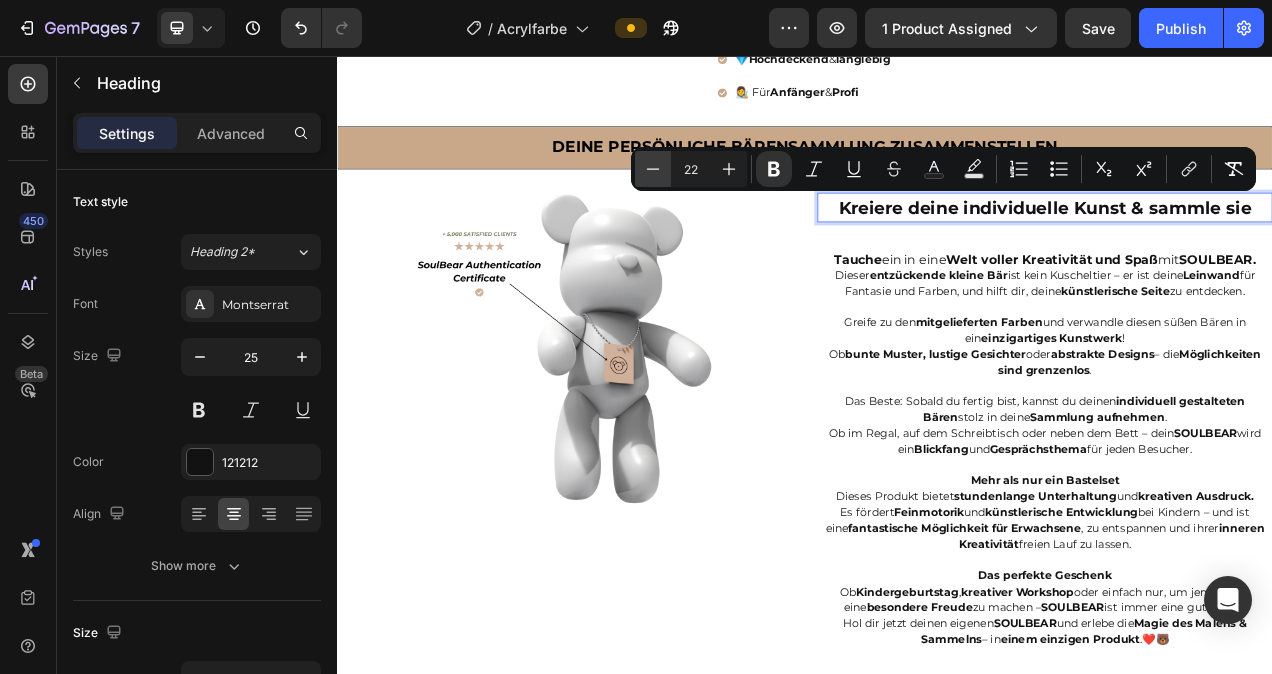 click 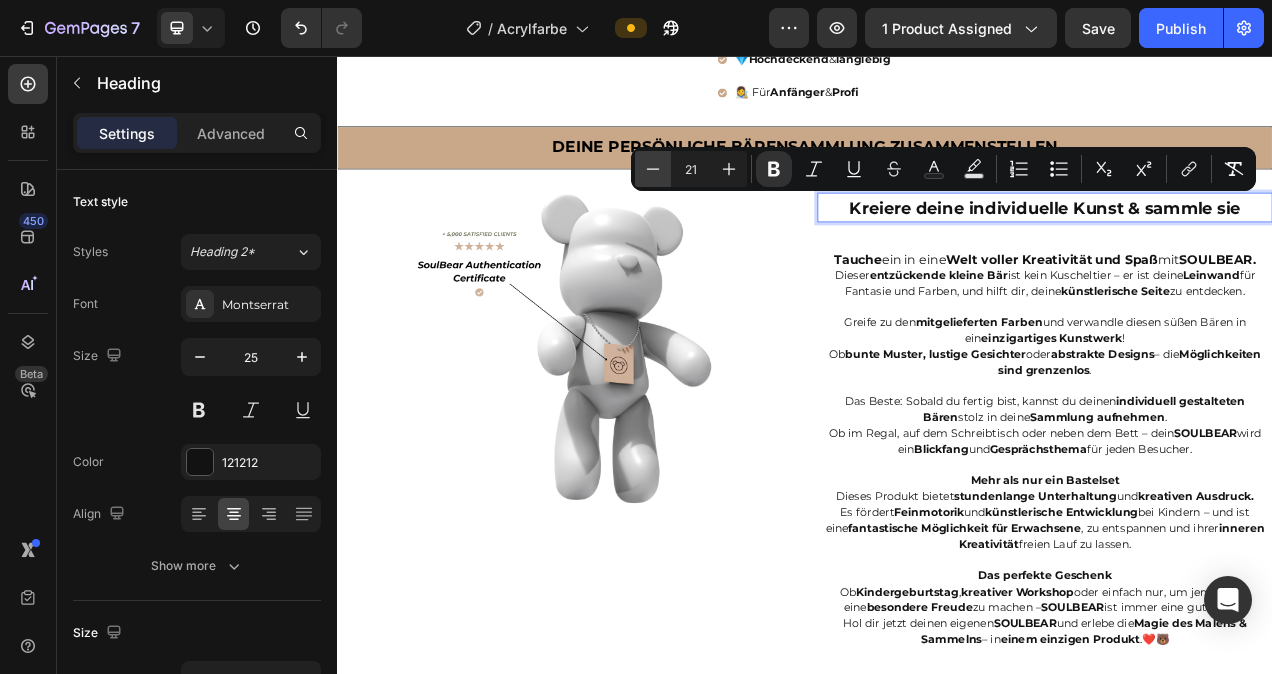 click 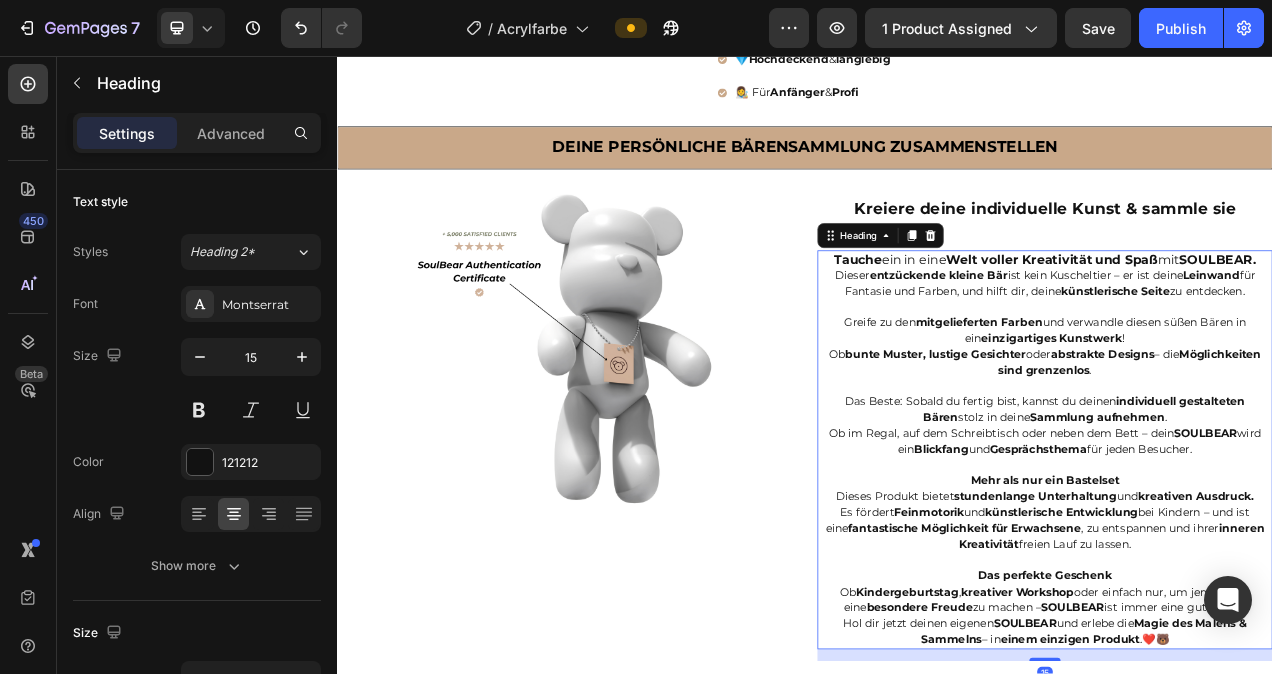 click on "Dieser  entzückende kleine Bär  ist kein Kuscheltier – er ist deine  Leinwand  für Fantasie und Farben, und hilft dir, deine  künstlerische Seite  zu entdecken." at bounding box center [1245, 348] 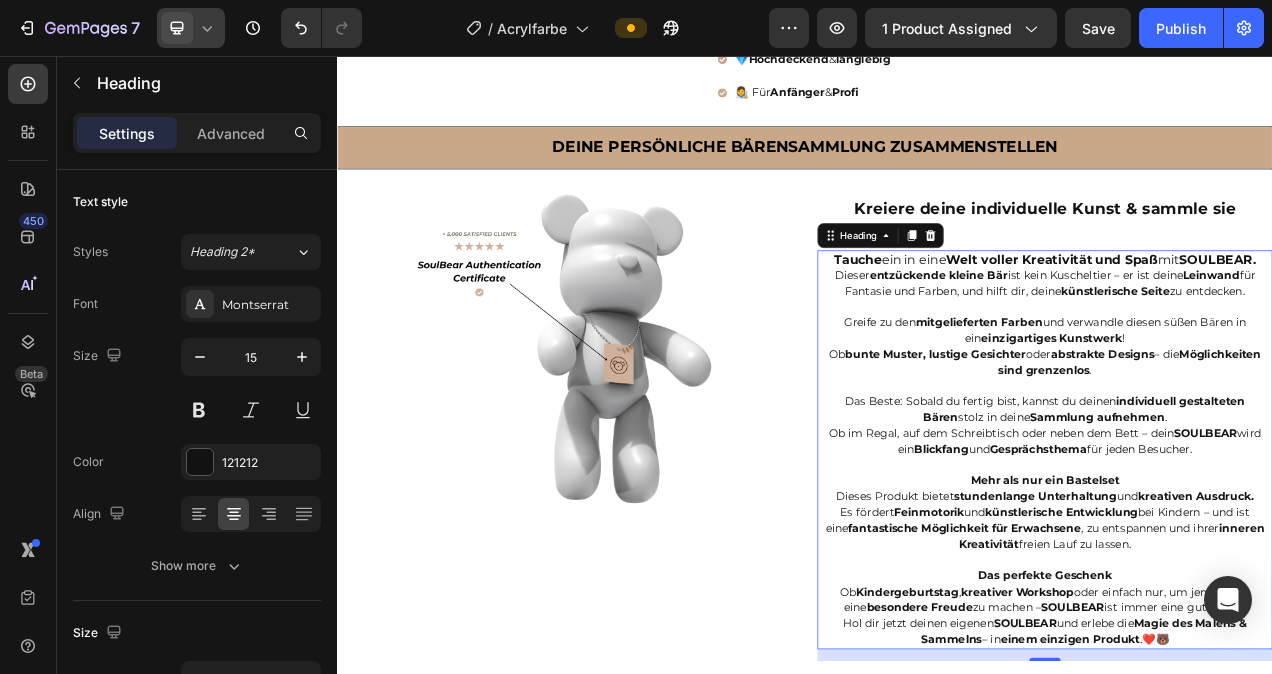 click 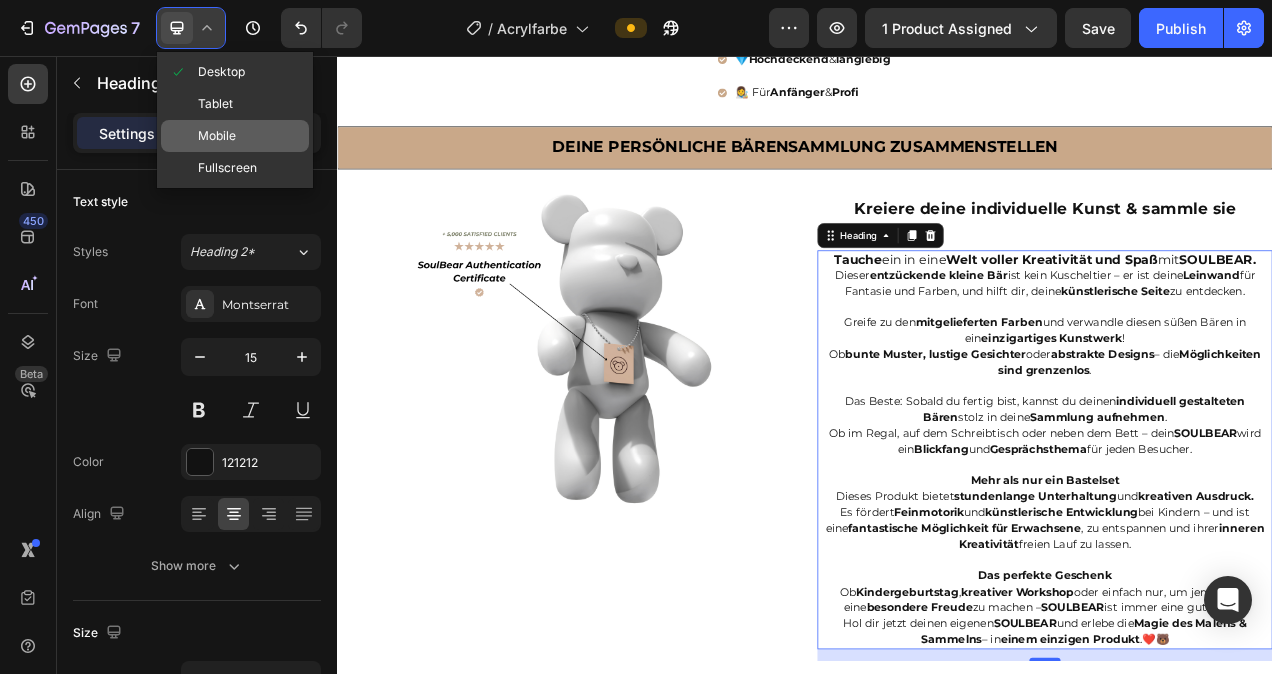 click on "Mobile" at bounding box center (217, 136) 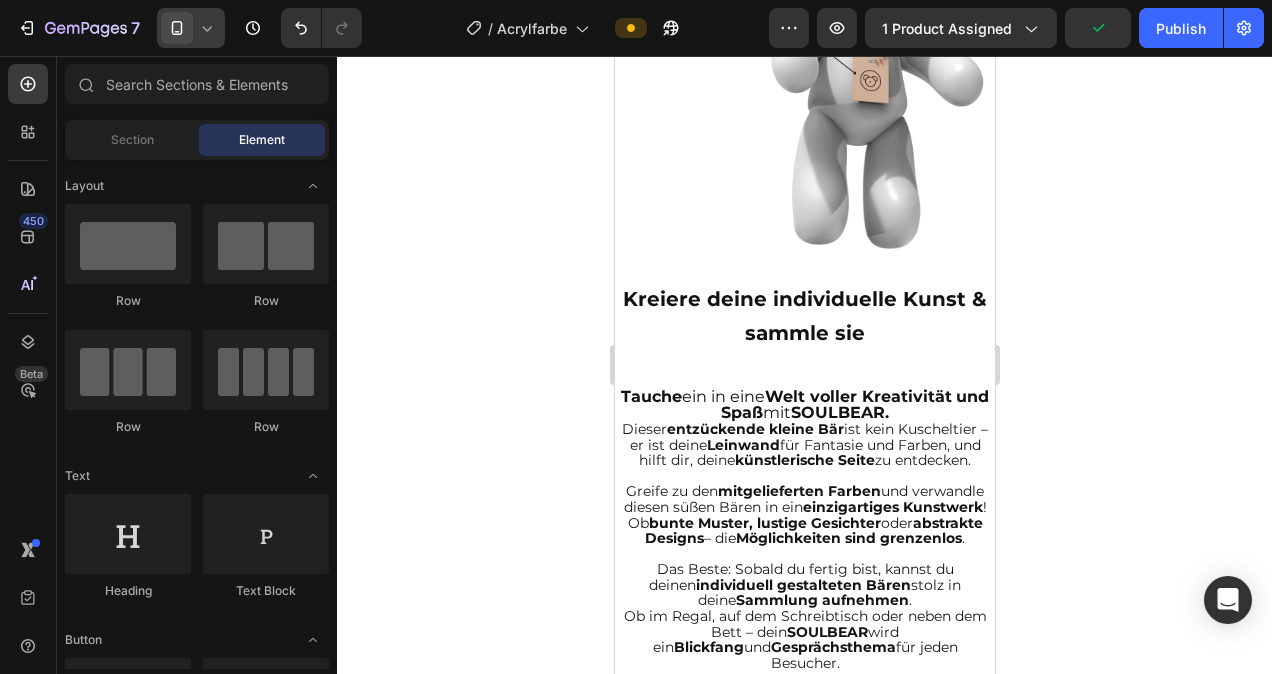 scroll, scrollTop: 1602, scrollLeft: 0, axis: vertical 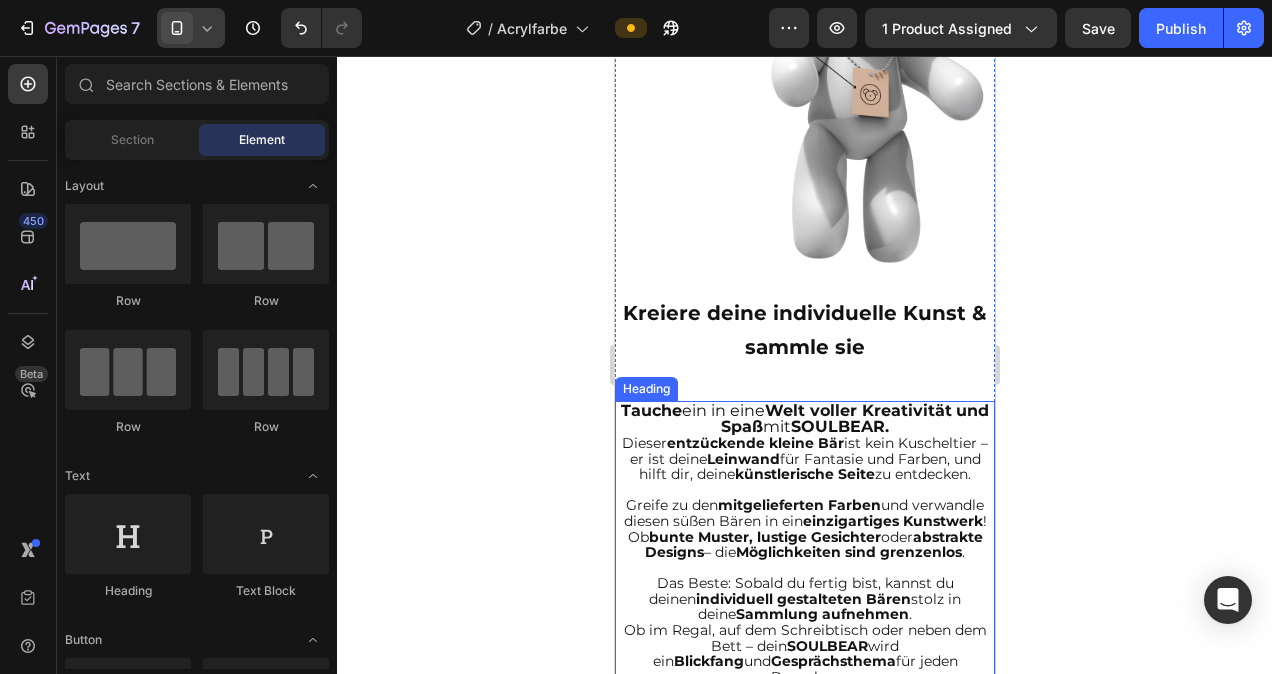 click on "Dieser  entzückende kleine Bär  ist kein Kuscheltier – er ist deine  Leinwand  für Fantasie und Farben, und hilft dir, deine  künstlerische Seite  zu entdecken." at bounding box center (804, 458) 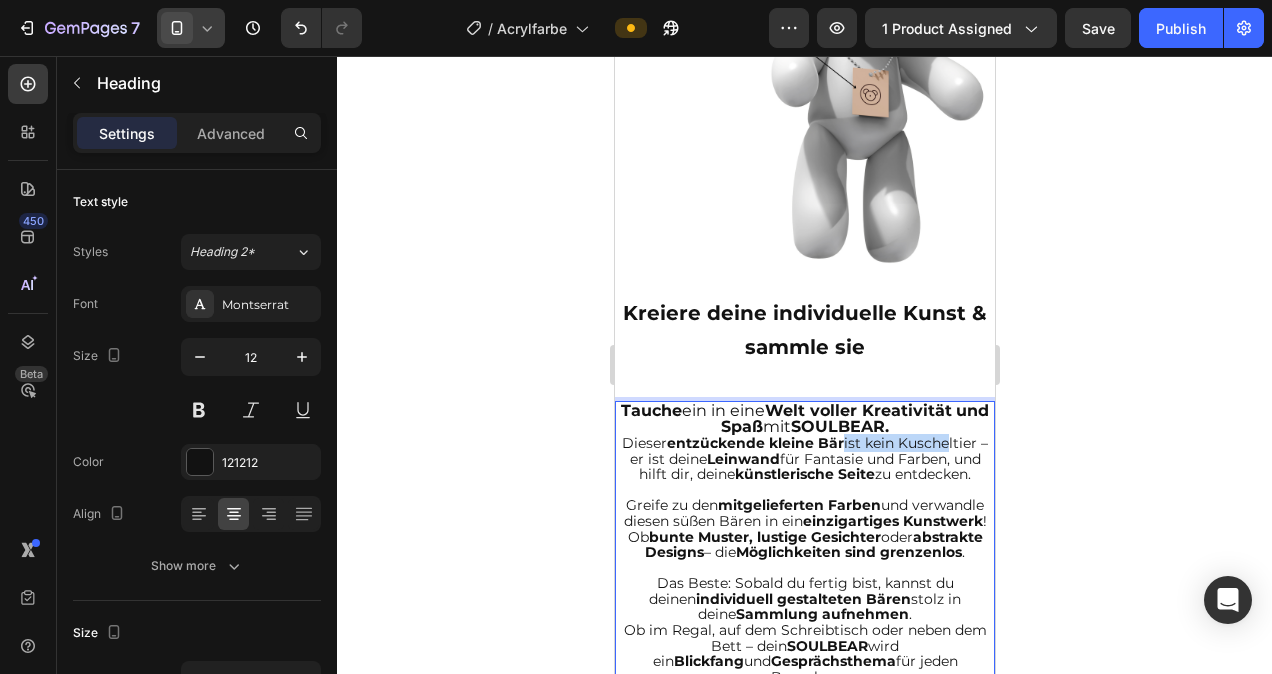 drag, startPoint x: 935, startPoint y: 424, endPoint x: 838, endPoint y: 425, distance: 97.00516 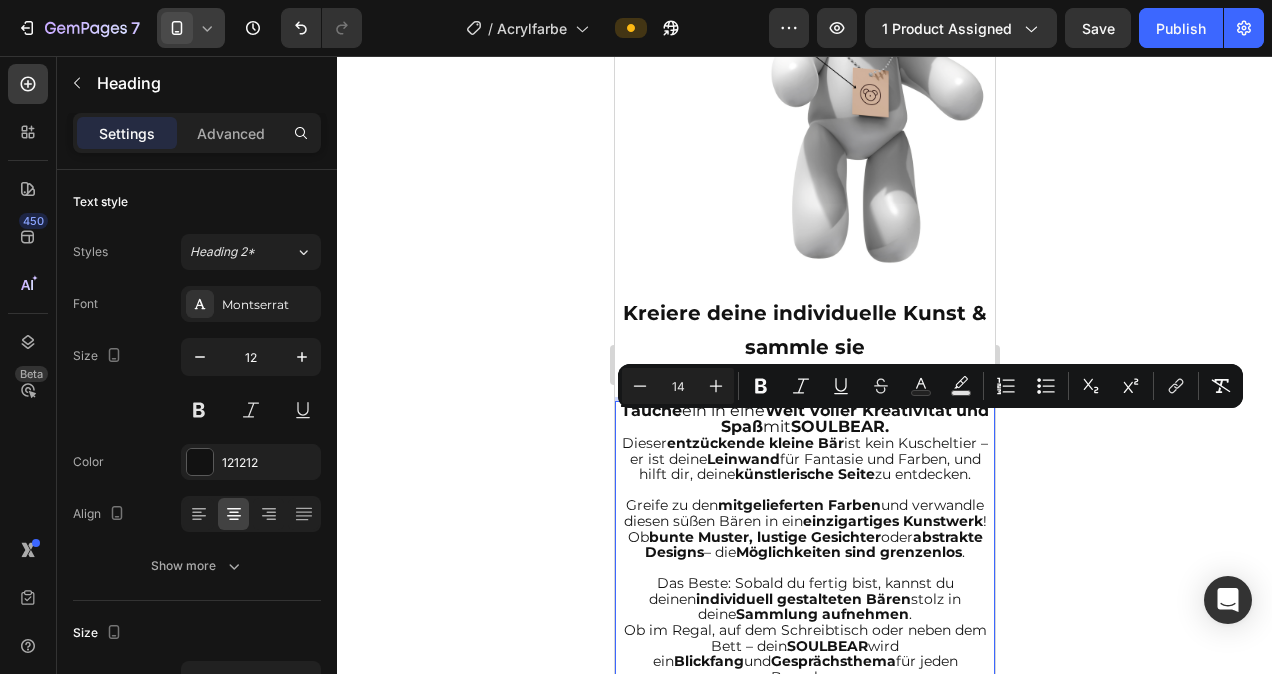 click on "entzückende kleine Bär" at bounding box center [754, 443] 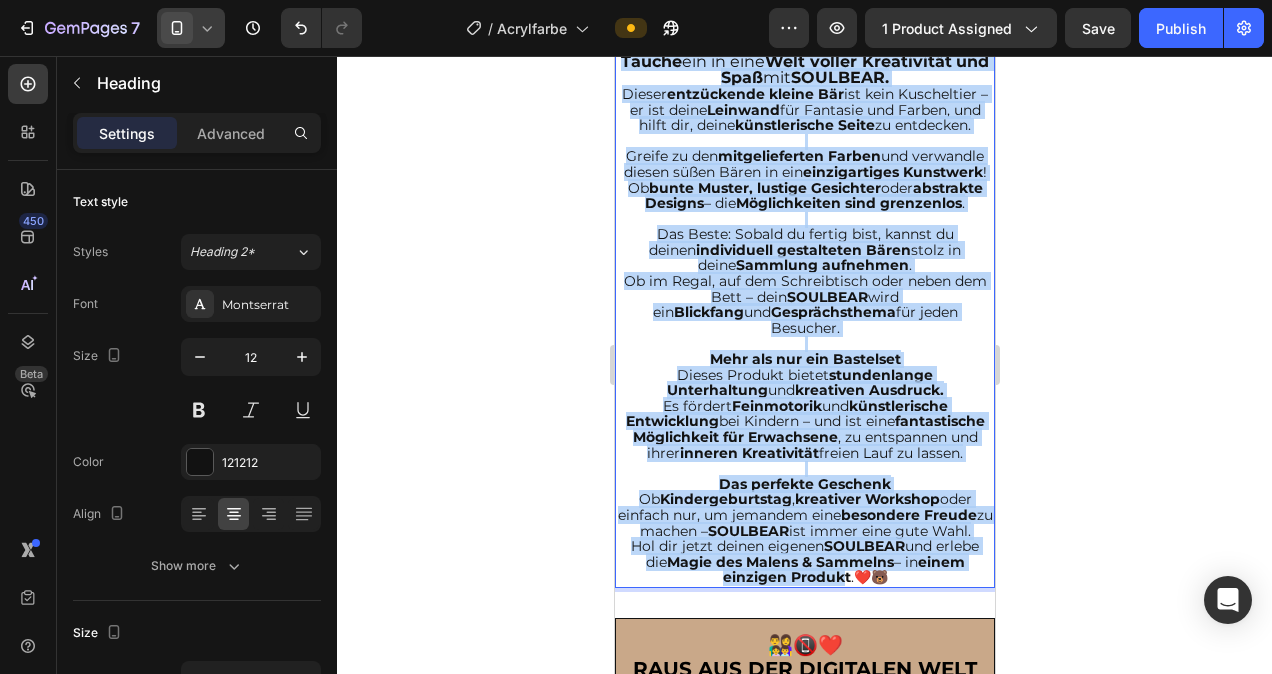 scroll, scrollTop: 1957, scrollLeft: 0, axis: vertical 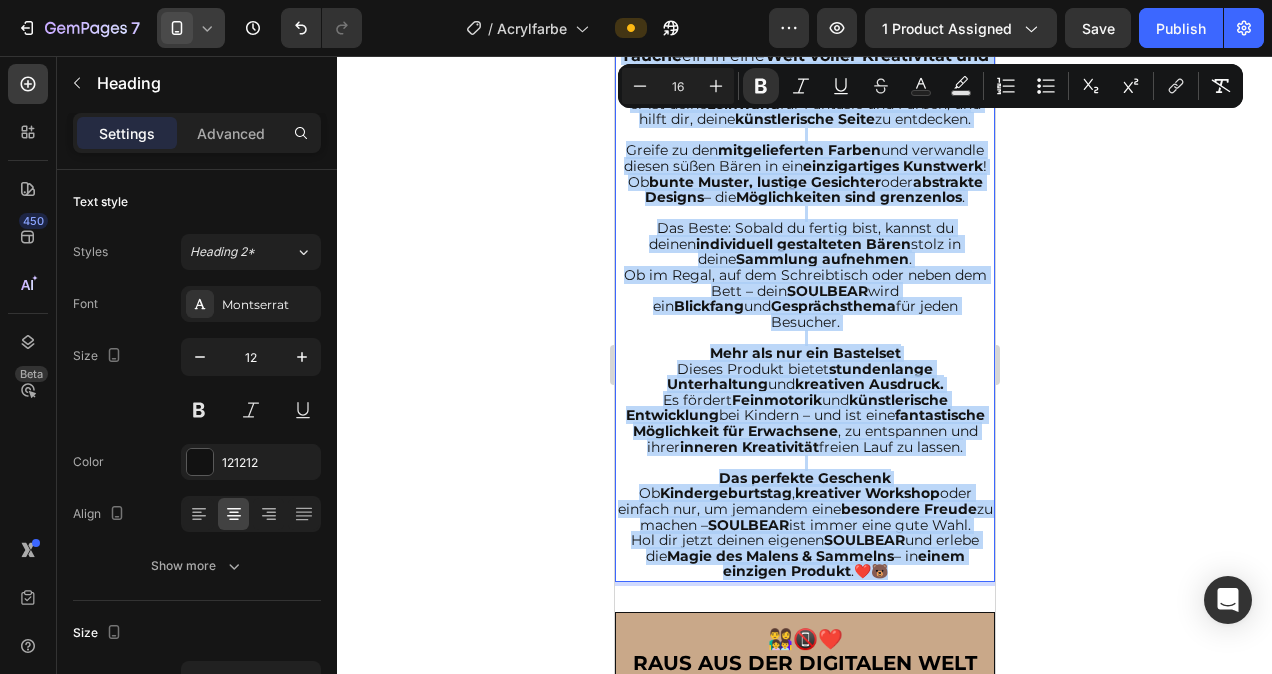 drag, startPoint x: 630, startPoint y: 394, endPoint x: 887, endPoint y: 640, distance: 355.75977 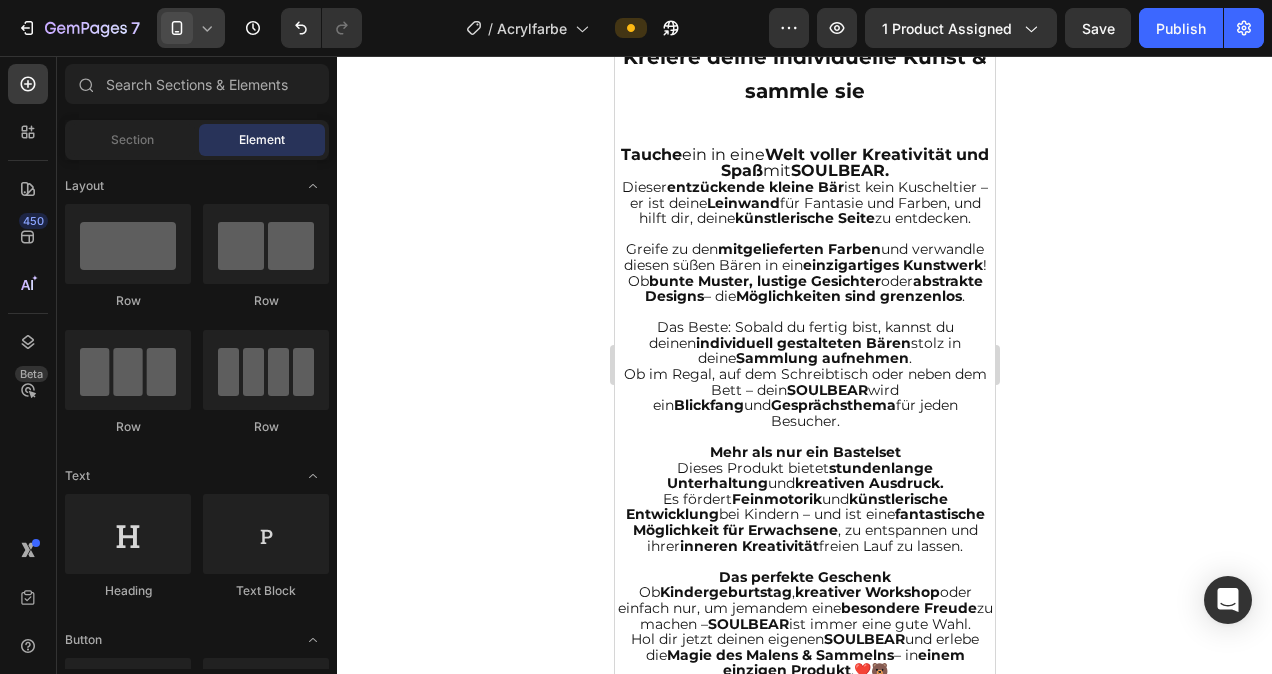 scroll, scrollTop: 1844, scrollLeft: 0, axis: vertical 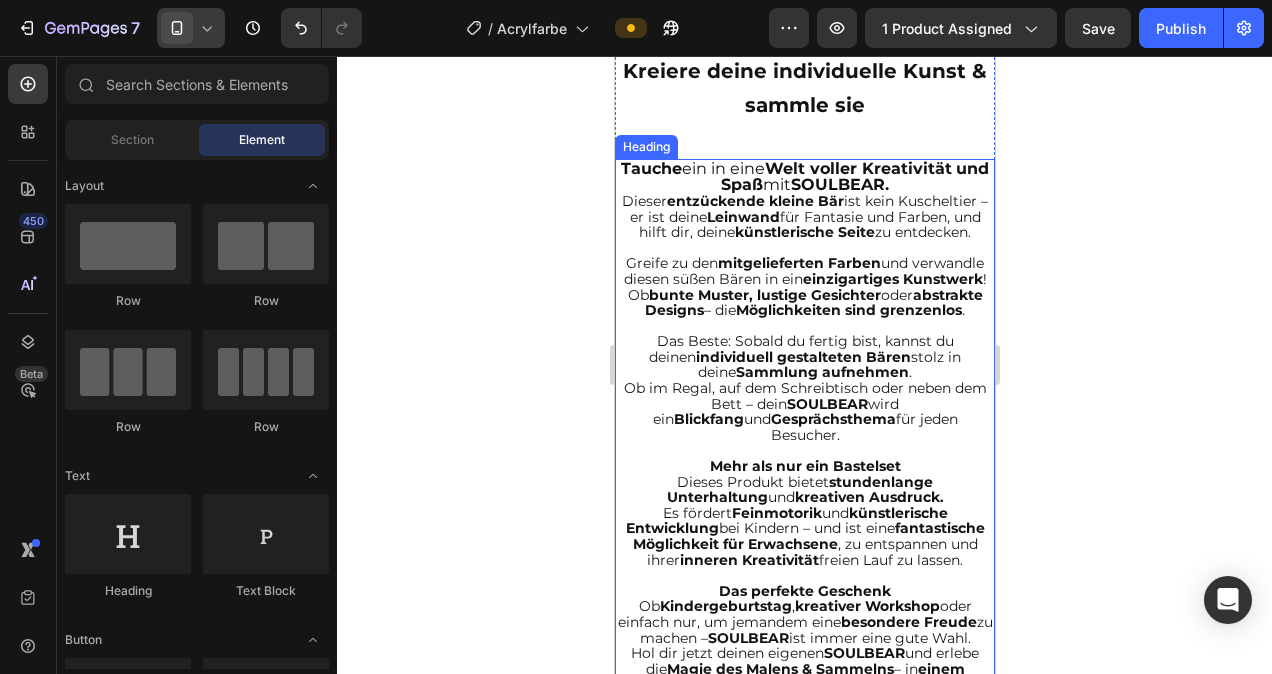 click on "Tauche" at bounding box center (650, 168) 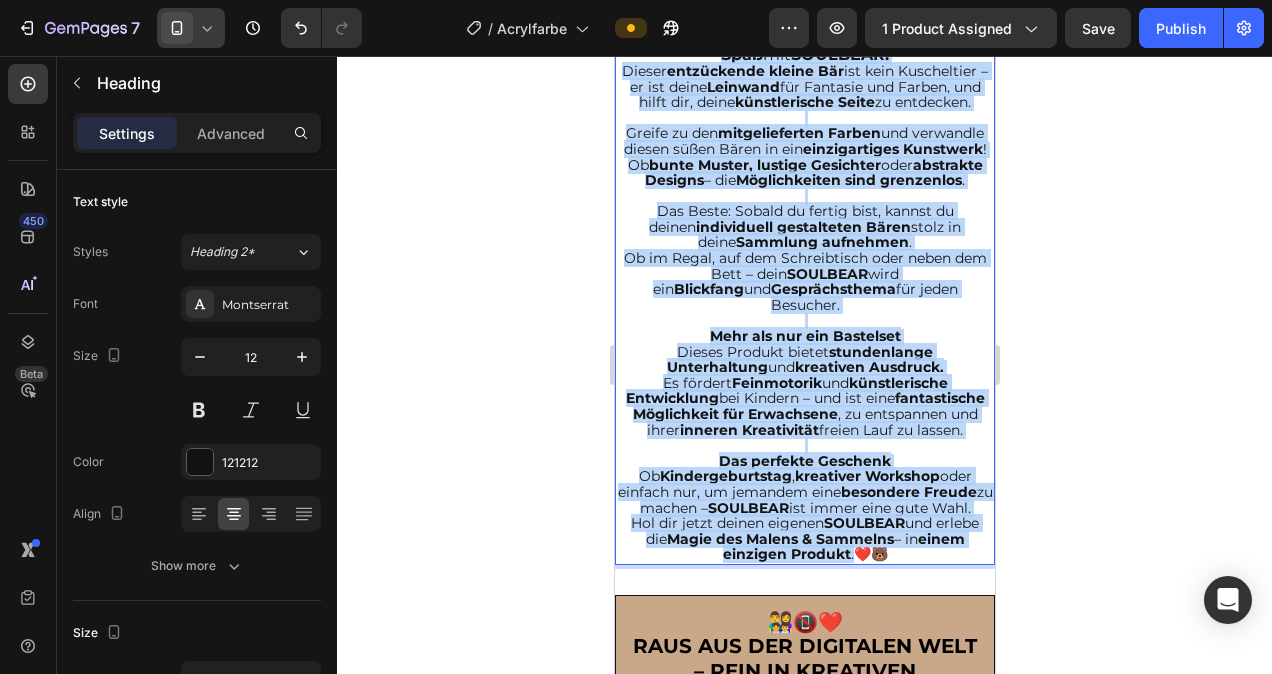 scroll, scrollTop: 2027, scrollLeft: 0, axis: vertical 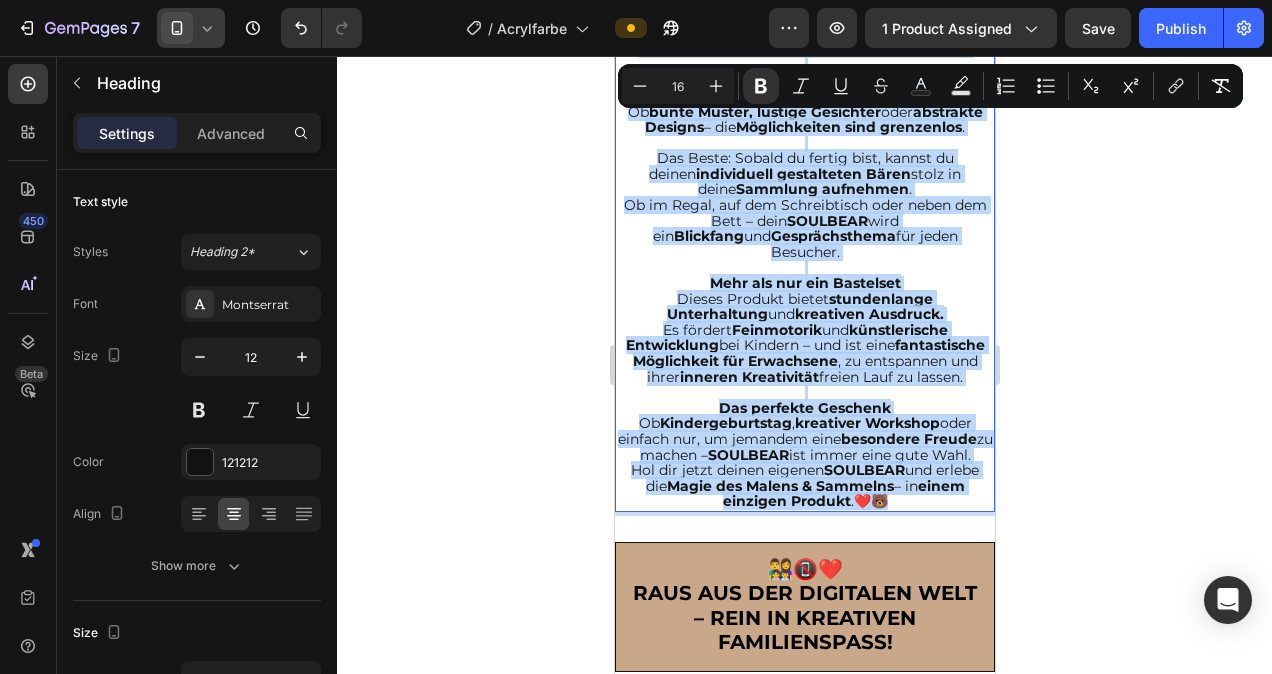 drag, startPoint x: 630, startPoint y: 154, endPoint x: 896, endPoint y: 566, distance: 490.408 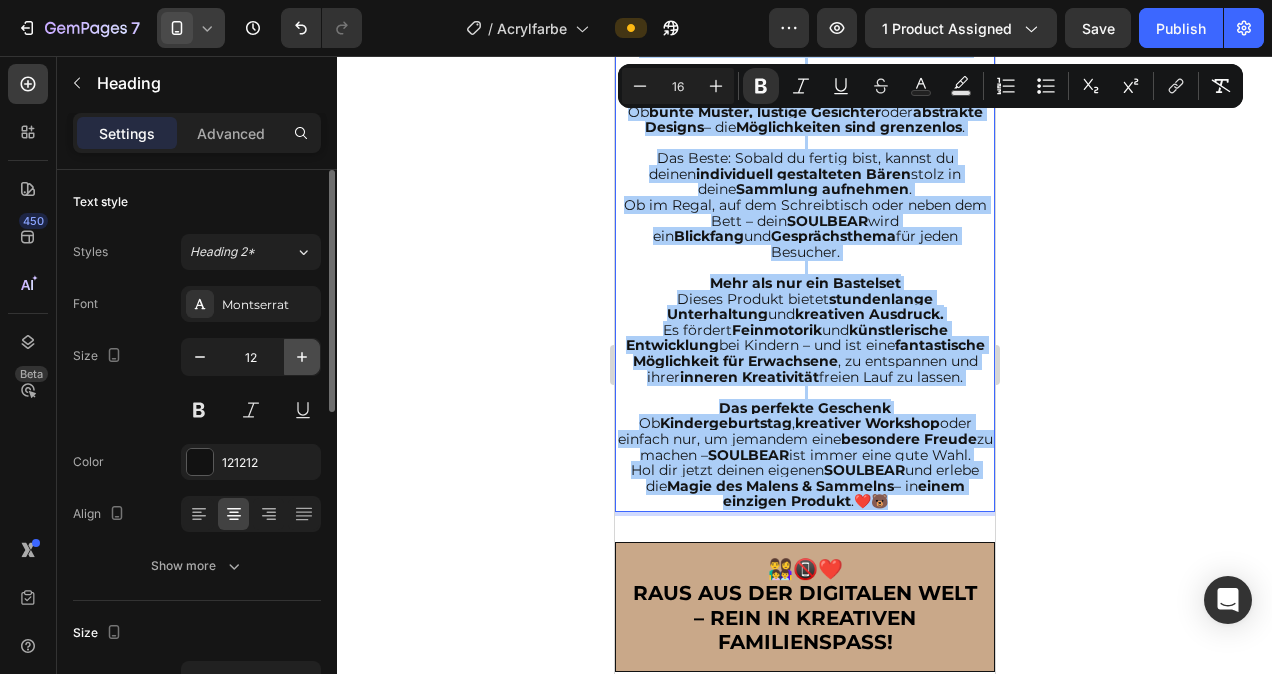 click 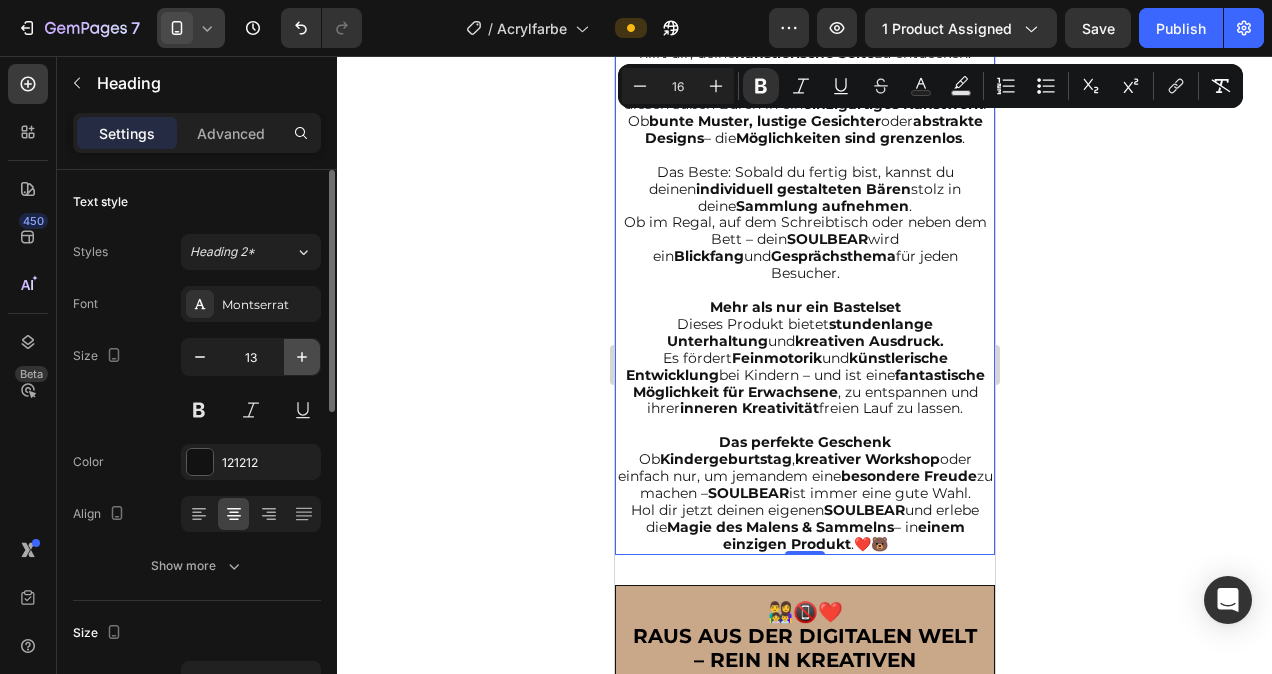 scroll, scrollTop: 2031, scrollLeft: 0, axis: vertical 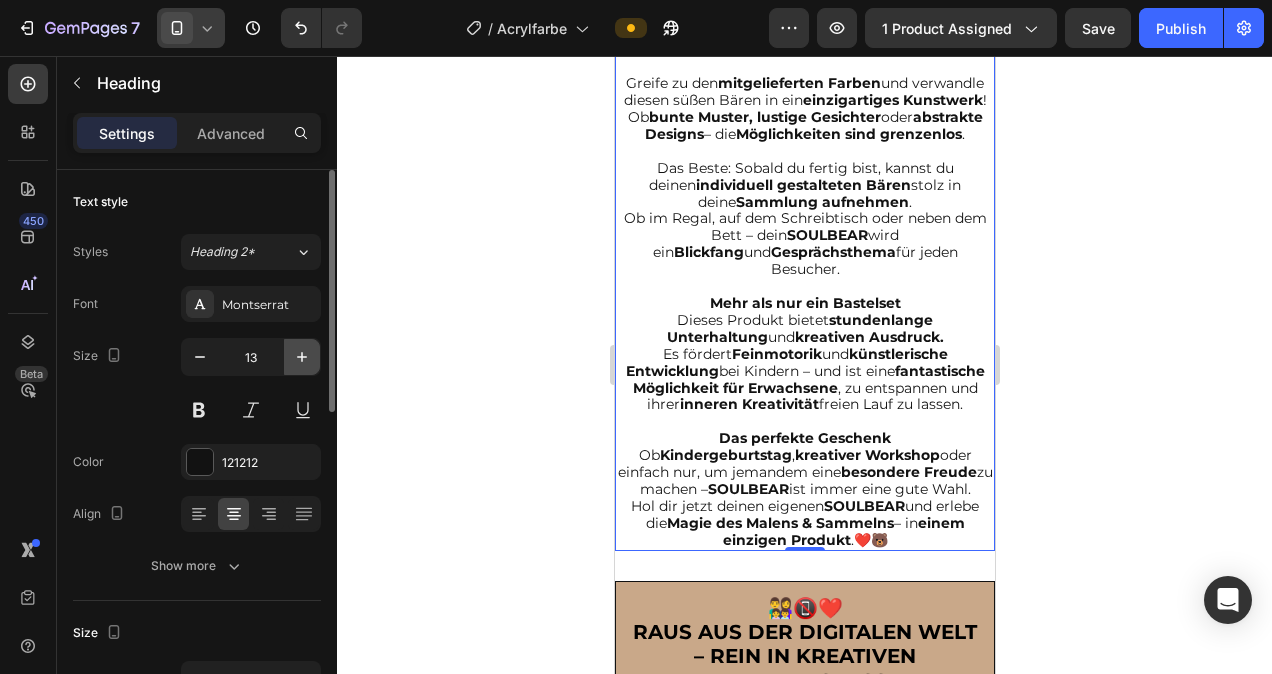 click 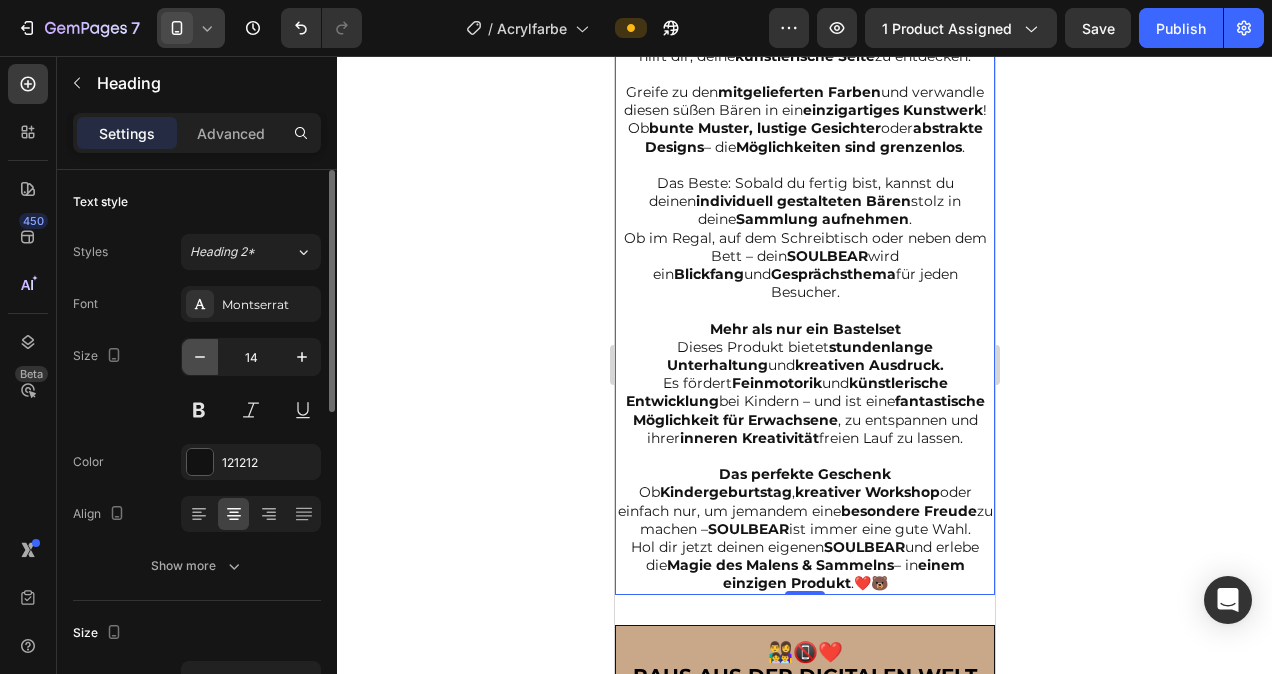 click 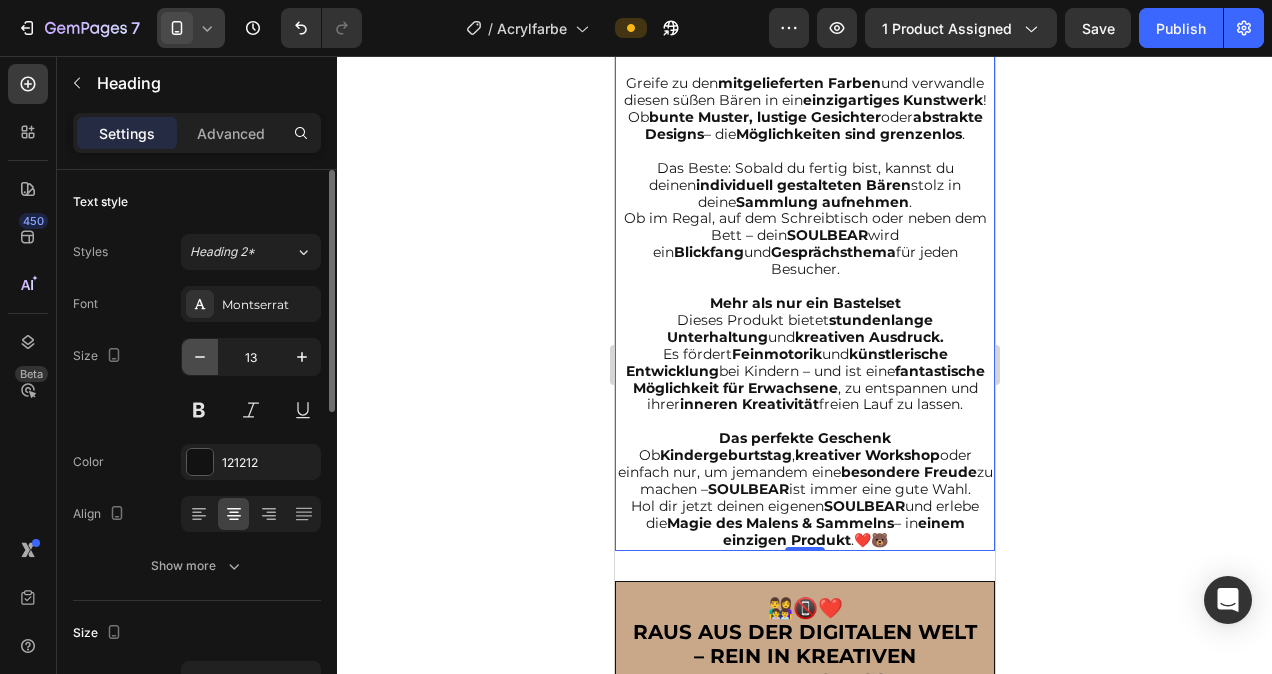 click 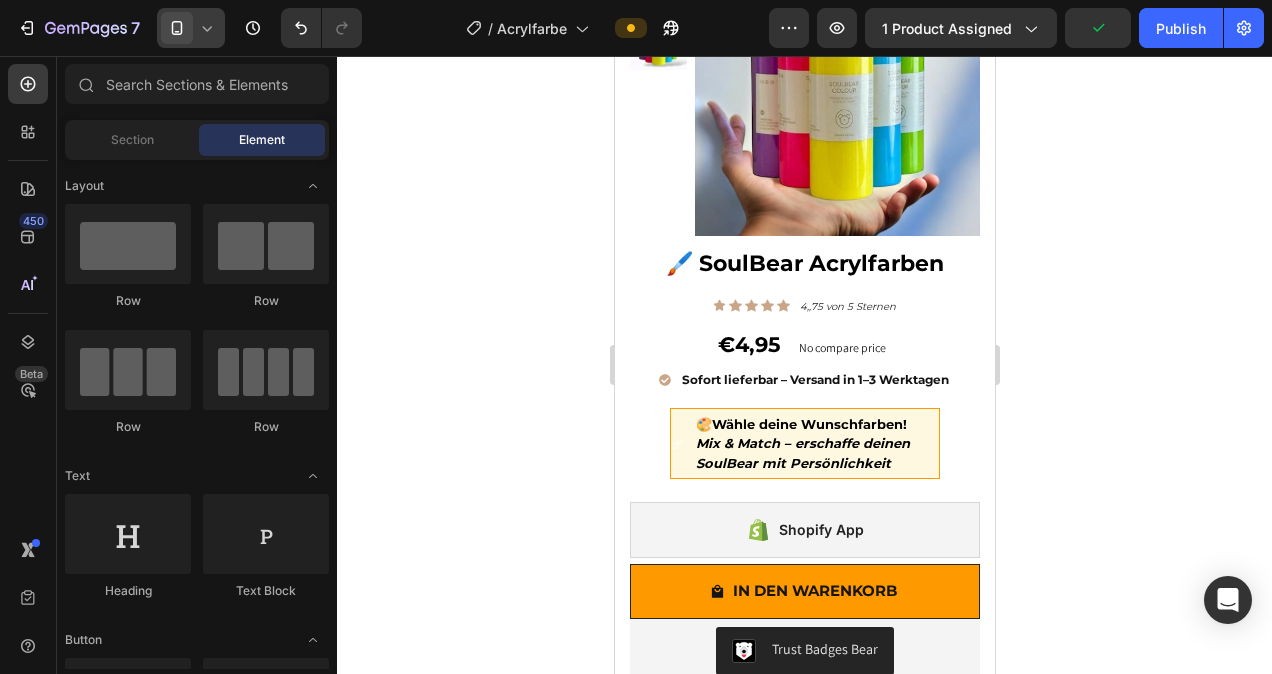 scroll, scrollTop: 155, scrollLeft: 0, axis: vertical 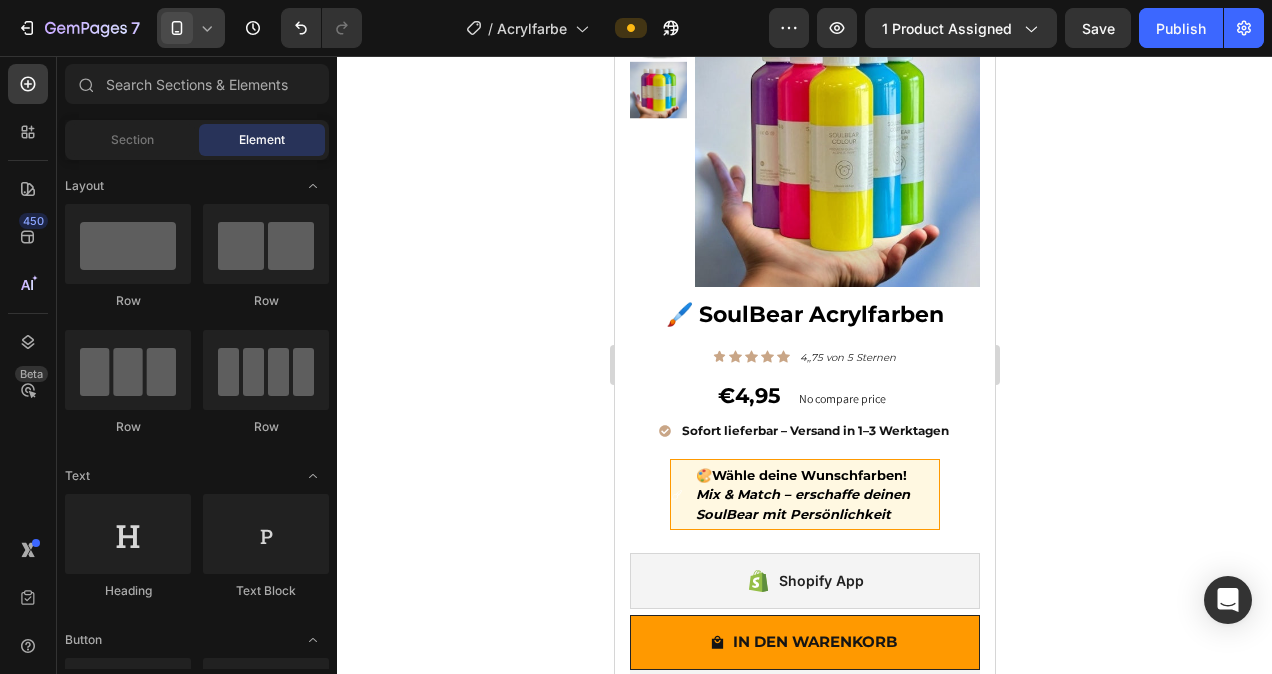 click 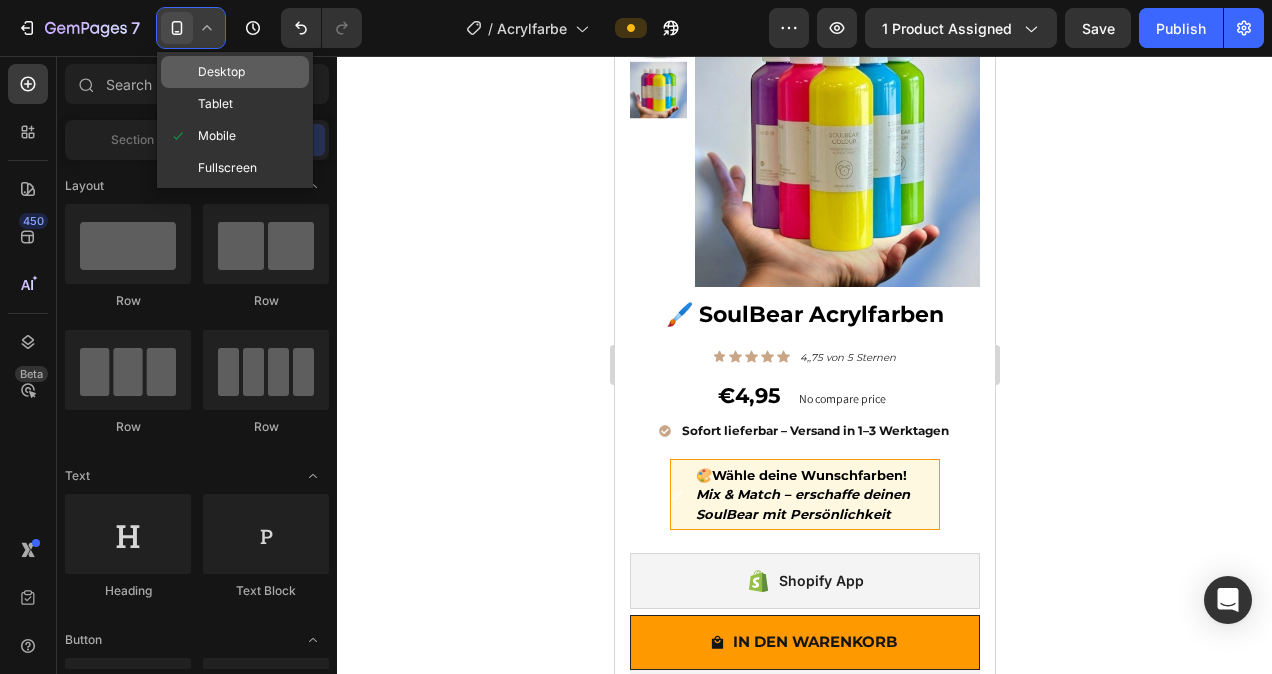 click on "Desktop" at bounding box center [221, 72] 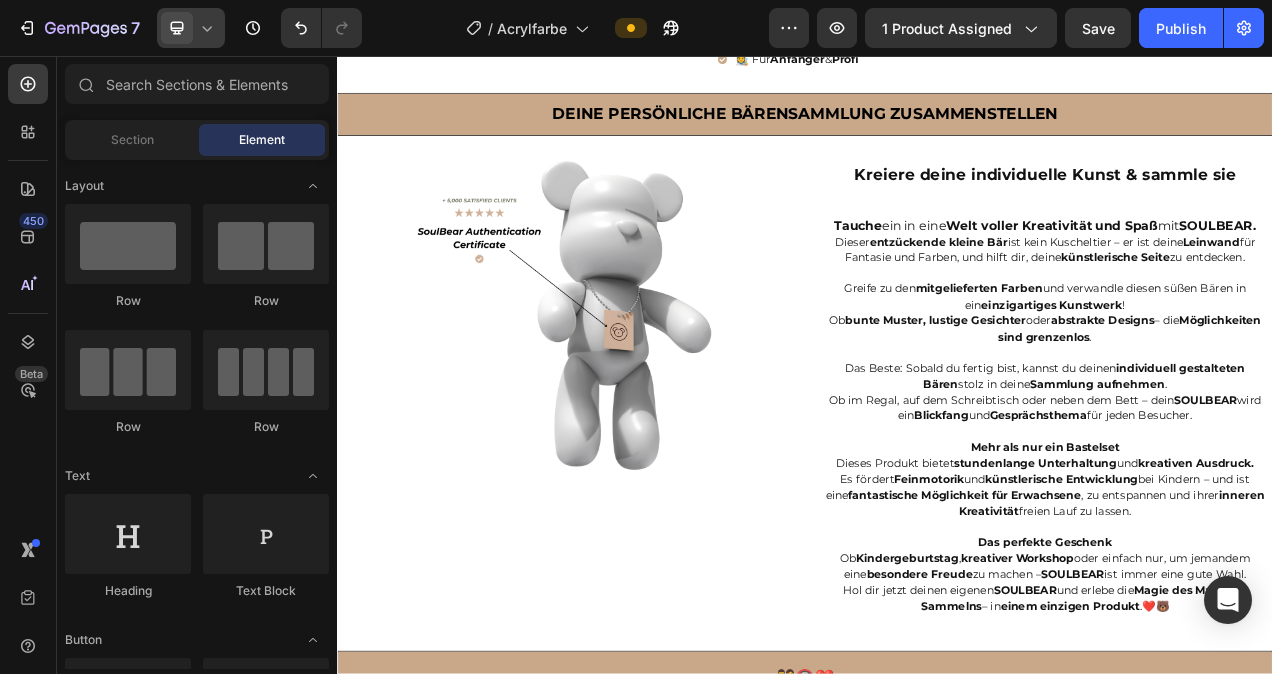 scroll, scrollTop: 1234, scrollLeft: 0, axis: vertical 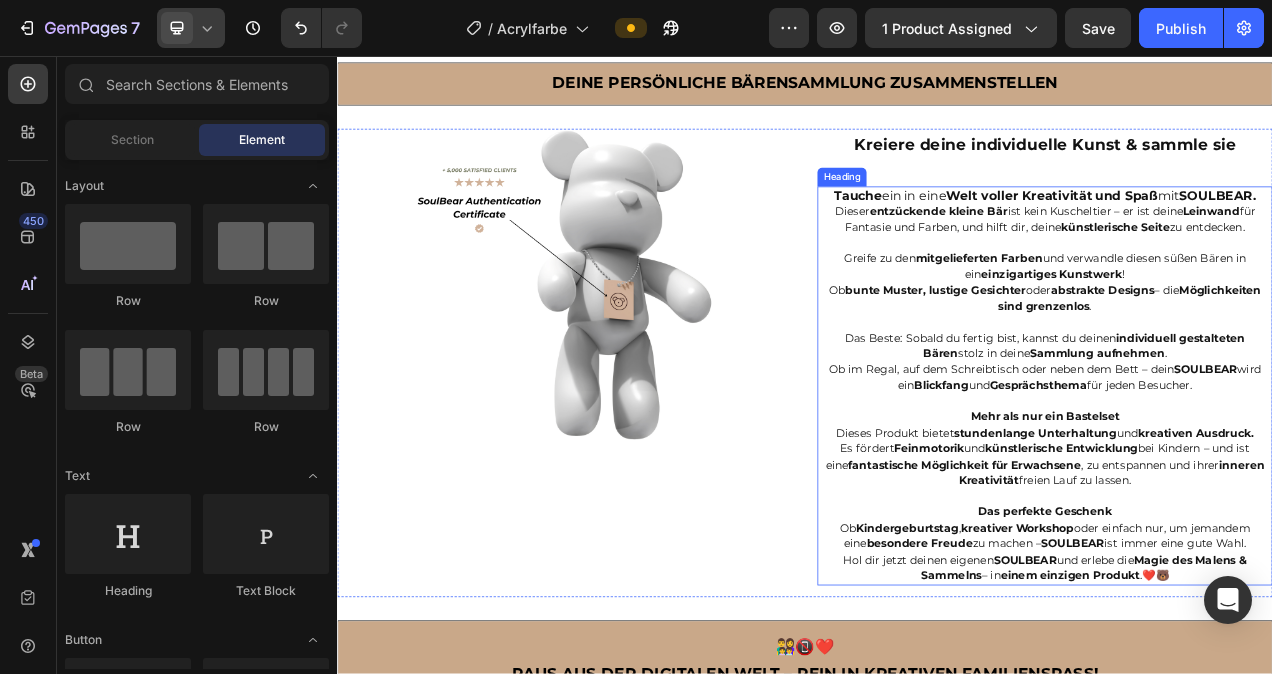 click on "Tauche  ein in eine  Welt voller Kreativität   und Spaß  mit  SOULBEAR. Dieser  entzückende kleine Bär  ist kein Kuscheltier – er ist deine  Leinwand  für Fantasie und Farben, und hilft dir, deine  künstlerische Seite  zu entdecken. Greife zu den  mitgelieferten Farben  und verwandle diesen süßen Bären in ein  einzigartiges Kunstwerk ! Ob  bunte Muster, lustige Gesichter  oder  abstrakte Designs  – die  Möglichkeiten sind grenzenlos . Das Beste: Sobald du fertig bist, kannst du deinen  individuell gestalteten Bären  stolz in deine  Sammlung aufnehmen . Ob im Regal, auf dem Schreibtisch oder neben dem Bett – dein  SOULBEAR  wird ein  Blickfang  und  Gesprächsthema  für jeden Besucher. Mehr als nur ein Bastelset Dieses Produkt bietet  stundenlange Unterhaltung  und  kreativen Ausdruck. Es fördert  Feinmotorik  und  künstlerische Entwicklung  bei Kindern – und ist eine  fantastische Möglichkeit für Erwachsene , zu entspannen und ihrer  inneren Kreativität  freien Lauf zu lassen. Ob  ," at bounding box center (1245, 480) 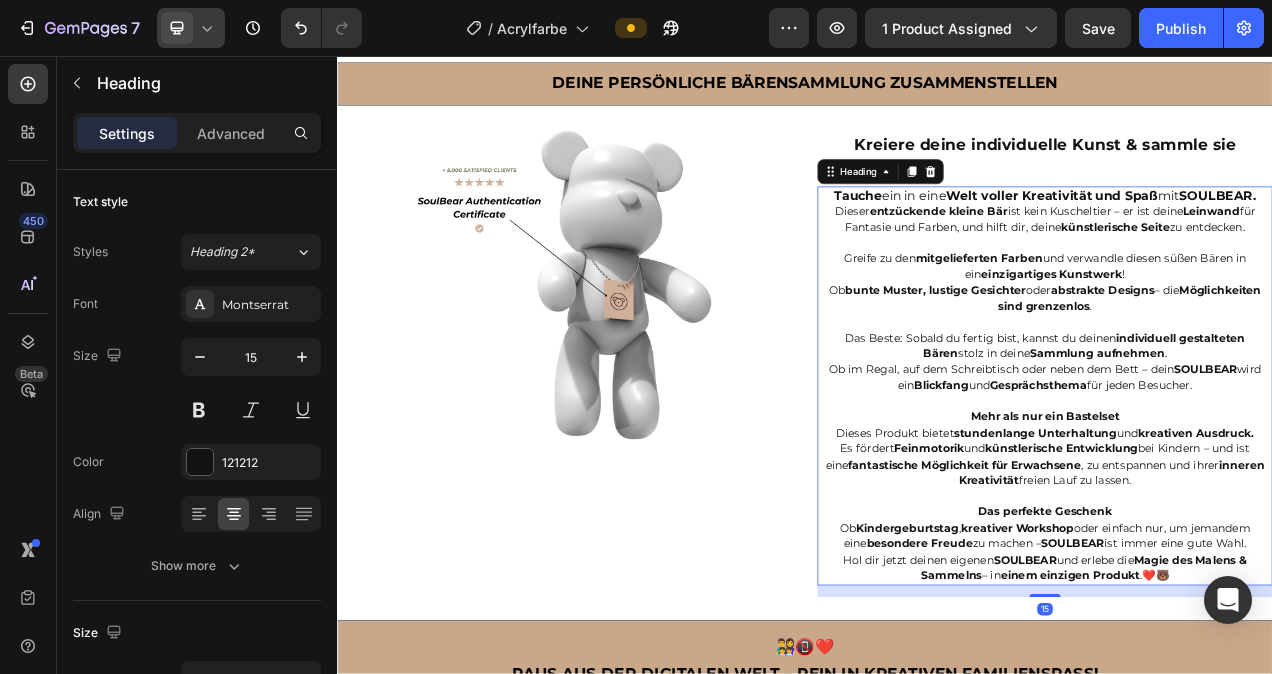 click on "Tauche  ein in eine  Welt voller Kreativität   und Spaß  mit  SOULBEAR. Dieser  entzückende kleine Bär  ist kein Kuscheltier – er ist deine  Leinwand  für Fantasie und Farben, und hilft dir, deine  künstlerische Seite  zu entdecken. Greife zu den  mitgelieferten Farben  und verwandle diesen süßen Bären in ein  einzigartiges Kunstwerk ! Ob  bunte Muster, lustige Gesichter  oder  abstrakte Designs  – die  Möglichkeiten sind grenzenlos . Das Beste: Sobald du fertig bist, kannst du deinen  individuell gestalteten Bären  stolz in deine  Sammlung aufnehmen . Ob im Regal, auf dem Schreibtisch oder neben dem Bett – dein  SOULBEAR  wird ein  Blickfang  und  Gesprächsthema  für jeden Besucher. Mehr als nur ein Bastelset Dieses Produkt bietet  stundenlange Unterhaltung  und  kreativen Ausdruck. Es fördert  Feinmotorik  und  künstlerische Entwicklung  bei Kindern – und ist eine  fantastische Möglichkeit für Erwachsene , zu entspannen und ihrer  inneren Kreativität  freien Lauf zu lassen. Ob  ," at bounding box center [1245, 480] 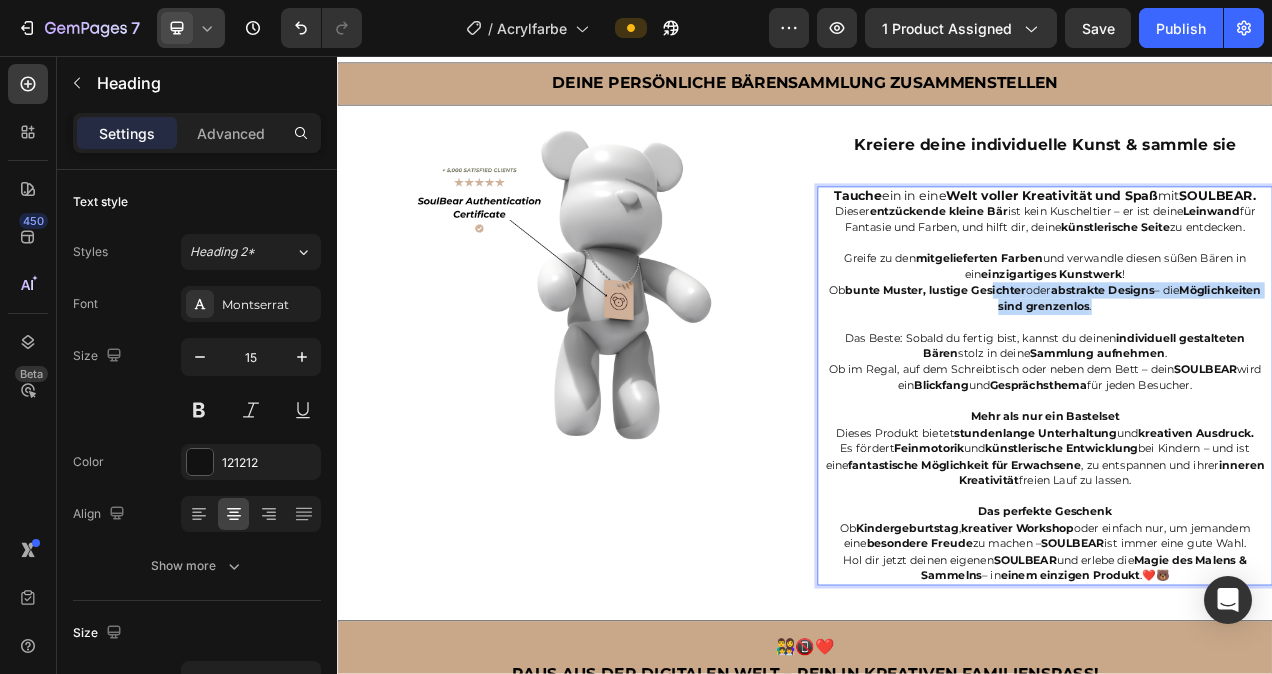 drag, startPoint x: 1326, startPoint y: 368, endPoint x: 1160, endPoint y: 349, distance: 167.08382 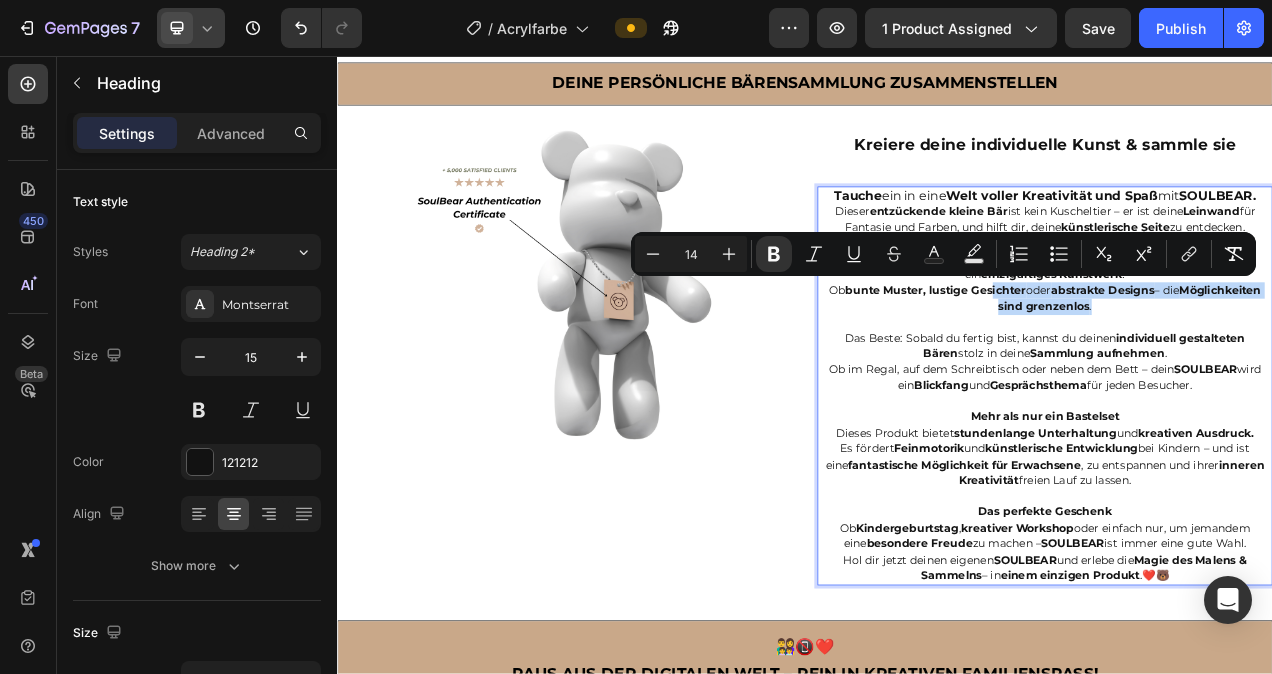 click on "Tauche  ein in eine  Welt voller Kreativität   und Spaß  mit  SOULBEAR. Dieser  entzückende kleine Bär  ist kein Kuscheltier – er ist deine  Leinwand  für Fantasie und Farben, und hilft dir, deine  künstlerische Seite  zu entdecken. Greife zu den  mitgelieferten Farben  und verwandle diesen süßen Bären in ein  einzigartiges Kunstwerk ! Ob  bunte Muster, lustige Gesichter  oder  abstrakte Designs  – die  Möglichkeiten sind grenzenlos . Das Beste: Sobald du fertig bist, kannst du deinen  individuell gestalteten Bären  stolz in deine  Sammlung aufnehmen . Ob im Regal, auf dem Schreibtisch oder neben dem Bett – dein  SOULBEAR  wird ein  Blickfang  und  Gesprächsthema  für jeden Besucher. Mehr als nur ein Bastelset Dieses Produkt bietet  stundenlange Unterhaltung  und  kreativen Ausdruck. Es fördert  Feinmotorik  und  künstlerische Entwicklung  bei Kindern – und ist eine  fantastische Möglichkeit für Erwachsene , zu entspannen und ihrer  inneren Kreativität  freien Lauf zu lassen. Ob  ," at bounding box center [1245, 480] 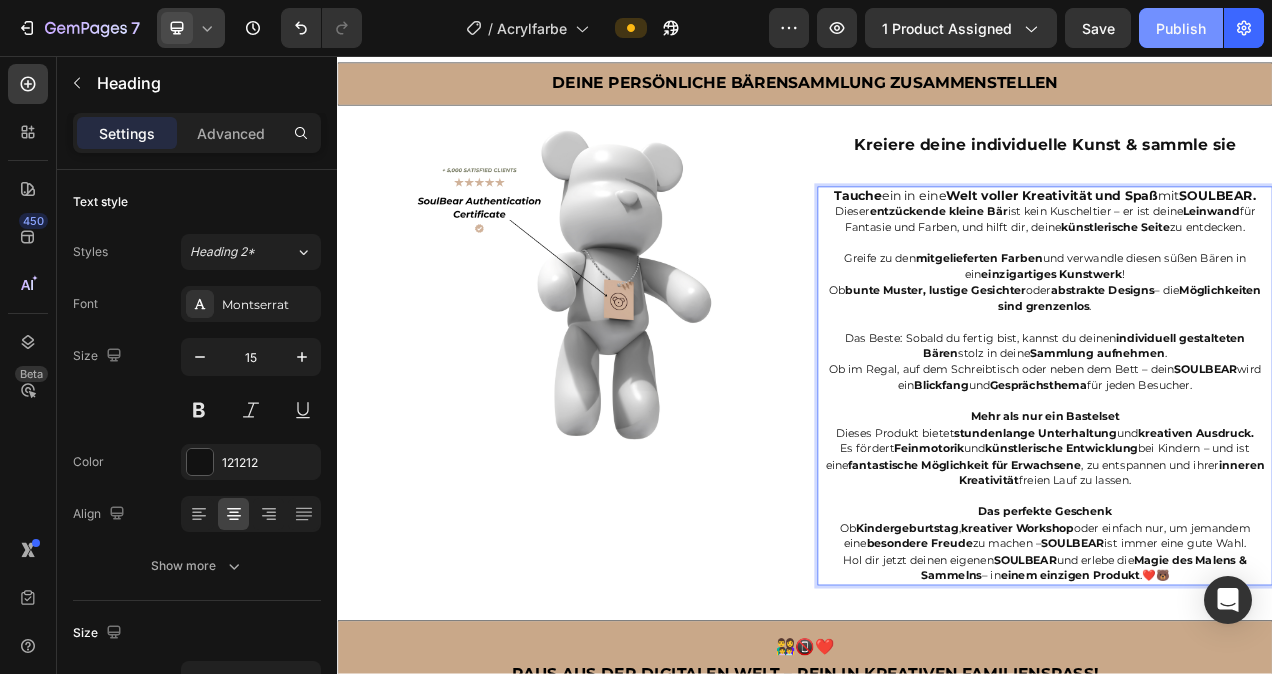 click on "Publish" at bounding box center (1181, 28) 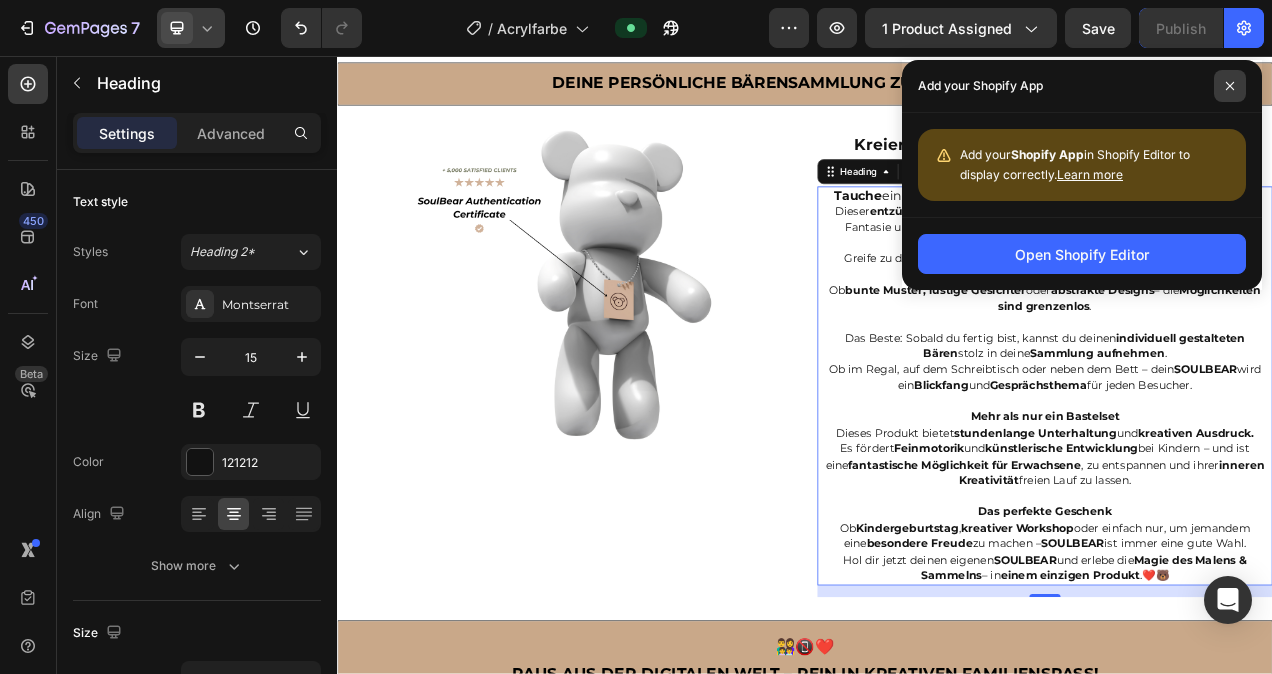 click at bounding box center [1230, 86] 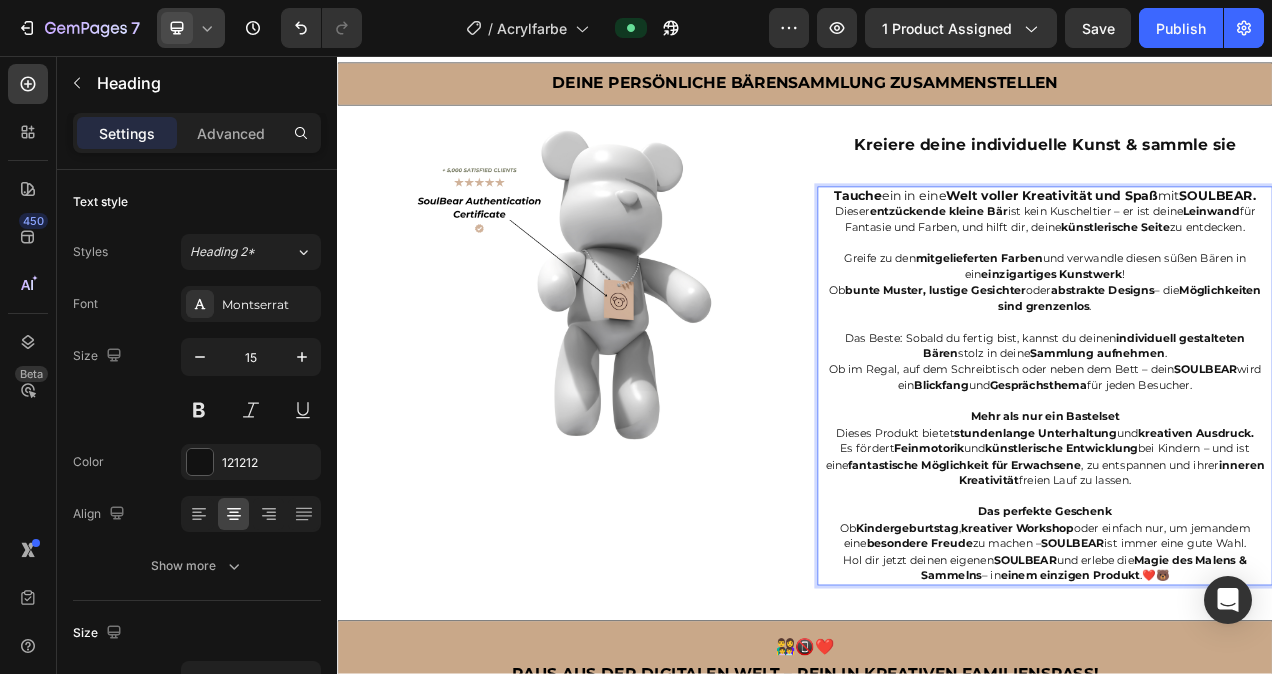 click on "Tauche  ein in eine  Welt voller Kreativität   und Spaß  mit  SOULBEAR. Dieser  entzückende kleine Bär  ist kein Kuscheltier – er ist deine  Leinwand  für Fantasie und Farben, und hilft dir, deine  künstlerische Seite  zu entdecken. Greife zu den  mitgelieferten Farben  und verwandle diesen süßen Bären in ein  einzigartiges Kunstwerk ! Ob  bunte Muster, lustige Gesichter  oder  abstrakte Designs  – die  Möglichkeiten sind grenzenlos . Das Beste: Sobald du fertig bist, kannst du deinen  individuell gestalteten Bären  stolz in deine  Sammlung aufnehmen . Ob im Regal, auf dem Schreibtisch oder neben dem Bett – dein  SOULBEAR  wird ein  Blickfang  und  Gesprächsthema  für jeden Besucher. Mehr als nur ein Bastelset Dieses Produkt bietet  stundenlange Unterhaltung  und  kreativen Ausdruck. Es fördert  Feinmotorik  und  künstlerische Entwicklung  bei Kindern – und ist eine  fantastische Möglichkeit für Erwachsene , zu entspannen und ihrer  inneren Kreativität  freien Lauf zu lassen. Ob  ," at bounding box center [1245, 480] 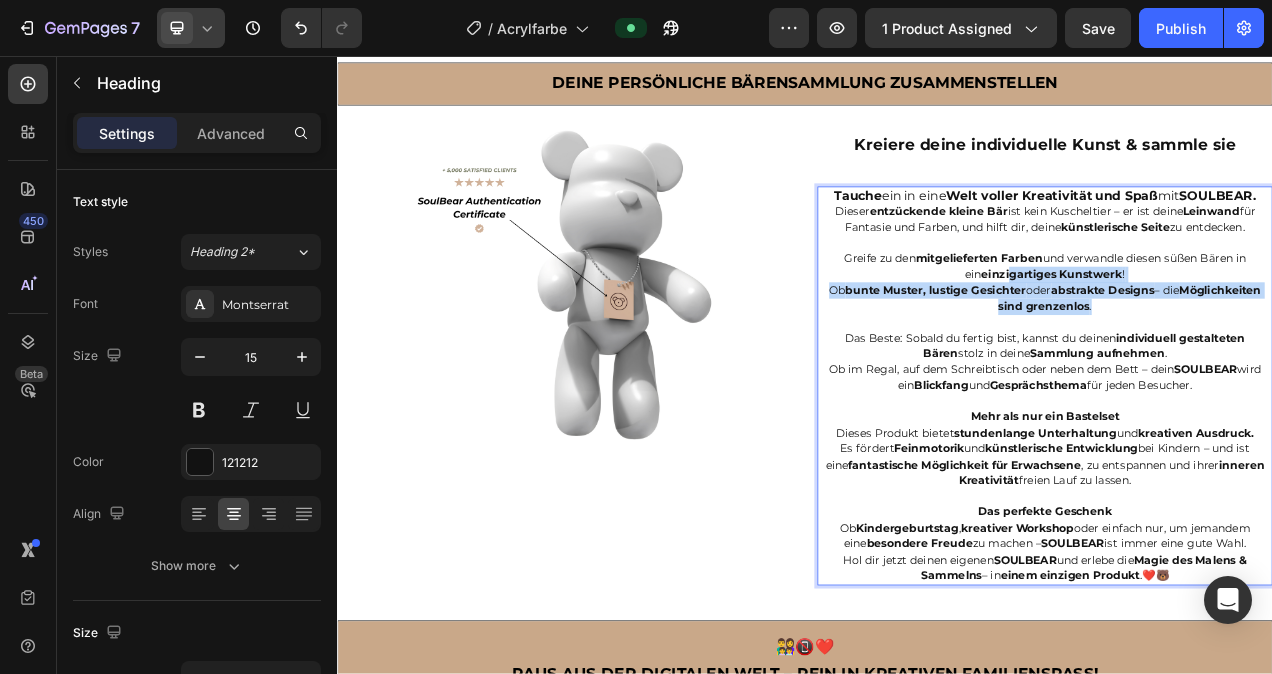 drag, startPoint x: 1302, startPoint y: 367, endPoint x: 1180, endPoint y: 340, distance: 124.95199 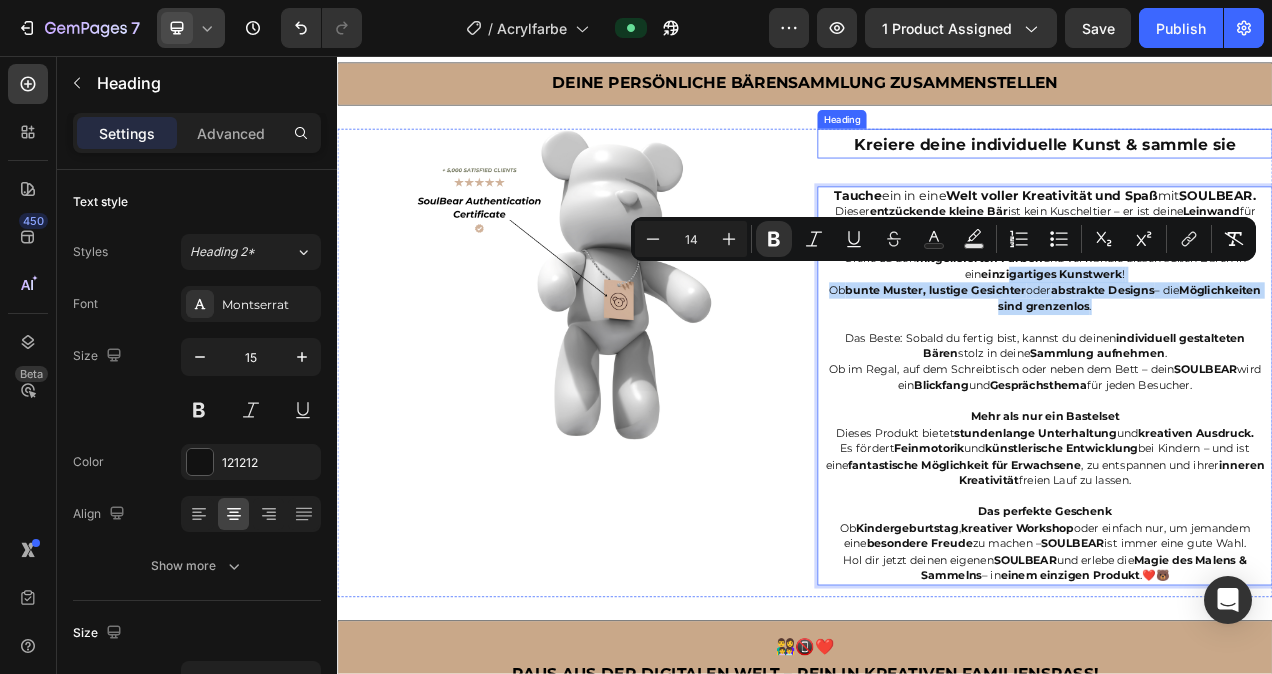 click on "Kreiere deine individuelle Kunst & sammle sie" at bounding box center [1245, 170] 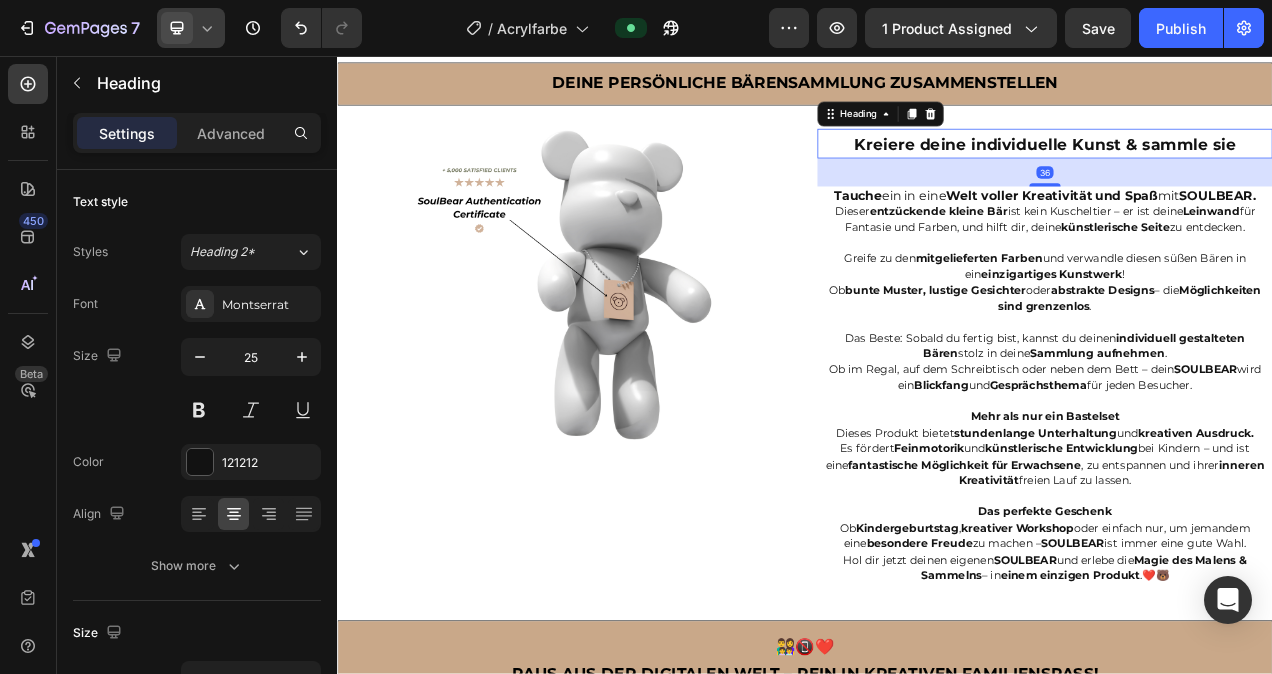click on "Kreiere deine individuelle Kunst & sammle sie" at bounding box center (1245, 169) 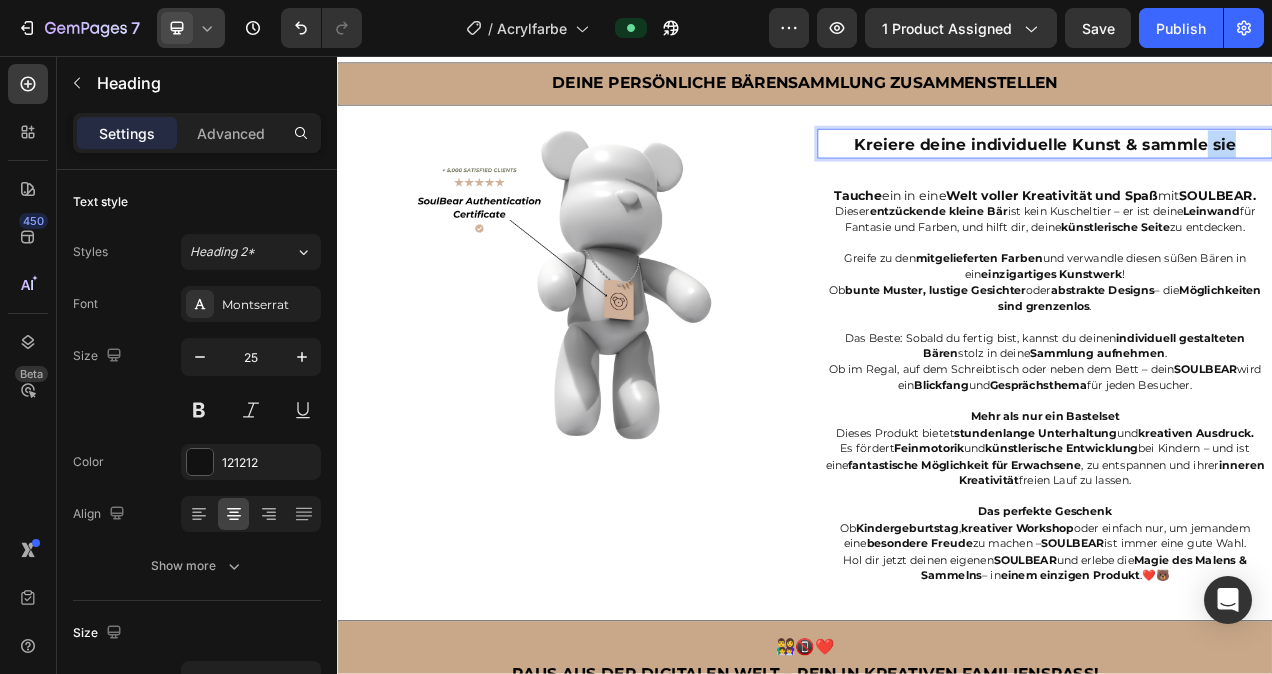 drag, startPoint x: 1479, startPoint y: 157, endPoint x: 1430, endPoint y: 160, distance: 49.09175 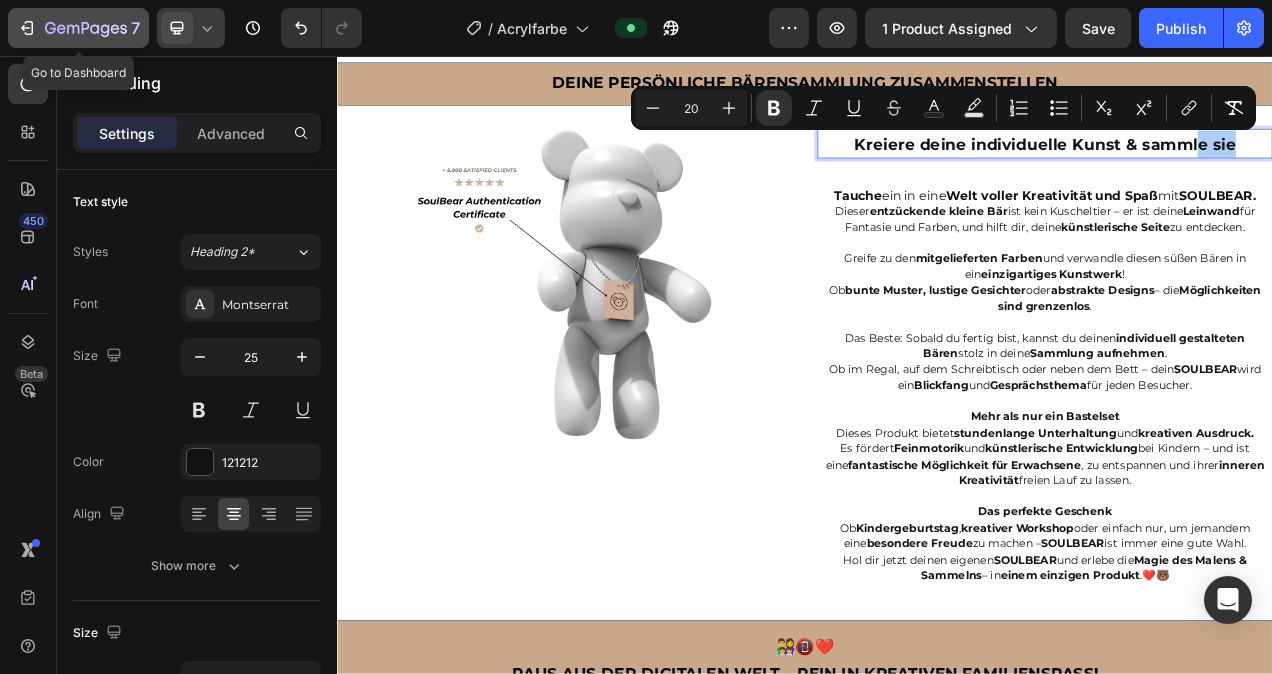 click 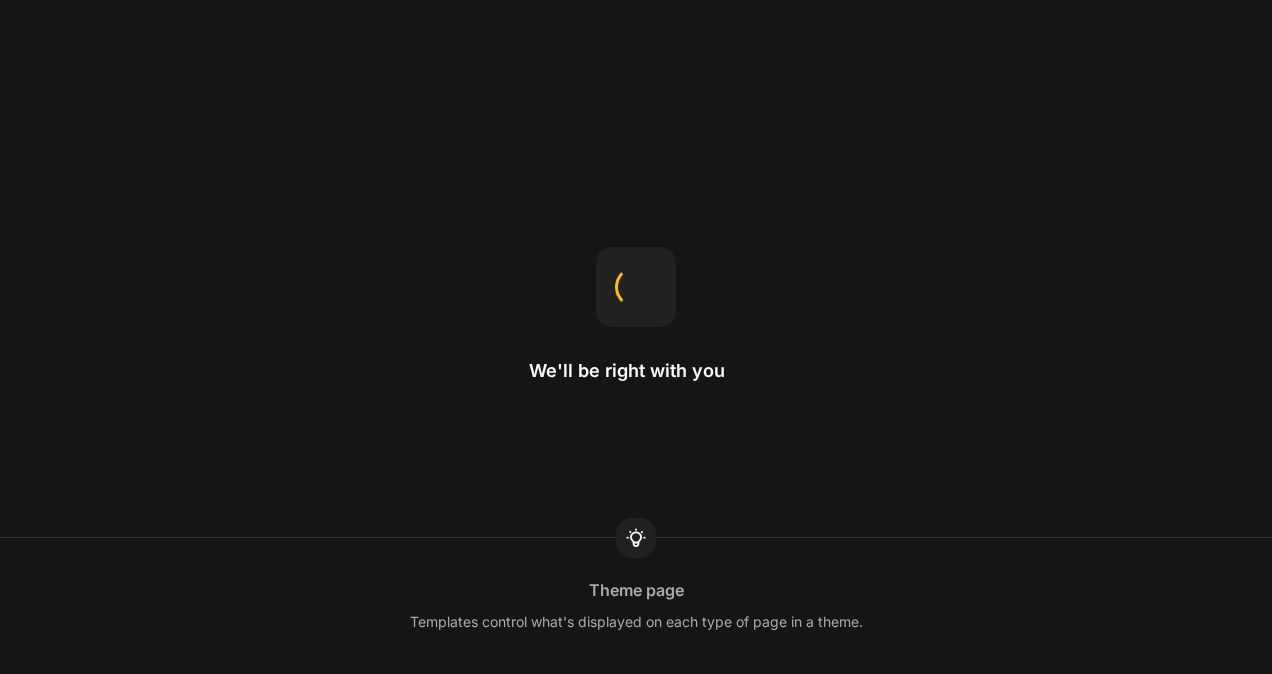 scroll, scrollTop: 0, scrollLeft: 0, axis: both 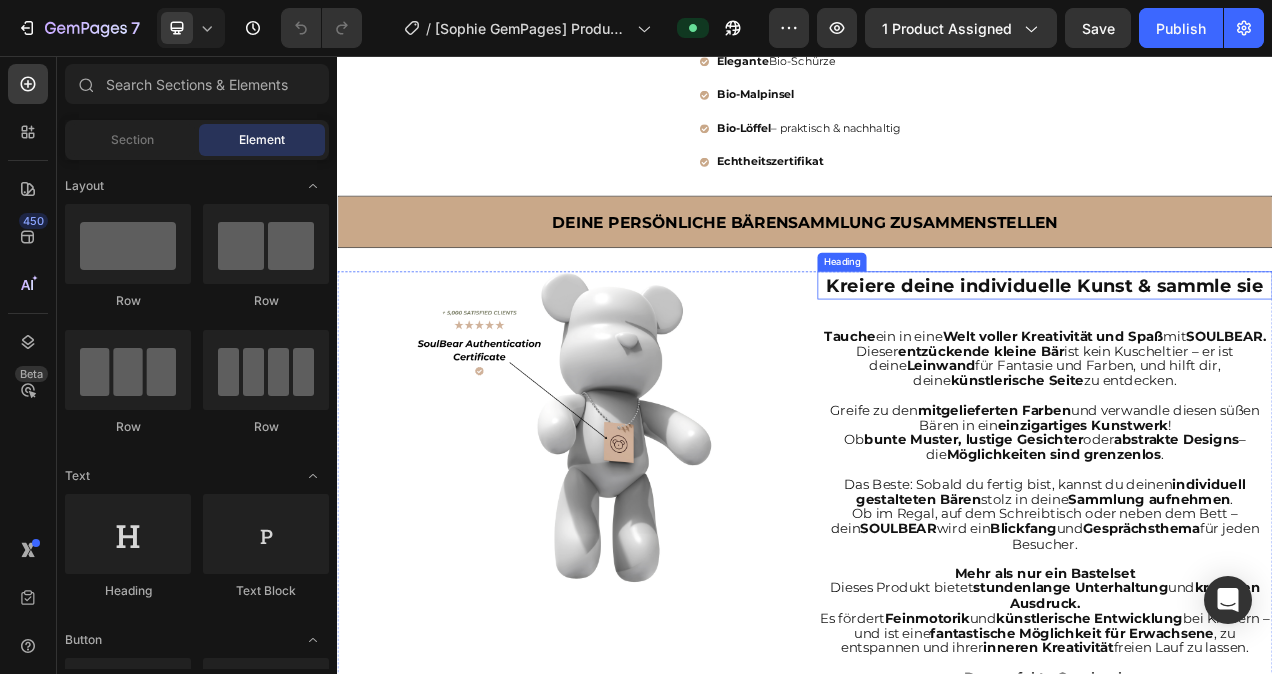 click on "Kreiere deine individuelle Kunst & sammle sie" at bounding box center (1245, 351) 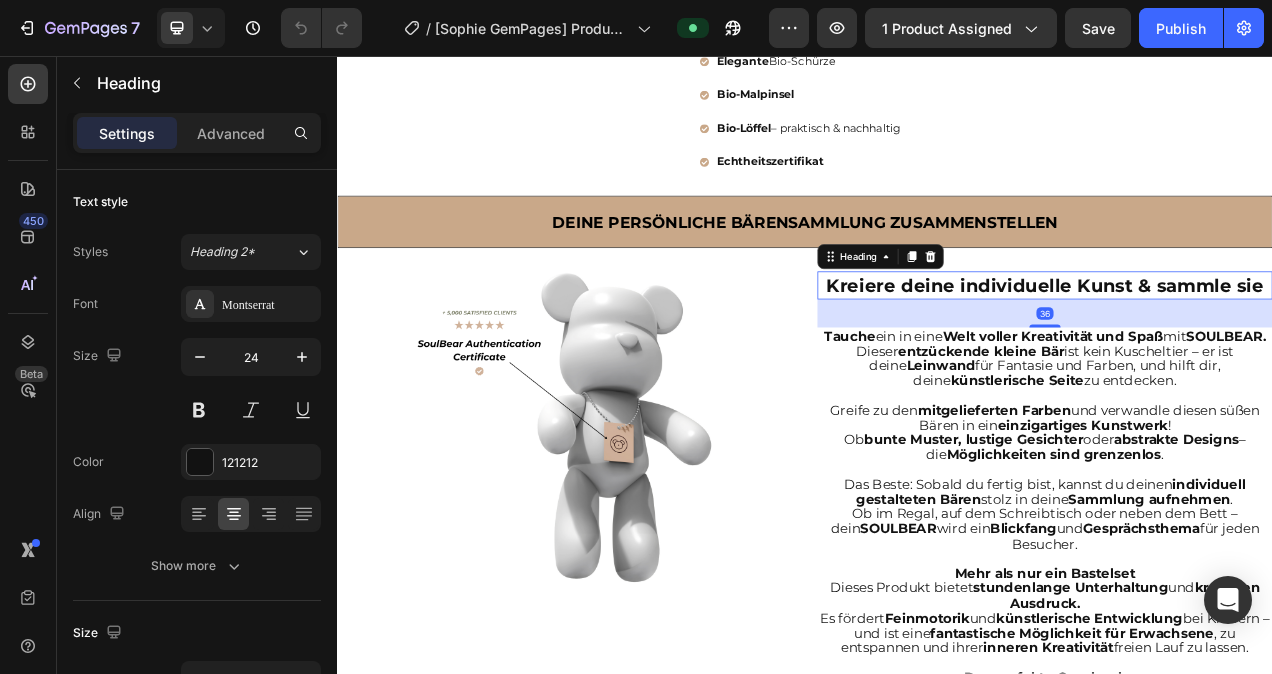 click on "Kreiere deine individuelle Kunst & sammle sie" at bounding box center (1245, 351) 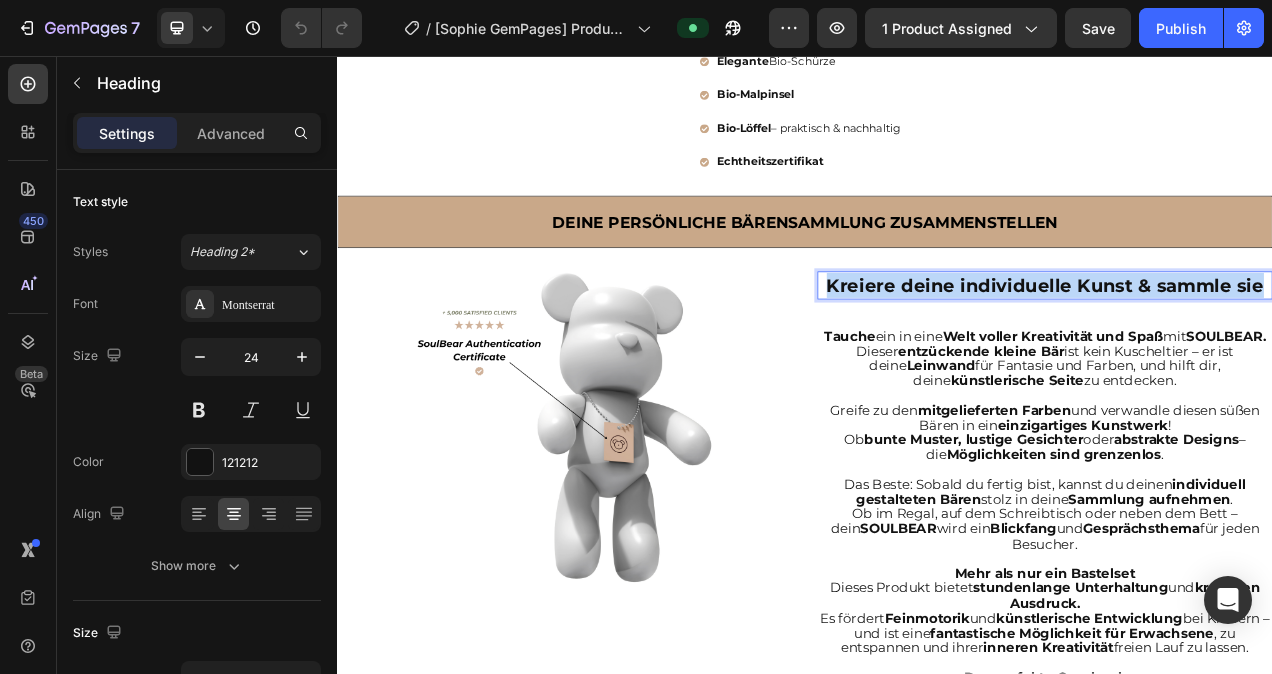 drag, startPoint x: 1513, startPoint y: 349, endPoint x: 965, endPoint y: 356, distance: 548.0447 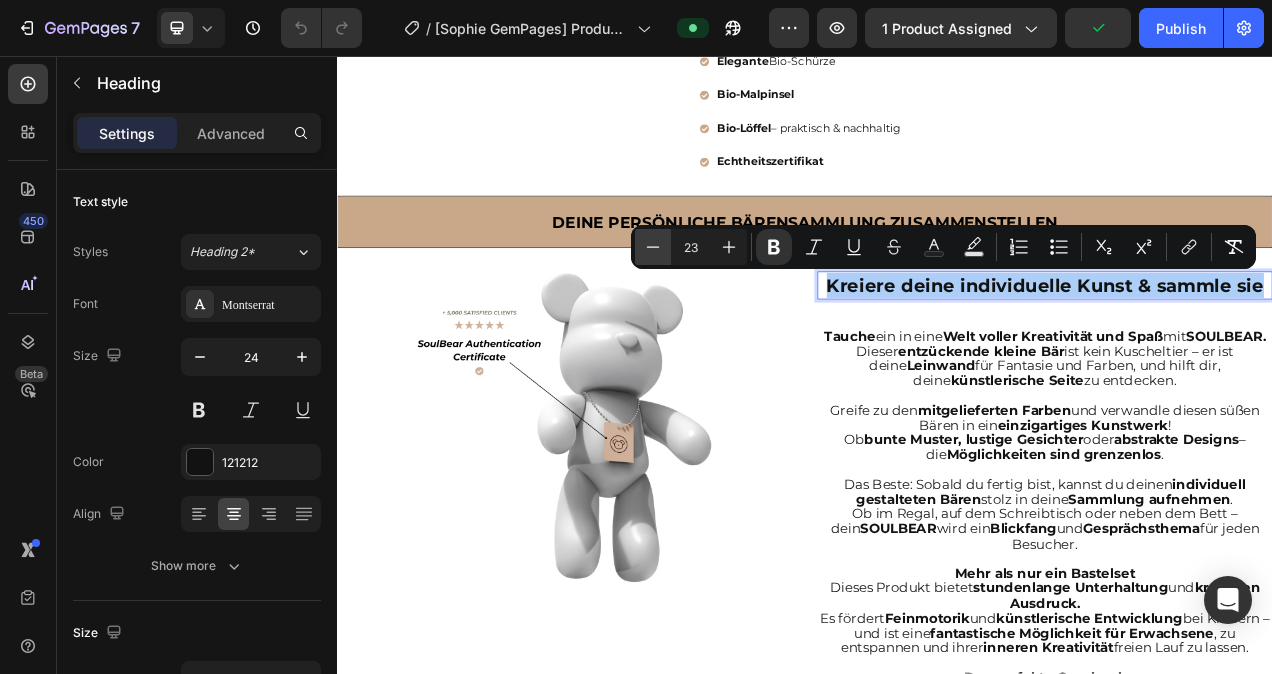 click 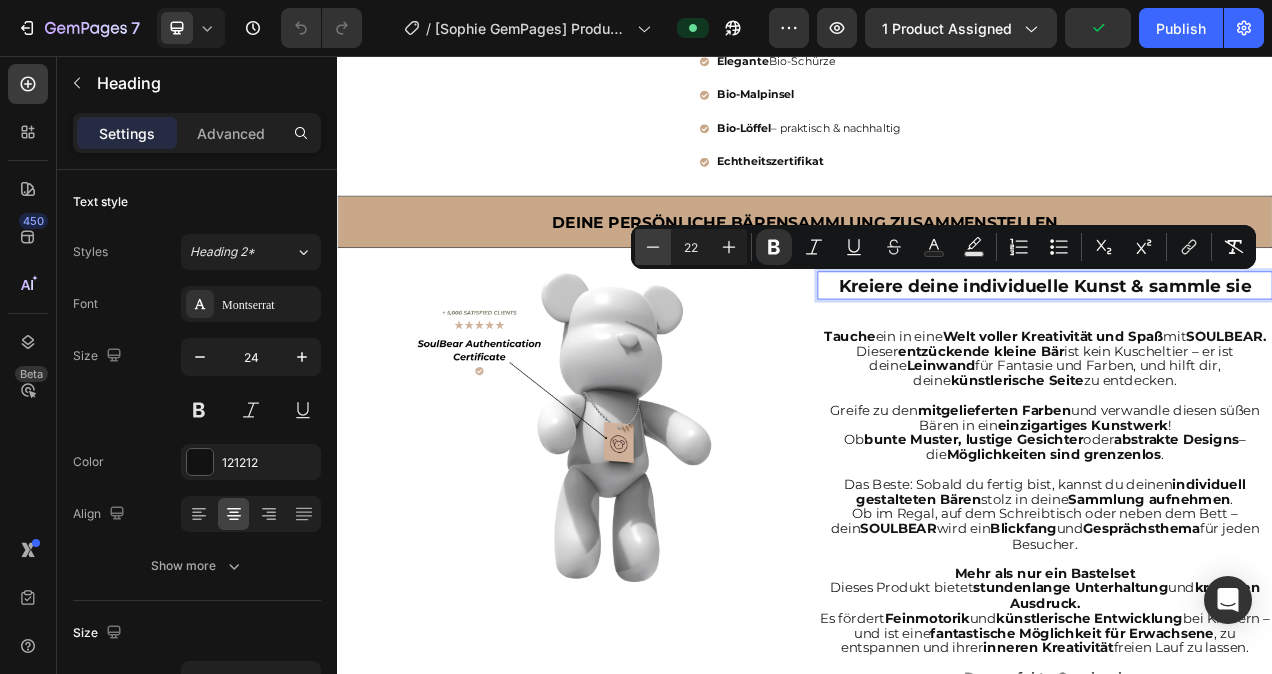 click 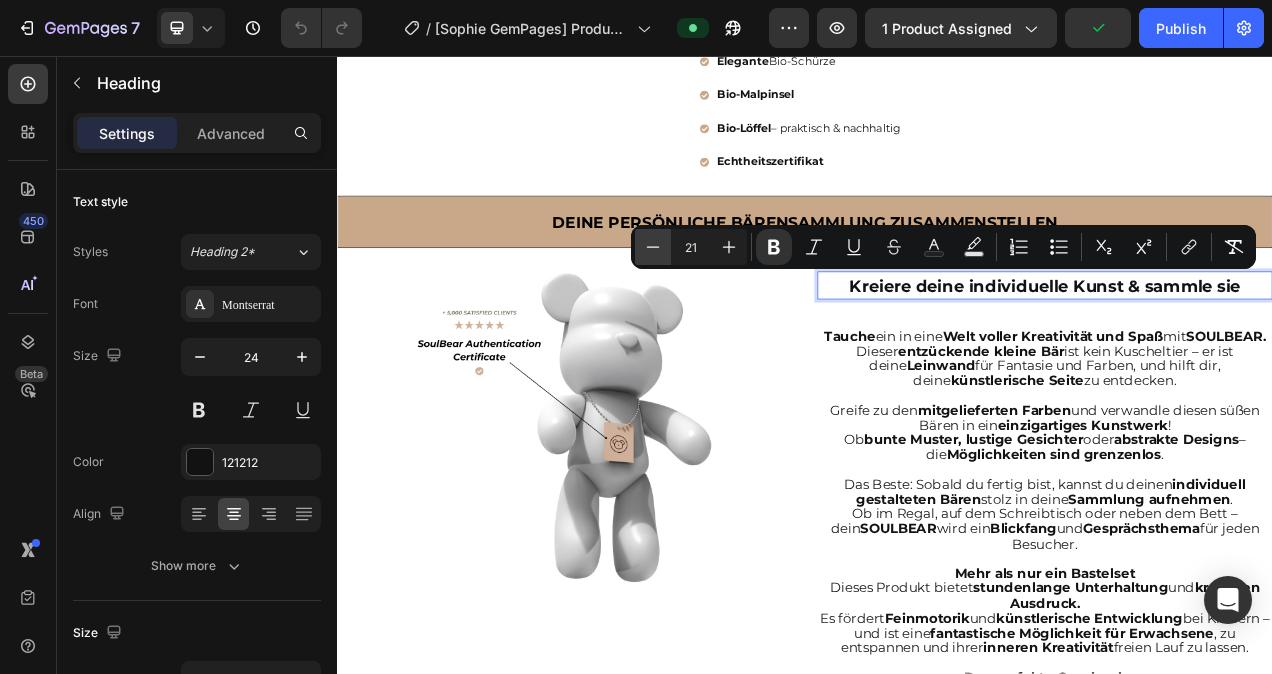 click 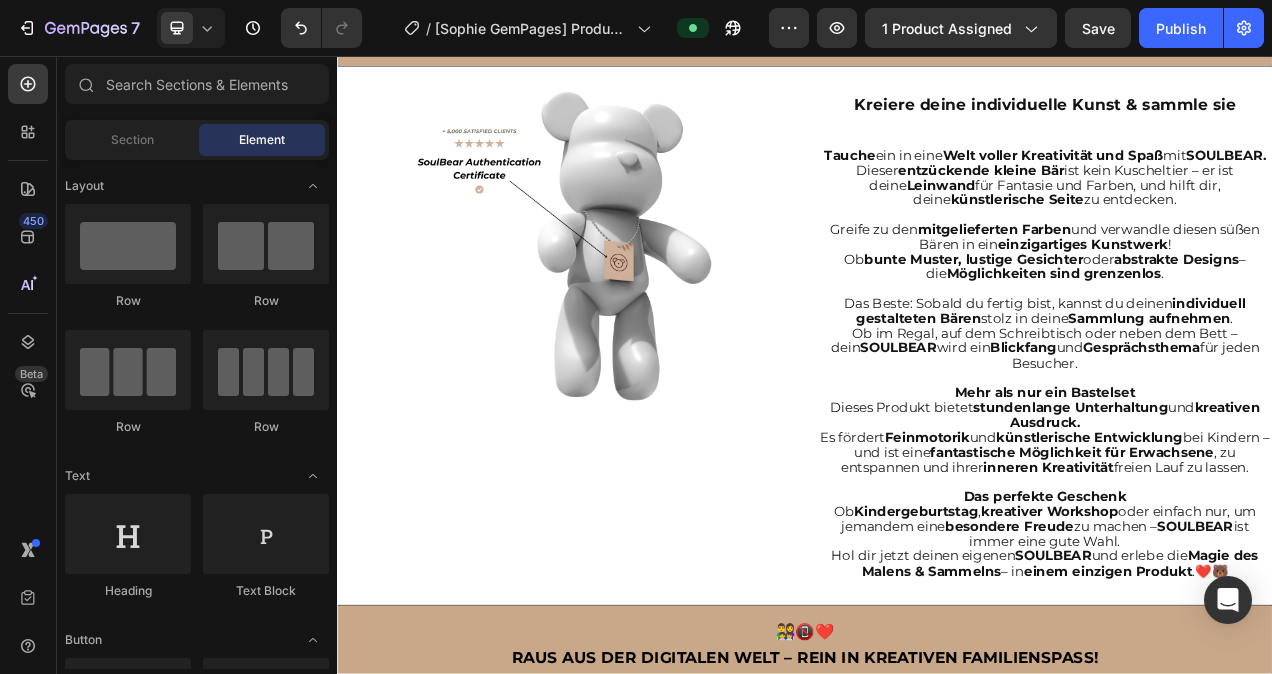 scroll, scrollTop: 1471, scrollLeft: 0, axis: vertical 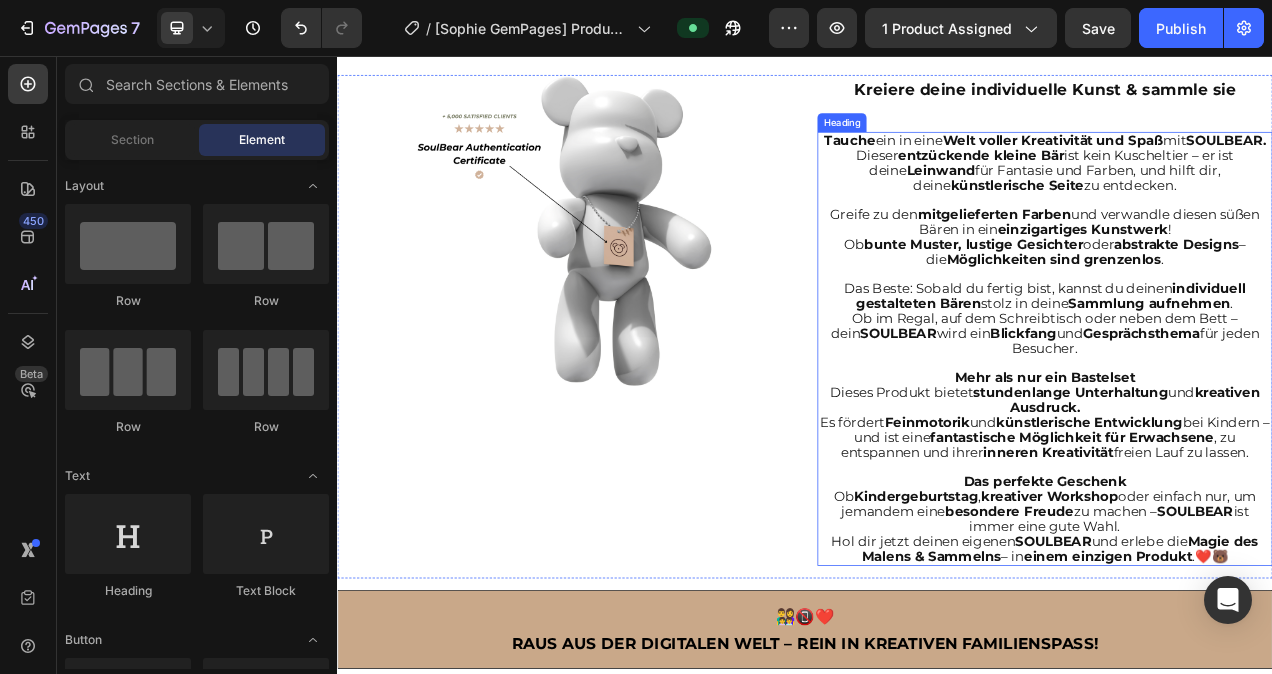 click on "Magie des Malens & Sammelns" at bounding box center [1264, 688] 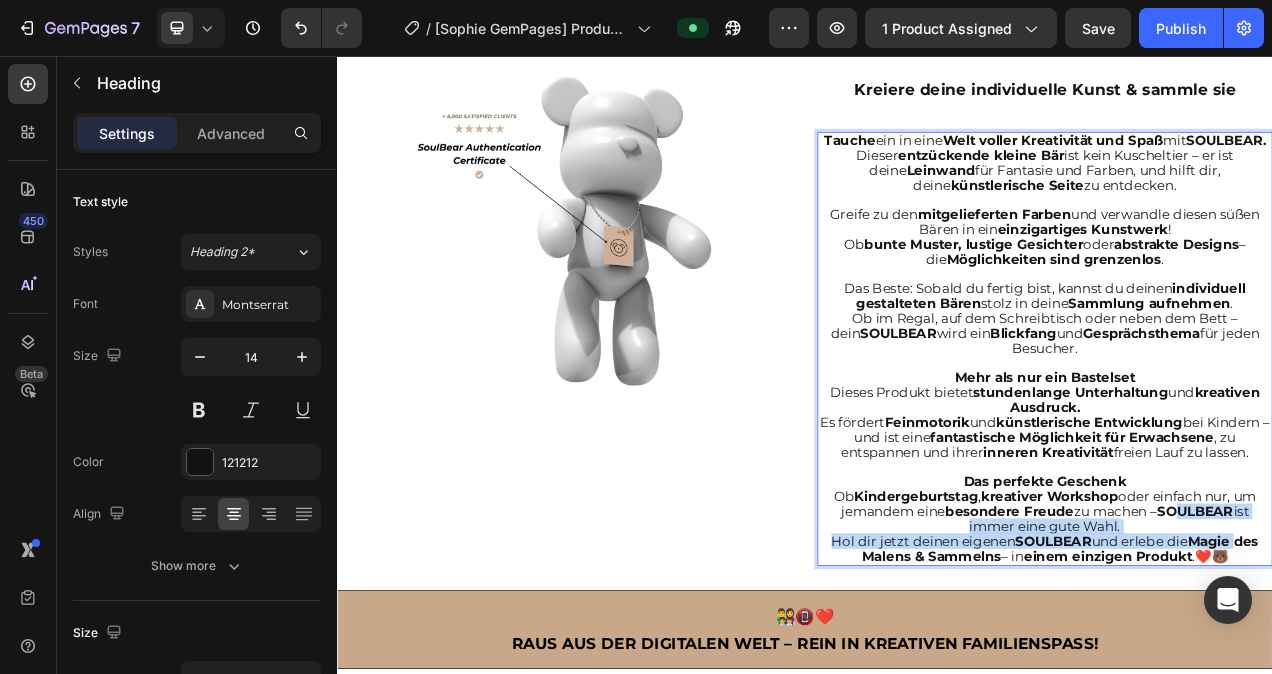 drag, startPoint x: 1484, startPoint y: 705, endPoint x: 1408, endPoint y: 661, distance: 87.81799 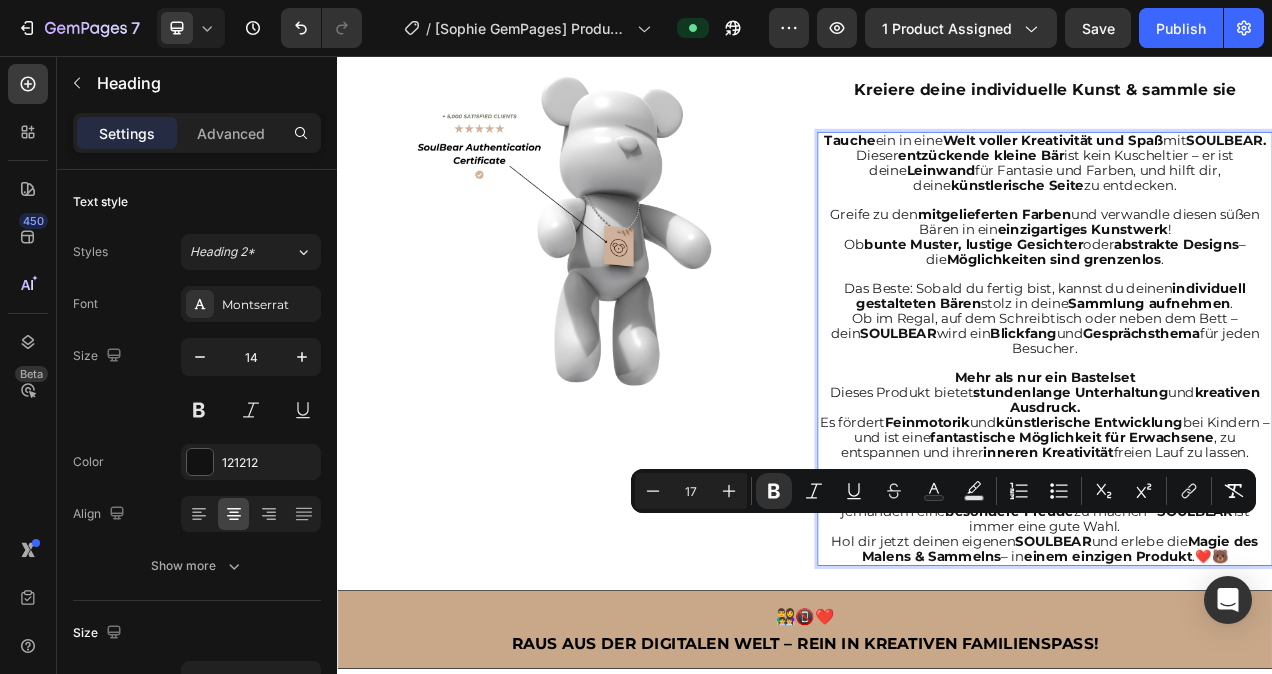 click on "Tauche  ein in eine  Welt voller Kreativität   und Spaß  mit  SOULBEAR. Dieser  entzückende kleine Bär  ist kein Kuscheltier – er ist deine  Leinwand  für Fantasie und Farben, und hilft dir, deine  künstlerische Seite  zu entdecken. Greife zu den  mitgelieferten Farben  und verwandle diesen süßen Bären in ein  einzigartiges Kunstwerk ! Ob  bunte Muster, lustige Gesichter  oder  abstrakte Designs  – die  Möglichkeiten sind grenzenlos . Das Beste: Sobald du fertig bist, kannst du deinen  individuell gestalteten Bären  stolz in deine  Sammlung aufnehmen . Ob im Regal, auf dem Schreibtisch oder neben dem Bett – dein  SOULBEAR  wird ein  Blickfang  und  Gesprächsthema  für jeden Besucher. Mehr als nur ein Bastelset Dieses Produkt bietet  stundenlange Unterhaltung  und  kreativen Ausdruck. Es fördert  Feinmotorik  und  künstlerische Entwicklung  bei Kindern – und ist eine  fantastische Möglichkeit für Erwachsene , zu entspannen und ihrer  inneren Kreativität  freien Lauf zu lassen. Ob  ," at bounding box center (1245, 432) 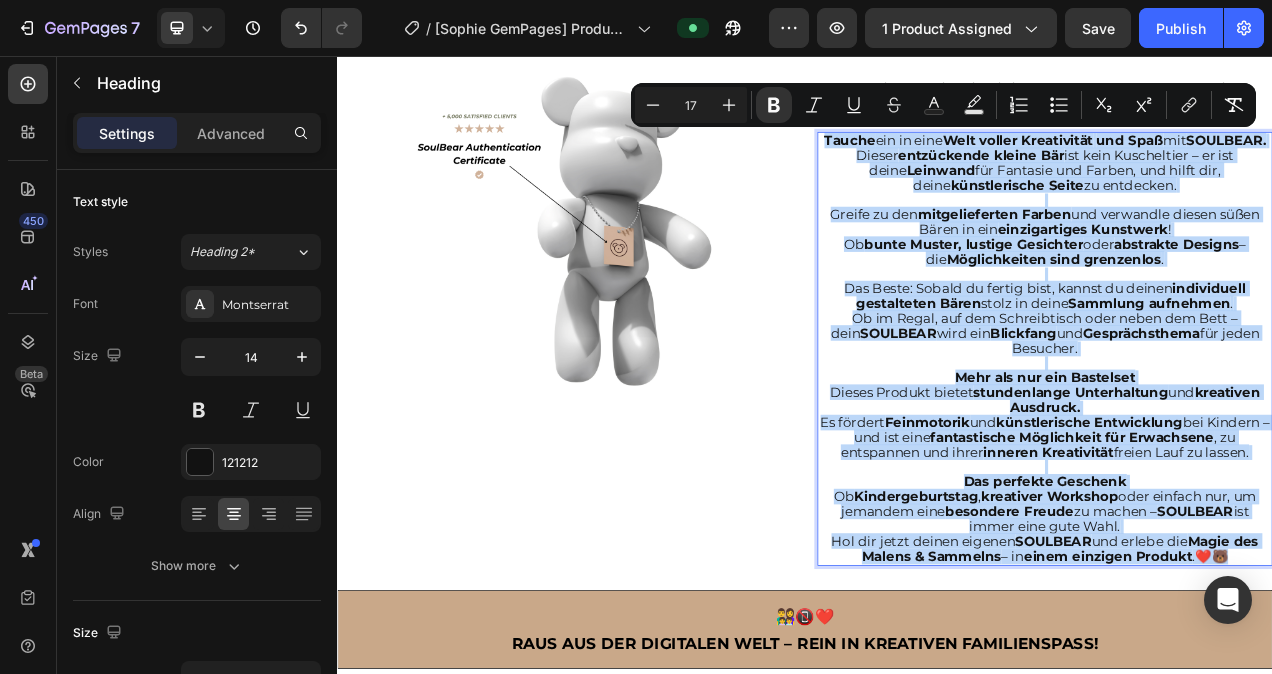 drag, startPoint x: 1489, startPoint y: 713, endPoint x: 985, endPoint y: 168, distance: 742.32135 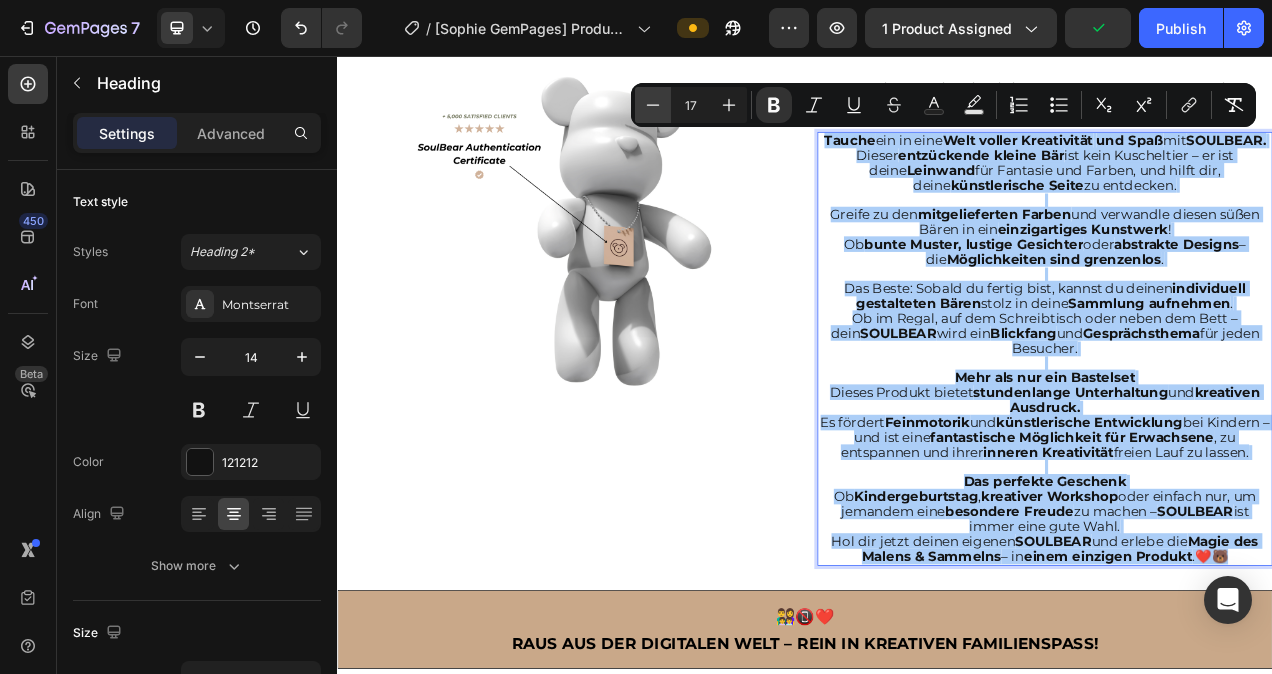 click 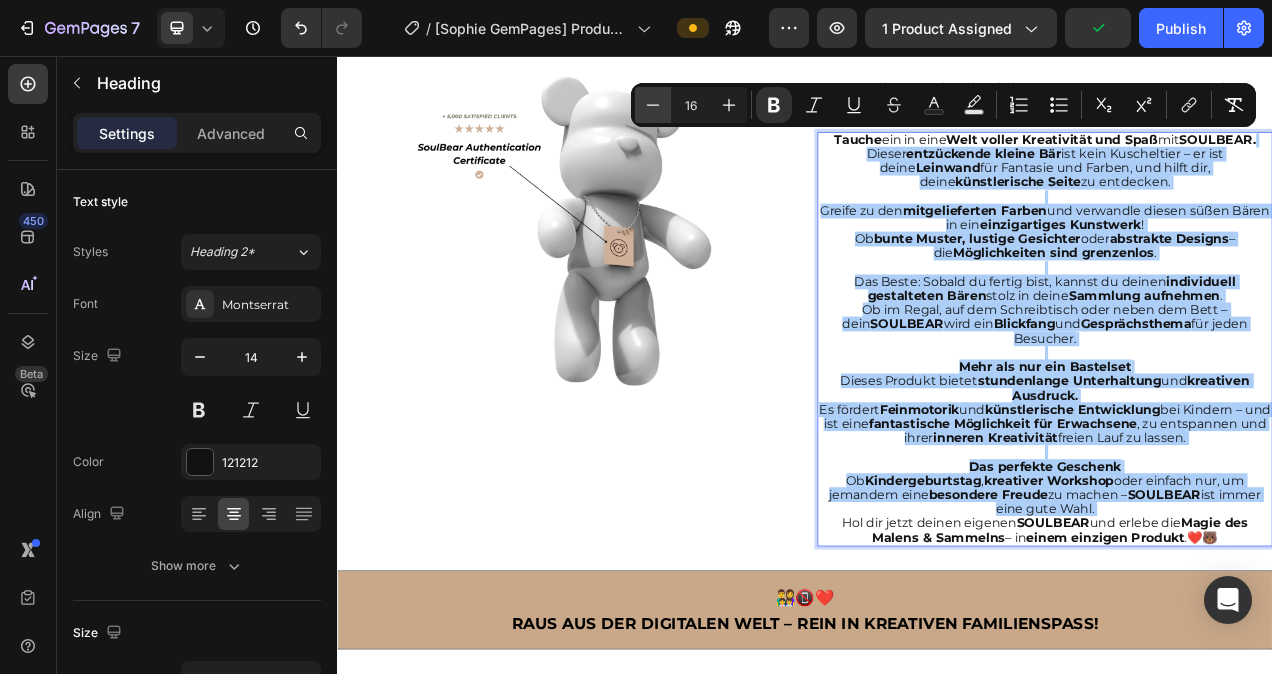 click 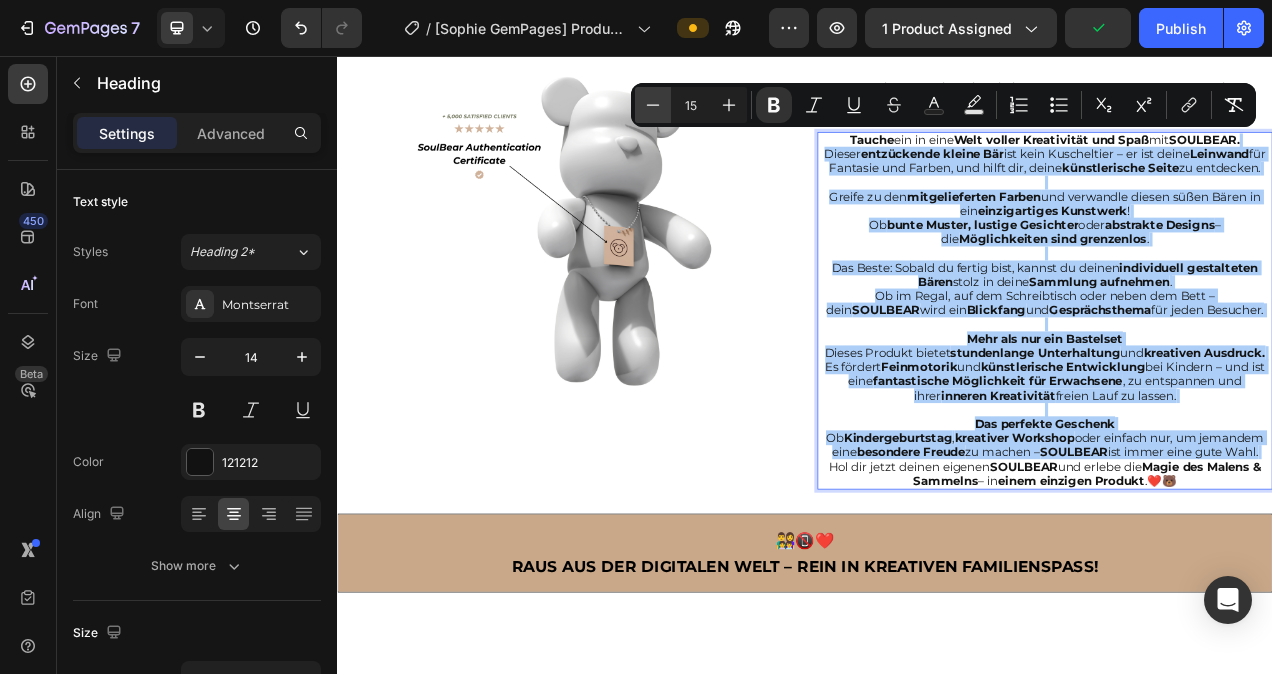 click 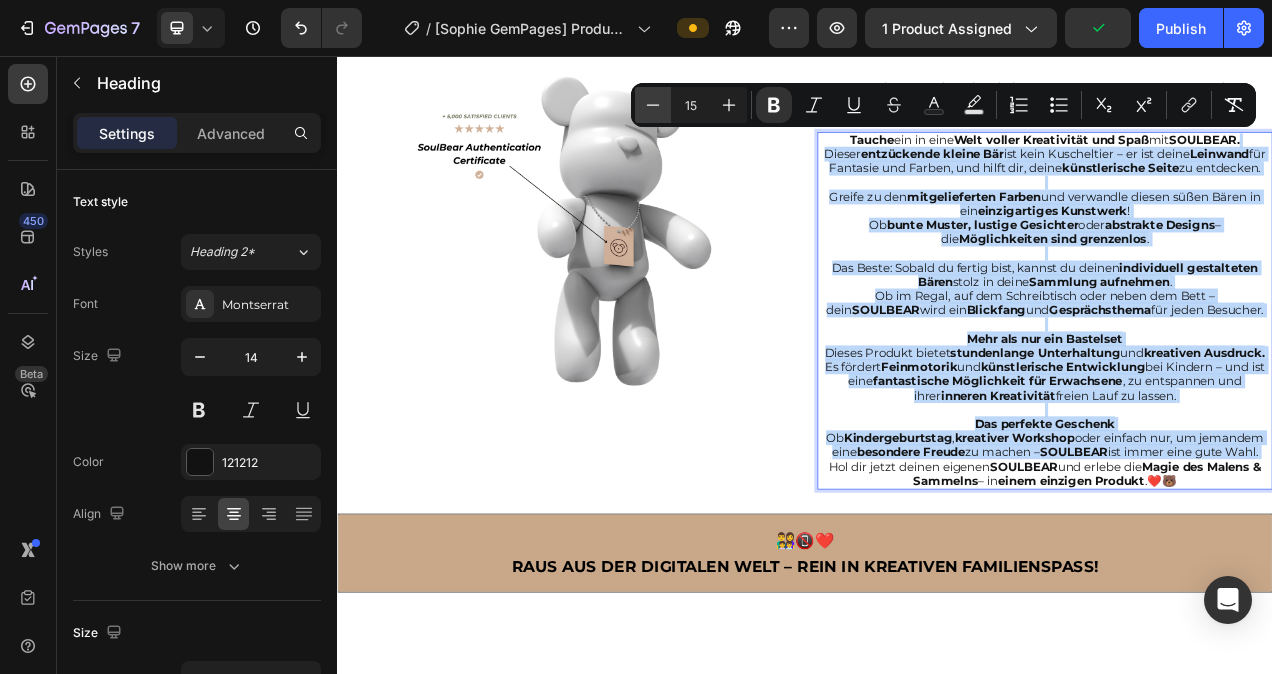 type on "14" 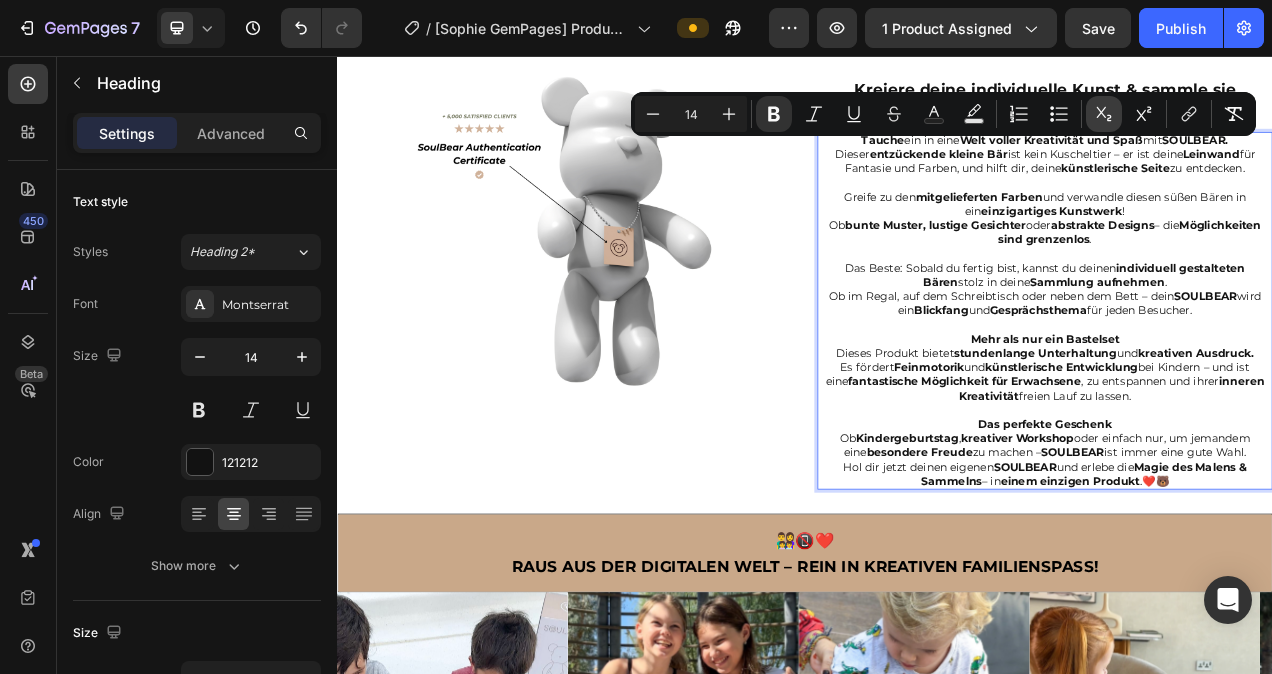 scroll, scrollTop: 1371, scrollLeft: 0, axis: vertical 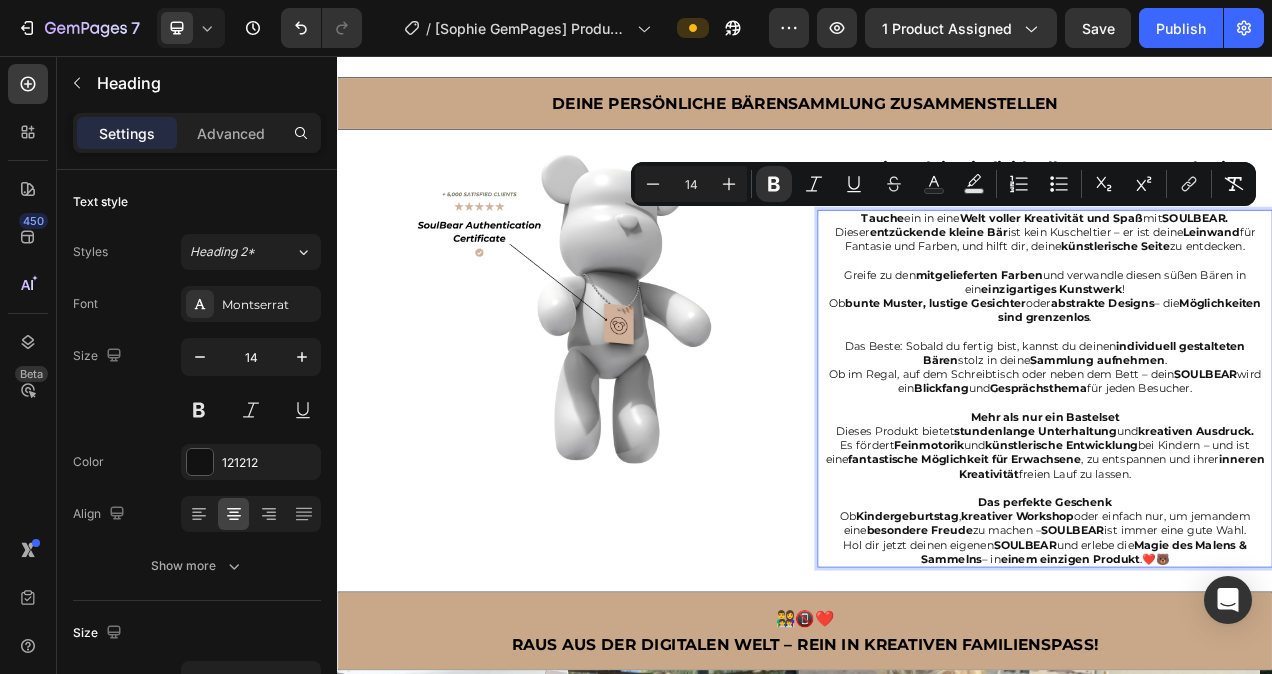 click on "Tauche  ein in eine  Welt voller Kreativität   und Spaß  mit  SOULBEAR. Dieser  entzückende kleine Bär  ist kein Kuscheltier – er ist deine  Leinwand  für Fantasie und Farben, und hilft dir, deine  künstlerische Seite  zu entdecken. Greife zu den  mitgelieferten Farben  und verwandle diesen süßen Bären in ein  einzigartiges Kunstwerk ! Ob  bunte Muster, lustige Gesichter  oder  abstrakte Designs  – die  Möglichkeiten sind grenzenlos . Das Beste: Sobald du fertig bist, kannst du deinen  individuell gestalteten Bären  stolz in deine  Sammlung aufnehmen . Ob im Regal, auf dem Schreibtisch oder neben dem Bett – dein  SOULBEAR  wird ein  Blickfang  und  Gesprächsthema  für jeden Besucher. Mehr als nur ein Bastelset Dieses Produkt bietet  stundenlange Unterhaltung  und  kreativen Ausdruck. Es fördert  Feinmotorik  und  künstlerische Entwicklung  bei Kindern – und ist eine  fantastische Möglichkeit für Erwachsene , zu entspannen und ihrer  inneren Kreativität  freien Lauf zu lassen. Ob  ," at bounding box center (1245, 483) 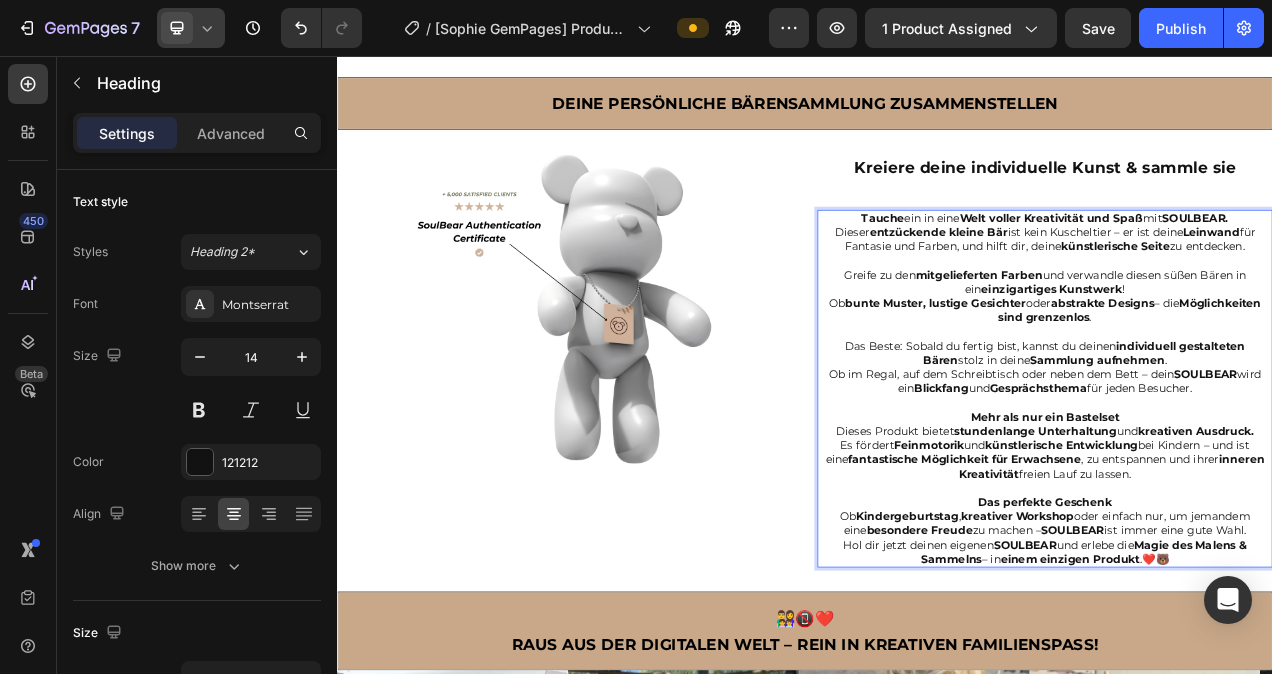 click 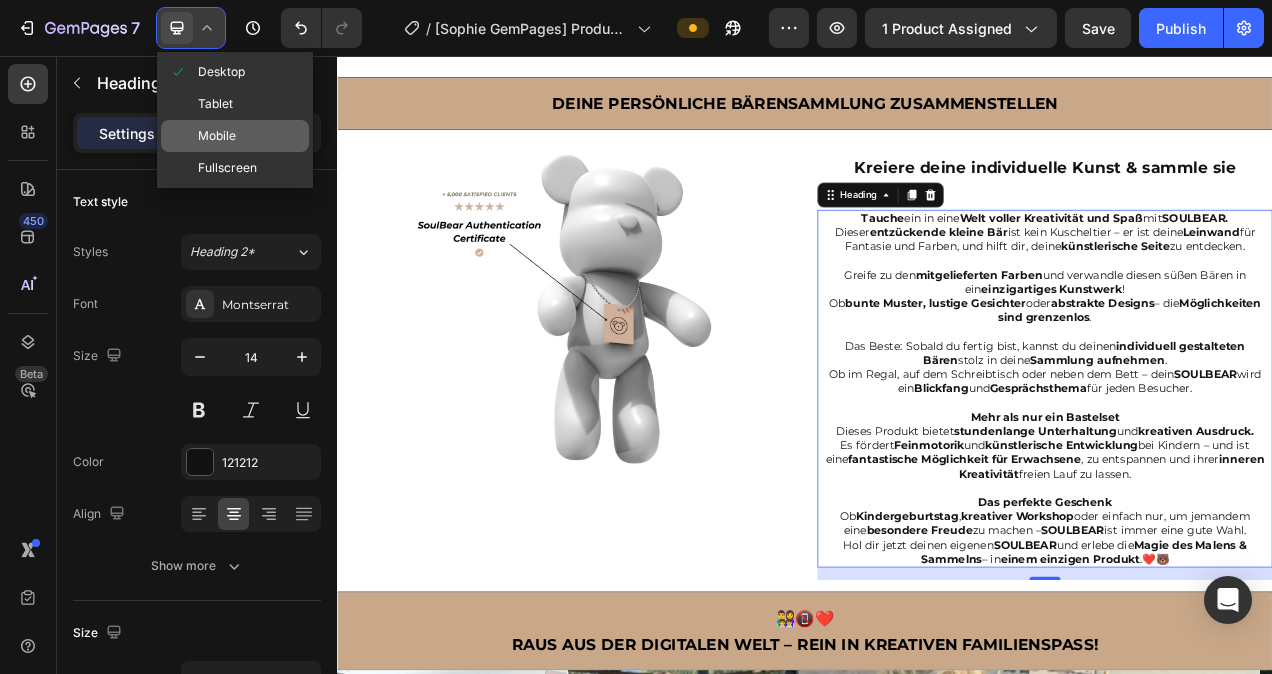 click on "Mobile" at bounding box center [217, 136] 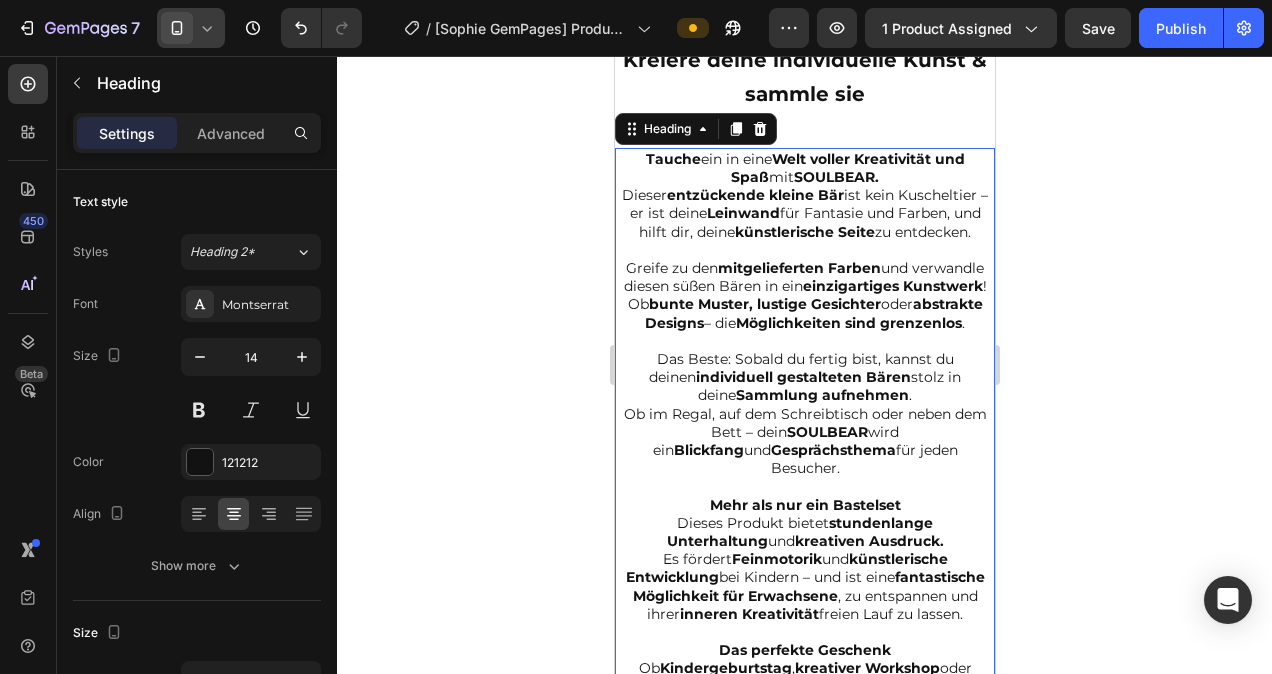 scroll, scrollTop: 2014, scrollLeft: 0, axis: vertical 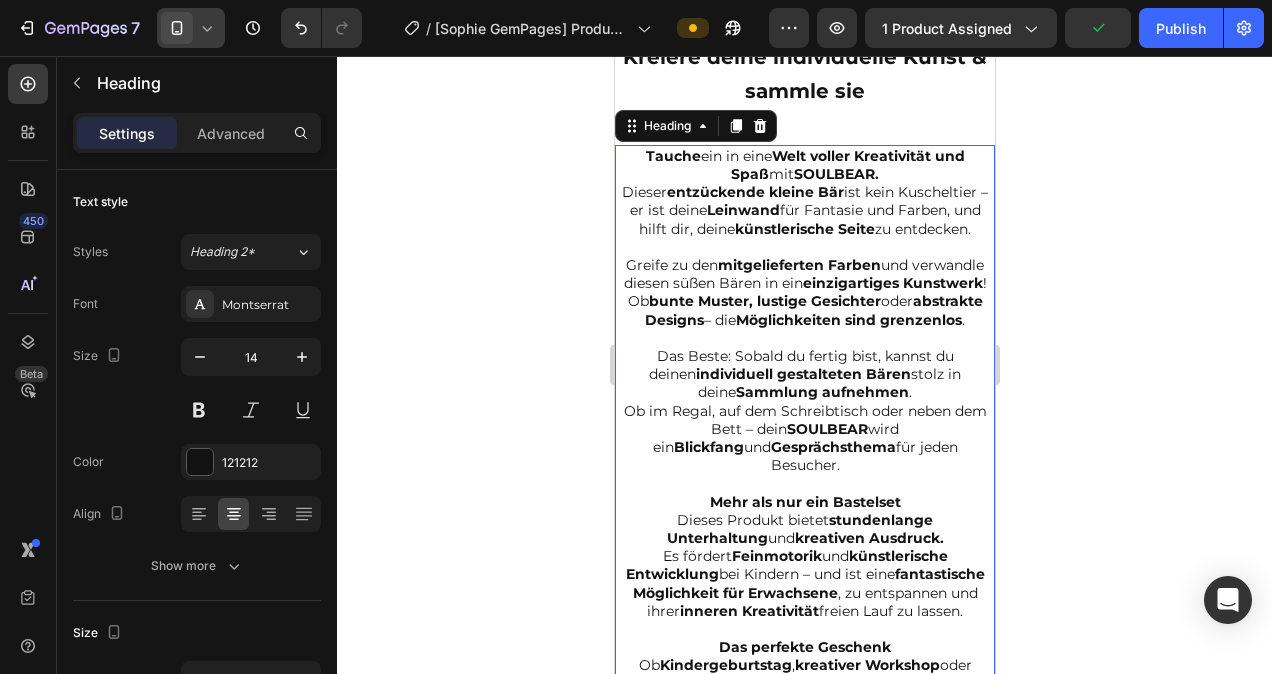 click 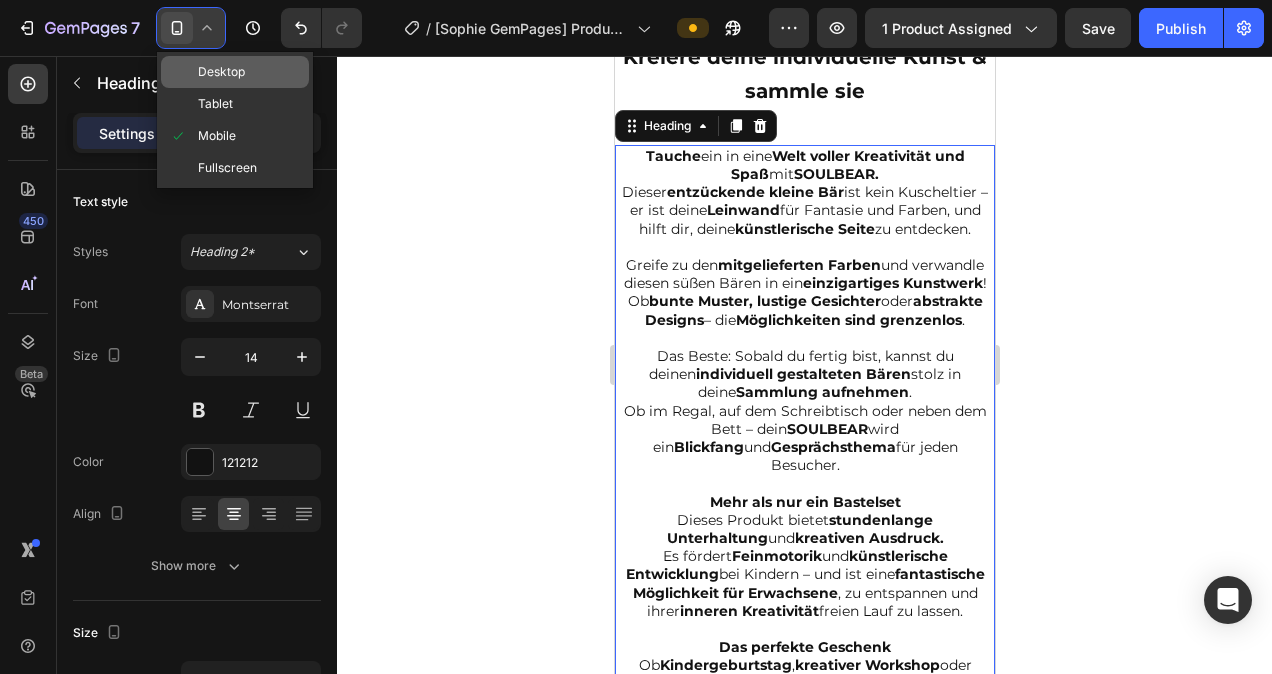 click on "Desktop" at bounding box center [221, 72] 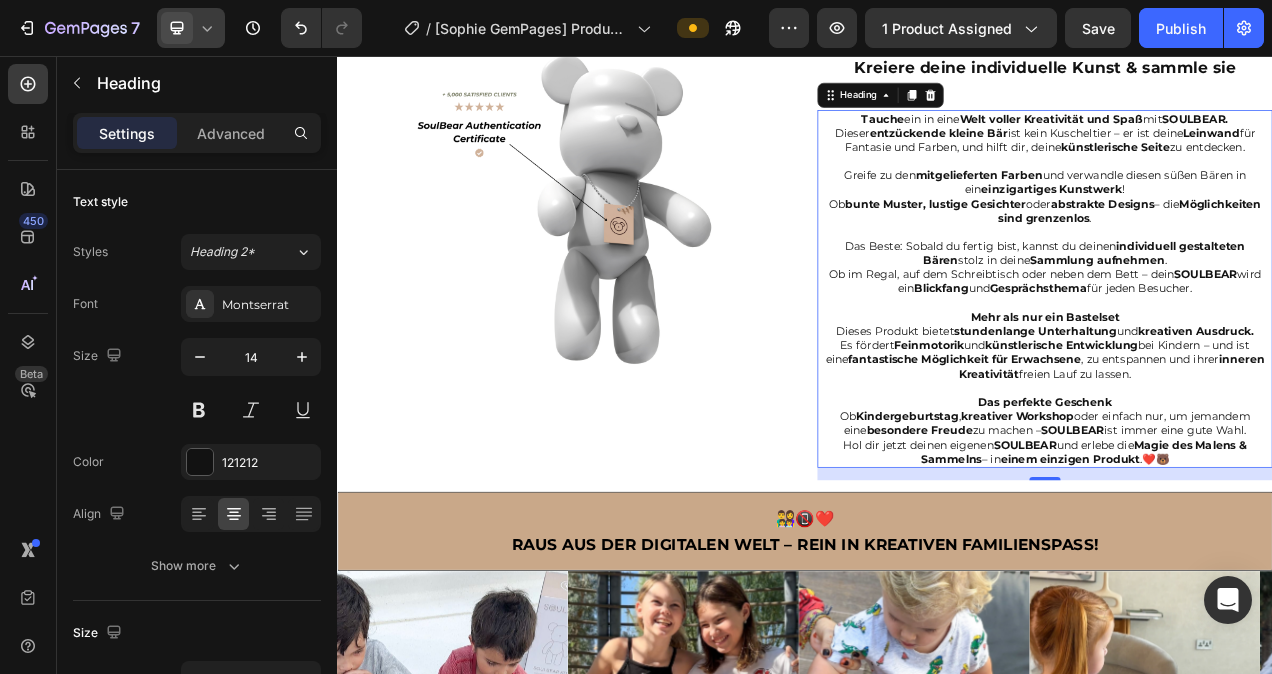scroll, scrollTop: 1496, scrollLeft: 0, axis: vertical 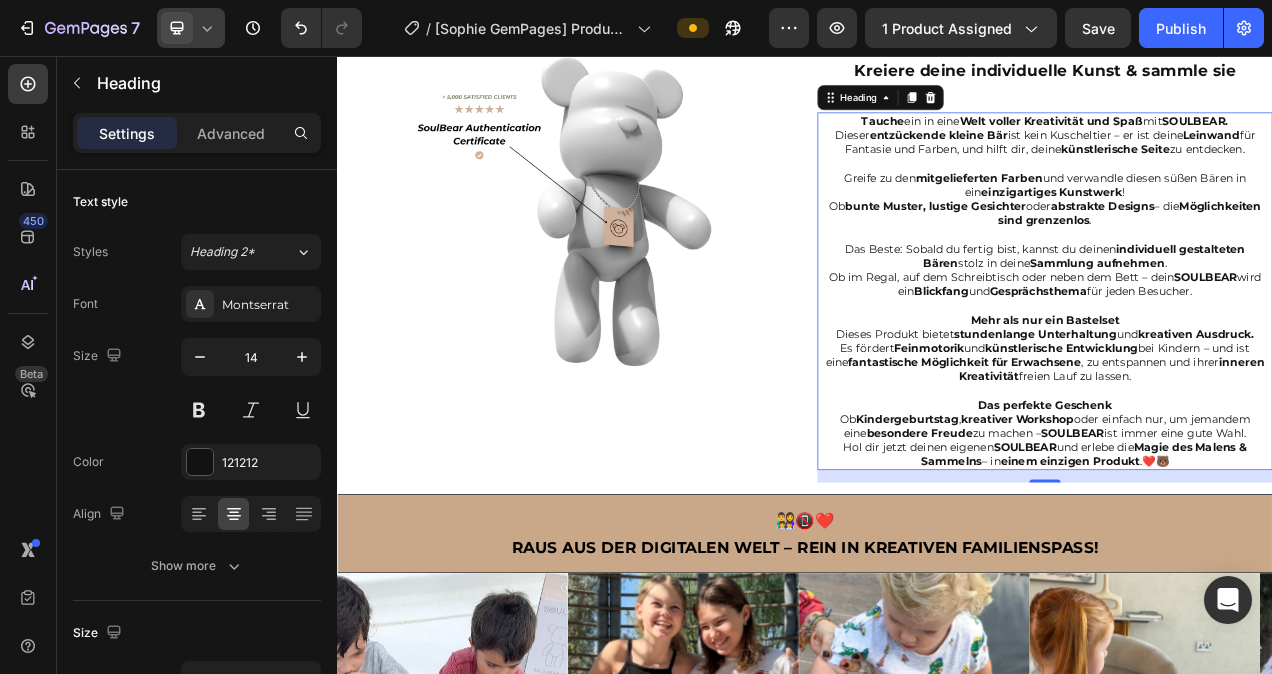click on "Tauche  ein in eine  Welt voller Kreativität   und Spaß  mit  SOULBEAR. Dieser  entzückende kleine Bär  ist kein Kuscheltier – er ist deine  Leinwand  für Fantasie und Farben, und hilft dir, deine  künstlerische Seite  zu entdecken. ⁠⁠⁠⁠⁠⁠⁠ Greife zu den  mitgelieferten Farben  und verwandle diesen süßen Bären in ein  einzigartiges Kunstwerk ! Ob  bunte Muster, lustige Gesichter  oder  abstrakte Designs  – die  Möglichkeiten sind grenzenlos . Das Beste: Sobald du fertig bist, kannst du deinen  individuell gestalteten Bären  stolz in deine  Sammlung aufnehmen . Ob im Regal, auf dem Schreibtisch oder neben dem Bett – dein  SOULBEAR  wird ein  Blickfang  und  Gesprächsthema  für jeden Besucher. Mehr als nur ein Bastelset Dieses Produkt bietet  stundenlange Unterhaltung  und  kreativen Ausdruck. Es fördert  Feinmotorik  und  künstlerische Entwicklung  bei Kindern – und ist eine  fantastische Möglichkeit für Erwachsene , zu entspannen und ihrer  inneren Kreativität Ob  ," at bounding box center [1245, 358] 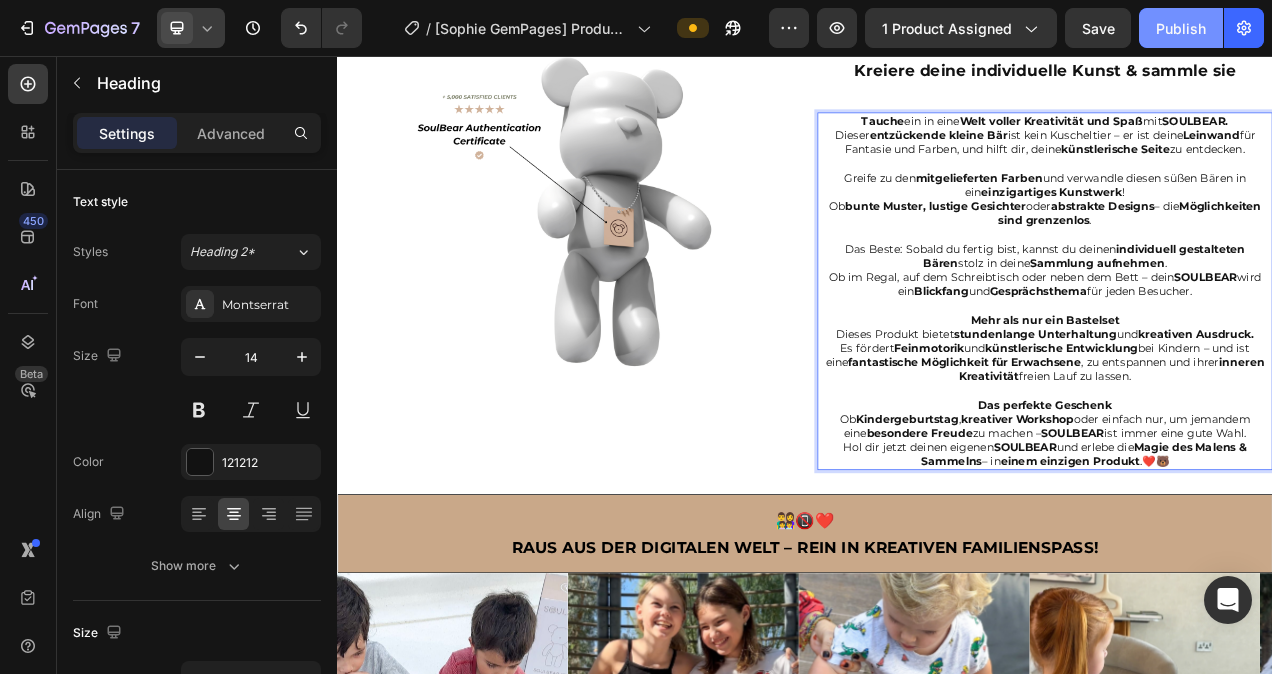 click on "Publish" at bounding box center [1181, 28] 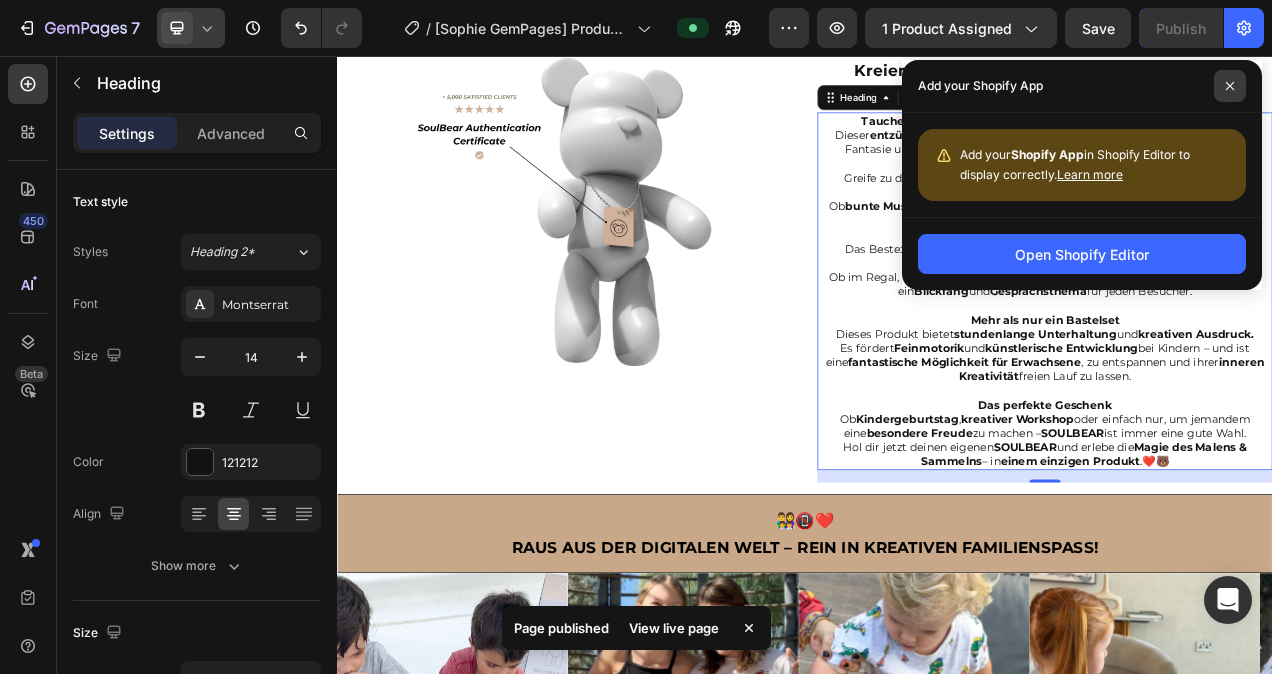 click 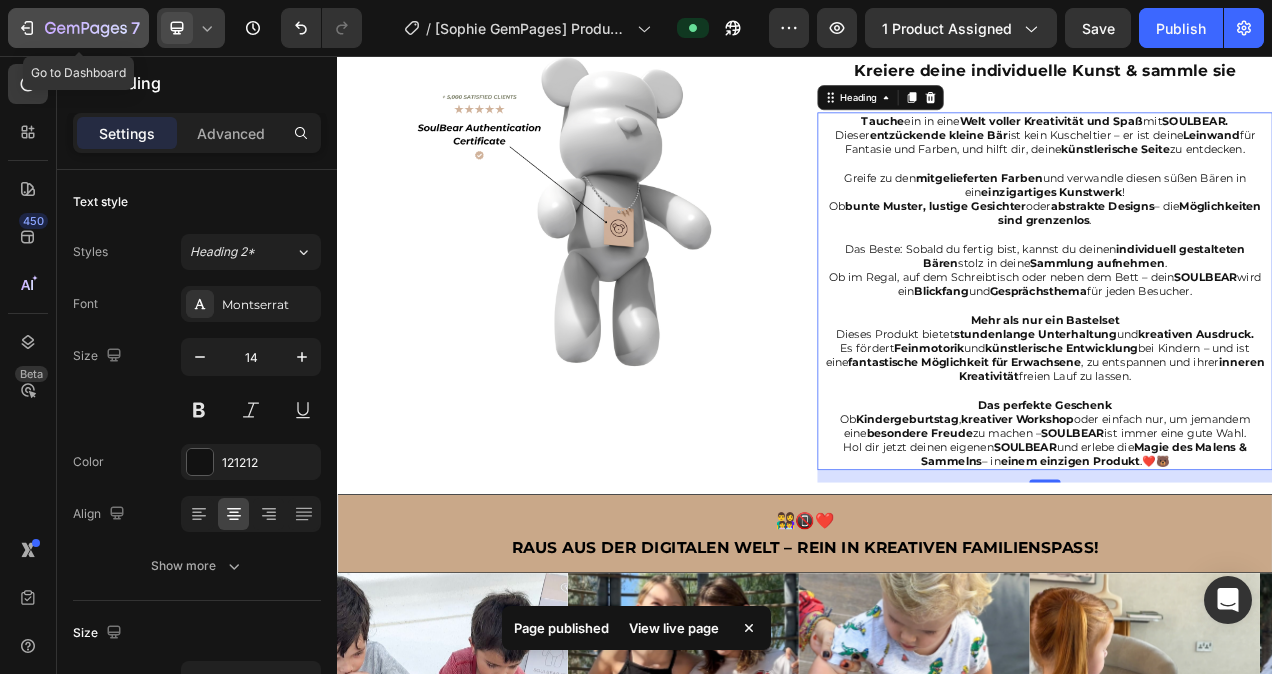 click on "7" 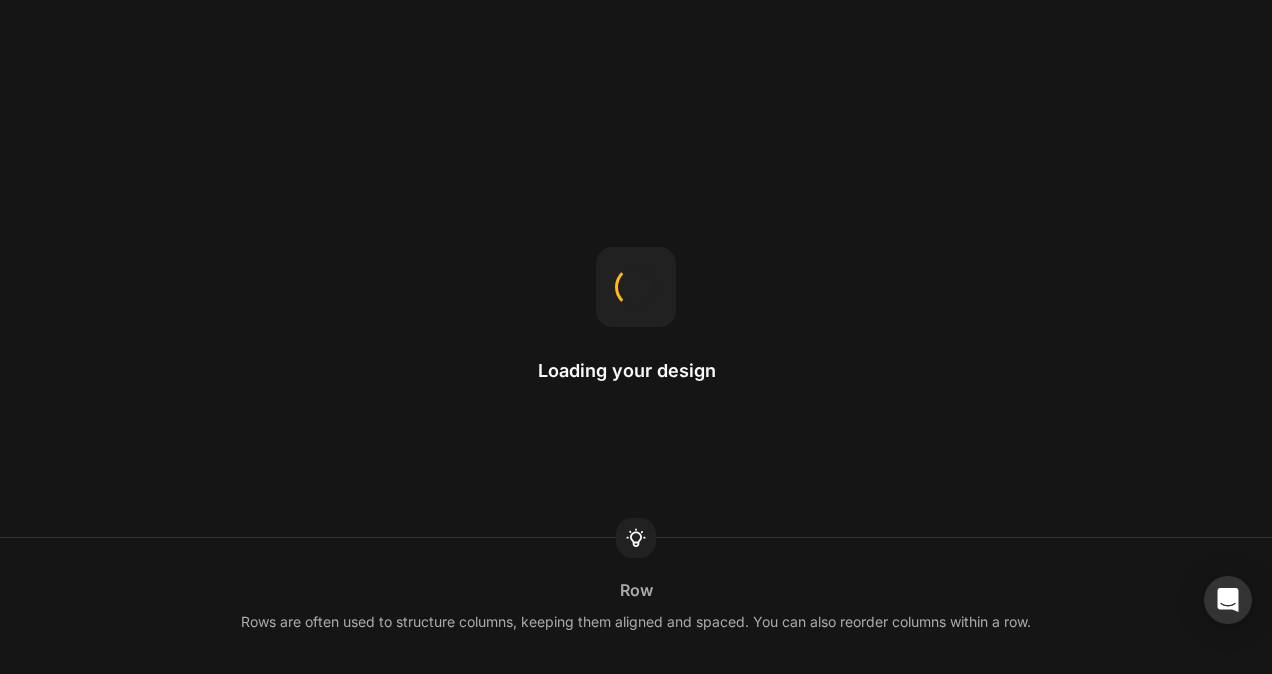 scroll, scrollTop: 0, scrollLeft: 0, axis: both 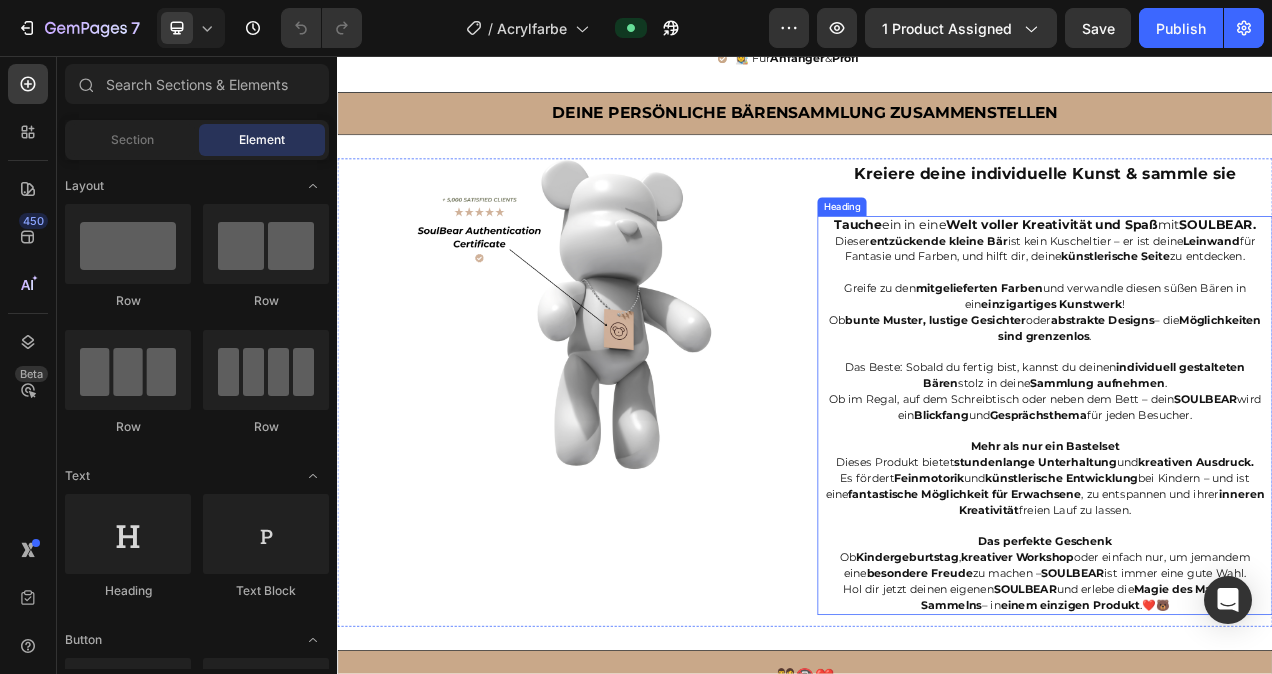 click on "Tauche  ein in eine  Welt voller Kreativität   und Spaß  mit  SOULBEAR. Dieser  entzückende kleine Bär  ist kein Kuscheltier – er ist deine  Leinwand  für Fantasie und Farben, und hilft dir, deine  künstlerische Seite  zu entdecken. Greife zu den  mitgelieferten Farben  und verwandle diesen süßen Bären in ein  einzigartiges Kunstwerk ! Ob  bunte Muster, lustige Gesichter  oder  abstrakte Designs  – die  Möglichkeiten sind grenzenlos . Das Beste: Sobald du fertig bist, kannst du deinen  individuell gestalteten Bären  stolz in deine  Sammlung aufnehmen . Ob im Regal, auf dem Schreibtisch oder neben dem Bett – dein  SOULBEAR  wird ein  Blickfang  und  Gesprächsthema  für jeden Besucher. Mehr als nur ein Bastelset Dieses Produkt bietet  stundenlange Unterhaltung  und  kreativen Ausdruck. Es fördert  Feinmotorik  und  künstlerische Entwicklung  bei Kindern – und ist eine  fantastische Möglichkeit für Erwachsene , zu entspannen und ihrer  inneren Kreativität  freien Lauf zu lassen. Ob  ," at bounding box center [1245, 518] 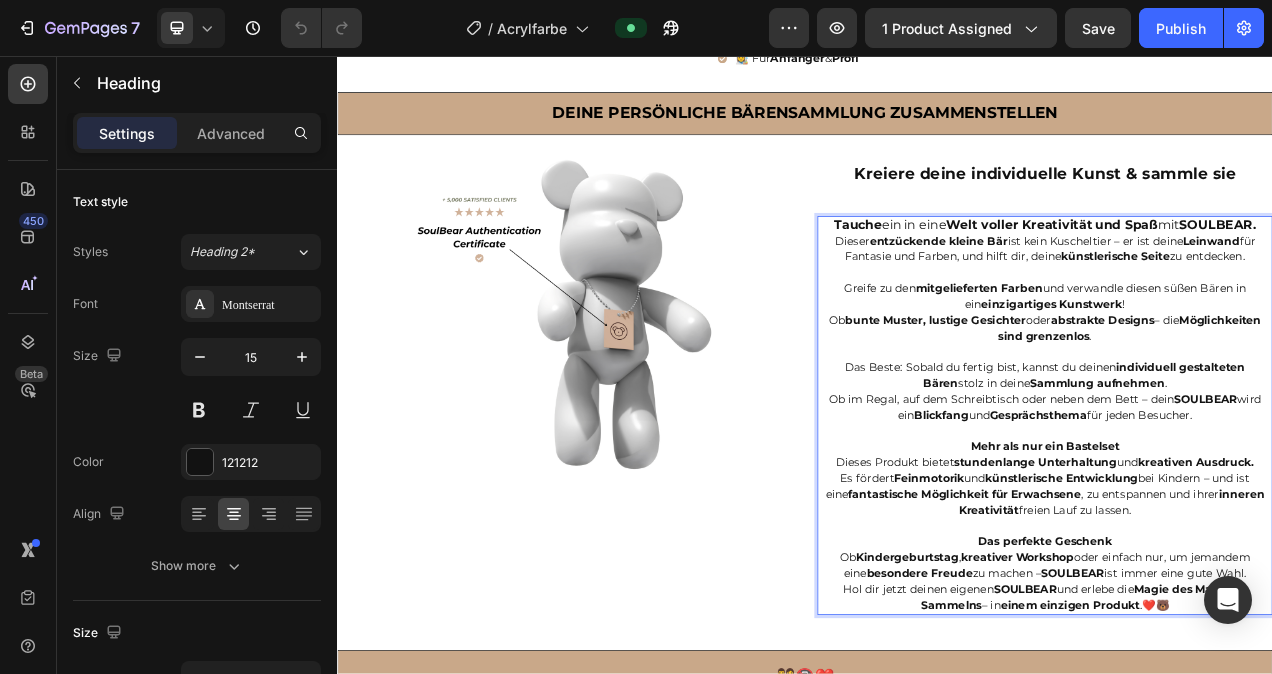 click on "Magie des Malens & Sammelns" at bounding box center (1295, 751) 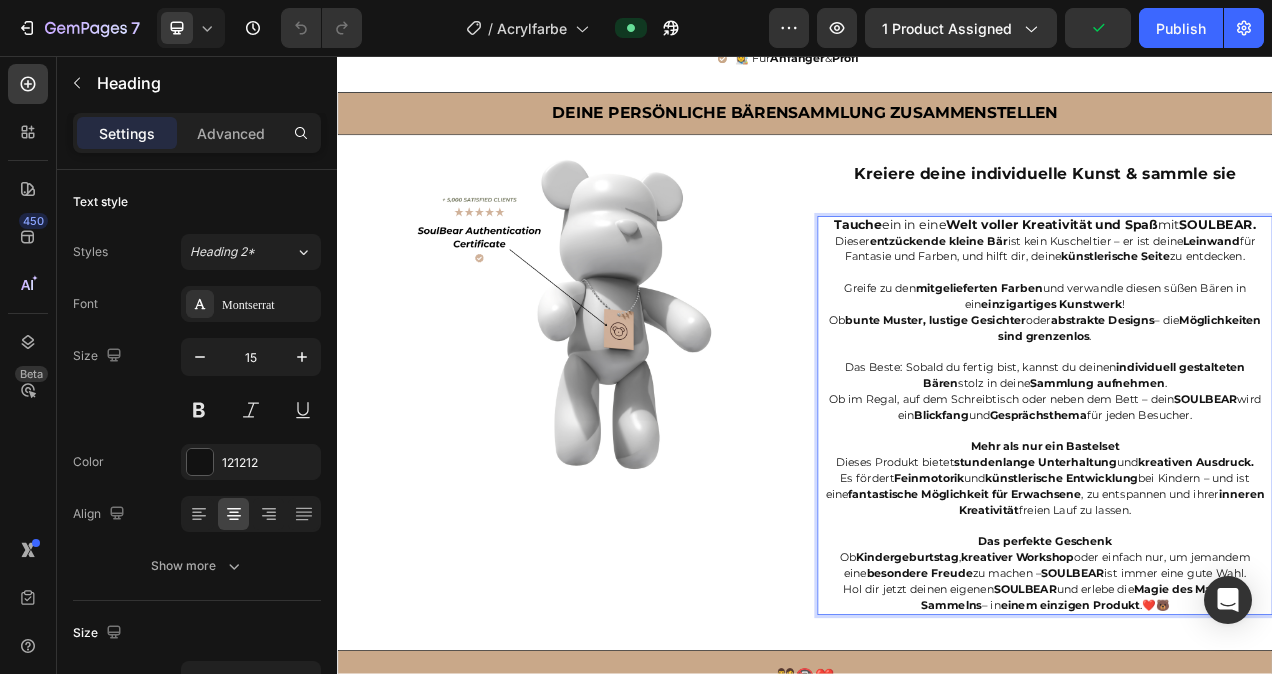 scroll, scrollTop: 1096, scrollLeft: 0, axis: vertical 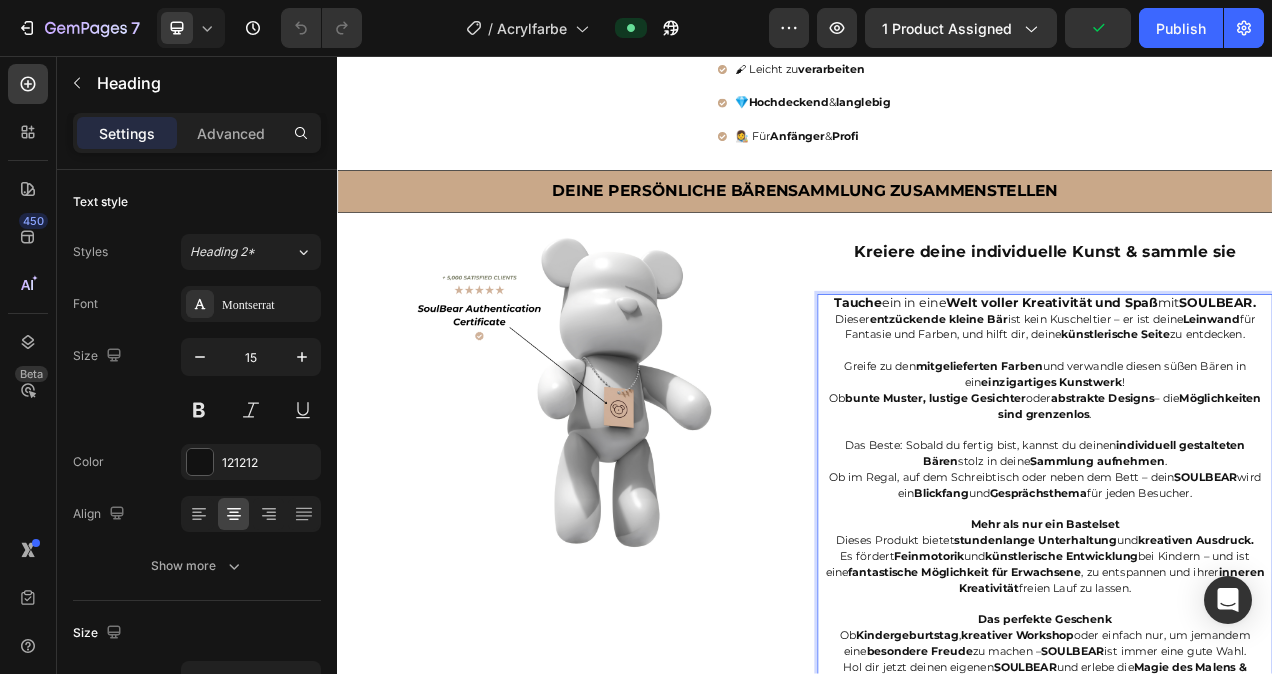 click on "Tauche  ein in eine  Welt voller Kreativität   und Spaß  mit  SOULBEAR. Dieser  entzückende kleine Bär  ist kein Kuscheltier – er ist deine  Leinwand  für Fantasie und Farben, und hilft dir, deine  künstlerische Seite  zu entdecken. Greife zu den  mitgelieferten Farben  und verwandle diesen süßen Bären in ein  einzigartiges Kunstwerk ! Ob  bunte Muster, lustige Gesichter  oder  abstrakte Designs  – die  Möglichkeiten sind grenzenlos . Das Beste: Sobald du fertig bist, kannst du deinen  individuell gestalteten Bären  stolz in deine  Sammlung aufnehmen . Ob im Regal, auf dem Schreibtisch oder neben dem Bett – dein  SOULBEAR  wird ein  Blickfang  und  Gesprächsthema  für jeden Besucher. Mehr als nur ein Bastelset Dieses Produkt bietet  stundenlange Unterhaltung  und  kreativen Ausdruck. Es fördert  Feinmotorik  und  künstlerische Entwicklung  bei Kindern – und ist eine  fantastische Möglichkeit für Erwachsene , zu entspannen und ihrer  inneren Kreativität  freien Lauf zu lassen. Ob  ," at bounding box center (1245, 618) 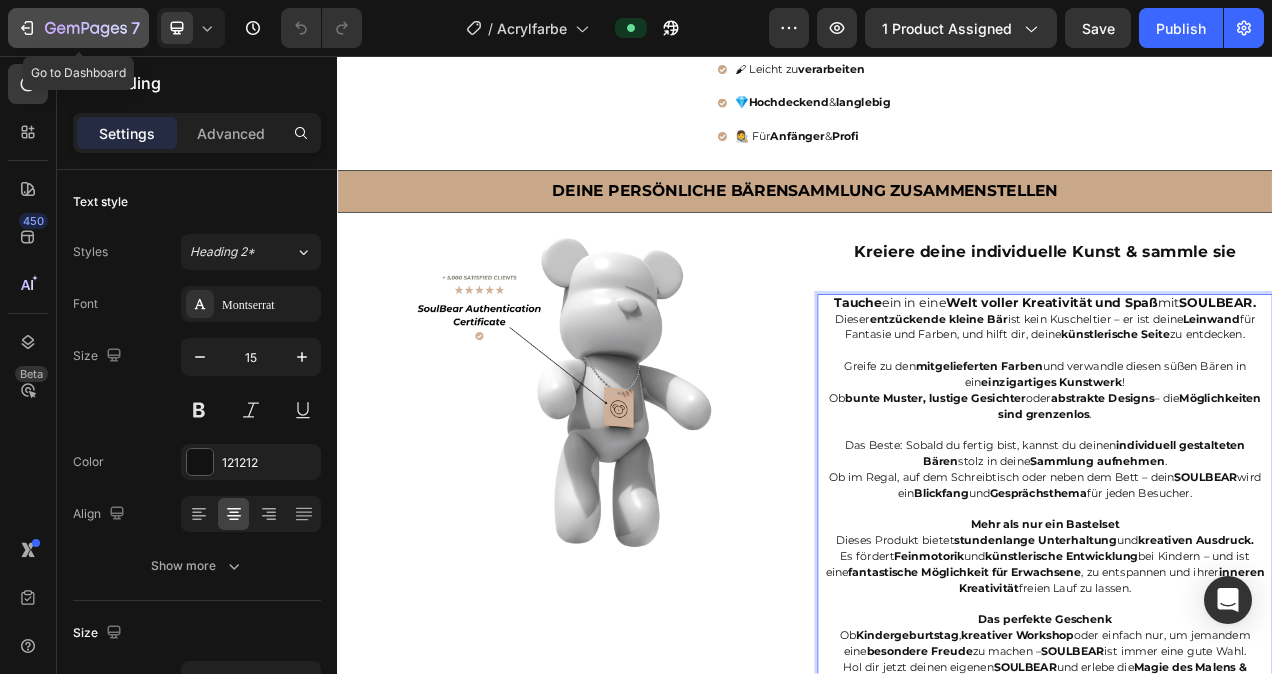 click on "7" 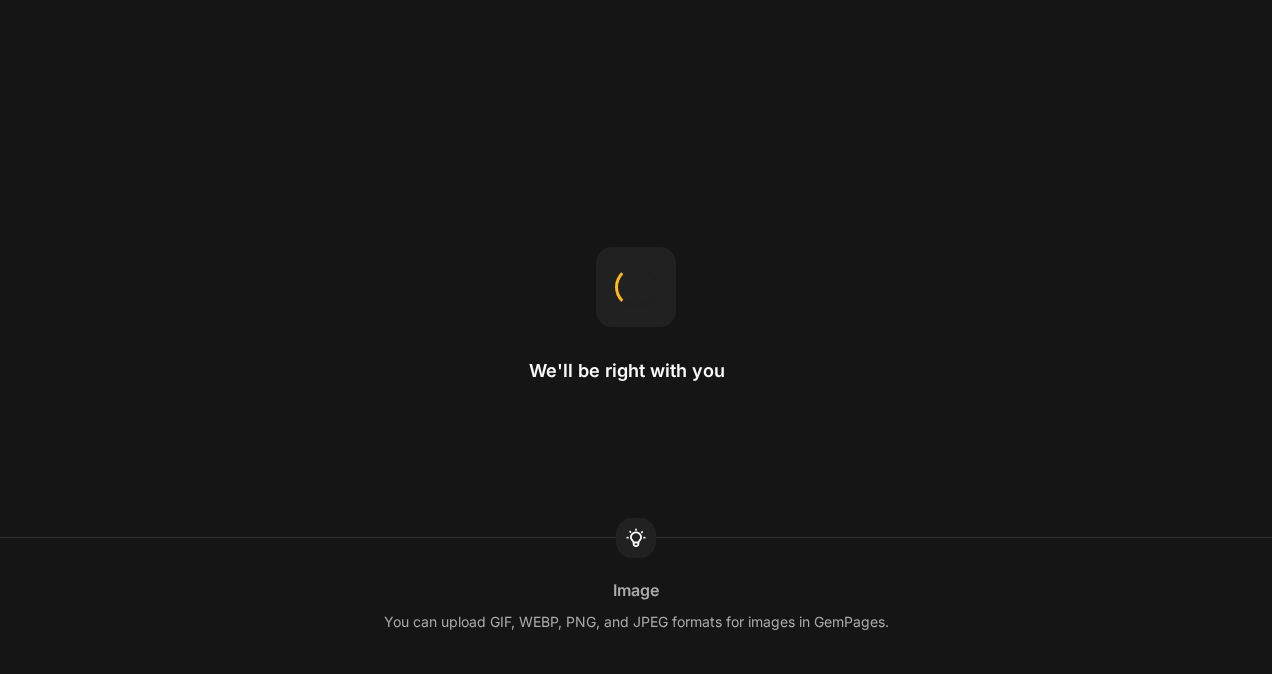 scroll, scrollTop: 0, scrollLeft: 0, axis: both 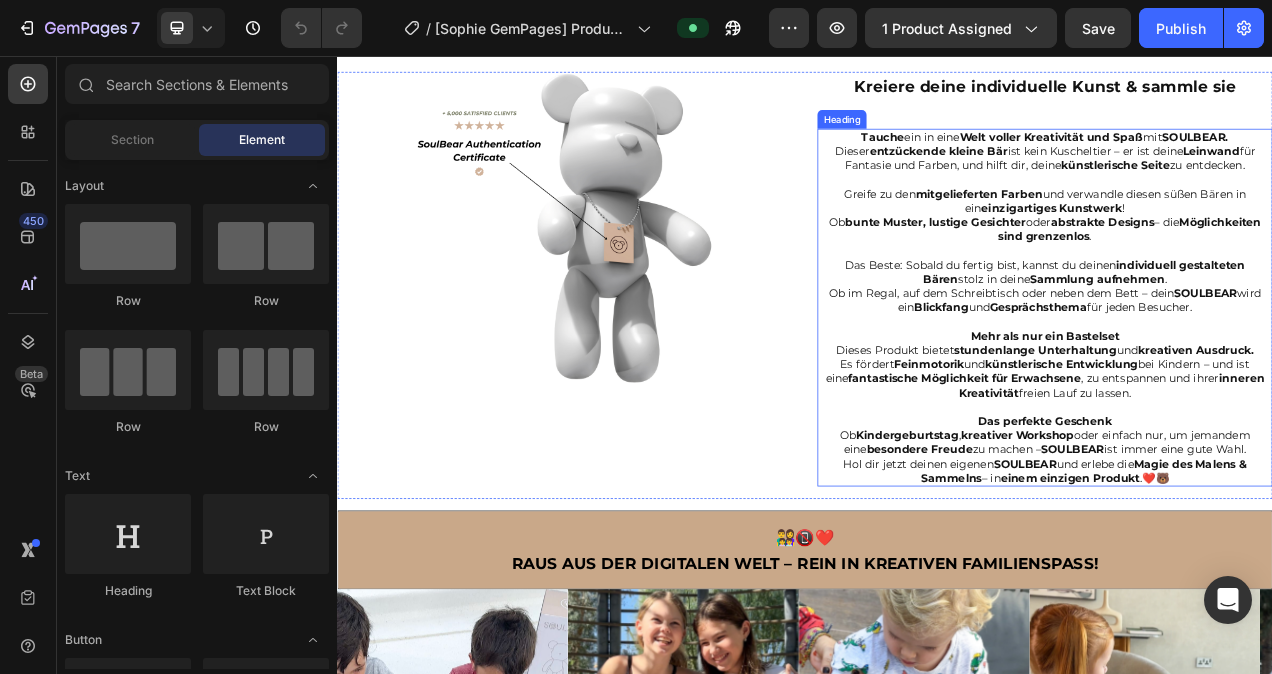 click on "Tauche  ein in eine  Welt voller Kreativität   und Spaß  mit  SOULBEAR. Dieser  entzückende kleine Bär  ist kein Kuscheltier – er ist deine  Leinwand  für Fantasie und Farben, und hilft dir, deine  künstlerische Seite  zu entdecken. Greife zu den  mitgelieferten Farben  und verwandle diesen süßen Bären in ein  einzigartiges Kunstwerk ! Ob  bunte Muster, lustige Gesichter  oder  abstrakte Designs  – die  Möglichkeiten sind grenzenlos . Das Beste: Sobald du fertig bist, kannst du deinen  individuell gestalteten Bären  stolz in deine  Sammlung aufnehmen . Ob im Regal, auf dem Schreibtisch oder neben dem Bett – dein  SOULBEAR  wird ein  Blickfang  und  Gesprächsthema  für jeden Besucher. Mehr als nur ein Bastelset Dieses Produkt bietet  stundenlange Unterhaltung  und  kreativen Ausdruck. Es fördert  Feinmotorik  und  künstlerische Entwicklung  bei Kindern – und ist eine  fantastische Möglichkeit für Erwachsene , zu entspannen und ihrer  inneren Kreativität  freien Lauf zu lassen. Ob  ," at bounding box center (1245, 379) 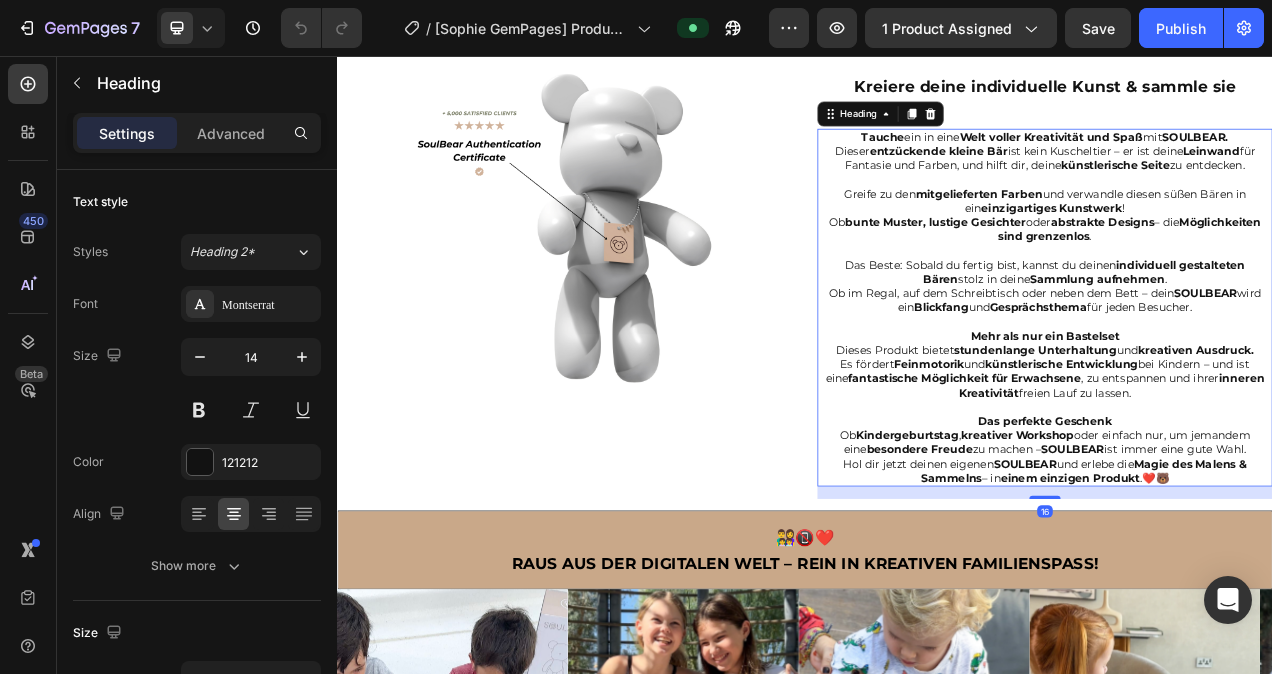 click on "Tauche  ein in eine  Welt voller Kreativität   und Spaß  mit  SOULBEAR. Dieser  entzückende kleine Bär  ist kein Kuscheltier – er ist deine  Leinwand  für Fantasie und Farben, und hilft dir, deine  künstlerische Seite  zu entdecken. Greife zu den  mitgelieferten Farben  und verwandle diesen süßen Bären in ein  einzigartiges Kunstwerk ! Ob  bunte Muster, lustige Gesichter  oder  abstrakte Designs  – die  Möglichkeiten sind grenzenlos . Das Beste: Sobald du fertig bist, kannst du deinen  individuell gestalteten Bären  stolz in deine  Sammlung aufnehmen . Ob im Regal, auf dem Schreibtisch oder neben dem Bett – dein  SOULBEAR  wird ein  Blickfang  und  Gesprächsthema  für jeden Besucher. Mehr als nur ein Bastelset Dieses Produkt bietet  stundenlange Unterhaltung  und  kreativen Ausdruck. Es fördert  Feinmotorik  und  künstlerische Entwicklung  bei Kindern – und ist eine  fantastische Möglichkeit für Erwachsene , zu entspannen und ihrer  inneren Kreativität  freien Lauf zu lassen. Ob  ," at bounding box center (1245, 379) 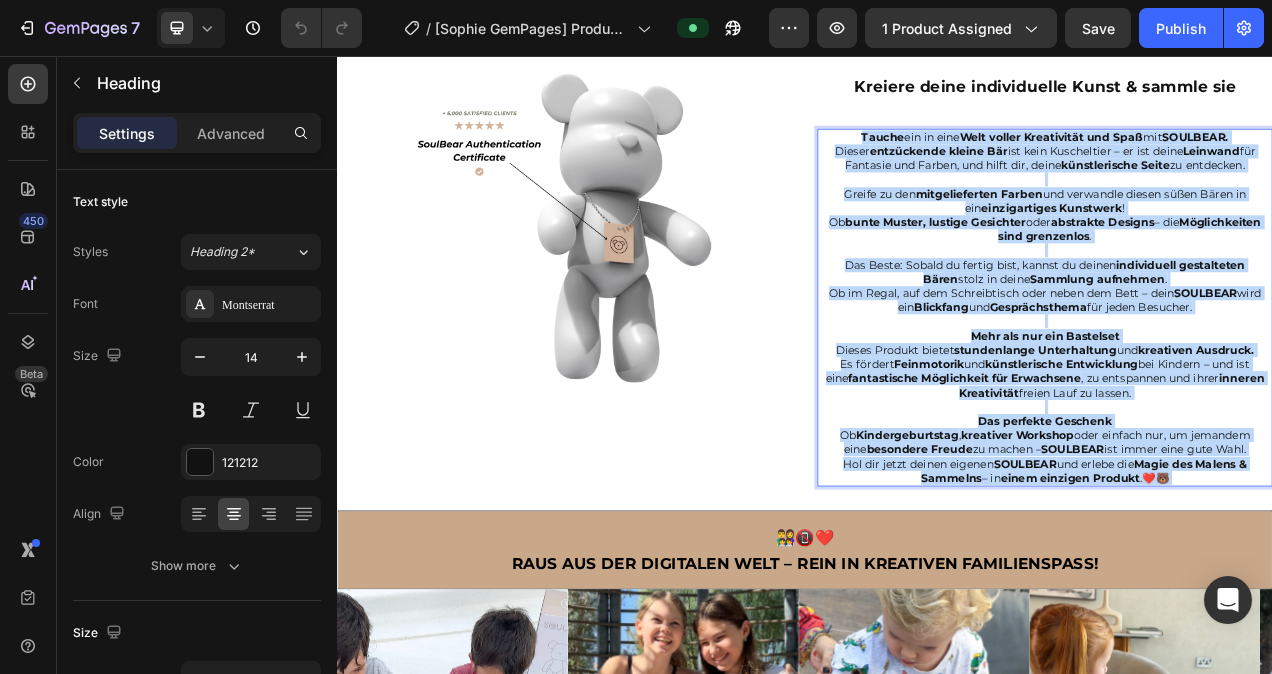drag, startPoint x: 1420, startPoint y: 586, endPoint x: 1165, endPoint y: 293, distance: 388.42502 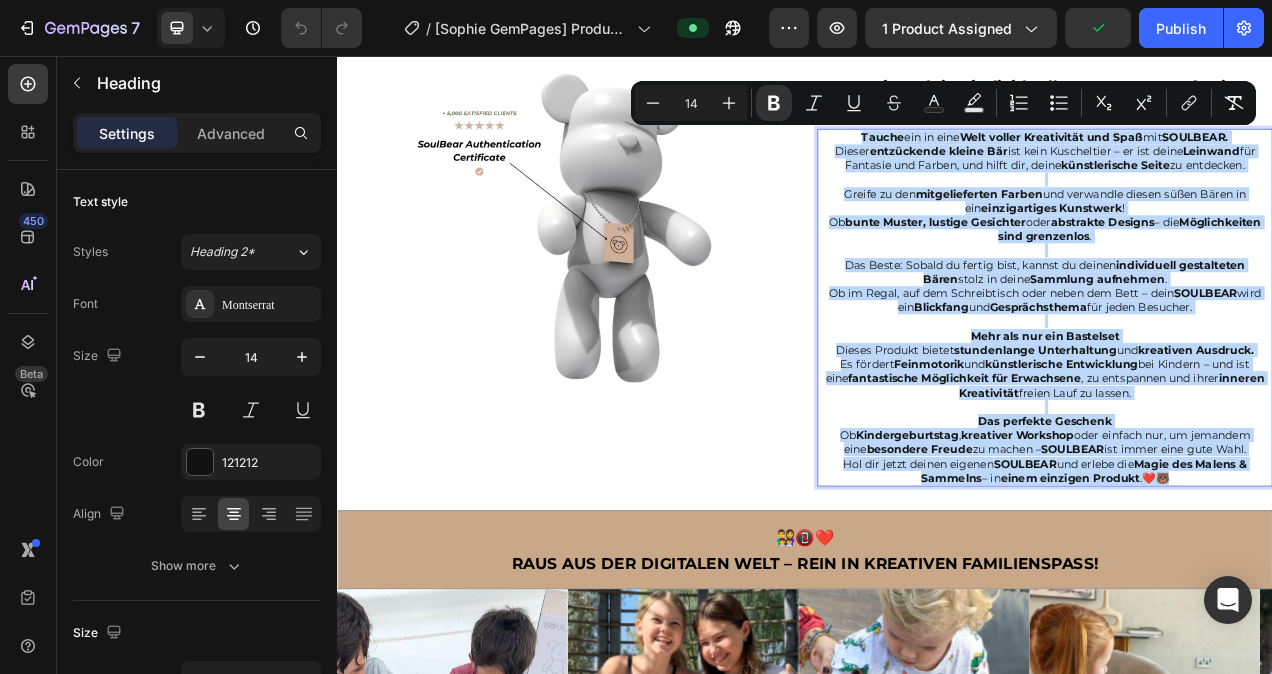 drag, startPoint x: 1406, startPoint y: 590, endPoint x: 994, endPoint y: 161, distance: 594.7983 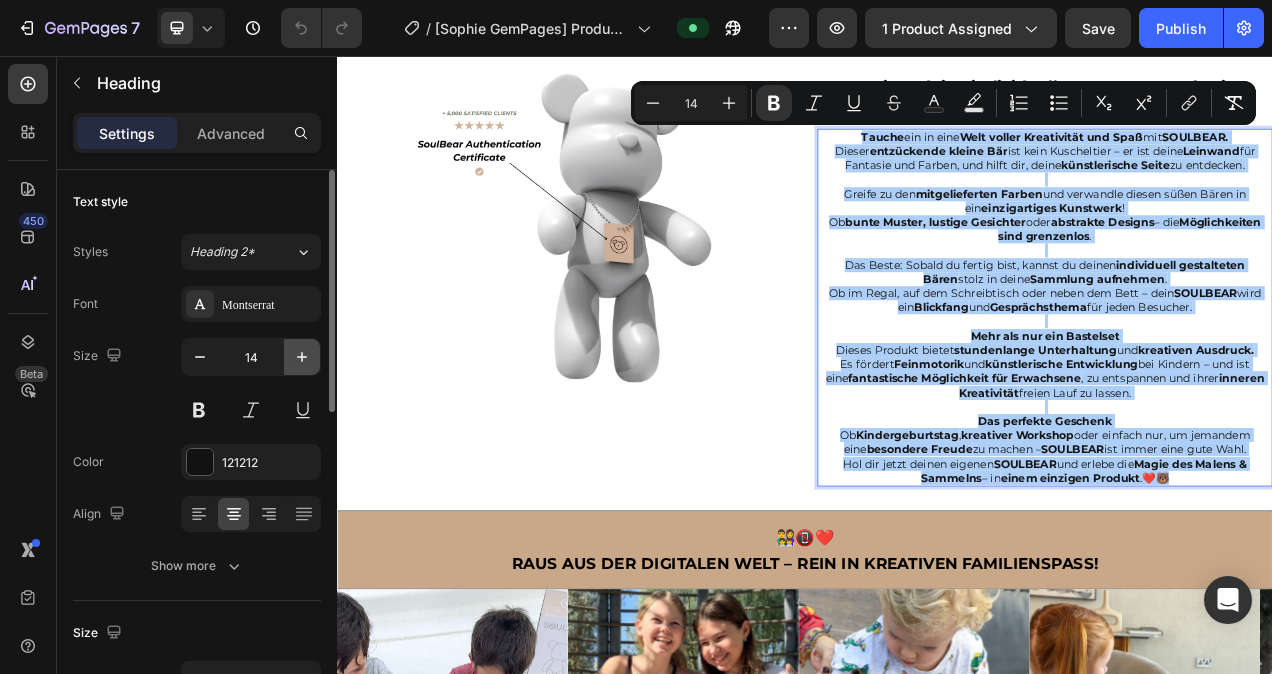 click at bounding box center [302, 357] 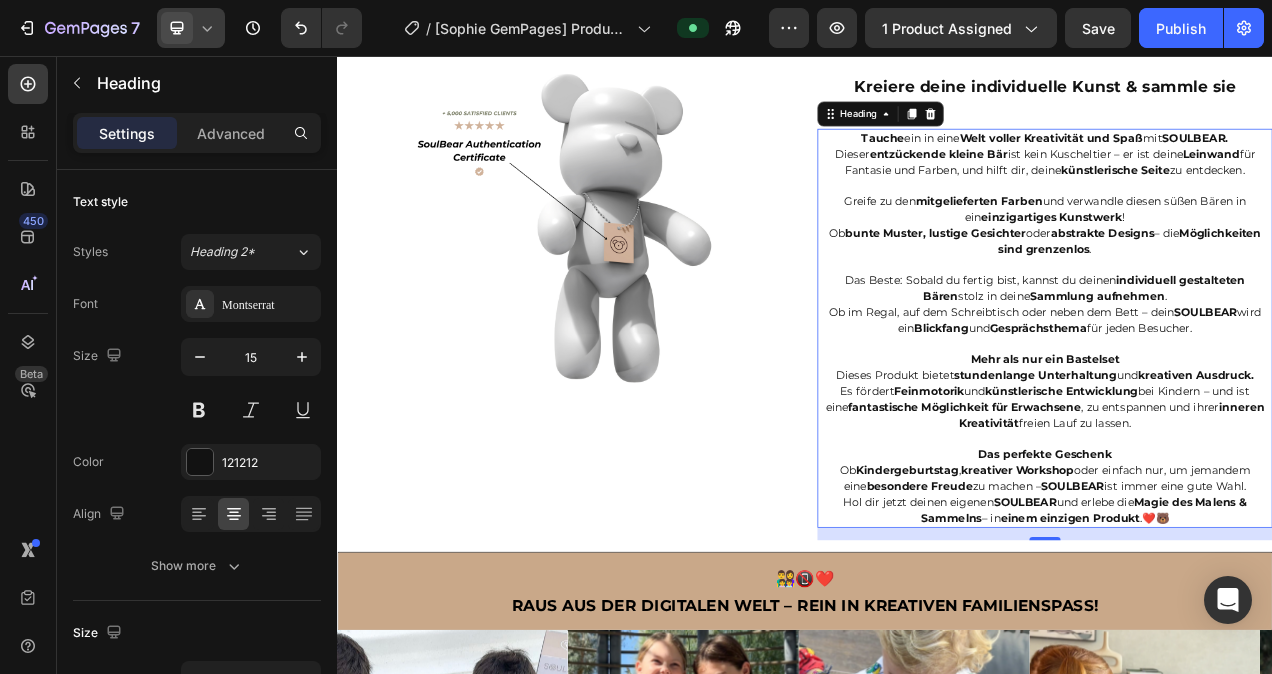 click 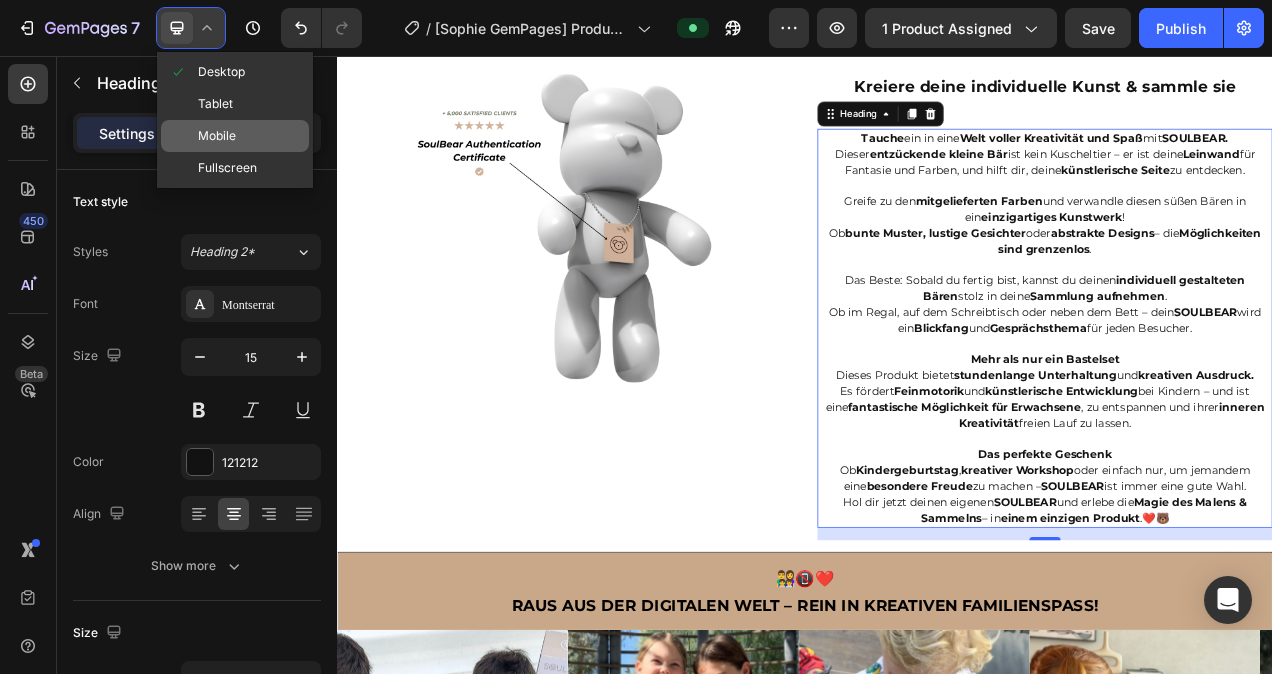 click on "Mobile" at bounding box center [217, 136] 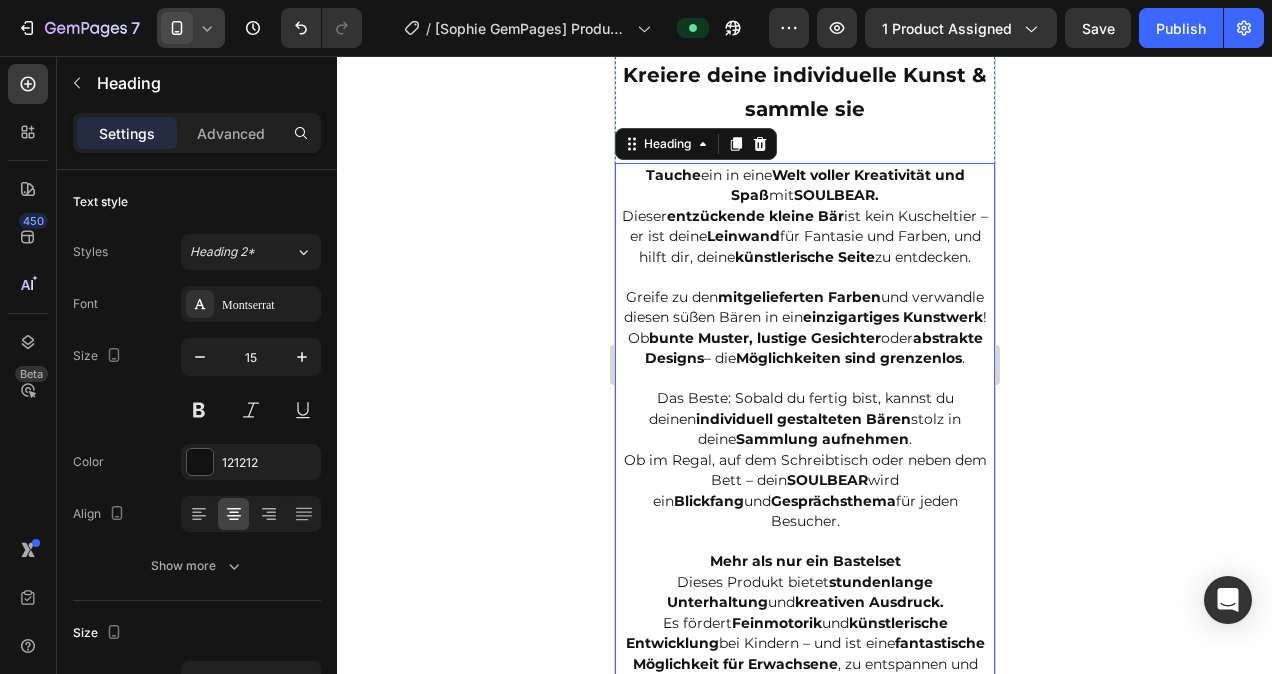 scroll, scrollTop: 2014, scrollLeft: 0, axis: vertical 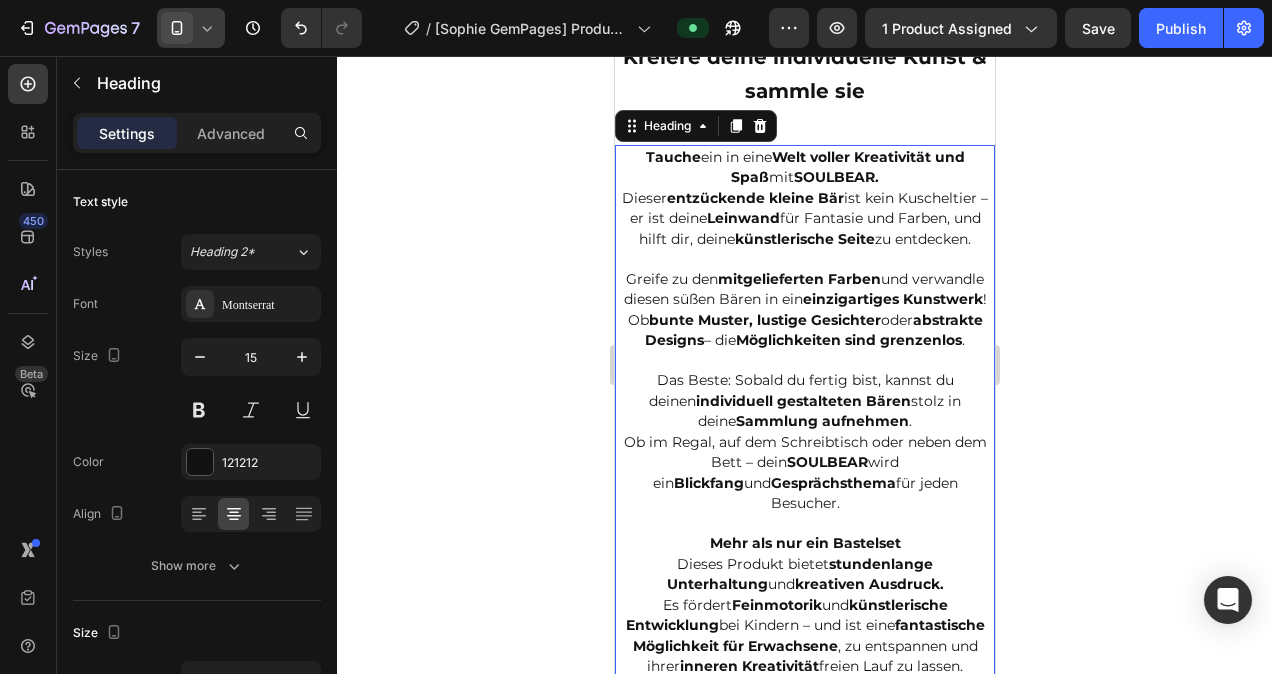 click on "Greife zu den  mitgelieferten Farben  und verwandle diesen süßen Bären in ein  einzigartiges Kunstwerk !" at bounding box center (804, 289) 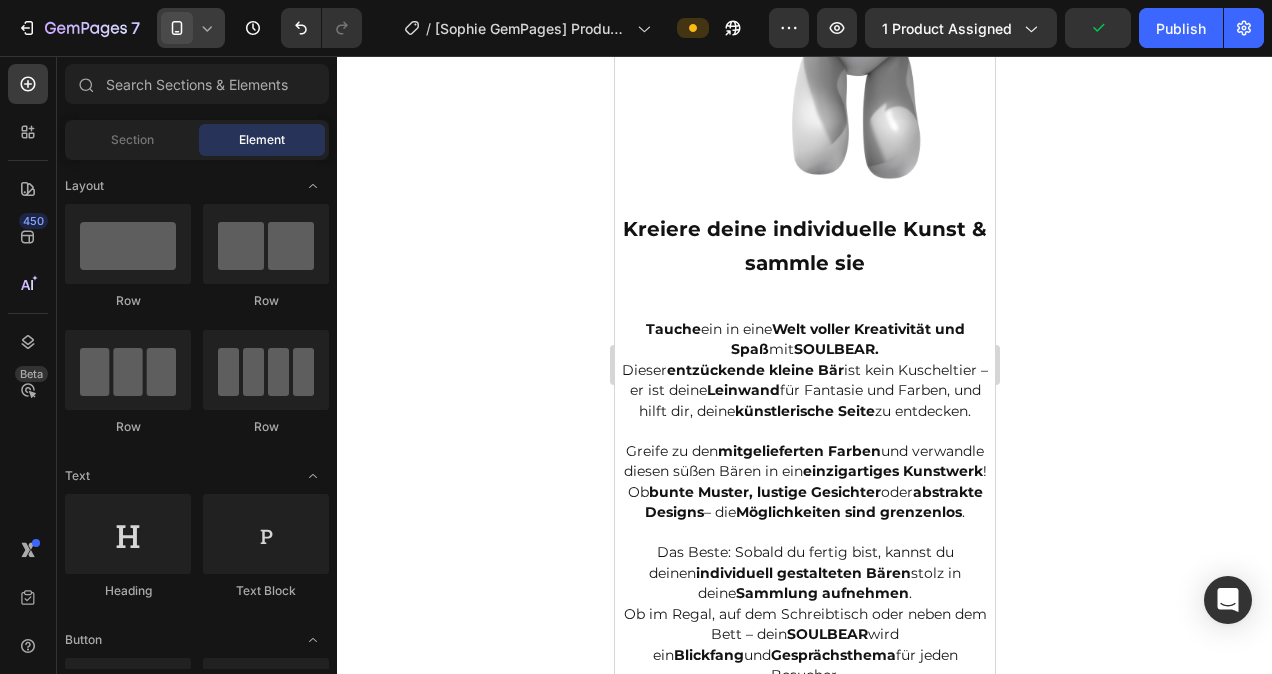 scroll, scrollTop: 1758, scrollLeft: 0, axis: vertical 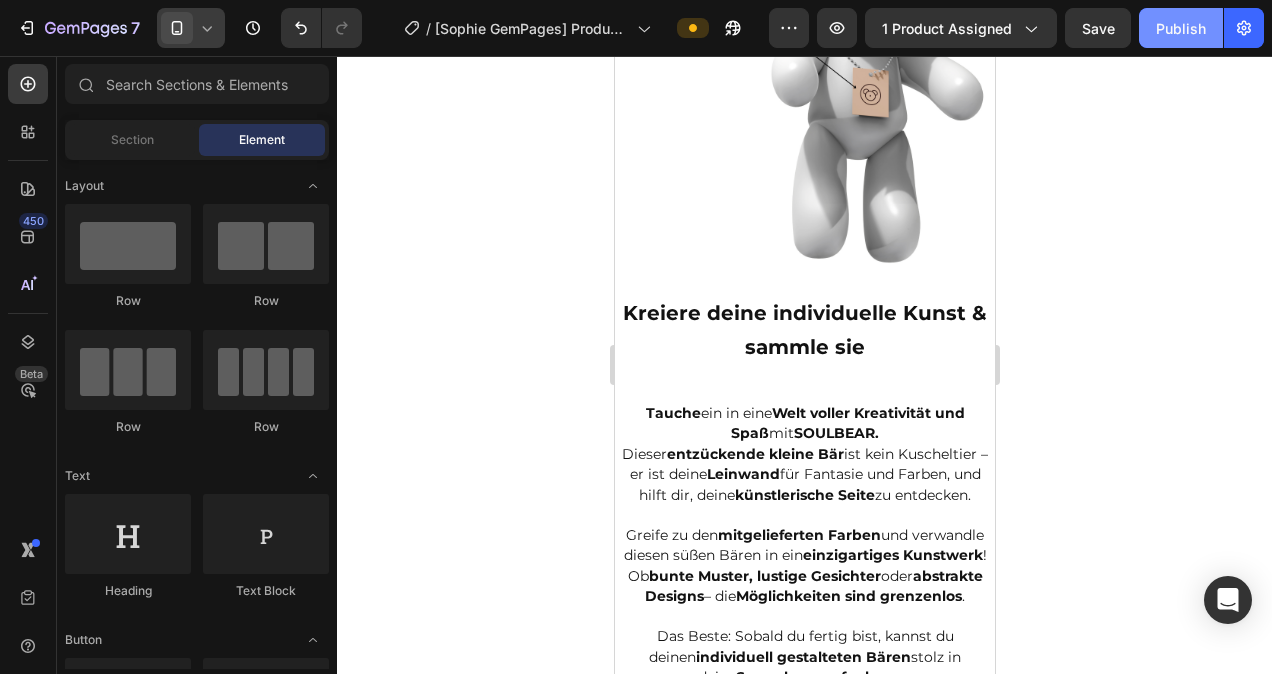 click on "Publish" at bounding box center [1181, 28] 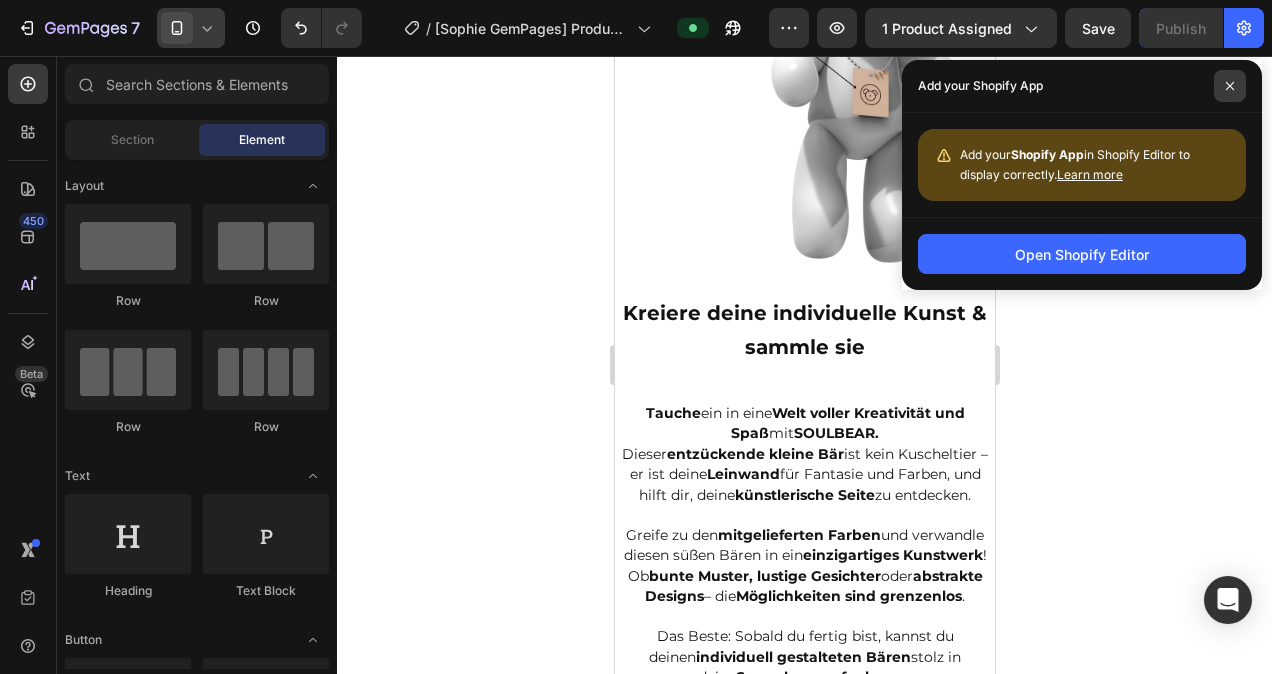 click 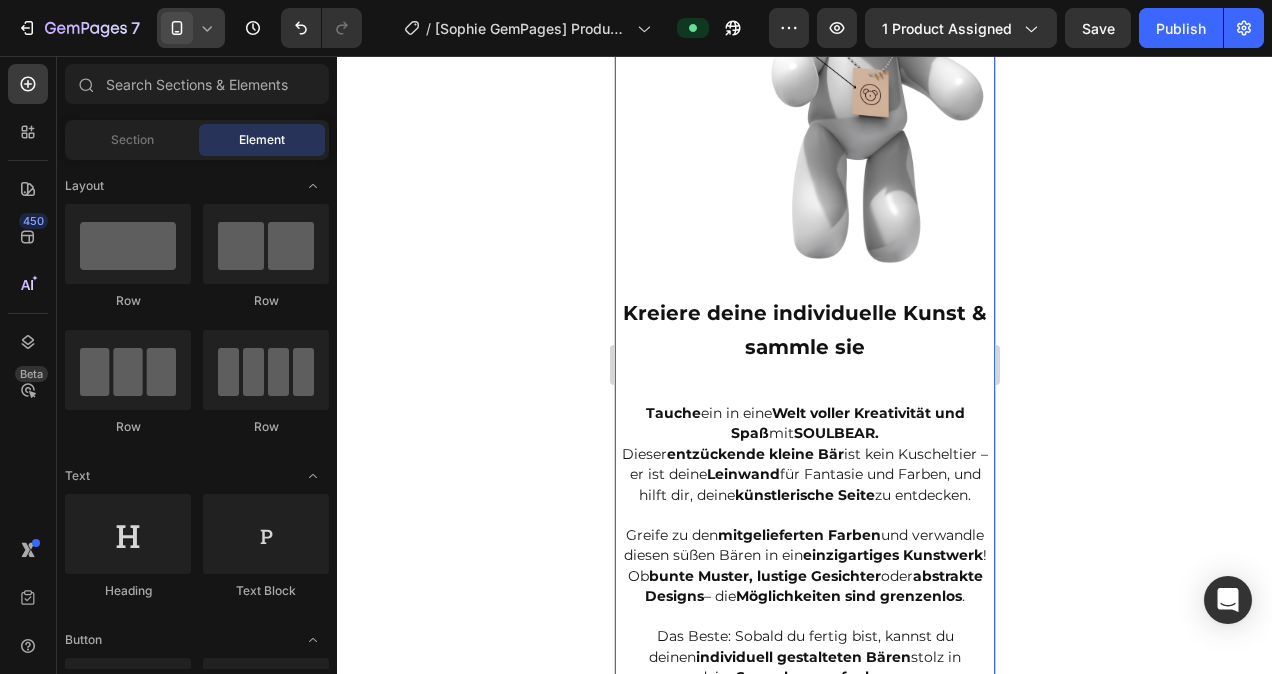 scroll, scrollTop: 1658, scrollLeft: 0, axis: vertical 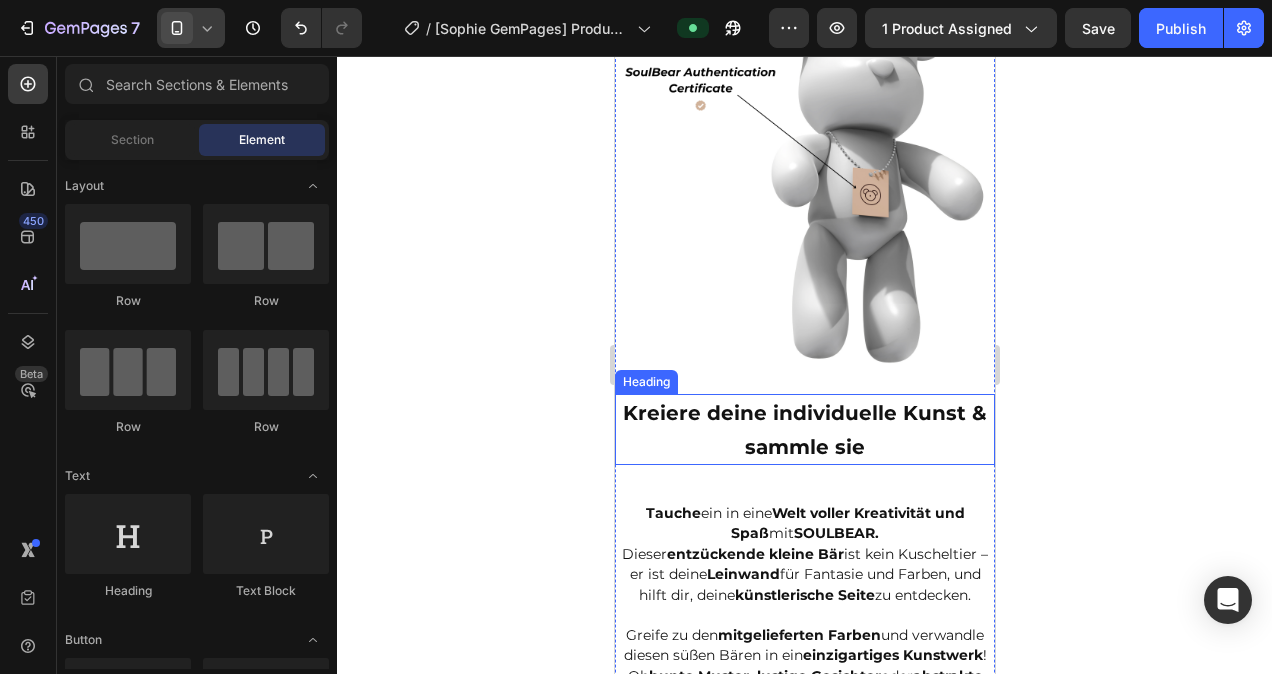 click on "Kreiere deine individuelle Kunst & sammle sie Heading ⁠⁠⁠⁠⁠⁠⁠ Tauche  ein in eine  Welt voller Kreativität   und Spaß  mit  SOULBEAR. Dieser  entzückende kleine Bär  ist kein Kuscheltier – er ist deine  Leinwand  für Fantasie und Farben, und hilft dir, deine  künstlerische Seite  zu entdecken. Greife zu den  mitgelieferten Farben  und verwandle diesen süßen Bären in ein  einzigartiges Kunstwerk ! Ob  bunte Muster, lustige Gesichter  oder  abstrakte Designs  – die  Möglichkeiten sind grenzenlos . Das Beste: Sobald du fertig bist, kannst du deinen  individuell gestalteten Bären  stolz in deine  Sammlung aufnehmen . Ob im Regal, auf dem Schreibtisch oder neben dem Bett – dein  SOULBEAR  wird ein  Blickfang  und  Gesprächsthema  für jeden Besucher. Mehr als nur ein Bastelset Dieses Produkt bietet  stundenlange Unterhaltung  und  kreativen Ausdruck. Es fördert  Feinmotorik  und  künstlerische Entwicklung  bei Kindern – und ist eine  fantastische Möglichkeit für Erwachsene Ob" at bounding box center (804, 803) 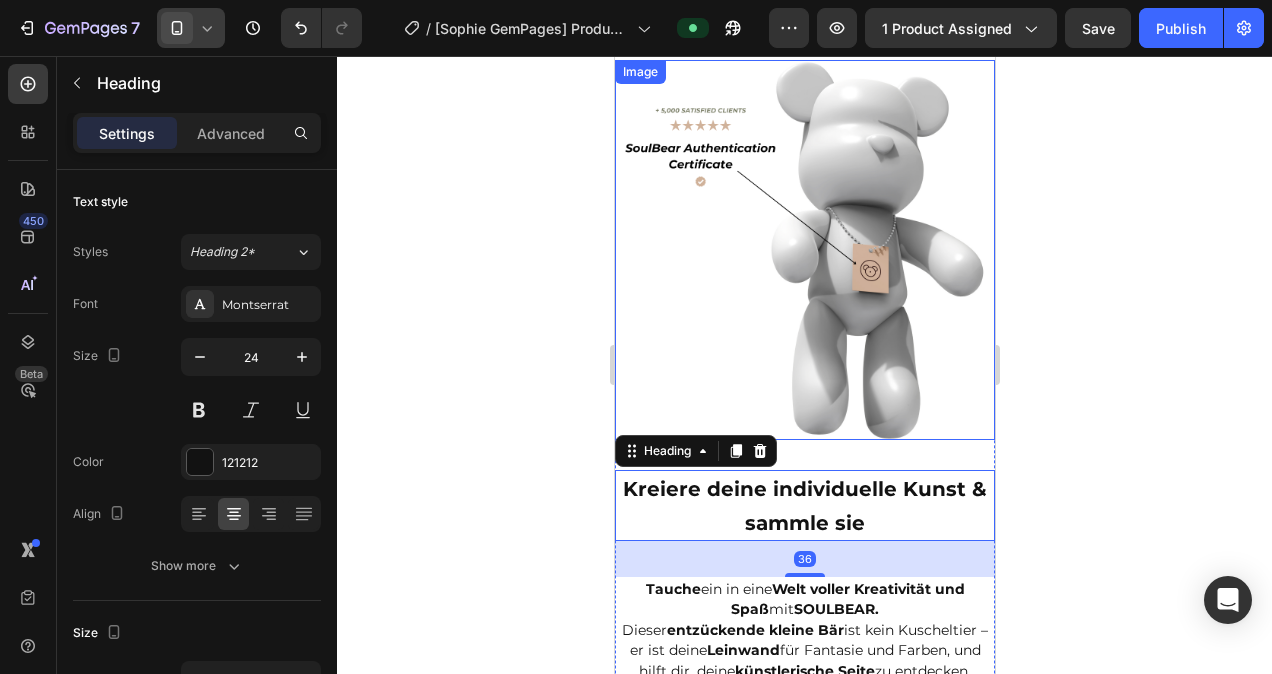 scroll, scrollTop: 1658, scrollLeft: 0, axis: vertical 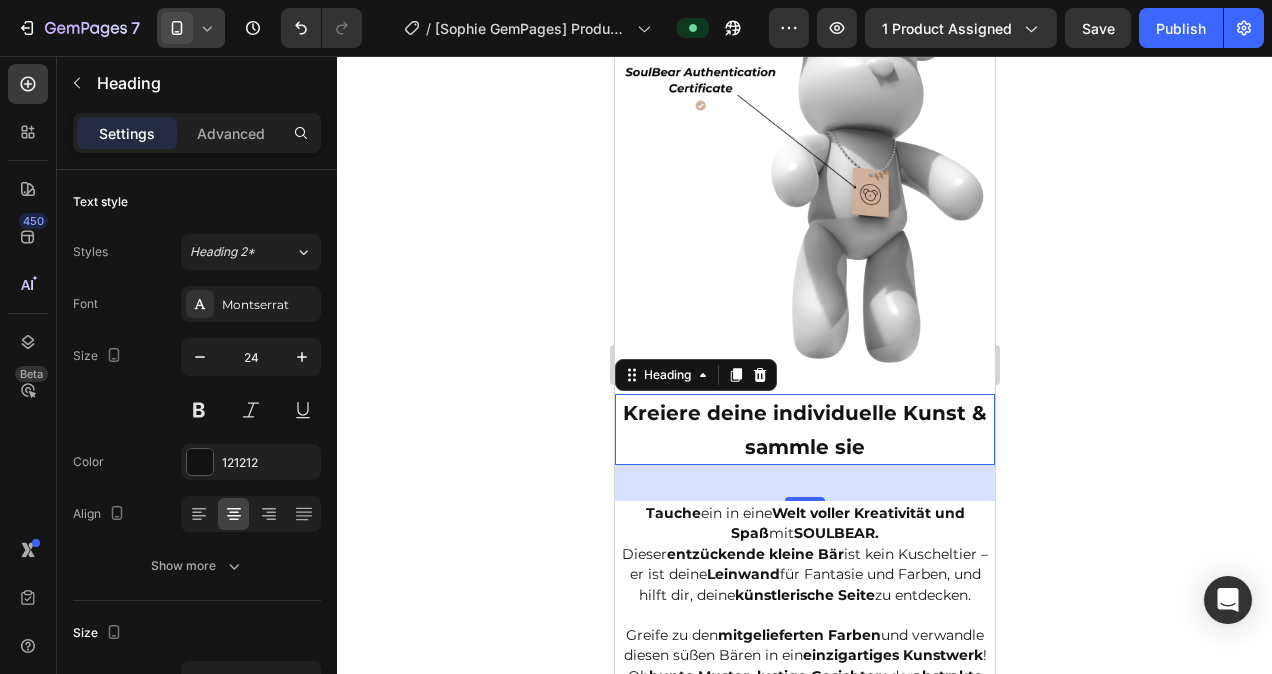 click on "Kreiere deine individuelle Kunst & sammle sie" at bounding box center [804, 429] 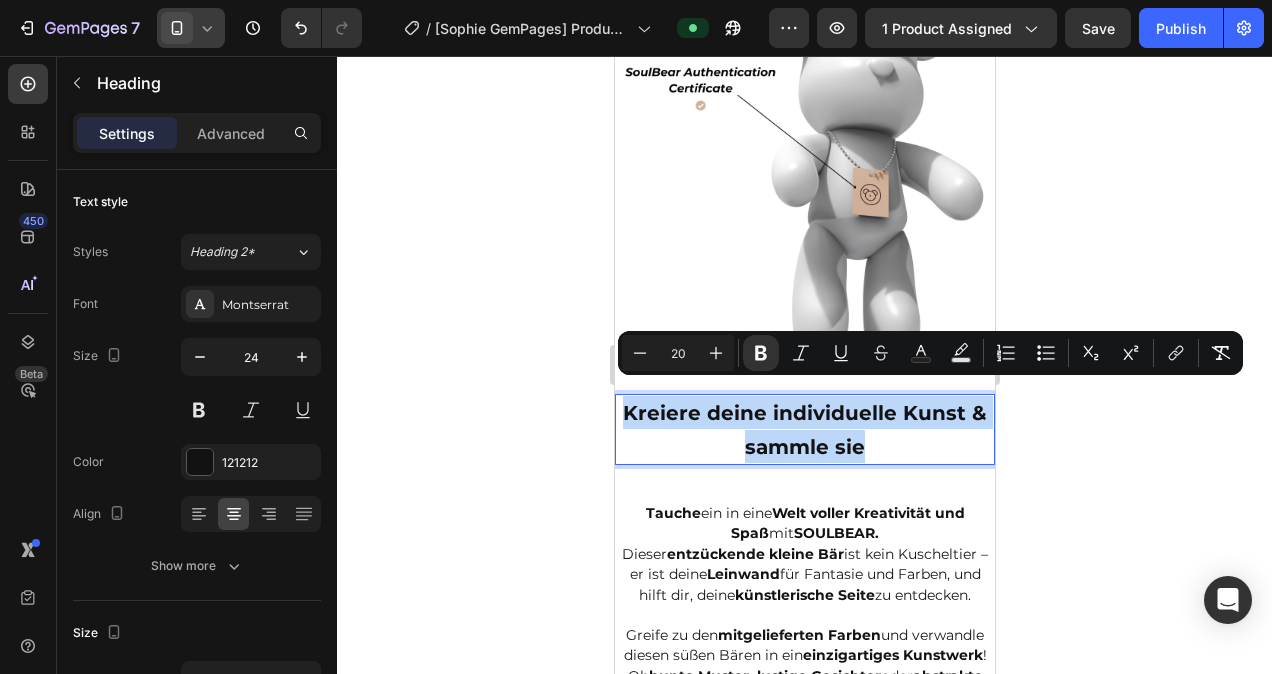drag, startPoint x: 884, startPoint y: 422, endPoint x: 625, endPoint y: 402, distance: 259.77106 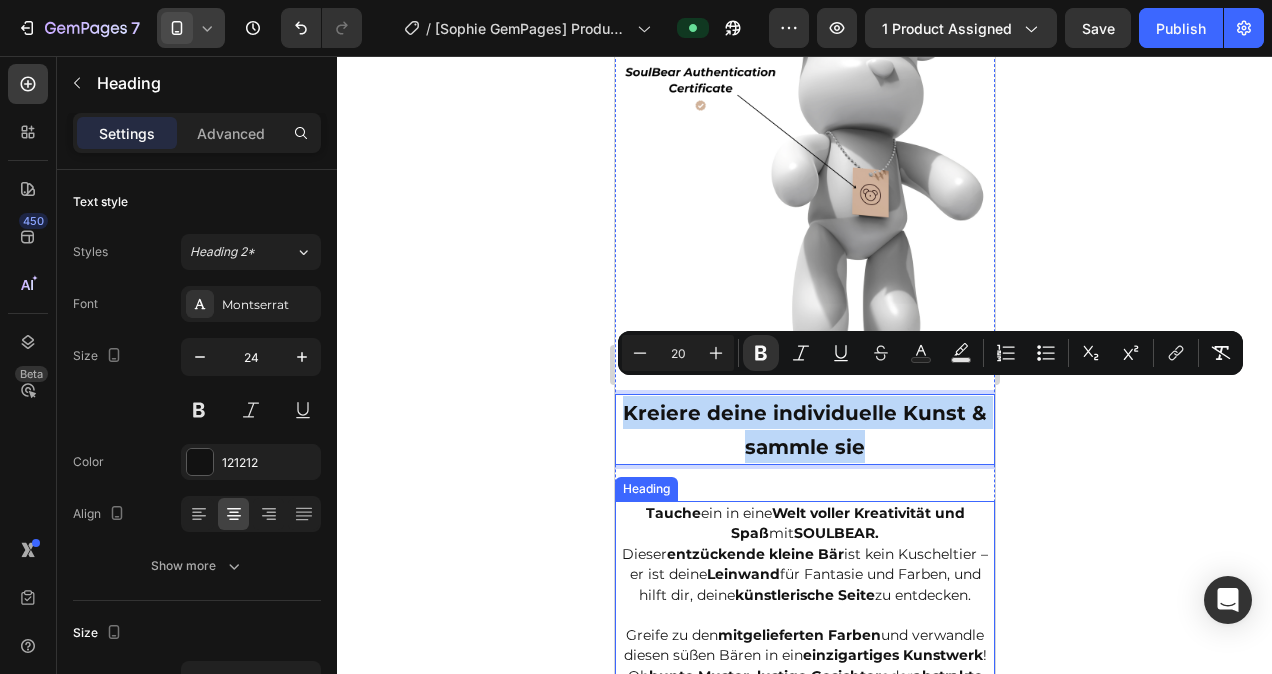 click on "⁠⁠⁠⁠⁠⁠⁠ Tauche  ein in eine  Welt voller Kreativität   und Spaß  mit  SOULBEAR. Dieser  entzückende kleine Bär  ist kein Kuscheltier – er ist deine  Leinwand  für Fantasie und Farben, und hilft dir, deine  künstlerische Seite  zu entdecken. Greife zu den  mitgelieferten Farben  und verwandle diesen süßen Bären in ein  einzigartiges Kunstwerk ! Ob  bunte Muster, lustige Gesichter  oder  abstrakte Designs  – die  Möglichkeiten sind grenzenlos . Das Beste: Sobald du fertig bist, kannst du deinen  individuell gestalteten Bären  stolz in deine  Sammlung aufnehmen . Ob im Regal, auf dem Schreibtisch oder neben dem Bett – dein  SOULBEAR  wird ein  Blickfang  und  Gesprächsthema  für jeden Besucher. Mehr als nur ein Bastelset Dieses Produkt bietet  stundenlange Unterhaltung  und  kreativen Ausdruck. Es fördert  Feinmotorik  und  künstlerische Entwicklung  bei Kindern – und ist eine  fantastische Möglichkeit für Erwachsene , zu entspannen und ihrer  inneren Kreativität Ob  ," at bounding box center (804, 849) 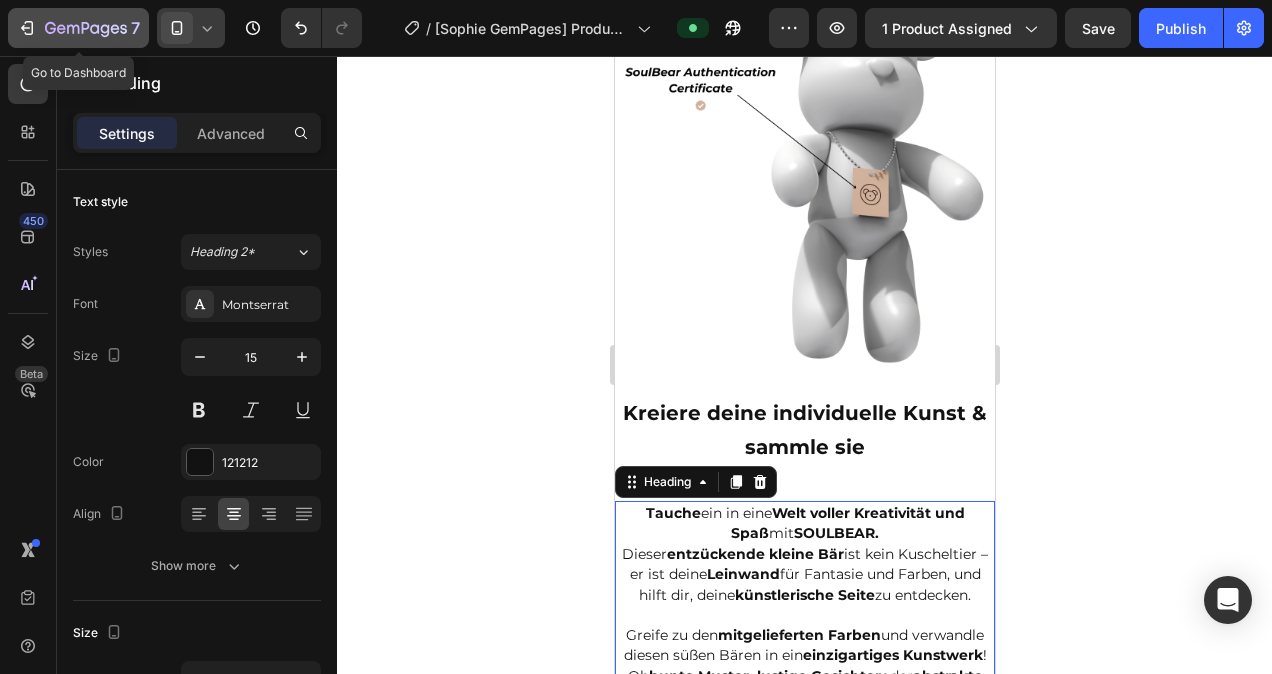 click 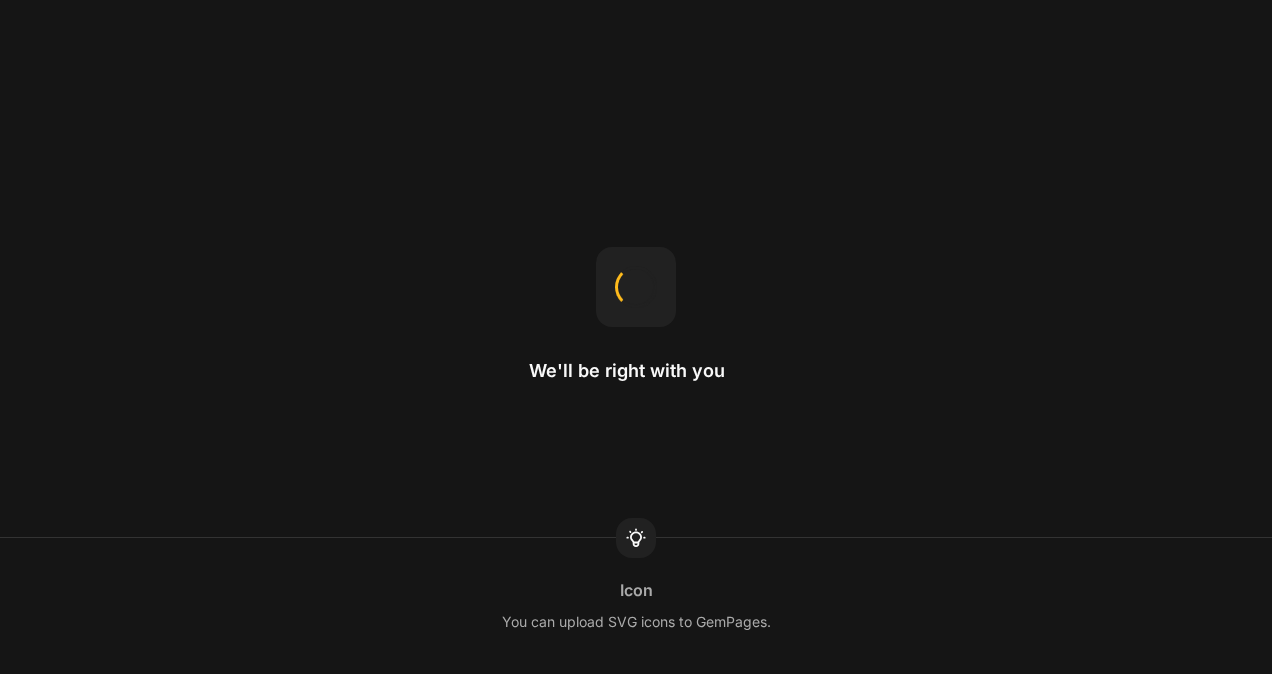 scroll, scrollTop: 0, scrollLeft: 0, axis: both 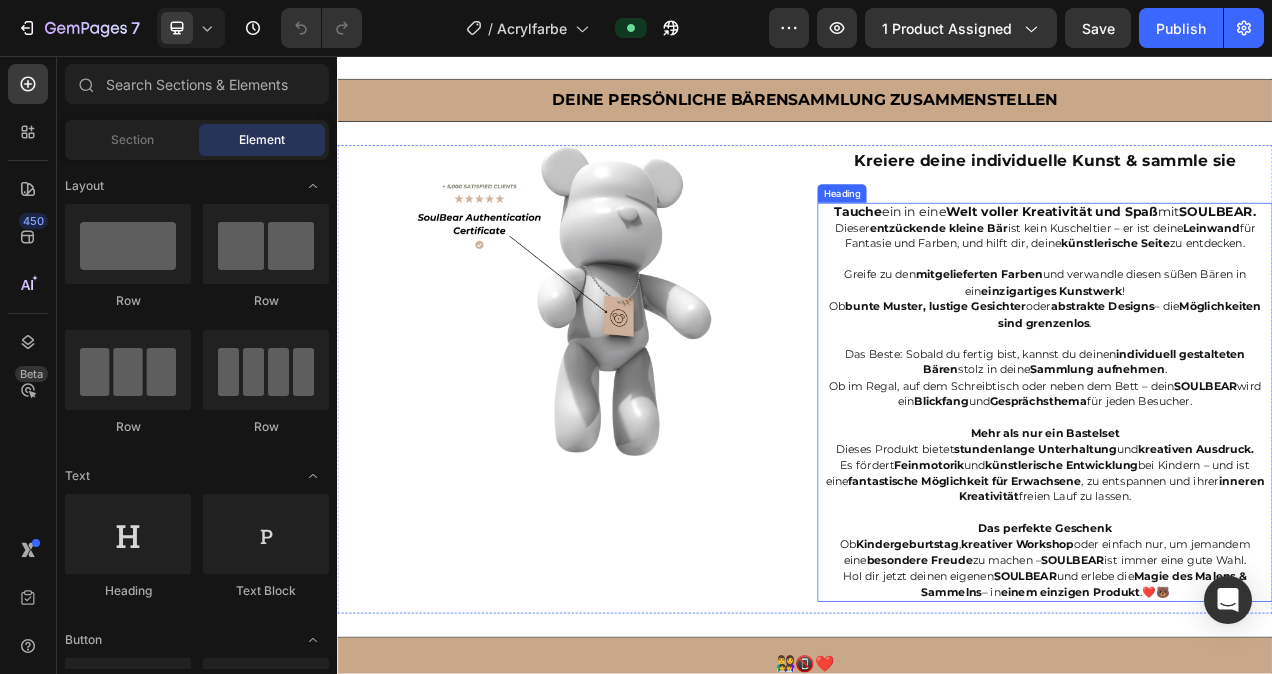 click on "Sammlung aufnehmen" at bounding box center (1312, 459) 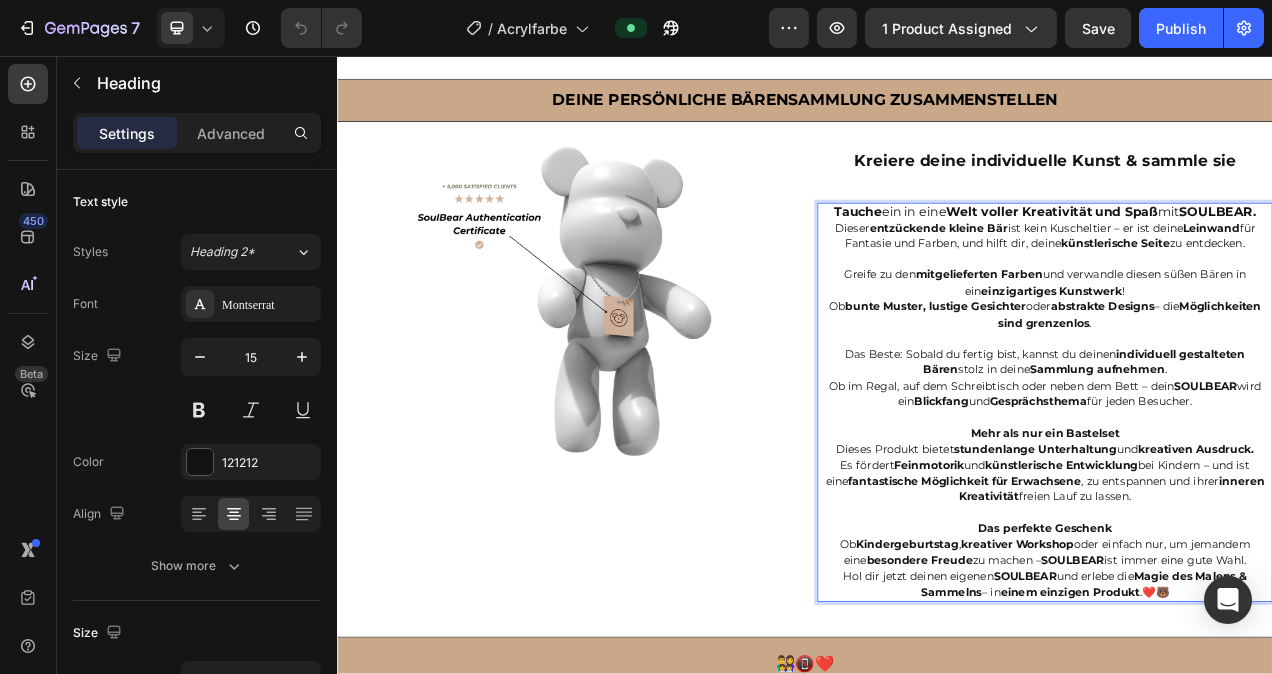click on "Tauche  ein in eine  Welt voller Kreativität   und Spaß  mit  SOULBEAR. Dieser  entzückende kleine Bär  ist kein Kuscheltier – er ist deine  Leinwand  für Fantasie und Farben, und hilft dir, deine  künstlerische Seite  zu entdecken. Greife zu den  mitgelieferten Farben  und verwandle diesen süßen Bären in ein  einzigartiges Kunstwerk ! Ob  bunte Muster, lustige Gesichter  oder  abstrakte Designs  – die  Möglichkeiten sind grenzenlos . Das Beste: Sobald du fertig bist, kannst du deinen  individuell gestalteten Bären  stolz in deine  Sammlung aufnehmen . Ob im Regal, auf dem Schreibtisch oder neben dem Bett – dein  SOULBEAR  wird ein  Blickfang  und  Gesprächsthema  für jeden Besucher. Mehr als nur ein Bastelset Dieses Produkt bietet  stundenlange Unterhaltung  und  kreativen Ausdruck. Es fördert  Feinmotorik  und  künstlerische Entwicklung  bei Kindern – und ist eine  fantastische Möglichkeit für Erwachsene , zu entspannen und ihrer  inneren Kreativität  freien Lauf zu lassen. Ob  ," at bounding box center (1245, 501) 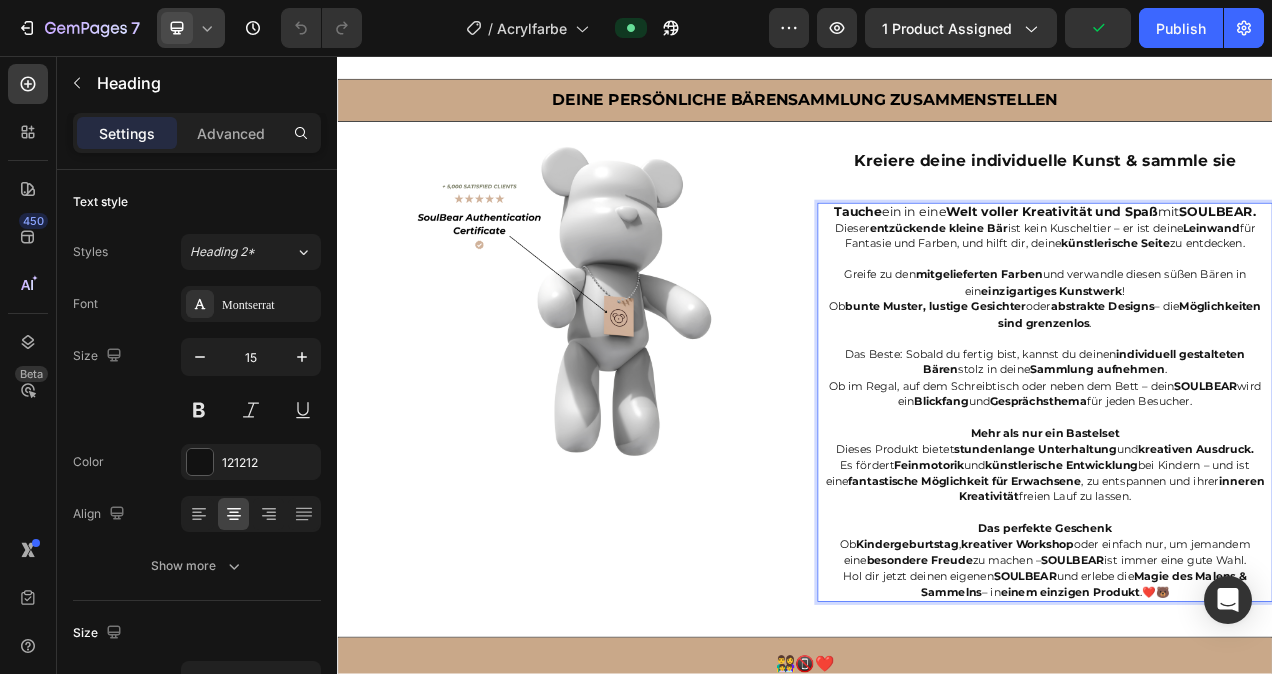 click 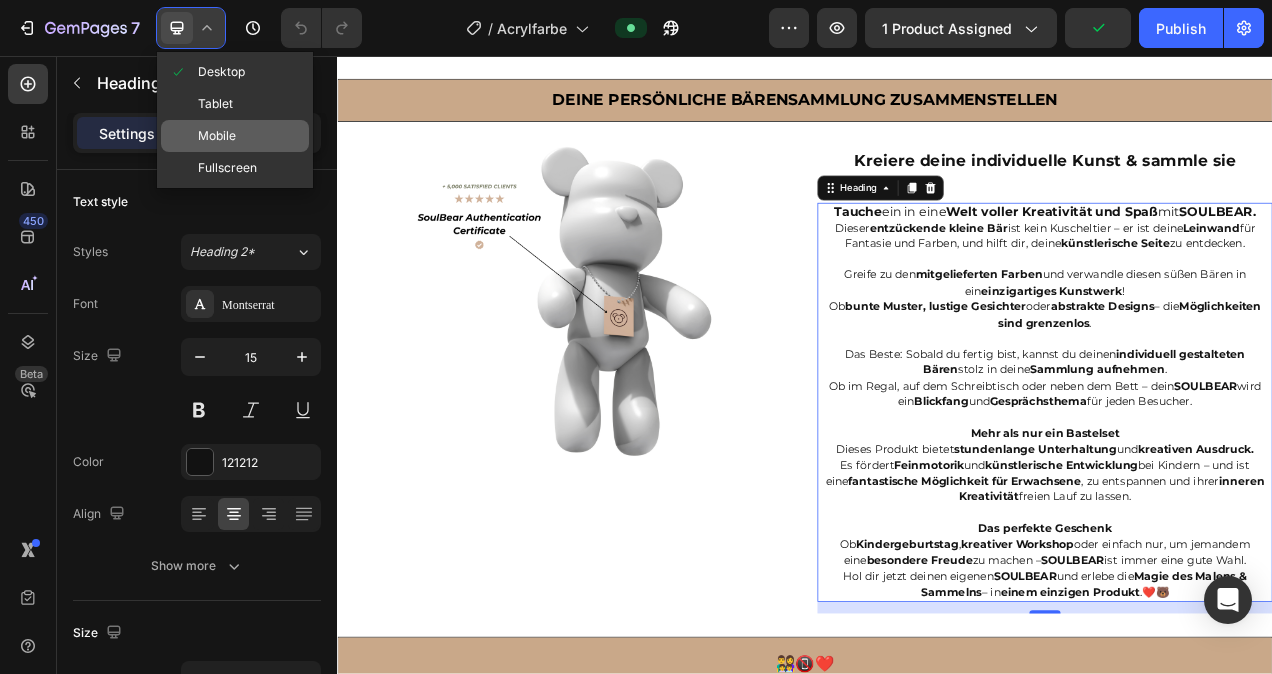 click on "Mobile" at bounding box center [217, 136] 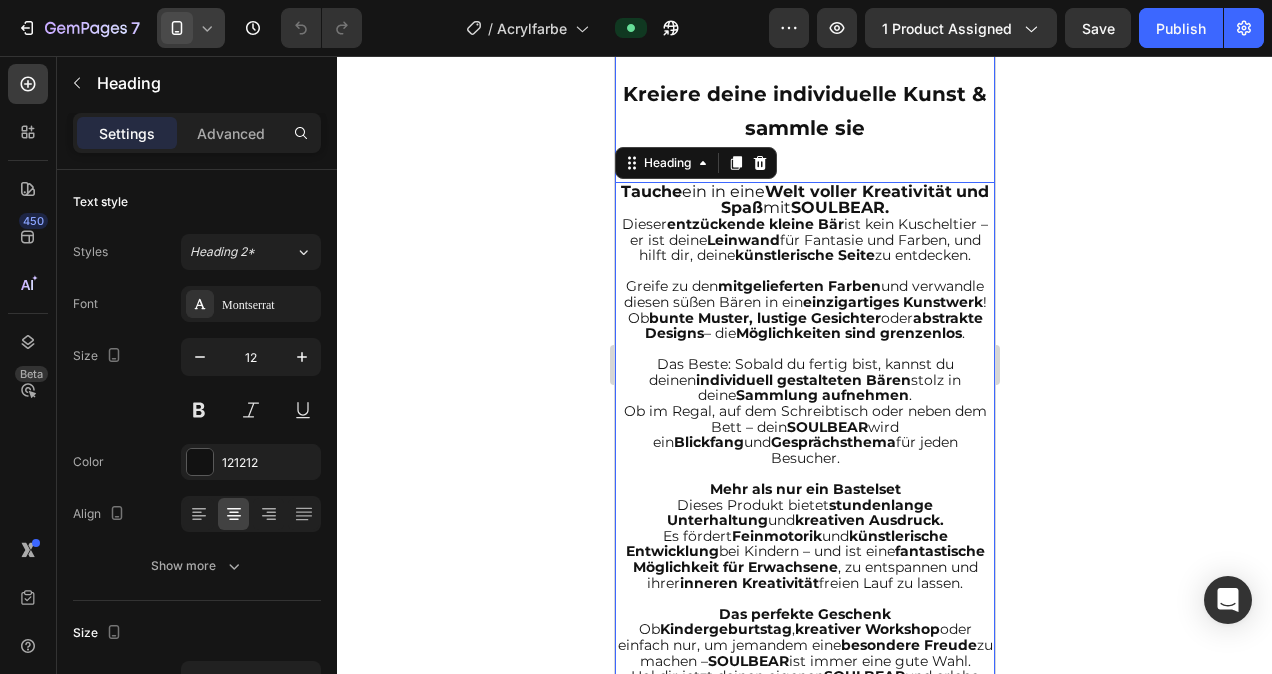 scroll, scrollTop: 1858, scrollLeft: 0, axis: vertical 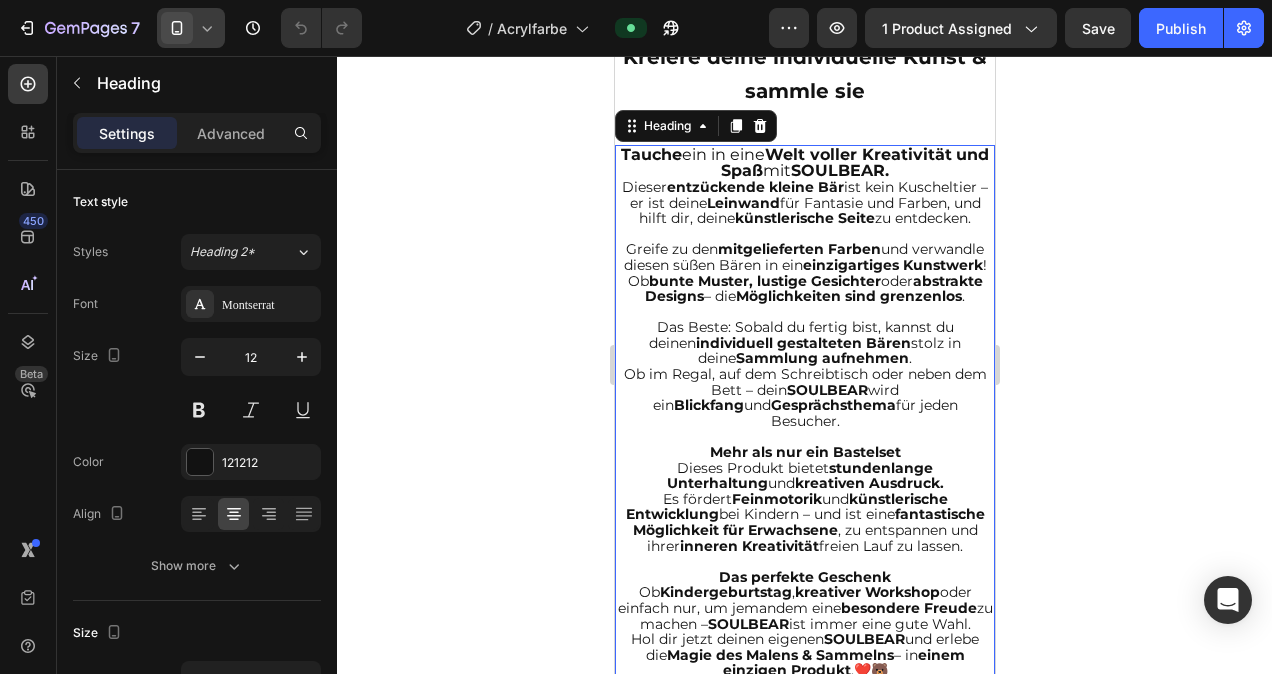 click on "Tauche  ein in eine  Welt voller Kreativität   und Spaß  mit  SOULBEAR. Dieser  entzückende kleine Bär  ist kein Kuscheltier – er ist deine  Leinwand  für Fantasie und Farben, und hilft dir, deine  künstlerische Seite  zu entdecken. Greife zu den  mitgelieferten Farben  und verwandle diesen süßen Bären in ein  einzigartiges Kunstwerk ! Ob  bunte Muster, lustige Gesichter  oder  abstrakte Designs  – die  Möglichkeiten sind grenzenlos . Das Beste: Sobald du fertig bist, kannst du deinen  individuell gestalteten Bären  stolz in deine  Sammlung aufnehmen . Ob im Regal, auf dem Schreibtisch oder neben dem Bett – dein  SOULBEAR  wird ein  Blickfang  und  Gesprächsthema  für jeden Besucher. Mehr als nur ein Bastelset Dieses Produkt bietet  stundenlange Unterhaltung  und  kreativen Ausdruck. Es fördert  Feinmotorik  und  künstlerische Entwicklung  bei Kindern – und ist eine  fantastische Möglichkeit für Erwachsene , zu entspannen und ihrer  inneren Kreativität  freien Lauf zu lassen. Ob  ," at bounding box center [804, 413] 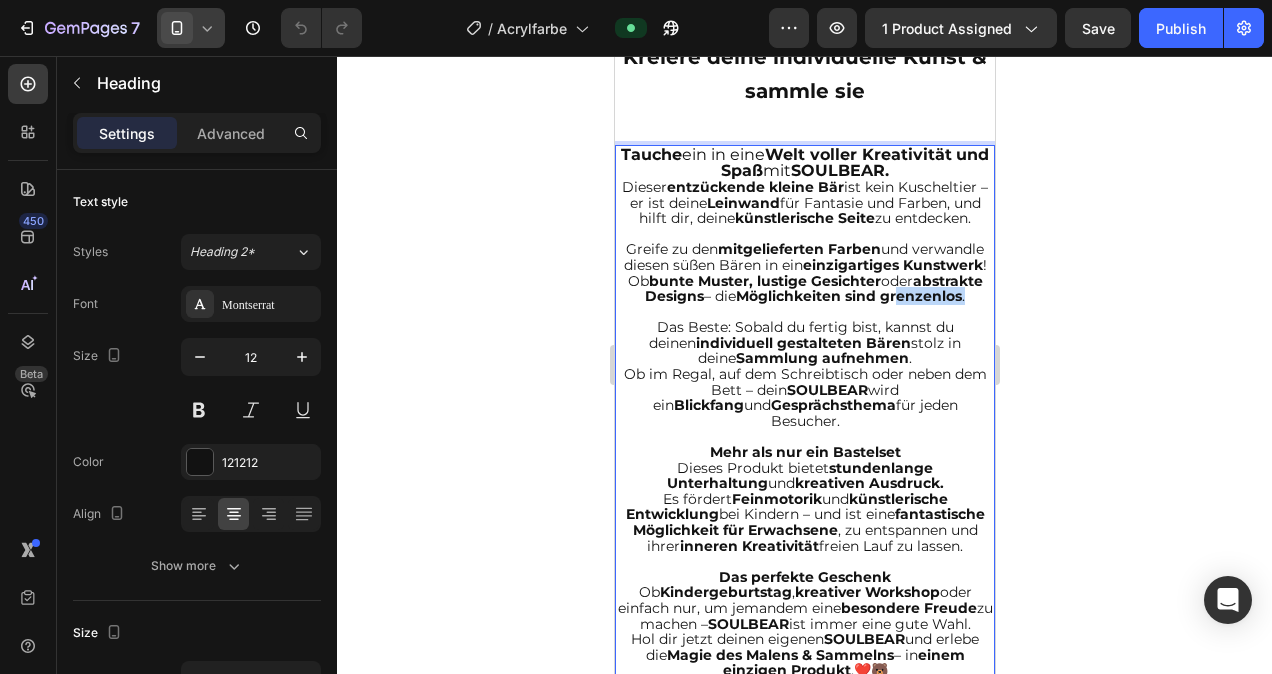 drag, startPoint x: 869, startPoint y: 334, endPoint x: 765, endPoint y: 322, distance: 104.69002 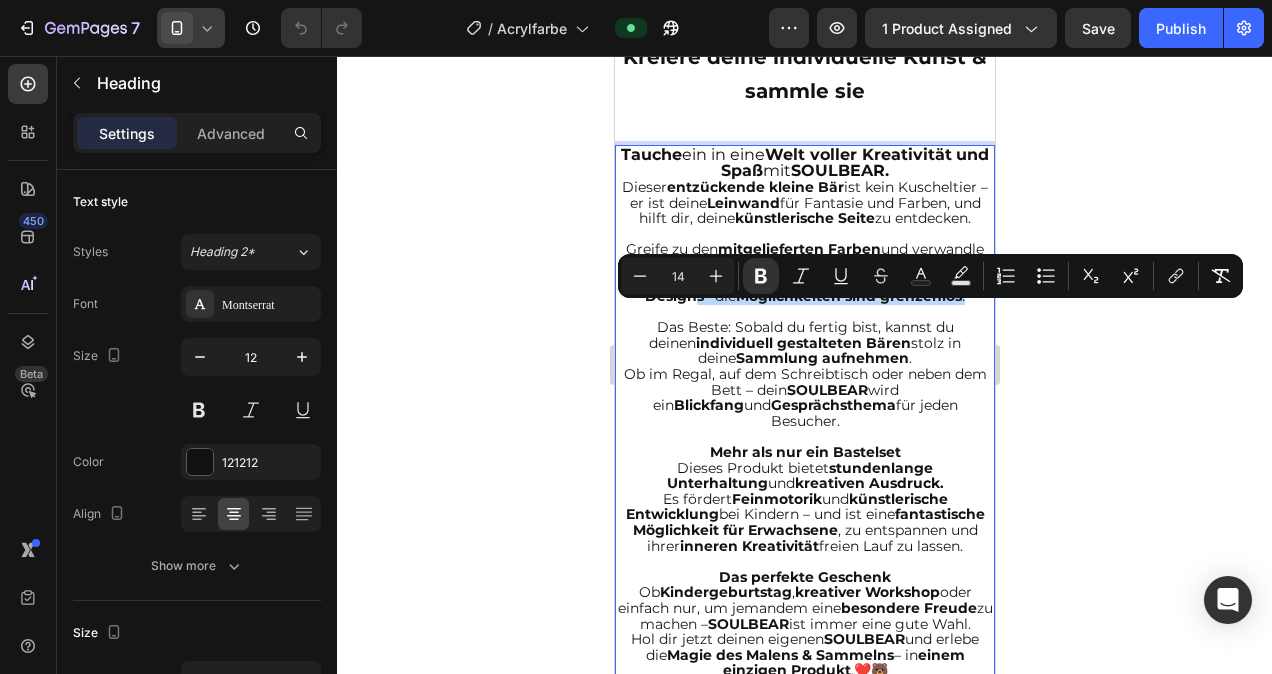 click on "Ob  bunte Muster, lustige Gesichter  oder  abstrakte Designs  – die  Möglichkeiten sind grenzenlos ." at bounding box center (804, 289) 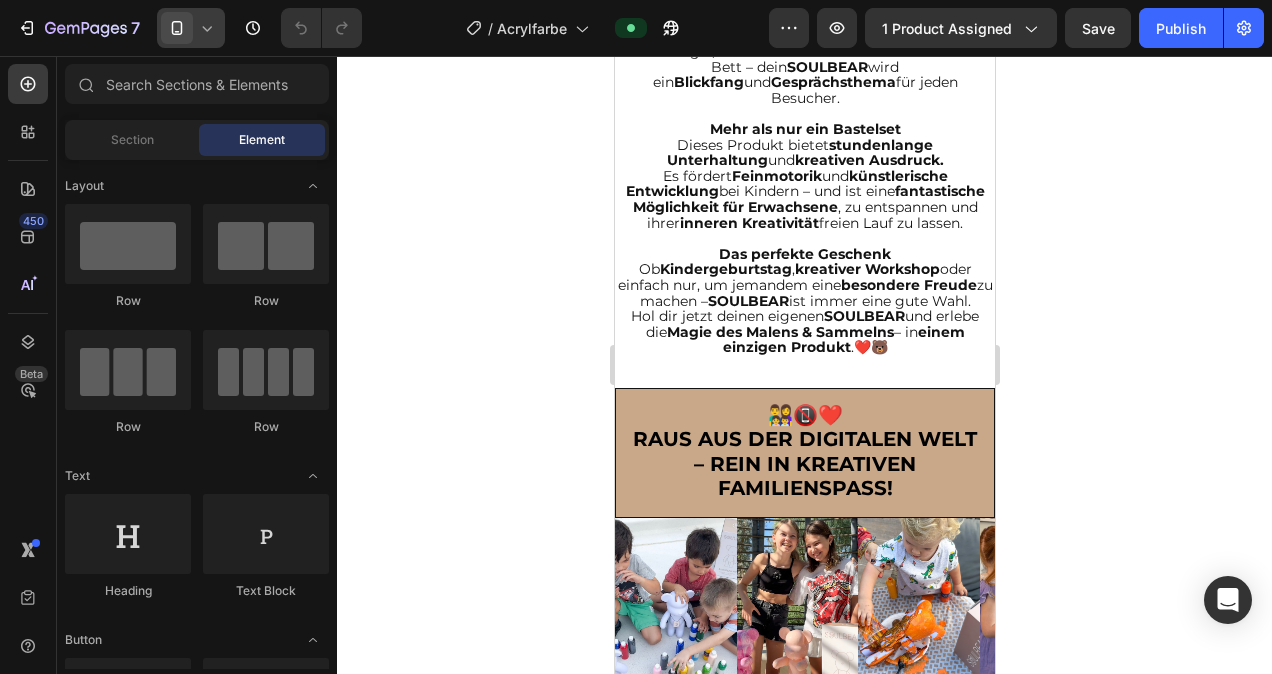 scroll, scrollTop: 2190, scrollLeft: 0, axis: vertical 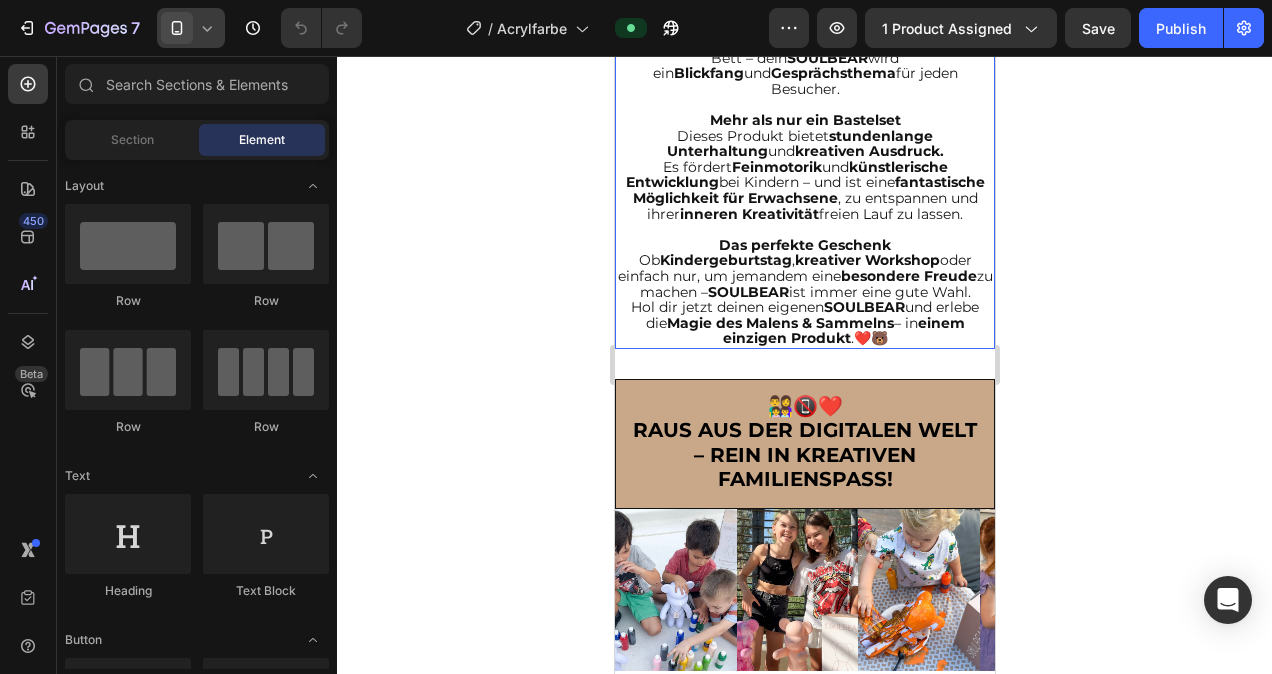click on "Hol dir jetzt deinen eigenen  SOULBEAR  und erlebe die  Magie des Malens & Sammelns  – in  einem einzigen Produkt .❤️🐻" at bounding box center (804, 322) 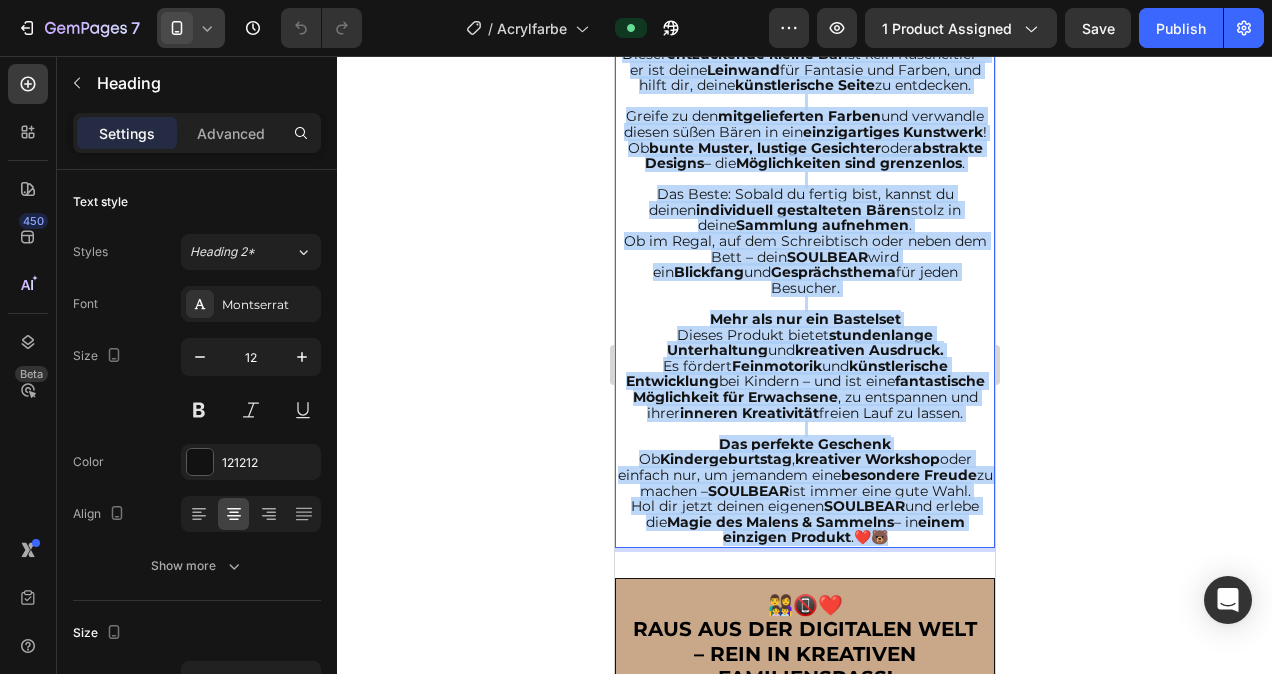 scroll, scrollTop: 1839, scrollLeft: 0, axis: vertical 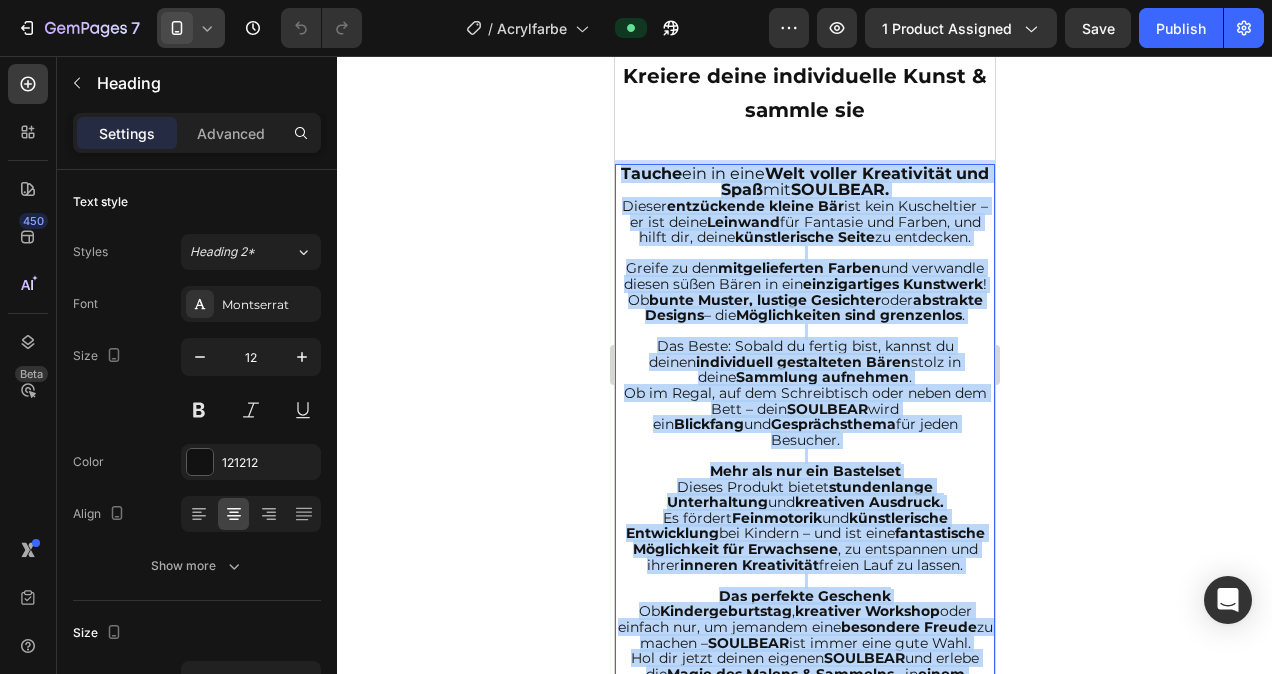 drag, startPoint x: 897, startPoint y: 398, endPoint x: 630, endPoint y: 160, distance: 357.67722 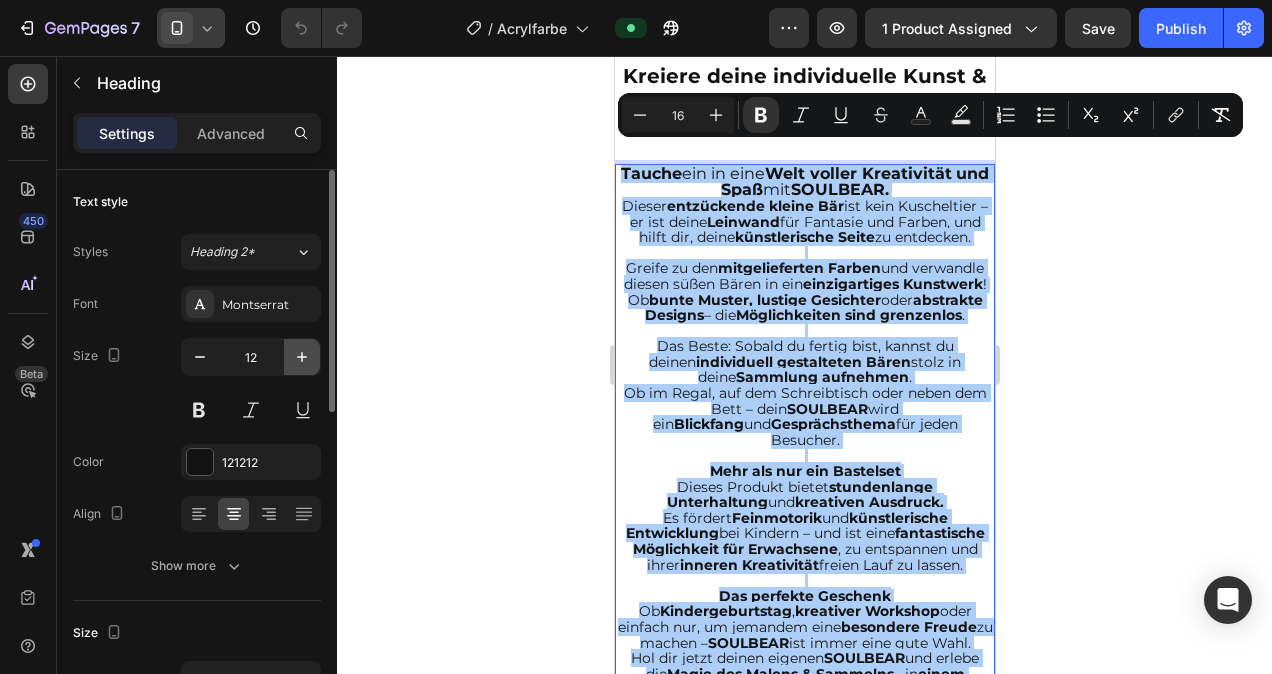 click 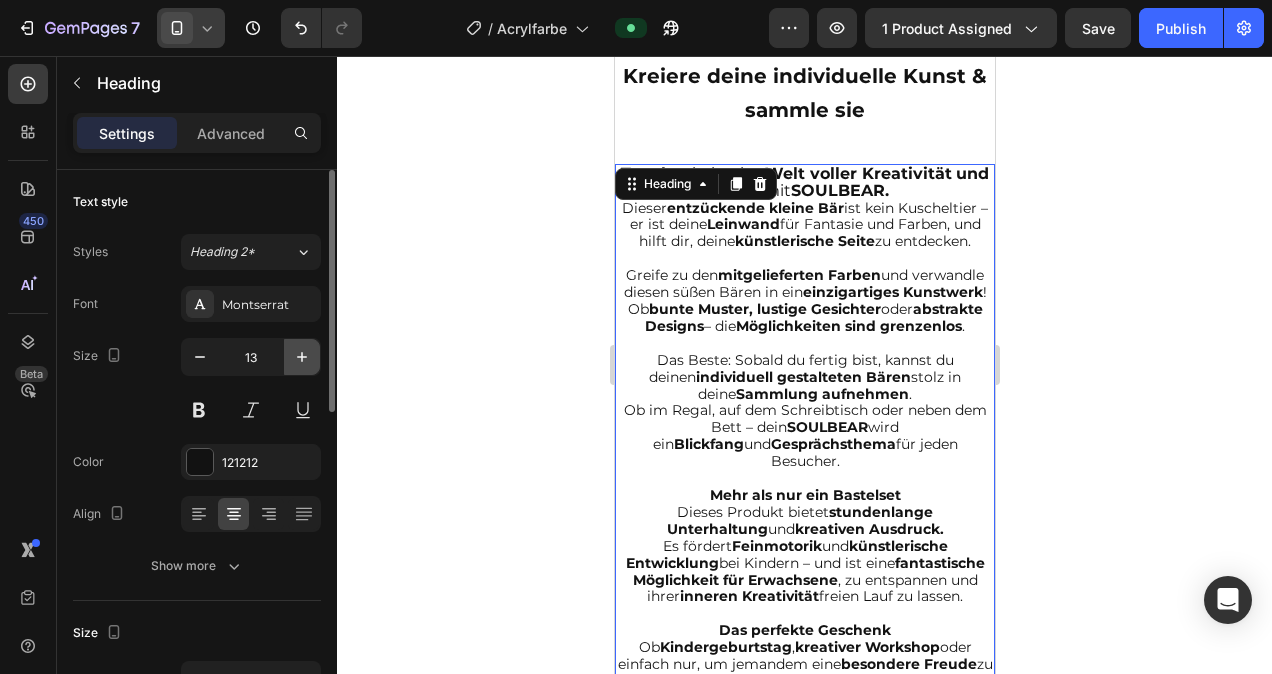 click 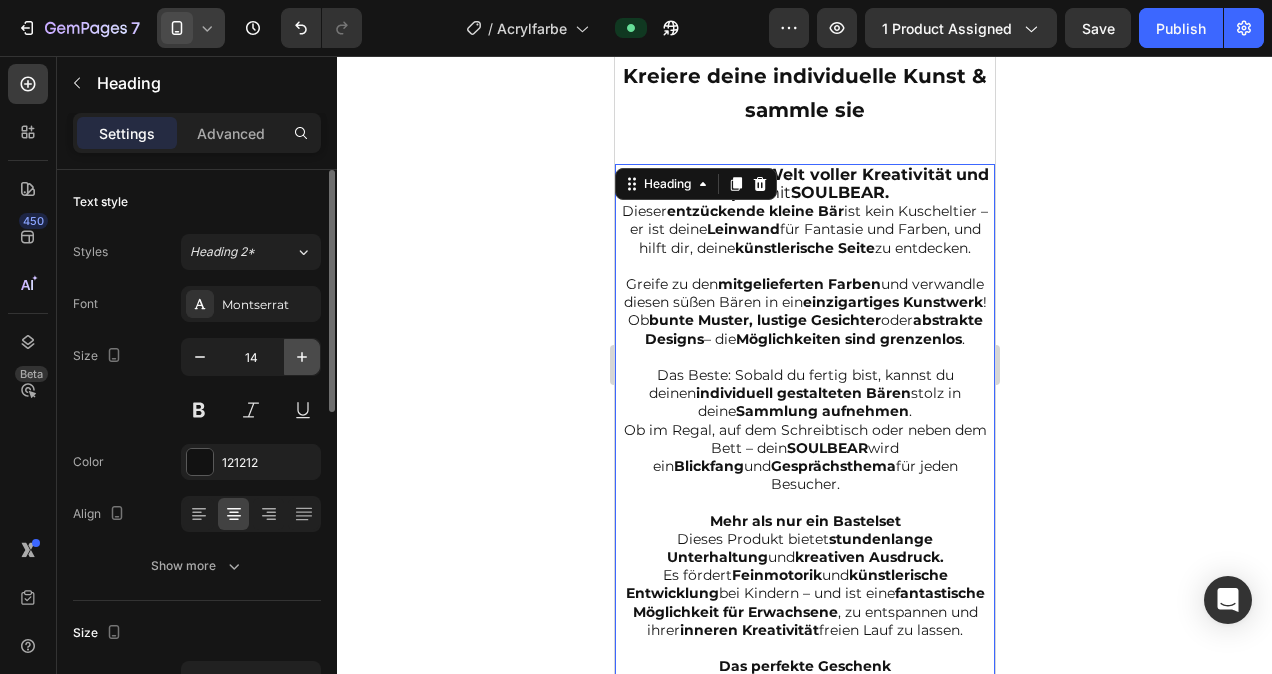 click 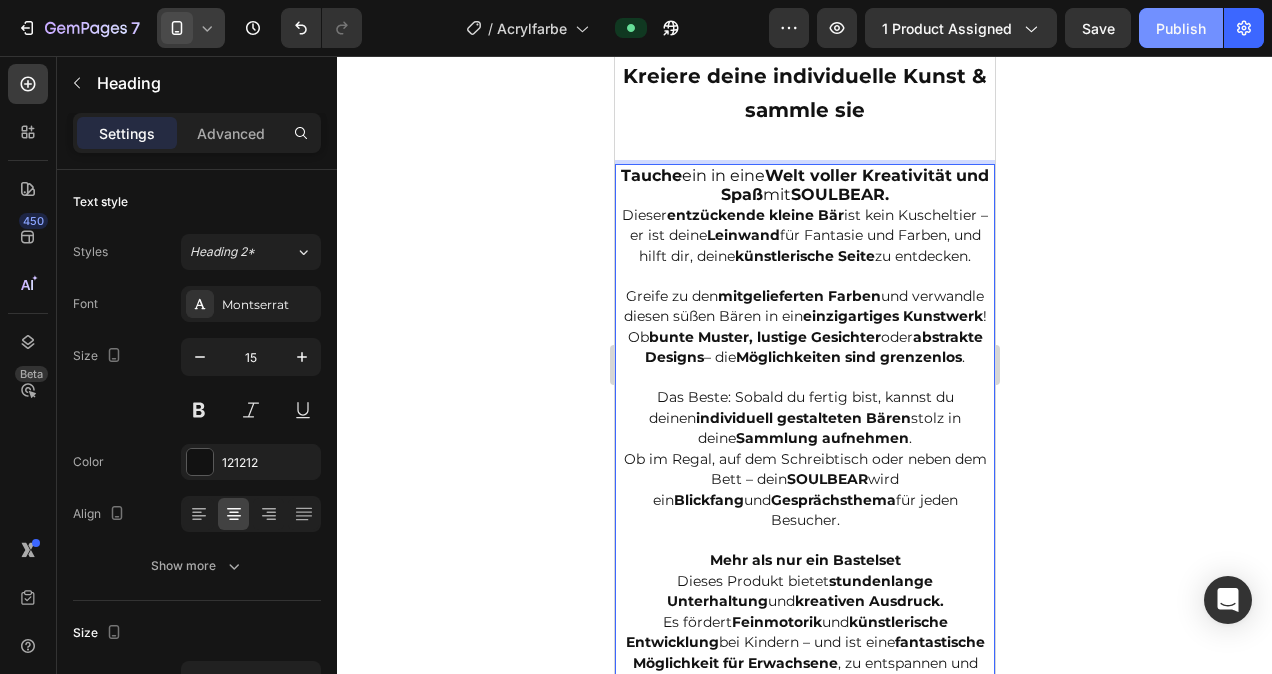 click on "Publish" at bounding box center [1181, 28] 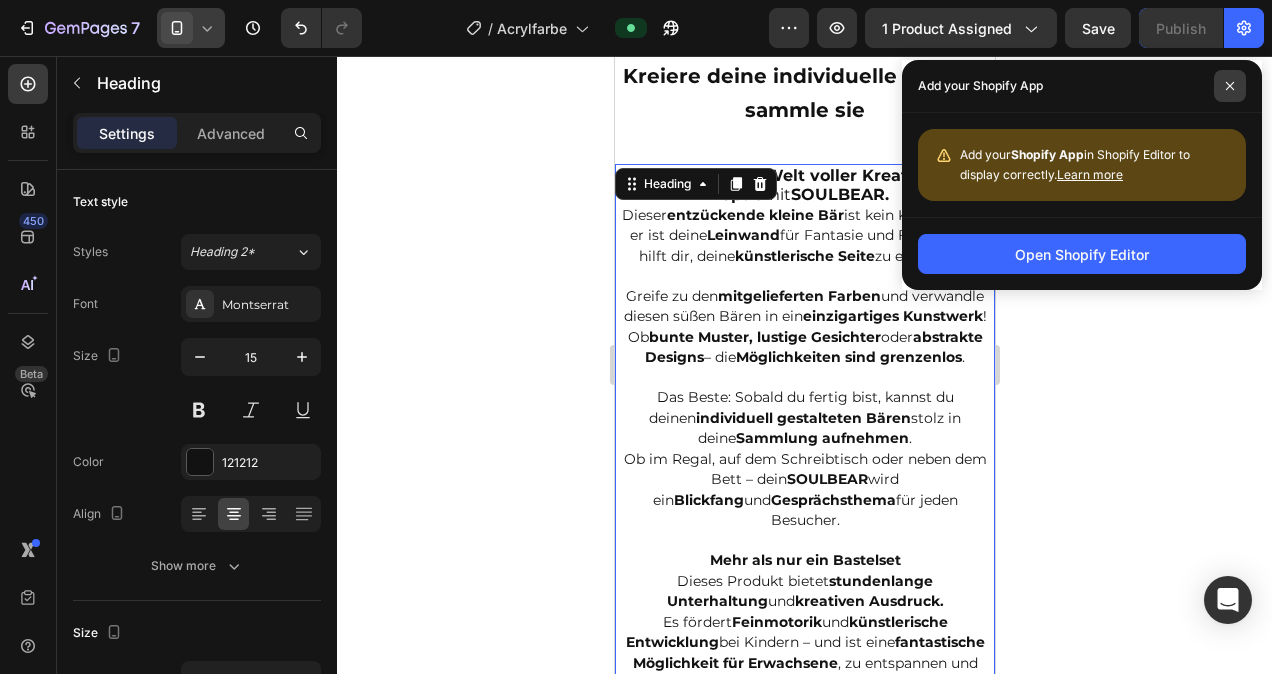 click 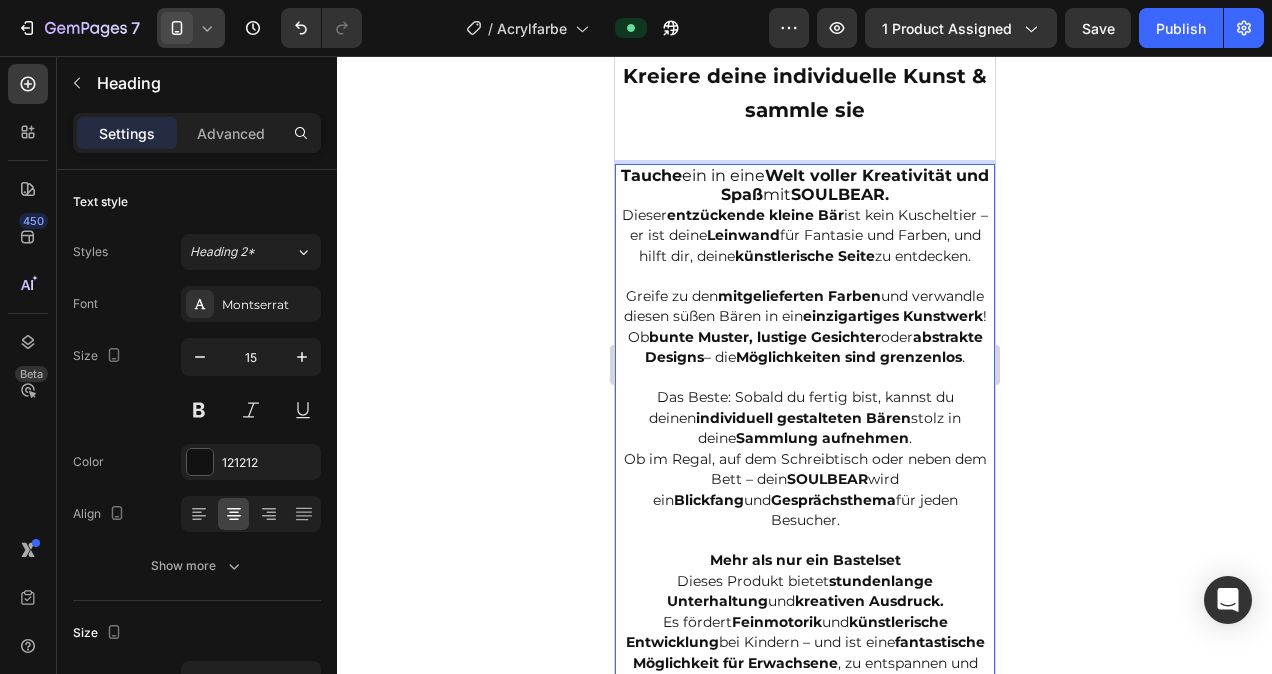 click 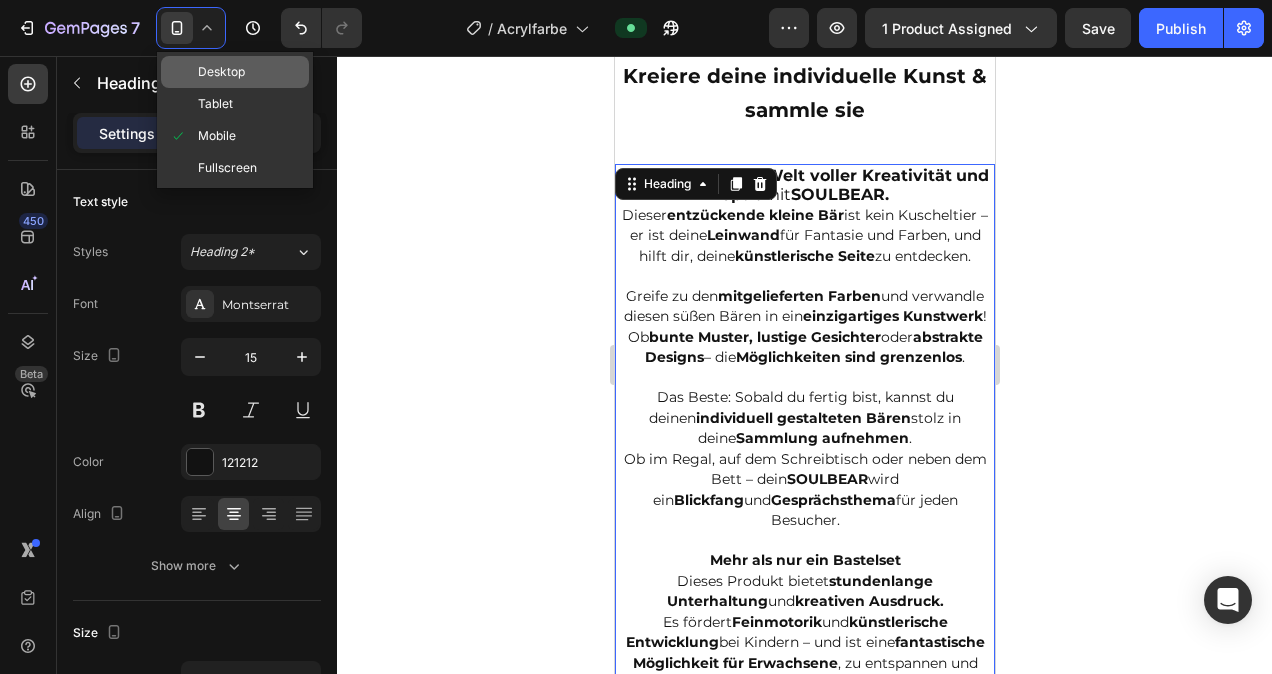click on "Desktop" at bounding box center (221, 72) 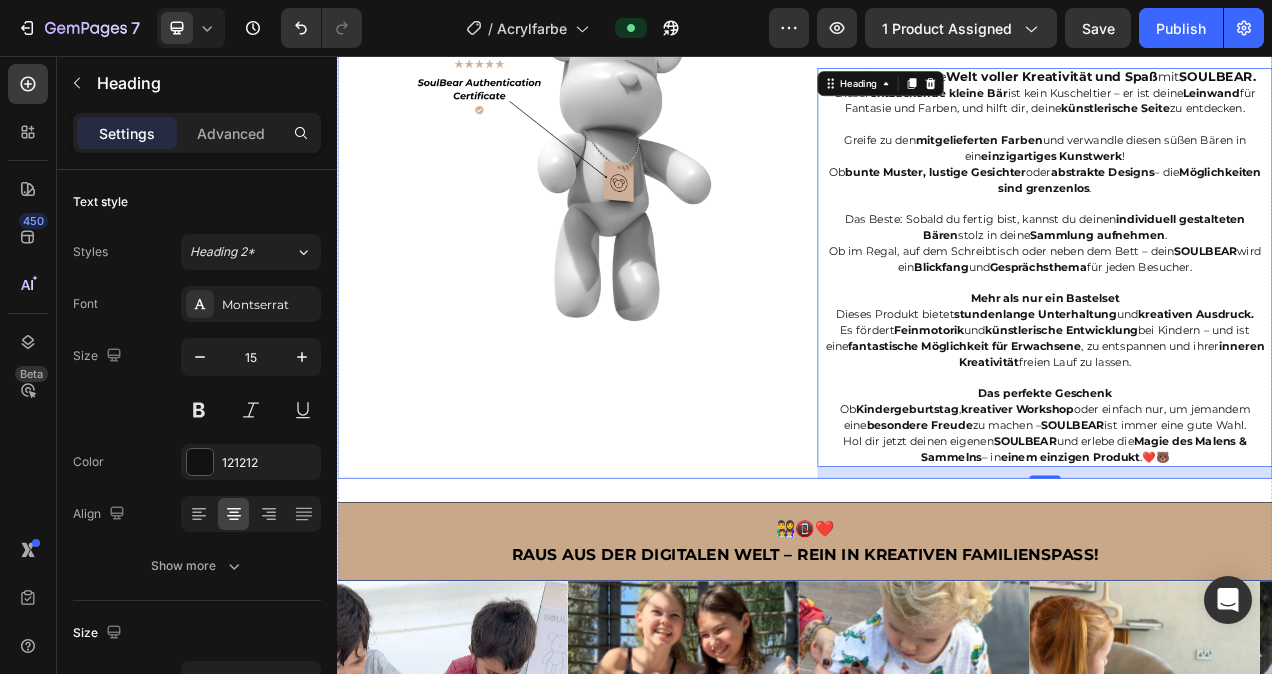 scroll, scrollTop: 1330, scrollLeft: 0, axis: vertical 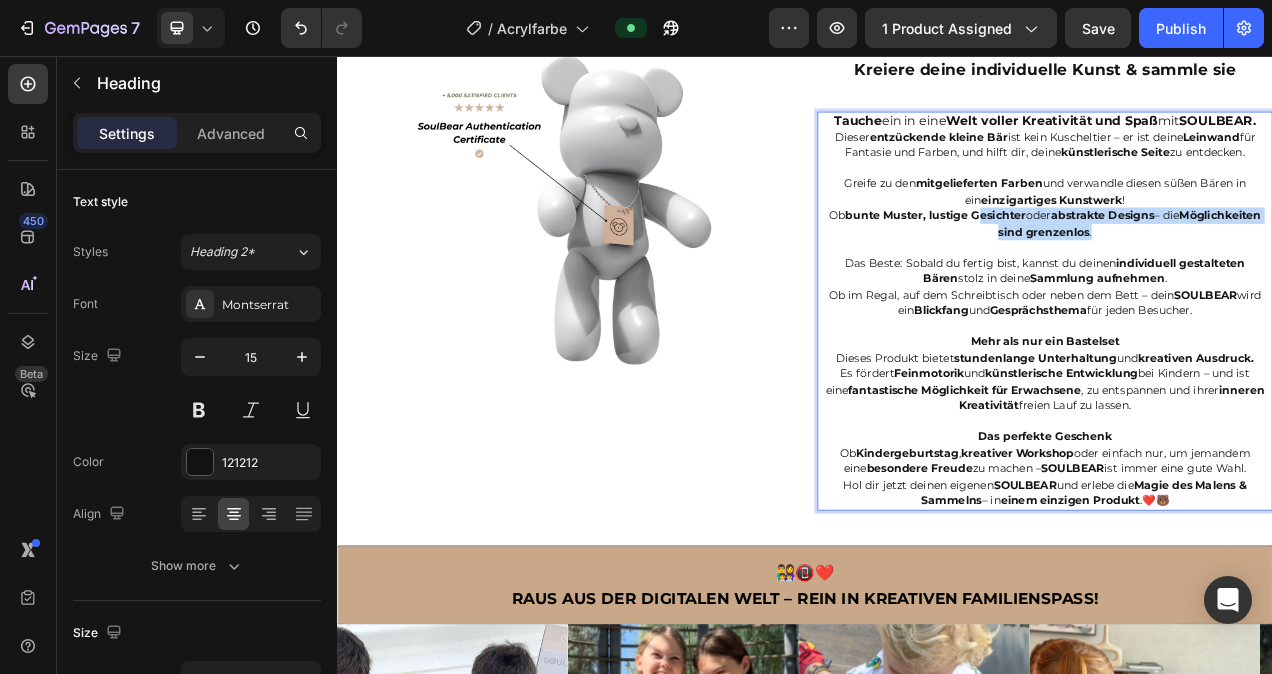 drag, startPoint x: 1308, startPoint y: 271, endPoint x: 1146, endPoint y: 247, distance: 163.76813 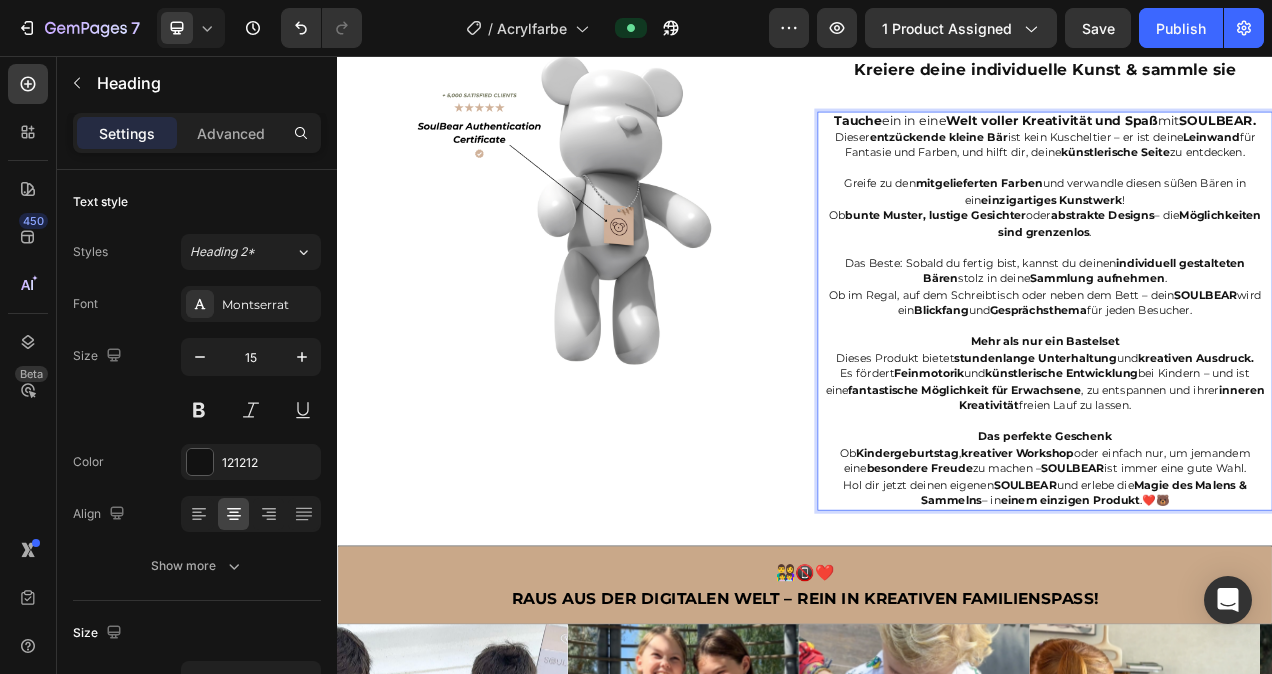 click on "Tauche  ein in eine  Welt voller Kreativität   und Spaß  mit  SOULBEAR. Dieser  entzückende kleine Bär  ist kein Kuscheltier – er ist deine  Leinwand  für Fantasie und Farben, und hilft dir, deine  künstlerische Seite  zu entdecken. Greife zu den  mitgelieferten Farben  und verwandle diesen süßen Bären in ein  einzigartiges Kunstwerk ! Ob  bunte Muster, lustige Gesichter  oder  abstrakte Designs  – die  Möglichkeiten sind grenzenlos . Das Beste: Sobald du fertig bist, kannst du deinen  individuell gestalteten Bären  stolz in deine  Sammlung aufnehmen . Ob im Regal, auf dem Schreibtisch oder neben dem Bett – dein  SOULBEAR  wird ein  Blickfang  und  Gesprächsthema  für jeden Besucher. Mehr als nur ein Bastelset Dieses Produkt bietet  stundenlange Unterhaltung  und  kreativen Ausdruck. Es fördert  Feinmotorik  und  künstlerische Entwicklung  bei Kindern – und ist eine  fantastische Möglichkeit für Erwachsene , zu entspannen und ihrer  inneren Kreativität  freien Lauf zu lassen. Ob  ," at bounding box center [1245, 384] 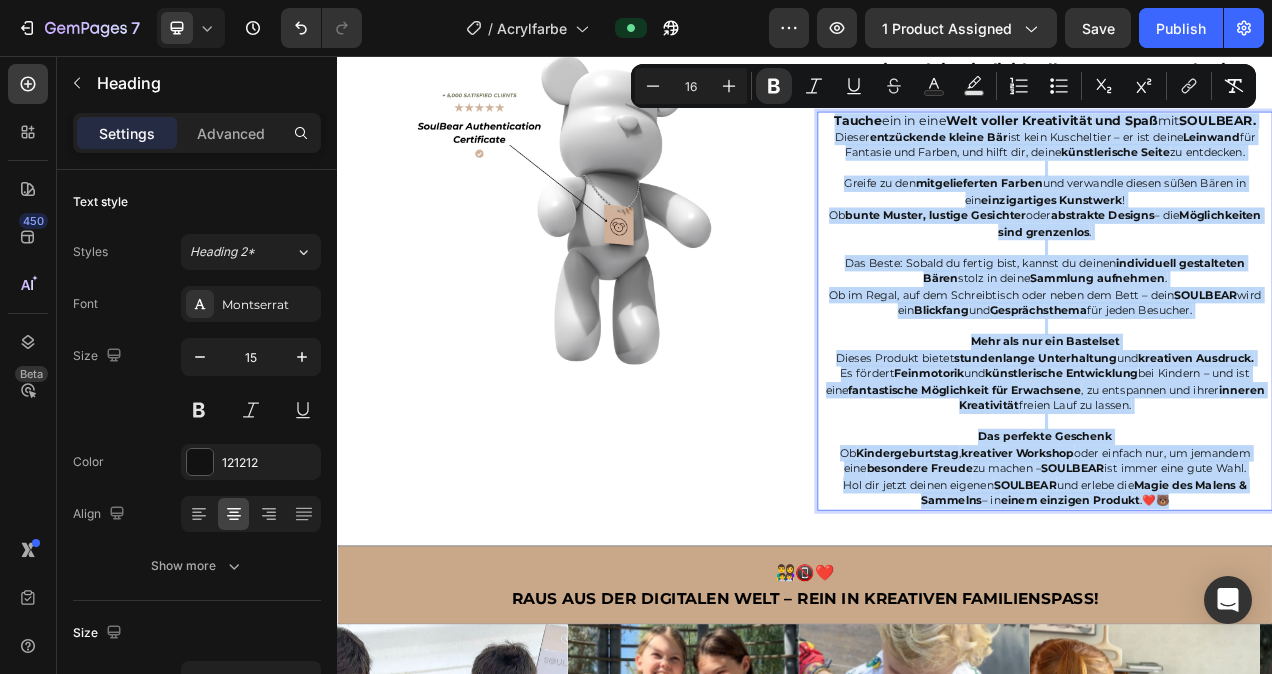 drag, startPoint x: 1424, startPoint y: 606, endPoint x: 960, endPoint y: 143, distance: 655.48834 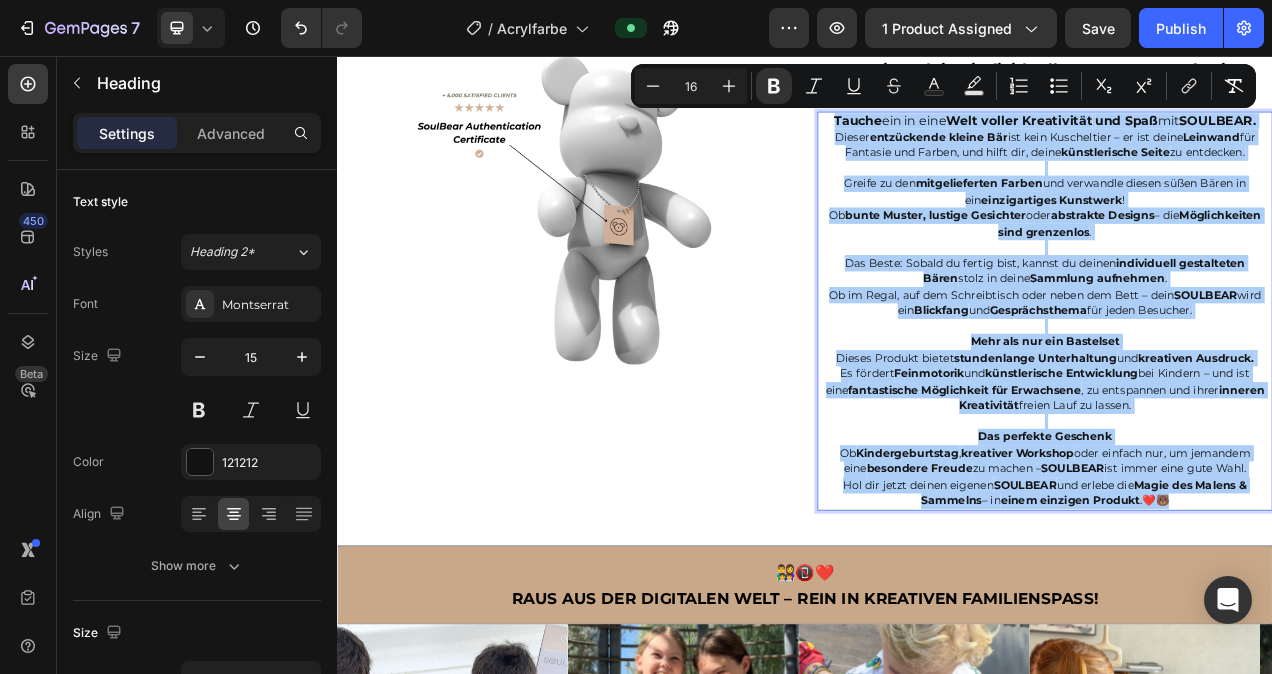click 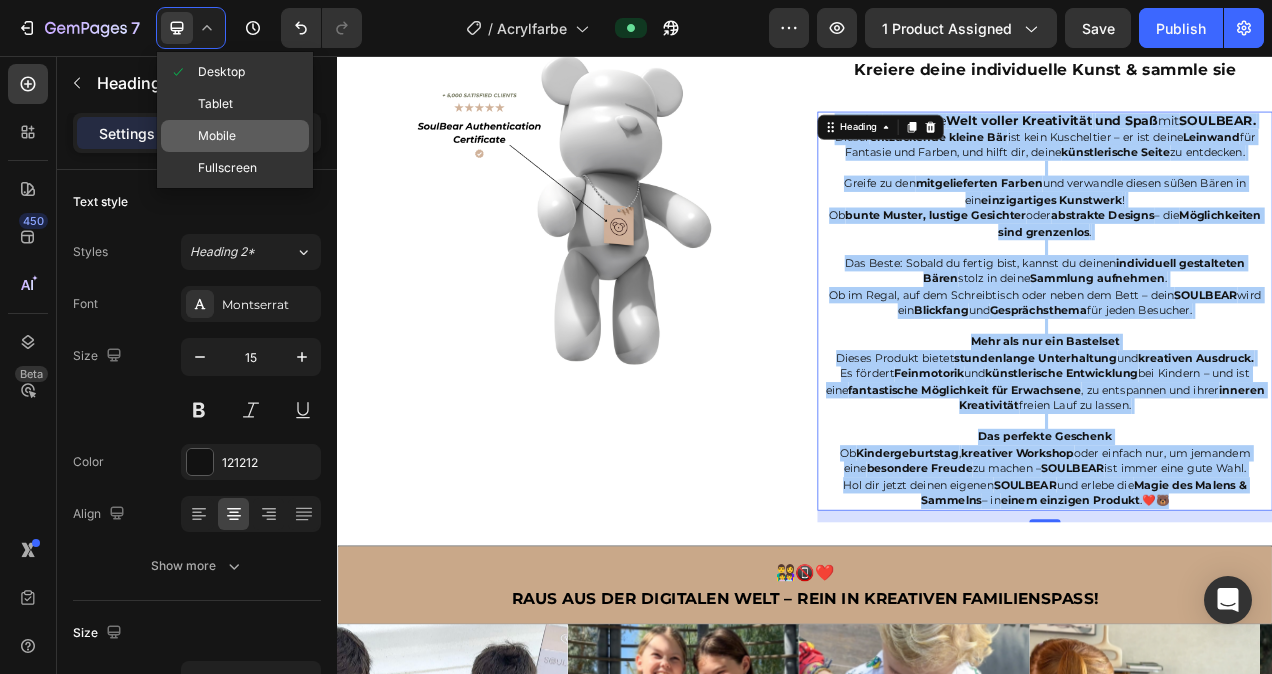 click on "Mobile" at bounding box center [217, 136] 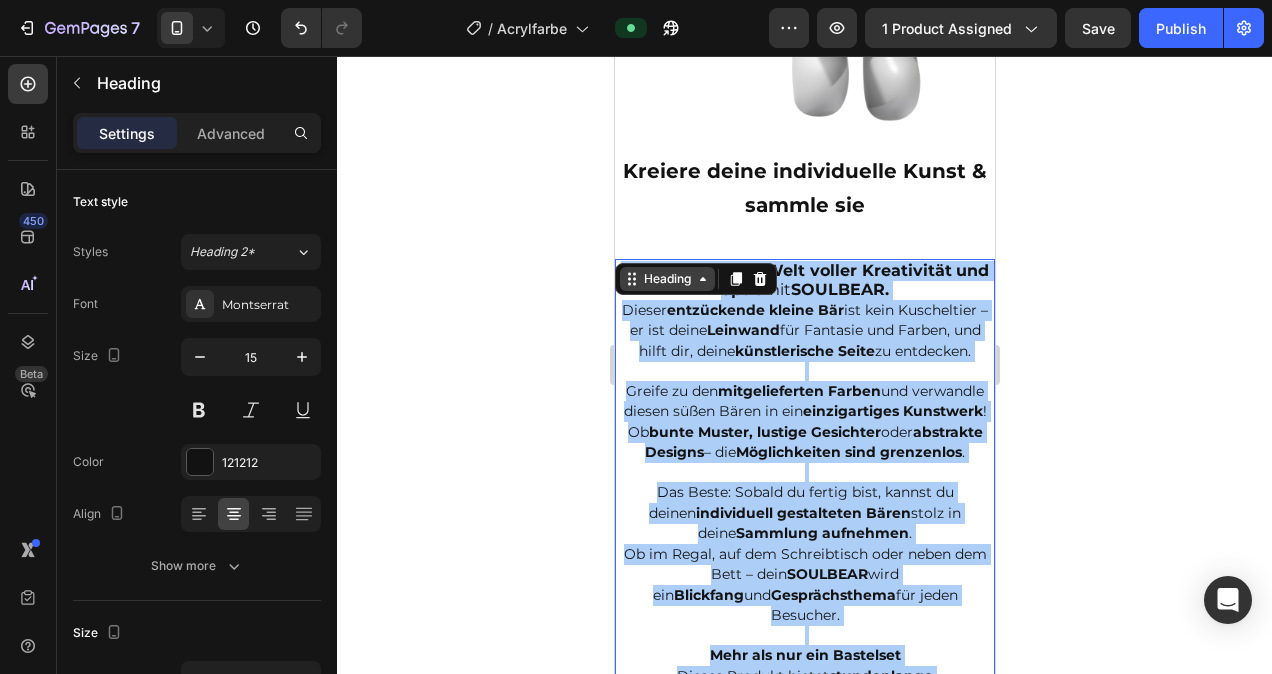 scroll, scrollTop: 1858, scrollLeft: 0, axis: vertical 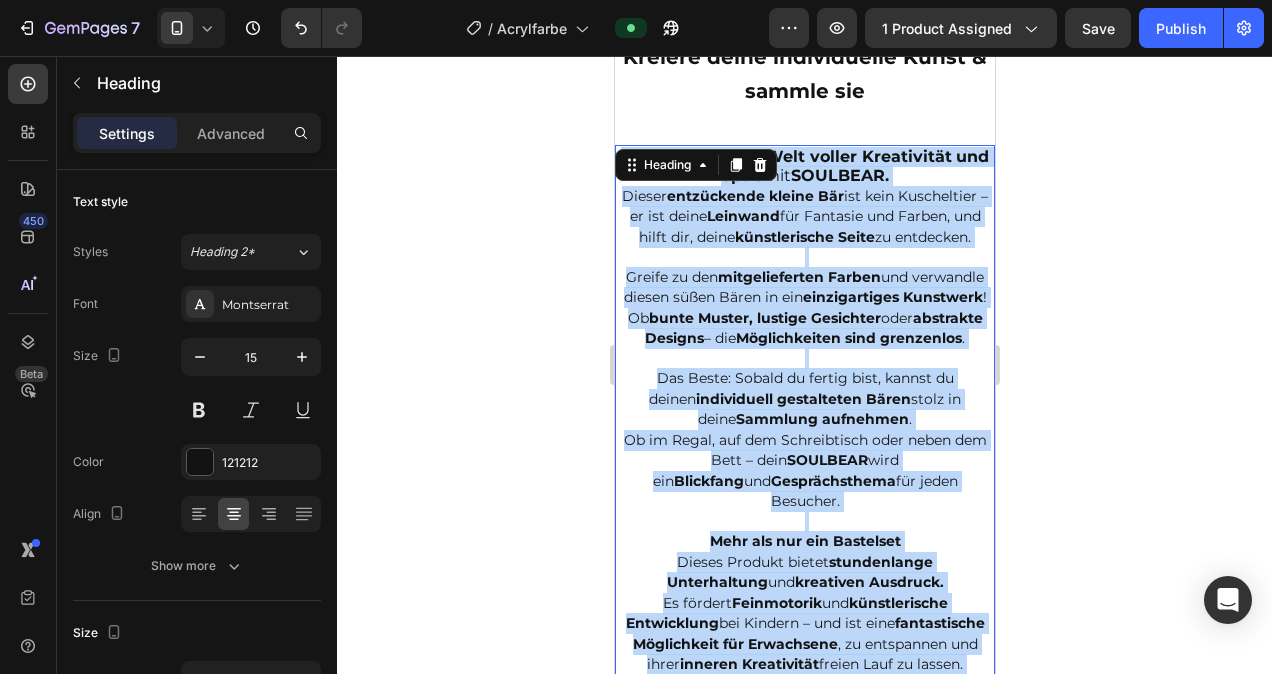 click on "künstlerische Seite" at bounding box center [804, 237] 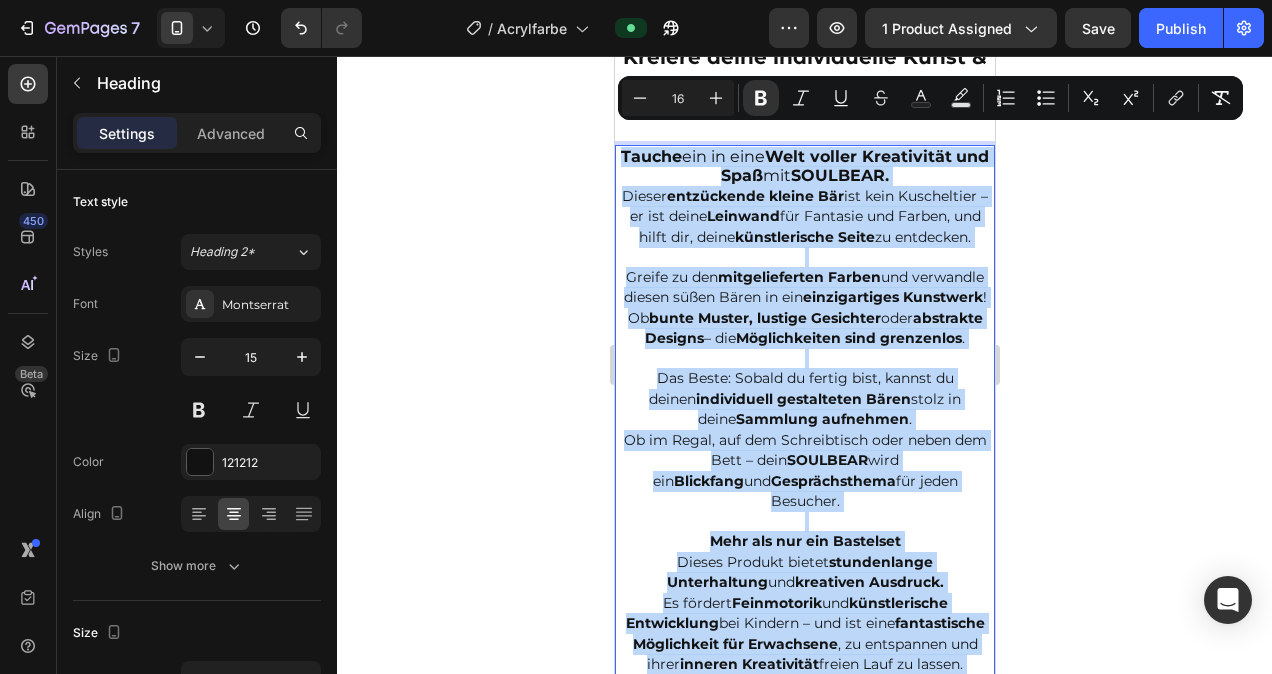 click on "Tauche  ein in eine  Welt voller Kreativität   und Spaß  mit  SOULBEAR. Dieser  entzückende kleine Bär  ist kein Kuscheltier – er ist deine  Leinwand  für Fantasie und Farben, und hilft dir, deine  künstlerische Seite  zu entdecken. Greife zu den  mitgelieferten Farben  und verwandle diesen süßen Bären in ein  einzigartiges Kunstwerk ! Ob  bunte Muster, lustige Gesichter  oder  abstrakte Designs  – die  Möglichkeiten sind grenzenlos . Das Beste: Sobald du fertig bist, kannst du deinen  individuell gestalteten Bären  stolz in deine  Sammlung aufnehmen . Ob im Regal, auf dem Schreibtisch oder neben dem Bett – dein  SOULBEAR  wird ein  Blickfang  und  Gesprächsthema  für jeden Besucher. Mehr als nur ein Bastelset Dieses Produkt bietet  stundenlange Unterhaltung  und  kreativen Ausdruck. Es fördert  Feinmotorik  und  künstlerische Entwicklung  bei Kindern – und ist eine  fantastische Möglichkeit für Erwachsene , zu entspannen und ihrer  inneren Kreativität  freien Lauf zu lassen. Ob  ," at bounding box center [804, 492] 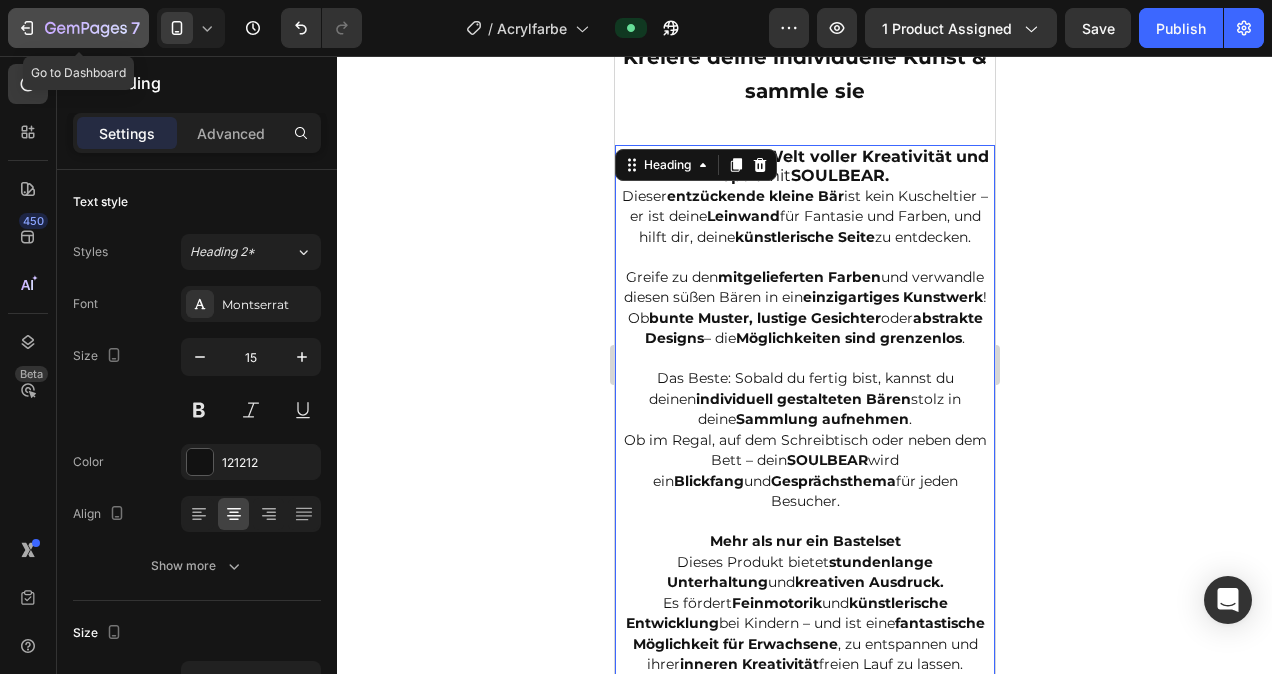 click 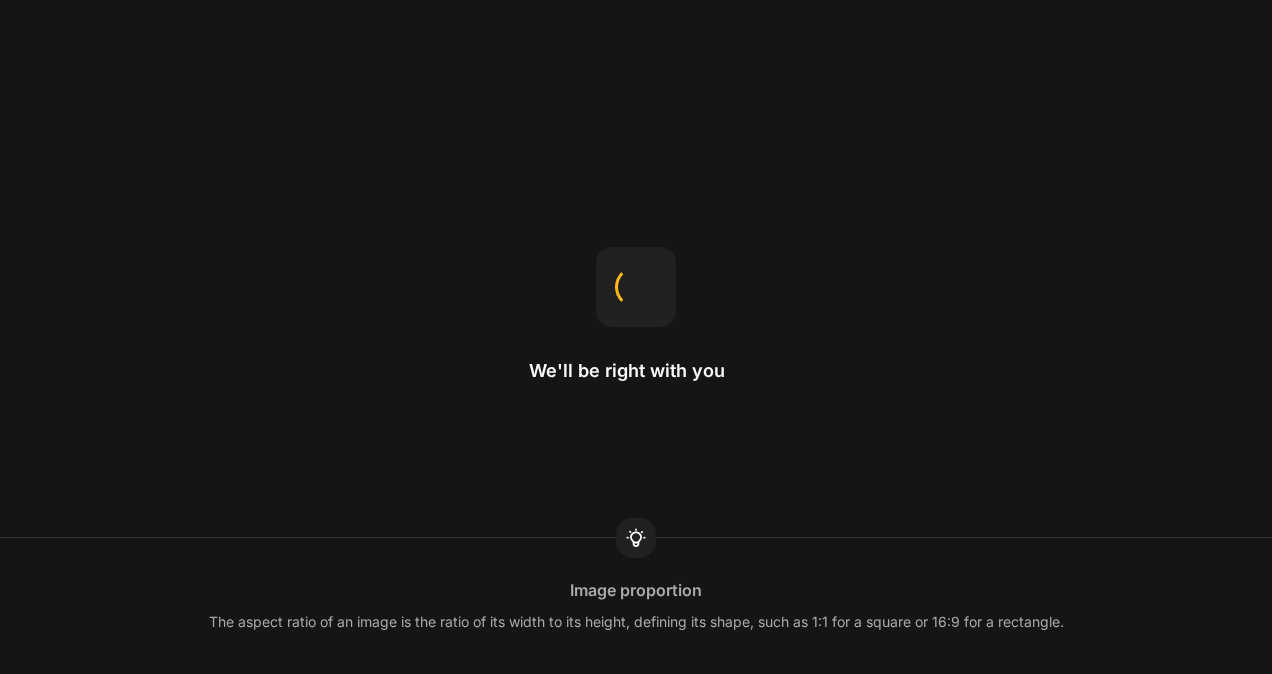 scroll, scrollTop: 0, scrollLeft: 0, axis: both 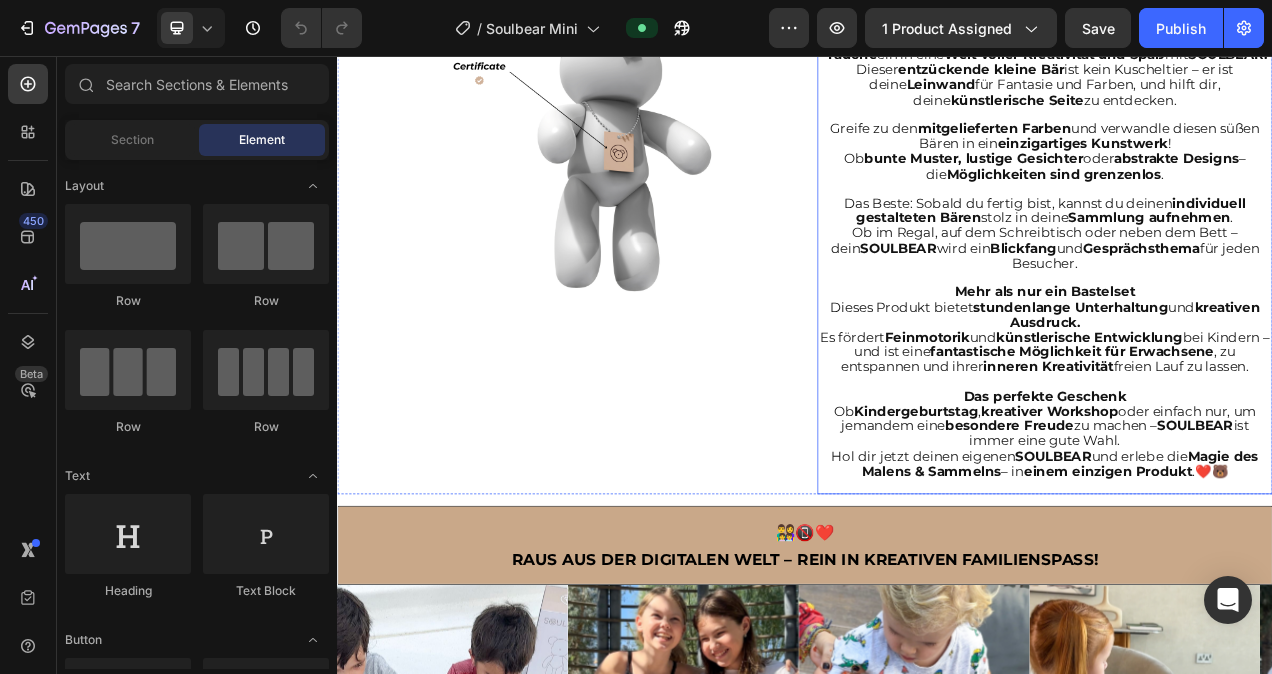 click on "Tauche  ein in eine  Welt voller Kreativität   und Spaß  mit  SOULBEAR. Dieser  entzückende kleine Bär  ist kein Kuscheltier – er ist deine  Leinwand  für Fantasie und Farben, und hilft dir, deine  künstlerische Seite  zu entdecken. Greife zu den  mitgelieferten Farben  und verwandle diesen süßen Bären in ein  einzigartiges Kunstwerk ! Ob  bunte Muster, lustige Gesichter  oder  abstrakte Designs  – die  Möglichkeiten sind grenzenlos . Das Beste: Sobald du fertig bist, kannst du deinen  individuell gestalteten Bären  stolz in deine  Sammlung aufnehmen . Ob im Regal, auf dem Schreibtisch oder neben dem Bett – dein  SOULBEAR  wird ein  Blickfang  und  Gesprächsthema  für jeden Besucher. Mehr als nur ein Bastelset Dieses Produkt bietet  stundenlange Unterhaltung  und  kreativen Ausdruck. Es fördert  Feinmotorik  und  künstlerische Entwicklung  bei Kindern – und ist eine  fantastische Möglichkeit für Erwachsene , zu entspannen und ihrer  inneren Kreativität  freien Lauf zu lassen. Ob" at bounding box center [1245, 322] 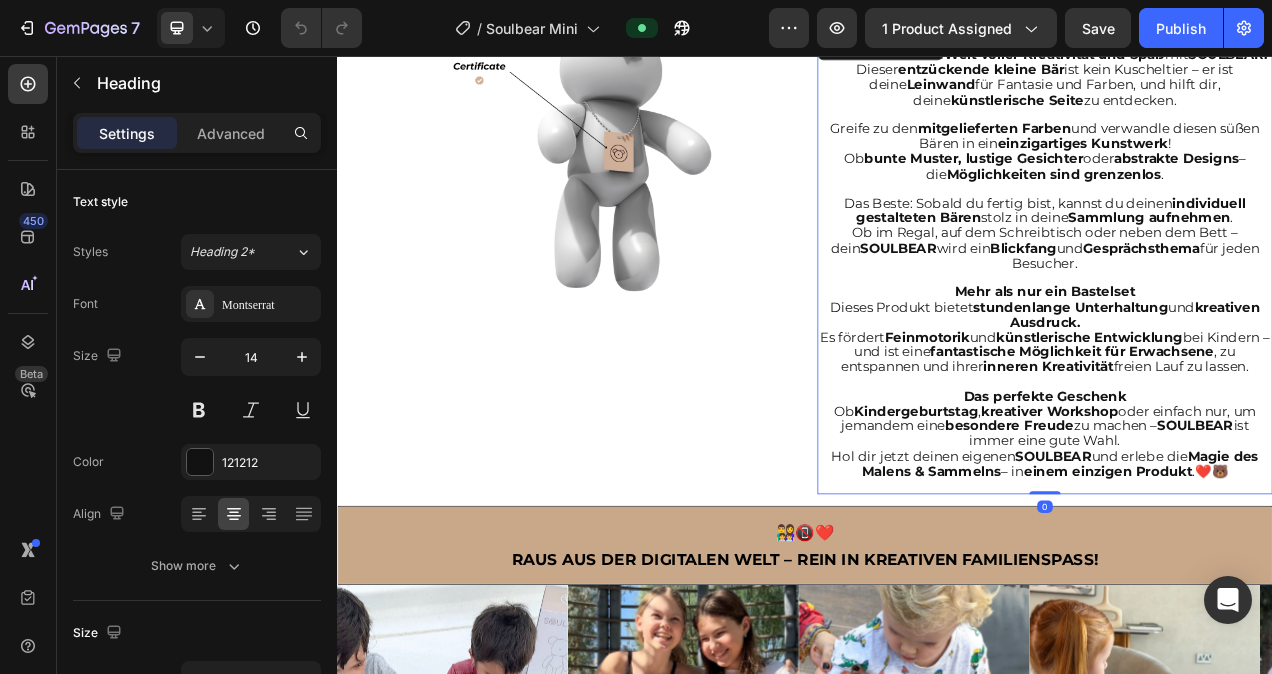 click on "Tauche  ein in eine  Welt voller Kreativität   und Spaß  mit  SOULBEAR. Dieser  entzückende kleine Bär  ist kein Kuscheltier – er ist deine  Leinwand  für Fantasie und Farben, und hilft dir, deine  künstlerische Seite  zu entdecken. Greife zu den  mitgelieferten Farben  und verwandle diesen süßen Bären in ein  einzigartiges Kunstwerk ! Ob  bunte Muster, lustige Gesichter  oder  abstrakte Designs  – die  Möglichkeiten sind grenzenlos . Das Beste: Sobald du fertig bist, kannst du deinen  individuell gestalteten Bären  stolz in deine  Sammlung aufnehmen . Ob im Regal, auf dem Schreibtisch oder neben dem Bett – dein  SOULBEAR  wird ein  Blickfang  und  Gesprächsthema  für jeden Besucher. Mehr als nur ein Bastelset Dieses Produkt bietet  stundenlange Unterhaltung  und  kreativen Ausdruck. Es fördert  Feinmotorik  und  künstlerische Entwicklung  bei Kindern – und ist eine  fantastische Möglichkeit für Erwachsene , zu entspannen und ihrer  inneren Kreativität  freien Lauf zu lassen. Ob" at bounding box center [1245, 322] 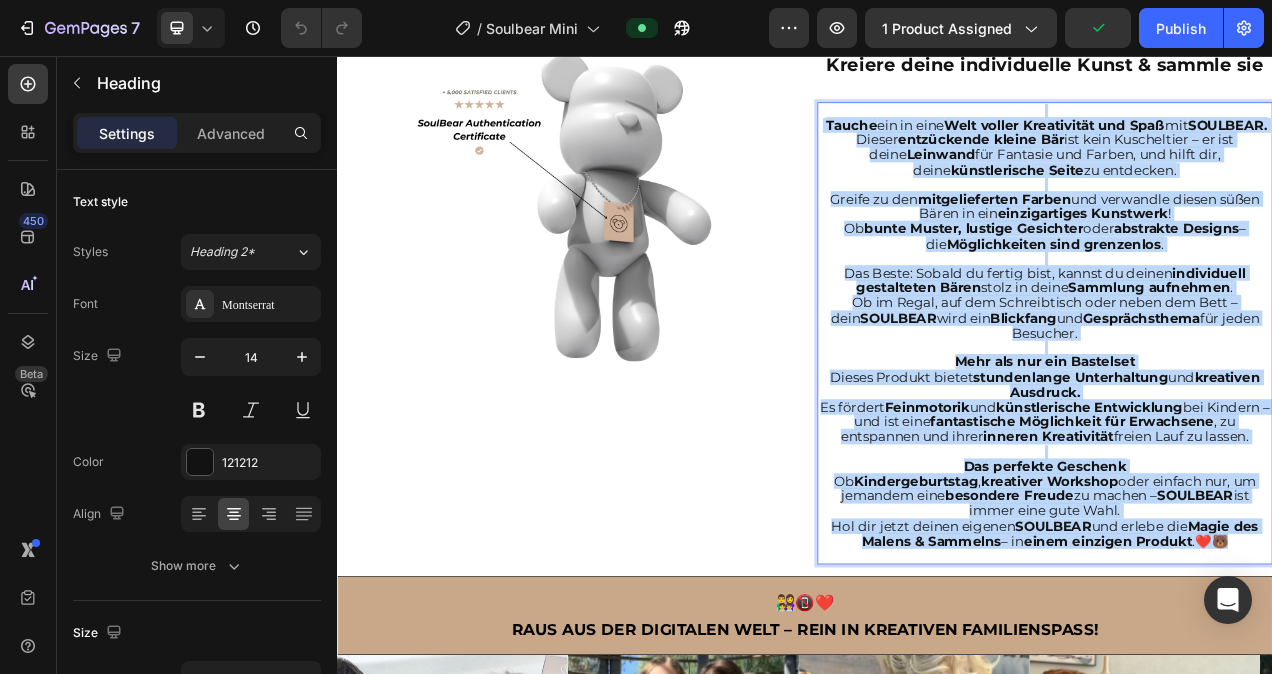 scroll, scrollTop: 1378, scrollLeft: 0, axis: vertical 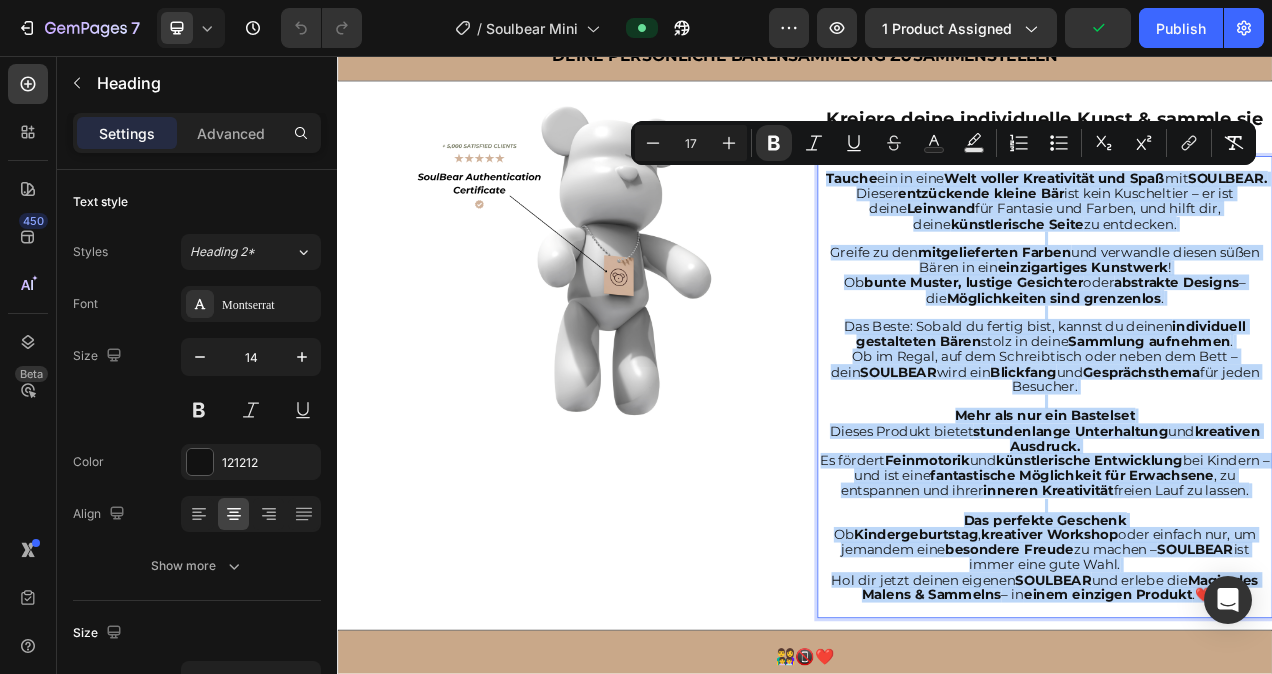 drag, startPoint x: 1483, startPoint y: 603, endPoint x: 999, endPoint y: 214, distance: 620.9485 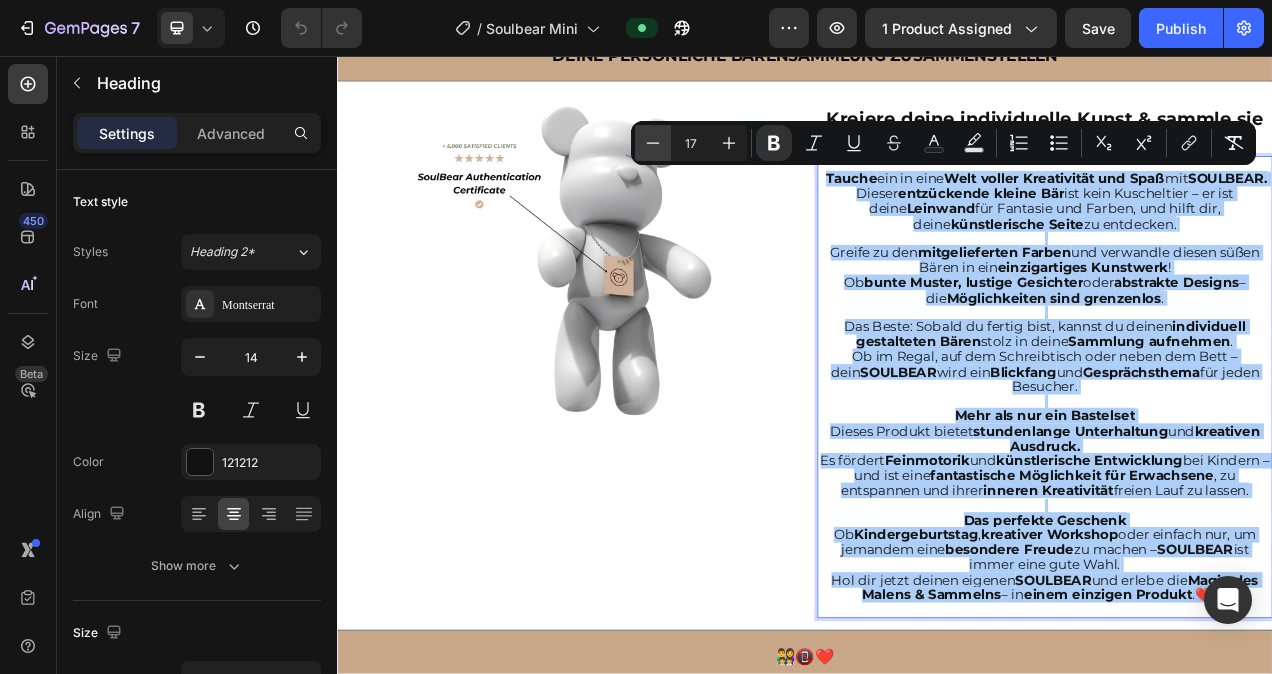 click 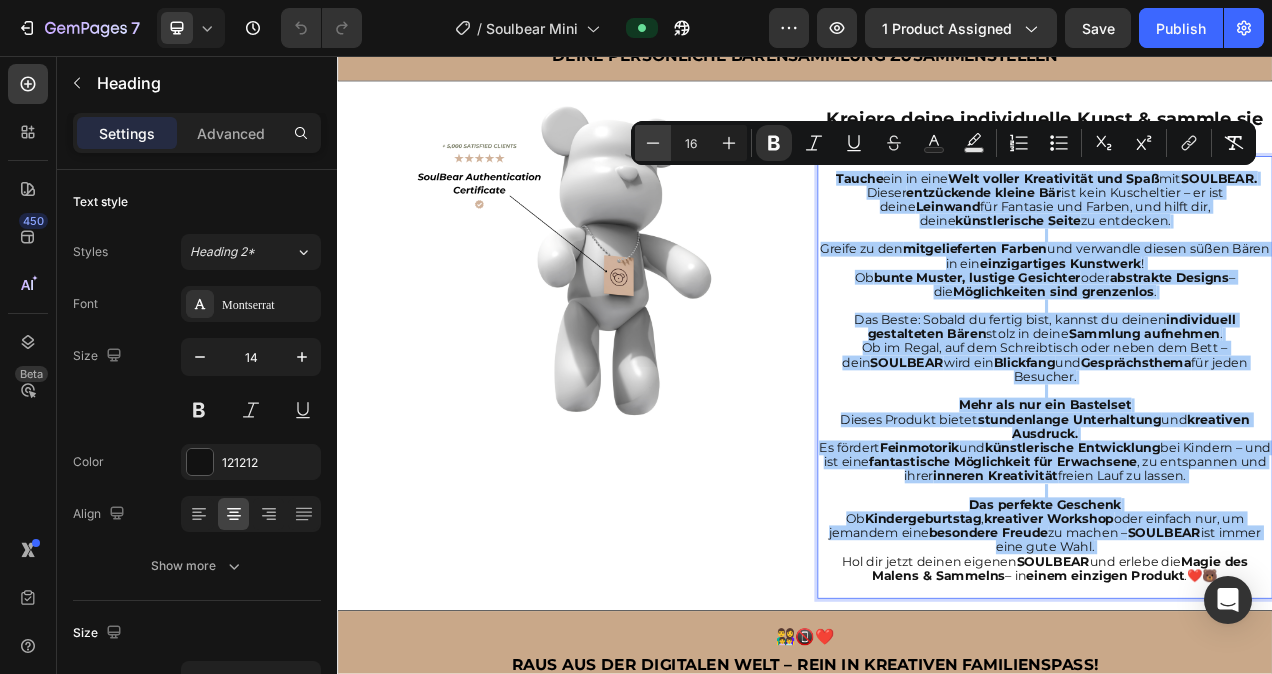 click 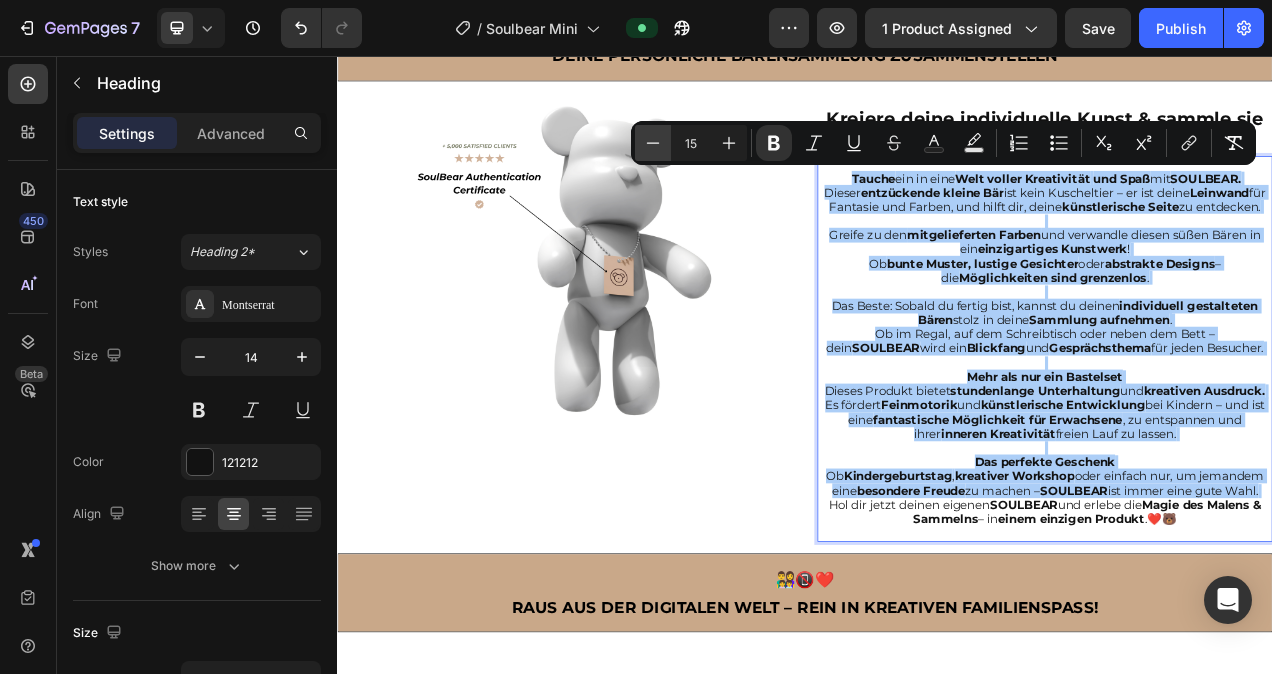 click 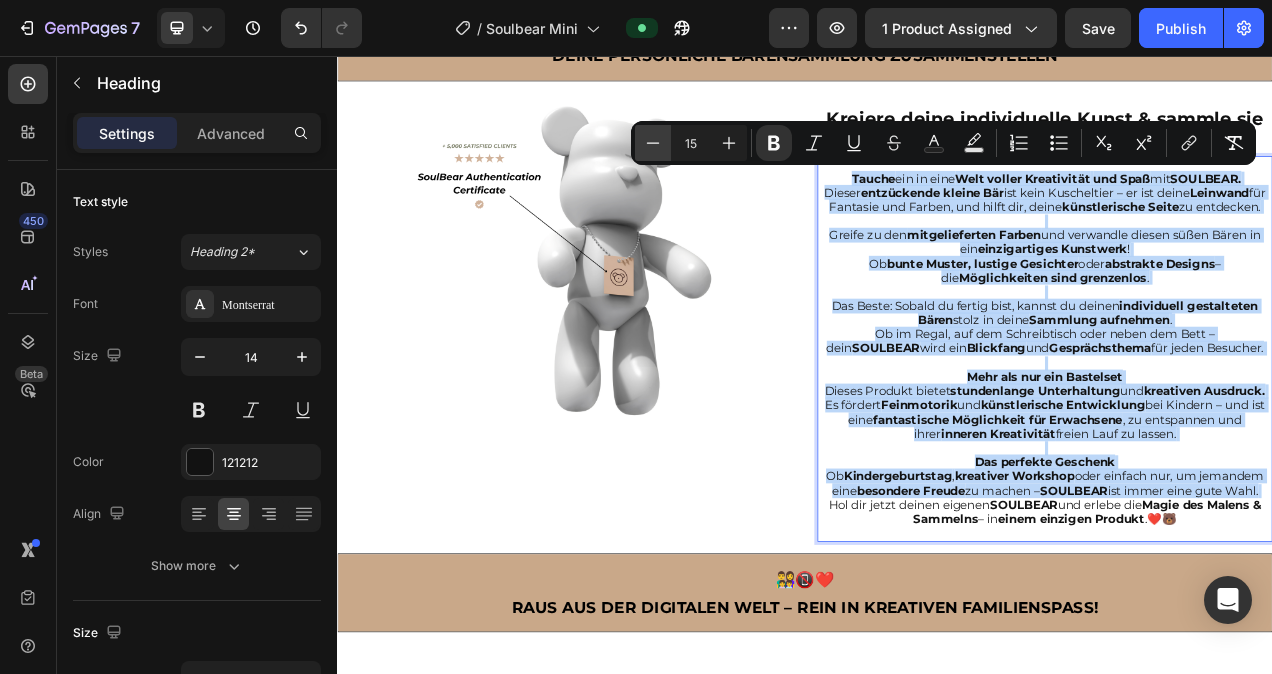type on "14" 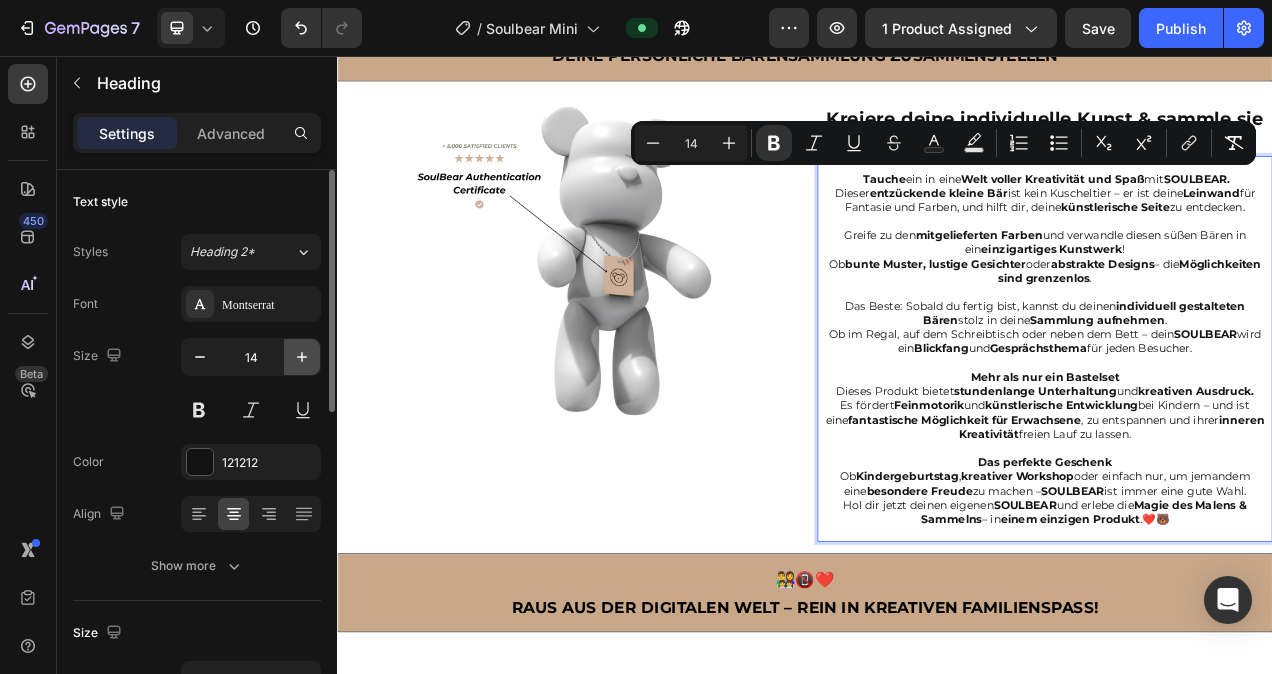 click 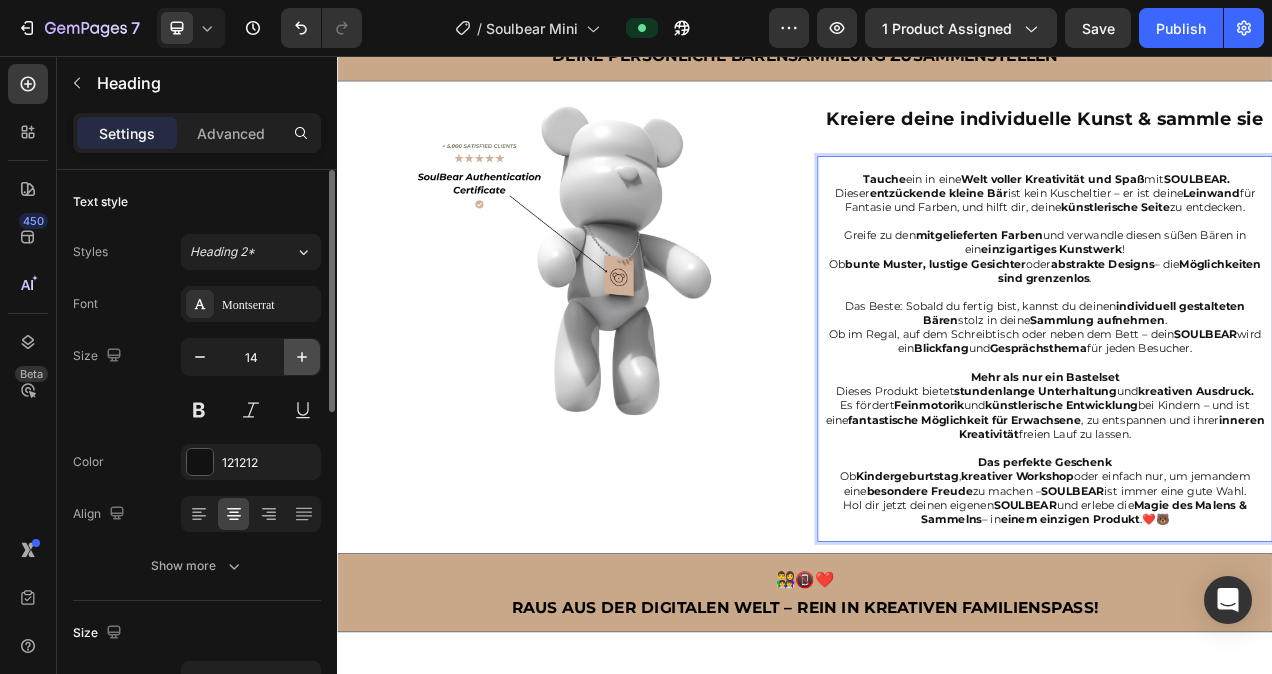 type on "15" 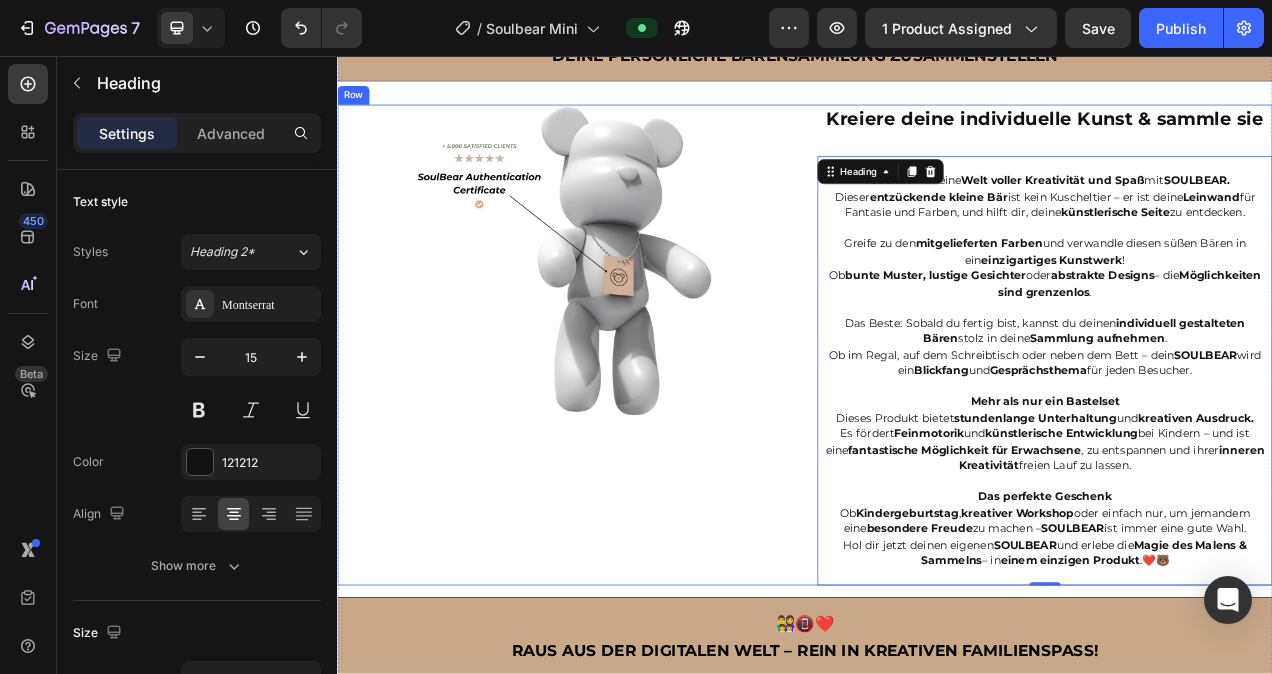 click on "Kreiere deine individuelle Kunst & sammle sie" at bounding box center (1245, 137) 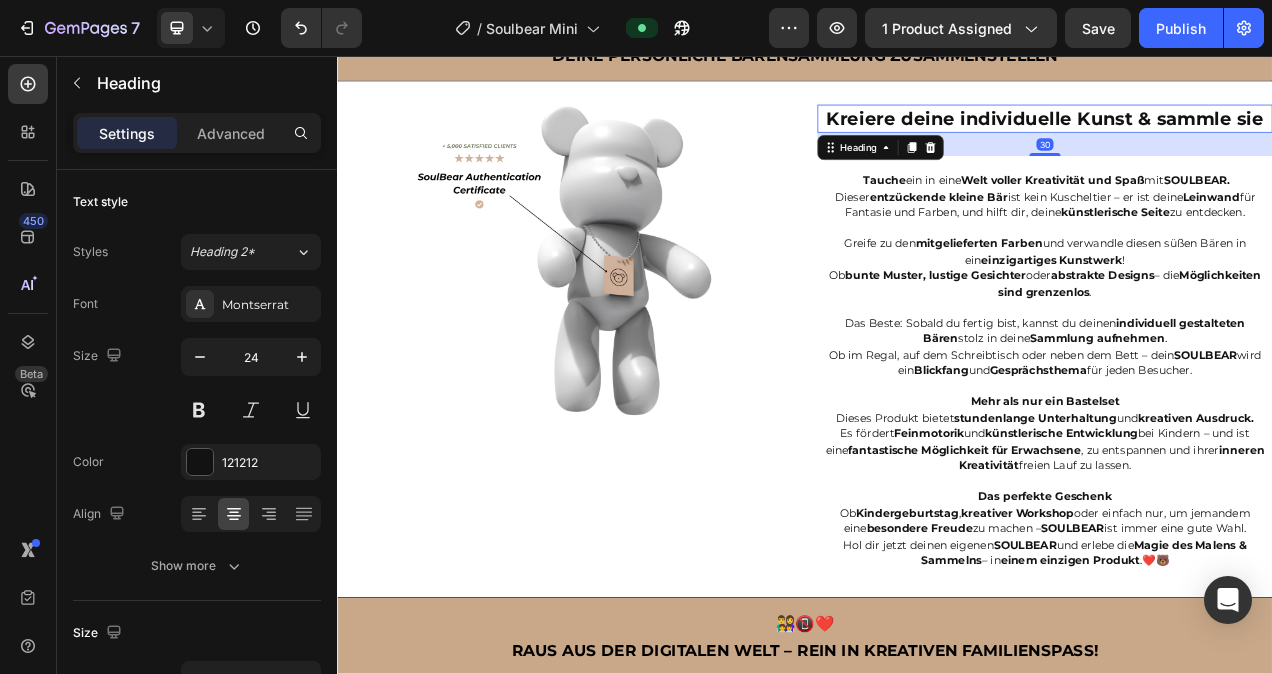 click on "Kreiere deine individuelle Kunst & sammle sie" at bounding box center (1245, 137) 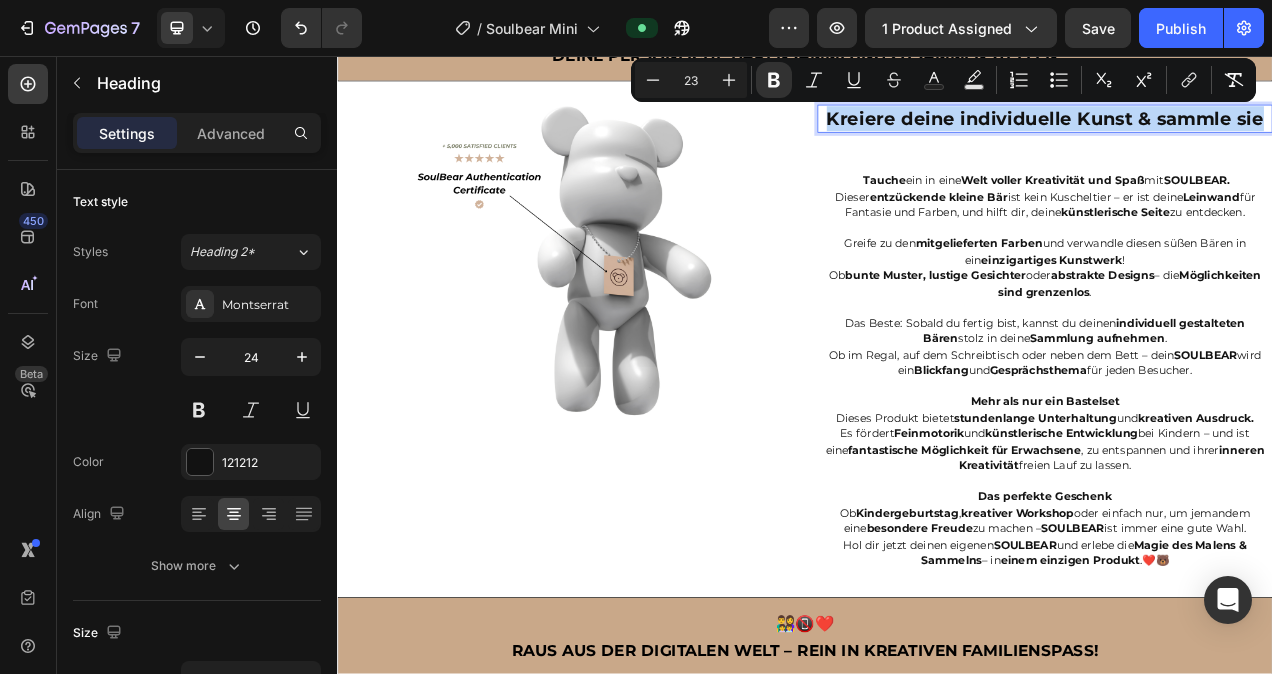 drag, startPoint x: 1511, startPoint y: 135, endPoint x: 963, endPoint y: 138, distance: 548.00824 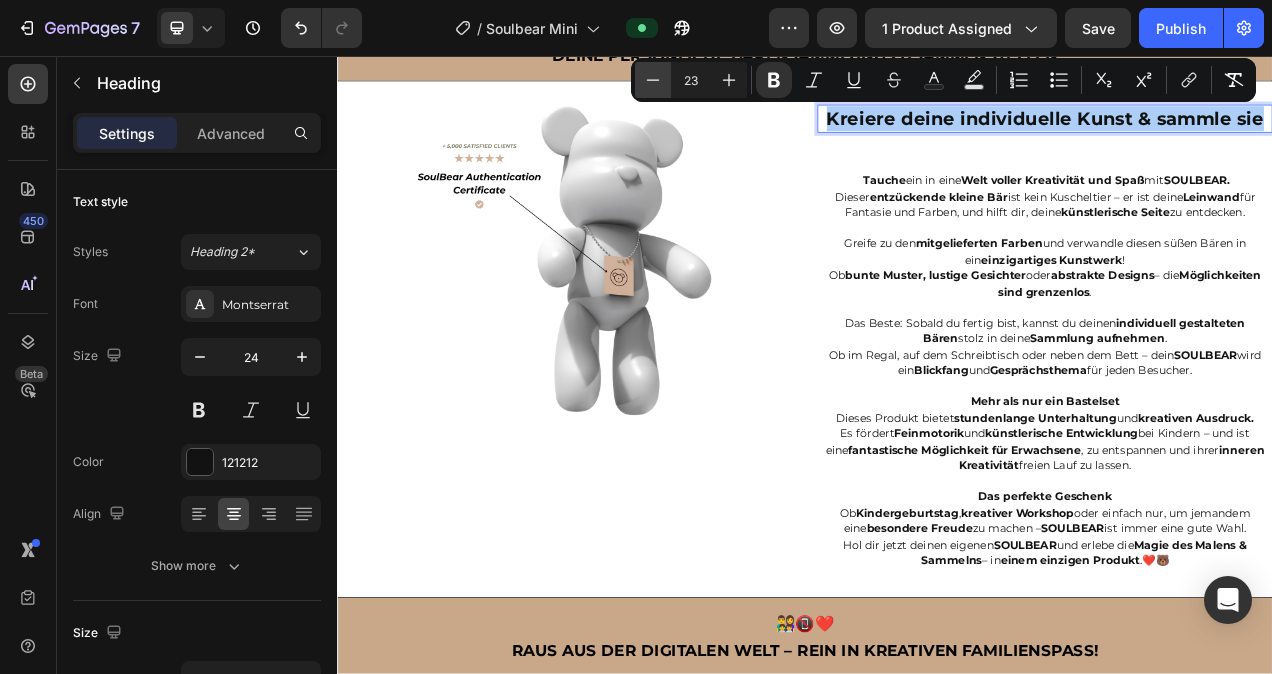 click 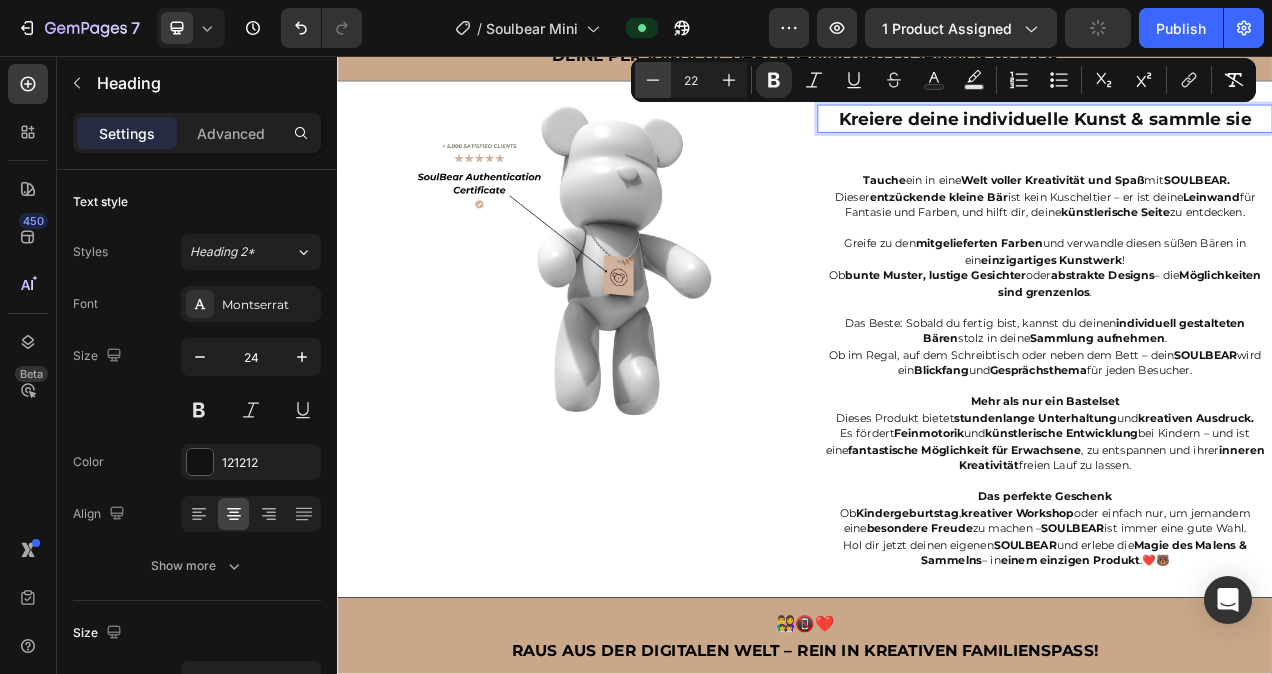 click 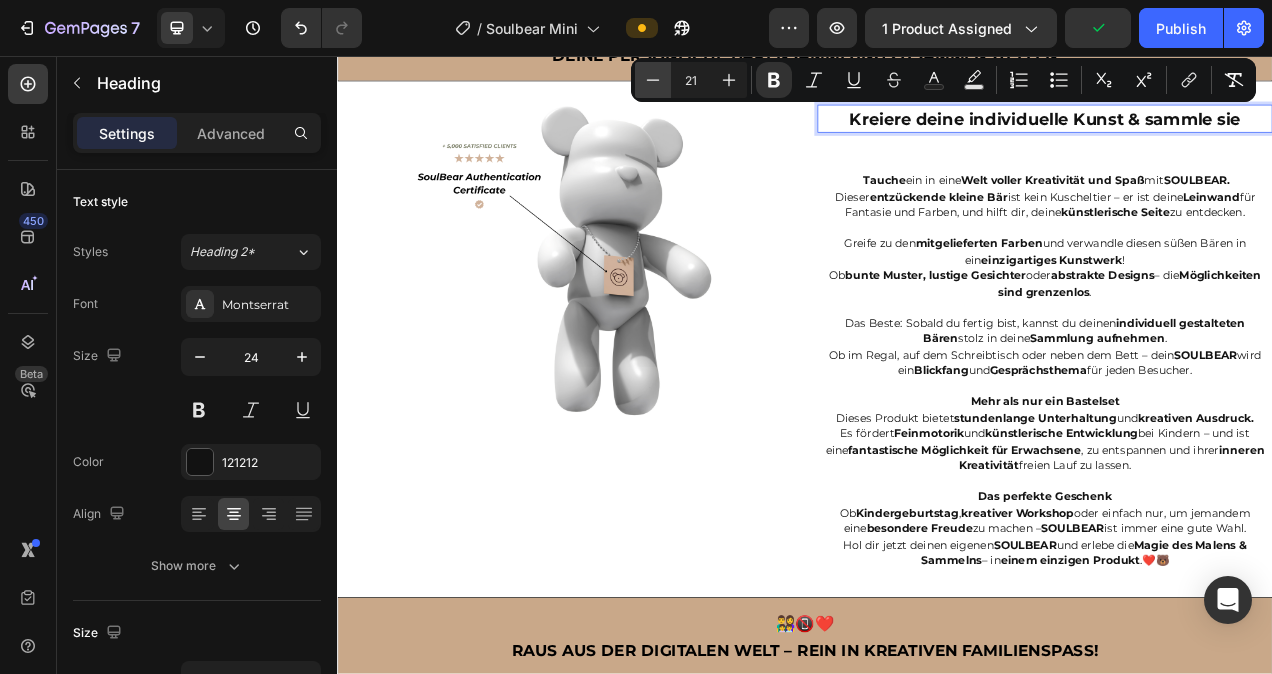 click 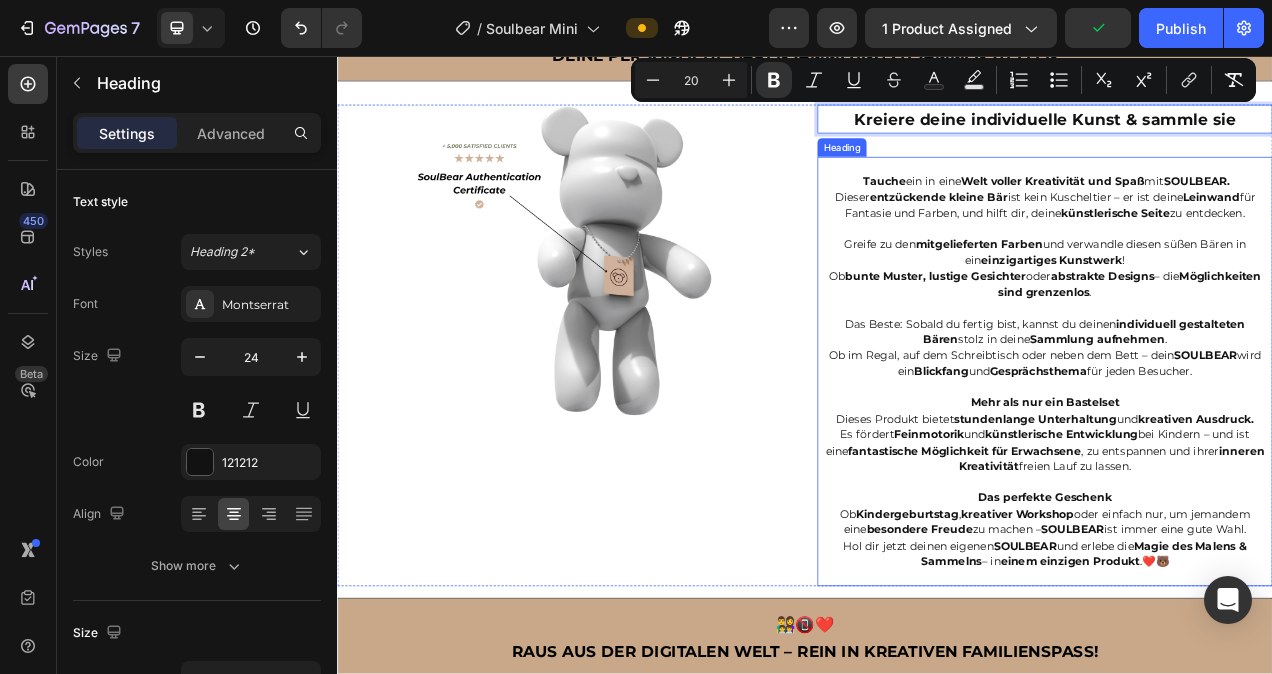 click on "⁠⁠⁠⁠⁠⁠⁠   Tauche  ein in eine  Welt voller Kreativität   und Spaß  mit  SOULBEAR. Dieser  entzückende kleine Bär  ist kein Kuscheltier – er ist deine  Leinwand  für Fantasie und Farben, und hilft dir, deine  künstlerische Seite  zu entdecken. Greife zu den  mitgelieferten Farben  und verwandle diesen süßen Bären in ein  einzigartiges Kunstwerk ! Ob  bunte Muster, lustige Gesichter  oder  abstrakte Designs  – die  Möglichkeiten sind grenzenlos . Das Beste: Sobald du fertig bist, kannst du deinen  individuell gestalteten Bären  stolz in deine  Sammlung aufnehmen . Ob im Regal, auf dem Schreibtisch oder neben dem Bett – dein  SOULBEAR  wird ein  Blickfang  und  Gesprächsthema  für jeden Besucher. Mehr als nur ein Bastelset Dieses Produkt bietet  stundenlange Unterhaltung  und  kreativen Ausdruck. Es fördert  Feinmotorik  und  künstlerische Entwicklung  bei Kindern – und ist eine  fantastische Möglichkeit für Erwachsene , zu entspannen und ihrer  inneren Kreativität Ob  ," at bounding box center [1245, 462] 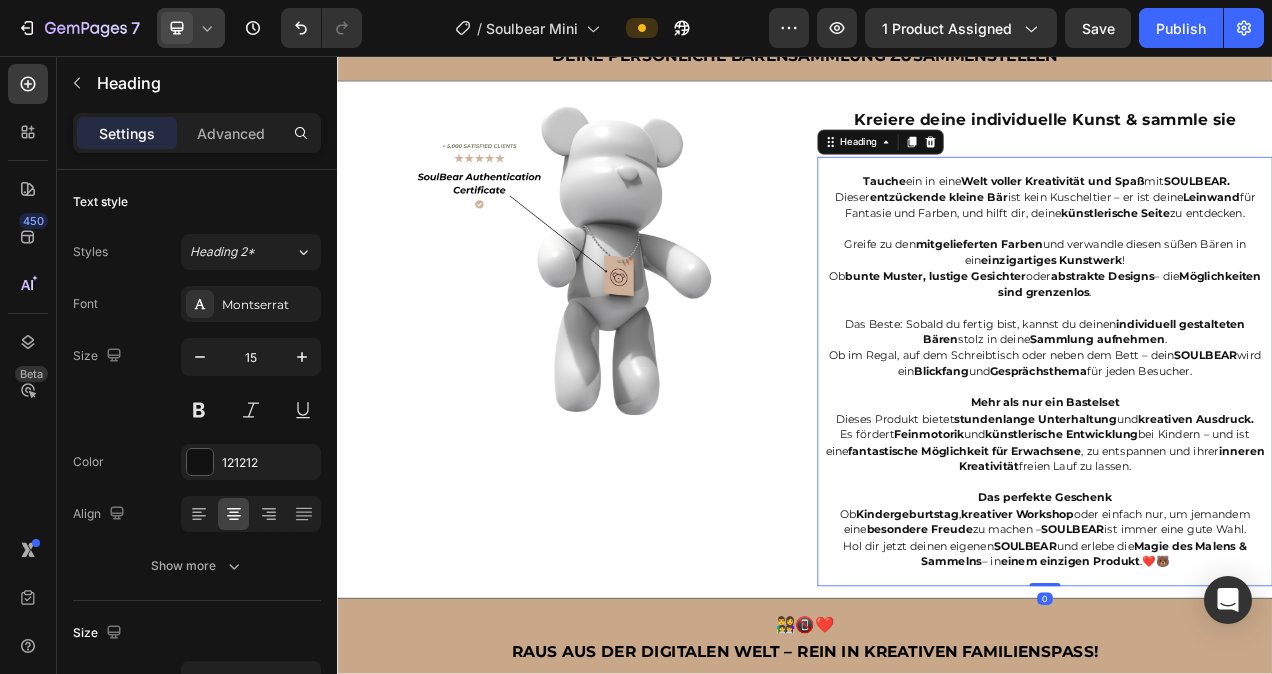 click 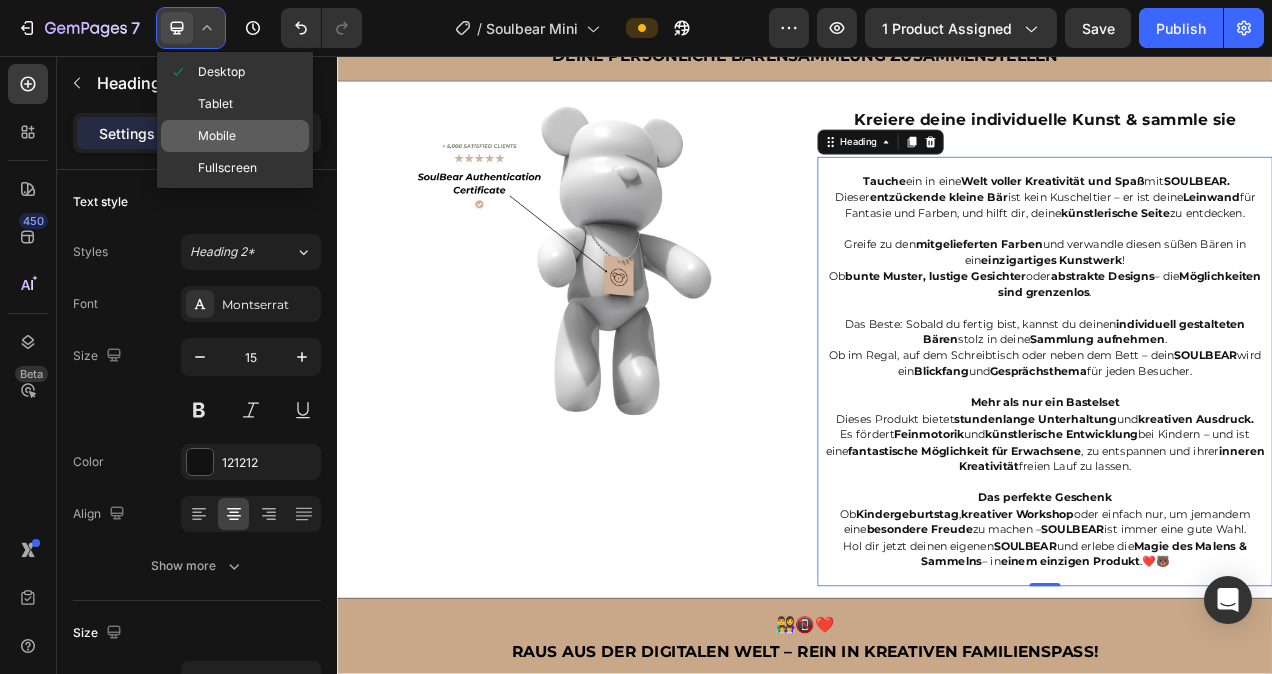 click on "Mobile" 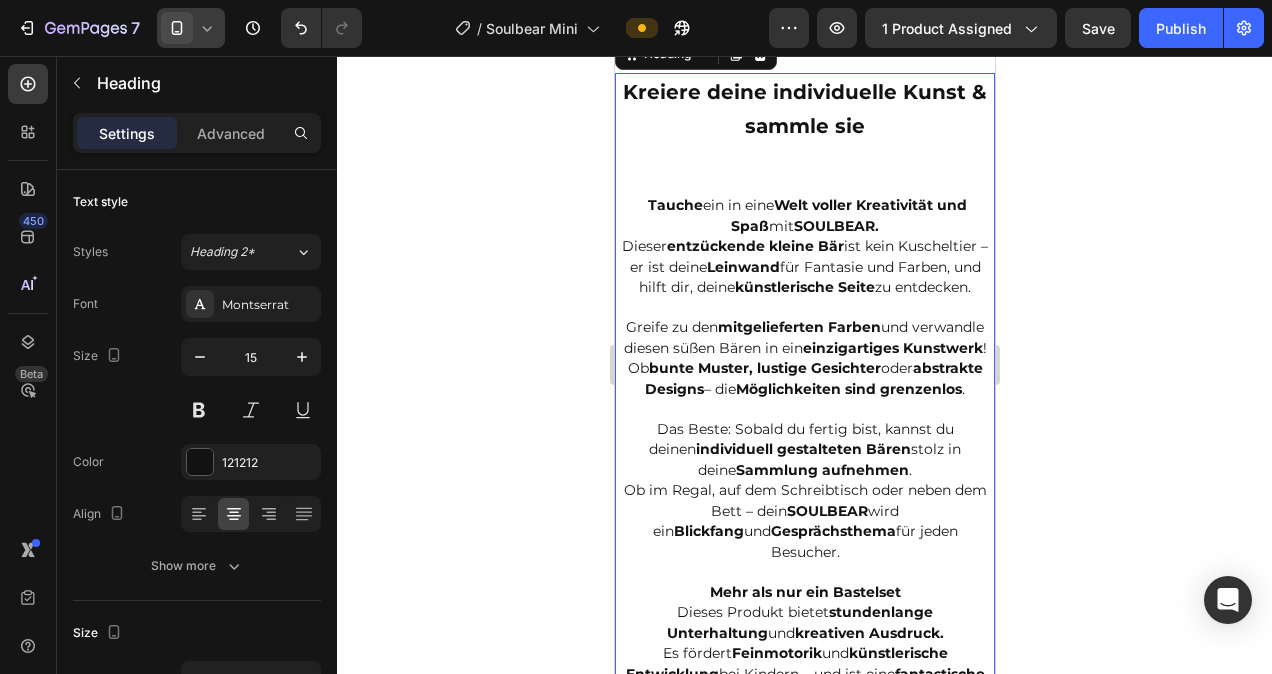 scroll, scrollTop: 1953, scrollLeft: 0, axis: vertical 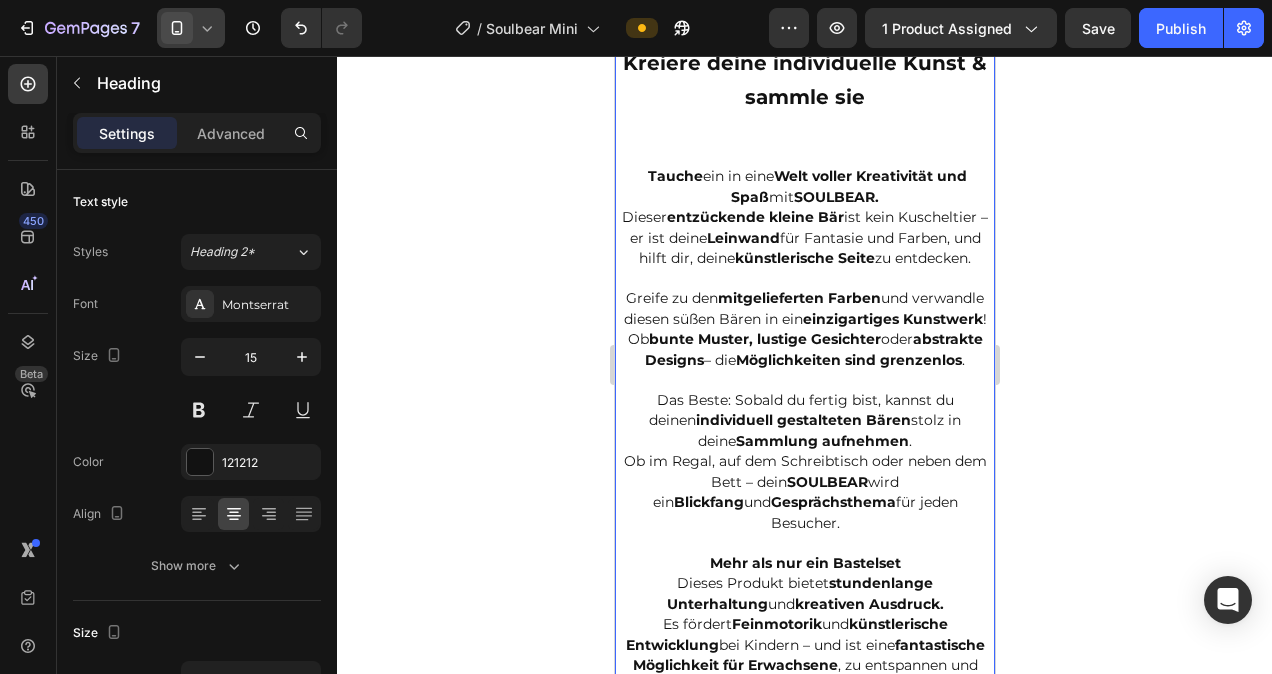 click on "Greife zu den  mitgelieferten Farben  und verwandle diesen süßen Bären in ein  einzigartiges Kunstwerk !" at bounding box center [804, 308] 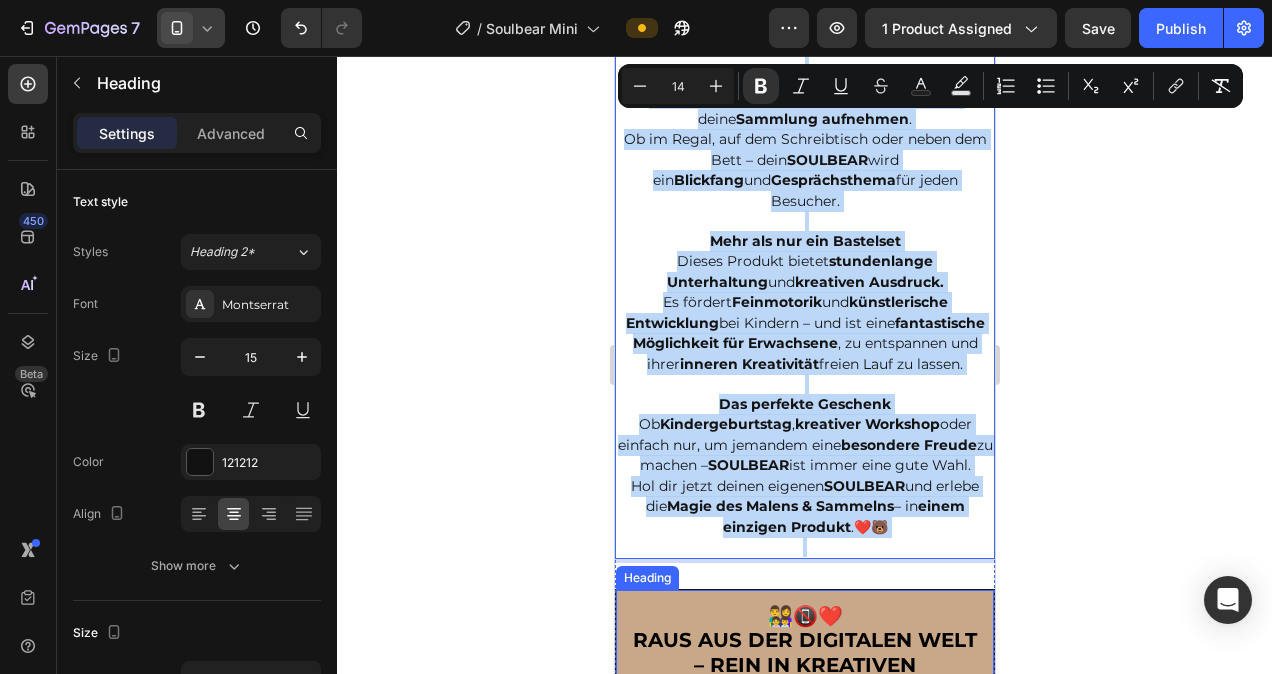 scroll, scrollTop: 2363, scrollLeft: 0, axis: vertical 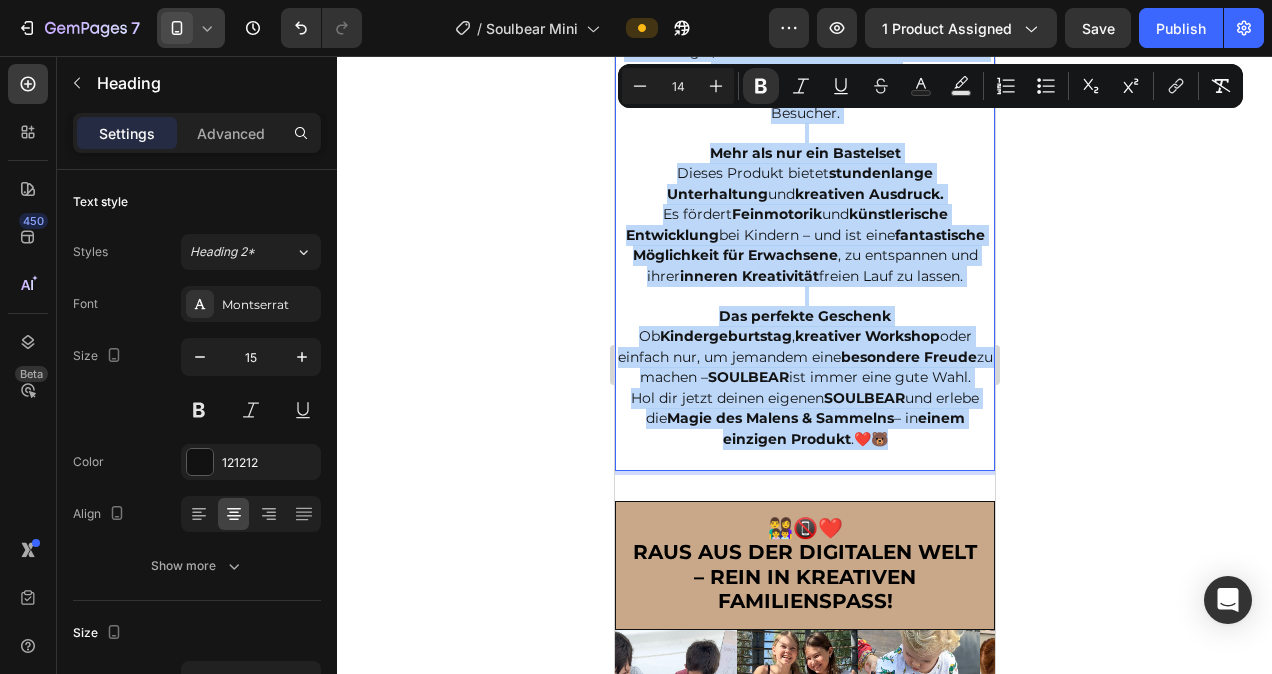drag, startPoint x: 635, startPoint y: 161, endPoint x: 919, endPoint y: 482, distance: 428.59888 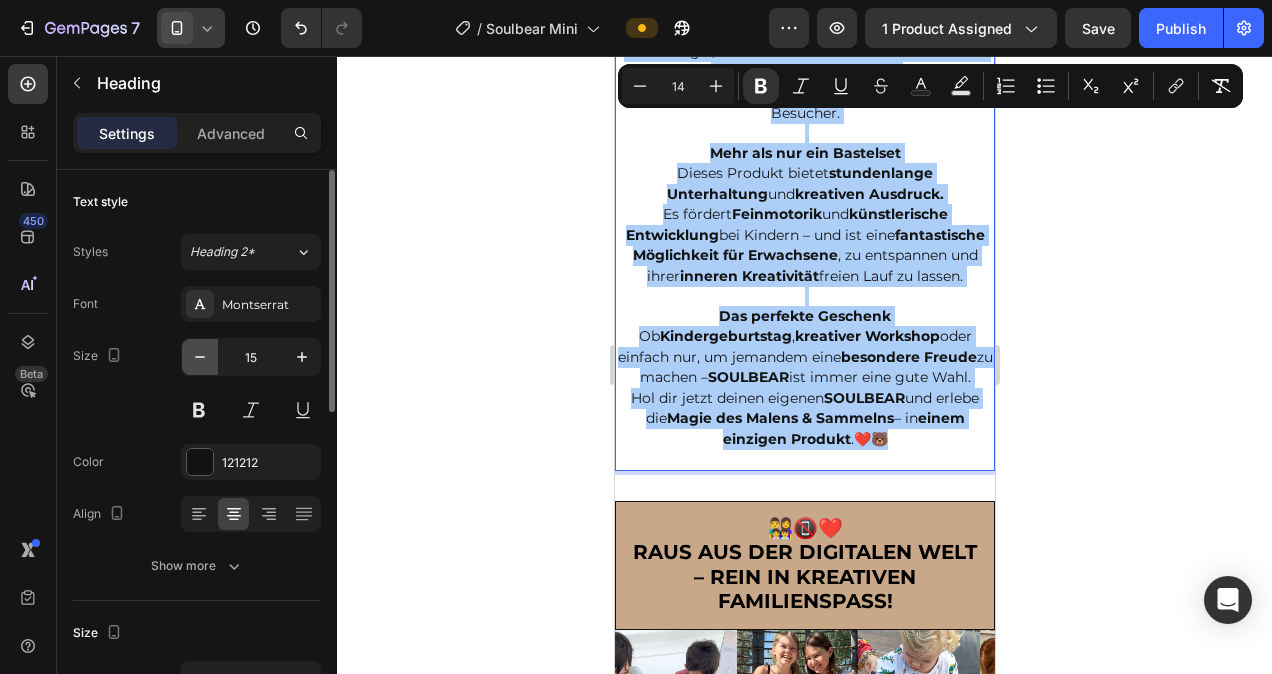 click 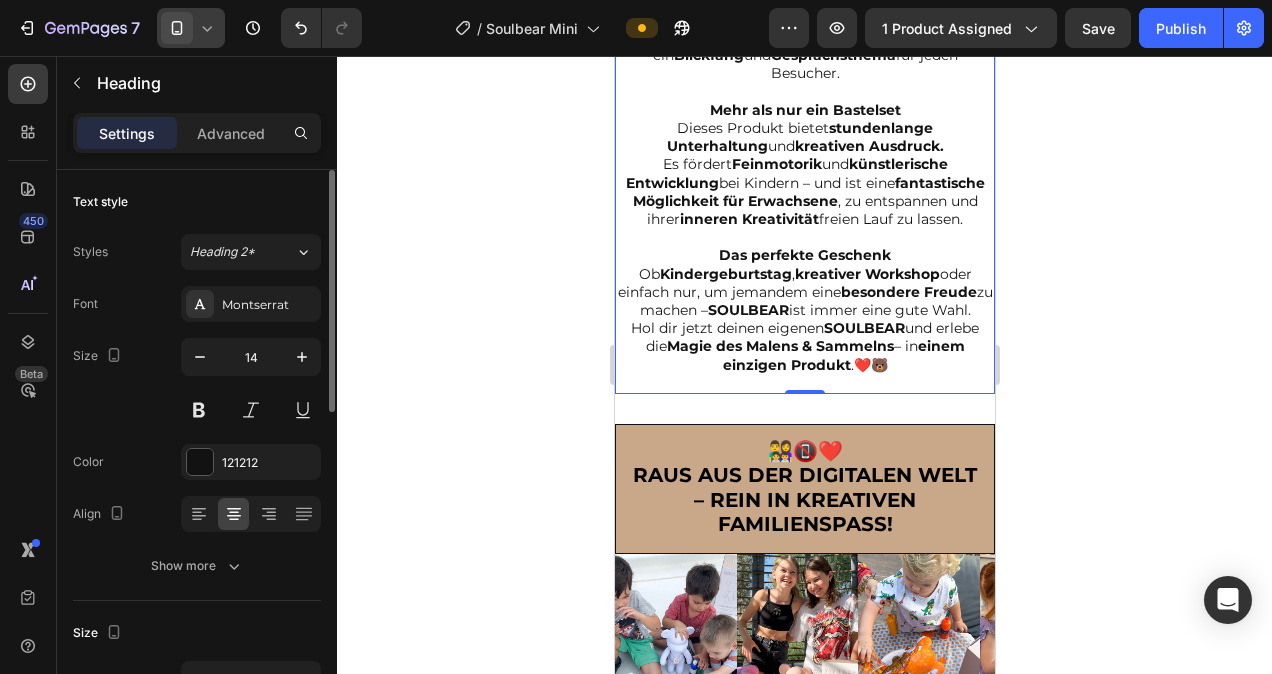 scroll, scrollTop: 2335, scrollLeft: 0, axis: vertical 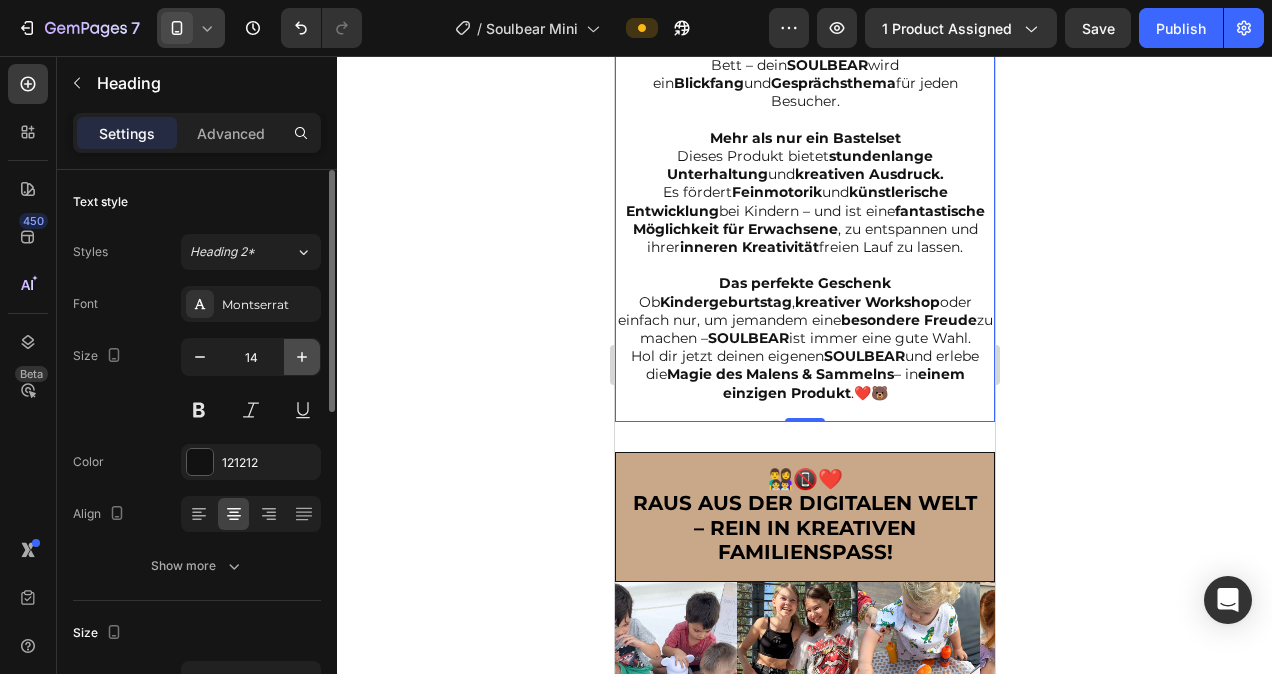 click 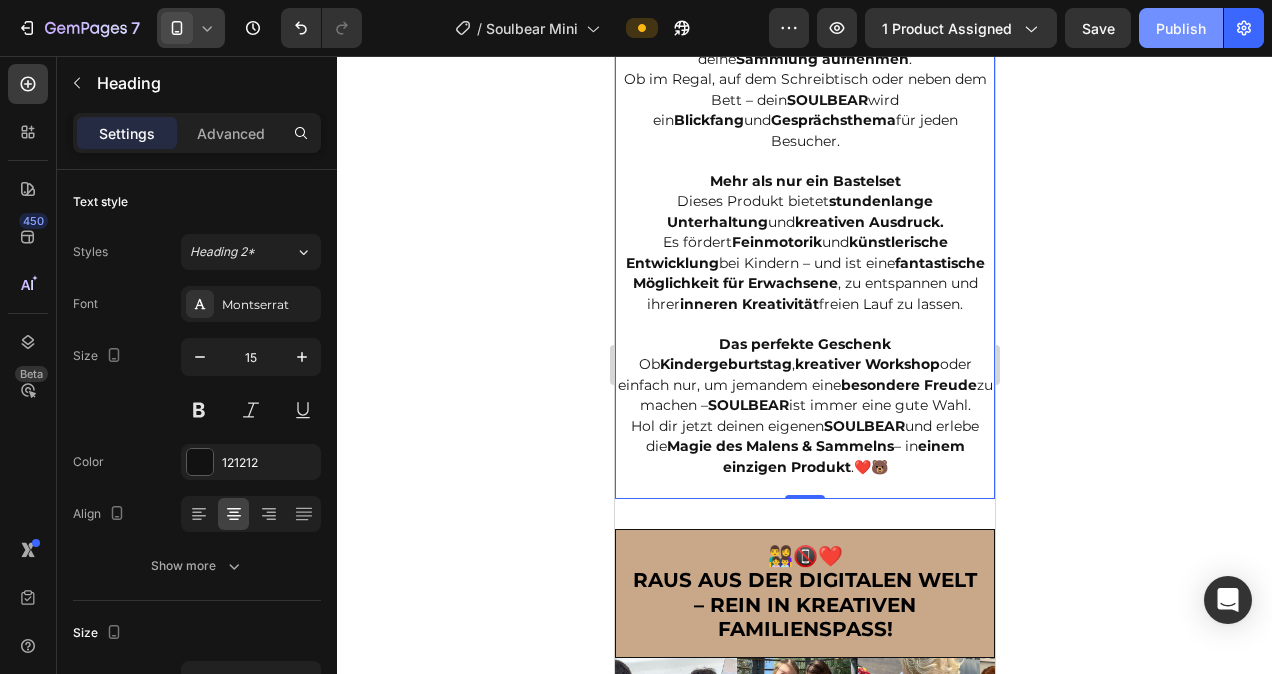 click on "Publish" at bounding box center [1181, 28] 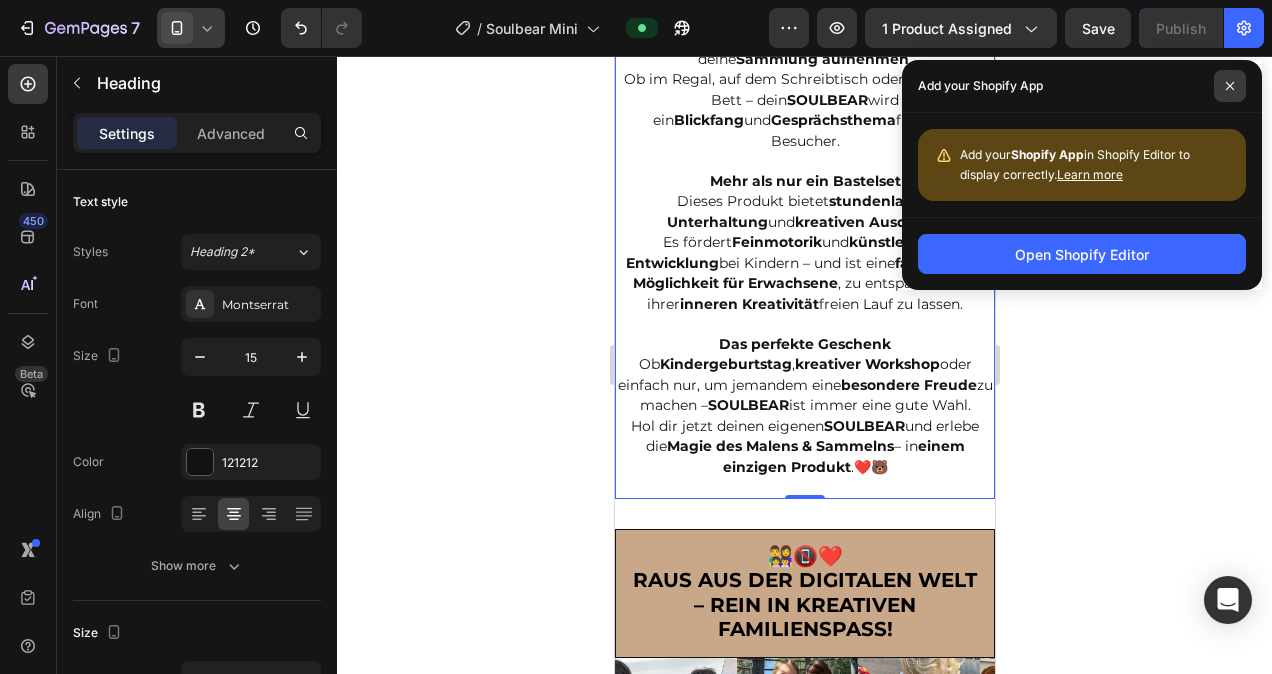 click at bounding box center [1230, 86] 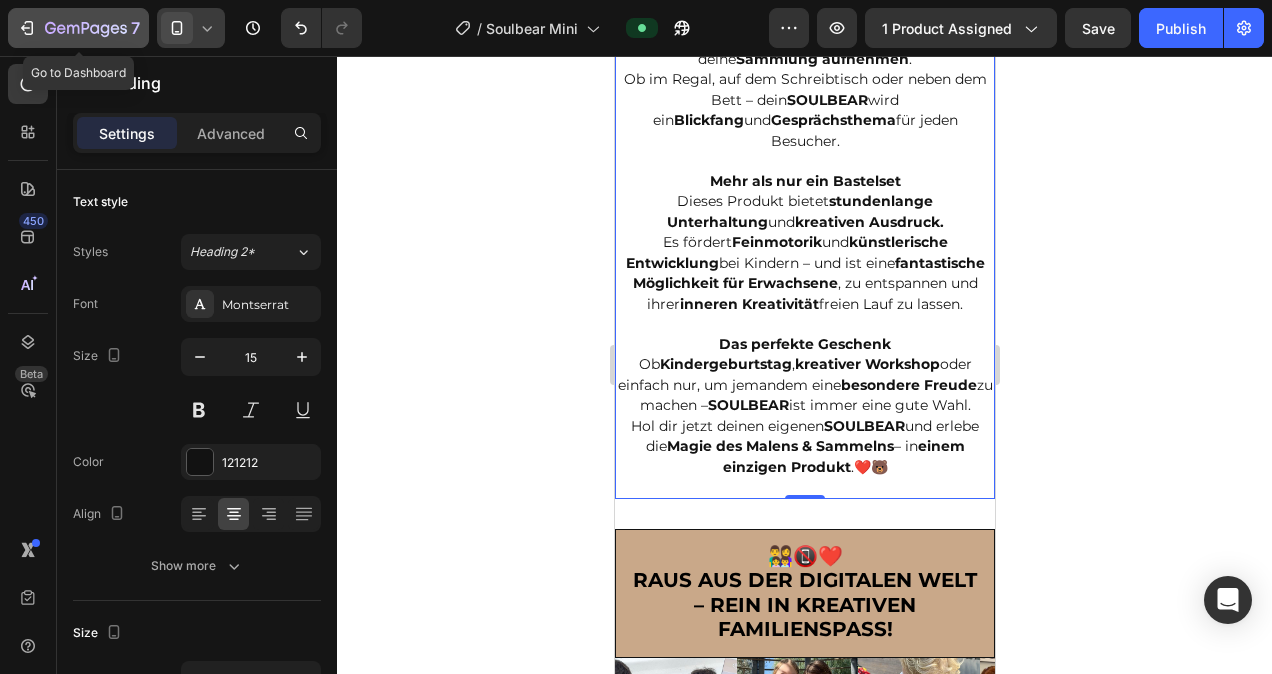 click 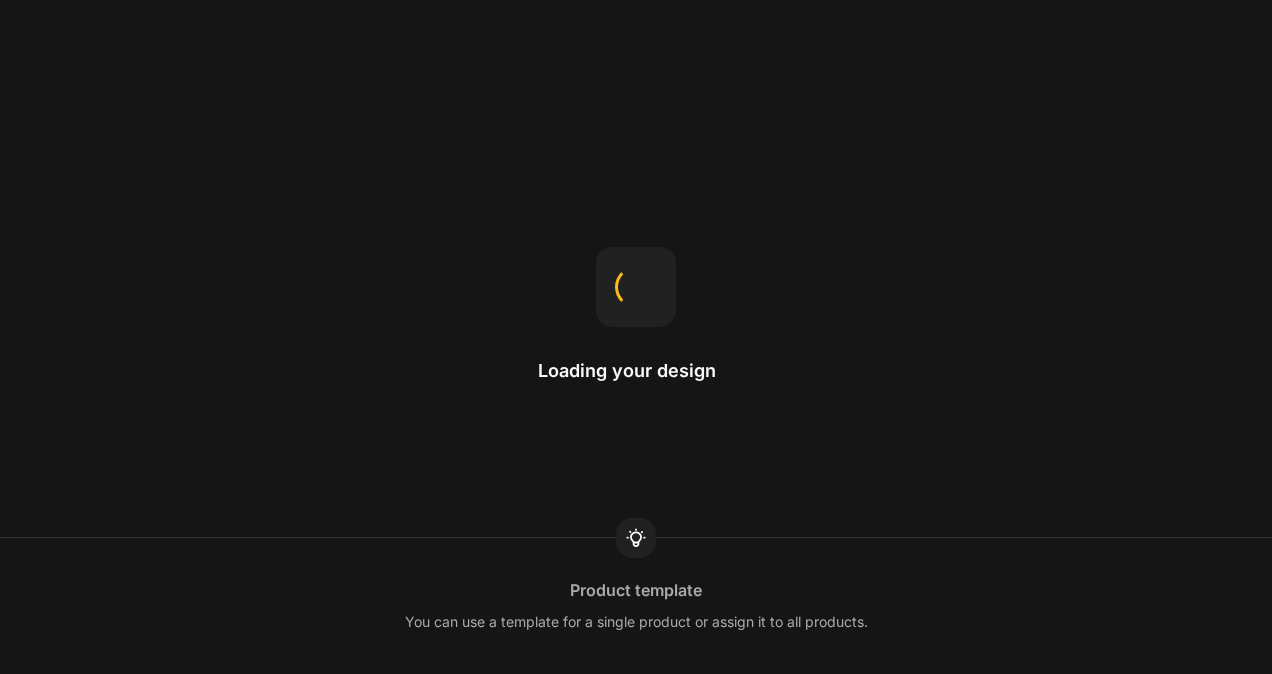 scroll, scrollTop: 0, scrollLeft: 0, axis: both 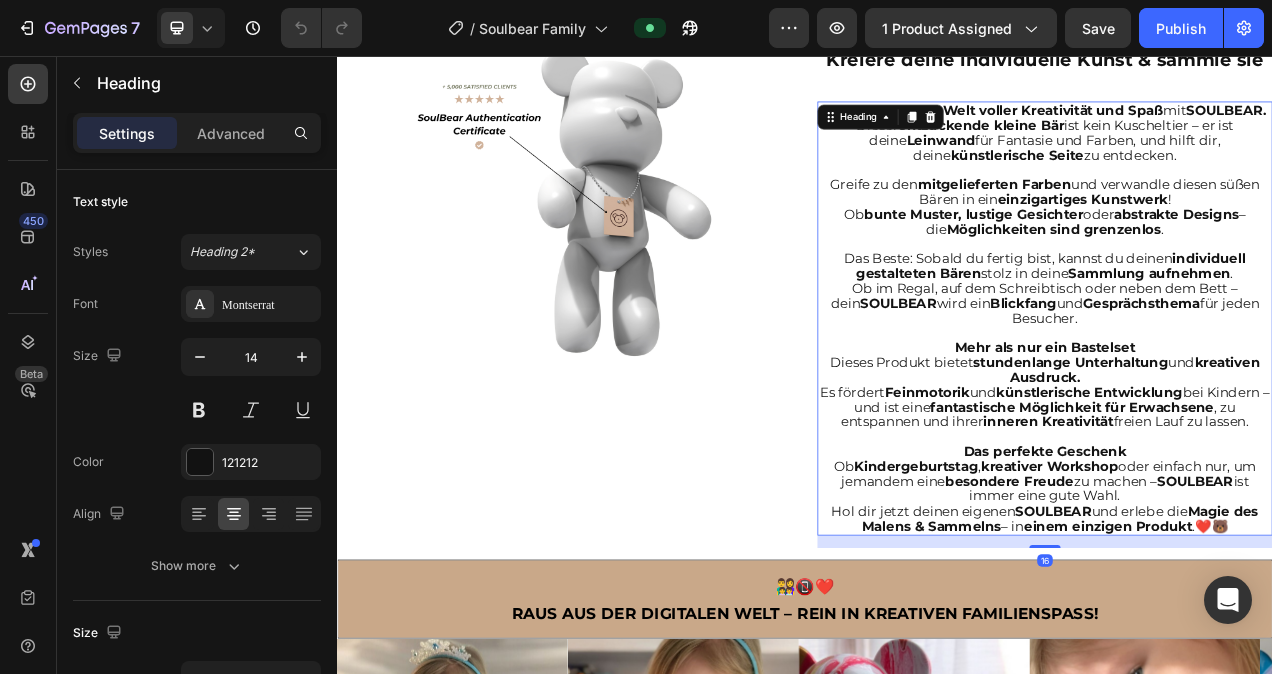 click on "Tauche  ein in eine  Welt voller Kreativität   und Spaß  mit  SOULBEAR. Dieser  entzückende kleine Bär  ist kein Kuscheltier – er ist deine  Leinwand  für Fantasie und Farben, und hilft dir, deine  künstlerische Seite  zu entdecken. Greife zu den  mitgelieferten Farben  und verwandle diesen süßen Bären in ein  einzigartiges Kunstwerk ! Ob  bunte Muster, lustige Gesichter  oder  abstrakte Designs  – die  Möglichkeiten sind grenzenlos . Das Beste: Sobald du fertig bist, kannst du deinen  individuell gestalteten Bären  stolz in deine  Sammlung aufnehmen . Ob im Regal, auf dem Schreibtisch oder neben dem Bett – dein  SOULBEAR  wird ein  Blickfang  und  Gesprächsthema  für jeden Besucher. Mehr als nur ein Bastelset Dieses Produkt bietet  stundenlange Unterhaltung  und  kreativen Ausdruck. Es fördert  Feinmotorik  und  künstlerische Entwicklung  bei Kindern – und ist eine  fantastische Möglichkeit für Erwachsene , zu entspannen und ihrer  inneren Kreativität  freien Lauf zu lassen. Ob  ," at bounding box center (1245, 393) 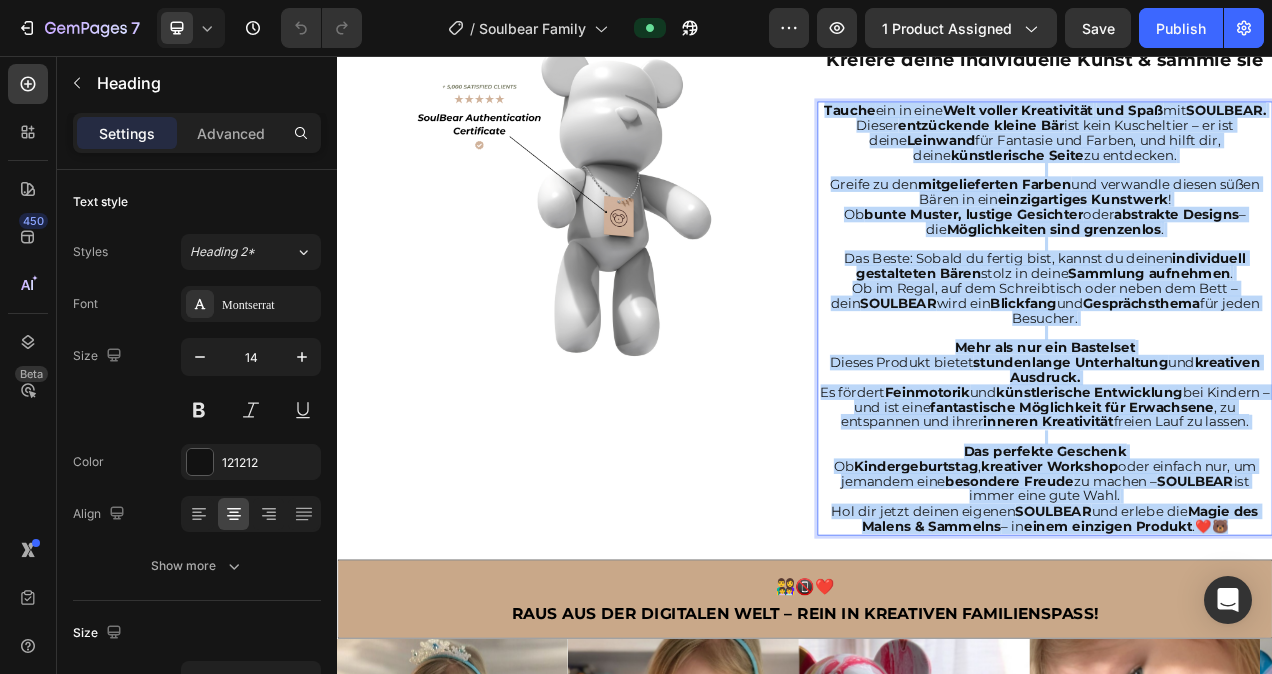 drag, startPoint x: 1481, startPoint y: 672, endPoint x: 992, endPoint y: 127, distance: 732.2199 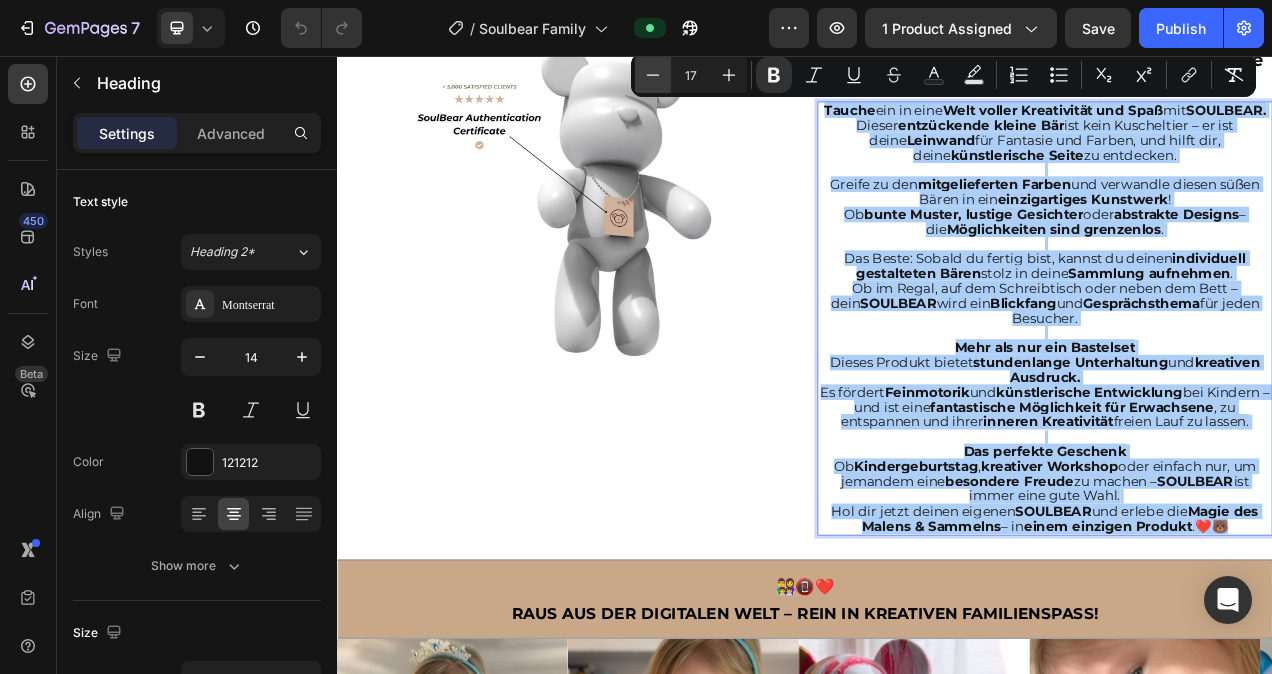 click 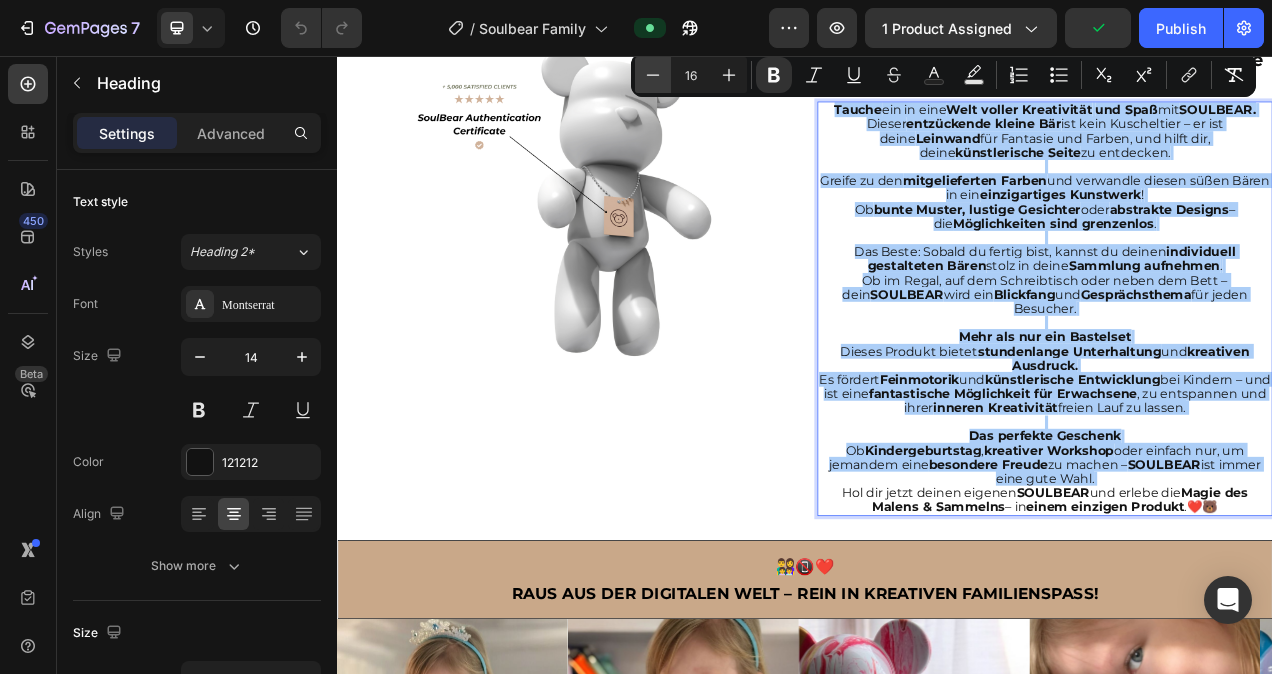 click 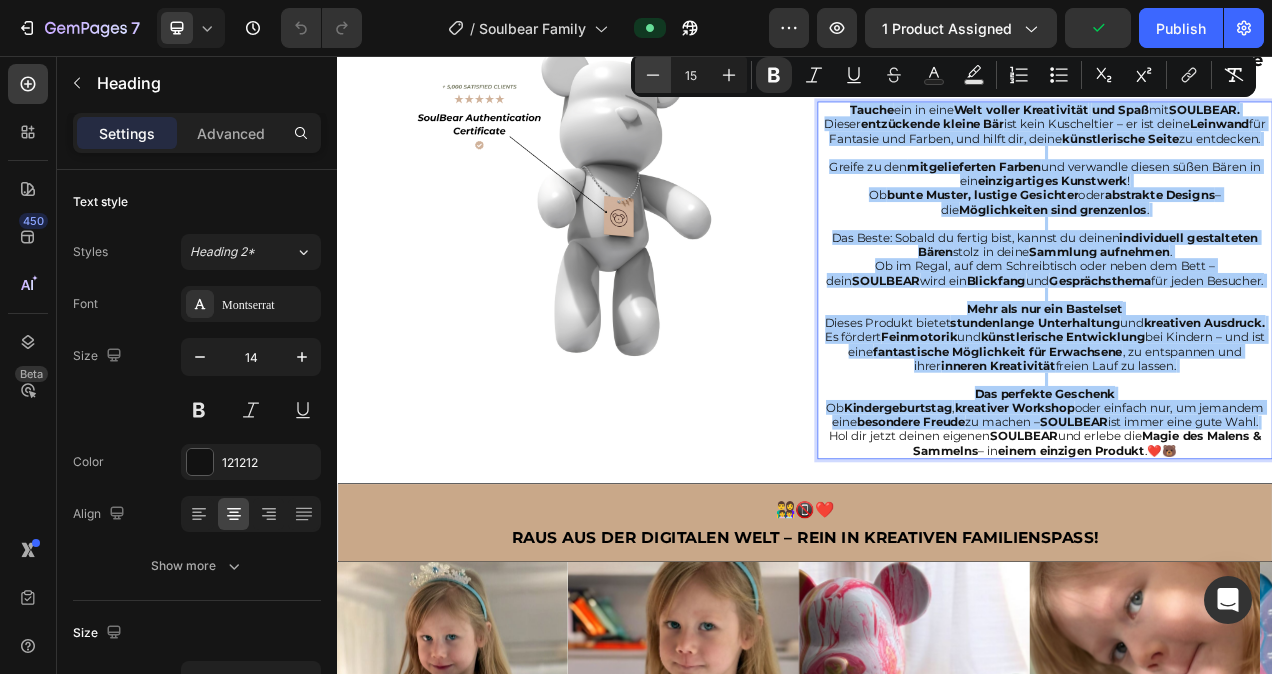 click 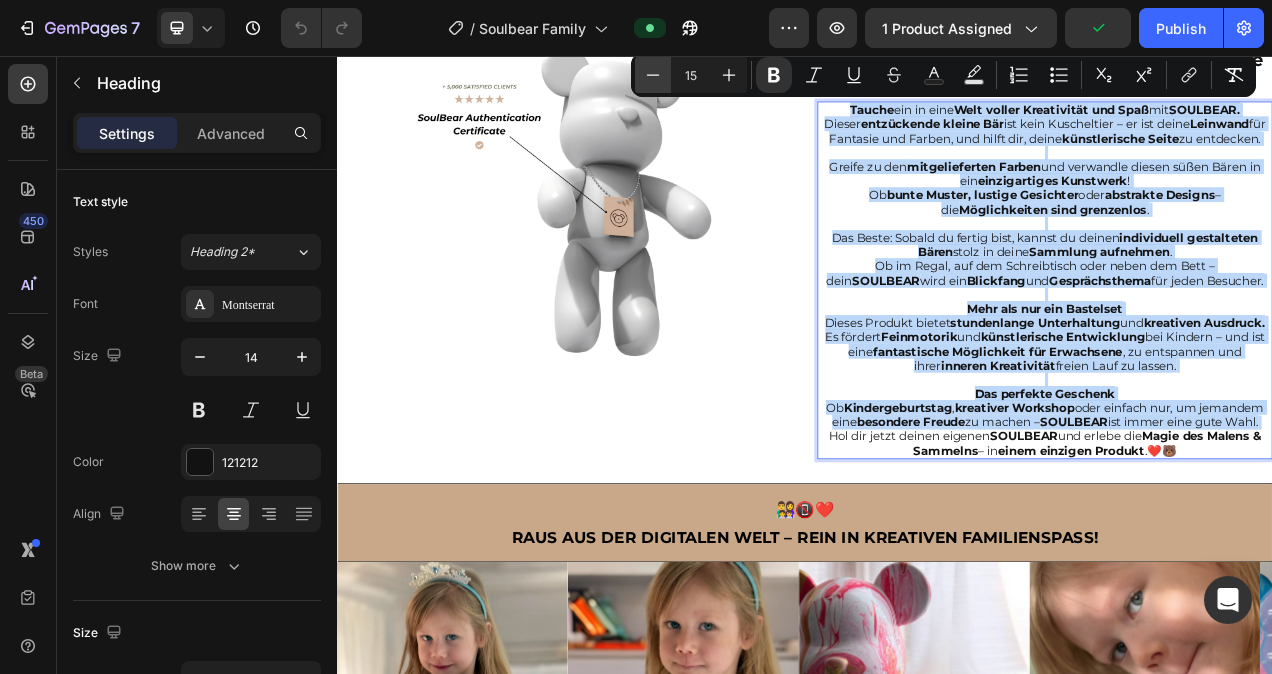 type on "14" 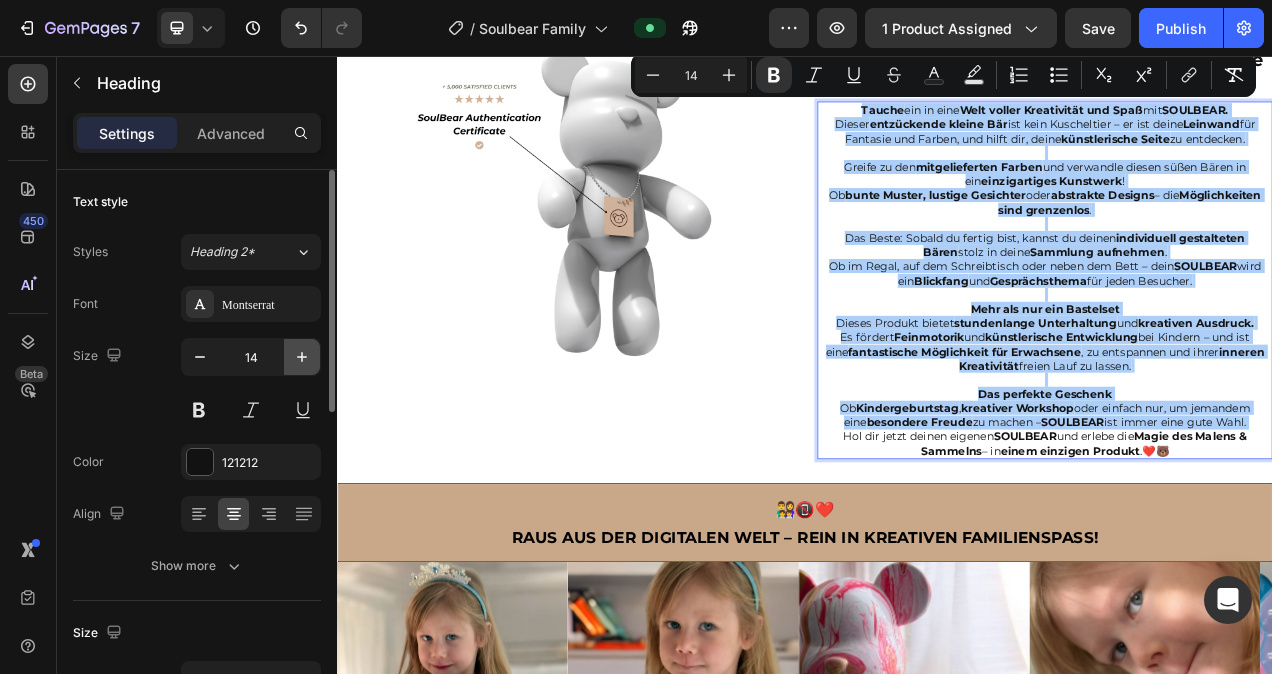 click 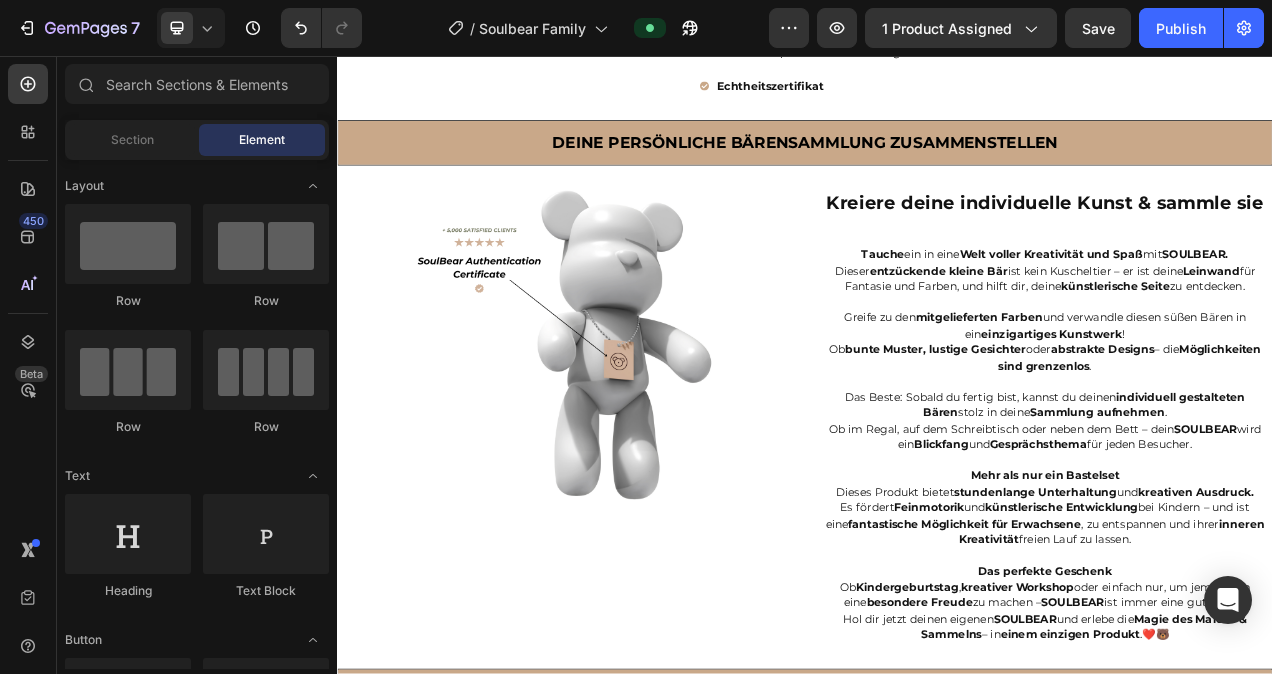 scroll, scrollTop: 1431, scrollLeft: 0, axis: vertical 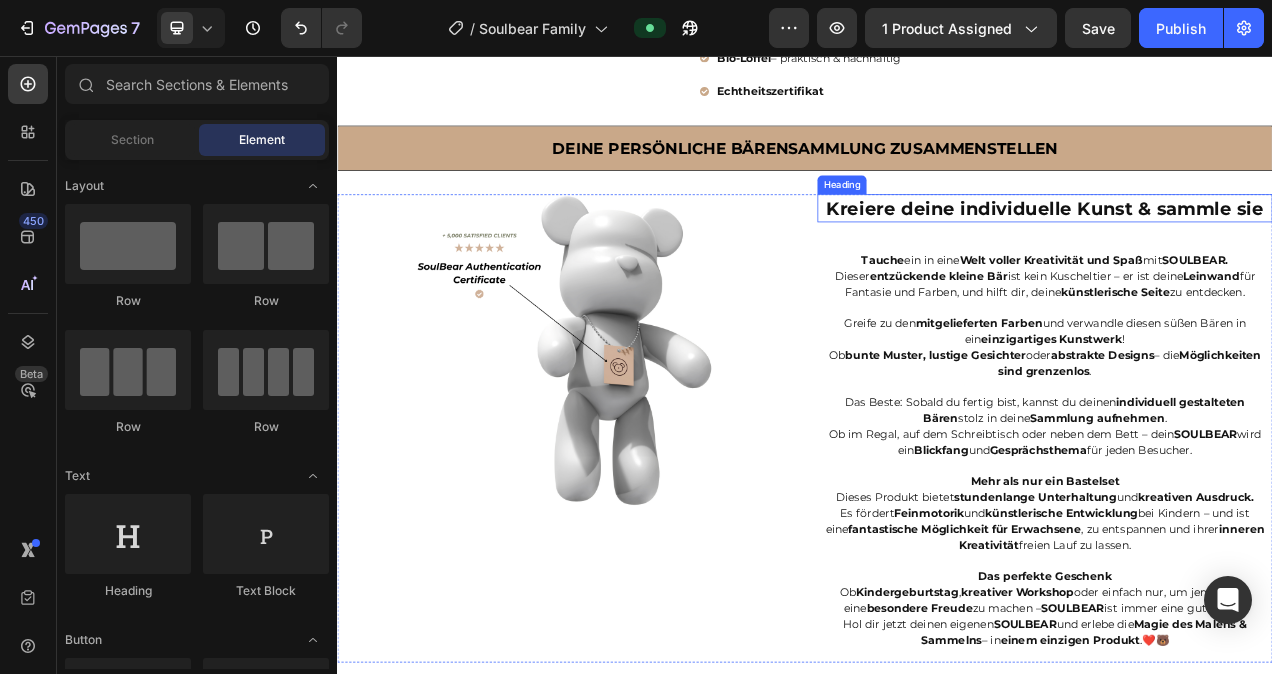 click on "Kreiere deine individuelle Kunst & sammle sie" at bounding box center [1245, 252] 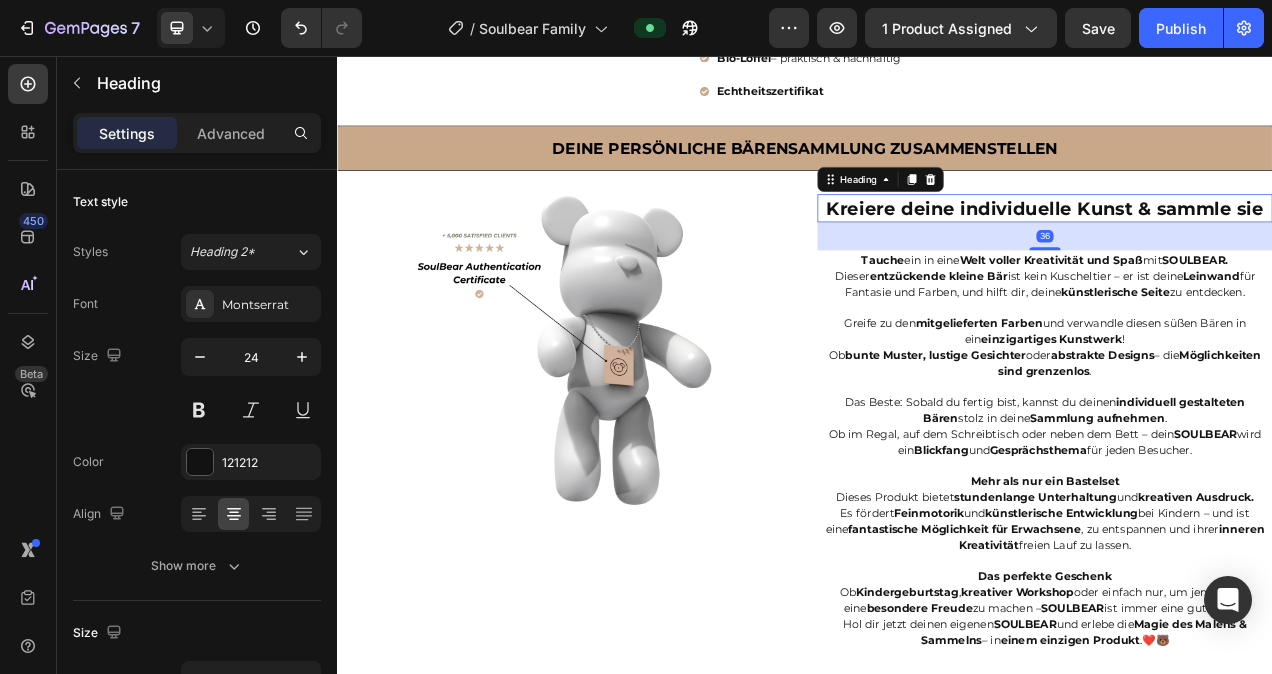 click on "Kreiere deine individuelle Kunst & sammle sie" at bounding box center (1245, 252) 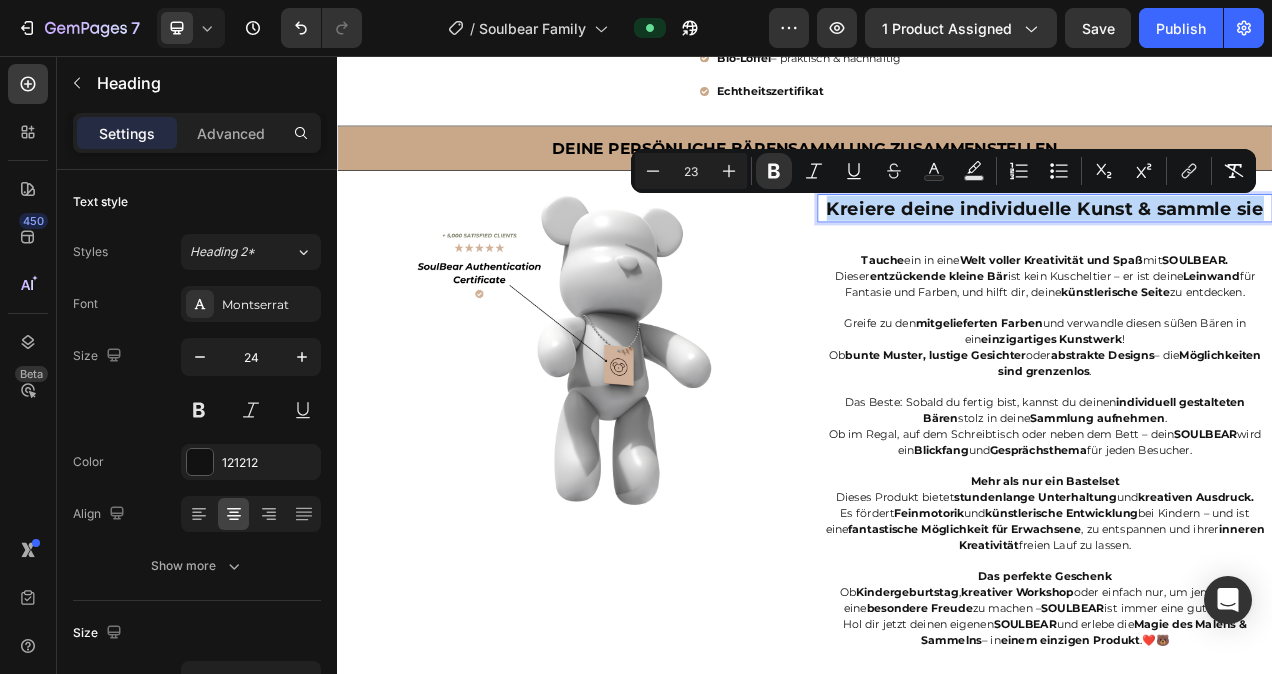drag, startPoint x: 1511, startPoint y: 249, endPoint x: 958, endPoint y: 242, distance: 553.0443 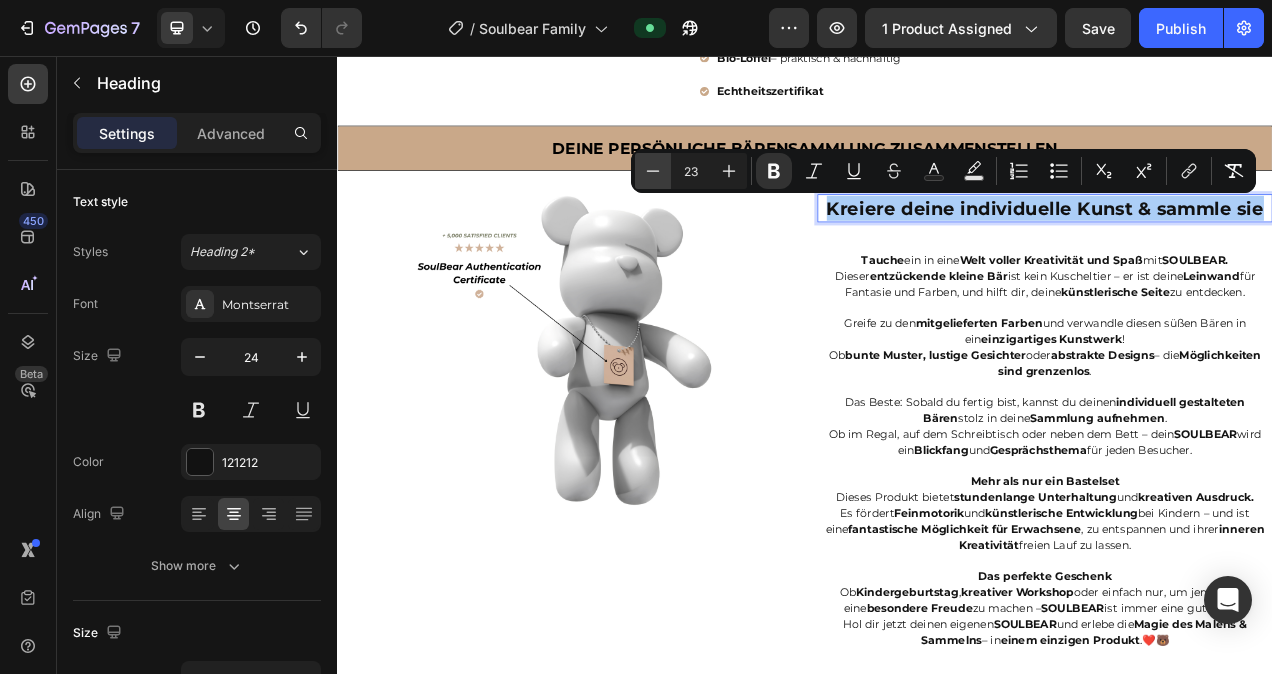 click 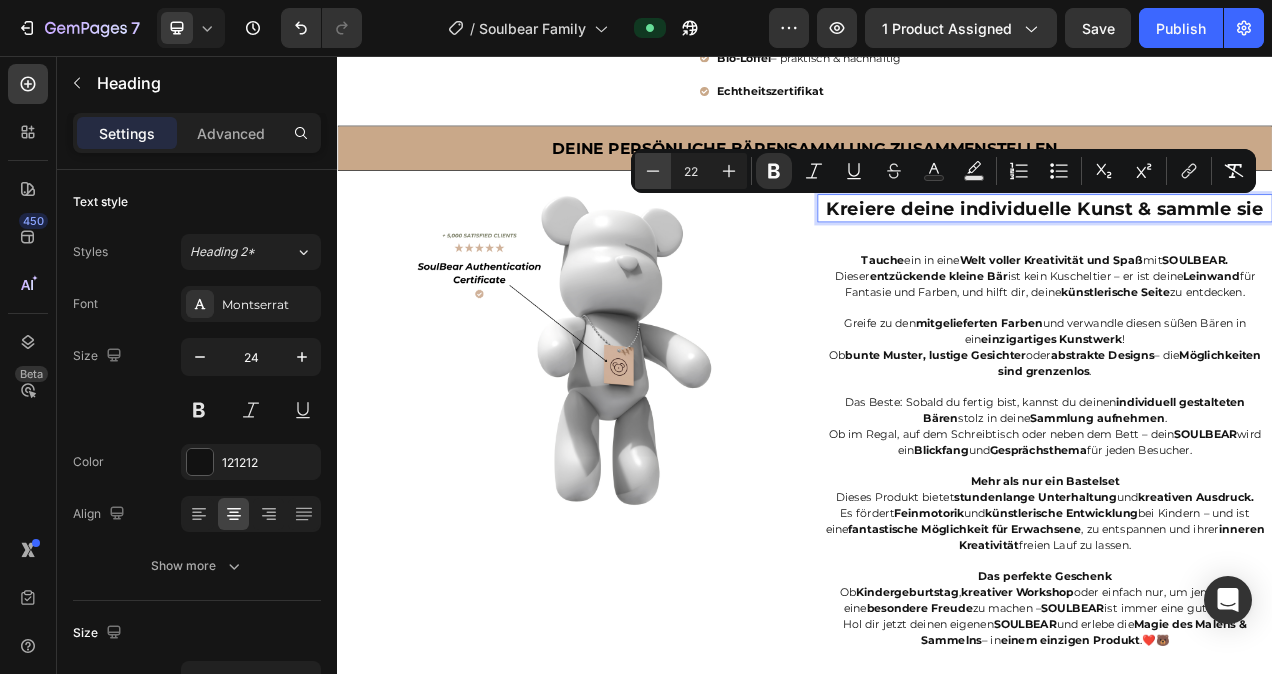 click 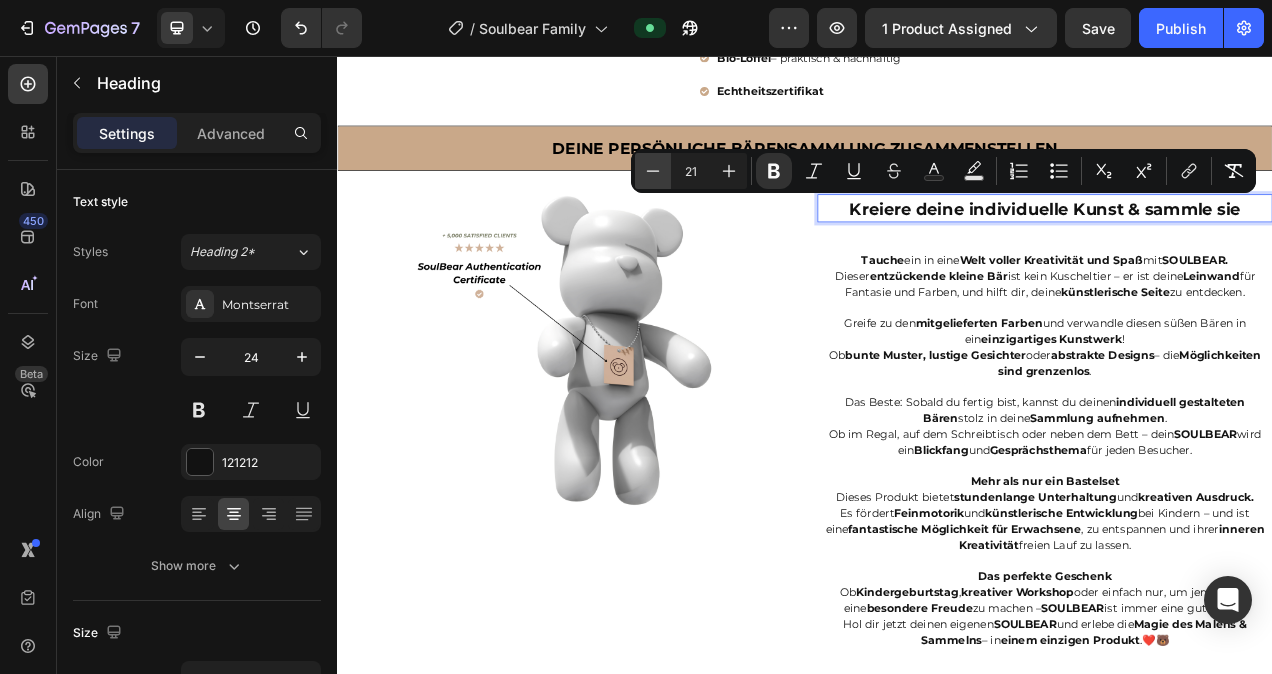 click 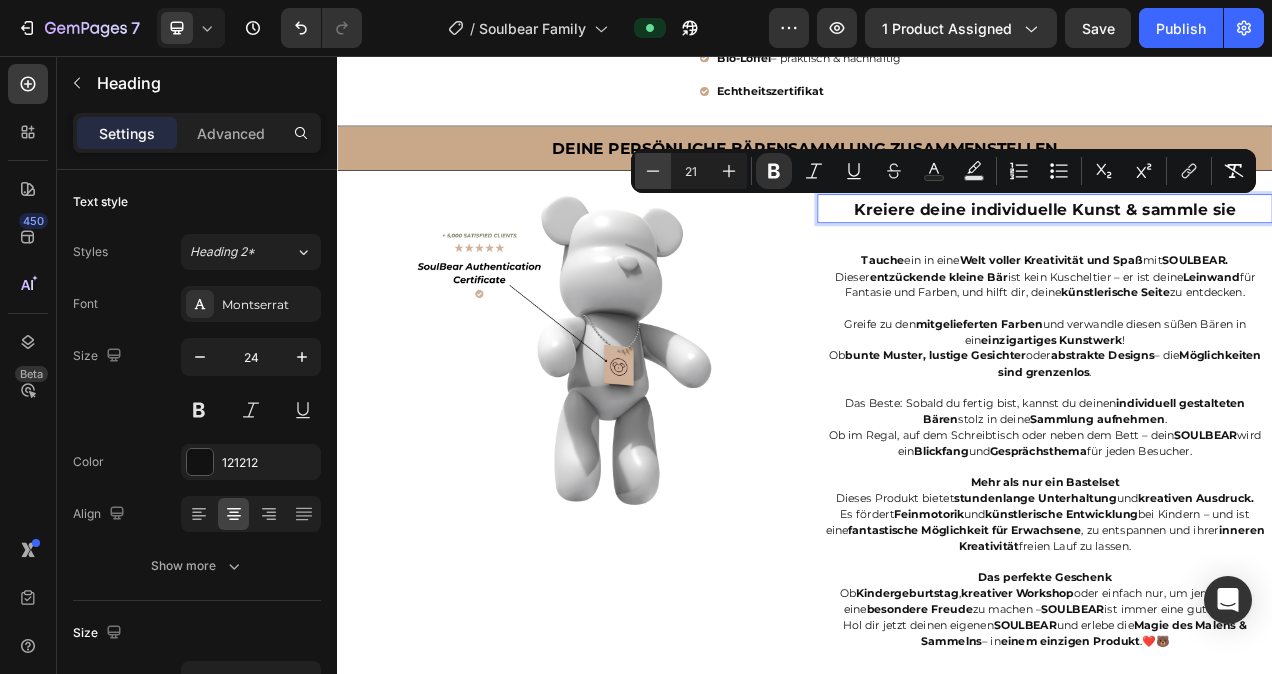 type on "20" 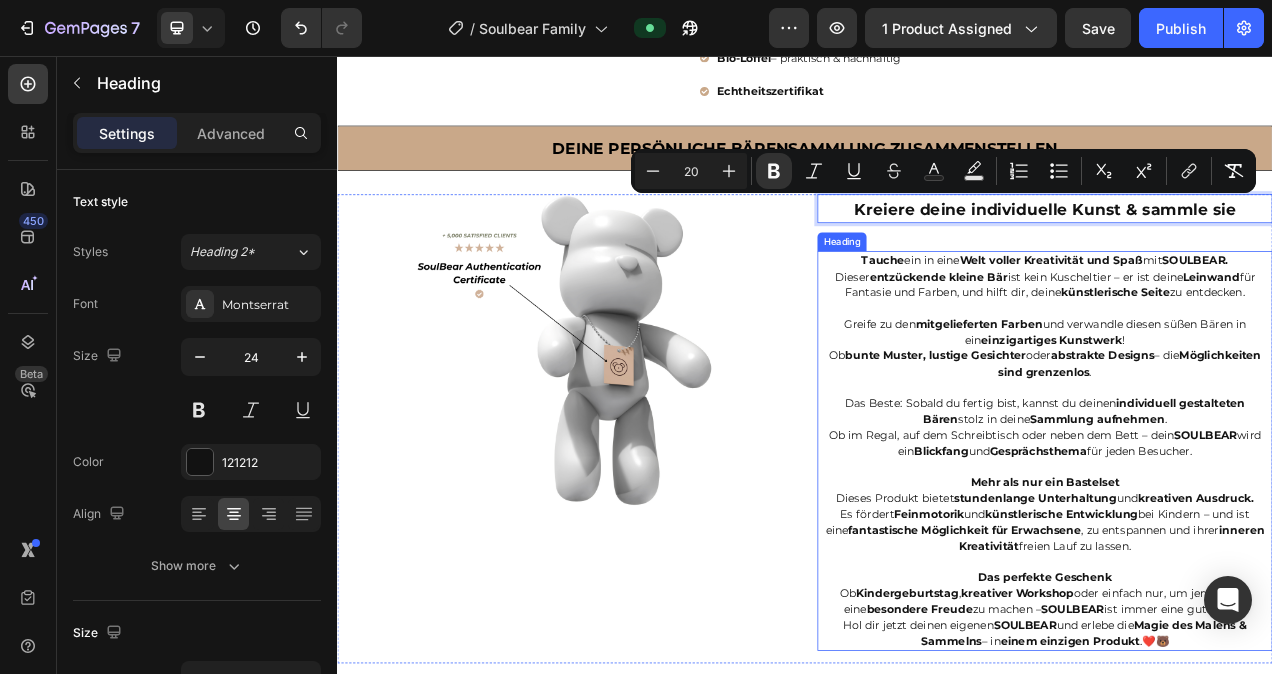 click on "⁠⁠⁠⁠⁠⁠⁠ Tauche  ein in eine  Welt voller Kreativität   und Spaß  mit  SOULBEAR. Dieser  entzückende kleine Bär  ist kein Kuscheltier – er ist deine  Leinwand  für Fantasie und Farben, und hilft dir, deine  künstlerische Seite  zu entdecken. Greife zu den  mitgelieferten Farben  und verwandle diesen süßen Bären in ein  einzigartiges Kunstwerk ! Ob  bunte Muster, lustige Gesichter  oder  abstrakte Designs  – die  Möglichkeiten sind grenzenlos . Das Beste: Sobald du fertig bist, kannst du deinen  individuell gestalteten Bären  stolz in deine  Sammlung aufnehmen . Ob im Regal, auf dem Schreibtisch oder neben dem Bett – dein  SOULBEAR  wird ein  Blickfang  und  Gesprächsthema  für jeden Besucher. Mehr als nur ein Bastelset Dieses Produkt bietet  stundenlange Unterhaltung  und  kreativen Ausdruck. Es fördert  Feinmotorik  und  künstlerische Entwicklung  bei Kindern – und ist eine  fantastische Möglichkeit für Erwachsene , zu entspannen und ihrer  inneren Kreativität Ob  ," at bounding box center (1245, 563) 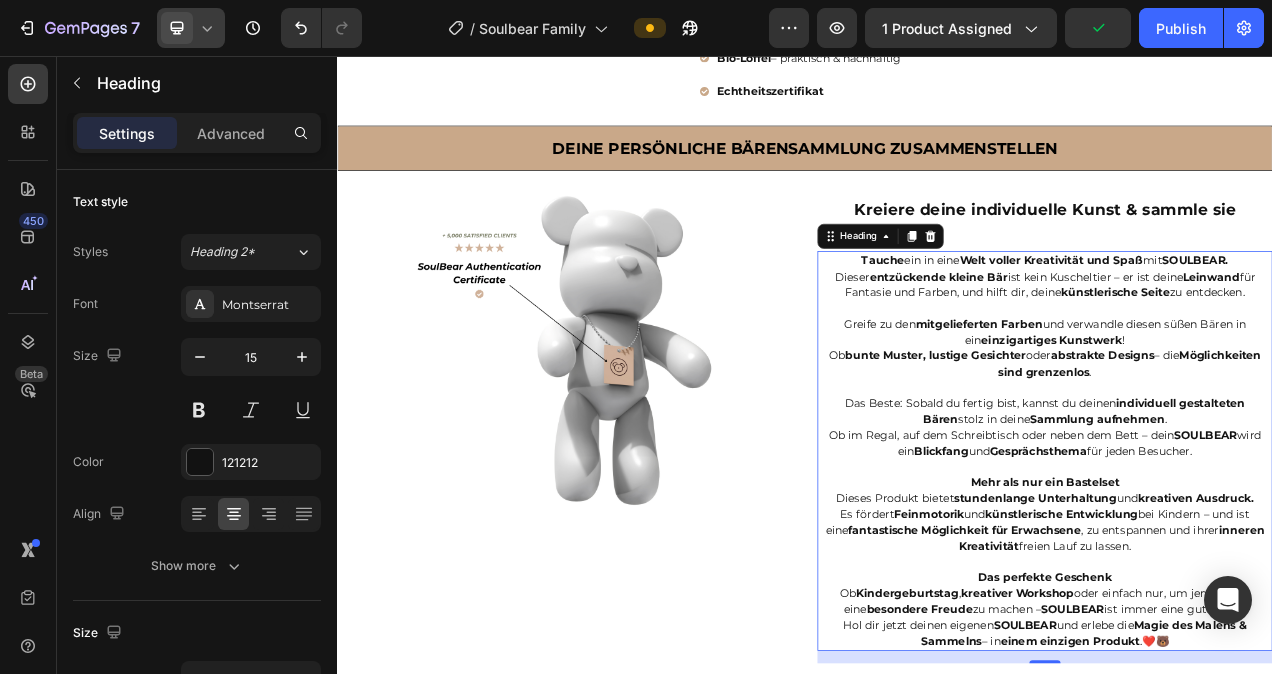 click 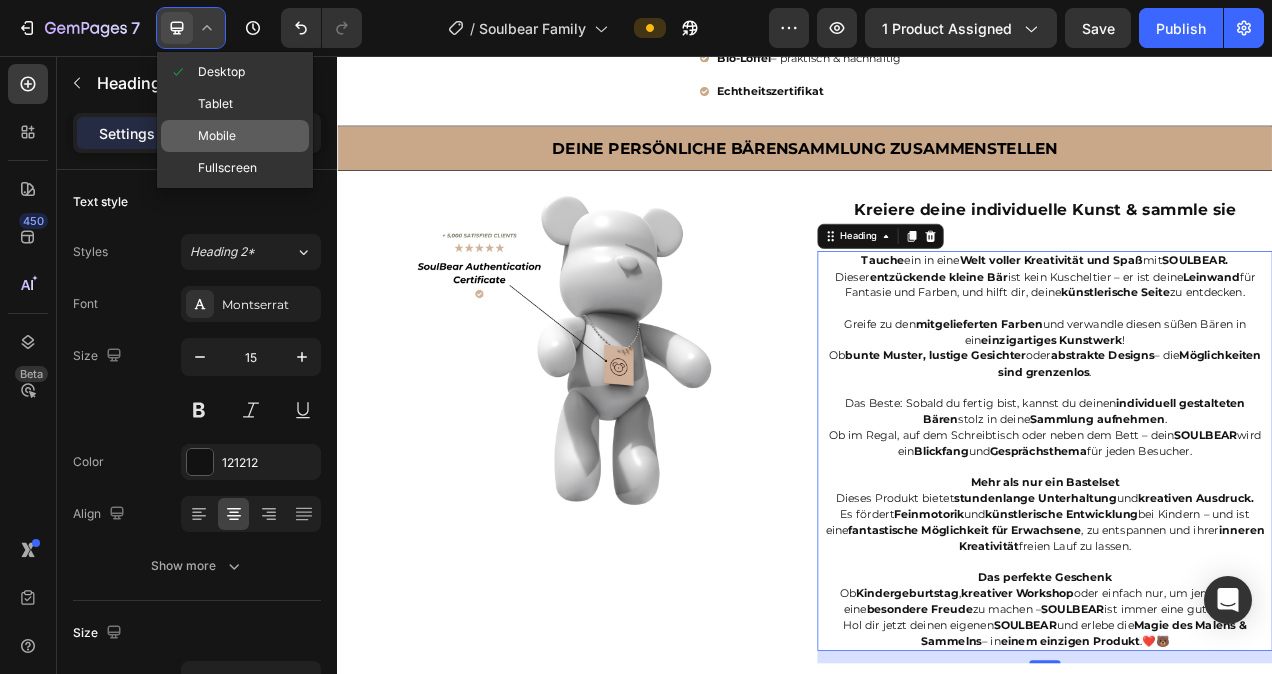 click on "Mobile" at bounding box center [217, 136] 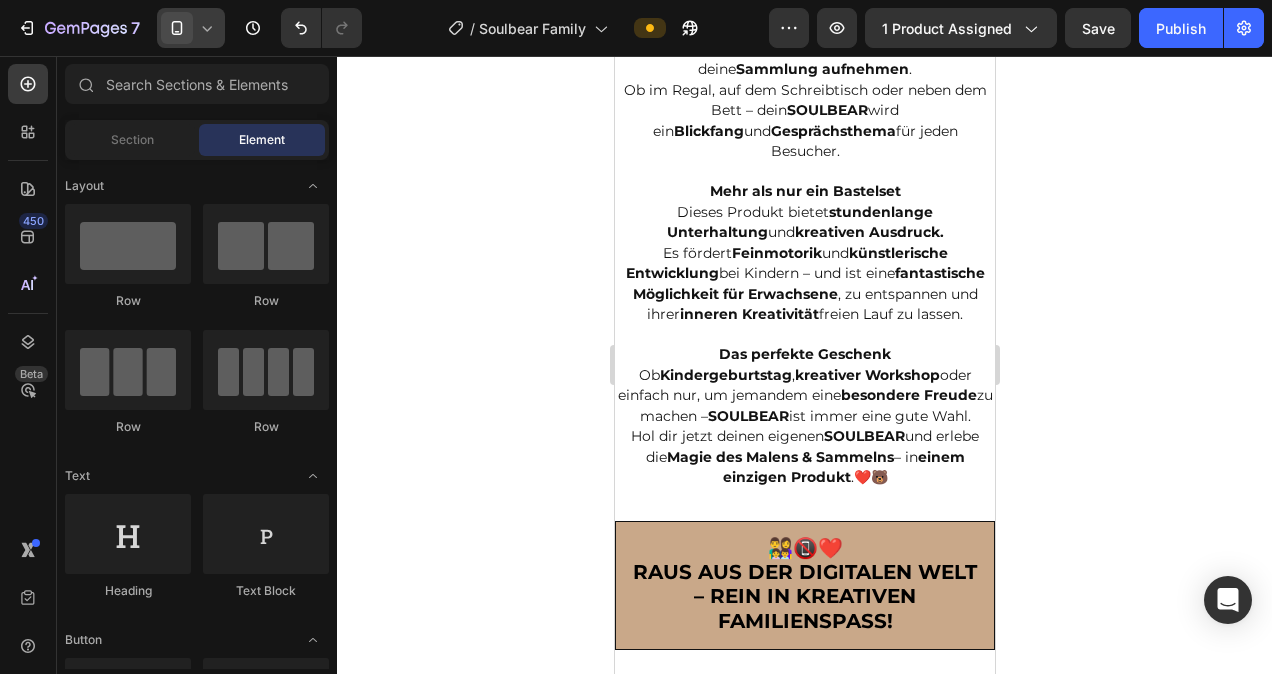 scroll, scrollTop: 2519, scrollLeft: 0, axis: vertical 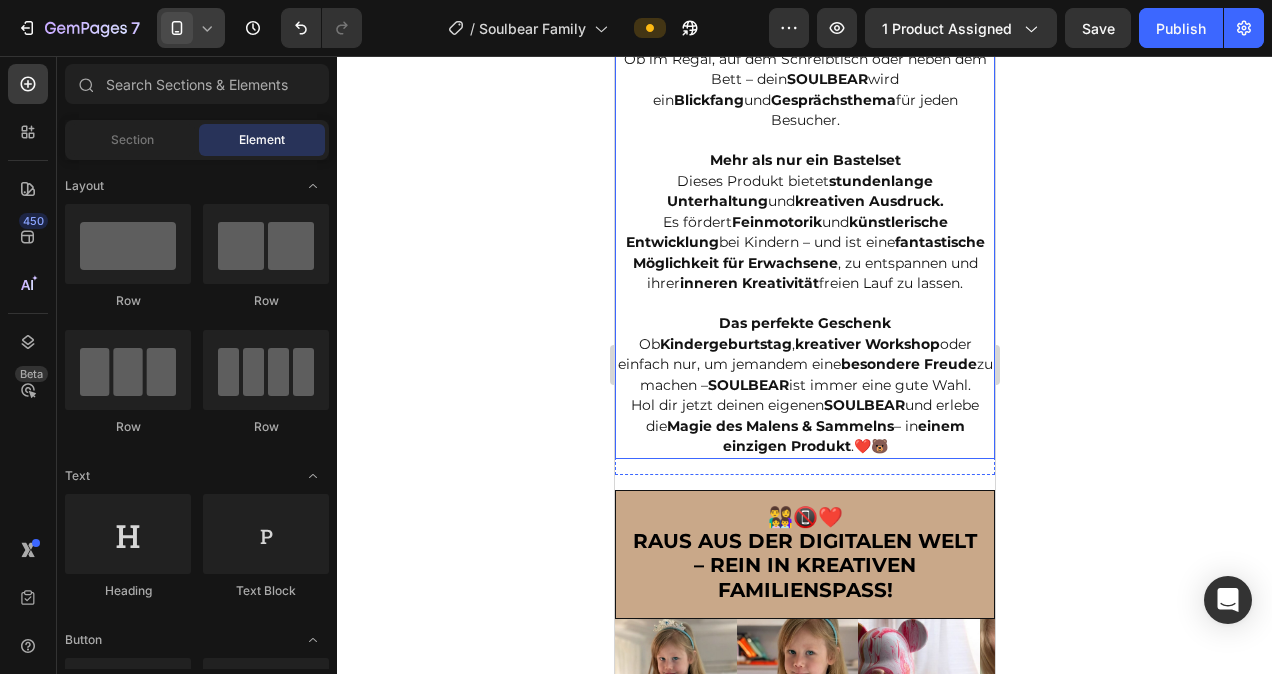 click on "Hol dir jetzt deinen eigenen  SOULBEAR  und erlebe die  Magie des Malens & Sammelns  – in  einem einzigen Produkt .❤️🐻" at bounding box center (804, 425) 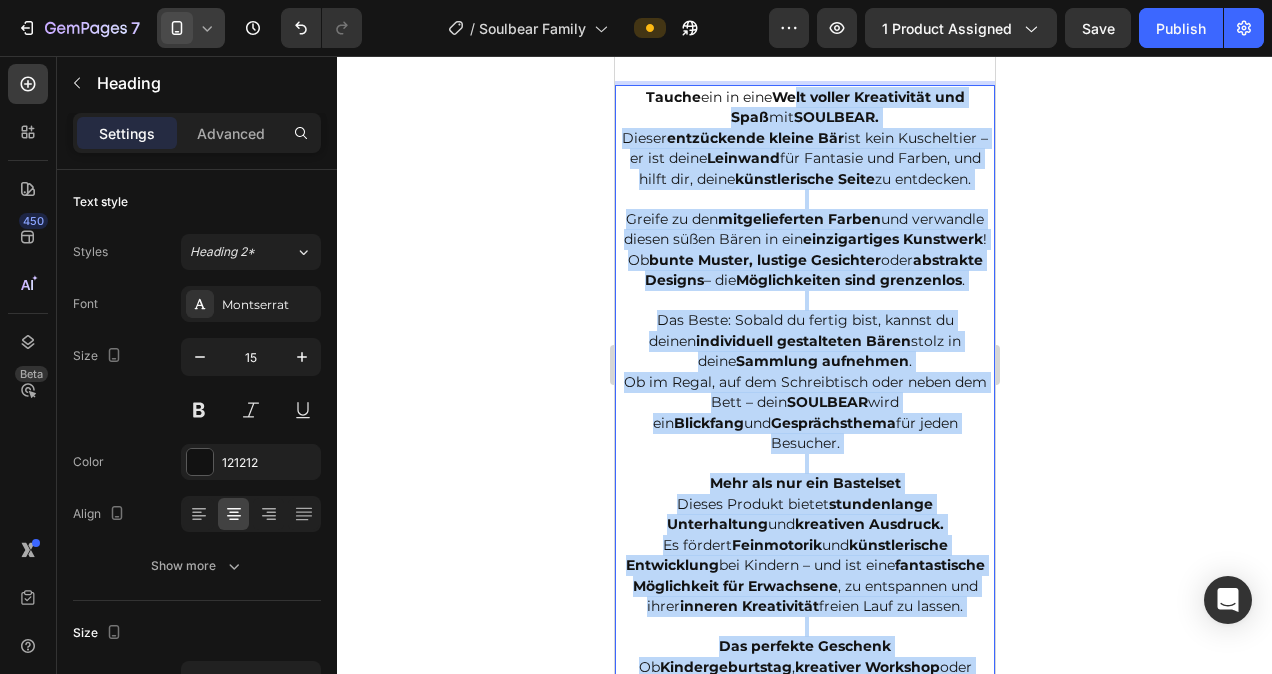 scroll, scrollTop: 2178, scrollLeft: 0, axis: vertical 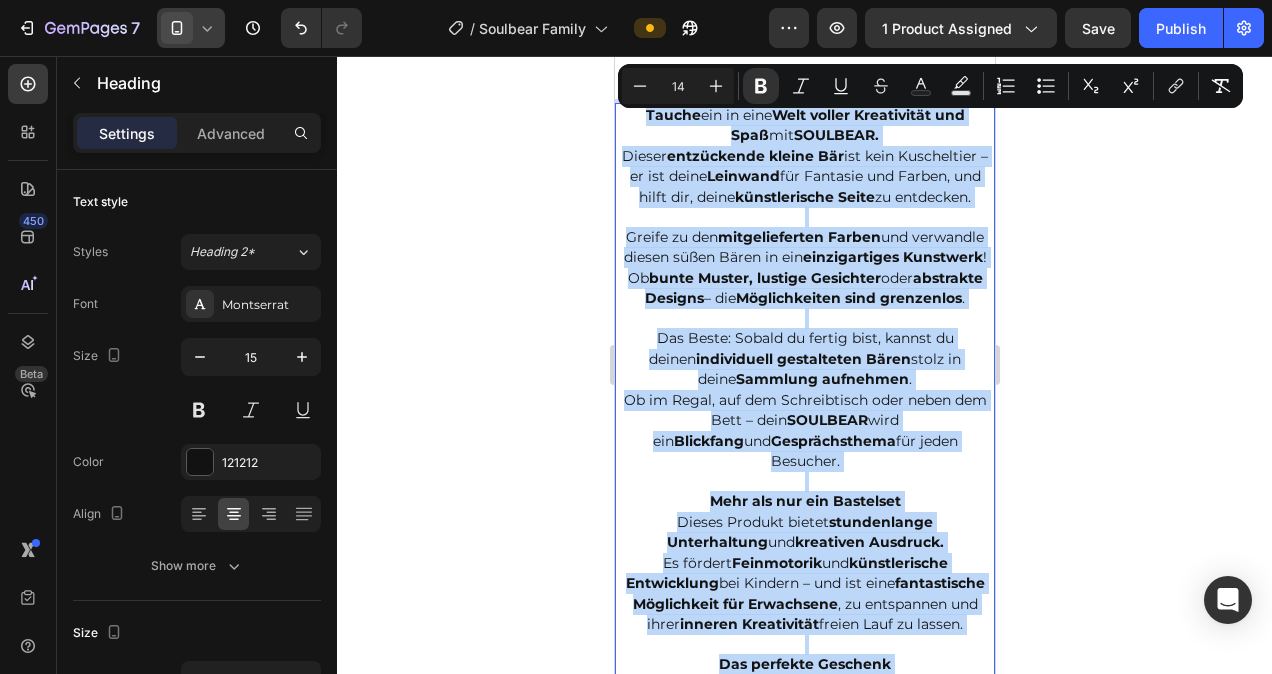 drag, startPoint x: 903, startPoint y: 482, endPoint x: 1244, endPoint y: 157, distance: 471.069 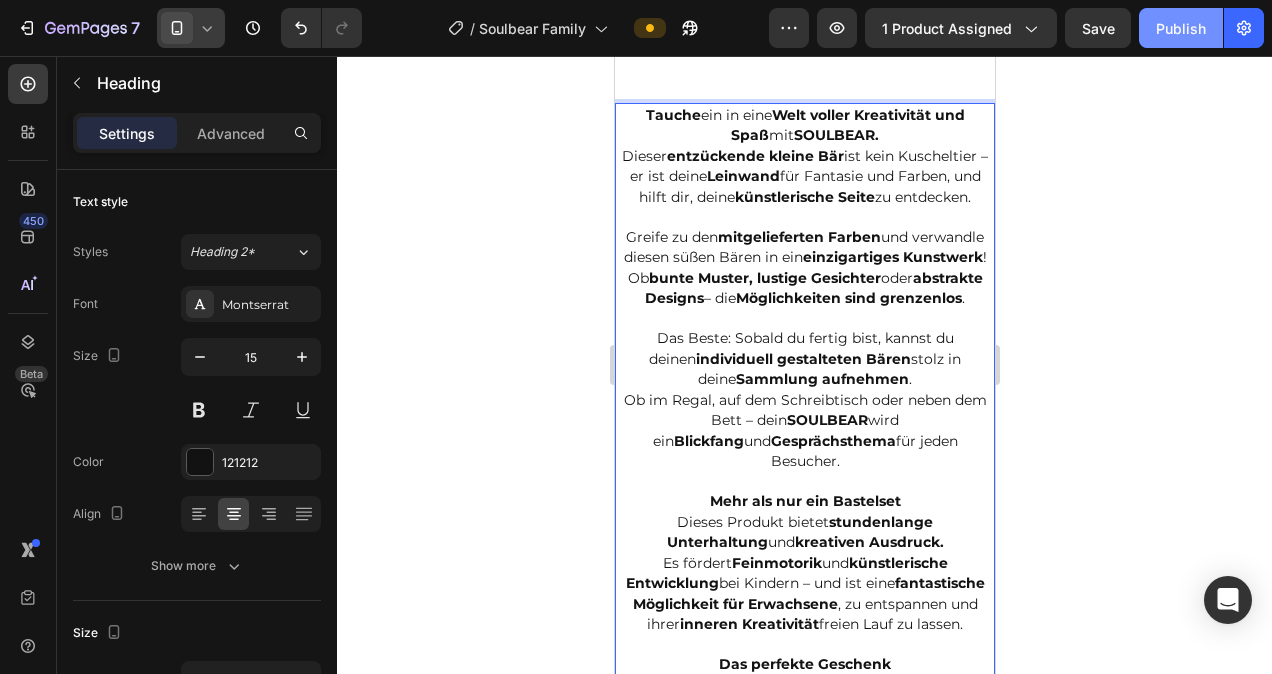 click on "Publish" at bounding box center [1181, 28] 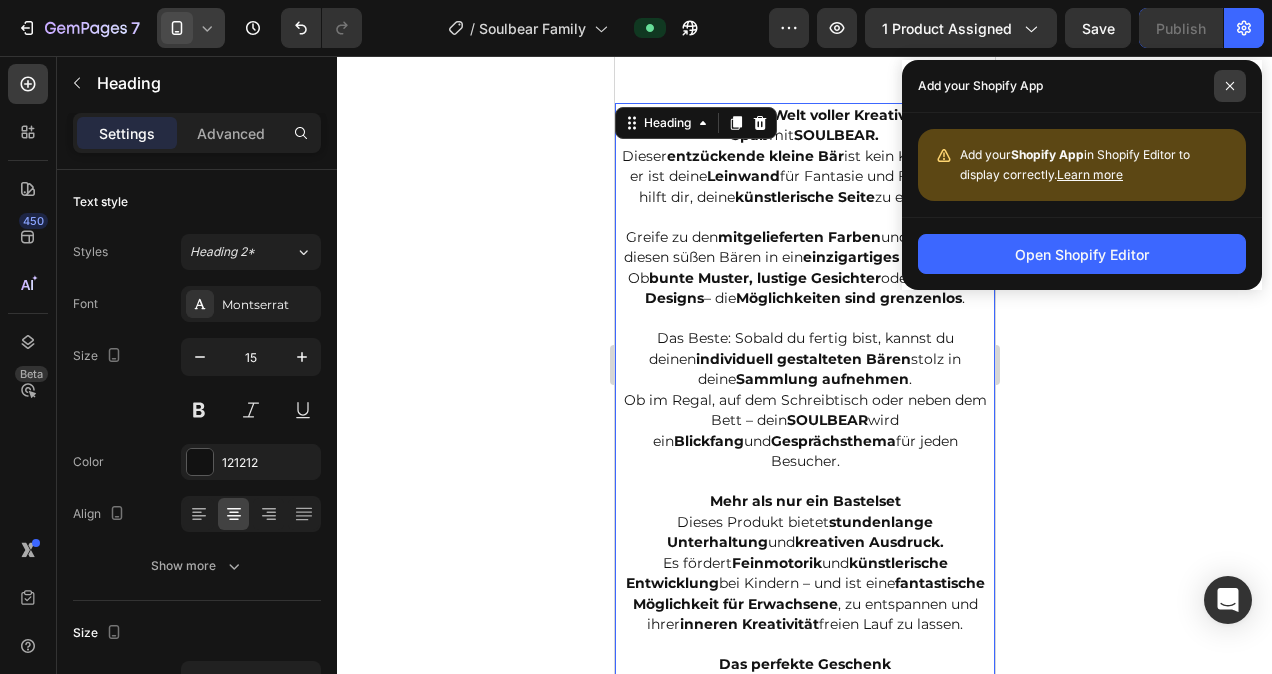 click at bounding box center [1230, 86] 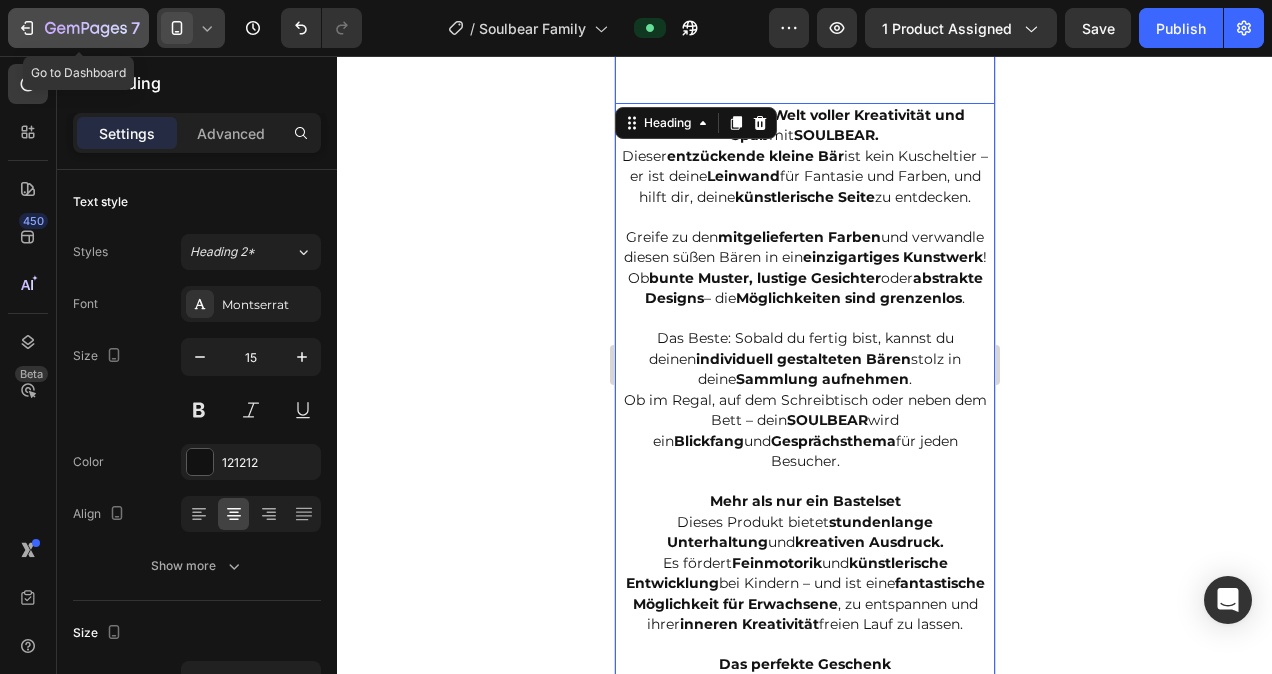 click 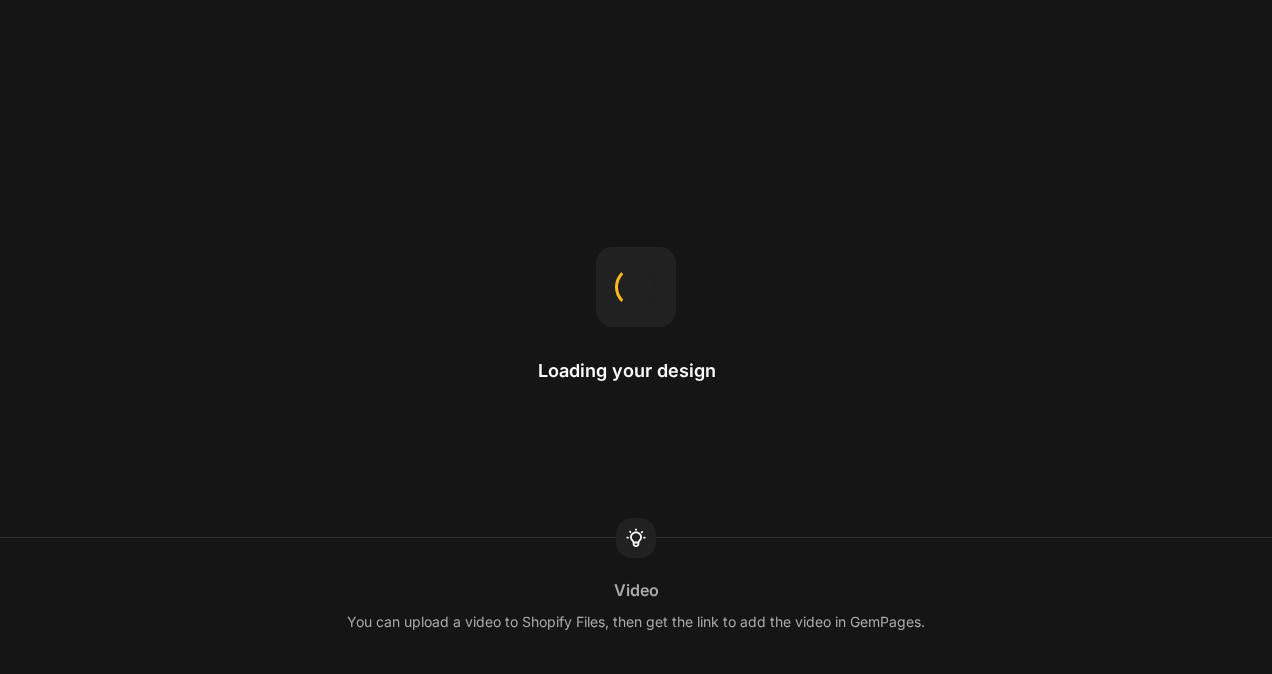 scroll, scrollTop: 0, scrollLeft: 0, axis: both 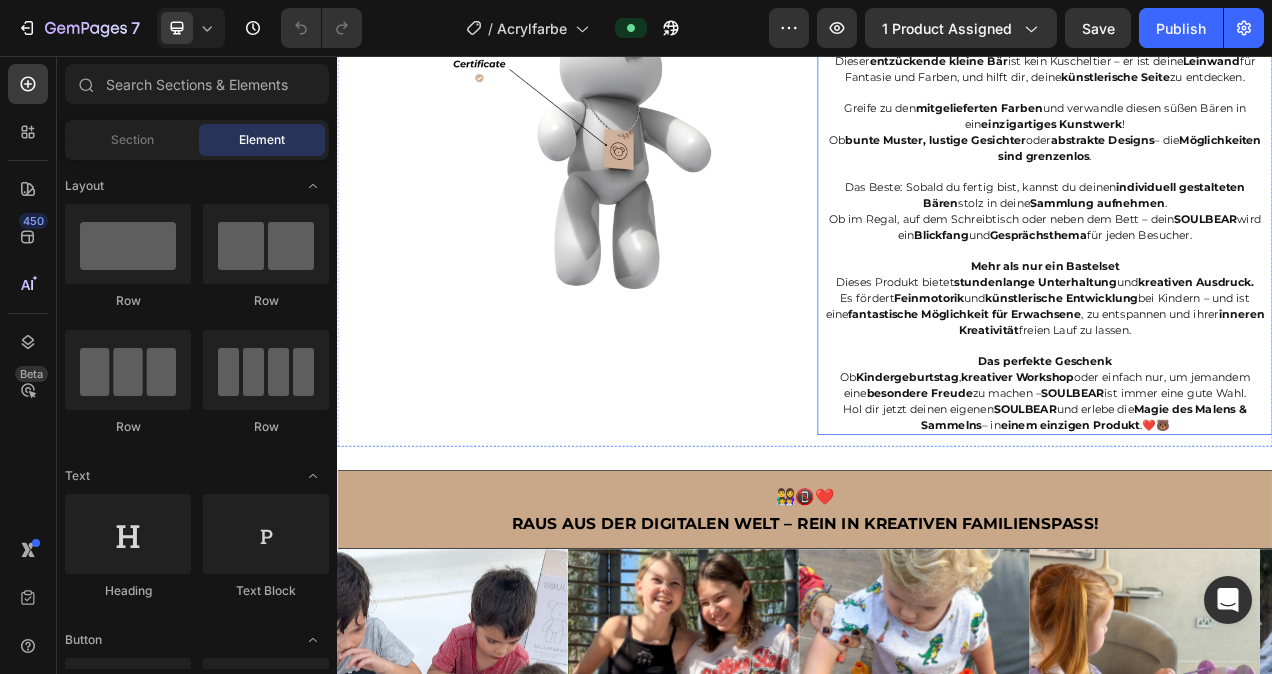 click on "Hol dir jetzt deinen eigenen  SOULBEAR  und erlebe die  Magie des Malens & Sammelns  – in  einem einzigen Produkt .❤️🐻" at bounding box center [1245, 520] 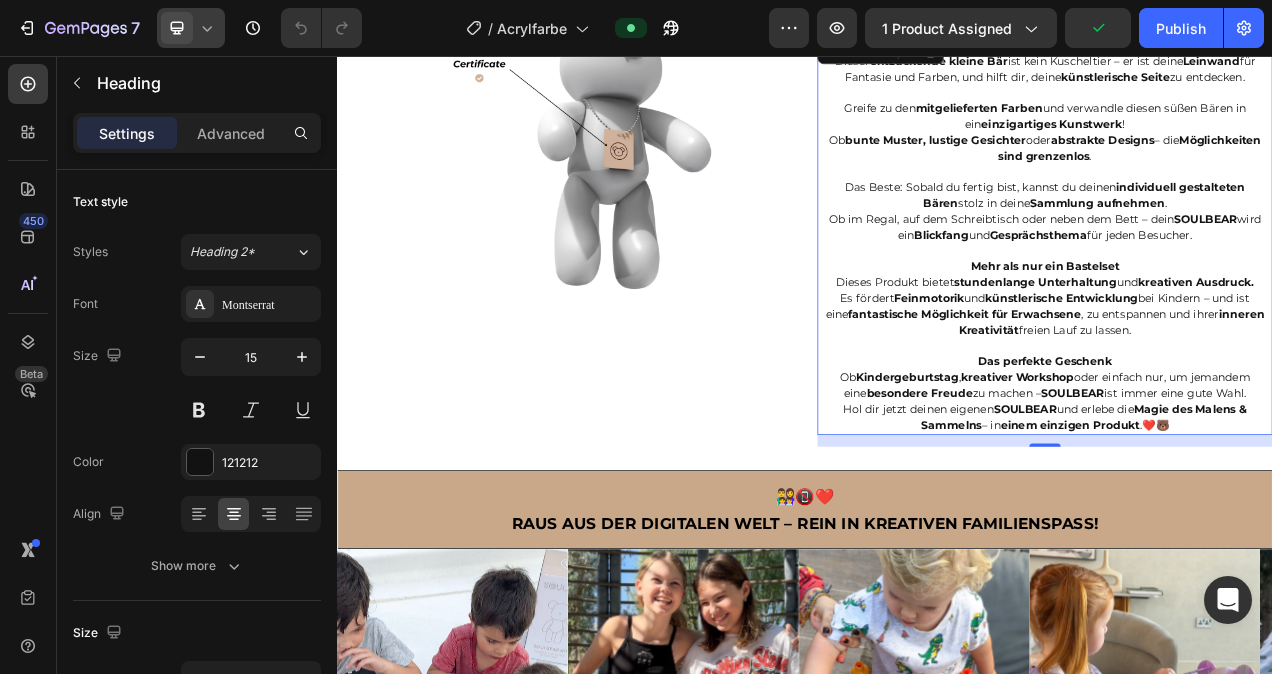 click 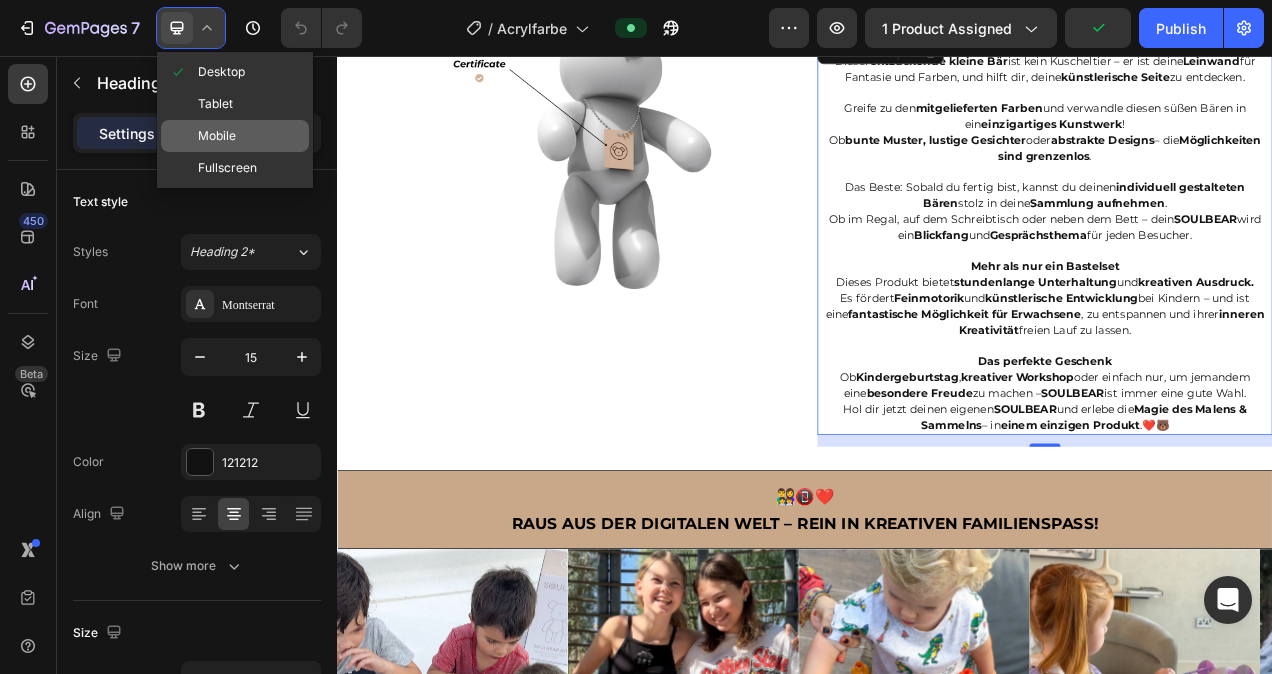 click on "Mobile" 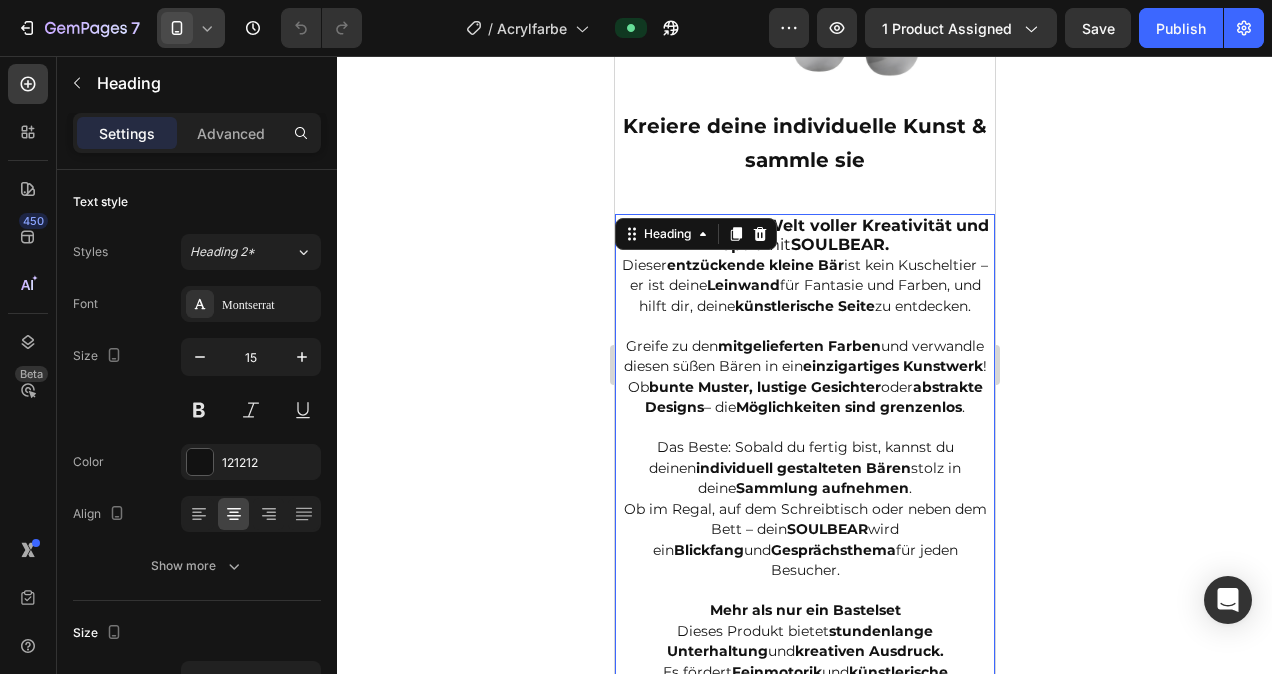 scroll, scrollTop: 1858, scrollLeft: 0, axis: vertical 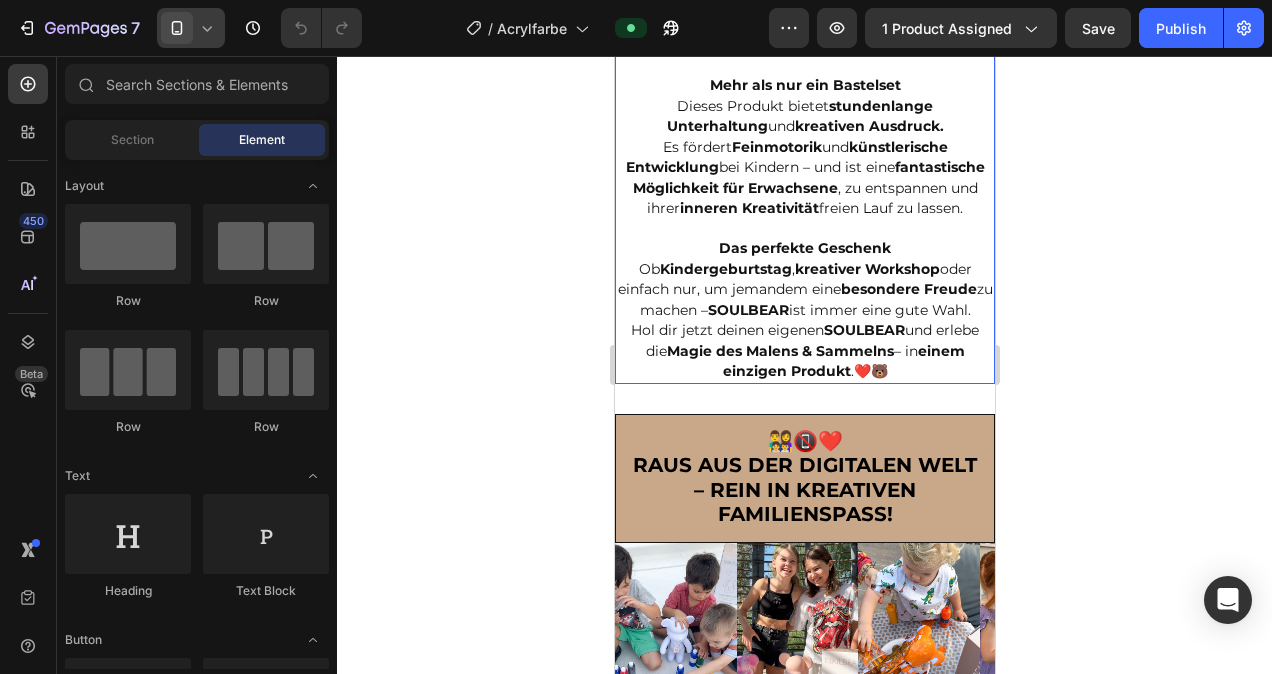 click on "SOULBEAR" at bounding box center (863, 330) 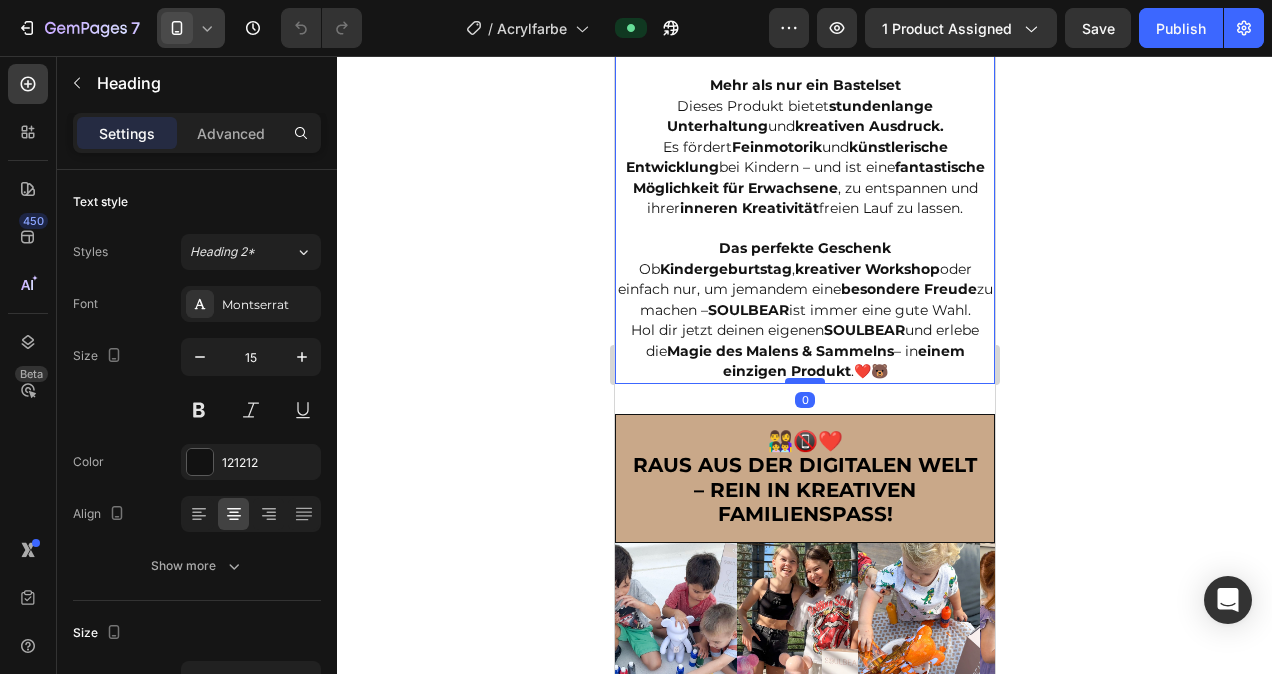 click at bounding box center (804, 381) 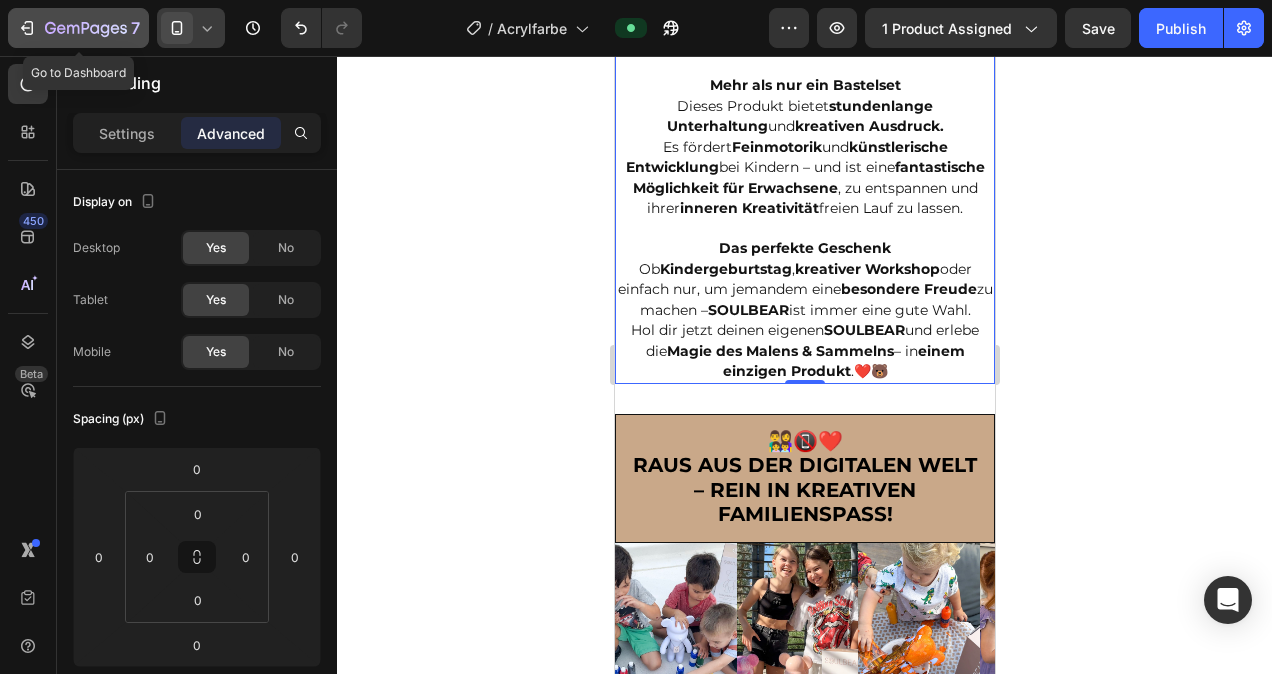 click 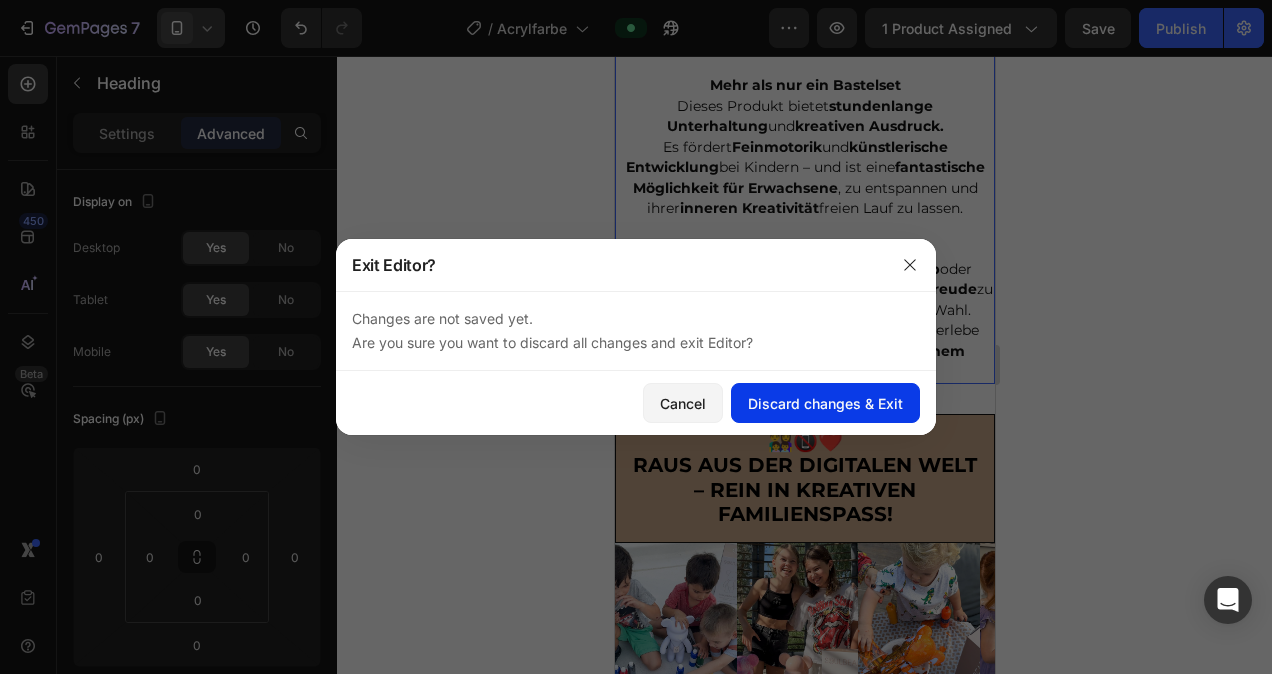 click on "Discard changes & Exit" 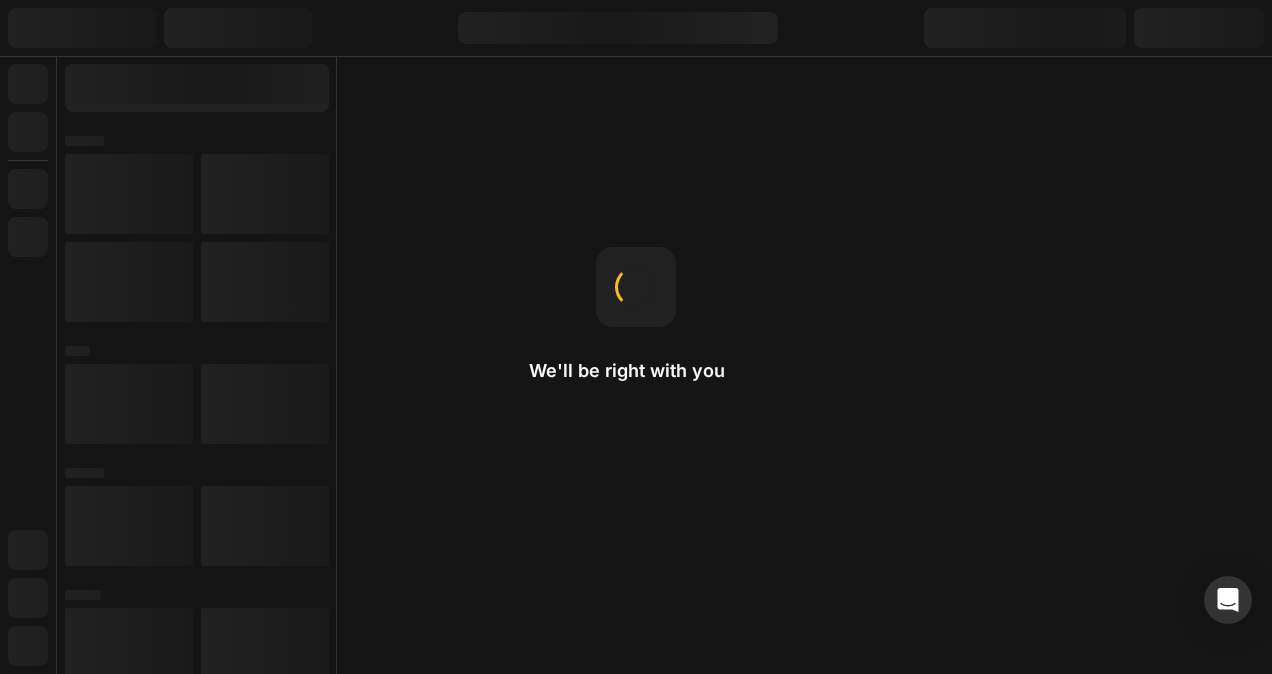 scroll, scrollTop: 0, scrollLeft: 0, axis: both 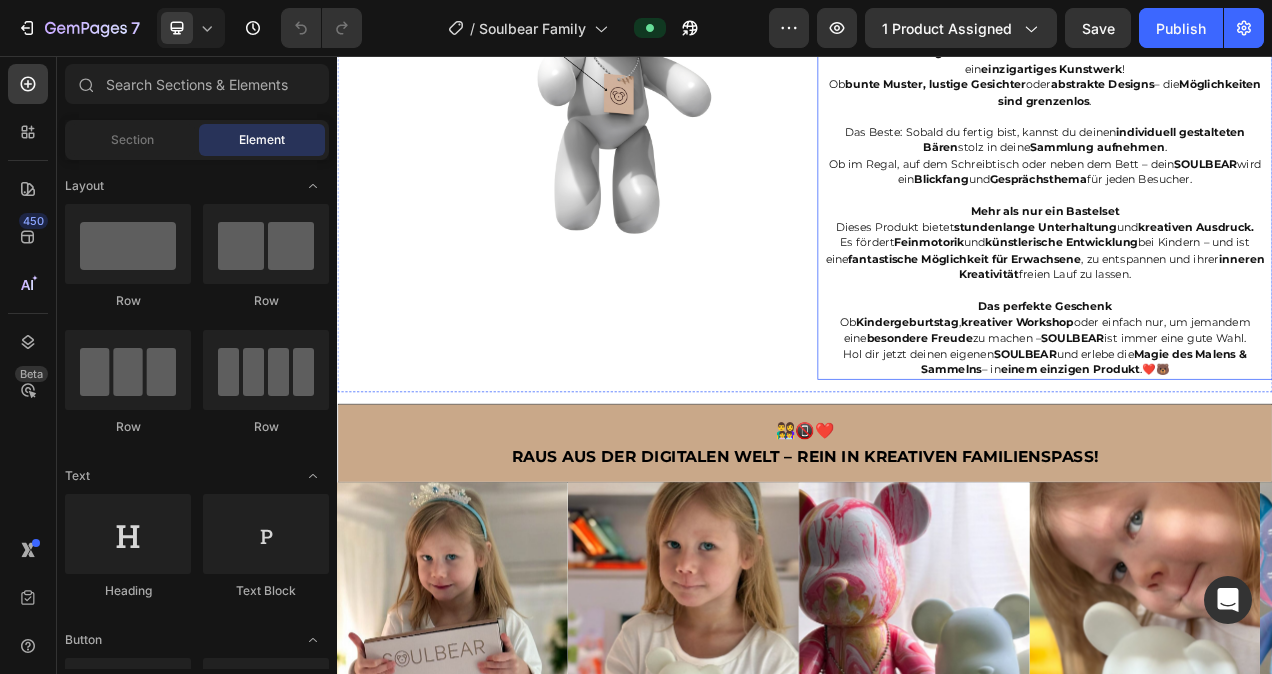 click on "Hol dir jetzt deinen eigenen  SOULBEAR  und erlebe die  Magie des Malens & Sammelns  – in  einem einzigen Produkt .❤️🐻" at bounding box center [1245, 449] 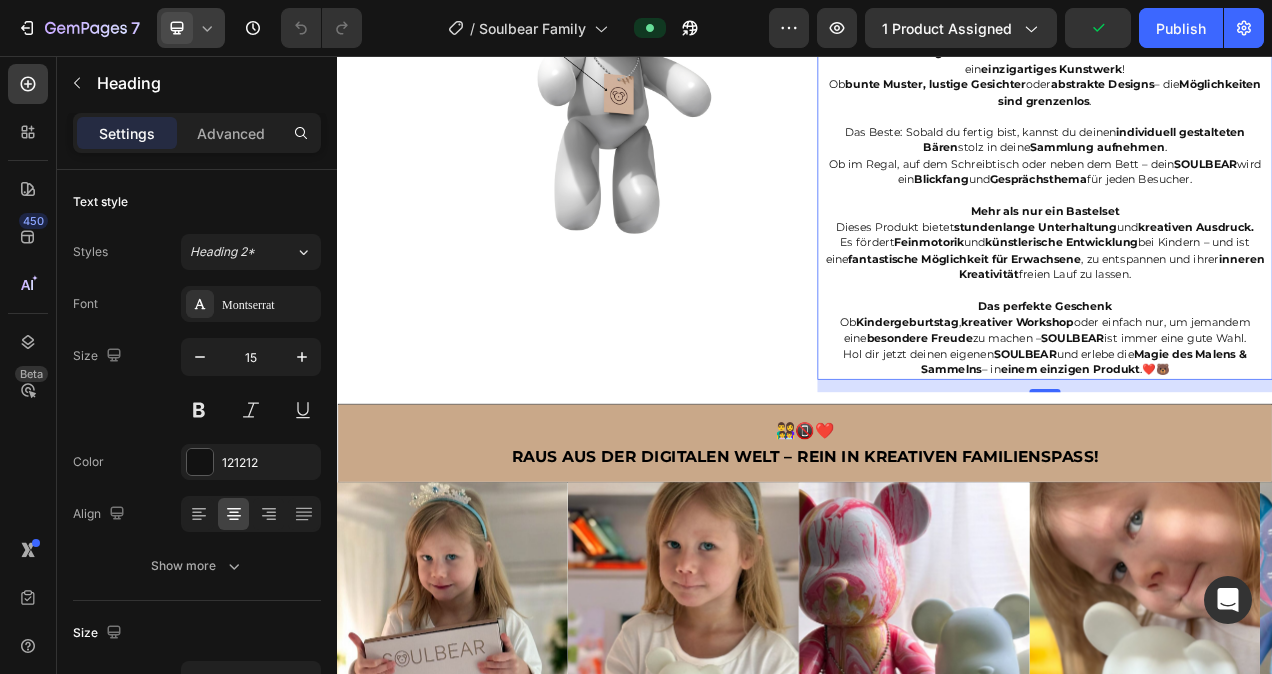 click 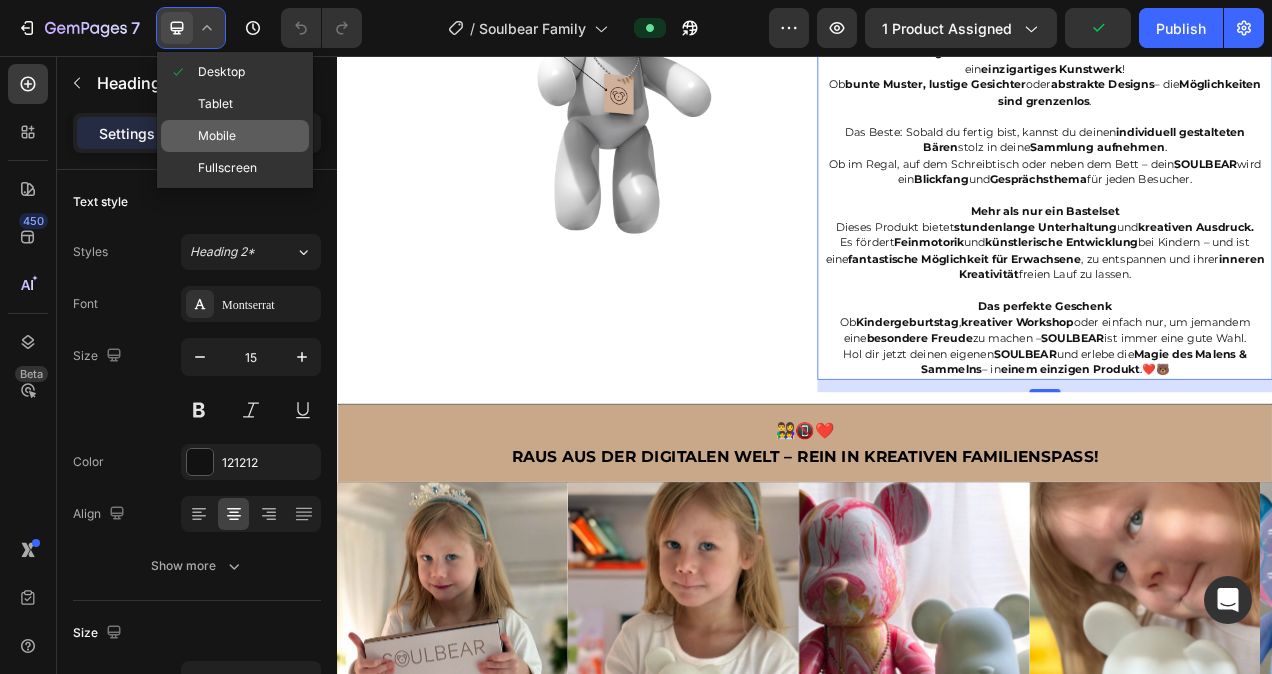 click on "Mobile" 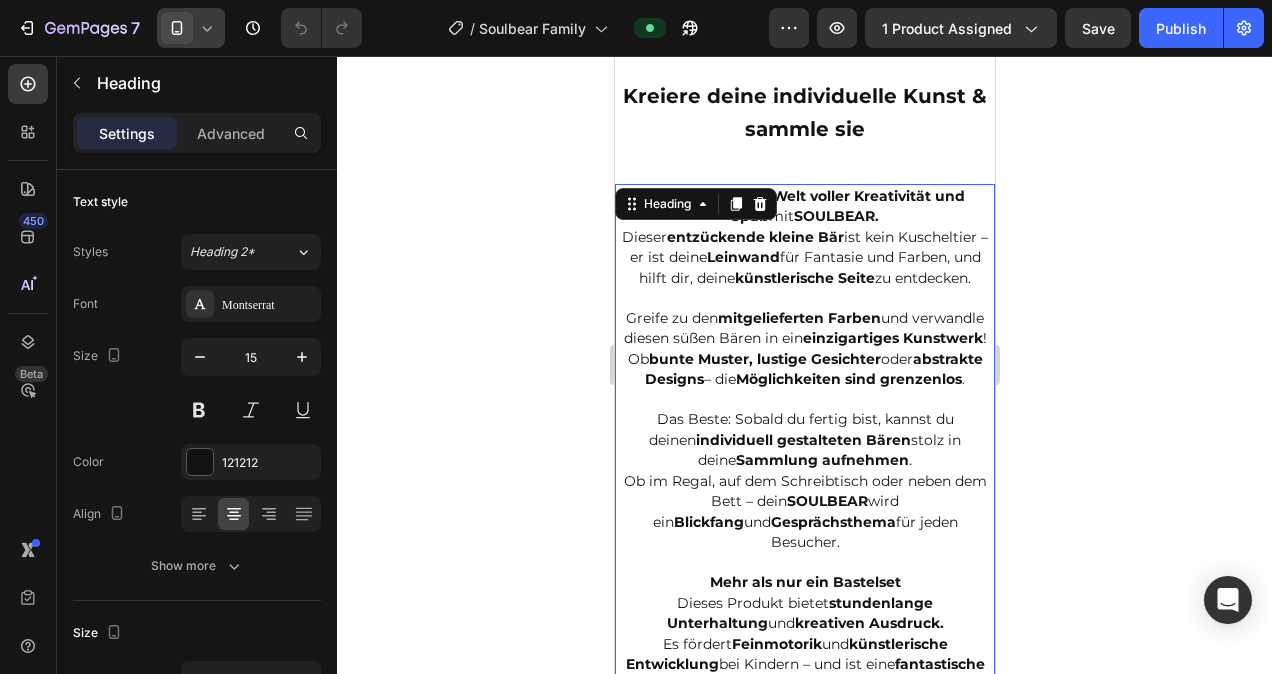 scroll, scrollTop: 2136, scrollLeft: 0, axis: vertical 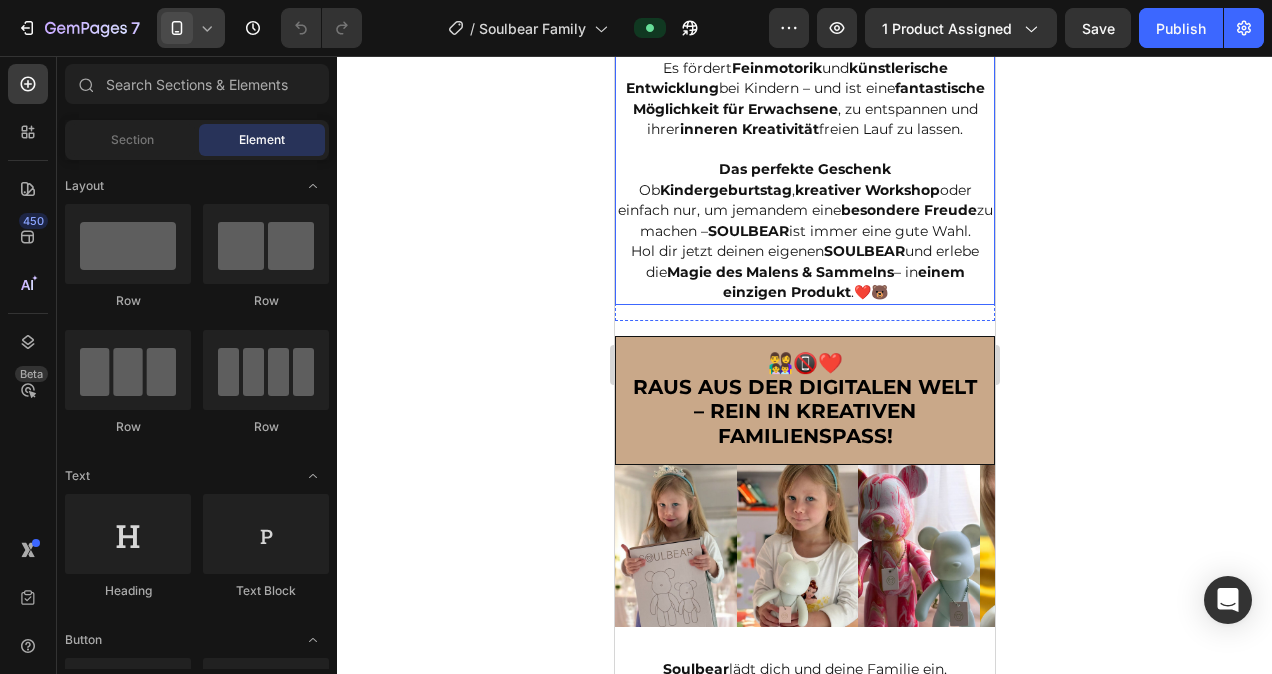 click on "Magie des Malens & Sammelns" at bounding box center [779, 272] 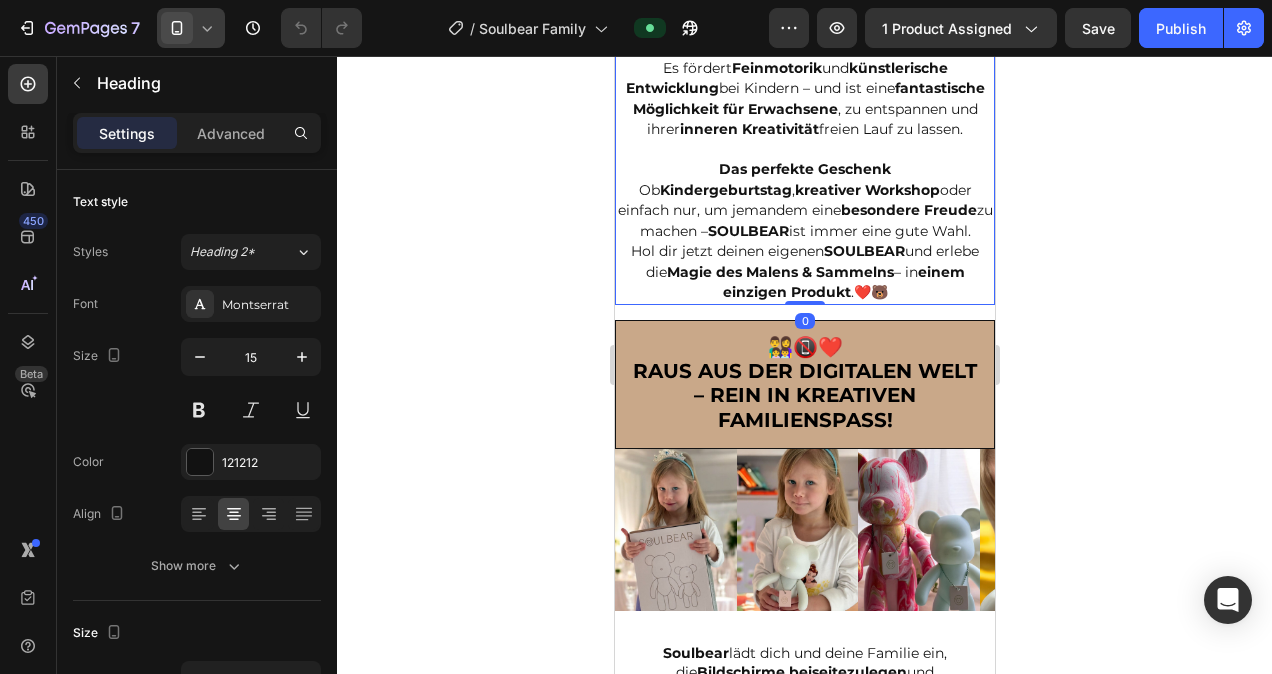 drag, startPoint x: 803, startPoint y: 359, endPoint x: 810, endPoint y: 338, distance: 22.135944 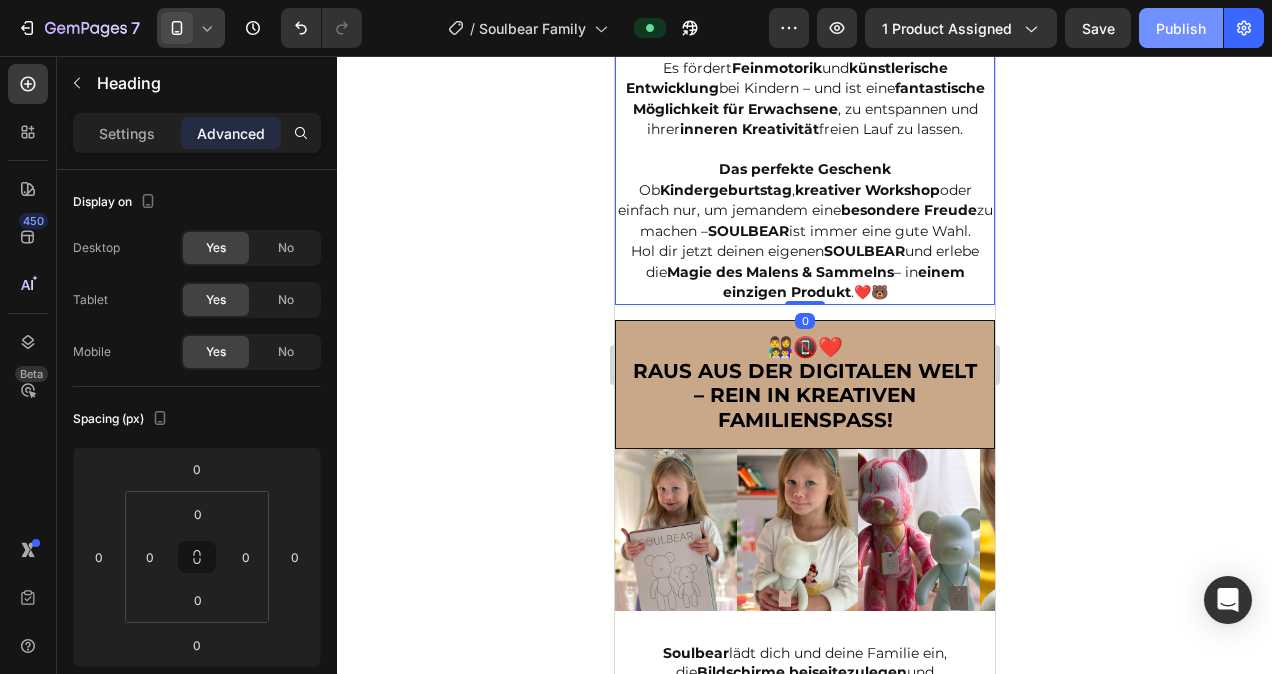 click on "Publish" at bounding box center (1181, 28) 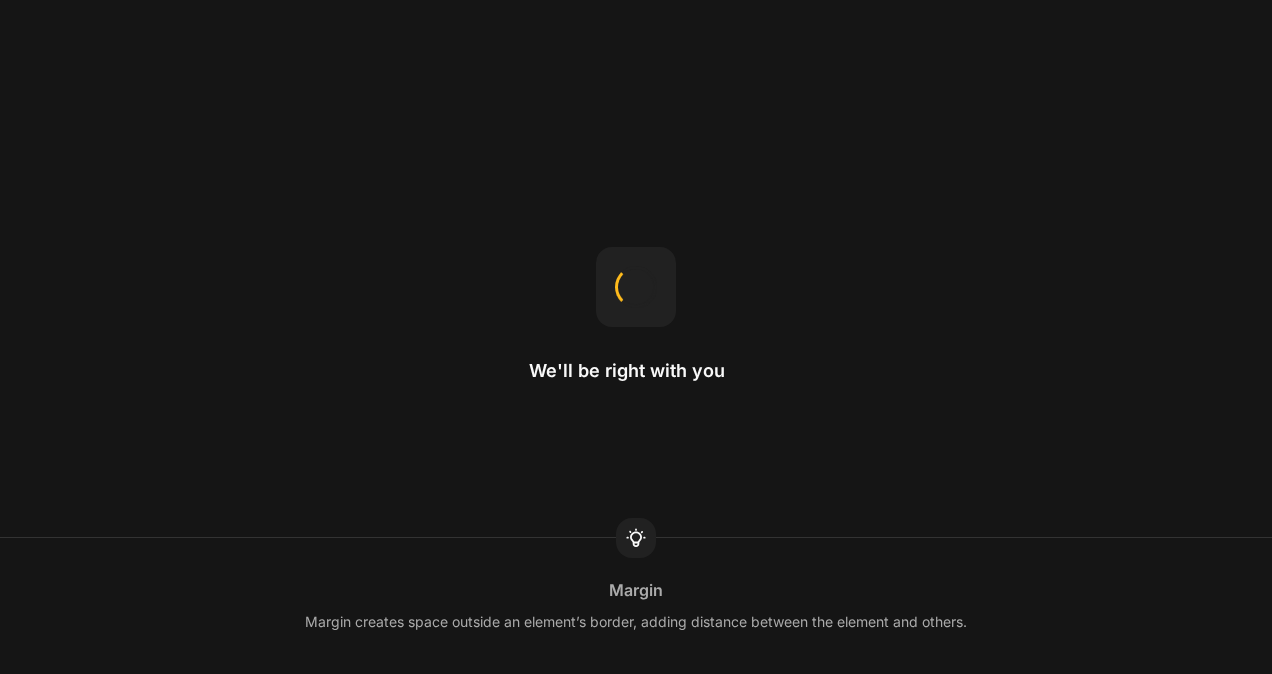 scroll, scrollTop: 0, scrollLeft: 0, axis: both 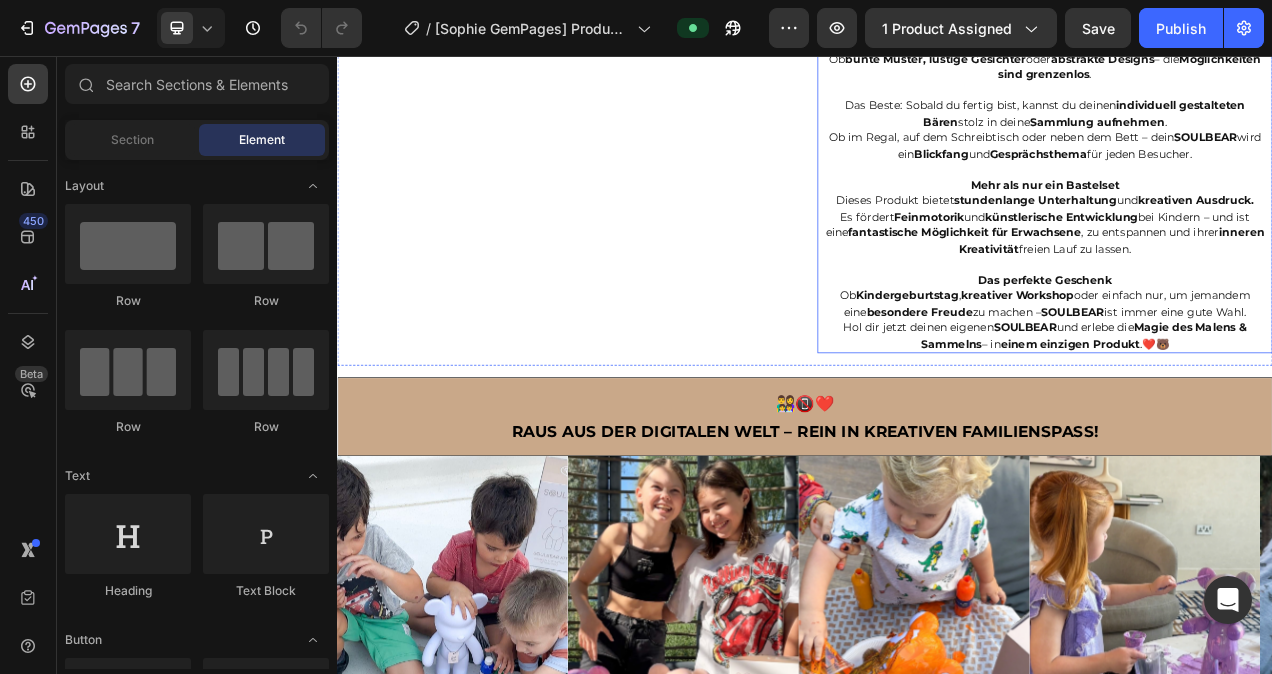 click on "Ob  Kindergeburtstag ,  kreativer Workshop  oder einfach nur, um jemandem eine  besondere Freude  zu machen –  SOULBEAR  ist immer eine gute Wahl." at bounding box center [1245, 374] 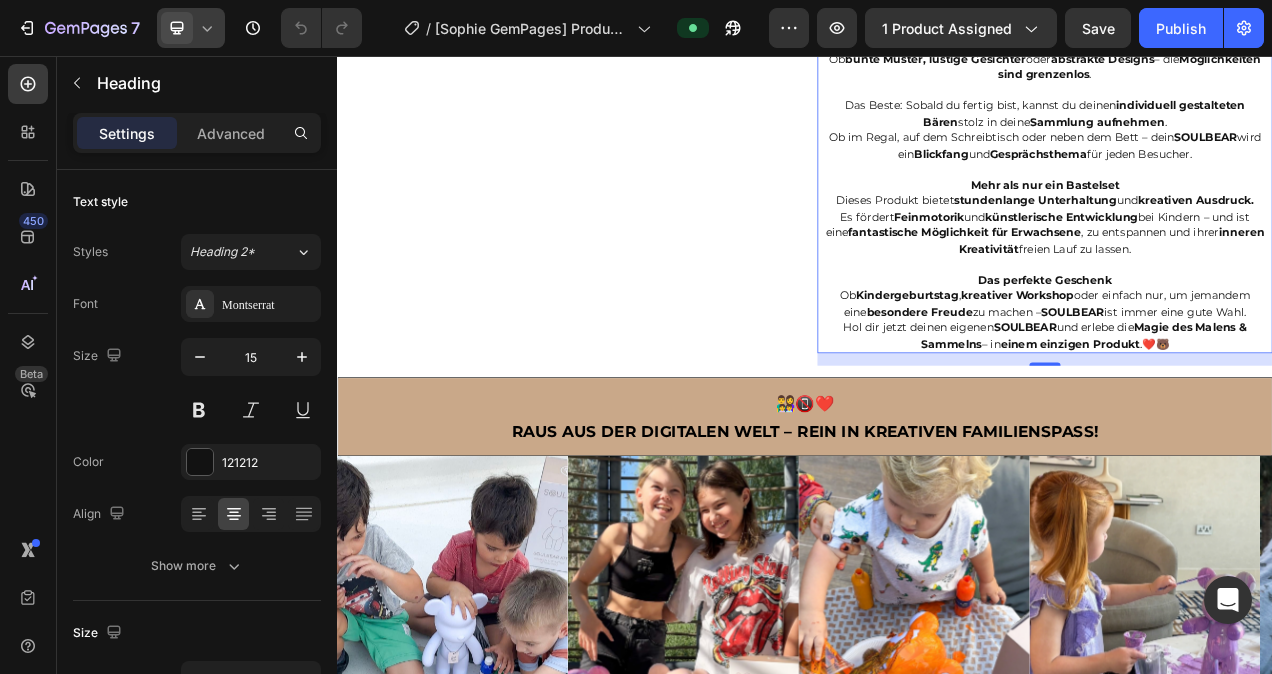 click 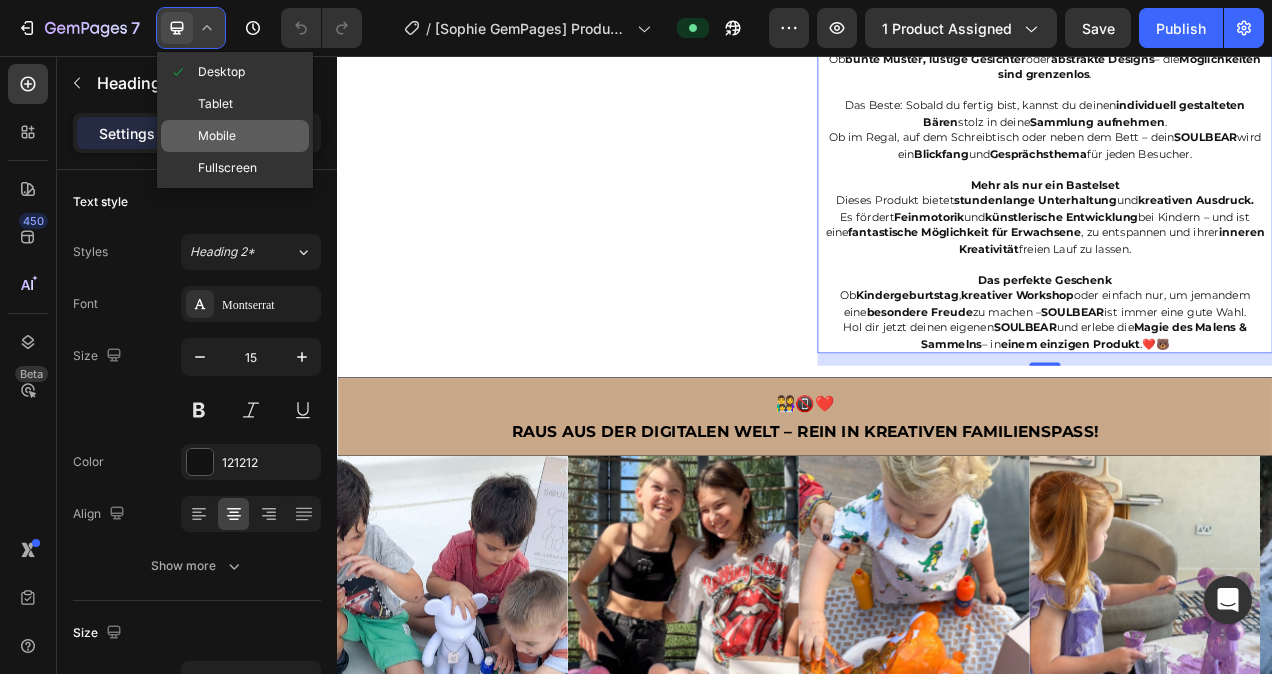 click on "Mobile" at bounding box center [217, 136] 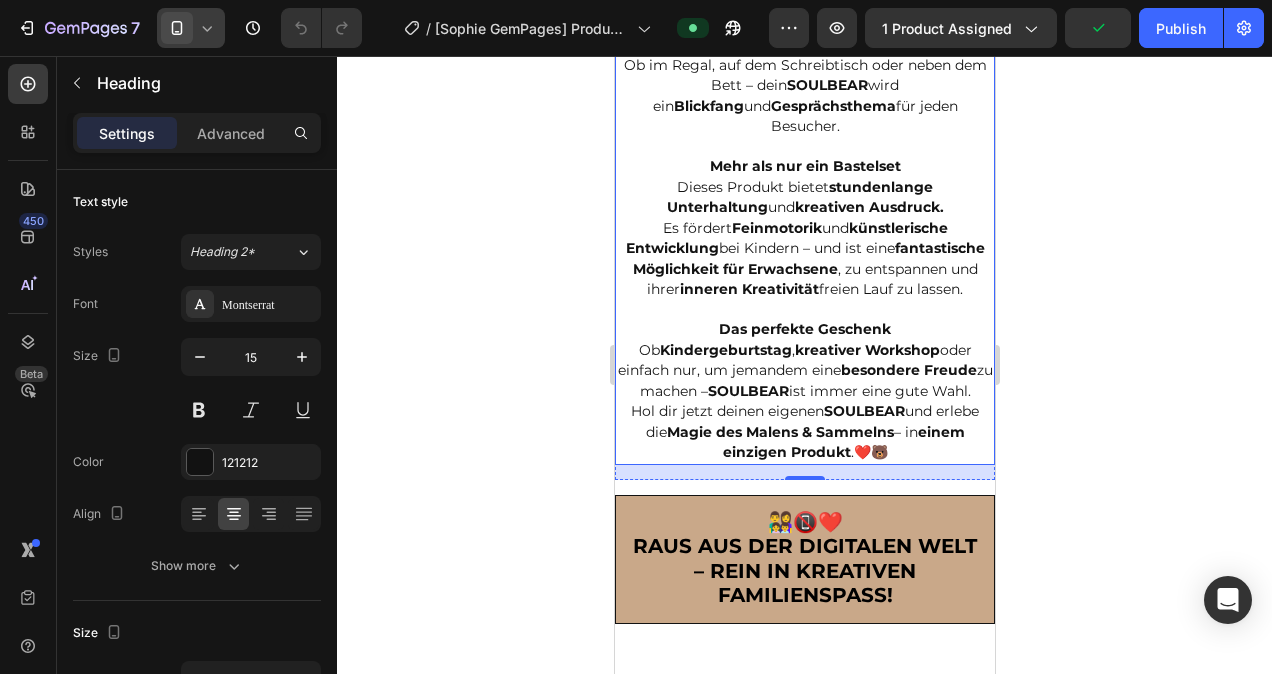scroll, scrollTop: 2014, scrollLeft: 0, axis: vertical 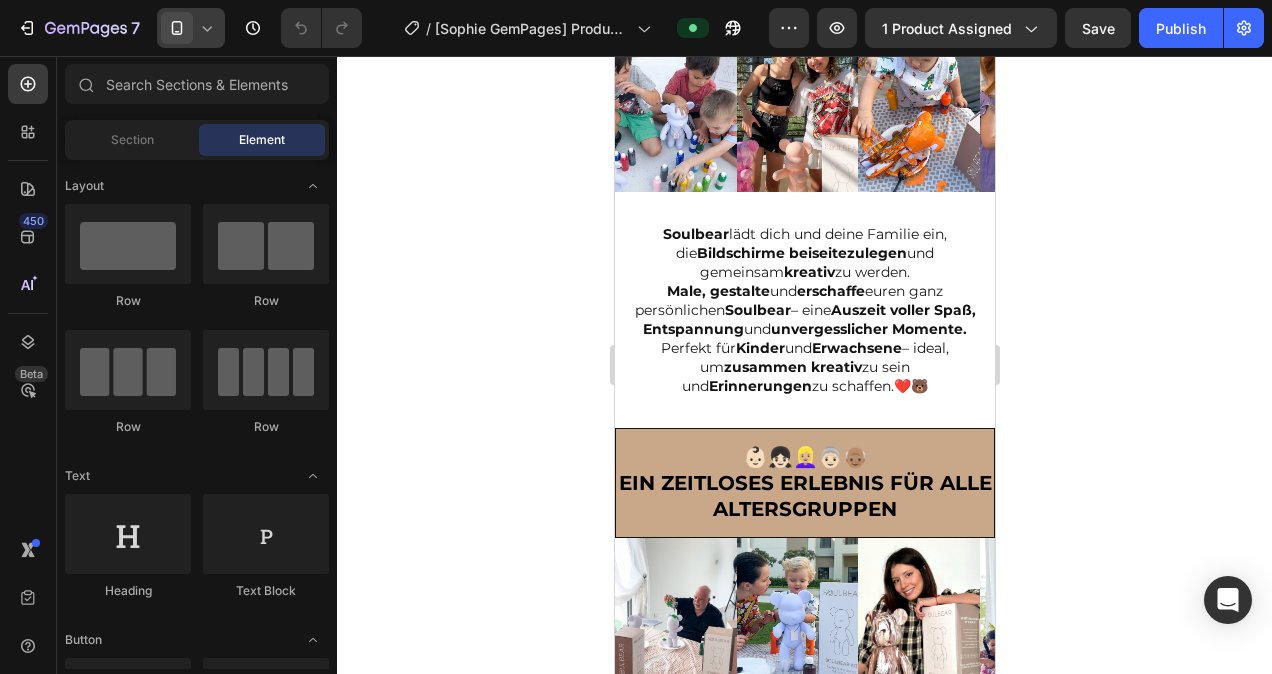 click on "Magie des Malens & Sammelns" at bounding box center [779, -163] 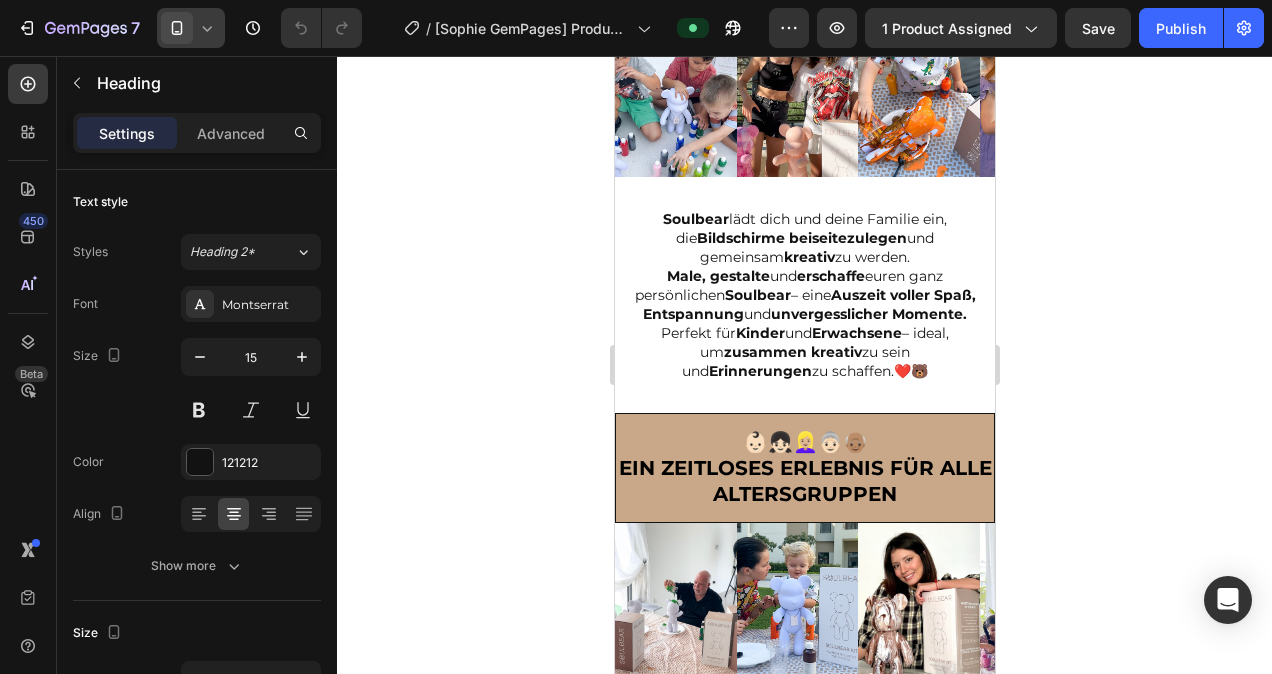 drag, startPoint x: 804, startPoint y: 302, endPoint x: 809, endPoint y: 283, distance: 19.646883 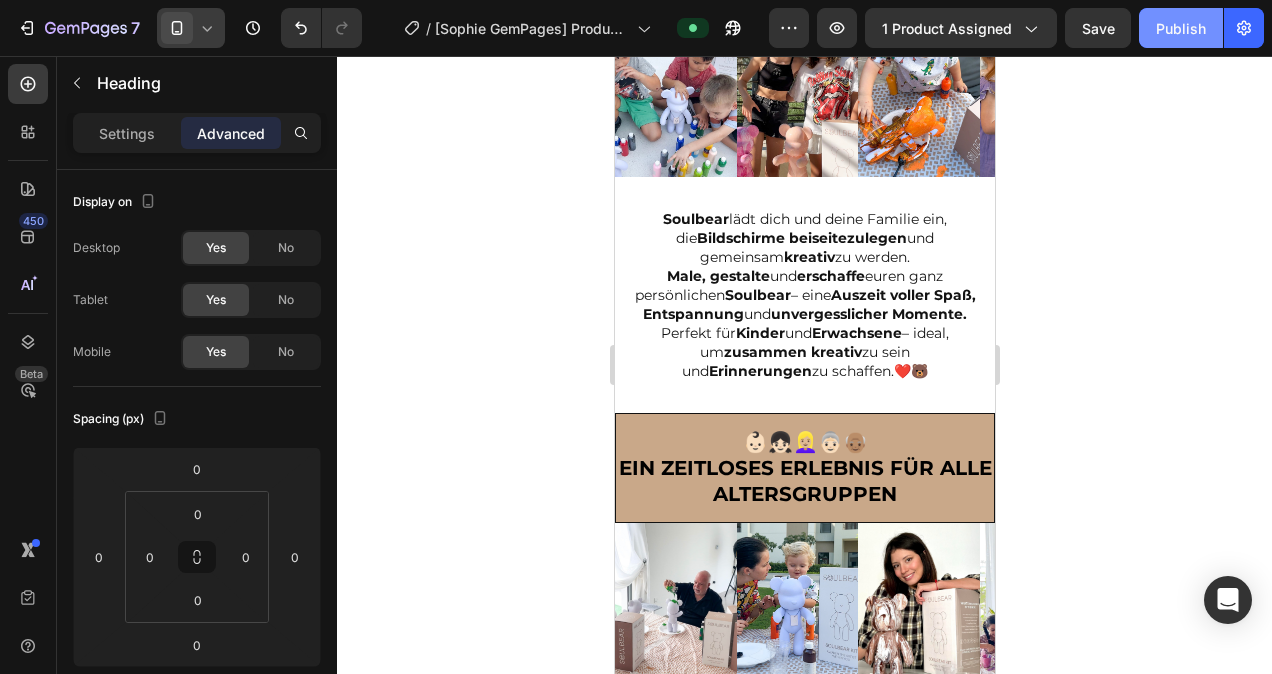 click on "Publish" 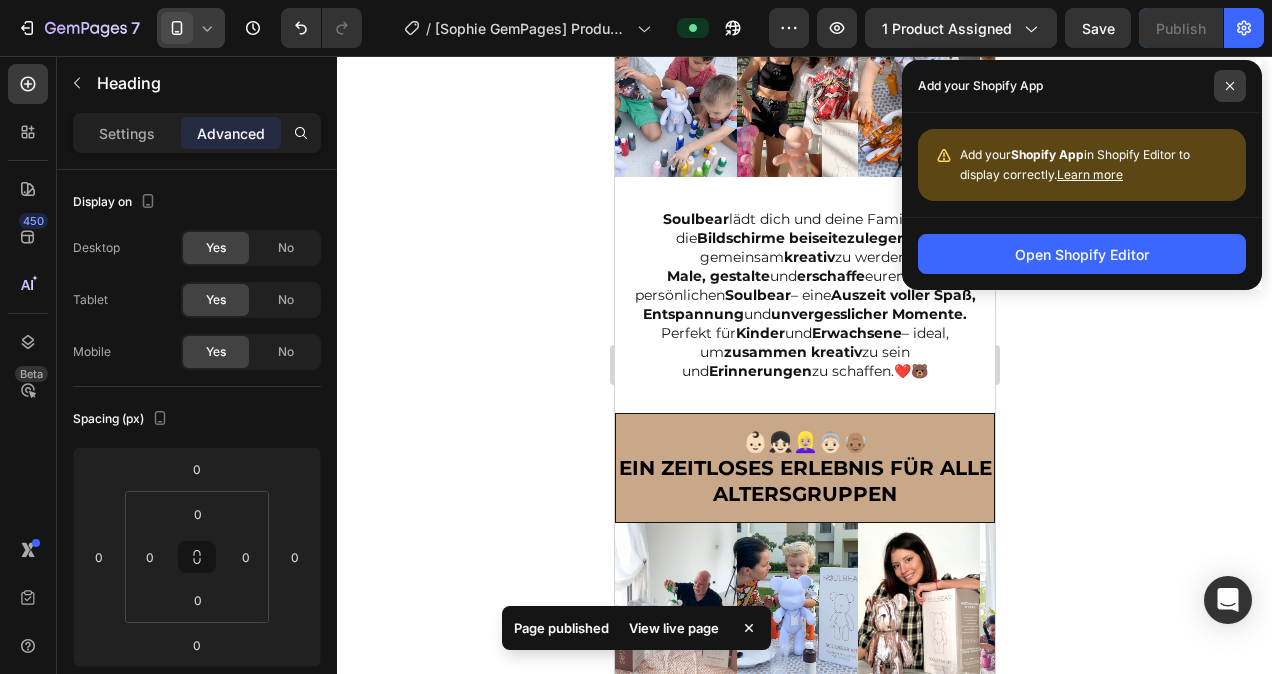 click 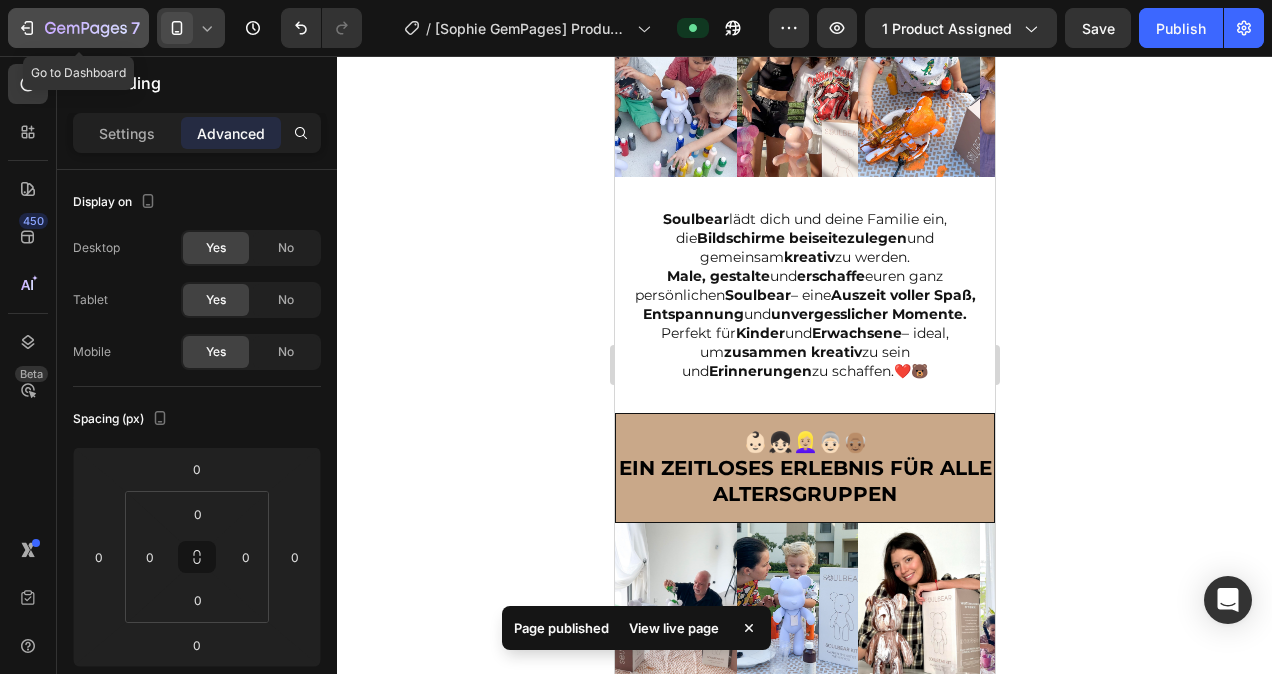 click 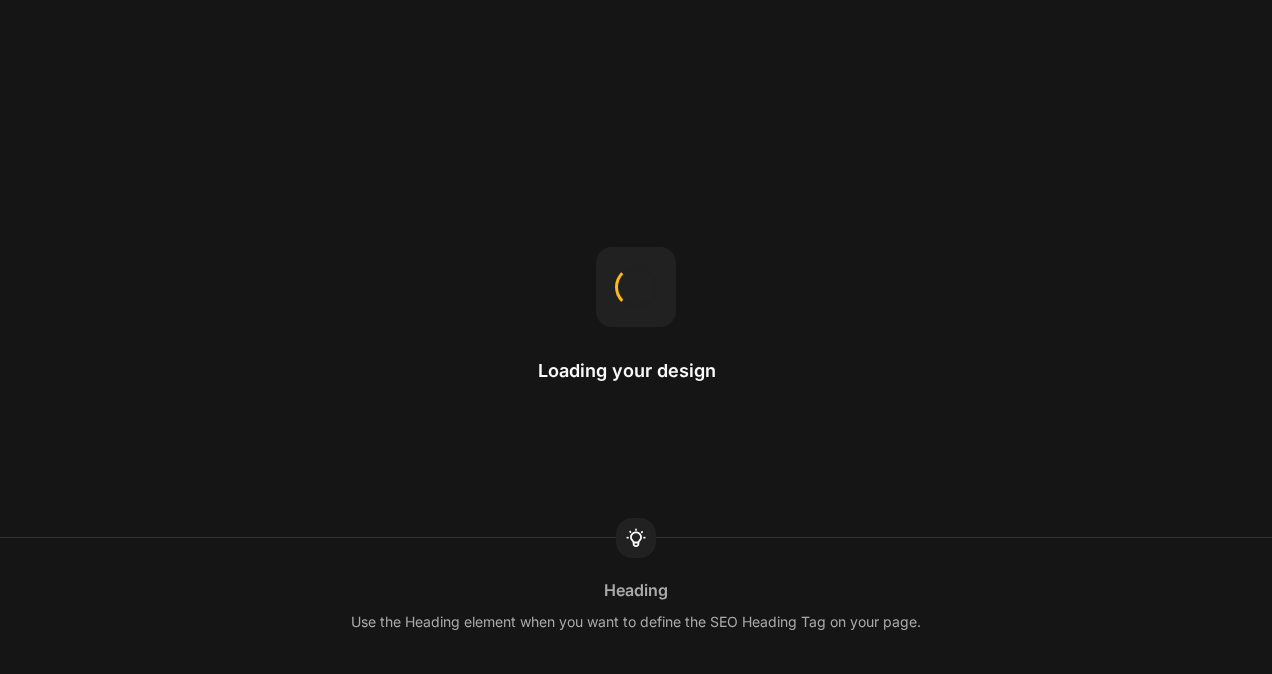 scroll, scrollTop: 0, scrollLeft: 0, axis: both 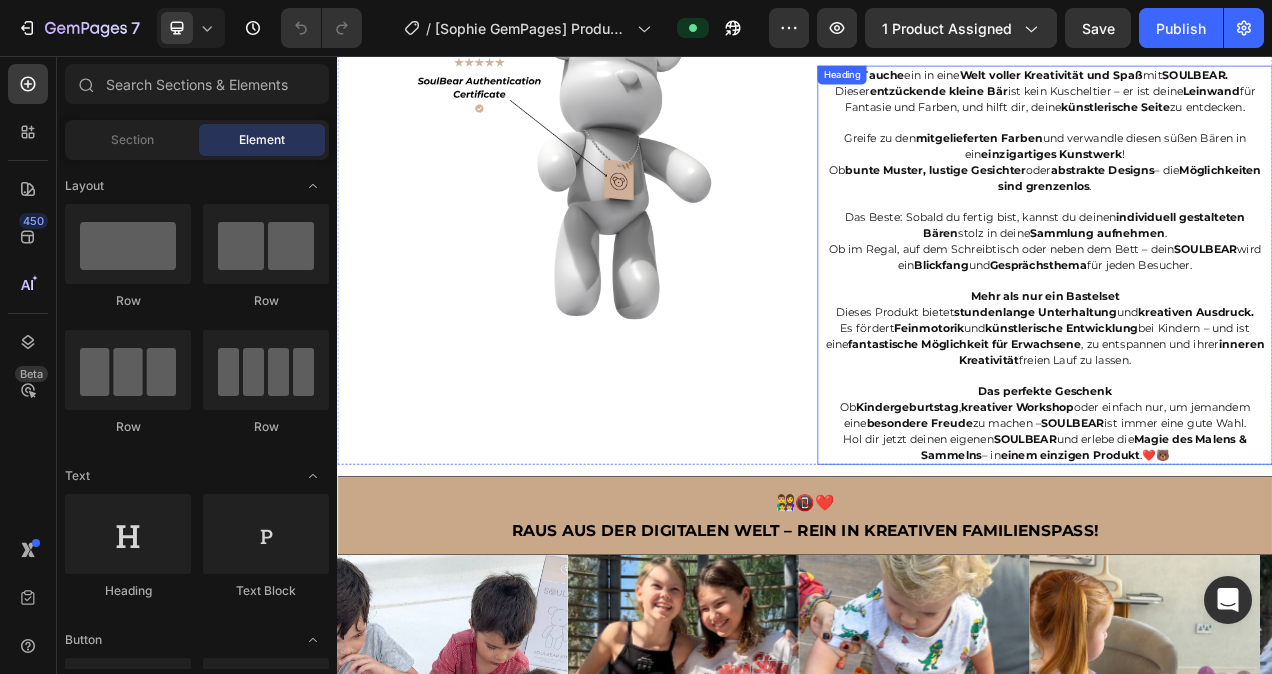 click on "stundenlange Unterhaltung" at bounding box center [1233, 385] 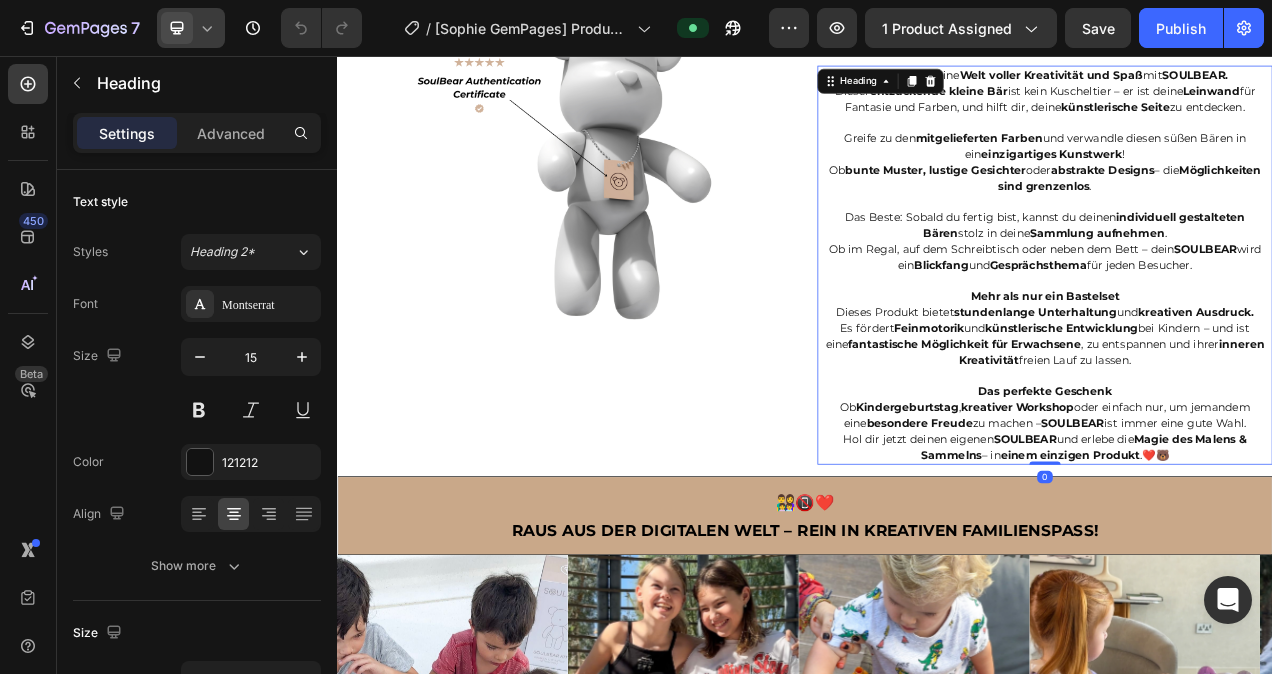 click 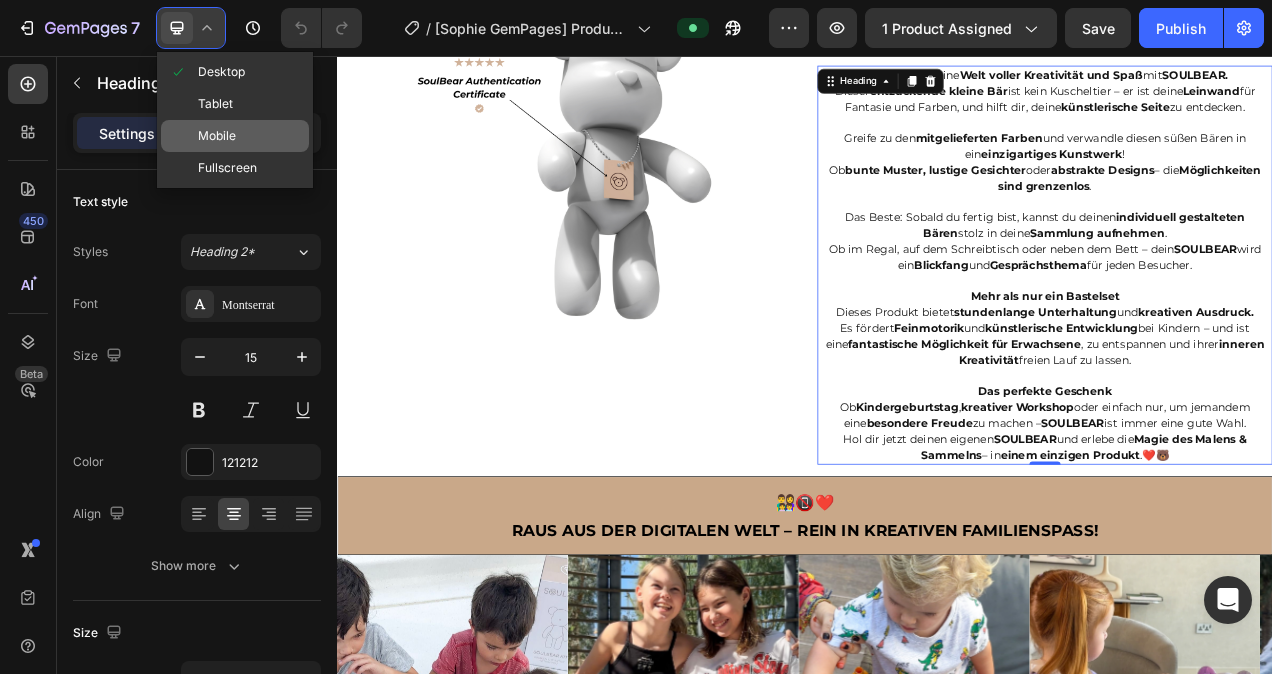 click on "Mobile" at bounding box center (217, 136) 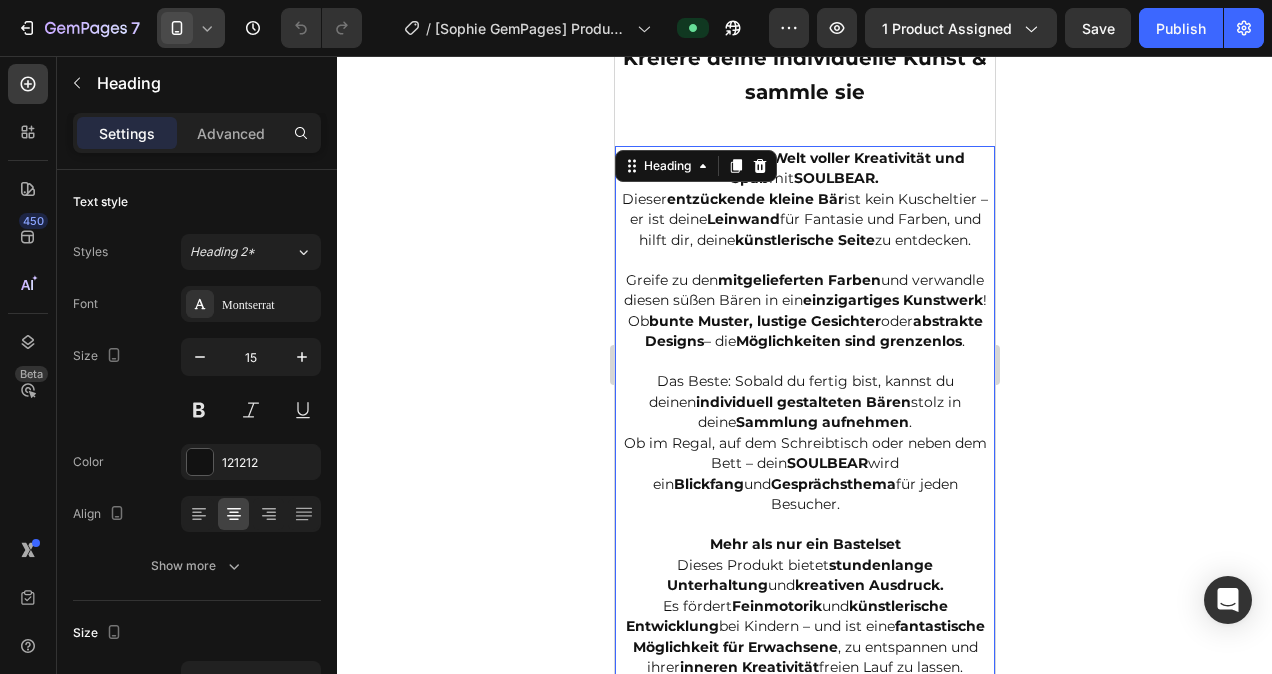 scroll, scrollTop: 2014, scrollLeft: 0, axis: vertical 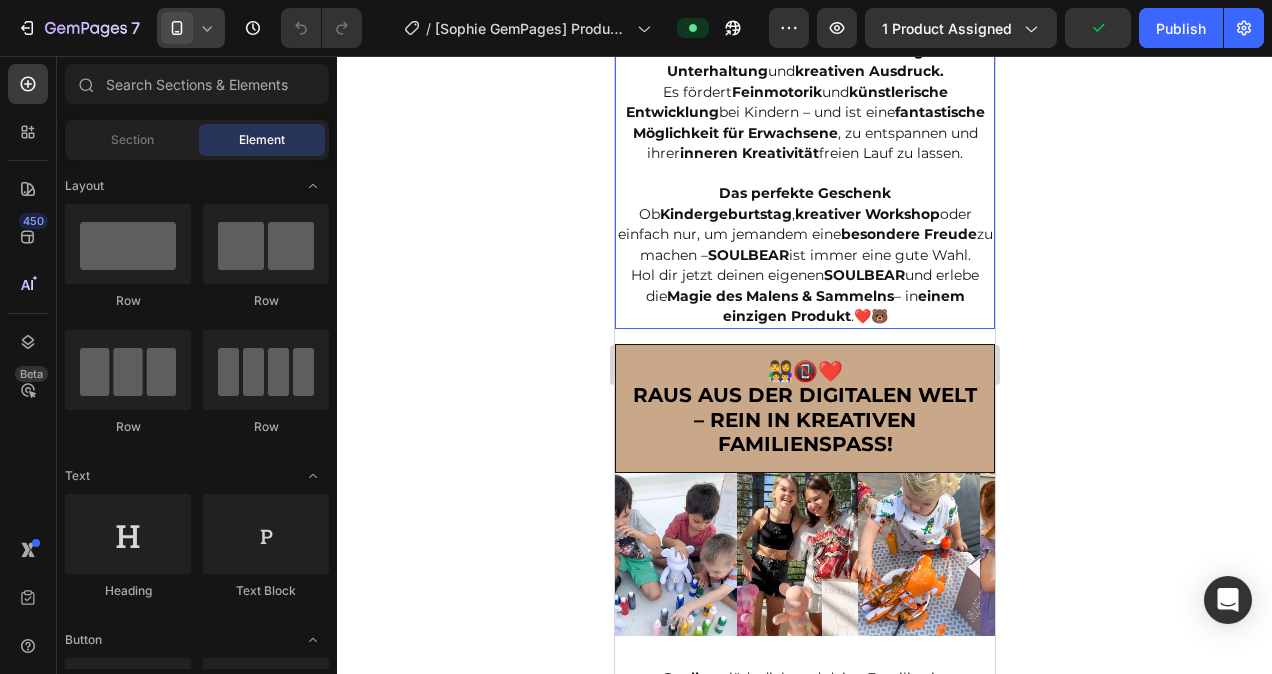 click on "Tauche  ein in eine  Welt voller Kreativität   und Spaß  mit  SOULBEAR. Dieser  entzückende kleine Bär  ist kein Kuscheltier – er ist deine  Leinwand  für Fantasie und Farben, und hilft dir, deine  künstlerische Seite  zu entdecken. Greife zu den  mitgelieferten Farben  und verwandle diesen süßen Bären in ein  einzigartiges Kunstwerk ! Ob  bunte Muster, lustige Gesichter  oder  abstrakte Designs  – die  Möglichkeiten sind grenzenlos . Das Beste: Sobald du fertig bist, kannst du deinen  individuell gestalteten Bären  stolz in deine  Sammlung aufnehmen . Ob im Regal, auf dem Schreibtisch oder neben dem Bett – dein  SOULBEAR  wird ein  Blickfang  und  Gesprächsthema  für jeden Besucher. Mehr als nur ein Bastelset Dieses Produkt bietet  stundenlange Unterhaltung  und  kreativen Ausdruck. Es fördert  Feinmotorik  und  künstlerische Entwicklung  bei Kindern – und ist eine  fantastische Möglichkeit für Erwachsene , zu entspannen und ihrer  inneren Kreativität  freien Lauf zu lassen. Ob  ," at bounding box center [804, -20] 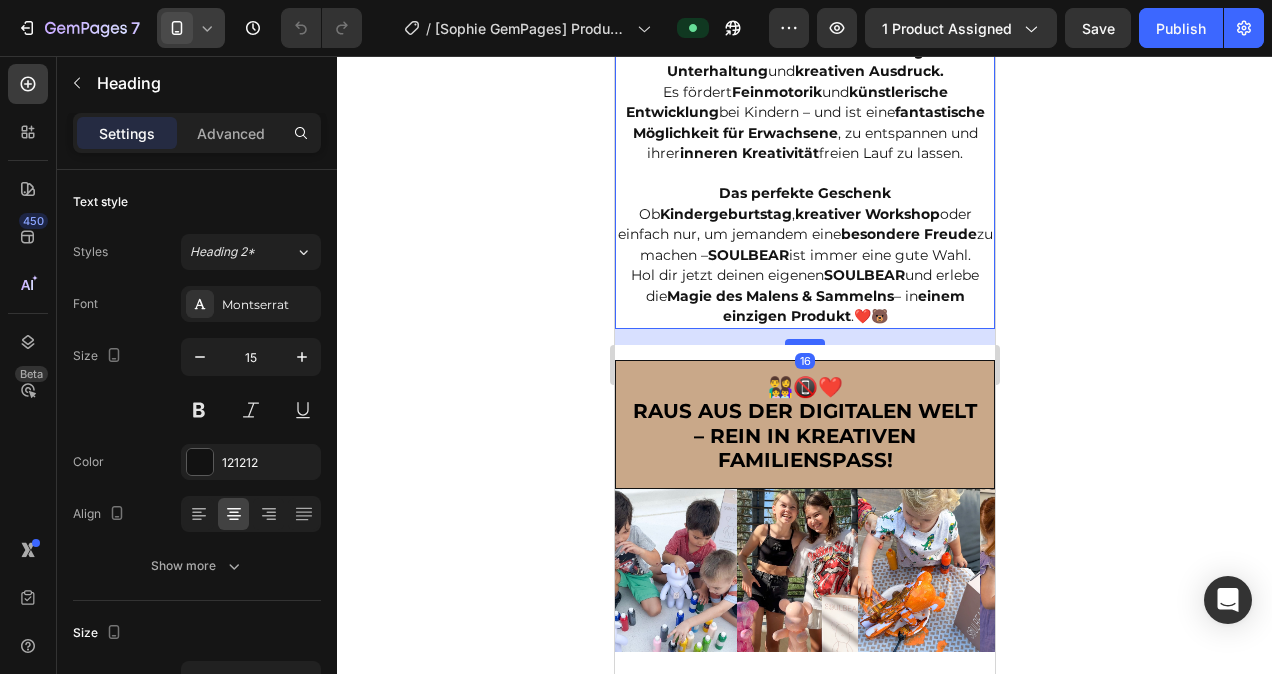 drag, startPoint x: 808, startPoint y: 366, endPoint x: 812, endPoint y: 382, distance: 16.492422 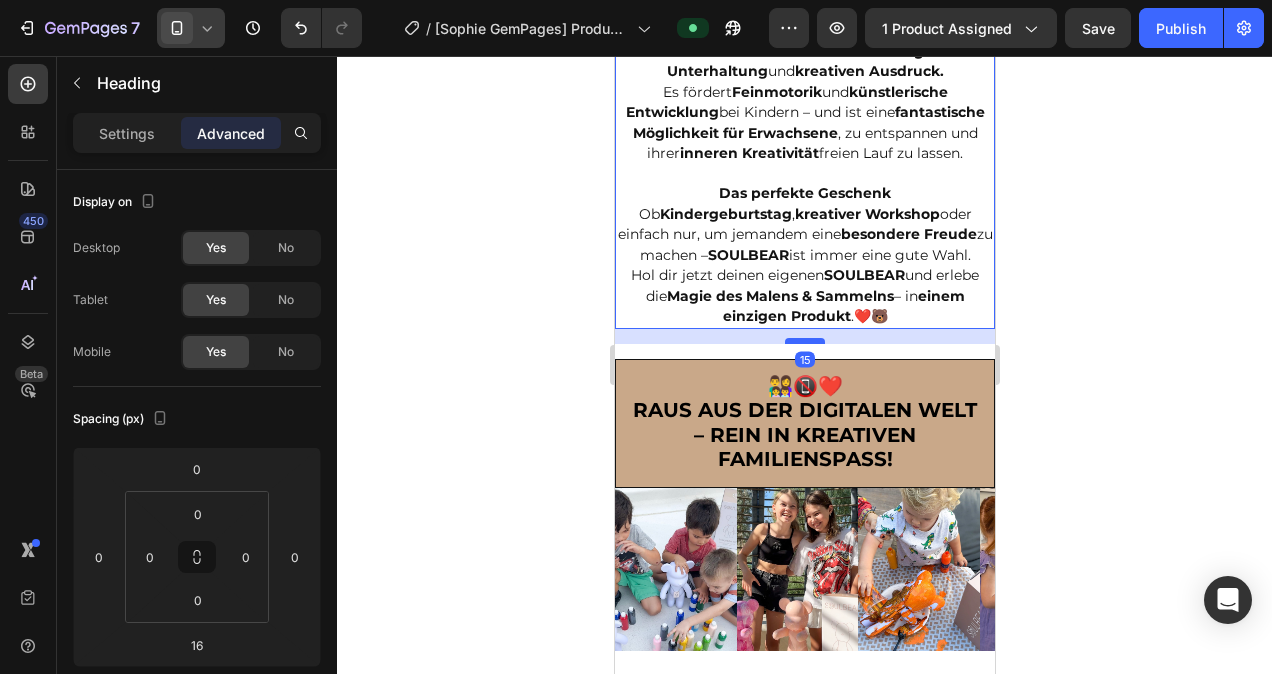 click at bounding box center [804, 341] 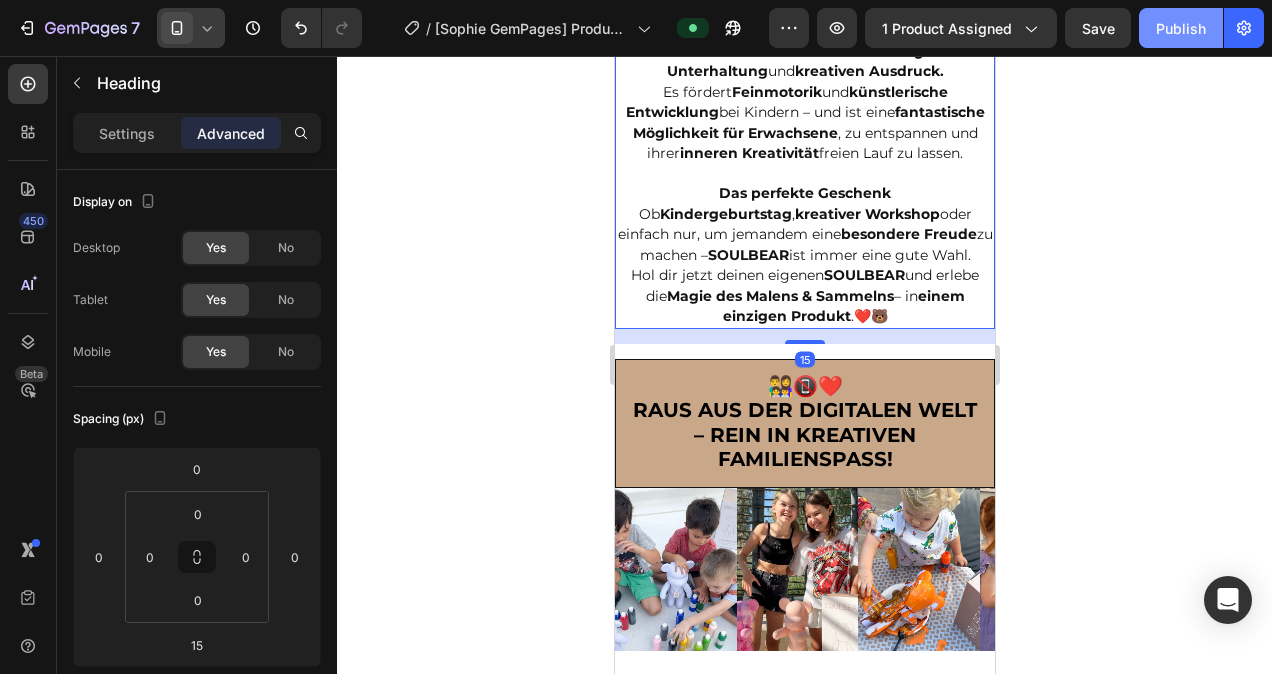 click on "Publish" at bounding box center (1181, 28) 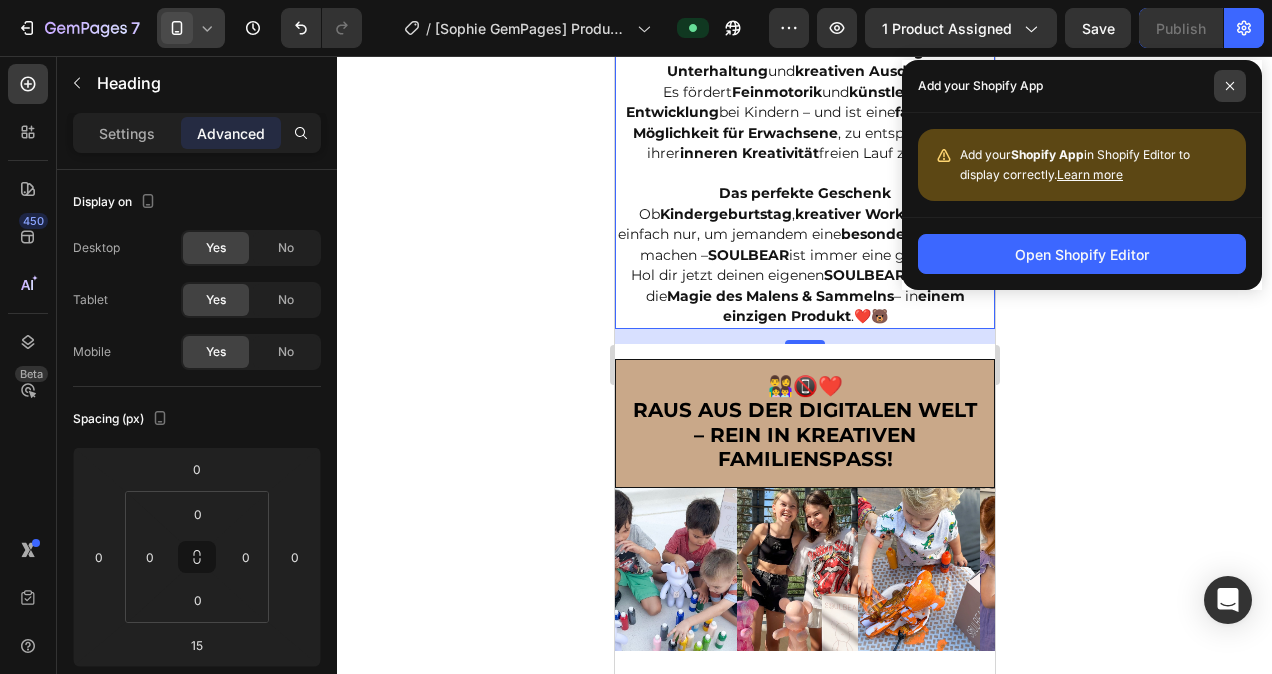 click 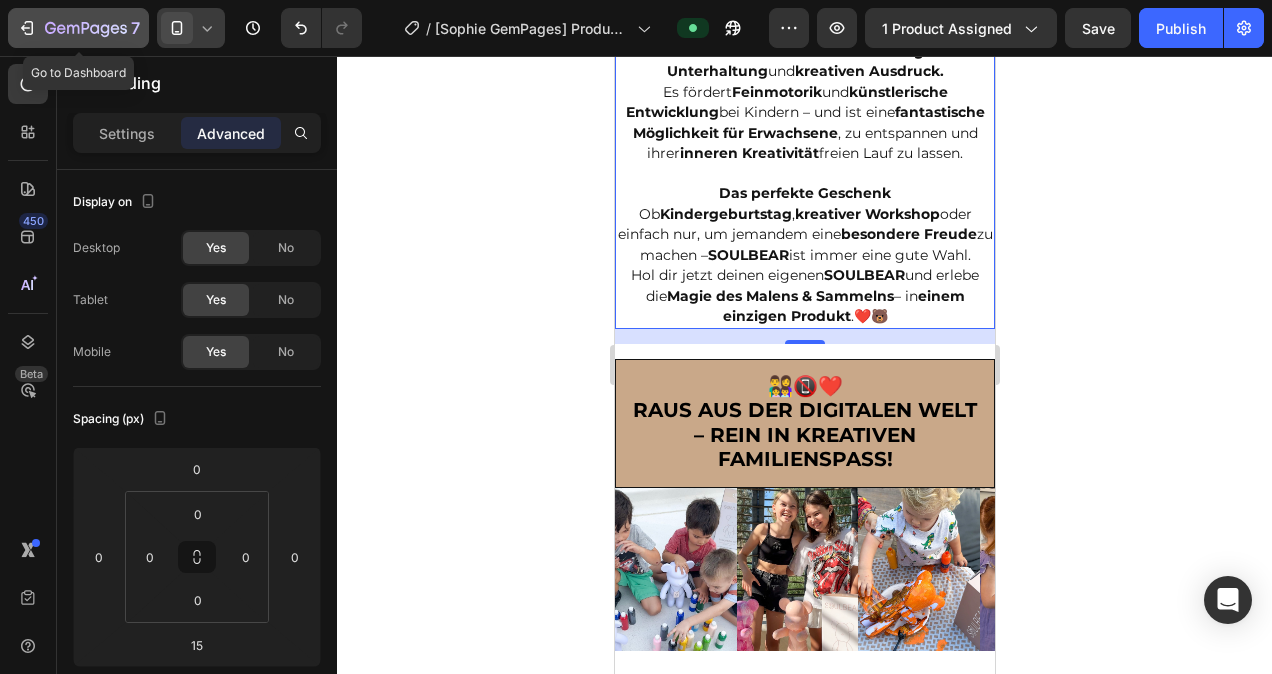 click on "7" at bounding box center [78, 28] 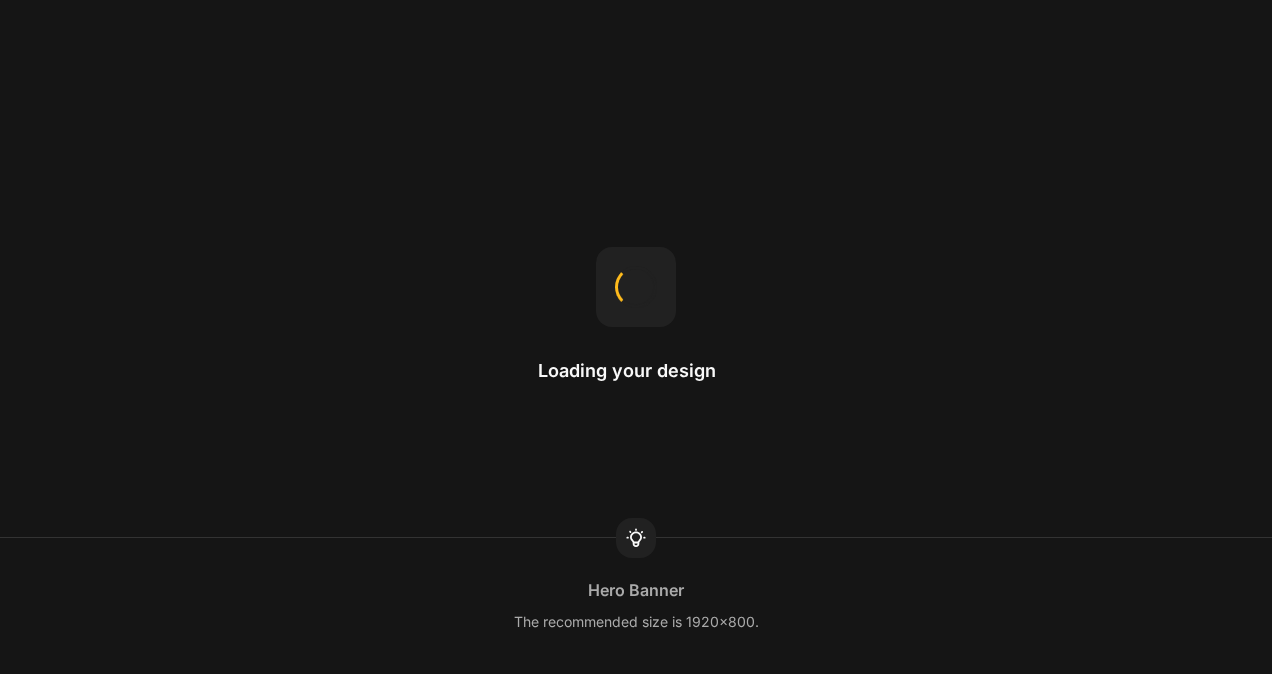 scroll, scrollTop: 0, scrollLeft: 0, axis: both 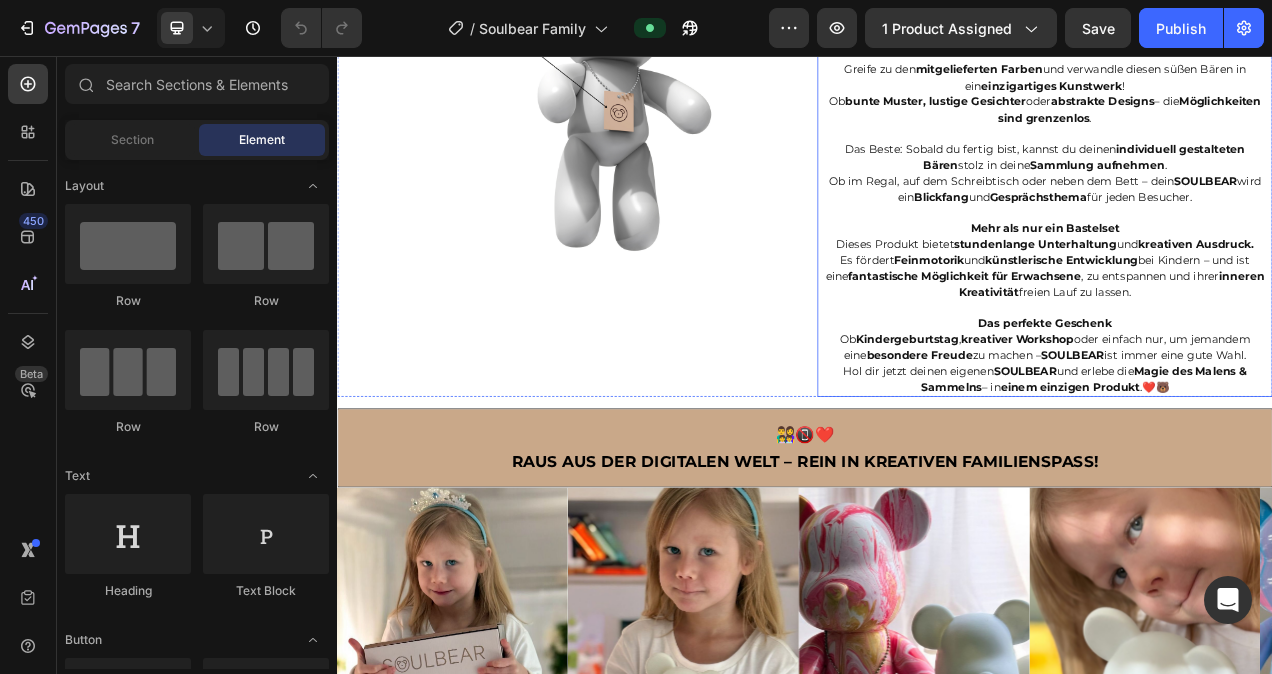 click on "Ob  Kindergeburtstag ,  kreativer Workshop  oder einfach nur, um jemandem eine  besondere Freude  zu machen –  SOULBEAR  ist immer eine gute Wahl." at bounding box center (1245, 430) 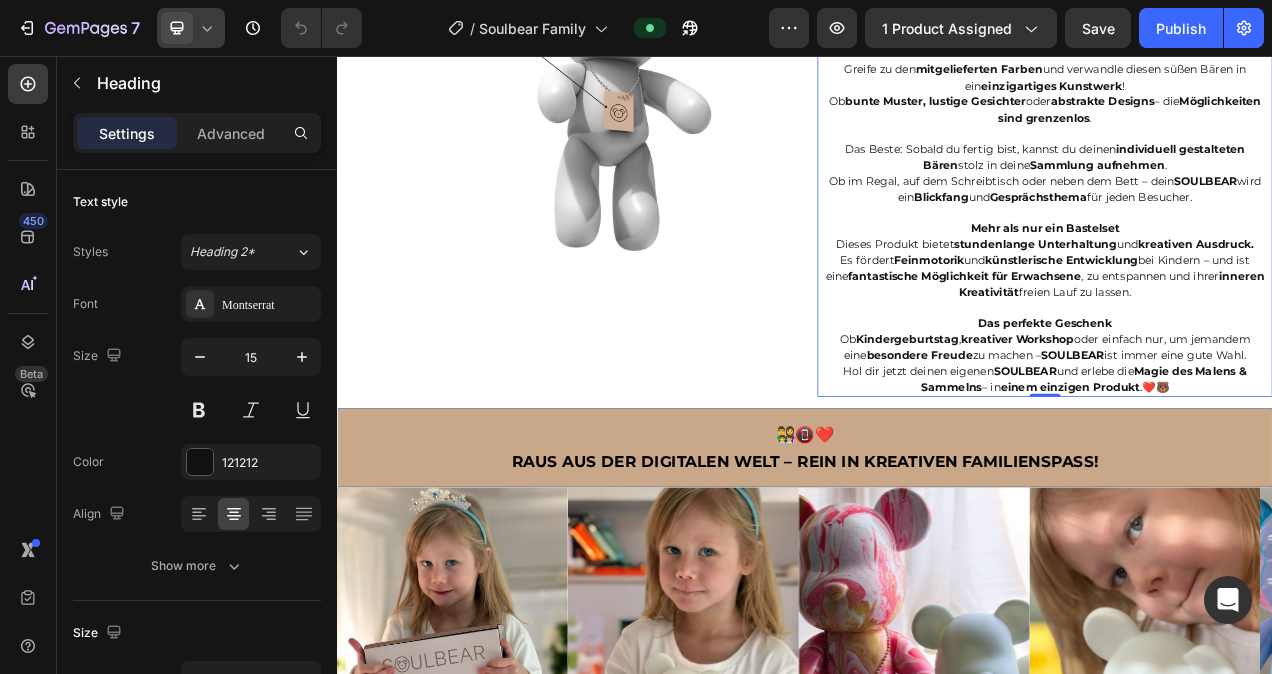 click 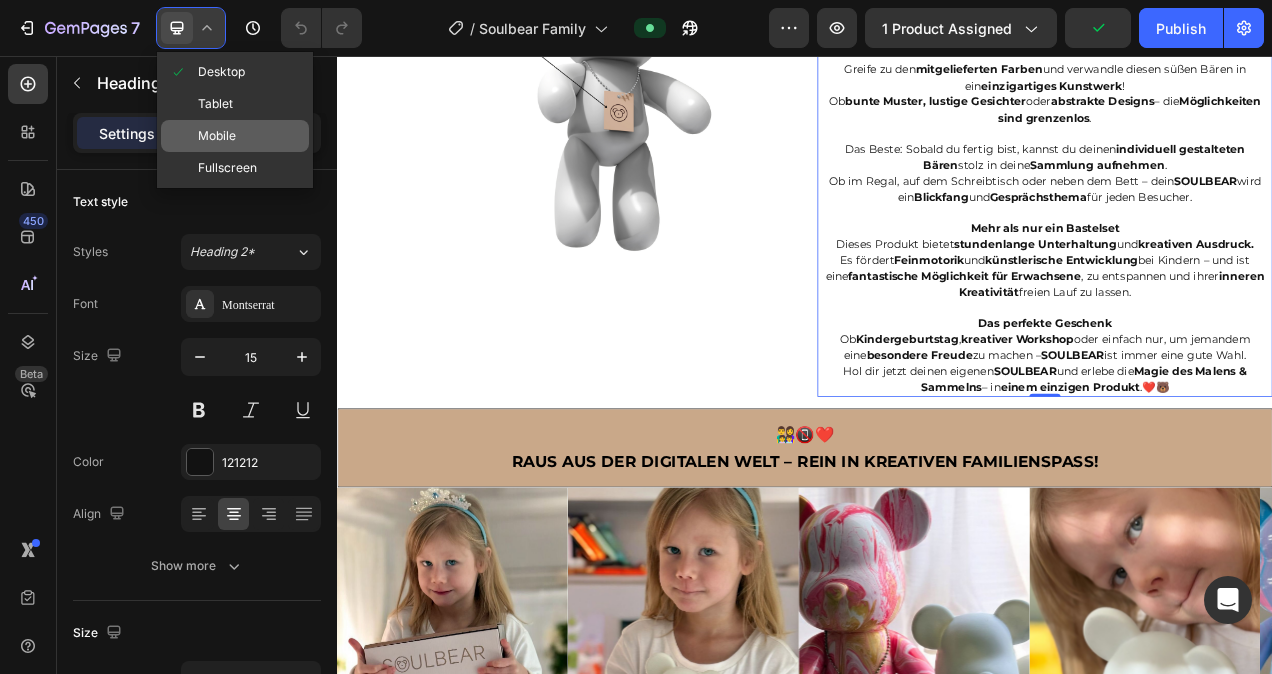 click on "Mobile" at bounding box center (217, 136) 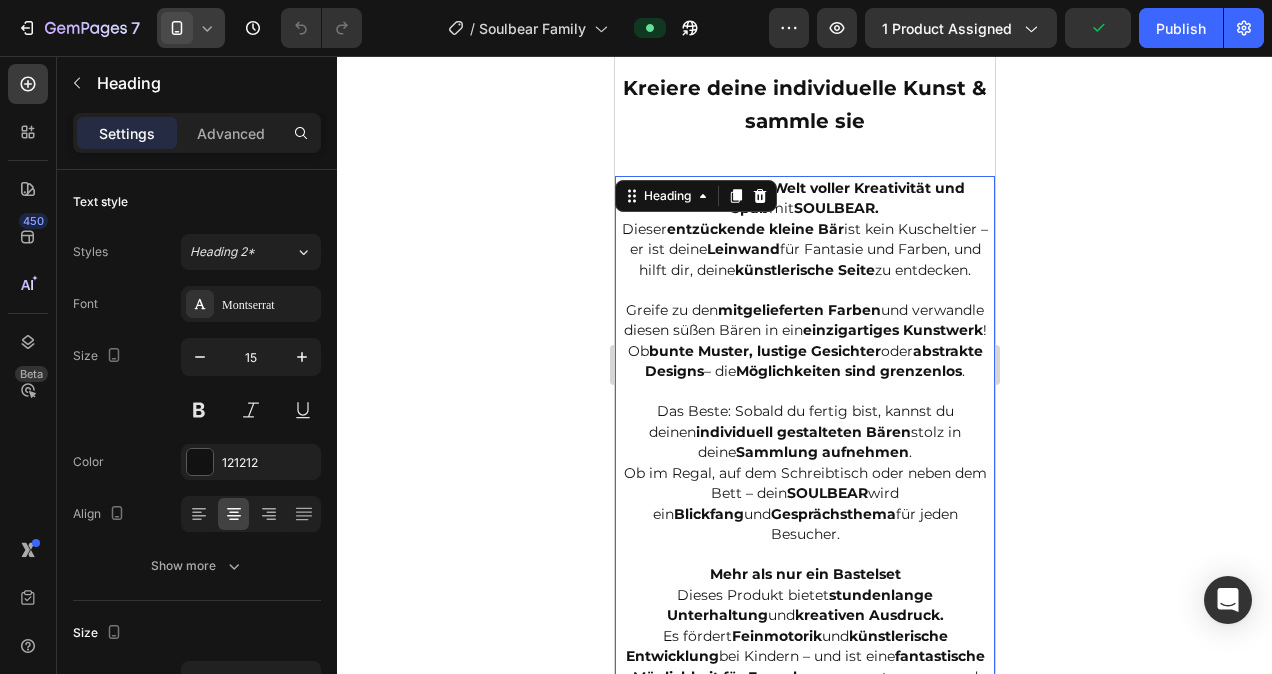 scroll, scrollTop: 2136, scrollLeft: 0, axis: vertical 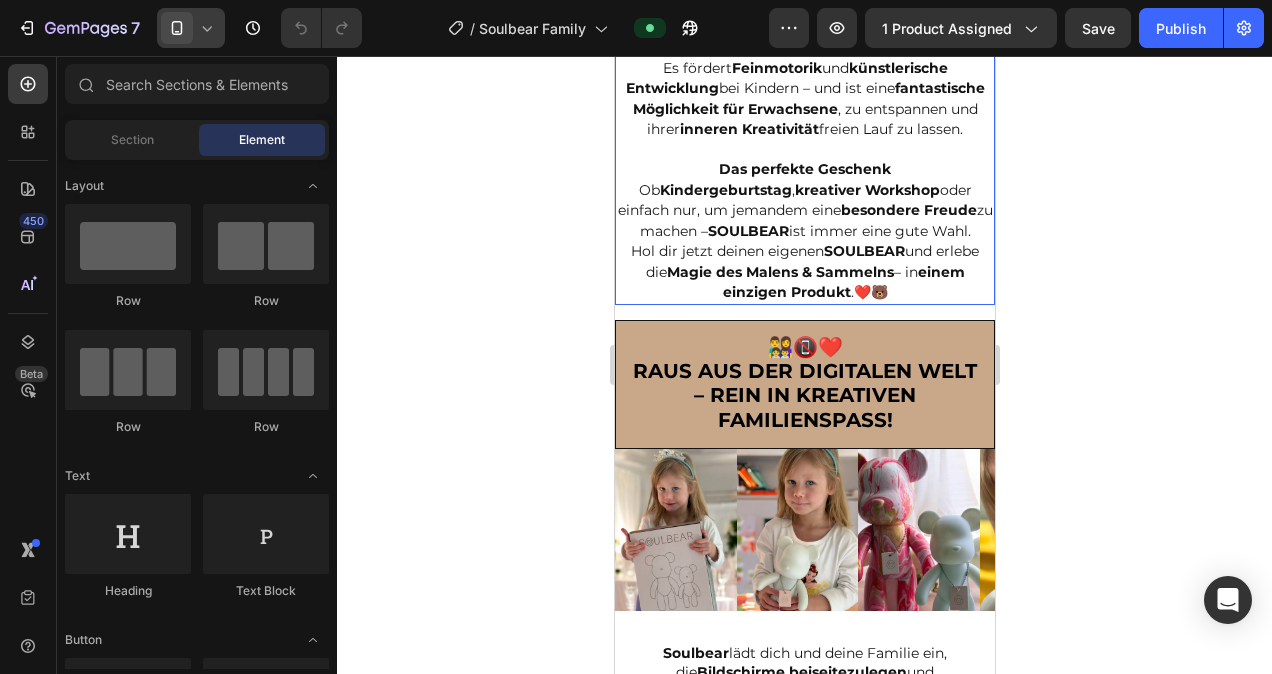 click on "SOULBEAR" at bounding box center (863, 251) 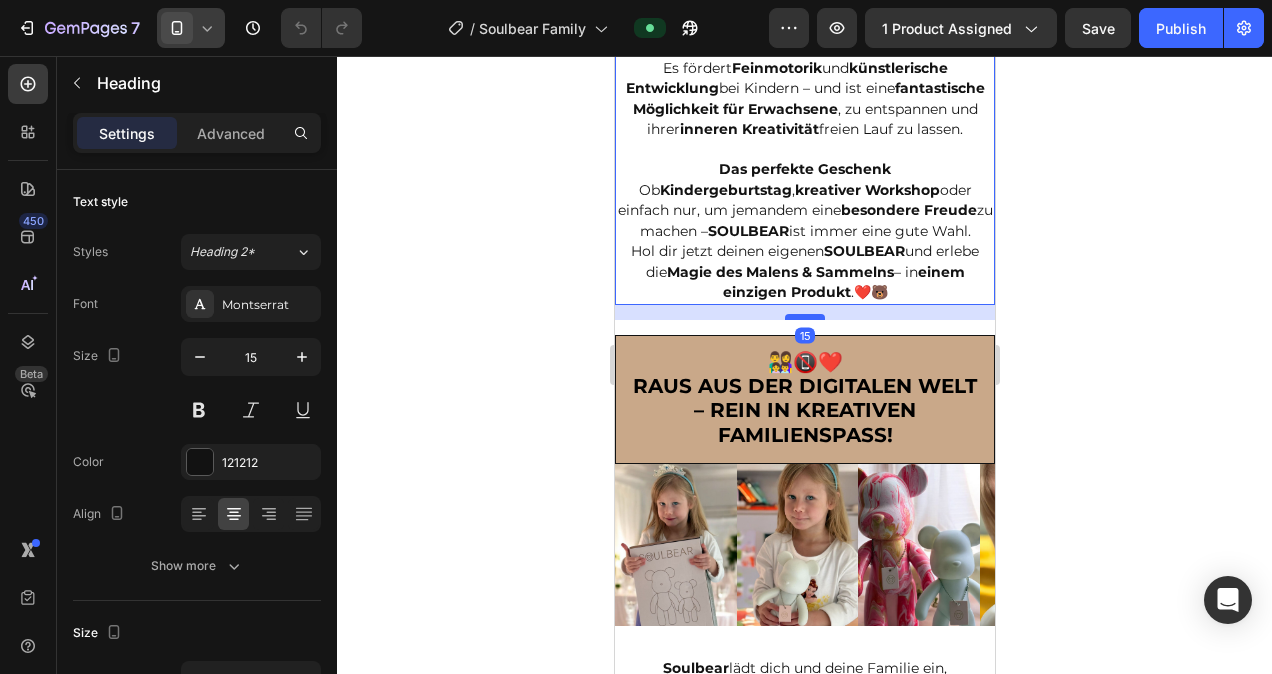 drag, startPoint x: 810, startPoint y: 344, endPoint x: 810, endPoint y: 359, distance: 15 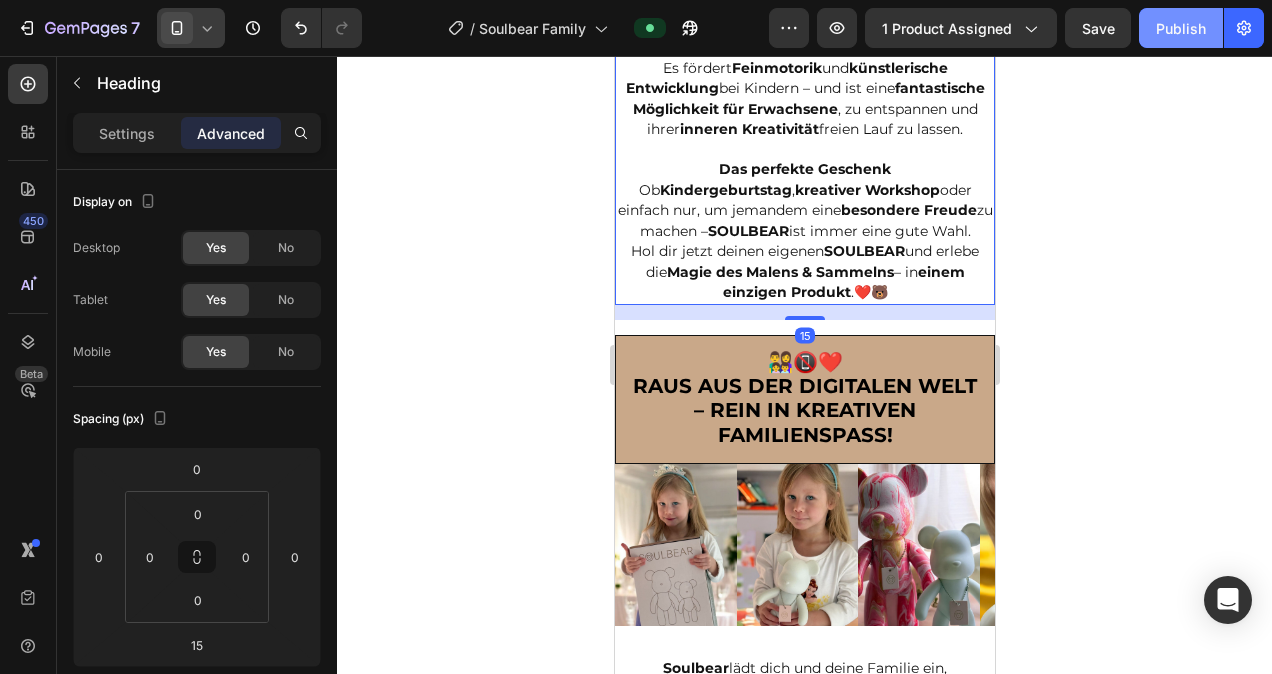 click on "Publish" 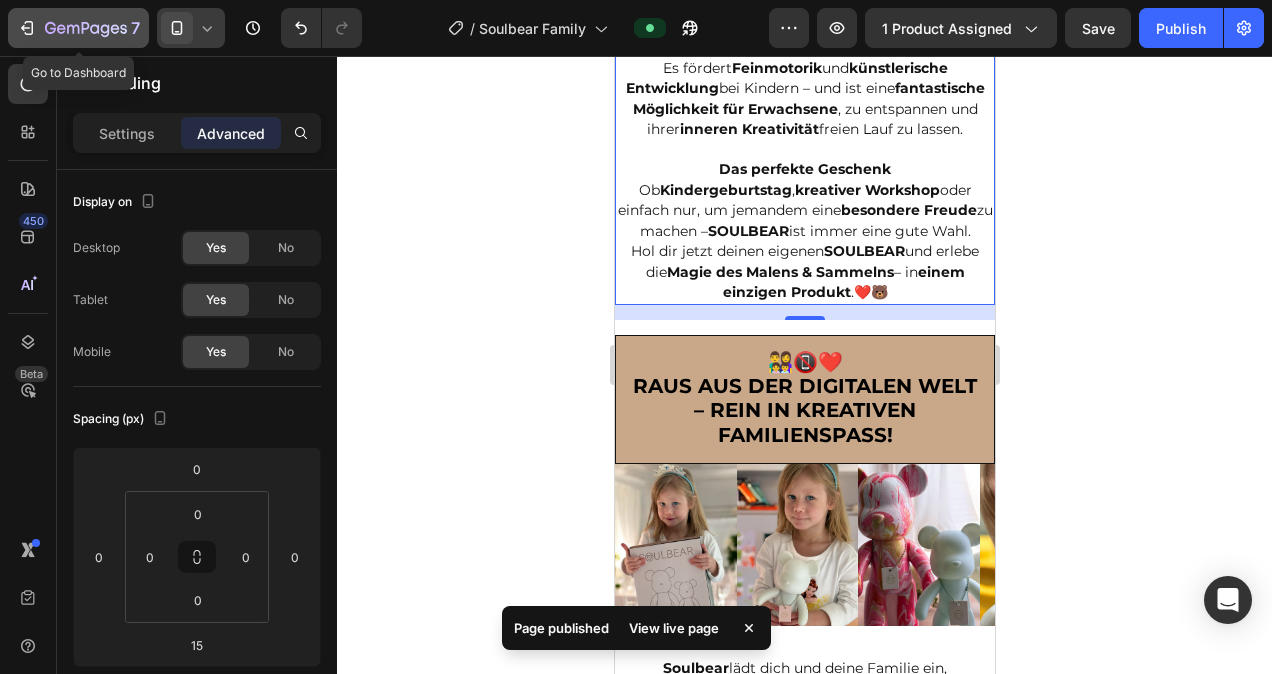 click 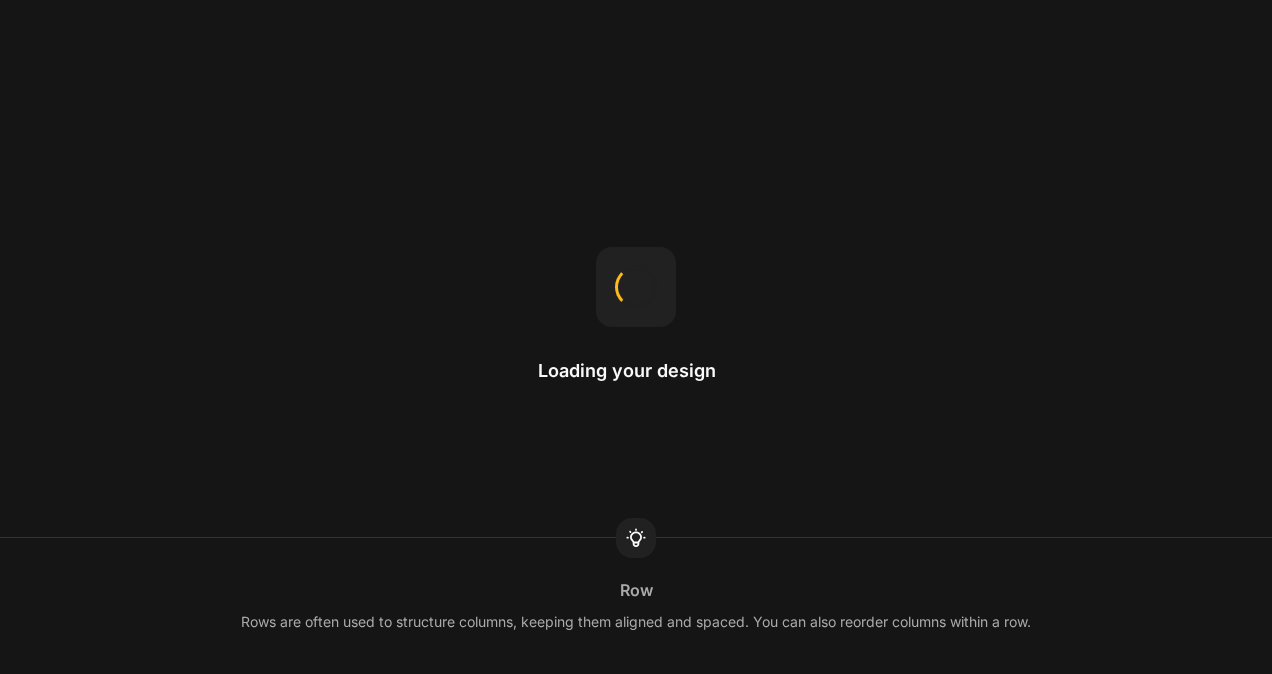 scroll, scrollTop: 0, scrollLeft: 0, axis: both 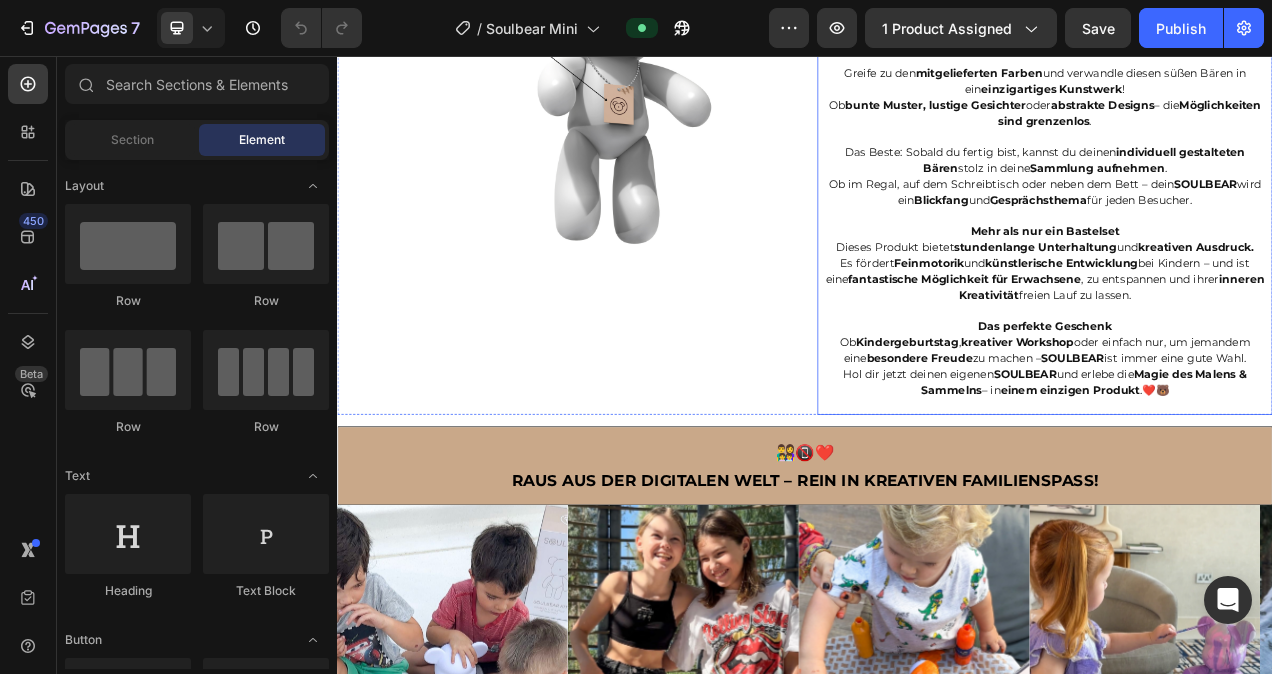 click on "Das perfekte Geschenk" at bounding box center (1245, 403) 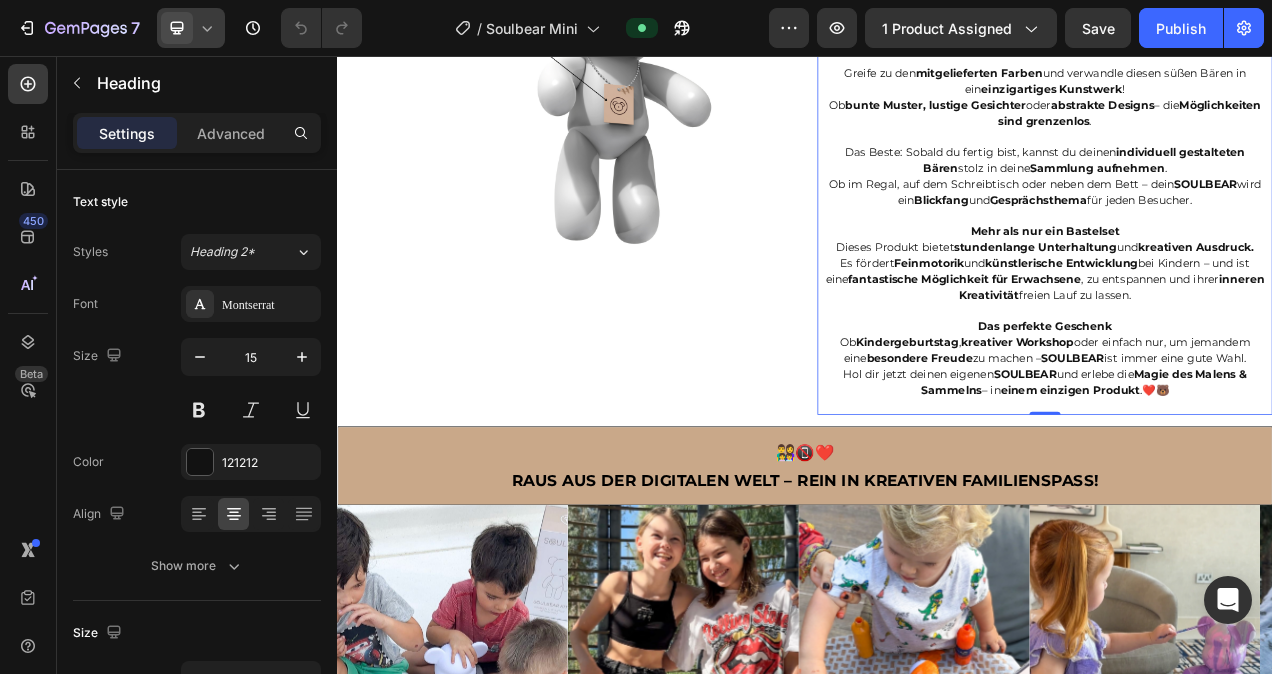 click 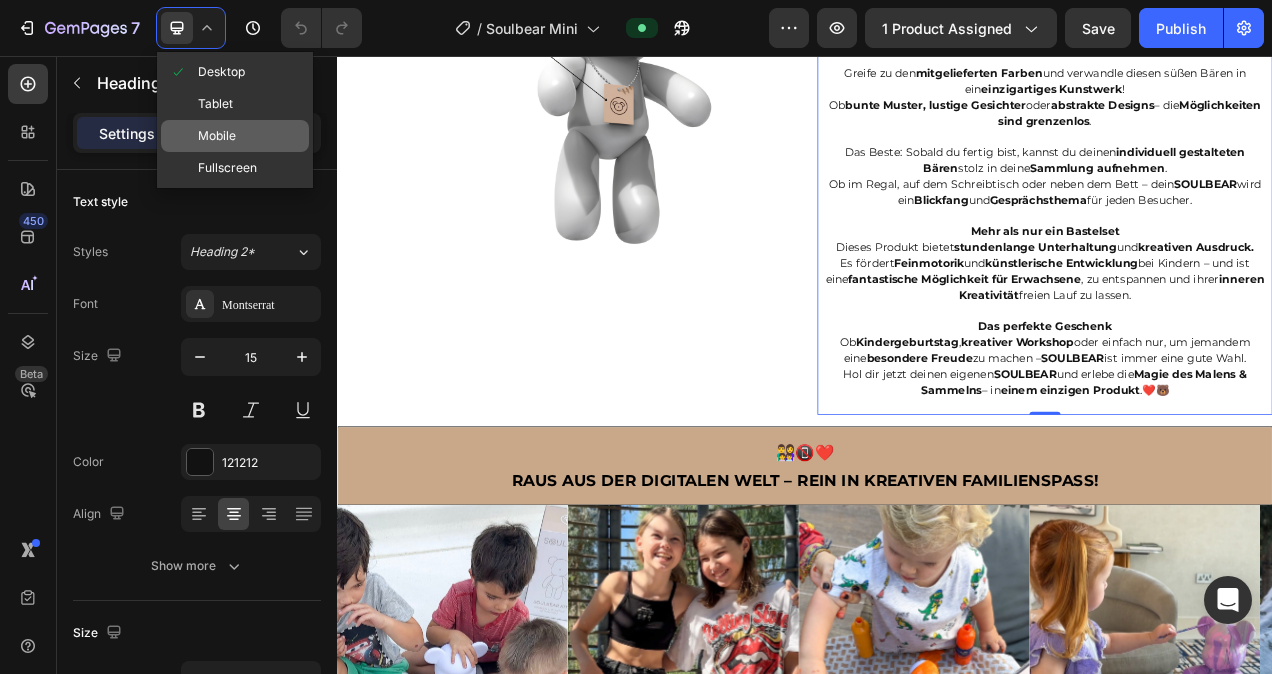 click on "Mobile" at bounding box center [217, 136] 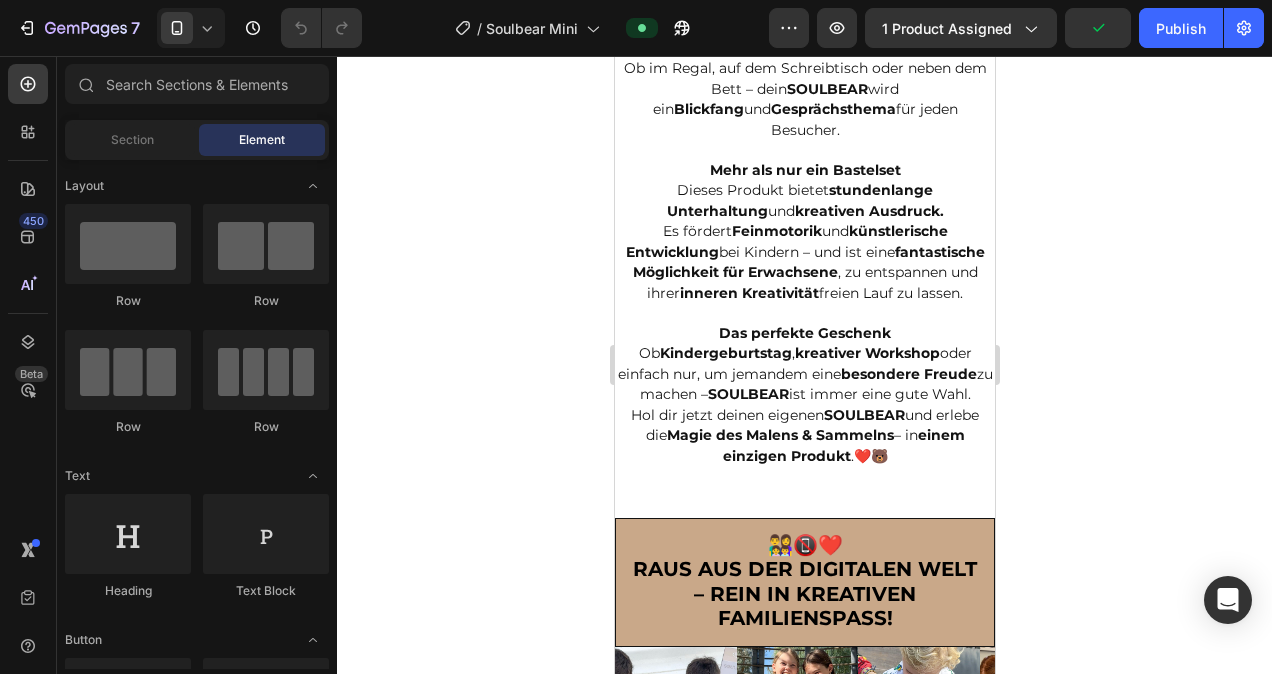 scroll, scrollTop: 2468, scrollLeft: 0, axis: vertical 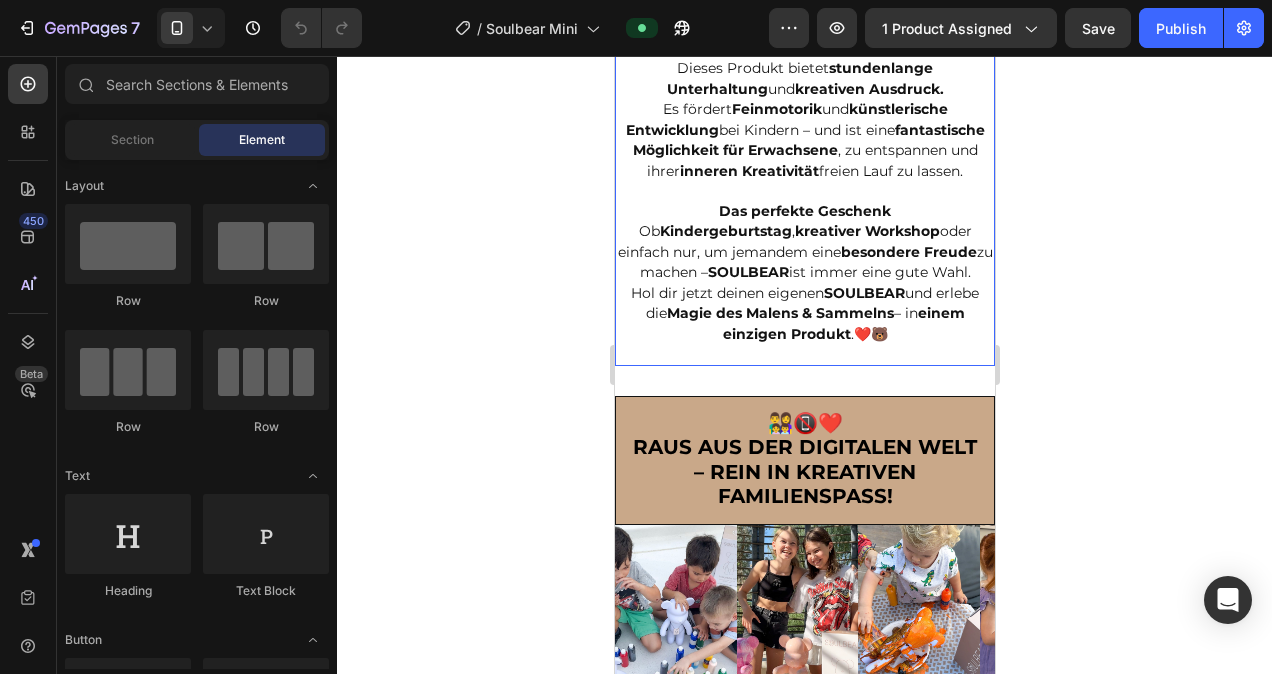 click on "Tauche  ein in eine  Welt voller Kreativität   und Spaß  mit  SOULBEAR. Dieser  entzückende kleine Bär  ist kein Kuscheltier – er ist deine  Leinwand  für Fantasie und Farben, und hilft dir, deine  künstlerische Seite  zu entdecken. Greife zu den  mitgelieferten Farben  und verwandle diesen süßen Bären in ein  einzigartiges Kunstwerk ! Ob  bunte Muster, lustige Gesichter  oder  abstrakte Designs  – die  Möglichkeiten sind grenzenlos . Das Beste: Sobald du fertig bist, kannst du deinen  individuell gestalteten Bären  stolz in deine  Sammlung aufnehmen . Ob im Regal, auf dem Schreibtisch oder neben dem Bett – dein  SOULBEAR  wird ein  Blickfang  und  Gesprächsthema  für jeden Besucher. Mehr als nur ein Bastelset Dieses Produkt bietet  stundenlange Unterhaltung  und  kreativen Ausdruck. Es fördert  Feinmotorik  und  künstlerische Entwicklung  bei Kindern – und ist eine  fantastische Möglichkeit für Erwachsene , zu entspannen und ihrer  inneren Kreativität  freien Lauf zu lassen. Ob" at bounding box center (804, -2) 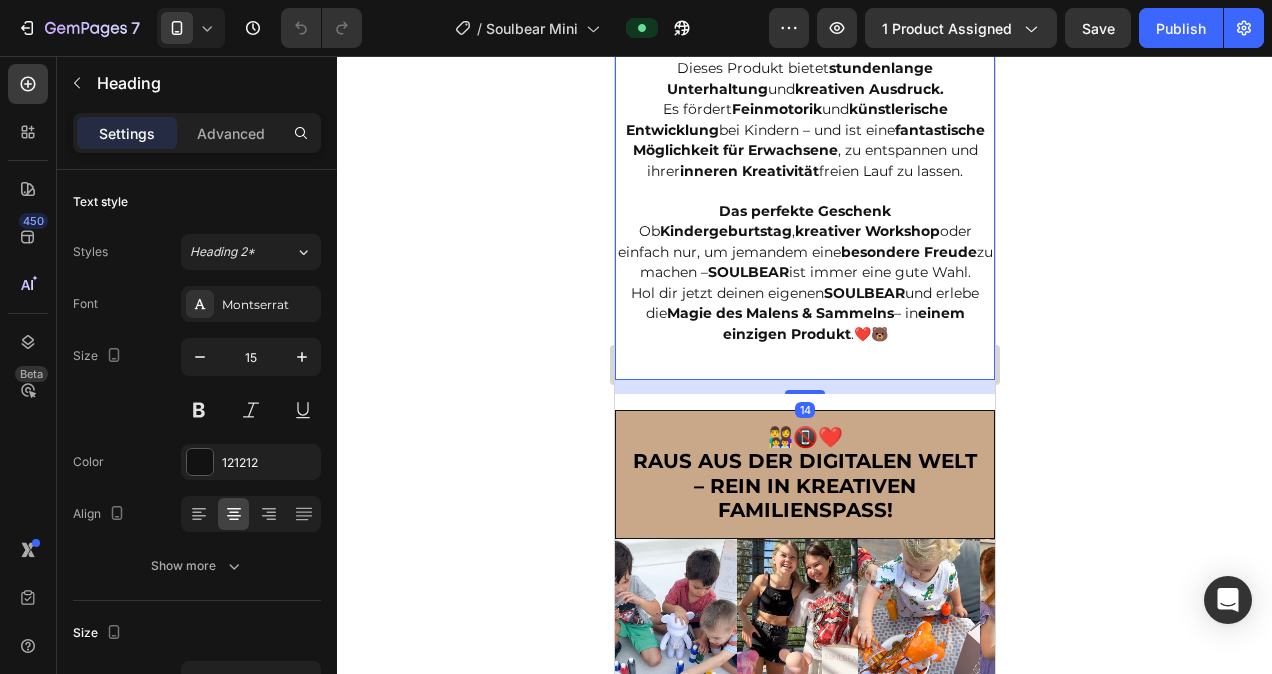 drag, startPoint x: 810, startPoint y: 404, endPoint x: 811, endPoint y: 418, distance: 14.035668 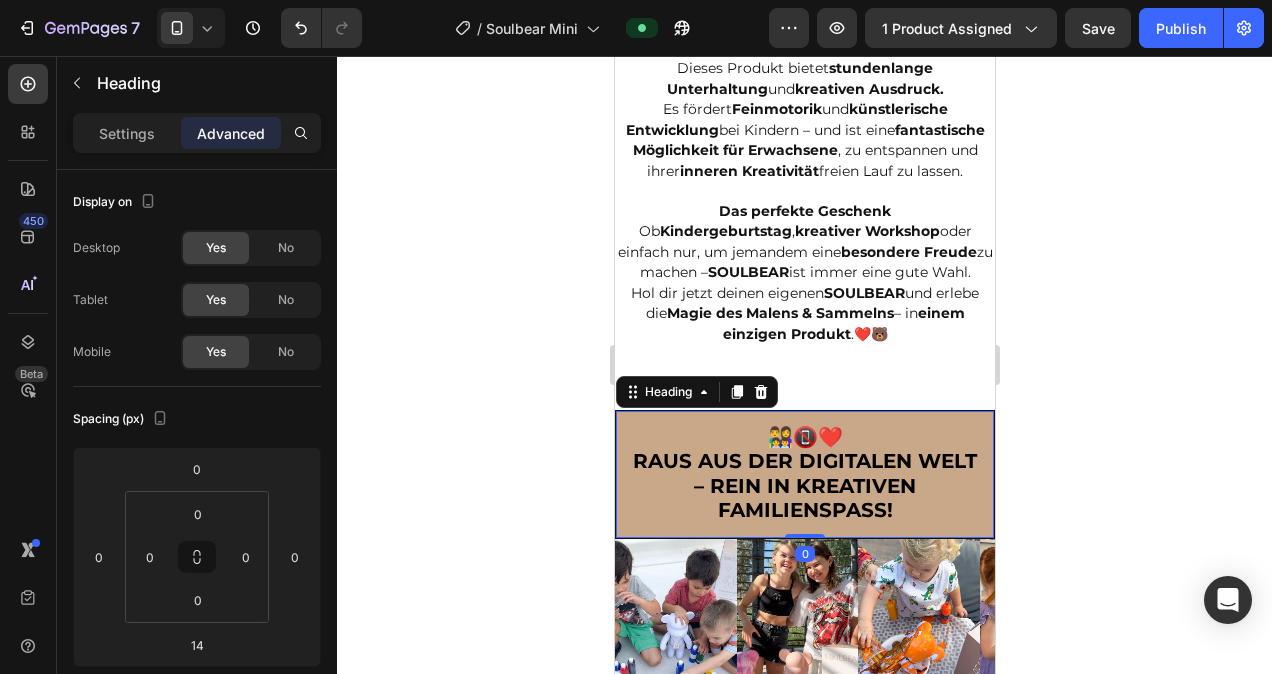 click on "👨‍👩‍👧‍👦📵❤️ Raus aus der digitalen Welt – rein in kreativen Familienspaß!" at bounding box center [804, 475] 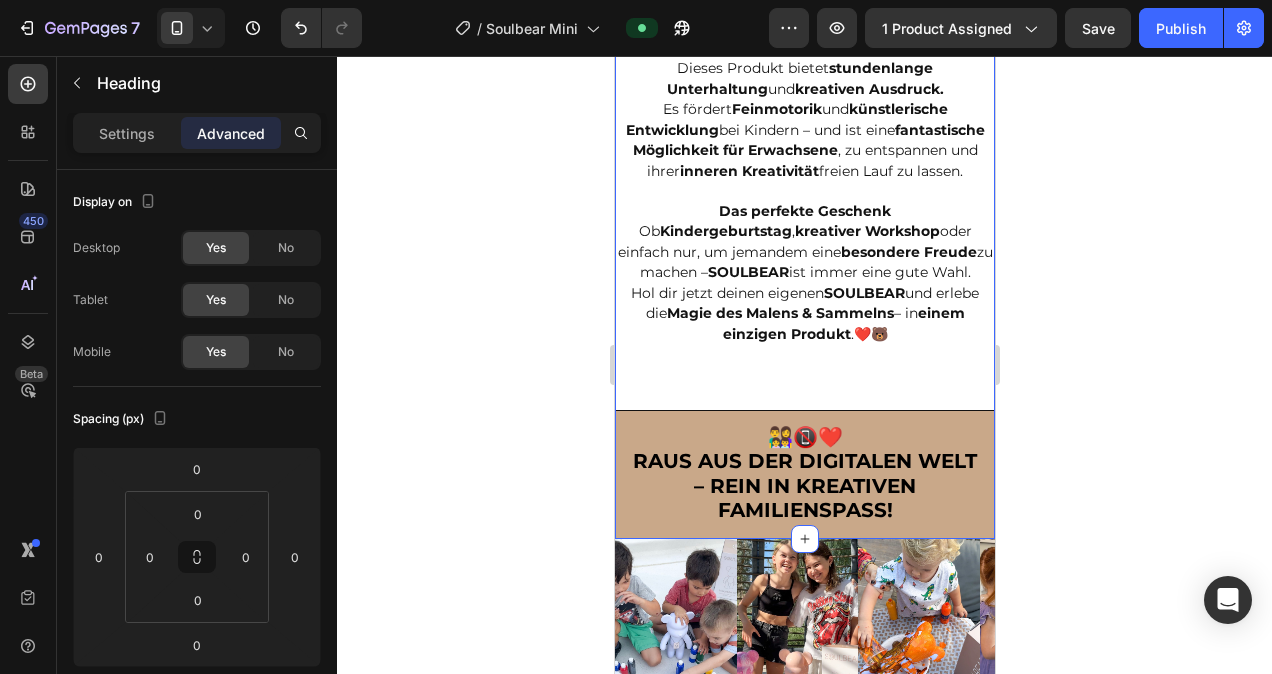 click on "Deine persönliche Bärensammlung zusammenstellen Heading Image Kreiere deine individuelle Kunst & sammle sie Heading   Tauche  ein in eine  Welt voller Kreativität   und Spaß  mit  SOULBEAR. Dieser  entzückende kleine Bär  ist kein Kuscheltier – er ist deine  Leinwand  für Fantasie und Farben, und hilft dir, deine  künstlerische Seite  zu entdecken. Greife zu den  mitgelieferten Farben  und verwandle diesen süßen Bären in ein  einzigartiges Kunstwerk ! Ob  bunte Muster, lustige Gesichter  oder  abstrakte Designs  – die  Möglichkeiten sind grenzenlos . Das Beste: Sobald du fertig bist, kannst du deinen  individuell gestalteten Bären  stolz in deine  Sammlung aufnehmen . Ob im Regal, auf dem Schreibtisch oder neben dem Bett – dein  SOULBEAR  wird ein  Blickfang  und  Gesprächsthema  für jeden Besucher. Mehr als nur ein Bastelset Dieses Produkt bietet  stundenlange Unterhaltung  und  kreativen Ausdruck. Es fördert  Feinmotorik  und  künstlerische Entwicklung  bei Kindern – und ist eine" at bounding box center [804, -240] 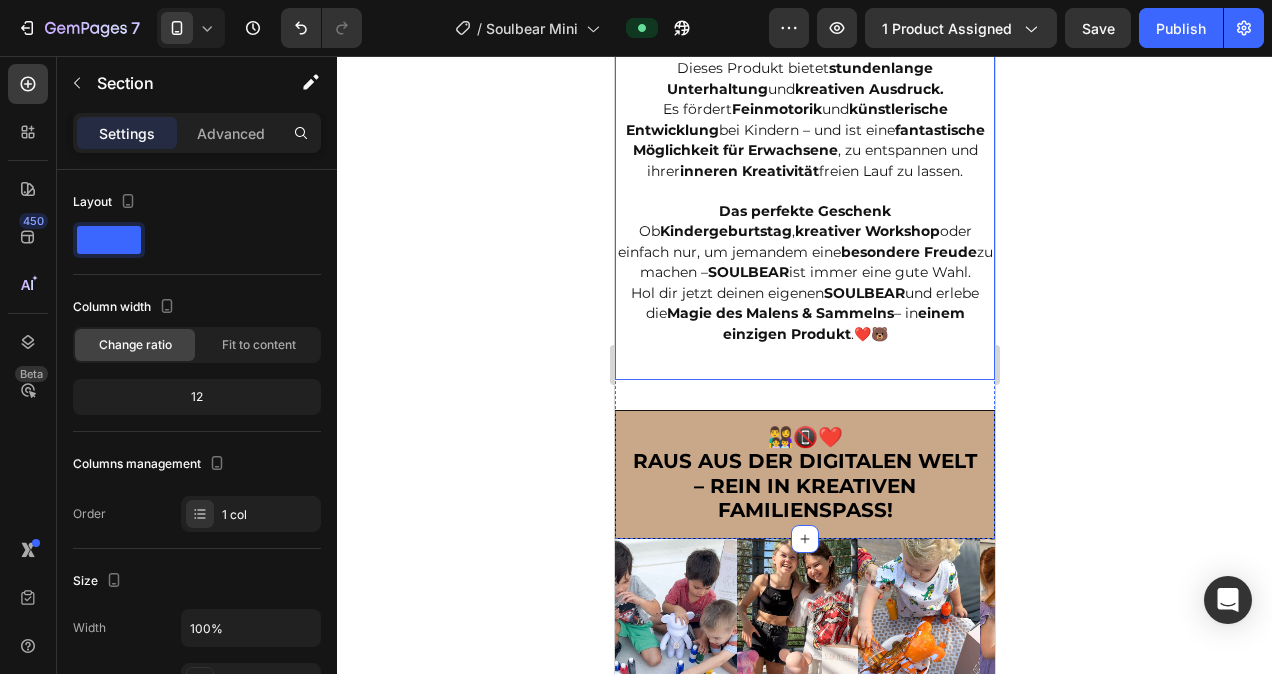 click on "Tauche  ein in eine  Welt voller Kreativität   und Spaß  mit  SOULBEAR. Dieser  entzückende kleine Bär  ist kein Kuscheltier – er ist deine  Leinwand  für Fantasie und Farben, und hilft dir, deine  künstlerische Seite  zu entdecken. Greife zu den  mitgelieferten Farben  und verwandle diesen süßen Bären in ein  einzigartiges Kunstwerk ! Ob  bunte Muster, lustige Gesichter  oder  abstrakte Designs  – die  Möglichkeiten sind grenzenlos . Das Beste: Sobald du fertig bist, kannst du deinen  individuell gestalteten Bären  stolz in deine  Sammlung aufnehmen . Ob im Regal, auf dem Schreibtisch oder neben dem Bett – dein  SOULBEAR  wird ein  Blickfang  und  Gesprächsthema  für jeden Besucher. Mehr als nur ein Bastelset Dieses Produkt bietet  stundenlange Unterhaltung  und  kreativen Ausdruck. Es fördert  Feinmotorik  und  künstlerische Entwicklung  bei Kindern – und ist eine  fantastische Möglichkeit für Erwachsene , zu entspannen und ihrer  inneren Kreativität  freien Lauf zu lassen. Ob" at bounding box center [804, -2] 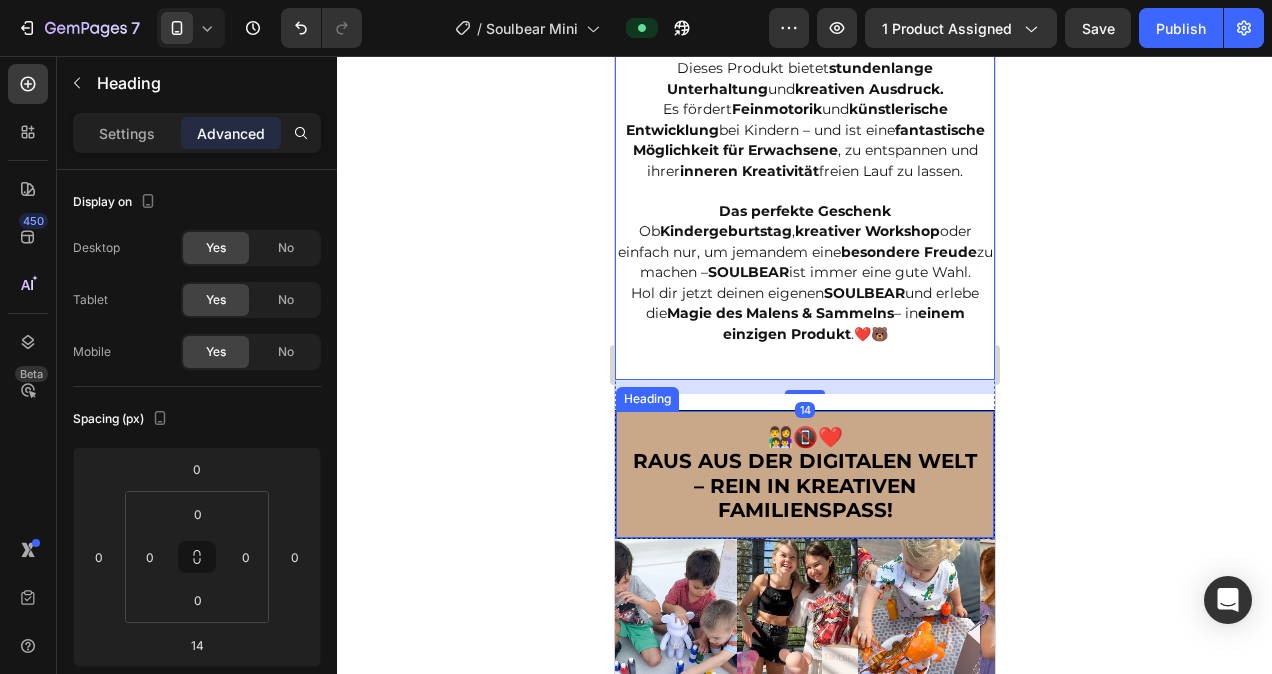 click on "👨‍👩‍👧‍👦📵❤️ Raus aus der digitalen Welt – rein in kreativen Familienspaß!" at bounding box center [804, 475] 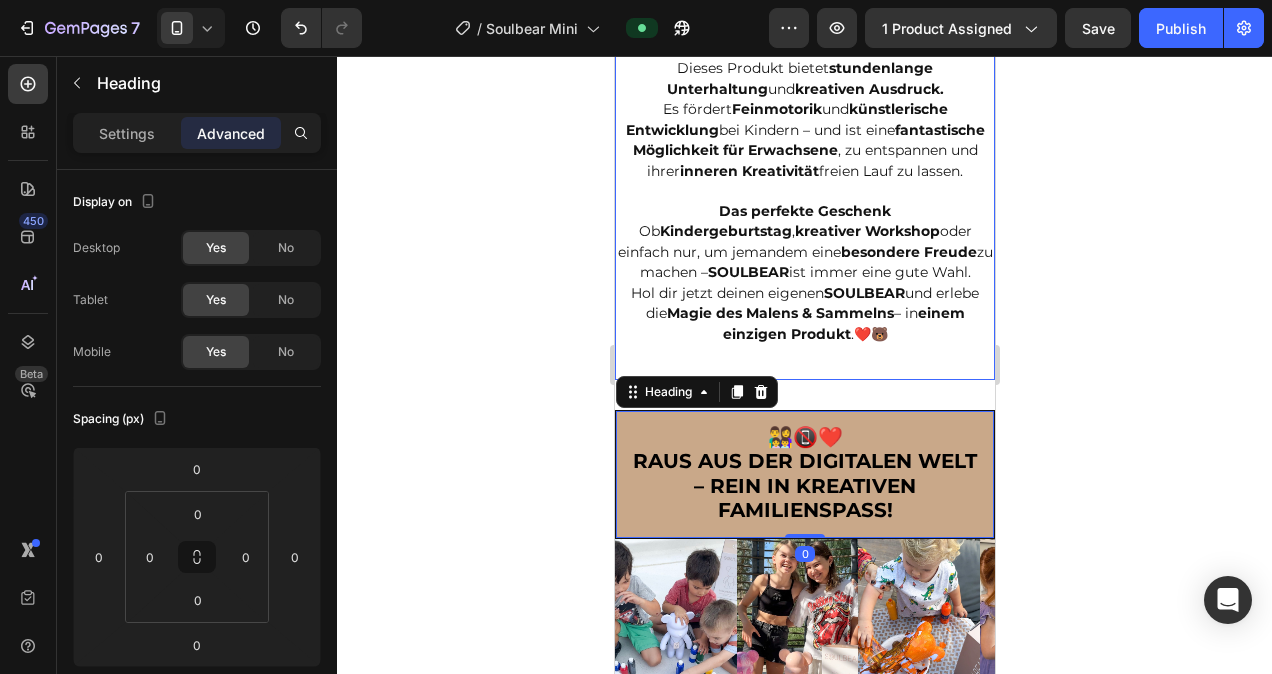 click on "Tauche  ein in eine  Welt voller Kreativität   und Spaß  mit  SOULBEAR. Dieser  entzückende kleine Bär  ist kein Kuscheltier – er ist deine  Leinwand  für Fantasie und Farben, und hilft dir, deine  künstlerische Seite  zu entdecken. Greife zu den  mitgelieferten Farben  und verwandle diesen süßen Bären in ein  einzigartiges Kunstwerk ! Ob  bunte Muster, lustige Gesichter  oder  abstrakte Designs  – die  Möglichkeiten sind grenzenlos . Das Beste: Sobald du fertig bist, kannst du deinen  individuell gestalteten Bären  stolz in deine  Sammlung aufnehmen . Ob im Regal, auf dem Schreibtisch oder neben dem Bett – dein  SOULBEAR  wird ein  Blickfang  und  Gesprächsthema  für jeden Besucher. Mehr als nur ein Bastelset Dieses Produkt bietet  stundenlange Unterhaltung  und  kreativen Ausdruck. Es fördert  Feinmotorik  und  künstlerische Entwicklung  bei Kindern – und ist eine  fantastische Möglichkeit für Erwachsene , zu entspannen und ihrer  inneren Kreativität  freien Lauf zu lassen. Ob" at bounding box center [804, -2] 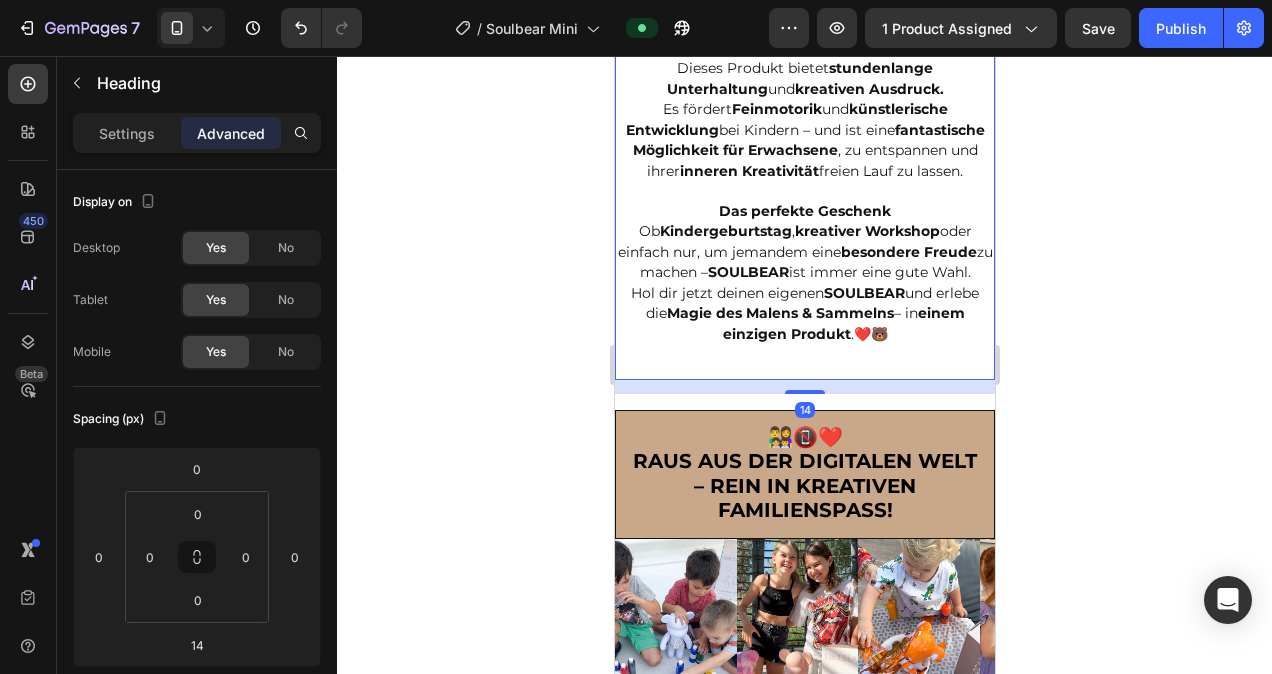 click on "Tauche  ein in eine  Welt voller Kreativität   und Spaß  mit  SOULBEAR. Dieser  entzückende kleine Bär  ist kein Kuscheltier – er ist deine  Leinwand  für Fantasie und Farben, und hilft dir, deine  künstlerische Seite  zu entdecken. Greife zu den  mitgelieferten Farben  und verwandle diesen süßen Bären in ein  einzigartiges Kunstwerk ! Ob  bunte Muster, lustige Gesichter  oder  abstrakte Designs  – die  Möglichkeiten sind grenzenlos . Das Beste: Sobald du fertig bist, kannst du deinen  individuell gestalteten Bären  stolz in deine  Sammlung aufnehmen . Ob im Regal, auf dem Schreibtisch oder neben dem Bett – dein  SOULBEAR  wird ein  Blickfang  und  Gesprächsthema  für jeden Besucher. Mehr als nur ein Bastelset Dieses Produkt bietet  stundenlange Unterhaltung  und  kreativen Ausdruck. Es fördert  Feinmotorik  und  künstlerische Entwicklung  bei Kindern – und ist eine  fantastische Möglichkeit für Erwachsene , zu entspannen und ihrer  inneren Kreativität  freien Lauf zu lassen. Ob" at bounding box center (804, -2) 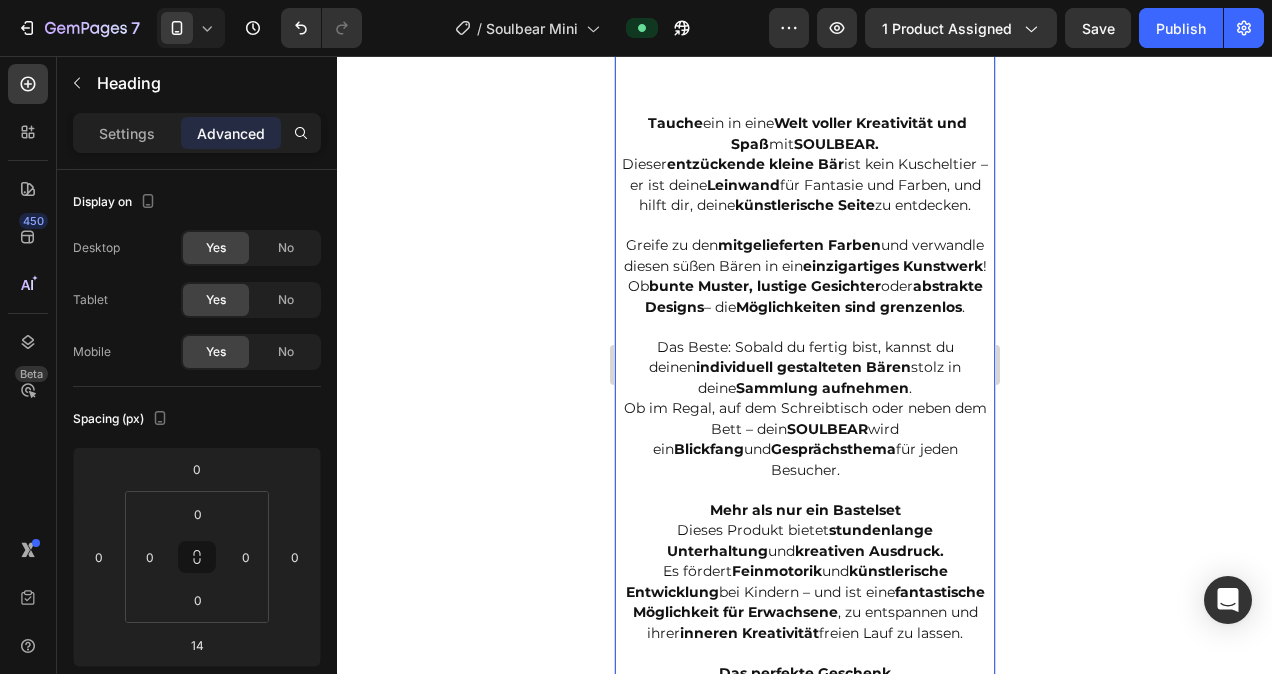 scroll, scrollTop: 2005, scrollLeft: 0, axis: vertical 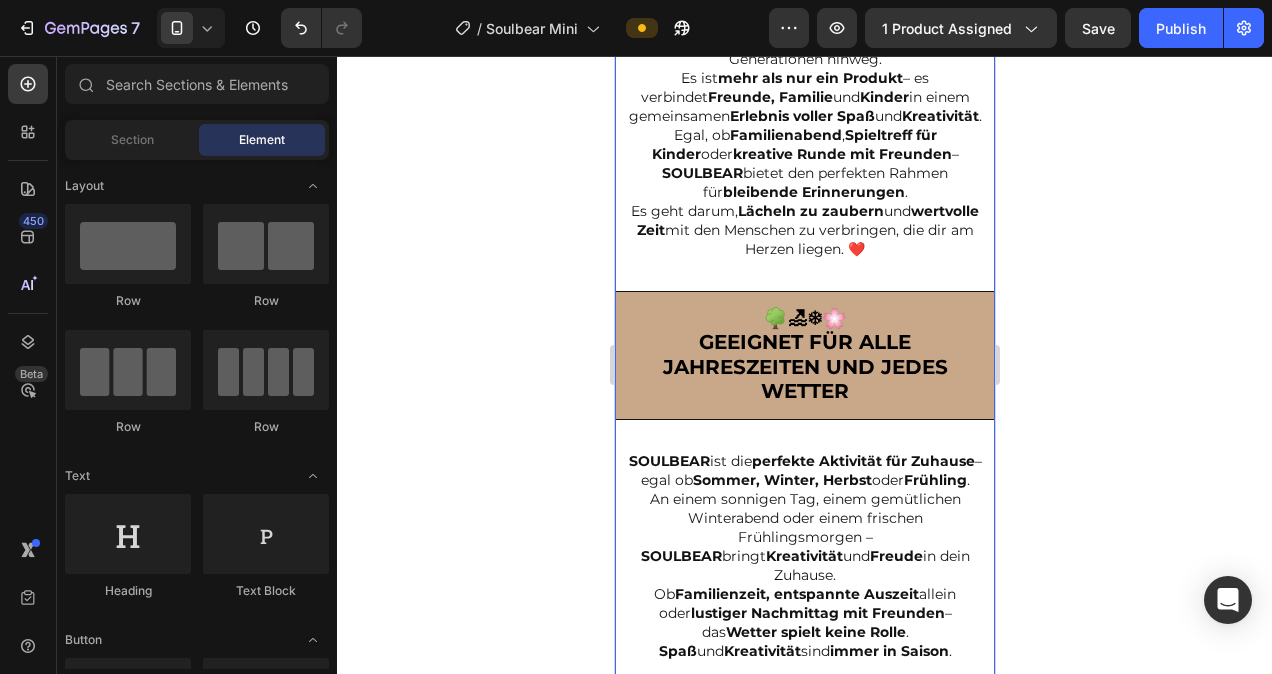 click on "Image Image Image Image Image Carousel Soulbear  lädt dich und deine Familie ein, die  Bildschirme beiseitezulegen  und gemeinsam  kreativ  zu werden. Male,   gestalte  und  erschaffe  euren ganz persönlichen  Soulbear  – eine  Auszeit voller Spaß, Entspannung  und  unvergesslicher Momente. Perfekt für  Kinder  und  Erwachsene  – ideal, um  zusammen kreativ  zu sein und  Erinnerungen  zu schaffen.❤️🐻 Heading  👶🏻👧🏻👱🏼‍♀️👵🏻👴🏽  Ein zeitloses Erlebnis für alle Altersgruppen Heading Image Image Image Image Image Carousel Entdecke mit  SOULBEAR  die  Freude des Zusammenseins  neu. Diese  einzigartige Aktivität  ist für  alle Altersgruppen  konzipiert und schafft  unvergessliche Momente  über Generationen hinweg. Es ist  mehr als nur ein Produkt  – es verbindet  Freunde, Familie  und  Kinder  in einem gemeinsamen  Erlebnis voller Spaß  und  Kreativität . Egal, ob  Familienabend ,  Spieltreff für Kinder  oder  kreative Runde mit Freunden  –  SOULBEAR . ." at bounding box center [804, 1506] 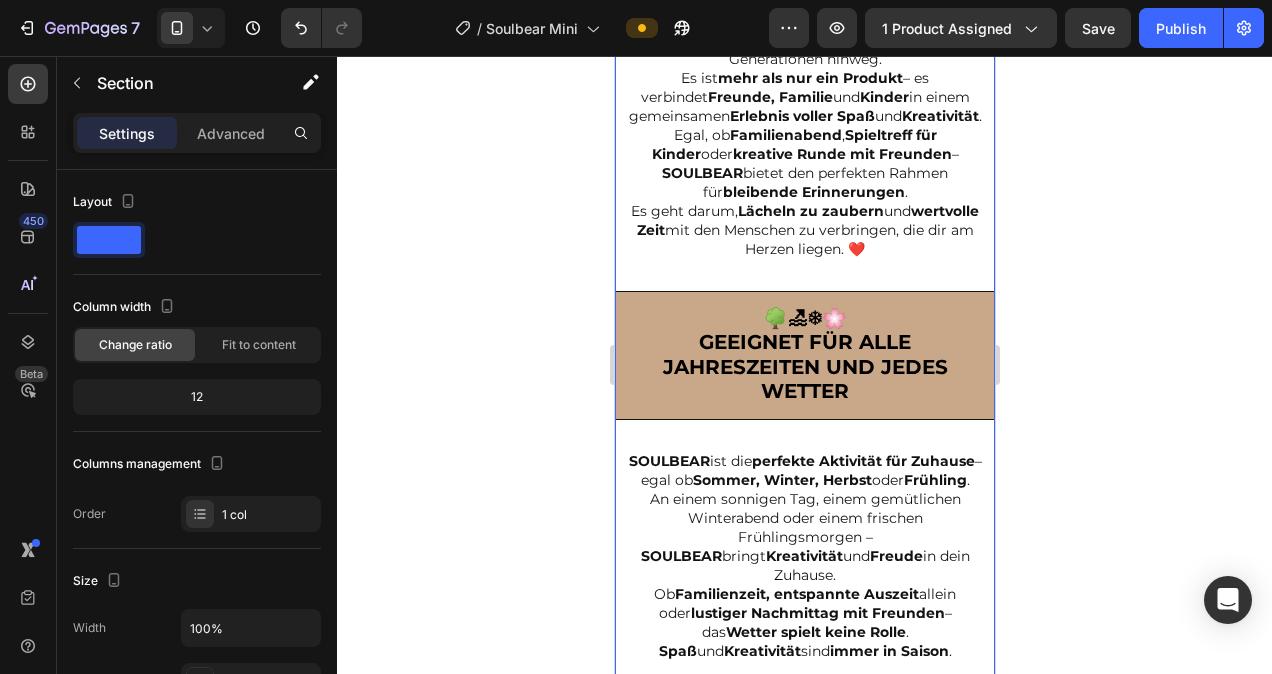 click on "Image Image Image Image Image Carousel Soulbear  lädt dich und deine Familie ein, die  Bildschirme beiseitezulegen  und gemeinsam  kreativ  zu werden. Male,   gestalte  und  erschaffe  euren ganz persönlichen  Soulbear  – eine  Auszeit voller Spaß, Entspannung  und  unvergesslicher Momente. Perfekt für  Kinder  und  Erwachsene  – ideal, um  zusammen kreativ  zu sein und  Erinnerungen  zu schaffen.❤️🐻 Heading  👶🏻👧🏻👱🏼‍♀️👵🏻👴🏽  Ein zeitloses Erlebnis für alle Altersgruppen Heading Image Image Image Image Image Carousel Entdecke mit  SOULBEAR  die  Freude des Zusammenseins  neu. Diese  einzigartige Aktivität  ist für  alle Altersgruppen  konzipiert und schafft  unvergessliche Momente  über Generationen hinweg. Es ist  mehr als nur ein Produkt  – es verbindet  Freunde, Familie  und  Kinder  in einem gemeinsamen  Erlebnis voller Spaß  und  Kreativität . Egal, ob  Familienabend ,  Spieltreff für Kinder  oder  kreative Runde mit Freunden  –  SOULBEAR . ." at bounding box center (804, 1506) 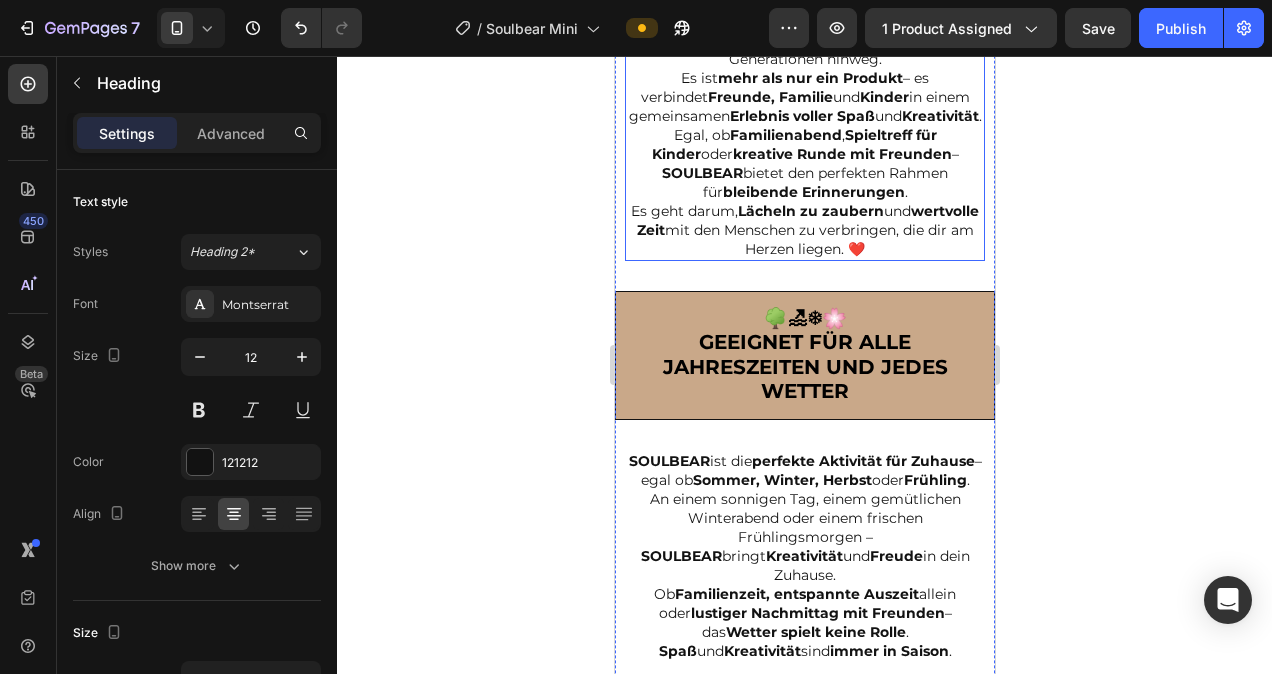 click on "Entdecke mit  SOULBEAR  die  Freude des Zusammenseins  neu. Diese  einzigartige Aktivität  ist für  alle Altersgruppen  konzipiert und schafft  unvergessliche Momente  über Generationen hinweg. Es ist  mehr als nur ein Produkt  – es verbindet  Freunde, Familie  und  Kinder  in einem gemeinsamen  Erlebnis voller Spaß  und  Kreativität . Egal, ob  Familienabend ,  Spieltreff für Kinder  oder  kreative Runde mit Freunden  –  SOULBEAR  bietet den perfekten Rahmen für  bleibende Erinnerungen . Es geht darum,  Lächeln zu zaubern  und  wertvolle Zeit  mit den Menschen zu verbringen, die dir am Herzen liegen. ❤️" at bounding box center [804, 107] 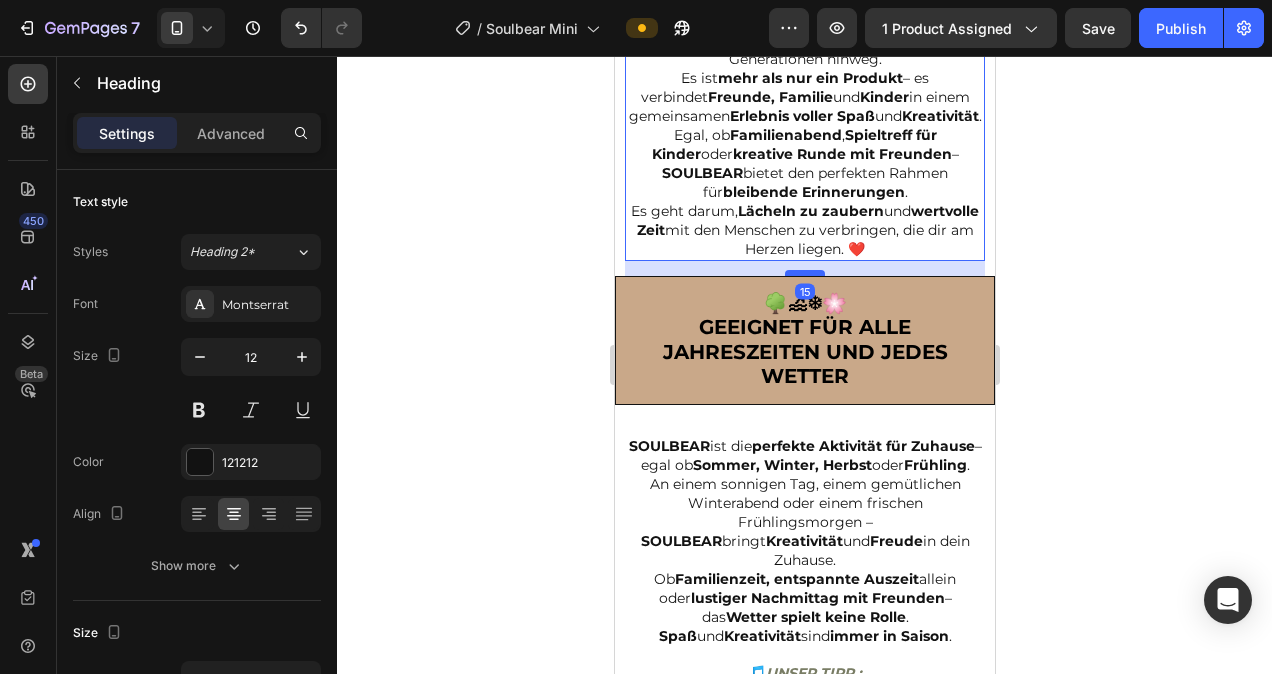 drag, startPoint x: 805, startPoint y: 315, endPoint x: 812, endPoint y: 300, distance: 16.552946 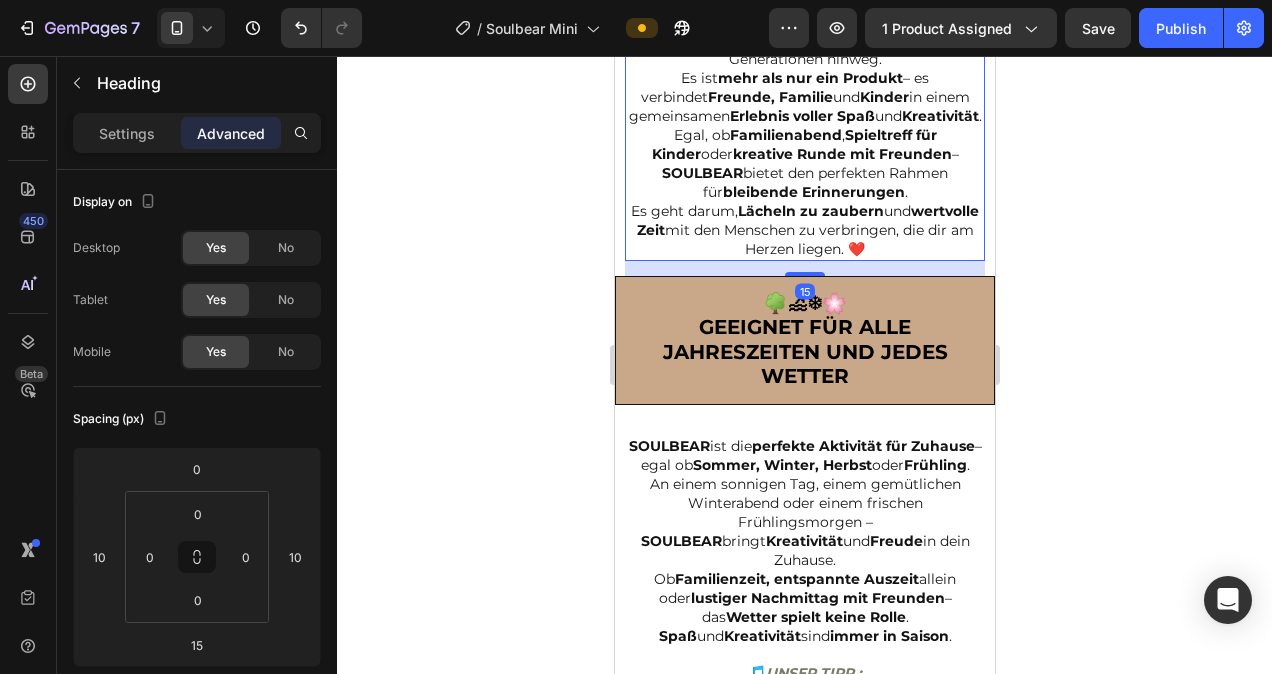 click on "Entdecke mit  SOULBEAR  die  Freude des Zusammenseins  neu. Diese  einzigartige Aktivität  ist für  alle Altersgruppen  konzipiert und schafft  unvergessliche Momente  über Generationen hinweg. Es ist  mehr als nur ein Produkt  – es verbindet  Freunde, Familie  und  Kinder  in einem gemeinsamen  Erlebnis voller Spaß  und  Kreativität . Egal, ob  Familienabend ,  Spieltreff für Kinder  oder  kreative Runde mit Freunden  –  SOULBEAR  bietet den perfekten Rahmen für  bleibende Erinnerungen . Es geht darum,  Lächeln zu zaubern  und  wertvolle Zeit  mit den Menschen zu verbringen, die dir am Herzen liegen. ❤️" at bounding box center [804, 107] 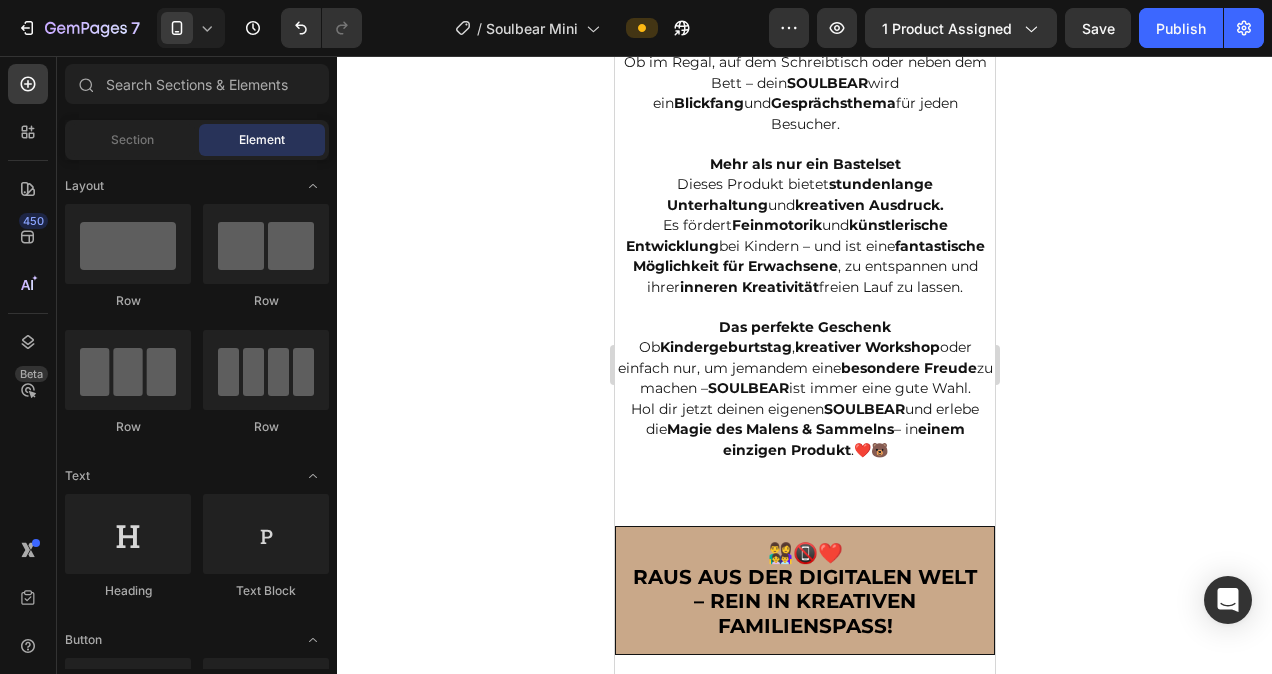 scroll, scrollTop: 2638, scrollLeft: 0, axis: vertical 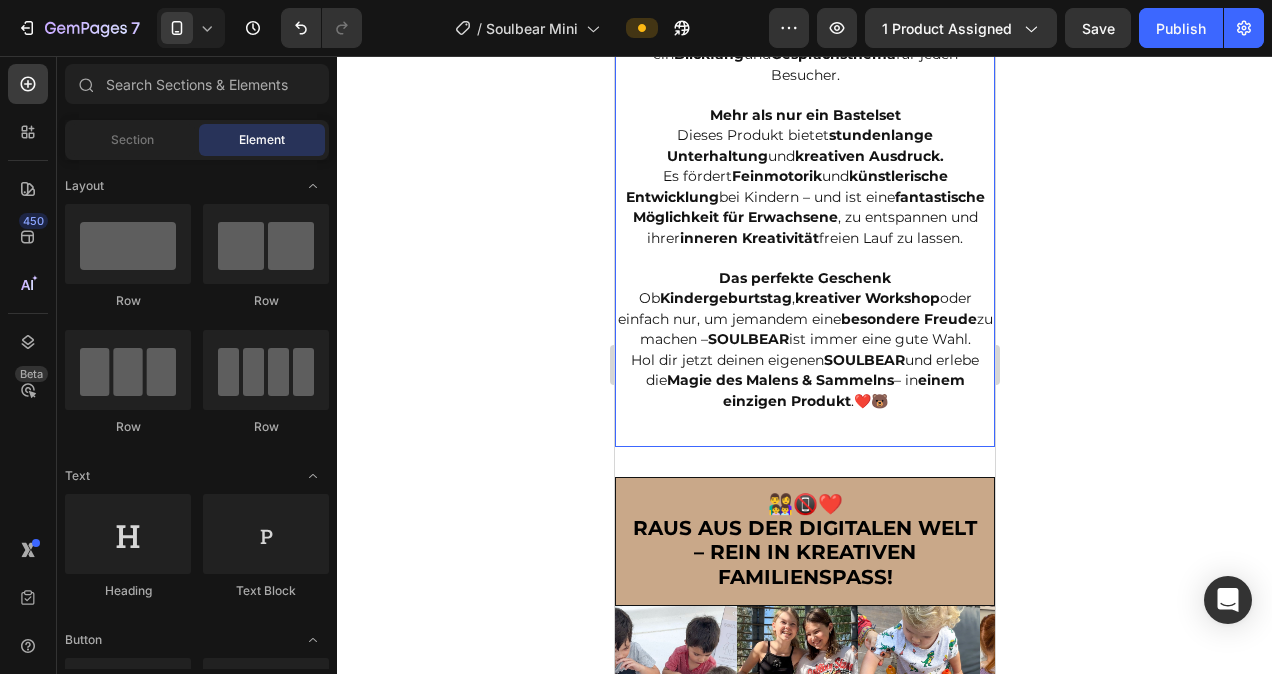 click on "Magie des Malens & Sammelns" at bounding box center [779, 380] 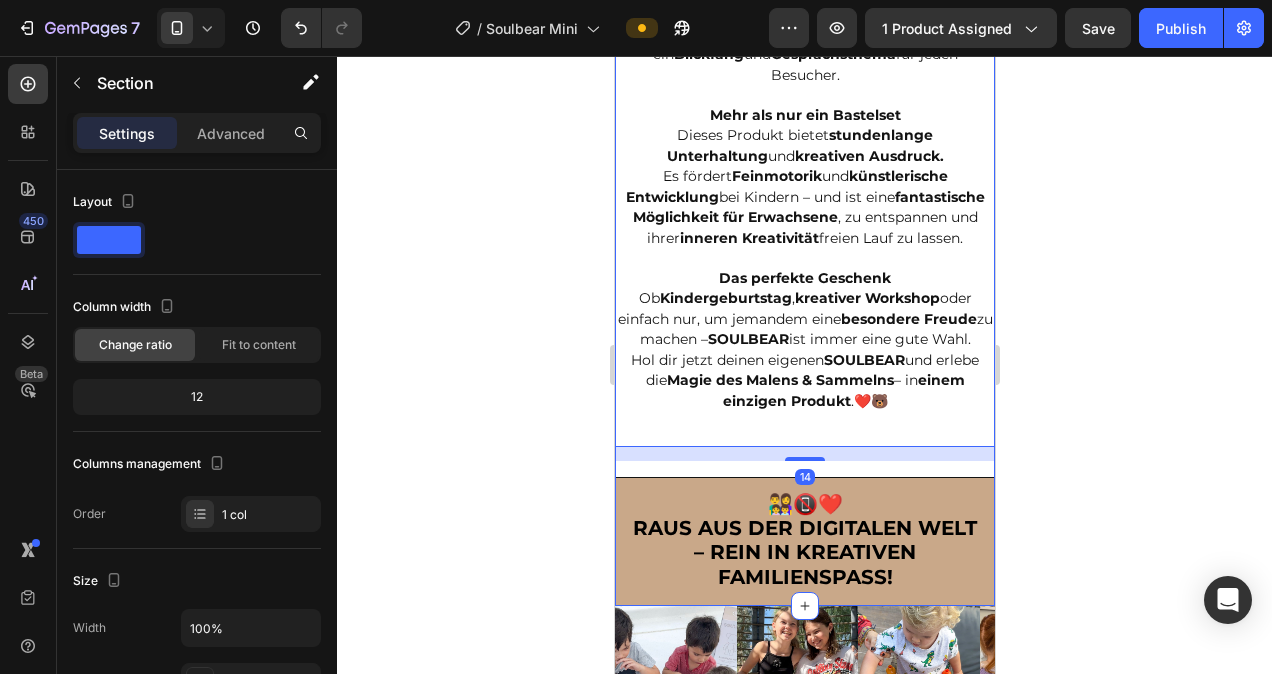 click on "Deine persönliche Bärensammlung zusammenstellen Heading Image Kreiere deine individuelle Kunst & sammle sie Heading   Tauche  ein in eine  Welt voller Kreativität   und Spaß  mit  SOULBEAR. Dieser  entzückende kleine Bär  ist kein Kuscheltier – er ist deine  Leinwand  für Fantasie und Farben, und hilft dir, deine  künstlerische Seite  zu entdecken. Greife zu den  mitgelieferten Farben  und verwandle diesen süßen Bären in ein  einzigartiges Kunstwerk ! Ob  bunte Muster, lustige Gesichter  oder  abstrakte Designs  – die  Möglichkeiten sind grenzenlos . Das Beste: Sobald du fertig bist, kannst du deinen  individuell gestalteten Bären  stolz in deine  Sammlung aufnehmen . Ob im Regal, auf dem Schreibtisch oder neben dem Bett – dein  SOULBEAR  wird ein  Blickfang  und  Gesprächsthema  für jeden Besucher. Mehr als nur ein Bastelset Dieses Produkt bietet  stundenlange Unterhaltung  und  kreativen Ausdruck. Es fördert  Feinmotorik  und  künstlerische Entwicklung  bei Kindern – und ist eine" at bounding box center (804, -173) 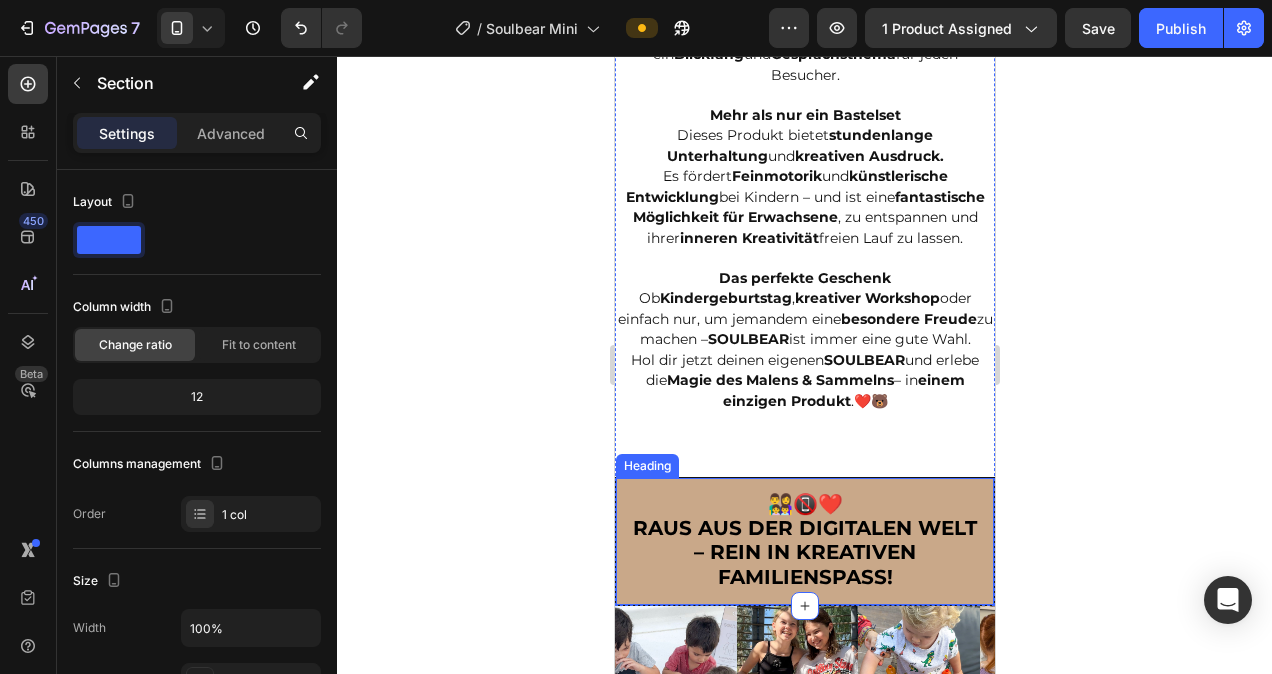 click on "👨‍👩‍👧‍👦📵❤️ Raus aus der digitalen Welt – rein in kreativen Familienspaß!" at bounding box center (804, 542) 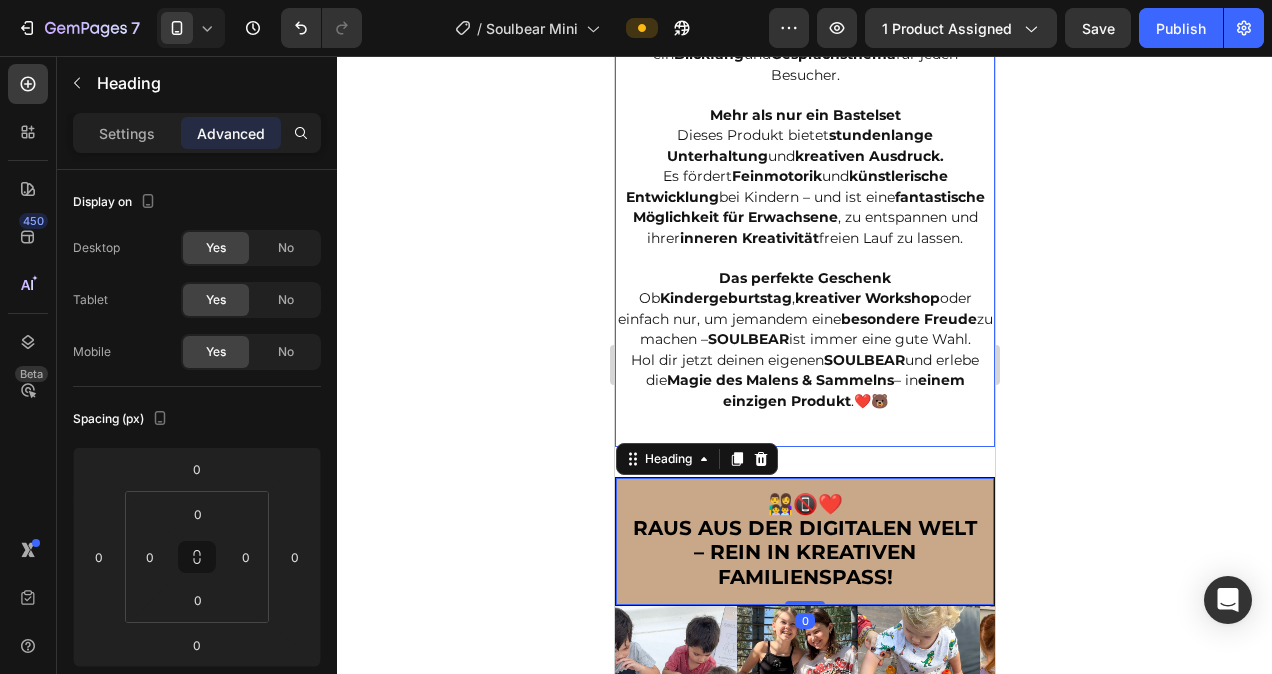 click on "Tauche  ein in eine  Welt voller Kreativität   und Spaß  mit  SOULBEAR. Dieser  entzückende kleine Bär  ist kein Kuscheltier – er ist deine  Leinwand  für Fantasie und Farben, und hilft dir, deine  künstlerische Seite  zu entdecken. Greife zu den  mitgelieferten Farben  und verwandle diesen süßen Bären in ein  einzigartiges Kunstwerk ! Ob  bunte Muster, lustige Gesichter  oder  abstrakte Designs  – die  Möglichkeiten sind grenzenlos . Das Beste: Sobald du fertig bist, kannst du deinen  individuell gestalteten Bären  stolz in deine  Sammlung aufnehmen . Ob im Regal, auf dem Schreibtisch oder neben dem Bett – dein  SOULBEAR  wird ein  Blickfang  und  Gesprächsthema  für jeden Besucher. Mehr als nur ein Bastelset Dieses Produkt bietet  stundenlange Unterhaltung  und  kreativen Ausdruck. Es fördert  Feinmotorik  und  künstlerische Entwicklung  bei Kindern – und ist eine  fantastische Möglichkeit für Erwachsene , zu entspannen und ihrer  inneren Kreativität  freien Lauf zu lassen. Ob" at bounding box center (804, 65) 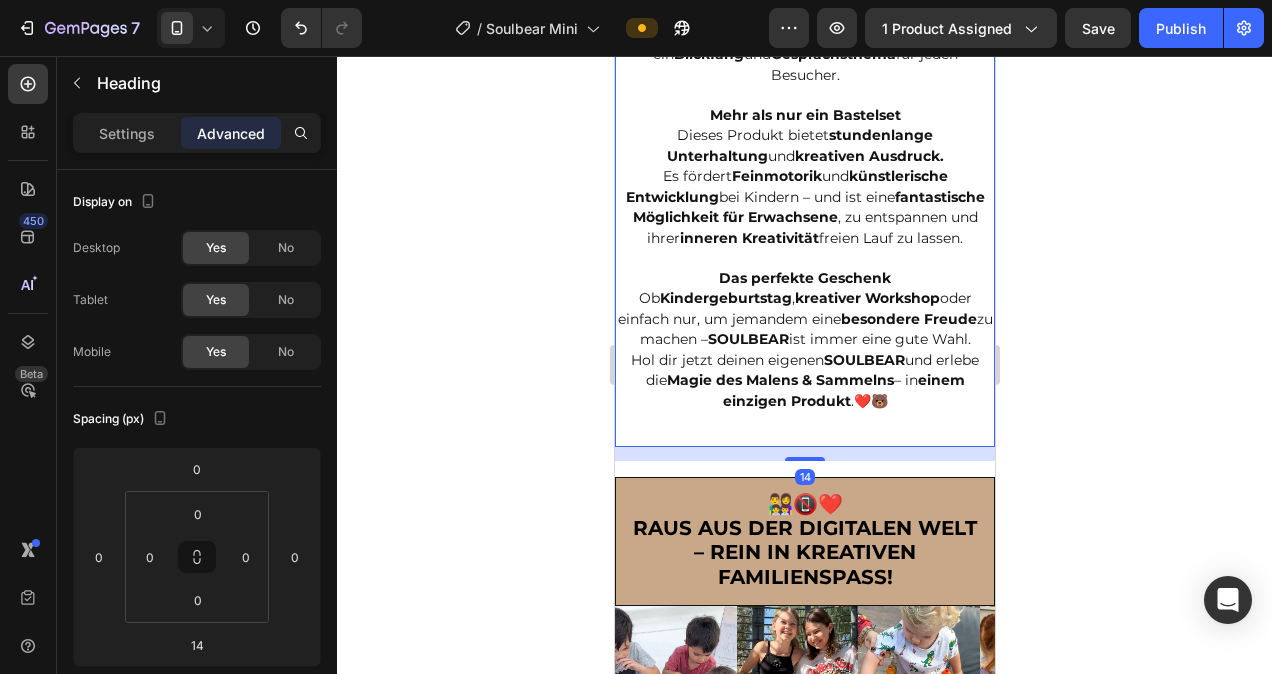 click on "Tauche  ein in eine  Welt voller Kreativität   und Spaß  mit  SOULBEAR. Dieser  entzückende kleine Bär  ist kein Kuscheltier – er ist deine  Leinwand  für Fantasie und Farben, und hilft dir, deine  künstlerische Seite  zu entdecken. Greife zu den  mitgelieferten Farben  und verwandle diesen süßen Bären in ein  einzigartiges Kunstwerk ! Ob  bunte Muster, lustige Gesichter  oder  abstrakte Designs  – die  Möglichkeiten sind grenzenlos . Das Beste: Sobald du fertig bist, kannst du deinen  individuell gestalteten Bären  stolz in deine  Sammlung aufnehmen . Ob im Regal, auf dem Schreibtisch oder neben dem Bett – dein  SOULBEAR  wird ein  Blickfang  und  Gesprächsthema  für jeden Besucher. Mehr als nur ein Bastelset Dieses Produkt bietet  stundenlange Unterhaltung  und  kreativen Ausdruck. Es fördert  Feinmotorik  und  künstlerische Entwicklung  bei Kindern – und ist eine  fantastische Möglichkeit für Erwachsene , zu entspannen und ihrer  inneren Kreativität  freien Lauf zu lassen. Ob" at bounding box center (804, 65) 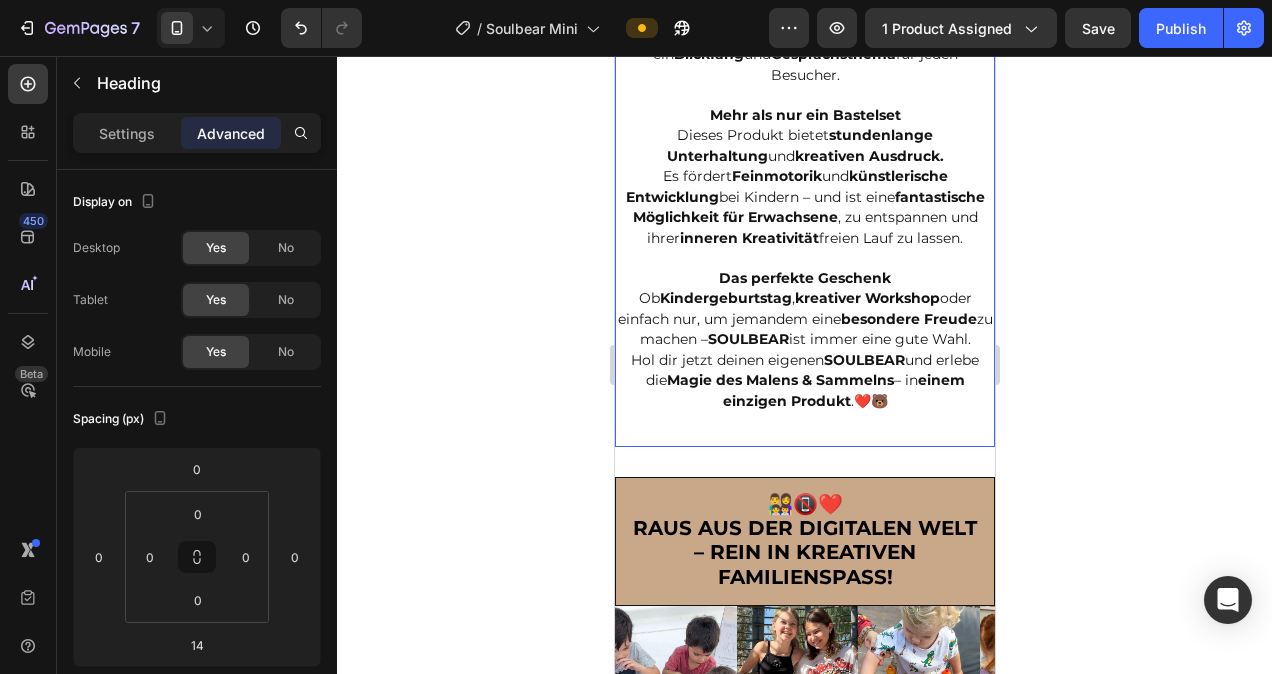 click on "Kreiere deine individuelle Kunst & sammle sie Heading ⁠⁠⁠⁠⁠⁠⁠   Tauche  ein in eine  Welt voller Kreativität   und Spaß  mit  SOULBEAR. Dieser  entzückende kleine Bär  ist kein Kuscheltier – er ist deine  Leinwand  für Fantasie und Farben, und hilft dir, deine  künstlerische Seite  zu entdecken. Greife zu den  mitgelieferten Farben  und verwandle diesen süßen Bären in ein  einzigartiges Kunstwerk ! Ob  bunte Muster, lustige Gesichter  oder  abstrakte Designs  – die  Möglichkeiten sind grenzenlos . Das Beste: Sobald du fertig bist, kannst du deinen  individuell gestalteten Bären  stolz in deine  Sammlung aufnehmen . Ob im Regal, auf dem Schreibtisch oder neben dem Bett – dein  SOULBEAR  wird ein  Blickfang  und  Gesprächsthema  für jeden Besucher. Mehr als nur ein Bastelset Dieses Produkt bietet  stundenlange Unterhaltung  und  kreativen Ausdruck. Es fördert  Feinmotorik  und  künstlerische Entwicklung  bei Kindern – und ist eine  fantastische Möglichkeit für Erwachsene" at bounding box center [804, 21] 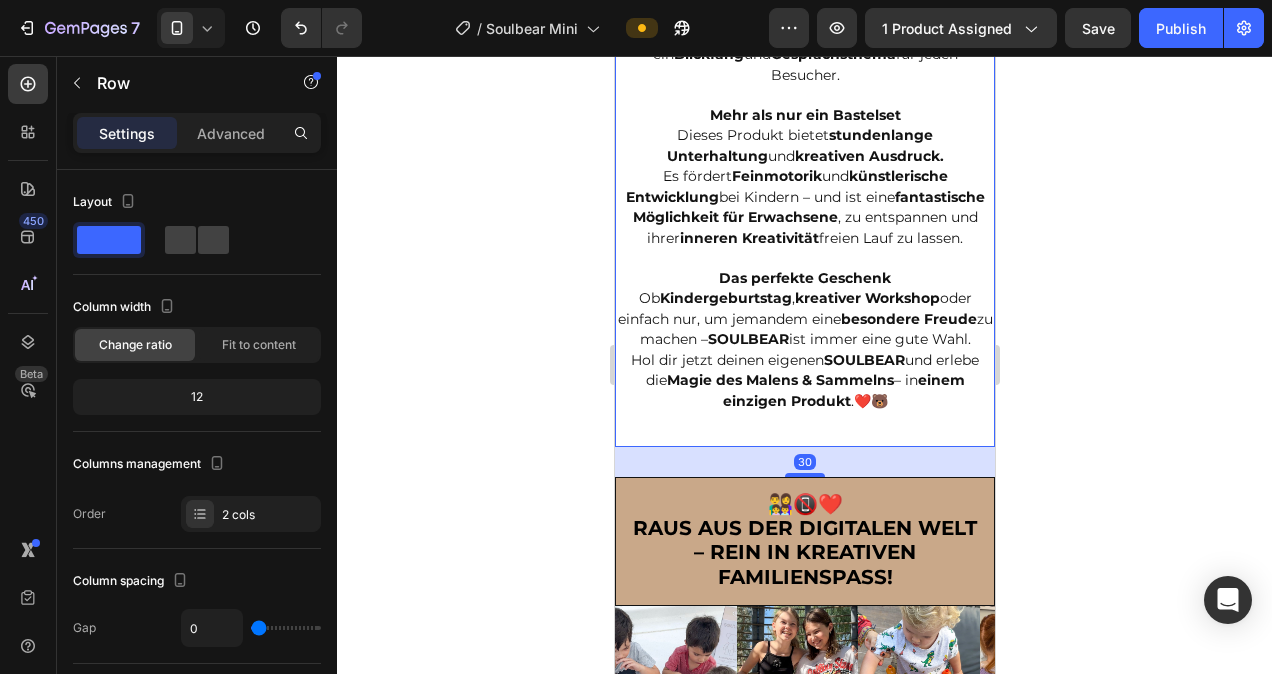 click on "Kreiere deine individuelle Kunst & sammle sie Heading ⁠⁠⁠⁠⁠⁠⁠   Tauche  ein in eine  Welt voller Kreativität   und Spaß  mit  SOULBEAR. Dieser  entzückende kleine Bär  ist kein Kuscheltier – er ist deine  Leinwand  für Fantasie und Farben, und hilft dir, deine  künstlerische Seite  zu entdecken. Greife zu den  mitgelieferten Farben  und verwandle diesen süßen Bären in ein  einzigartiges Kunstwerk ! Ob  bunte Muster, lustige Gesichter  oder  abstrakte Designs  – die  Möglichkeiten sind grenzenlos . Das Beste: Sobald du fertig bist, kannst du deinen  individuell gestalteten Bären  stolz in deine  Sammlung aufnehmen . Ob im Regal, auf dem Schreibtisch oder neben dem Bett – dein  SOULBEAR  wird ein  Blickfang  und  Gesprächsthema  für jeden Besucher. Mehr als nur ein Bastelset Dieses Produkt bietet  stundenlange Unterhaltung  und  kreativen Ausdruck. Es fördert  Feinmotorik  und  künstlerische Entwicklung  bei Kindern – und ist eine  fantastische Möglichkeit für Erwachsene" at bounding box center (804, 21) 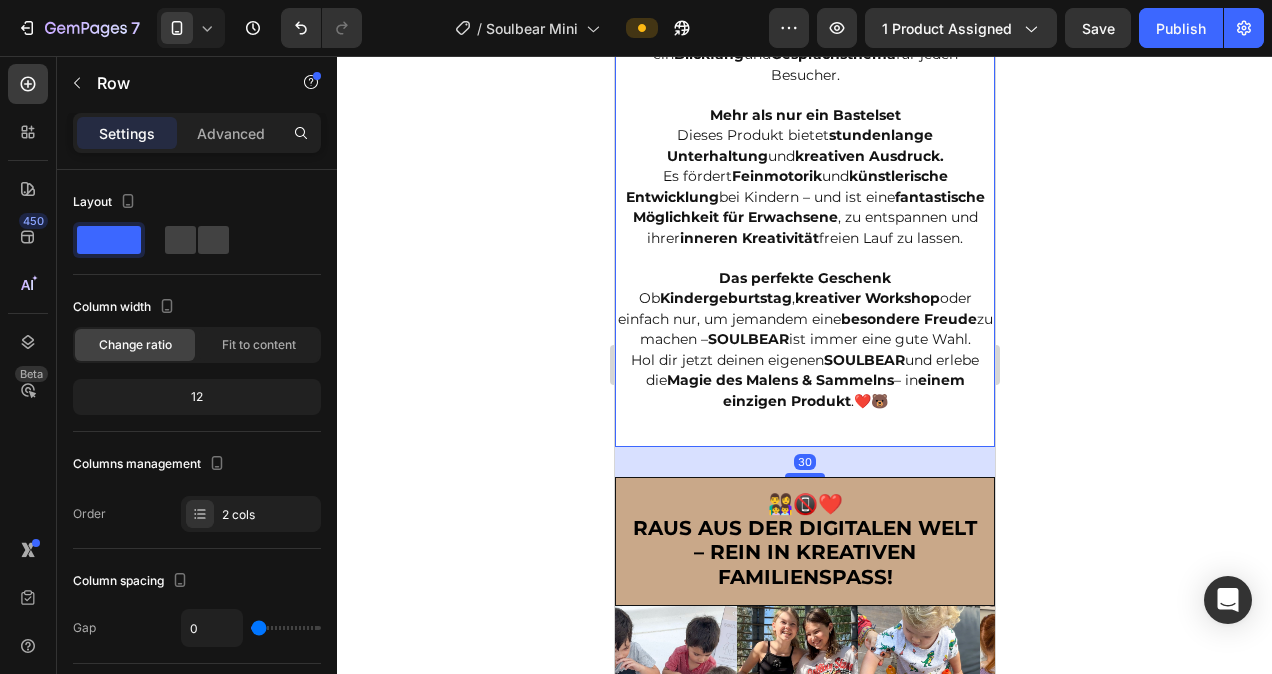 click on "⁠⁠⁠⁠⁠⁠⁠   Tauche  ein in eine  Welt voller Kreativität   und Spaß  mit  SOULBEAR. Dieser  entzückende kleine Bär  ist kein Kuscheltier – er ist deine  Leinwand  für Fantasie und Farben, und hilft dir, deine  künstlerische Seite  zu entdecken. Greife zu den  mitgelieferten Farben  und verwandle diesen süßen Bären in ein  einzigartiges Kunstwerk ! Ob  bunte Muster, lustige Gesichter  oder  abstrakte Designs  – die  Möglichkeiten sind grenzenlos . Das Beste: Sobald du fertig bist, kannst du deinen  individuell gestalteten Bären  stolz in deine  Sammlung aufnehmen . Ob im Regal, auf dem Schreibtisch oder neben dem Bett – dein  SOULBEAR  wird ein  Blickfang  und  Gesprächsthema  für jeden Besucher. Mehr als nur ein Bastelset Dieses Produkt bietet  stundenlange Unterhaltung  und  kreativen Ausdruck. Es fördert  Feinmotorik  und  künstlerische Entwicklung  bei Kindern – und ist eine  fantastische Möglichkeit für Erwachsene , zu entspannen und ihrer  inneren Kreativität Ob  ," at bounding box center (804, 65) 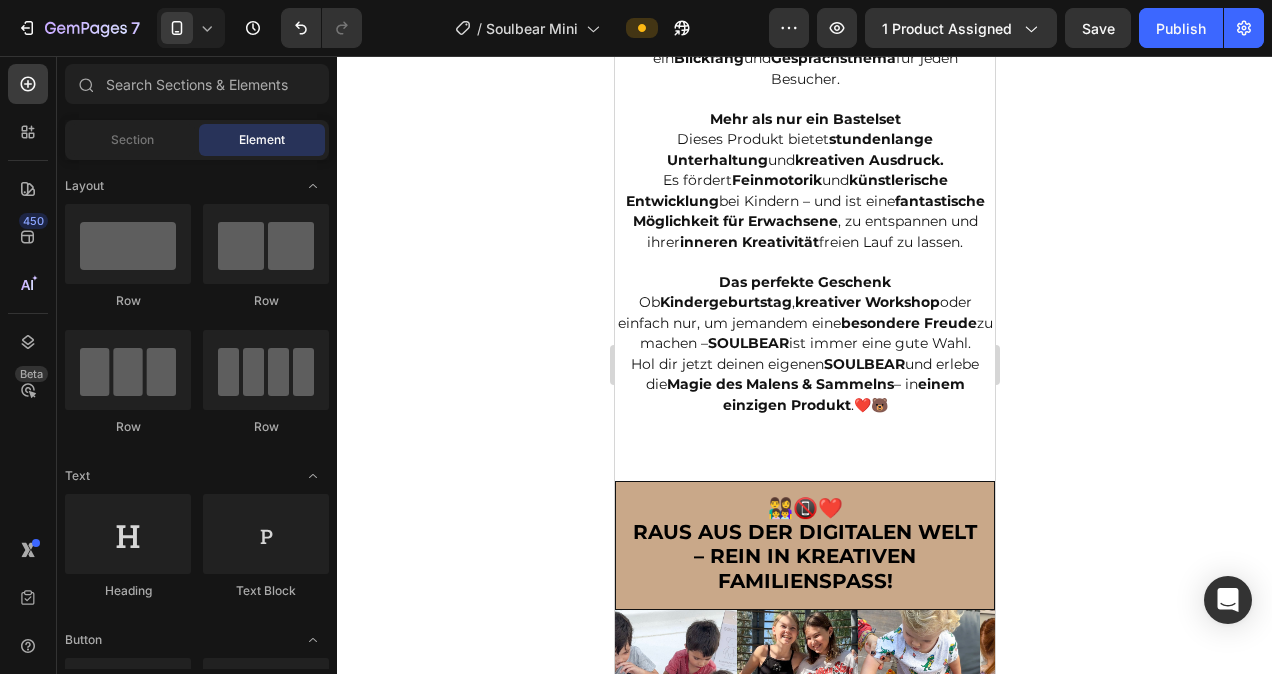 scroll, scrollTop: 2798, scrollLeft: 0, axis: vertical 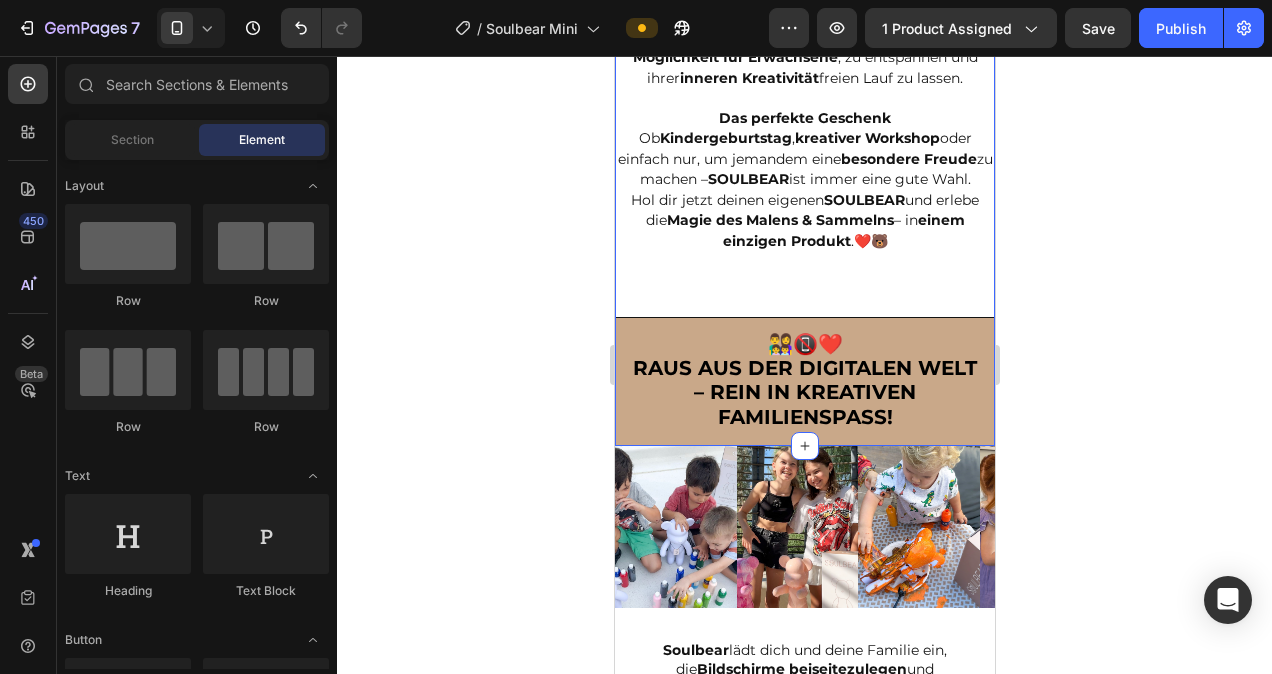 click on "Deine persönliche Bärensammlung zusammenstellen Heading Image Kreiere deine individuelle Kunst & sammle sie Heading ⁠⁠⁠⁠⁠⁠⁠   Tauche  ein in eine  Welt voller Kreativität   und Spaß  mit  SOULBEAR. Dieser  entzückende kleine Bär  ist kein Kuscheltier – er ist deine  Leinwand  für Fantasie und Farben, und hilft dir, deine  künstlerische Seite  zu entdecken. Greife zu den  mitgelieferten Farben  und verwandle diesen süßen Bären in ein  einzigartiges Kunstwerk ! Ob  bunte Muster, lustige Gesichter  oder  abstrakte Designs  – die  Möglichkeiten sind grenzenlos . Das Beste: Sobald du fertig bist, kannst du deinen  individuell gestalteten Bären  stolz in deine  Sammlung aufnehmen . Ob im Regal, auf dem Schreibtisch oder neben dem Bett – dein  SOULBEAR  wird ein  Blickfang  und  Gesprächsthema  für jeden Besucher. Mehr als nur ein Bastelset Dieses Produkt bietet  stundenlange Unterhaltung  und  kreativen Ausdruck. Es fördert  Feinmotorik  und  künstlerische Entwicklung Ob  ," at bounding box center (804, -333) 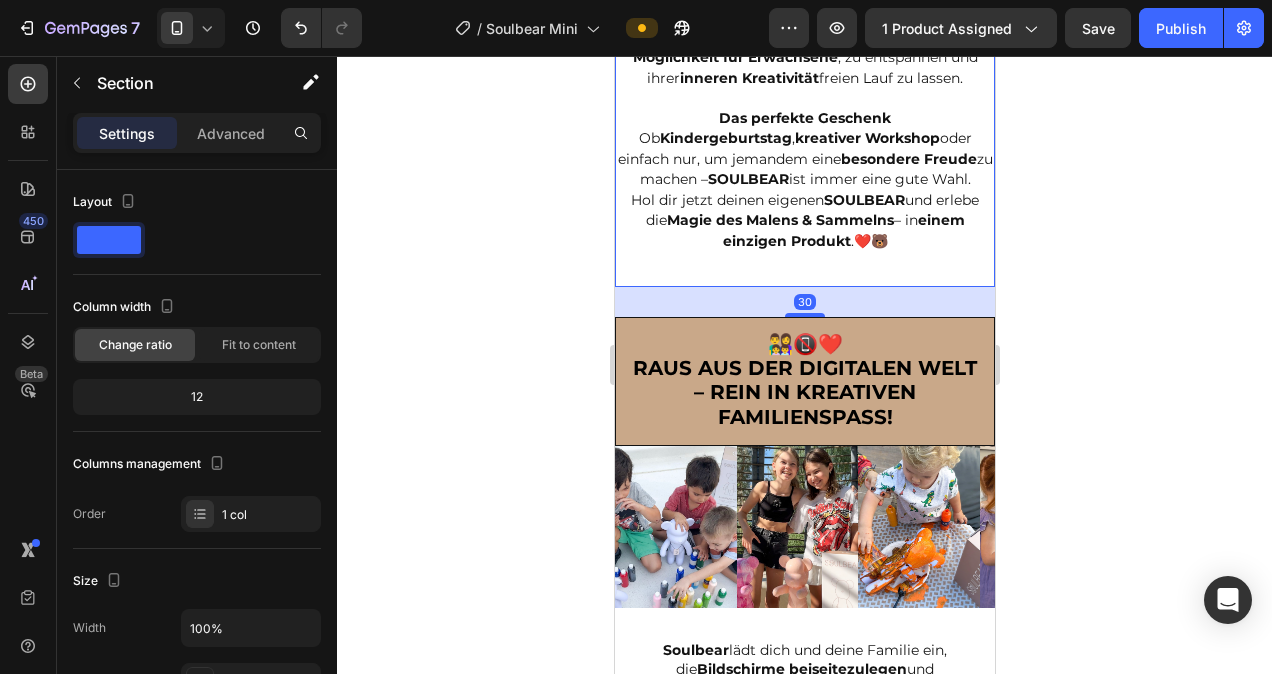 click on "Kreiere deine individuelle Kunst & sammle sie Heading ⁠⁠⁠⁠⁠⁠⁠   Tauche  ein in eine  Welt voller Kreativität   und Spaß  mit  SOULBEAR. Dieser  entzückende kleine Bär  ist kein Kuscheltier – er ist deine  Leinwand  für Fantasie und Farben, und hilft dir, deine  künstlerische Seite  zu entdecken. Greife zu den  mitgelieferten Farben  und verwandle diesen süßen Bären in ein  einzigartiges Kunstwerk ! Ob  bunte Muster, lustige Gesichter  oder  abstrakte Designs  – die  Möglichkeiten sind grenzenlos . Das Beste: Sobald du fertig bist, kannst du deinen  individuell gestalteten Bären  stolz in deine  Sammlung aufnehmen . Ob im Regal, auf dem Schreibtisch oder neben dem Bett – dein  SOULBEAR  wird ein  Blickfang  und  Gesprächsthema  für jeden Besucher. Mehr als nur ein Bastelset Dieses Produkt bietet  stundenlange Unterhaltung  und  kreativen Ausdruck. Es fördert  Feinmotorik  und  künstlerische Entwicklung  bei Kindern – und ist eine  fantastische Möglichkeit für Erwachsene" at bounding box center (804, -139) 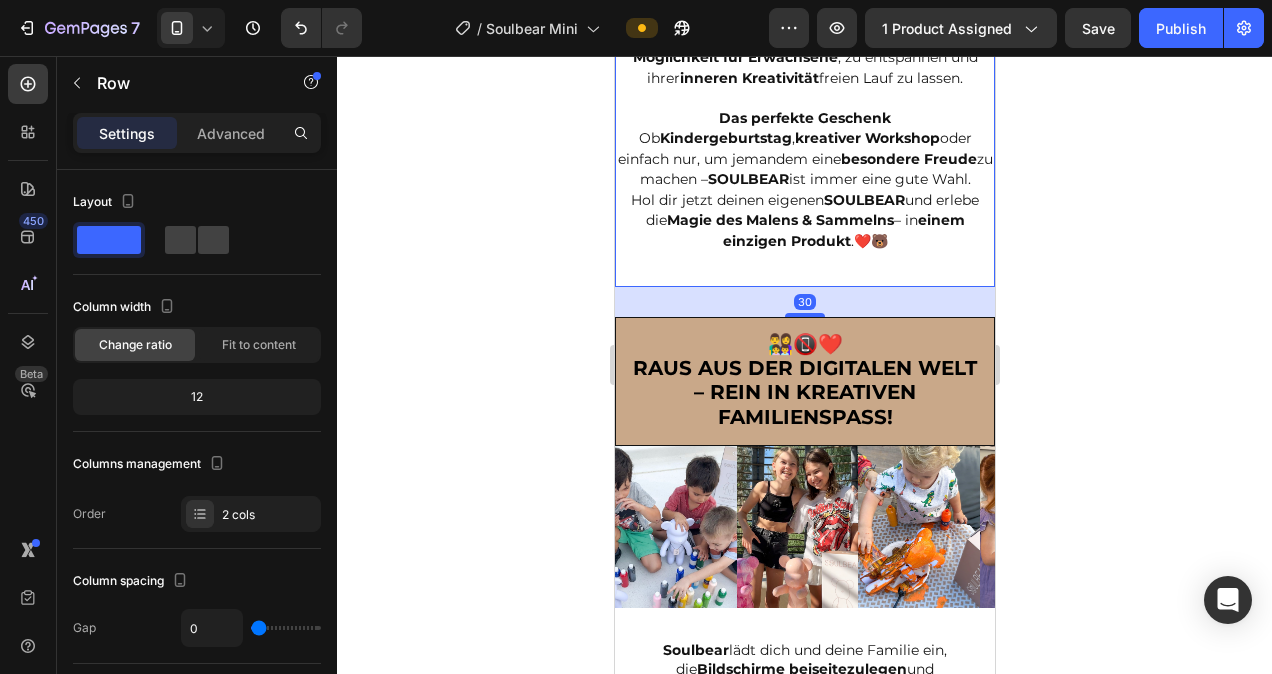 click on "Kreiere deine individuelle Kunst & sammle sie Heading ⁠⁠⁠⁠⁠⁠⁠   Tauche  ein in eine  Welt voller Kreativität   und Spaß  mit  SOULBEAR. Dieser  entzückende kleine Bär  ist kein Kuscheltier – er ist deine  Leinwand  für Fantasie und Farben, und hilft dir, deine  künstlerische Seite  zu entdecken. Greife zu den  mitgelieferten Farben  und verwandle diesen süßen Bären in ein  einzigartiges Kunstwerk ! Ob  bunte Muster, lustige Gesichter  oder  abstrakte Designs  – die  Möglichkeiten sind grenzenlos . Das Beste: Sobald du fertig bist, kannst du deinen  individuell gestalteten Bären  stolz in deine  Sammlung aufnehmen . Ob im Regal, auf dem Schreibtisch oder neben dem Bett – dein  SOULBEAR  wird ein  Blickfang  und  Gesprächsthema  für jeden Besucher. Mehr als nur ein Bastelset Dieses Produkt bietet  stundenlange Unterhaltung  und  kreativen Ausdruck. Es fördert  Feinmotorik  und  künstlerische Entwicklung  bei Kindern – und ist eine  fantastische Möglichkeit für Erwachsene" at bounding box center [804, -139] 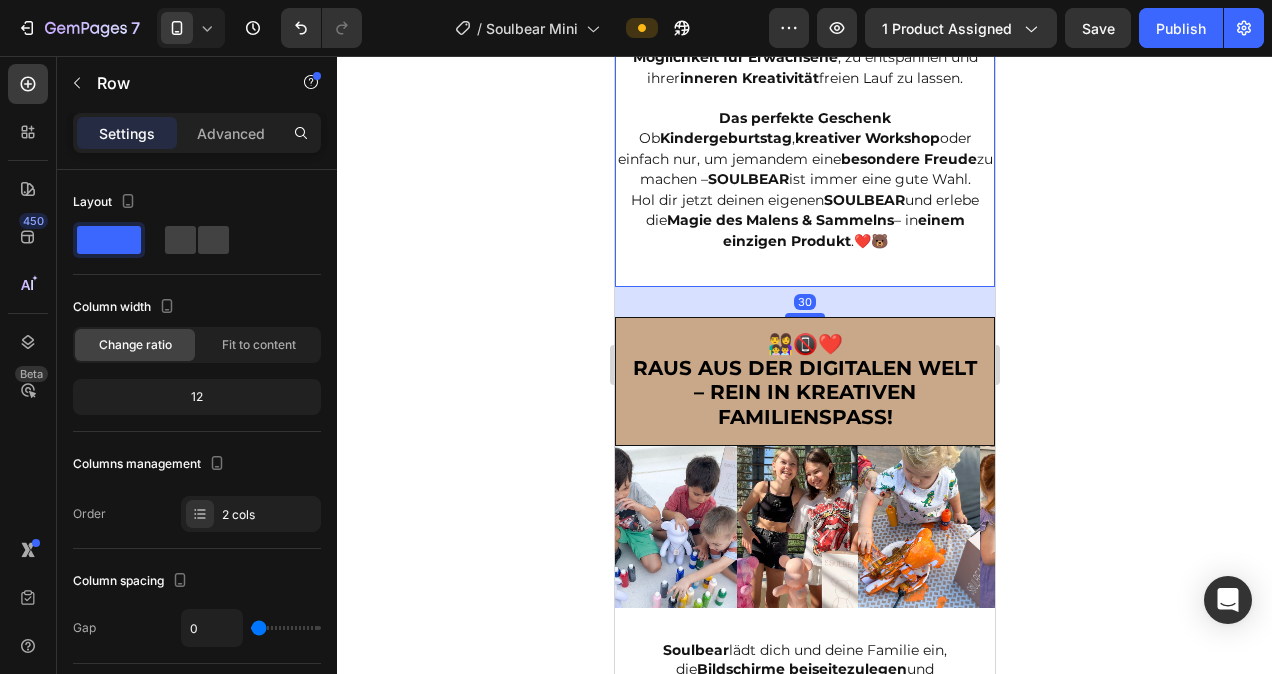 click on "⁠⁠⁠⁠⁠⁠⁠   Tauche  ein in eine  Welt voller Kreativität   und Spaß  mit  SOULBEAR. Dieser  entzückende kleine Bär  ist kein Kuscheltier – er ist deine  Leinwand  für Fantasie und Farben, und hilft dir, deine  künstlerische Seite  zu entdecken. Greife zu den  mitgelieferten Farben  und verwandle diesen süßen Bären in ein  einzigartiges Kunstwerk ! Ob  bunte Muster, lustige Gesichter  oder  abstrakte Designs  – die  Möglichkeiten sind grenzenlos . Das Beste: Sobald du fertig bist, kannst du deinen  individuell gestalteten Bären  stolz in deine  Sammlung aufnehmen . Ob im Regal, auf dem Schreibtisch oder neben dem Bett – dein  SOULBEAR  wird ein  Blickfang  und  Gesprächsthema  für jeden Besucher. Mehr als nur ein Bastelset Dieses Produkt bietet  stundenlange Unterhaltung  und  kreativen Ausdruck. Es fördert  Feinmotorik  und  künstlerische Entwicklung  bei Kindern – und ist eine  fantastische Möglichkeit für Erwachsene , zu entspannen und ihrer  inneren Kreativität Ob  ," at bounding box center (804, -95) 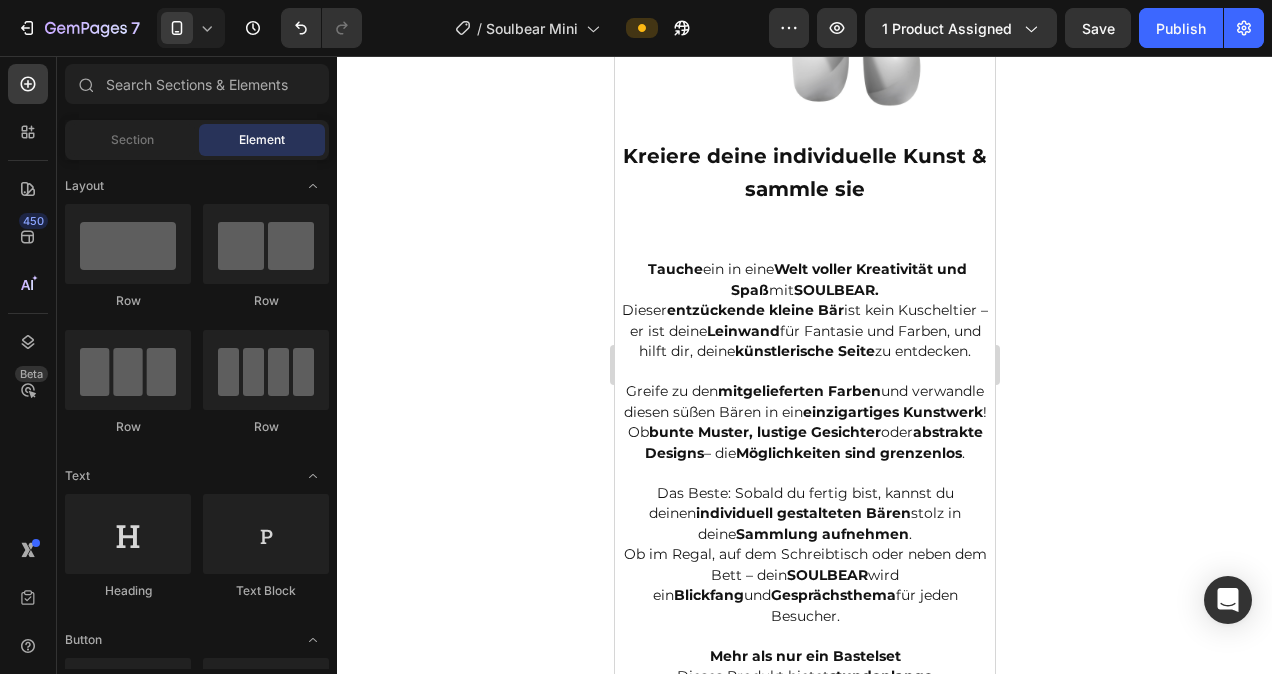 scroll, scrollTop: 2155, scrollLeft: 0, axis: vertical 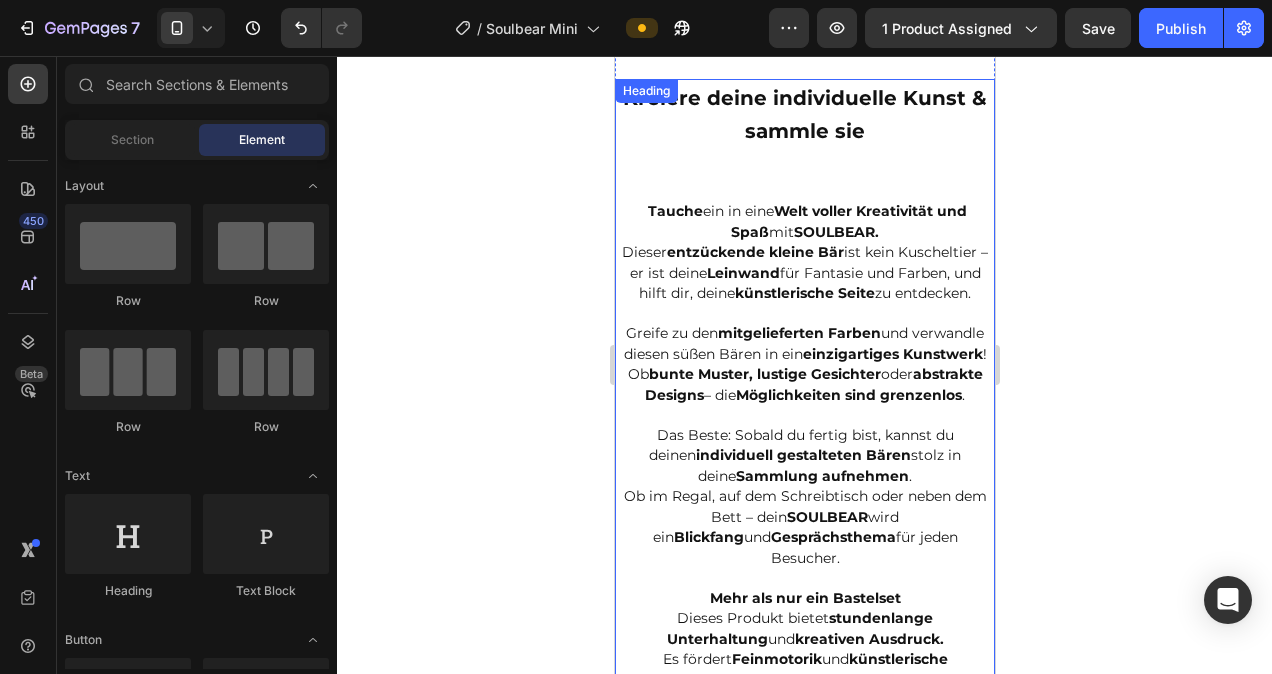 click on "Welt voller Kreativität" at bounding box center (852, 211) 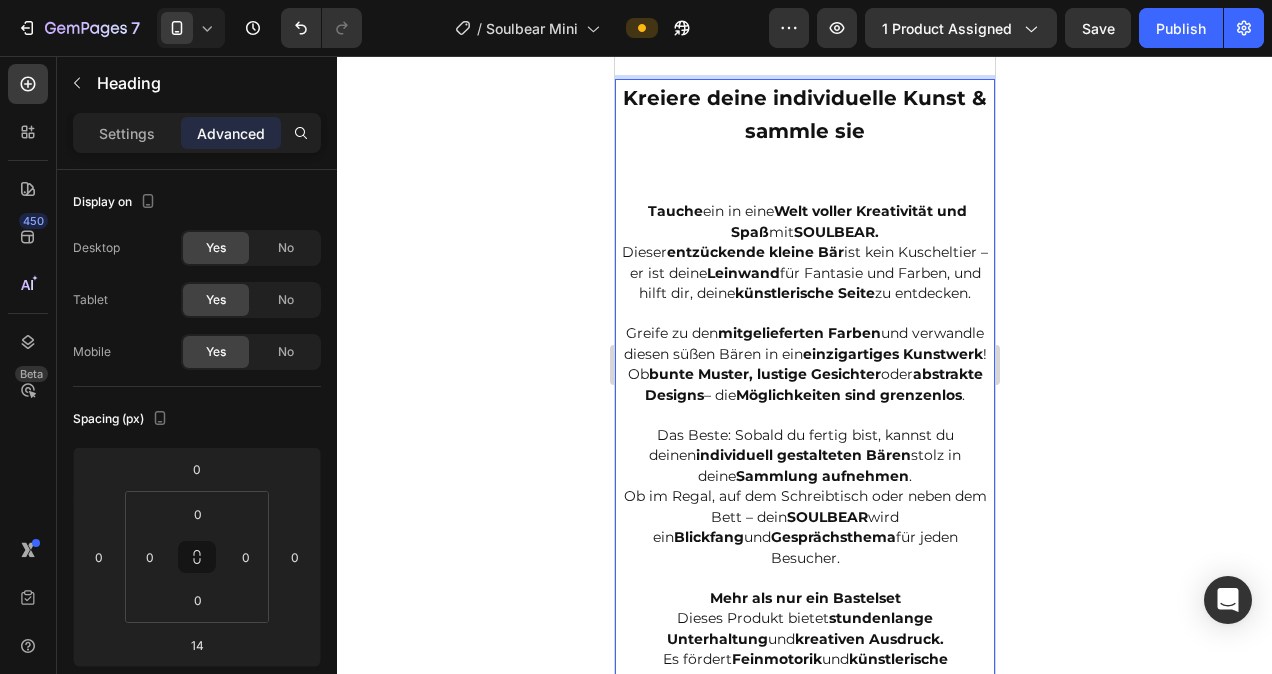 click on "Kreiere deine individuelle Kunst & sammle sie Heading ⁠⁠⁠⁠⁠⁠⁠   Tauche  ein in eine  Welt voller Kreativität   und Spaß  mit  SOULBEAR. Dieser  entzückende kleine Bär  ist kein Kuscheltier – er ist deine  Leinwand  für Fantasie und Farben, und hilft dir, deine  künstlerische Seite  zu entdecken. Greife zu den  mitgelieferten Farben  und verwandle diesen süßen Bären in ein  einzigartiges Kunstwerk ! Ob  bunte Muster, lustige Gesichter  oder  abstrakte Designs  – die  Möglichkeiten sind grenzenlos . Das Beste: Sobald du fertig bist, kannst du deinen  individuell gestalteten Bären  stolz in deine  Sammlung aufnehmen . Ob im Regal, auf dem Schreibtisch oder neben dem Bett – dein  SOULBEAR  wird ein  Blickfang  und  Gesprächsthema  für jeden Besucher. Mehr als nur ein Bastelset Dieses Produkt bietet  stundenlange Unterhaltung  und  kreativen Ausdruck. Es fördert  Feinmotorik  und  künstlerische Entwicklung  bei Kindern – und ist eine  fantastische Möglichkeit für Erwachsene" at bounding box center [804, 504] 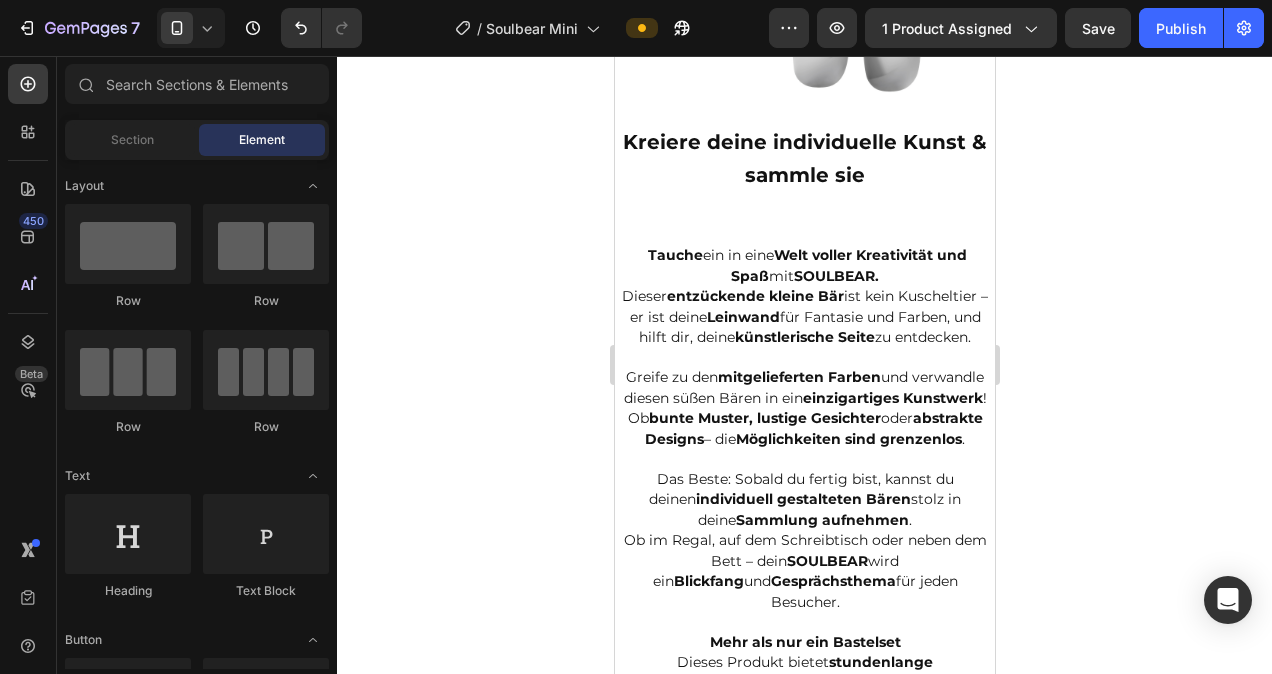 scroll, scrollTop: 2092, scrollLeft: 0, axis: vertical 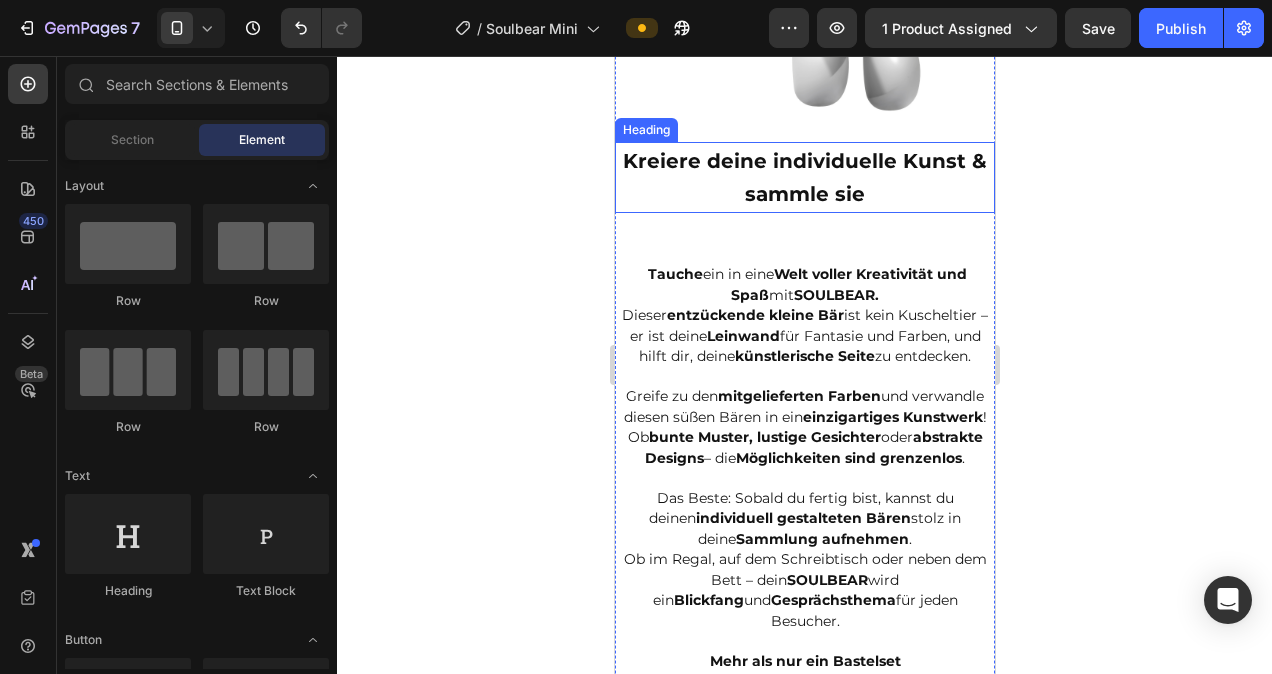 click on "Kreiere deine individuelle Kunst & sammle sie" at bounding box center (804, 177) 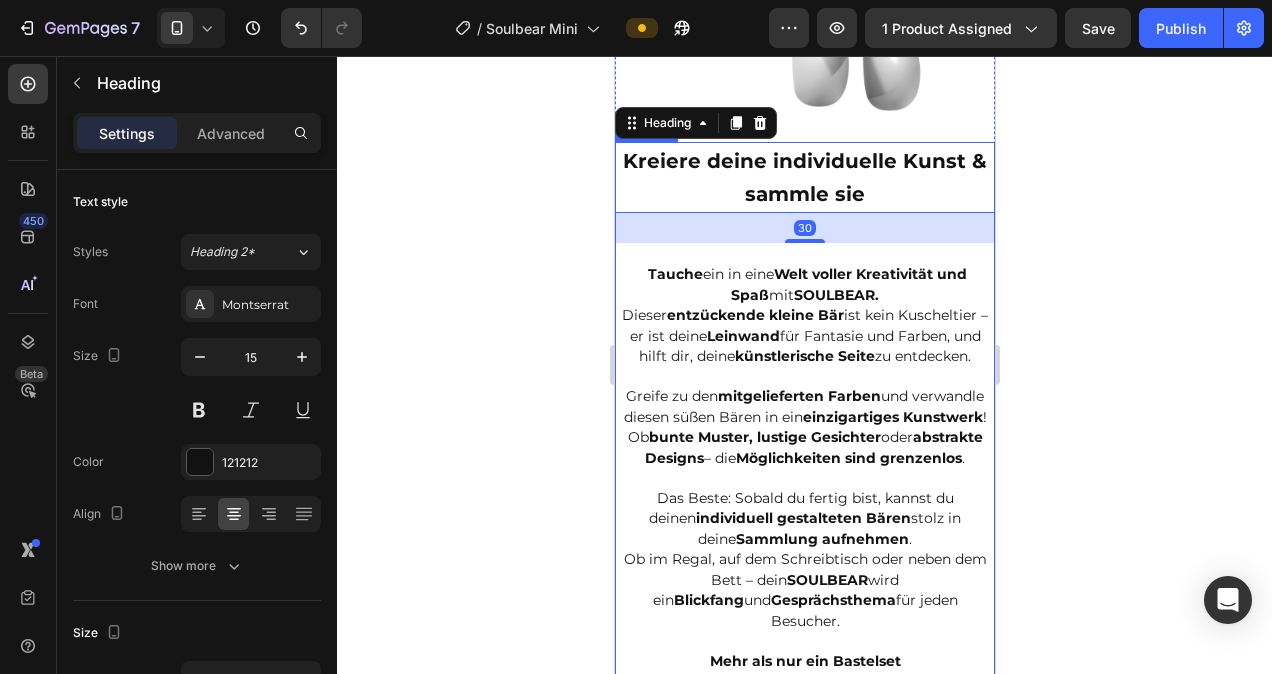 click on "⁠⁠⁠⁠⁠⁠⁠   Tauche  ein in eine  Welt voller Kreativität   und Spaß  mit  SOULBEAR. Dieser  entzückende kleine Bär  ist kein Kuscheltier – er ist deine  Leinwand  für Fantasie und Farben, und hilft dir, deine  künstlerische Seite  zu entdecken. Greife zu den  mitgelieferten Farben  und verwandle diesen süßen Bären in ein  einzigartiges Kunstwerk ! Ob  bunte Muster, lustige Gesichter  oder  abstrakte Designs  – die  Möglichkeiten sind grenzenlos . Das Beste: Sobald du fertig bist, kannst du deinen  individuell gestalteten Bären  stolz in deine  Sammlung aufnehmen . Ob im Regal, auf dem Schreibtisch oder neben dem Bett – dein  SOULBEAR  wird ein  Blickfang  und  Gesprächsthema  für jeden Besucher. Mehr als nur ein Bastelset Dieses Produkt bietet  stundenlange Unterhaltung  und  kreativen Ausdruck. Es fördert  Feinmotorik  und  künstlerische Entwicklung  bei Kindern – und ist eine  fantastische Möglichkeit für Erwachsene , zu entspannen und ihrer  inneren Kreativität Ob  ," at bounding box center (804, 611) 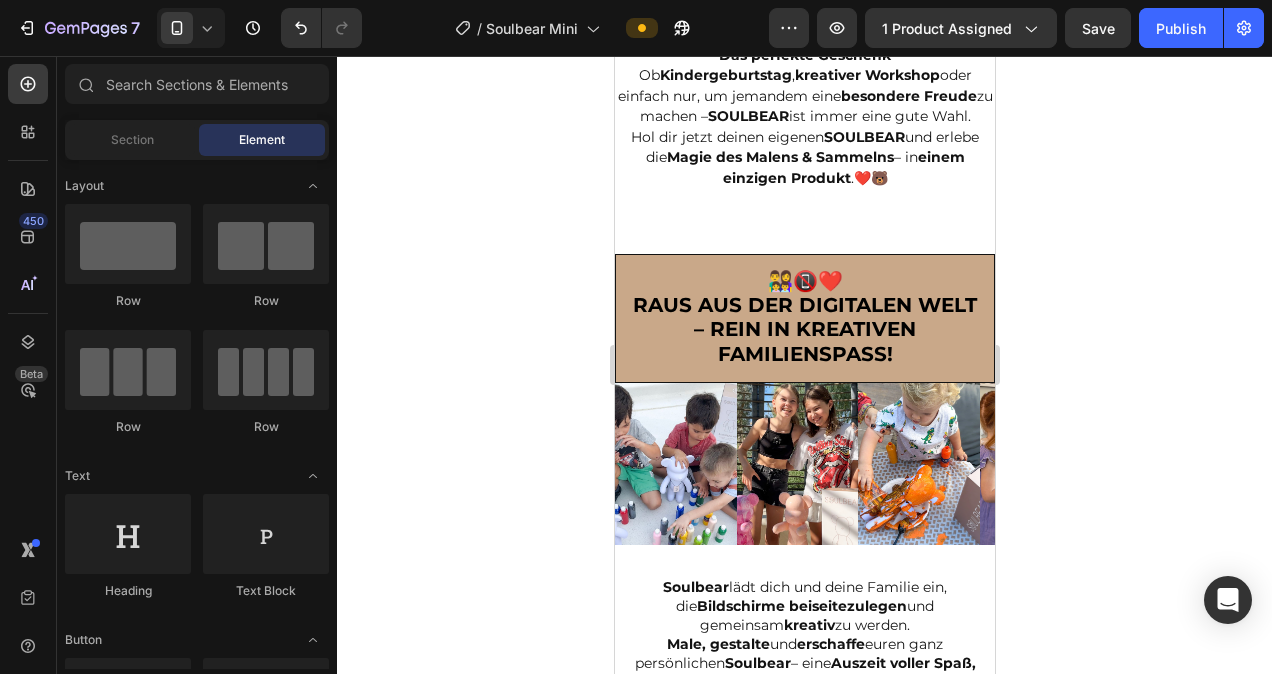 scroll, scrollTop: 2735, scrollLeft: 0, axis: vertical 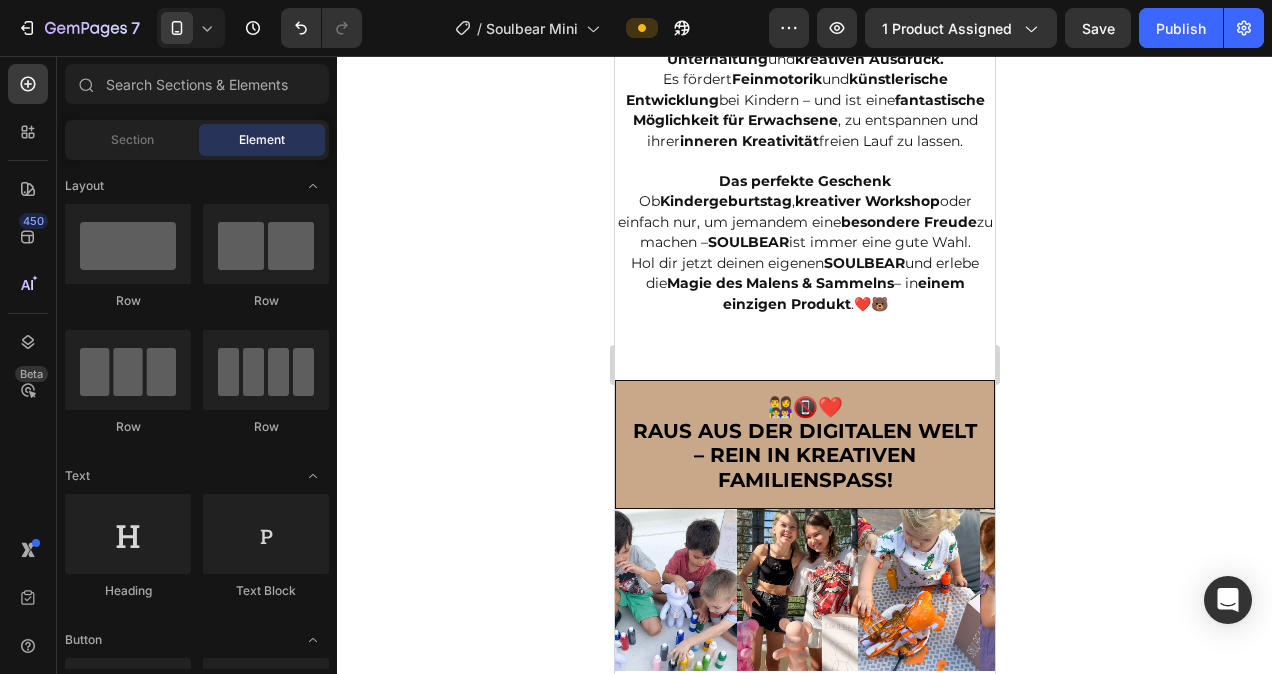 drag, startPoint x: 984, startPoint y: 243, endPoint x: 1608, endPoint y: 343, distance: 631.96204 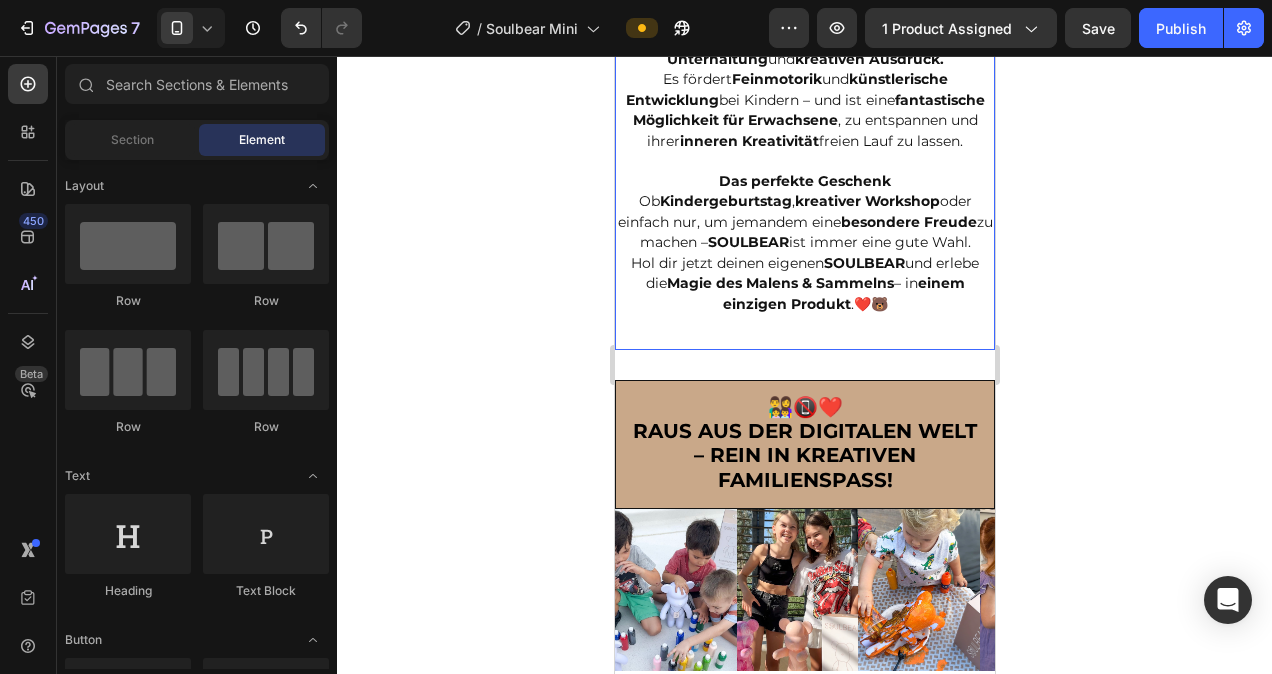 click on "⁠⁠⁠⁠⁠⁠⁠   Tauche  ein in eine  Welt voller Kreativität   und Spaß  mit  SOULBEAR. Dieser  entzückende kleine Bär  ist kein Kuscheltier – er ist deine  Leinwand  für Fantasie und Farben, und hilft dir, deine  künstlerische Seite  zu entdecken. Greife zu den  mitgelieferten Farben  und verwandle diesen süßen Bären in ein  einzigartiges Kunstwerk ! Ob  bunte Muster, lustige Gesichter  oder  abstrakte Designs  – die  Möglichkeiten sind grenzenlos . Das Beste: Sobald du fertig bist, kannst du deinen  individuell gestalteten Bären  stolz in deine  Sammlung aufnehmen . Ob im Regal, auf dem Schreibtisch oder neben dem Bett – dein  SOULBEAR  wird ein  Blickfang  und  Gesprächsthema  für jeden Besucher. Mehr als nur ein Bastelset Dieses Produkt bietet  stundenlange Unterhaltung  und  kreativen Ausdruck. Es fördert  Feinmotorik  und  künstlerische Entwicklung  bei Kindern – und ist eine  fantastische Möglichkeit für Erwachsene , zu entspannen und ihrer  inneren Kreativität Ob  ," at bounding box center [804, -32] 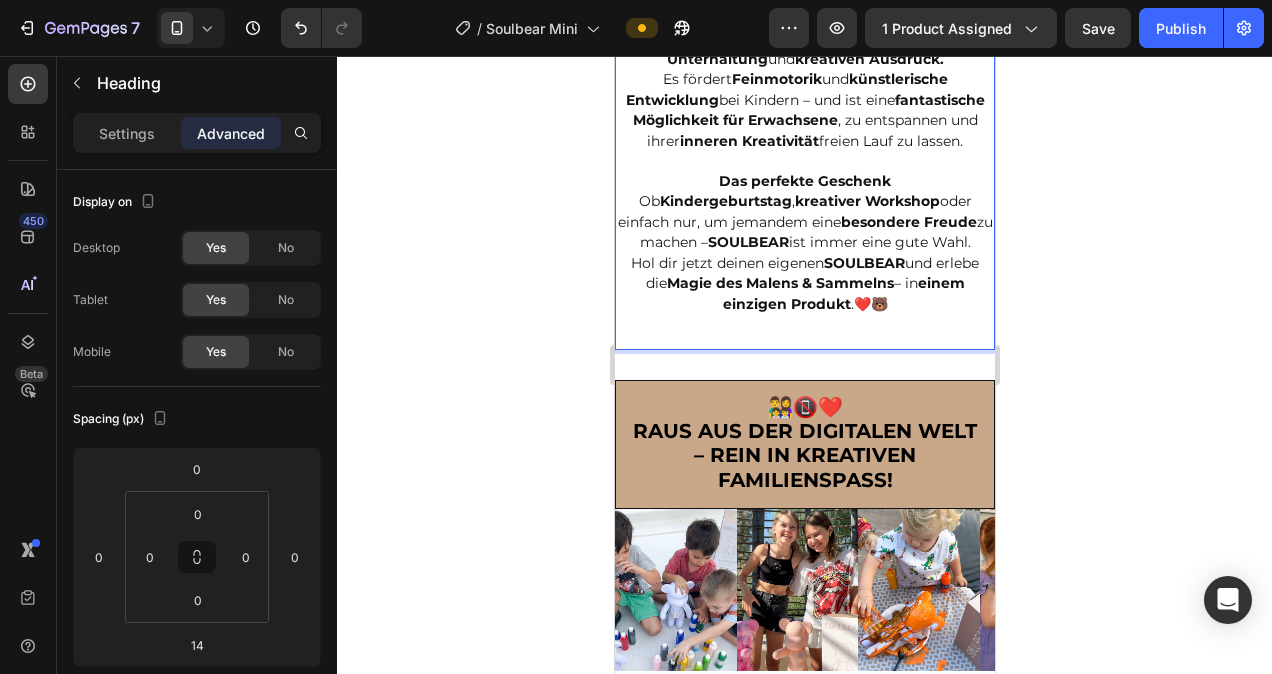click on "Tauche  ein in eine  Welt voller Kreativität   und Spaß  mit  SOULBEAR. Dieser  entzückende kleine Bär  ist kein Kuscheltier – er ist deine  Leinwand  für Fantasie und Farben, und hilft dir, deine  künstlerische Seite  zu entdecken. Greife zu den  mitgelieferten Farben  und verwandle diesen süßen Bären in ein  einzigartiges Kunstwerk ! Ob  bunte Muster, lustige Gesichter  oder  abstrakte Designs  – die  Möglichkeiten sind grenzenlos . Das Beste: Sobald du fertig bist, kannst du deinen  individuell gestalteten Bären  stolz in deine  Sammlung aufnehmen . Ob im Regal, auf dem Schreibtisch oder neben dem Bett – dein  SOULBEAR  wird ein  Blickfang  und  Gesprächsthema  für jeden Besucher. Mehr als nur ein Bastelset Dieses Produkt bietet  stundenlange Unterhaltung  und  kreativen Ausdruck. Es fördert  Feinmotorik  und  künstlerische Entwicklung  bei Kindern – und ist eine  fantastische Möglichkeit für Erwachsene , zu entspannen und ihrer  inneren Kreativität  freien Lauf zu lassen. Ob" at bounding box center (804, -32) 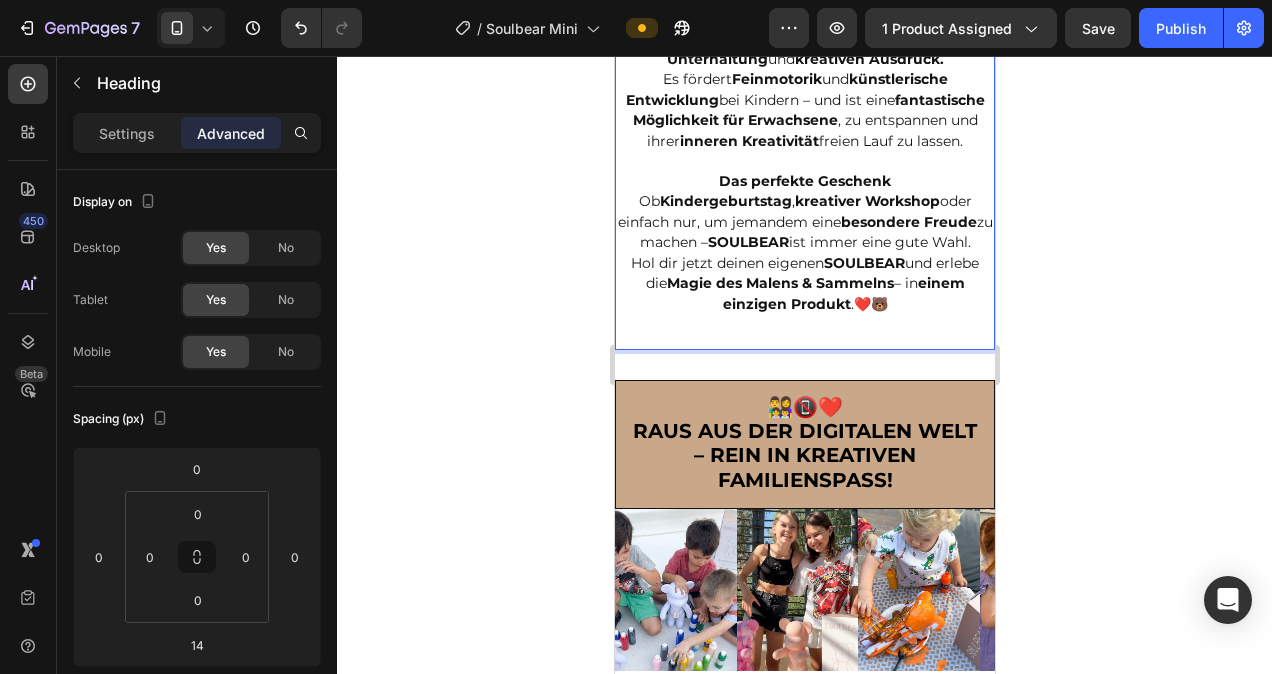 click on "Tauche  ein in eine  Welt voller Kreativität   und Spaß  mit  SOULBEAR. Dieser  entzückende kleine Bär  ist kein Kuscheltier – er ist deine  Leinwand  für Fantasie und Farben, und hilft dir, deine  künstlerische Seite  zu entdecken. Greife zu den  mitgelieferten Farben  und verwandle diesen süßen Bären in ein  einzigartiges Kunstwerk ! Ob  bunte Muster, lustige Gesichter  oder  abstrakte Designs  – die  Möglichkeiten sind grenzenlos . Das Beste: Sobald du fertig bist, kannst du deinen  individuell gestalteten Bären  stolz in deine  Sammlung aufnehmen . Ob im Regal, auf dem Schreibtisch oder neben dem Bett – dein  SOULBEAR  wird ein  Blickfang  und  Gesprächsthema  für jeden Besucher. Mehr als nur ein Bastelset Dieses Produkt bietet  stundenlange Unterhaltung  und  kreativen Ausdruck. Es fördert  Feinmotorik  und  künstlerische Entwicklung  bei Kindern – und ist eine  fantastische Möglichkeit für Erwachsene , zu entspannen und ihrer  inneren Kreativität  freien Lauf zu lassen. Ob" at bounding box center [804, -32] 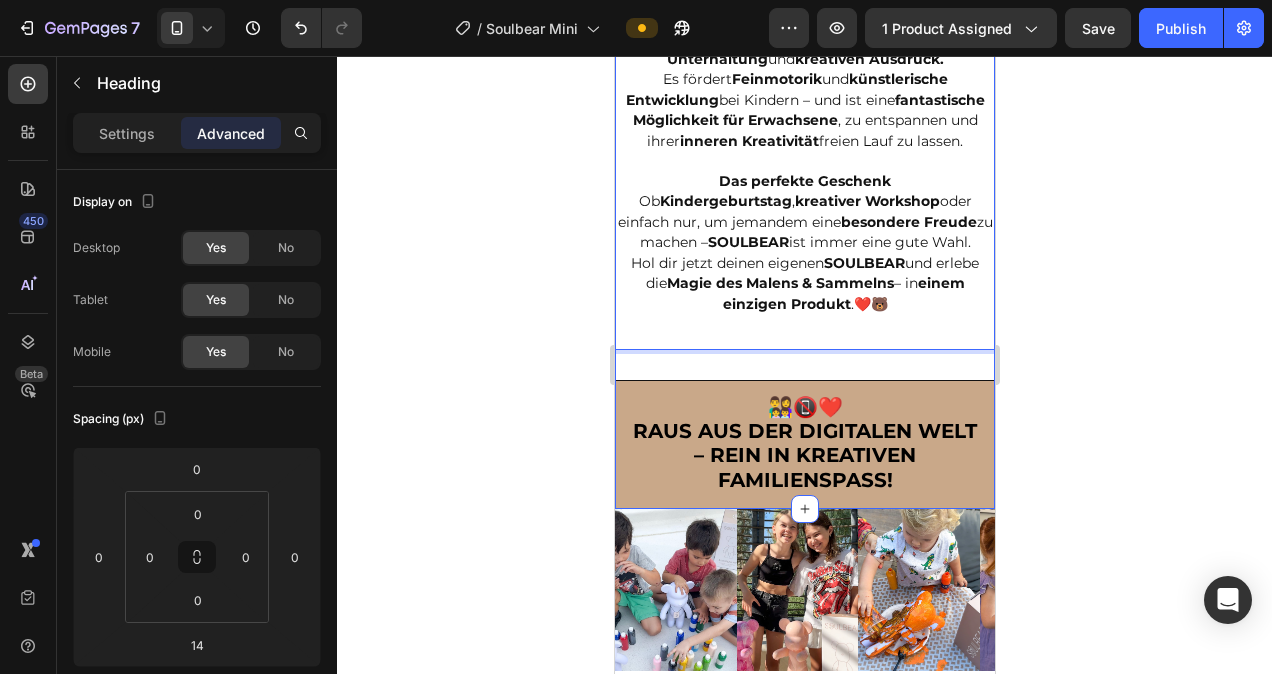 click on "Deine persönliche Bärensammlung zusammenstellen Heading Image Kreiere deine individuelle Kunst & sammle sie Heading   Tauche  ein in eine  Welt voller Kreativität   und Spaß  mit  SOULBEAR. Dieser  entzückende kleine Bär  ist kein Kuscheltier – er ist deine  Leinwand  für Fantasie und Farben, und hilft dir, deine  künstlerische Seite  zu entdecken. Greife zu den  mitgelieferten Farben  und verwandle diesen süßen Bären in ein  einzigartiges Kunstwerk ! Ob  bunte Muster, lustige Gesichter  oder  abstrakte Designs  – die  Möglichkeiten sind grenzenlos . Das Beste: Sobald du fertig bist, kannst du deinen  individuell gestalteten Bären  stolz in deine  Sammlung aufnehmen . Ob im Regal, auf dem Schreibtisch oder neben dem Bett – dein  SOULBEAR  wird ein  Blickfang  und  Gesprächsthema  für jeden Besucher. Mehr als nur ein Bastelset Dieses Produkt bietet  stundenlange Unterhaltung  und  kreativen Ausdruck. Es fördert  Feinmotorik  und  künstlerische Entwicklung  bei Kindern – und ist eine" at bounding box center (804, -270) 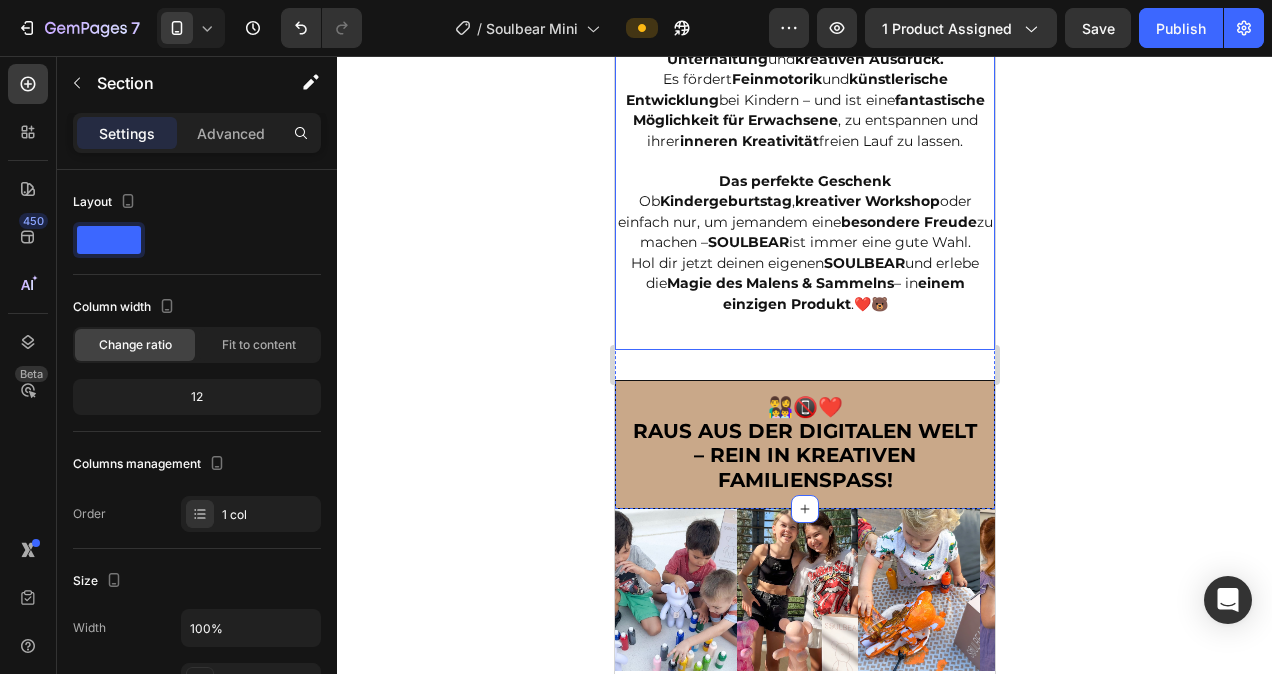 click on "Kreiere deine individuelle Kunst & sammle sie Heading ⁠⁠⁠⁠⁠⁠⁠   Tauche  ein in eine  Welt voller Kreativität   und Spaß  mit  SOULBEAR. Dieser  entzückende kleine Bär  ist kein Kuscheltier – er ist deine  Leinwand  für Fantasie und Farben, und hilft dir, deine  künstlerische Seite  zu entdecken. Greife zu den  mitgelieferten Farben  und verwandle diesen süßen Bären in ein  einzigartiges Kunstwerk ! Ob  bunte Muster, lustige Gesichter  oder  abstrakte Designs  – die  Möglichkeiten sind grenzenlos . Das Beste: Sobald du fertig bist, kannst du deinen  individuell gestalteten Bären  stolz in deine  Sammlung aufnehmen . Ob im Regal, auf dem Schreibtisch oder neben dem Bett – dein  SOULBEAR  wird ein  Blickfang  und  Gesprächsthema  für jeden Besucher. Mehr als nur ein Bastelset Dieses Produkt bietet  stundenlange Unterhaltung  und  kreativen Ausdruck. Es fördert  Feinmotorik  und  künstlerische Entwicklung  bei Kindern – und ist eine  fantastische Möglichkeit für Erwachsene" at bounding box center (804, -76) 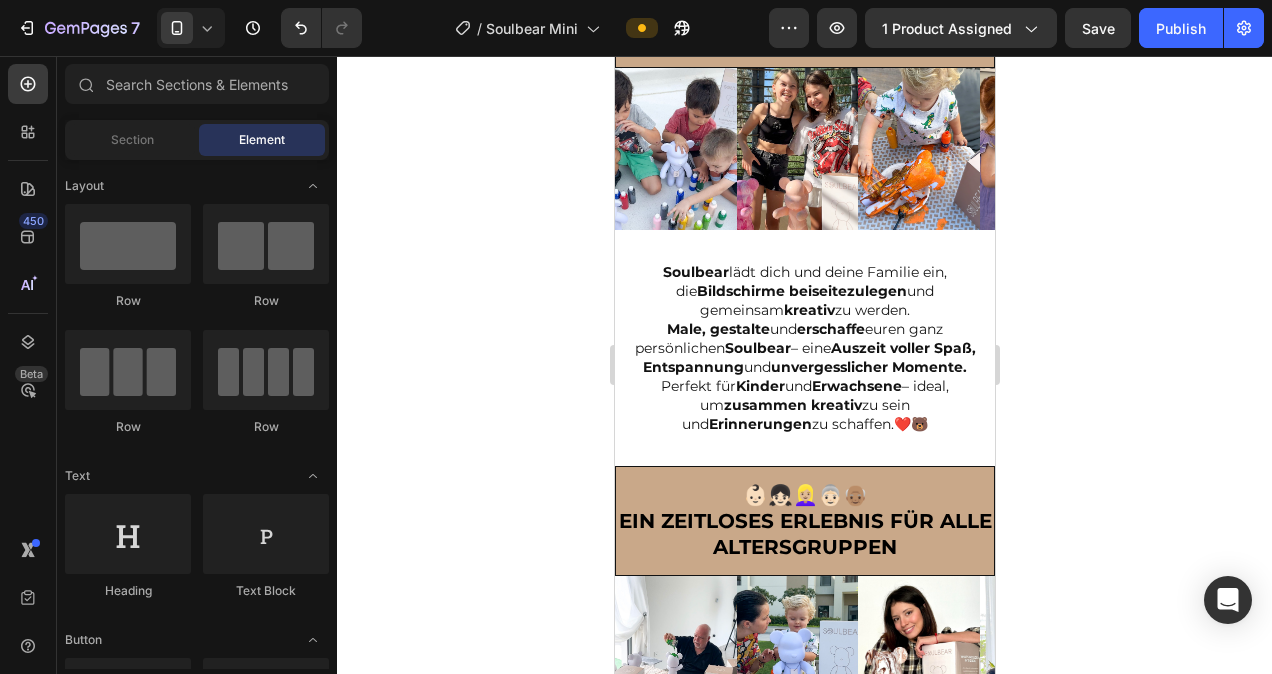 scroll, scrollTop: 3185, scrollLeft: 0, axis: vertical 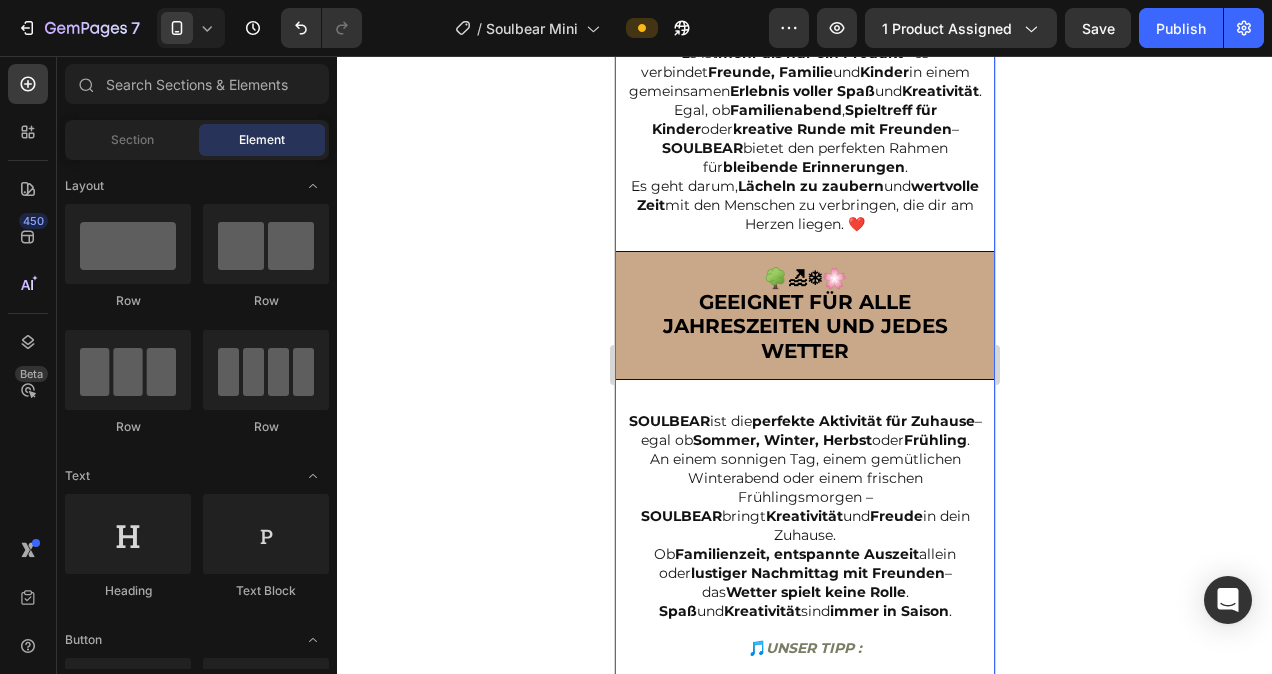 click on "Image Image Image Image Image Carousel Soulbear  lädt dich und deine Familie ein, die  Bildschirme beiseitezulegen  und gemeinsam  kreativ  zu werden. Male,   gestalte  und  erschaffe  euren ganz persönlichen  Soulbear  – eine  Auszeit voller Spaß, Entspannung  und  unvergesslicher Momente. Perfekt für  Kinder  und  Erwachsene  – ideal, um  zusammen kreativ  zu sein und  Erinnerungen  zu schaffen.❤️🐻 Heading  👶🏻👧🏻👱🏼‍♀️👵🏻👴🏽  Ein zeitloses Erlebnis für alle Altersgruppen Heading Image Image Image Image Image Carousel Entdecke mit  SOULBEAR  die  Freude des Zusammenseins  neu. Diese  einzigartige Aktivität  ist für  alle Altersgruppen  konzipiert und schafft  unvergessliche Momente  über Generationen hinweg. Es ist  mehr als nur ein Produkt  – es verbindet  Freunde, Familie  und  Kinder  in einem gemeinsamen  Erlebnis voller Spaß  und  Kreativität . Egal, ob  Familienabend ,  Spieltreff für Kinder  oder  kreative Runde mit Freunden  –  SOULBEAR . ." at bounding box center [804, 1474] 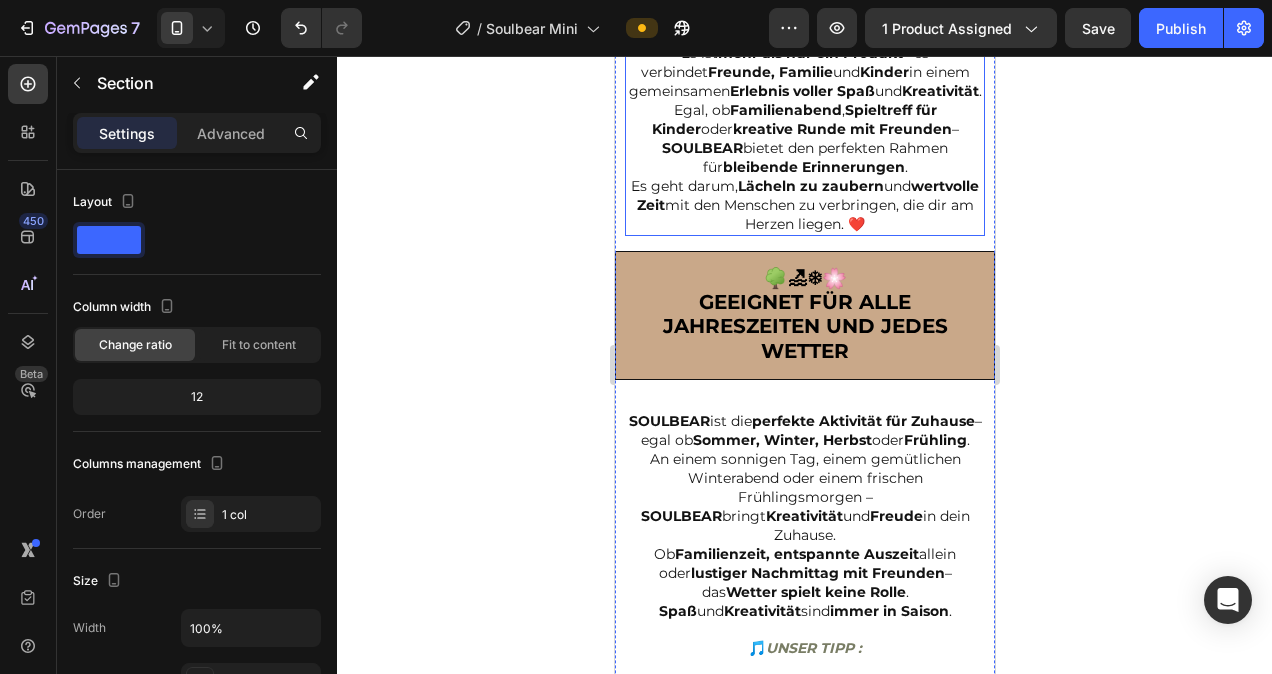 click on "Es geht darum,  Lächeln zu zaubern  und  wertvolle Zeit  mit den Menschen zu verbringen, die dir am Herzen liegen. ❤️" at bounding box center [804, 205] 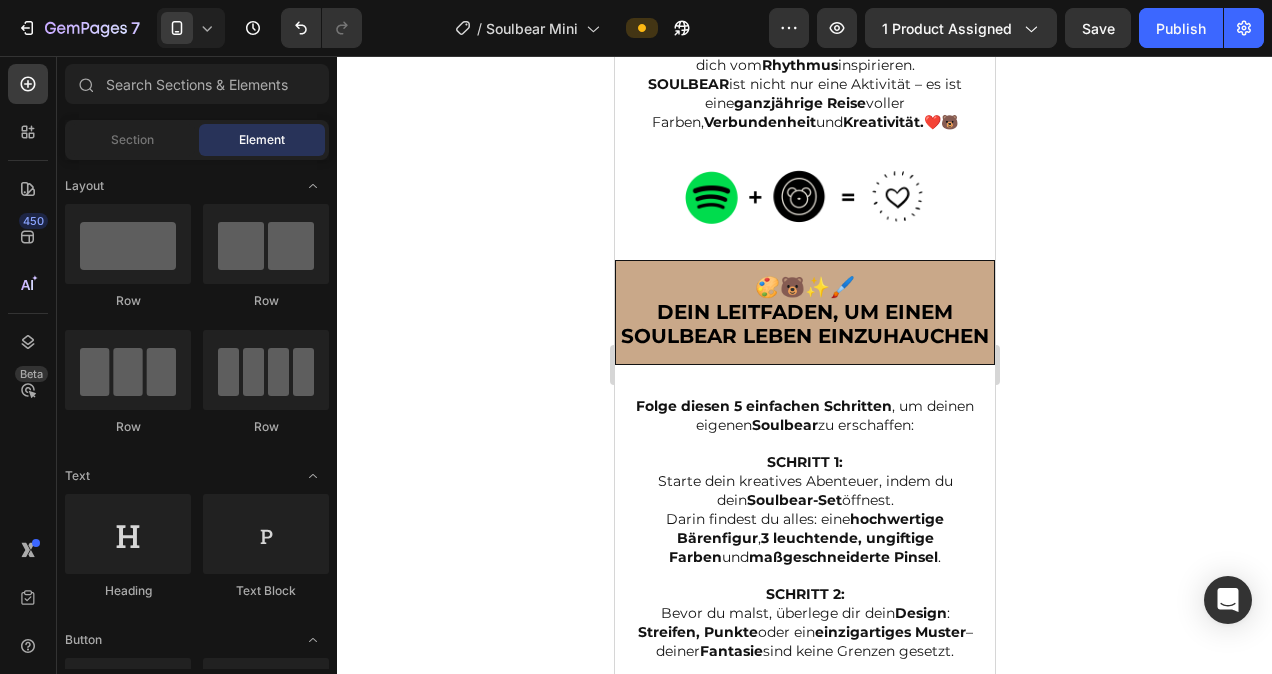 scroll, scrollTop: 4709, scrollLeft: 0, axis: vertical 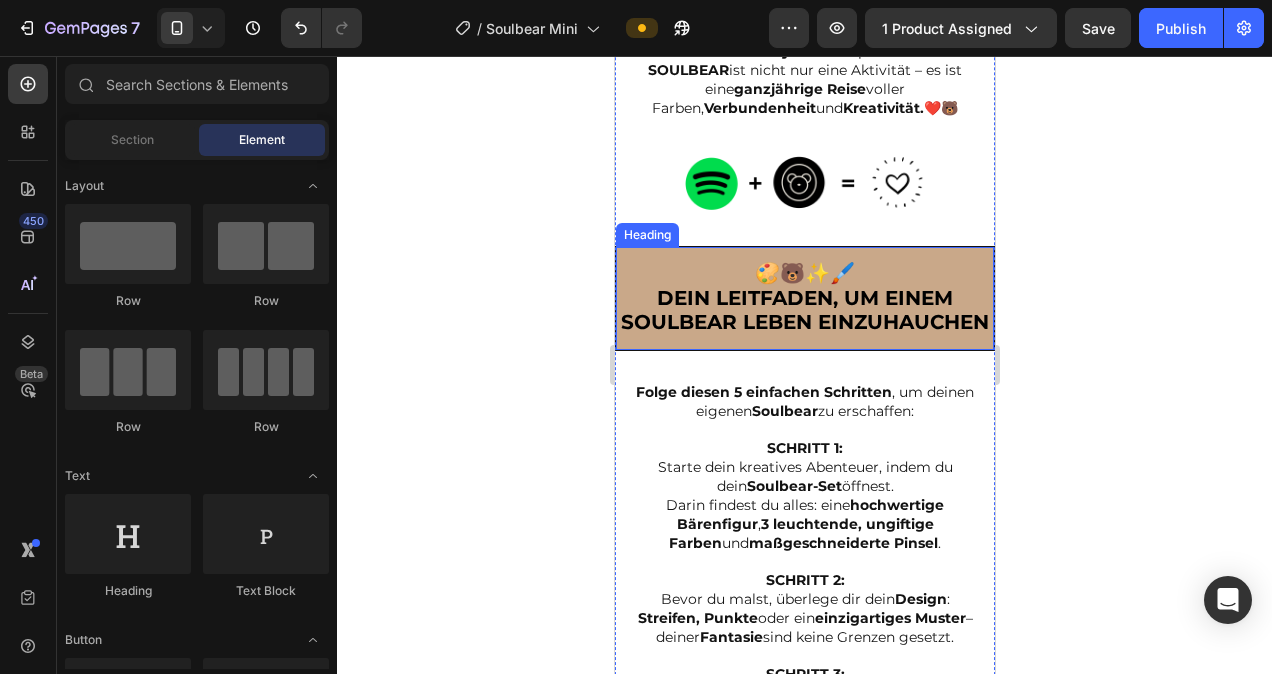 click on "🎨🐻✨🖌️ Dein Leitfaden, um einem Soulbear Leben einzuhauchen" at bounding box center [804, 298] 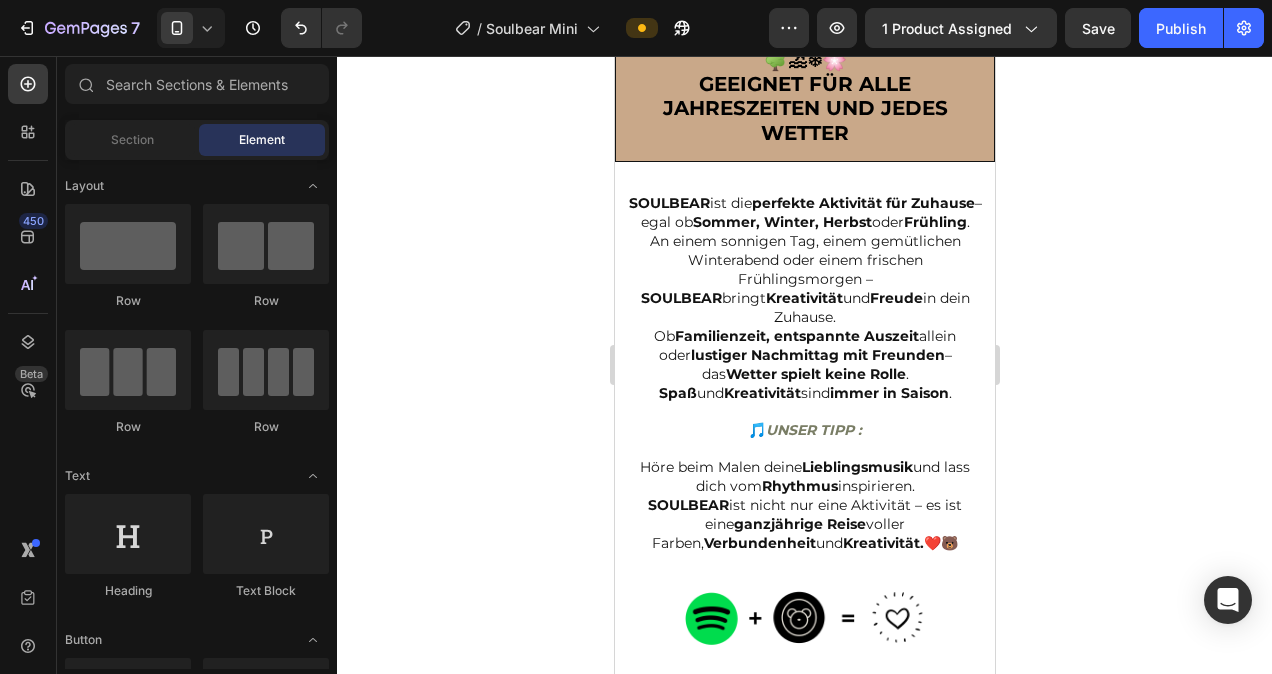 scroll, scrollTop: 4221, scrollLeft: 0, axis: vertical 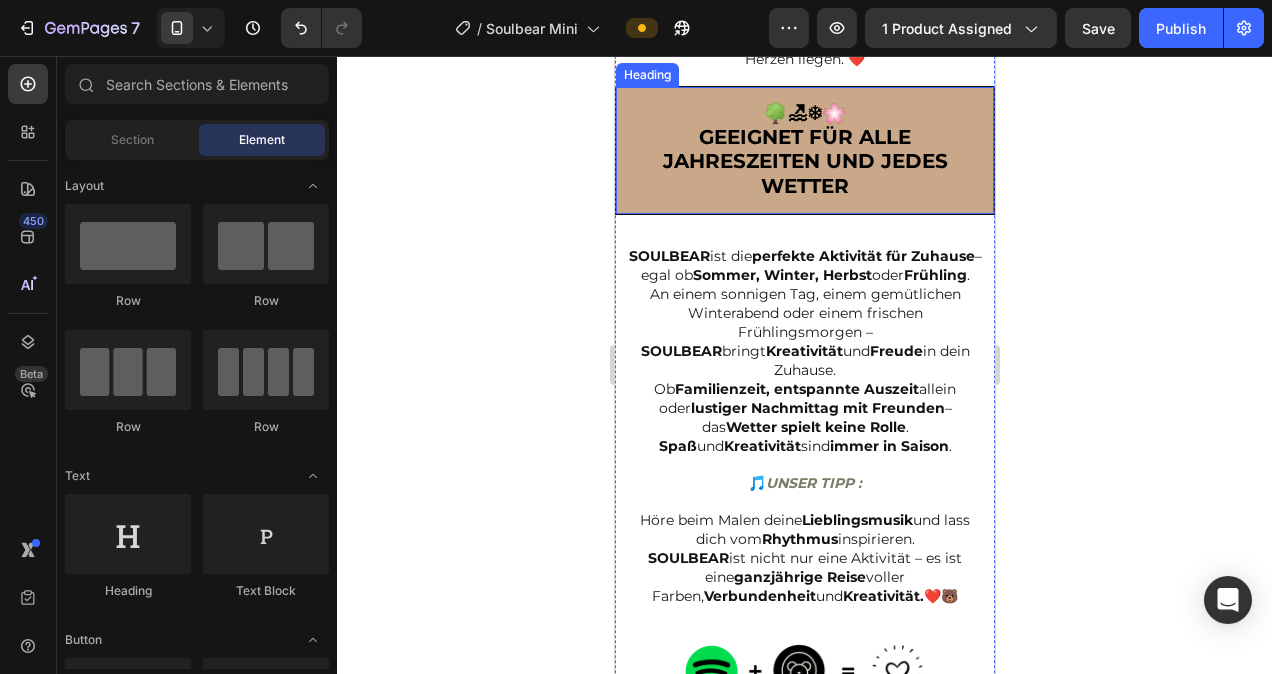 click on "🌳🏖❄🌸 Geeignet für alle Jahreszeiten und jedes Wetter" at bounding box center [804, 151] 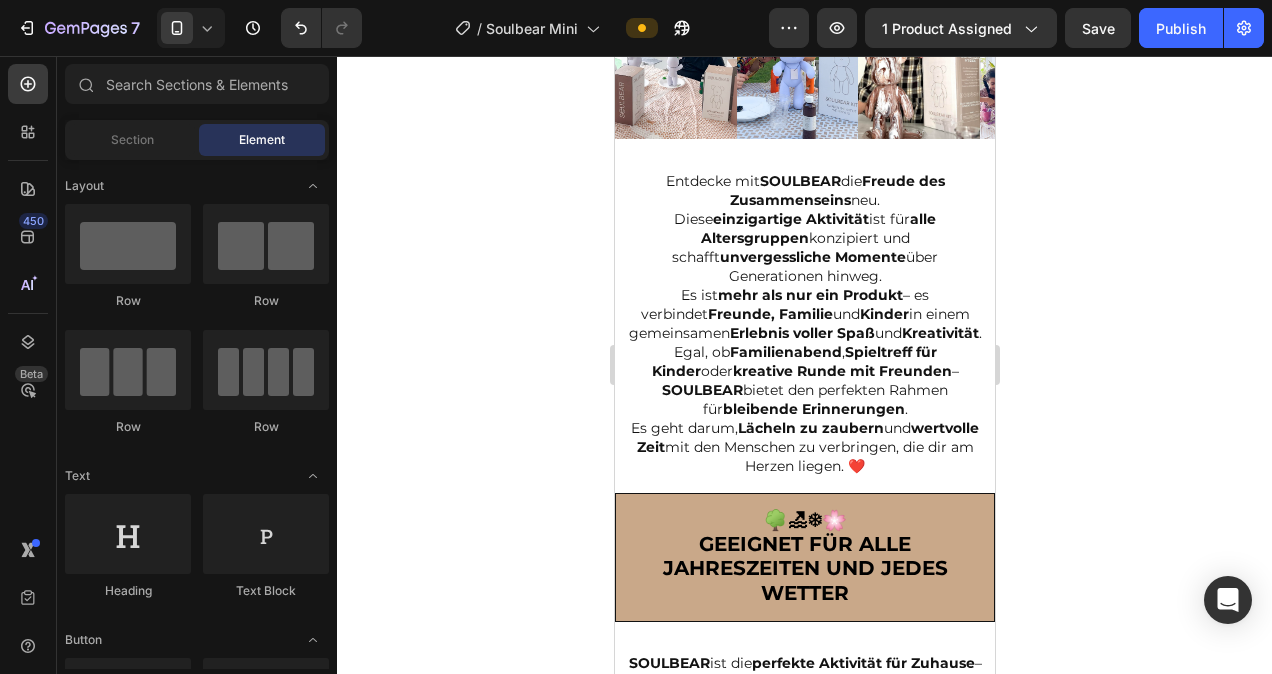 scroll, scrollTop: 3698, scrollLeft: 0, axis: vertical 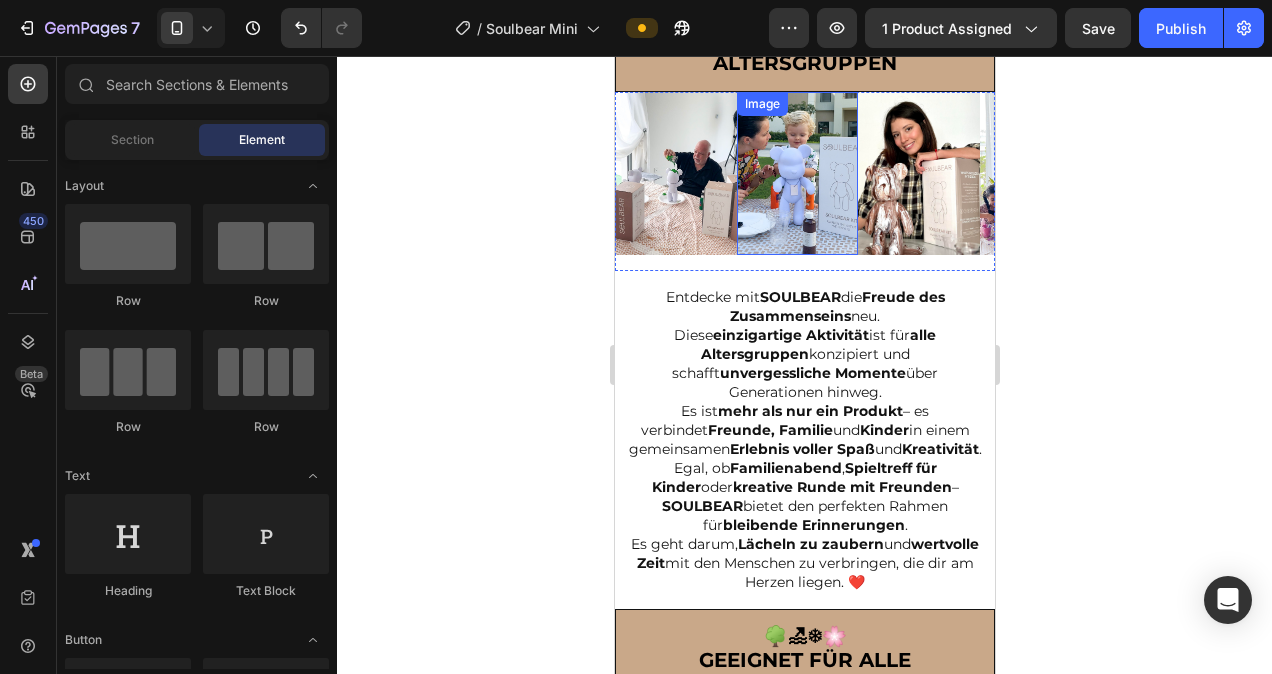 click at bounding box center [797, 173] 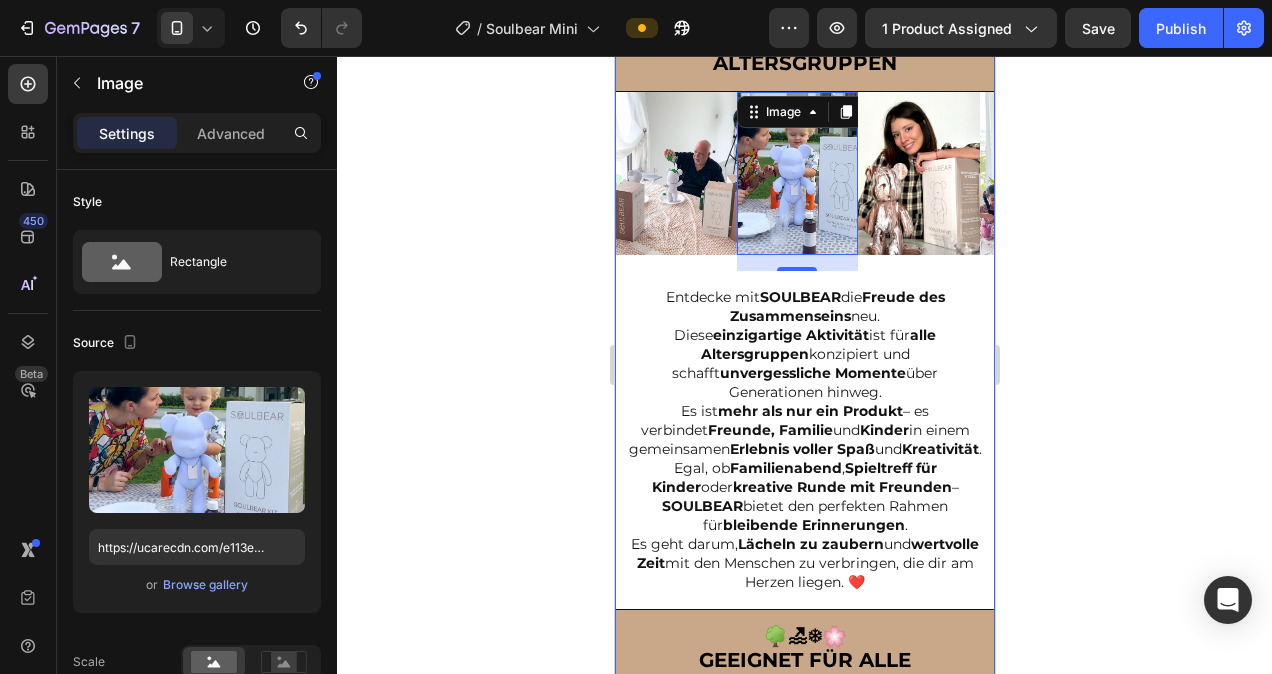 click on "Image Image   16 Image Image Image Carousel" at bounding box center [804, 188] 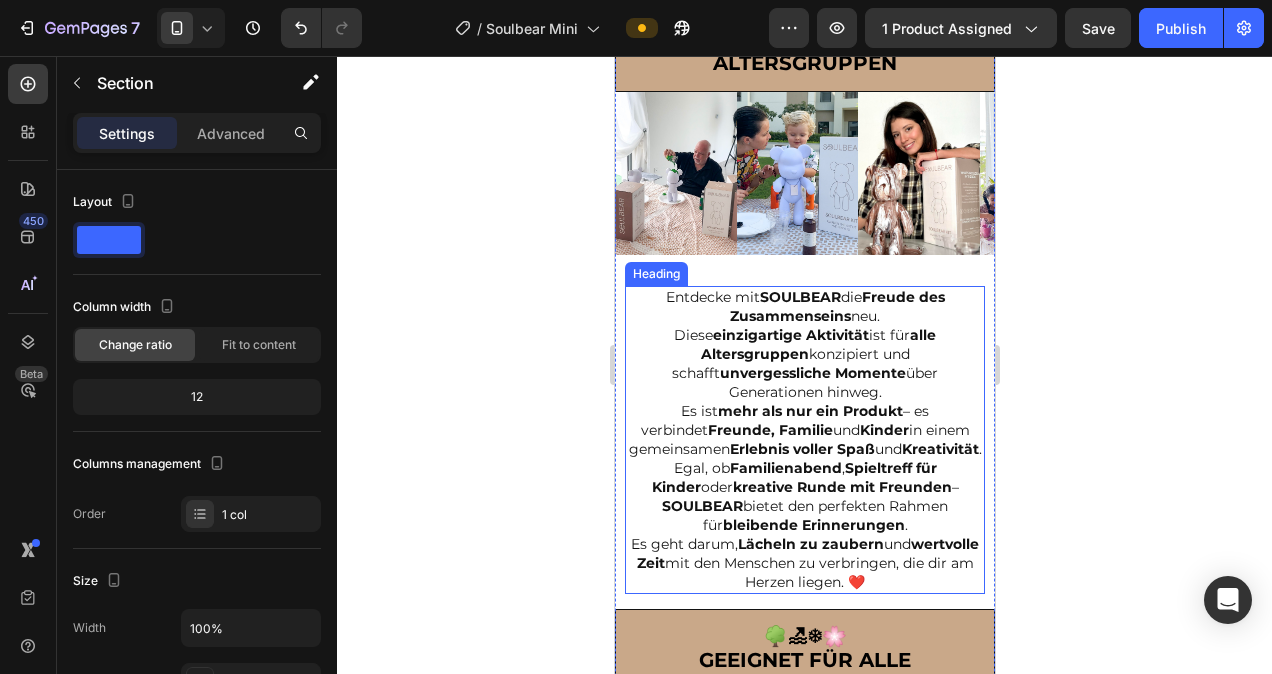 click on "Entdecke mit  SOULBEAR  die  Freude des Zusammenseins  neu. Diese  einzigartige Aktivität  ist für  alle Altersgruppen  konzipiert und schafft  unvergessliche Momente  über Generationen hinweg. Es ist  mehr als nur ein Produkt  – es verbindet  Freunde, Familie  und  Kinder  in einem gemeinsamen  Erlebnis voller Spaß  und  Kreativität . Egal, ob  Familienabend ,  Spieltreff für Kinder  oder  kreative Runde mit Freunden  –  SOULBEAR  bietet den perfekten Rahmen für  bleibende Erinnerungen . Es geht darum,  Lächeln zu zaubern  und  wertvolle Zeit  mit den Menschen zu verbringen, die dir am Herzen liegen. ❤️" at bounding box center [804, 440] 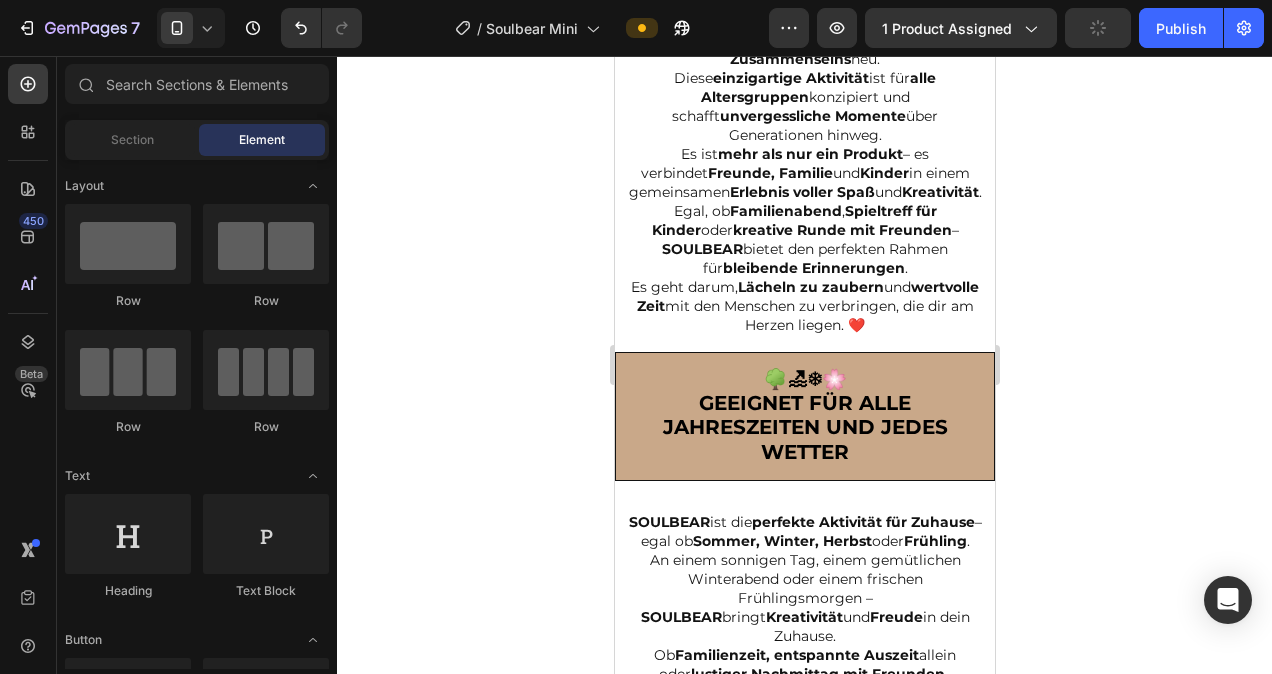 scroll, scrollTop: 3969, scrollLeft: 0, axis: vertical 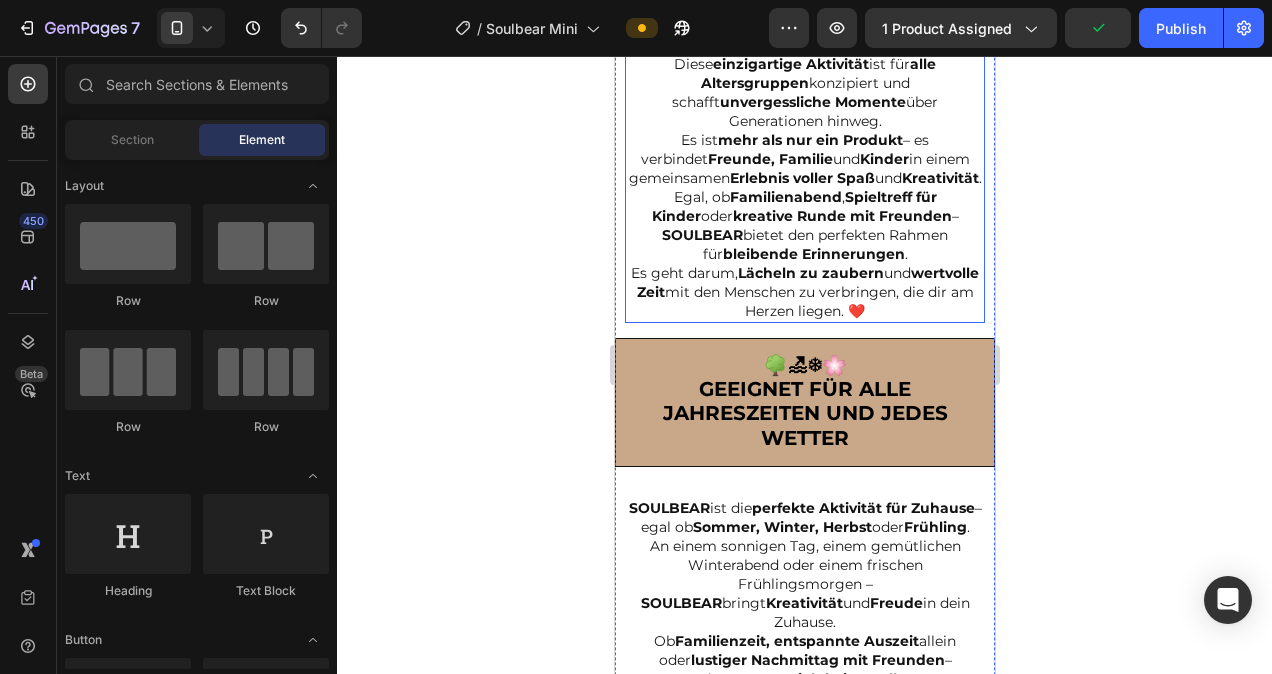 click on "Es geht darum,  Lächeln zu zaubern  und  wertvolle Zeit  mit den Menschen zu verbringen, die dir am Herzen liegen. ❤️" at bounding box center (804, 292) 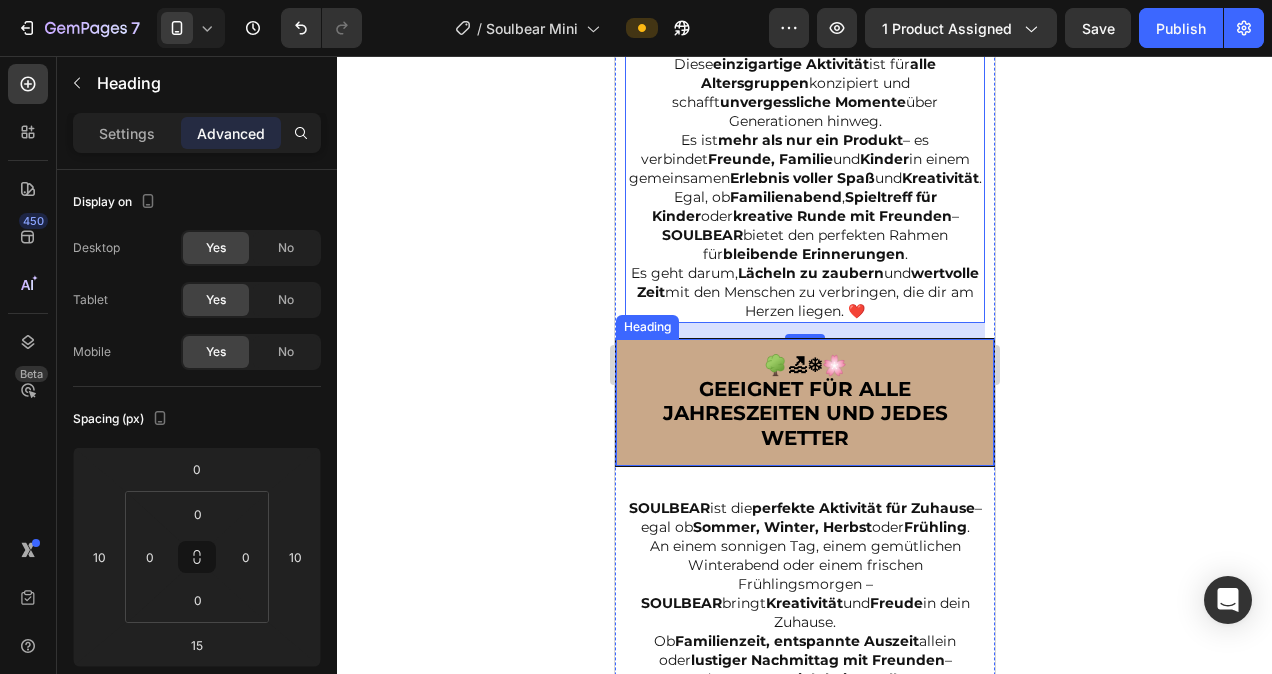 click on "🌳🏖❄🌸 Geeignet für alle Jahreszeiten und jedes Wetter" at bounding box center [804, 403] 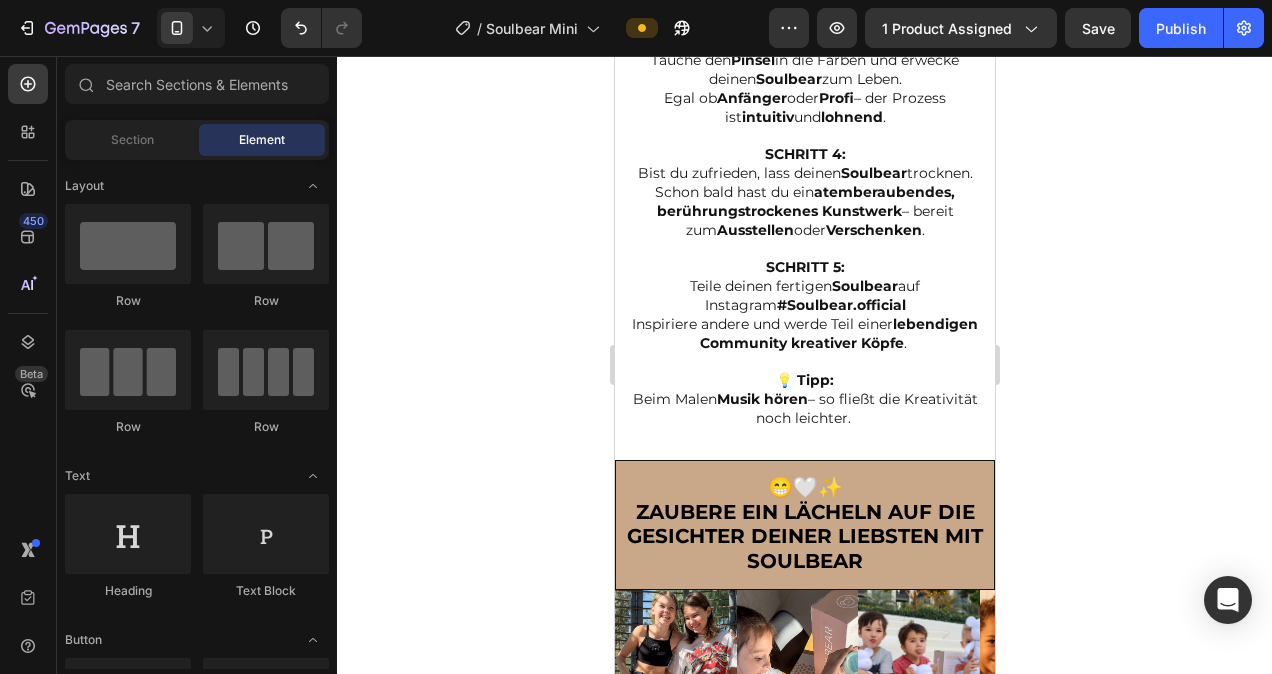 scroll, scrollTop: 5367, scrollLeft: 0, axis: vertical 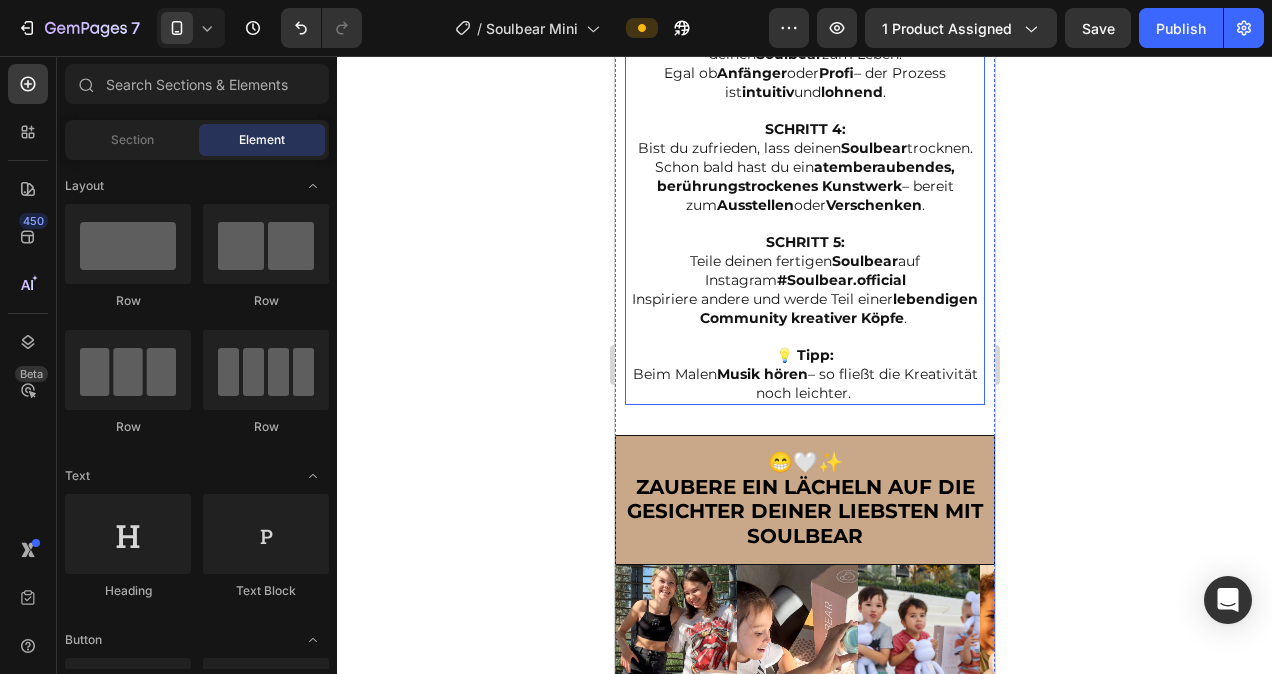 click on "Beim Malen  Musik hören  – so fließt die Kreativität noch leichter." at bounding box center (804, 383) 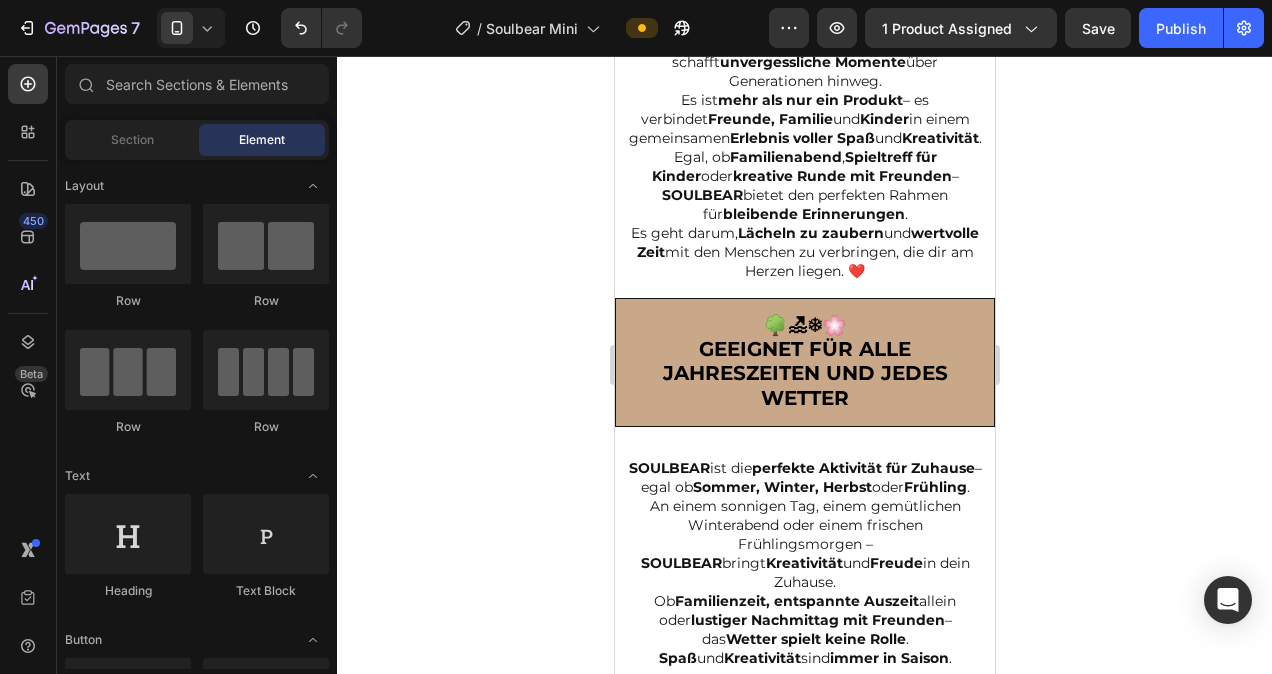 scroll, scrollTop: 3989, scrollLeft: 0, axis: vertical 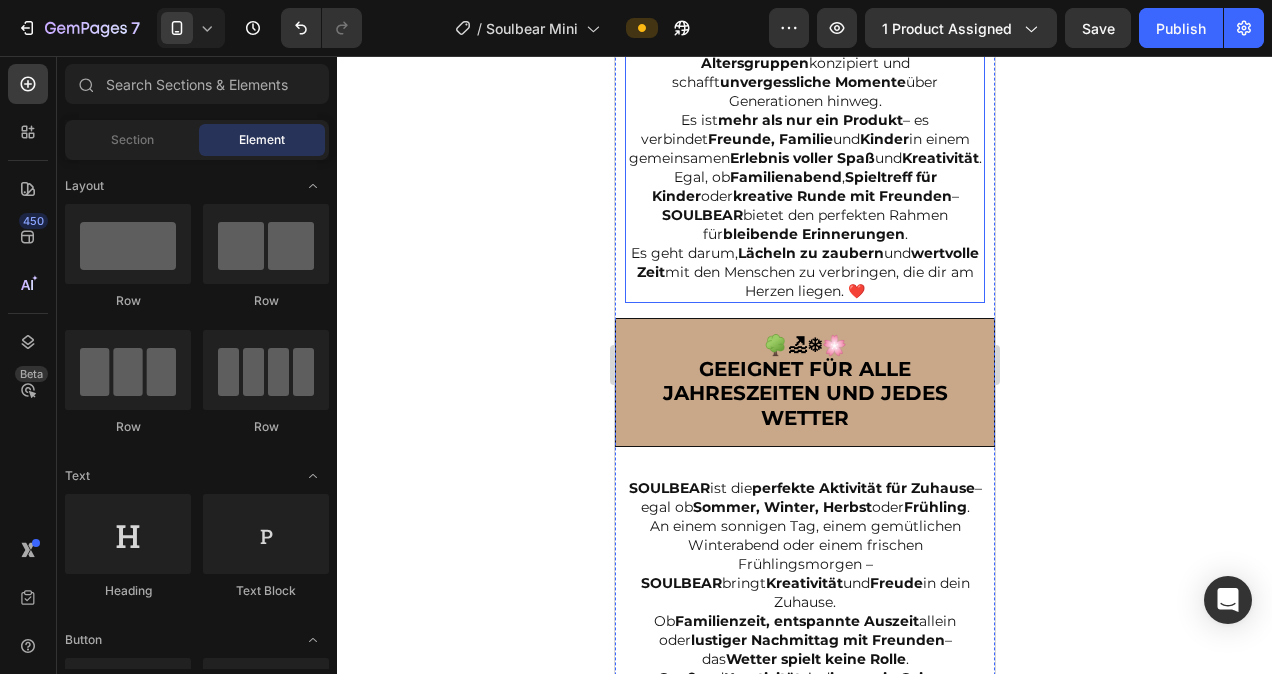 click on "Es geht darum,  Lächeln zu zaubern  und  wertvolle Zeit  mit den Menschen zu verbringen, die dir am Herzen liegen. ❤️" at bounding box center (804, 272) 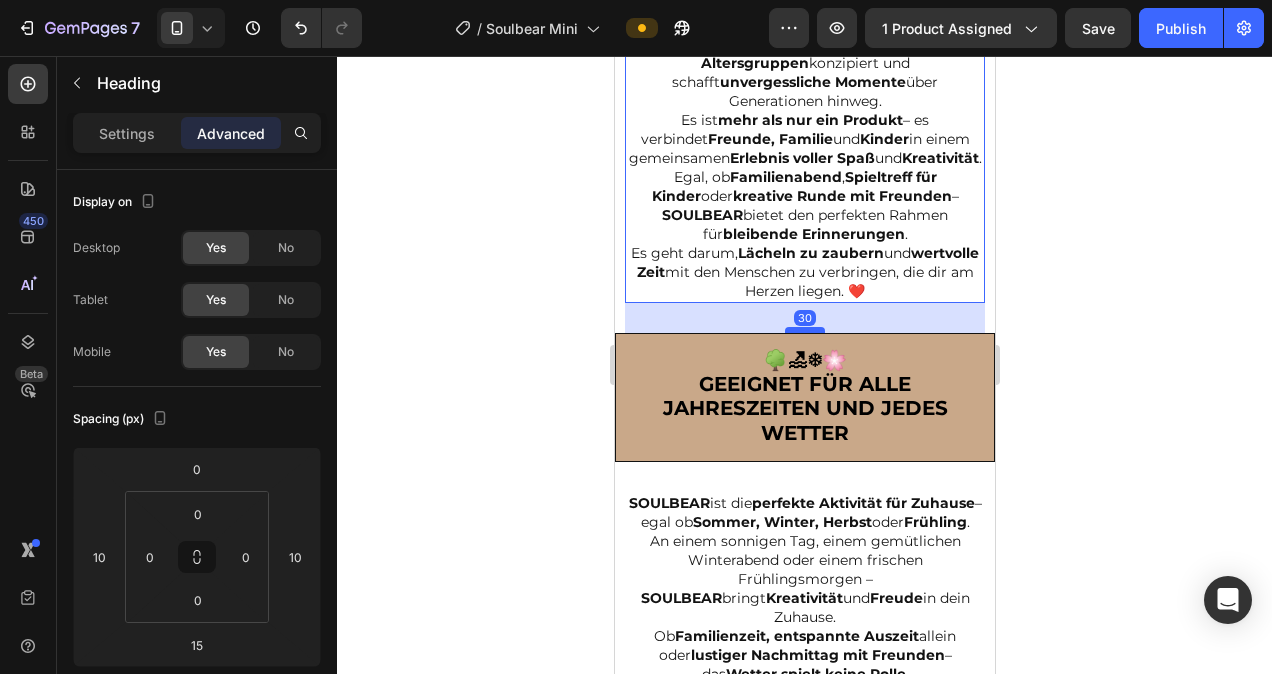 drag, startPoint x: 813, startPoint y: 341, endPoint x: 812, endPoint y: 356, distance: 15.033297 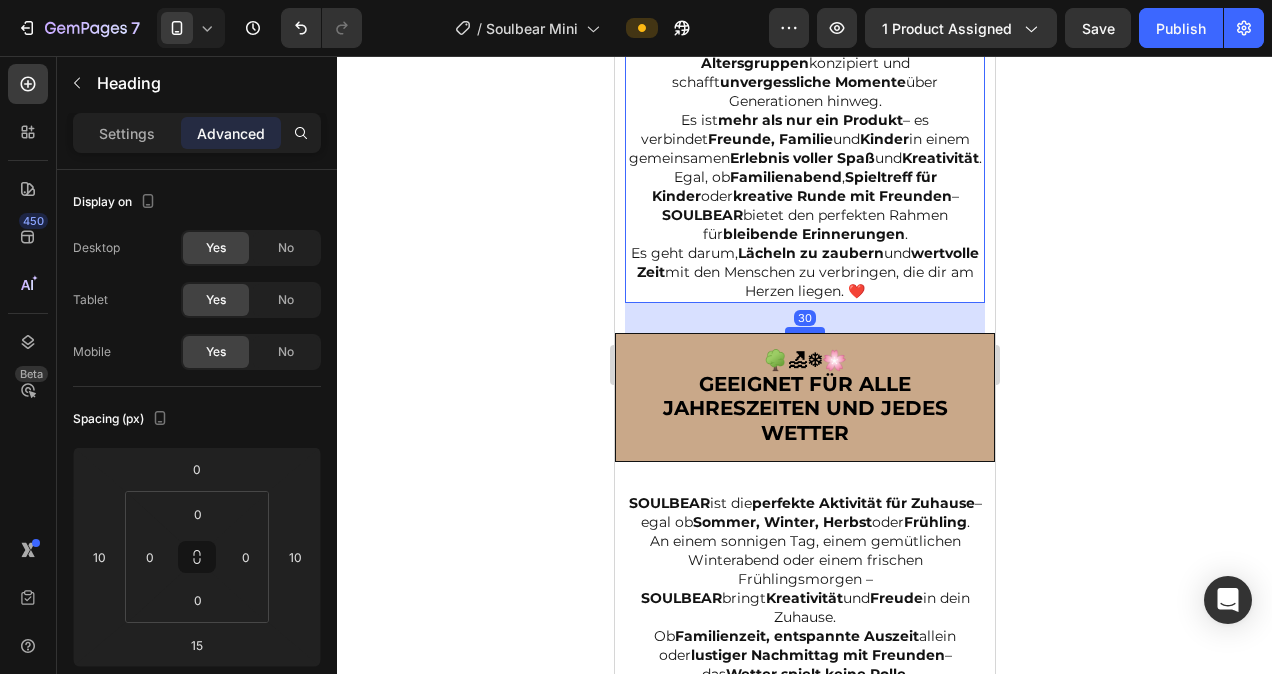 click at bounding box center (804, 330) 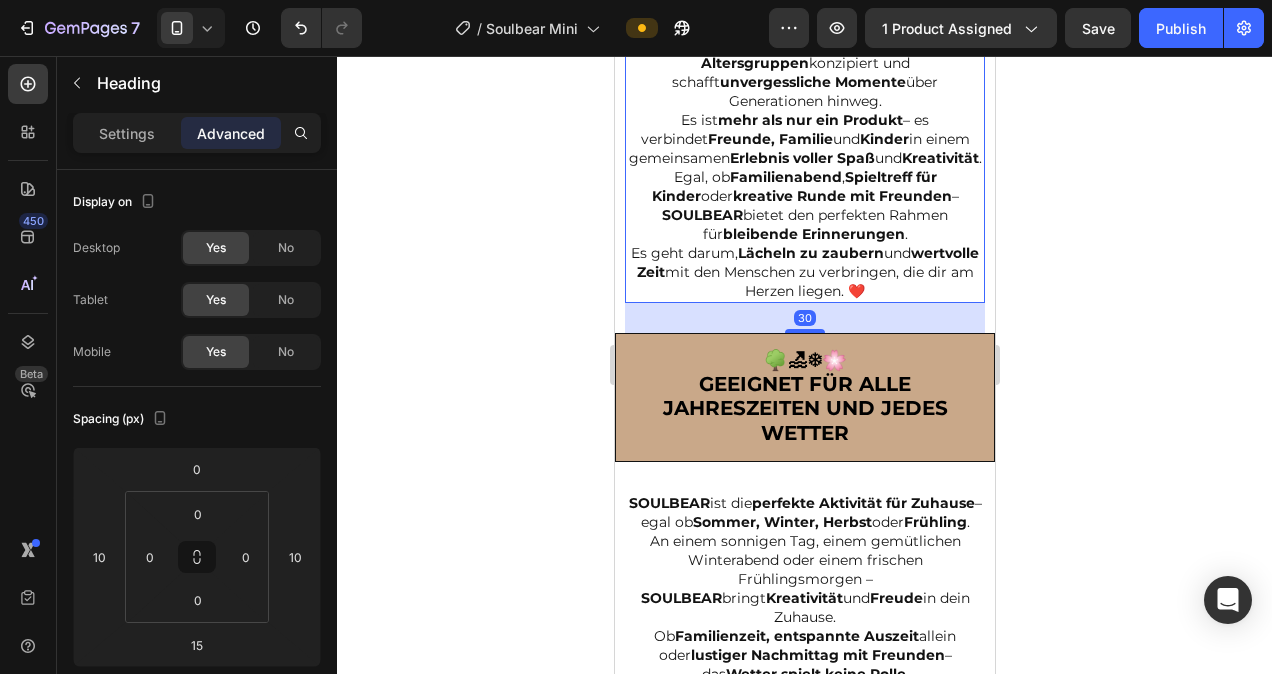 type on "30" 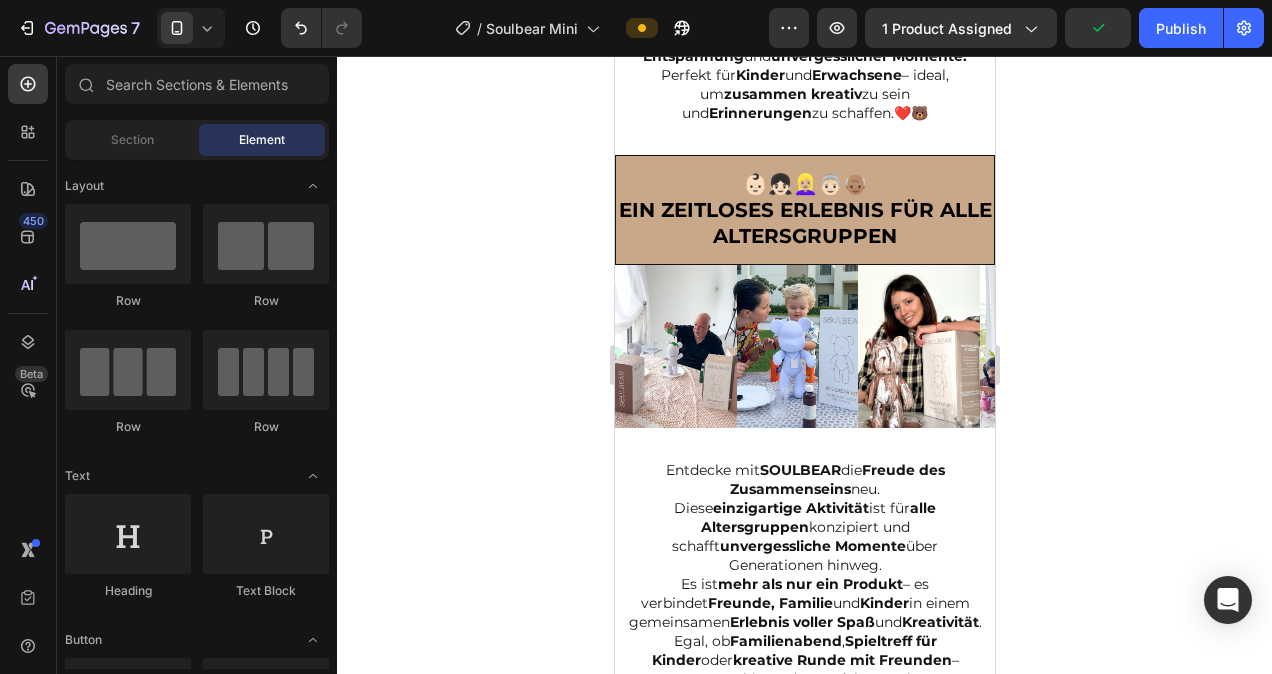 scroll, scrollTop: 3466, scrollLeft: 0, axis: vertical 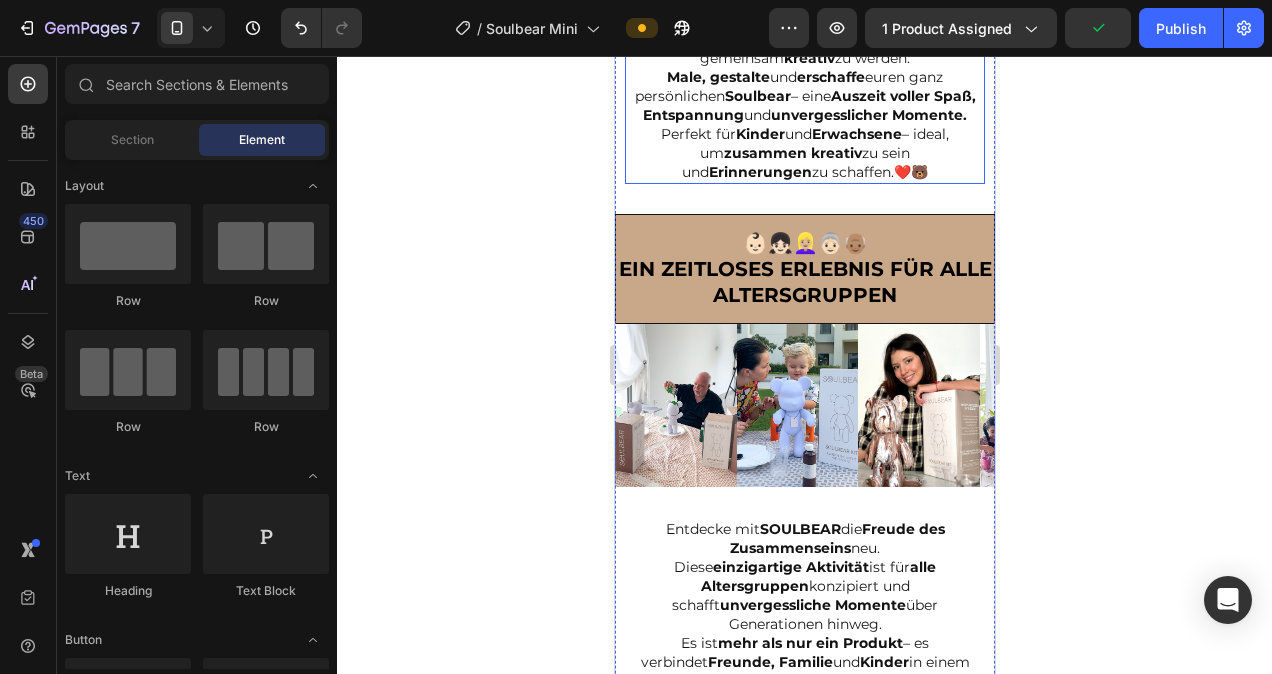 click on "Soulbear  lädt dich und deine Familie ein, die  Bildschirme beiseitezulegen  und gemeinsam  kreativ  zu werden. Male,   gestalte  und  erschaffe  euren ganz persönlichen  Soulbear  – eine  Auszeit voller Spaß, Entspannung  und  unvergesslicher Momente. Perfekt für  Kinder  und  Erwachsene  – ideal, um  zusammen kreativ  zu sein und  Erinnerungen  zu schaffen.❤️🐻" at bounding box center [804, 96] 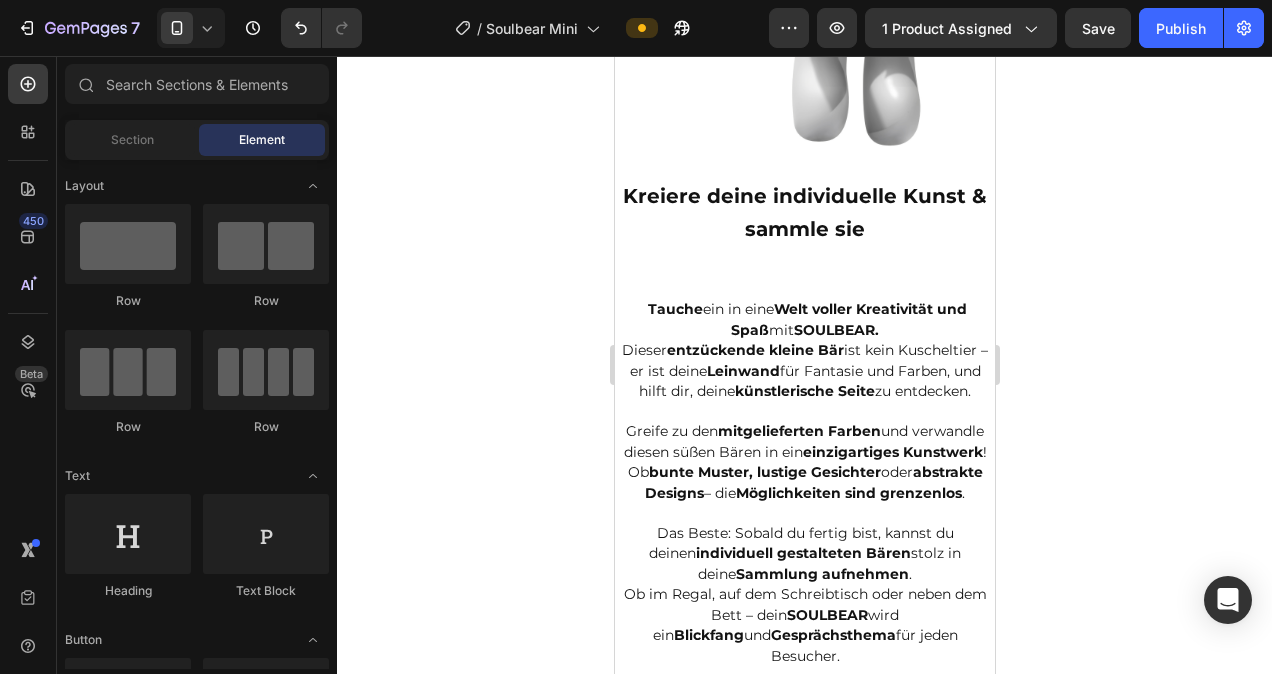 scroll, scrollTop: 2116, scrollLeft: 0, axis: vertical 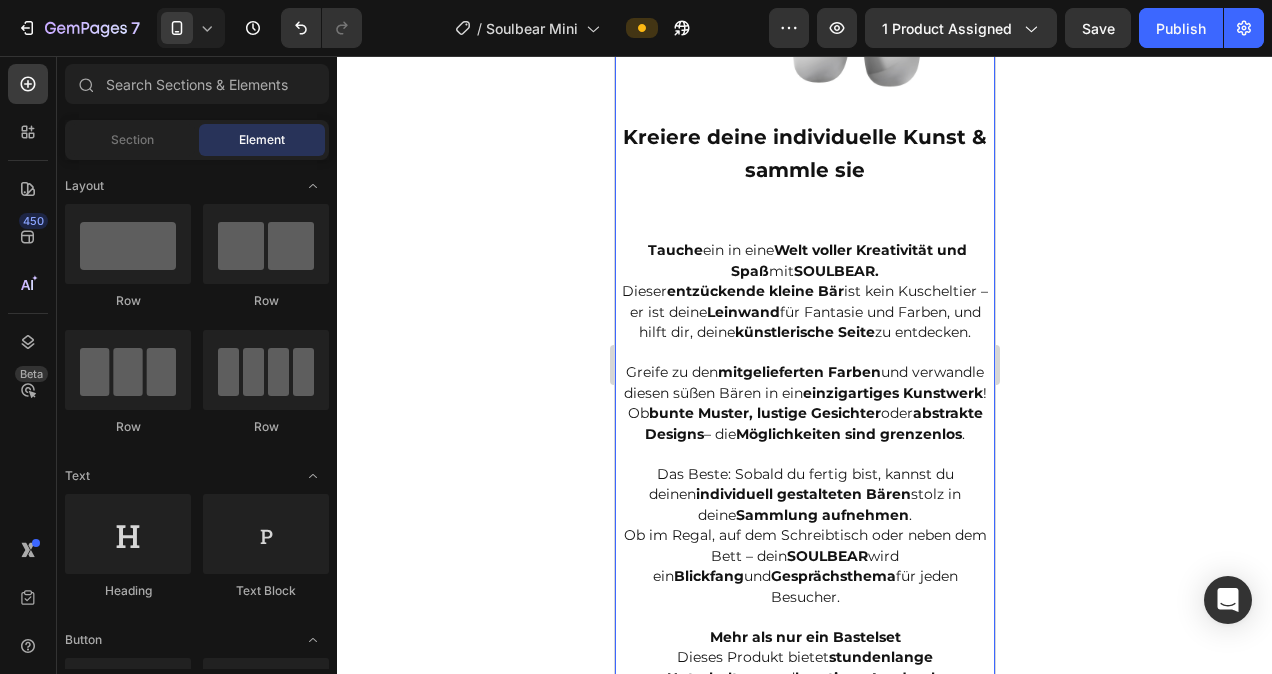click on "Kreiere deine individuelle Kunst & sammle sie Heading   Tauche  ein in eine  Welt voller Kreativität   und Spaß  mit  SOULBEAR. Dieser  entzückende kleine Bär  ist kein Kuscheltier – er ist deine  Leinwand  für Fantasie und Farben, und hilft dir, deine  künstlerische Seite  zu entdecken. Greife zu den  mitgelieferten Farben  und verwandle diesen süßen Bären in ein  einzigartiges Kunstwerk ! Ob  bunte Muster, lustige Gesichter  oder  abstrakte Designs  – die  Möglichkeiten sind grenzenlos . Das Beste: Sobald du fertig bist, kannst du deinen  individuell gestalteten Bären  stolz in deine  Sammlung aufnehmen . Ob im Regal, auf dem Schreibtisch oder neben dem Bett – dein  SOULBEAR  wird ein  Blickfang  und  Gesprächsthema  für jeden Besucher. Mehr als nur ein Bastelset Dieses Produkt bietet  stundenlange Unterhaltung  und  kreativen Ausdruck. Es fördert  Feinmotorik  und  künstlerische Entwicklung  bei Kindern – und ist eine  fantastische Möglichkeit für Erwachsene inneren Kreativität" at bounding box center [804, 543] 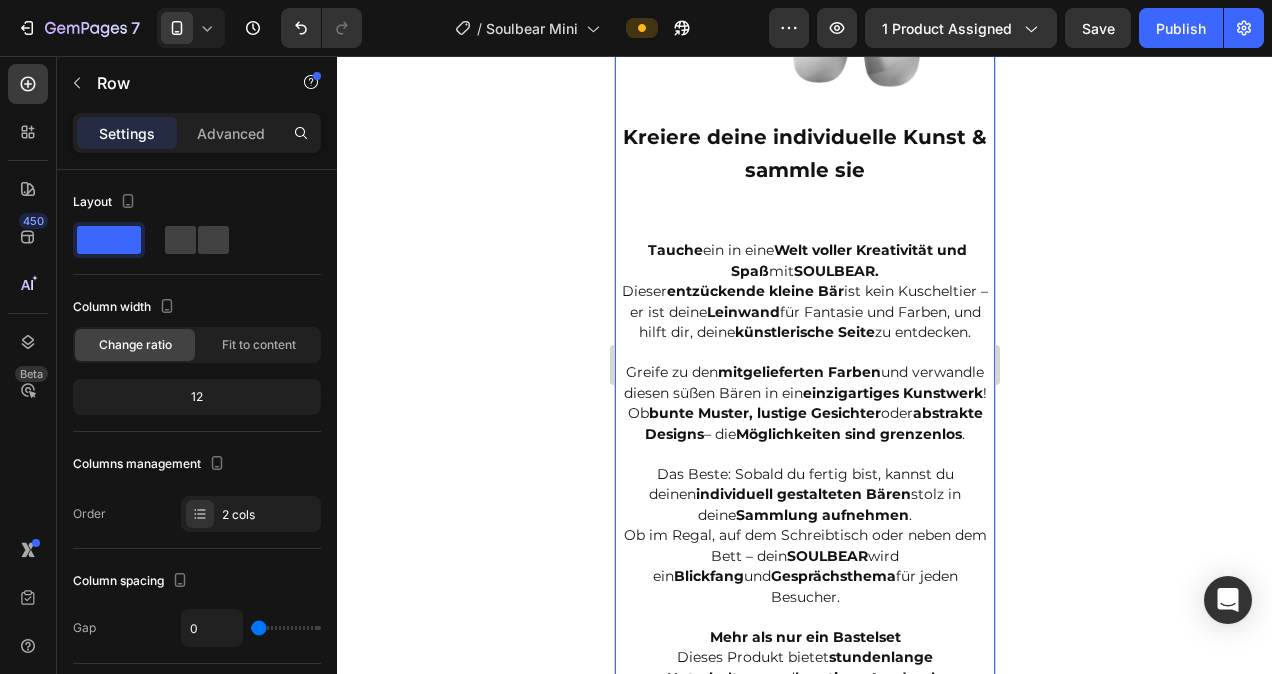 click on "Kreiere deine individuelle Kunst & sammle sie Heading   Tauche  ein in eine  Welt voller Kreativität   und Spaß  mit  SOULBEAR. Dieser  entzückende kleine Bär  ist kein Kuscheltier – er ist deine  Leinwand  für Fantasie und Farben, und hilft dir, deine  künstlerische Seite  zu entdecken. Greife zu den  mitgelieferten Farben  und verwandle diesen süßen Bären in ein  einzigartiges Kunstwerk ! Ob  bunte Muster, lustige Gesichter  oder  abstrakte Designs  – die  Möglichkeiten sind grenzenlos . Das Beste: Sobald du fertig bist, kannst du deinen  individuell gestalteten Bären  stolz in deine  Sammlung aufnehmen . Ob im Regal, auf dem Schreibtisch oder neben dem Bett – dein  SOULBEAR  wird ein  Blickfang  und  Gesprächsthema  für jeden Besucher. Mehr als nur ein Bastelset Dieses Produkt bietet  stundenlange Unterhaltung  und  kreativen Ausdruck. Es fördert  Feinmotorik  und  künstlerische Entwicklung  bei Kindern – und ist eine  fantastische Möglichkeit für Erwachsene inneren Kreativität" at bounding box center (804, 543) 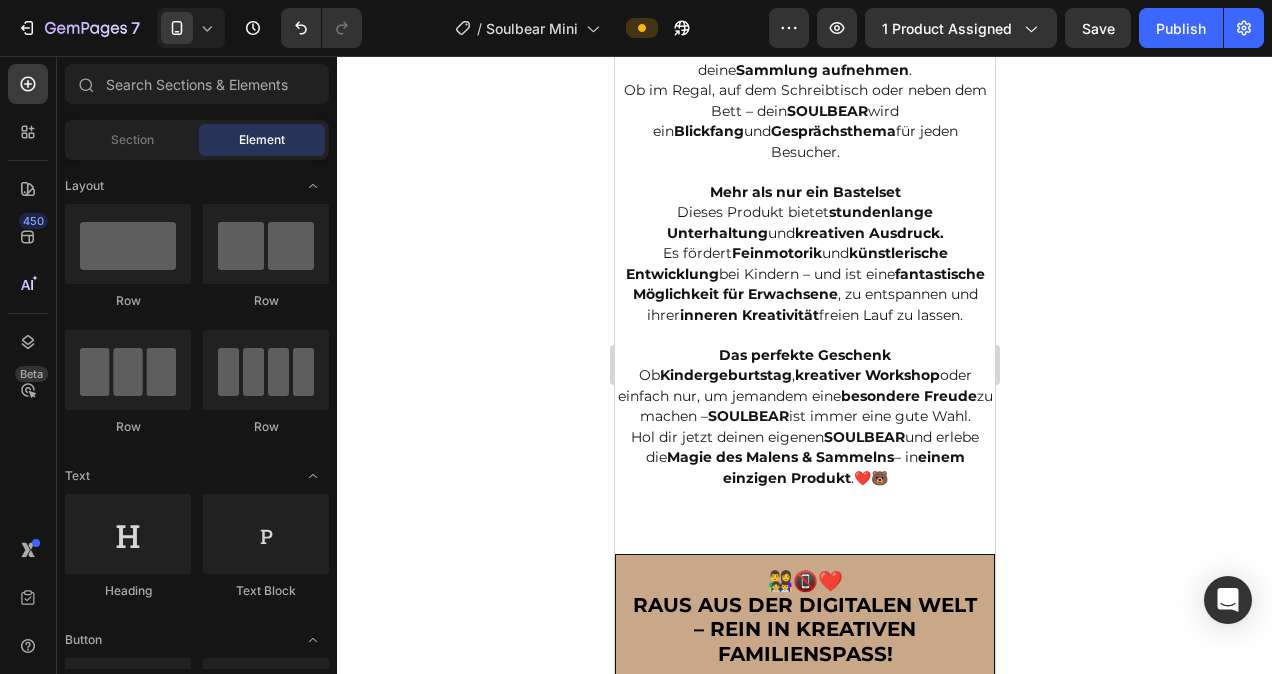 scroll, scrollTop: 2771, scrollLeft: 0, axis: vertical 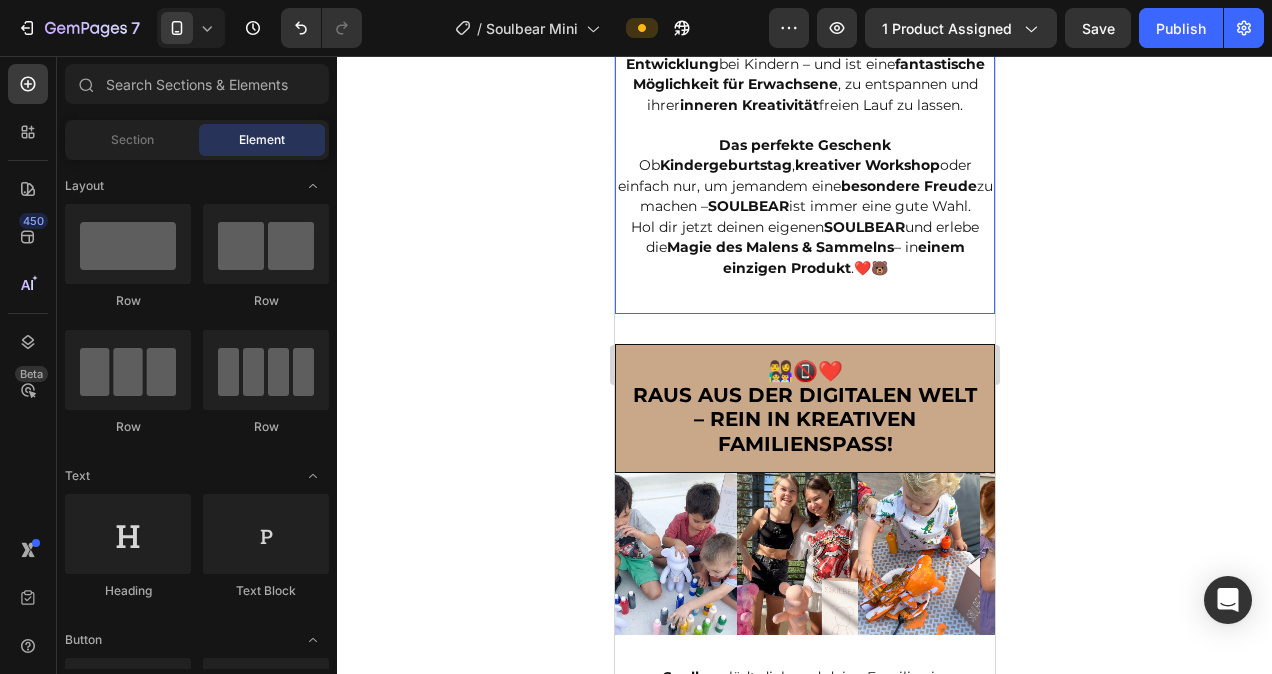 click on "Tauche  ein in eine  Welt voller Kreativität   und Spaß  mit  SOULBEAR. Dieser  entzückende kleine Bär  ist kein Kuscheltier – er ist deine  Leinwand  für Fantasie und Farben, und hilft dir, deine  künstlerische Seite  zu entdecken. Greife zu den  mitgelieferten Farben  und verwandle diesen süßen Bären in ein  einzigartiges Kunstwerk ! Ob  bunte Muster, lustige Gesichter  oder  abstrakte Designs  – die  Möglichkeiten sind grenzenlos . Das Beste: Sobald du fertig bist, kannst du deinen  individuell gestalteten Bären  stolz in deine  Sammlung aufnehmen . Ob im Regal, auf dem Schreibtisch oder neben dem Bett – dein  SOULBEAR  wird ein  Blickfang  und  Gesprächsthema  für jeden Besucher. Mehr als nur ein Bastelset Dieses Produkt bietet  stundenlange Unterhaltung  und  kreativen Ausdruck. Es fördert  Feinmotorik  und  künstlerische Entwicklung  bei Kindern – und ist eine  fantastische Möglichkeit für Erwachsene , zu entspannen und ihrer  inneren Kreativität  freien Lauf zu lassen. Ob" at bounding box center (804, -68) 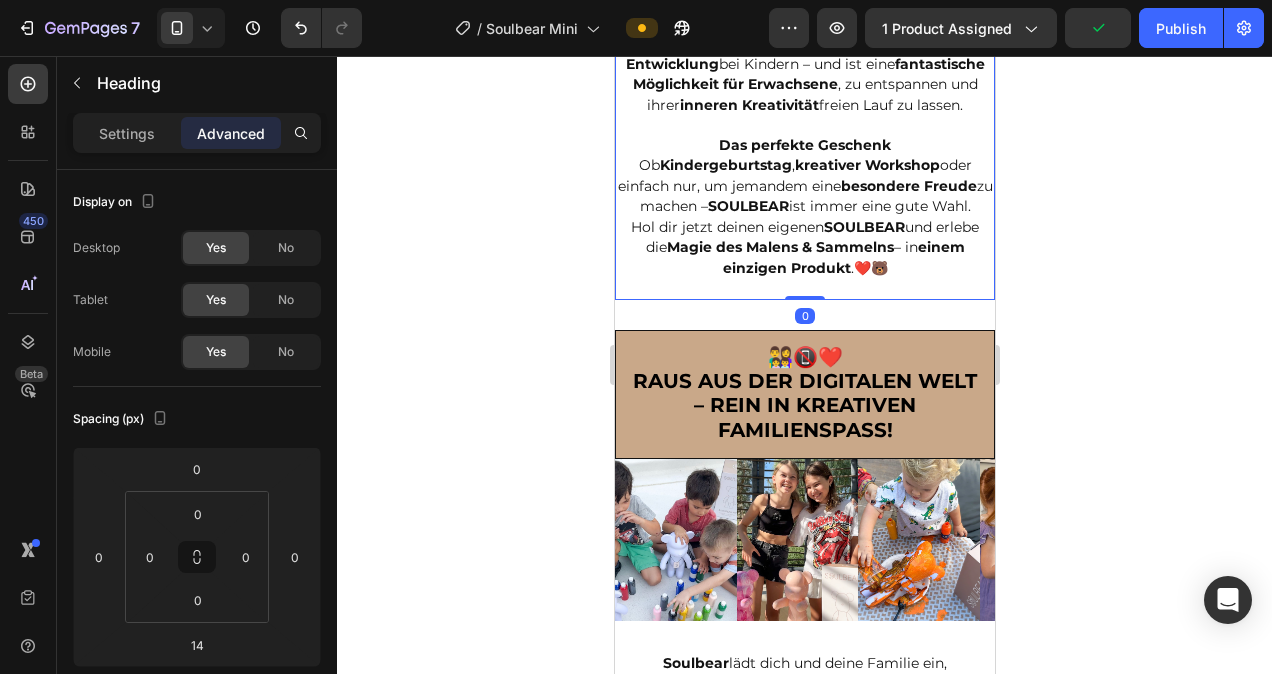 drag, startPoint x: 805, startPoint y: 357, endPoint x: 809, endPoint y: 345, distance: 12.649111 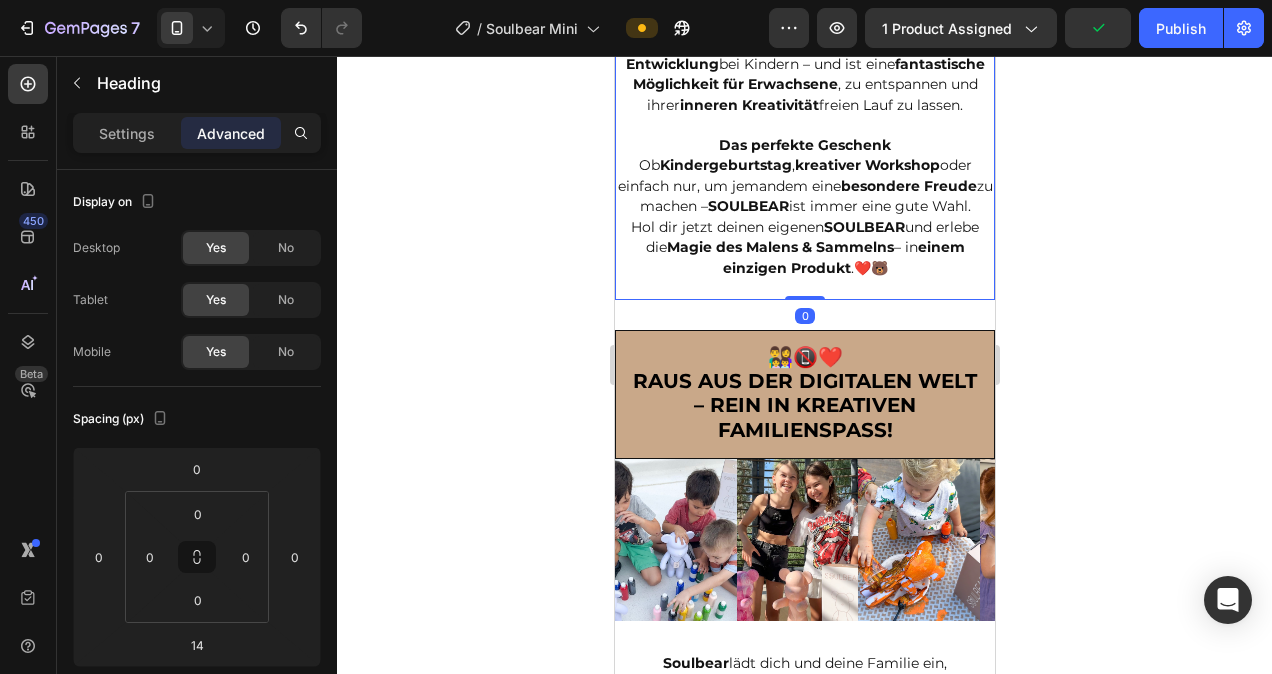 click on "Deine persönliche Bärensammlung zusammenstellen Heading Image Kreiere deine individuelle Kunst & sammle sie Heading   Tauche  ein in eine  Welt voller Kreativität   und Spaß  mit  SOULBEAR. Dieser  entzückende kleine Bär  ist kein Kuscheltier – er ist deine  Leinwand  für Fantasie und Farben, und hilft dir, deine  künstlerische Seite  zu entdecken. Greife zu den  mitgelieferten Farben  und verwandle diesen süßen Bären in ein  einzigartiges Kunstwerk ! Ob  bunte Muster, lustige Gesichter  oder  abstrakte Designs  – die  Möglichkeiten sind grenzenlos . Das Beste: Sobald du fertig bist, kannst du deinen  individuell gestalteten Bären  stolz in deine  Sammlung aufnehmen . Ob im Regal, auf dem Schreibtisch oder neben dem Bett – dein  SOULBEAR  wird ein  Blickfang  und  Gesprächsthema  für jeden Besucher. Mehr als nur ein Bastelset Dieses Produkt bietet  stundenlange Unterhaltung  und  kreativen Ausdruck. Es fördert  Feinmotorik  und  künstlerische Entwicklung  bei Kindern – und ist eine" at bounding box center [804, -313] 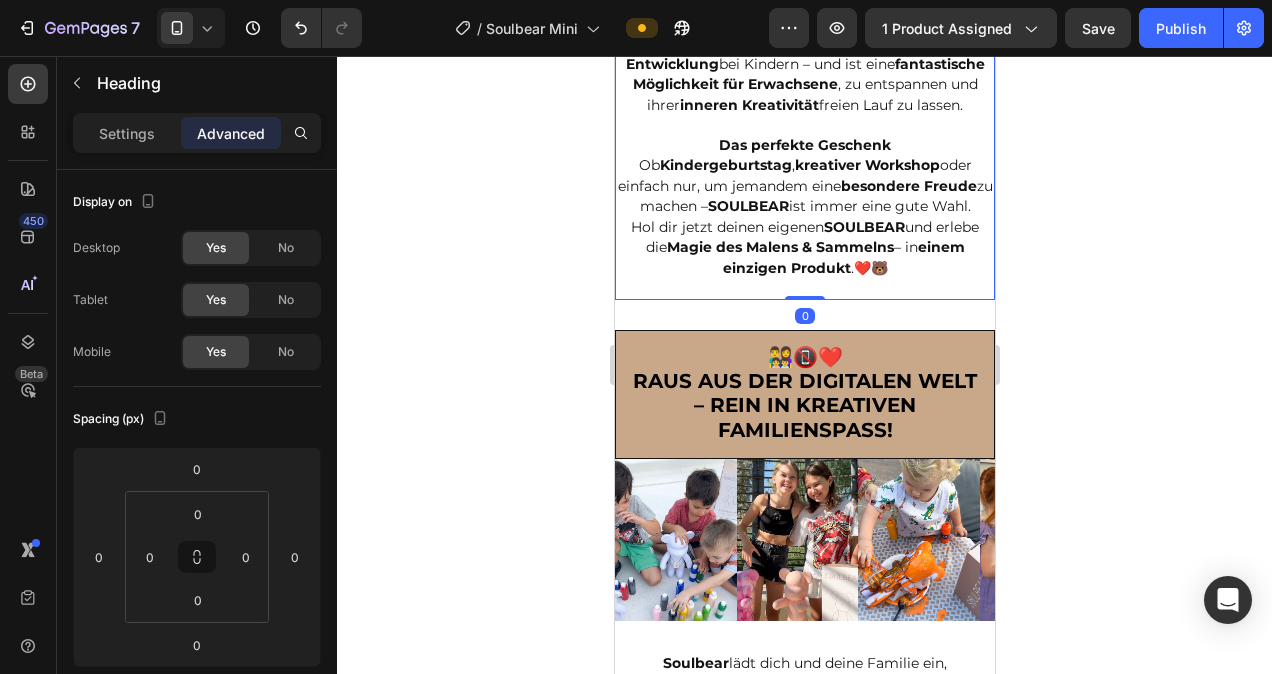 click on "Tauche  ein in eine  Welt voller Kreativität   und Spaß  mit  SOULBEAR. Dieser  entzückende kleine Bär  ist kein Kuscheltier – er ist deine  Leinwand  für Fantasie und Farben, und hilft dir, deine  künstlerische Seite  zu entdecken. Greife zu den  mitgelieferten Farben  und verwandle diesen süßen Bären in ein  einzigartiges Kunstwerk ! Ob  bunte Muster, lustige Gesichter  oder  abstrakte Designs  – die  Möglichkeiten sind grenzenlos . Das Beste: Sobald du fertig bist, kannst du deinen  individuell gestalteten Bären  stolz in deine  Sammlung aufnehmen . Ob im Regal, auf dem Schreibtisch oder neben dem Bett – dein  SOULBEAR  wird ein  Blickfang  und  Gesprächsthema  für jeden Besucher. Mehr als nur ein Bastelset Dieses Produkt bietet  stundenlange Unterhaltung  und  kreativen Ausdruck. Es fördert  Feinmotorik  und  künstlerische Entwicklung  bei Kindern – und ist eine  fantastische Möglichkeit für Erwachsene , zu entspannen und ihrer  inneren Kreativität  freien Lauf zu lassen. Ob" at bounding box center [804, -68] 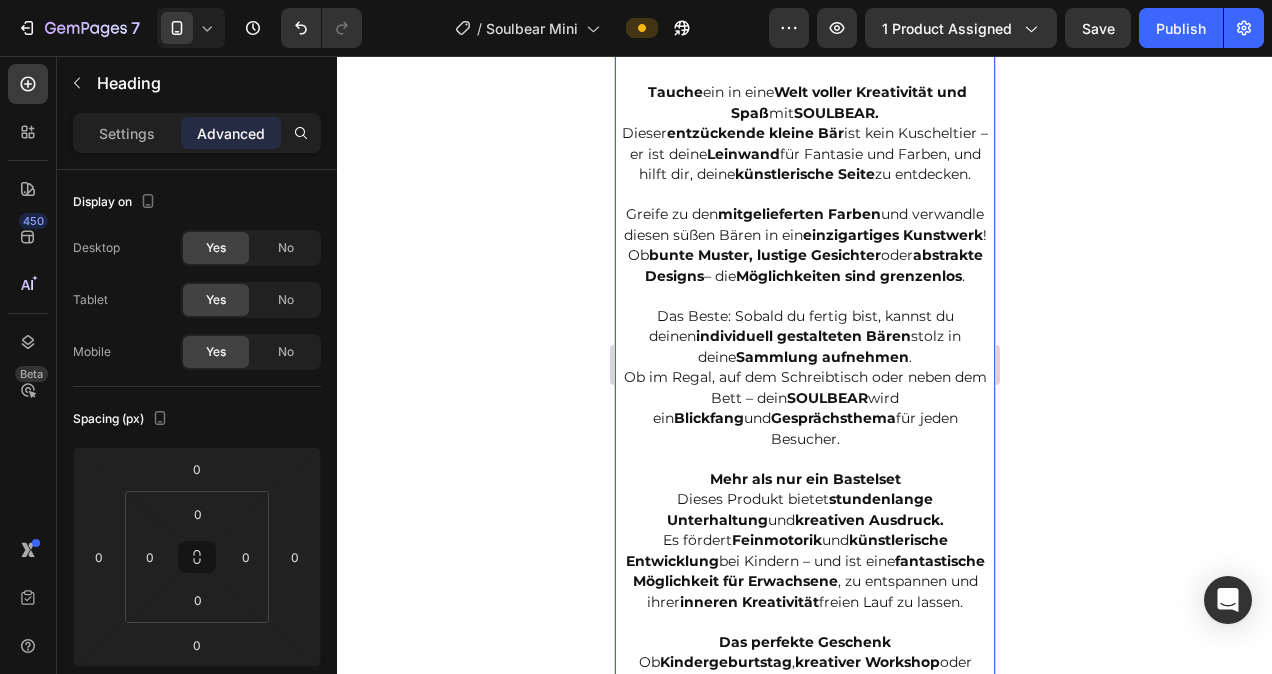 scroll, scrollTop: 2242, scrollLeft: 0, axis: vertical 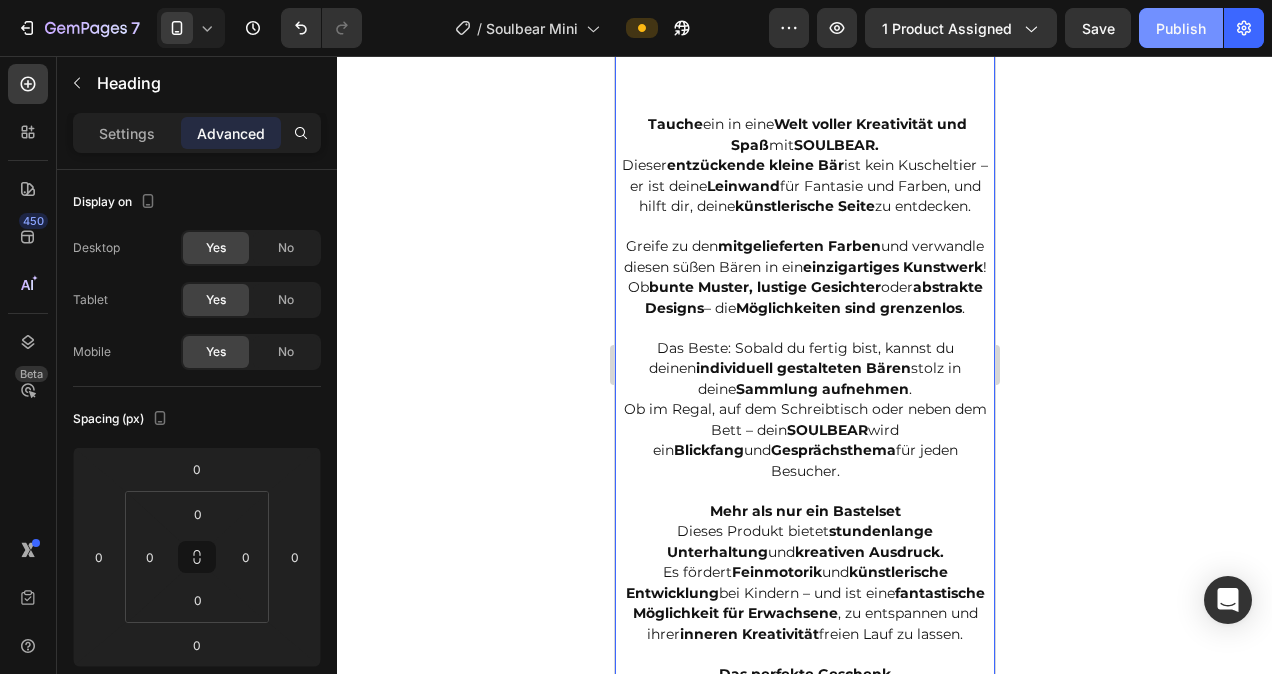 click on "Publish" at bounding box center (1181, 28) 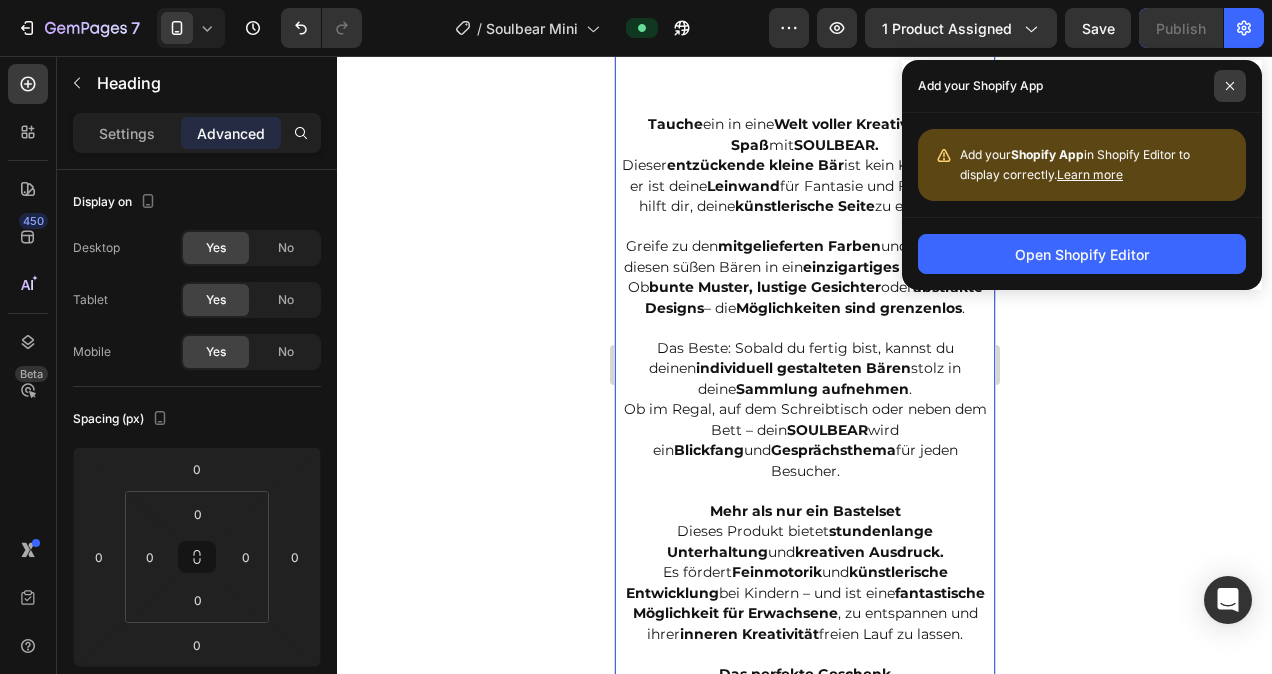 click 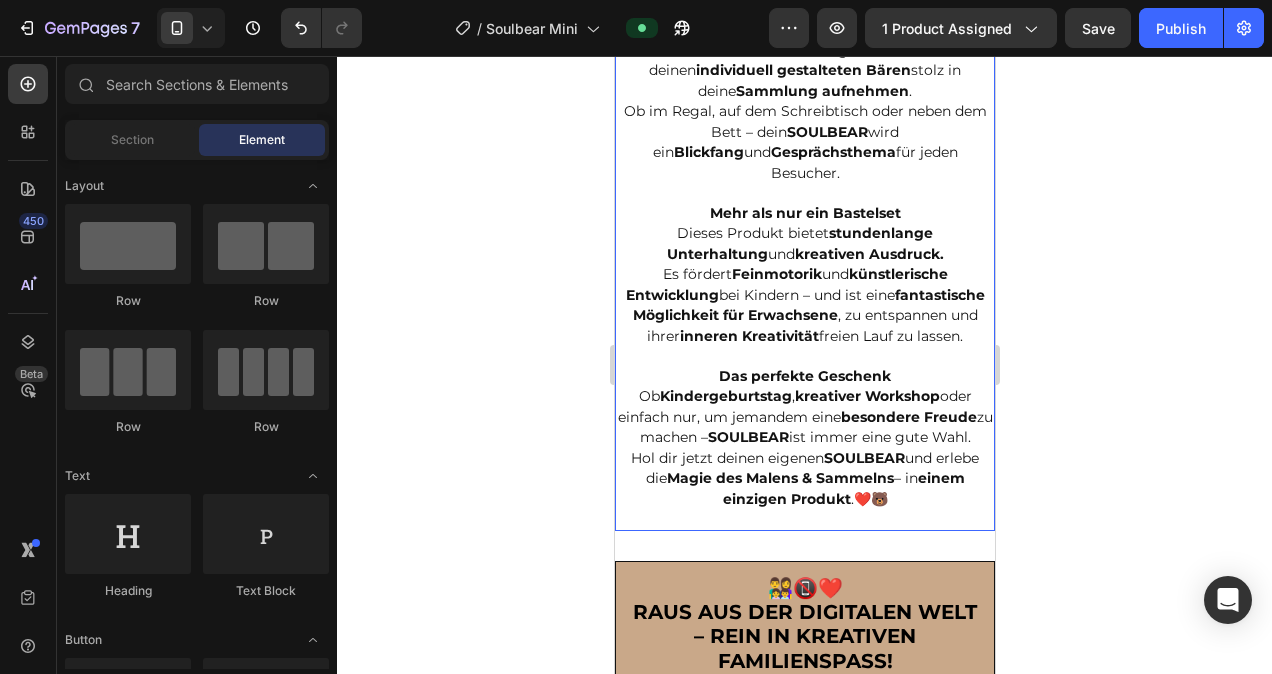 scroll, scrollTop: 2672, scrollLeft: 0, axis: vertical 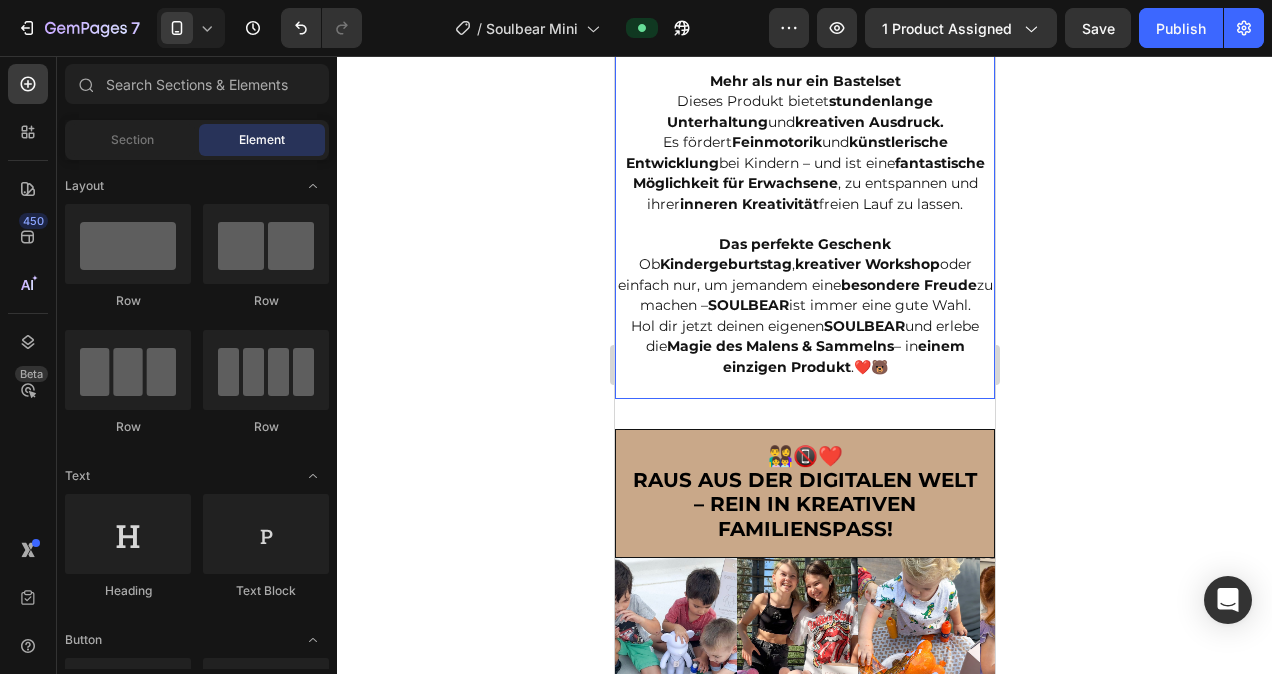 click on "⁠⁠⁠⁠⁠⁠⁠   Tauche  ein in eine  Welt voller Kreativität   und Spaß  mit  SOULBEAR. Dieser  entzückende kleine Bär  ist kein Kuscheltier – er ist deine  Leinwand  für Fantasie und Farben, und hilft dir, deine  künstlerische Seite  zu entdecken. Greife zu den  mitgelieferten Farben  und verwandle diesen süßen Bären in ein  einzigartiges Kunstwerk ! Ob  bunte Muster, lustige Gesichter  oder  abstrakte Designs  – die  Möglichkeiten sind grenzenlos . Das Beste: Sobald du fertig bist, kannst du deinen  individuell gestalteten Bären  stolz in deine  Sammlung aufnehmen . Ob im Regal, auf dem Schreibtisch oder neben dem Bett – dein  SOULBEAR  wird ein  Blickfang  und  Gesprächsthema  für jeden Besucher. Mehr als nur ein Bastelset Dieses Produkt bietet  stundenlange Unterhaltung  und  kreativen Ausdruck. Es fördert  Feinmotorik  und  künstlerische Entwicklung  bei Kindern – und ist eine  fantastische Möglichkeit für Erwachsene , zu entspannen und ihrer  inneren Kreativität Ob  ," at bounding box center [804, 31] 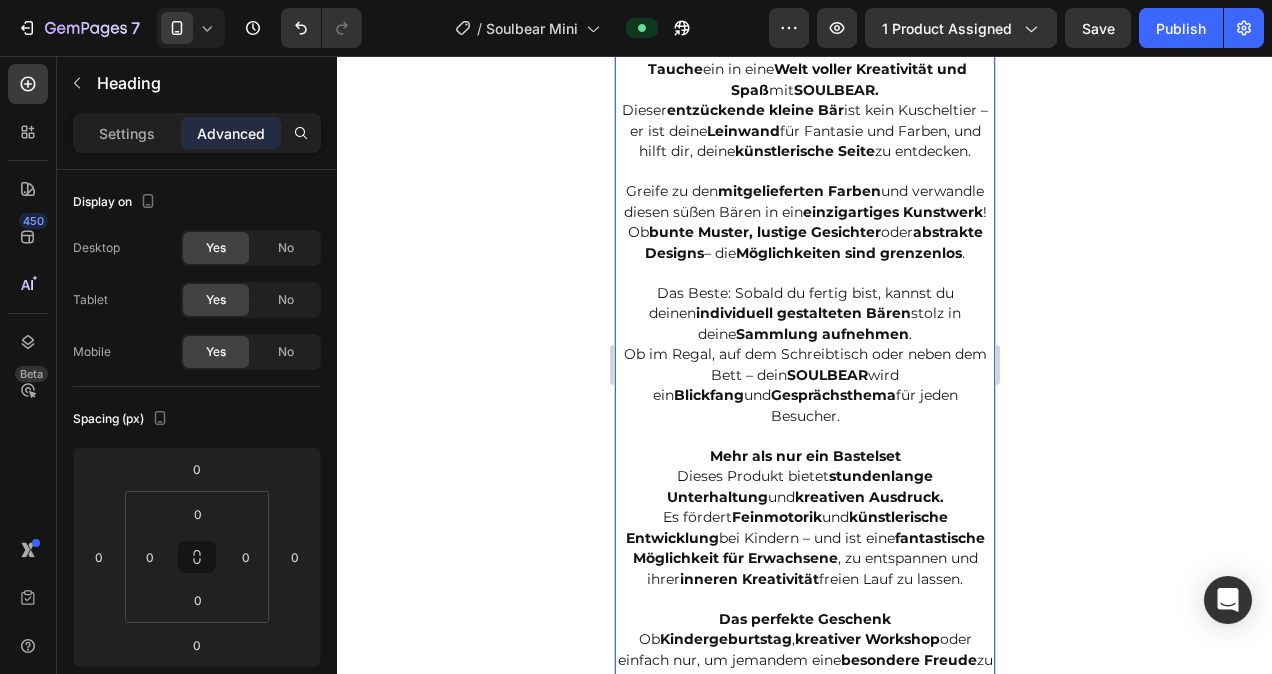 scroll, scrollTop: 2242, scrollLeft: 0, axis: vertical 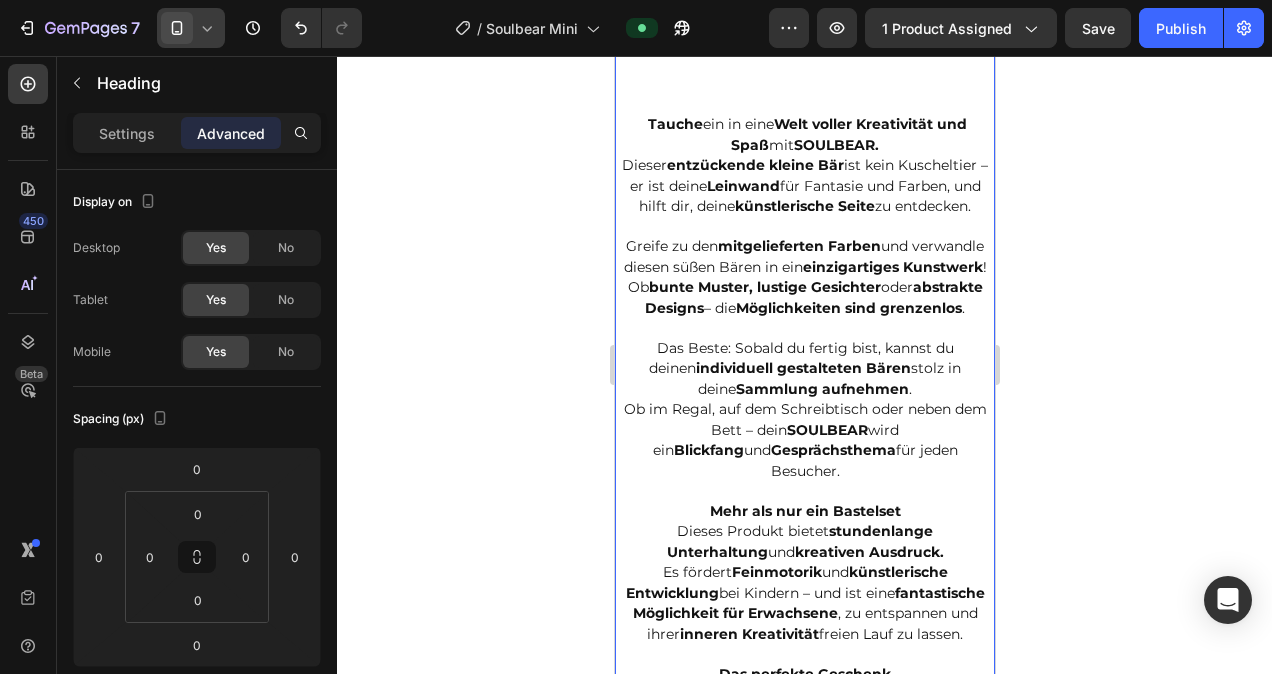 click 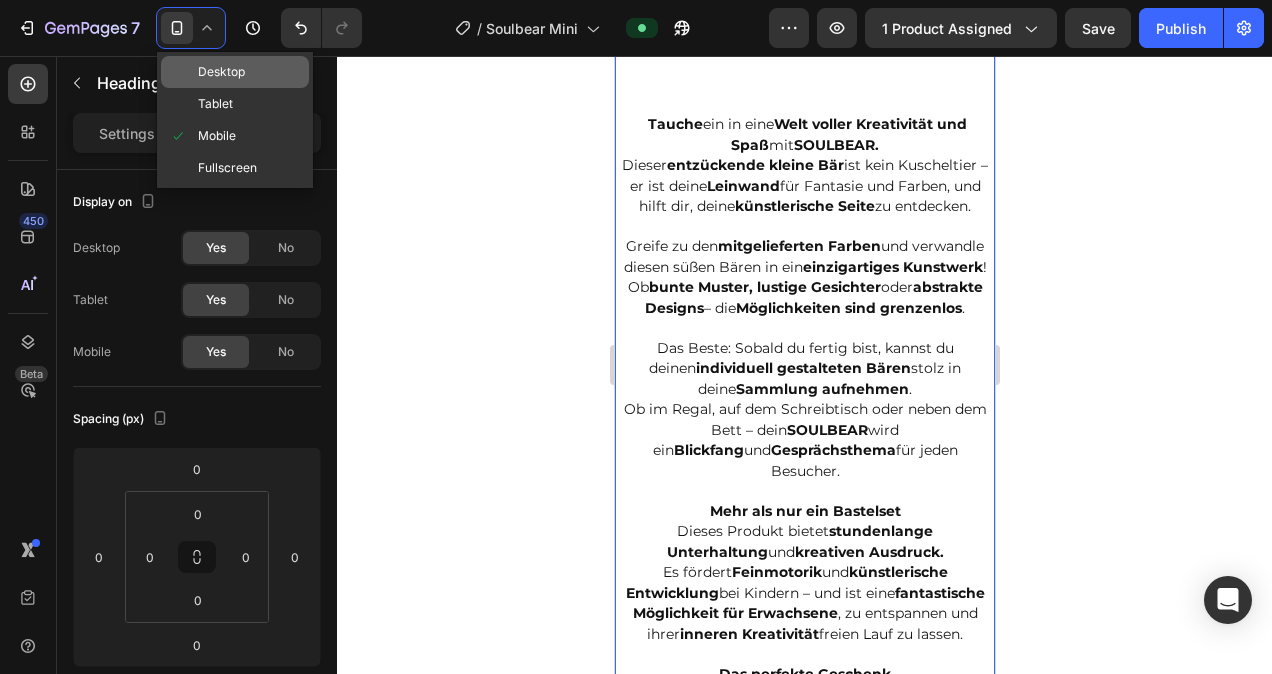 click on "Desktop" at bounding box center (221, 72) 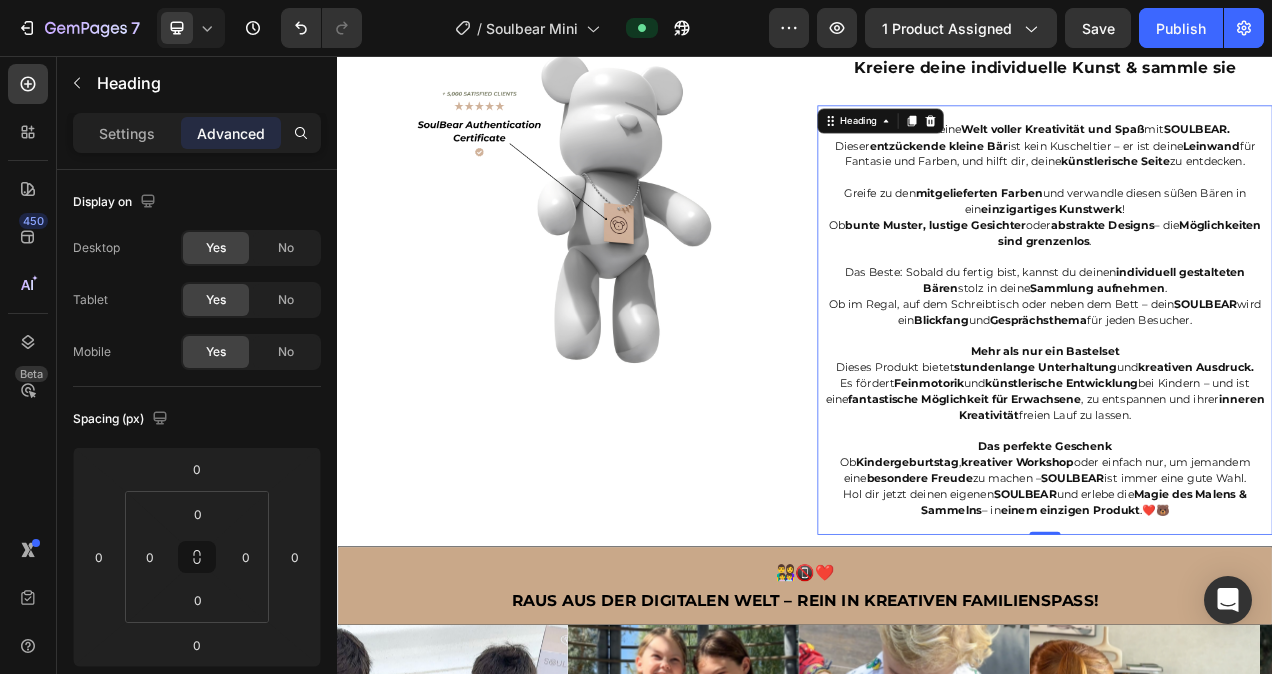 scroll, scrollTop: 1672, scrollLeft: 0, axis: vertical 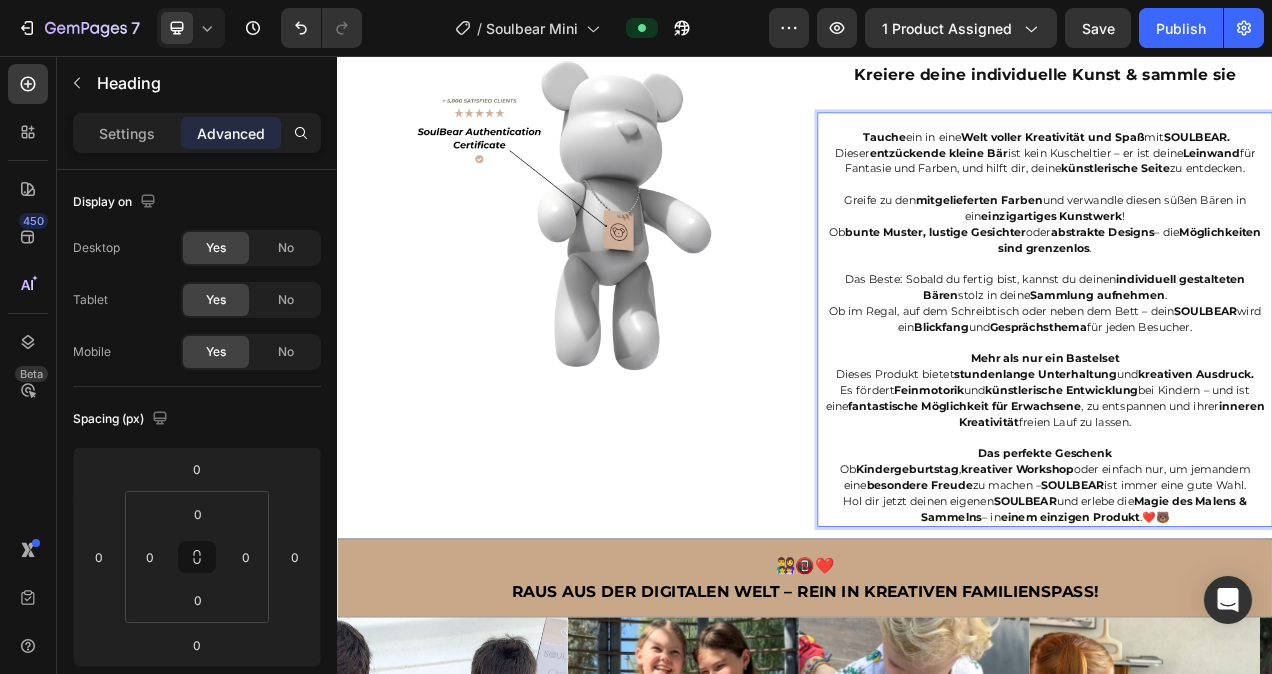click on "Tauche  ein in eine  Welt voller Kreativität   und Spaß  mit  SOULBEAR. Dieser  entzückende kleine Bär  ist kein Kuscheltier – er ist deine  Leinwand  für Fantasie und Farben, und hilft dir, deine  künstlerische Seite  zu entdecken. Greife zu den  mitgelieferten Farben  und verwandle diesen süßen Bären in ein  einzigartiges Kunstwerk ! Ob  bunte Muster, lustige Gesichter  oder  abstrakte Designs  – die  Möglichkeiten sind grenzenlos . Das Beste: Sobald du fertig bist, kannst du deinen  individuell gestalteten Bären  stolz in deine  Sammlung aufnehmen . Ob im Regal, auf dem Schreibtisch oder neben dem Bett – dein  SOULBEAR  wird ein  Blickfang  und  Gesprächsthema  für jeden Besucher. Mehr als nur ein Bastelset Dieses Produkt bietet  stundenlange Unterhaltung  und  kreativen Ausdruck. Es fördert  Feinmotorik  und  künstlerische Entwicklung  bei Kindern – und ist eine  fantastische Möglichkeit für Erwachsene , zu entspannen und ihrer  inneren Kreativität  freien Lauf zu lassen. Ob" at bounding box center [1245, 395] 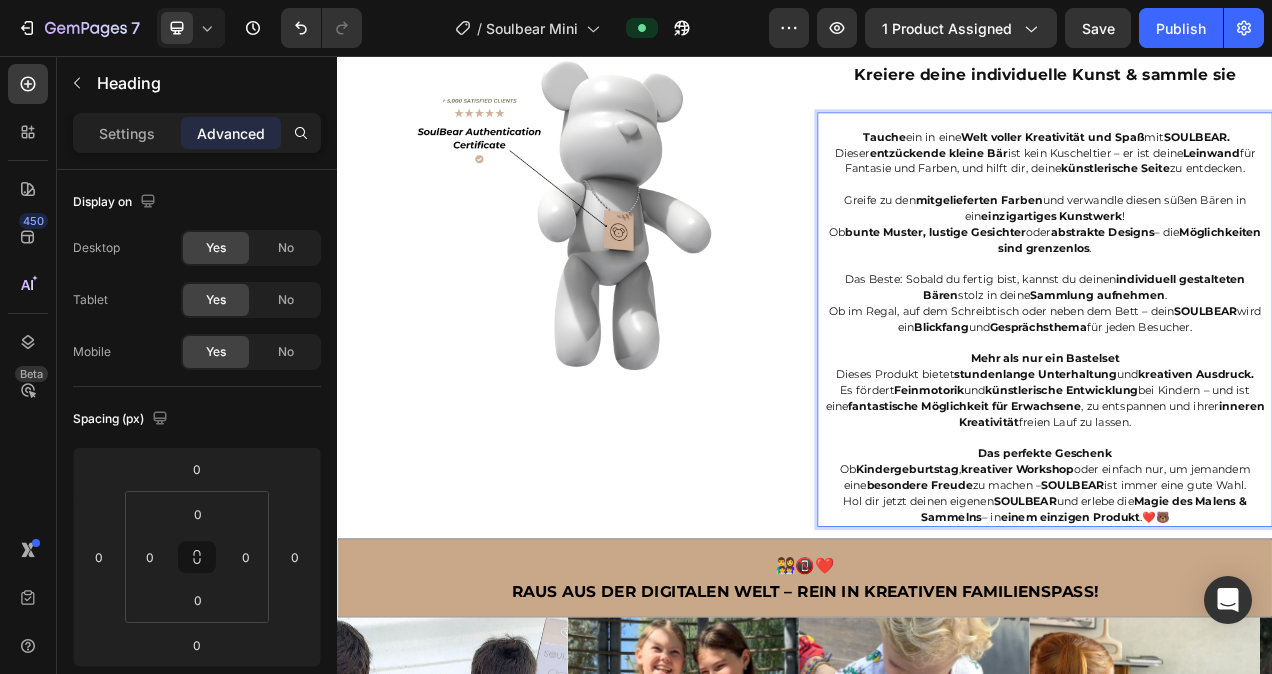 click on "Tauche" at bounding box center (1039, 160) 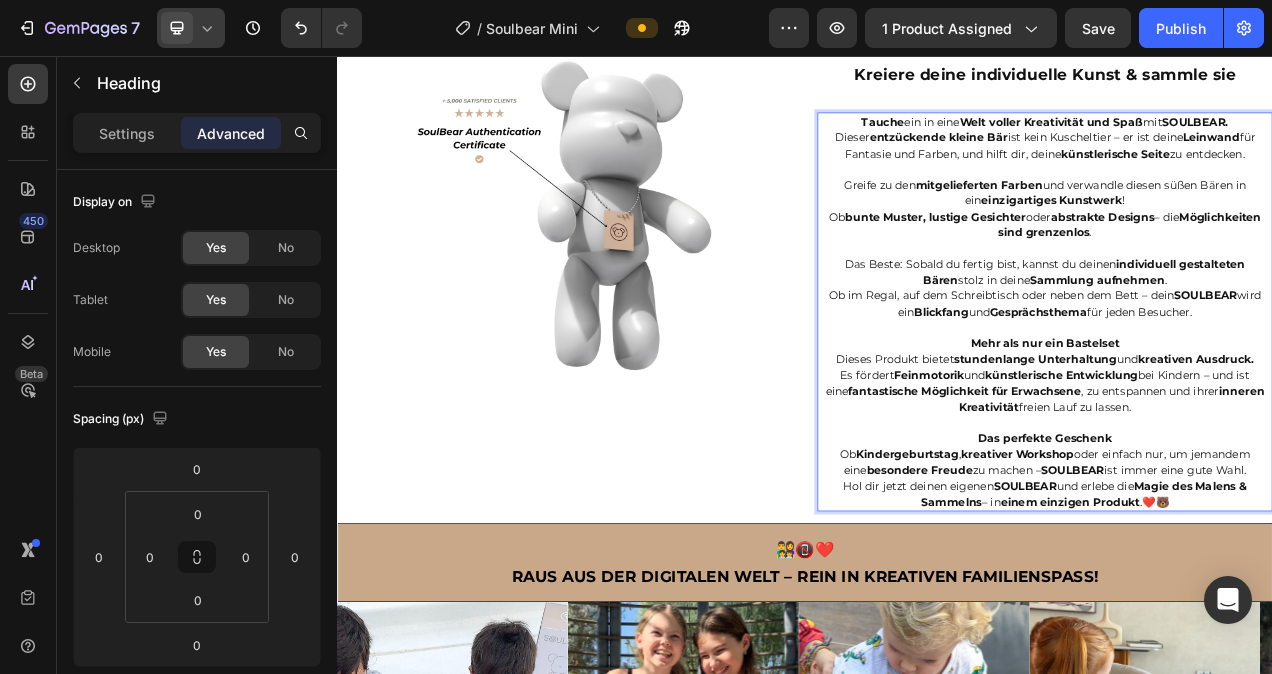 click 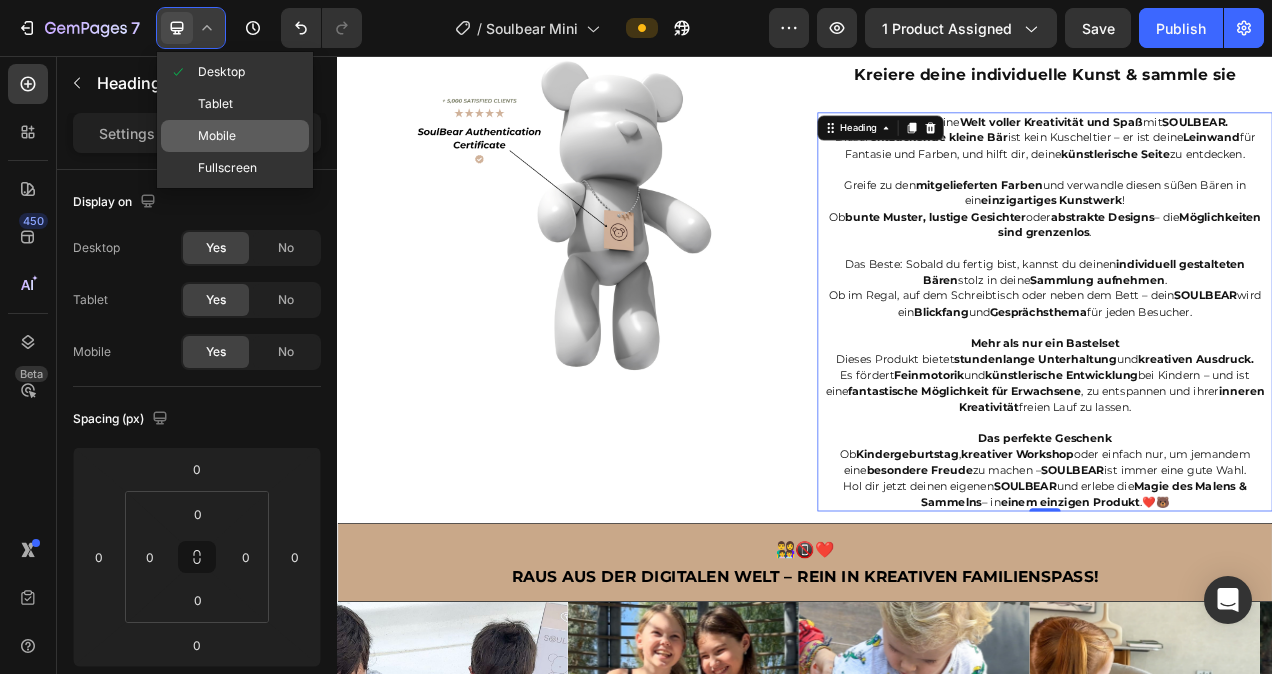 click on "Mobile" 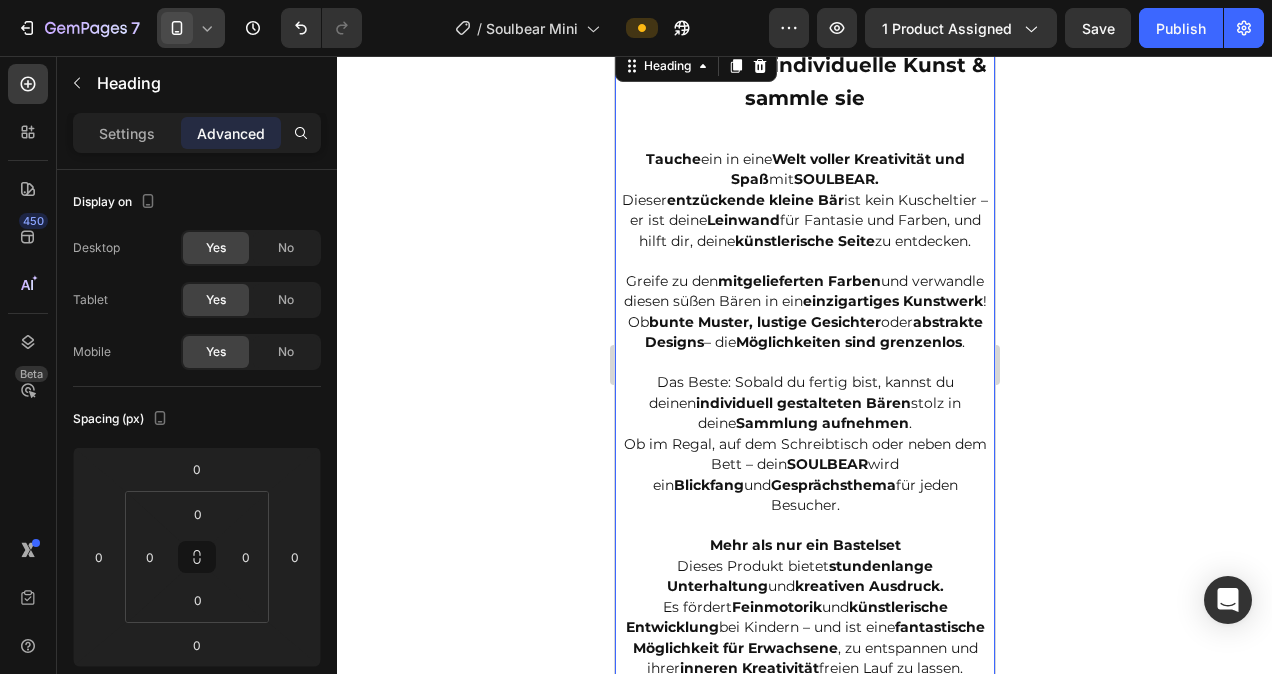 scroll, scrollTop: 2190, scrollLeft: 0, axis: vertical 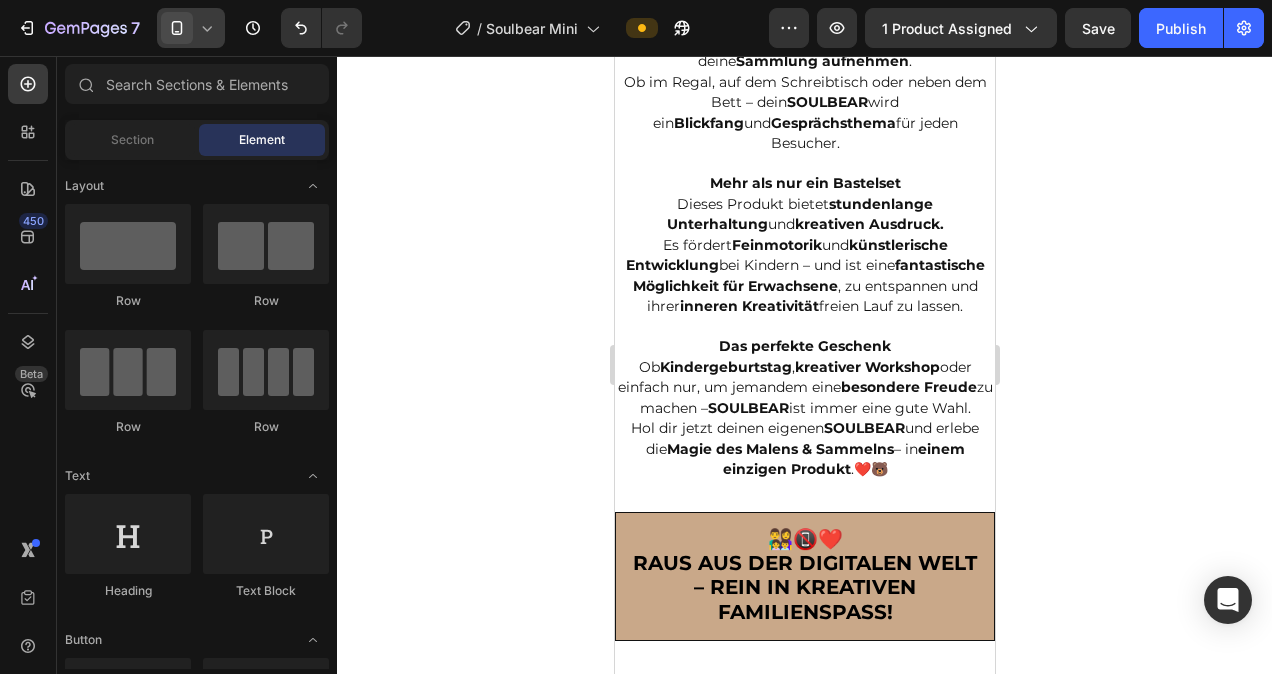 drag, startPoint x: 985, startPoint y: 252, endPoint x: 1609, endPoint y: 341, distance: 630.315 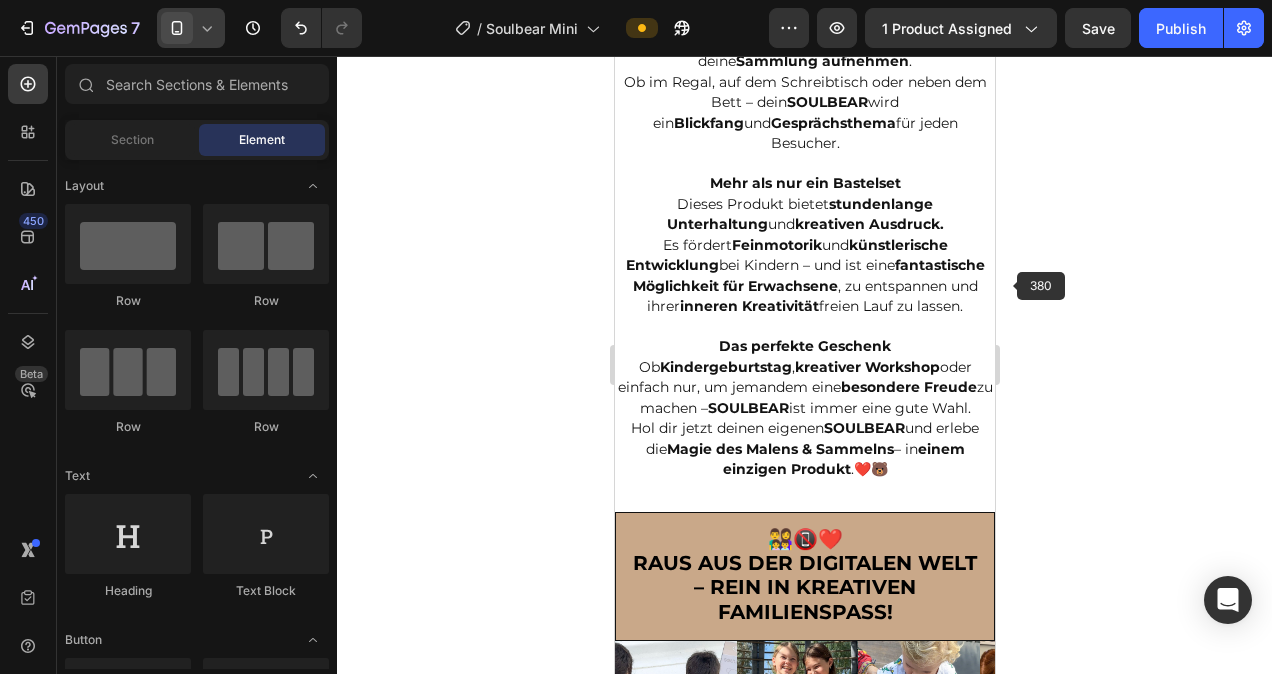 scroll, scrollTop: 2628, scrollLeft: 0, axis: vertical 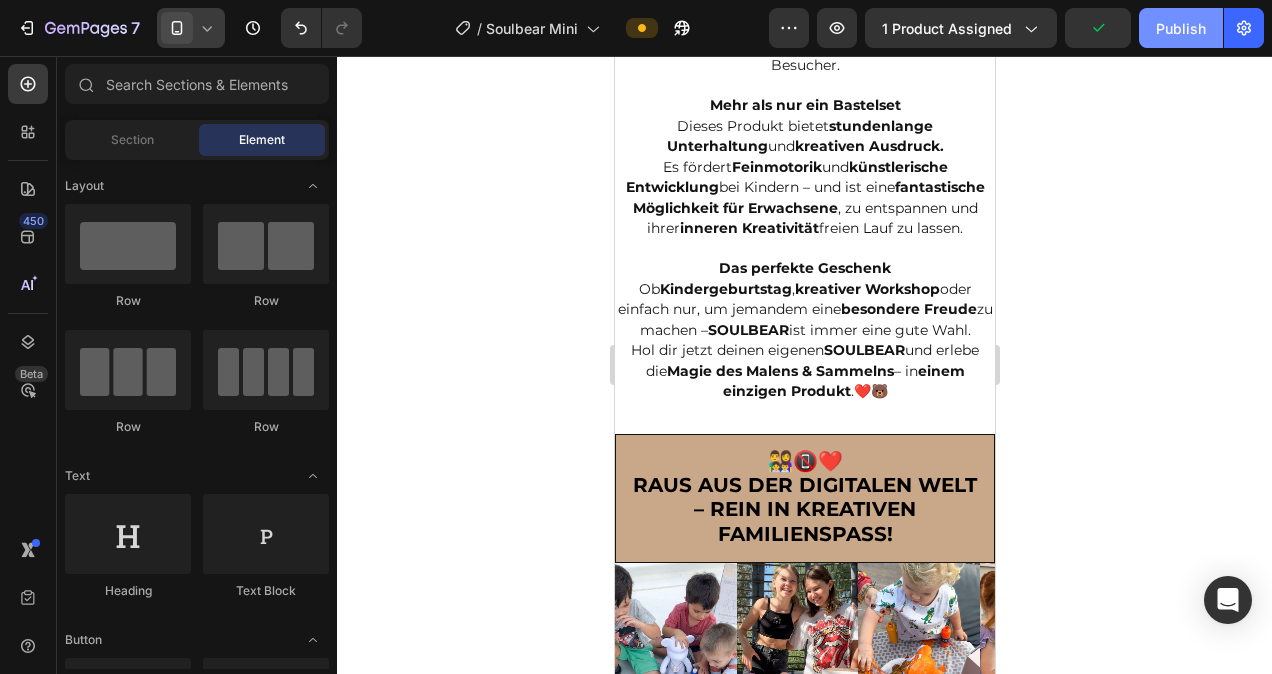 click on "Publish" at bounding box center (1181, 28) 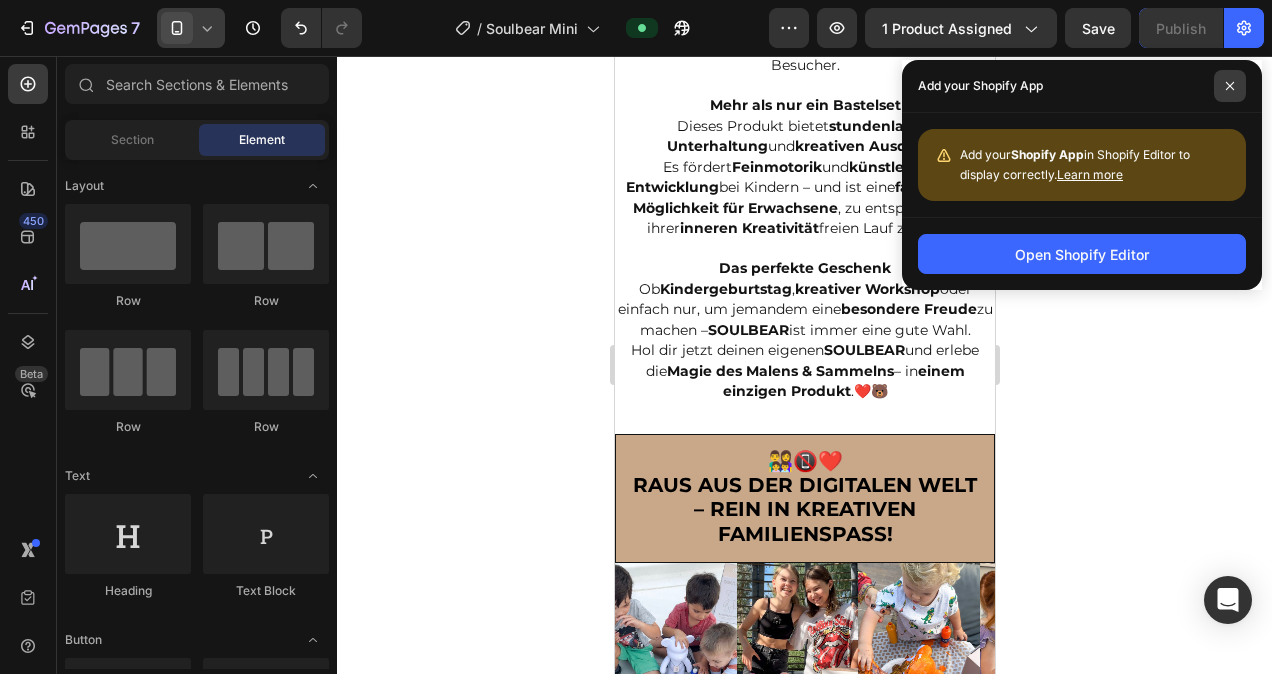 click at bounding box center (1230, 86) 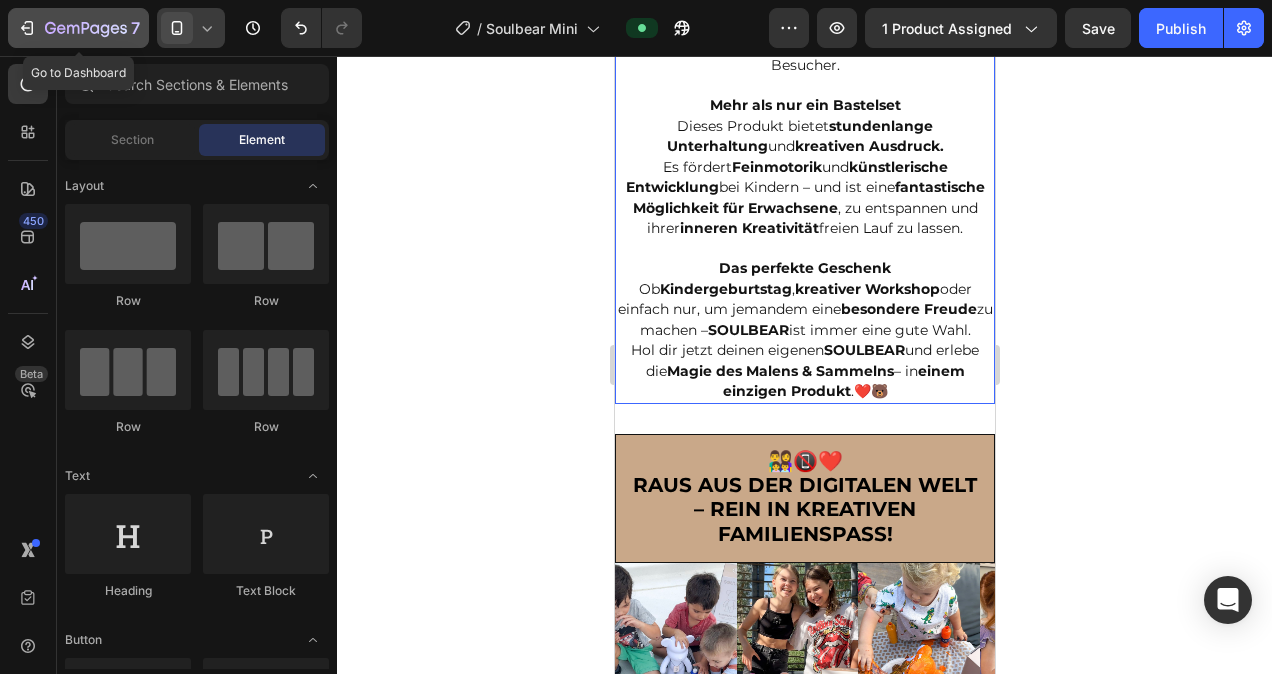 click 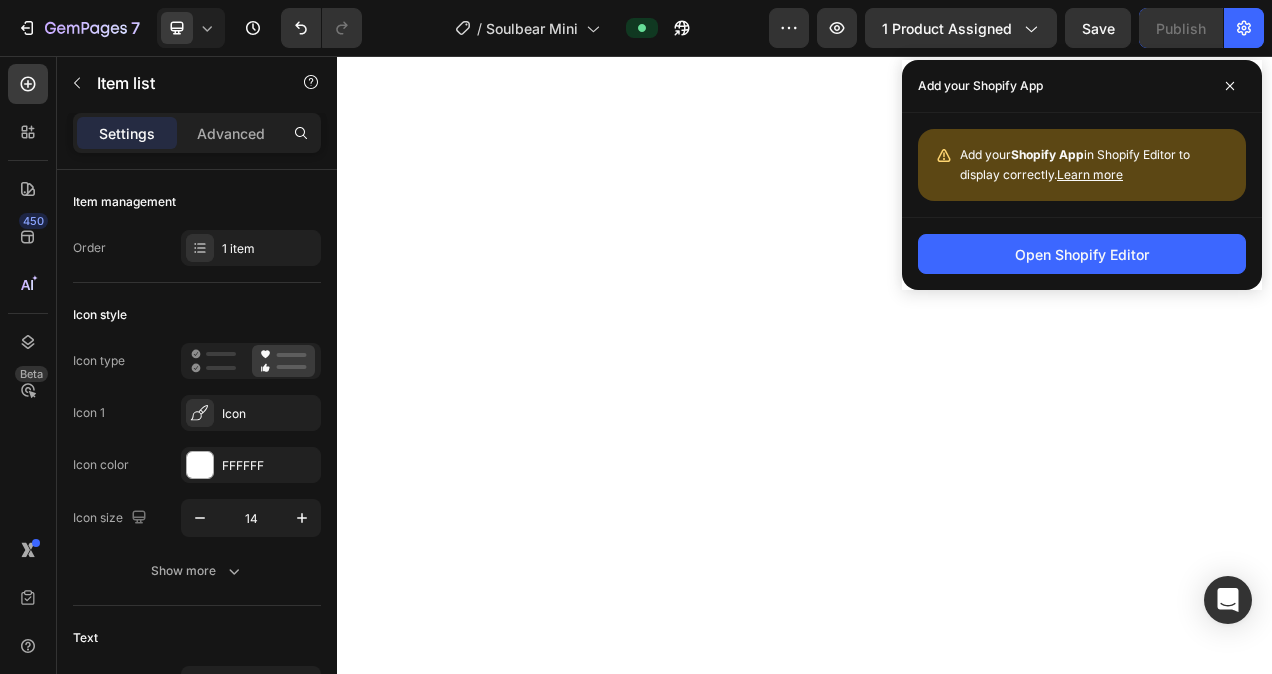 scroll, scrollTop: 0, scrollLeft: 0, axis: both 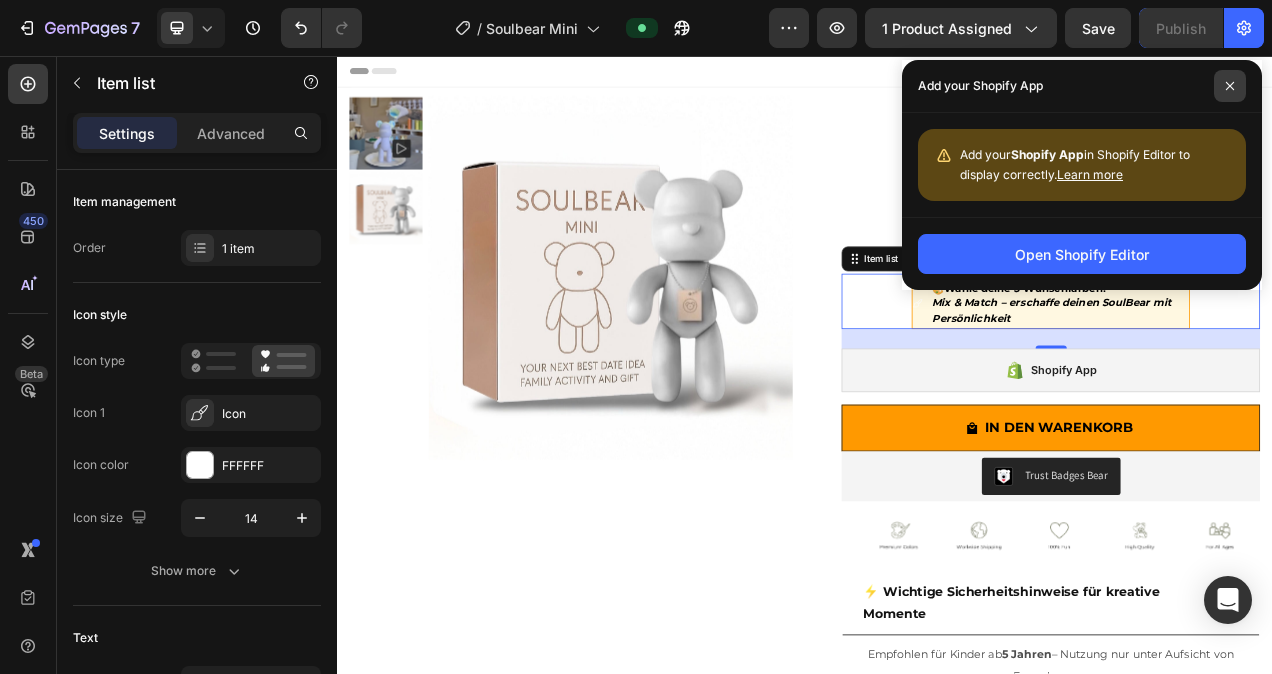 click 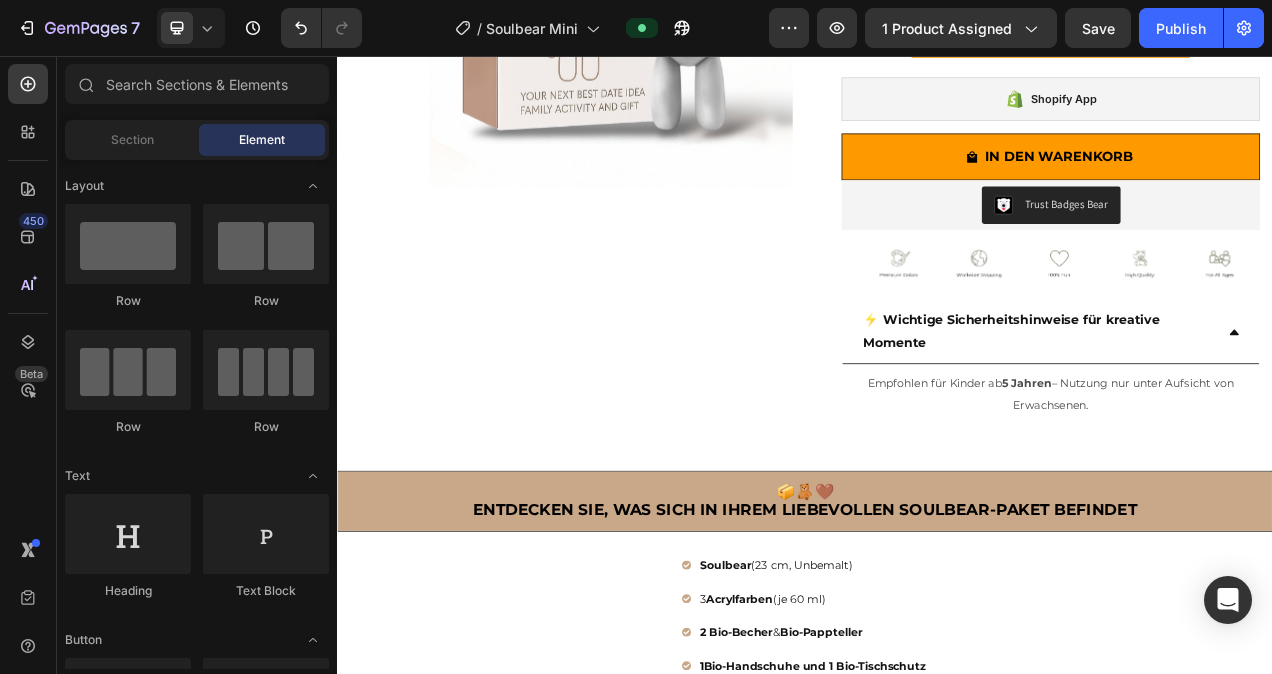 scroll, scrollTop: 355, scrollLeft: 0, axis: vertical 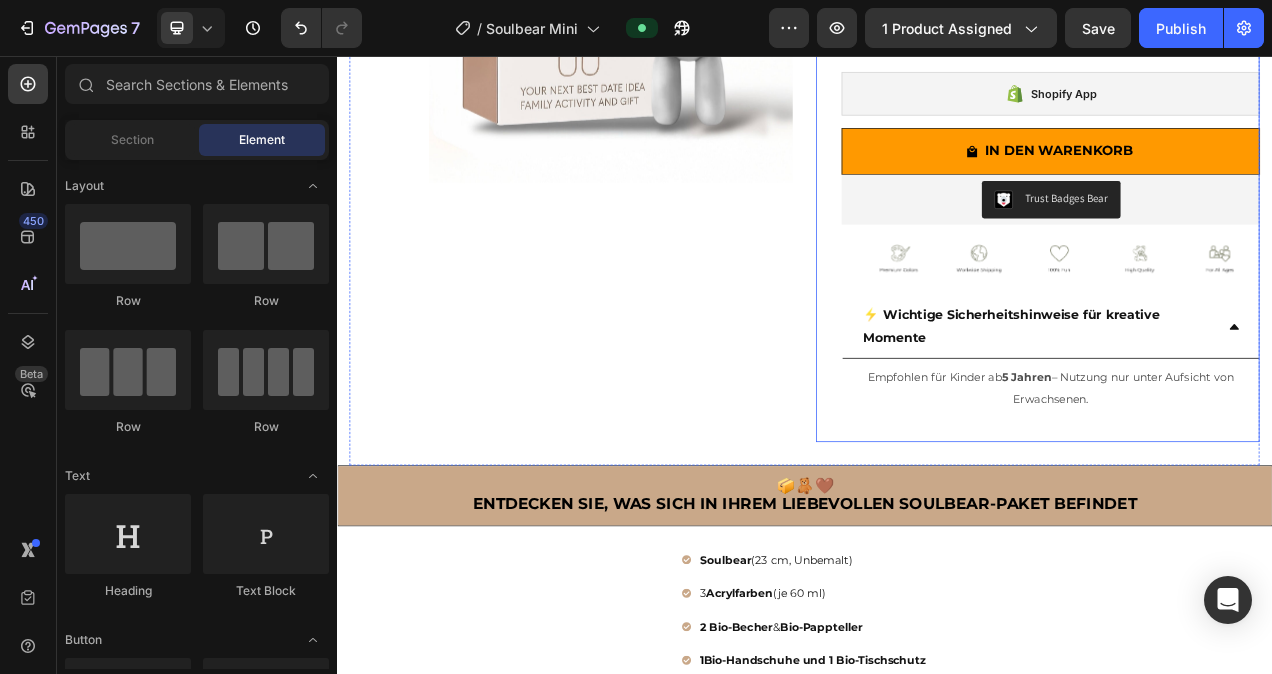 click on "🌈 SoulBear Mini Pastell-Kit Heading
Icon
Icon
Icon
Icon
Icon Icon List Hoz 4,,75 von 5 Sternen Text block Row €29,90 (P) Price (P) Price No compare price Price Row Sofort lieferbar – Versand in 1–3 Werktagen Item list
🎨Wähle deine 3 Wunschfarben! Mix & Match – erschaffe deinen SoulBear mit Persönlichkeit Item list
Shopify App Shopify App
IN DEN WARENKORB (P) Cart Button Trust Badges Bear Trust Badges Bear Image Image Image Image Image Carousel
⚡ Wichtige Sicherheitshinweise für kreative Momente Empfohlen für Kinder ab  [AGE] Jahren  – Nutzung nur unter Aufsicht von Erwachsenen. Text Block Accordion" at bounding box center (1252, 167) 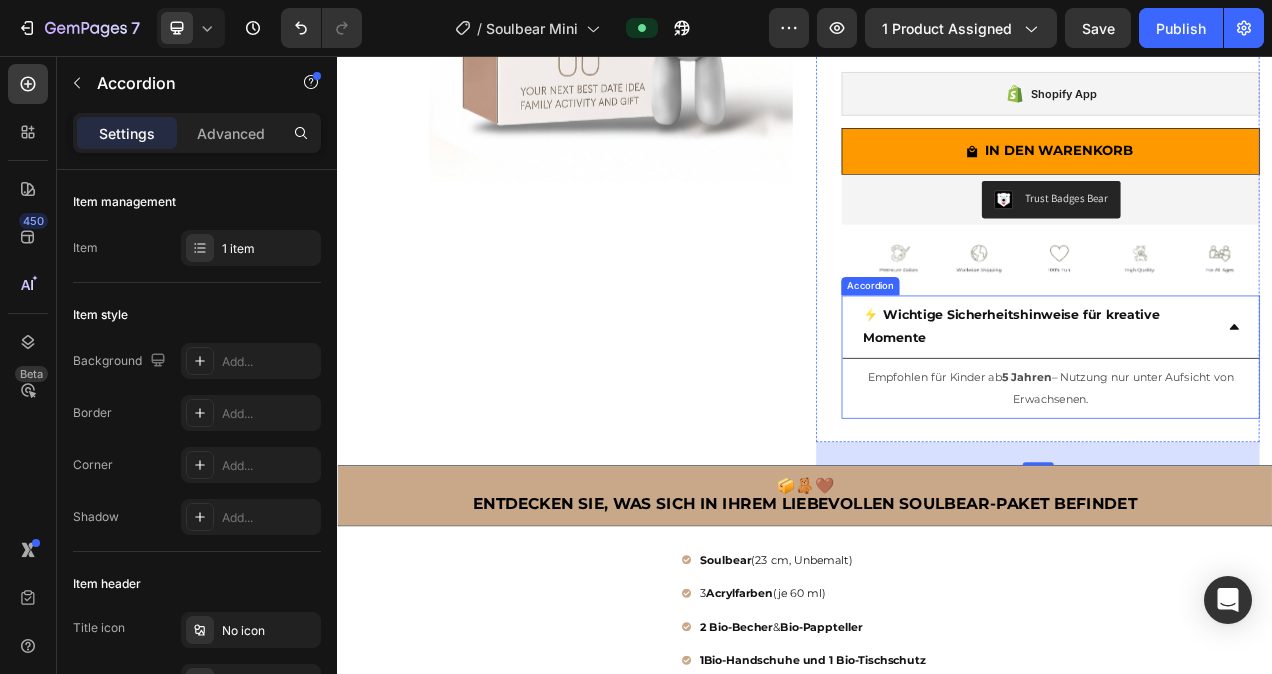 click 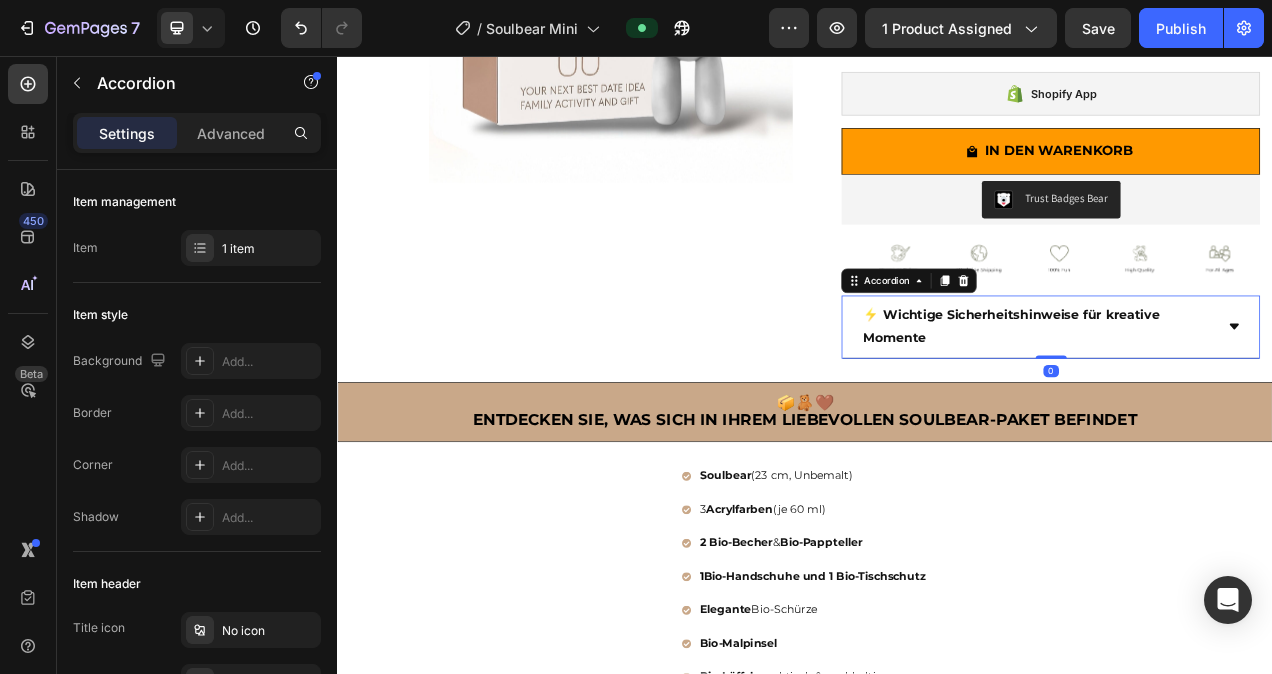 drag, startPoint x: 1249, startPoint y: 472, endPoint x: 1264, endPoint y: 429, distance: 45.54119 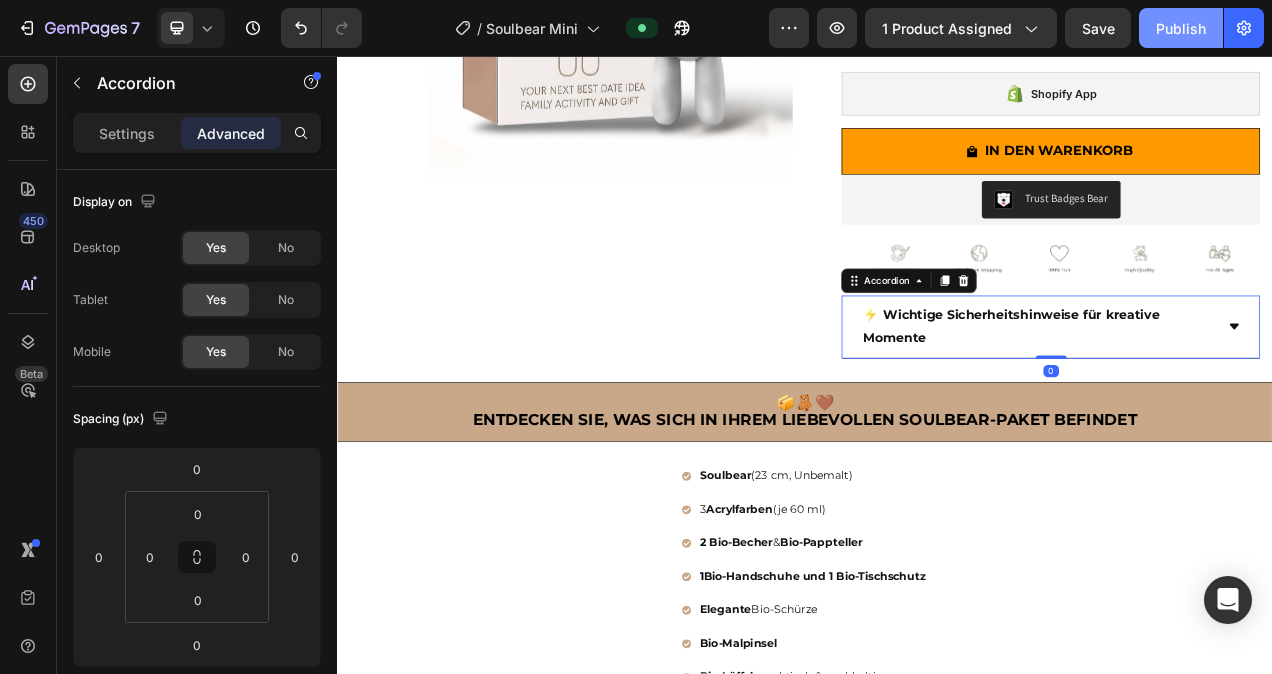 click on "Publish" at bounding box center [1181, 28] 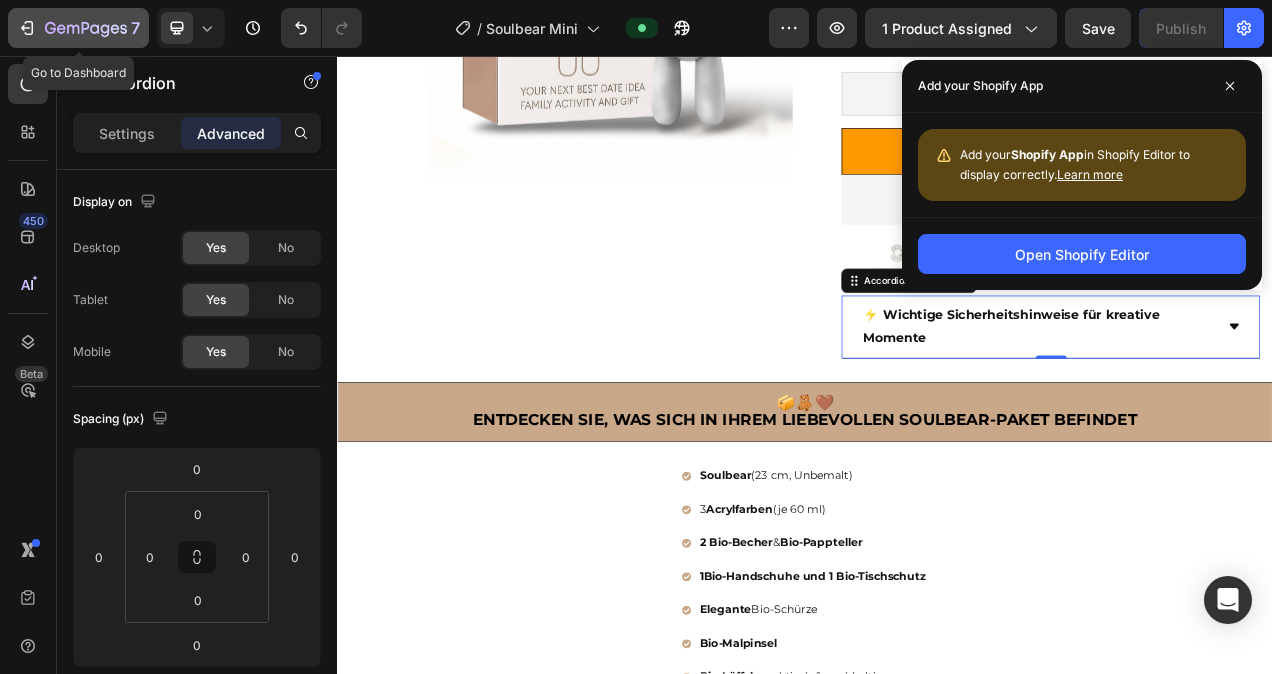 click 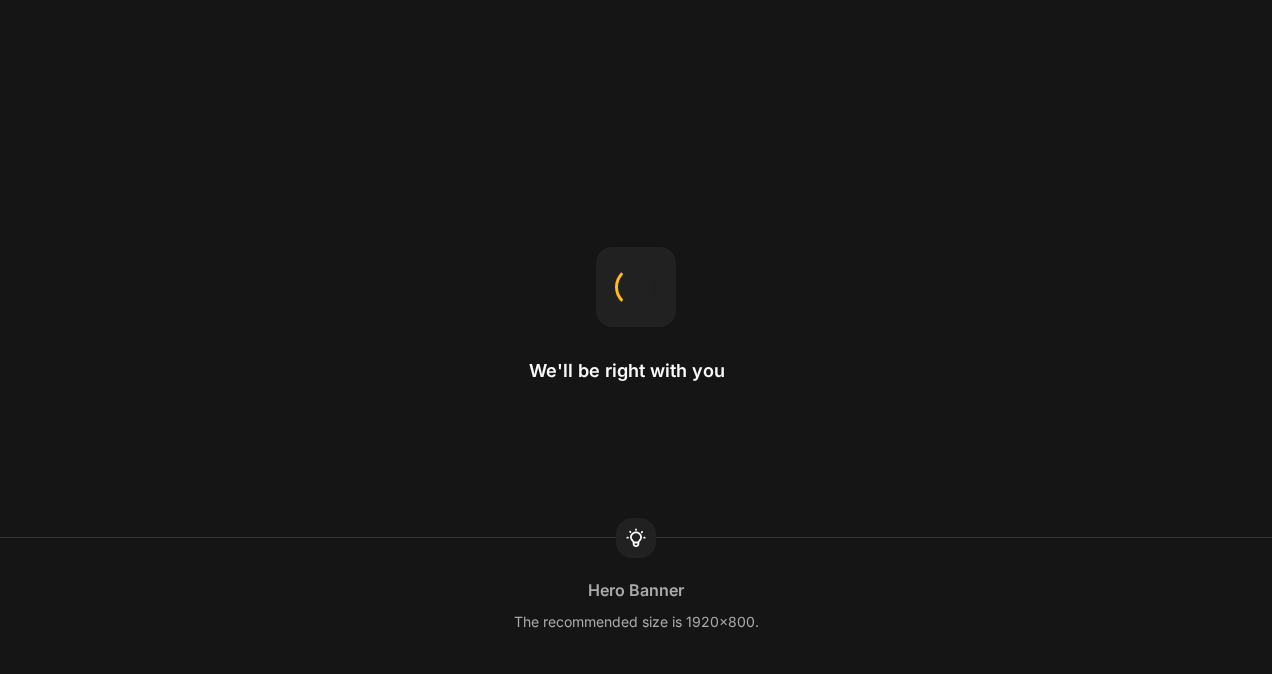 scroll, scrollTop: 0, scrollLeft: 0, axis: both 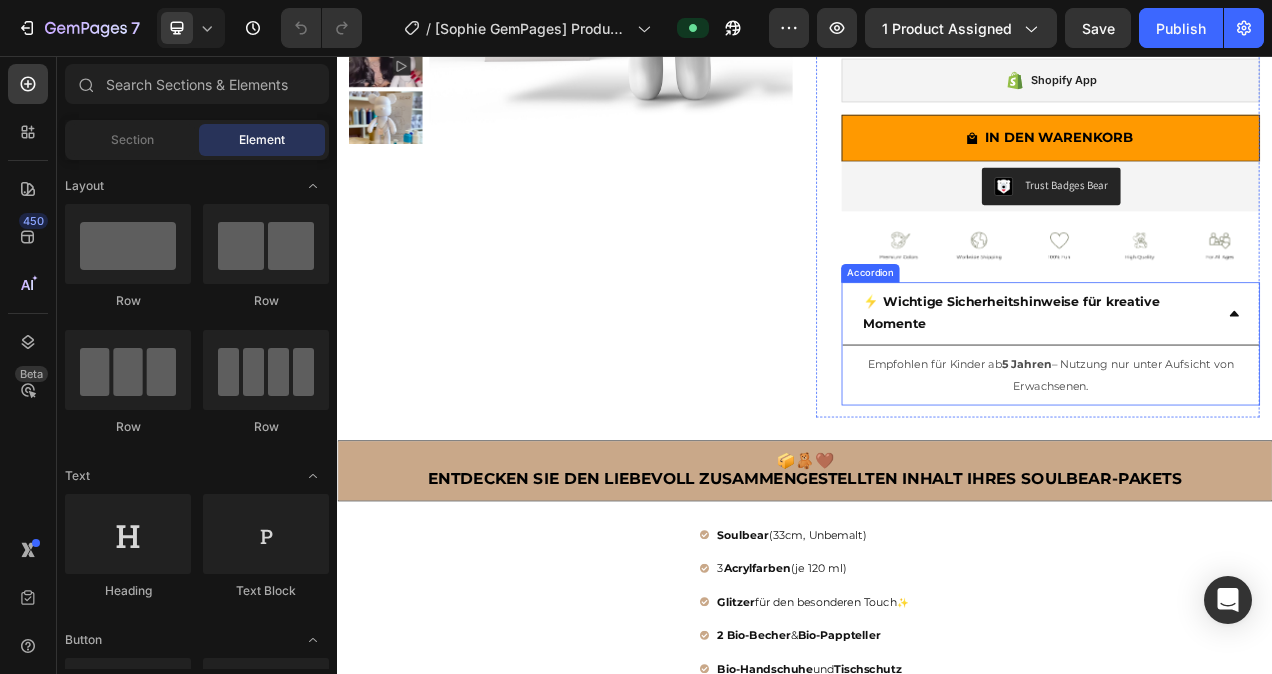 click on "⚡ Wichtige Sicherheitshinweise für kreative Momente" at bounding box center [1236, 387] 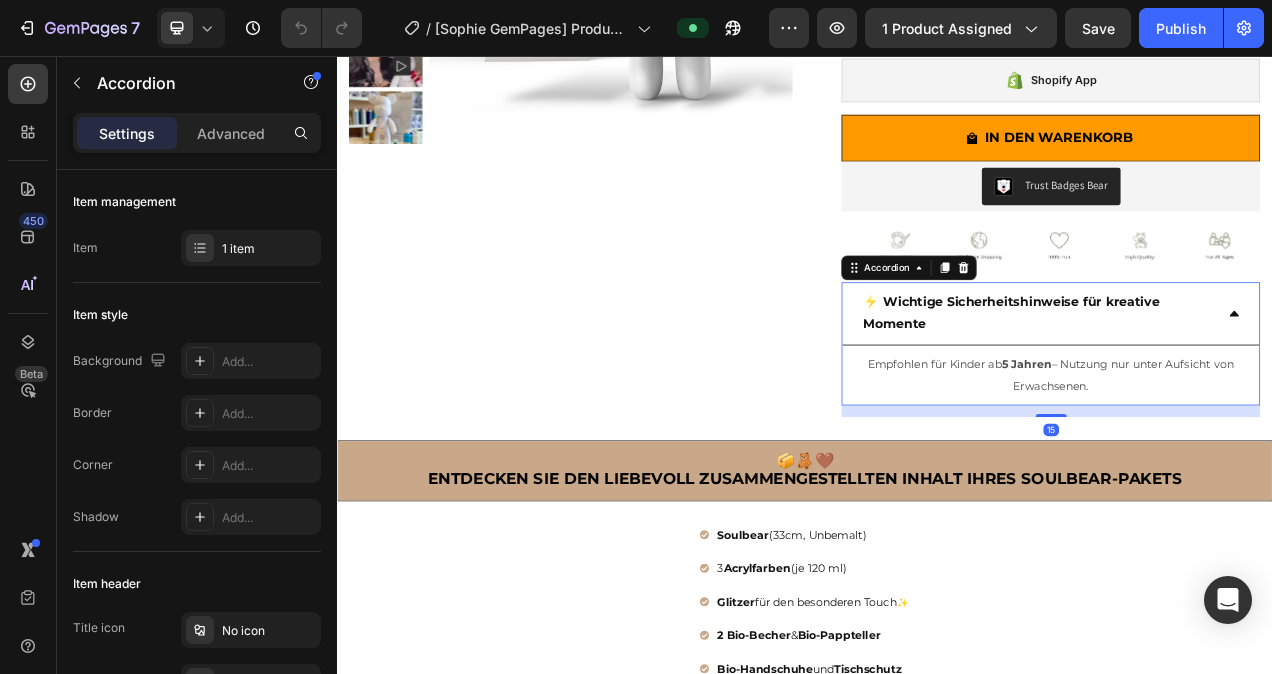 click on "⚡ Wichtige Sicherheitshinweise für kreative Momente" at bounding box center (1252, 387) 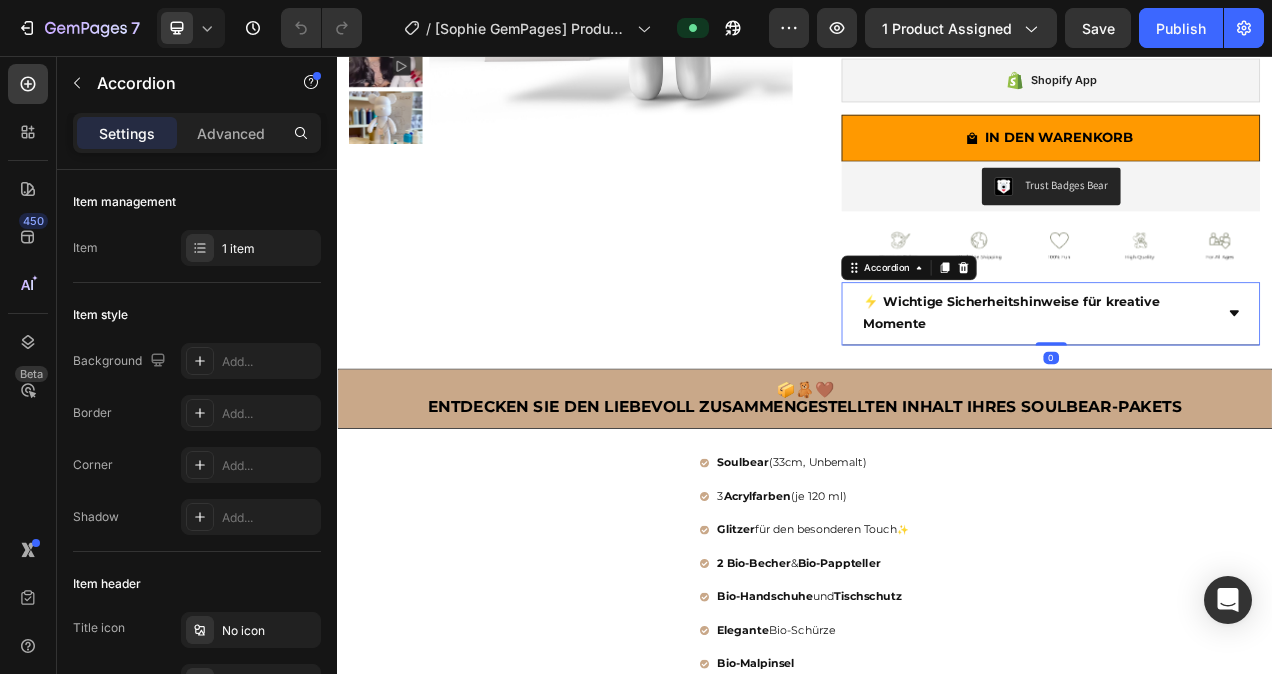 drag, startPoint x: 1251, startPoint y: 438, endPoint x: 1259, endPoint y: 418, distance: 21.540659 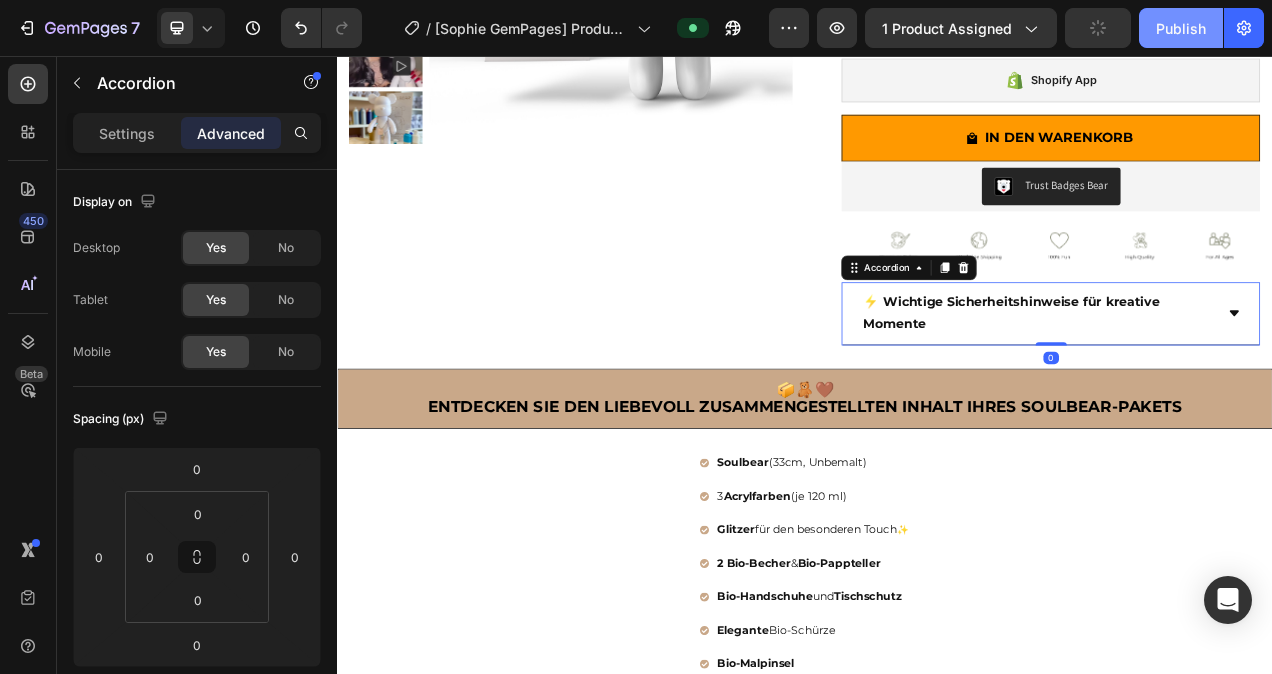 click on "Publish" at bounding box center (1181, 28) 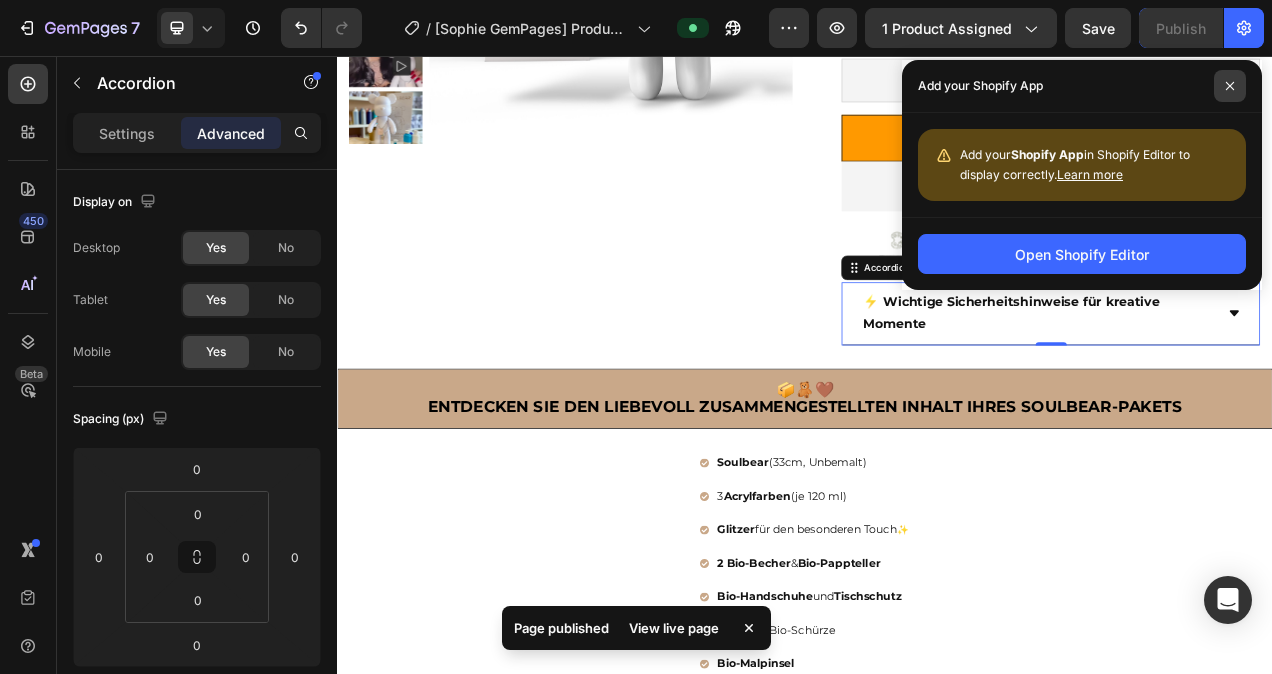 click at bounding box center (1230, 86) 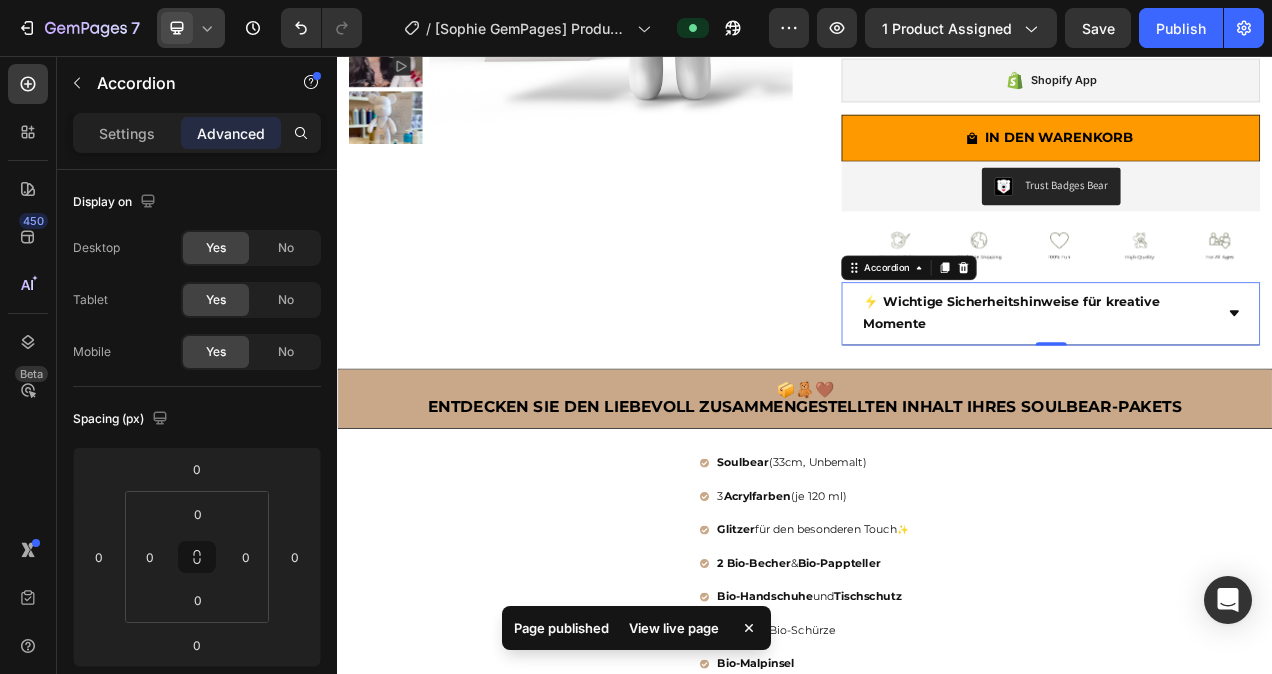 click 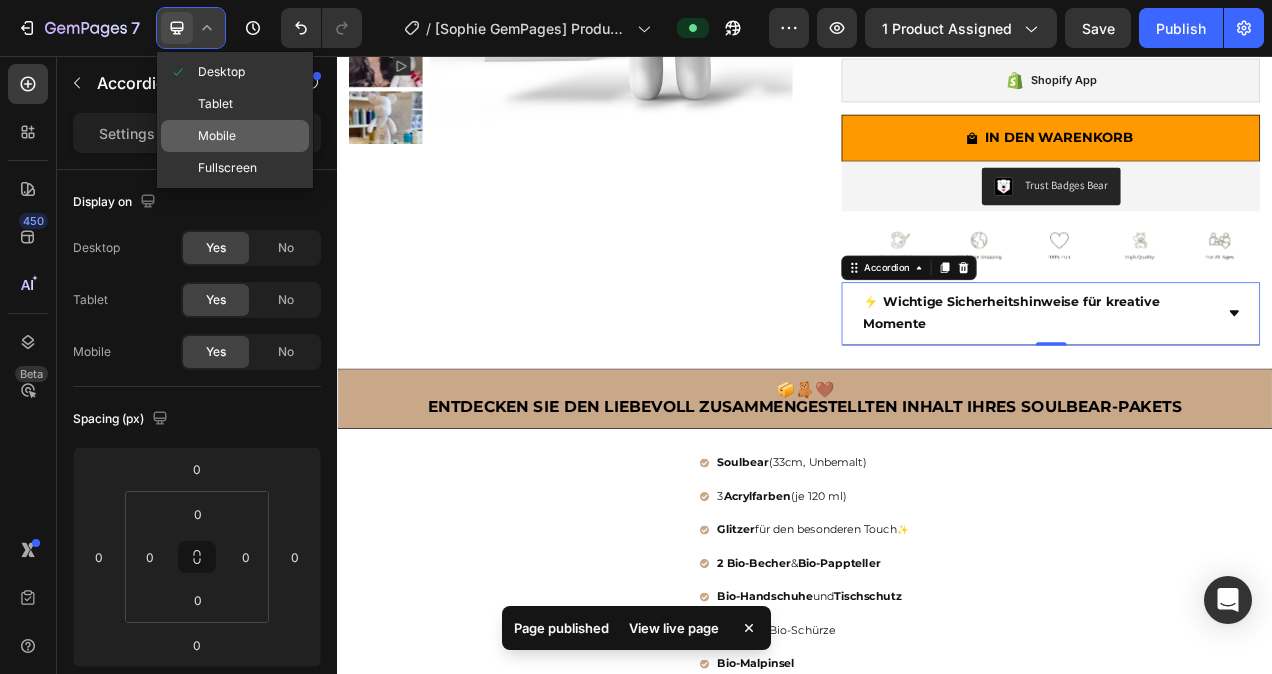 click on "Mobile" 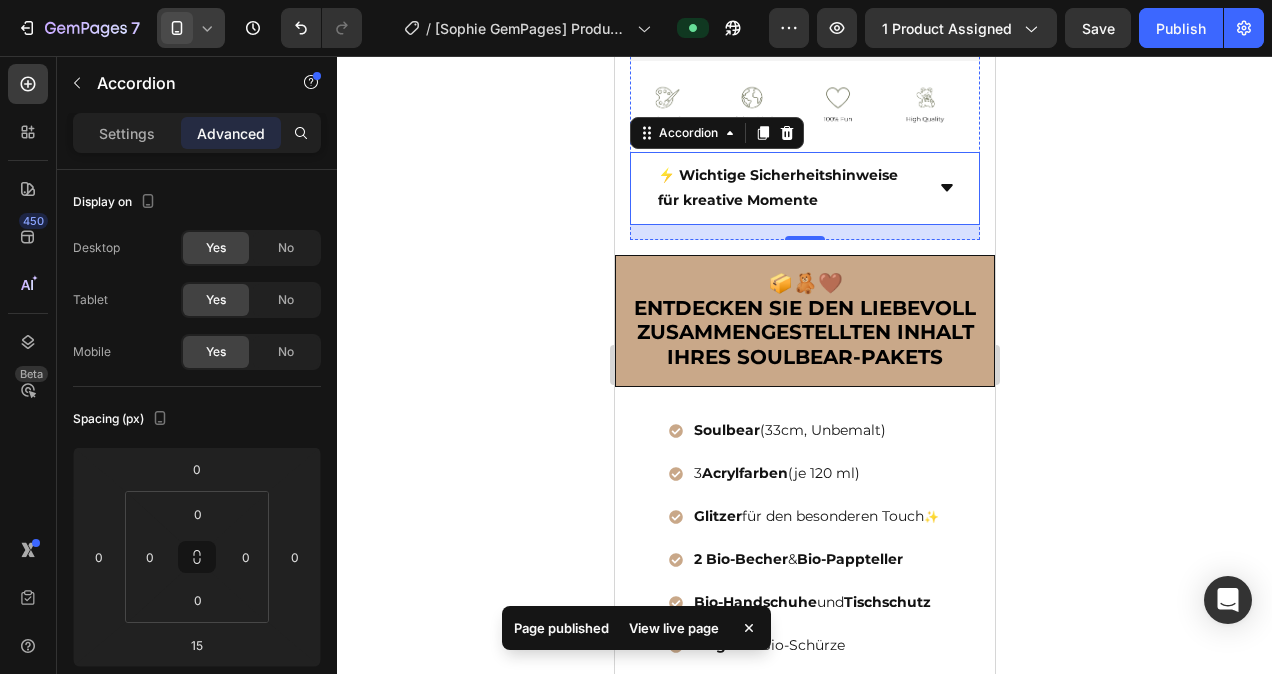 scroll, scrollTop: 879, scrollLeft: 0, axis: vertical 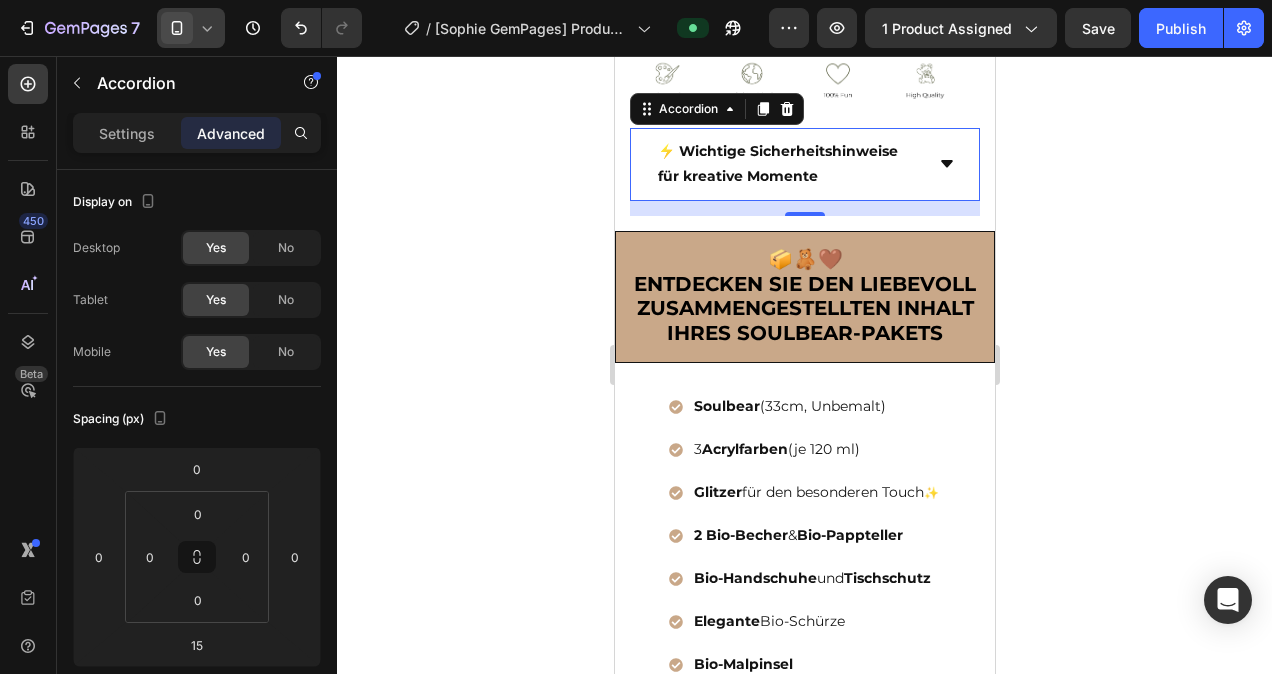 click 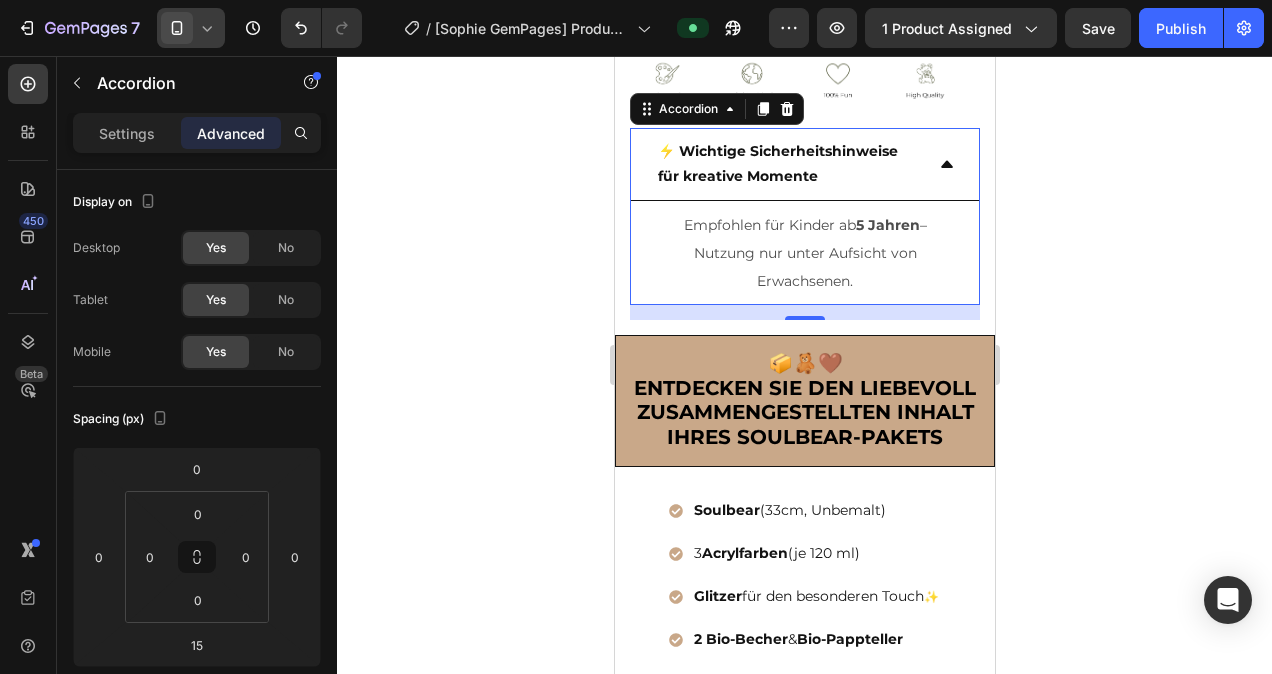 click 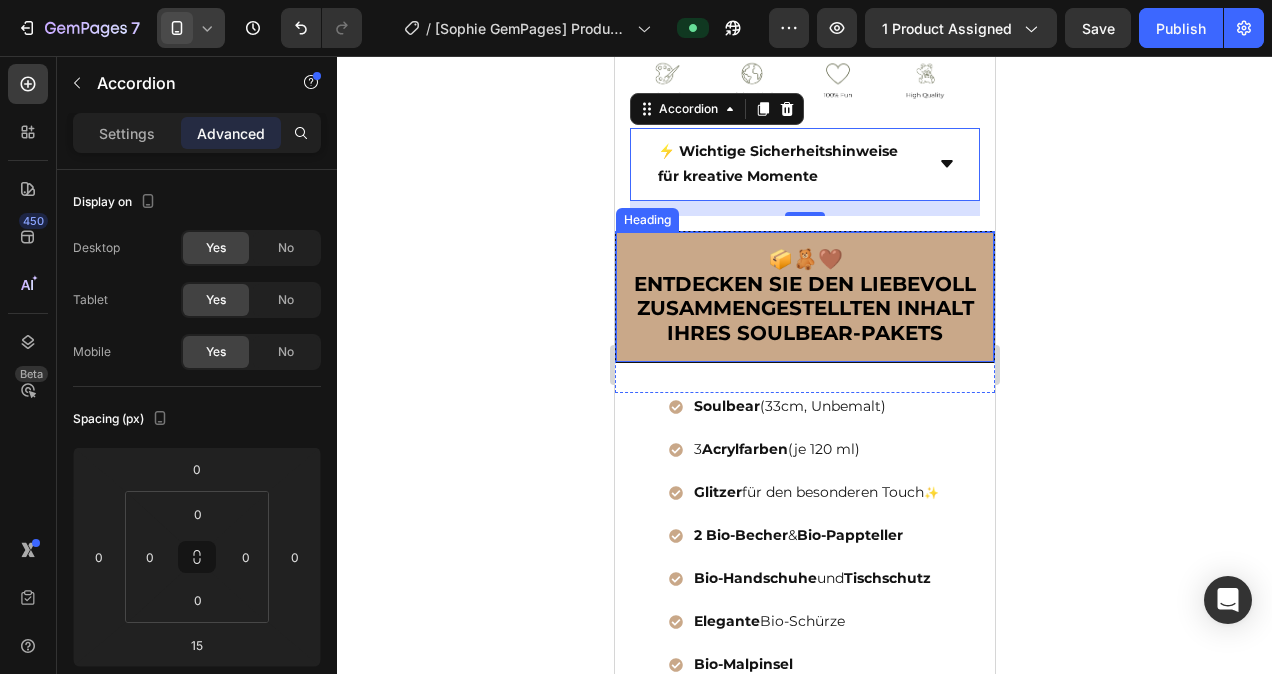 click on "📦🧸🤎  Entdecken Sie den liebevoll zusammengestellten Inhalt Ihres Soulbear-Pakets" at bounding box center [804, 297] 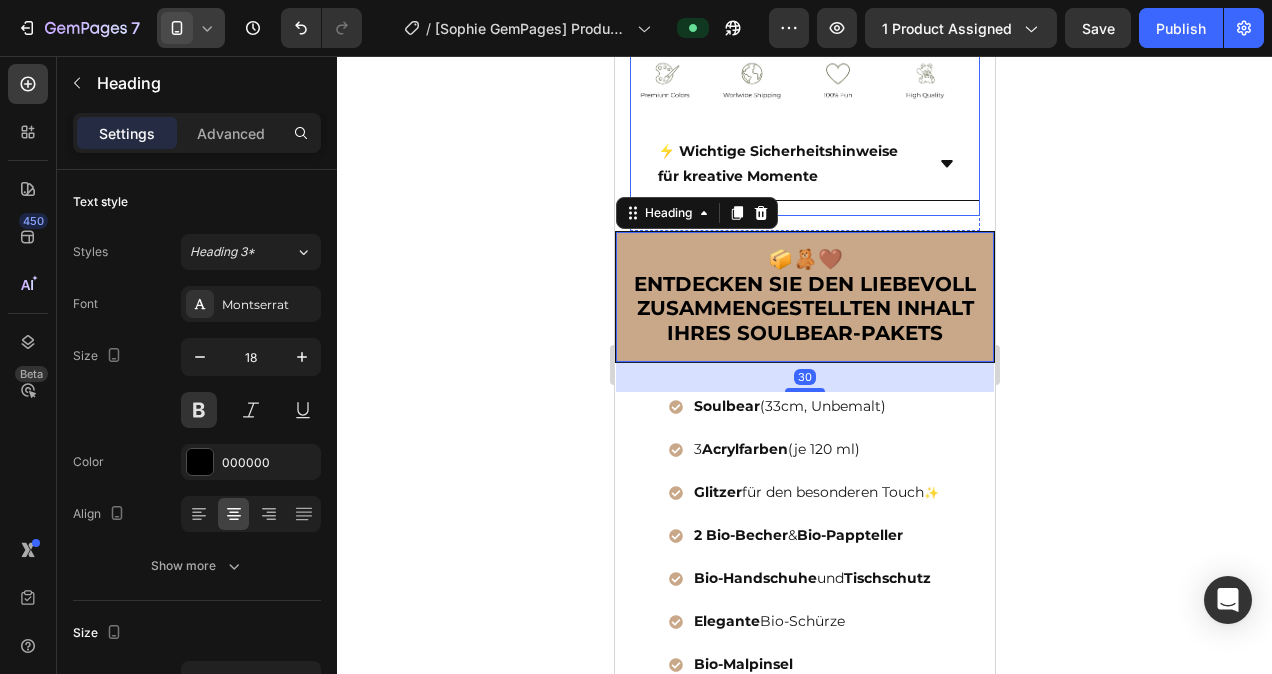 click on "✨ SoulBear Kreativ-Kit Heading
Icon
Icon
Icon
Icon
Icon Icon List Hoz 4,,75 von 5 Sternen Text block Row €49,90 (P) Price (P) Price No compare price Price Row   Sofort lieferbar – Versand in 1–3 Werktagen Item list   🎂 –25 % mit SOULBEAR25 | 🚚 Frei Haus ab 60 € Item list
🎨Wähle deine 3 Wunschfarben! Mix & Match – erschaffe deinen SoulBear mit Persönlichkeit Item list
Shopify App Shopify App
IN DEN WARENKORB (P) Cart Button Trust Badges Bear Trust Badges Bear Image Image Image Image Image Carousel
⚡ Wichtige Sicherheitshinweise für kreative Momente Accordion" at bounding box center [804, -94] 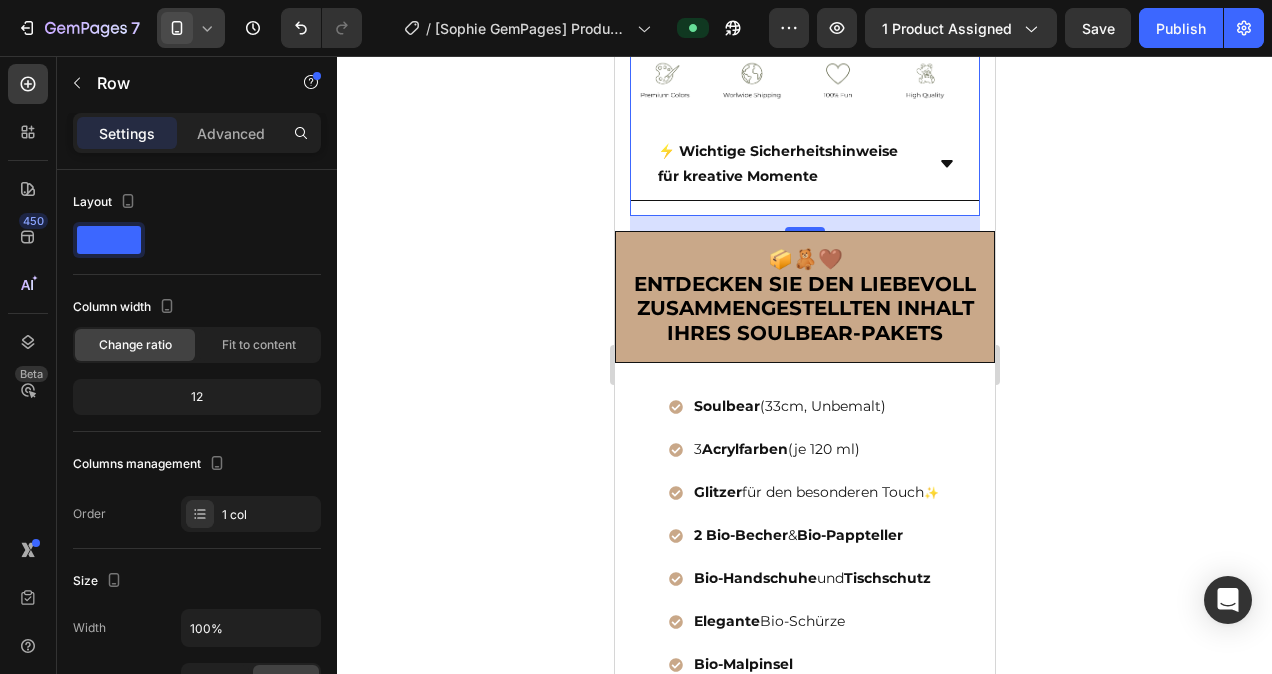 click 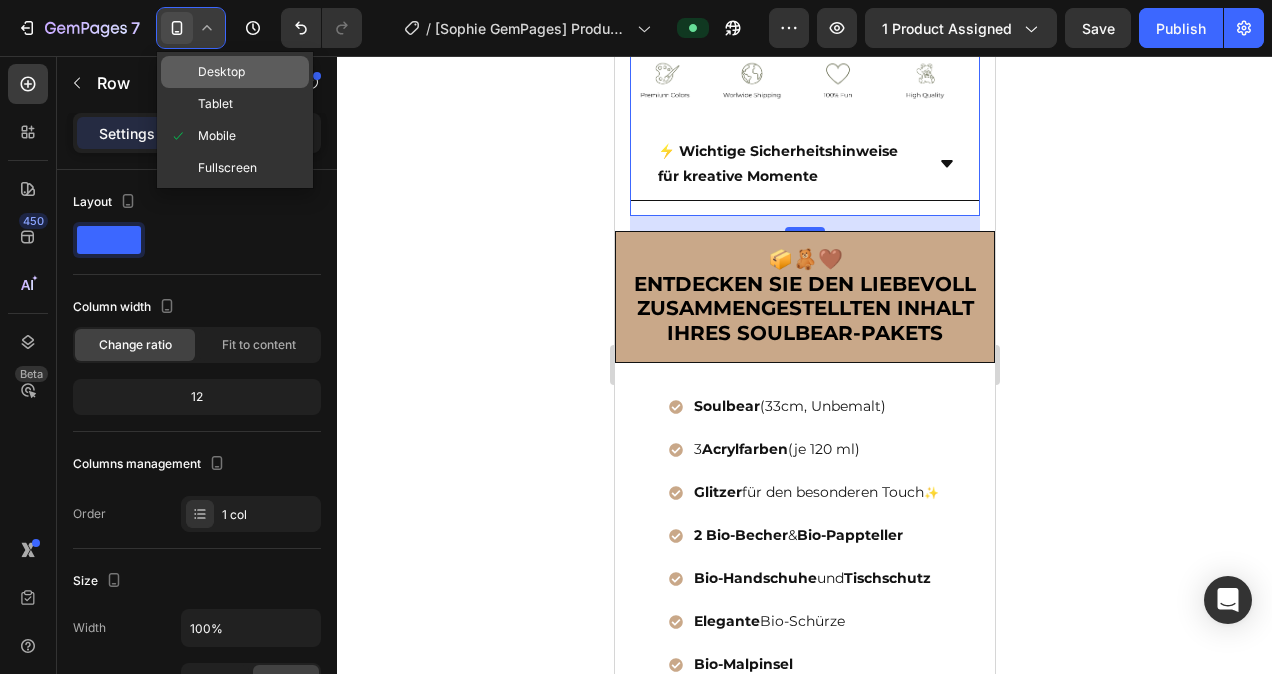 click on "Desktop" at bounding box center (221, 72) 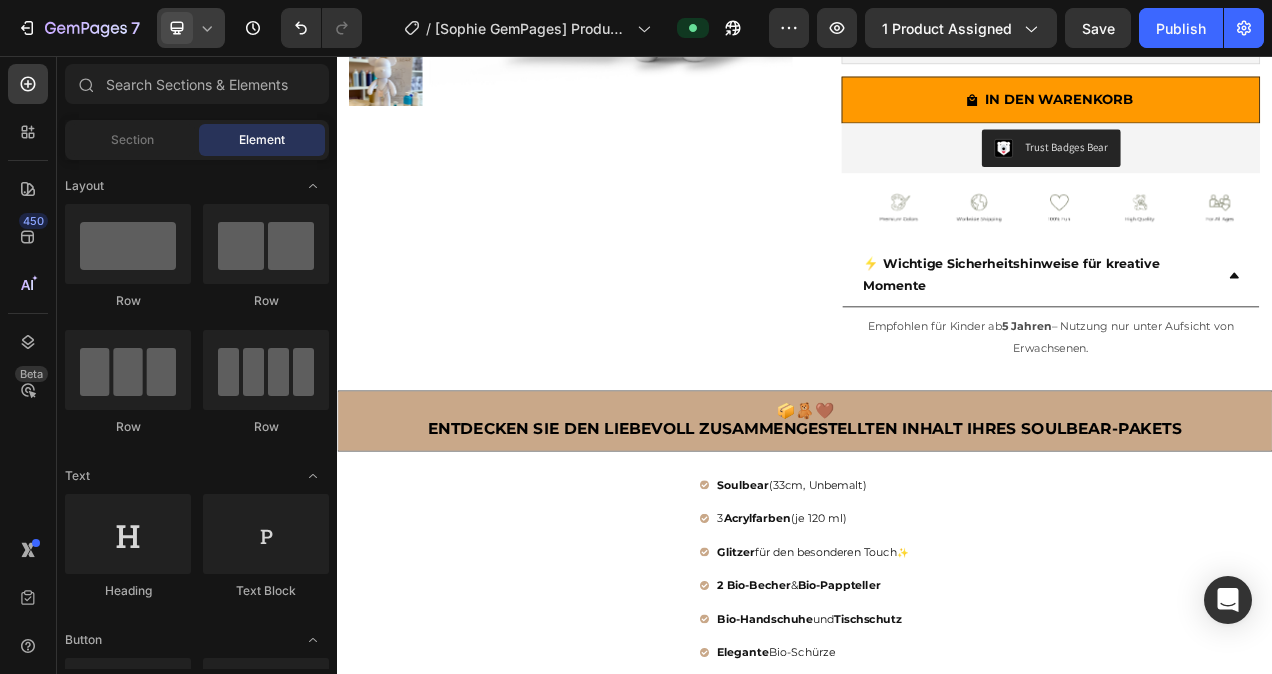 scroll, scrollTop: 441, scrollLeft: 0, axis: vertical 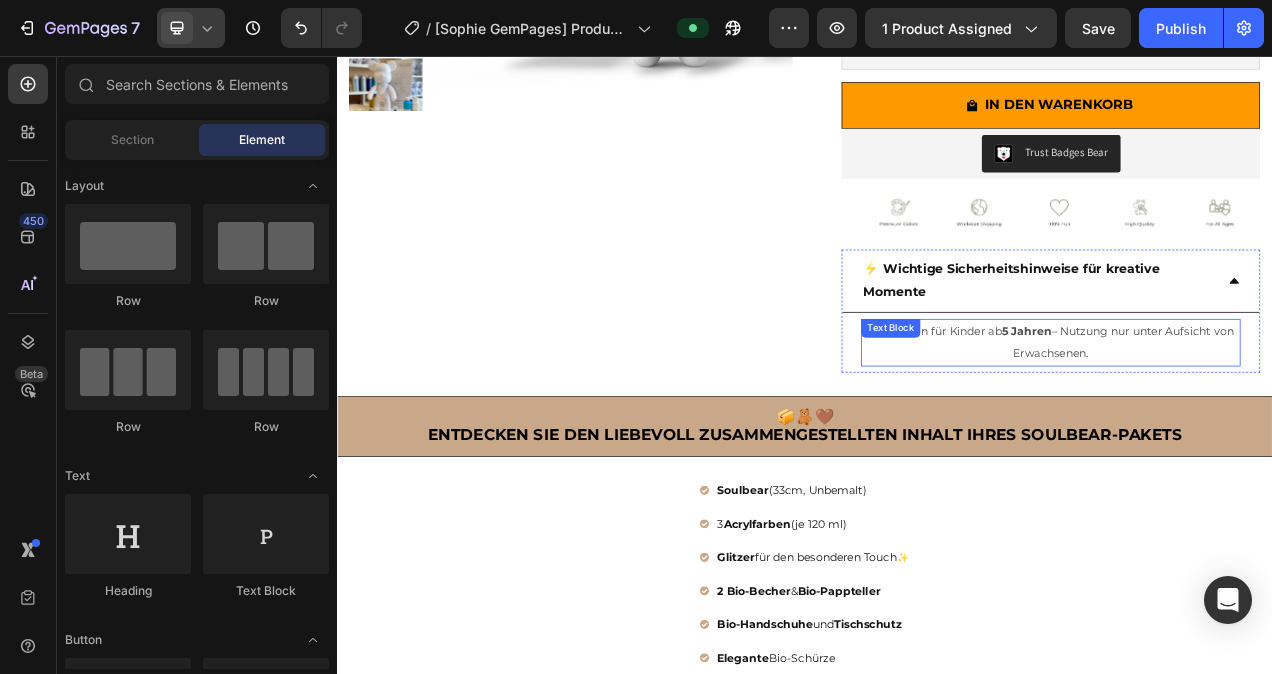 click on "Empfohlen für Kinder ab  5 Jahren  – Nutzung nur unter Aufsicht von Erwachsenen." at bounding box center (1252, 425) 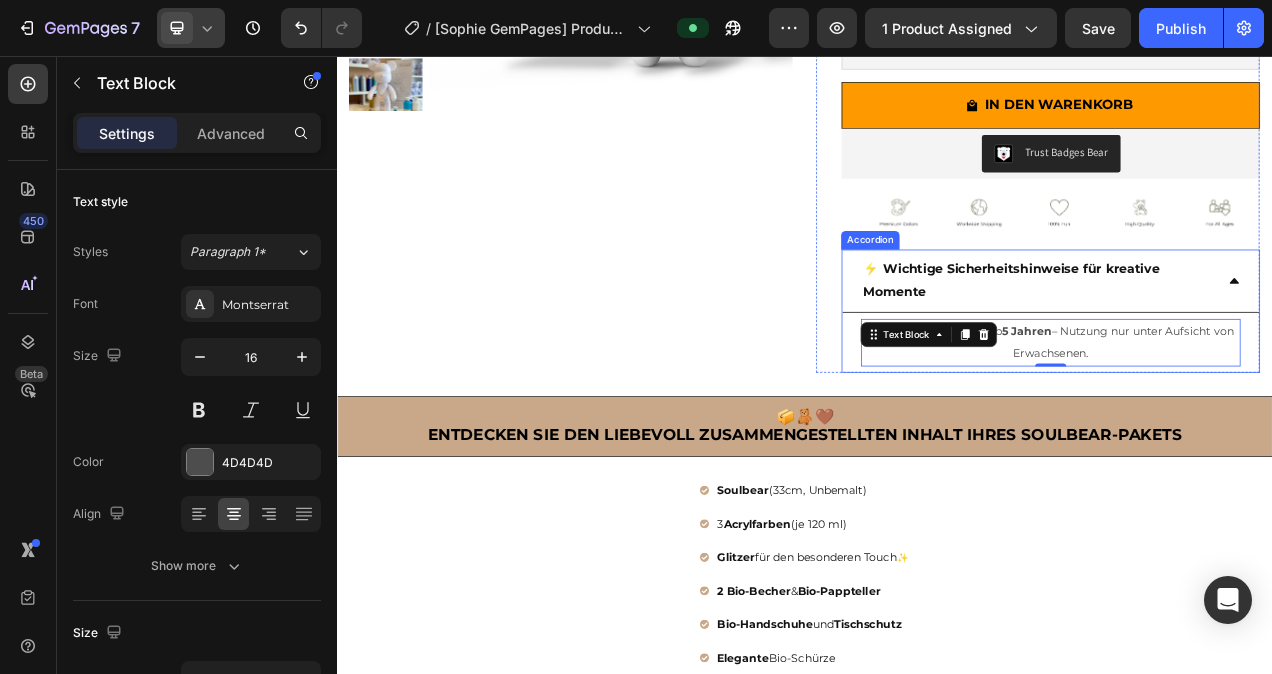 click 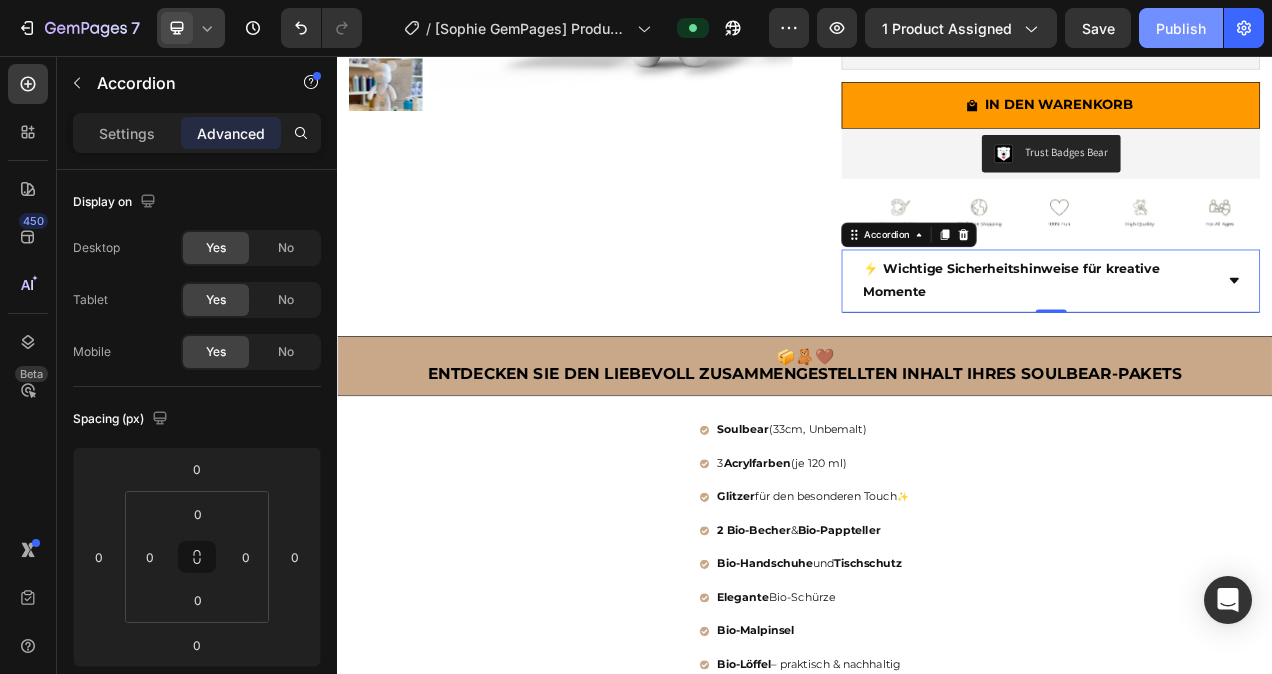 click on "Publish" at bounding box center [1181, 28] 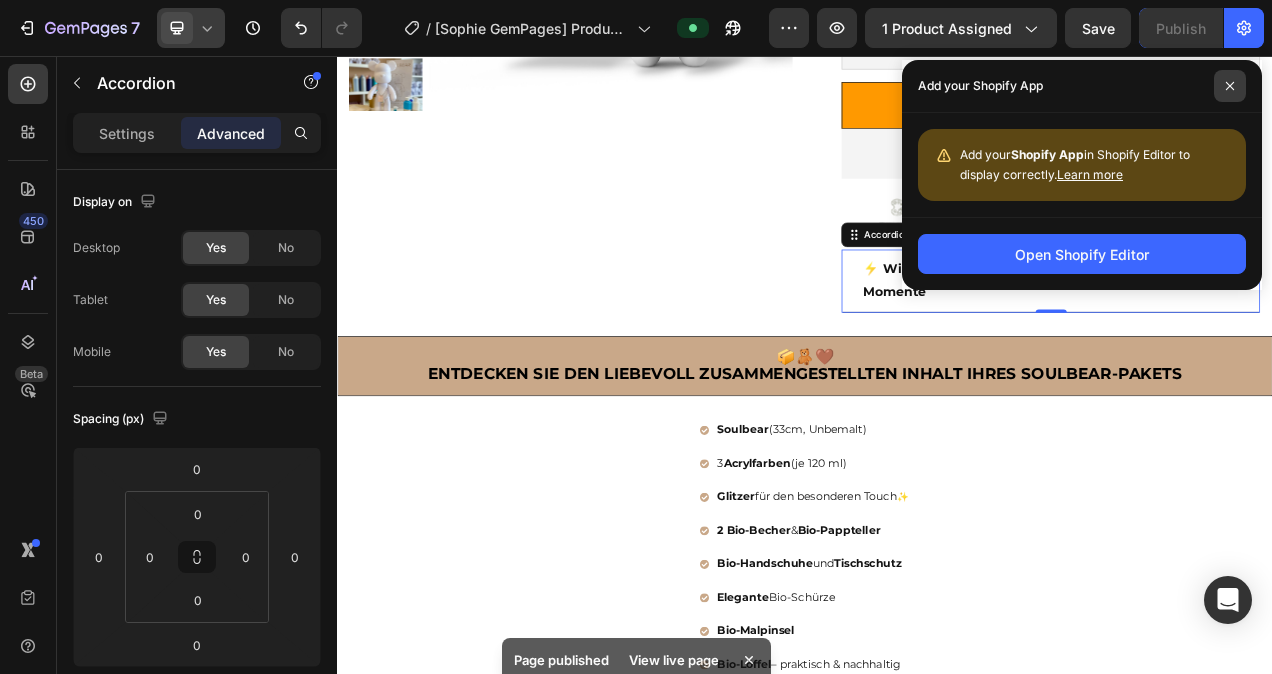 click 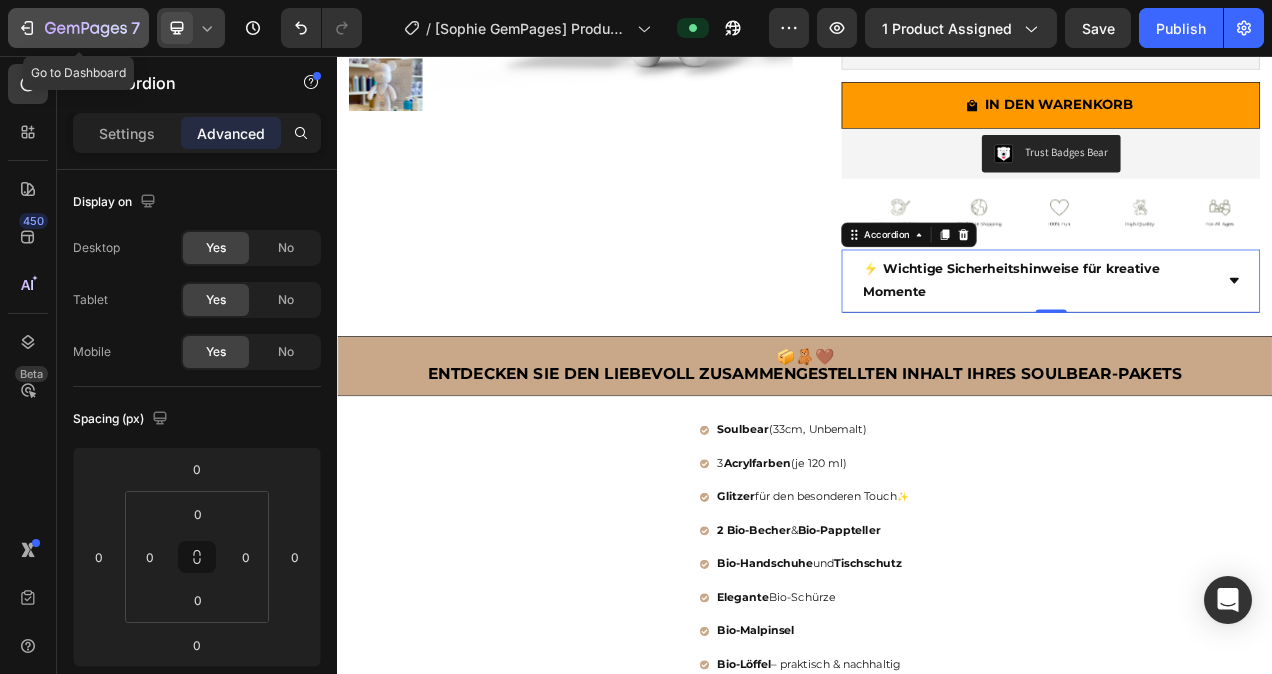 click 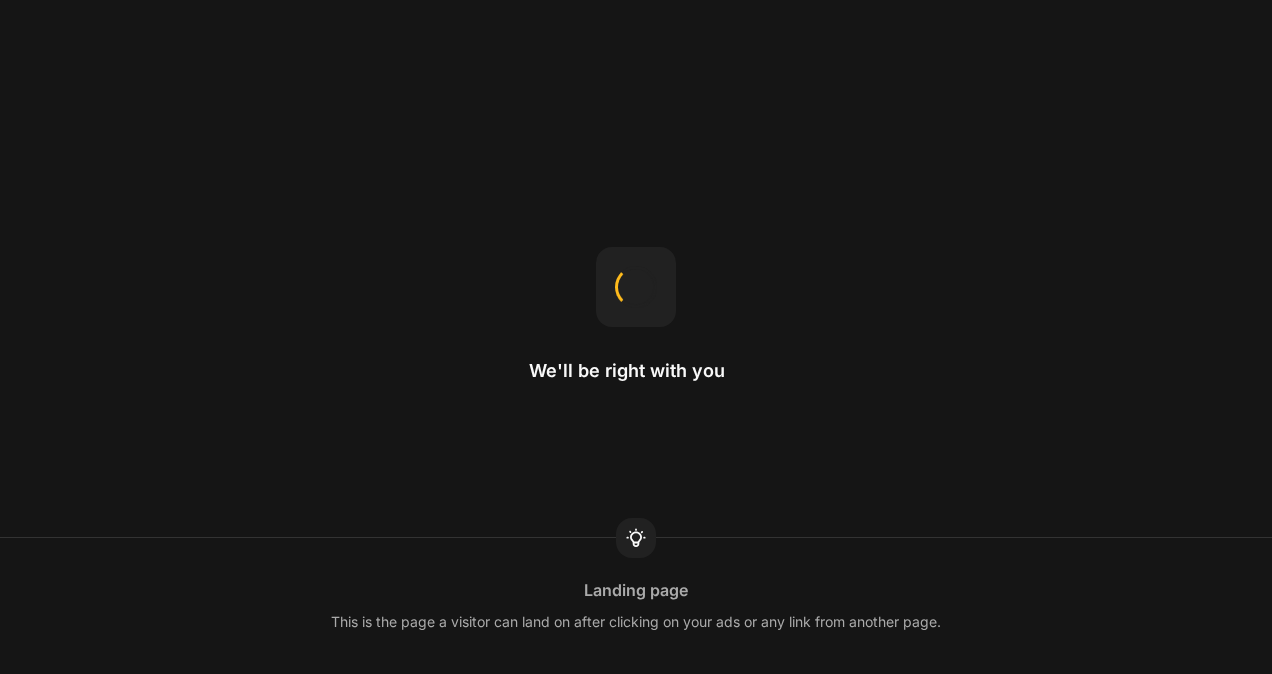 scroll, scrollTop: 0, scrollLeft: 0, axis: both 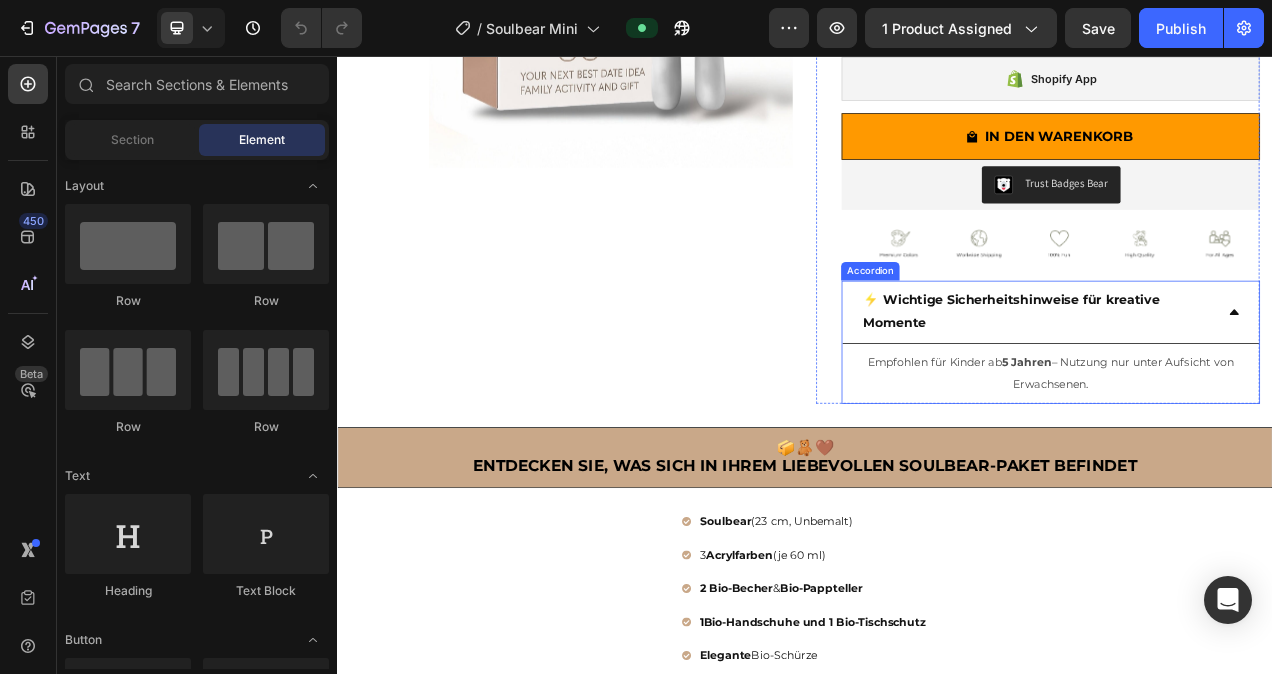 click 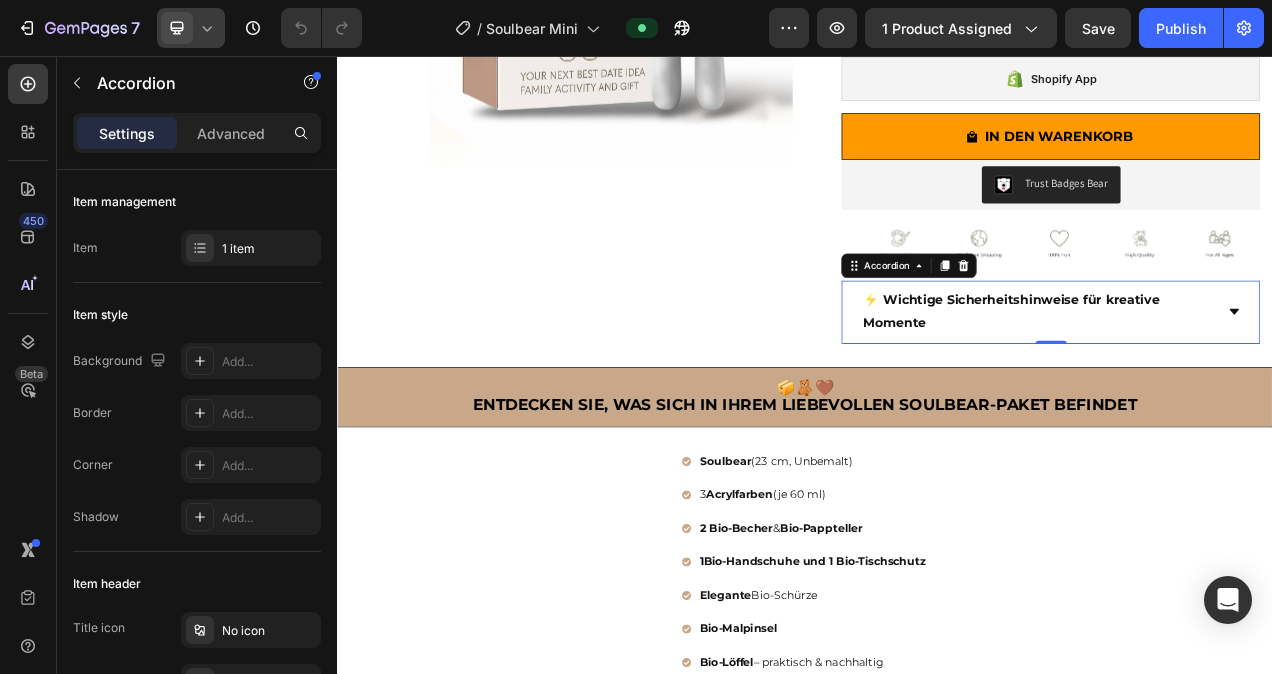click 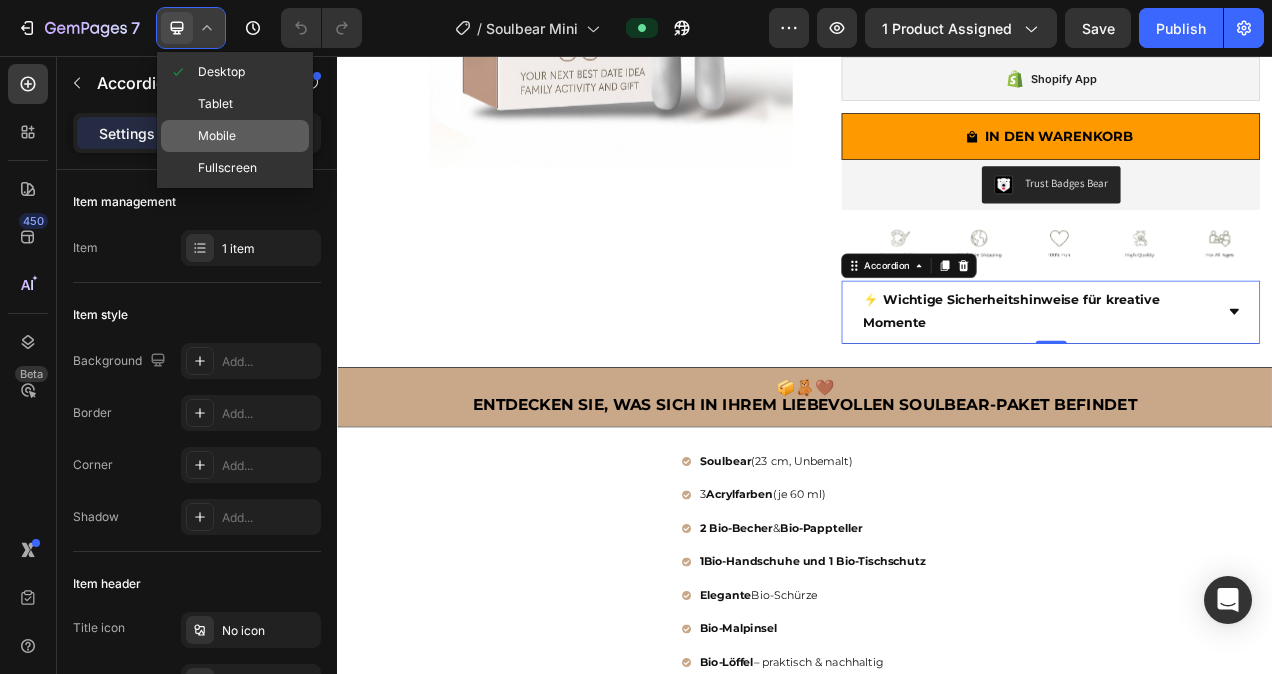 click on "Mobile" at bounding box center [217, 136] 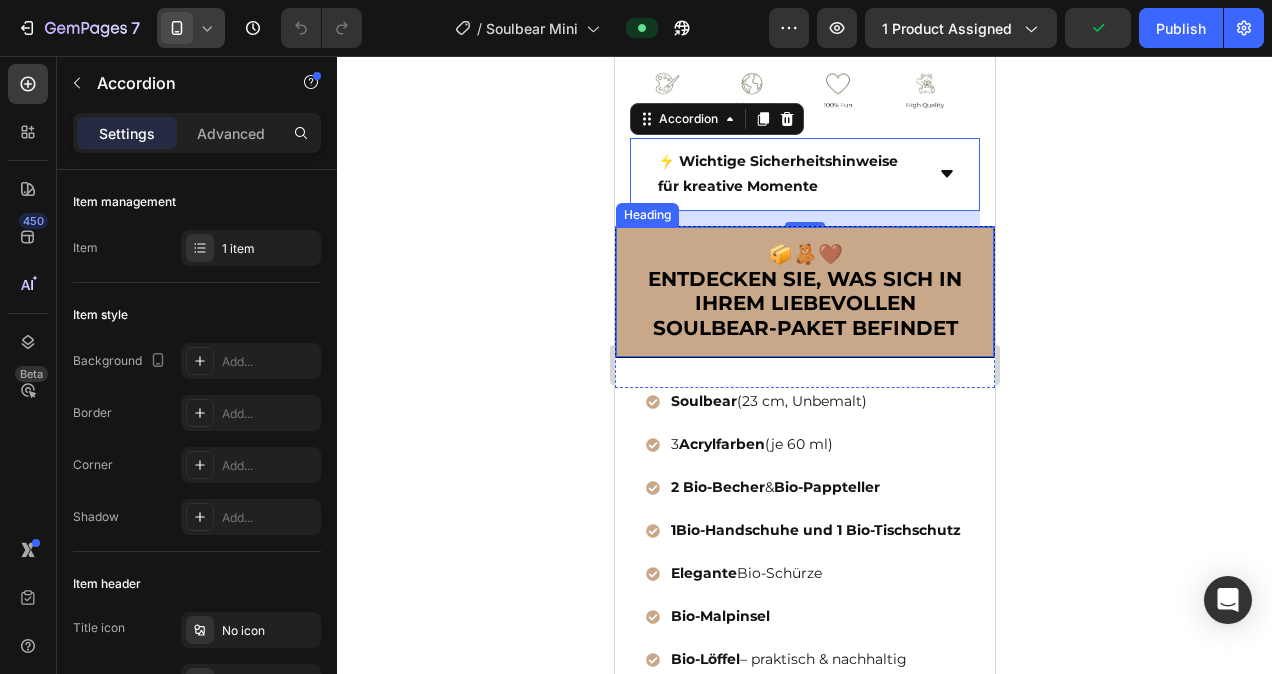 scroll, scrollTop: 852, scrollLeft: 0, axis: vertical 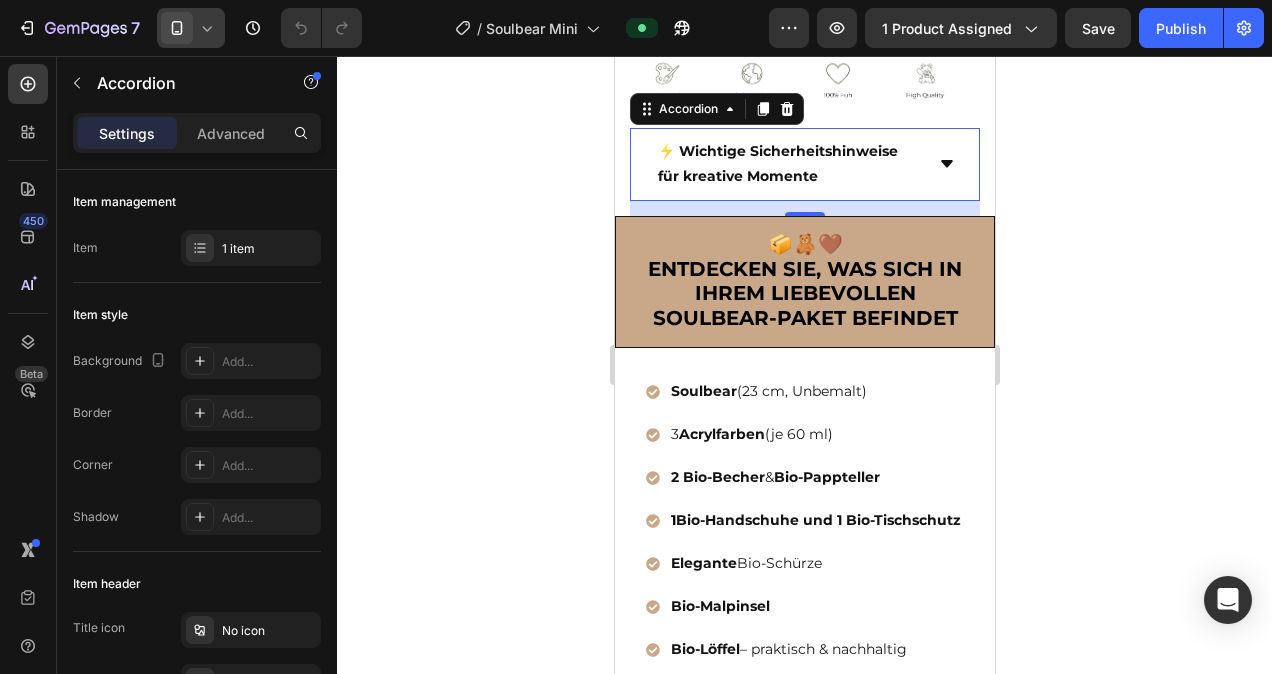 click on "⚡ Wichtige Sicherheitshinweise für kreative Momente" at bounding box center (804, 164) 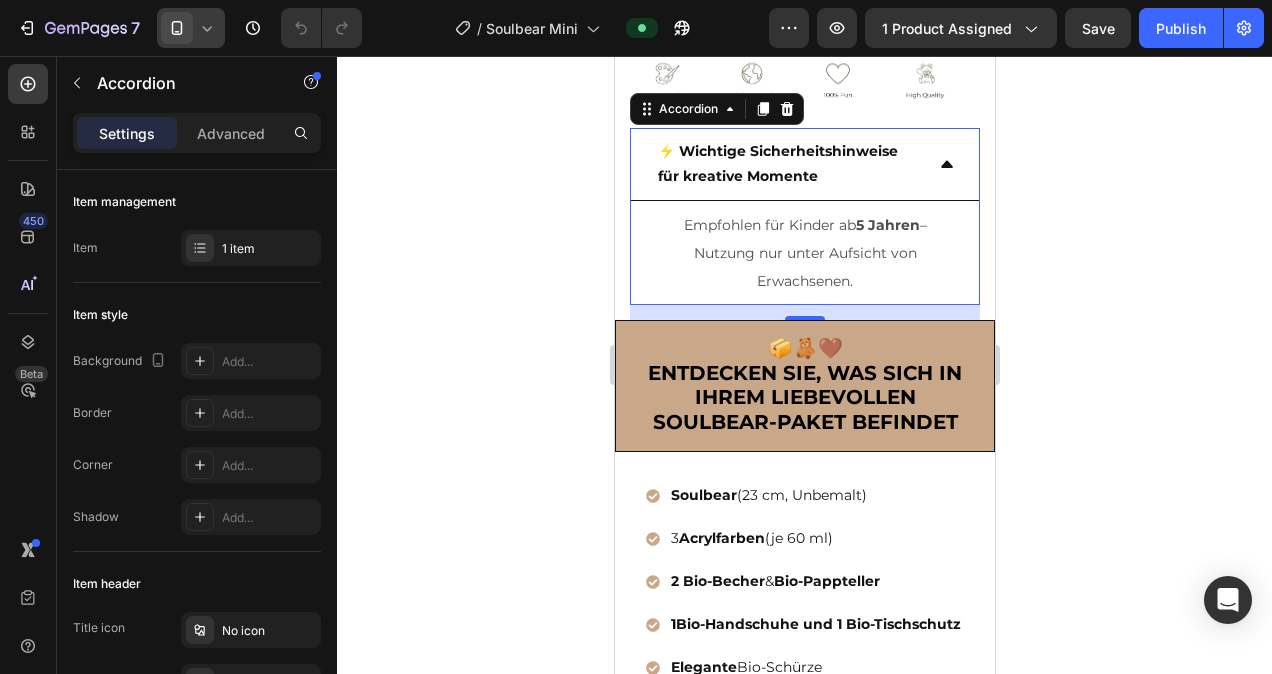 click 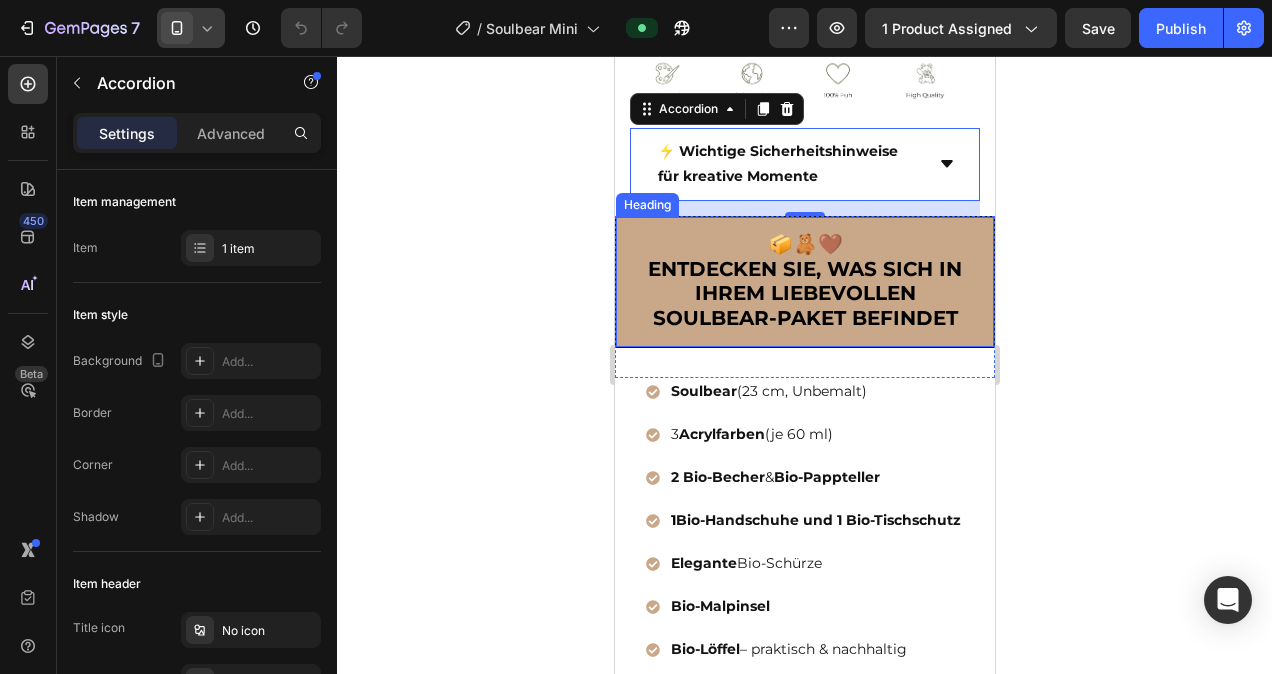 click on "📦🧸🤎  ENTDECKEN SIE, WAS SICH IN IHREM LIEBEVOLLEN SOULBEAR-PAKET BEFINDET" at bounding box center [804, 282] 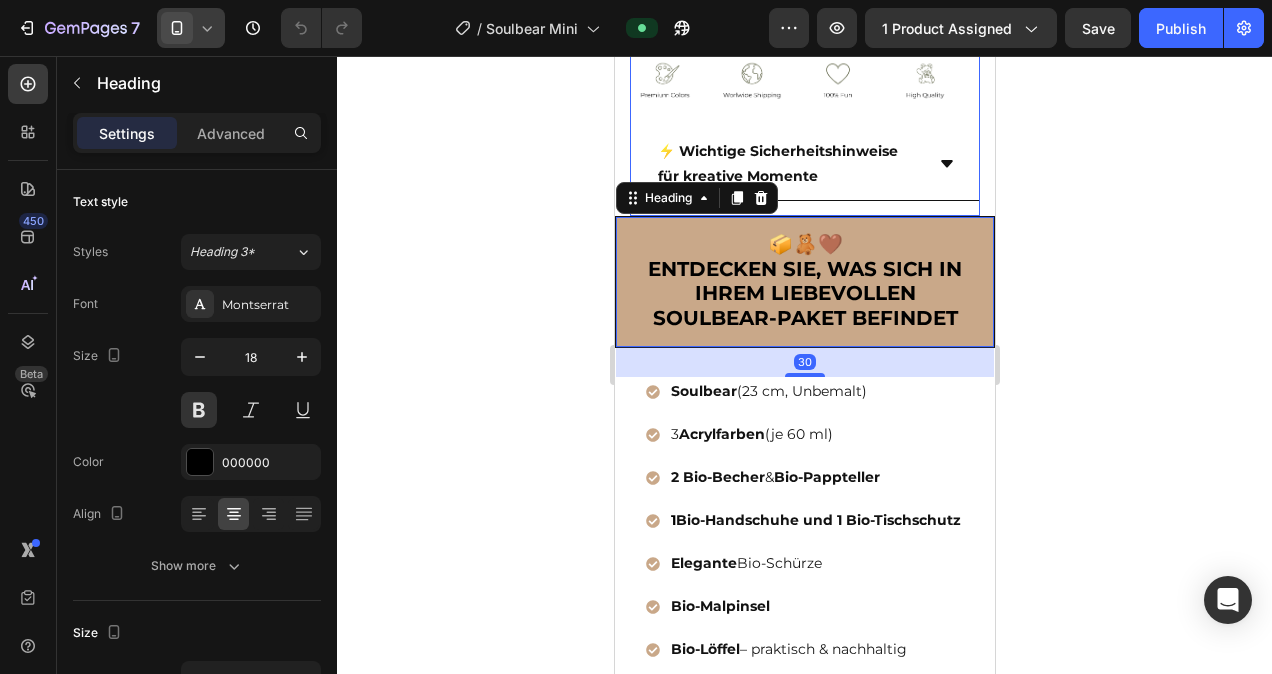 click on "🌈 SoulBear Mini Pastell-Kit Heading
Icon
Icon
Icon
Icon
Icon Icon List Hoz 4,,75 von 5 Sternen Text block Row €29,90 (P) Price (P) Price No compare price Price Row Sofort lieferbar – Versand in 1–3 Werktagen Item list
🎨Wähle deine 3 Wunschfarben! Mix & Match – erschaffe deinen SoulBear mit Persönlichkeit Item list
Shopify App Shopify App
IN DEN WARENKORB (P) Cart Button Trust Badges Bear Trust Badges Bear Image Image Image Image Image Carousel
⚡ Wichtige Sicherheitshinweise für kreative Momente Accordion" at bounding box center (804, -81) 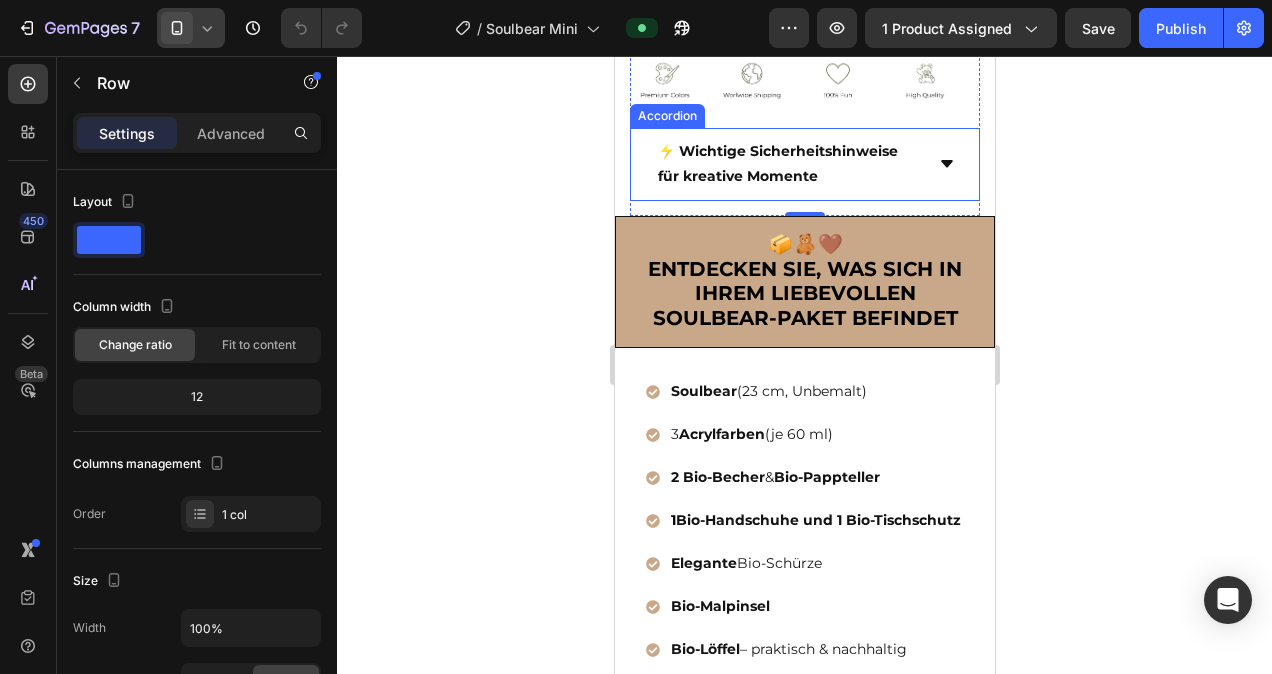 click on "⚡ Wichtige Sicherheitshinweise für kreative Momente" at bounding box center (804, 164) 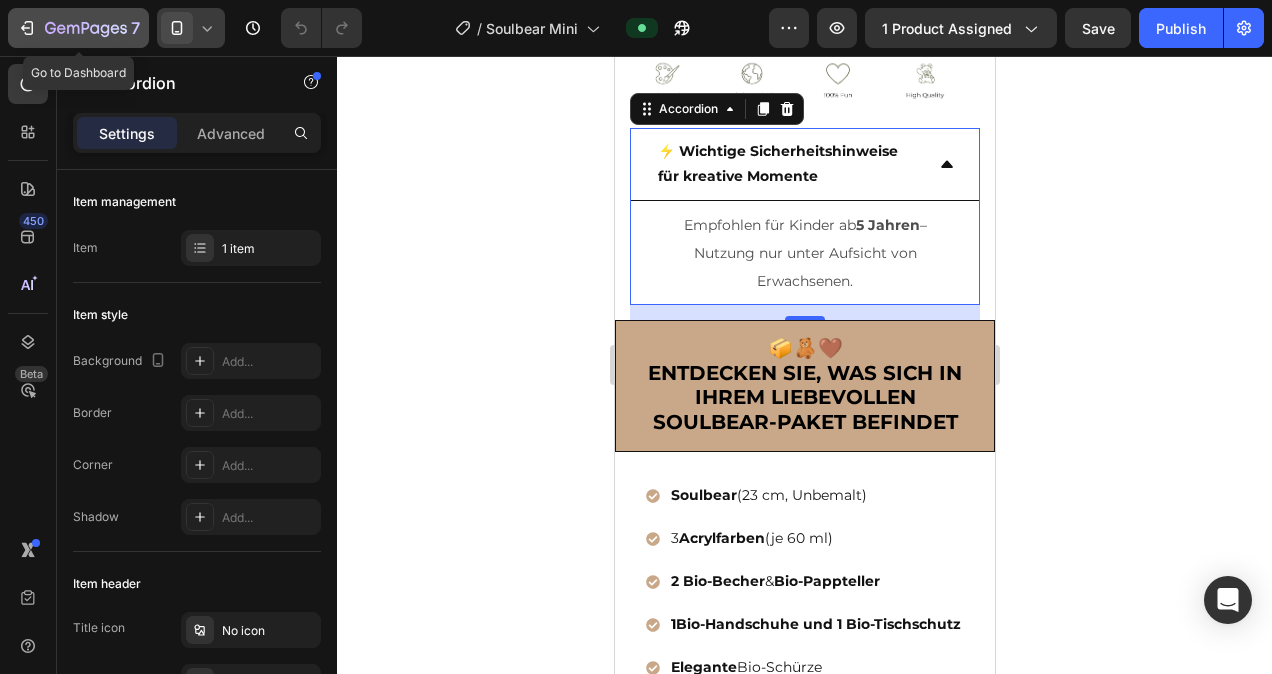 click 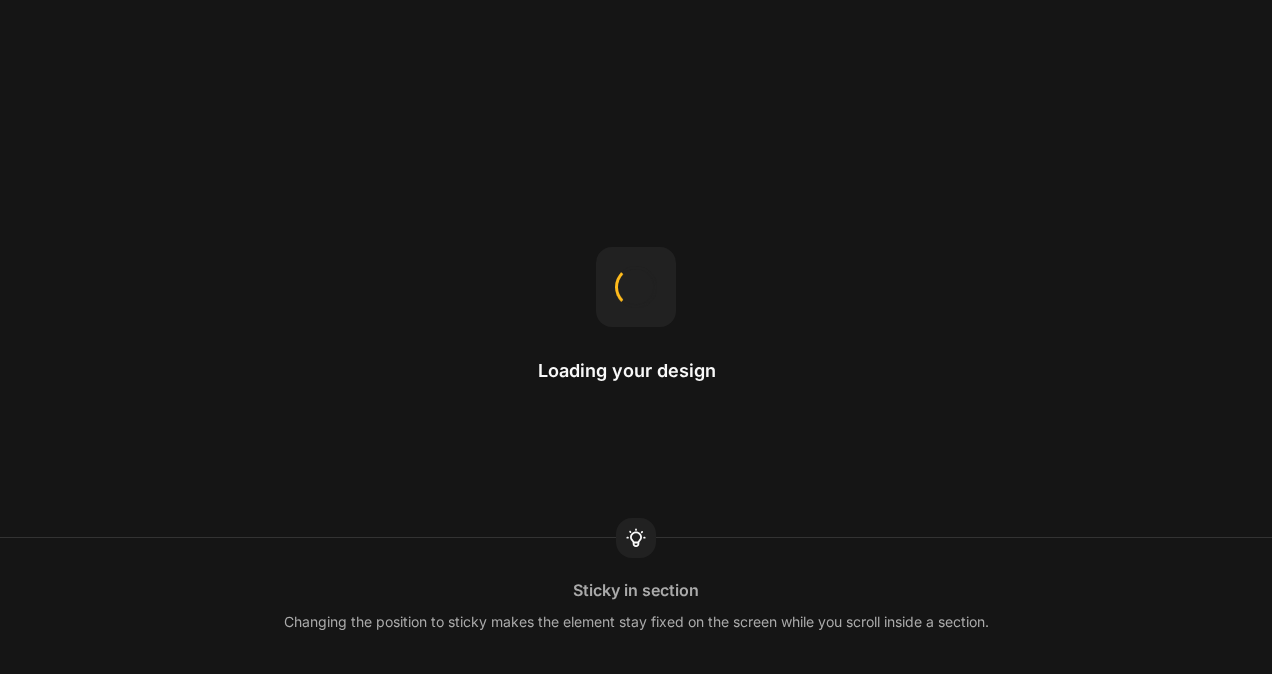 scroll, scrollTop: 0, scrollLeft: 0, axis: both 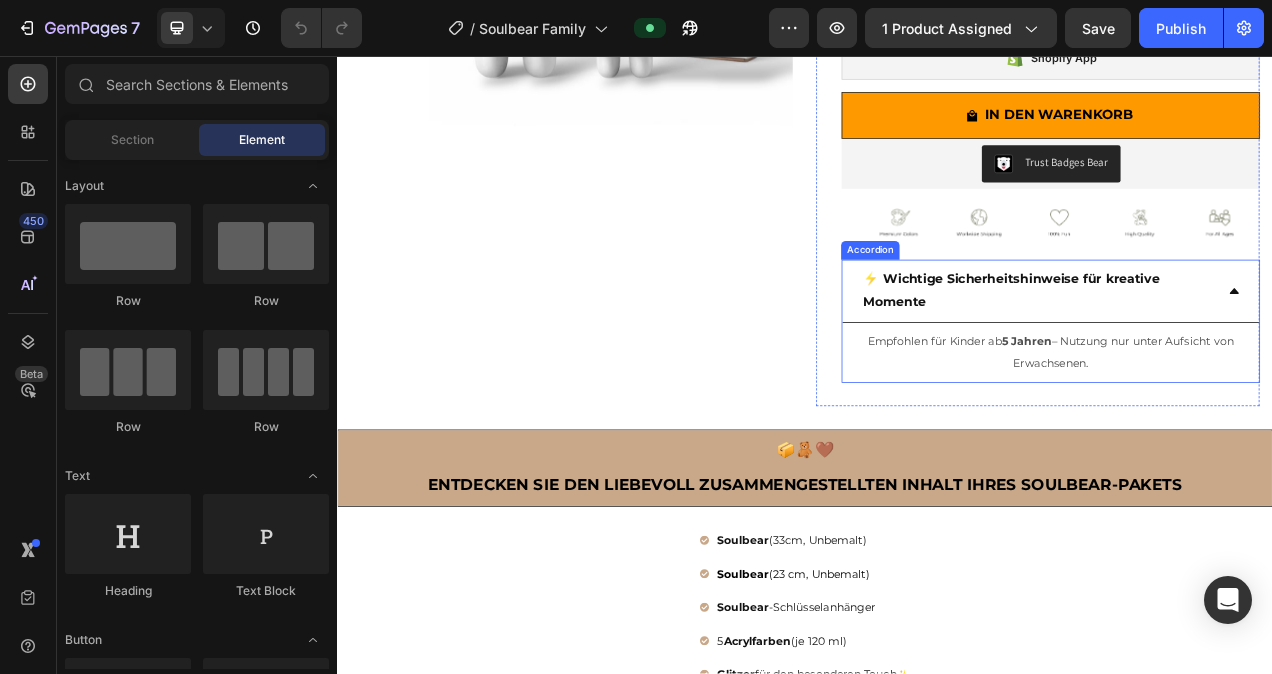 click on "⚡ Wichtige Sicherheitshinweise für kreative Momente" at bounding box center [1252, 358] 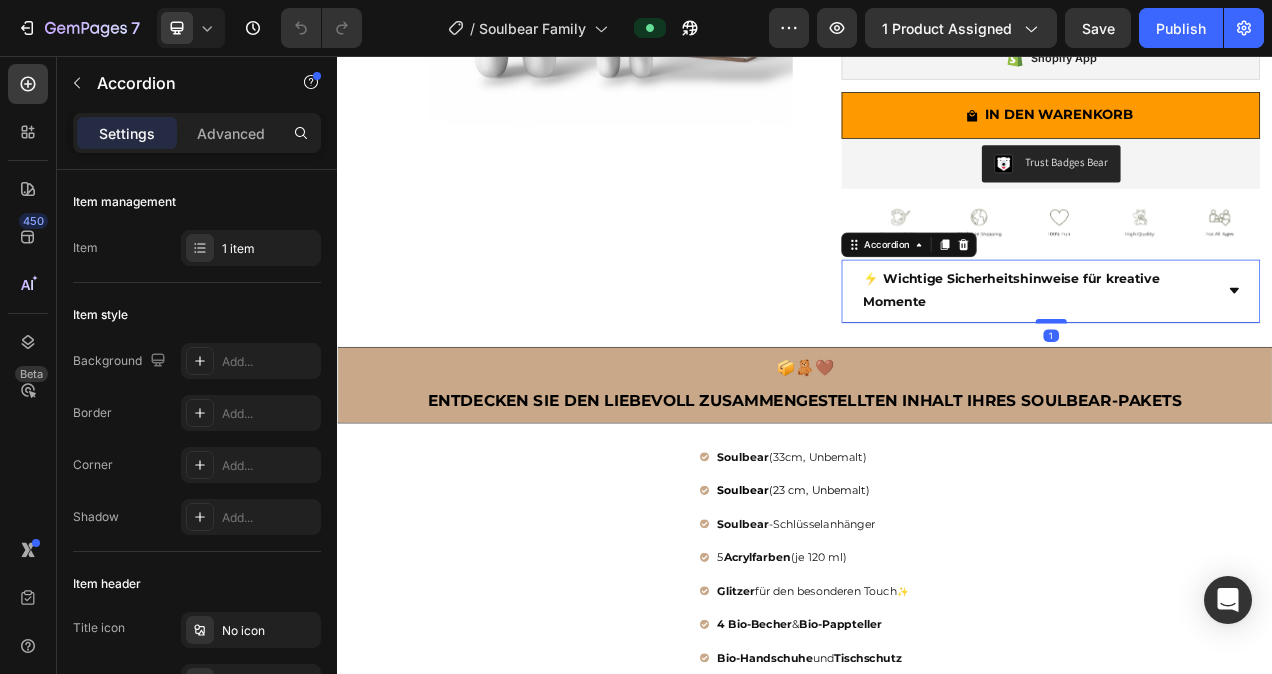 drag, startPoint x: 1255, startPoint y: 422, endPoint x: 1255, endPoint y: 396, distance: 26 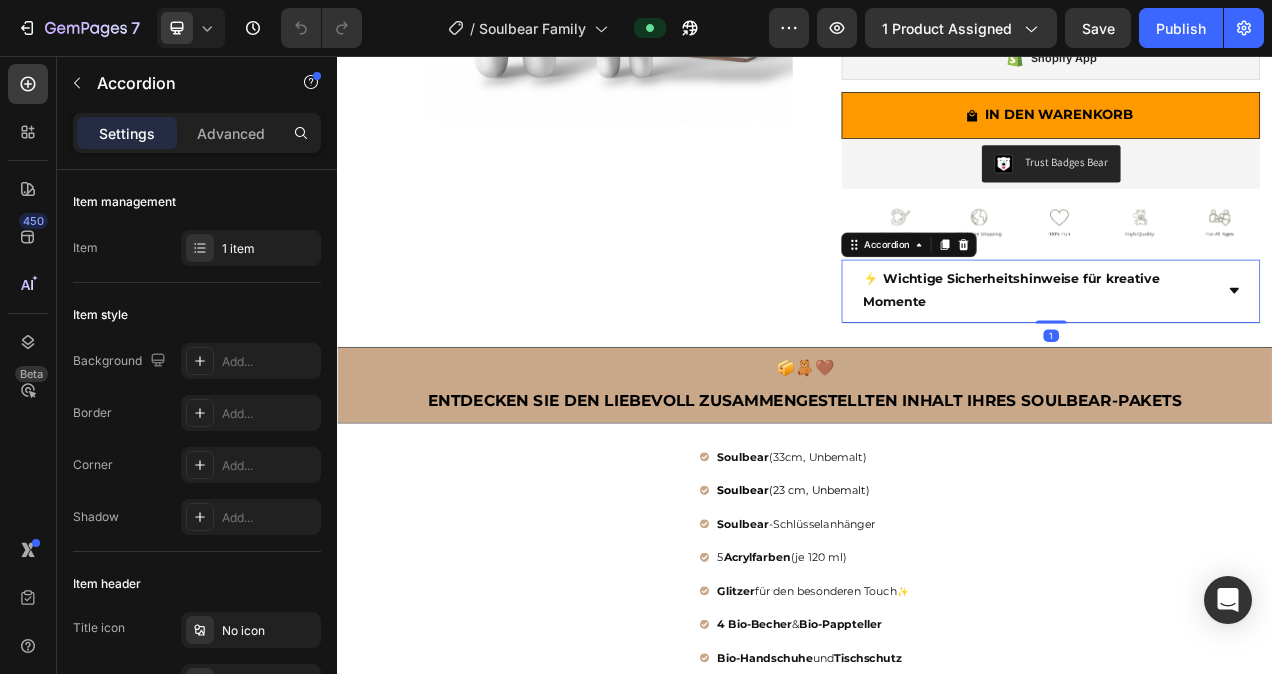 type on "100%" 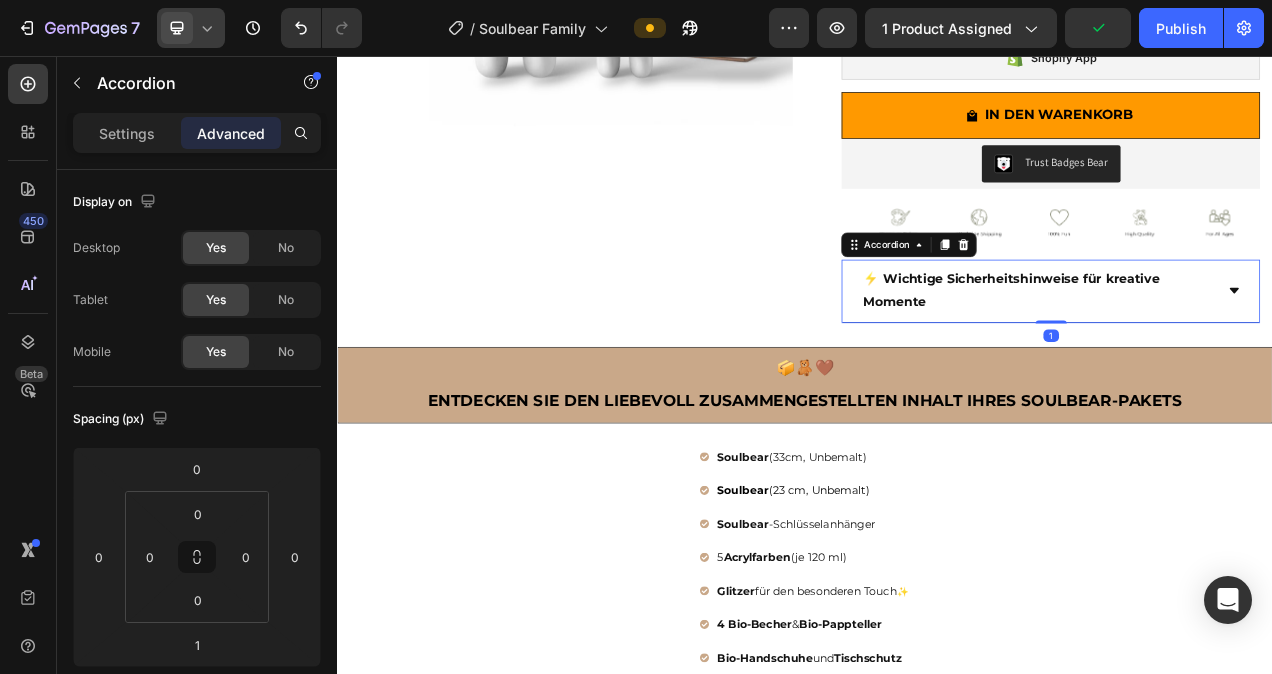 click 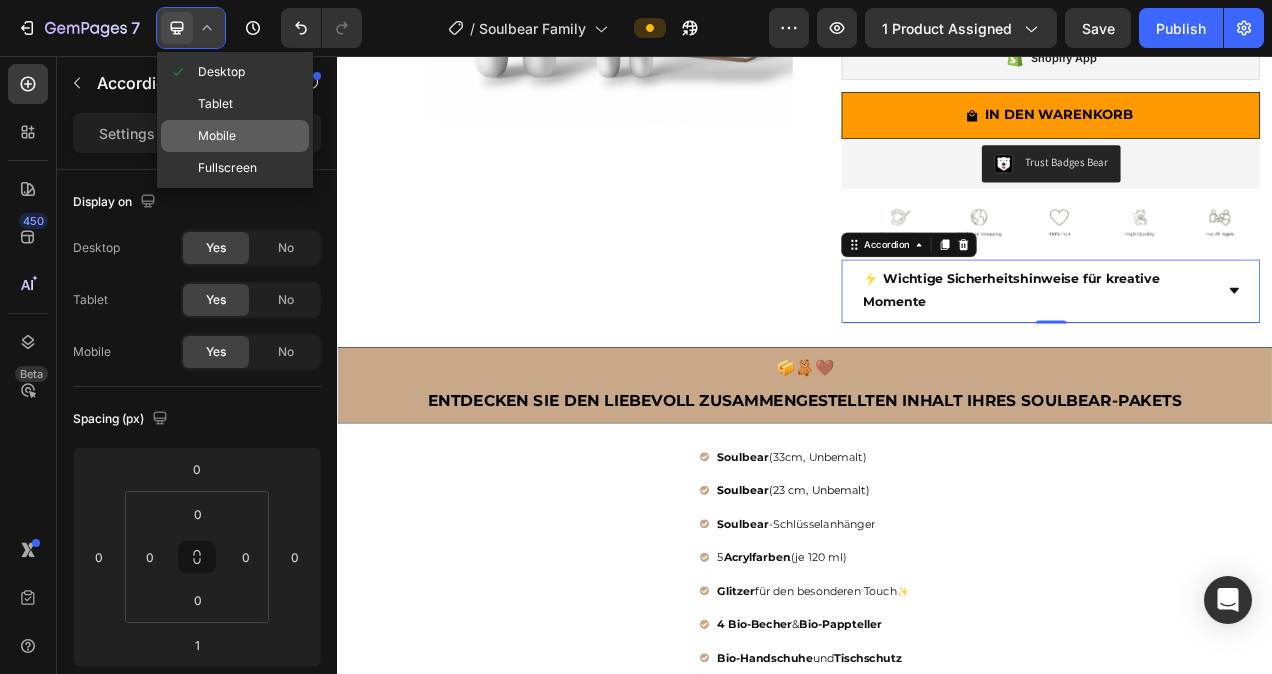 click on "Mobile" at bounding box center (217, 136) 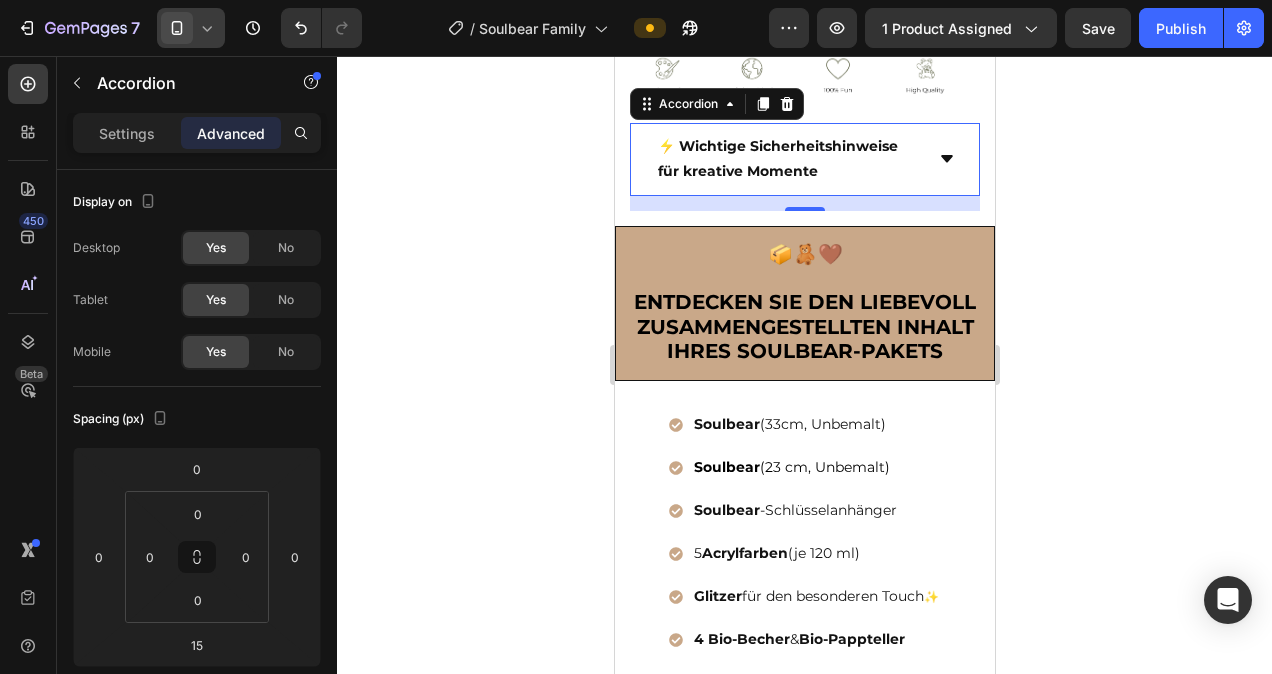 scroll, scrollTop: 897, scrollLeft: 0, axis: vertical 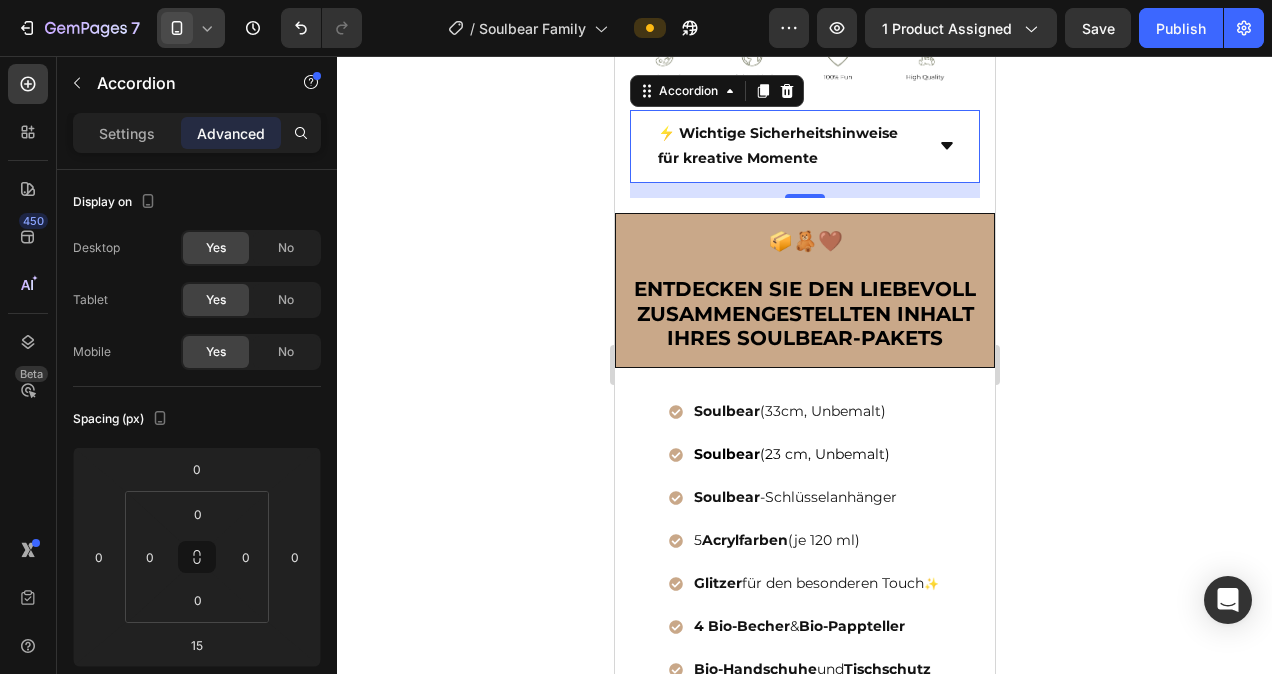 click on "⚡ Wichtige Sicherheitshinweise für kreative Momente" at bounding box center (804, 146) 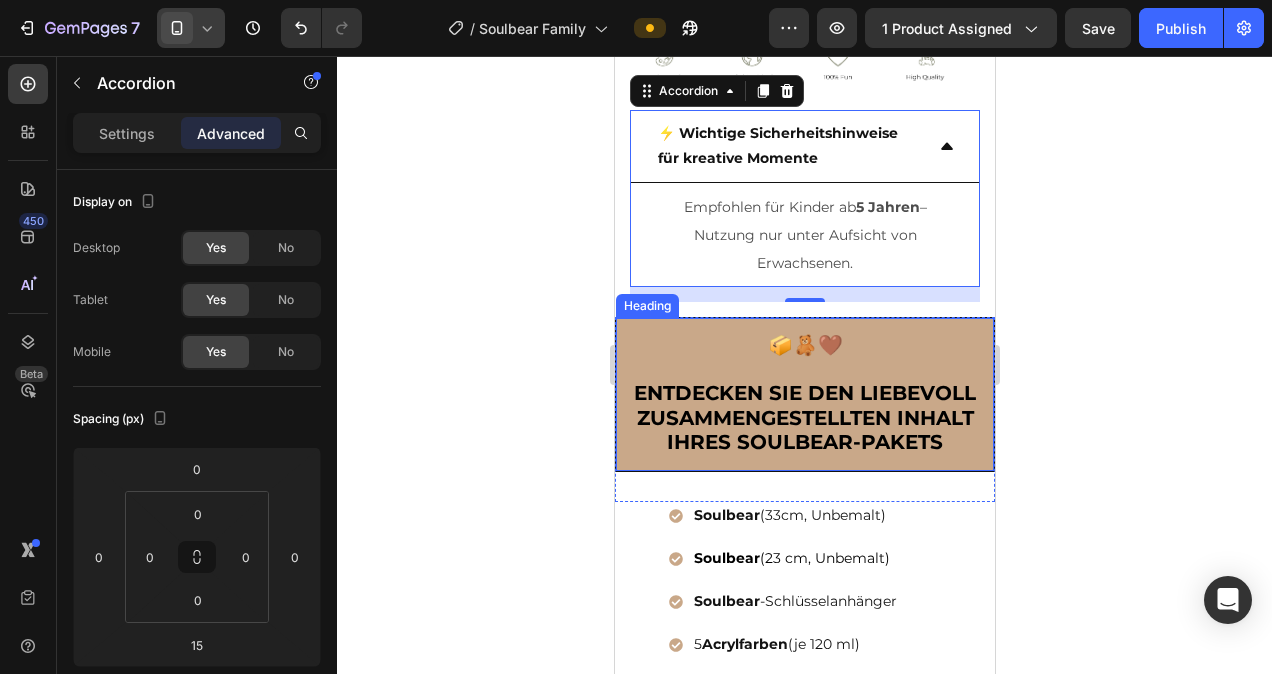 click on "📦🧸🤎  Entdecken Sie den liebevoll zusammengestellten Inhalt Ihres Soulbear-Pakets" at bounding box center (804, 394) 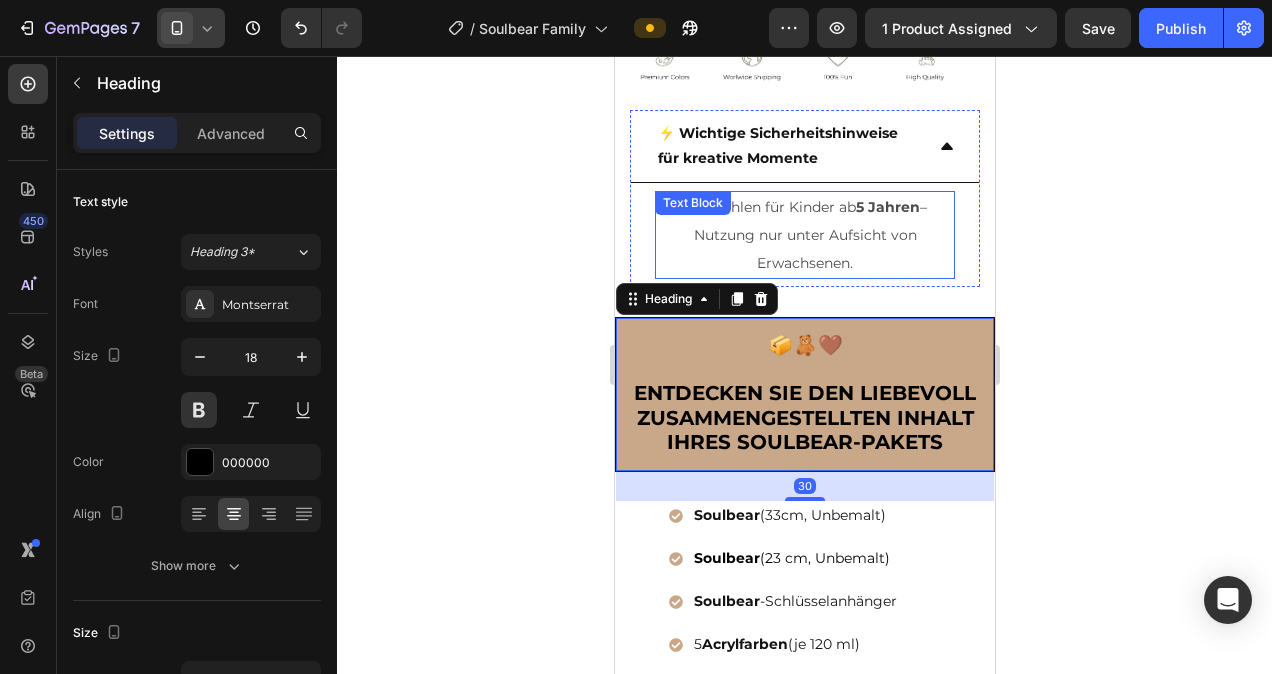 click on "Empfohlen für Kinder ab  5 Jahren  – Nutzung nur unter Aufsicht von Erwachsenen." at bounding box center [804, 235] 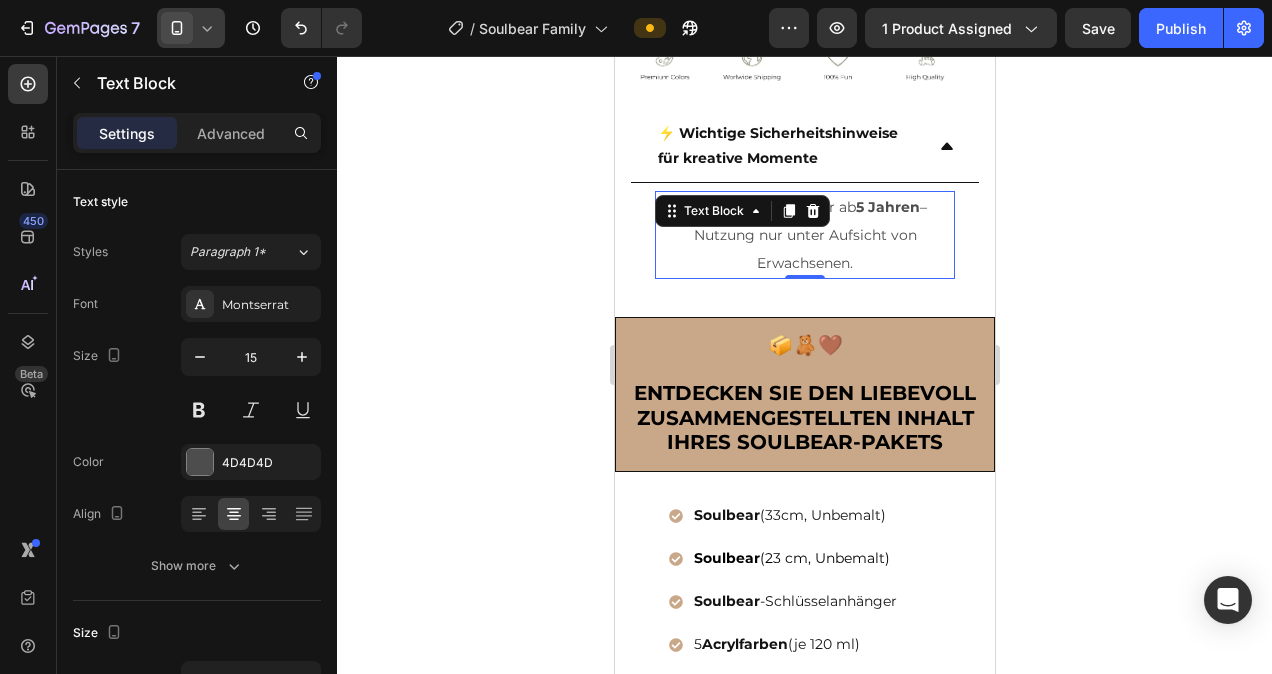 click on "Empfohlen für Kinder ab  5 Jahren  – Nutzung nur unter Aufsicht von Erwachsenen." at bounding box center (804, 235) 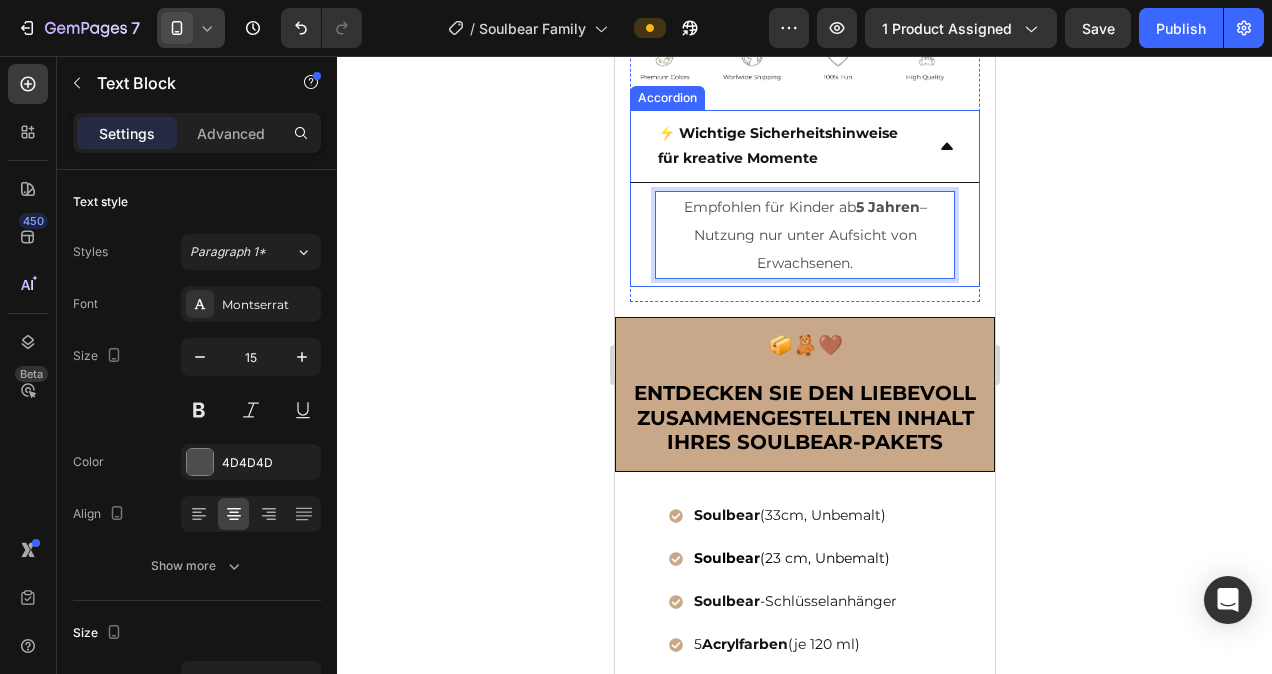 click on "Empfohlen für Kinder ab  5 Jahren  – Nutzung nur unter Aufsicht von Erwachsenen. Text Block   0" at bounding box center (804, 235) 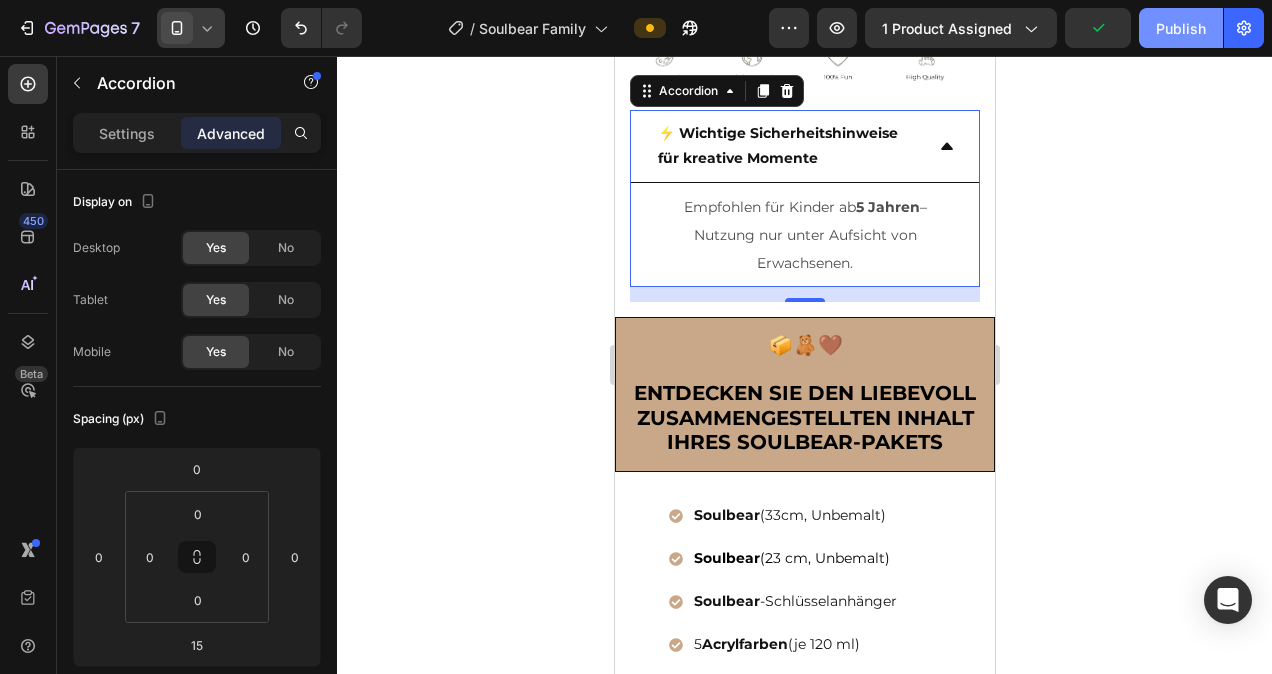 click on "Publish" at bounding box center [1181, 28] 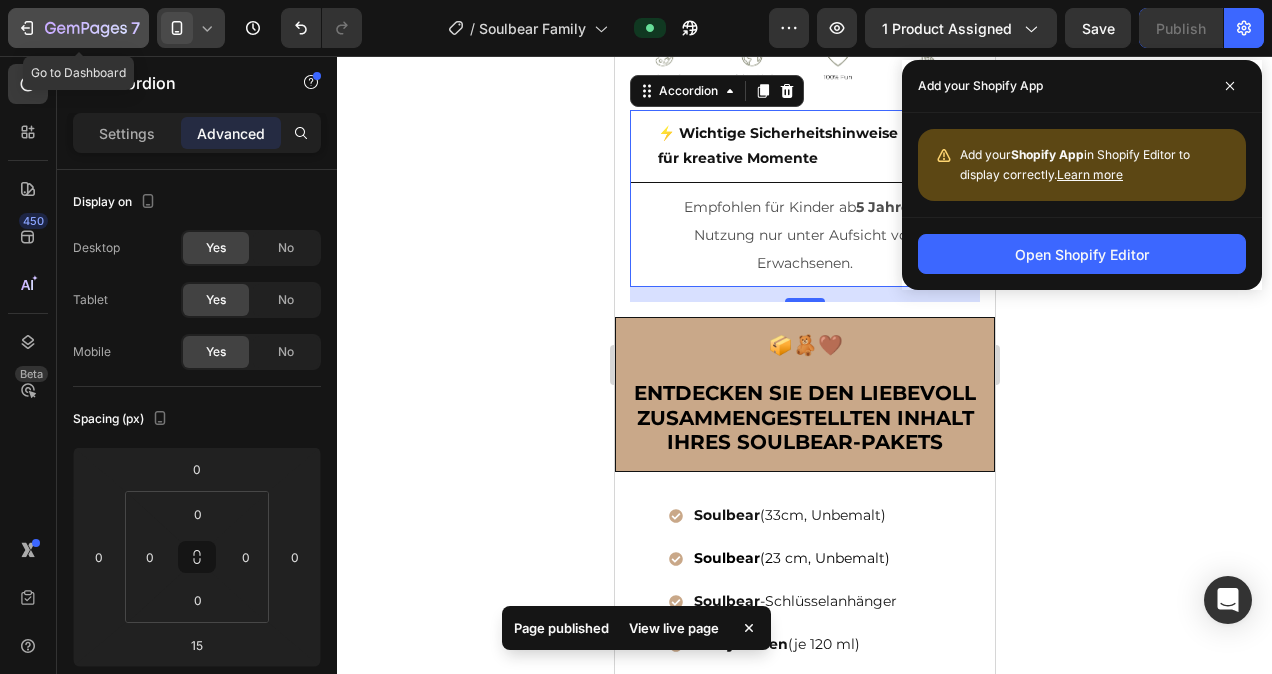 click 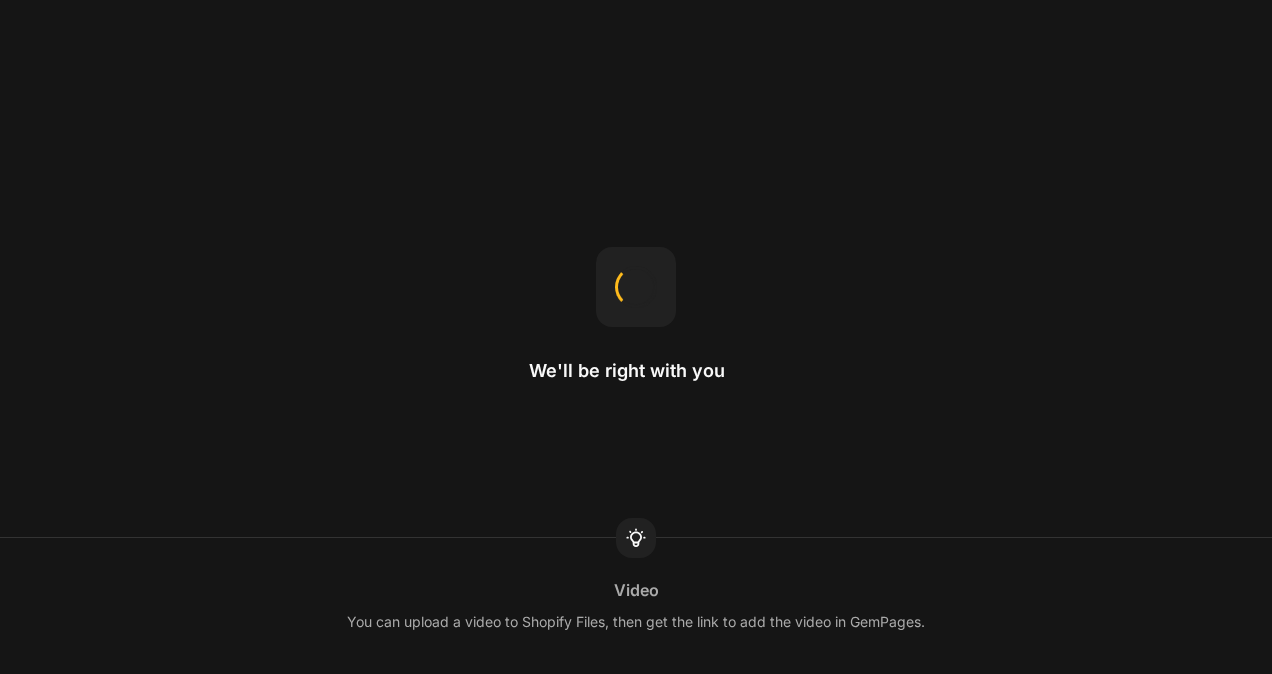 scroll, scrollTop: 0, scrollLeft: 0, axis: both 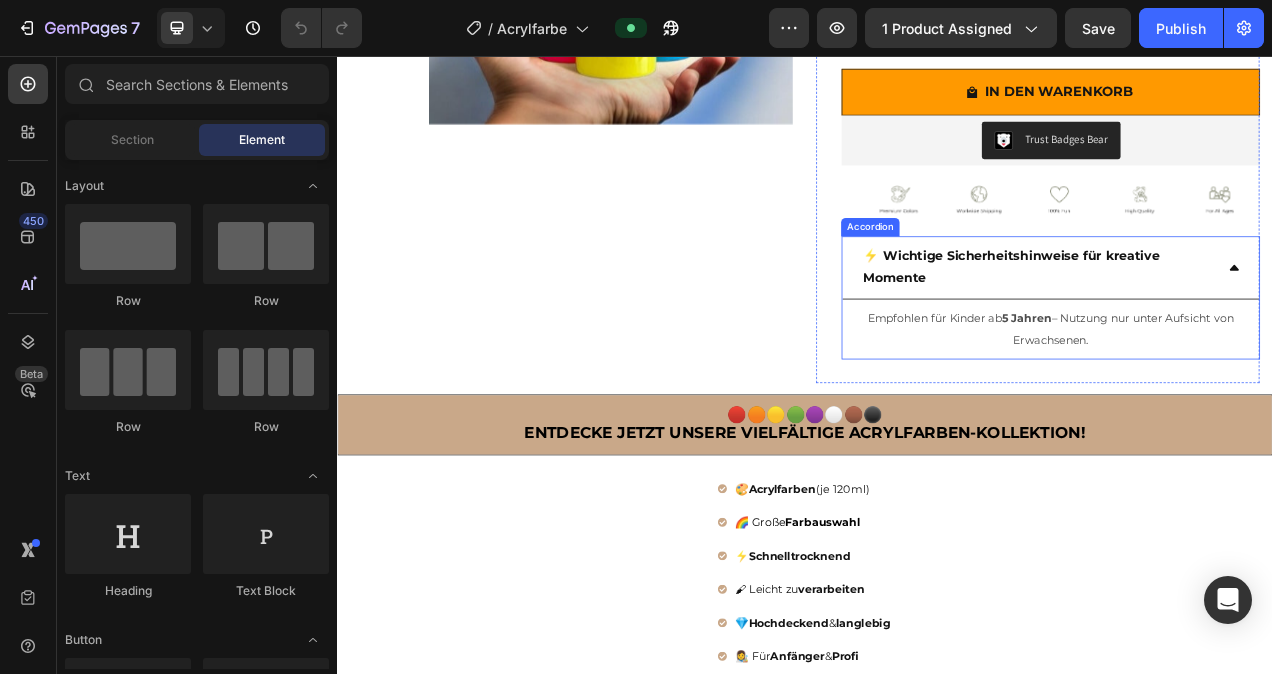 click 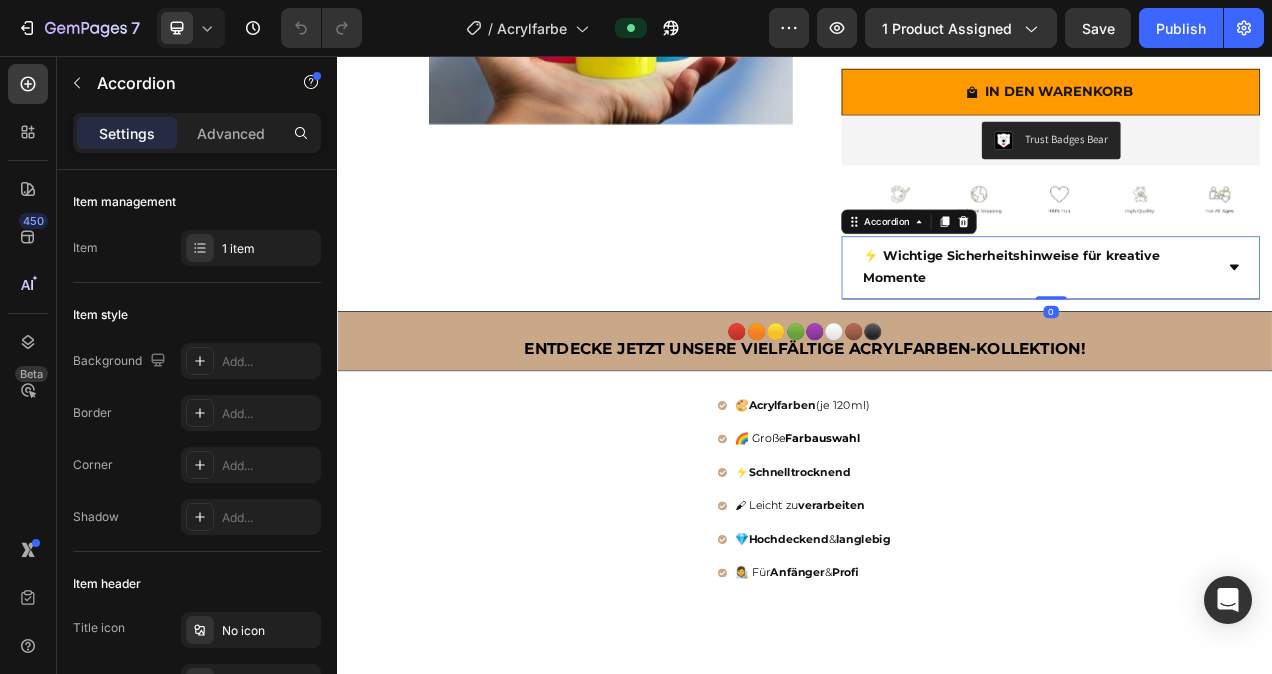 drag, startPoint x: 1246, startPoint y: 391, endPoint x: 1255, endPoint y: 354, distance: 38.078865 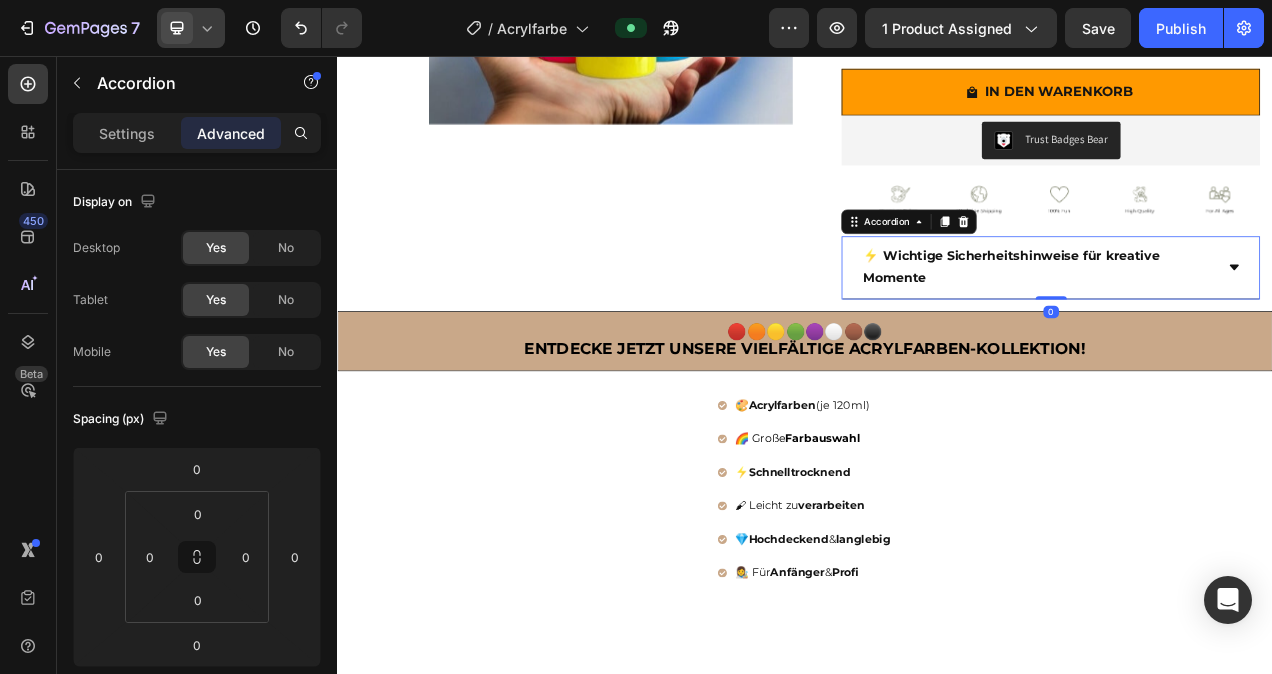 click 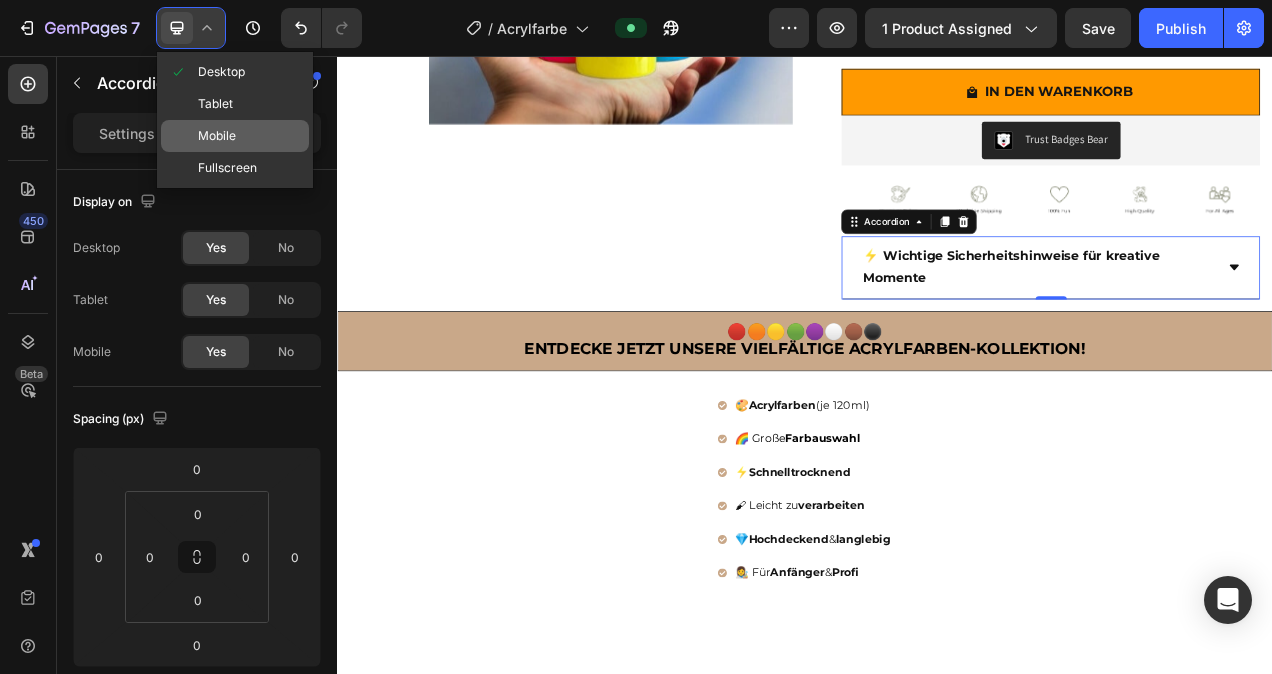 click on "Mobile" 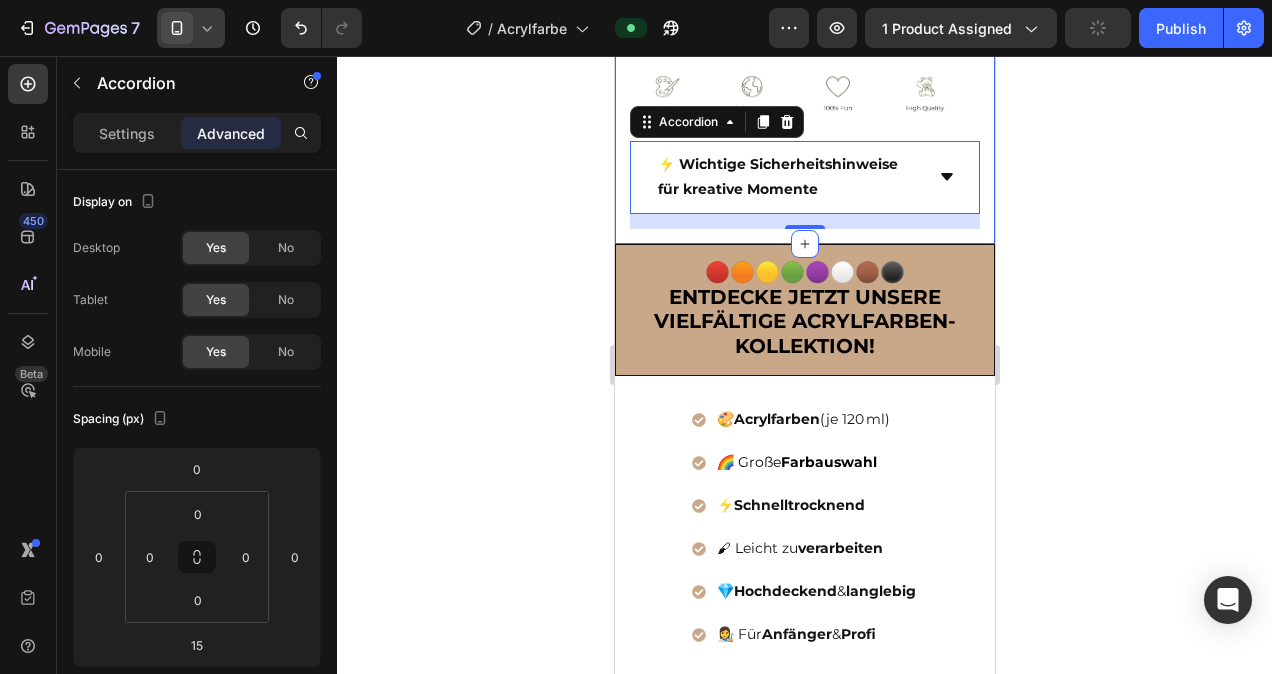 scroll, scrollTop: 852, scrollLeft: 0, axis: vertical 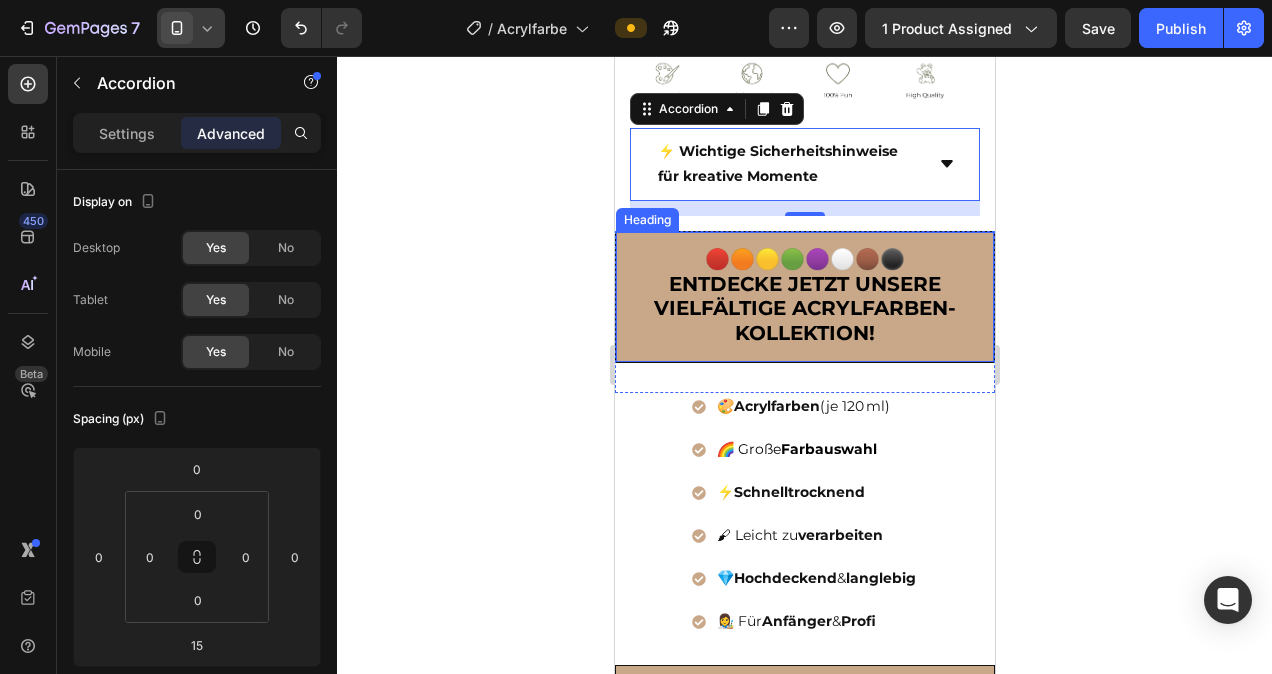 click on "🔴🟠🟡🟢🟣⚪🟤⚫  Entdecke jetzt unsere vielfältige Acrylfarben-Kollektion!" at bounding box center (804, 297) 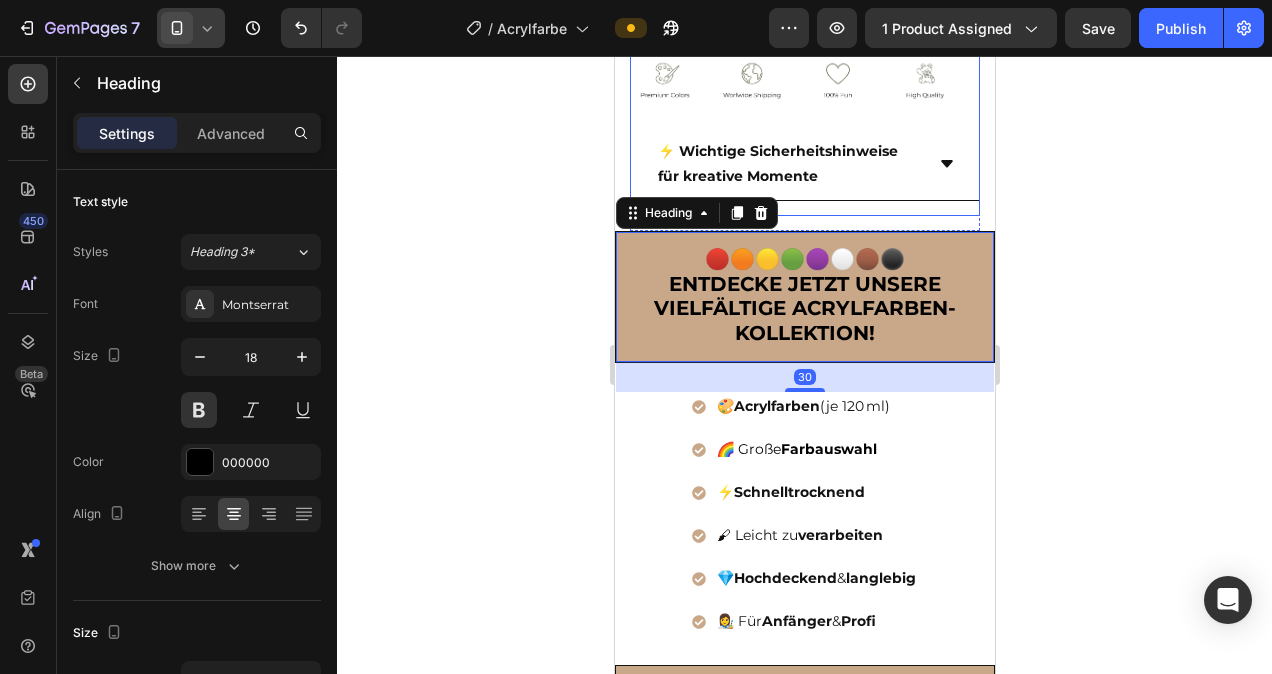 click on "🖌️ SoulBear Acrylfarben Heading Icon Icon Icon Icon Icon Icon Icon List Hoz 4,,75 von 5 Sternen Text block Row €4,95 (P) Price (P) Price No compare price Price Row Sofort lieferbar – Versand in 1–3 Werktagen Item list 🎨Wähle deine Wunschfarben! Mix & Match – erschaffe deinen SoulBear mit Persönlichkeit Item list Shopify App Shopify App IN DEN WARENKORB (P) Cart Button Trust Badges Bear Trust Badges Bear Image Image Image Image Image Carousel ⚡ Wichtige Sicherheitshinweise für kreative Momente Accordion" at bounding box center [804, -81] 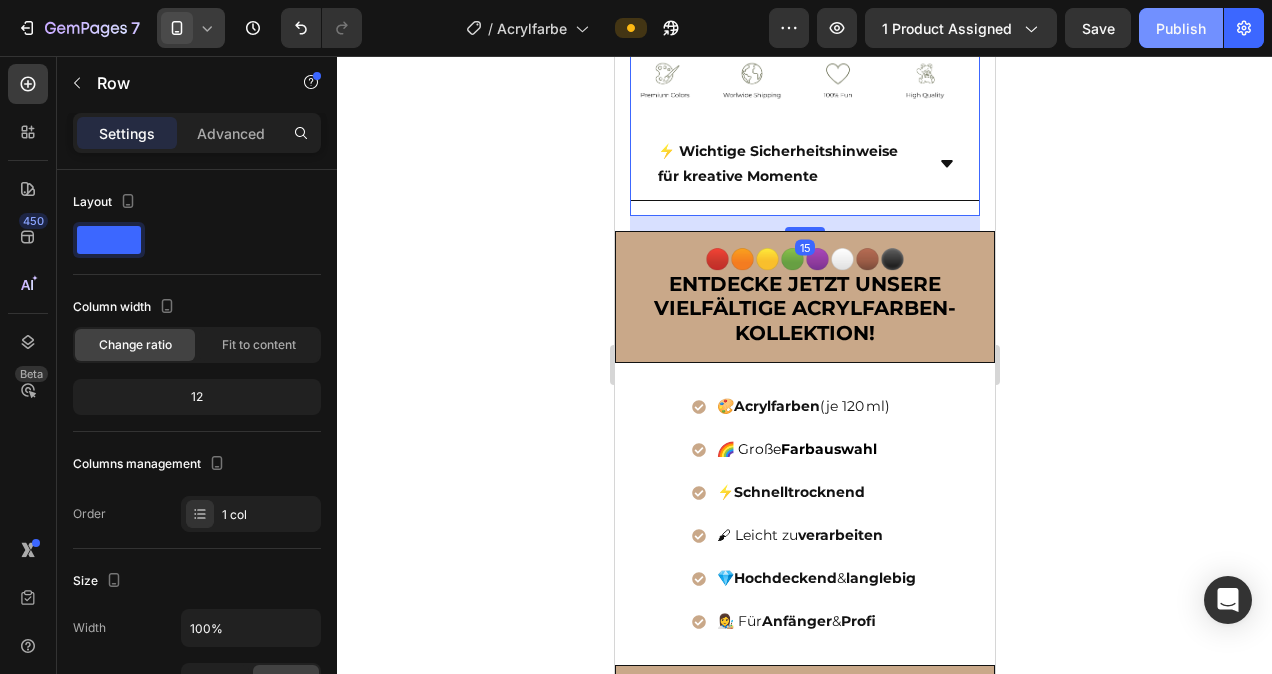 click on "Publish" at bounding box center [1181, 28] 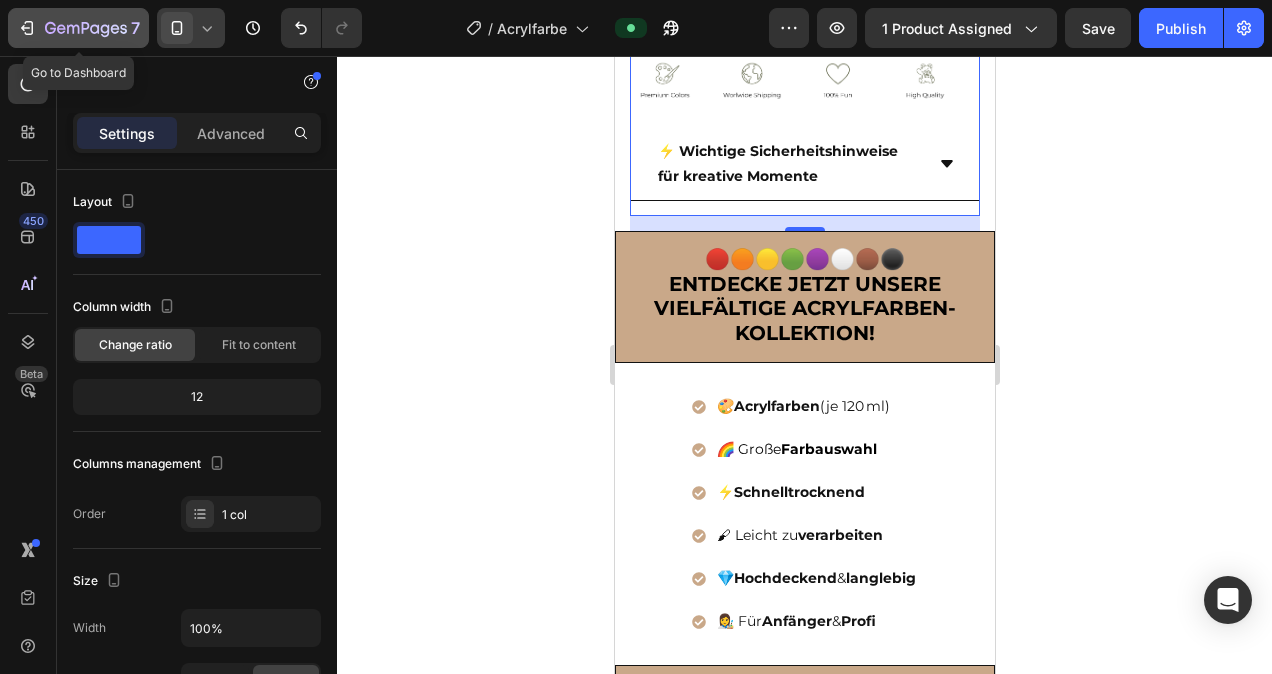 click 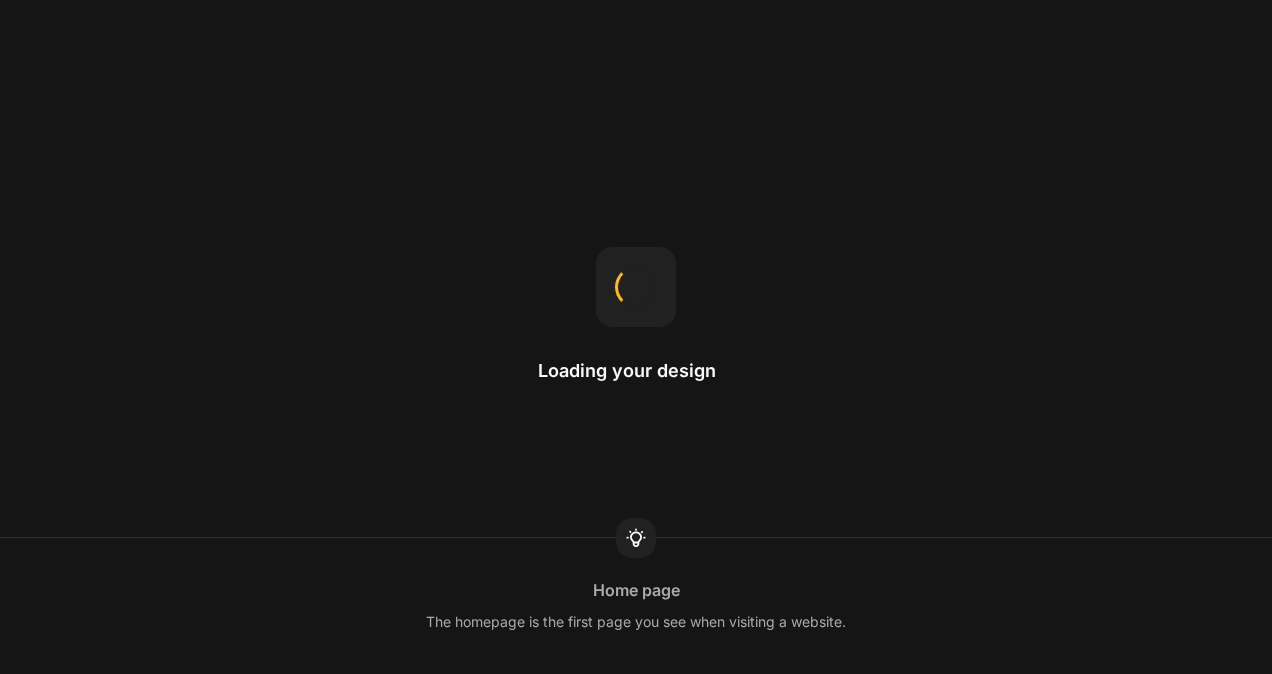 scroll, scrollTop: 0, scrollLeft: 0, axis: both 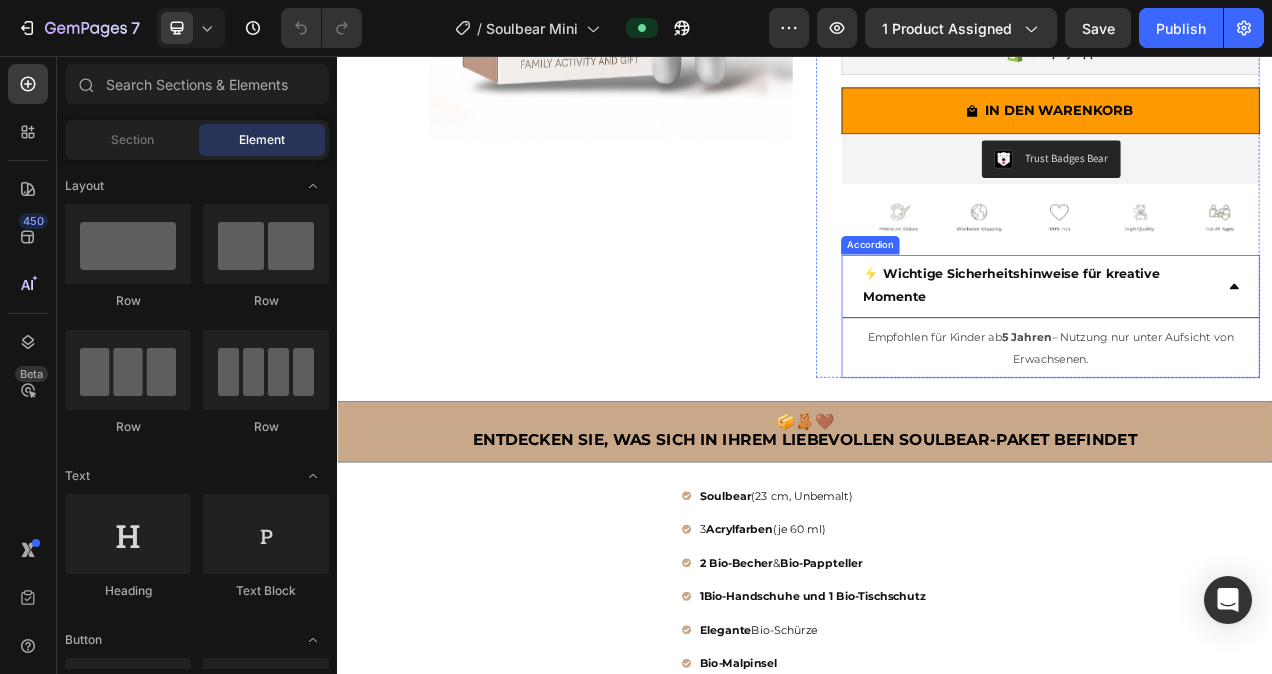 click 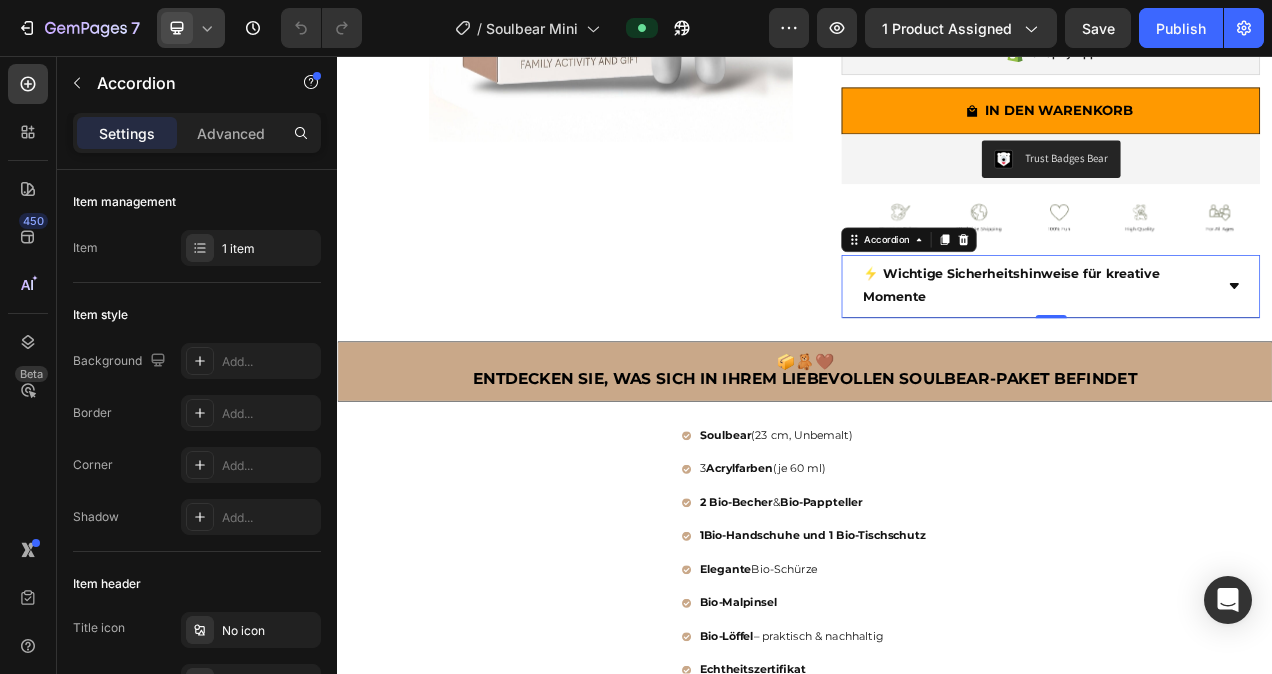click 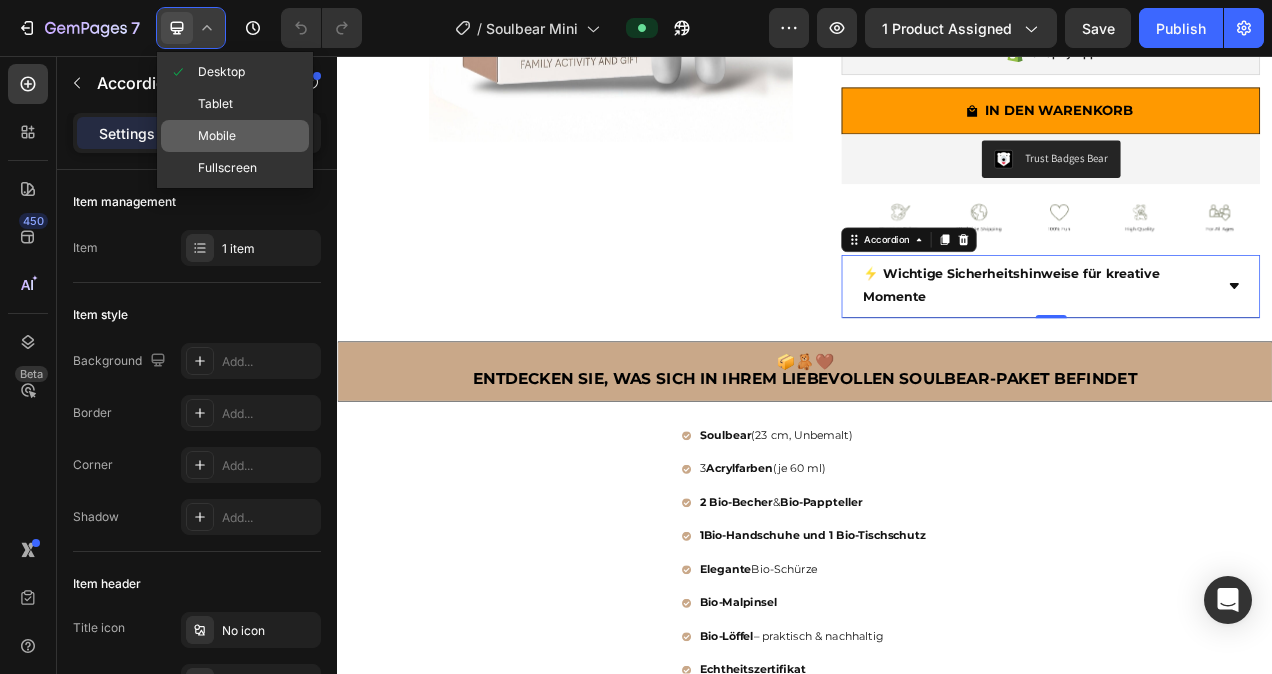 click on "Mobile" at bounding box center (217, 136) 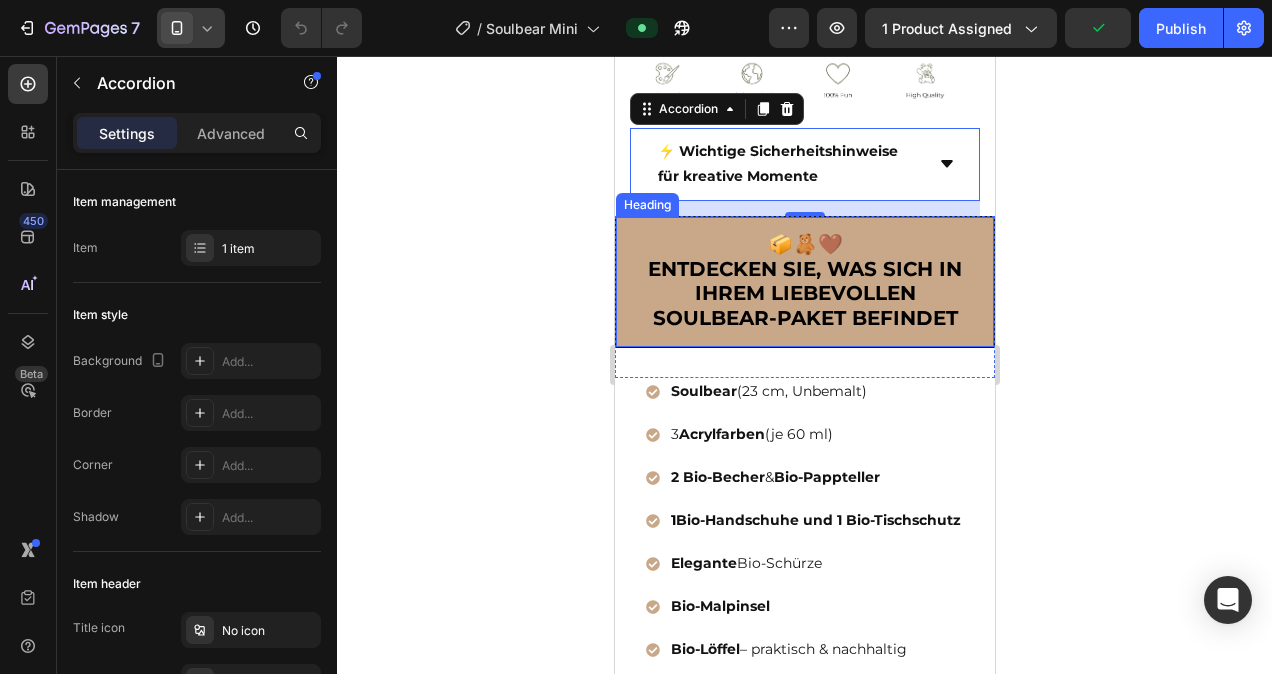 scroll, scrollTop: 852, scrollLeft: 0, axis: vertical 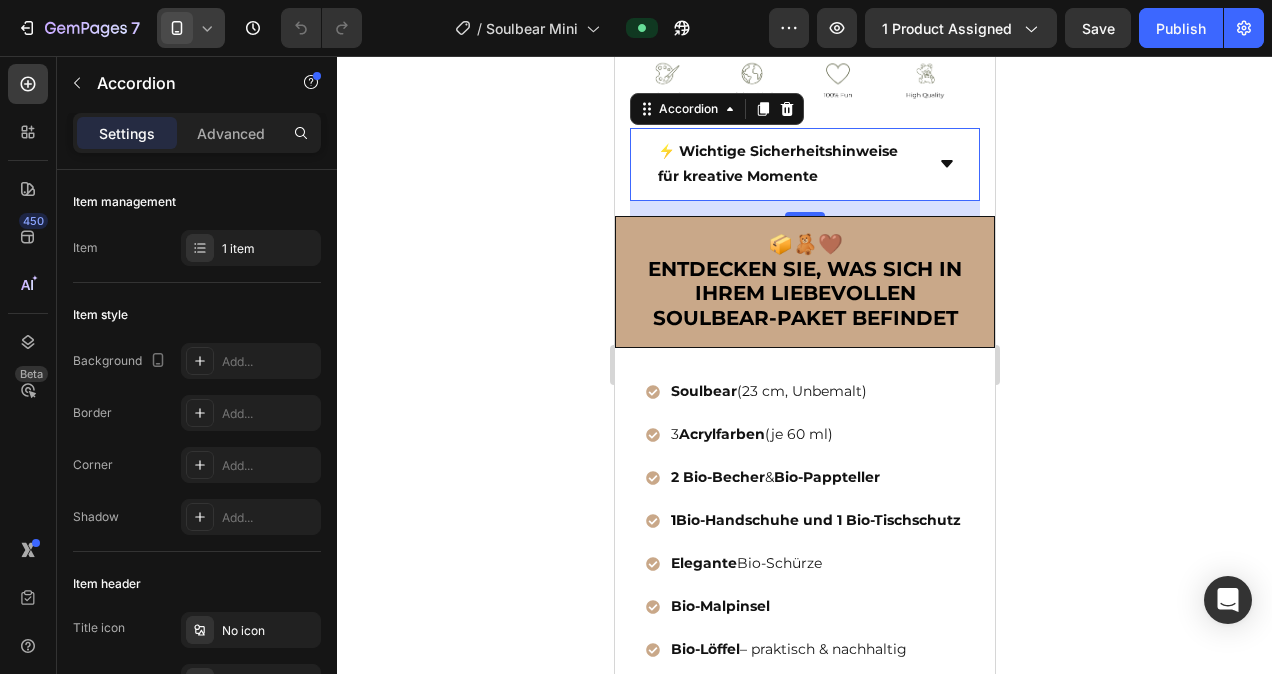 click on "⚡ Wichtige Sicherheitshinweise für kreative Momente" at bounding box center [804, 164] 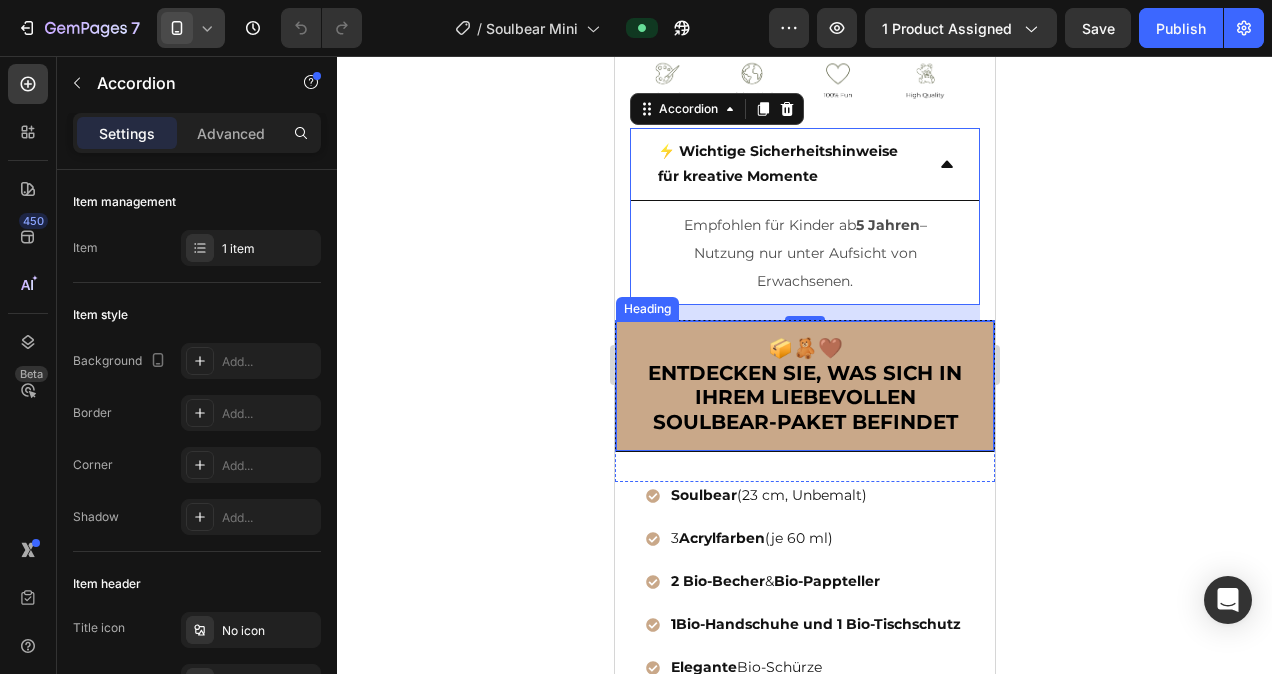 click on "📦🧸🤎  ENTDECKEN SIE, WAS SICH IN IHREM LIEBEVOLLEN SOULBEAR-PAKET BEFINDET" at bounding box center (804, 386) 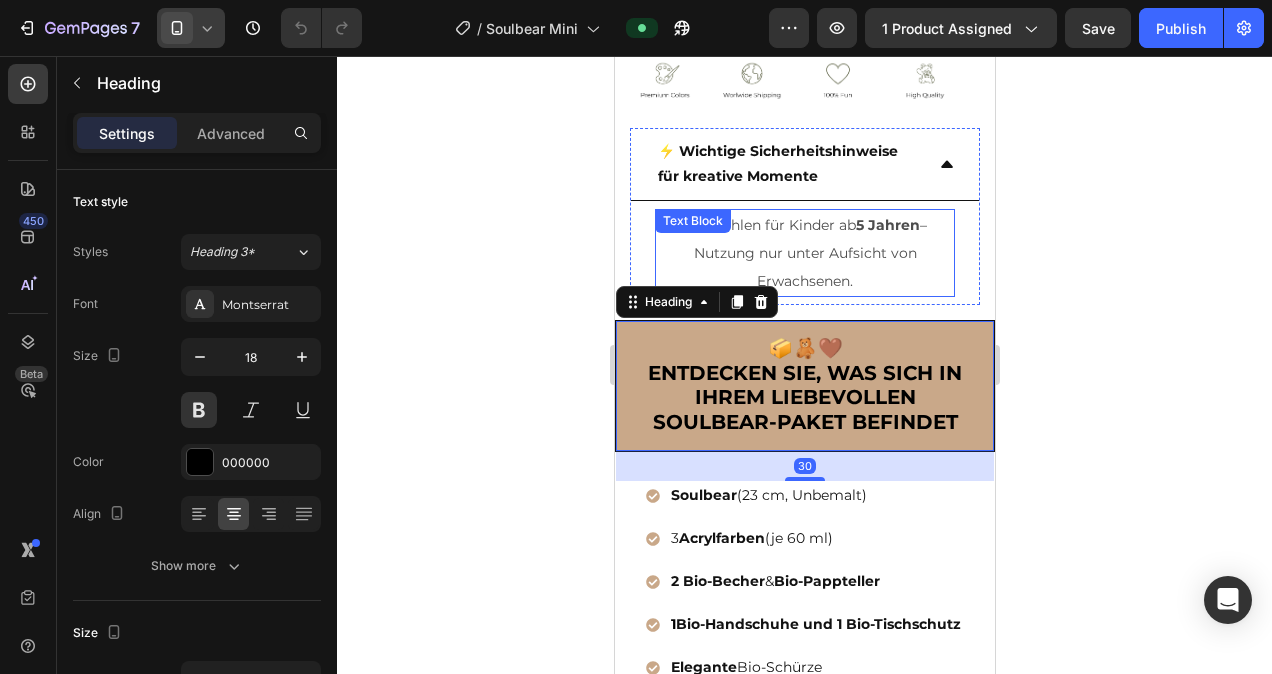 click on "Empfohlen für Kinder ab  5 Jahren  – Nutzung nur unter Aufsicht von Erwachsenen." at bounding box center (804, 253) 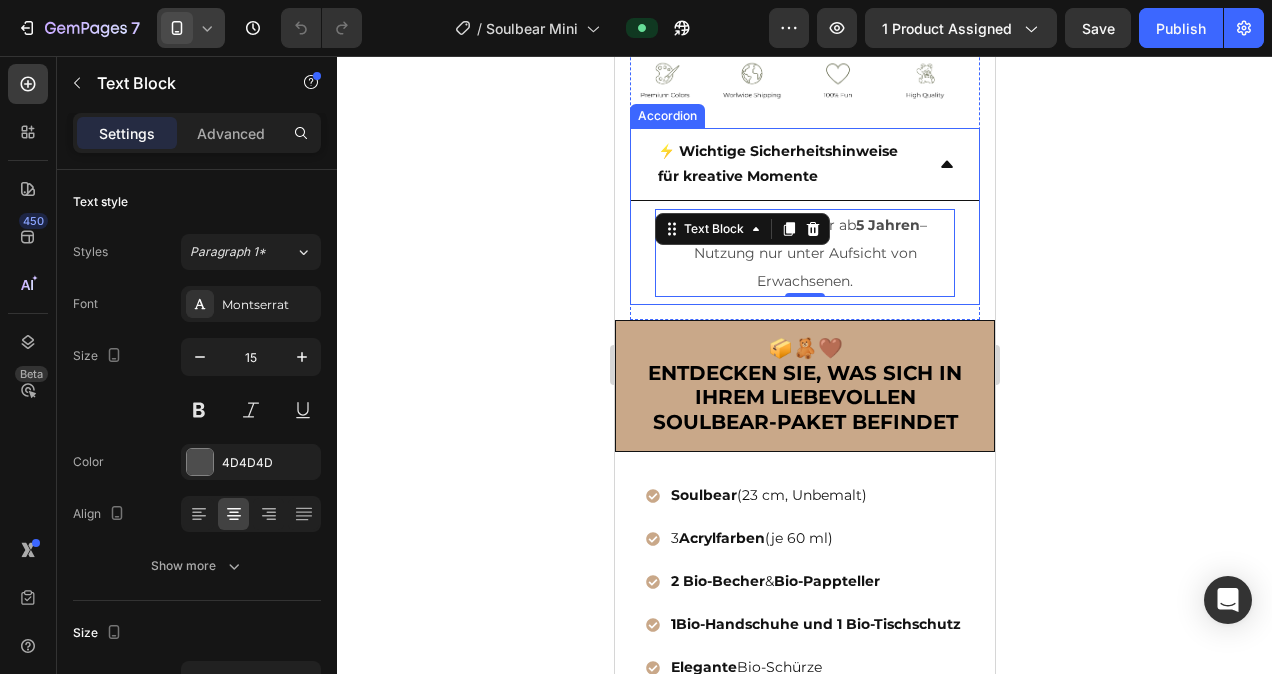 click on "Empfohlen für Kinder ab  5 Jahren  – Nutzung nur unter Aufsicht von Erwachsenen. Text Block   0" at bounding box center (804, 253) 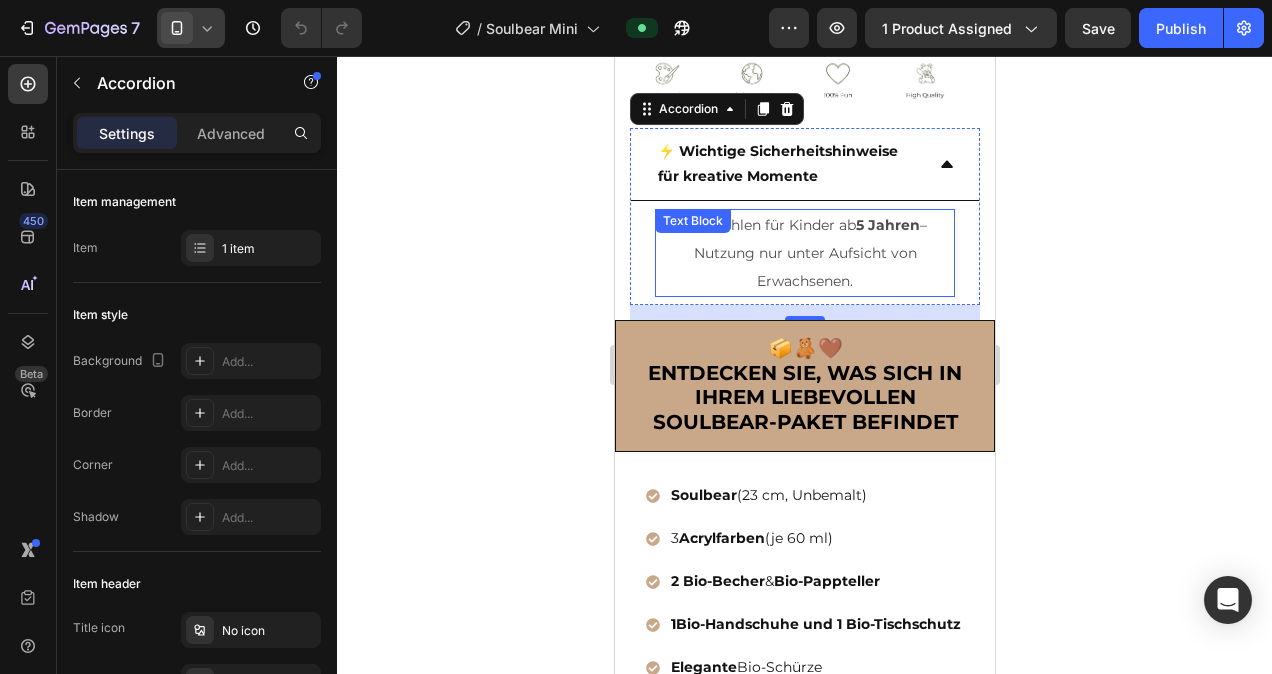 click on "Empfohlen für Kinder ab  5 Jahren  – Nutzung nur unter Aufsicht von Erwachsenen." at bounding box center (804, 253) 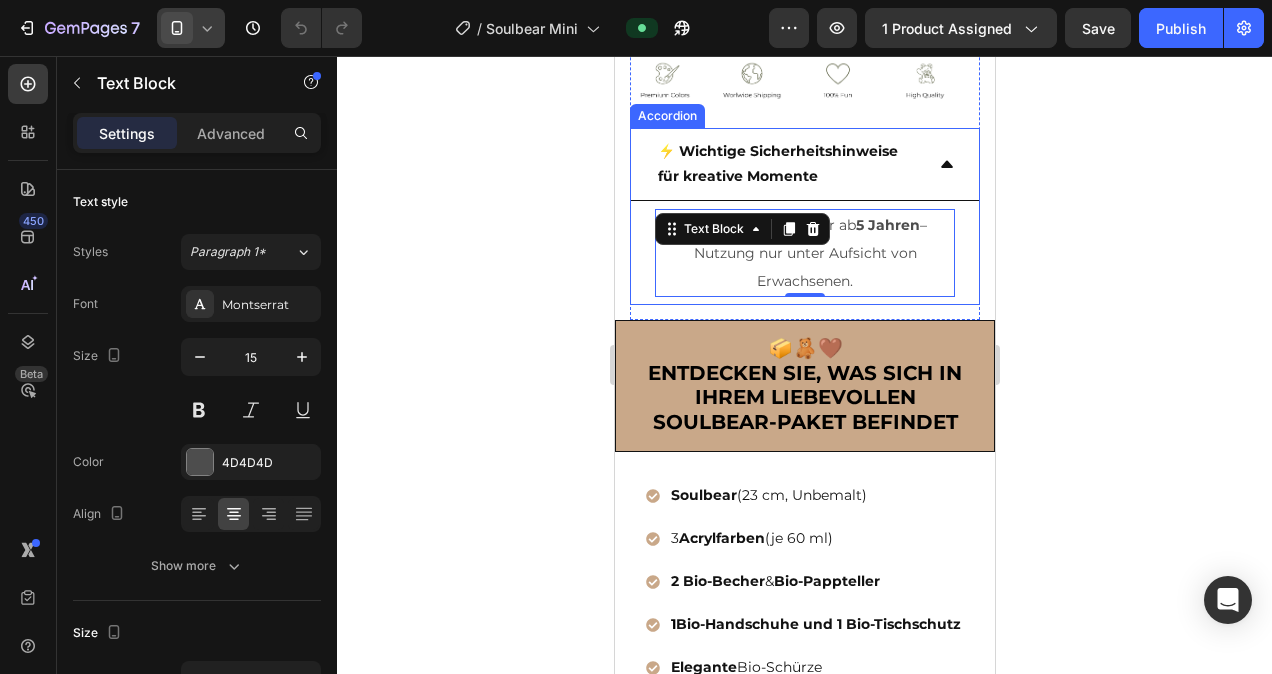 click on "Empfohlen für Kinder ab  5 Jahren  – Nutzung nur unter Aufsicht von Erwachsenen. Text Block   0" at bounding box center [804, 253] 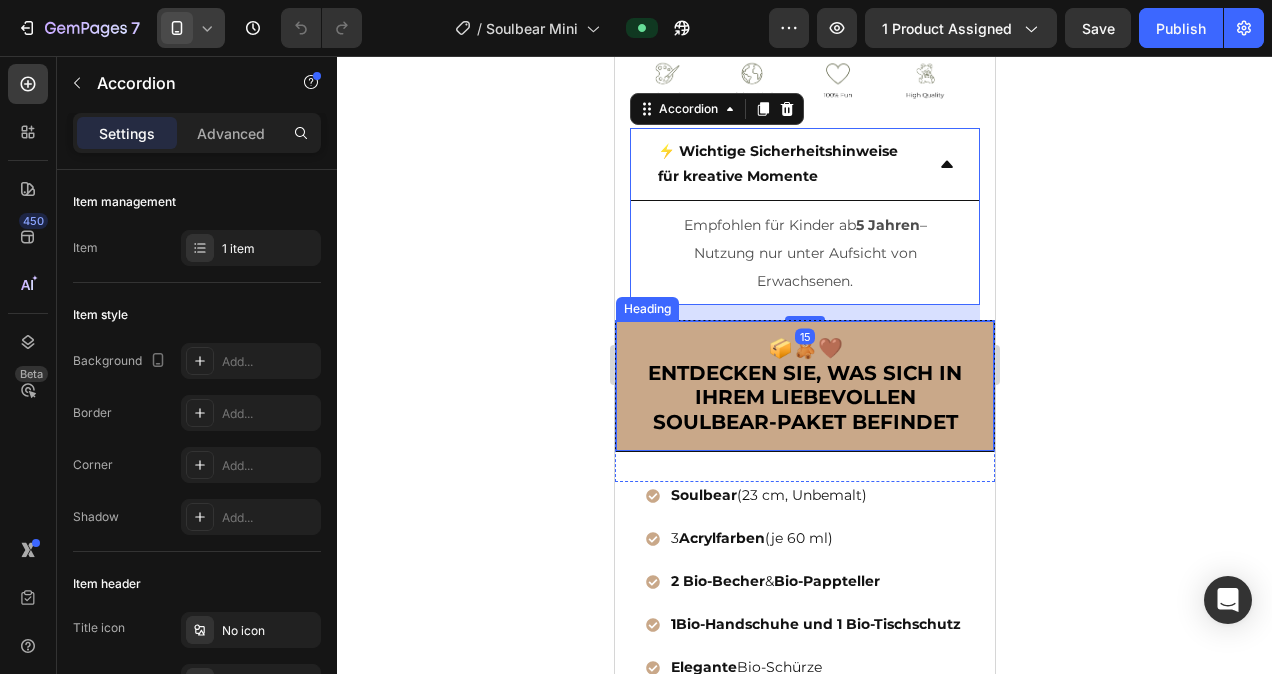 click on "📦🧸🤎  ENTDECKEN SIE, WAS SICH IN IHREM LIEBEVOLLEN SOULBEAR-PAKET BEFINDET" at bounding box center [804, 386] 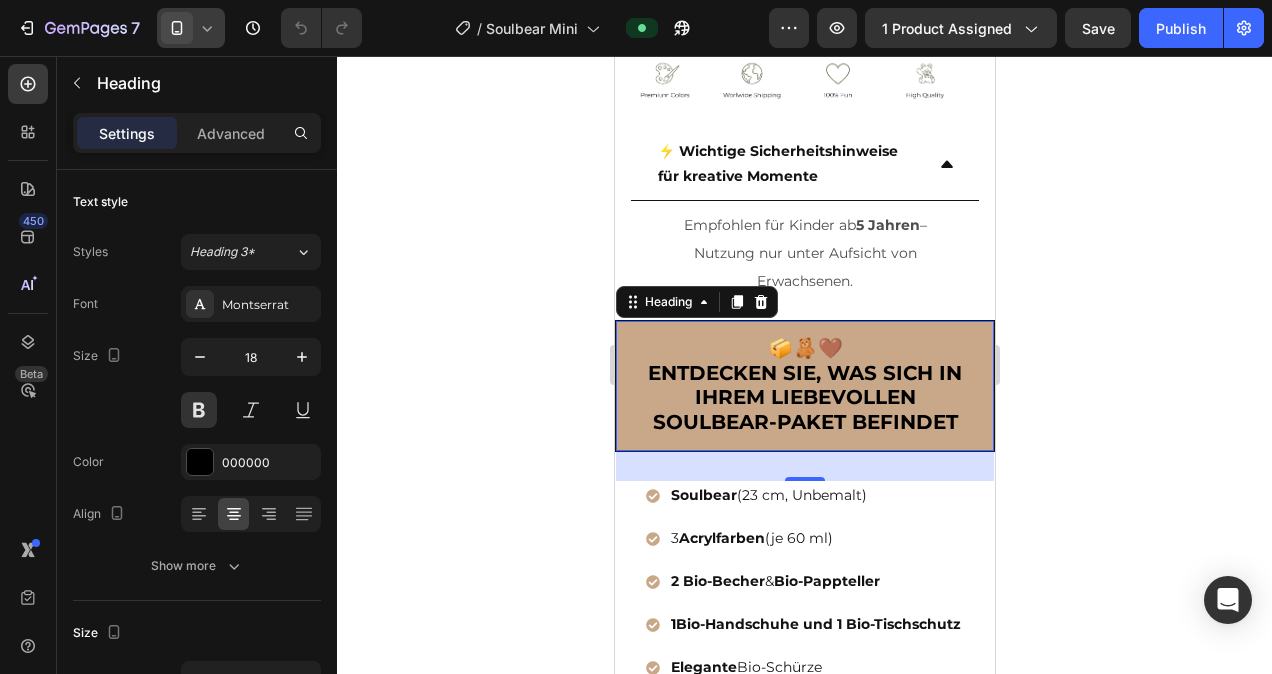 click on "📦🧸🤎  ENTDECKEN SIE, WAS SICH IN IHREM LIEBEVOLLEN SOULBEAR-PAKET BEFINDET" at bounding box center (804, 386) 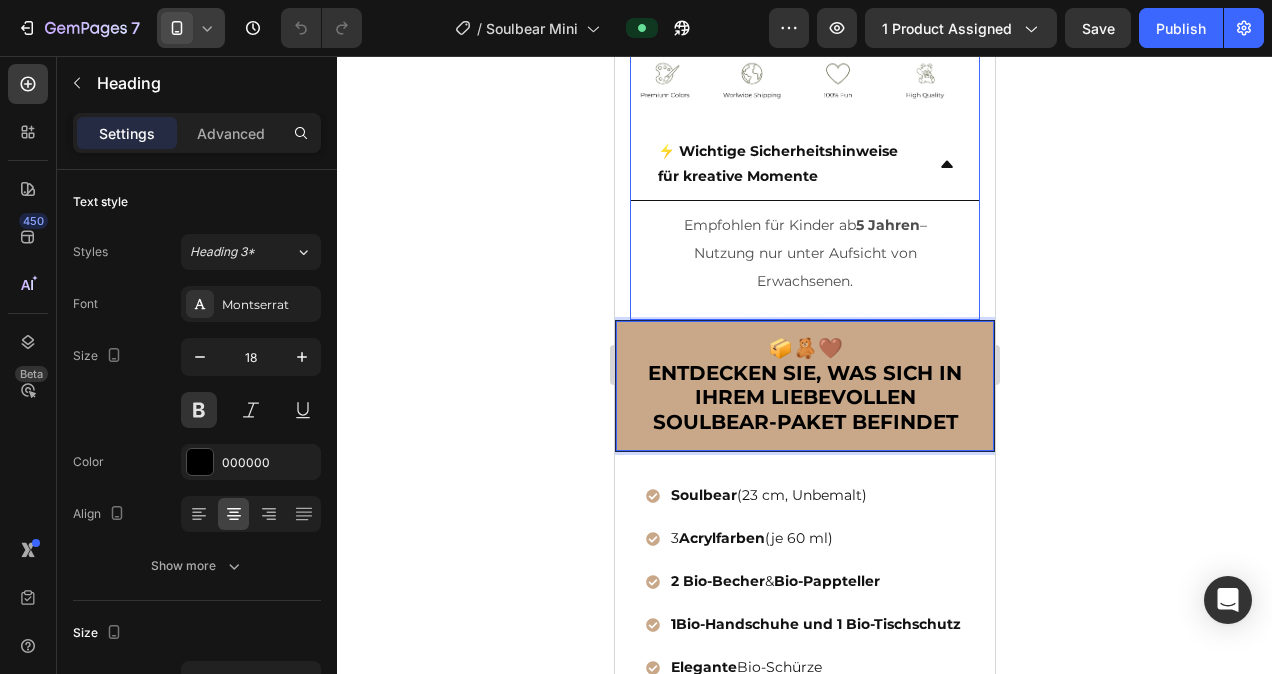 click on "Empfohlen für Kinder ab  5 Jahren  – Nutzung nur unter Aufsicht von Erwachsenen. Text Block" at bounding box center [804, 253] 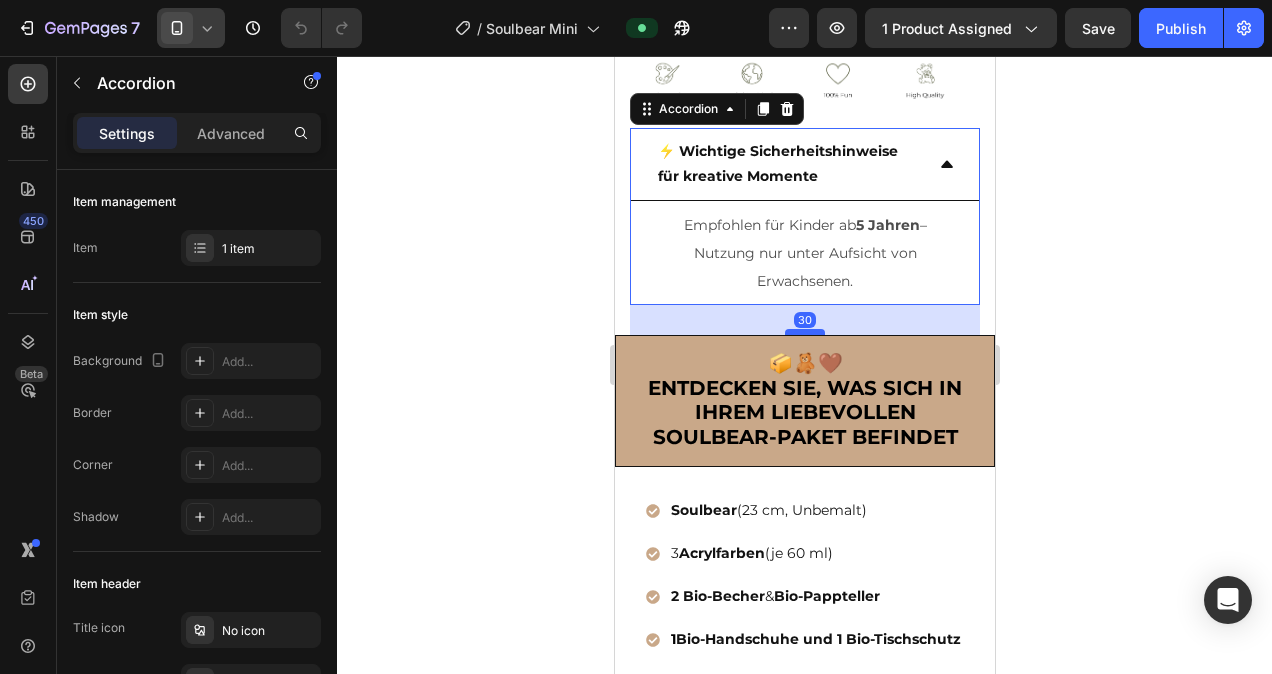 drag, startPoint x: 812, startPoint y: 313, endPoint x: 810, endPoint y: 328, distance: 15.132746 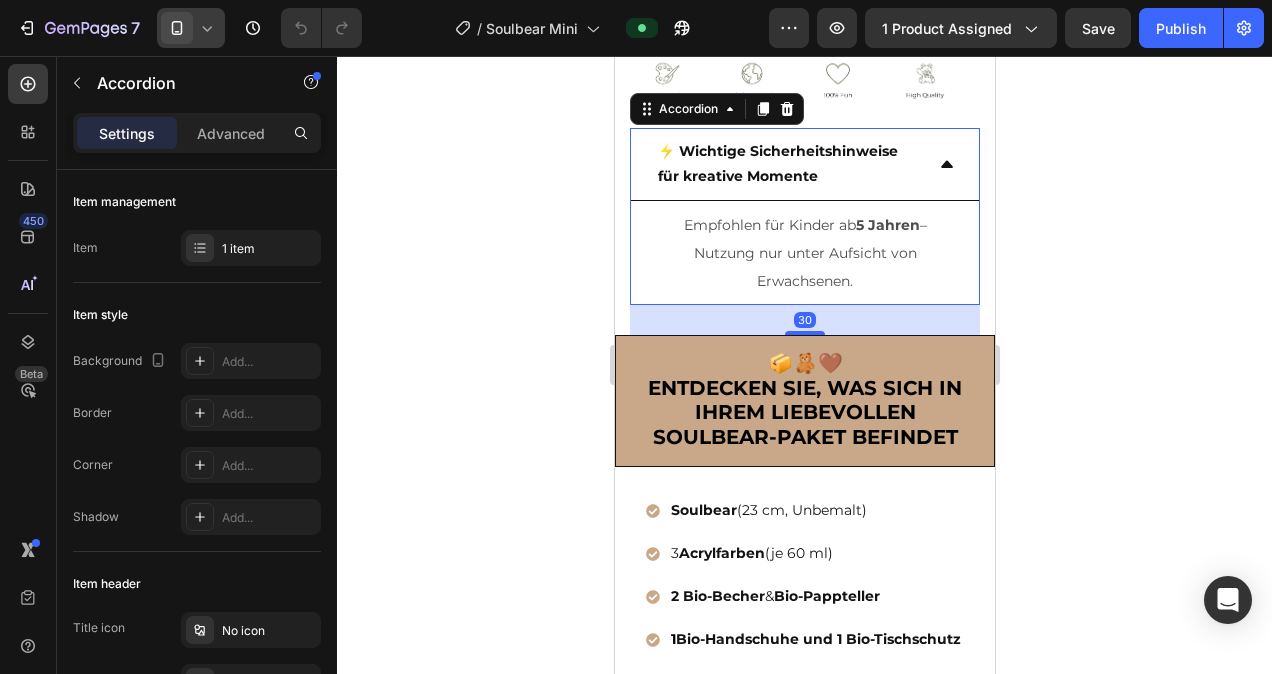 type on "100%" 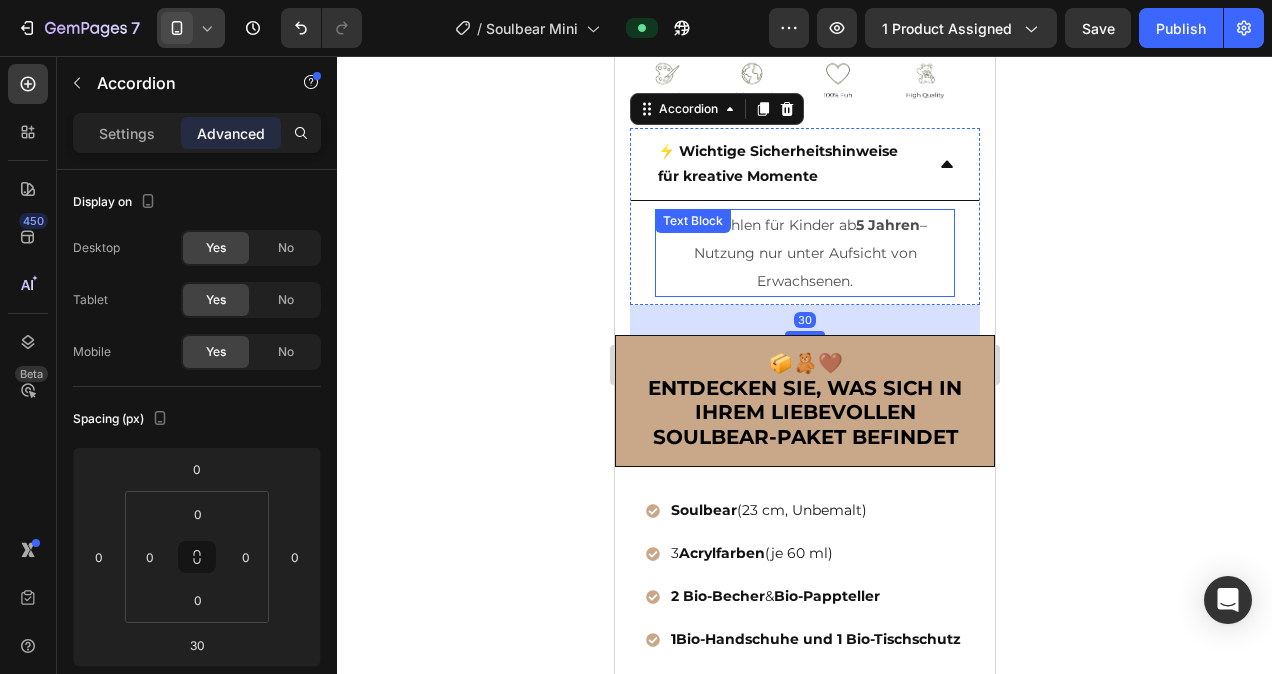 click on "Empfohlen für Kinder ab  5 Jahren  – Nutzung nur unter Aufsicht von Erwachsenen." at bounding box center [804, 253] 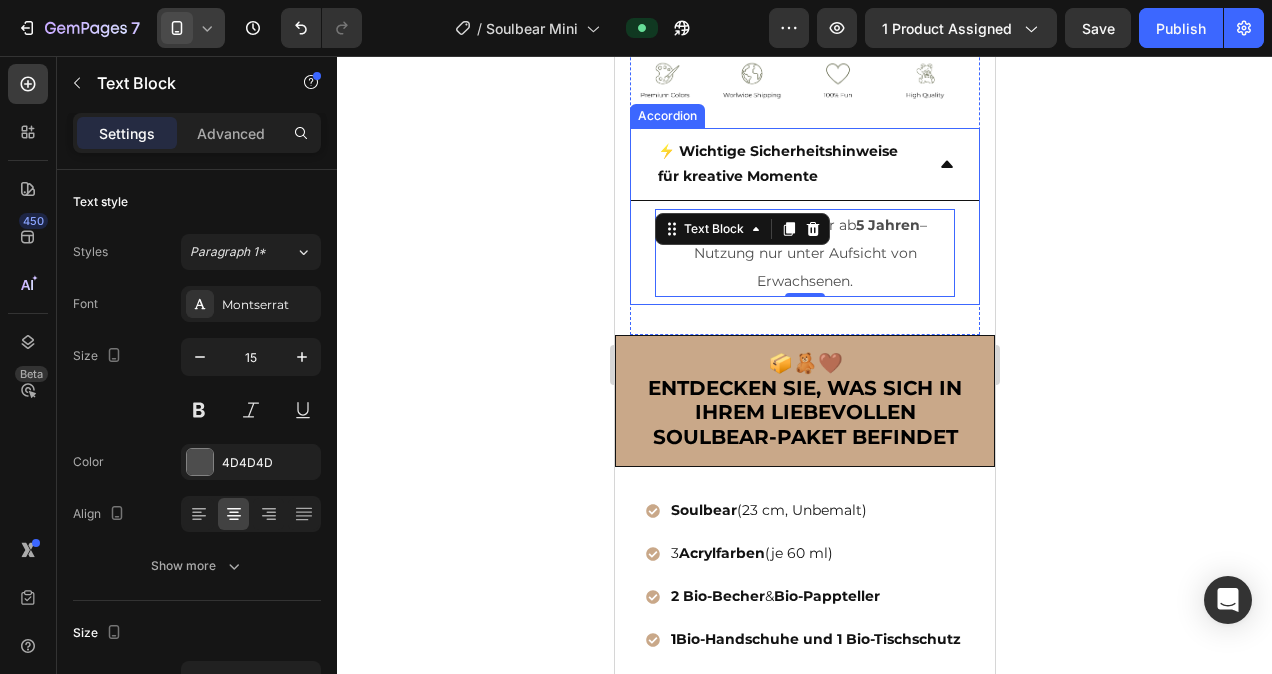 click 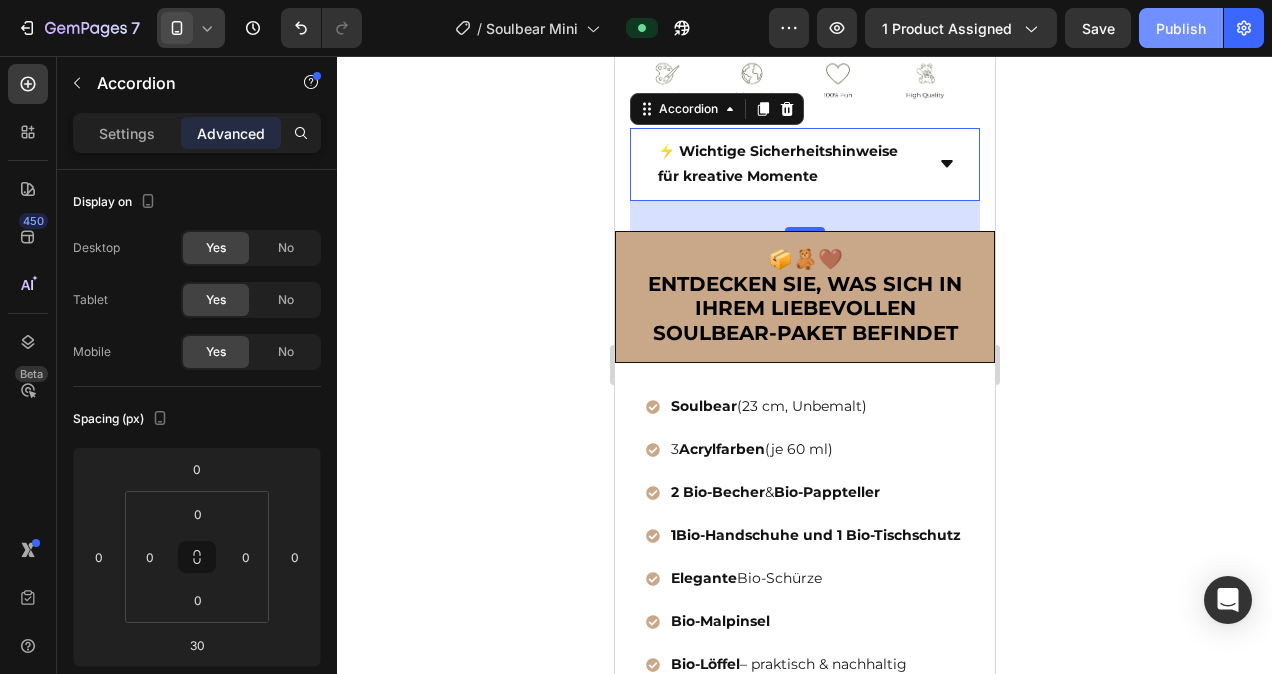 click on "Publish" at bounding box center (1181, 28) 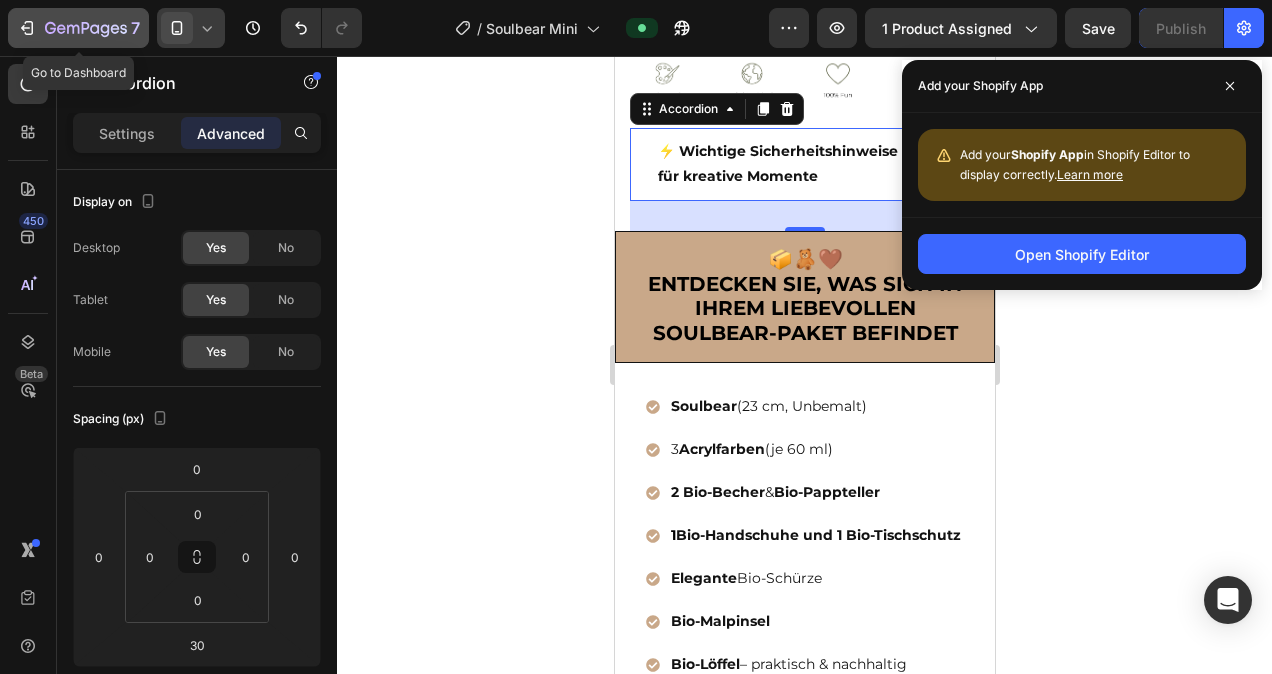 click 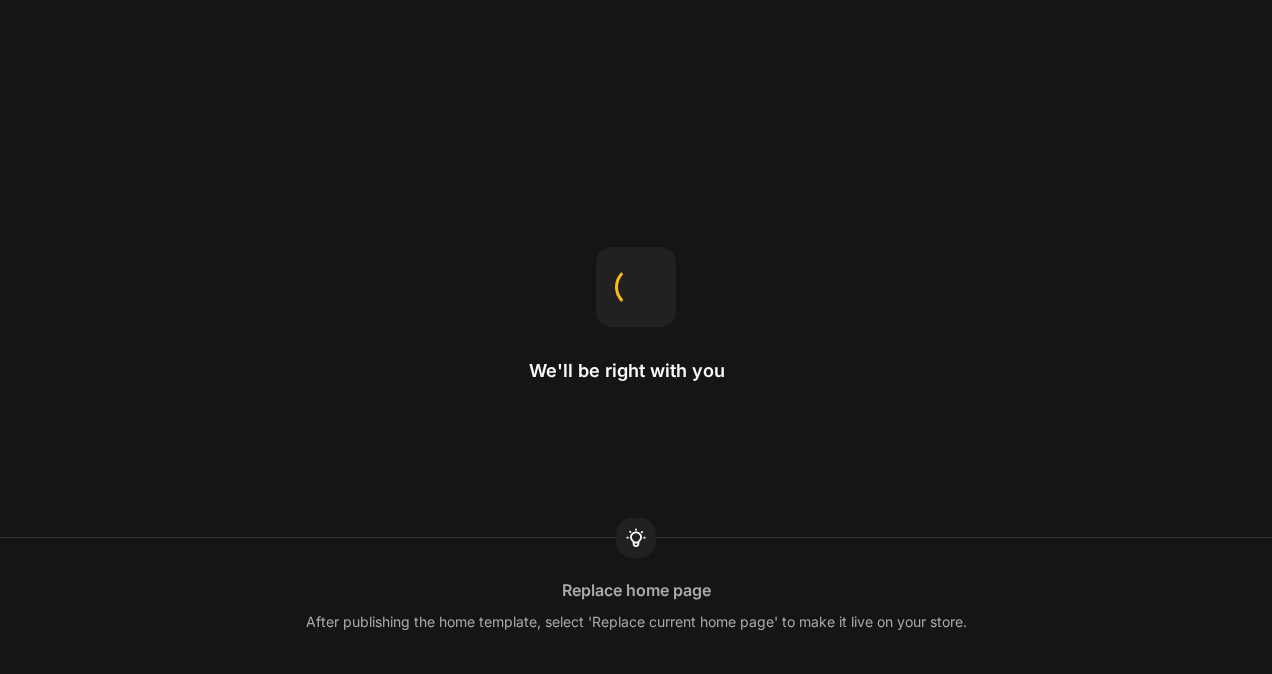 scroll, scrollTop: 0, scrollLeft: 0, axis: both 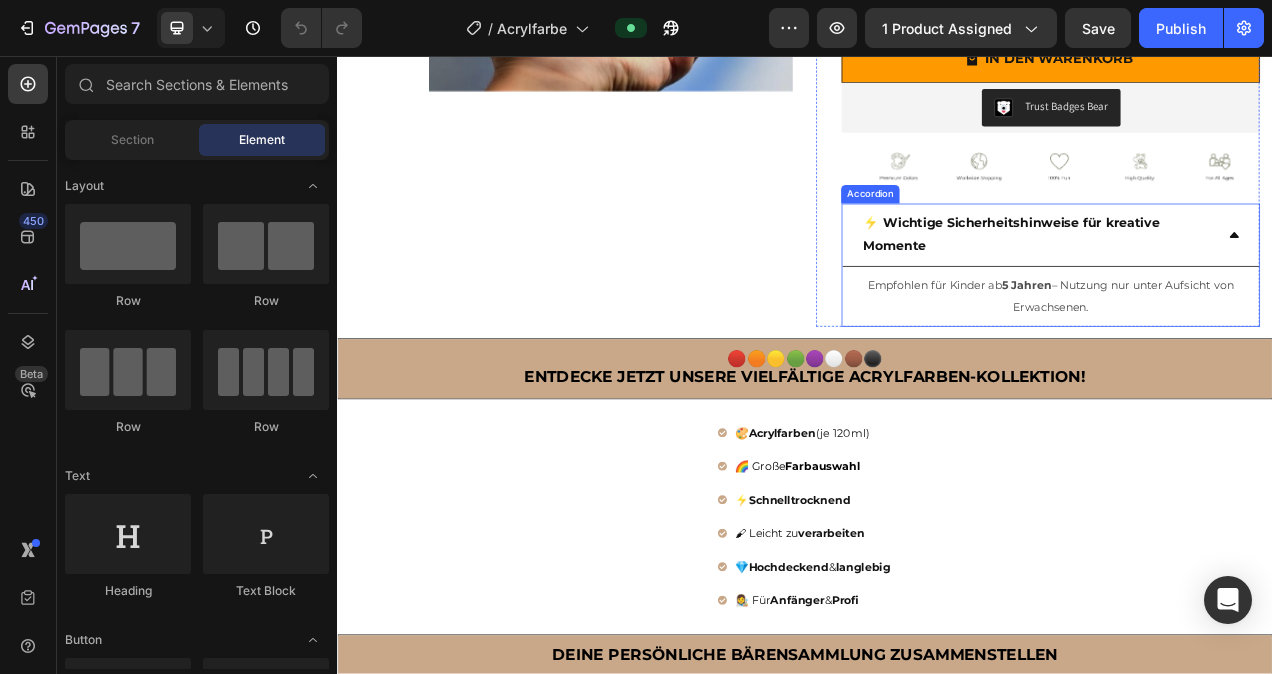 click on "⚡ Wichtige Sicherheitshinweise für kreative Momente" at bounding box center (1252, 286) 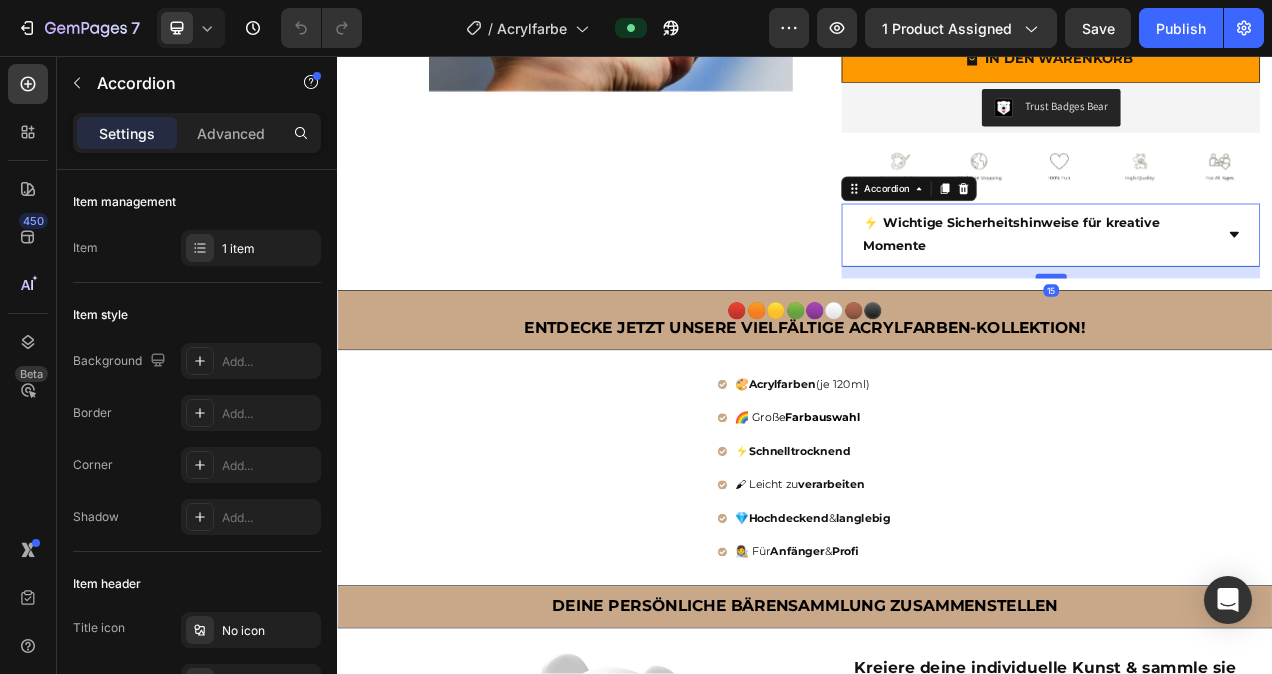 drag, startPoint x: 1250, startPoint y: 321, endPoint x: 1249, endPoint y: 336, distance: 15.033297 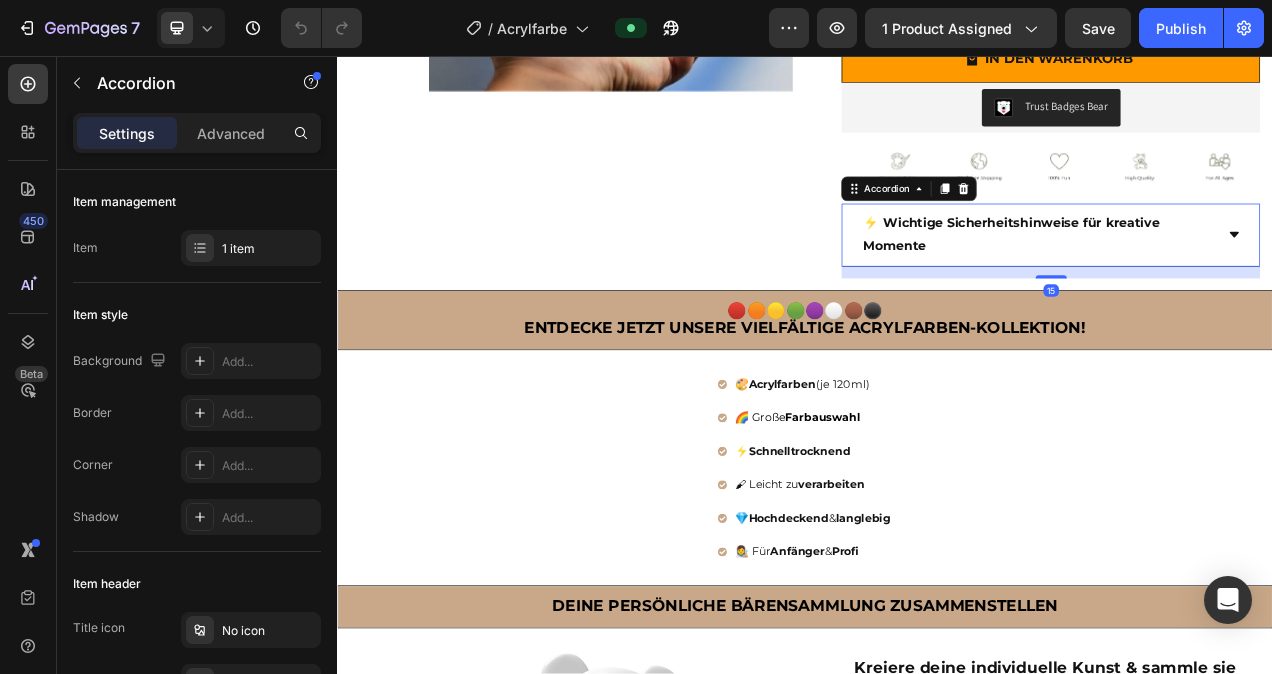 type on "100%" 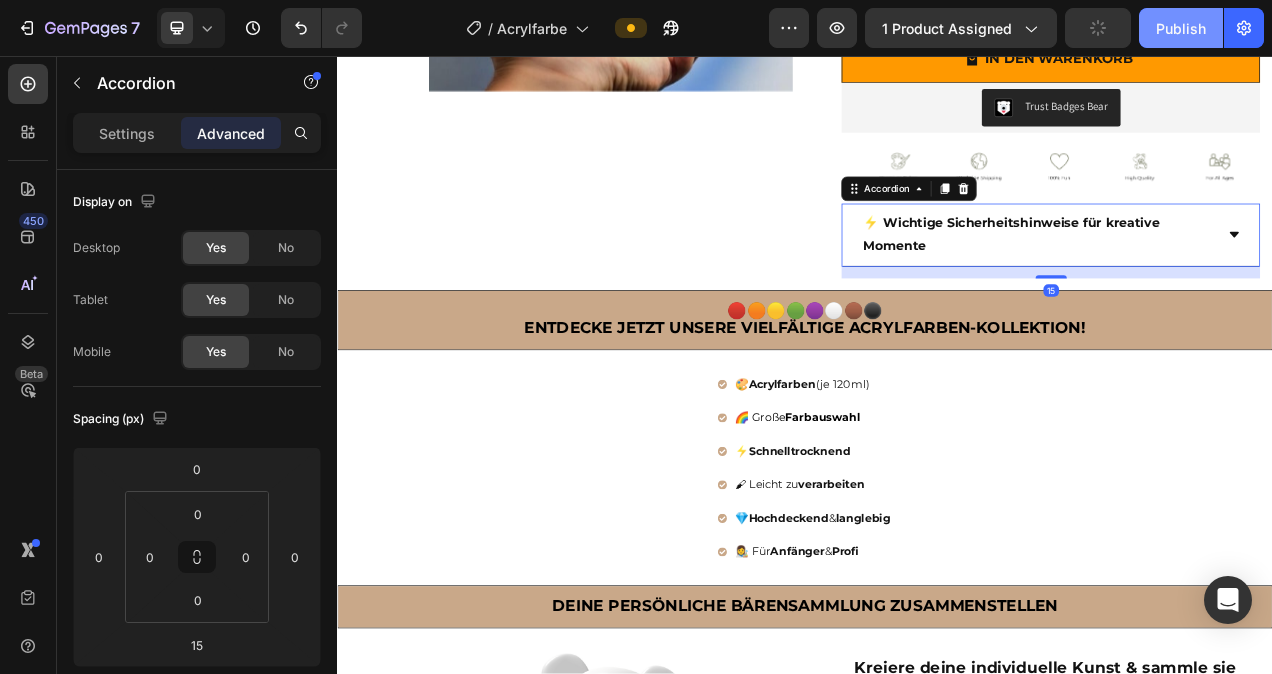 click on "Publish" at bounding box center (1181, 28) 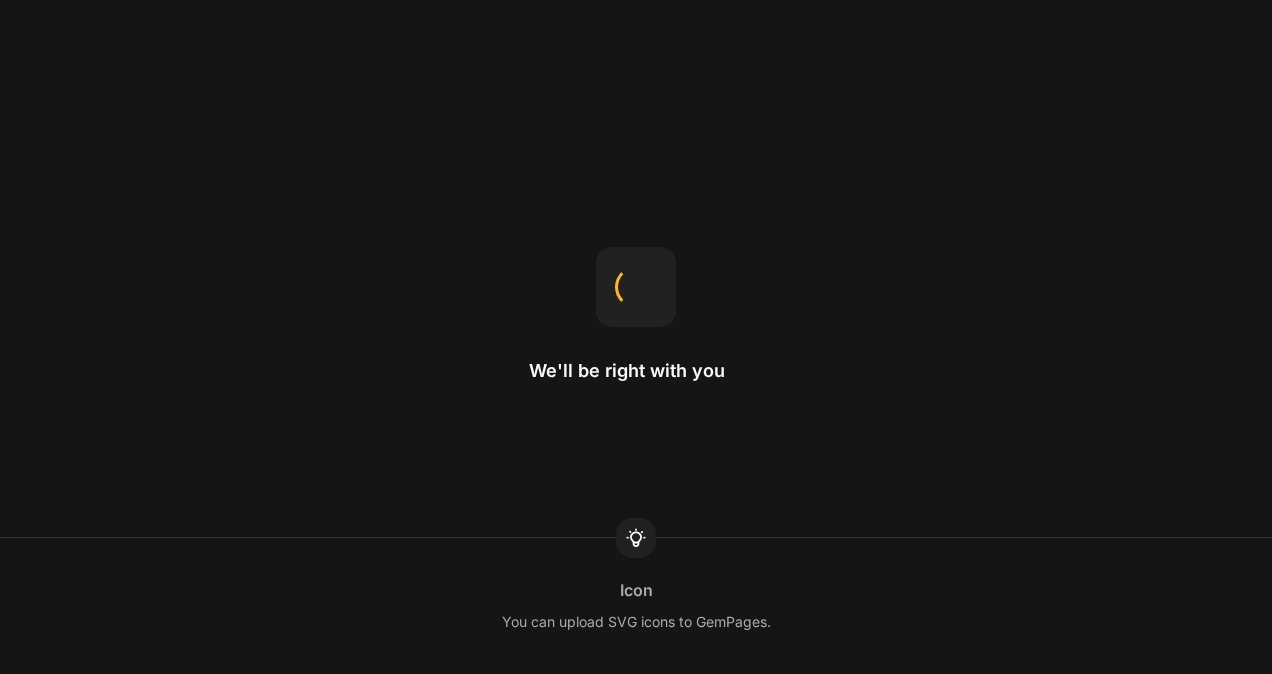 scroll, scrollTop: 0, scrollLeft: 0, axis: both 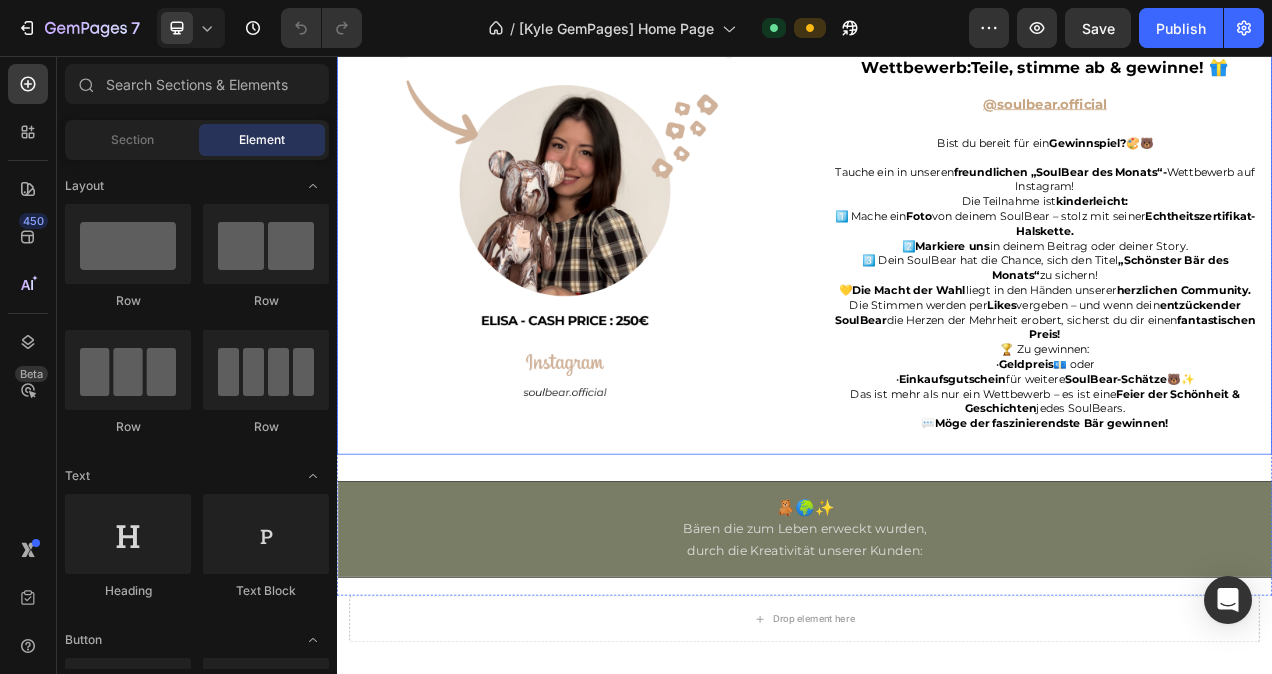 click on "Monatlicher SOULBEAR Instagram-Wettbewerb:Teile, stimme ab & gewinne!   🎁 @soulbear.official Heading Bist du bereit für ein  Gewinnspiel?  🎨🐻   Tauche ein in unseren  freundlichen „SoulBear des Monats“- Wettbewerb auf Instagram! Die Teilnahme ist  kinderleicht: 1️⃣ Mache ein  Foto  von deinem SoulBear – stolz mit seiner  Echtheitszertifikat-Halskette. 2️⃣  Markiere uns  in deinem Beitrag oder deiner Story. 3️⃣ Dein SoulBear hat die Chance, sich den Titel  „Schönster Bär des Monats“  zu sichern! 💛  Die Macht der Wahl  liegt in den Händen unserer  herzlichen Community. Die Stimmen werden per  Likes  vergeben – und wenn dein  entzückender SoulBear  die Herzen der Mehrheit erobert, sicherst du dir einen  fantastischen Preis! 🏆 Zu gewinnen:     •     Geldpreis  💶 oder     •     Einkaufsgutschein  für weitere  SoulBear-Schätze  🐻✨ Das ist mehr als nur ein Wettbewerb – es ist eine  Feier   der Schönheit & Geschichten  jedes SoulBears. 💬" at bounding box center [1245, 271] 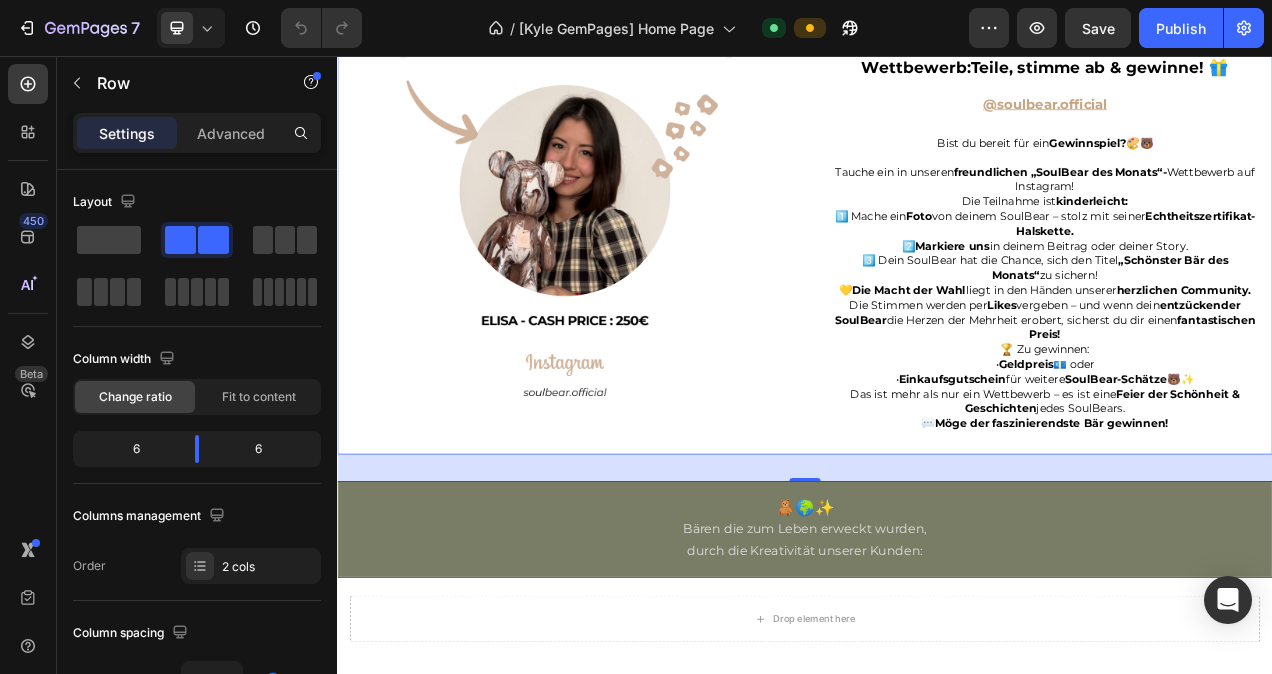 click on "34" at bounding box center (937, 585) 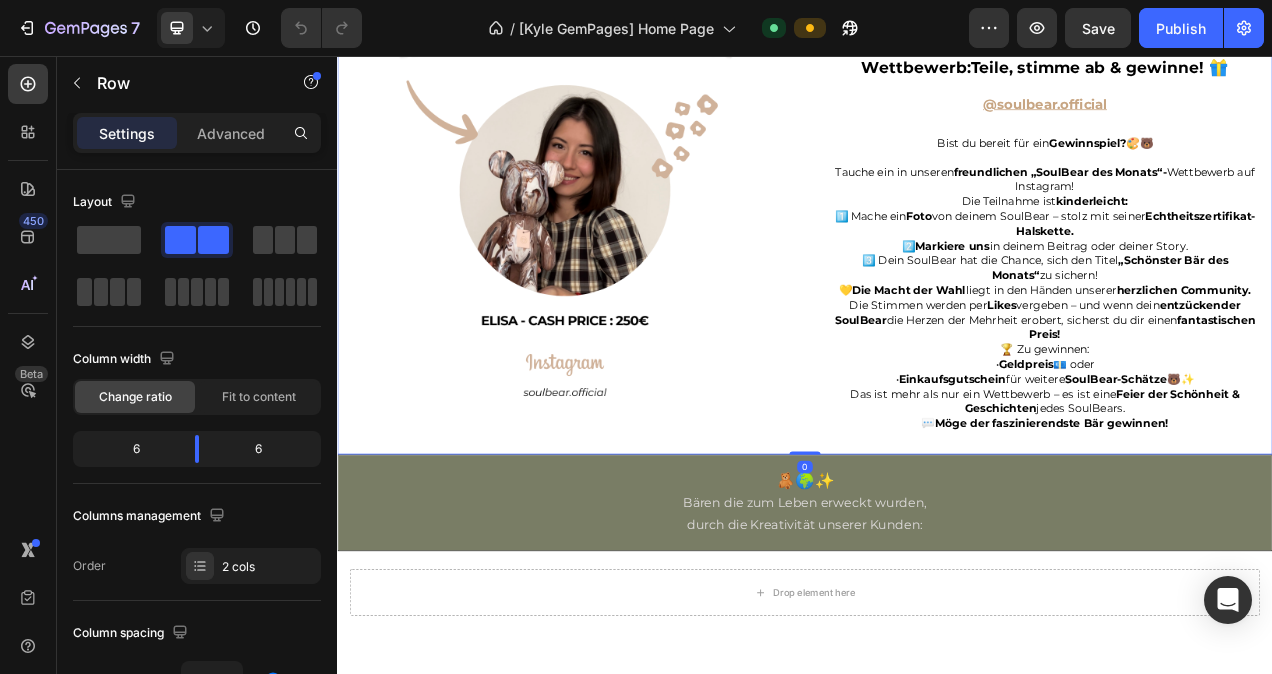 drag, startPoint x: 936, startPoint y: 624, endPoint x: 1030, endPoint y: 588, distance: 100.65784 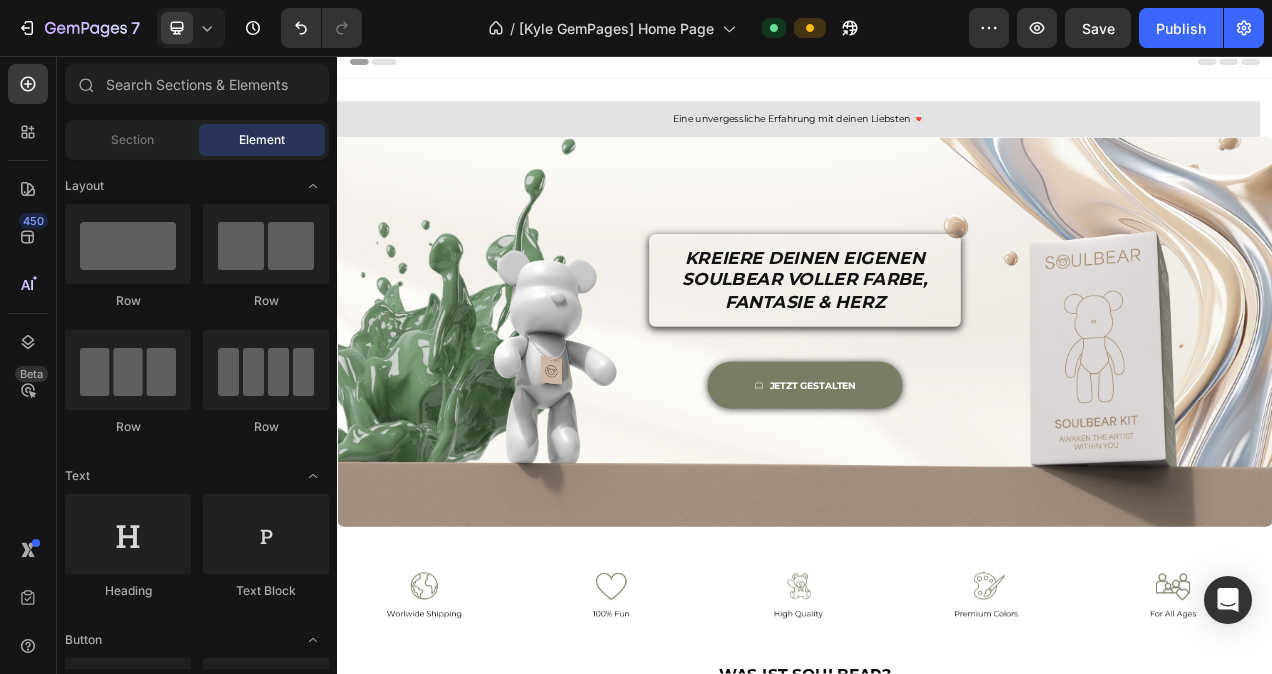 scroll, scrollTop: 0, scrollLeft: 0, axis: both 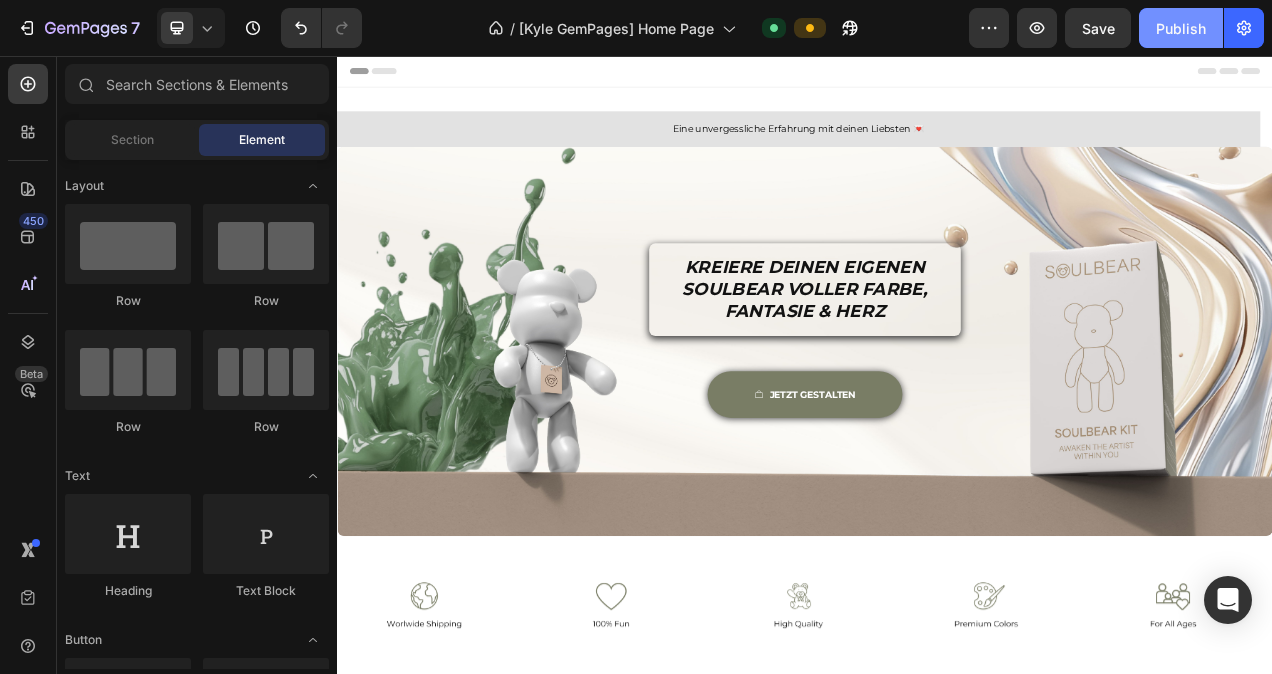 click on "Publish" at bounding box center [1181, 28] 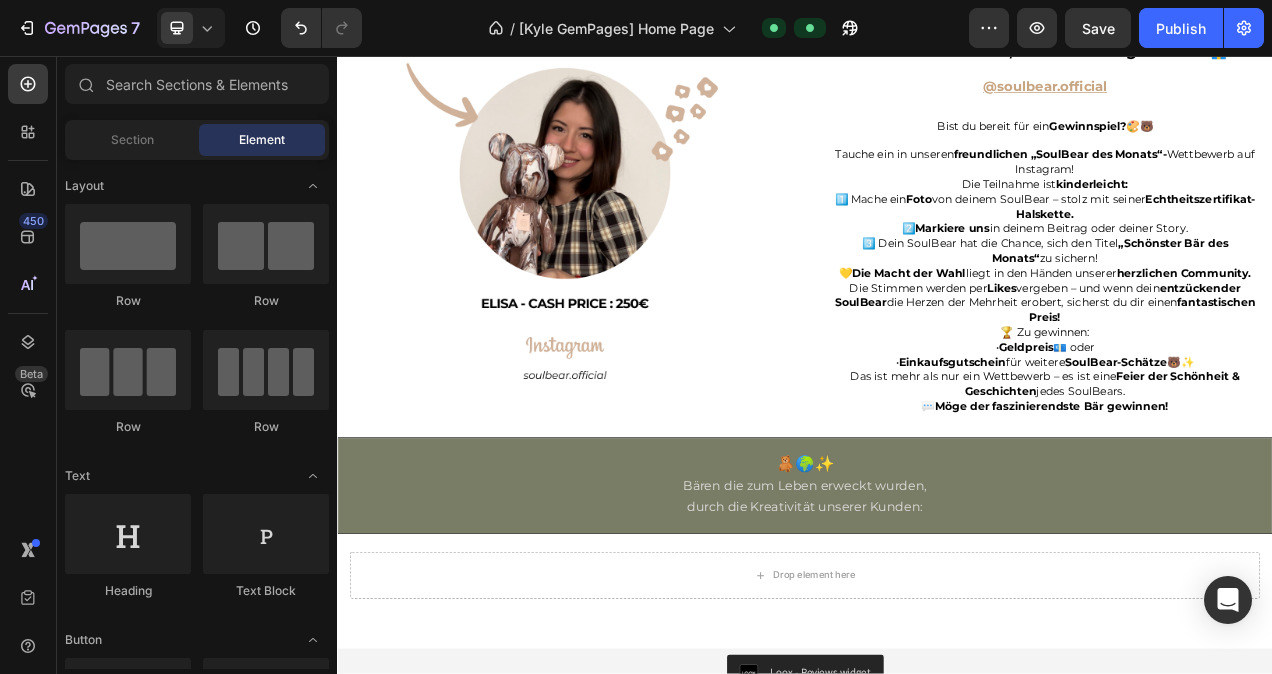 scroll, scrollTop: 4399, scrollLeft: 0, axis: vertical 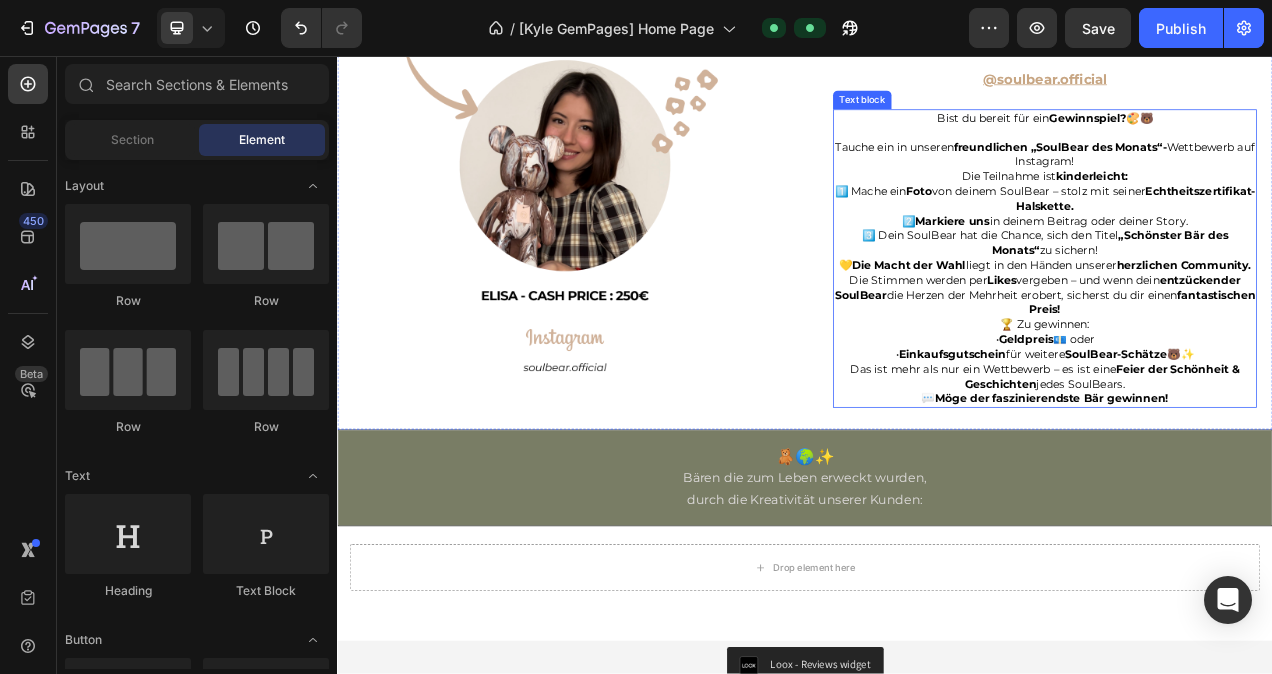 click on "🏆 Zu gewinnen:     •     Geldpreis  💶 oder     •     Einkaufsgutschein  für weitere  SoulBear-Schätze  🐻✨" at bounding box center [1245, 420] 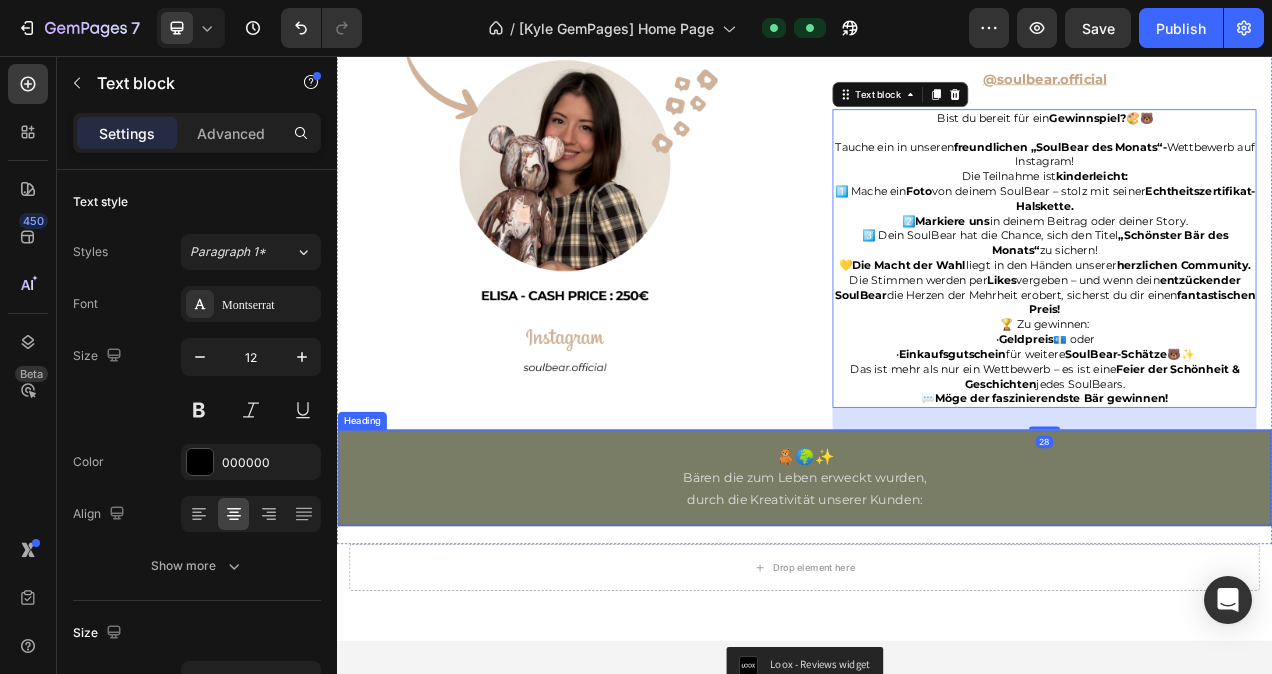 click on "🧸🌍✨" at bounding box center (937, 570) 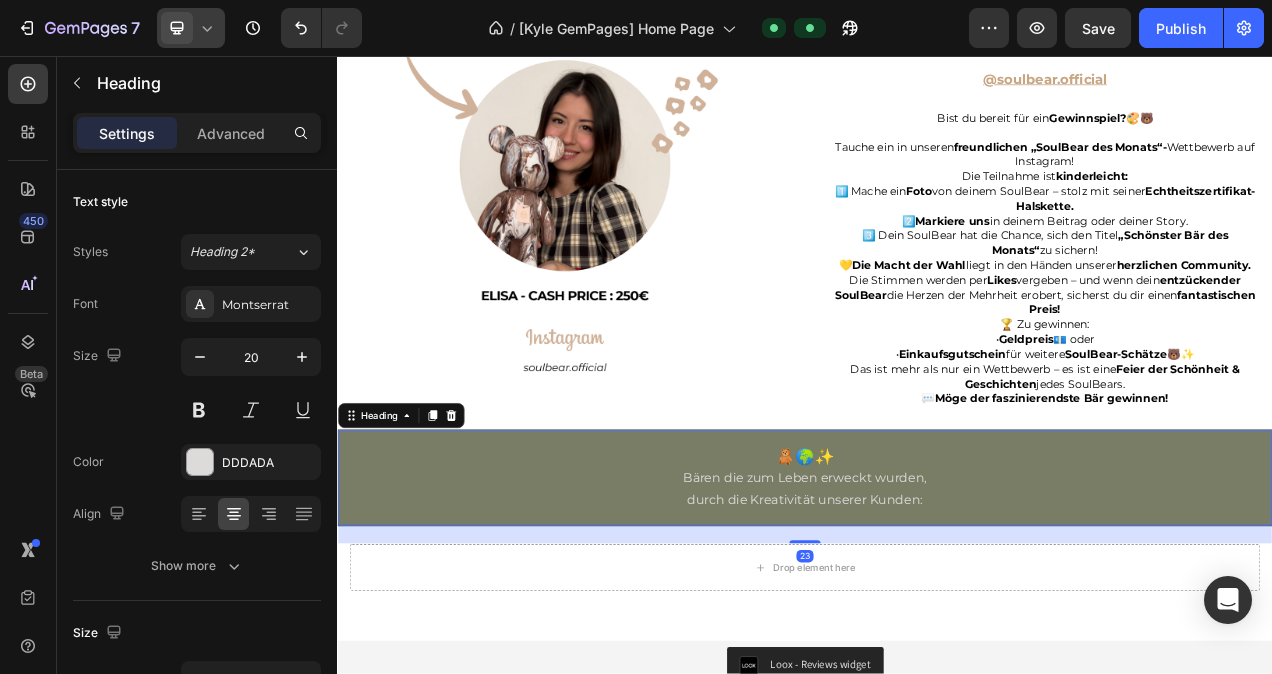 click 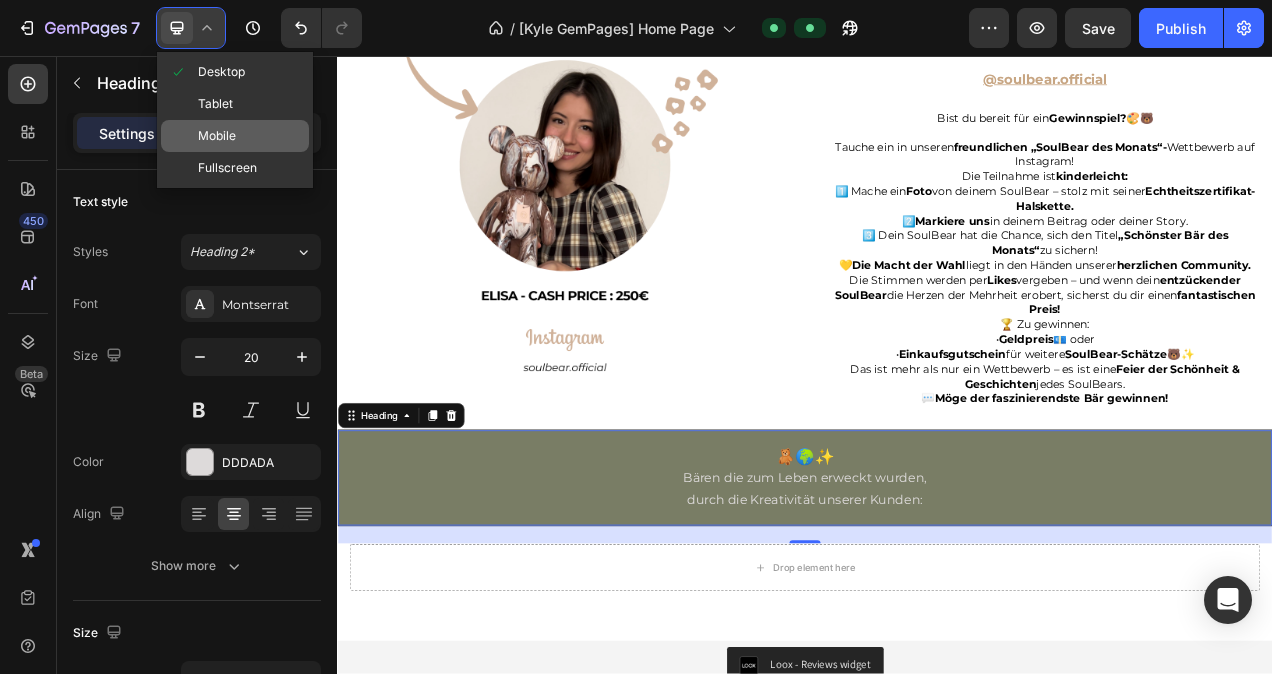 click on "Mobile" 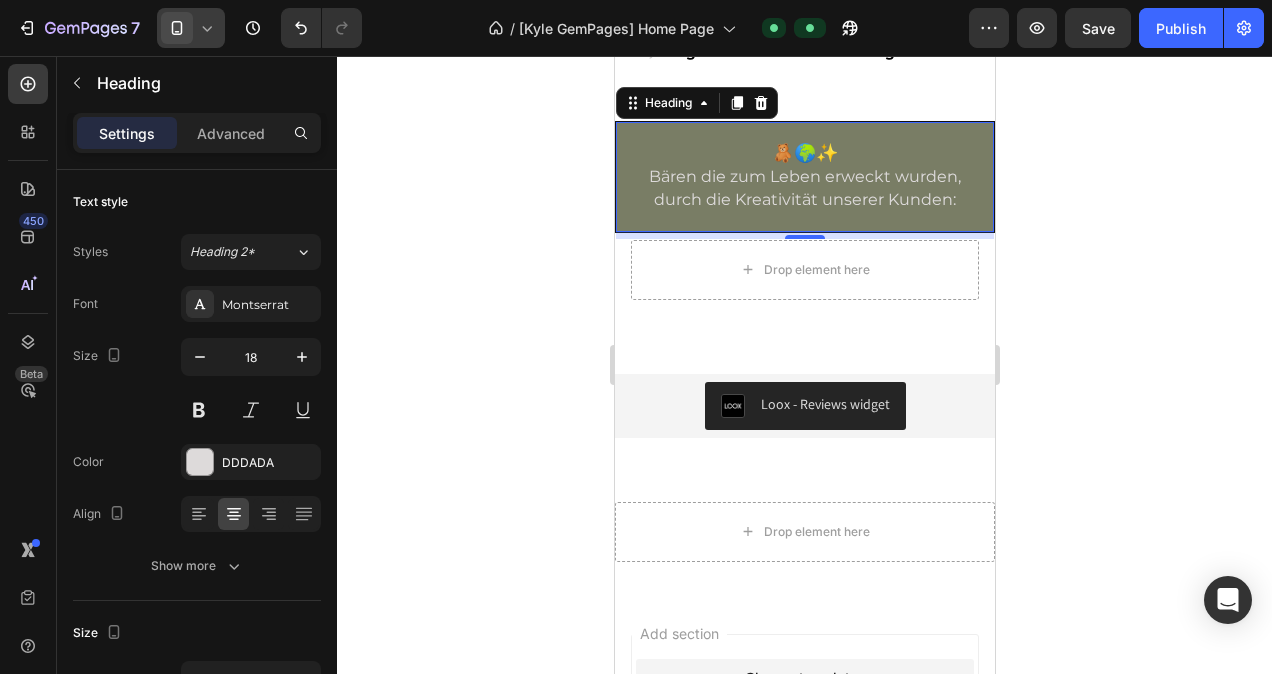 scroll, scrollTop: 6533, scrollLeft: 0, axis: vertical 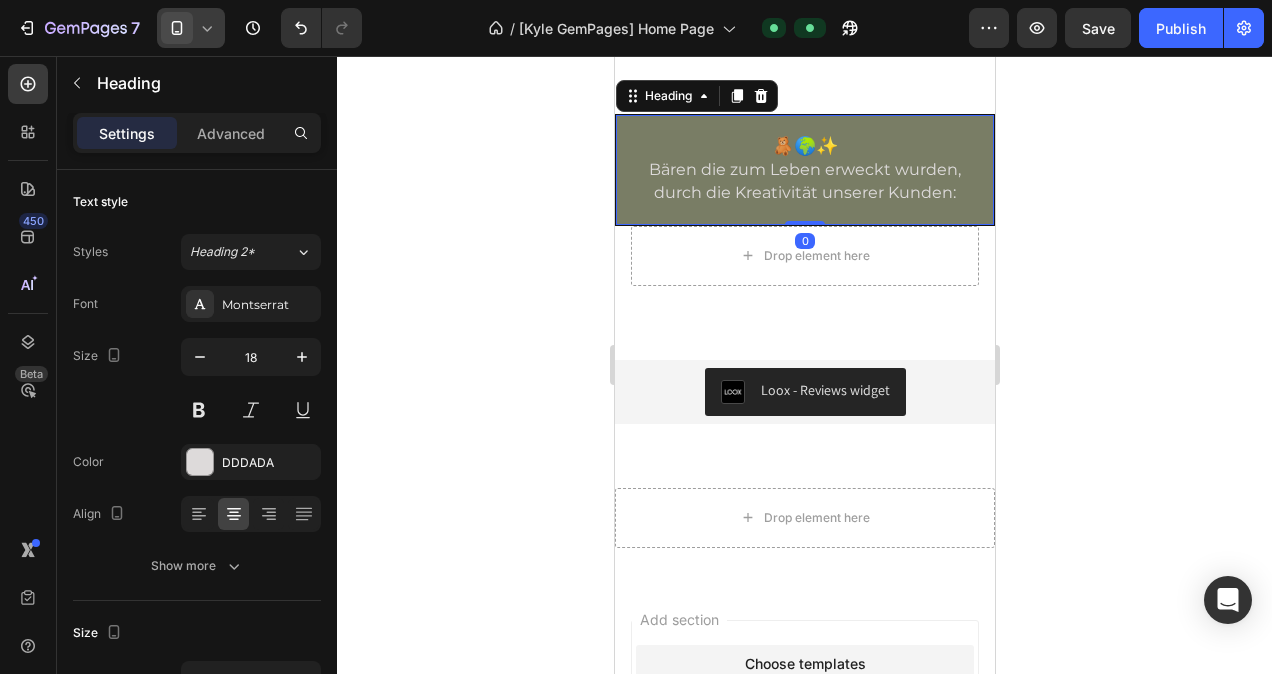 drag, startPoint x: 803, startPoint y: 242, endPoint x: 803, endPoint y: 228, distance: 14 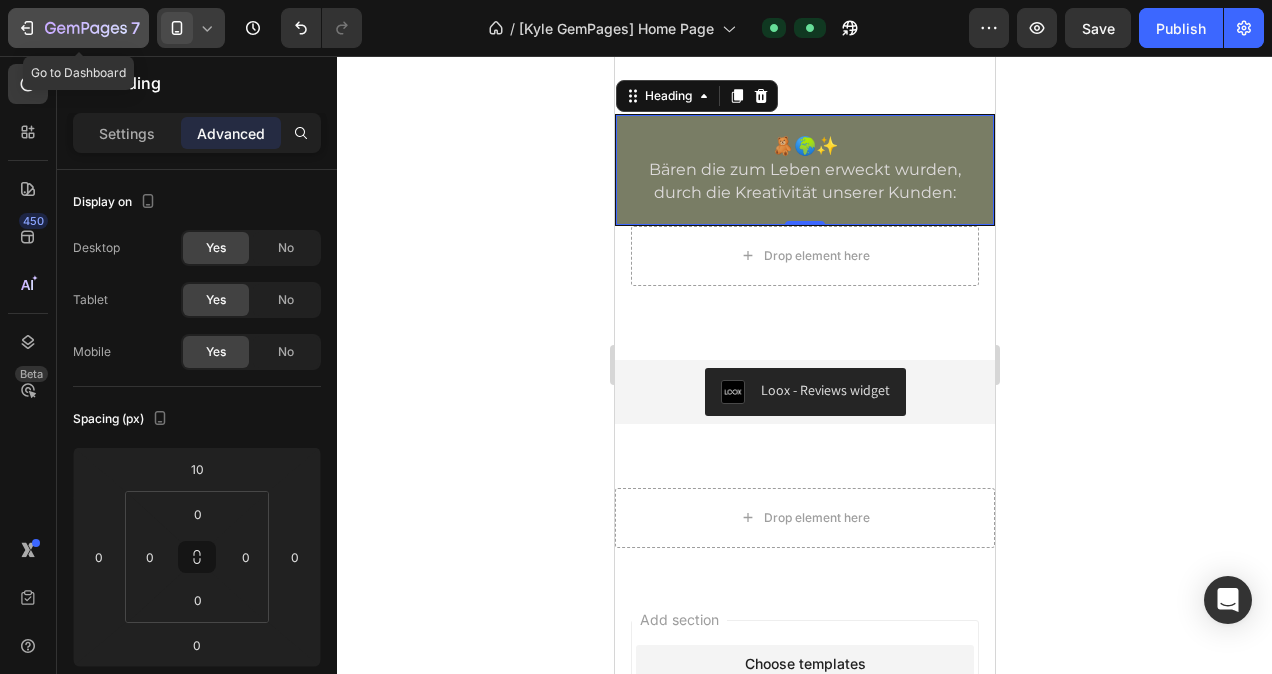 click on "7" at bounding box center [78, 28] 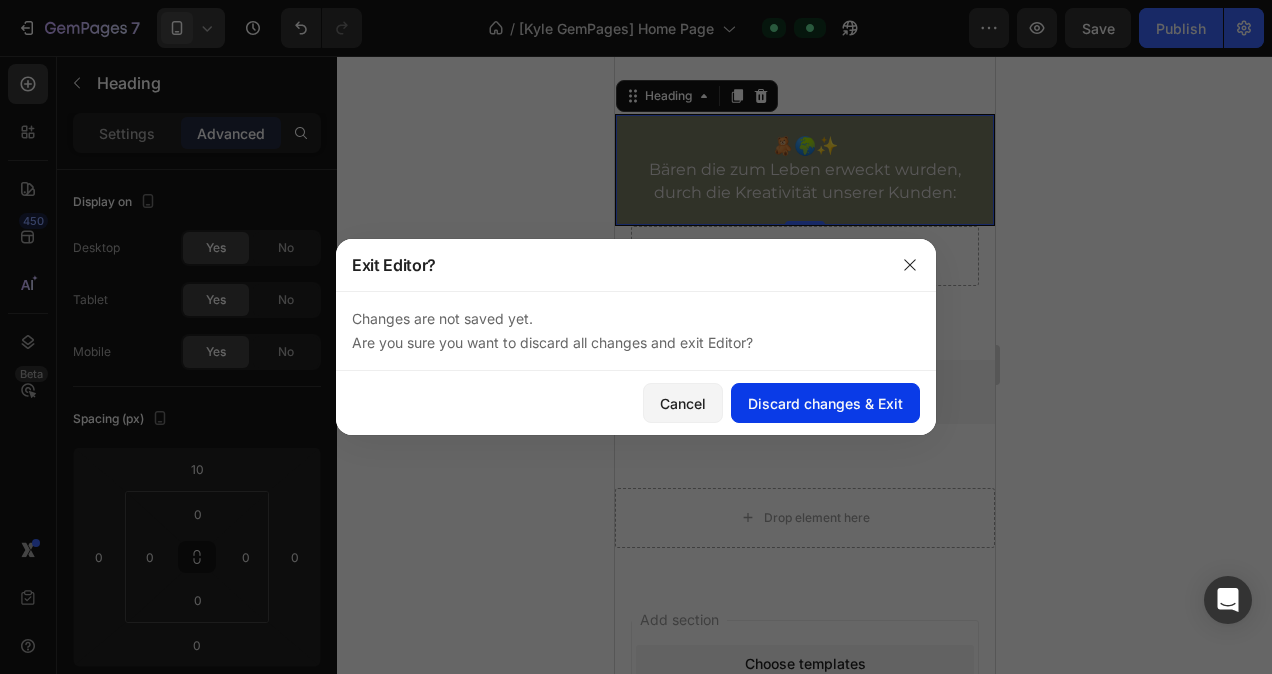 click on "Discard changes & Exit" at bounding box center (825, 403) 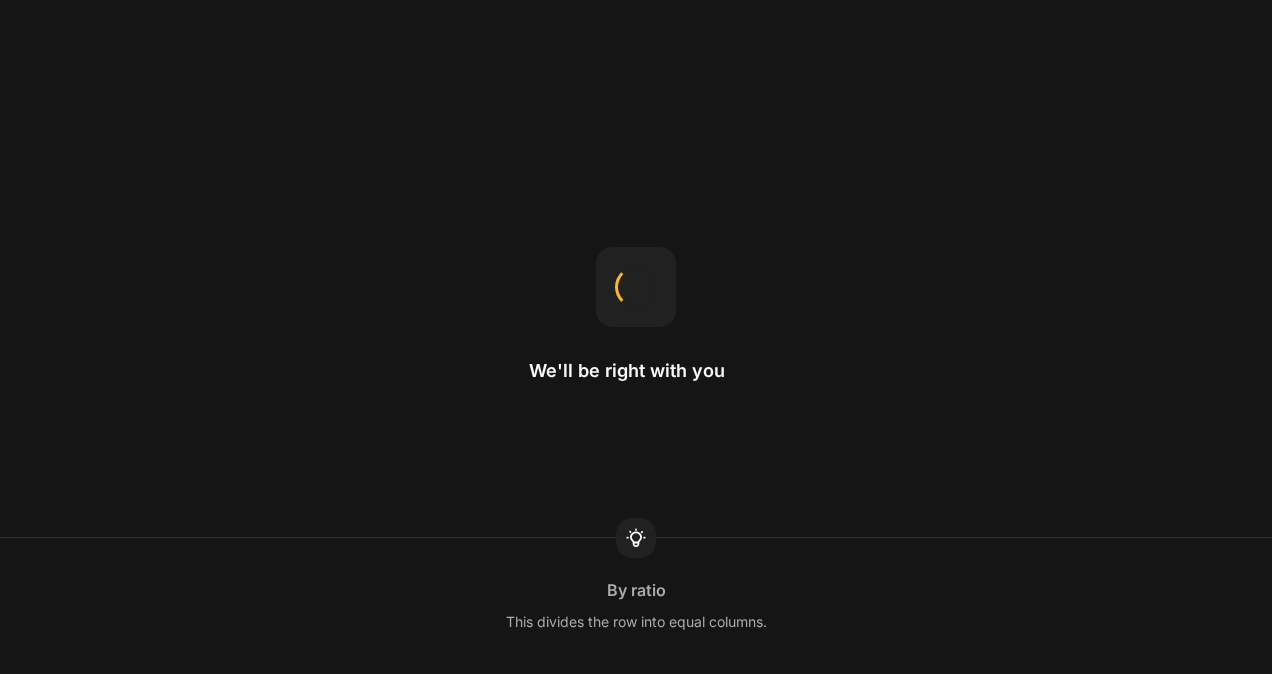 scroll, scrollTop: 0, scrollLeft: 0, axis: both 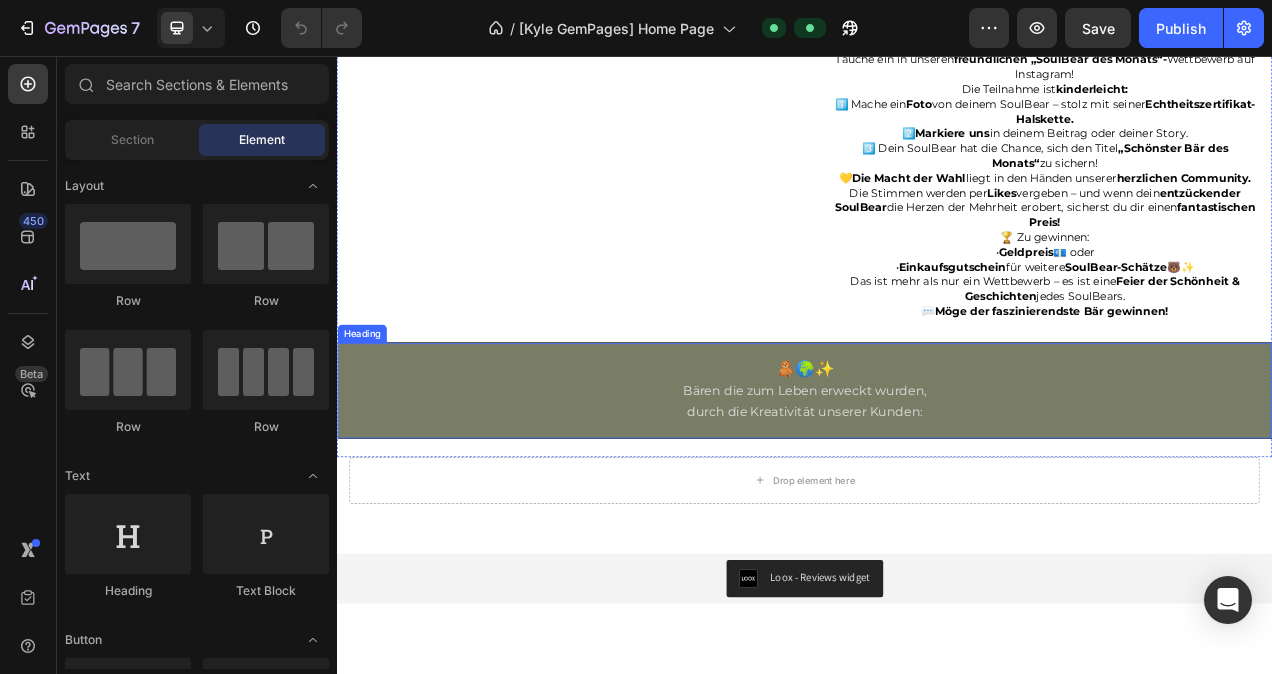 click on "🧸🌍✨" at bounding box center [937, 458] 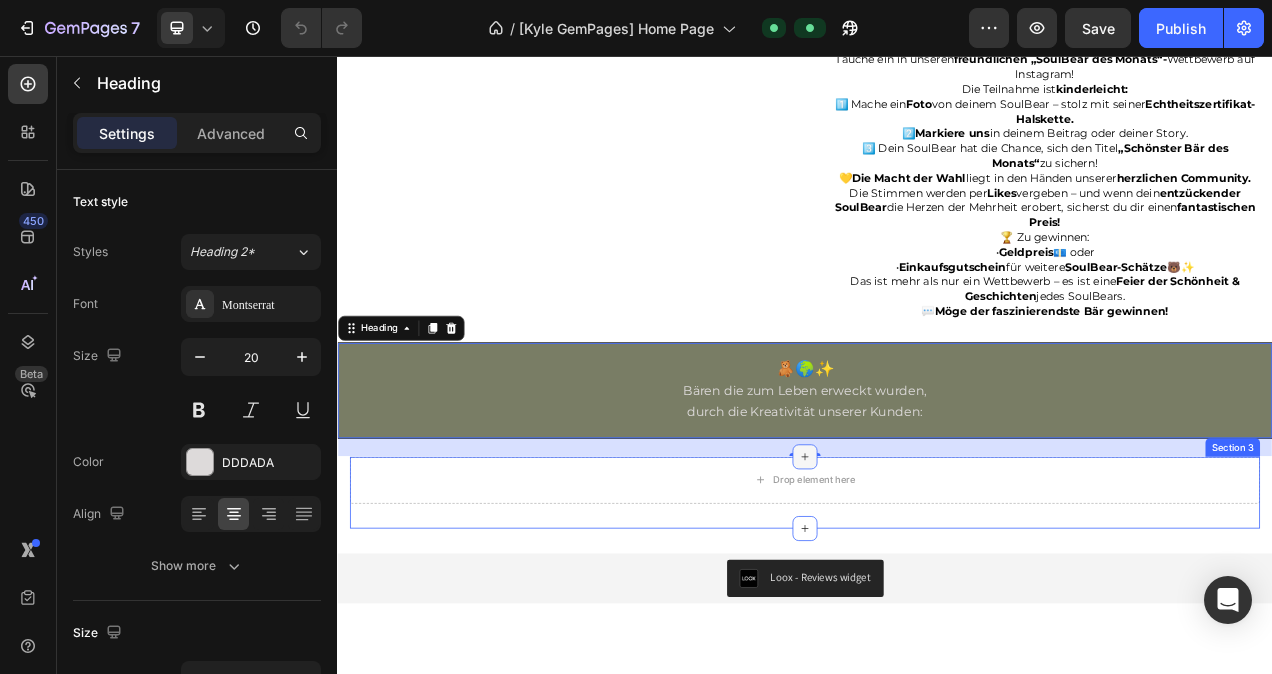 click 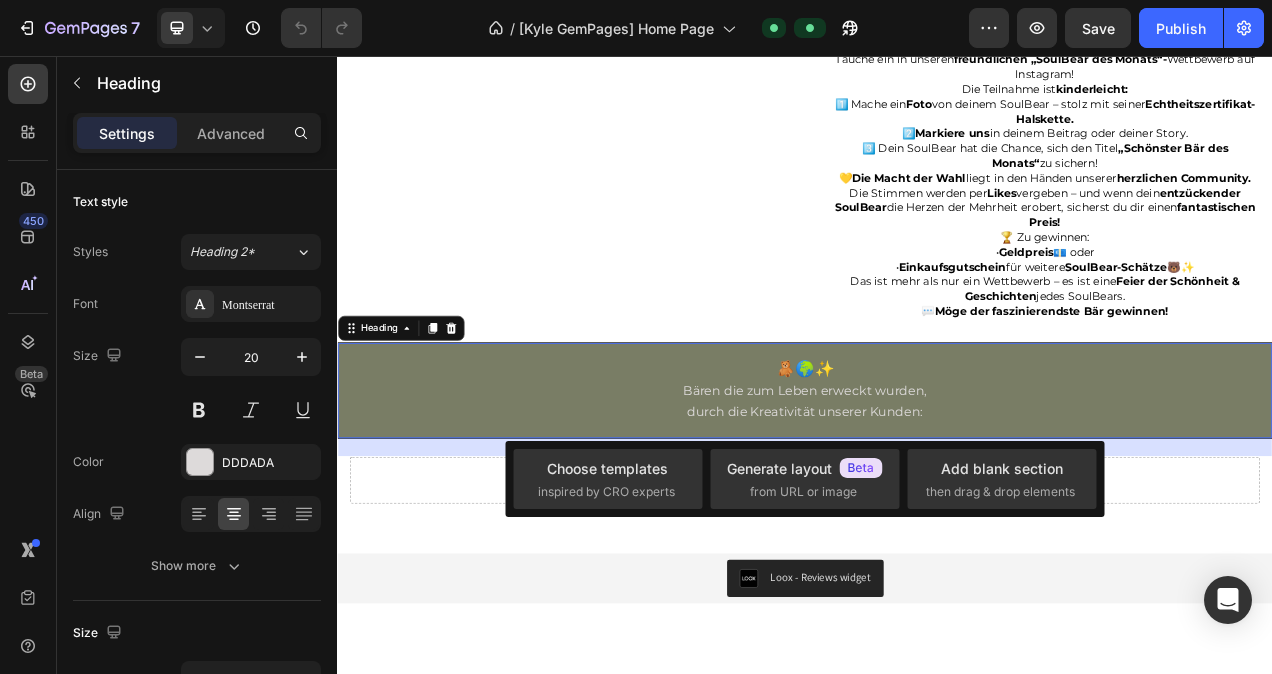 click on "23" at bounding box center [937, 558] 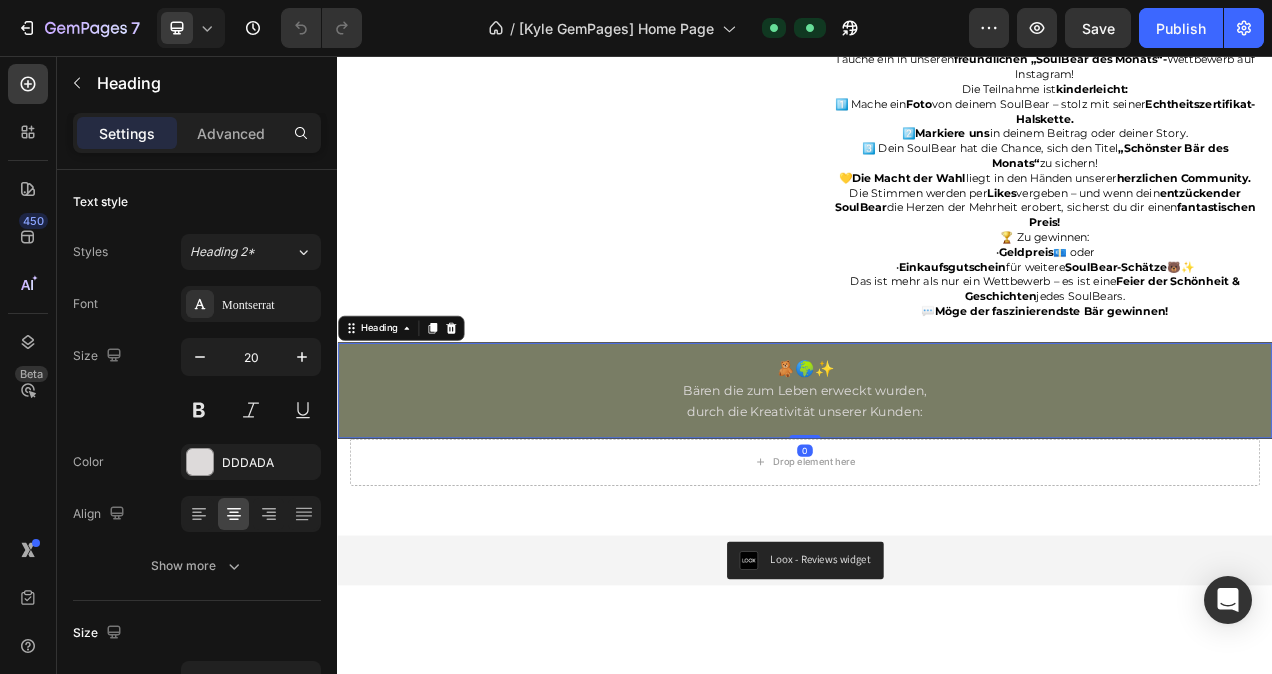 drag, startPoint x: 942, startPoint y: 686, endPoint x: 921, endPoint y: 630, distance: 59.808025 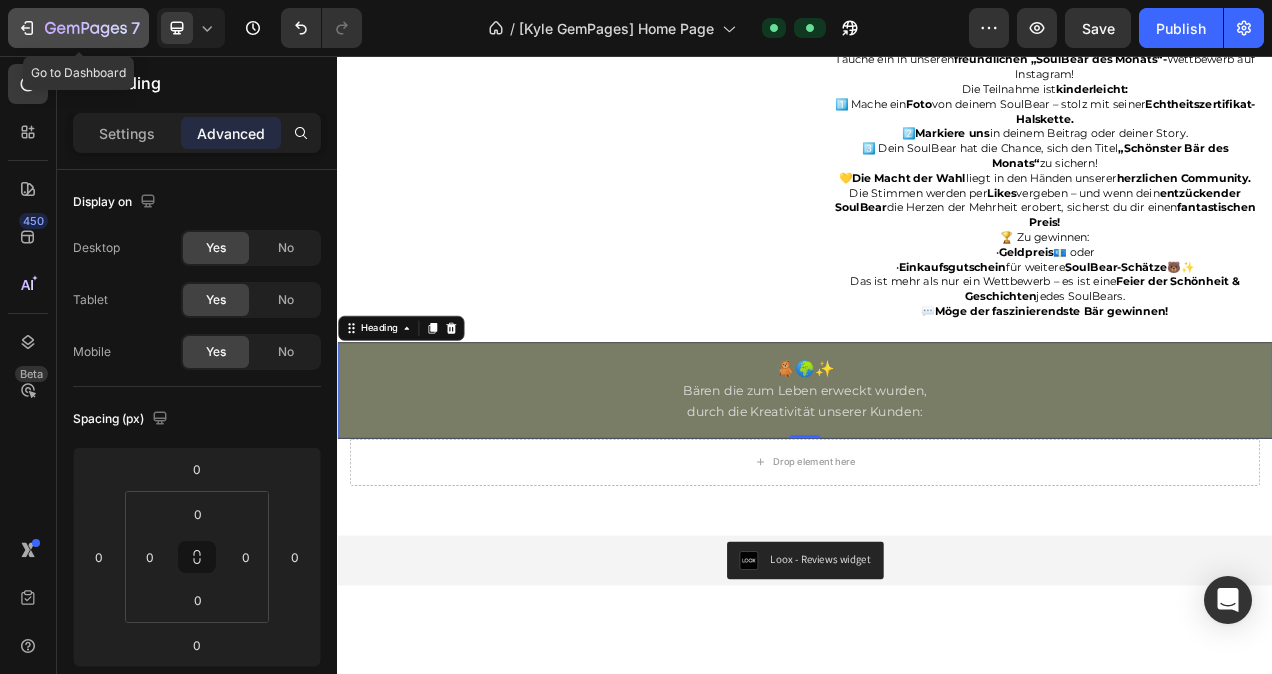 click 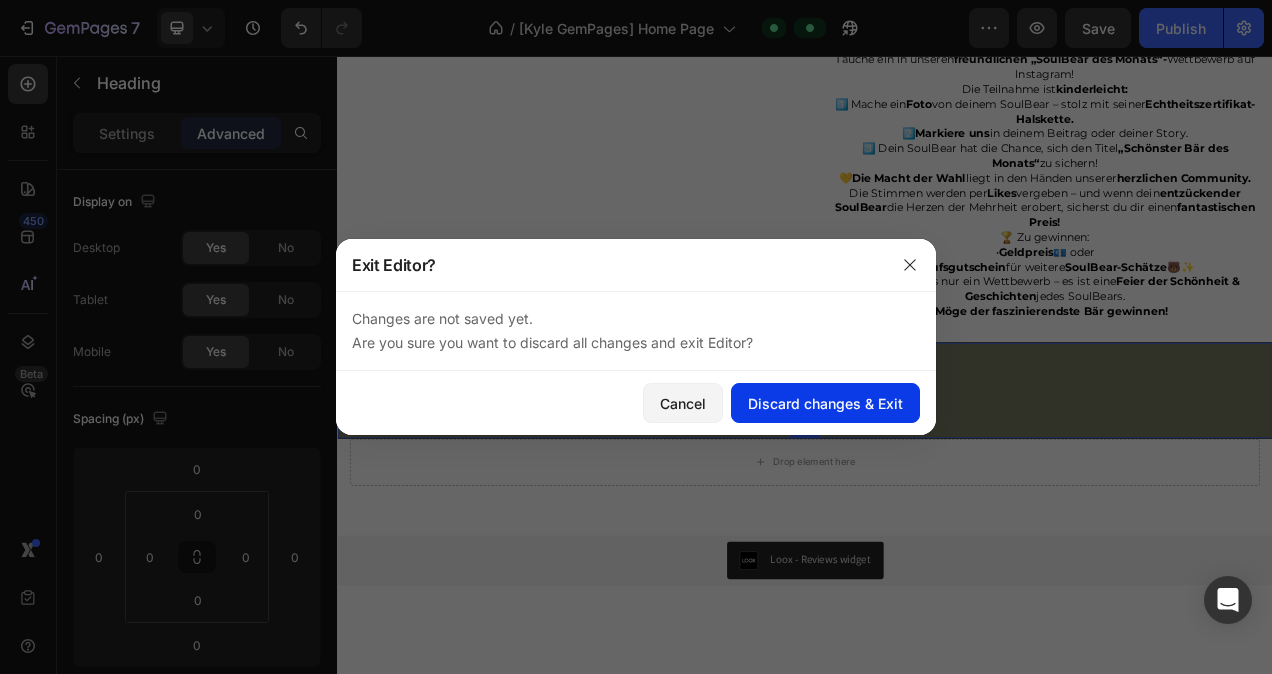 click on "Discard changes & Exit" at bounding box center (825, 403) 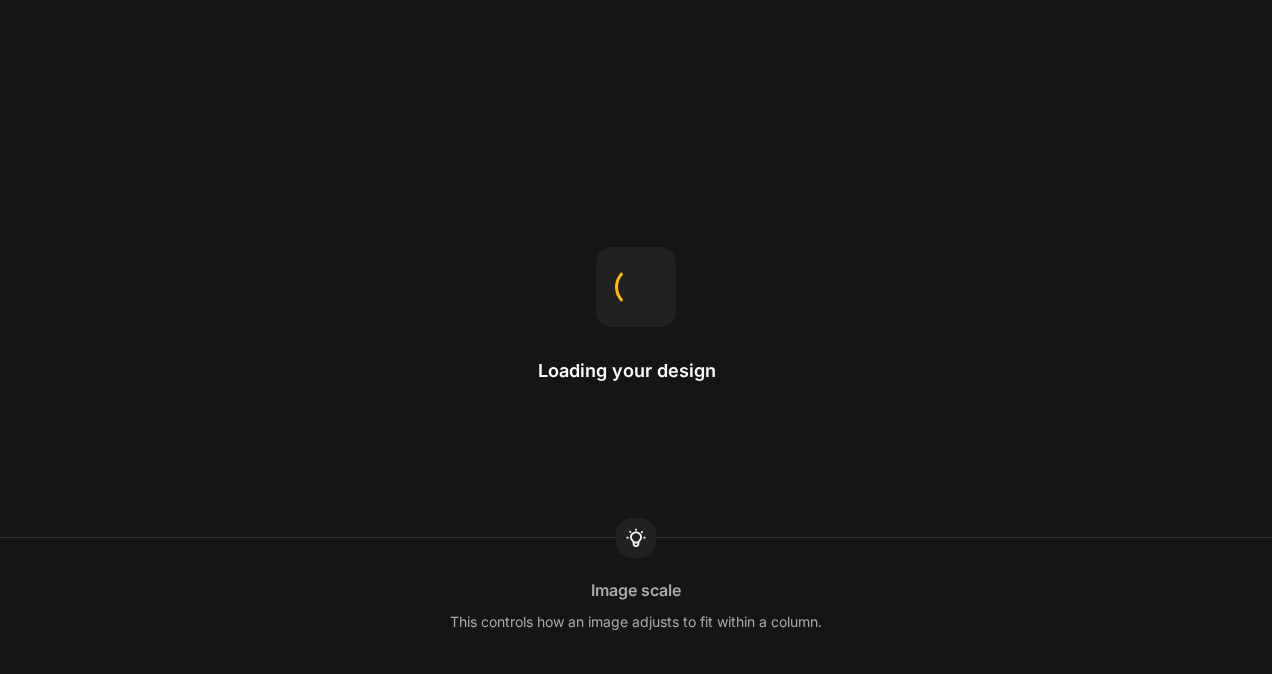 scroll, scrollTop: 0, scrollLeft: 0, axis: both 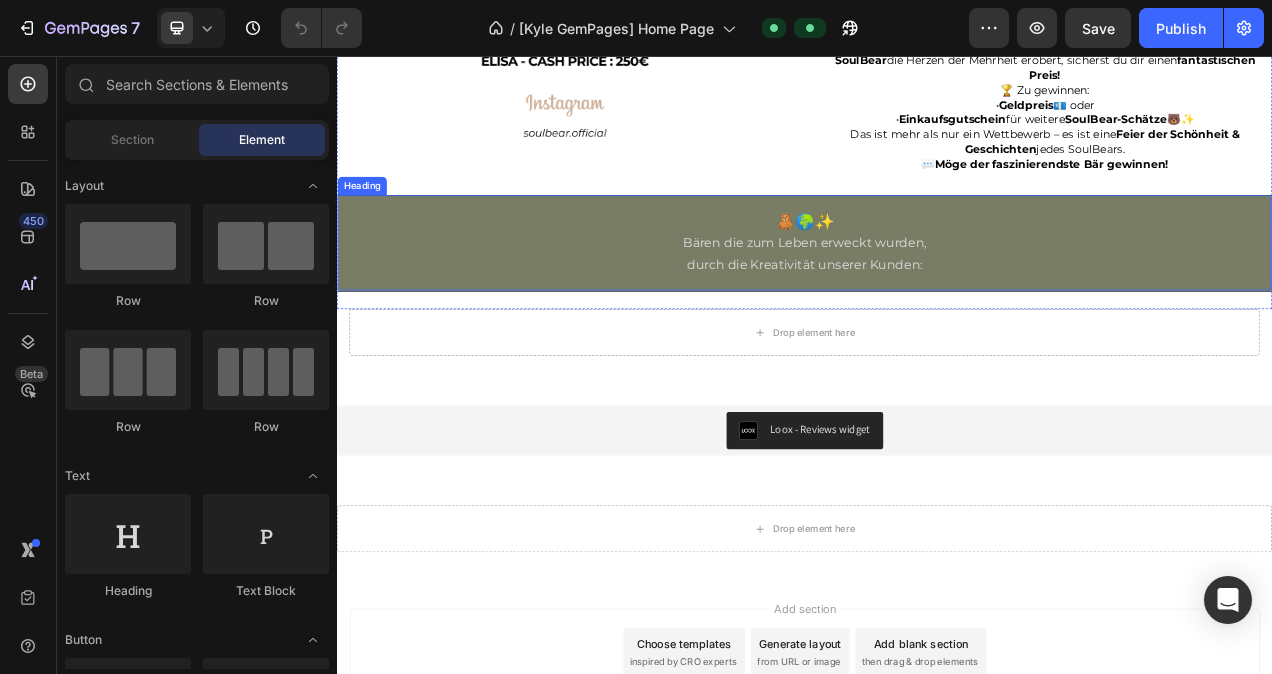 click on "durch die Kreativität unserer Kunden:" at bounding box center [937, 324] 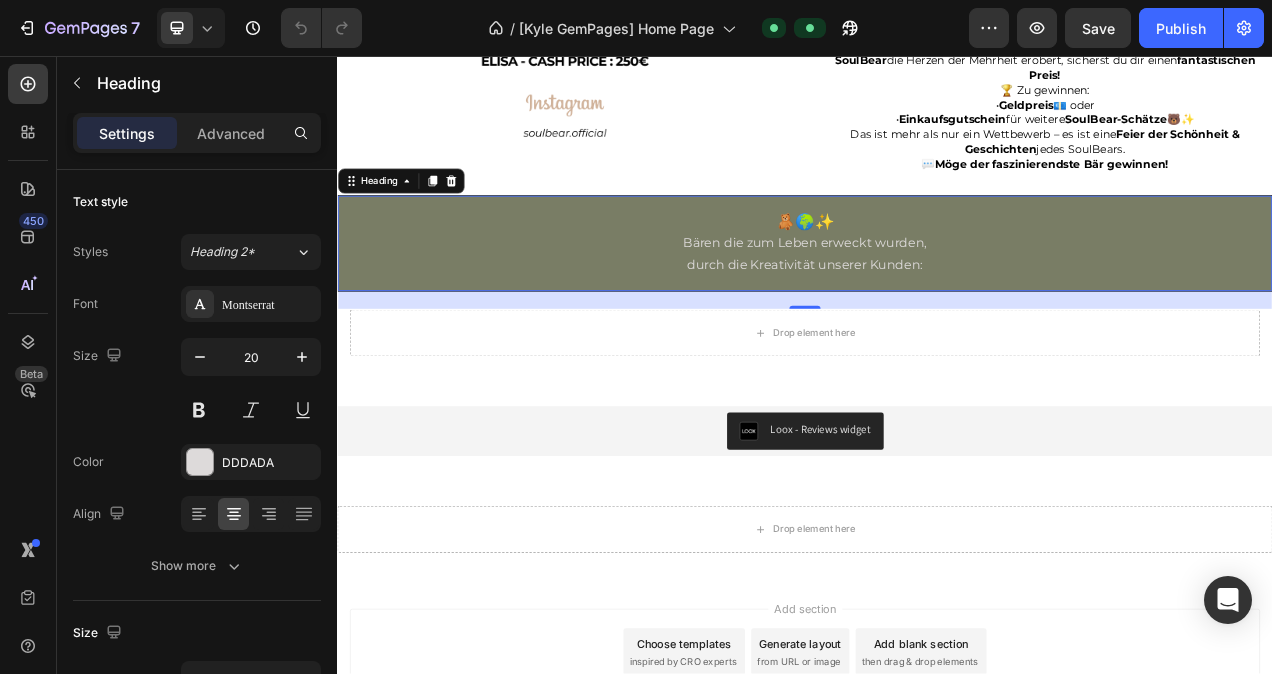 click on "23" at bounding box center [937, 369] 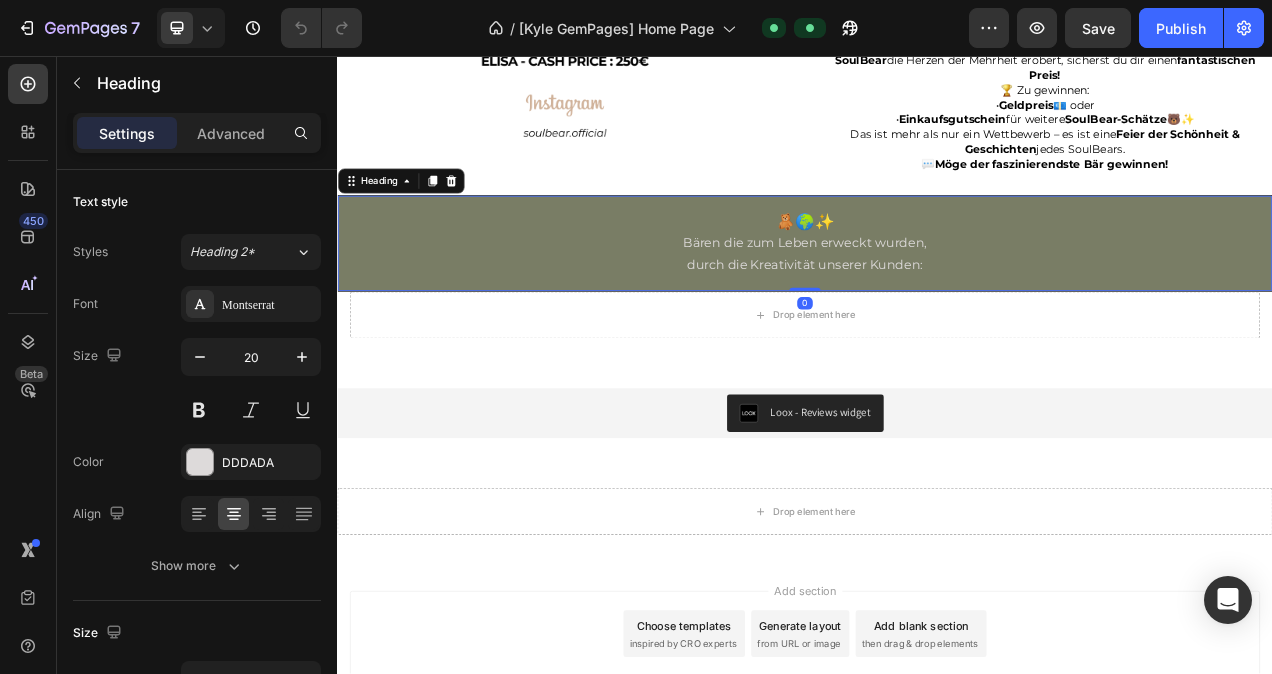 drag, startPoint x: 942, startPoint y: 401, endPoint x: 941, endPoint y: 371, distance: 30.016663 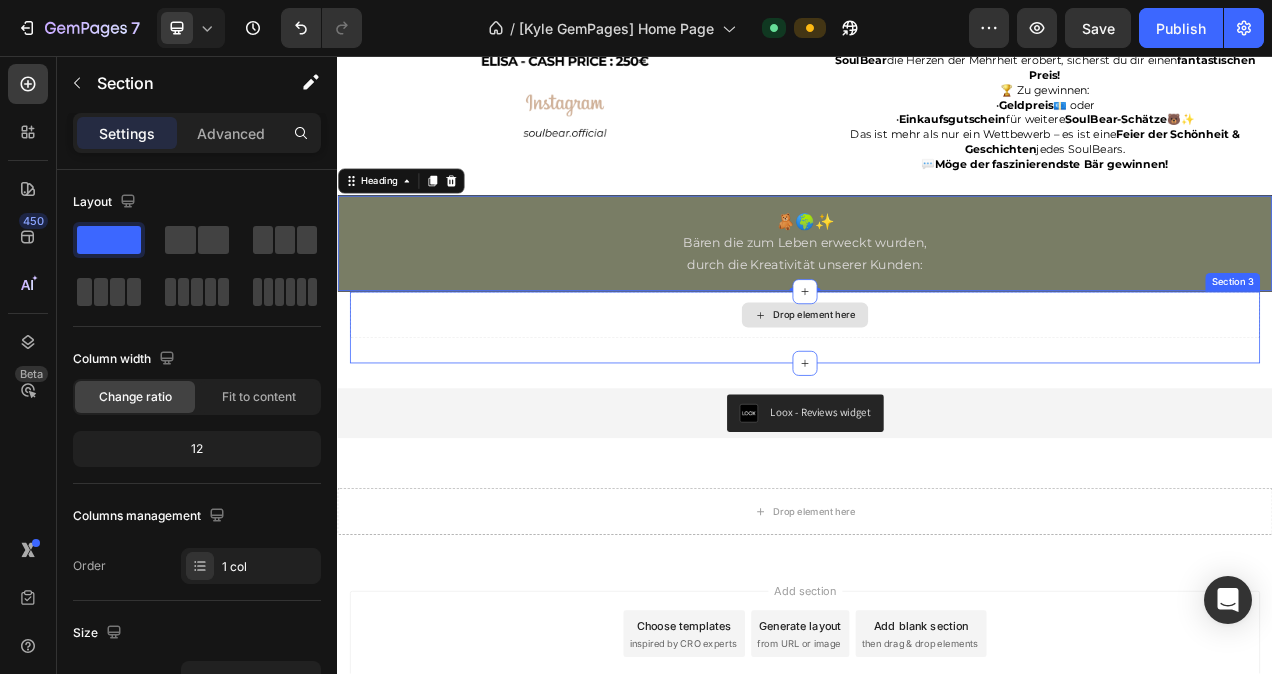click on "Drop element here" at bounding box center [937, 389] 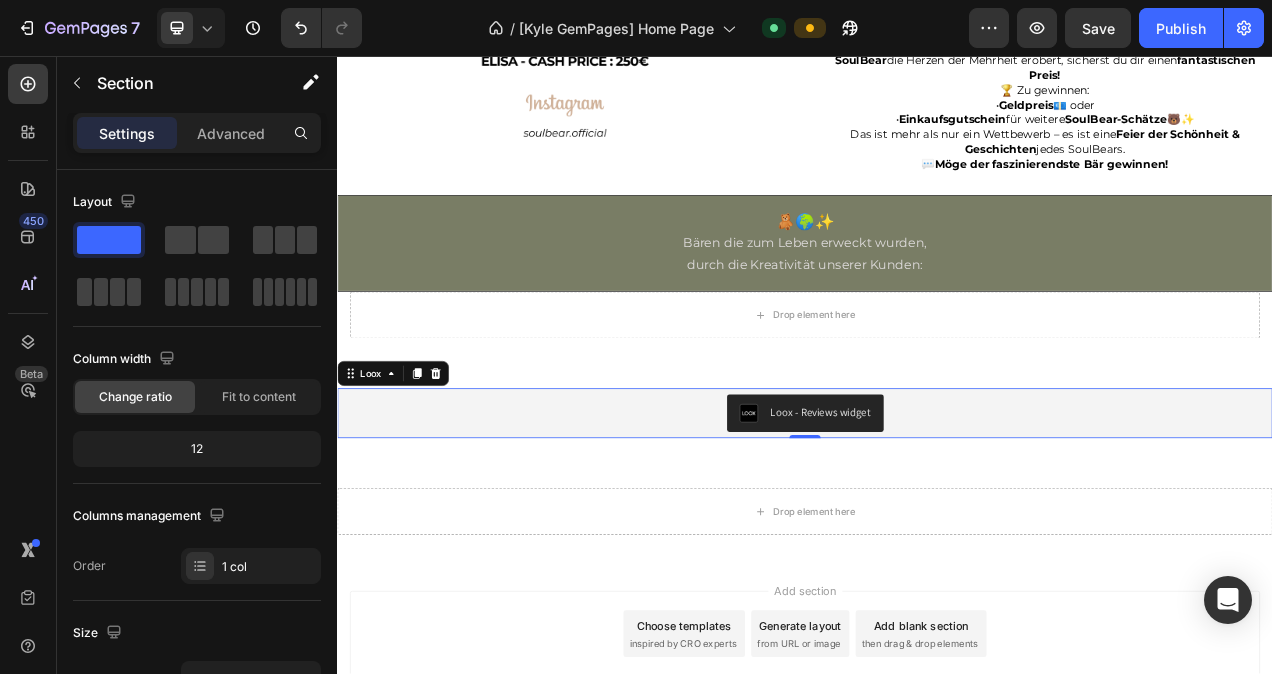 click on "Loox - Reviews widget" at bounding box center (937, 515) 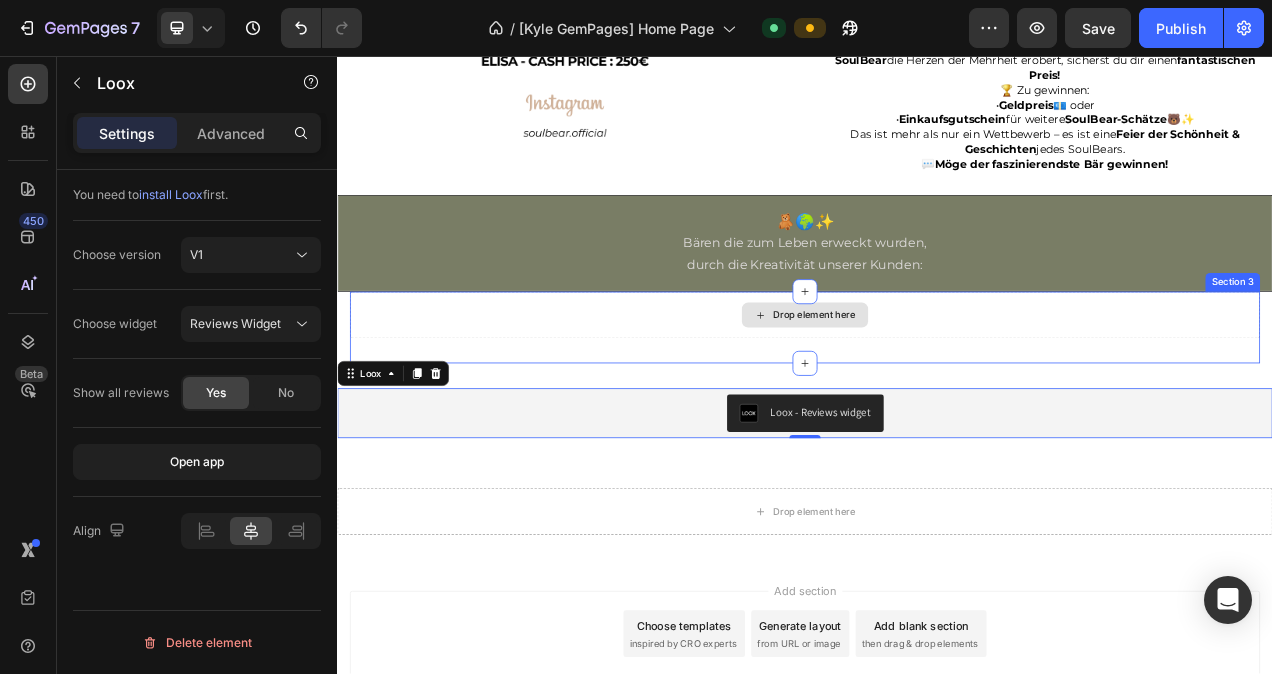 click on "Drop element here" at bounding box center (937, 389) 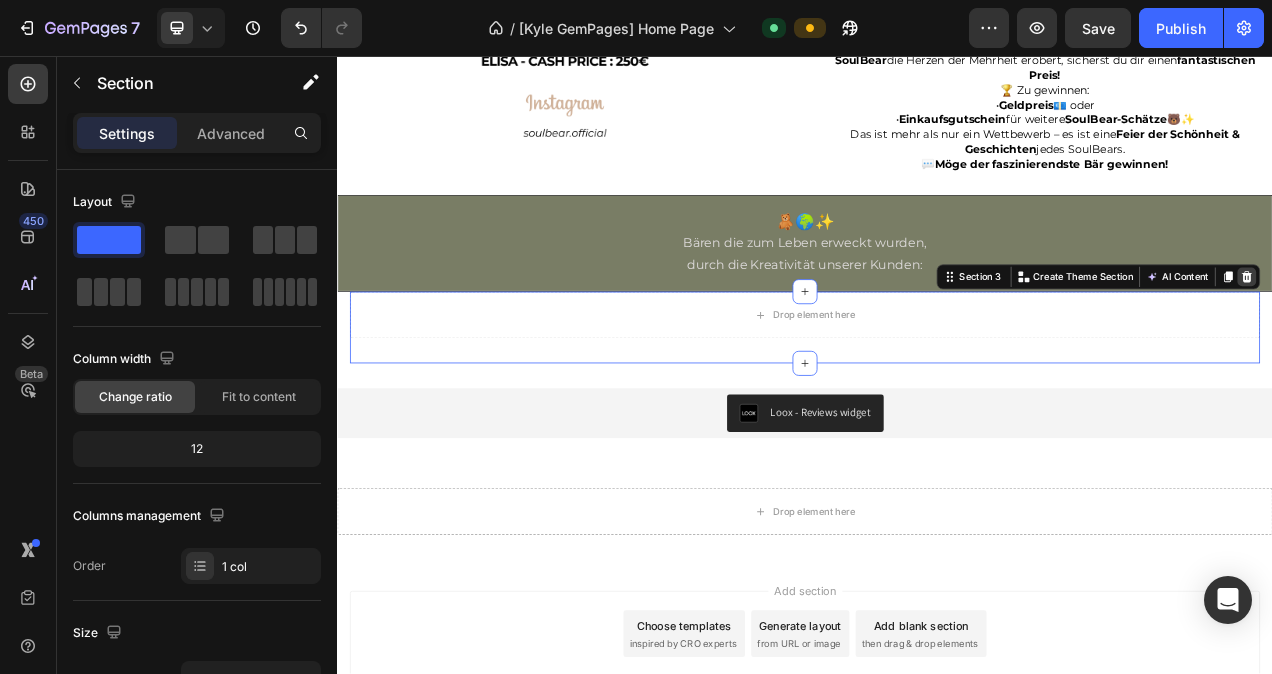 click 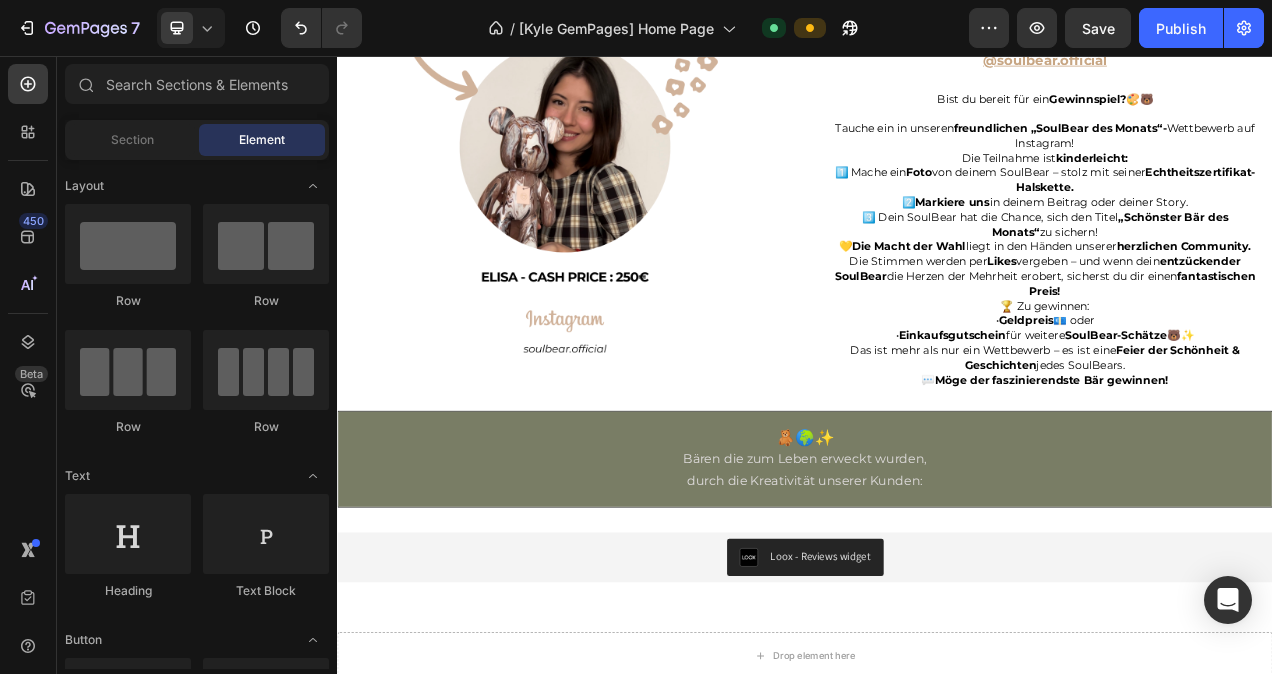 scroll, scrollTop: 4405, scrollLeft: 0, axis: vertical 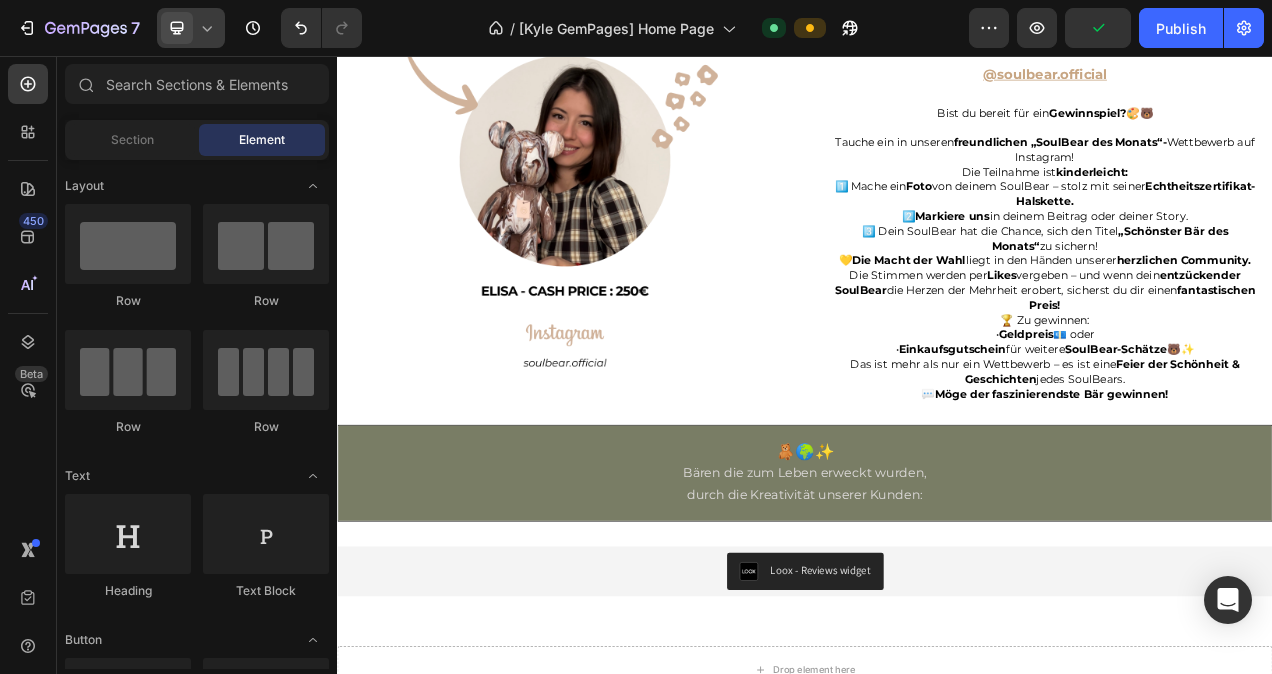 click 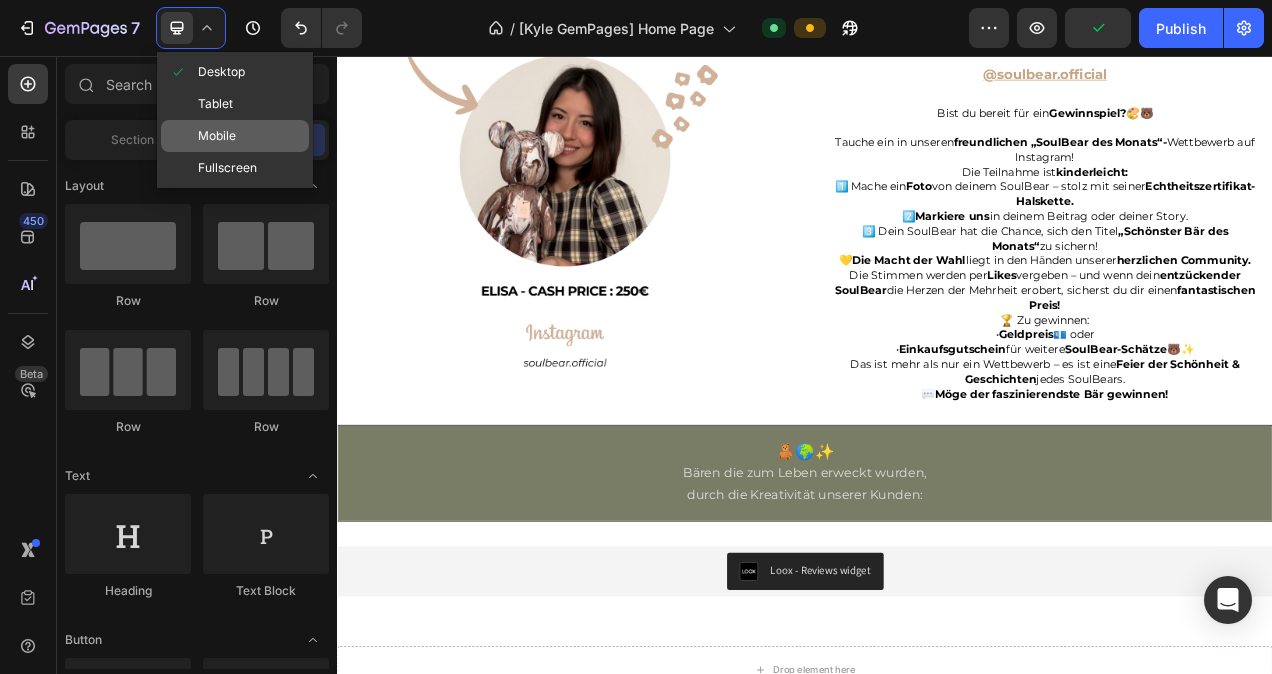 click on "Mobile" 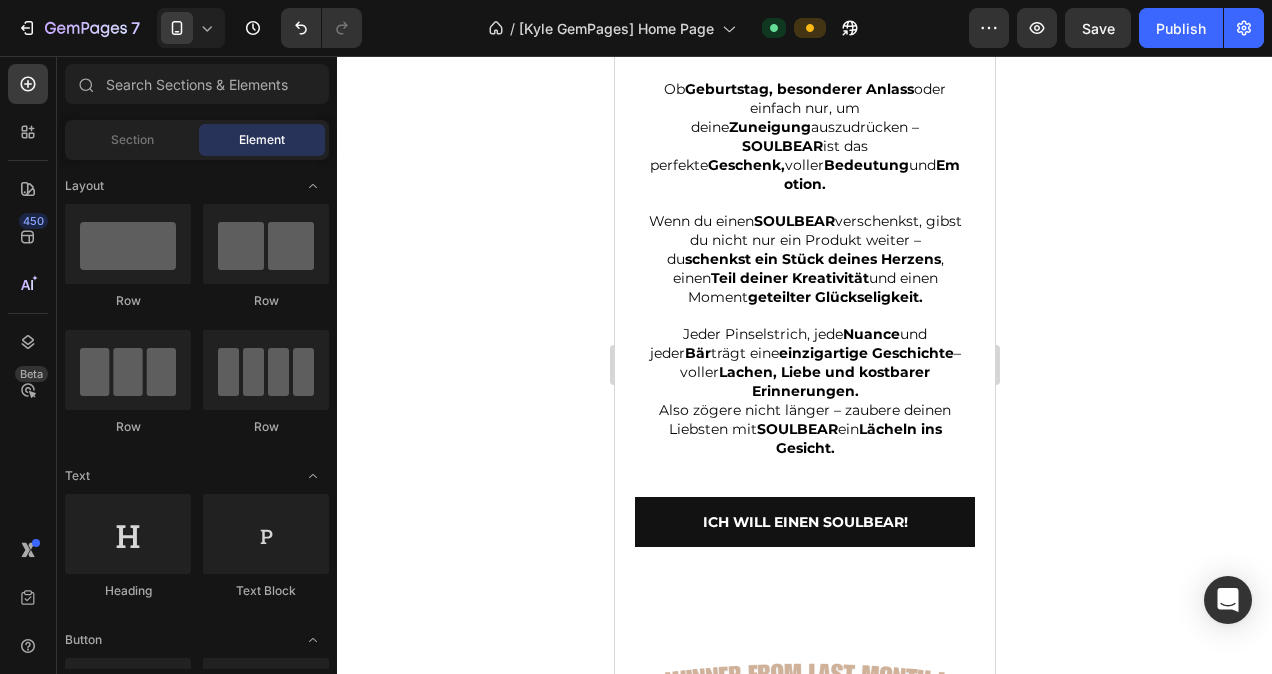 scroll, scrollTop: 4739, scrollLeft: 0, axis: vertical 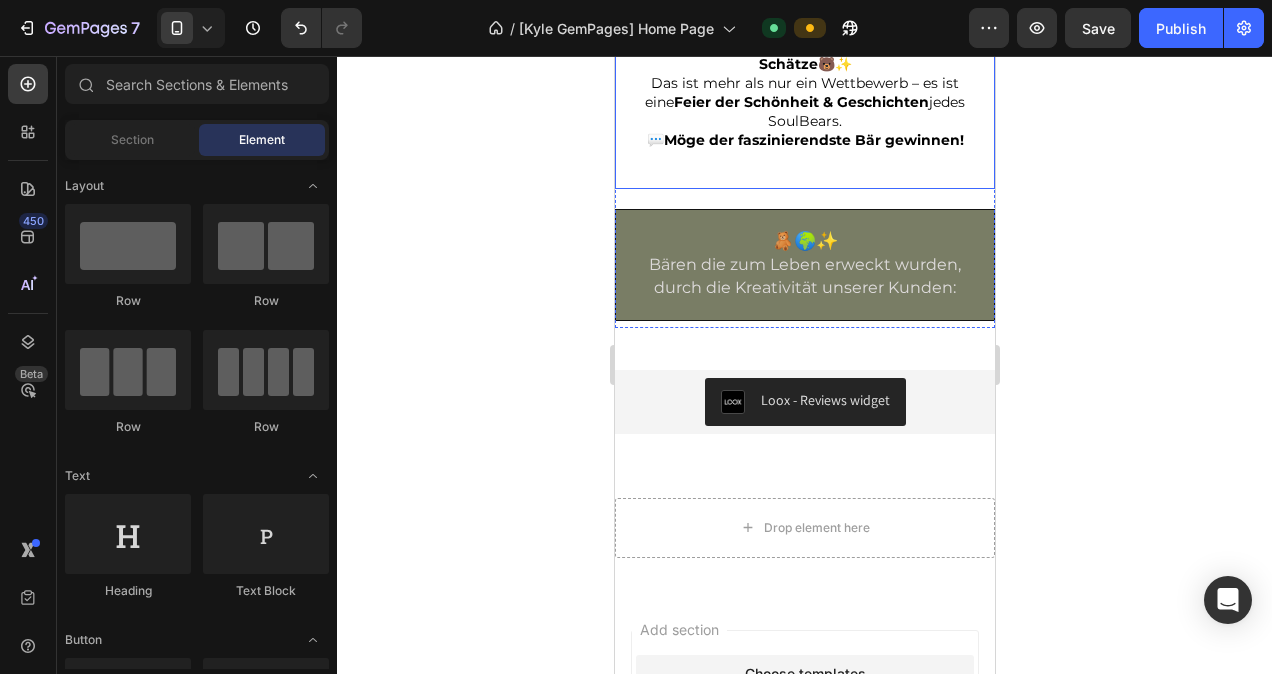 click on "Monatlicher SOULBEAR Instagram-Wettbewerb:Teile, stimme ab & gewinne!   🎁 @soulbear.official Heading Bist du bereit für ein  Gewinnspiel?  🎨🐻   Tauche ein in unseren  freundlichen „SoulBear des Monats“- Wettbewerb auf Instagram! Die Teilnahme ist  kinderleicht: 1️⃣ Mache ein  Foto  von deinem SoulBear – stolz mit seiner  Echtheitszertifikat-Halskette. 2️⃣  Markiere uns  in deinem Beitrag oder deiner Story. 3️⃣ Dein SoulBear hat die Chance, sich den Titel  „Schönster Bär des Monats“  zu sichern! 💛  Die Macht der Wahl  liegt in den Händen unserer  herzlichen Community. Die Stimmen werden per  Likes  vergeben – und wenn dein  entzückender SoulBear  die Herzen der Mehrheit erobert, sicherst du dir einen  fantastischen Preis! 🏆 Zu gewinnen:     •     Geldpreis  💶 oder     •     Einkaufsgutschein  für weitere  SoulBear-Schätze  🐻✨ Das ist mehr als nur ein Wettbewerb – es ist eine  Feier   der Schönheit & Geschichten  jedes SoulBears. 💬" at bounding box center (804, -179) 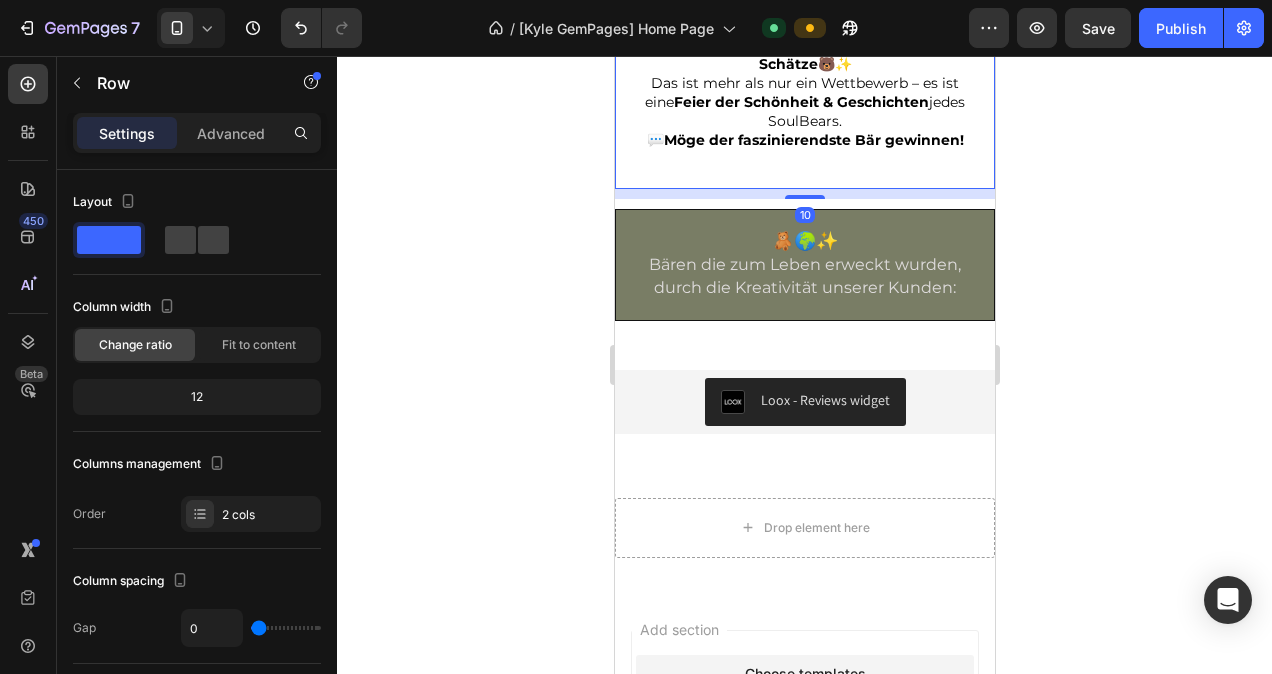 click on "Monatlicher SOULBEAR Instagram-Wettbewerb:Teile, stimme ab & gewinne!   🎁 @soulbear.official Heading Bist du bereit für ein  Gewinnspiel?  🎨🐻   Tauche ein in unseren  freundlichen „SoulBear des Monats“- Wettbewerb auf Instagram! Die Teilnahme ist  kinderleicht: 1️⃣ Mache ein  Foto  von deinem SoulBear – stolz mit seiner  Echtheitszertifikat-Halskette. 2️⃣  Markiere uns  in deinem Beitrag oder deiner Story. 3️⃣ Dein SoulBear hat die Chance, sich den Titel  „Schönster Bär des Monats“  zu sichern! 💛  Die Macht der Wahl  liegt in den Händen unserer  herzlichen Community. Die Stimmen werden per  Likes  vergeben – und wenn dein  entzückender SoulBear  die Herzen der Mehrheit erobert, sicherst du dir einen  fantastischen Preis! 🏆 Zu gewinnen:     •     Geldpreis  💶 oder     •     Einkaufsgutschein  für weitere  SoulBear-Schätze  🐻✨ Das ist mehr als nur ein Wettbewerb – es ist eine  Feier   der Schönheit & Geschichten  jedes SoulBears. 💬" at bounding box center [804, -179] 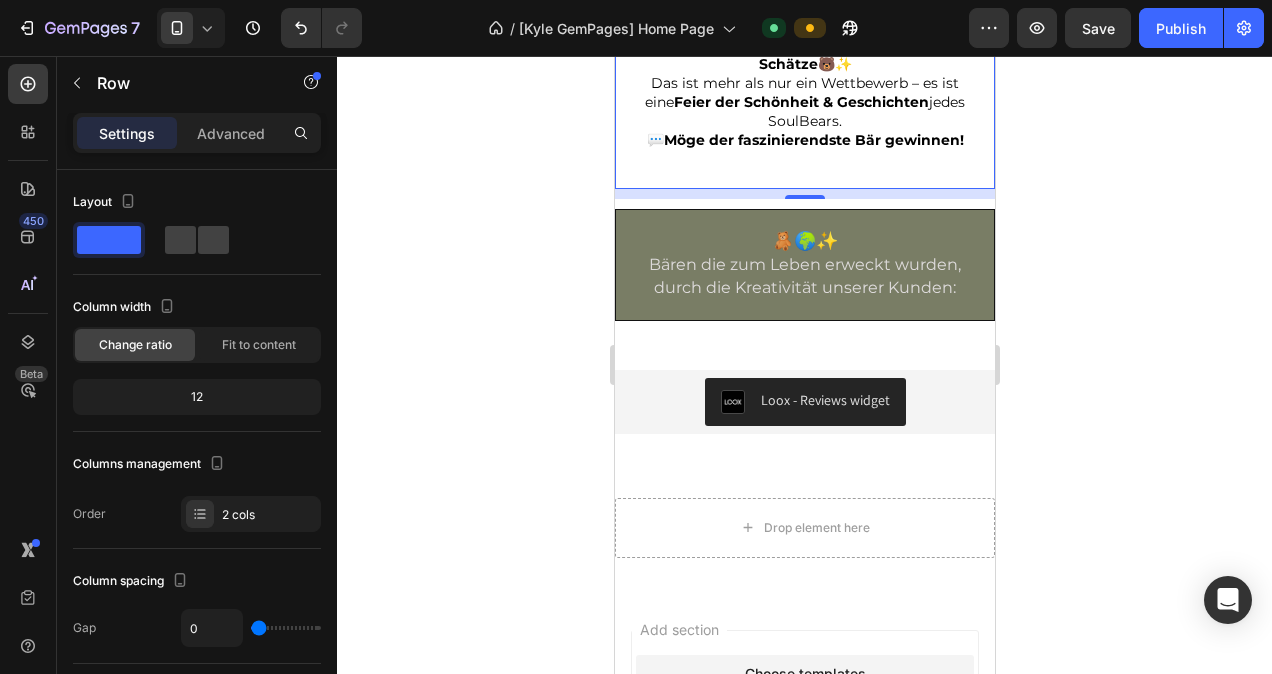 click on "Monatlicher SOULBEAR Instagram-Wettbewerb:Teile, stimme ab & gewinne!   🎁 @soulbear.official Heading Bist du bereit für ein  Gewinnspiel?  🎨🐻   Tauche ein in unseren  freundlichen „SoulBear des Monats“- Wettbewerb auf Instagram! Die Teilnahme ist  kinderleicht: 1️⃣ Mache ein  Foto  von deinem SoulBear – stolz mit seiner  Echtheitszertifikat-Halskette. 2️⃣  Markiere uns  in deinem Beitrag oder deiner Story. 3️⃣ Dein SoulBear hat die Chance, sich den Titel  „Schönster Bär des Monats“  zu sichern! 💛  Die Macht der Wahl  liegt in den Händen unserer  herzlichen Community. Die Stimmen werden per  Likes  vergeben – und wenn dein  entzückender SoulBear  die Herzen der Mehrheit erobert, sicherst du dir einen  fantastischen Preis! 🏆 Zu gewinnen:     •     Geldpreis  💶 oder     •     Einkaufsgutschein  für weitere  SoulBear-Schätze  🐻✨ Das ist mehr als nur ein Wettbewerb – es ist eine  Feier   der Schönheit & Geschichten  jedes SoulBears. 💬" at bounding box center [804, -179] 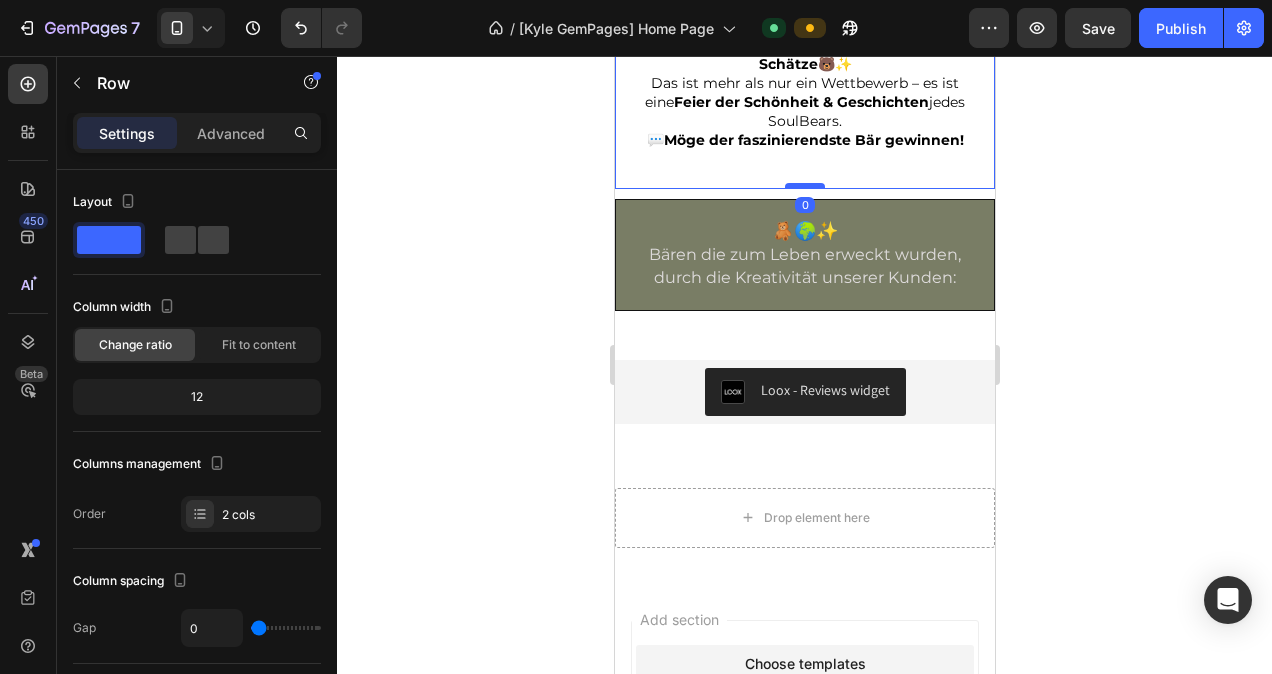 drag, startPoint x: 809, startPoint y: 210, endPoint x: 808, endPoint y: 195, distance: 15.033297 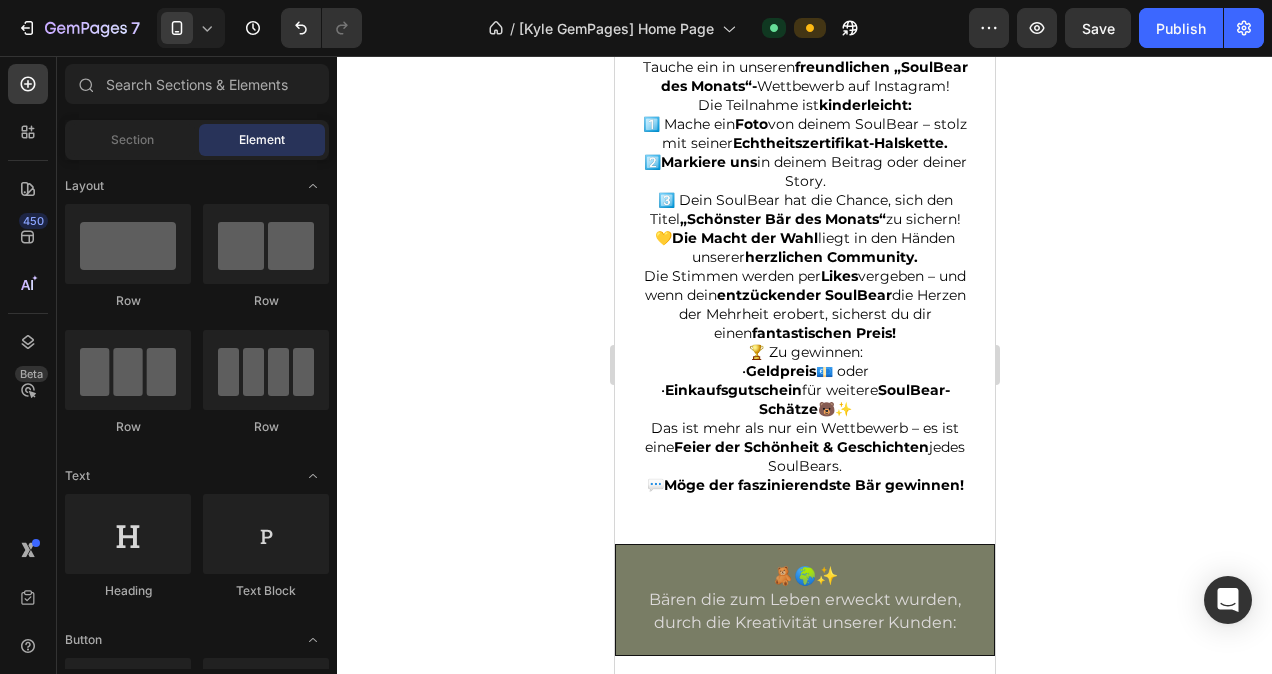scroll, scrollTop: 6050, scrollLeft: 0, axis: vertical 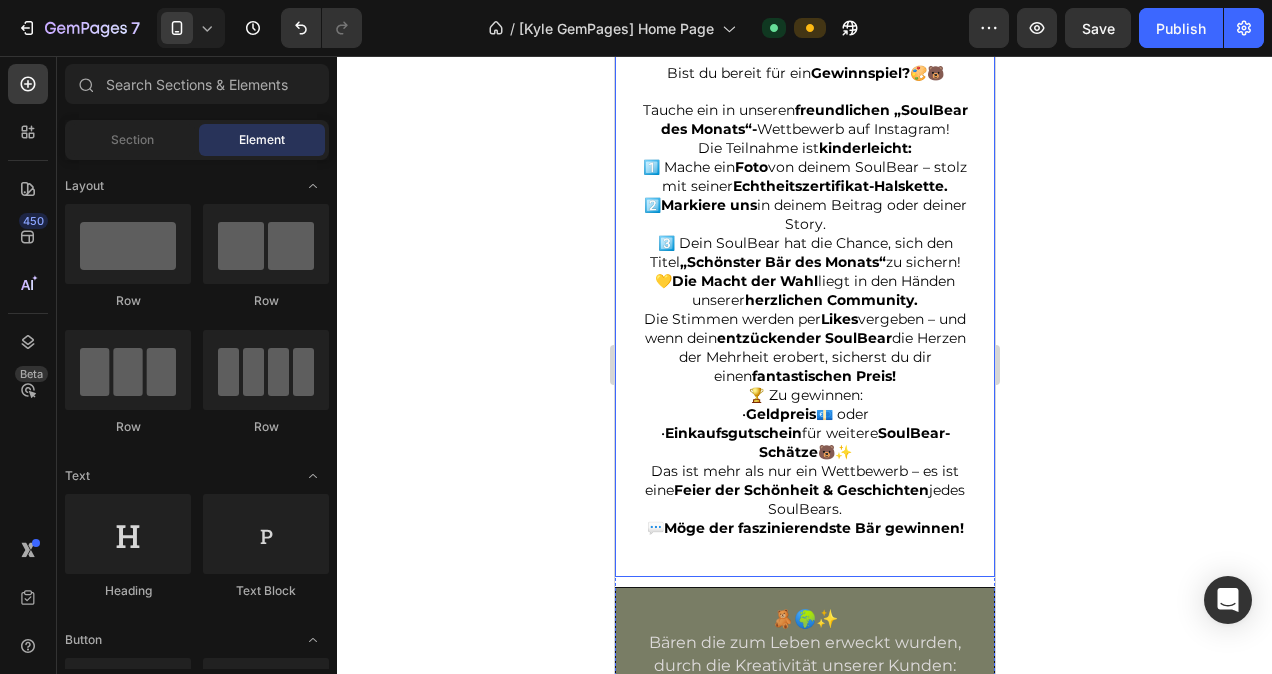 click on "Monatlicher SOULBEAR Instagram-Wettbewerb:Teile, stimme ab & gewinne!   🎁 @soulbear.official Heading Bist du bereit für ein  Gewinnspiel?  🎨🐻   Tauche ein in unseren  freundlichen „SoulBear des Monats“- Wettbewerb auf Instagram! Die Teilnahme ist  kinderleicht: 1️⃣ Mache ein  Foto  von deinem SoulBear – stolz mit seiner  Echtheitszertifikat-Halskette. 2️⃣  Markiere uns  in deinem Beitrag oder deiner Story. 3️⃣ Dein SoulBear hat die Chance, sich den Titel  „Schönster Bär des Monats“  zu sichern! 💛  Die Macht der Wahl  liegt in den Händen unserer  herzlichen Community. Die Stimmen werden per  Likes  vergeben – und wenn dein  entzückender SoulBear  die Herzen der Mehrheit erobert, sicherst du dir einen  fantastischen Preis! 🏆 Zu gewinnen:     •     Geldpreis  💶 oder     •     Einkaufsgutschein  für weitere  SoulBear-Schätze  🐻✨ Das ist mehr als nur ein Wettbewerb – es ist eine  Feier   der Schönheit & Geschichten  jedes SoulBears. 💬" at bounding box center [804, 209] 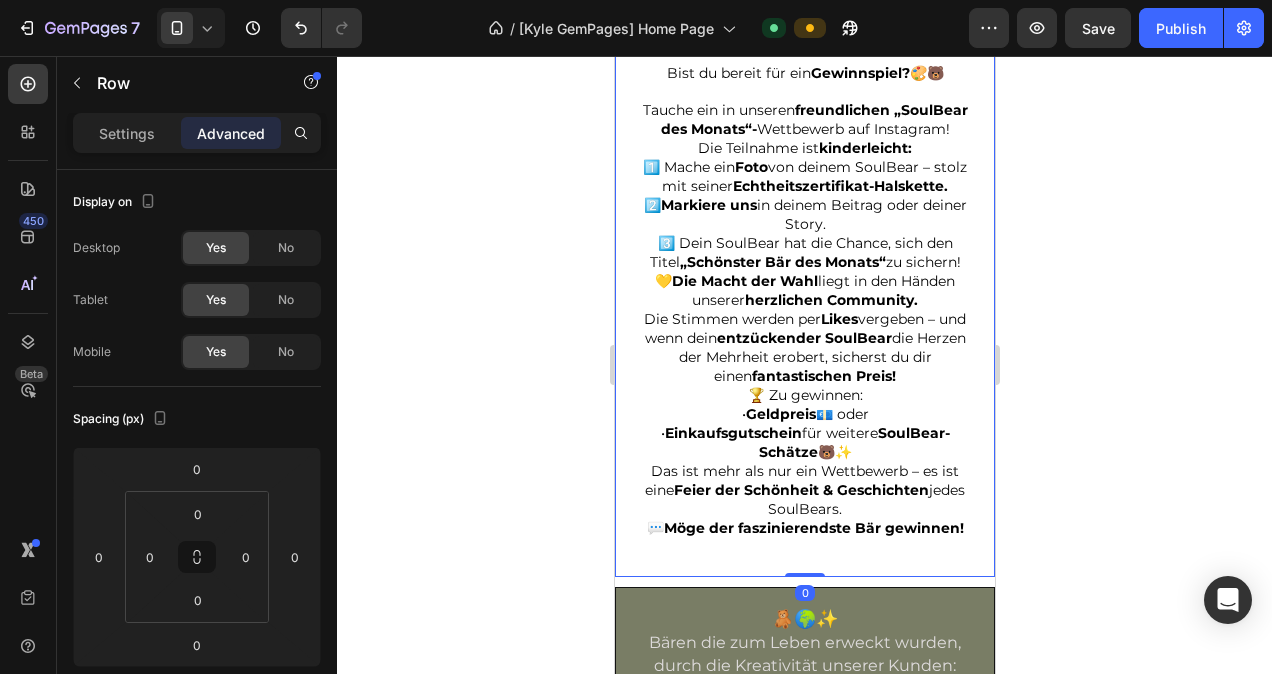 click on "Image Monatlicher SOULBEAR Instagram-Wettbewerb:Teile, stimme ab & gewinne!   🎁 @soulbear.official Heading Bist du bereit für ein  Gewinnspiel?  🎨🐻   Tauche ein in unseren  freundlichen „SoulBear des Monats“- Wettbewerb auf Instagram! Die Teilnahme ist  kinderleicht: 1️⃣ Mache ein  Foto  von deinem SoulBear – stolz mit seiner  Echtheitszertifikat-Halskette. 2️⃣  Markiere uns  in deinem Beitrag oder deiner Story. 3️⃣ Dein SoulBear hat die Chance, sich den Titel  „Schönster Bär des Monats“  zu sichern! 💛  Die Macht der Wahl  liegt in den Händen unserer  herzlichen Community. Die Stimmen werden per  Likes  vergeben – und wenn dein  entzückender SoulBear  die Herzen der Mehrheit erobert, sicherst du dir einen  fantastischen Preis! 🏆 Zu gewinnen:     •     Geldpreis  💶 oder     •     Einkaufsgutschein  für weitere  SoulBear-Schätze  🐻✨ Das ist mehr als nur ein Wettbewerb – es ist eine  Feier   der Schönheit & Geschichten  jedes SoulBears." at bounding box center [804, 26] 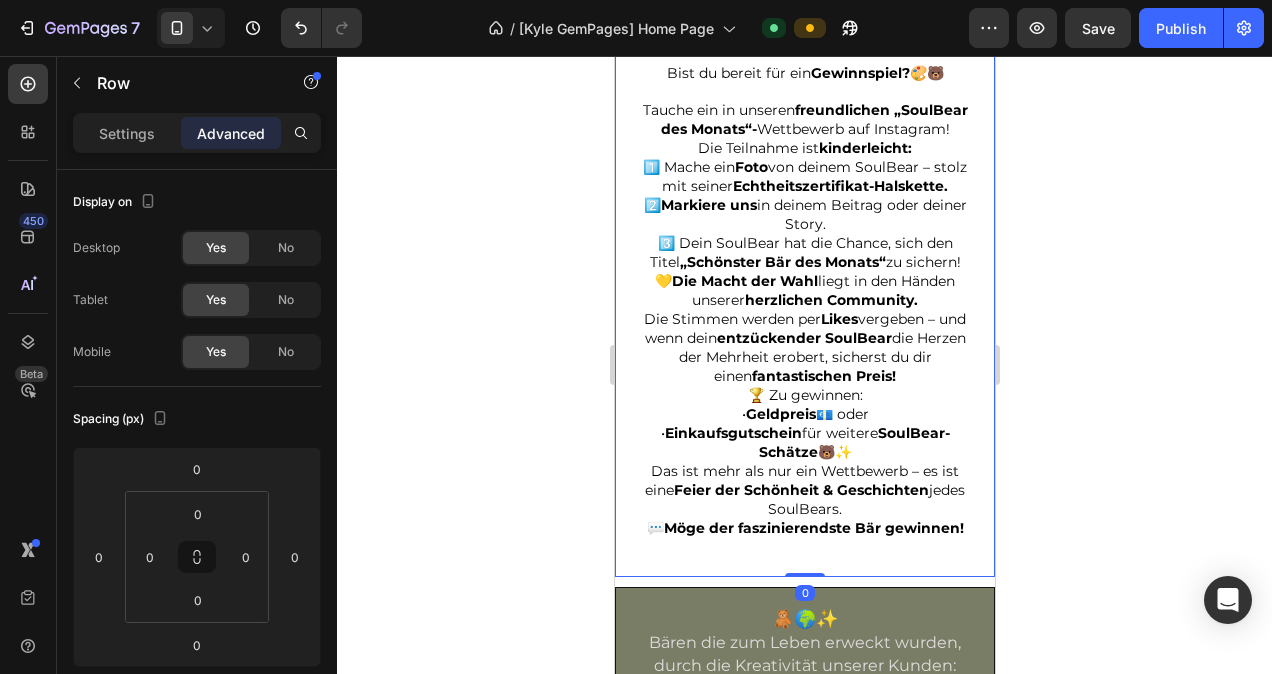 click on "Monatlicher SOULBEAR Instagram-Wettbewerb:Teile, stimme ab & gewinne!   🎁 @soulbear.official Heading Bist du bereit für ein  Gewinnspiel?  🎨🐻   Tauche ein in unseren  freundlichen „SoulBear des Monats“- Wettbewerb auf Instagram! Die Teilnahme ist  kinderleicht: 1️⃣ Mache ein  Foto  von deinem SoulBear – stolz mit seiner  Echtheitszertifikat-Halskette. 2️⃣  Markiere uns  in deinem Beitrag oder deiner Story. 3️⃣ Dein SoulBear hat die Chance, sich den Titel  „Schönster Bär des Monats“  zu sichern! 💛  Die Macht der Wahl  liegt in den Händen unserer  herzlichen Community. Die Stimmen werden per  Likes  vergeben – und wenn dein  entzückender SoulBear  die Herzen der Mehrheit erobert, sicherst du dir einen  fantastischen Preis! 🏆 Zu gewinnen:     •     Geldpreis  💶 oder     •     Einkaufsgutschein  für weitere  SoulBear-Schätze  🐻✨ Das ist mehr als nur ein Wettbewerb – es ist eine  Feier   der Schönheit & Geschichten  jedes SoulBears. 💬" at bounding box center (804, 209) 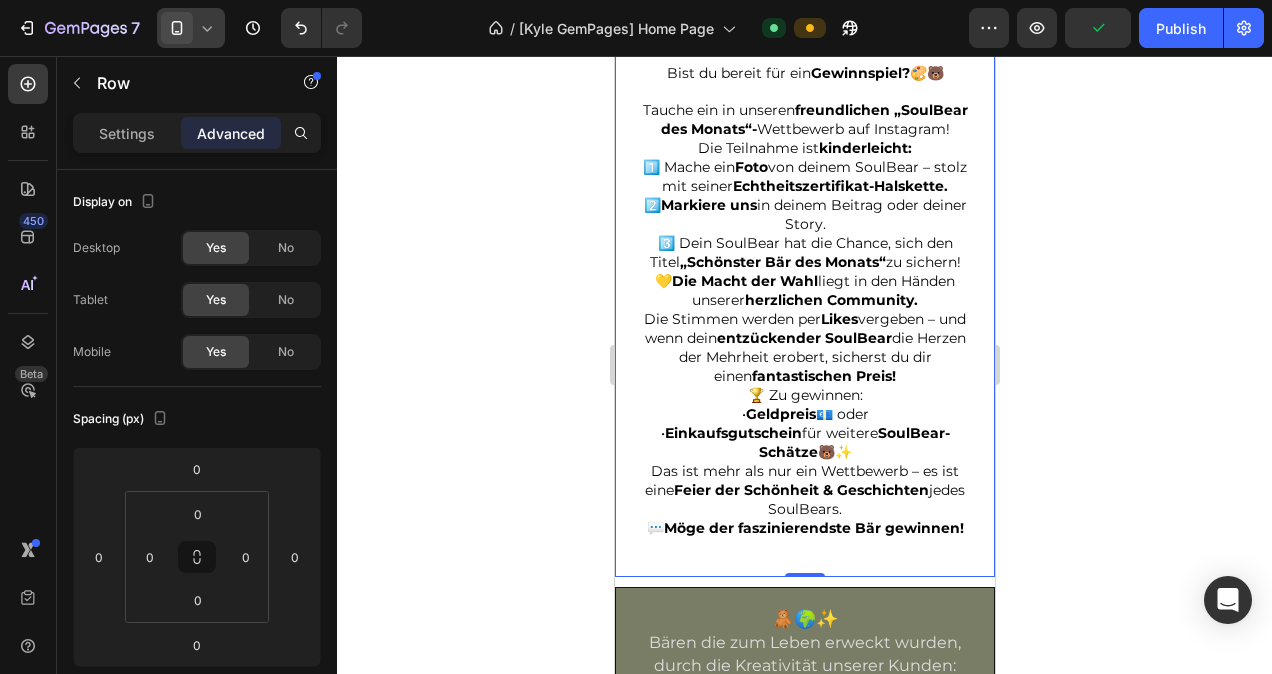 click 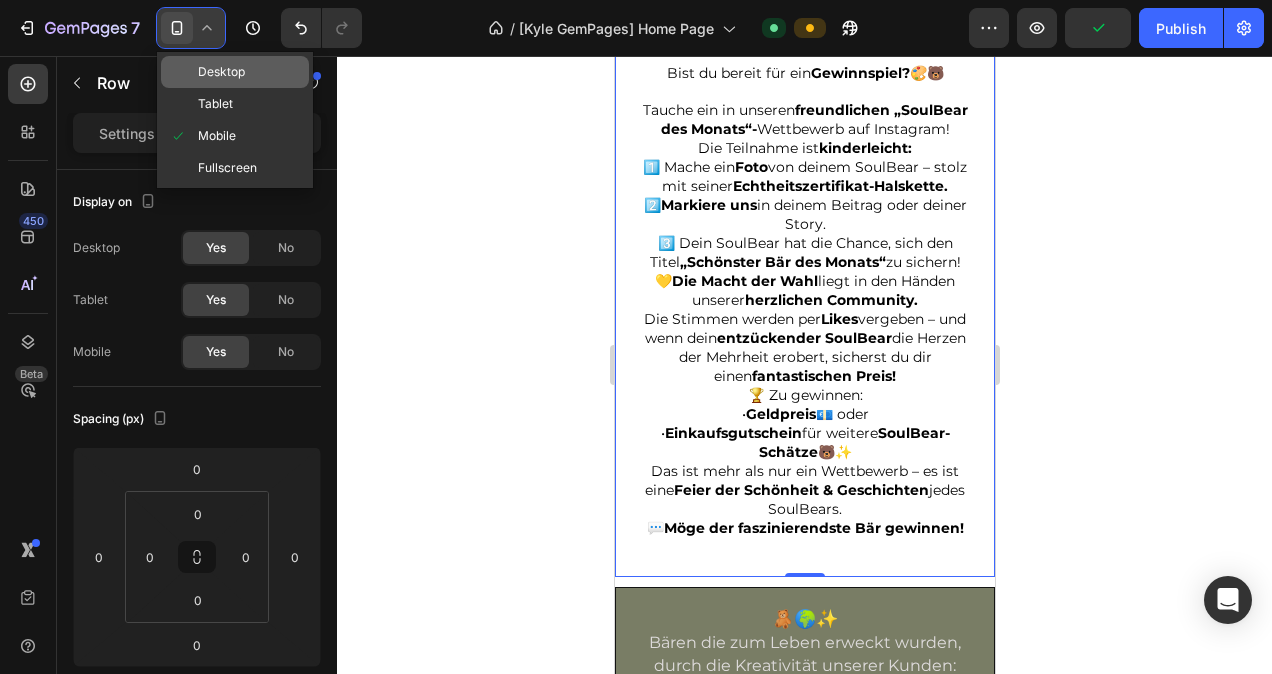 click on "Desktop" at bounding box center [221, 72] 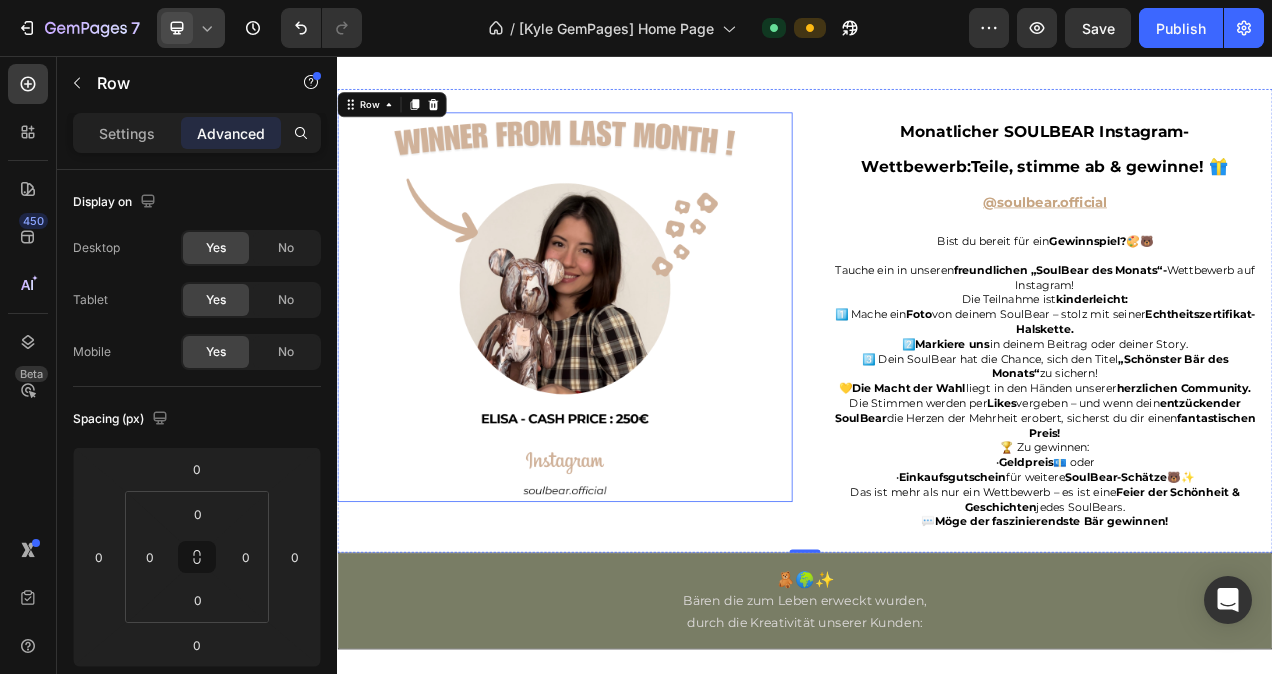 scroll, scrollTop: 4228, scrollLeft: 0, axis: vertical 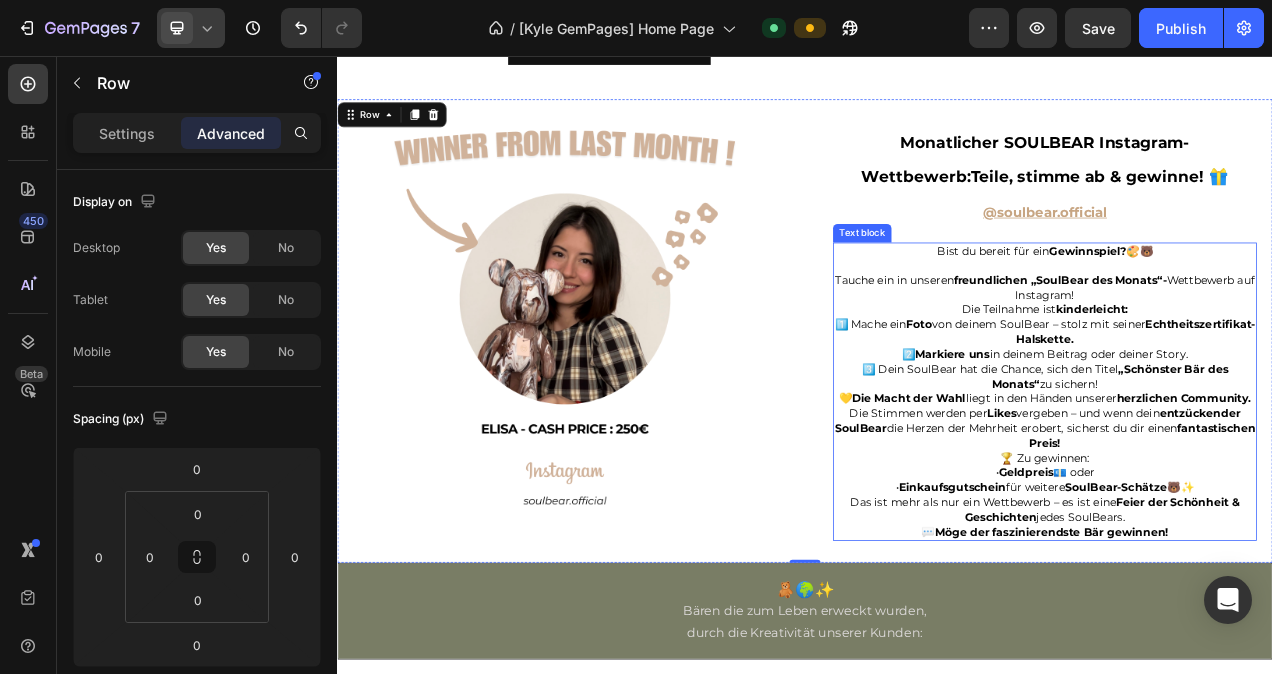 click on "Das ist mehr als nur ein Wettbewerb – es ist eine  Feier   der Schönheit & Geschichten  jedes SoulBears. 💬  Möge der faszinierendste Bär gewinnen!" at bounding box center [1245, 648] 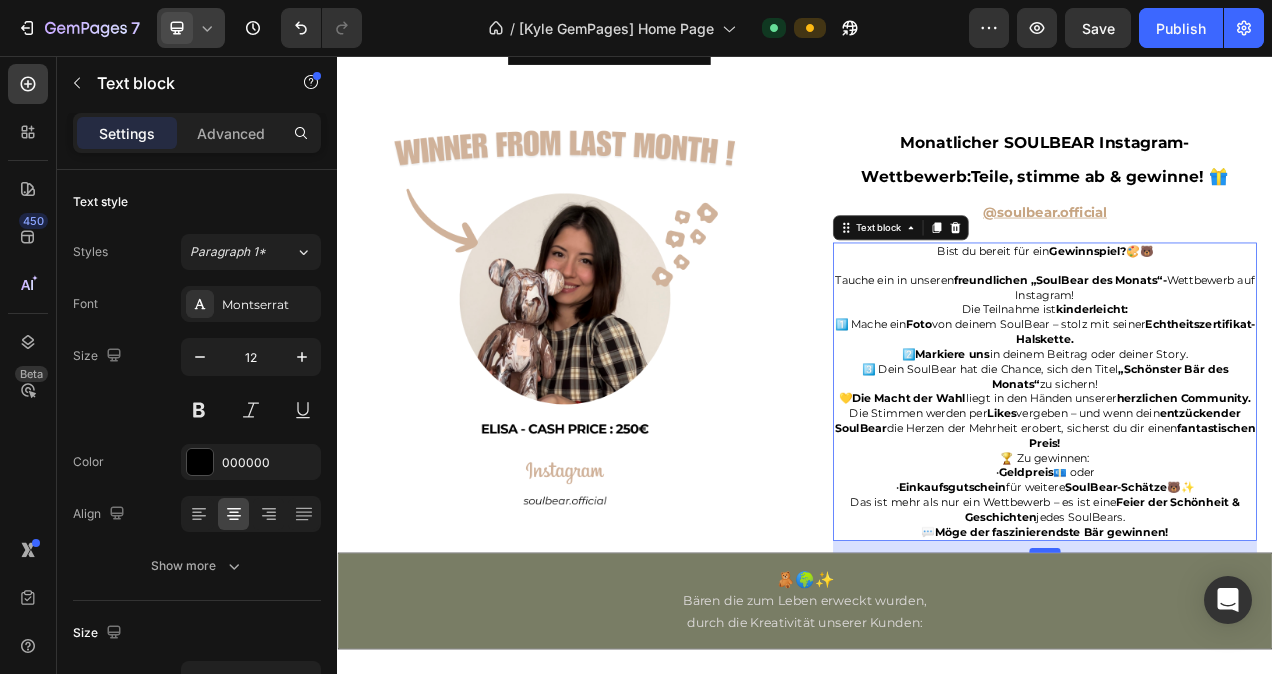drag, startPoint x: 1241, startPoint y: 731, endPoint x: 1239, endPoint y: 718, distance: 13.152946 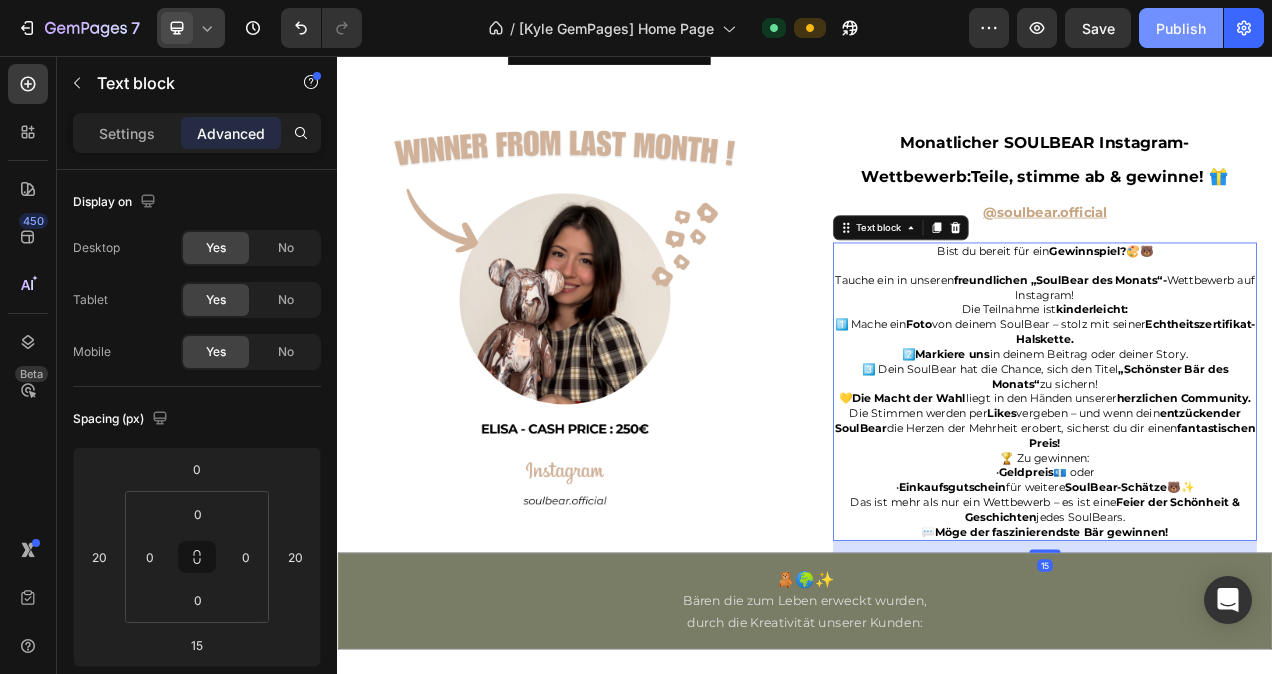 click on "Publish" 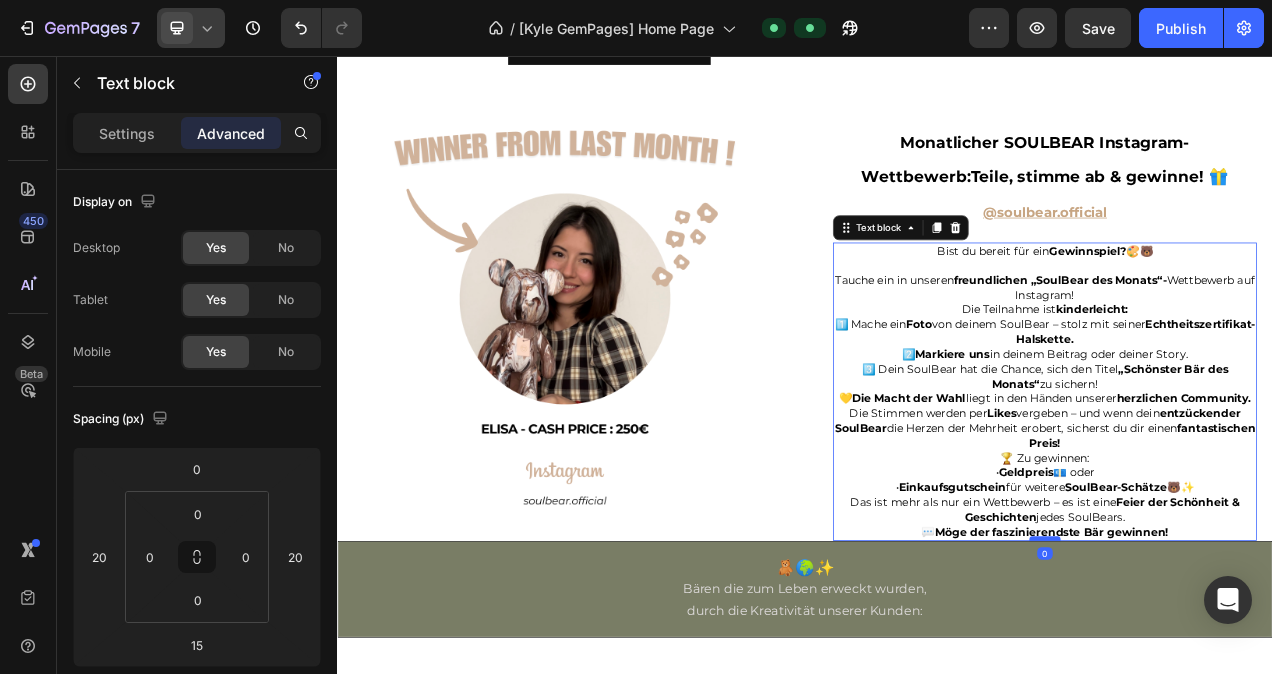 drag, startPoint x: 1240, startPoint y: 717, endPoint x: 1240, endPoint y: 700, distance: 17 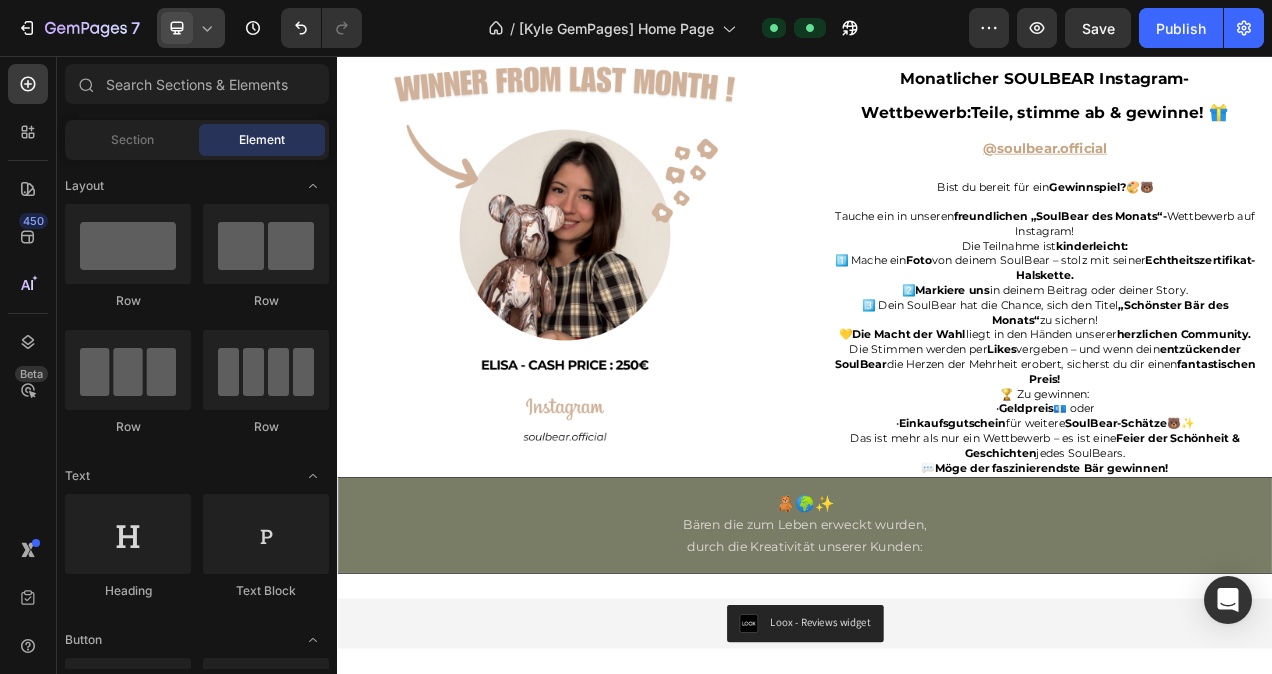 scroll, scrollTop: 4526, scrollLeft: 0, axis: vertical 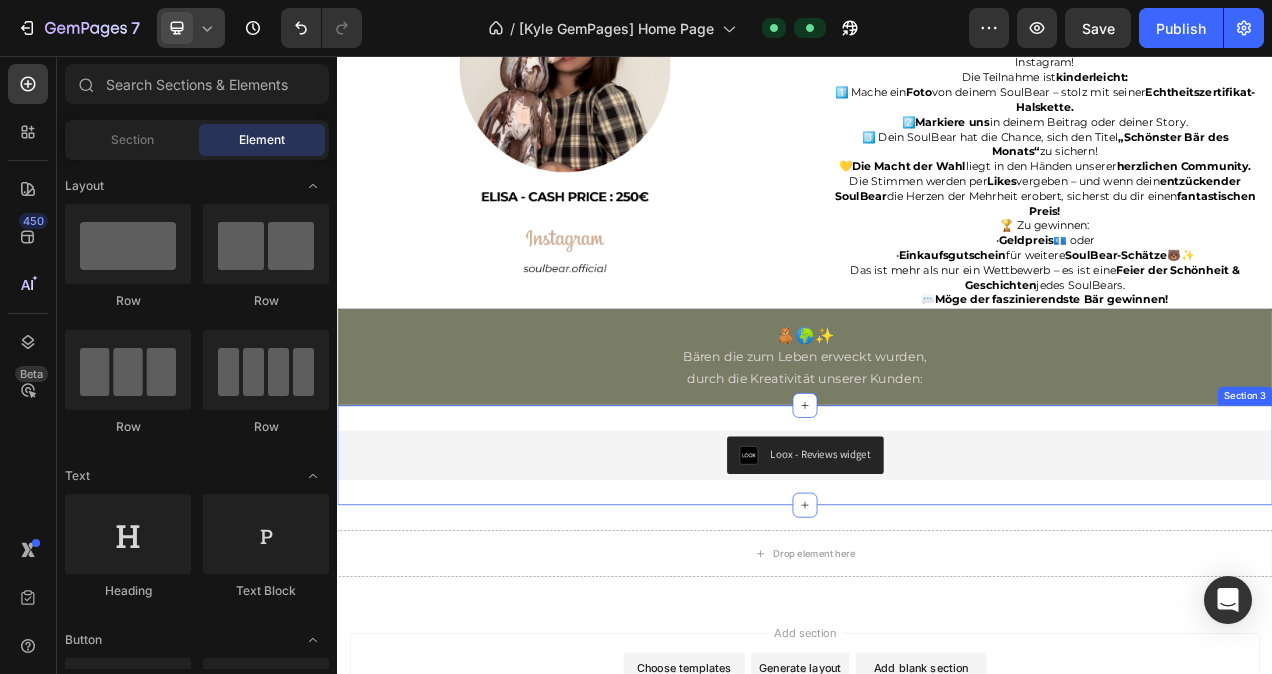 click on "Loox - Reviews widget Loox Section 3" at bounding box center [937, 569] 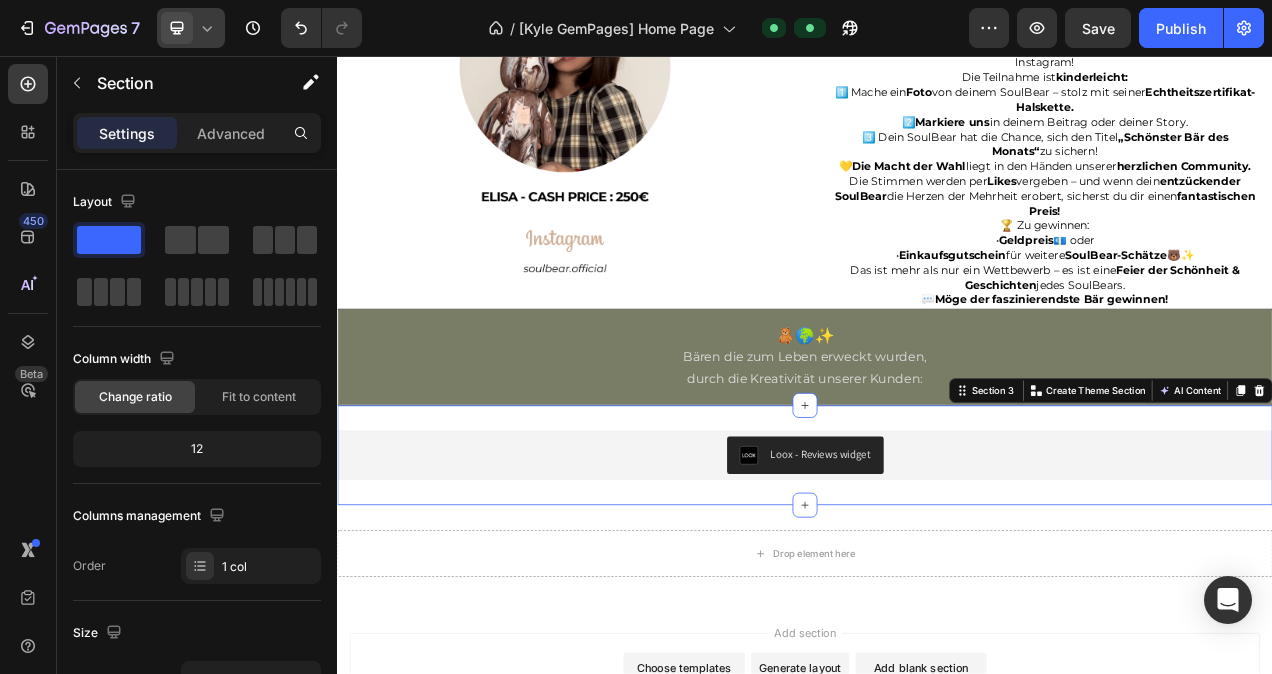 click 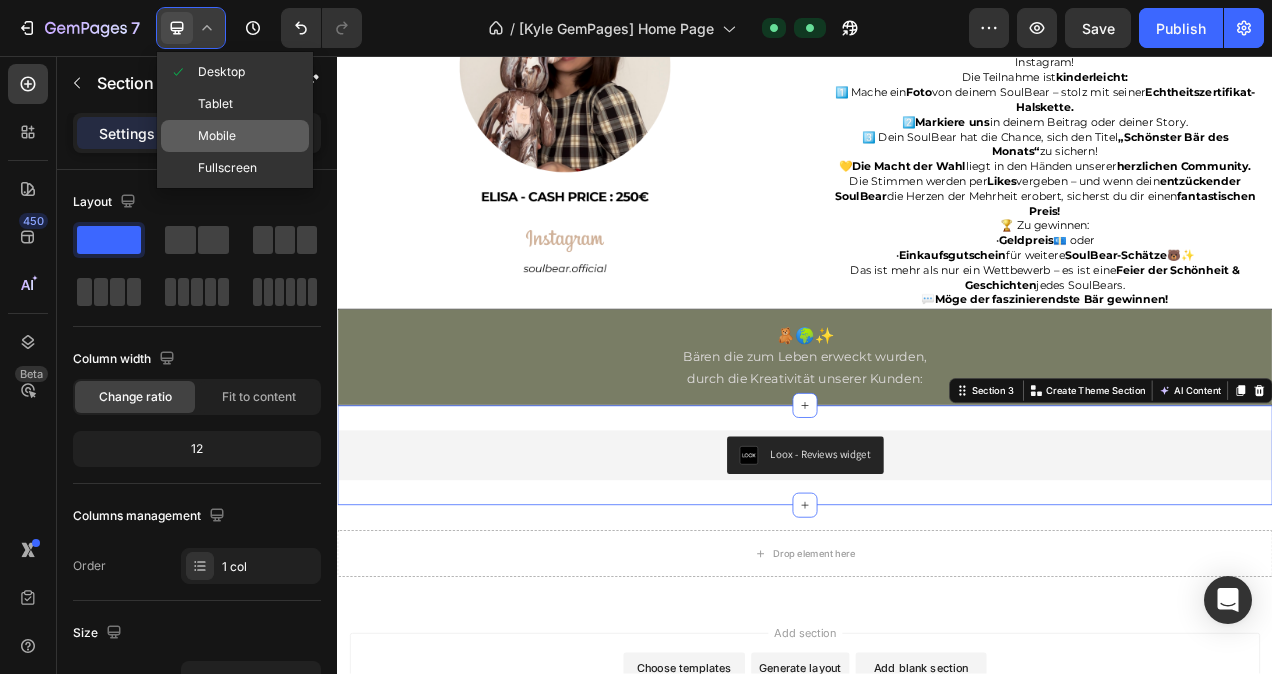 click on "Mobile" 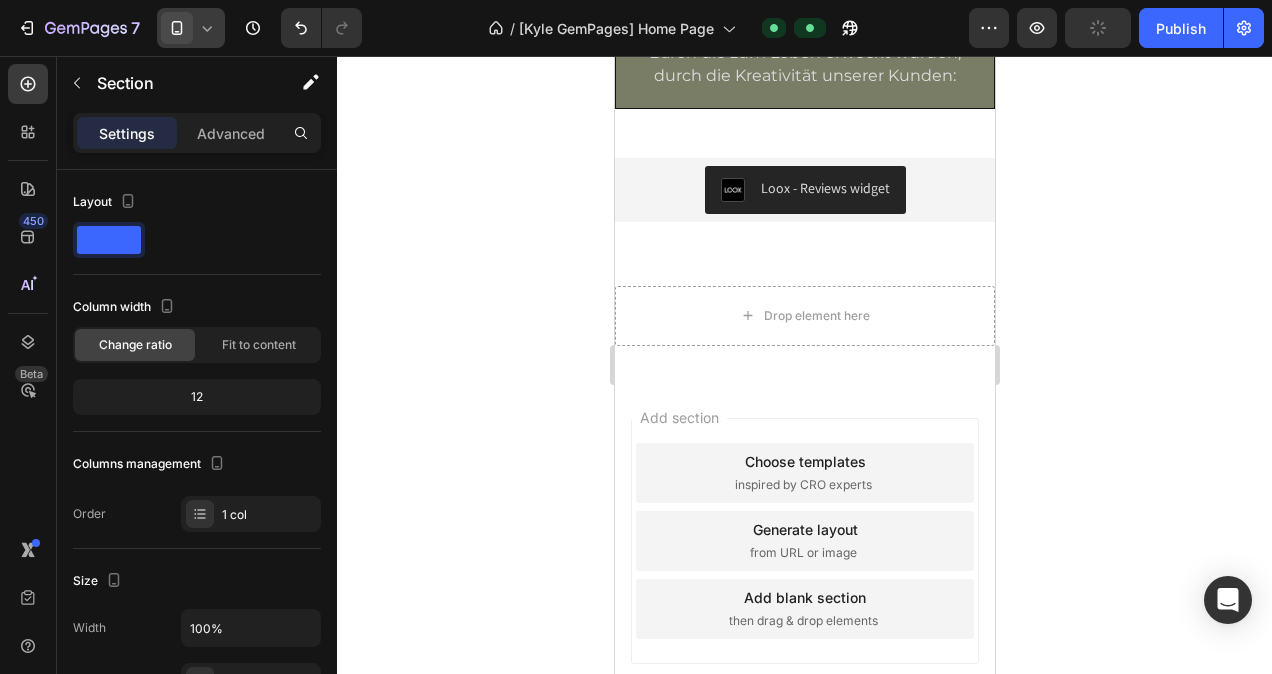 scroll, scrollTop: 6642, scrollLeft: 0, axis: vertical 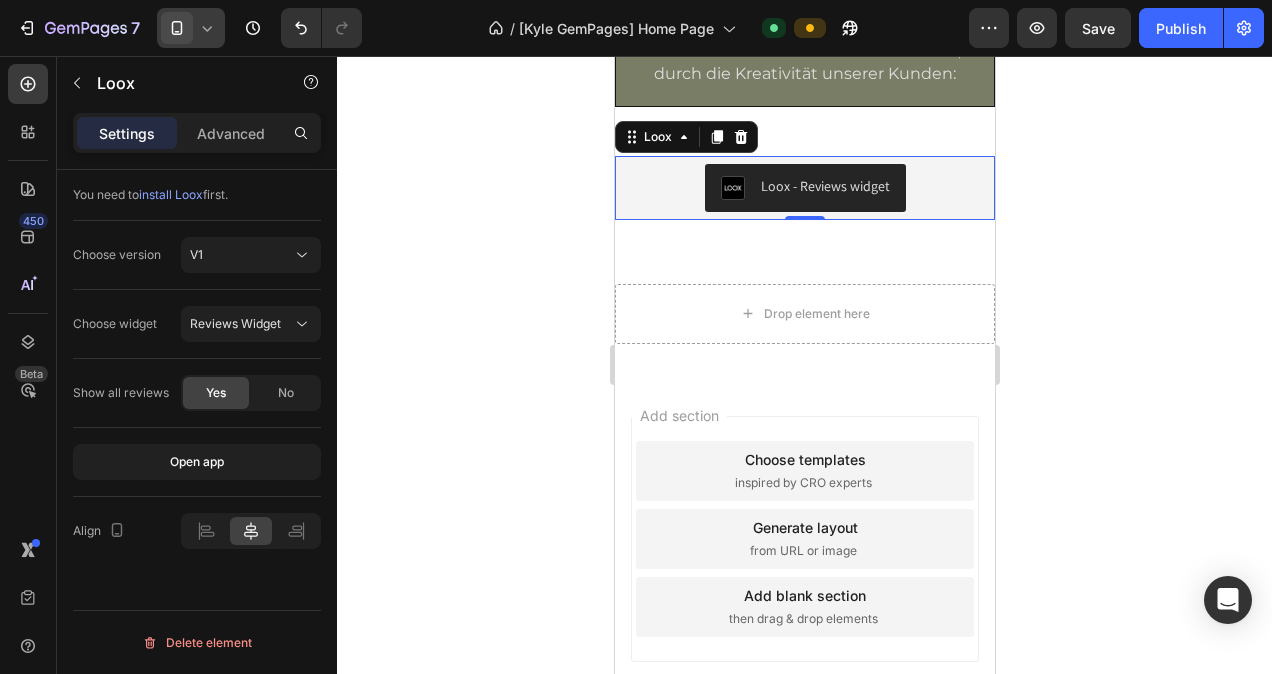 click on "Loox - Reviews widget" at bounding box center [804, 188] 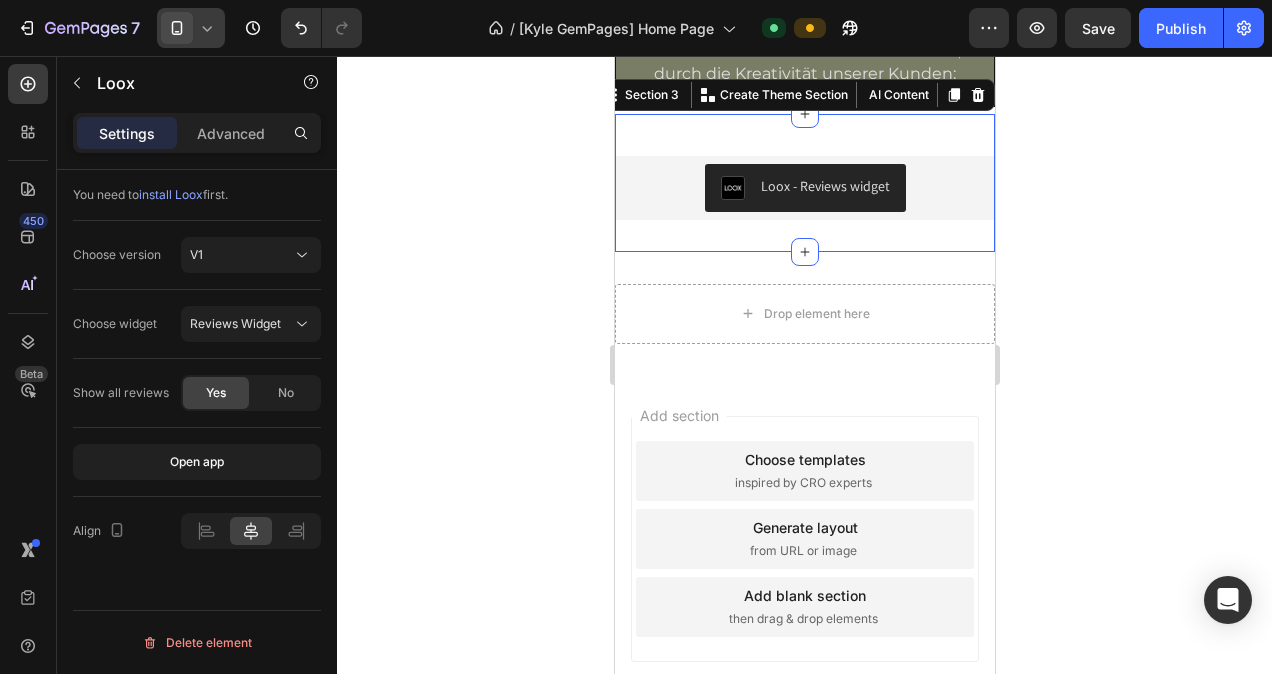 click on "Loox - Reviews widget Loox Section 3   Create Theme Section AI Content Write with GemAI What would you like to describe here? Tone and Voice Persuasive Product Feiere einen unvergesslichen Geburtstag mit Soulbear! Show more Generate" at bounding box center (804, 183) 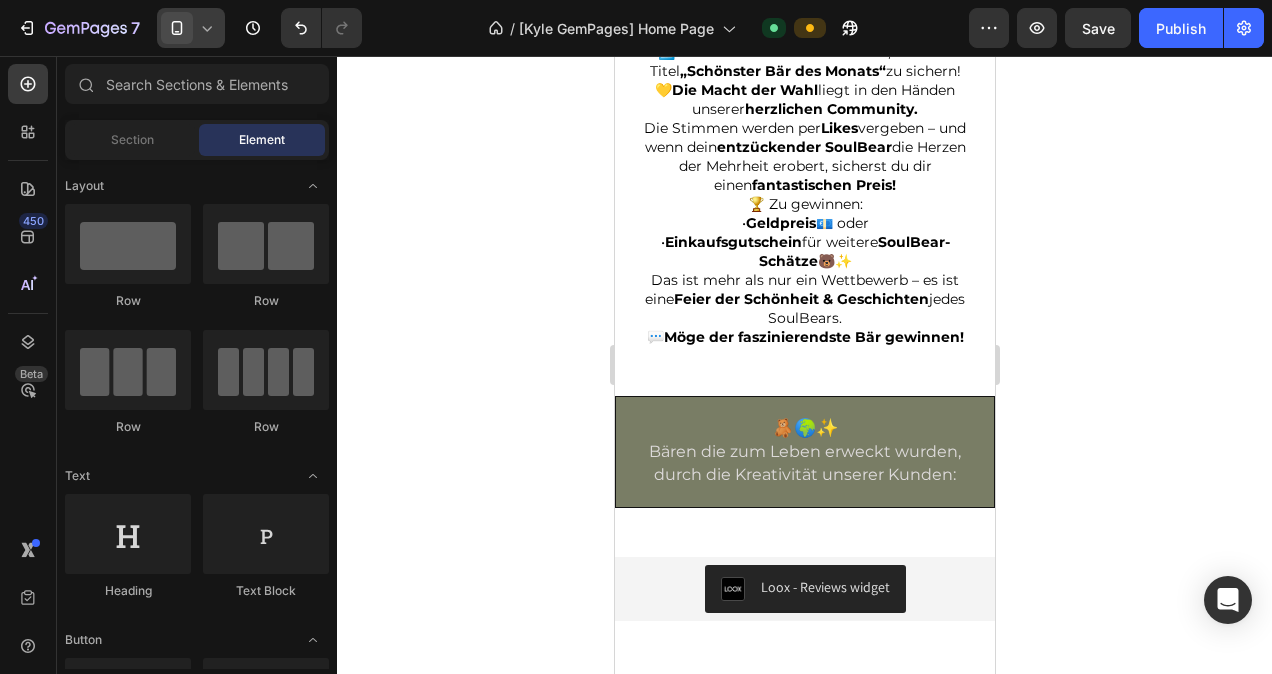 scroll, scrollTop: 6224, scrollLeft: 0, axis: vertical 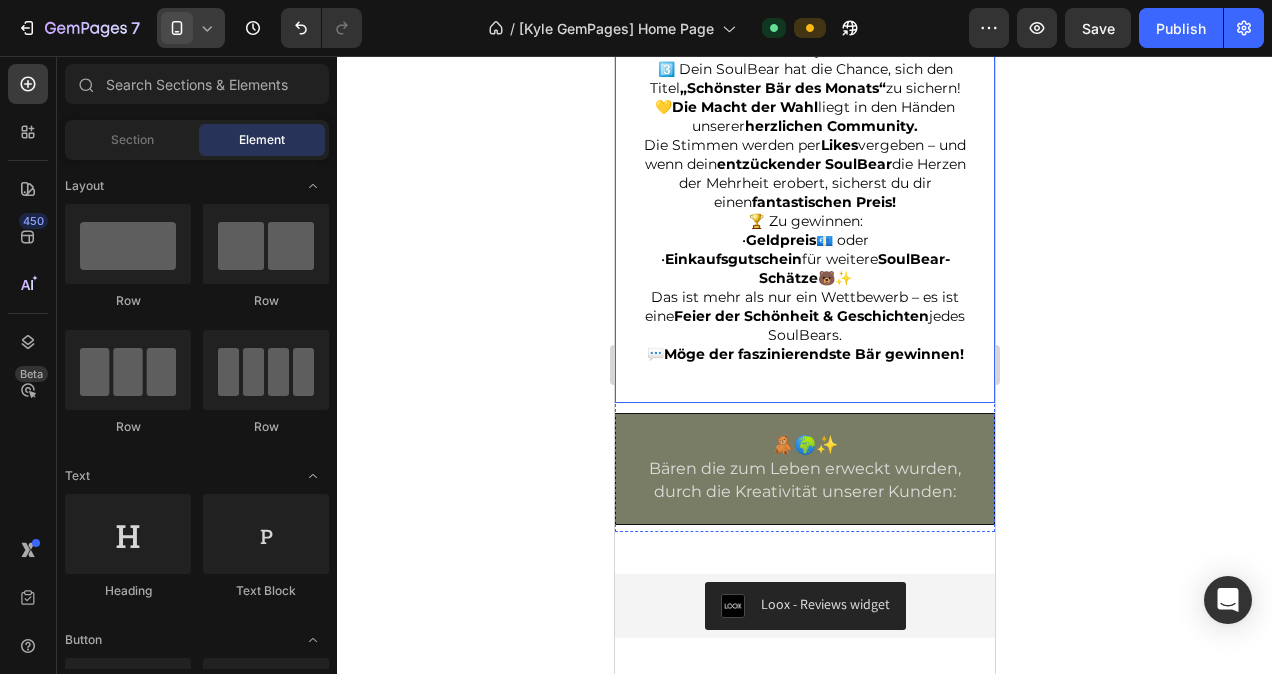 click on "Monatlicher SOULBEAR Instagram-Wettbewerb:Teile, stimme ab & gewinne!   🎁 @soulbear.official Heading Bist du bereit für ein  Gewinnspiel?  🎨🐻   Tauche ein in unseren  freundlichen „SoulBear des Monats“- Wettbewerb auf Instagram! Die Teilnahme ist  kinderleicht: 1️⃣ Mache ein  Foto  von deinem SoulBear – stolz mit seiner  Echtheitszertifikat-Halskette. 2️⃣  Markiere uns  in deinem Beitrag oder deiner Story. 3️⃣ Dein SoulBear hat die Chance, sich den Titel  „Schönster Bär des Monats“  zu sichern! 💛  Die Macht der Wahl  liegt in den Händen unserer  herzlichen Community. Die Stimmen werden per  Likes  vergeben – und wenn dein  entzückender SoulBear  die Herzen der Mehrheit erobert, sicherst du dir einen  fantastischen Preis! 🏆 Zu gewinnen:     •     Geldpreis  💶 oder     •     Einkaufsgutschein  für weitere  SoulBear-Schätze  🐻✨ Das ist mehr als nur ein Wettbewerb – es ist eine  Feier   der Schönheit & Geschichten  jedes SoulBears. 💬" at bounding box center [804, 35] 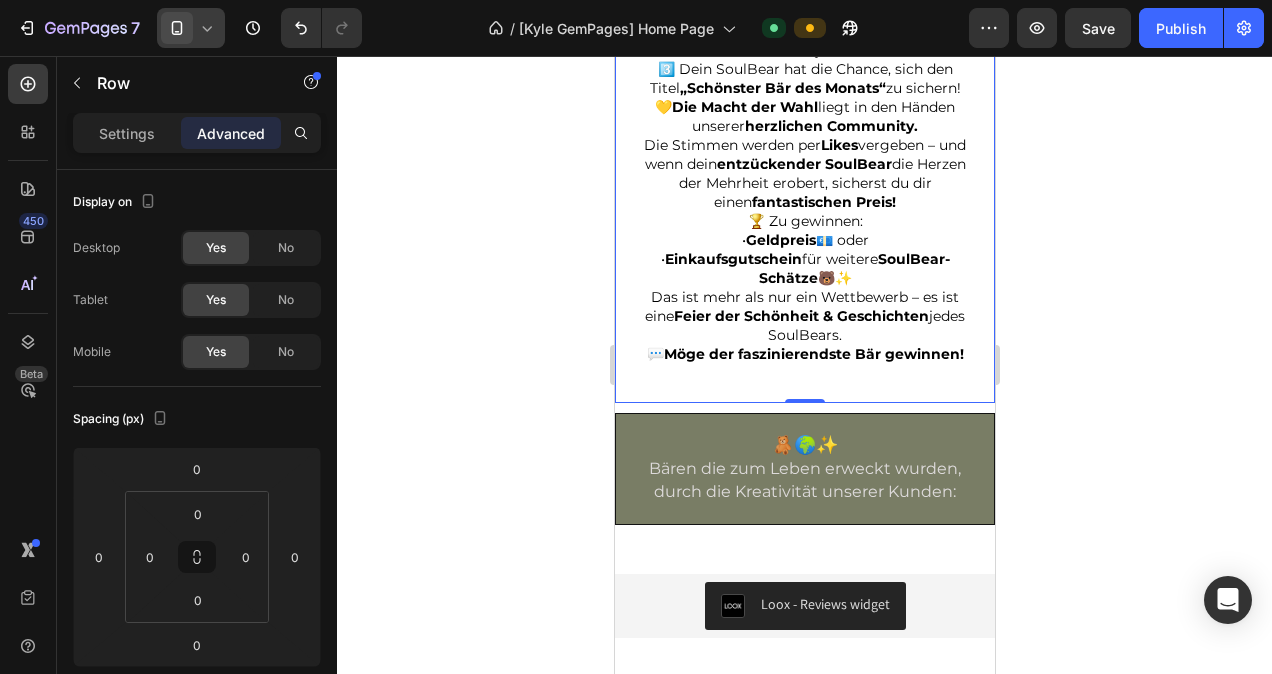 click on "Monatlicher SOULBEAR Instagram-Wettbewerb:Teile, stimme ab & gewinne!   🎁 @soulbear.official Heading Bist du bereit für ein  Gewinnspiel?  🎨🐻   Tauche ein in unseren  freundlichen „SoulBear des Monats“- Wettbewerb auf Instagram! Die Teilnahme ist  kinderleicht: 1️⃣ Mache ein  Foto  von deinem SoulBear – stolz mit seiner  Echtheitszertifikat-Halskette. 2️⃣  Markiere uns  in deinem Beitrag oder deiner Story. 3️⃣ Dein SoulBear hat die Chance, sich den Titel  „Schönster Bär des Monats“  zu sichern! 💛  Die Macht der Wahl  liegt in den Händen unserer  herzlichen Community. Die Stimmen werden per  Likes  vergeben – und wenn dein  entzückender SoulBear  die Herzen der Mehrheit erobert, sicherst du dir einen  fantastischen Preis! 🏆 Zu gewinnen:     •     Geldpreis  💶 oder     •     Einkaufsgutschein  für weitere  SoulBear-Schätze  🐻✨ Das ist mehr als nur ein Wettbewerb – es ist eine  Feier   der Schönheit & Geschichten  jedes SoulBears. 💬" at bounding box center [804, 35] 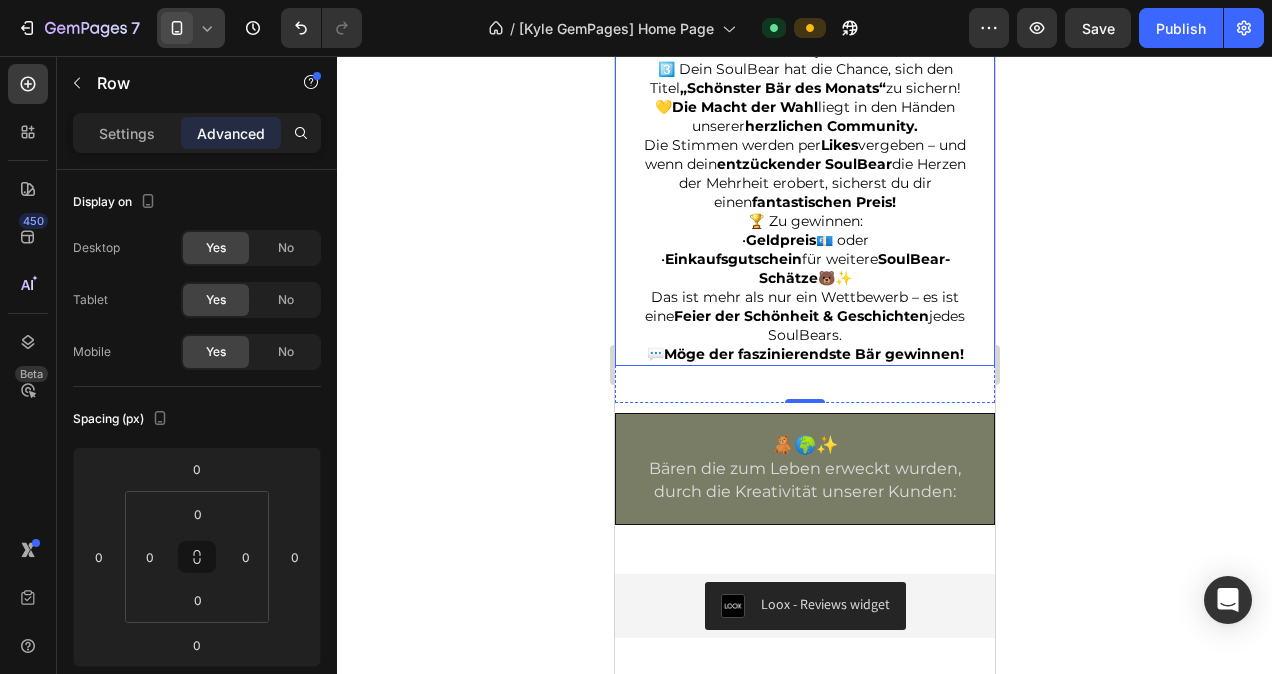 click on "Möge der faszinierendste Bär gewinnen!" at bounding box center (813, 354) 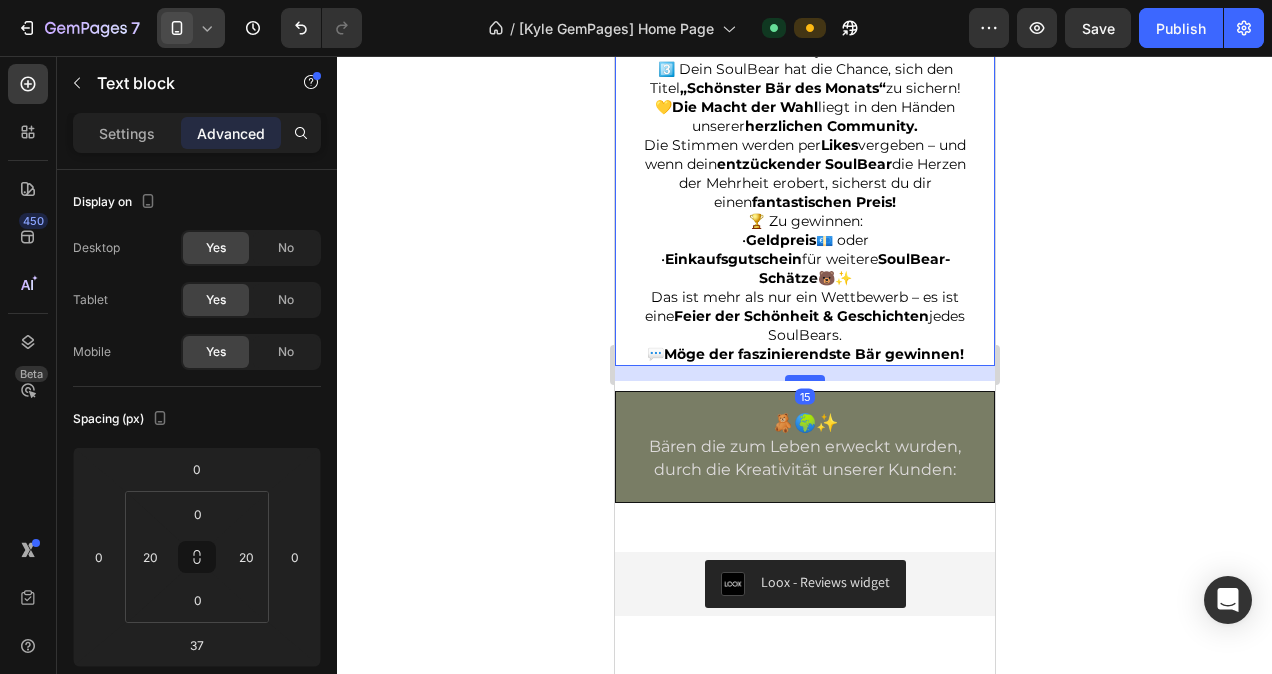 drag, startPoint x: 803, startPoint y: 411, endPoint x: 806, endPoint y: 389, distance: 22.203604 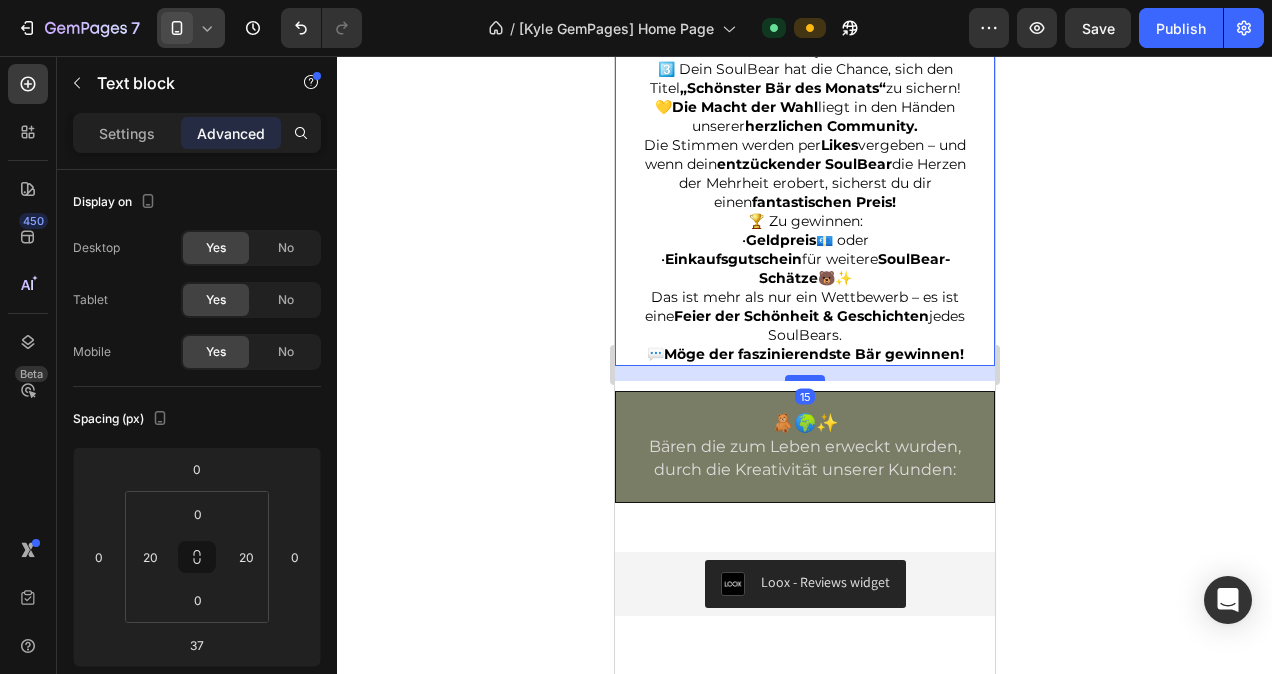 click at bounding box center (804, 378) 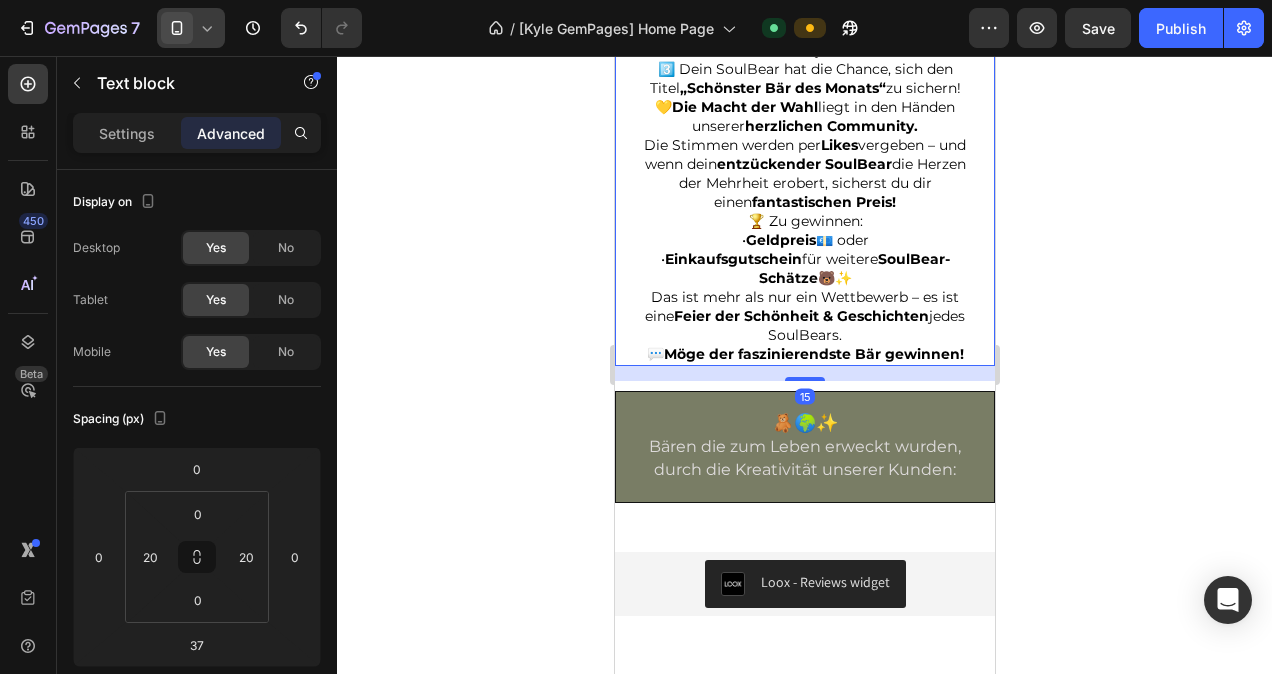 type on "15" 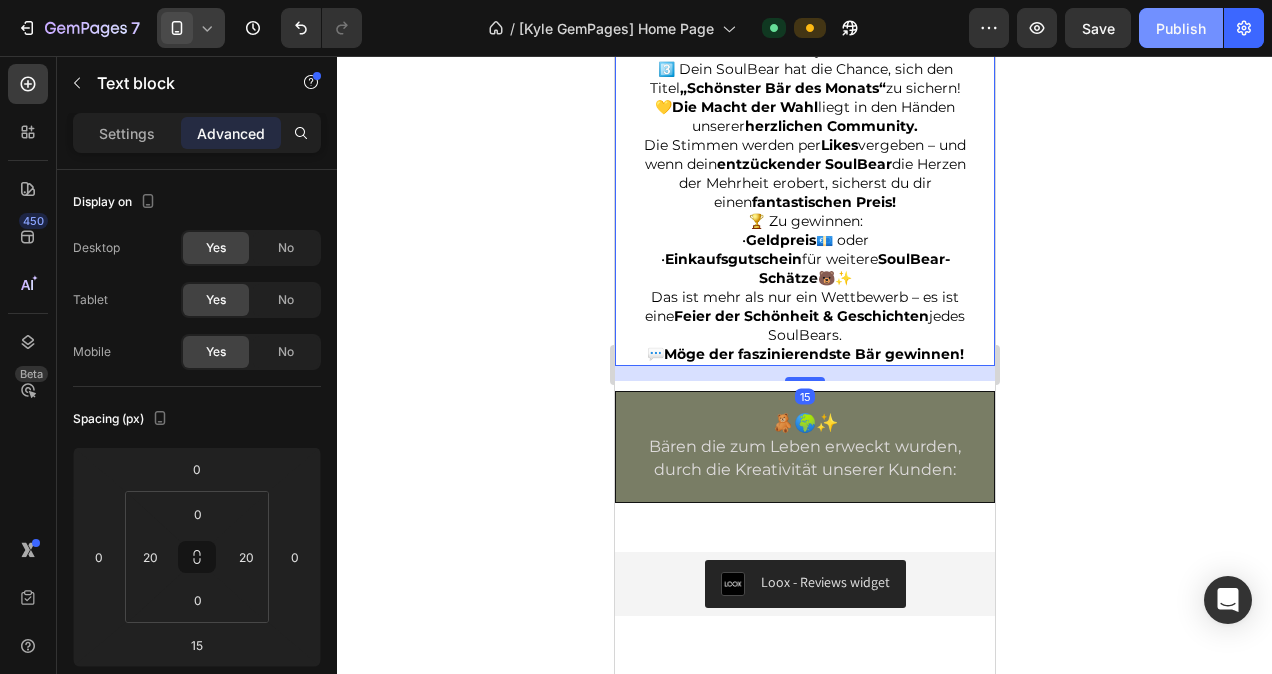 click on "Publish" 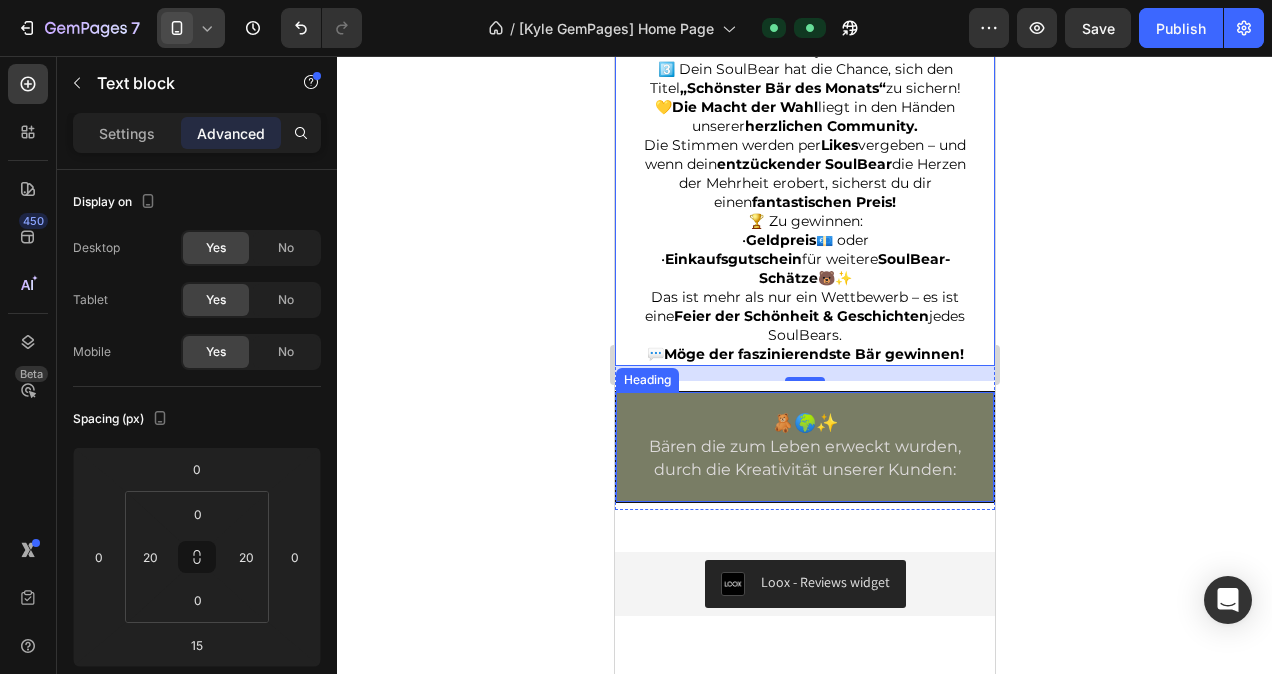 click on "durch die Kreativität unserer Kunden:" at bounding box center [804, 469] 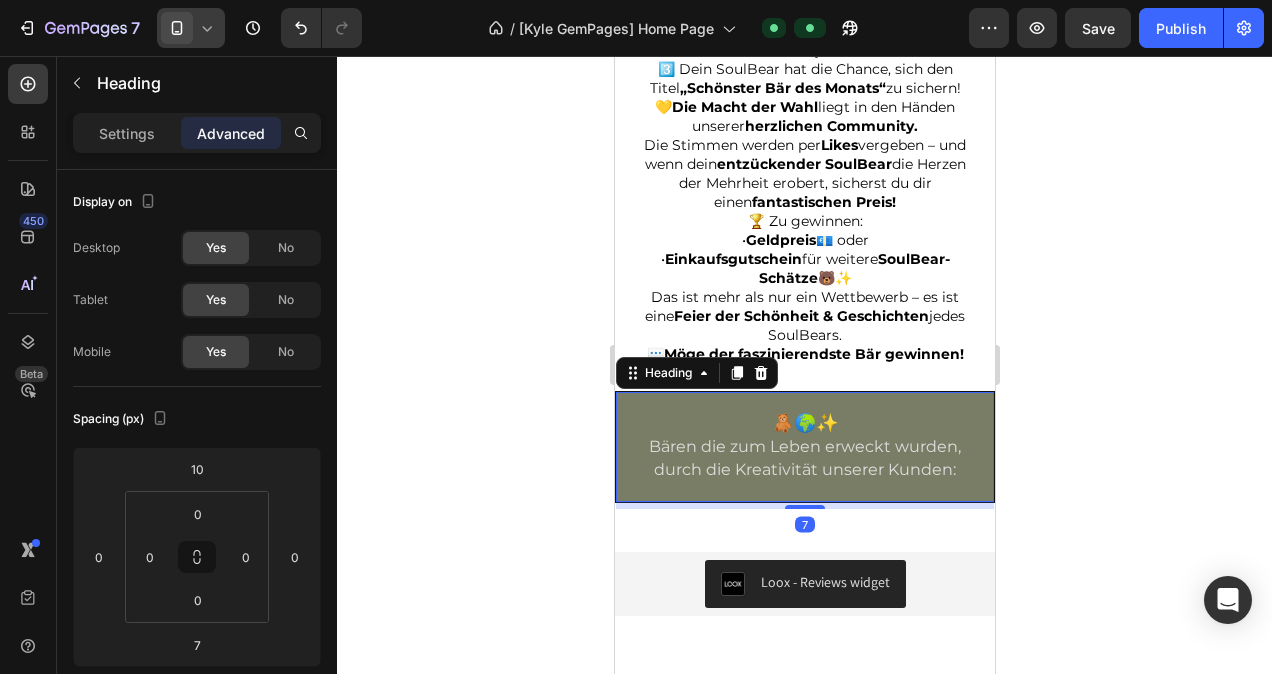 click on "durch die Kreativität unserer Kunden:" at bounding box center (804, 469) 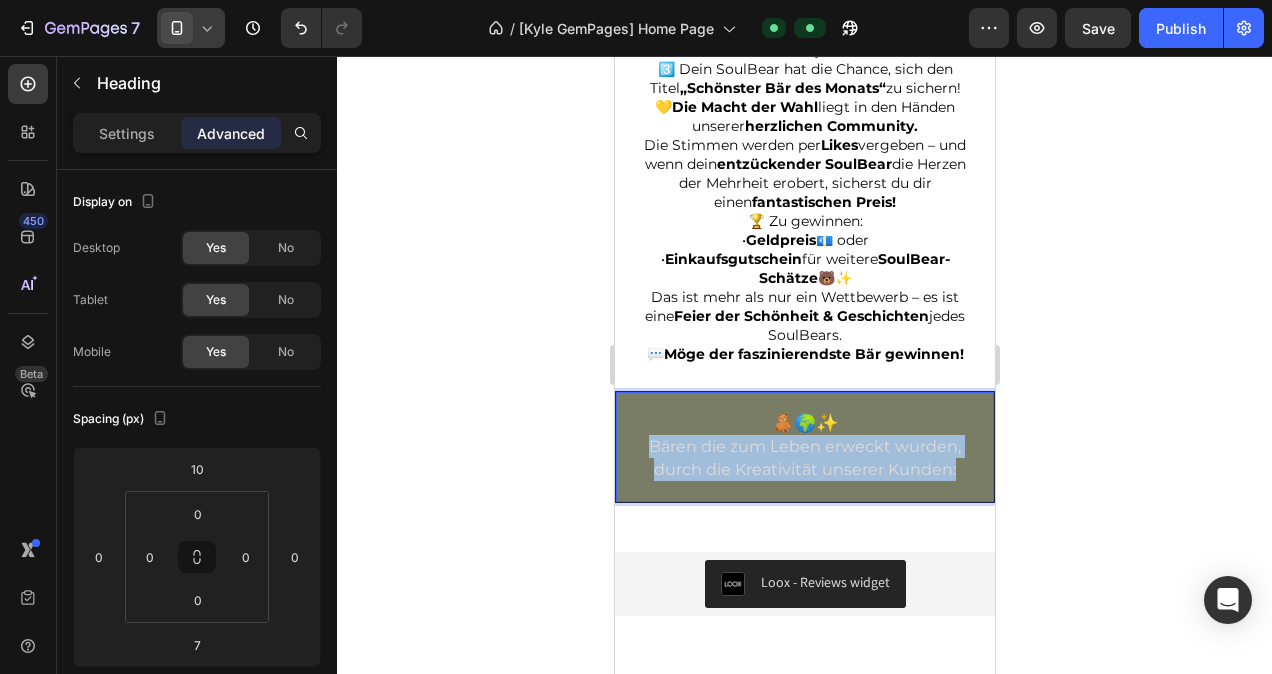 drag, startPoint x: 949, startPoint y: 482, endPoint x: 642, endPoint y: 461, distance: 307.7174 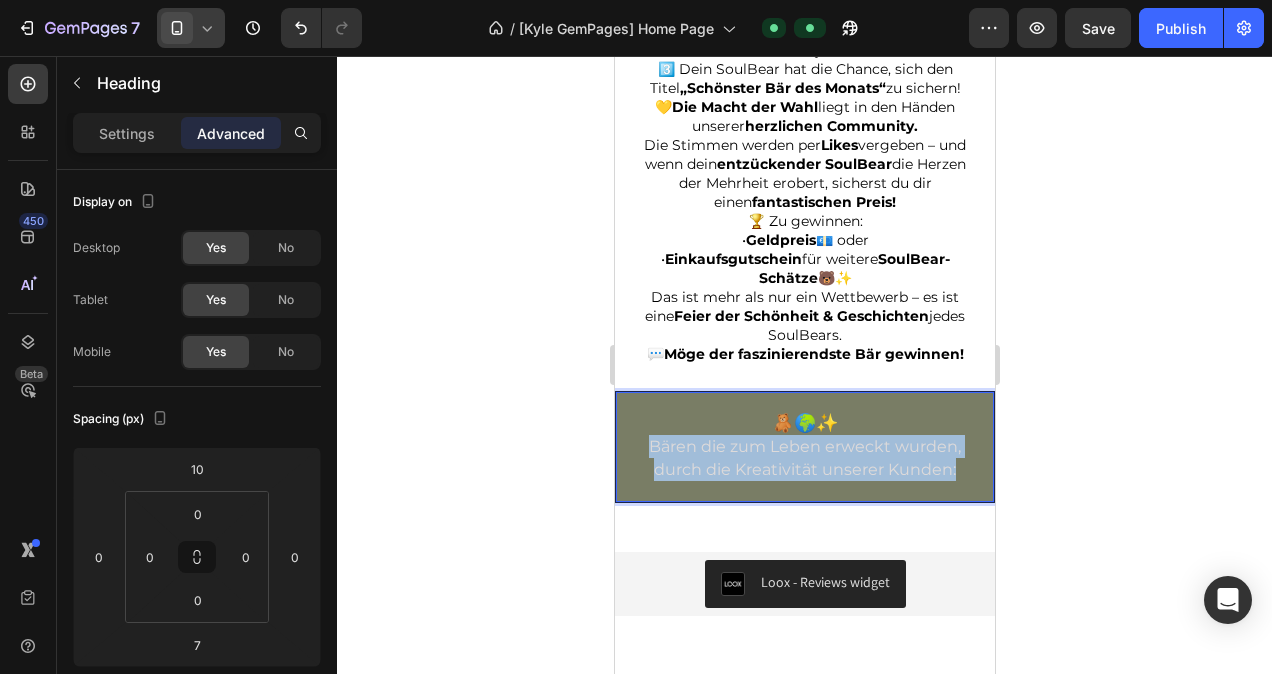 click on "🧸🌍✨ Bären die zum Leben erweckt wurden, durch die Kreativität unserer Kunden:" at bounding box center [804, 447] 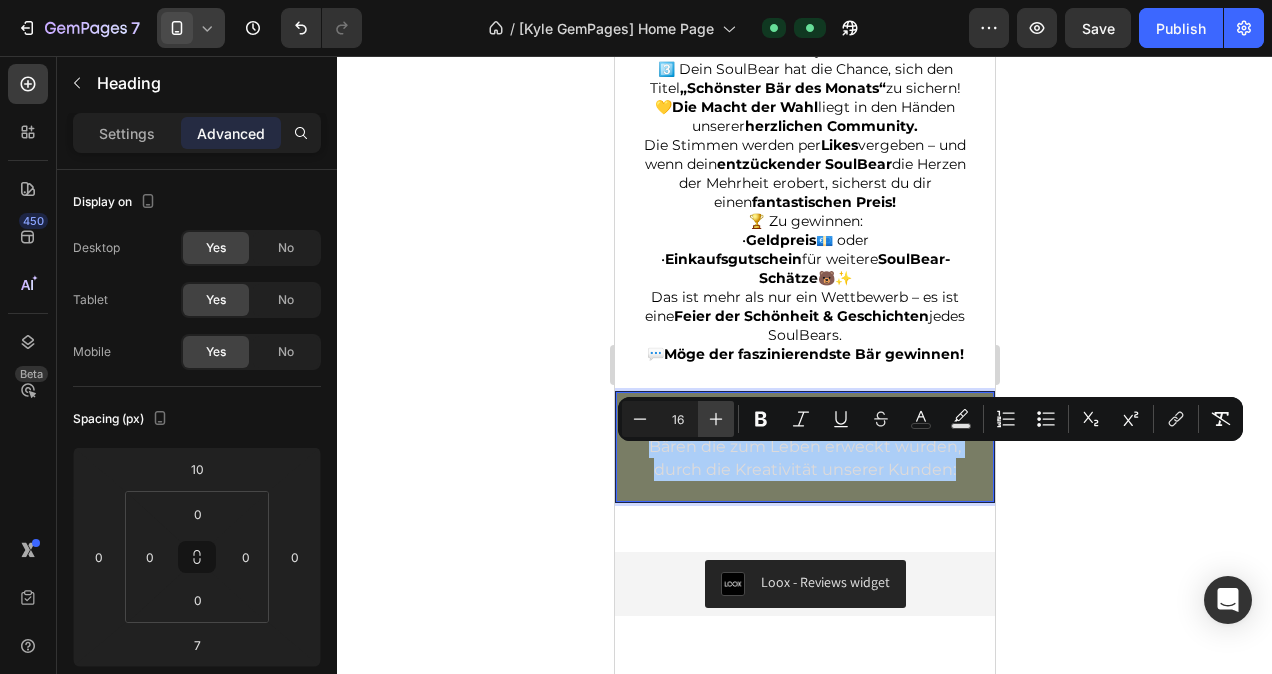 click 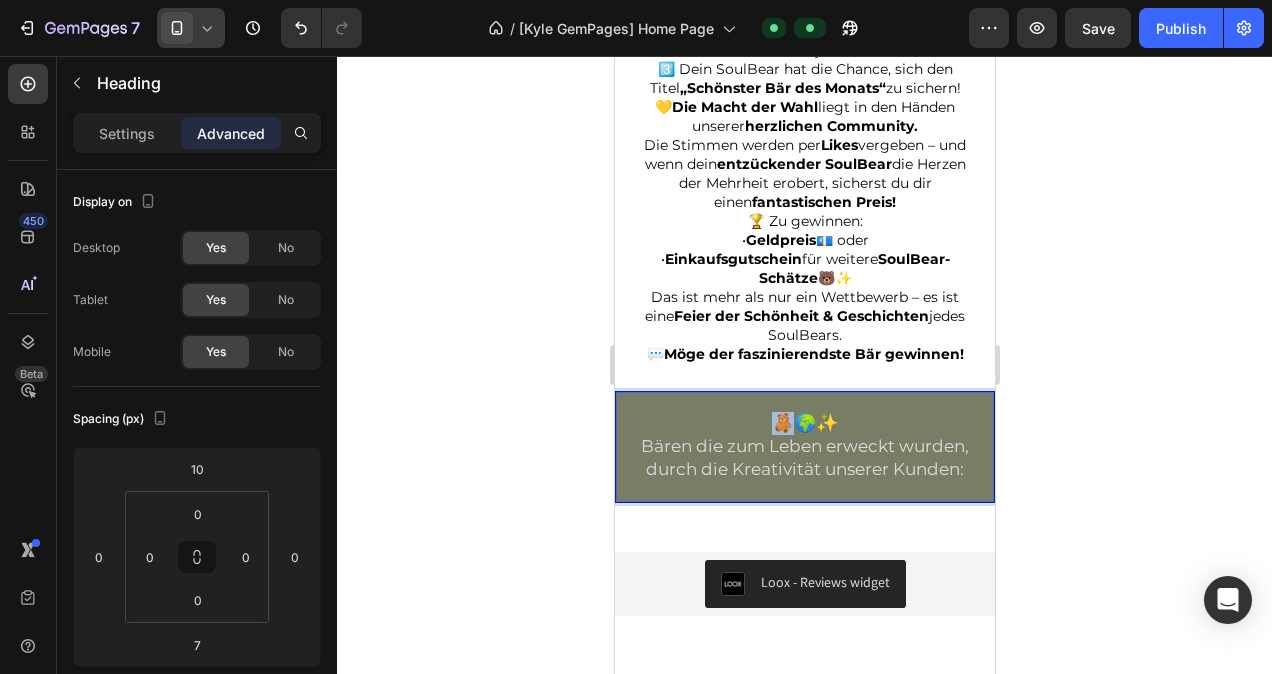 click on "🧸🌍✨ Bären die zum Leben erweckt wurden, durch die Kreativität unserer Kunden:" at bounding box center (804, 447) 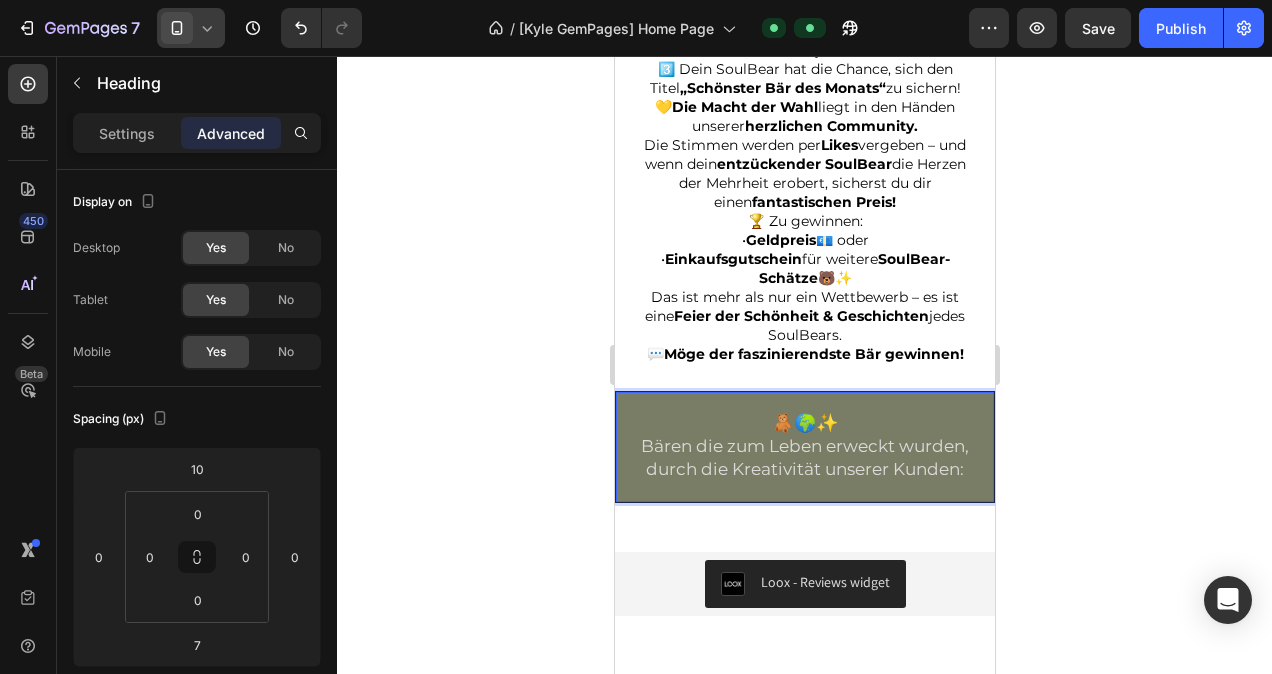 click on "durch die Kreativität unserer Kunden:" at bounding box center (804, 469) 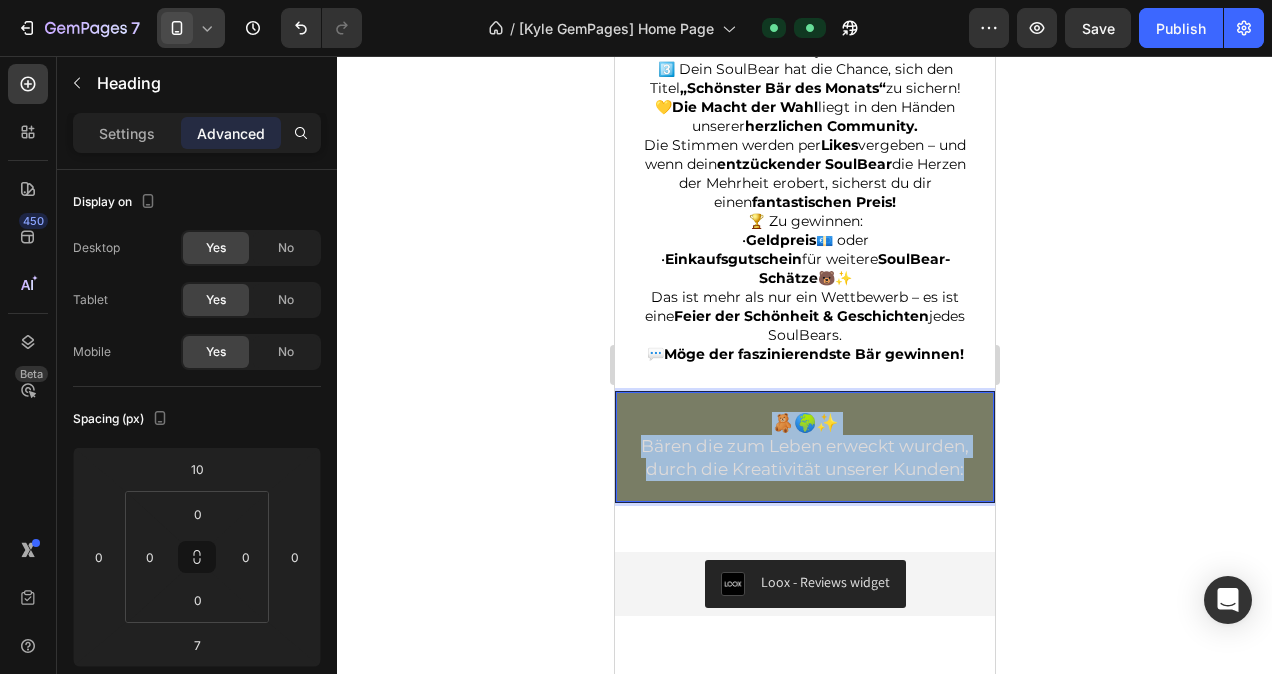 drag, startPoint x: 959, startPoint y: 482, endPoint x: 753, endPoint y: 437, distance: 210.85777 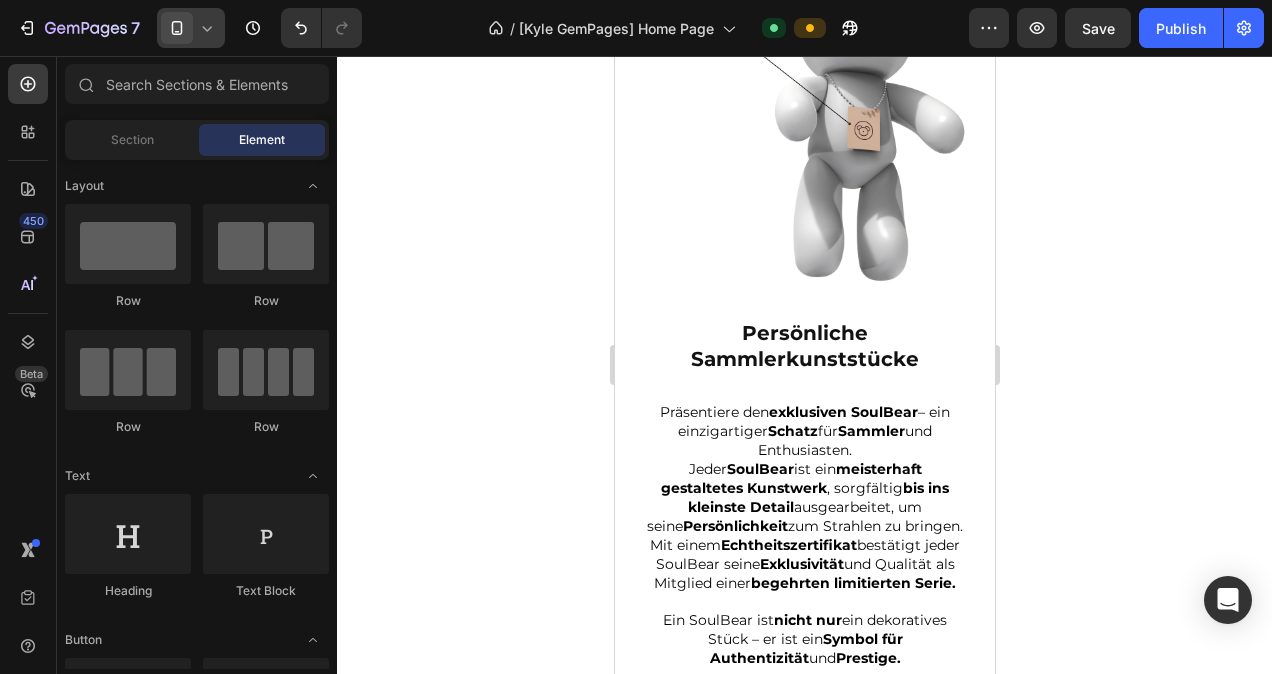 scroll, scrollTop: 3937, scrollLeft: 0, axis: vertical 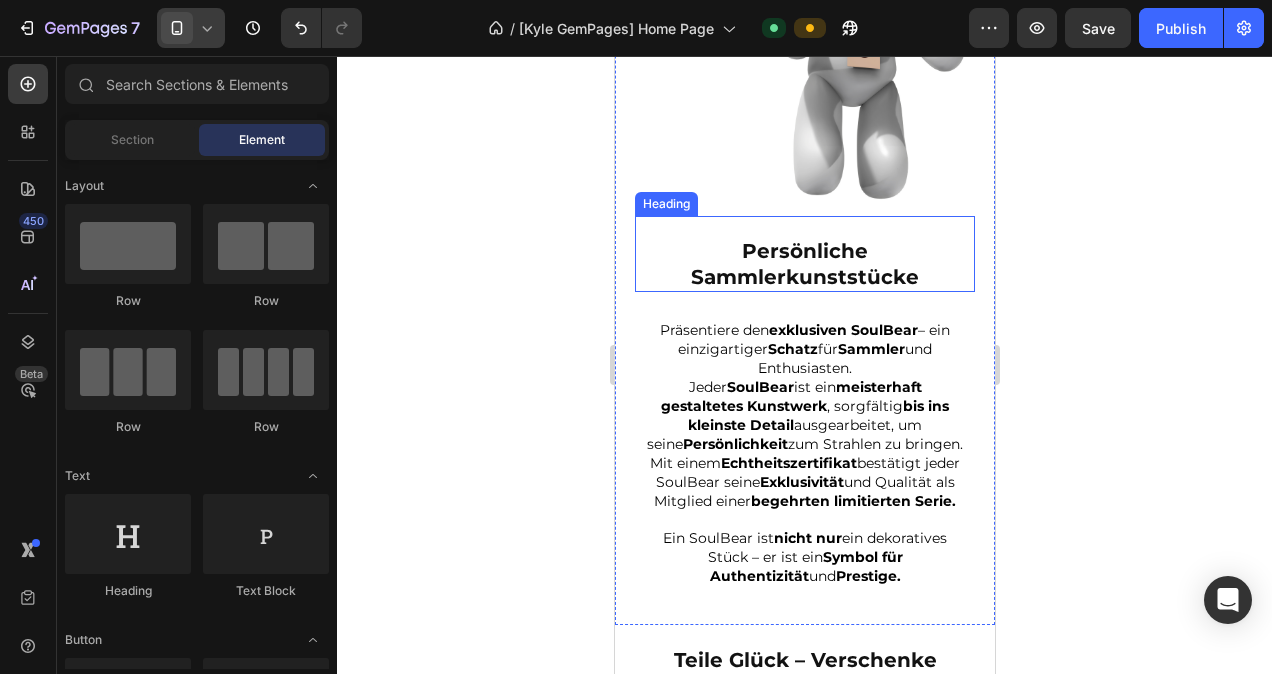 click on "Persönliche Sammlerkunststücke" at bounding box center [804, 264] 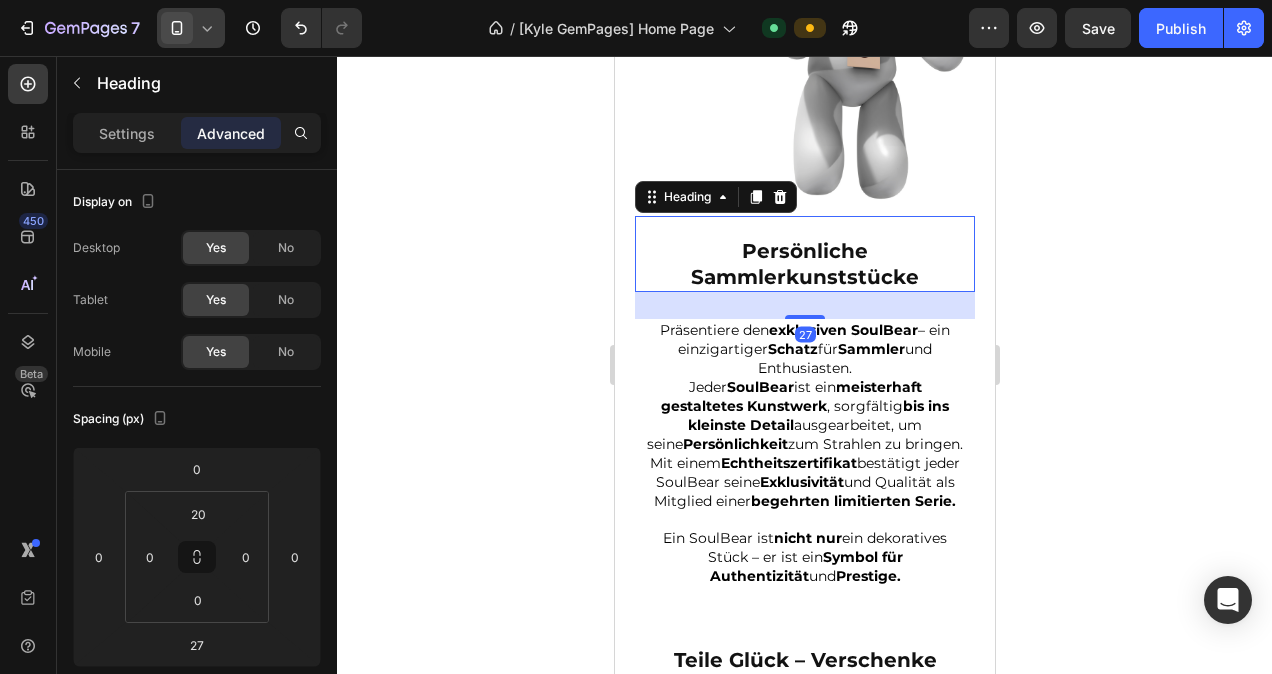 click on "Persönliche Sammlerkunststücke" at bounding box center [804, 264] 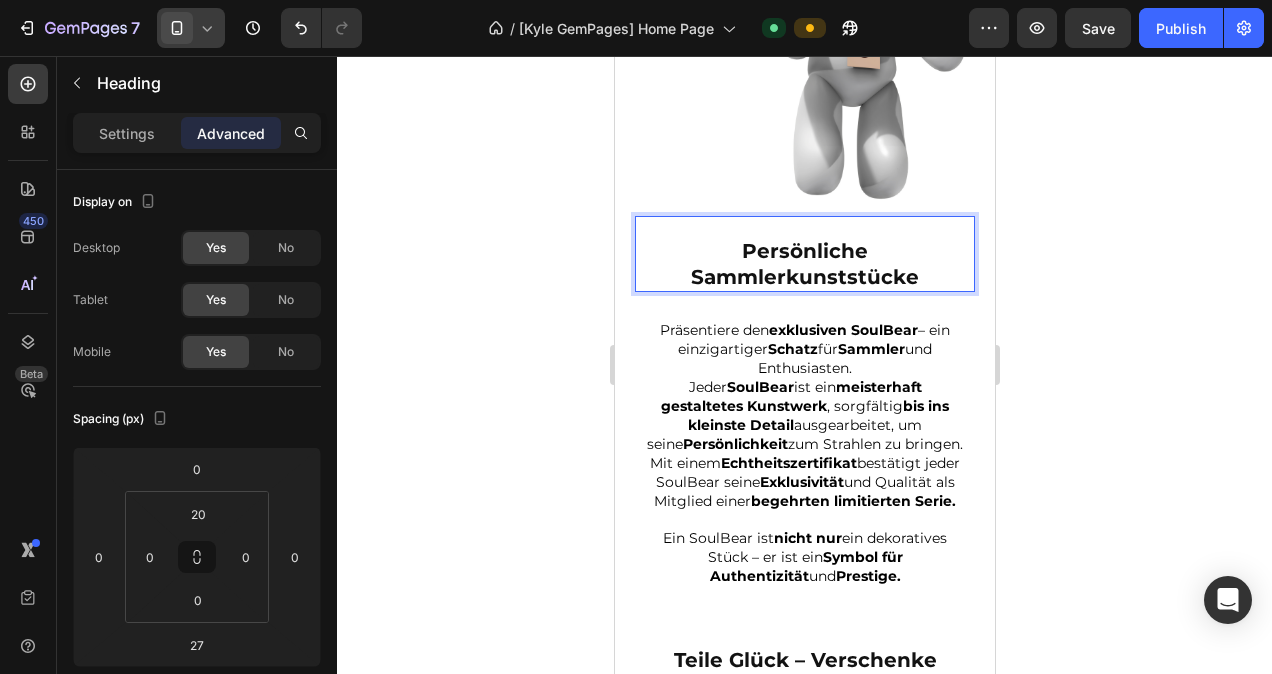 drag, startPoint x: 917, startPoint y: 262, endPoint x: 866, endPoint y: 261, distance: 51.009804 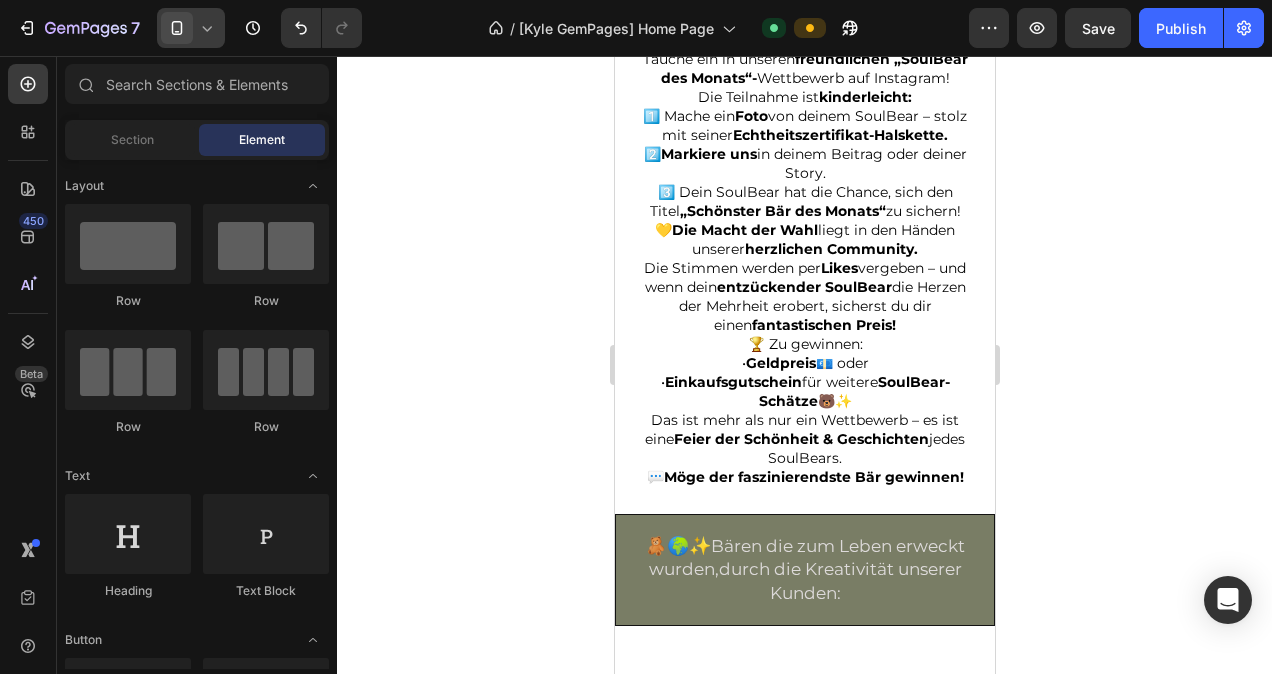 scroll, scrollTop: 6576, scrollLeft: 0, axis: vertical 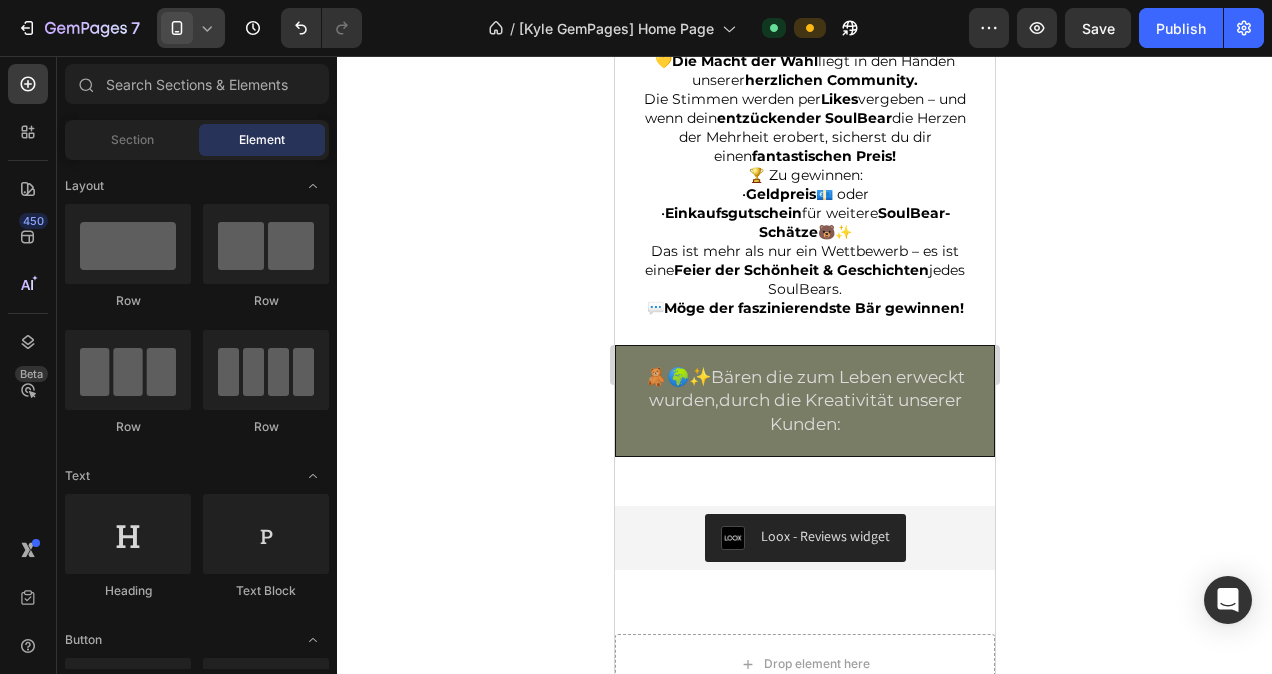 drag, startPoint x: 987, startPoint y: 387, endPoint x: 1609, endPoint y: 635, distance: 669.6178 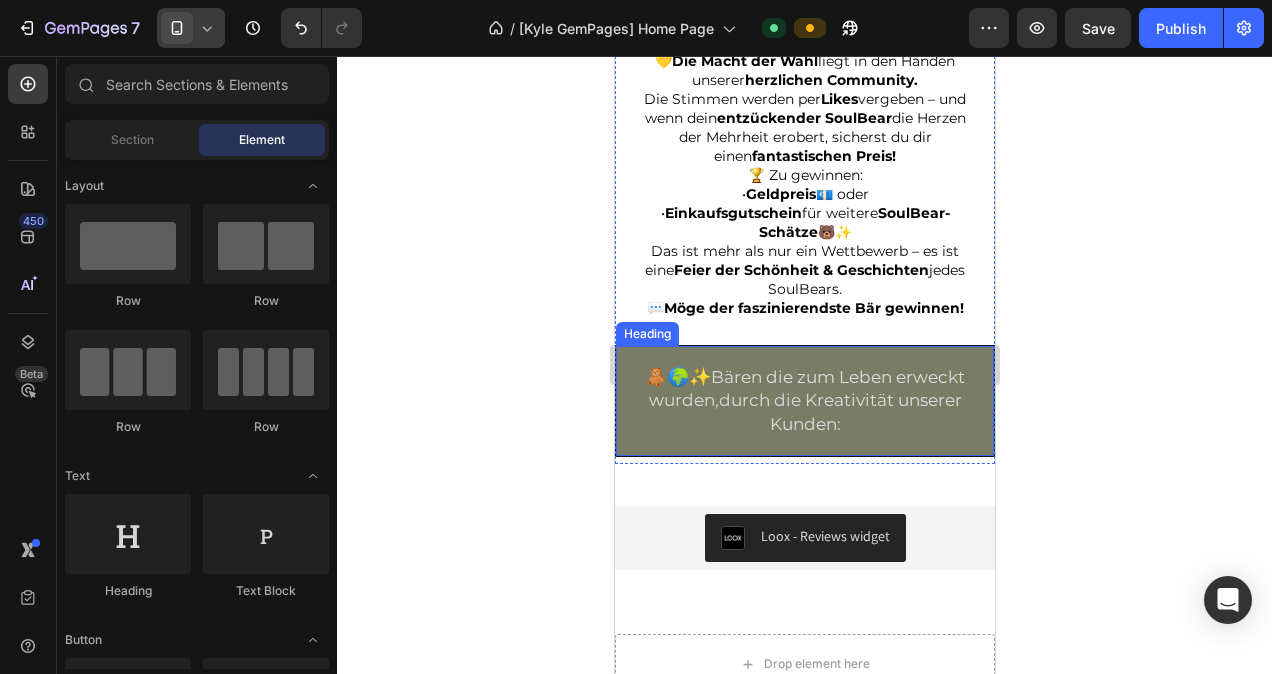 click on "🧸🌍✨ Bären die zum Leben erweckt wurden, durch die Kreativität unserer Kunden:" at bounding box center (804, 401) 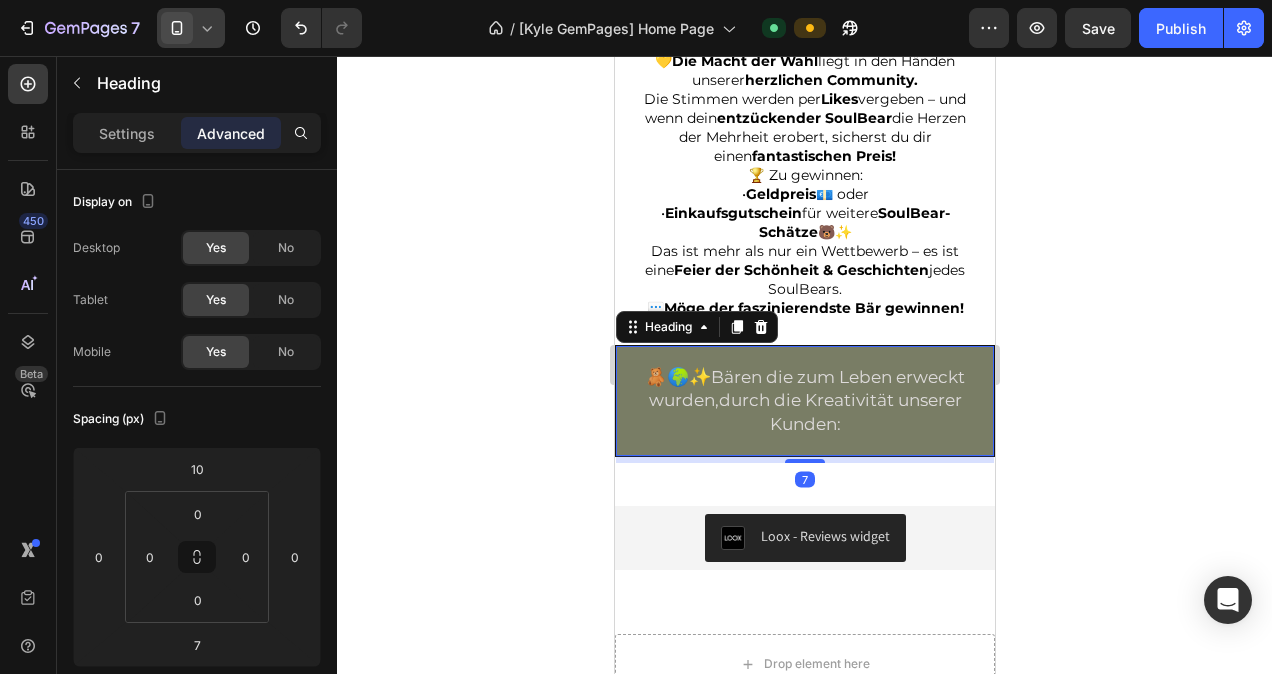 click on "🧸🌍✨ Bären die zum Leben erweckt wurden, durch die Kreativität unserer Kunden:" at bounding box center (804, 401) 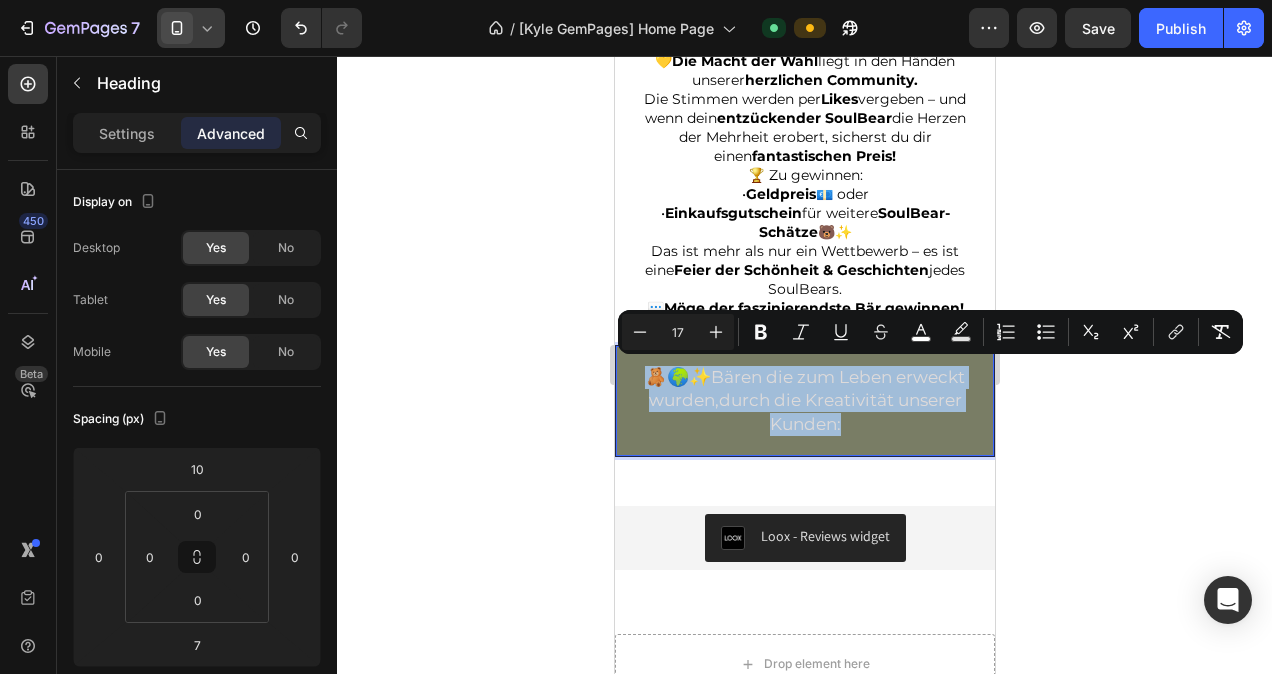 drag, startPoint x: 849, startPoint y: 417, endPoint x: 635, endPoint y: 368, distance: 219.53815 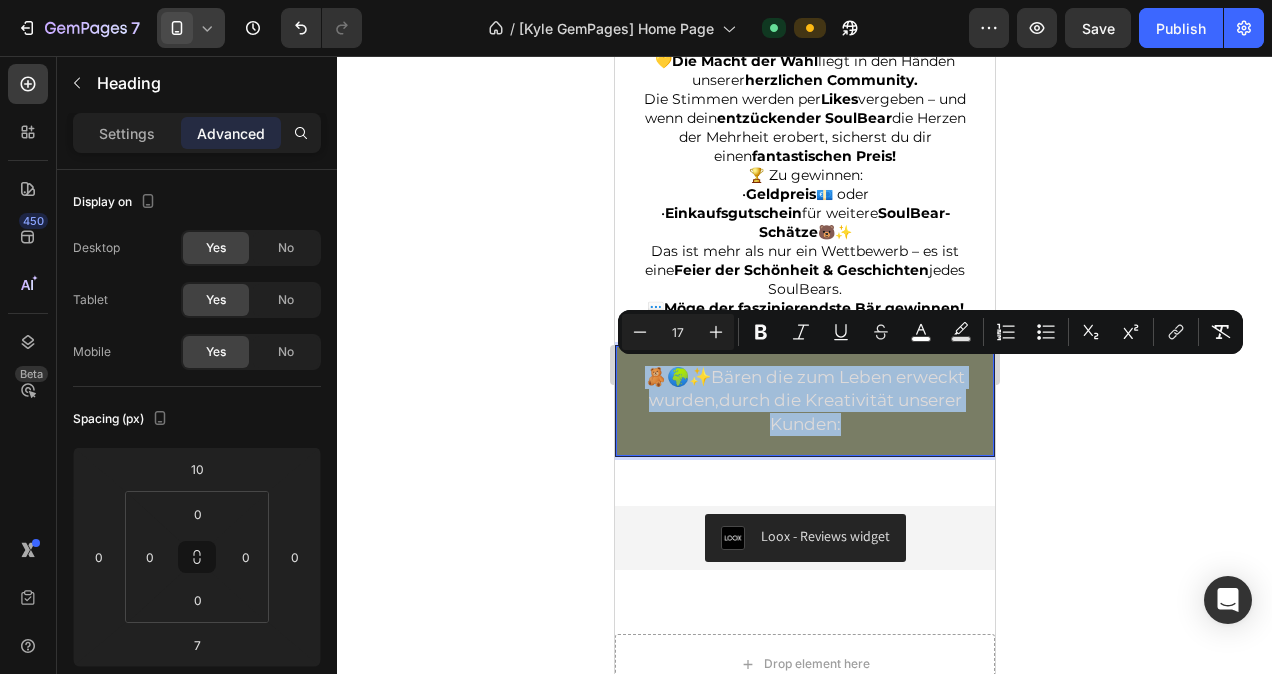 click on "🧸🌍✨ Bären die zum Leben erweckt wurden,durch die Kreativität unserer Kunden:" at bounding box center (804, 401) 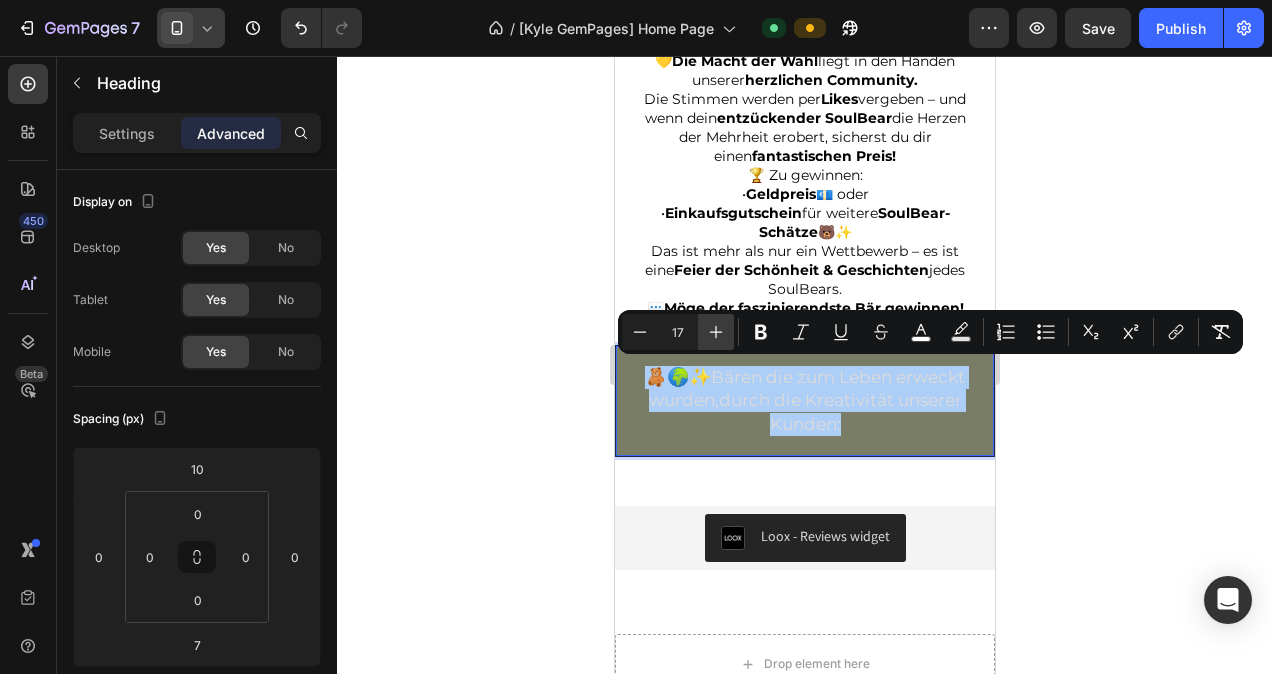 click 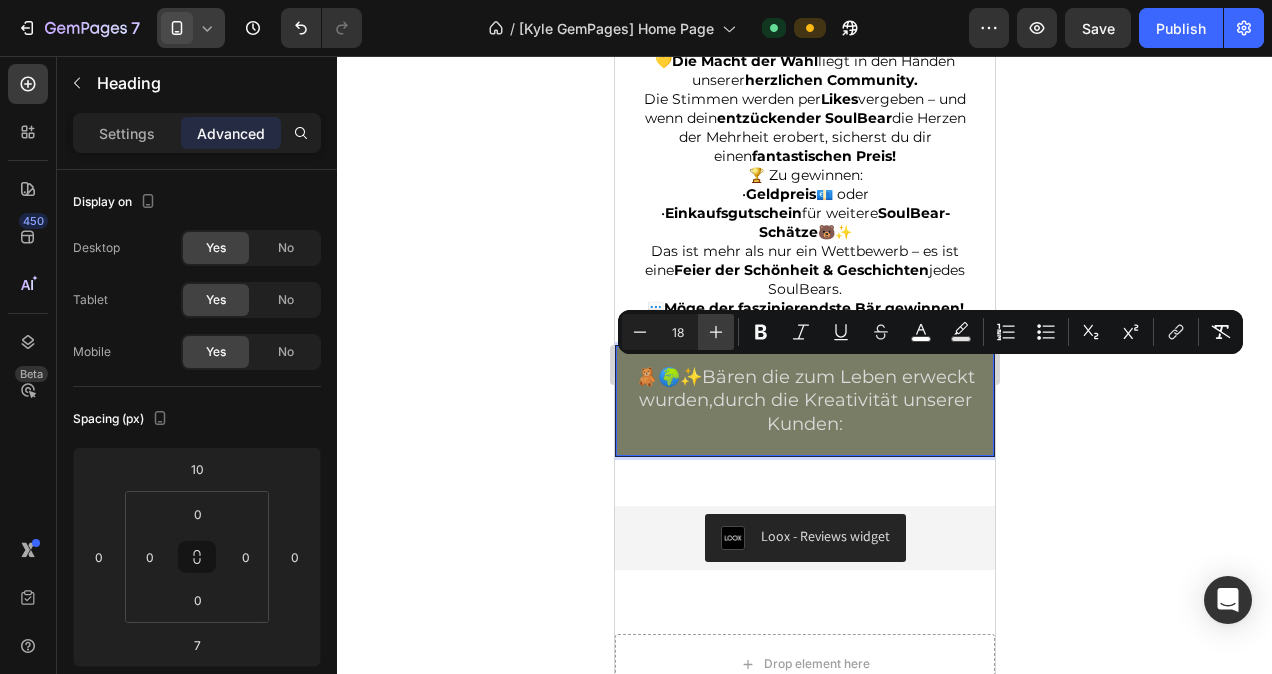 click 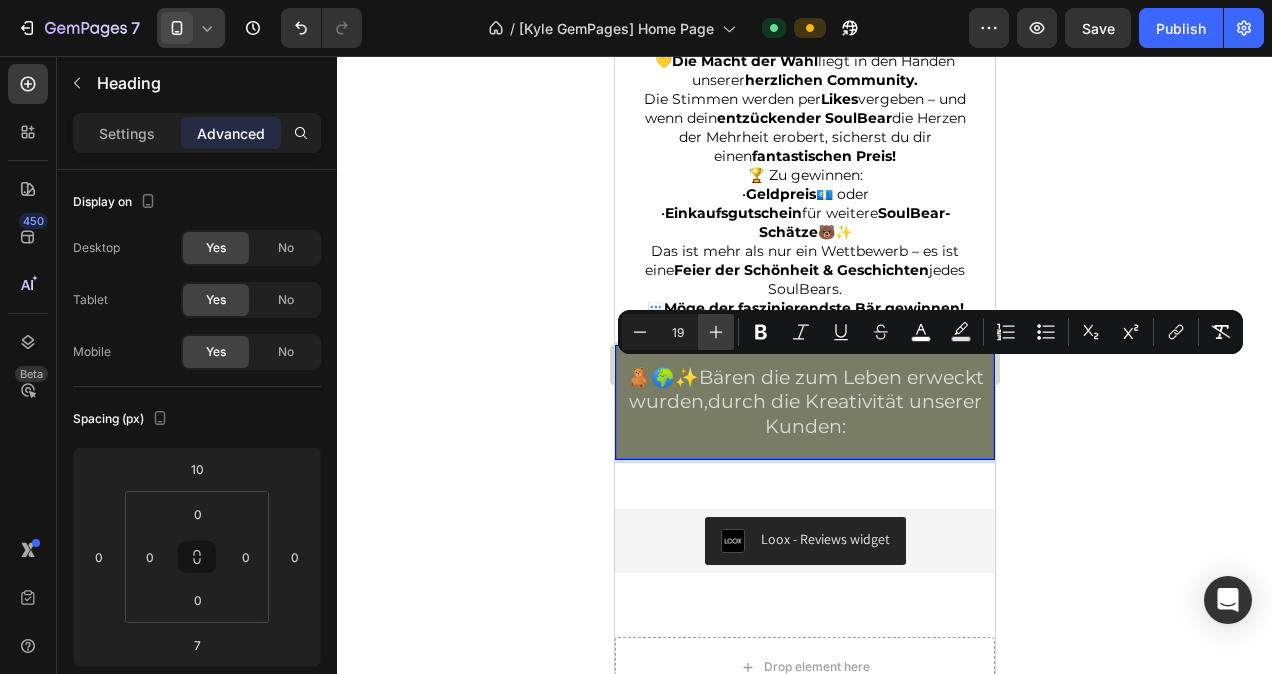 click 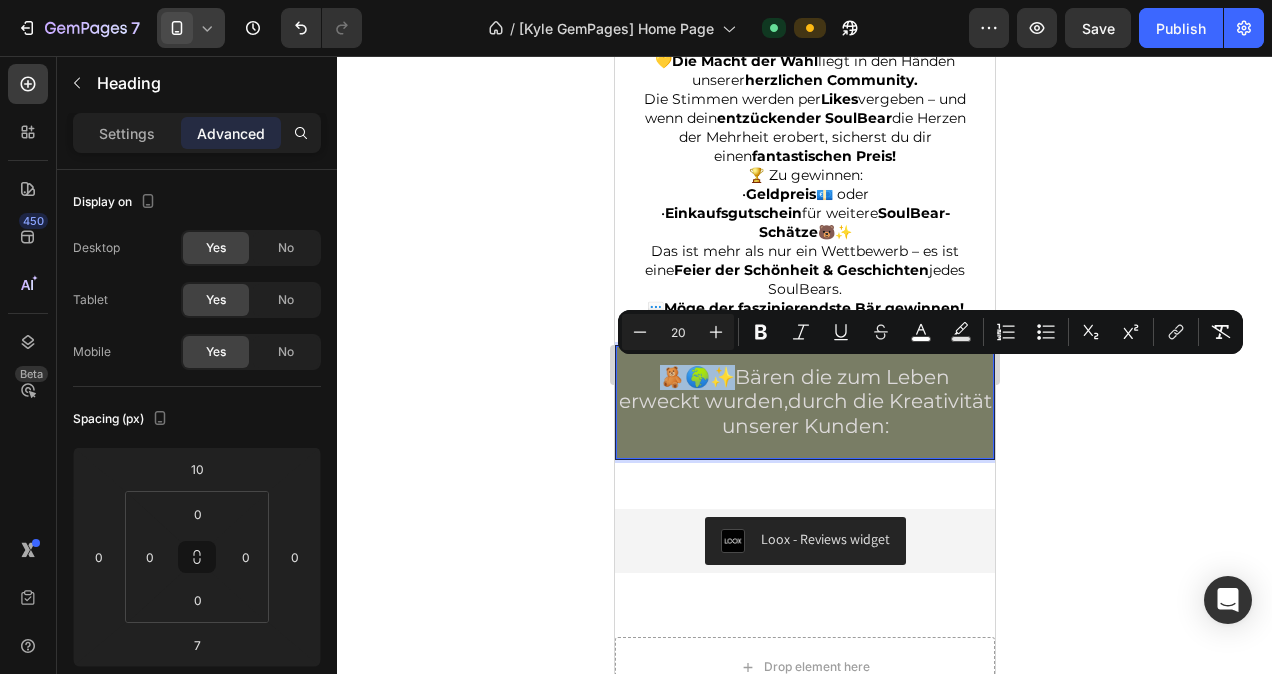 click on "🧸🌍✨ Bären die zum Leben erweckt wurden,durch die Kreativität unserer Kunden:" at bounding box center (804, 402) 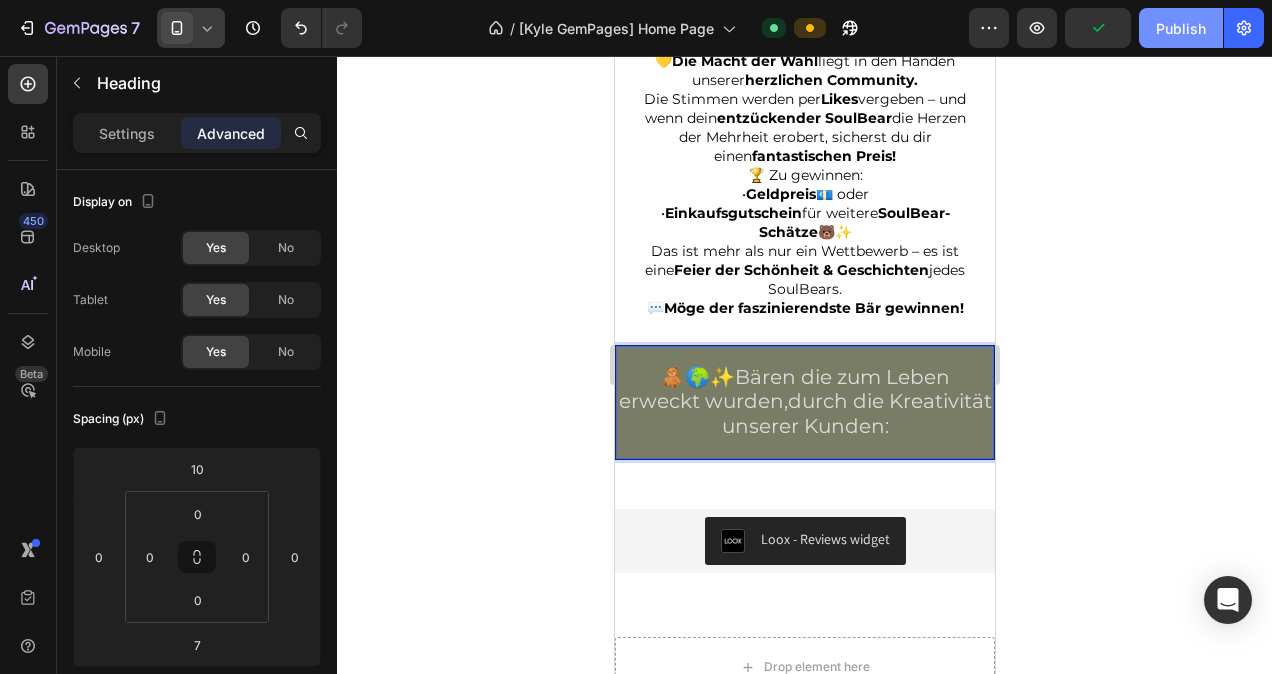 click on "Publish" at bounding box center [1181, 28] 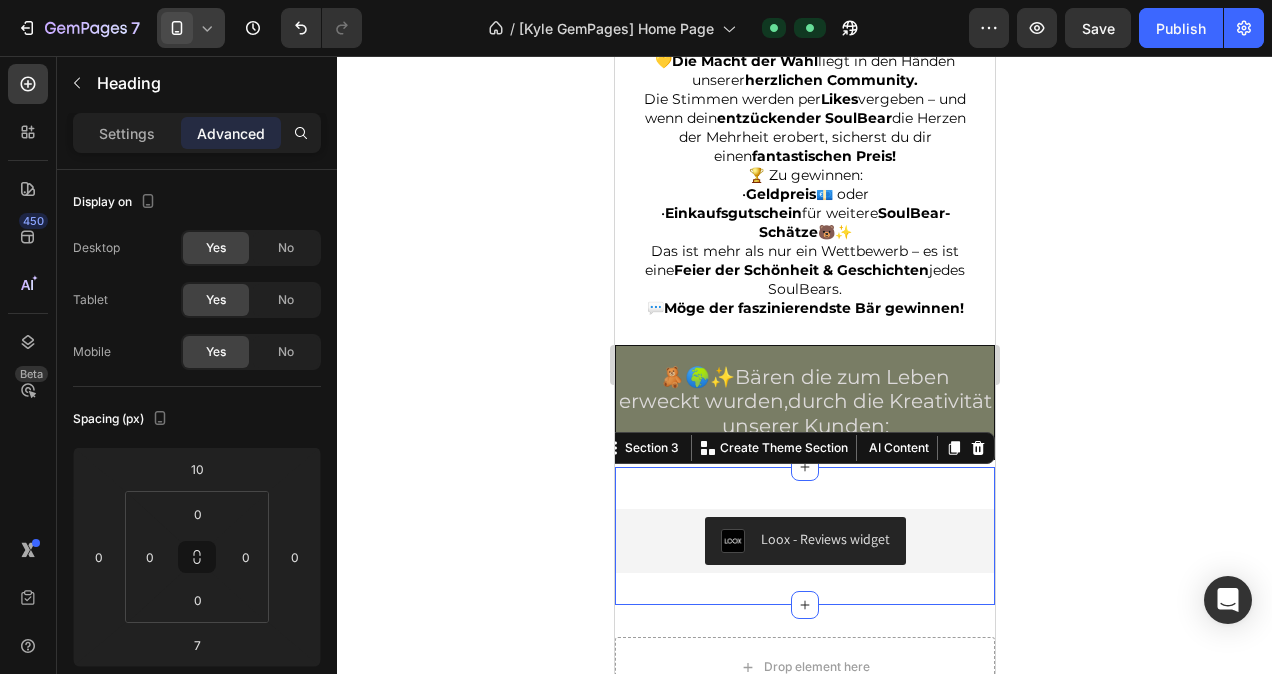 click on "Loox - Reviews widget Loox Section 3   Create Theme Section AI Content Write with GemAI What would you like to describe here? Tone and Voice Persuasive Product Feiere einen unvergesslichen Geburtstag mit Soulbear! Show more Generate" at bounding box center (804, 536) 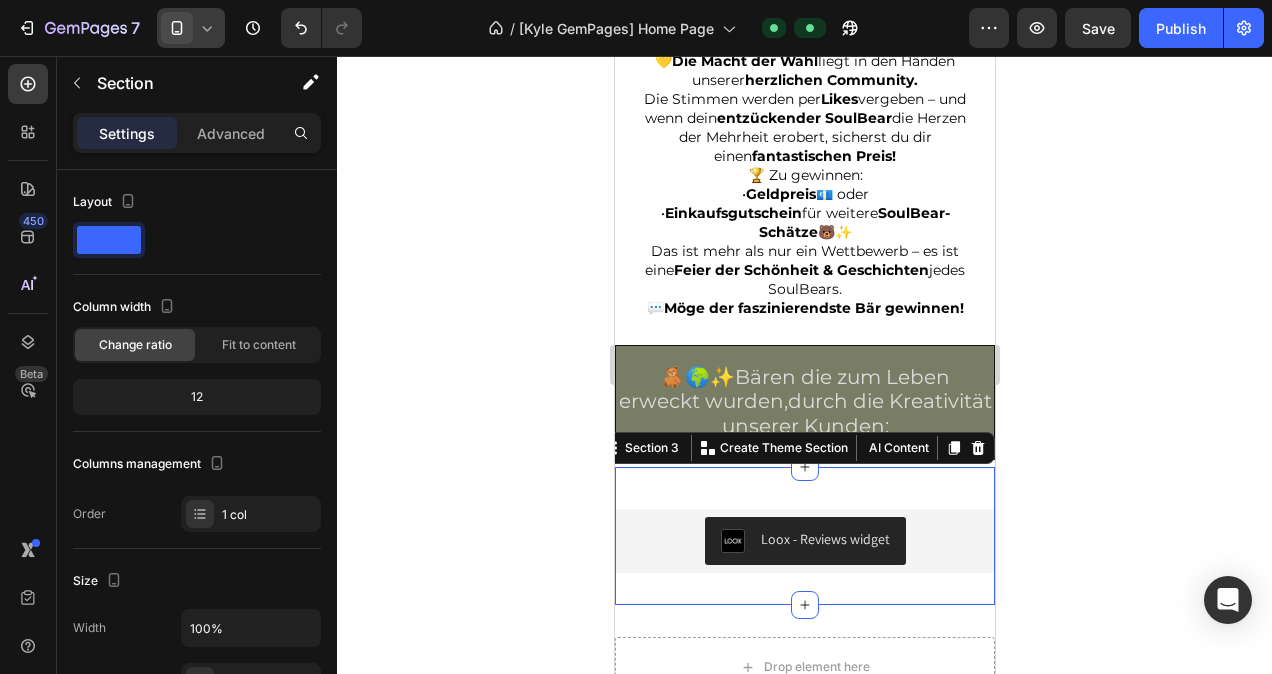 click on "Loox - Reviews widget Loox Section 3   Create Theme Section AI Content Write with GemAI What would you like to describe here? Tone and Voice Persuasive Product Feiere einen unvergesslichen Geburtstag mit Soulbear! Show more Generate" at bounding box center (804, 536) 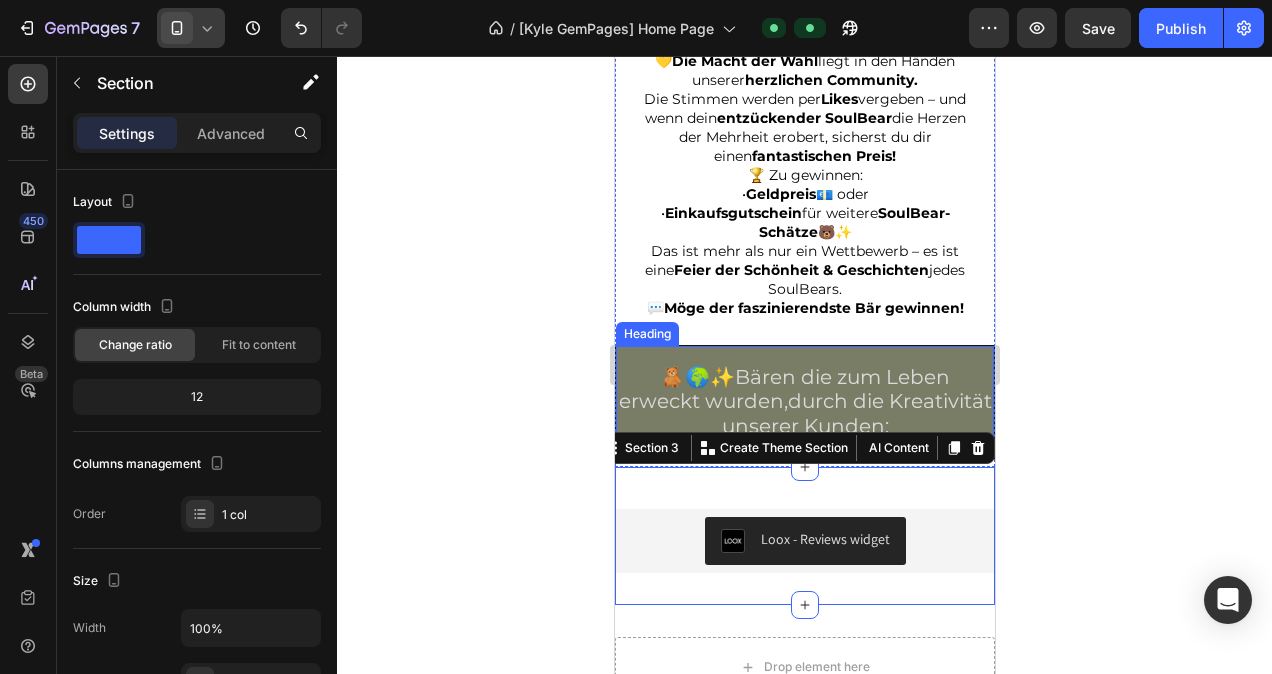 click on "⁠⁠⁠⁠⁠⁠⁠ 🧸🌍✨ Bären die zum Leben erweckt wurden,durch die Kreativität unserer Kunden:" at bounding box center (804, 402) 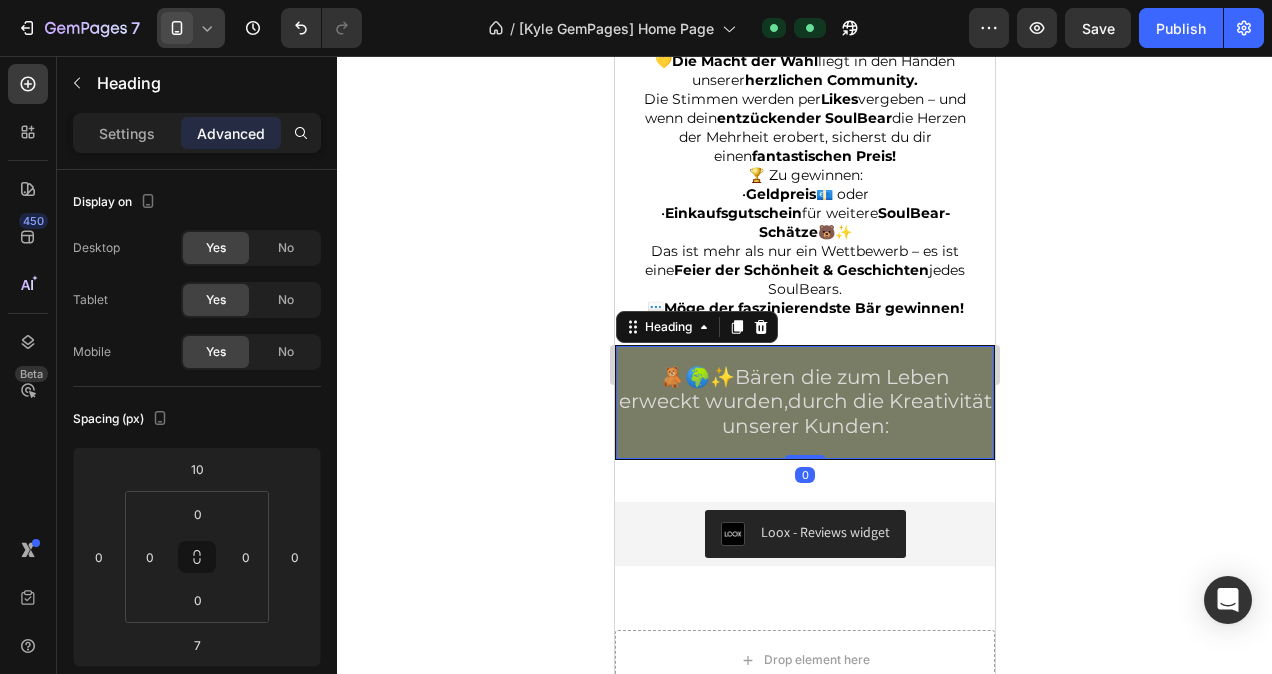 drag, startPoint x: 812, startPoint y: 458, endPoint x: 814, endPoint y: 445, distance: 13.152946 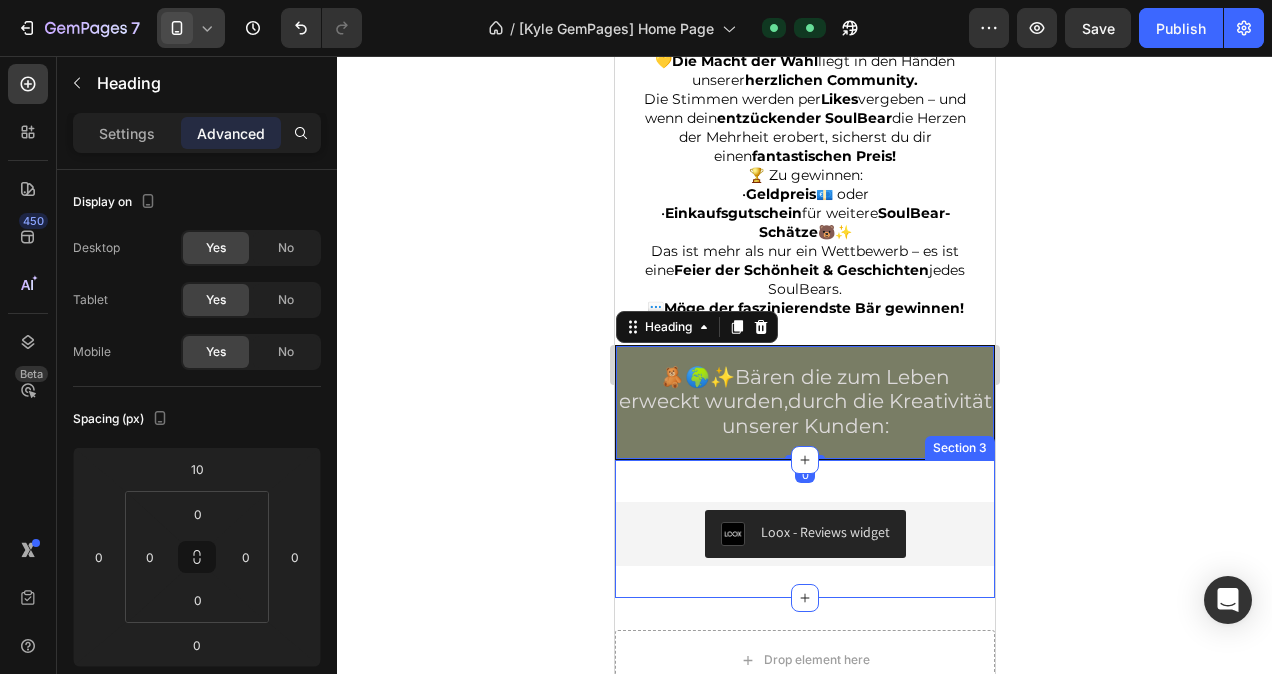click on "Loox - Reviews widget Loox" at bounding box center (804, 529) 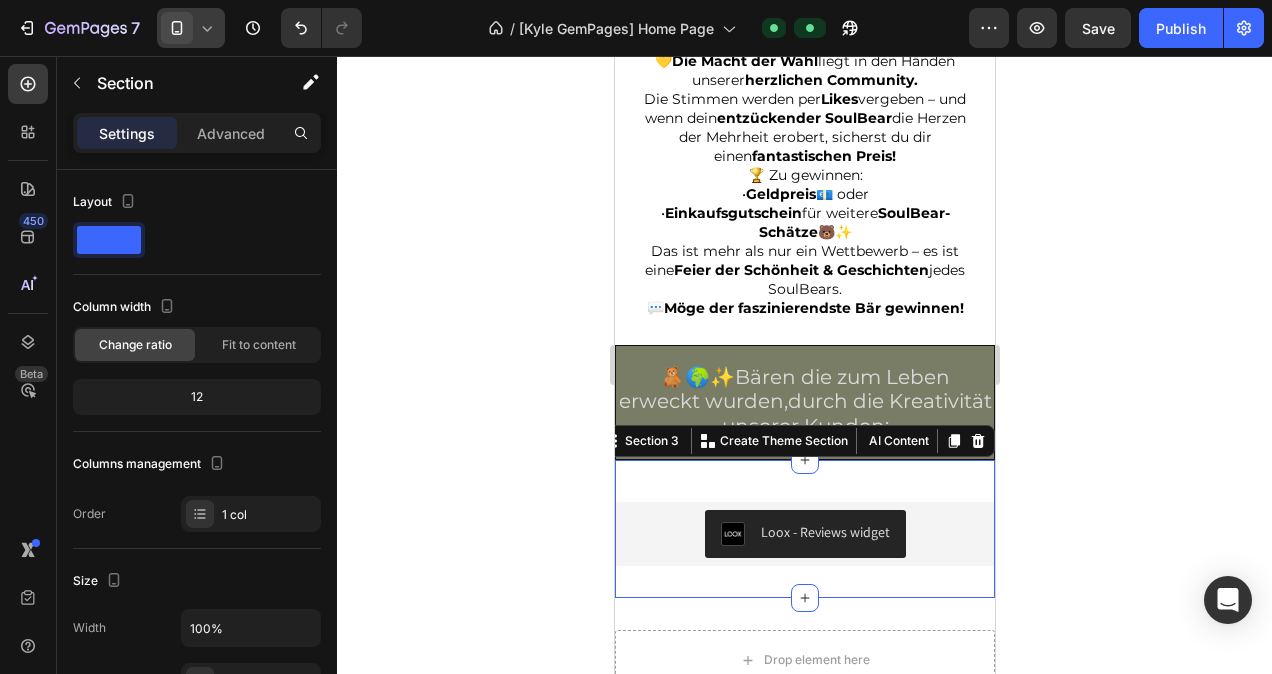 click on "Loox - Reviews widget Loox Section 3   Create Theme Section AI Content Write with GemAI What would you like to describe here? Tone and Voice Persuasive Product Feiere einen unvergesslichen Geburtstag mit Soulbear! Show more Generate" at bounding box center (804, 529) 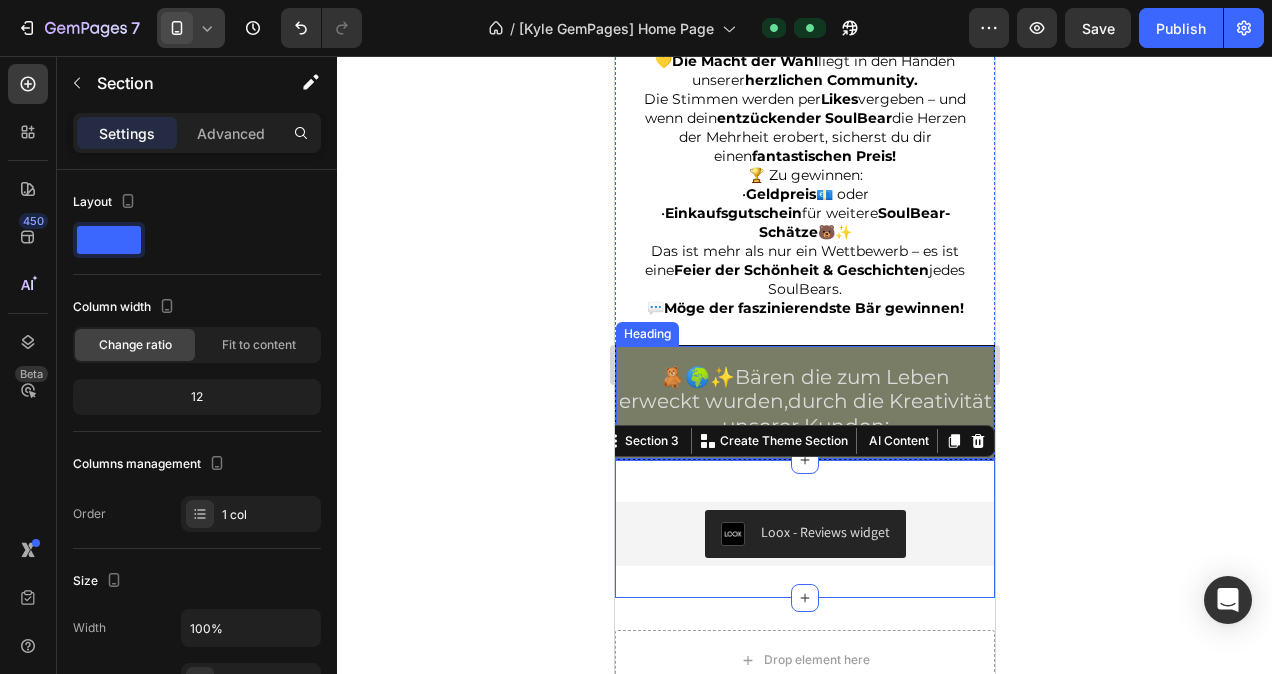 click on "⁠⁠⁠⁠⁠⁠⁠ 🧸🌍✨ Bären die zum Leben erweckt wurden,durch die Kreativität unserer Kunden:" at bounding box center [804, 402] 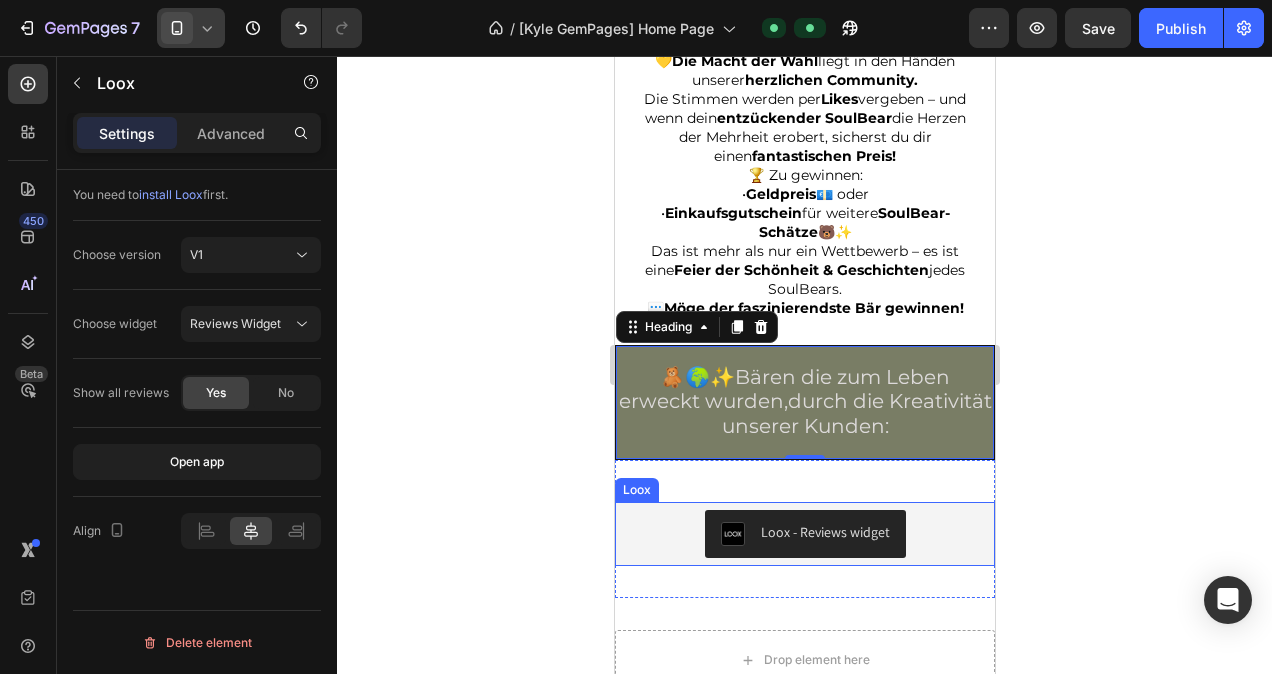 click on "Loox - Reviews widget" at bounding box center [804, 534] 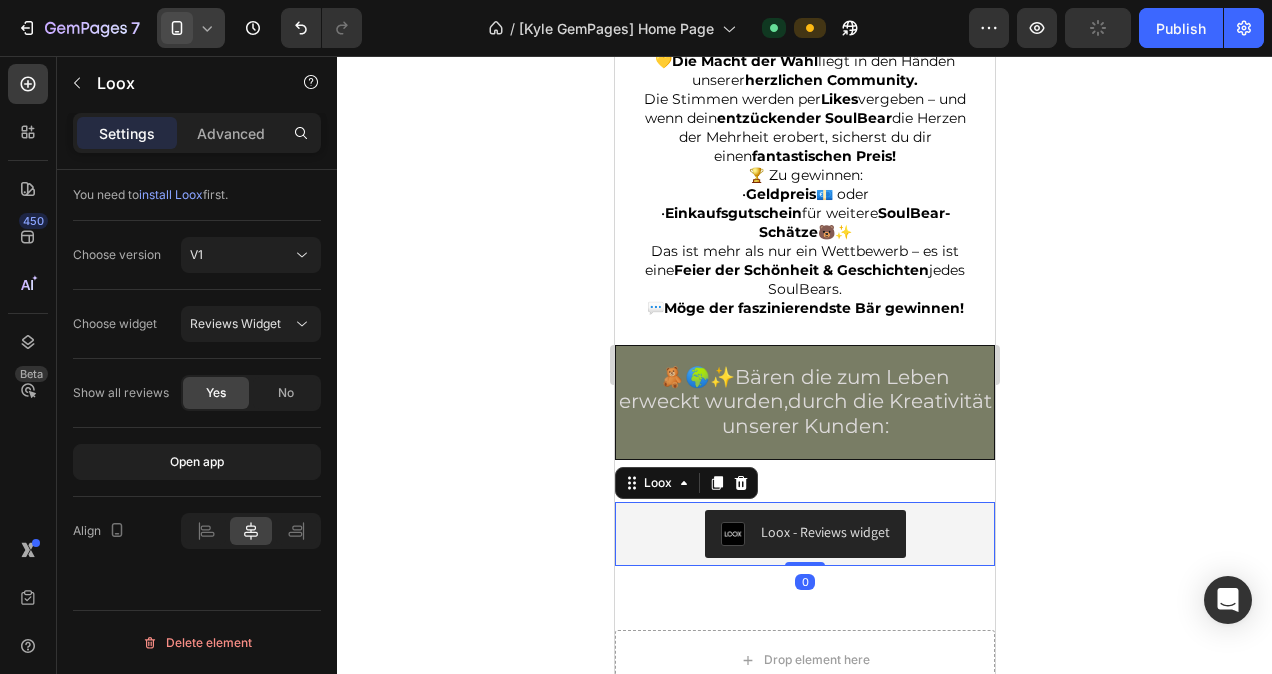 drag, startPoint x: 802, startPoint y: 557, endPoint x: 806, endPoint y: 547, distance: 10.770329 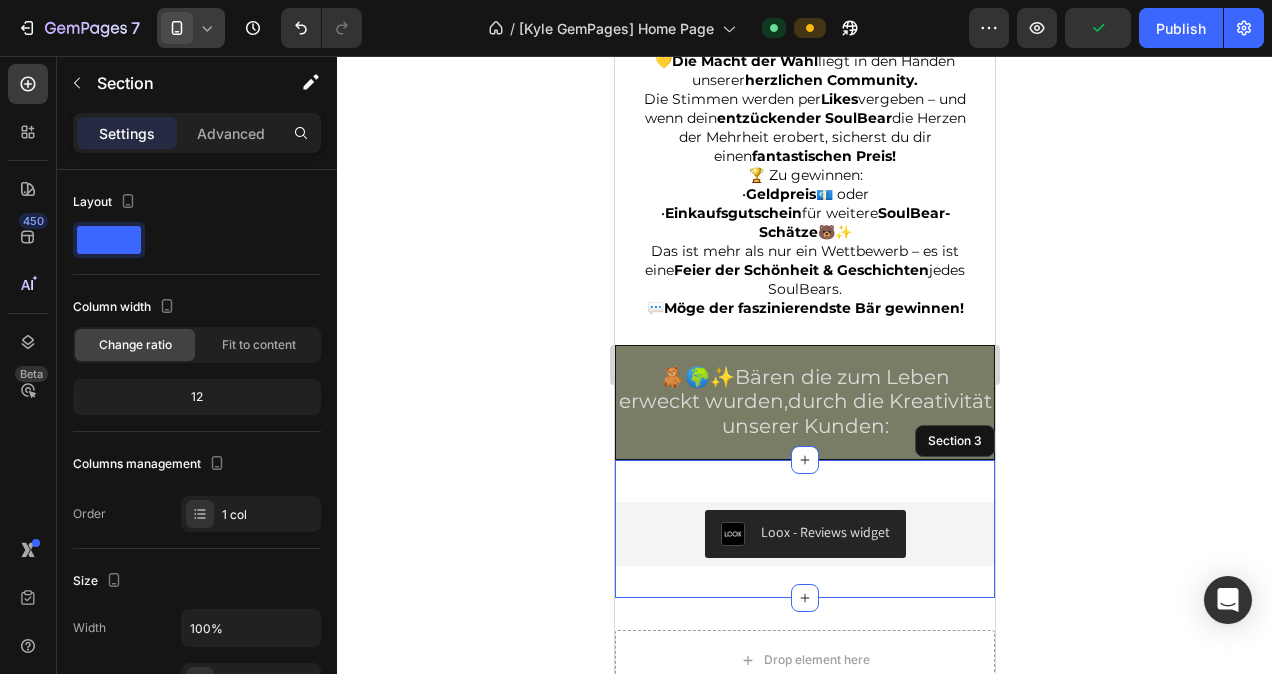 click on "Loox - Reviews widget Loox   0 Section 3" at bounding box center (804, 529) 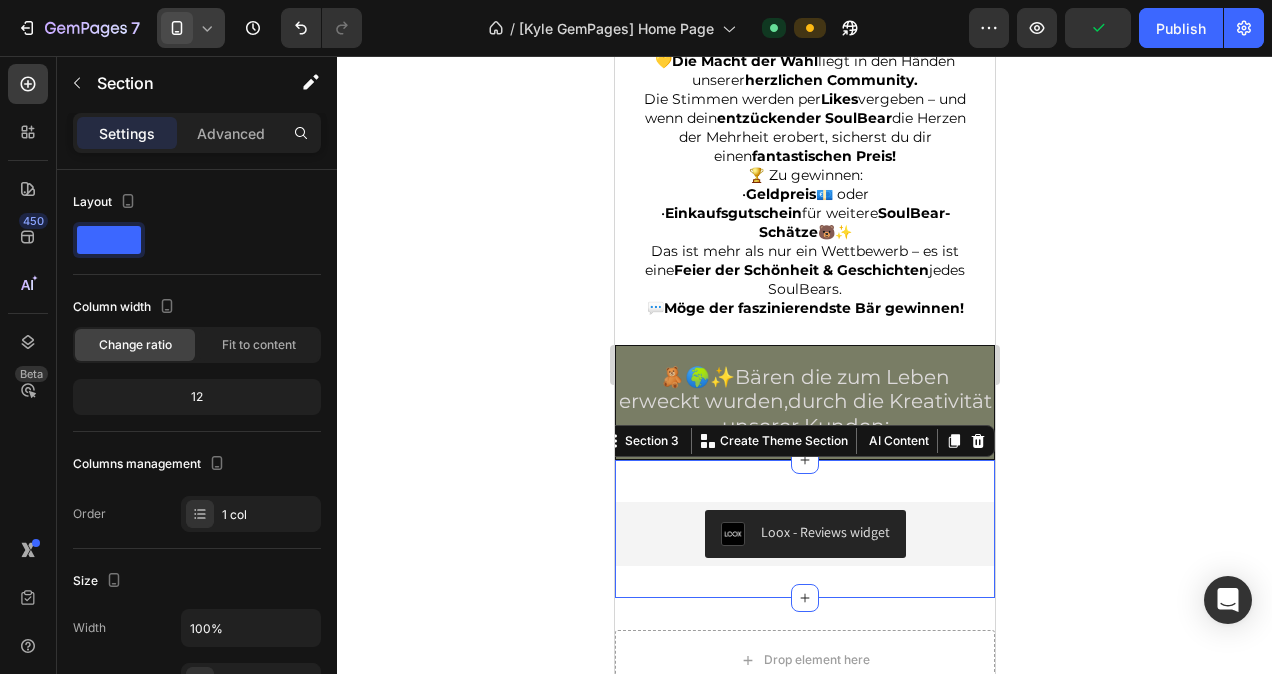 click on "Loox - Reviews widget Loox Section 3   Create Theme Section AI Content Write with GemAI What would you like to describe here? Tone and Voice Persuasive Product Feiere einen unvergesslichen Geburtstag mit Soulbear! Show more Generate" at bounding box center (804, 529) 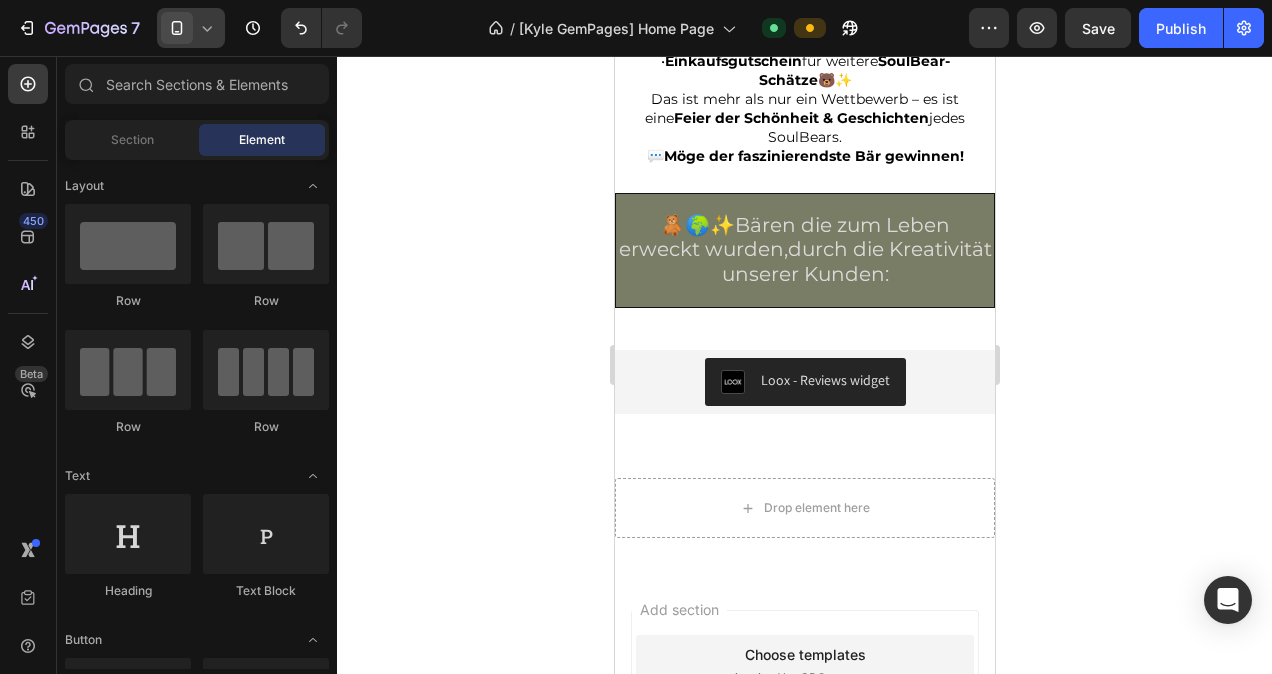 scroll, scrollTop: 6737, scrollLeft: 0, axis: vertical 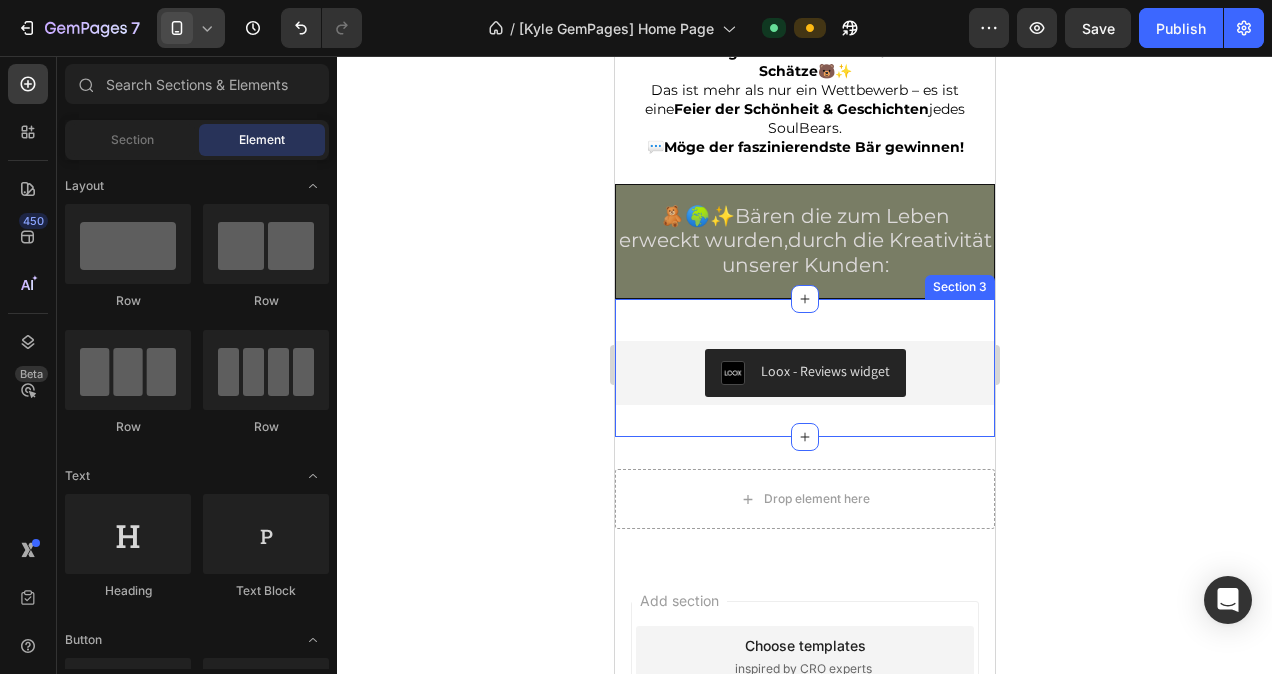 click on "Loox - Reviews widget Loox Section 3" at bounding box center [804, 368] 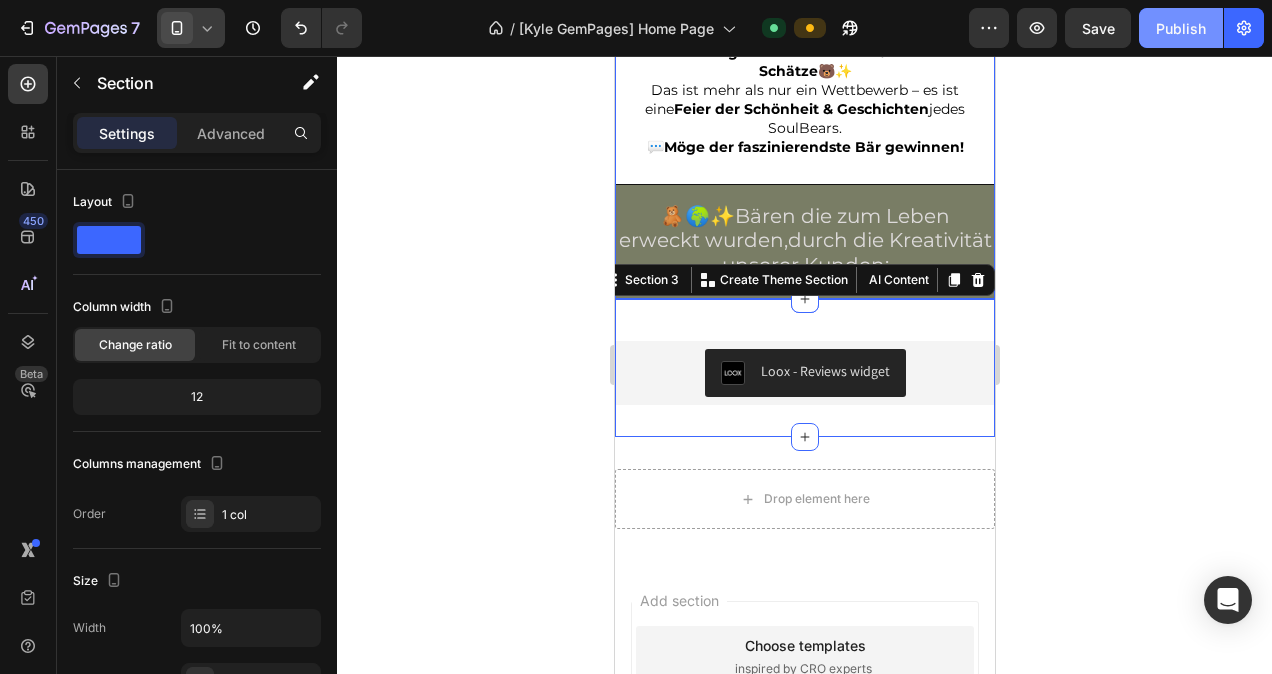 click on "Publish" at bounding box center [1181, 28] 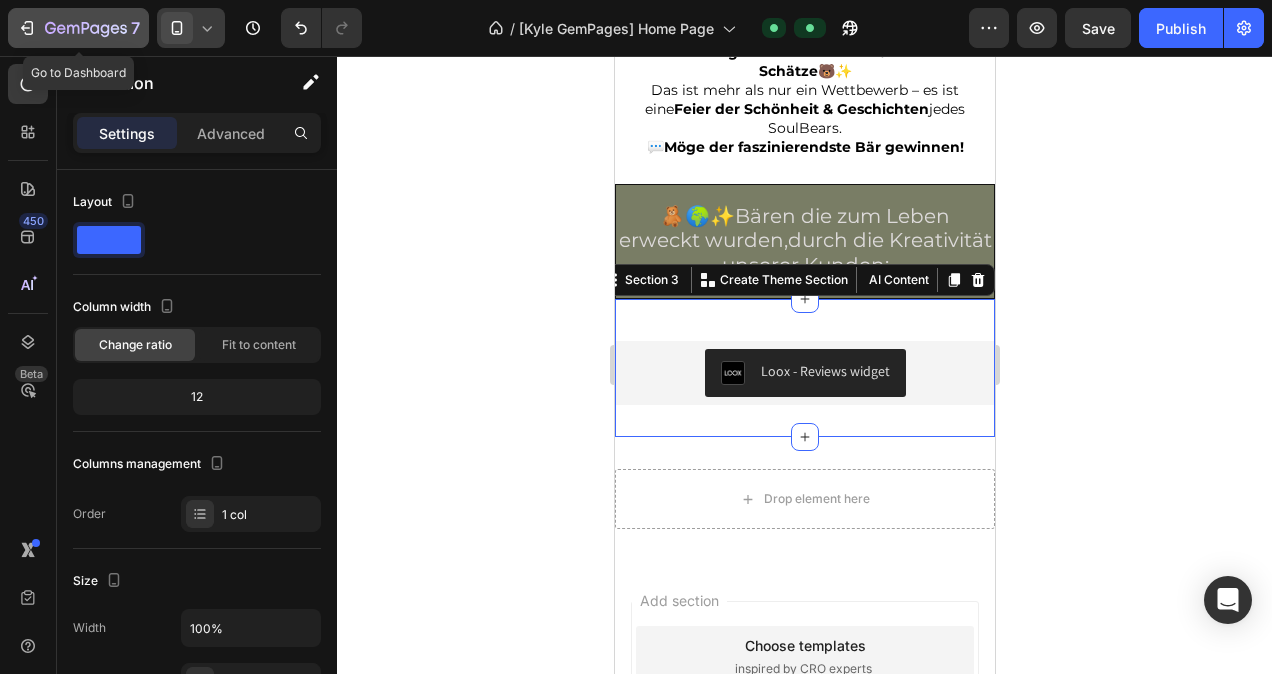click 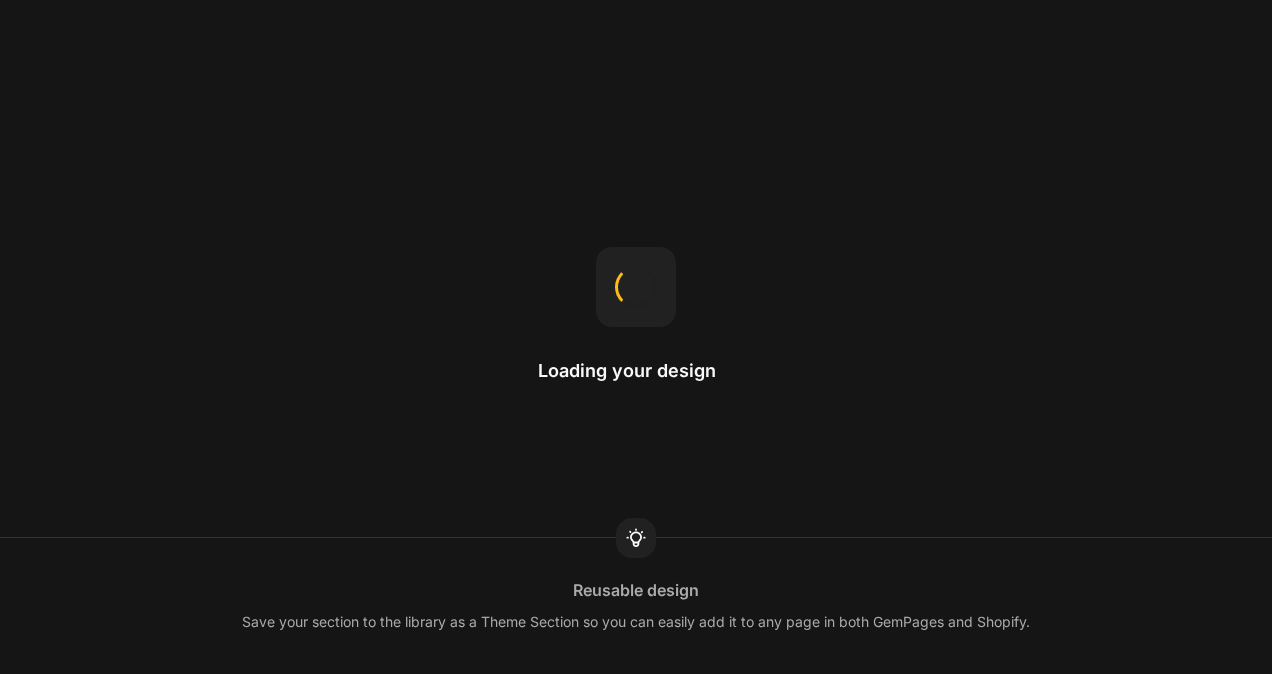 scroll, scrollTop: 0, scrollLeft: 0, axis: both 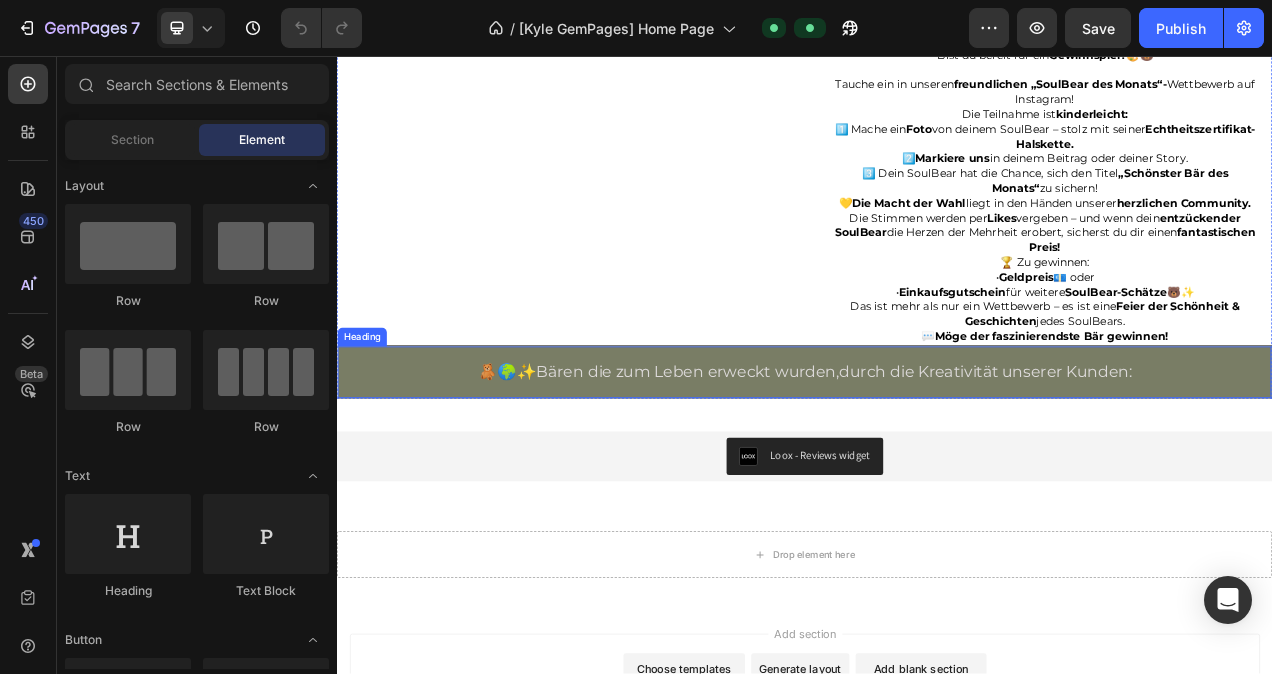 click on "🧸🌍✨ Bären die zum Leben erweckt wurden,durch die Kreativität unserer Kunden:" at bounding box center [937, 462] 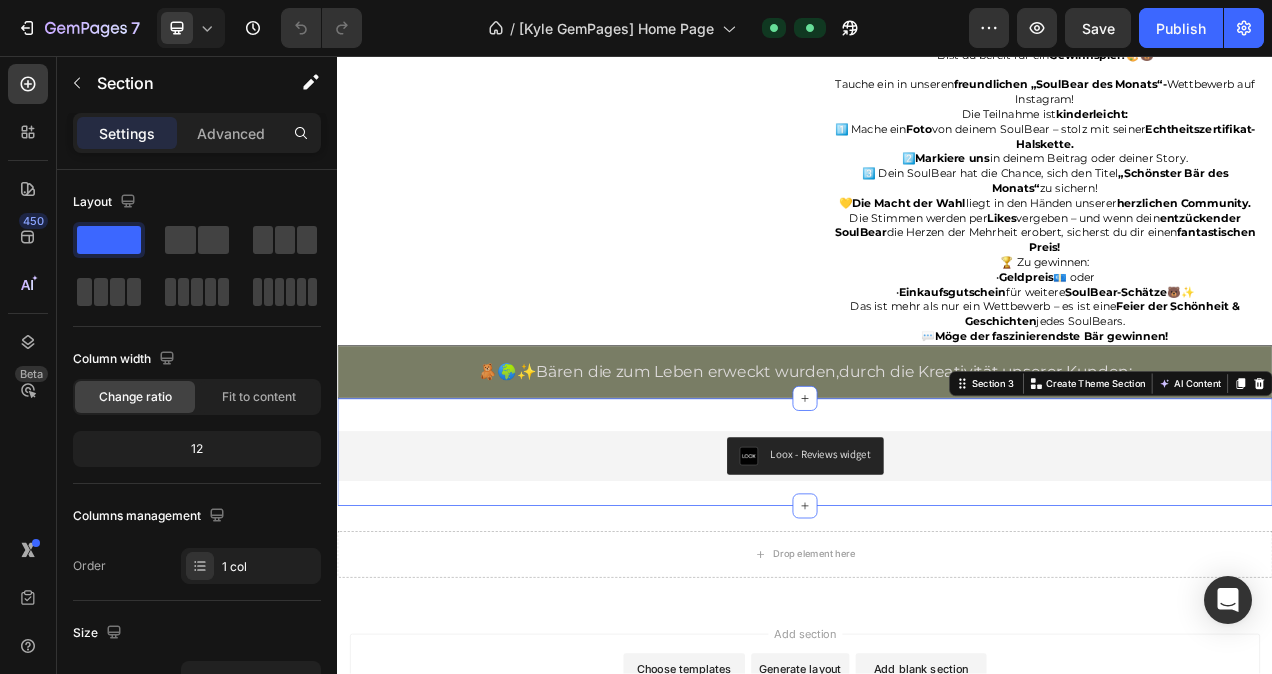 click on "Loox - Reviews widget Loox Section 3   Create Theme Section AI Content Write with GemAI What would you like to describe here? Tone and Voice Persuasive Product Getting products... Show more Generate" at bounding box center (937, 565) 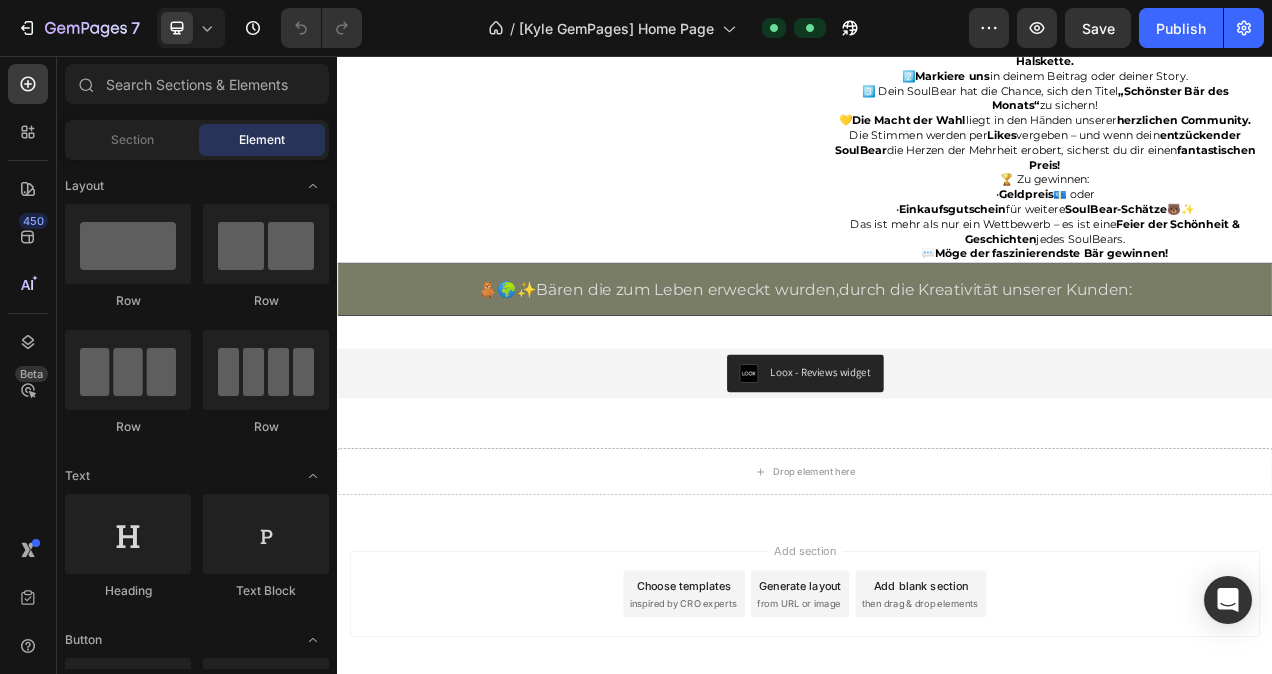 scroll, scrollTop: 4700, scrollLeft: 0, axis: vertical 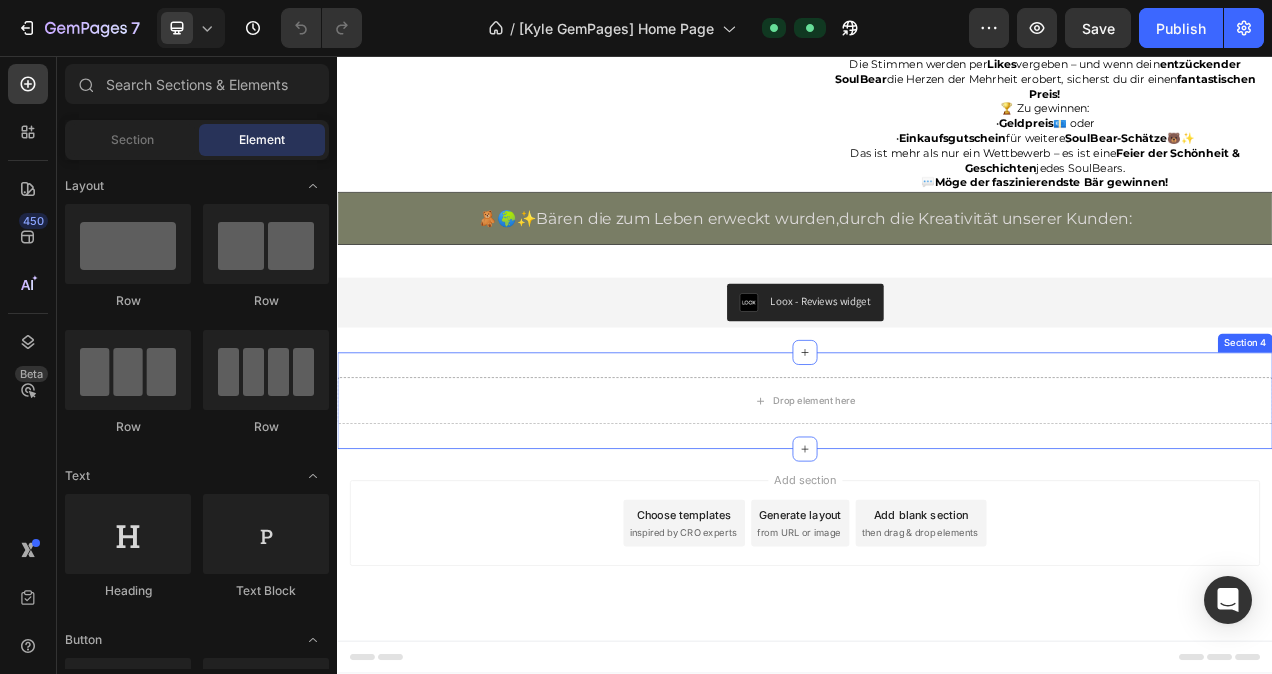 click on "Drop element here Section 4" at bounding box center [937, 499] 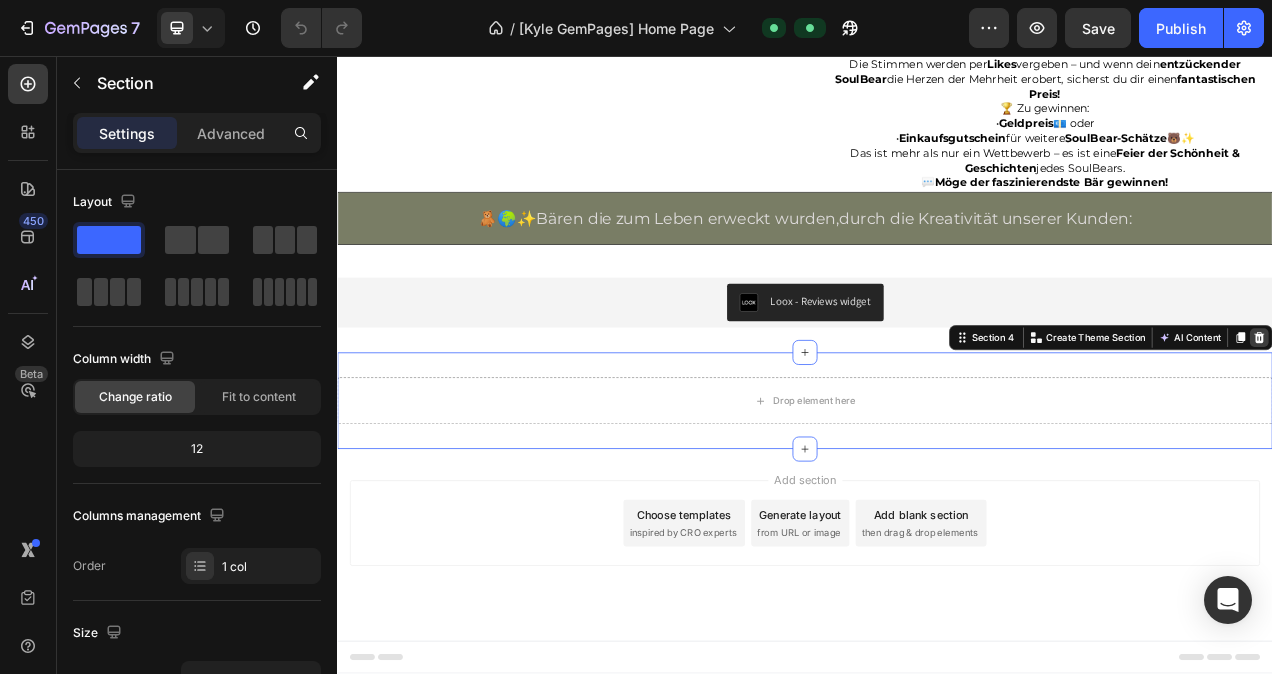 click 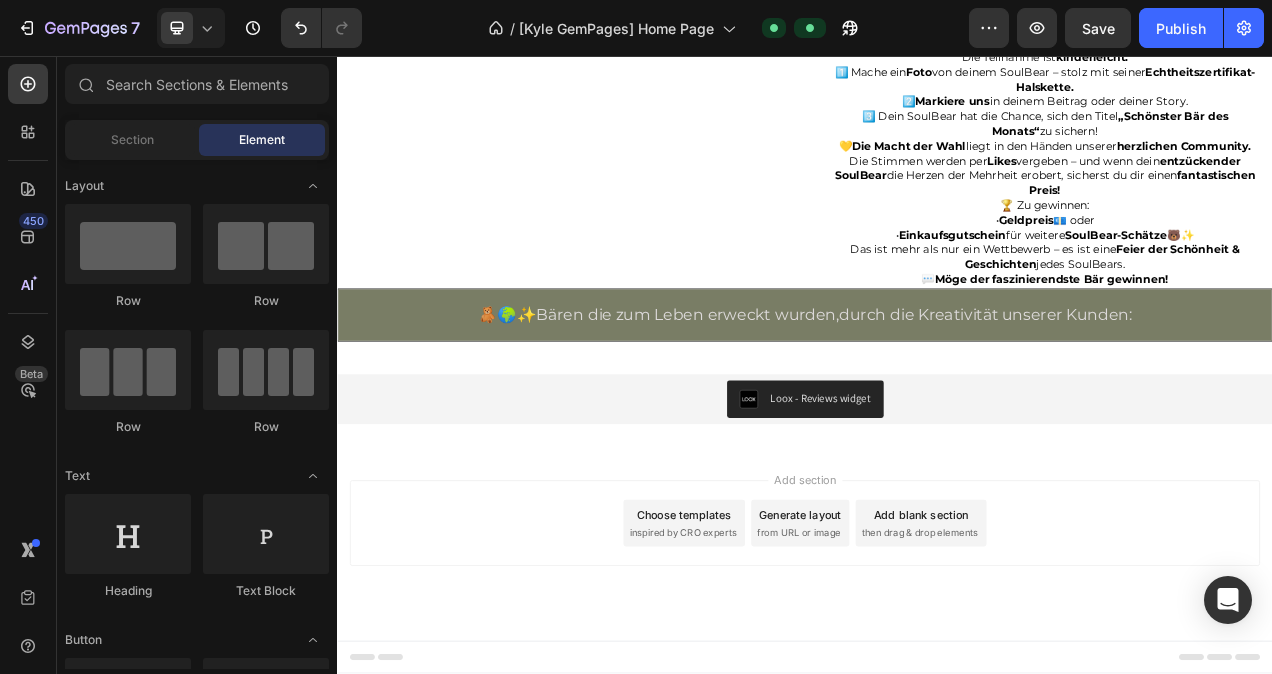 scroll, scrollTop: 4576, scrollLeft: 0, axis: vertical 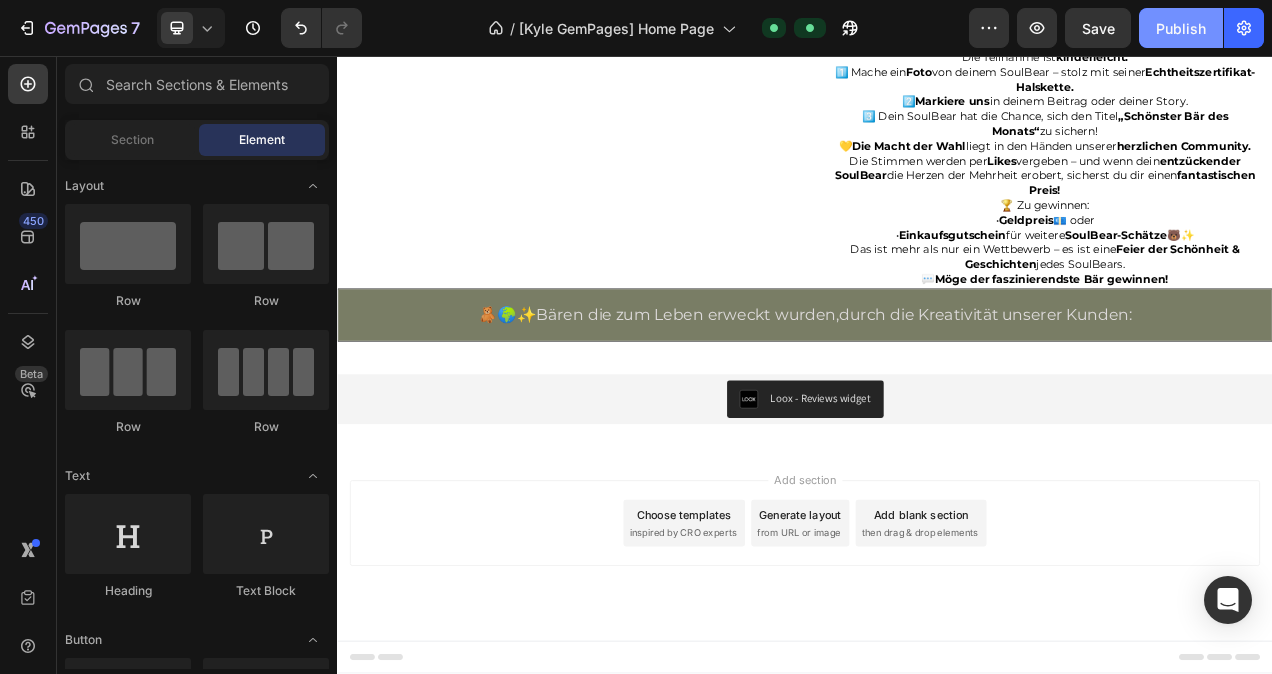click on "Publish" at bounding box center [1181, 28] 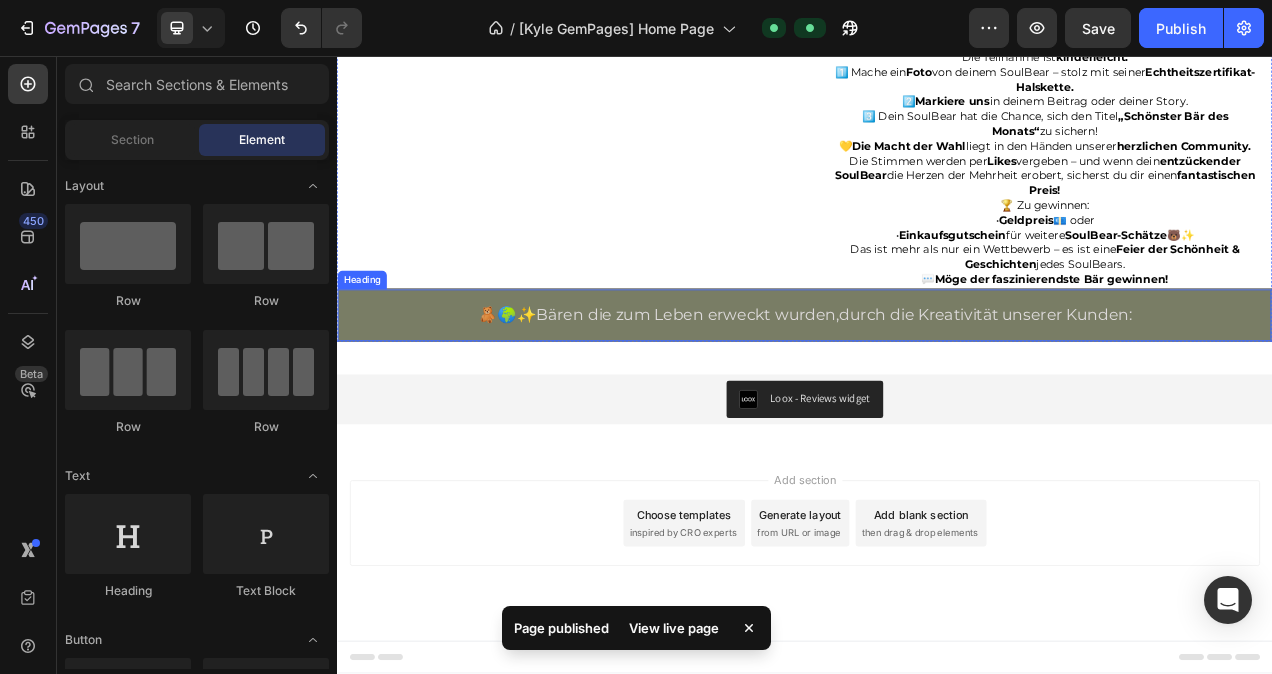 click on "Bären die zum Leben erweckt wurden,durch die Kreativität unserer Kunden:" at bounding box center [974, 389] 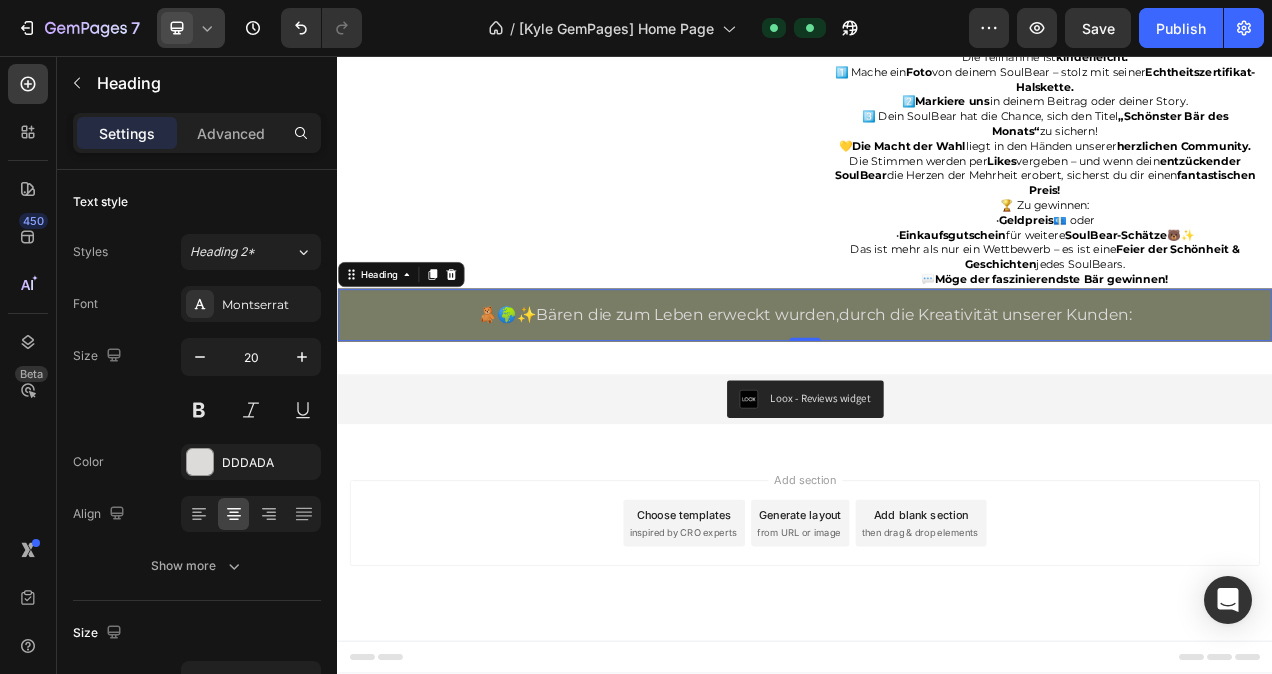 click 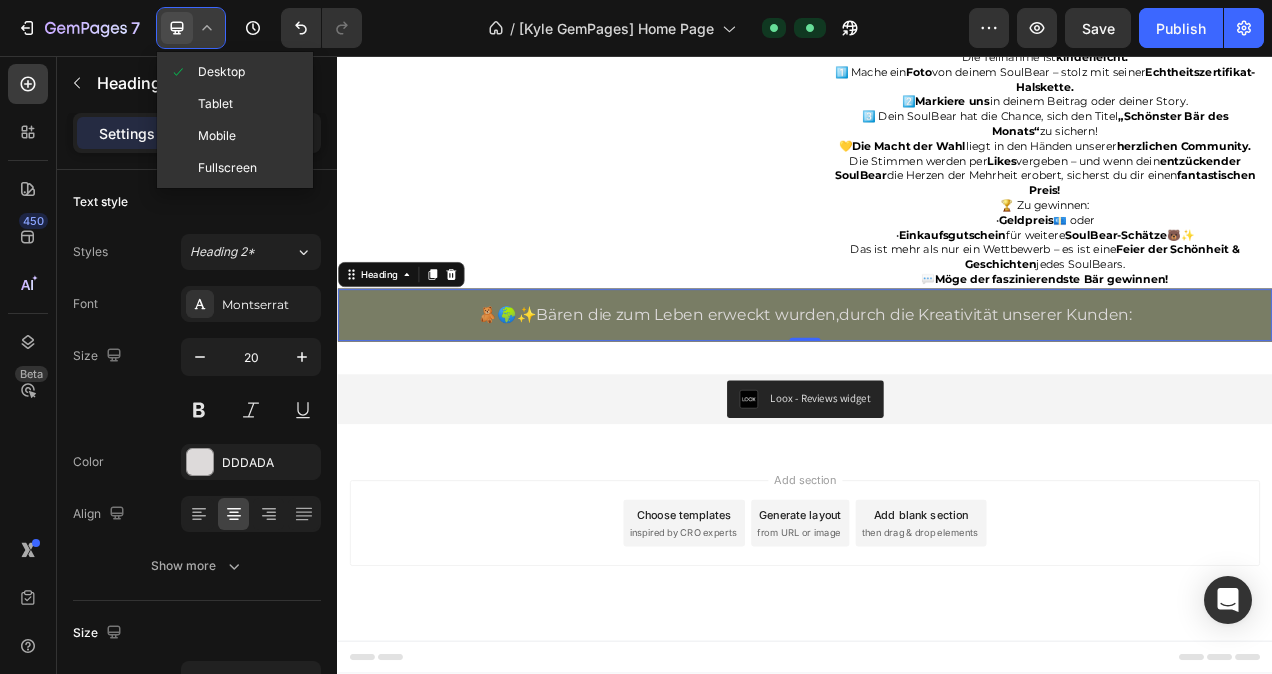 click on "Mobile" 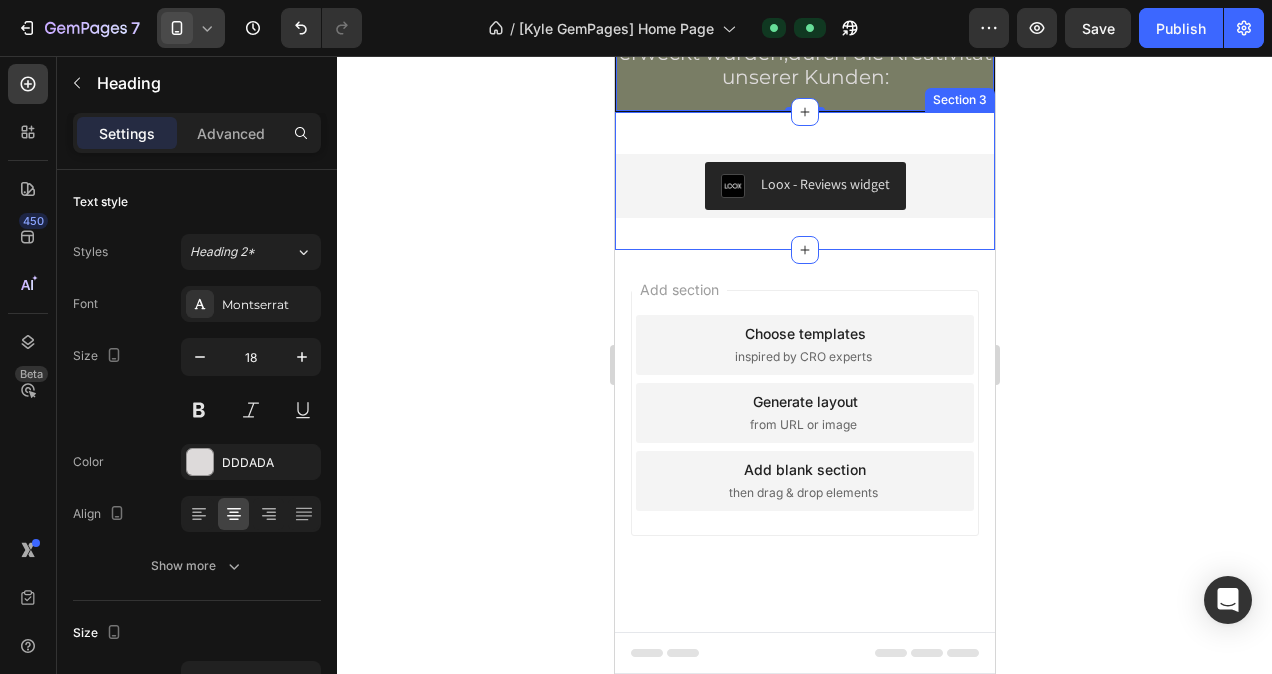 scroll, scrollTop: 6501, scrollLeft: 0, axis: vertical 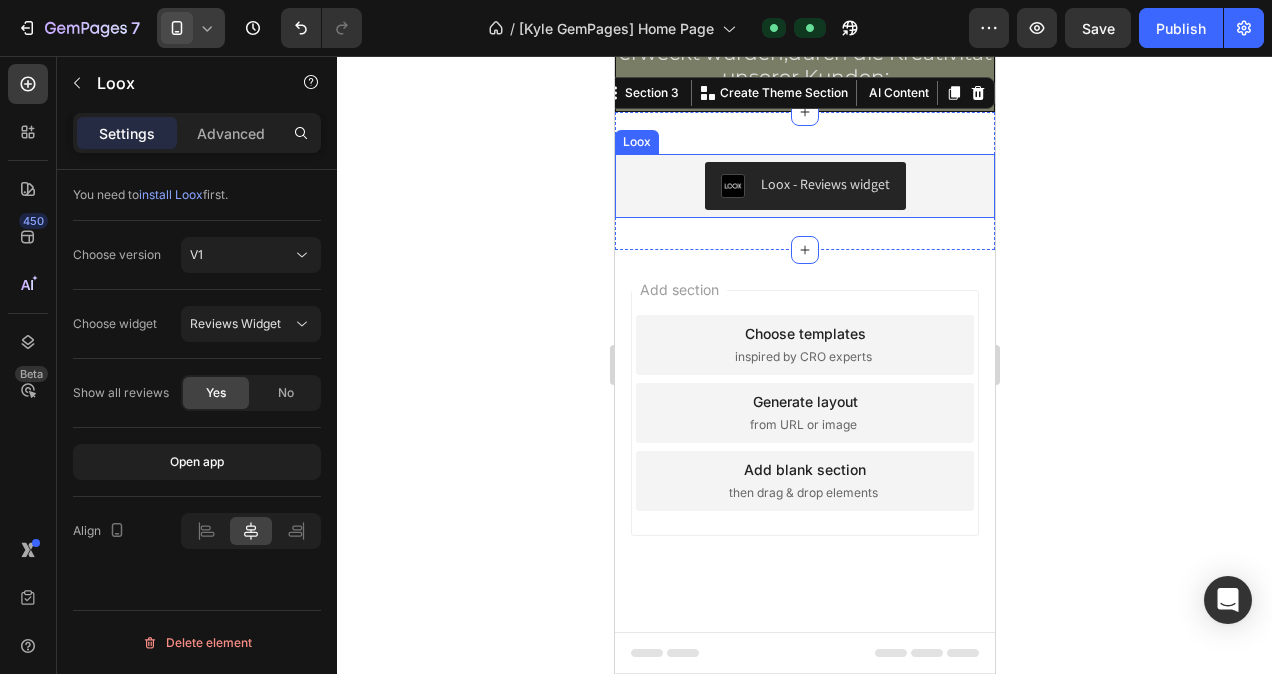 click on "Loox - Reviews widget" at bounding box center (804, 186) 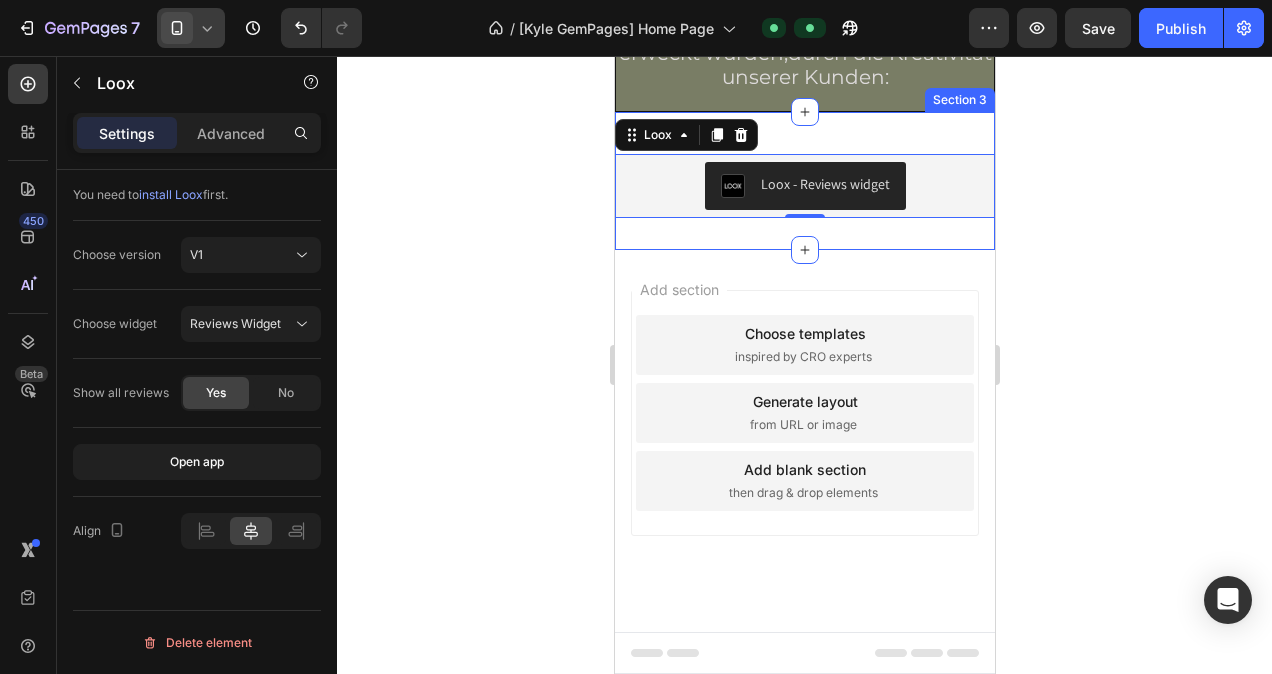 click on "Loox - Reviews widget Loox   0 Section 3" at bounding box center [804, 181] 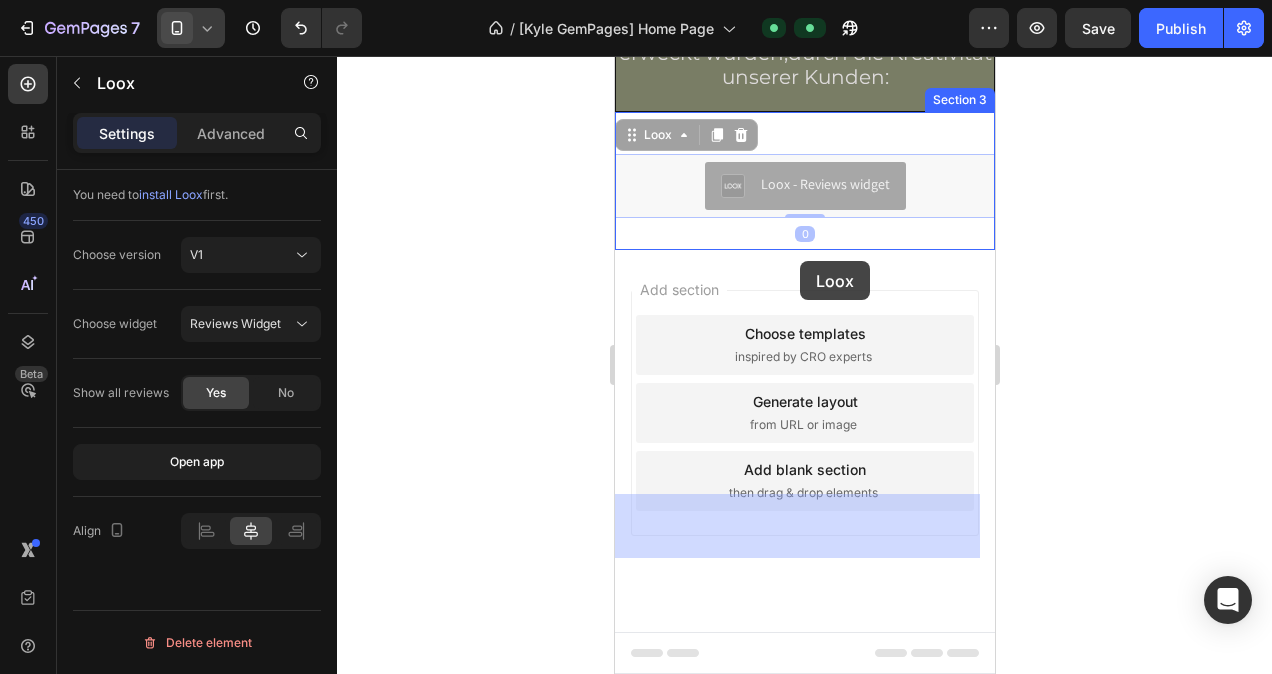drag, startPoint x: 787, startPoint y: 311, endPoint x: 799, endPoint y: 261, distance: 51.41984 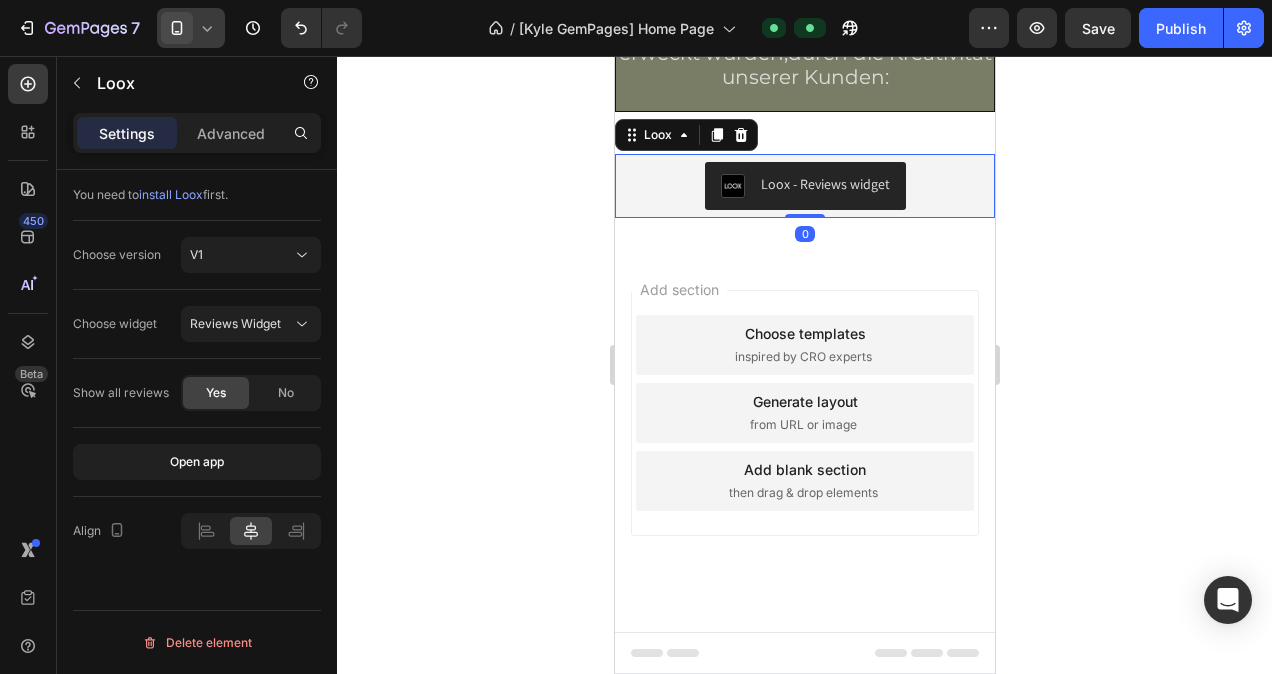 click on "Loox - Reviews widget Loox   0" at bounding box center [804, 186] 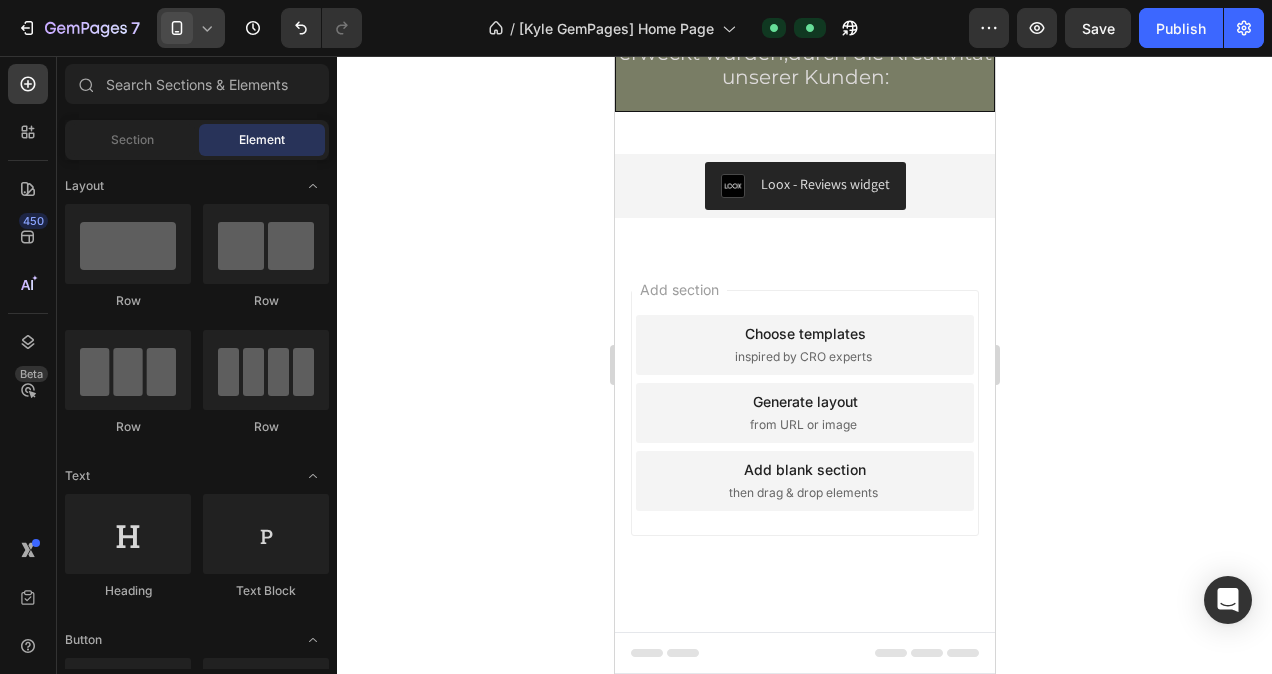 scroll, scrollTop: 6455, scrollLeft: 0, axis: vertical 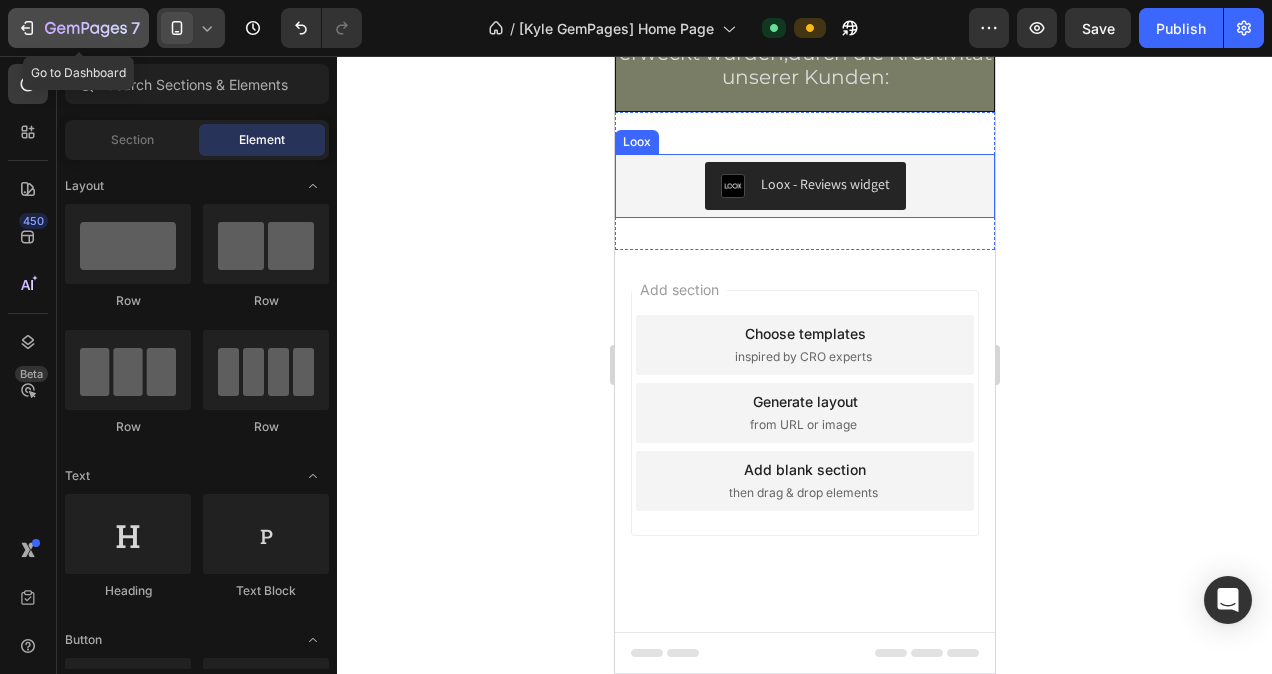 click 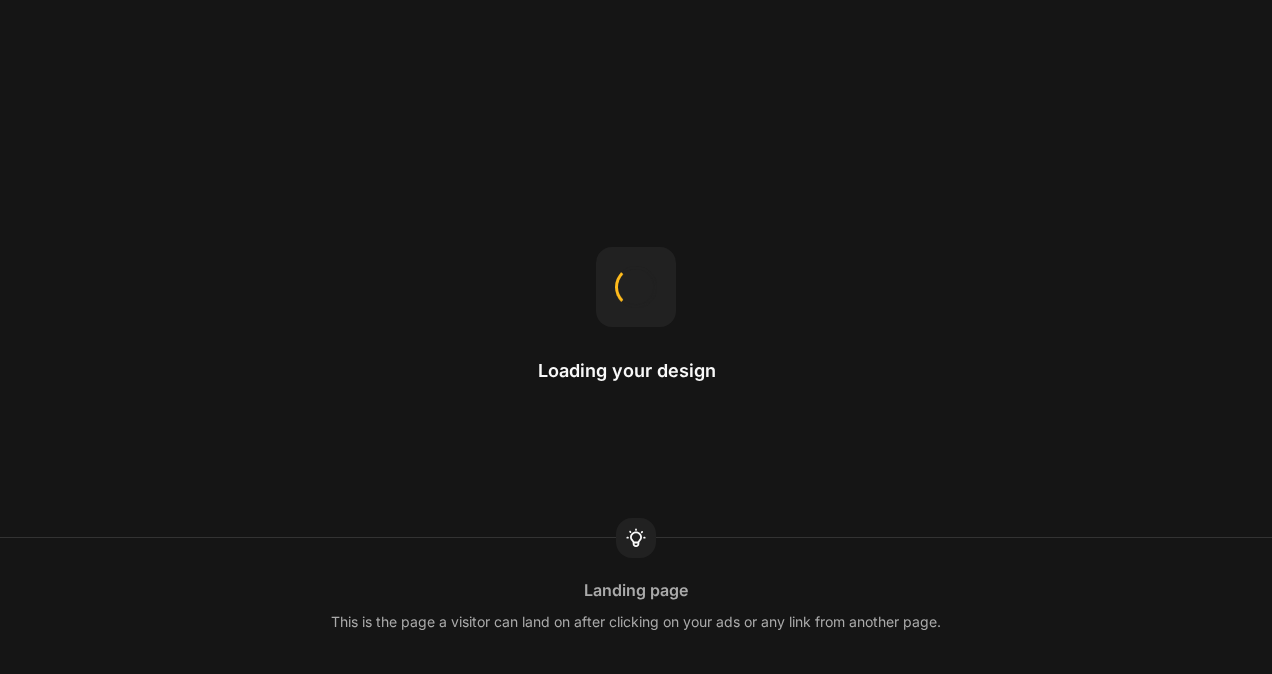 scroll, scrollTop: 0, scrollLeft: 0, axis: both 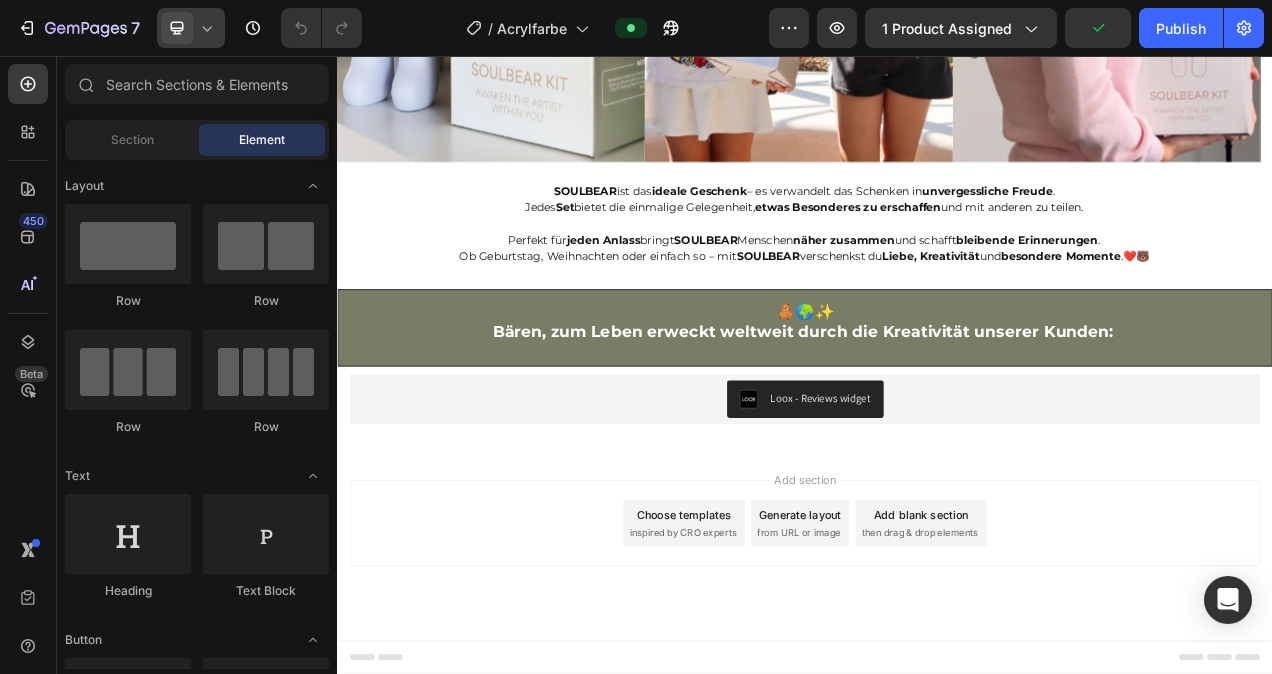 click 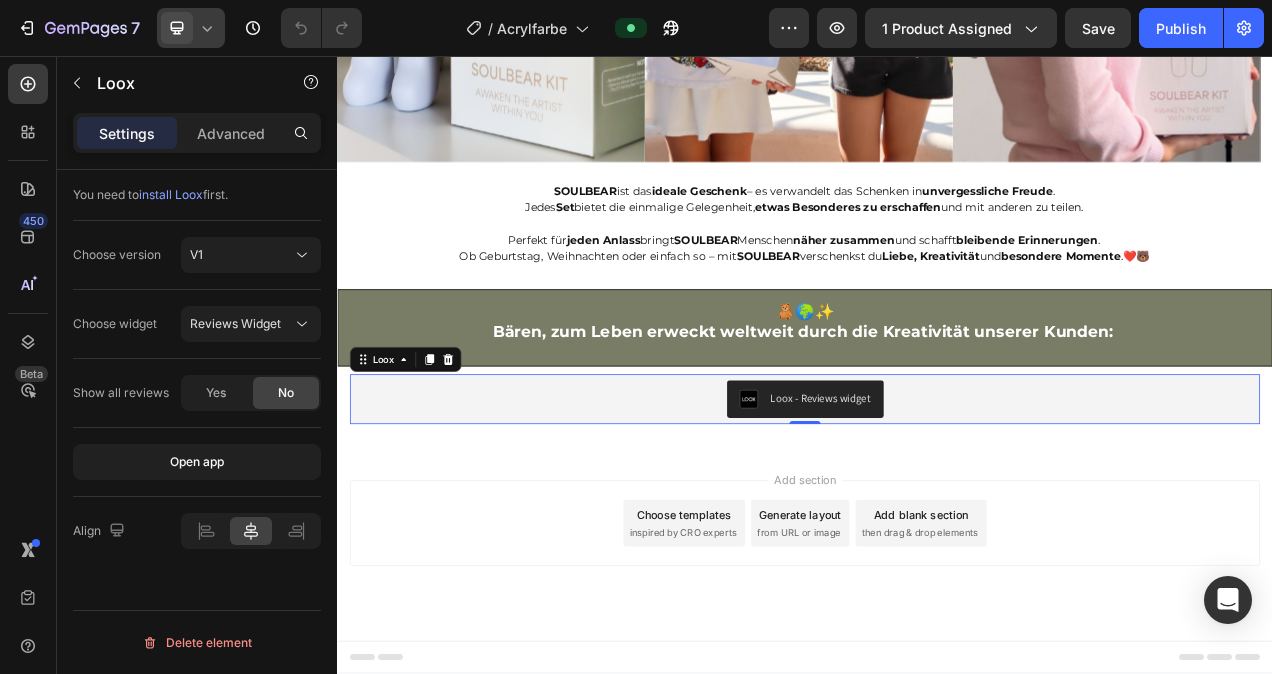 click on "Loox - Reviews widget" at bounding box center (937, 497) 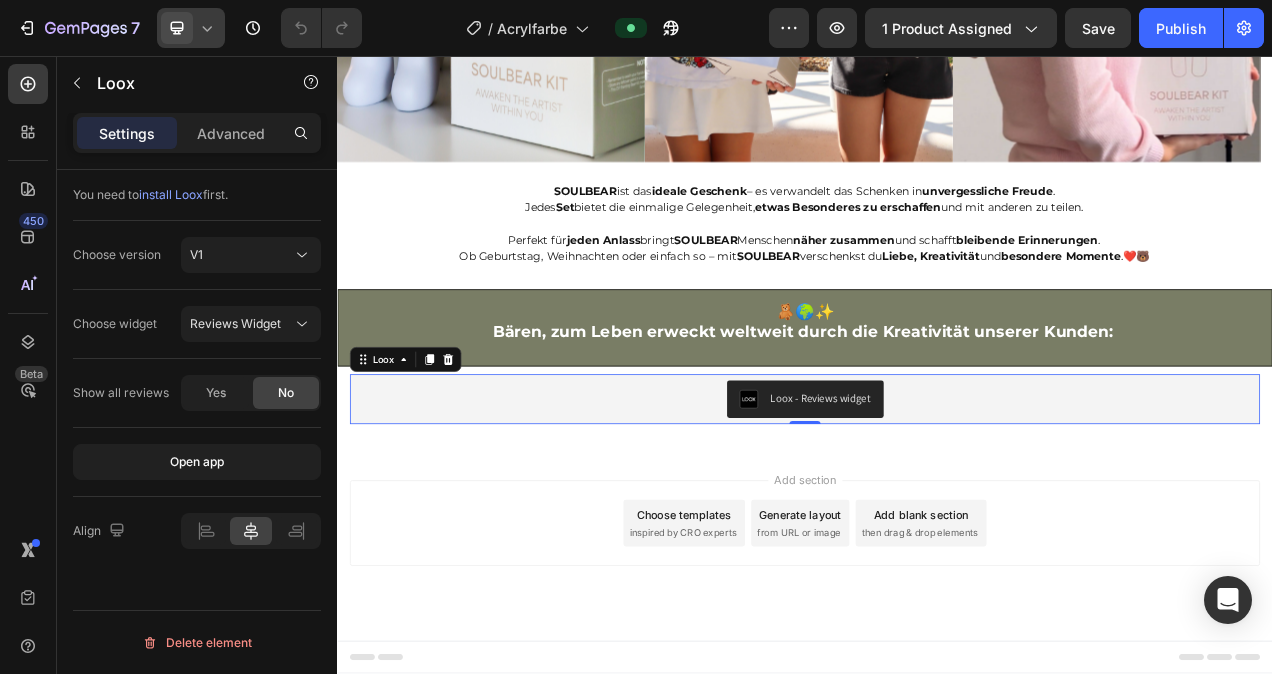 click 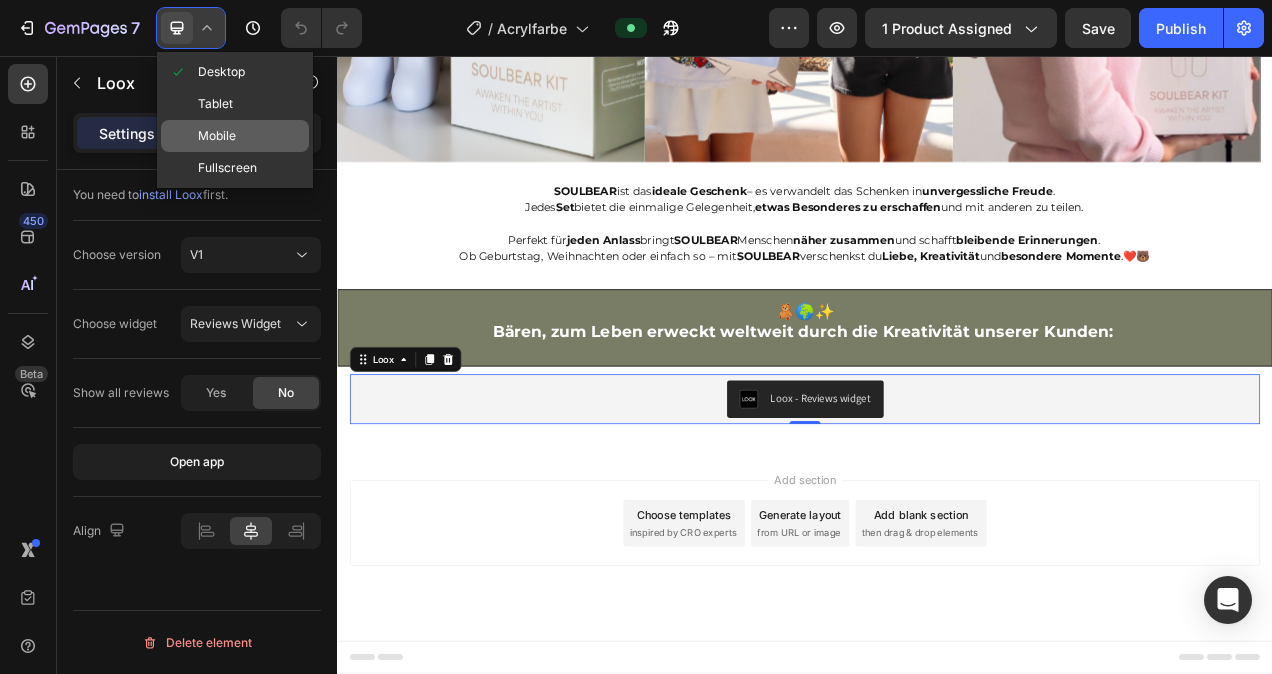 click on "Mobile" 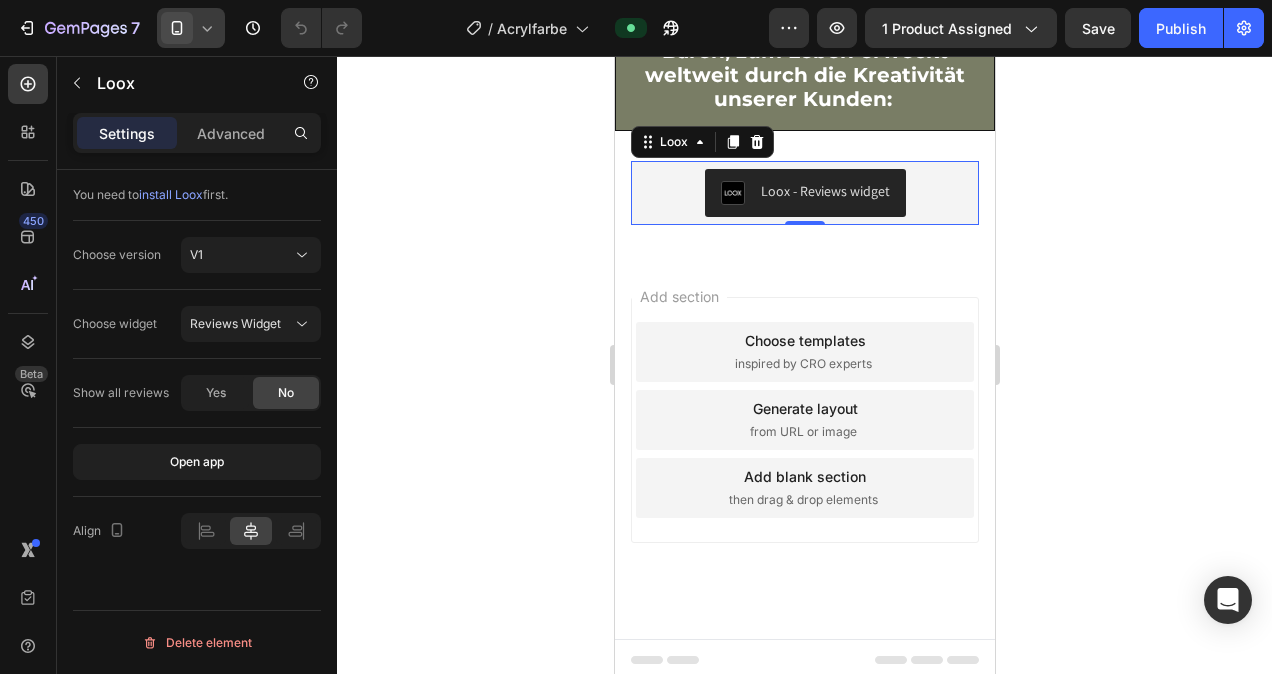 scroll, scrollTop: 6757, scrollLeft: 0, axis: vertical 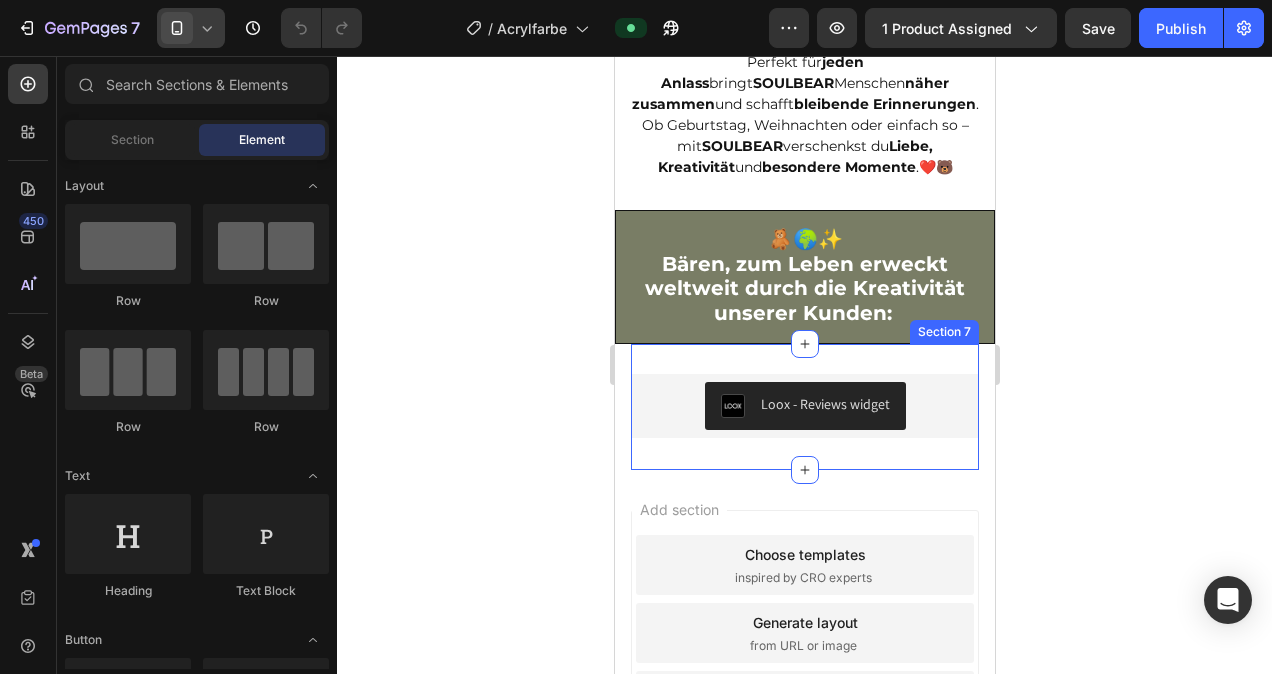 click on "Loox - Reviews widget Loox Section 7" at bounding box center (804, 407) 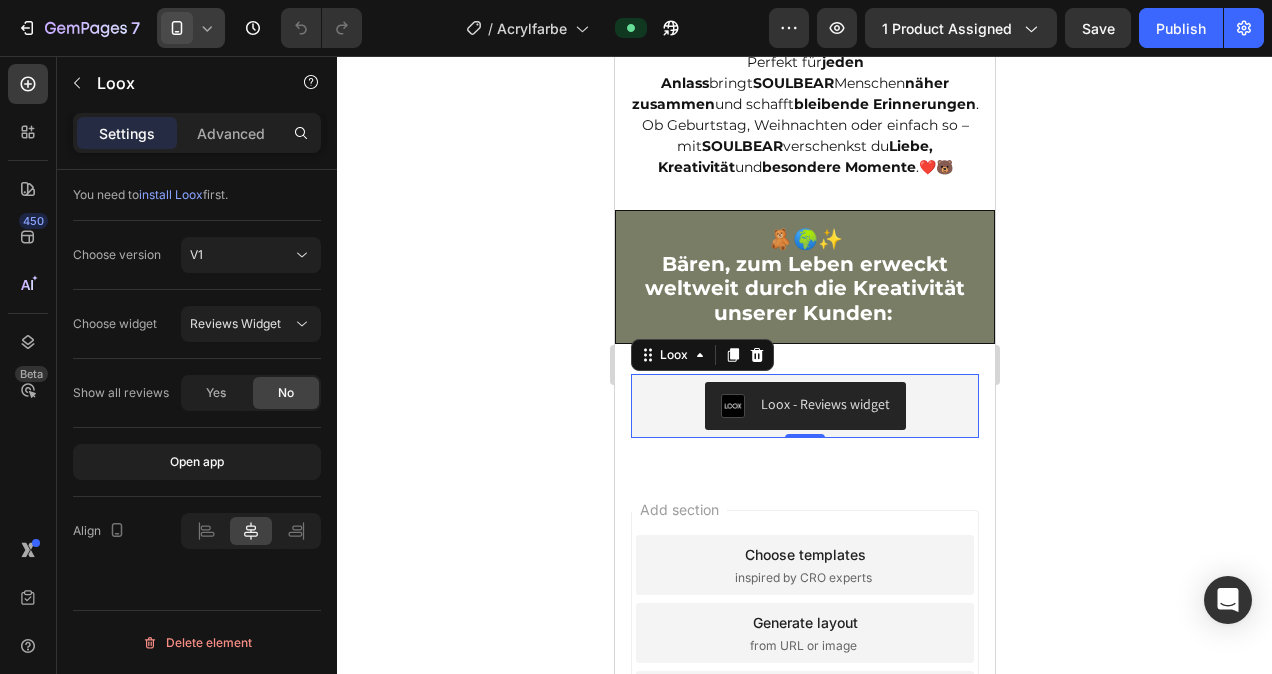 click on "Loox - Reviews widget" at bounding box center (804, 406) 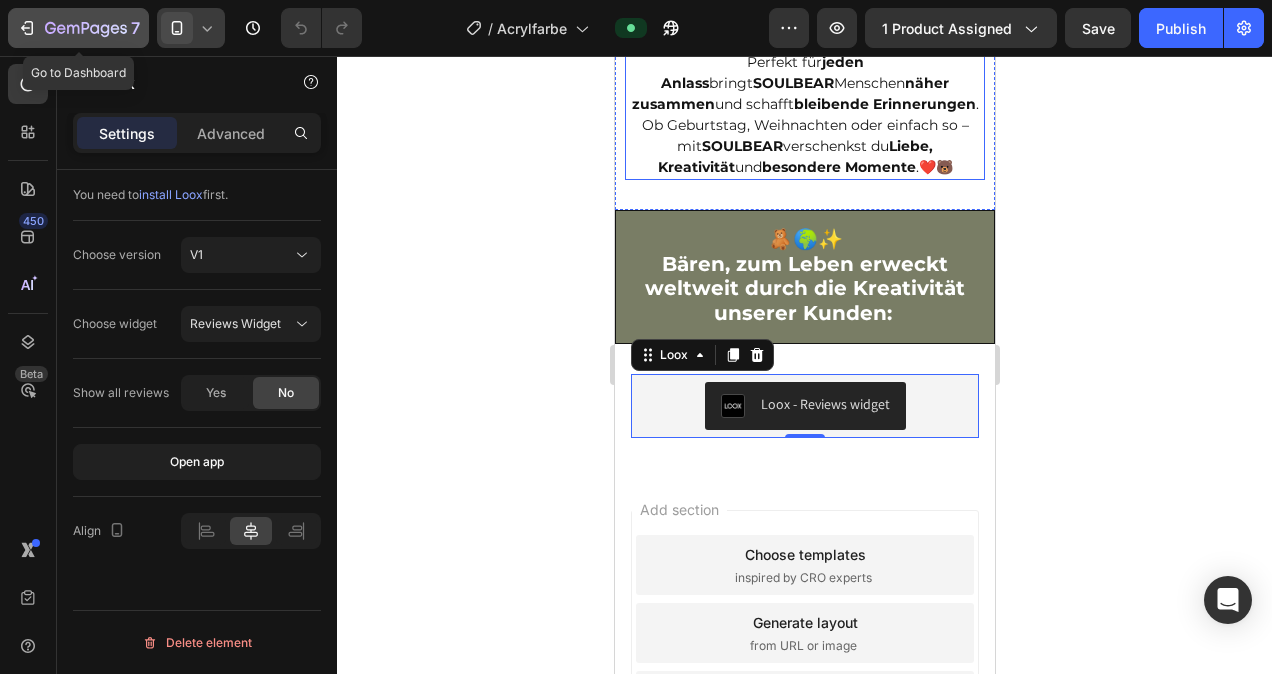 click on "7" at bounding box center (78, 28) 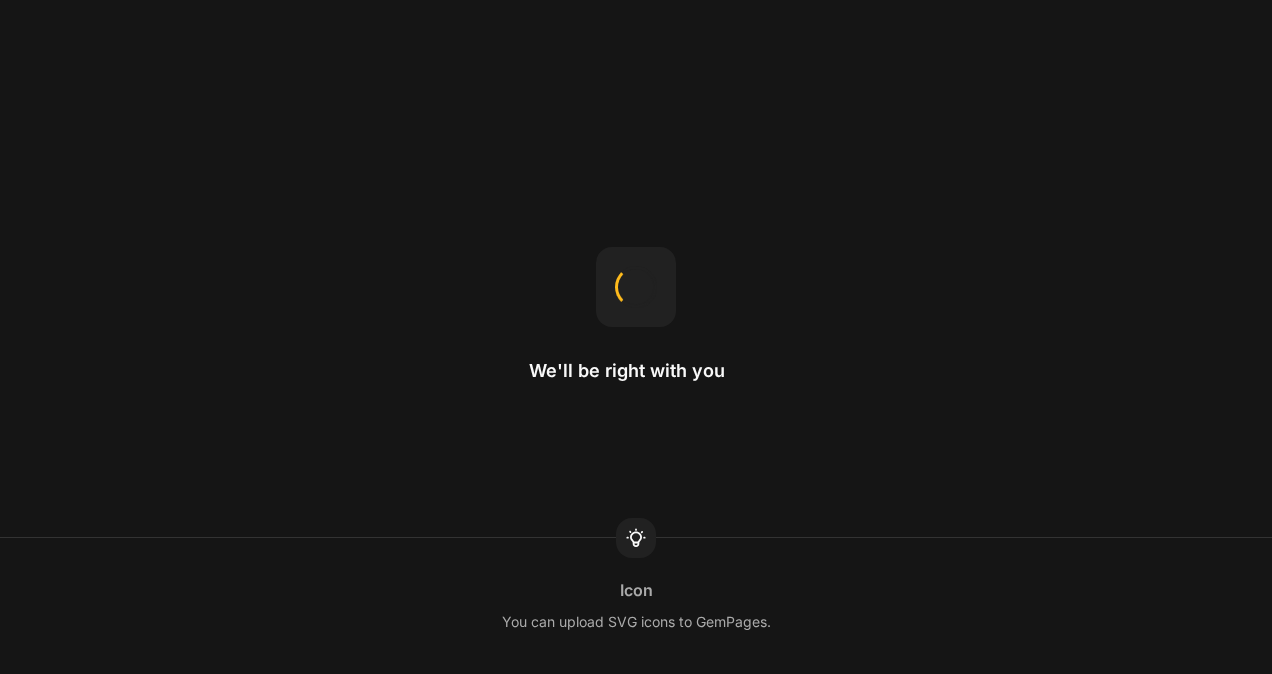 scroll, scrollTop: 0, scrollLeft: 0, axis: both 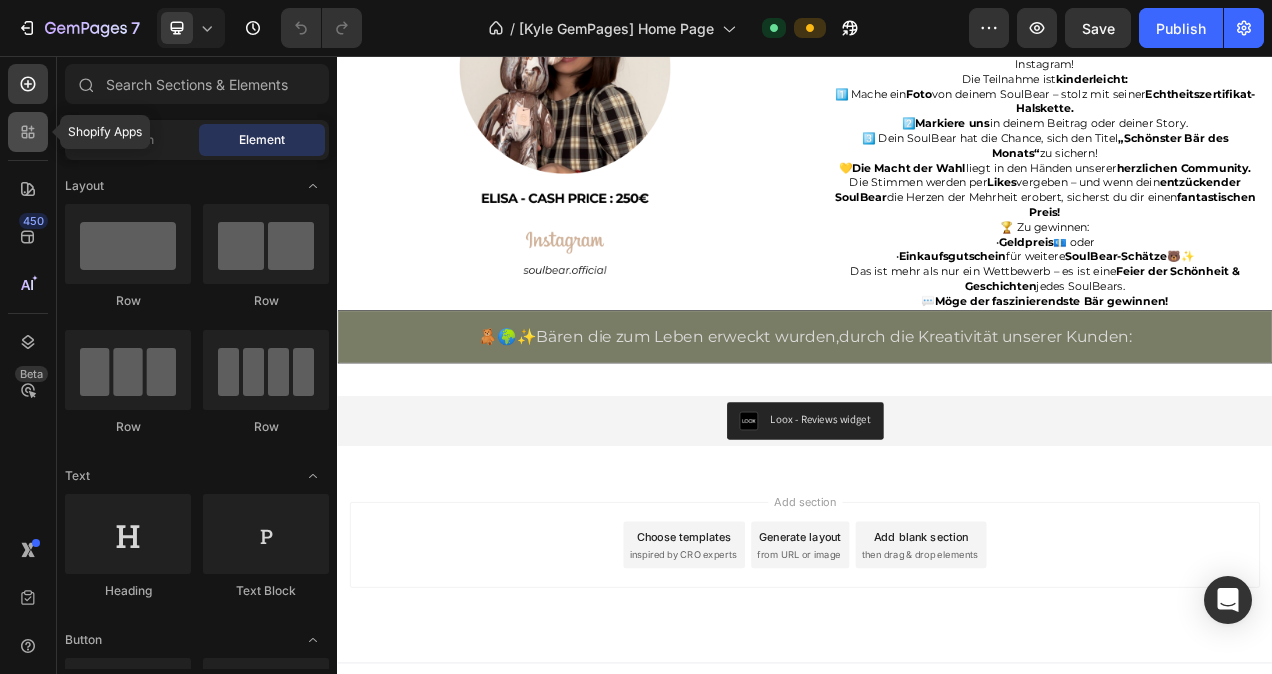 click 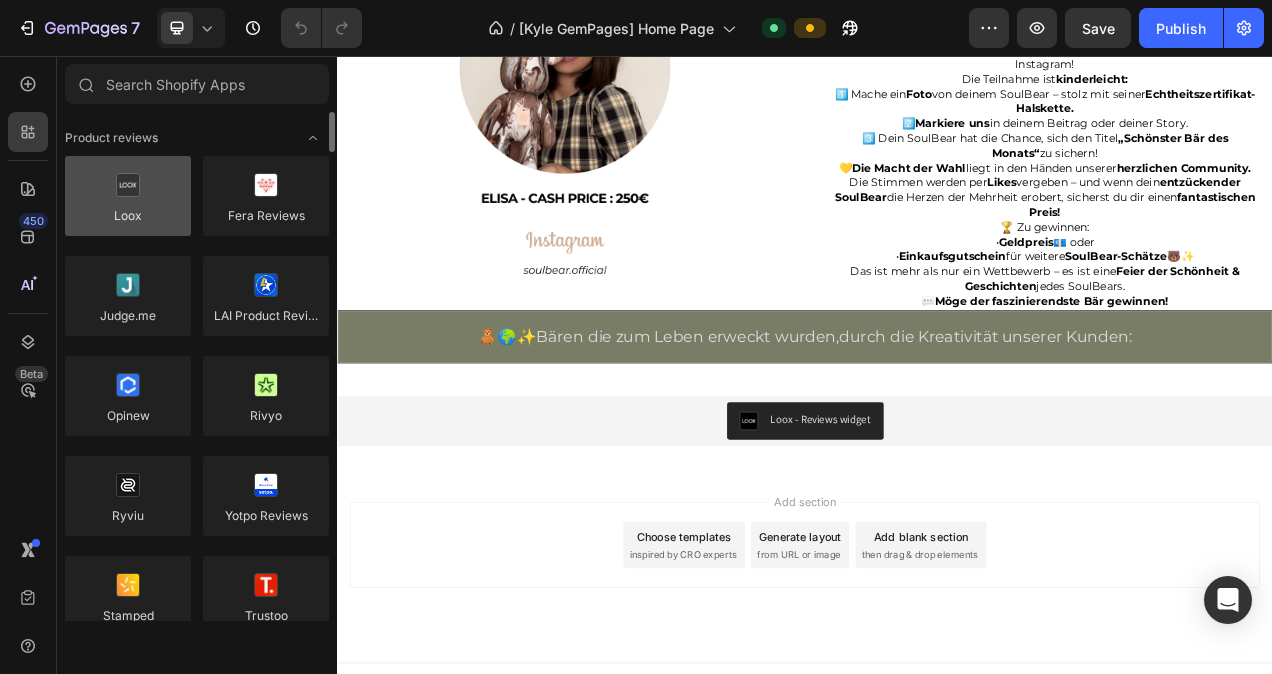 click at bounding box center (128, 196) 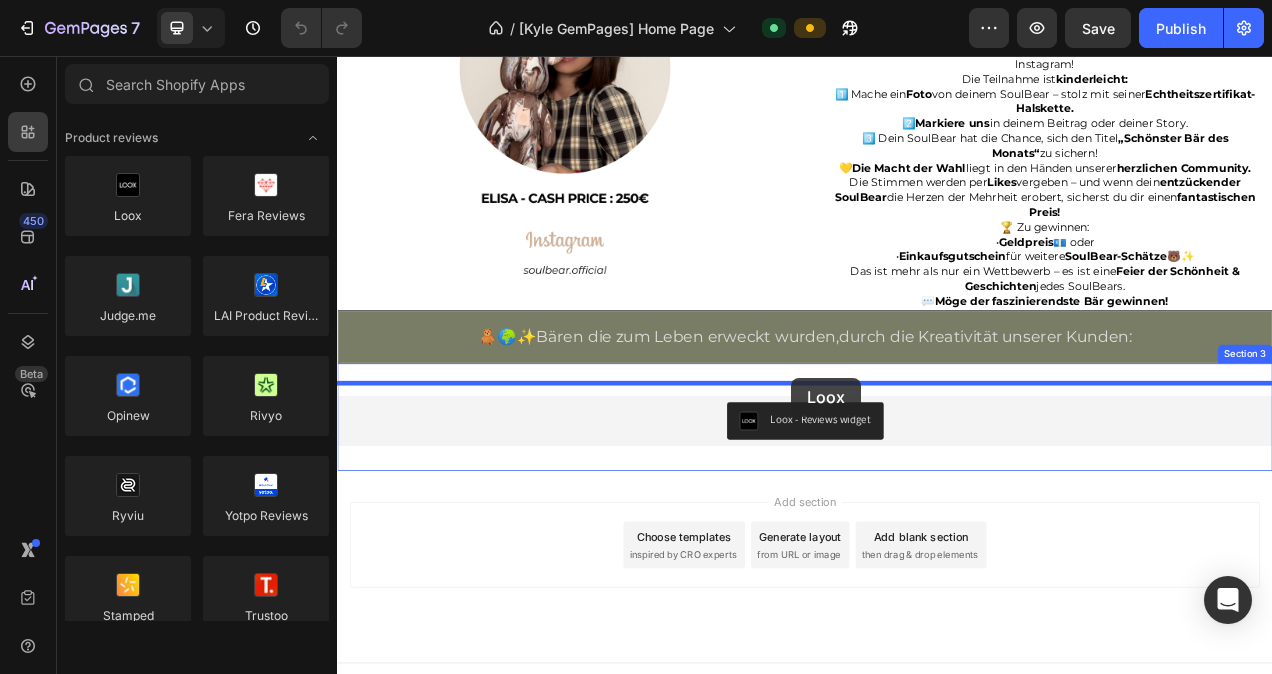 drag, startPoint x: 465, startPoint y: 250, endPoint x: 920, endPoint y: 469, distance: 504.9614 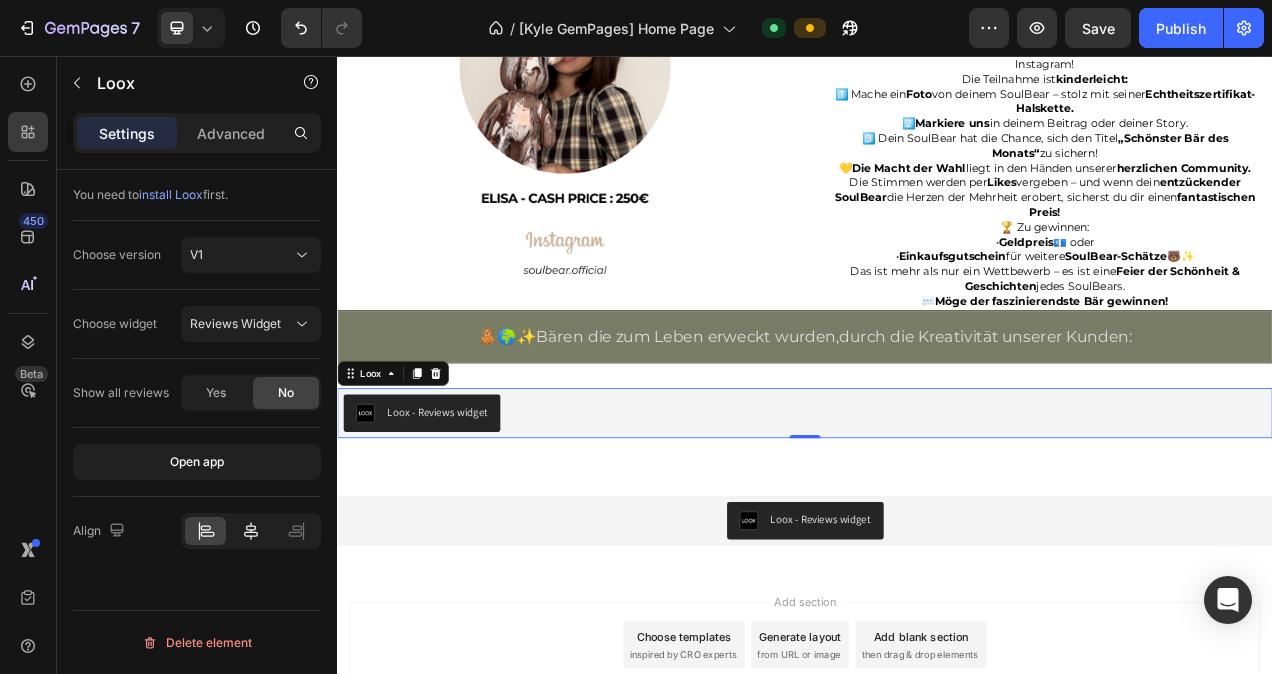 click 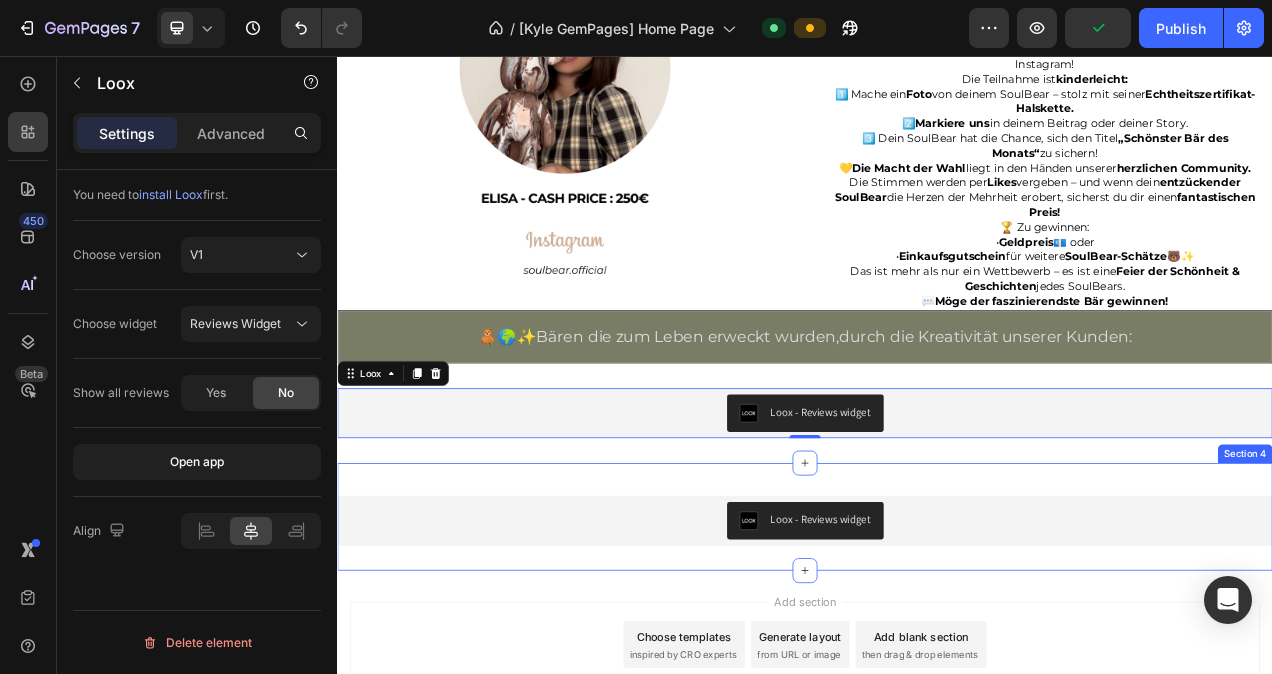 click on "Loox - Reviews widget Loox" at bounding box center (937, 648) 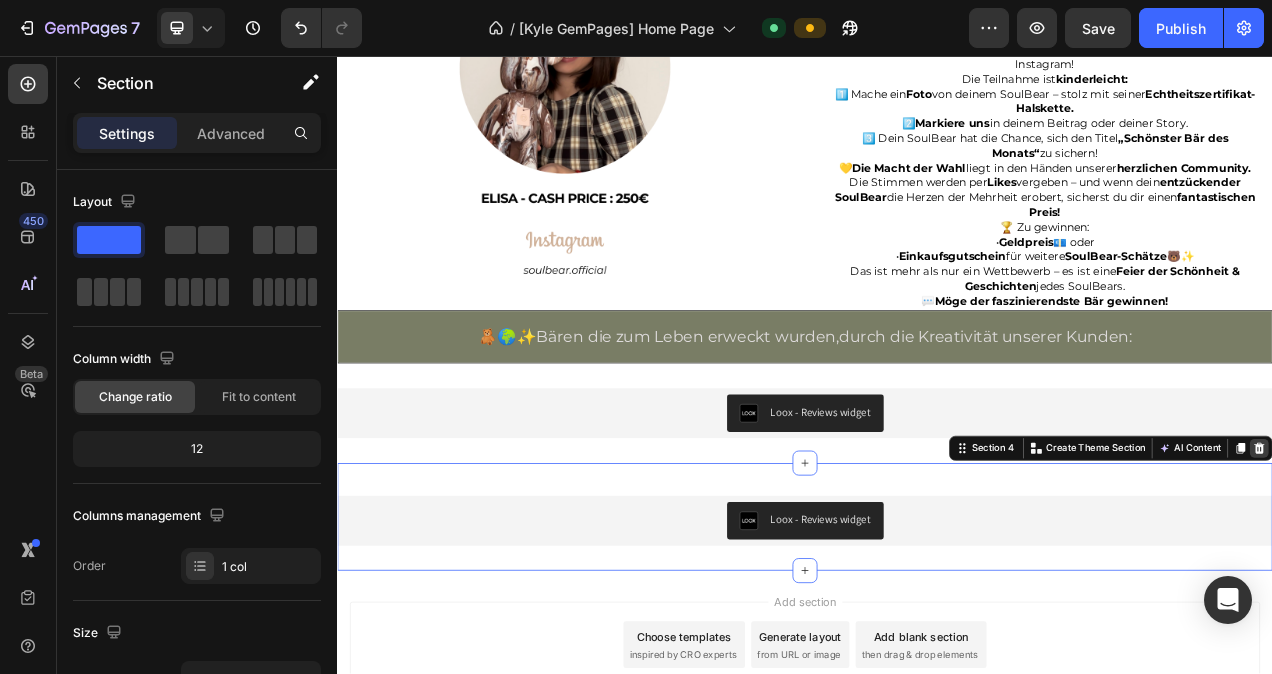 click 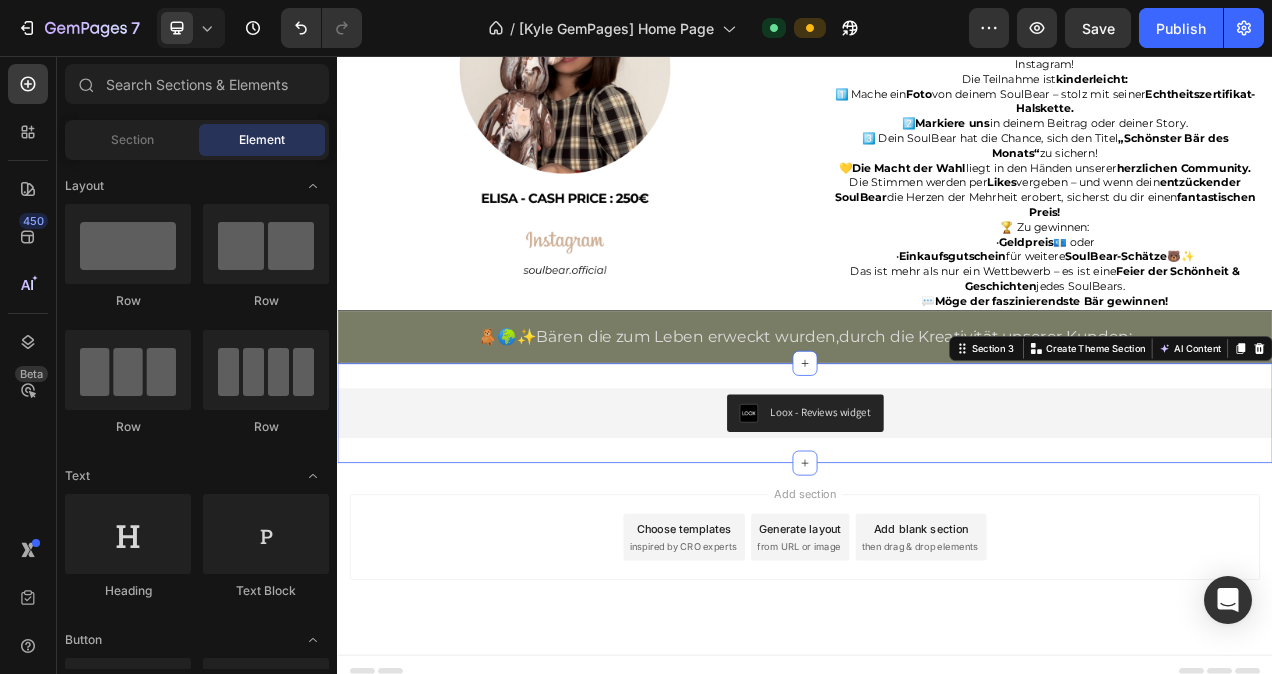 click on "Loox - Reviews widget Loox Section 3   Create Theme Section AI Content Write with GemAI What would you like to describe here? Tone and Voice Persuasive Product Feiere einen unvergesslichen Geburtstag mit Soulbear! Show more Generate" at bounding box center [937, 515] 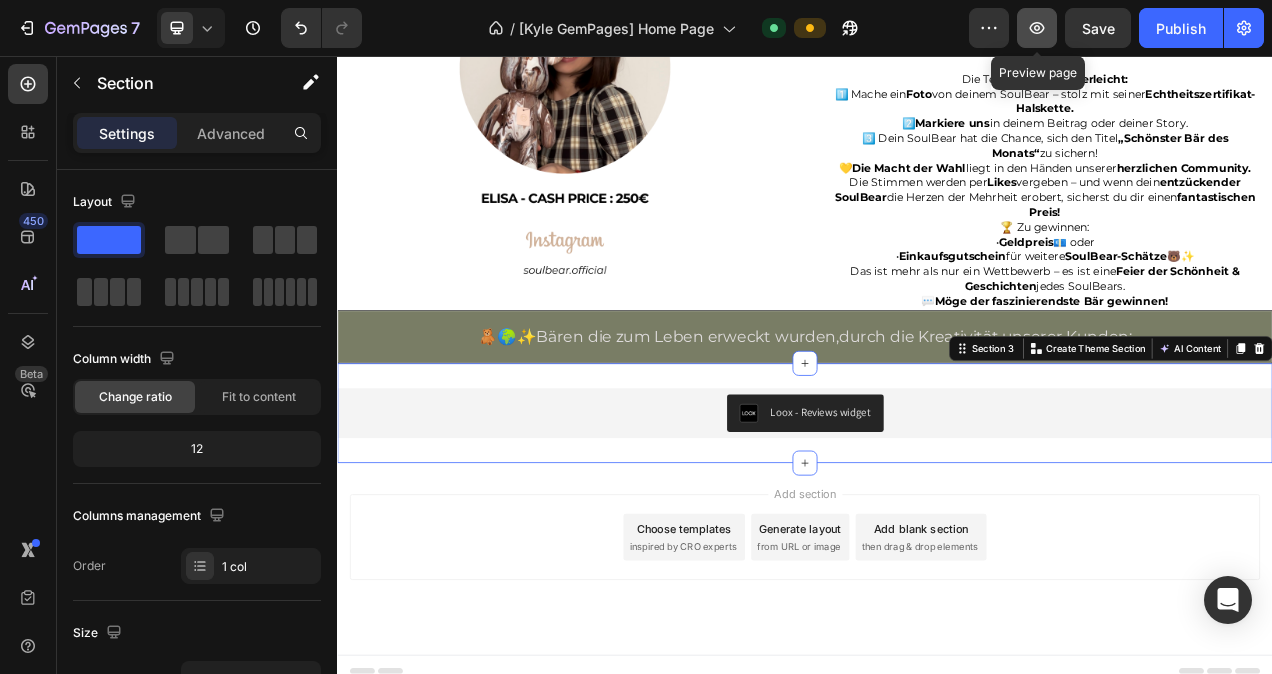 click 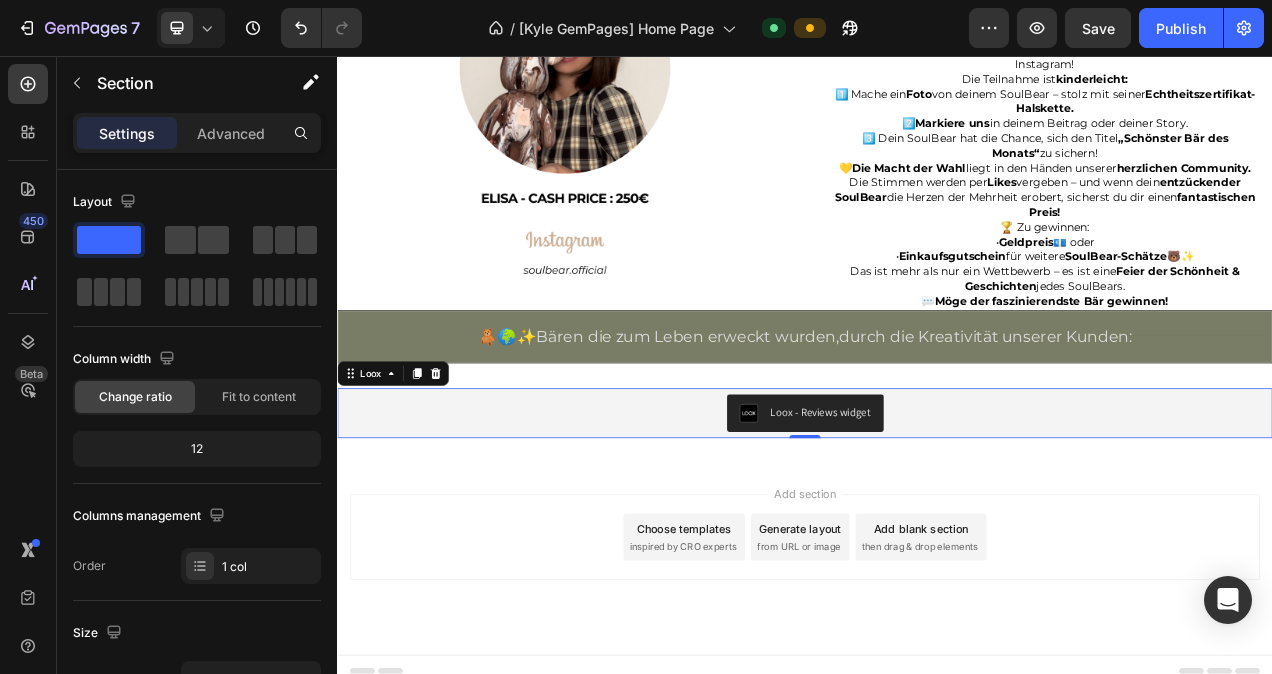 click on "Loox - Reviews widget" at bounding box center [937, 515] 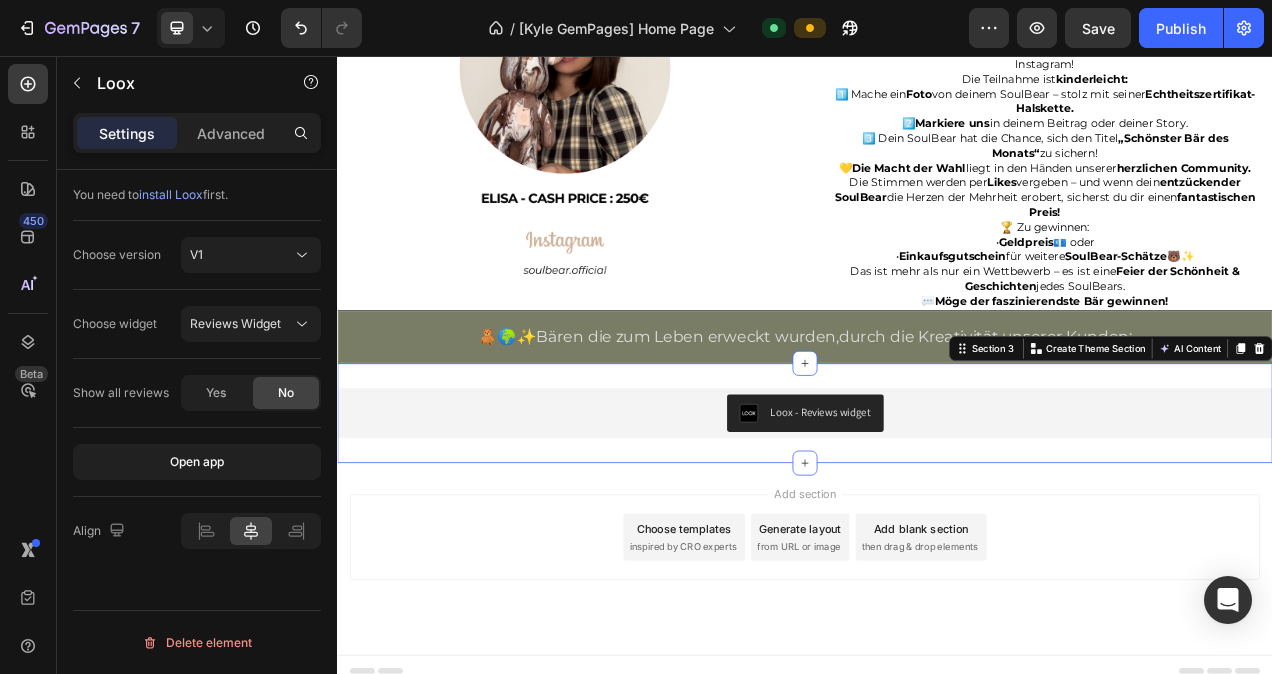click on "Loox - Reviews widget Loox Section 3   Create Theme Section AI Content Write with GemAI What would you like to describe here? Tone and Voice Persuasive Product Show more Generate" at bounding box center (937, 515) 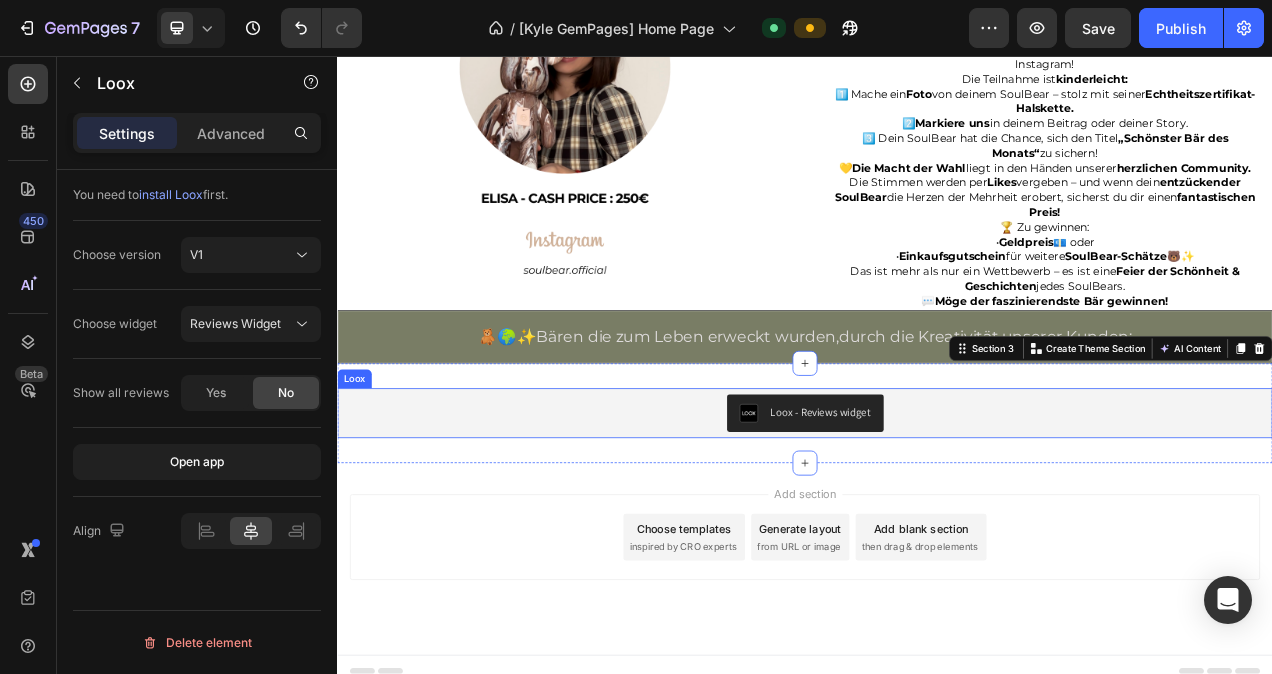 click on "Loox - Reviews widget" at bounding box center (937, 515) 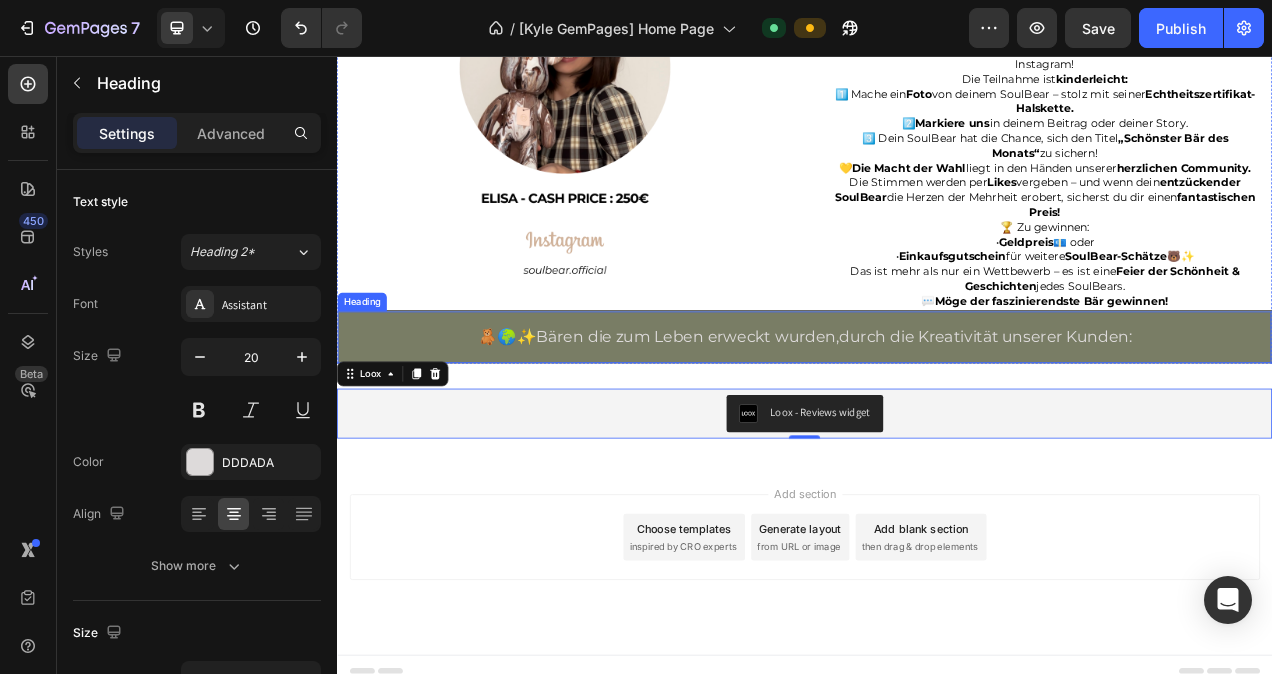 click on "Bären die zum Leben erweckt wurden,durch die Kreativität unserer Kunden:" at bounding box center (974, 417) 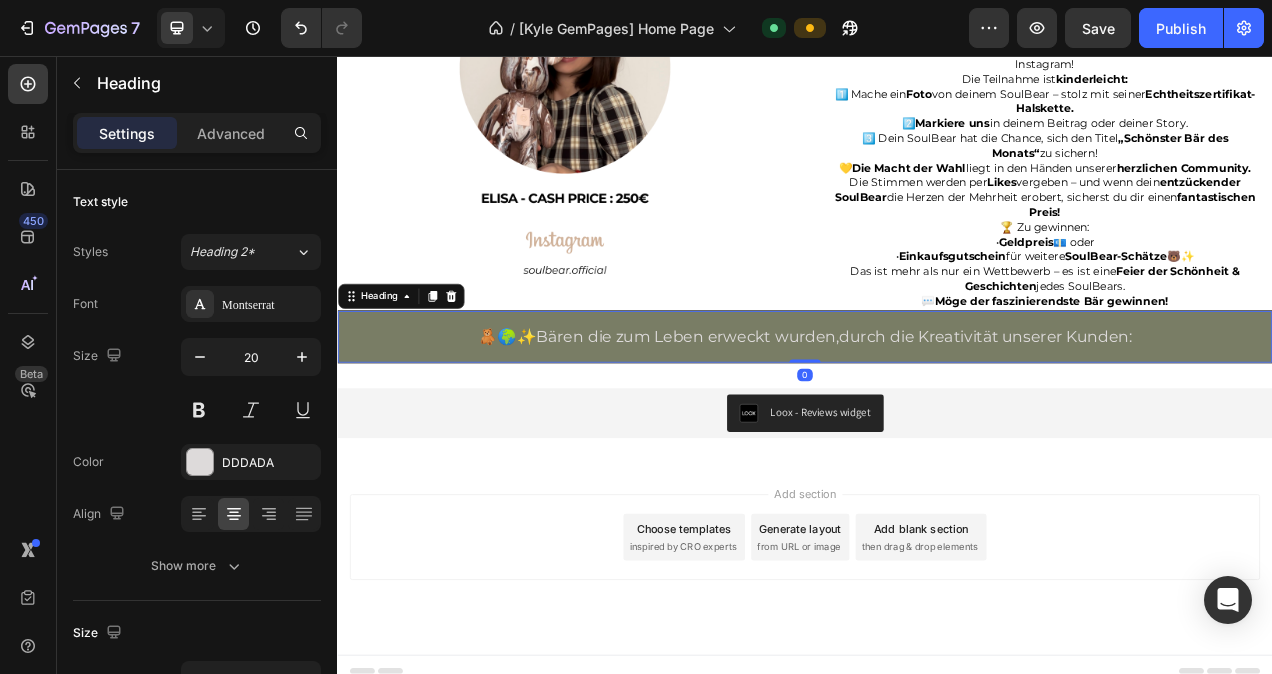 click on "🧸🌍✨ Bären die zum Leben erweckt wurden,durch die Kreativität unserer Kunden:" at bounding box center [937, 417] 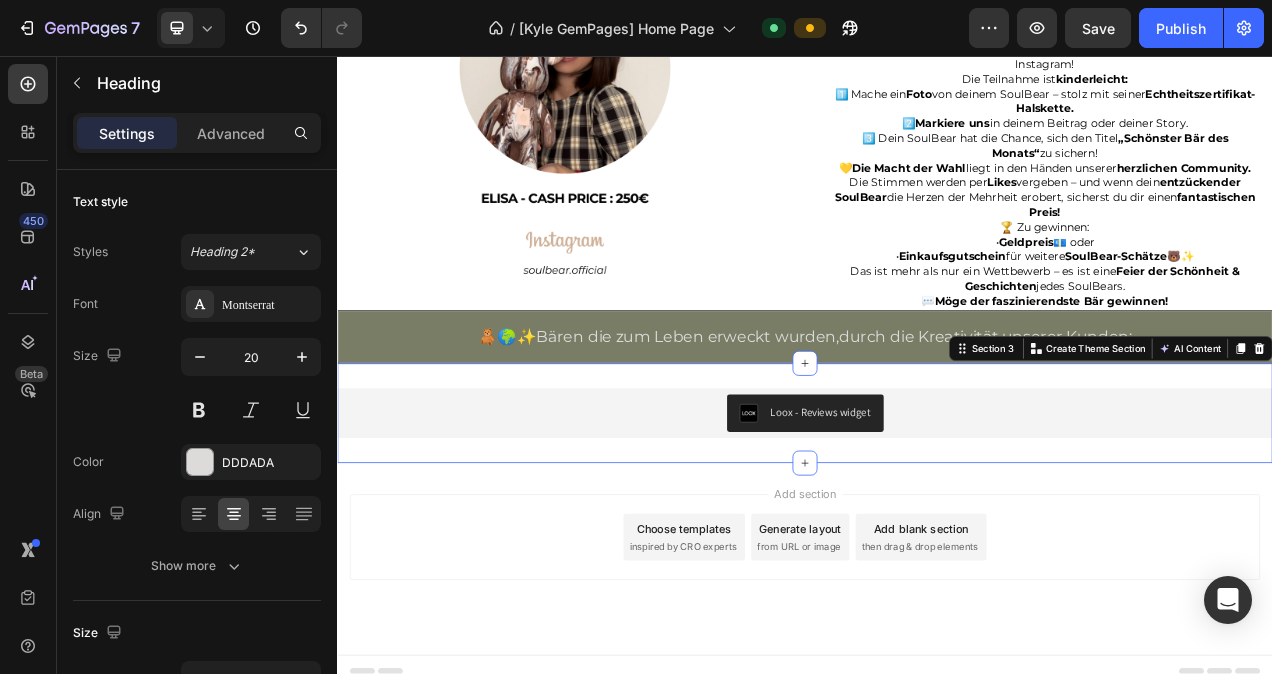 click on "Loox - Reviews widget Loox Section 3   Create Theme Section AI Content Write with GemAI What would you like to describe here? Tone and Voice Persuasive Product Feiere einen unvergesslichen Geburtstag mit Soulbear! Show more Generate" at bounding box center (937, 515) 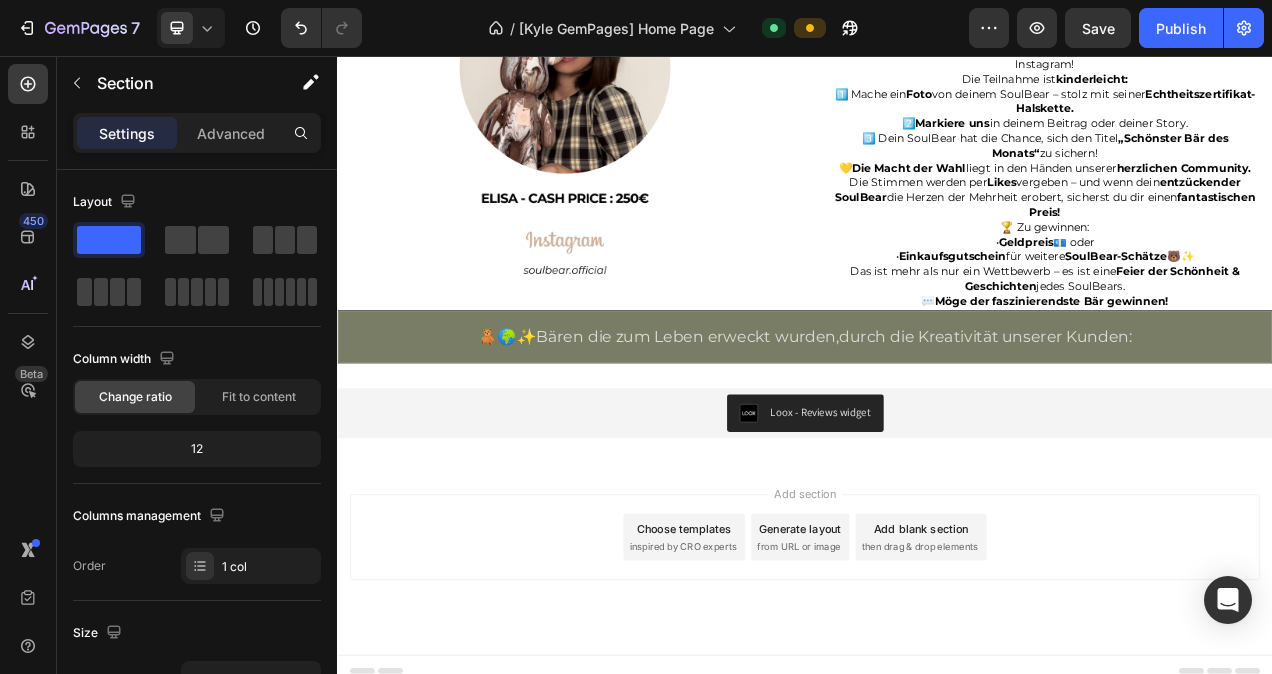 click on "Add section Choose templates inspired by CRO experts Generate layout from URL or image Add blank section then drag & drop elements" at bounding box center [937, 702] 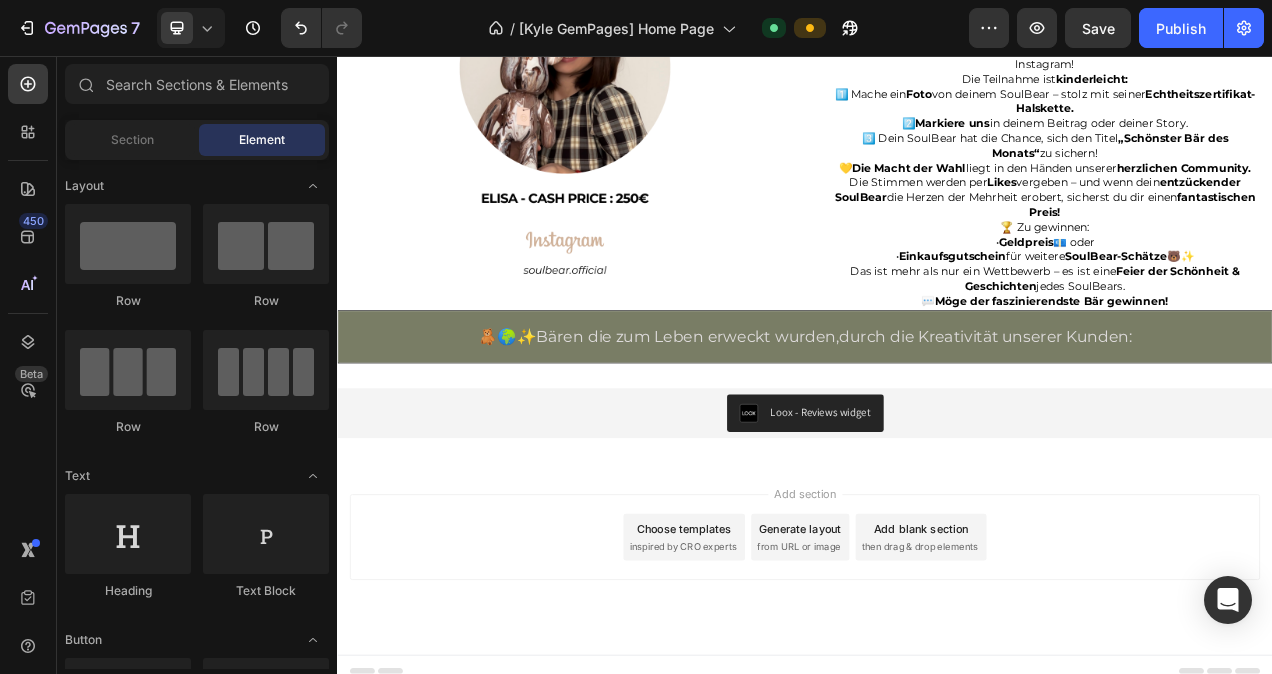 scroll, scrollTop: 4566, scrollLeft: 0, axis: vertical 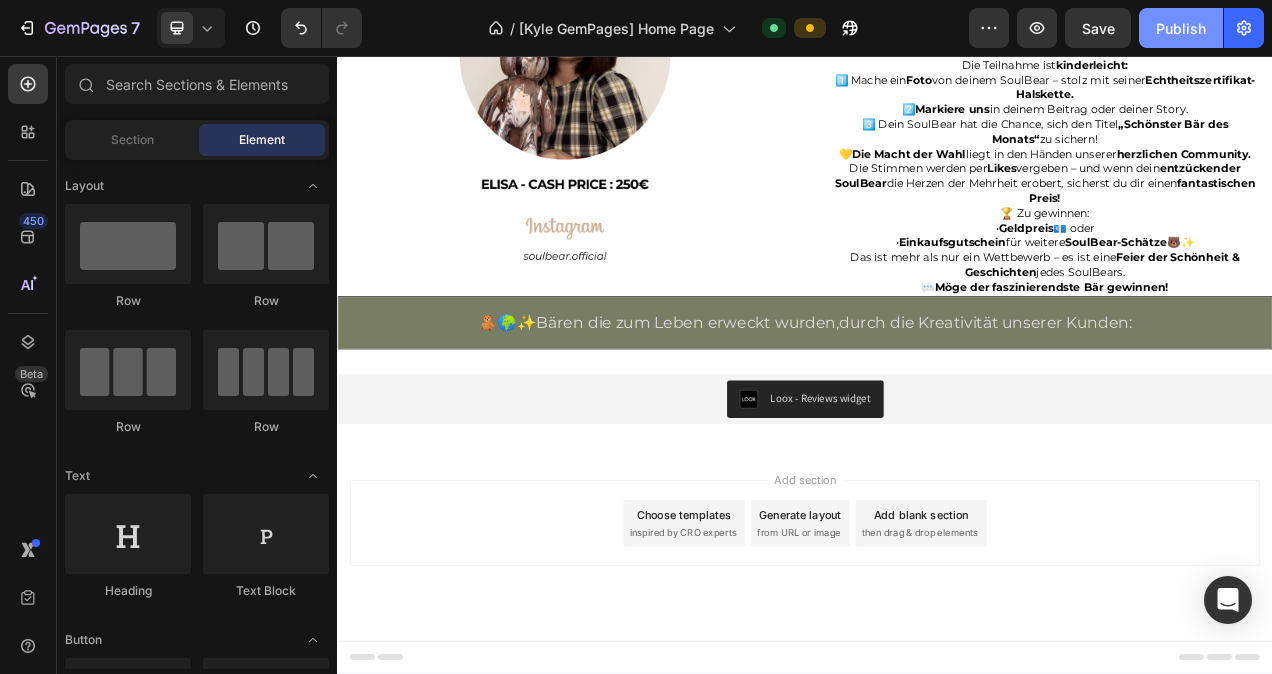 click on "Publish" at bounding box center (1181, 28) 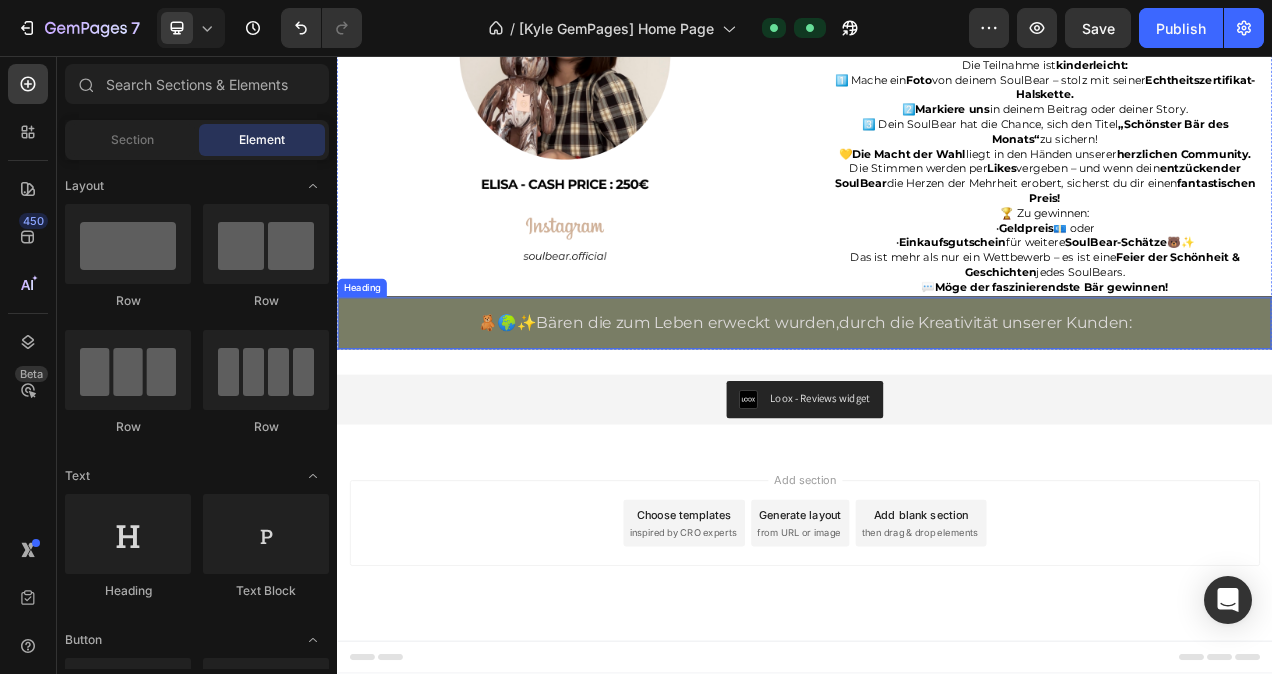 click on "Bären die zum Leben erweckt wurden,durch die Kreativität unserer Kunden:" at bounding box center [974, 399] 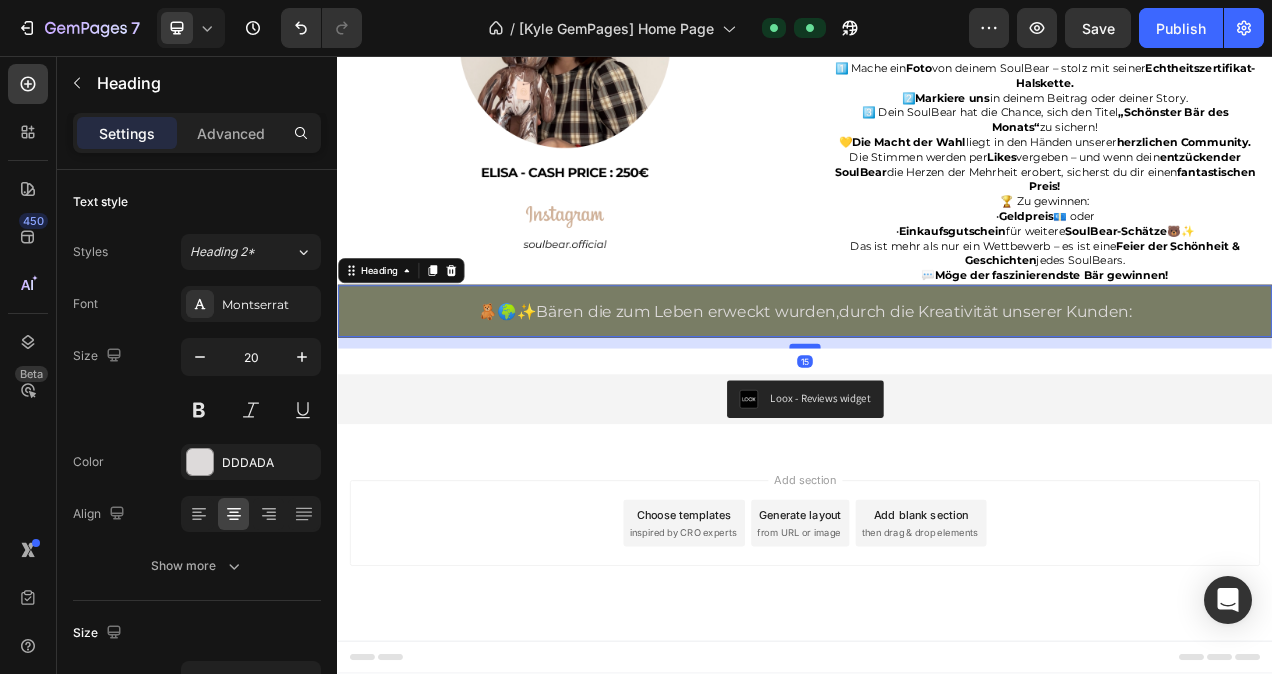 drag, startPoint x: 944, startPoint y: 431, endPoint x: 947, endPoint y: 446, distance: 15.297058 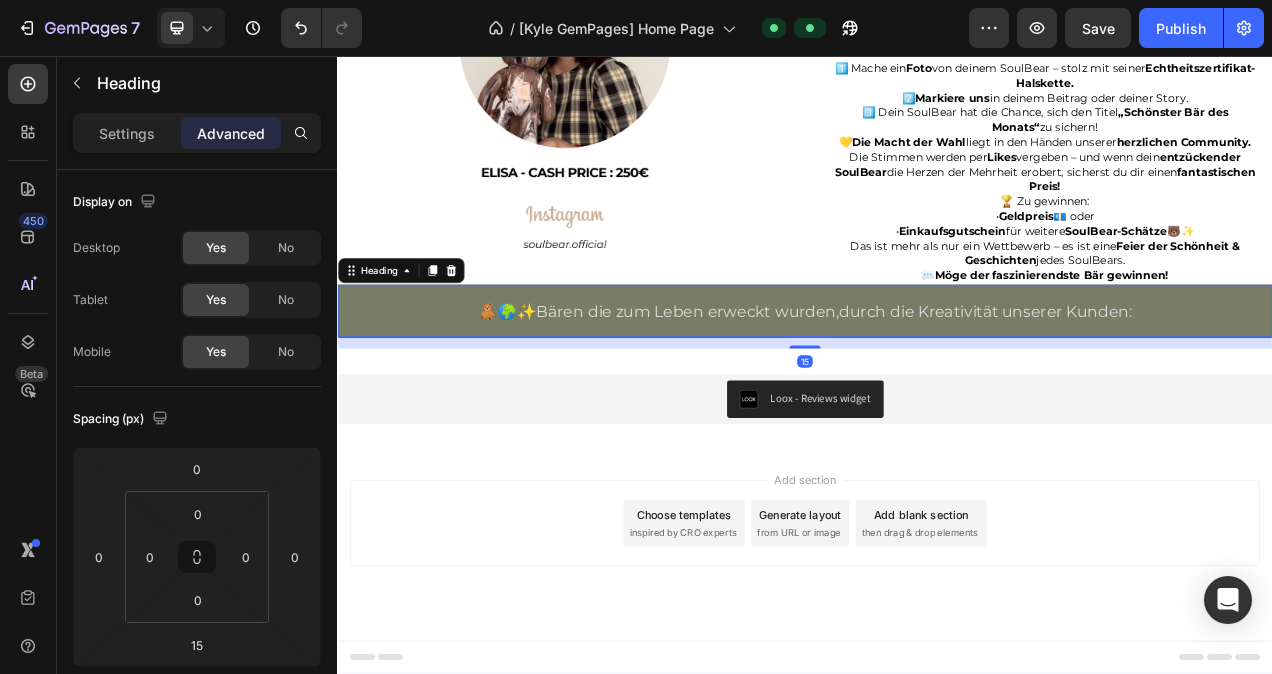click on "🧸🌍✨ Bären die zum Leben erweckt wurden,durch die Kreativität unserer Kunden:" at bounding box center [937, 384] 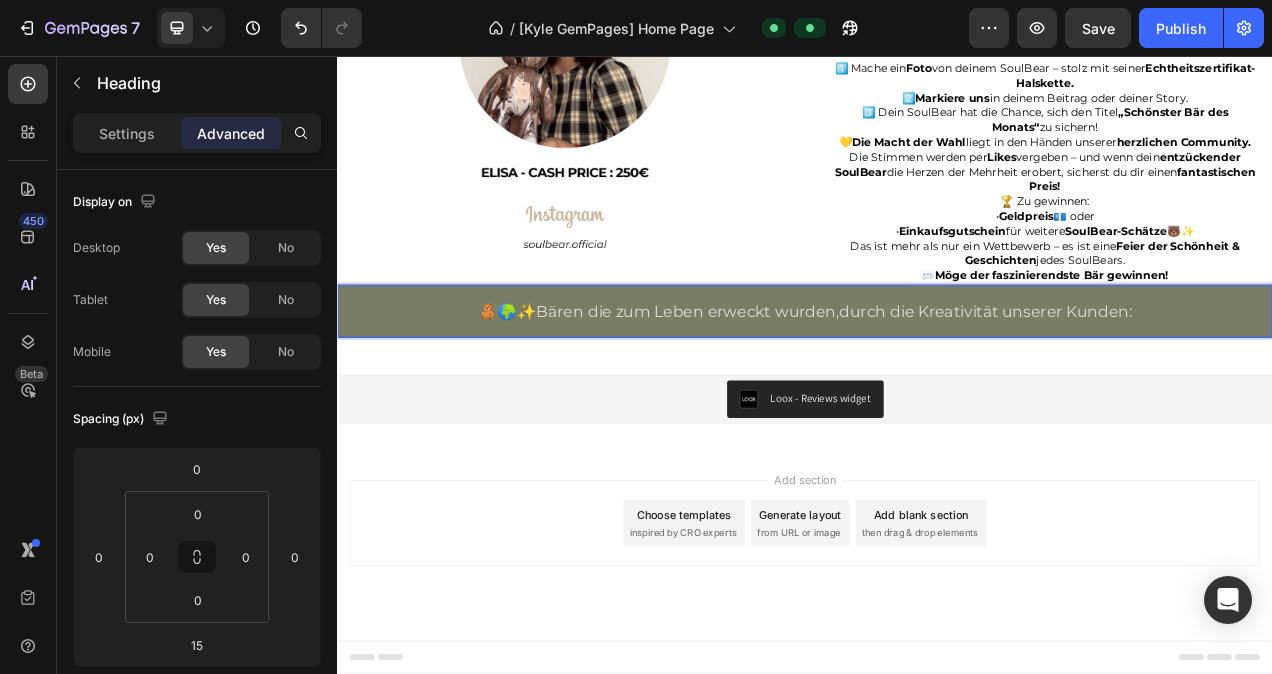 click on "🧸🌍✨ Bären die zum Leben erweckt wurden,durch die Kreativität unserer Kunden:" at bounding box center [937, 384] 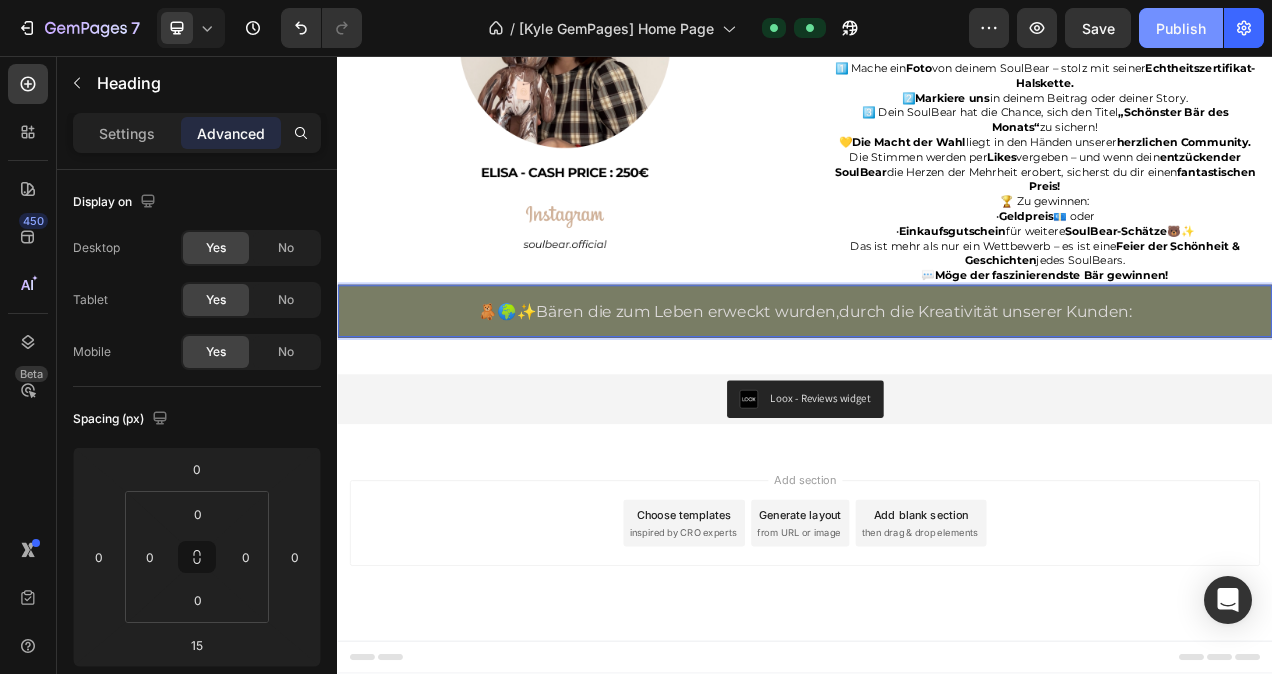 click on "Publish" at bounding box center [1181, 28] 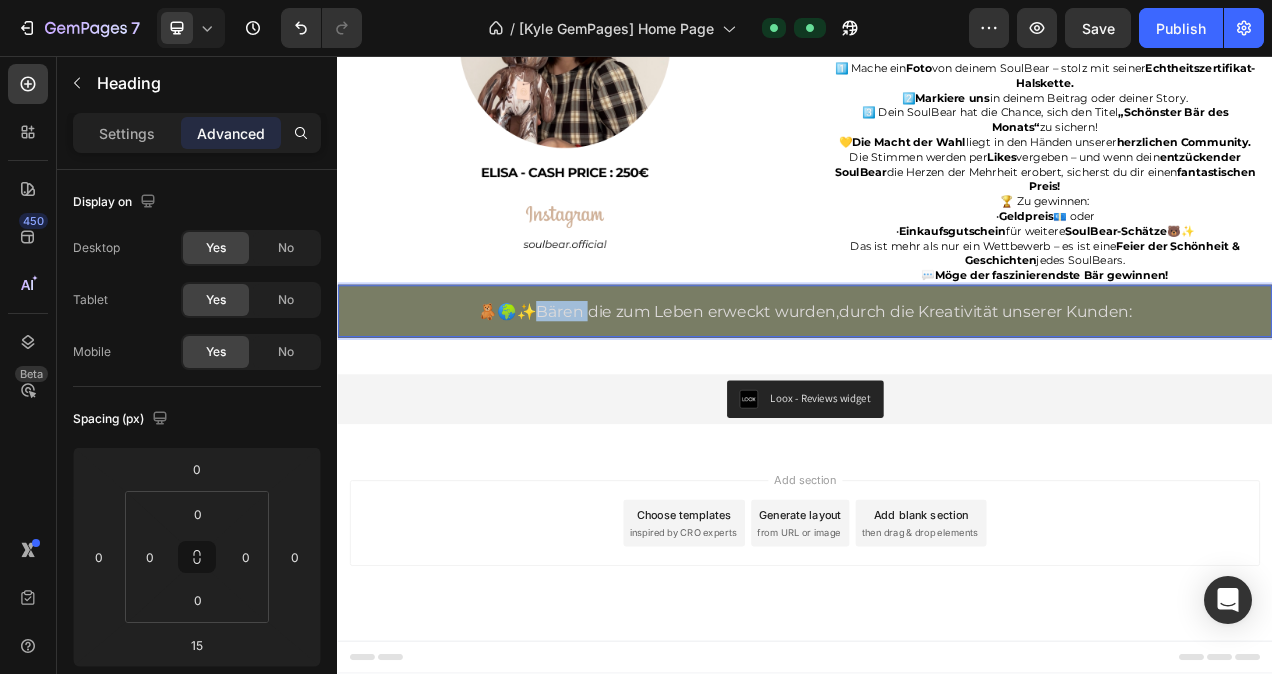 click on "Bären die zum Leben erweckt wurden,durch die Kreativität unserer Kunden:" at bounding box center (974, 384) 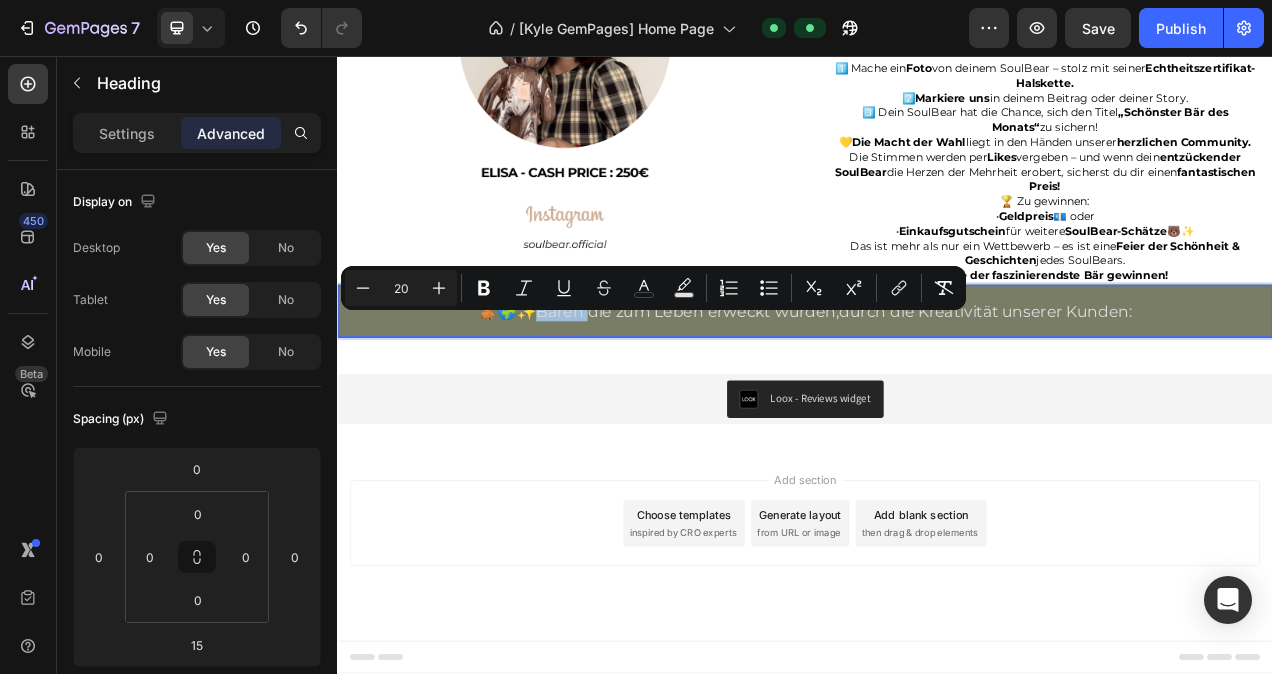click on "Bären die zum Leben erweckt wurden,durch die Kreativität unserer Kunden:" at bounding box center (974, 384) 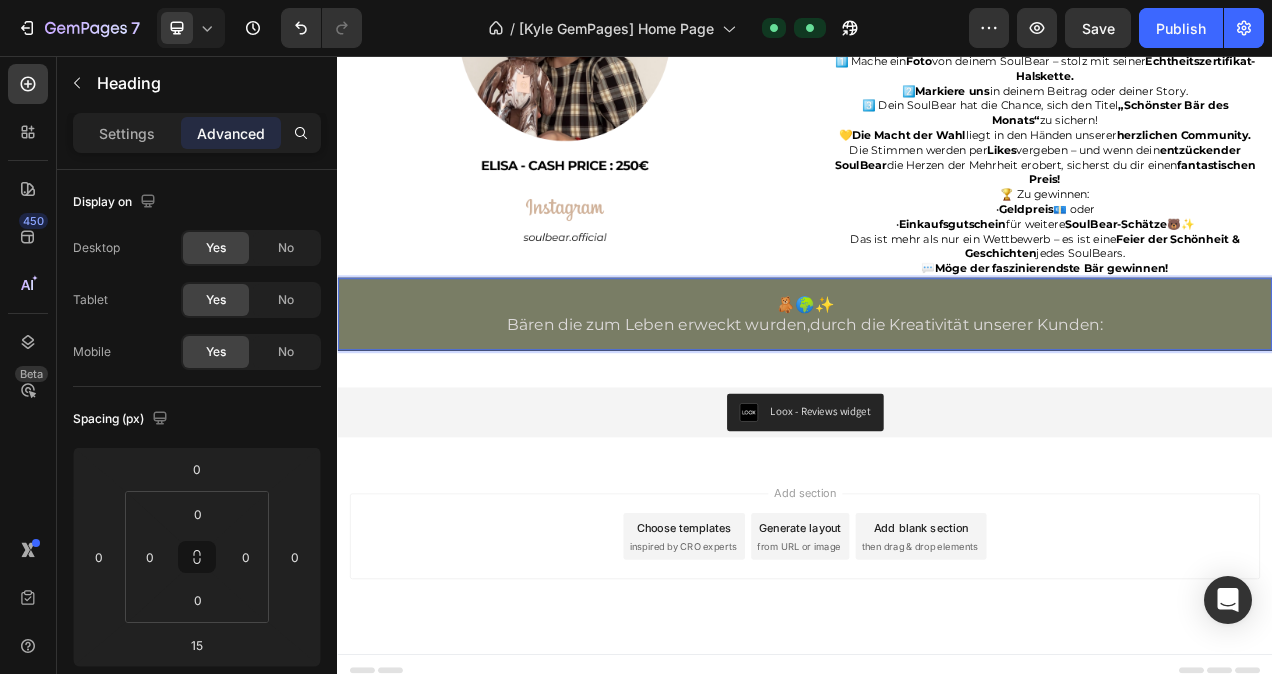 click on "🧸🌍✨ Bären die zum Leben erweckt wurden,durch die Kreativität unserer Kunden:" at bounding box center (937, 388) 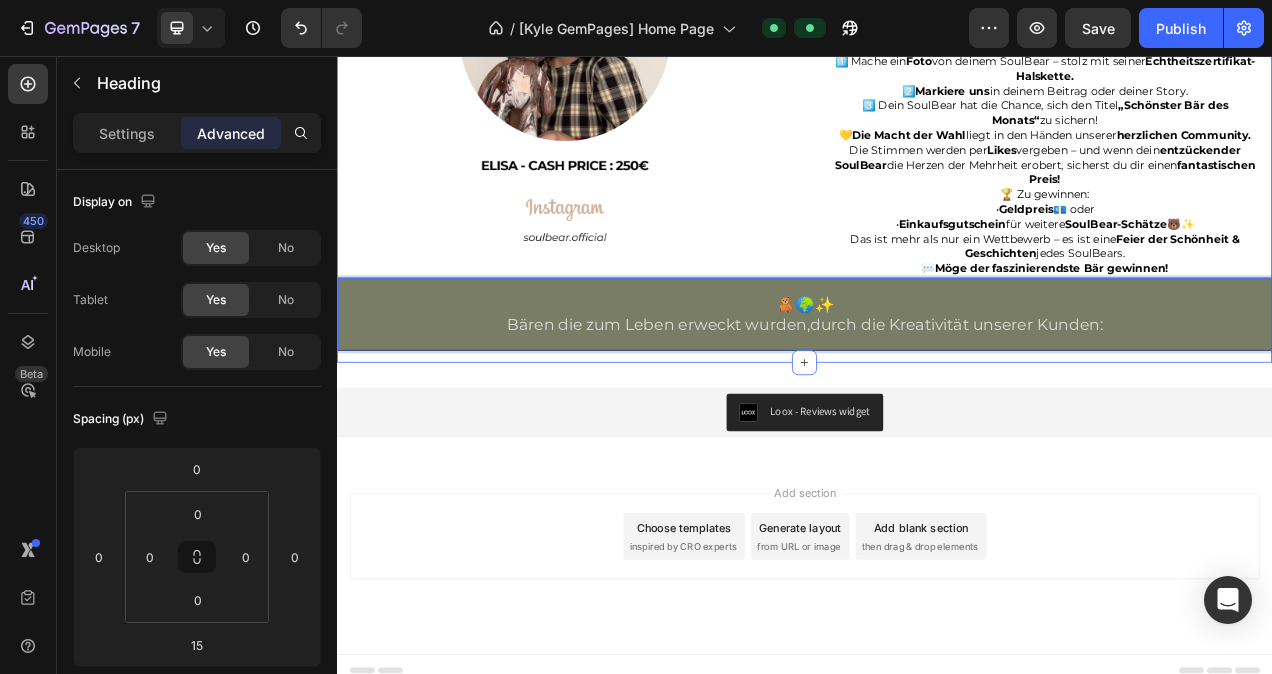 click on "Eine zauberhafte Erfahrung 🌈🐻 Heading Jedes SOULBEAR-Set enthält alle wesentlichen Bestandteile, um deinen Traumbären zum Leben zu erwecken und garantiert somit eine reibungslose und bereichernde kreative Reise. Text block Fröhliche Familienmomente 💖🤗 Heading SOULBEAR bietet eine einzigartige und fesselnde Bindungsaktivität und ist somit eine ideale Wahl für Paare, Freunde und Familientreffen. Text block Lass deine kreative Seite erstrahlen 🔥🎨 Heading Entfessele dein künstlerisches Talent, während du mit einer Palette von über 16 Farben experimentierst, um deinen perfekten SOULBEAR zu kreieren . Text block Carousel Image Persönliche Sammlerkunststücke  Heading Präsentiere den  exklusiven SoulBear  – ein einzigartiger  Schatz  für  Sammler  und Enthusiasten. Jeder  SoulBear  ist ein  meisterhaft   gestaltetes Kunstwerk , sorgfältig  bis ins kleinste Detail  ausgearbeitet, um seine  Persönlichkeit  zum Strahlen zu bringen. Mit einem  Echtheitszertifikat Exklusivität   und" at bounding box center (937, -510) 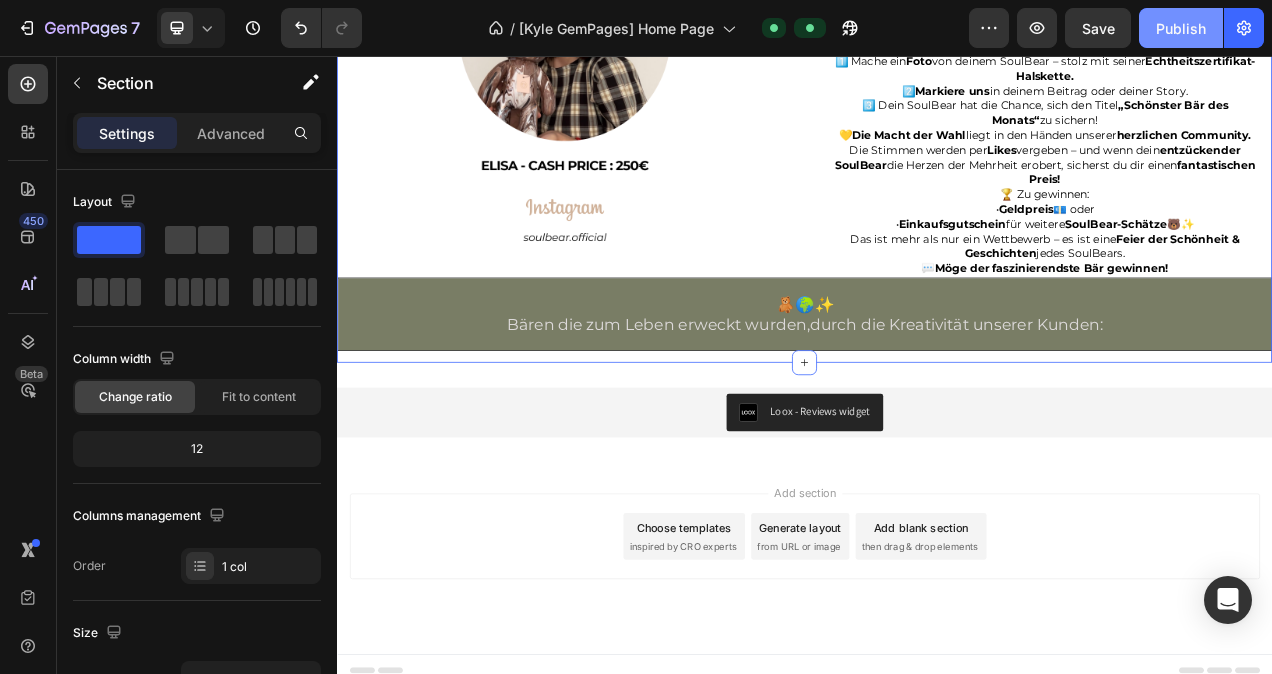 click on "Publish" at bounding box center [1181, 28] 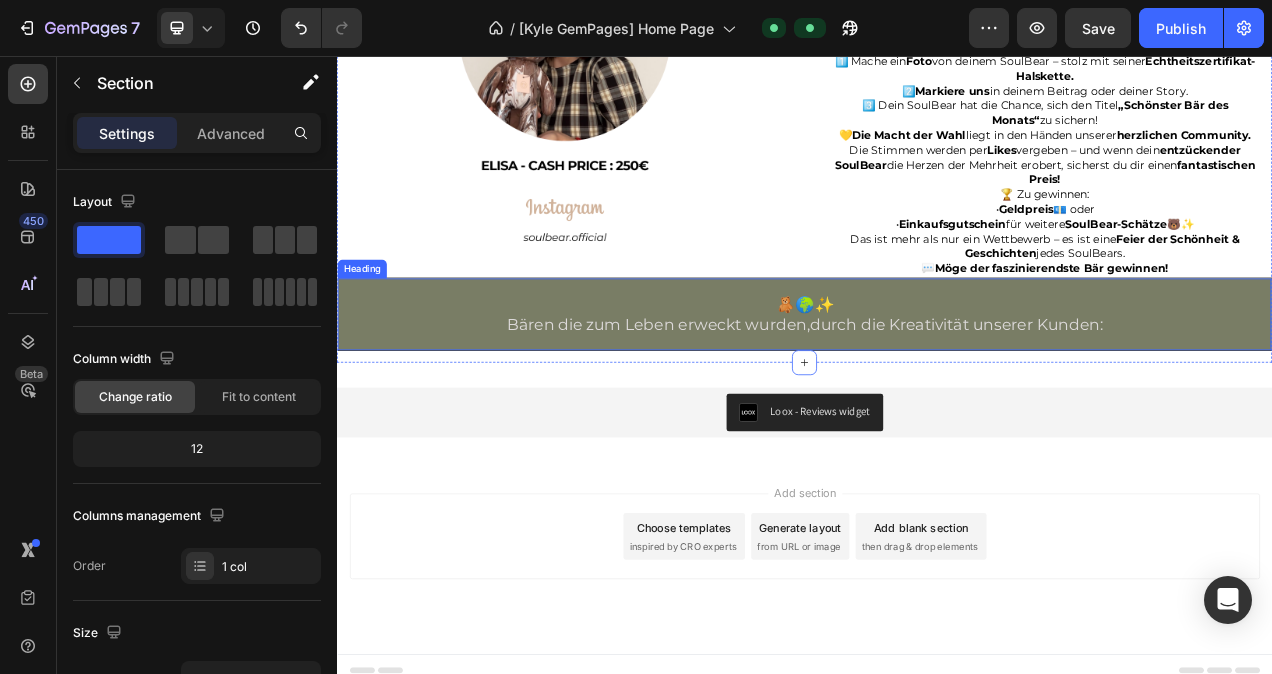 click on "⁠⁠⁠⁠⁠⁠⁠ 🧸🌍✨ Bären die zum Leben erweckt wurden,durch die Kreativität unserer Kunden:" at bounding box center [937, 388] 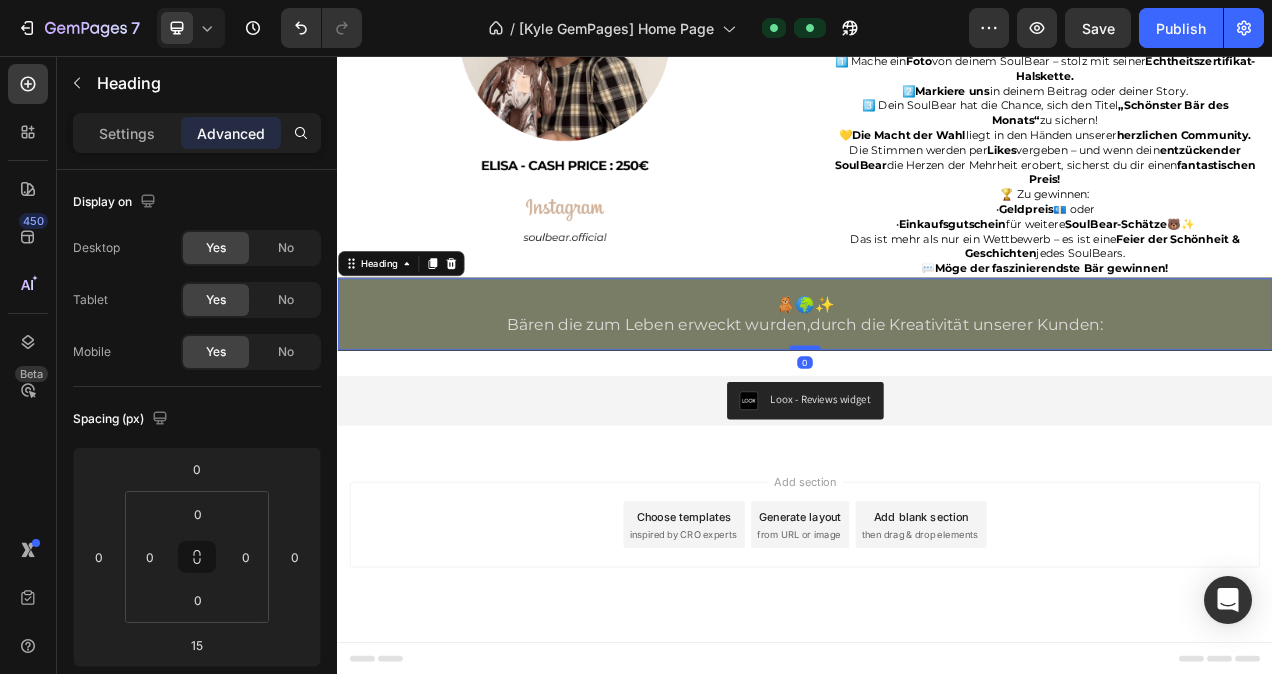drag, startPoint x: 941, startPoint y: 473, endPoint x: 943, endPoint y: 458, distance: 15.132746 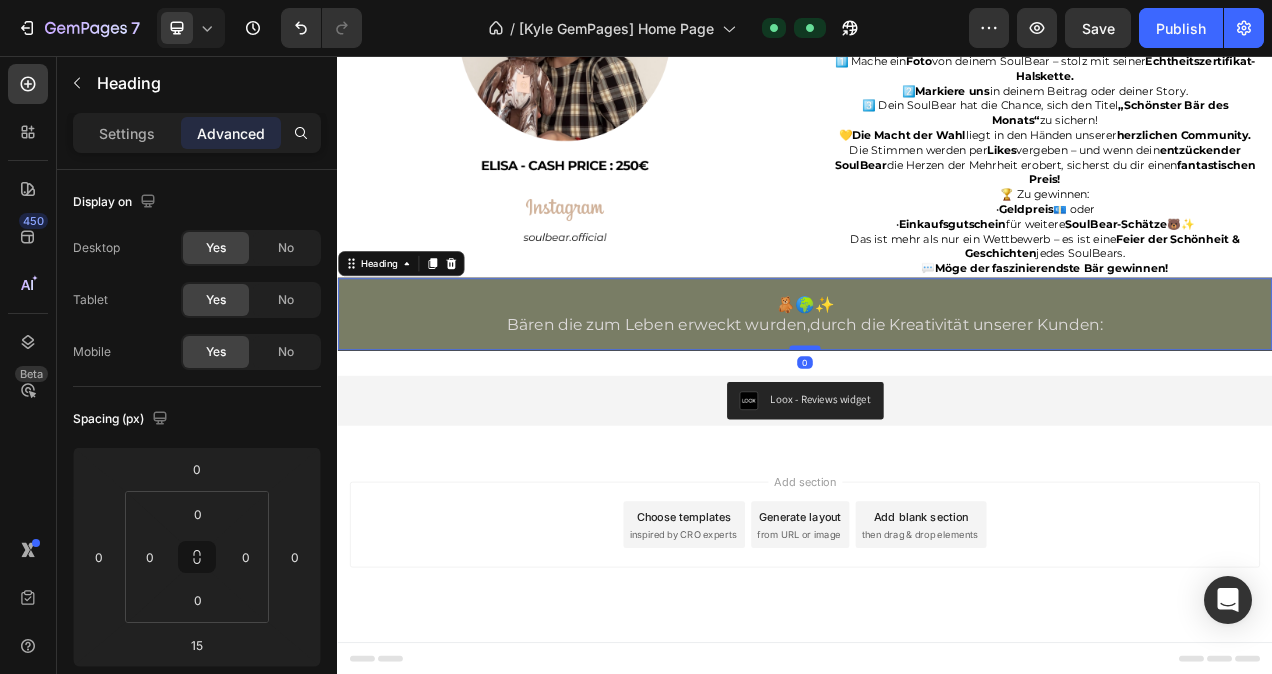 click on "Eine zauberhafte Erfahrung 🌈🐻 Heading Jedes SOULBEAR-Set enthält alle wesentlichen Bestandteile, um deinen Traumbären zum Leben zu erwecken und garantiert somit eine reibungslose und bereichernde kreative Reise. Text block Fröhliche Familienmomente 💖🤗 Heading SOULBEAR bietet eine einzigartige und fesselnde Bindungsaktivität und ist somit eine ideale Wahl für Paare, Freunde und Familientreffen. Text block Lass deine kreative Seite erstrahlen 🔥🎨 Heading Entfessele dein künstlerisches Talent, während du mit einer Palette von über 16 Farben experimentierst, um deinen perfekten SOULBEAR zu kreieren . Text block Carousel Image Persönliche Sammlerkunststücke  Heading Präsentiere den  exklusiven SoulBear  – ein einzigartiger  Schatz  für  Sammler  und Enthusiasten. Jeder  SoulBear  ist ein  meisterhaft   gestaltetes Kunstwerk , sorgfältig  bis ins kleinste Detail  ausgearbeitet, um seine  Persönlichkeit  zum Strahlen zu bringen. Mit einem  Echtheitszertifikat Exklusivität   und" at bounding box center (937, -1943) 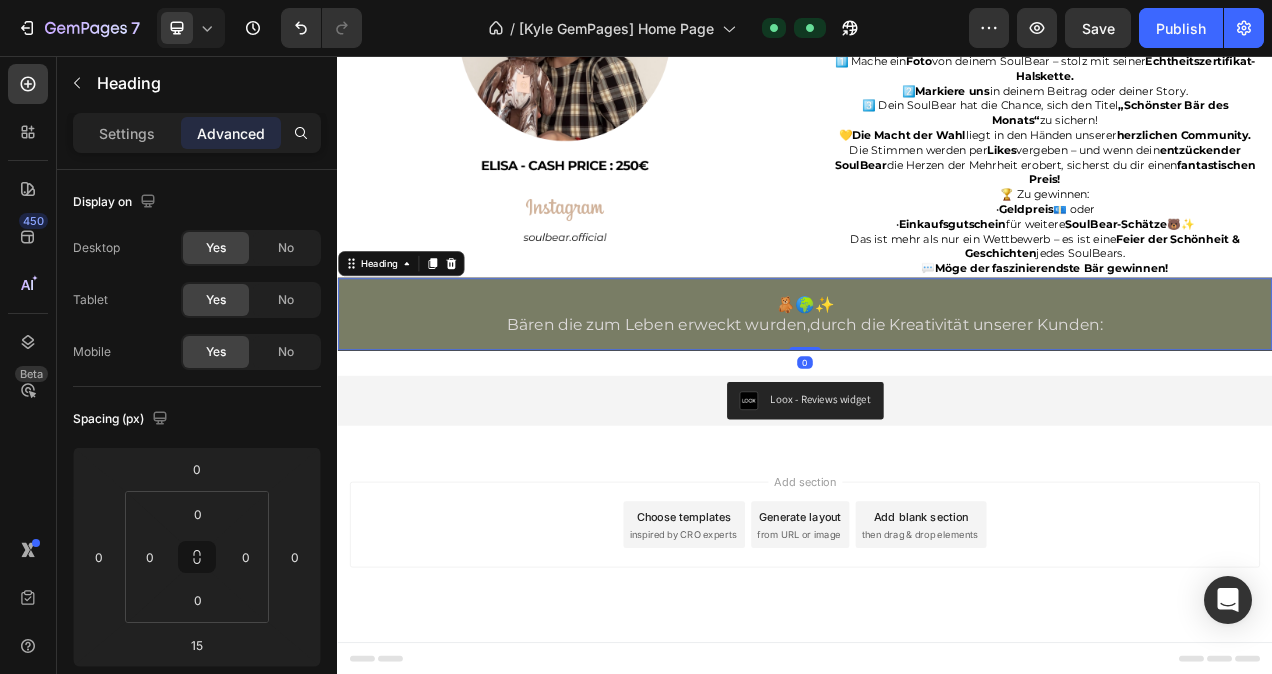 type on "0" 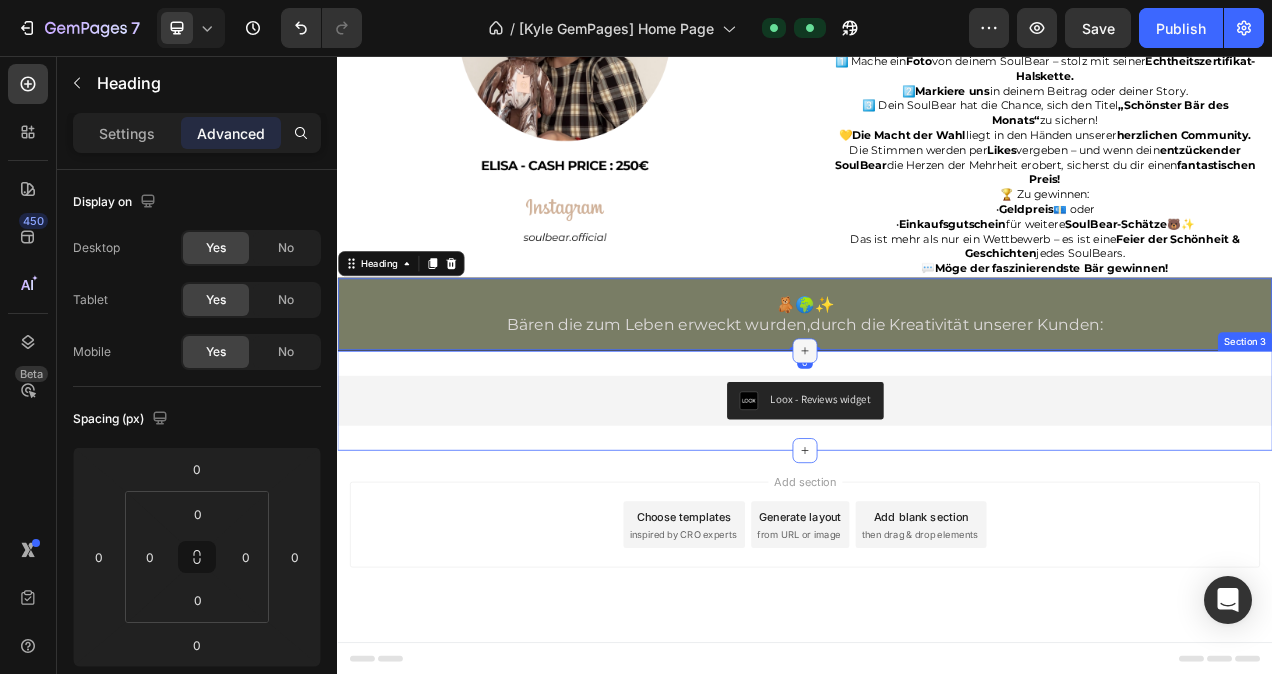 click at bounding box center (937, 435) 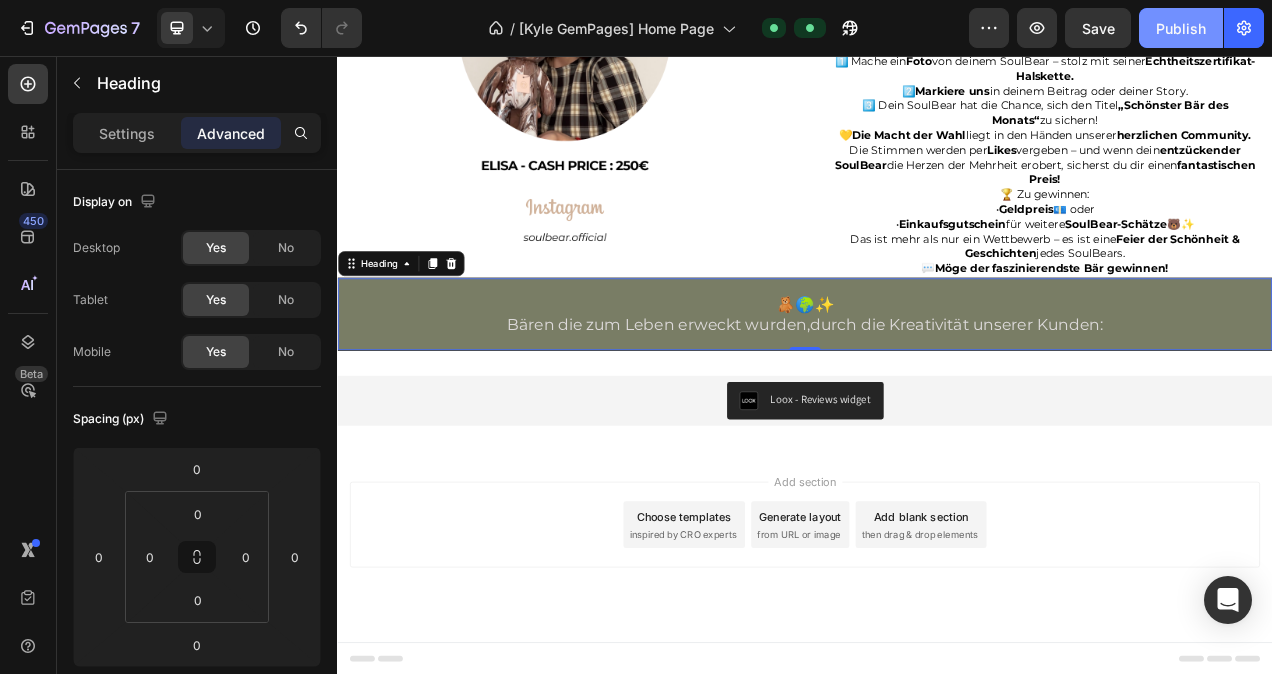 click on "Publish" at bounding box center (1181, 28) 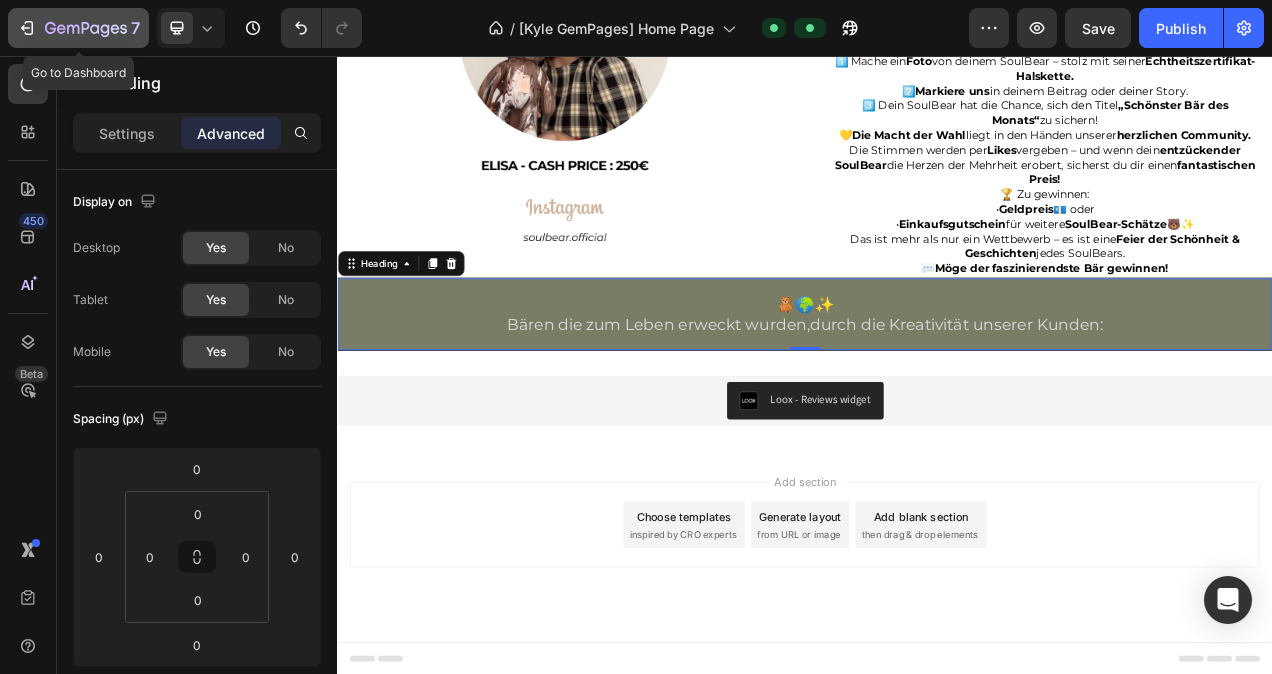 click 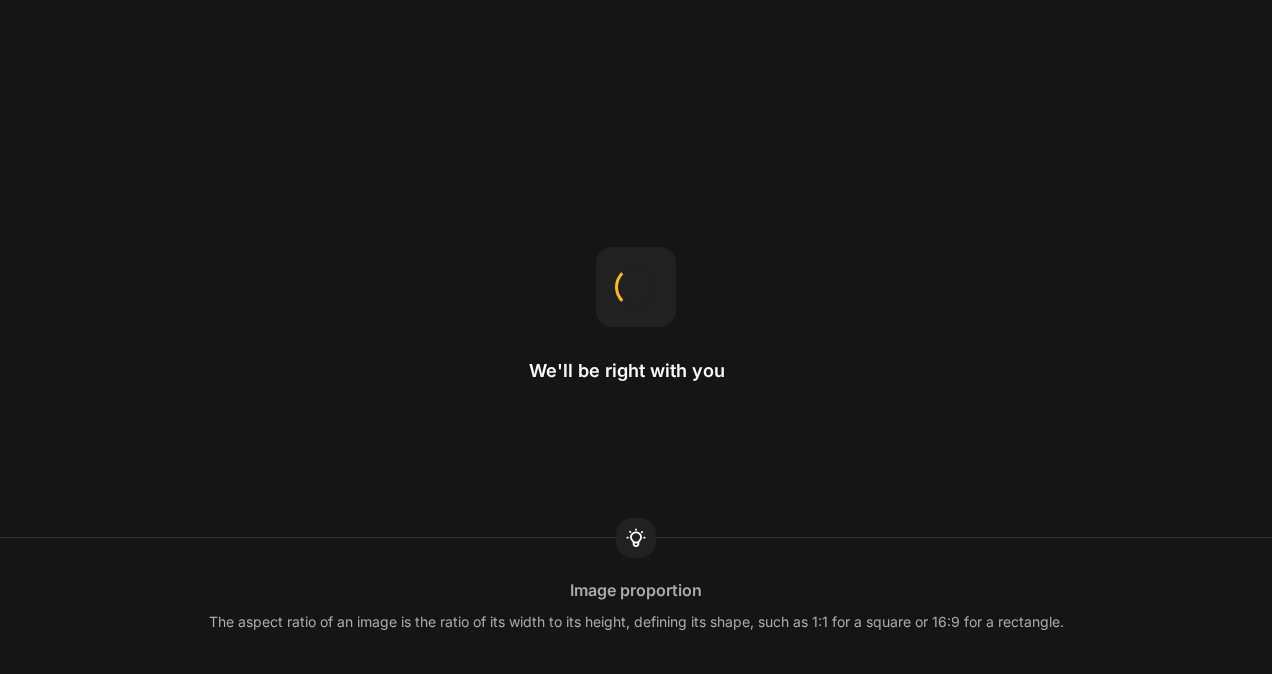 scroll, scrollTop: 0, scrollLeft: 0, axis: both 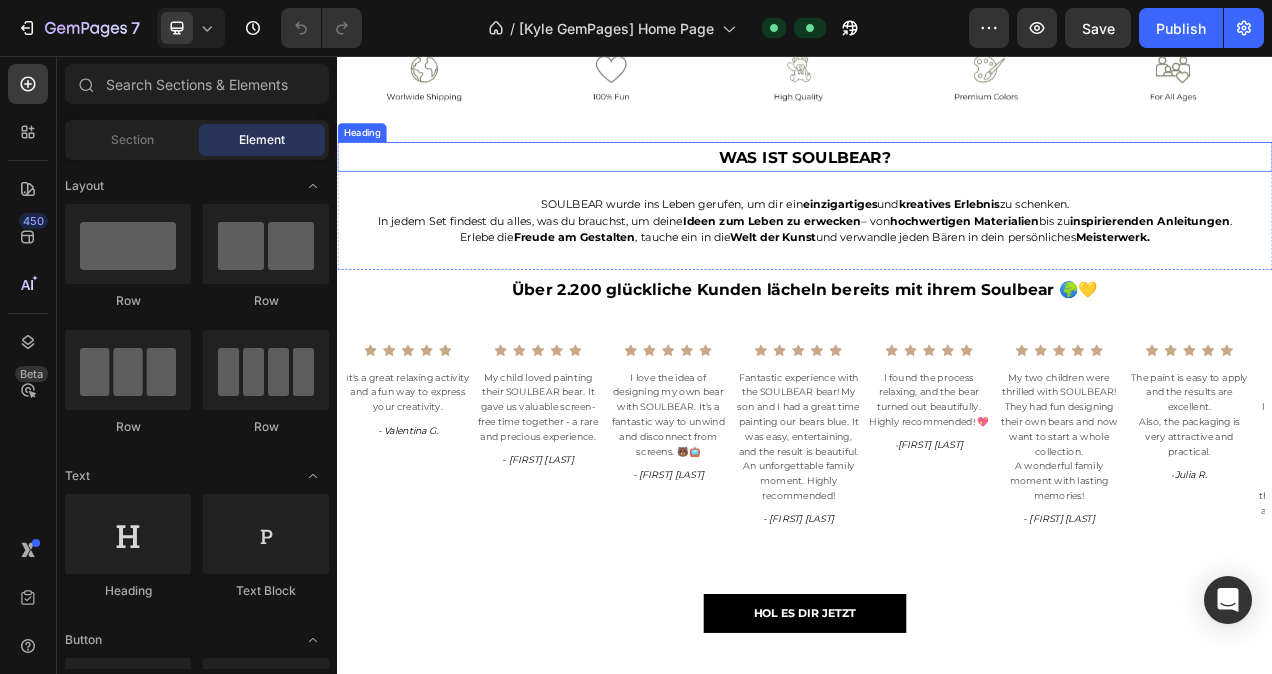 click on "WAS IST SOULBEAR?" at bounding box center [937, 186] 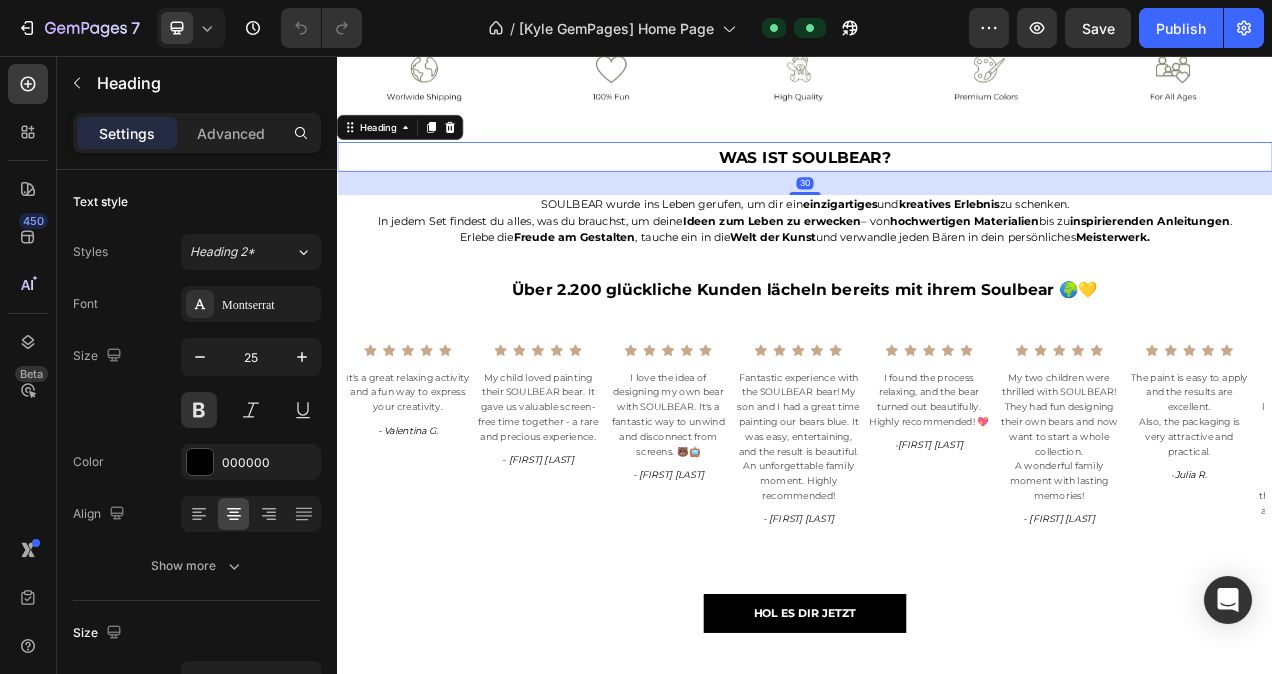 click on "WAS IST SOULBEAR?" at bounding box center [937, 186] 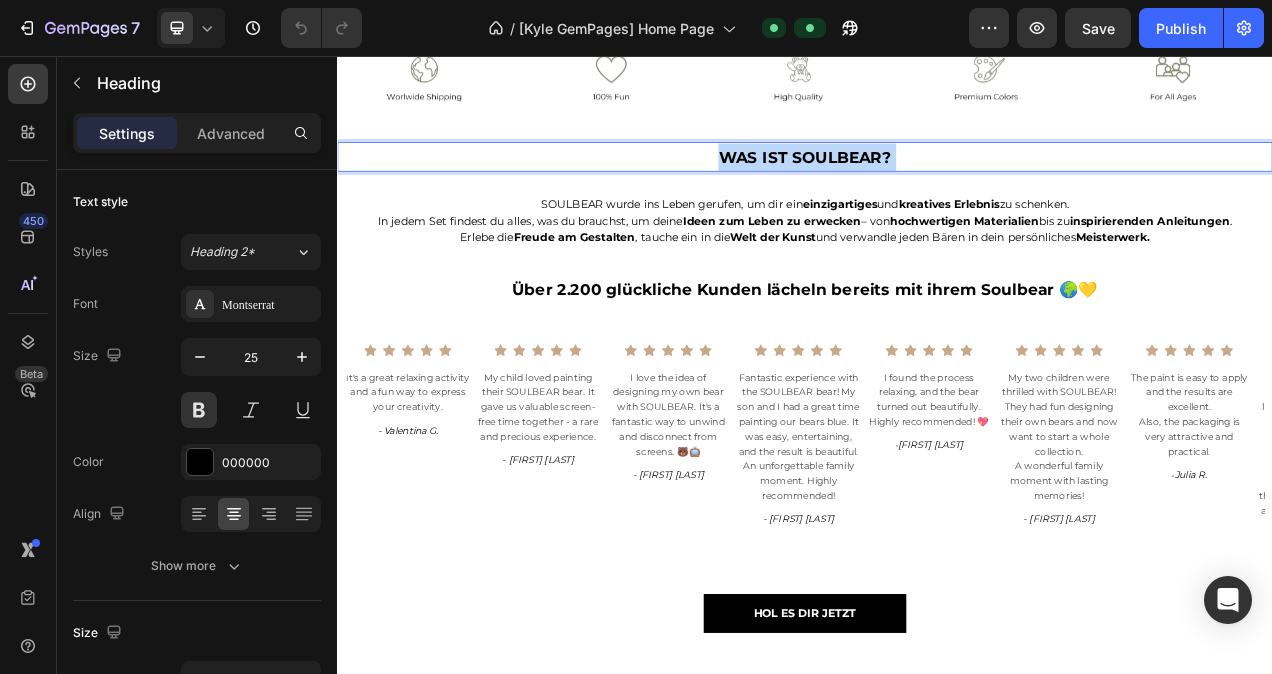 drag, startPoint x: 1103, startPoint y: 180, endPoint x: 824, endPoint y: 171, distance: 279.1451 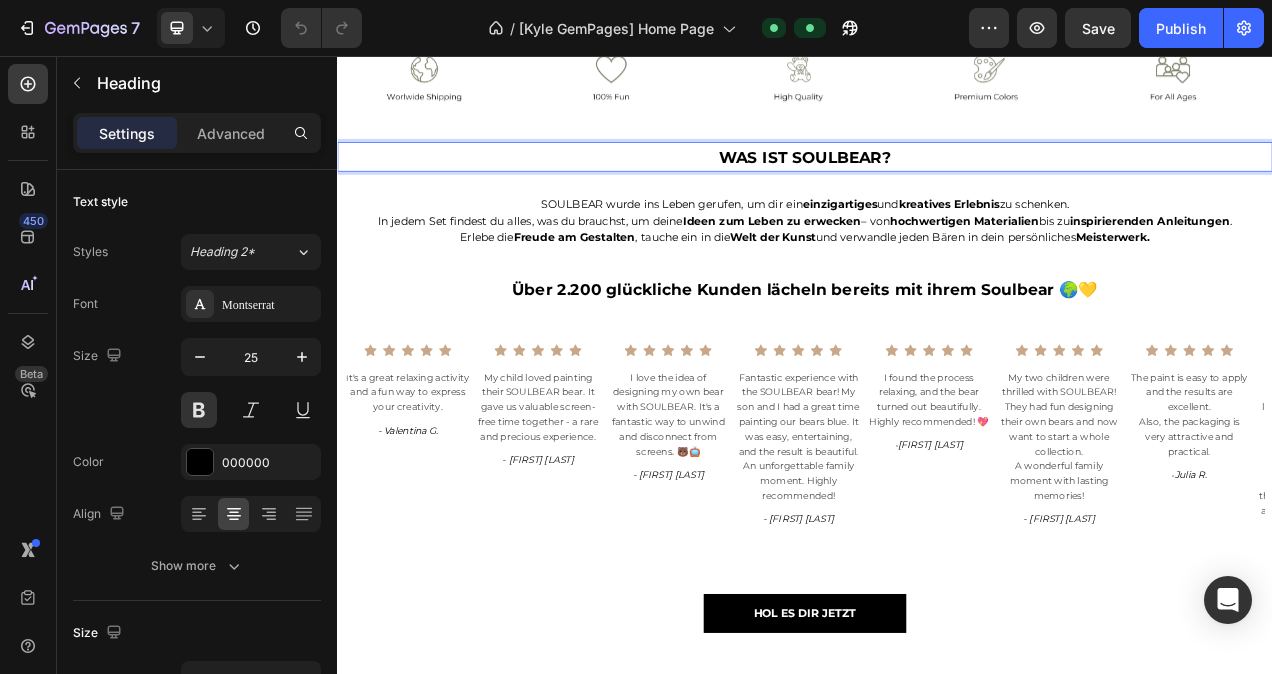 click on "WAS IST SOULBEAR?" at bounding box center (937, 186) 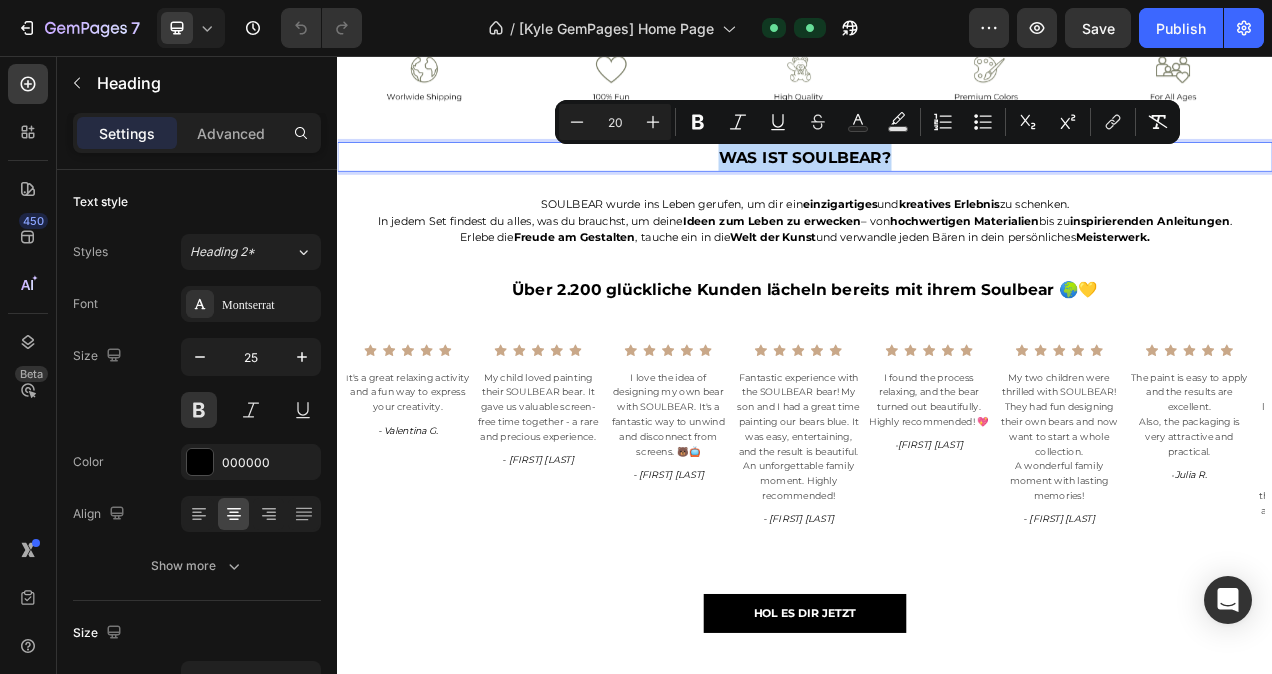 drag, startPoint x: 1051, startPoint y: 182, endPoint x: 814, endPoint y: 179, distance: 237.01898 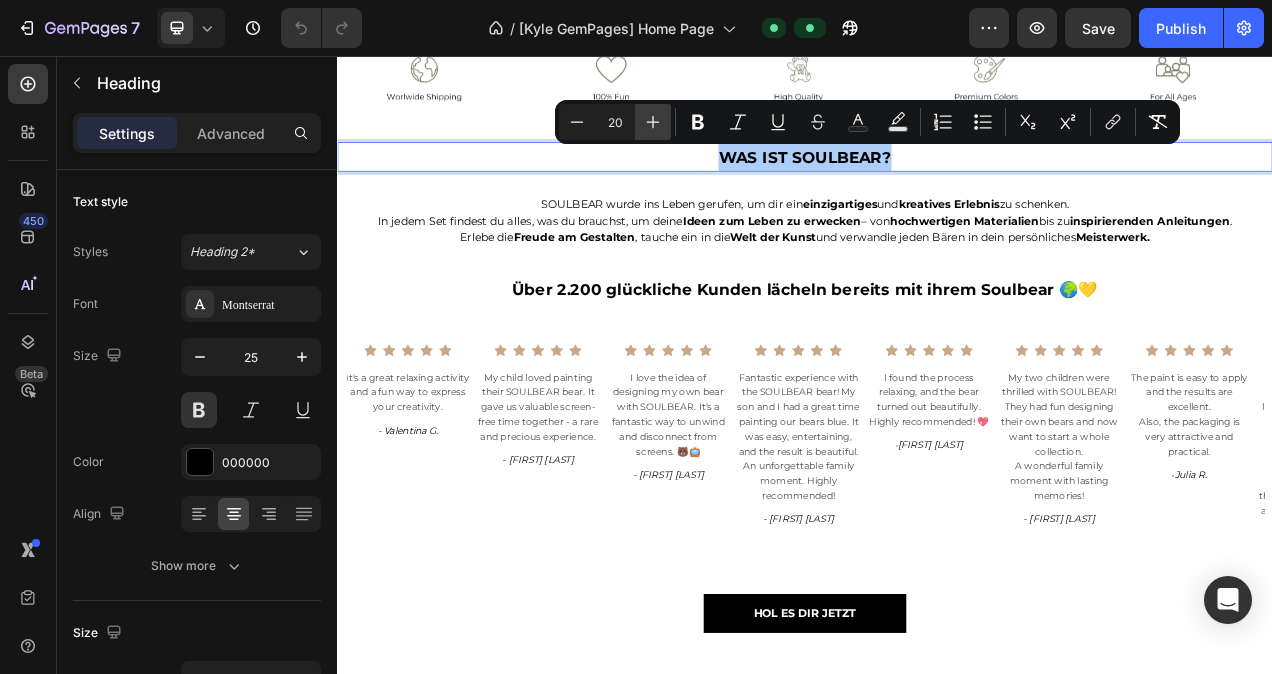 click 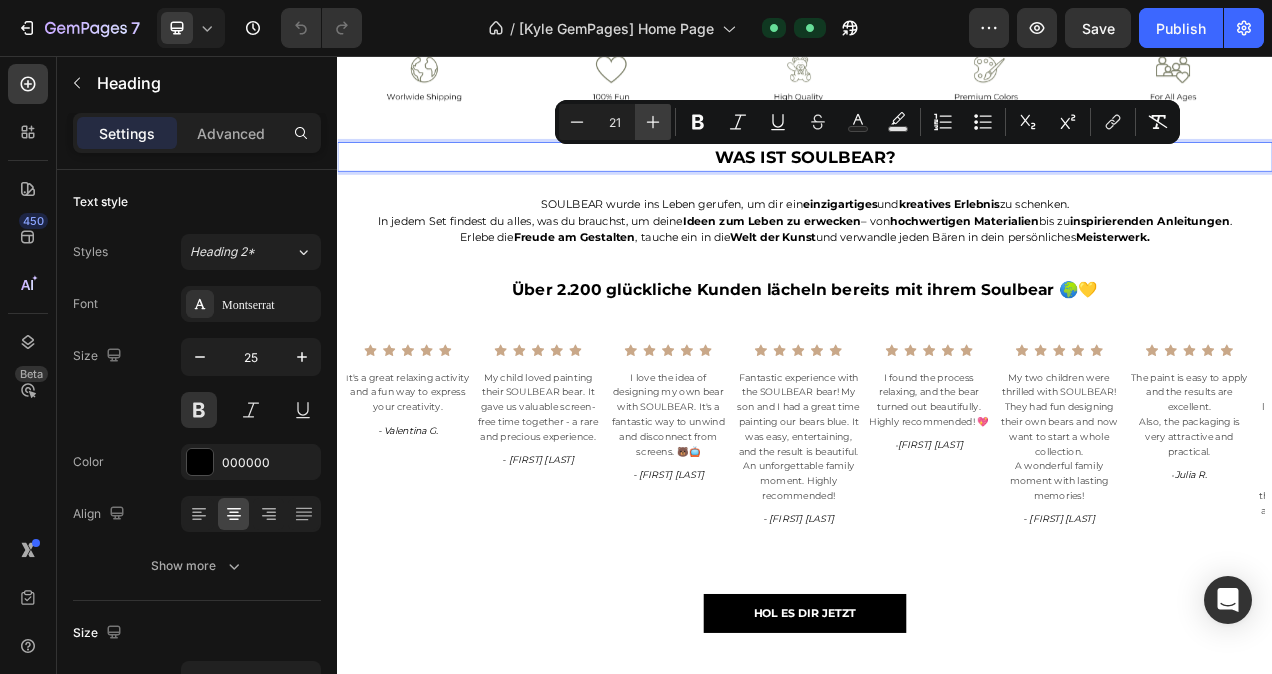 click 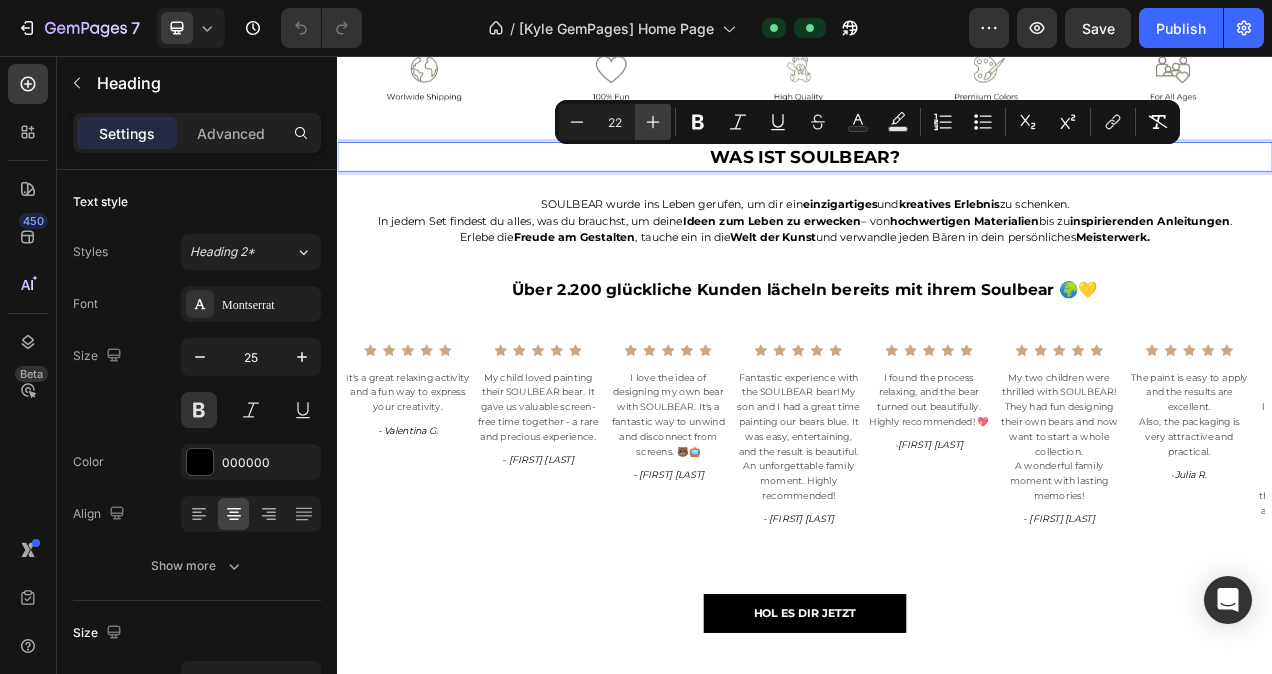 click 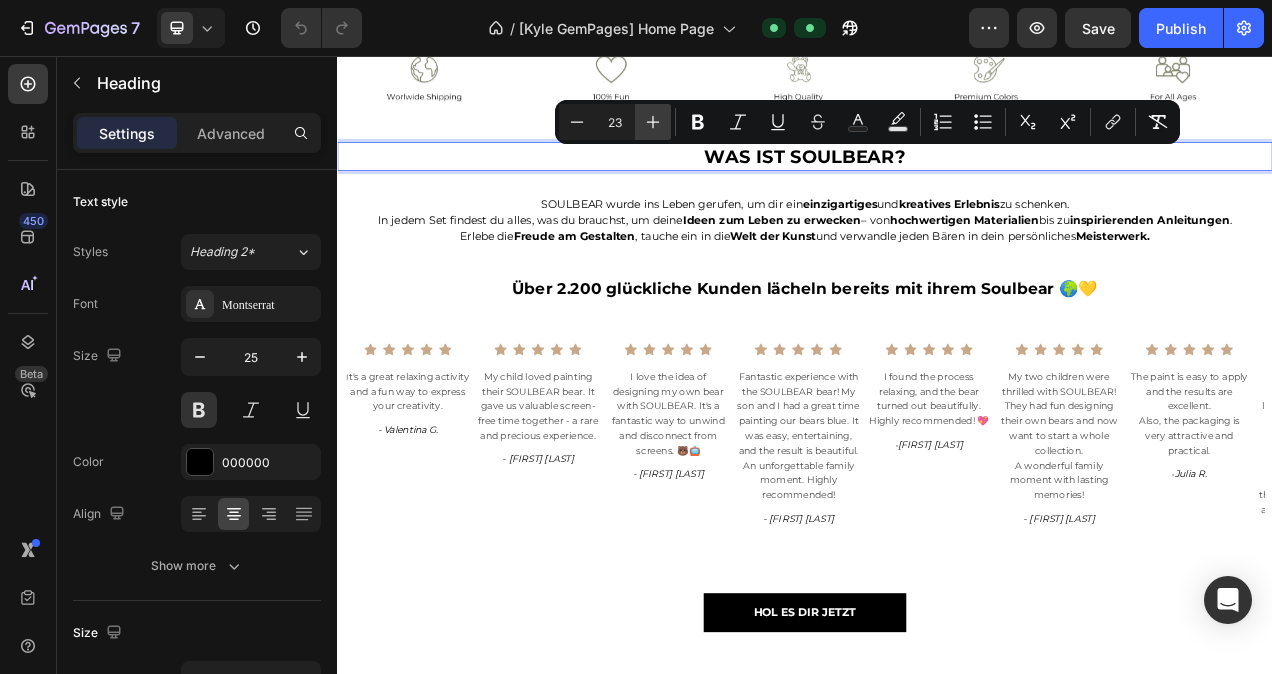 click 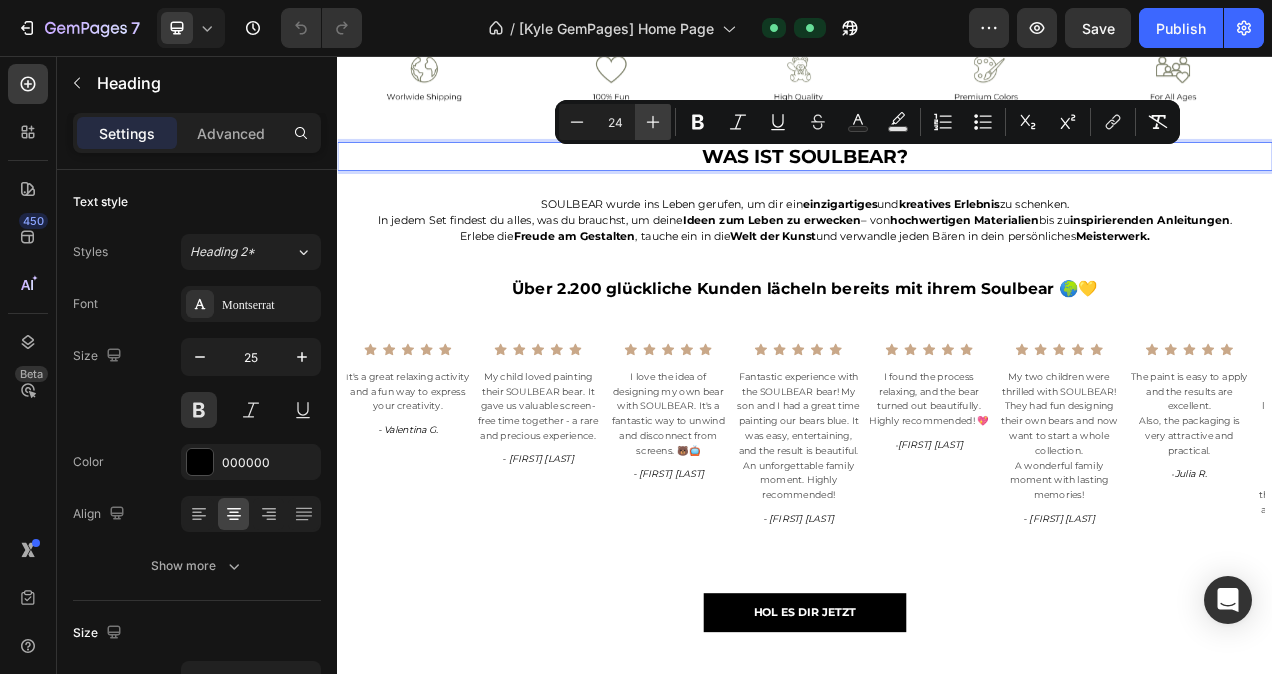 click 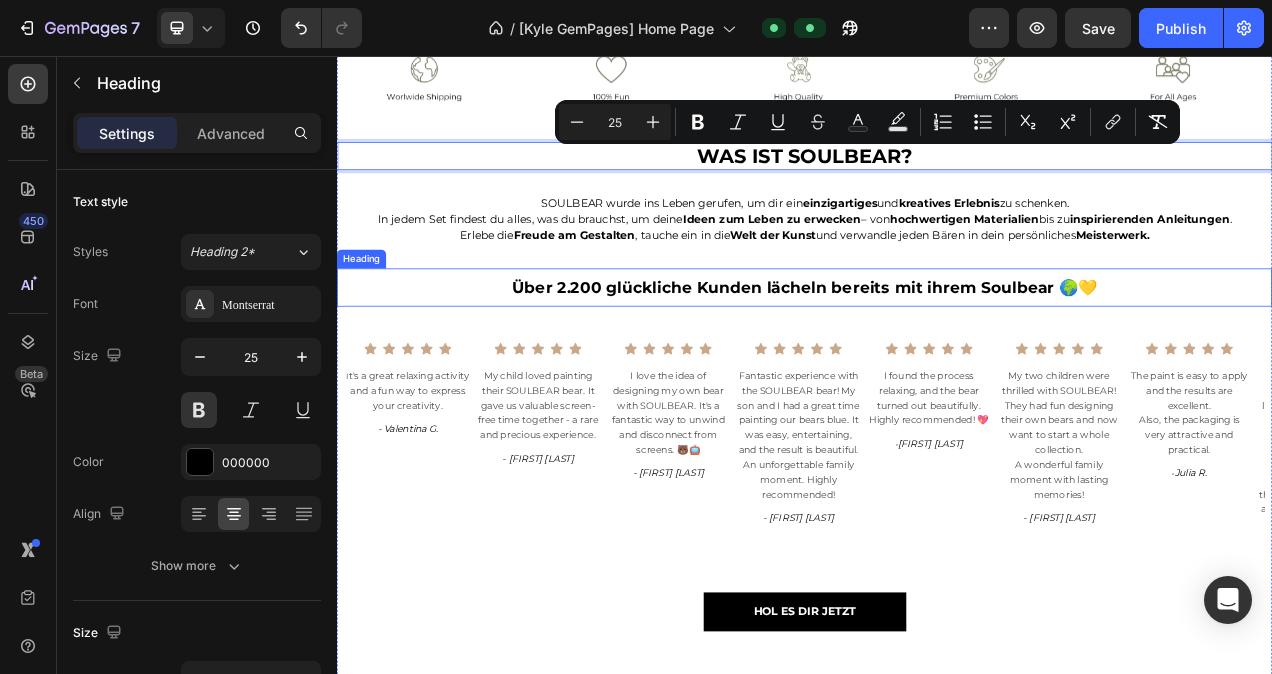 click on "Über 2.200 glückliche Kunden lächeln bereits mit ihrem Soulbear 🌍💛" at bounding box center (937, 353) 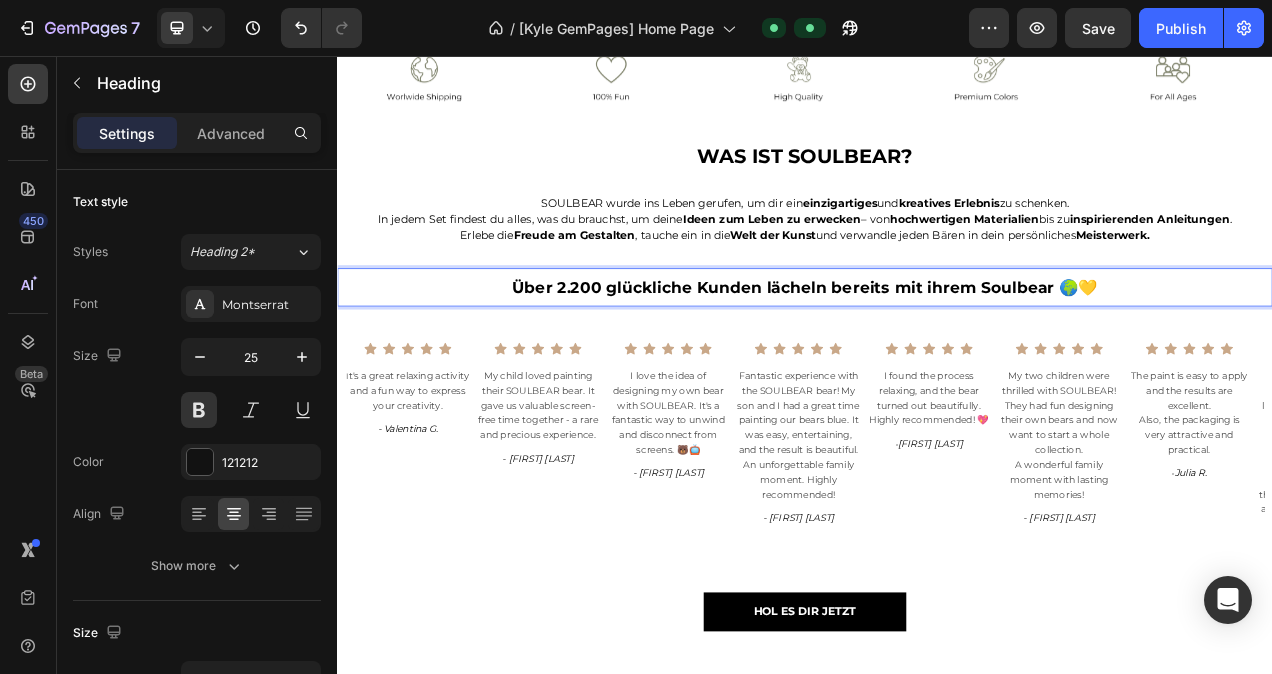 click on "Über 2.200 glückliche Kunden lächeln bereits mit ihrem Soulbear 🌍💛" at bounding box center [937, 353] 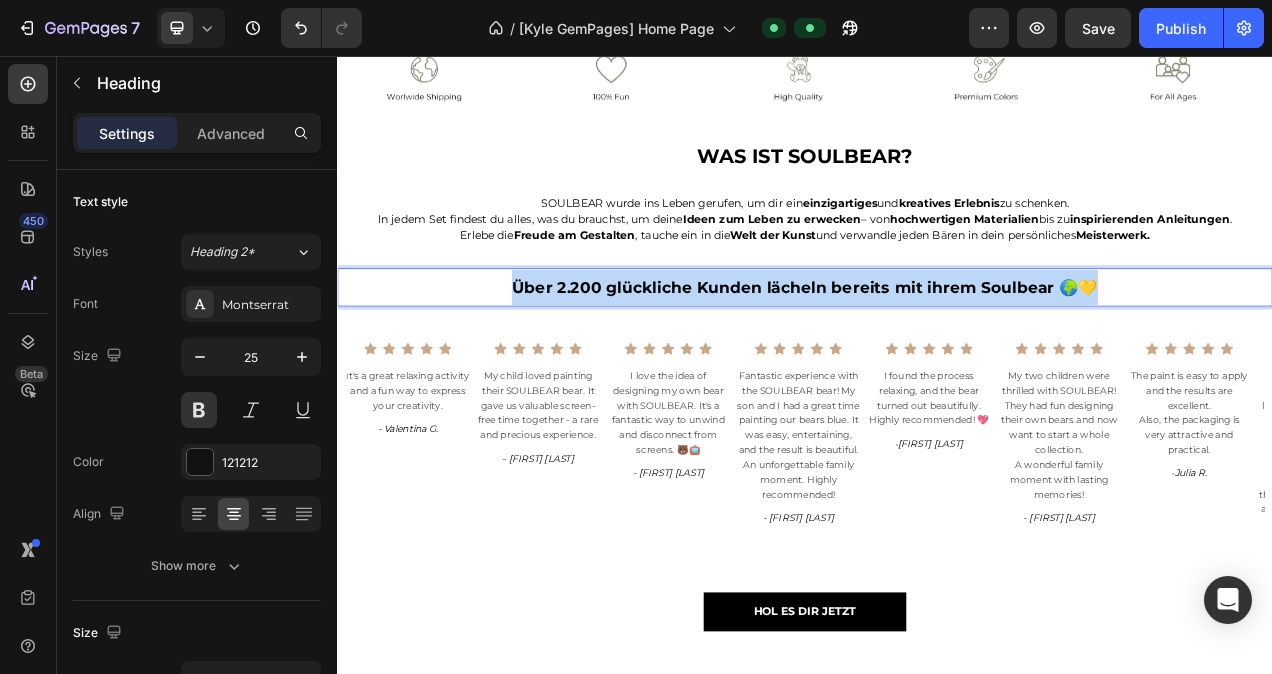 drag, startPoint x: 1321, startPoint y: 355, endPoint x: 562, endPoint y: 337, distance: 759.2134 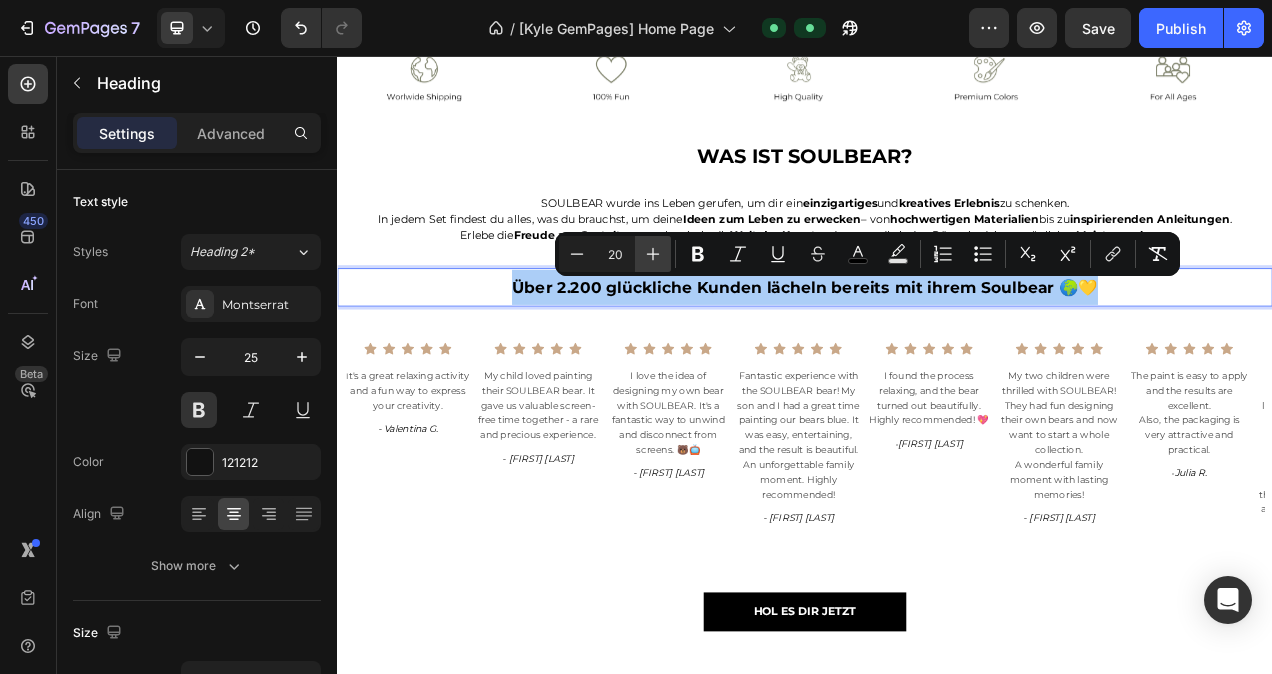 click 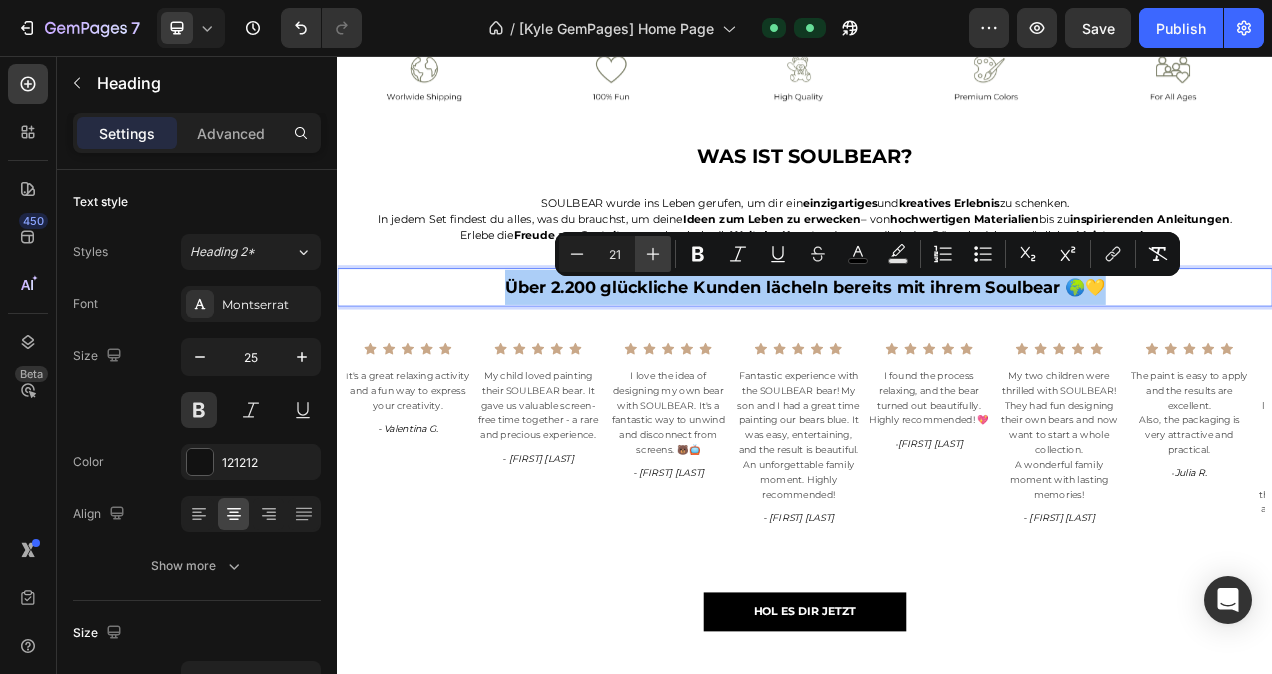 click 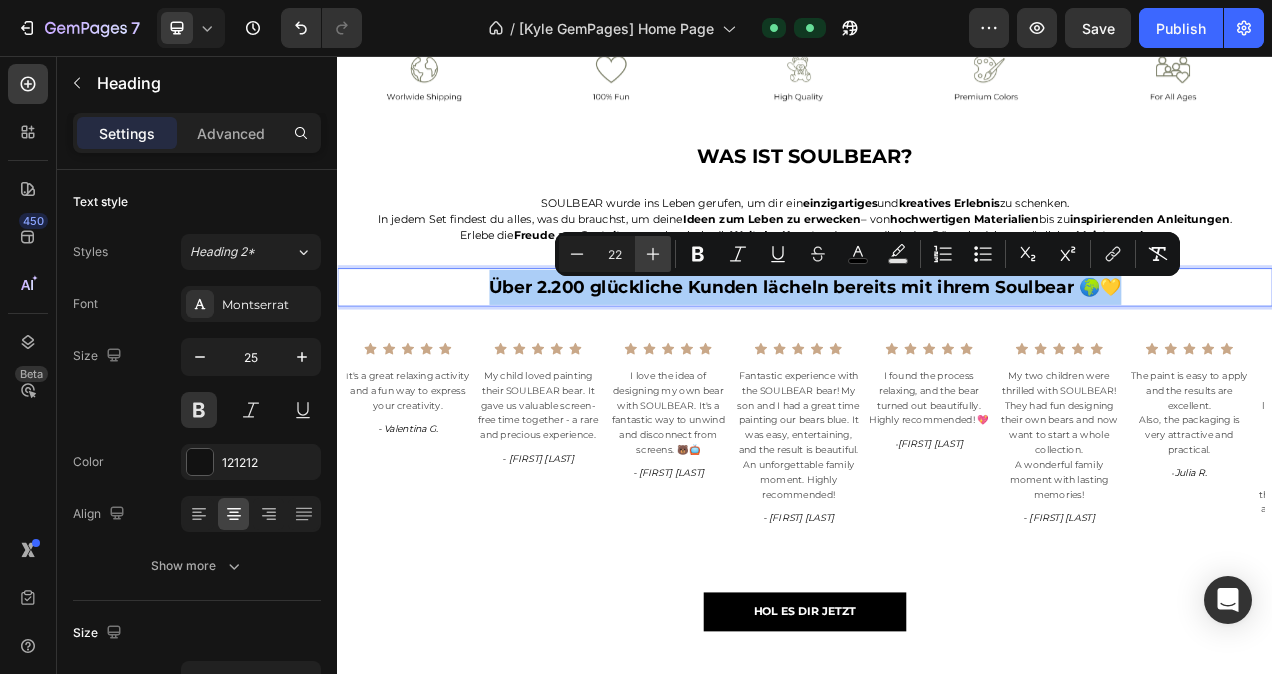 click 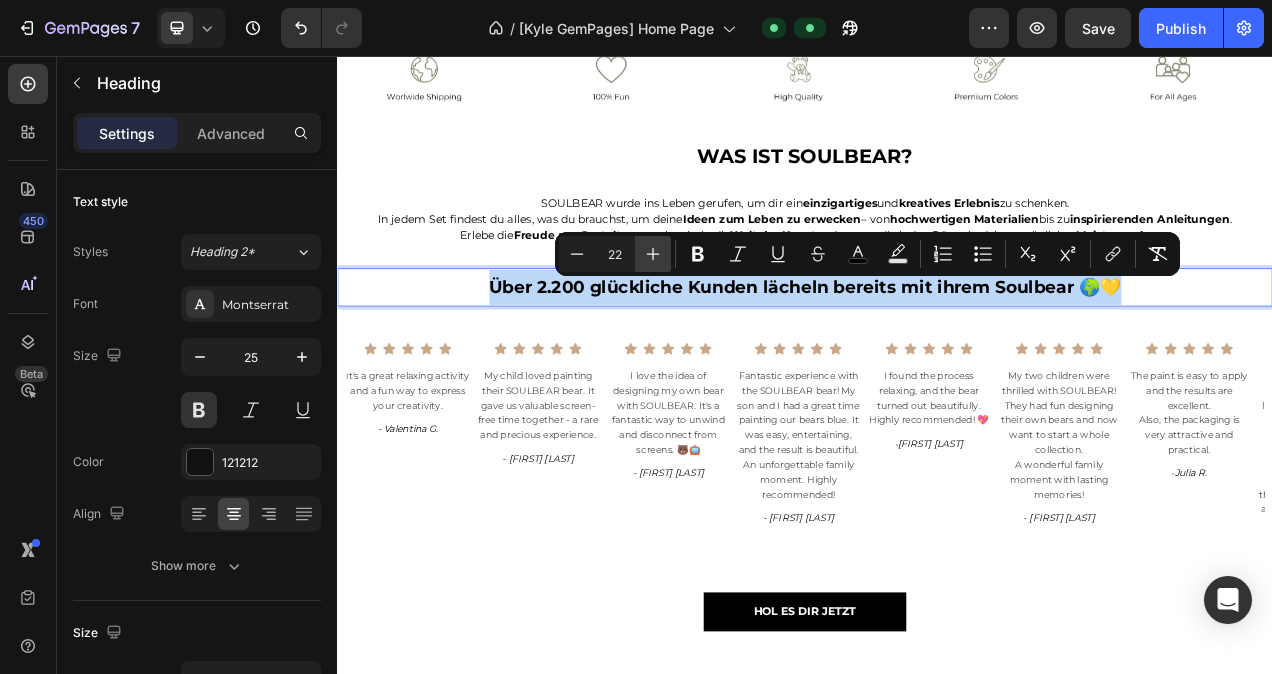type on "23" 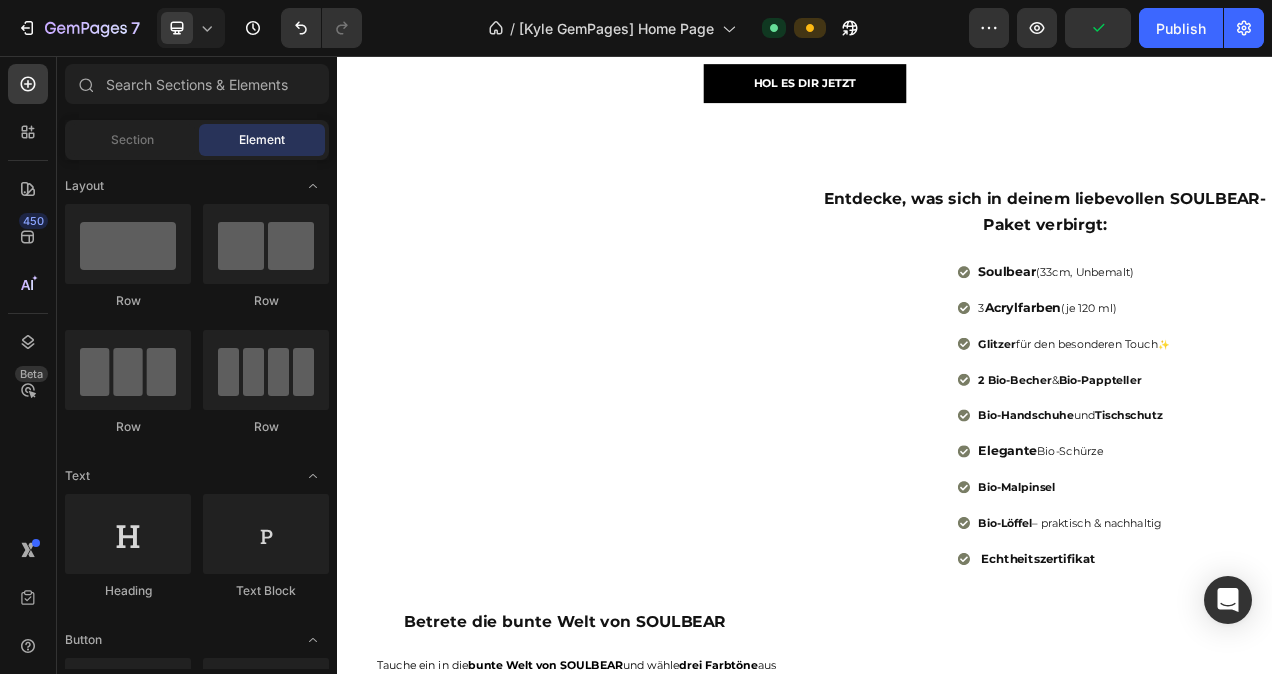 scroll, scrollTop: 1500, scrollLeft: 0, axis: vertical 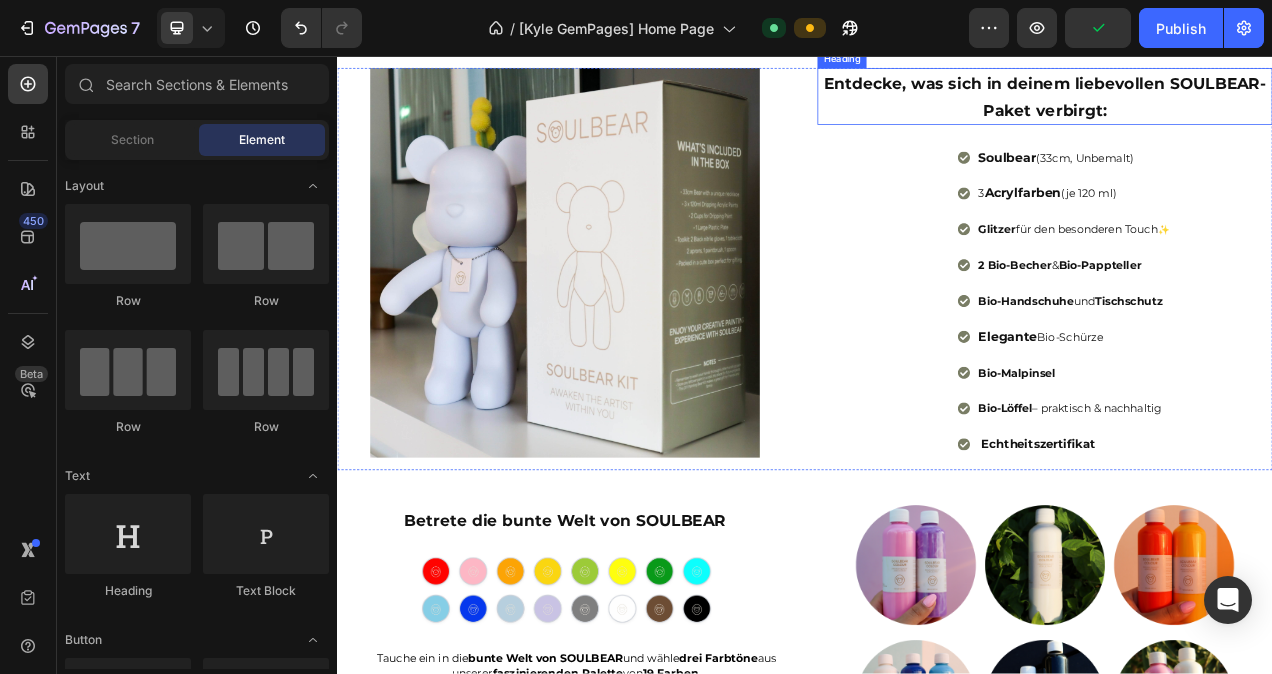 click on "Entdecke, was sich in deinem liebevollen SOULBEAR-Paket verbirgt:" at bounding box center [1245, 108] 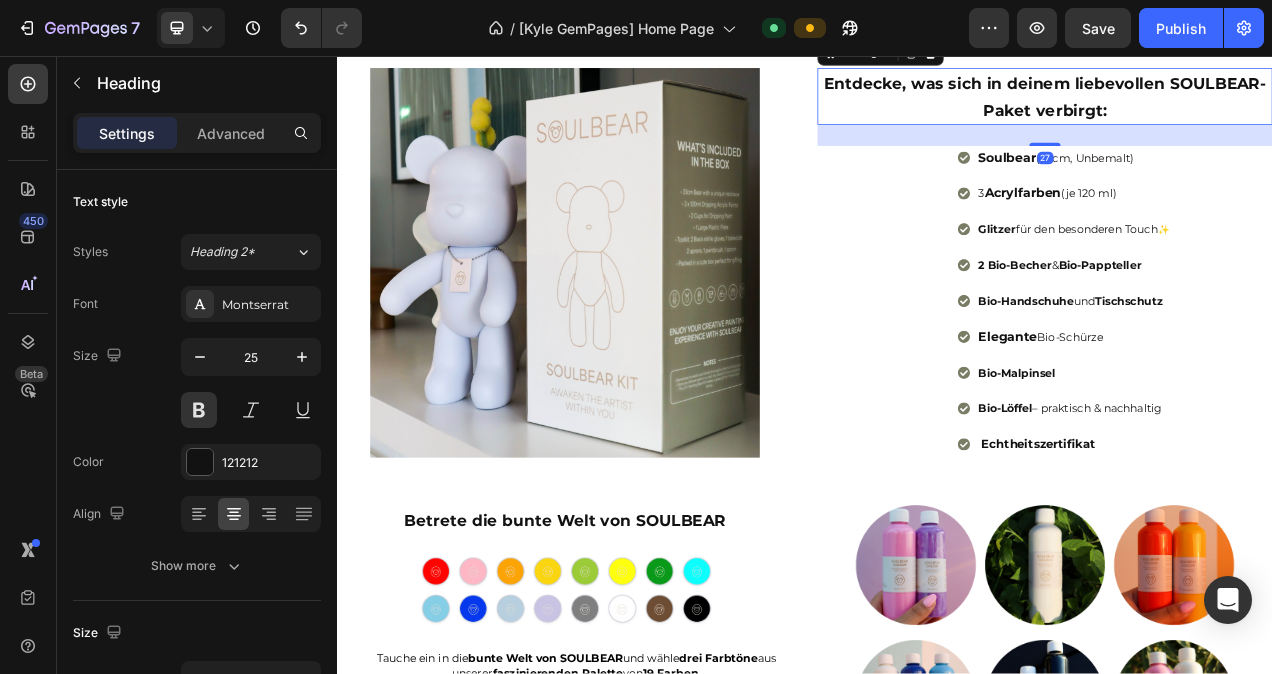 click on "Entdecke, was sich in deinem liebevollen SOULBEAR-Paket verbirgt:" at bounding box center [1245, 108] 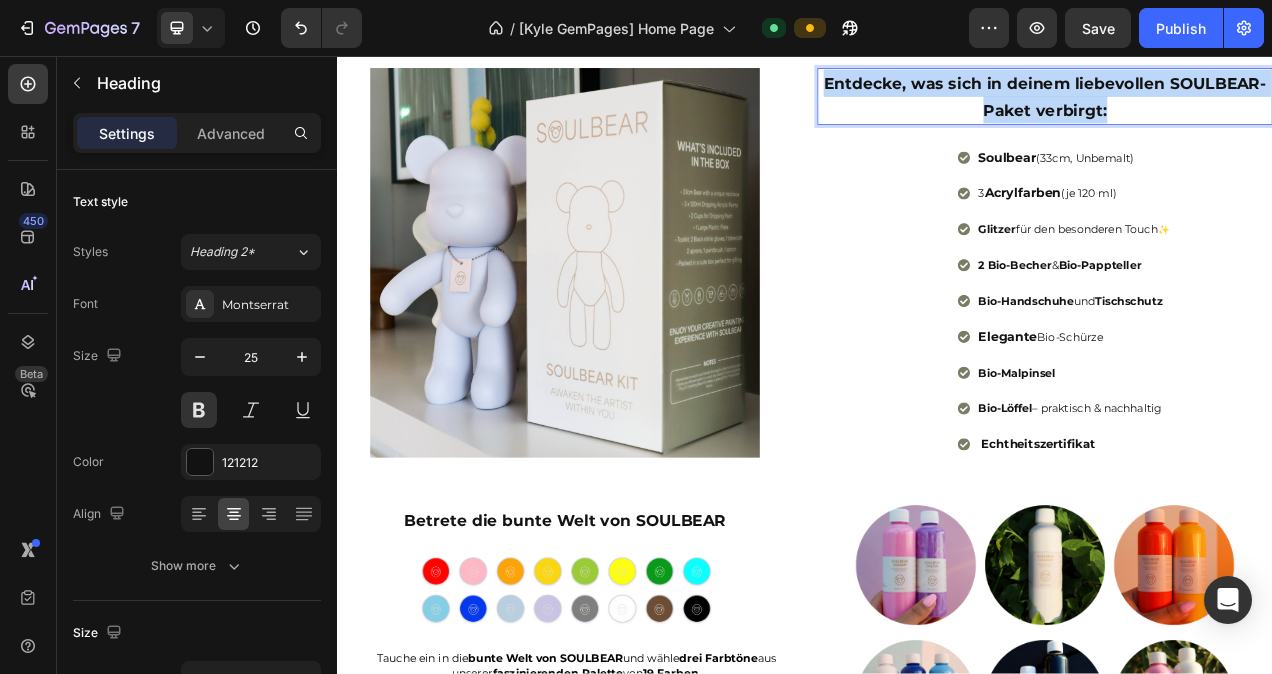 drag, startPoint x: 1347, startPoint y: 288, endPoint x: 956, endPoint y: 259, distance: 392.07397 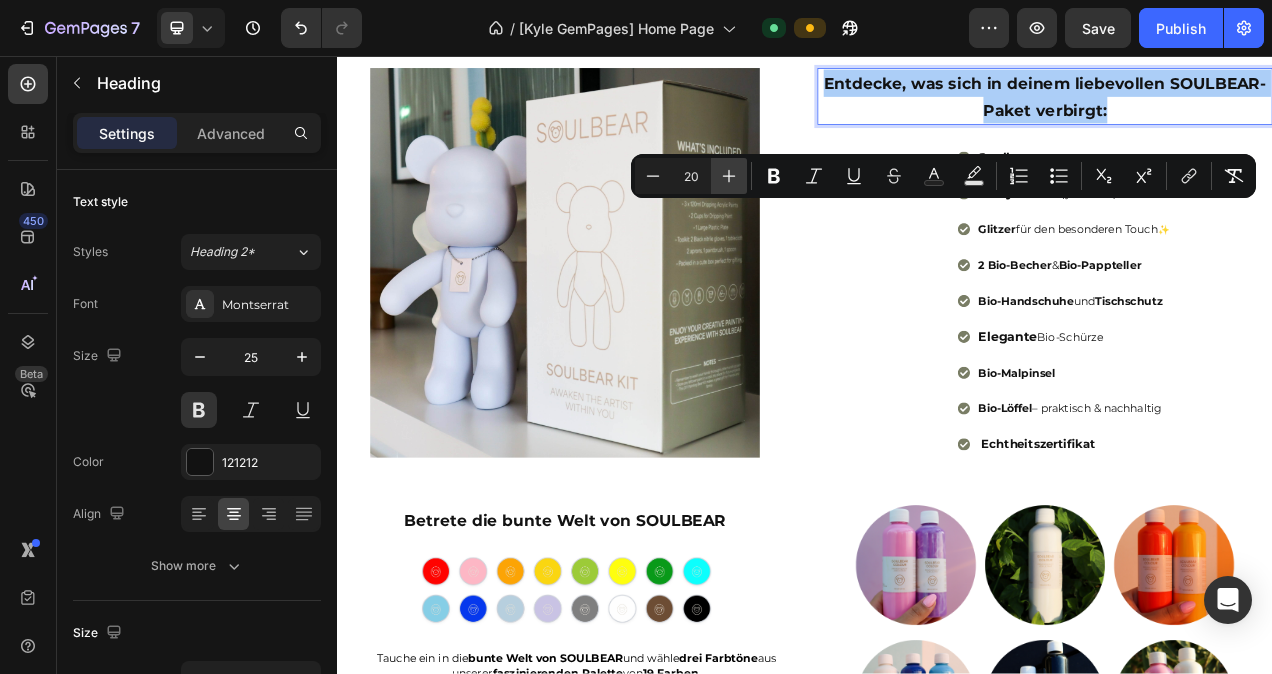 click 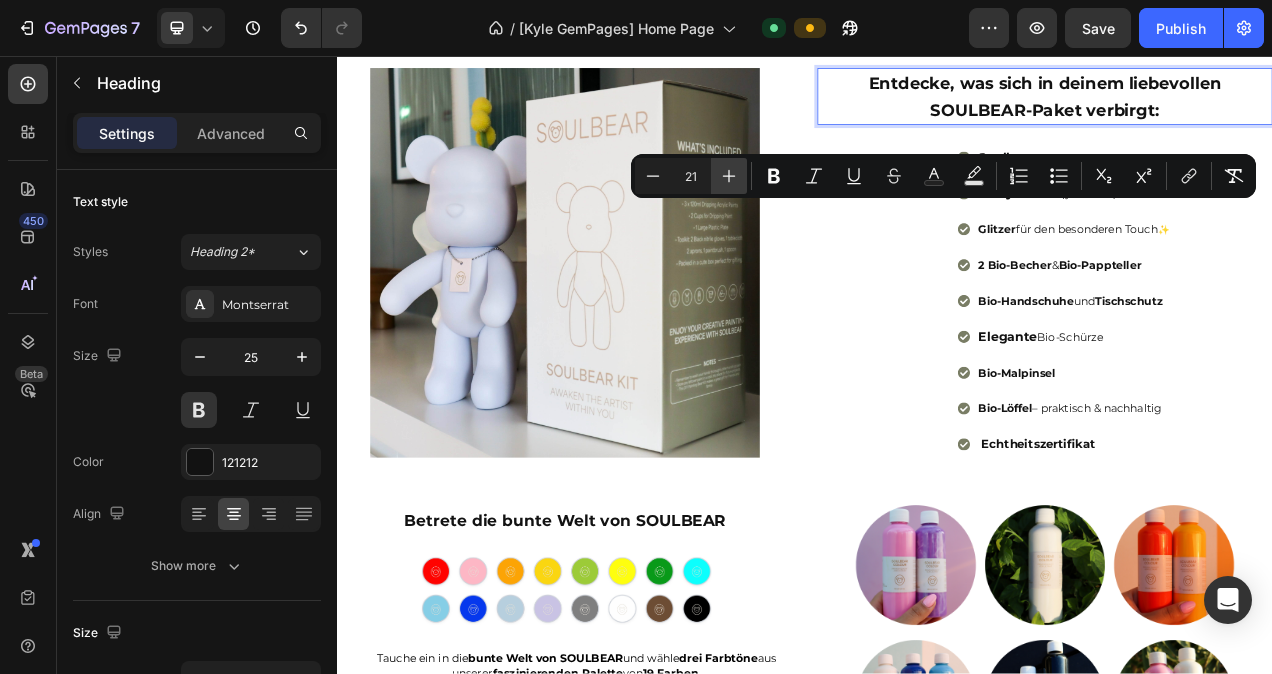 click 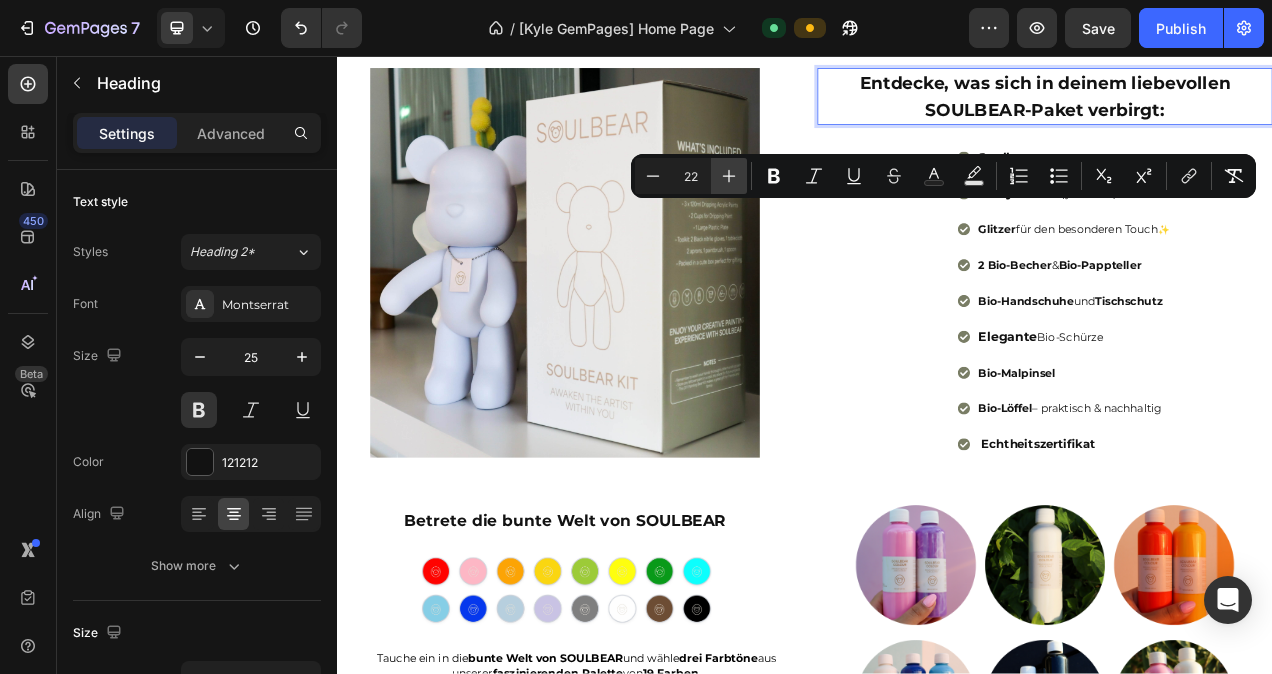 click 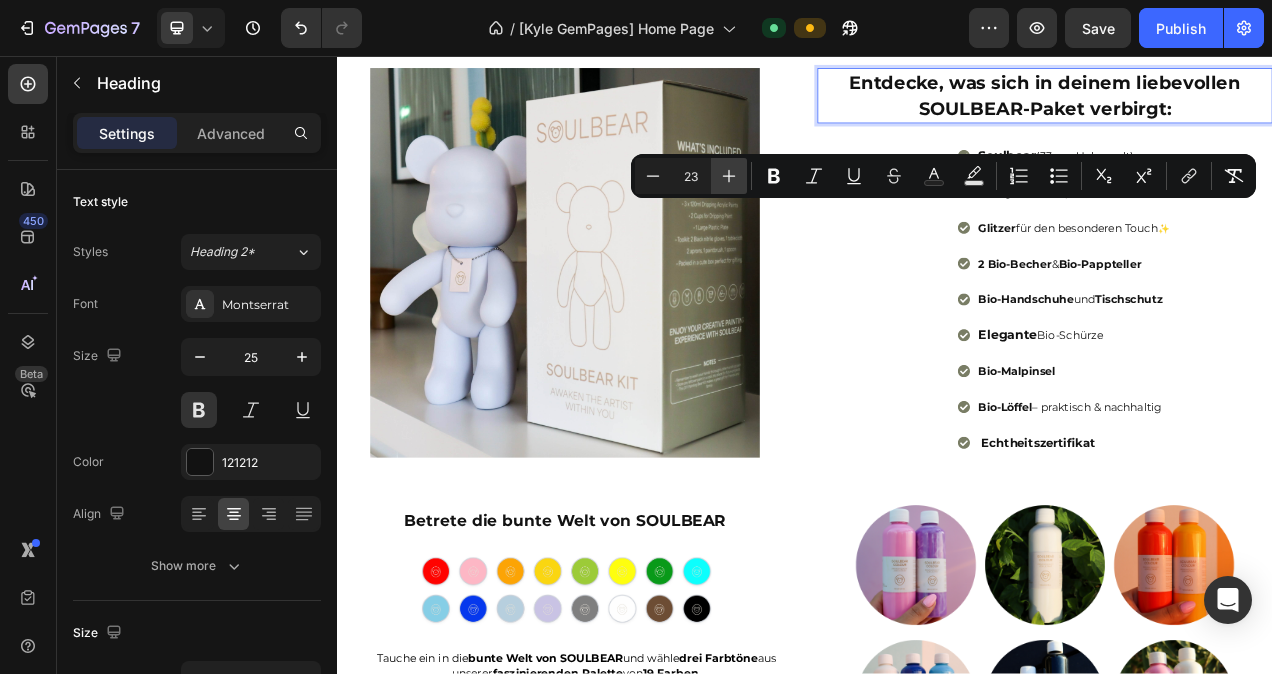 click 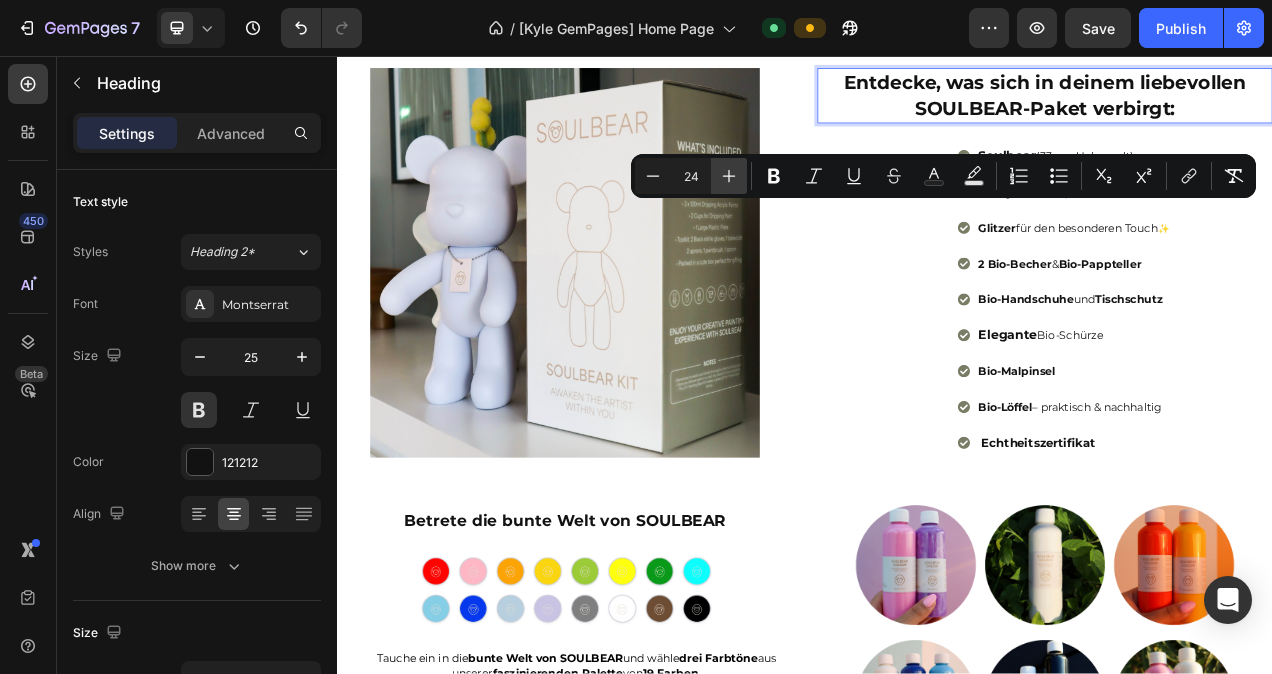 click 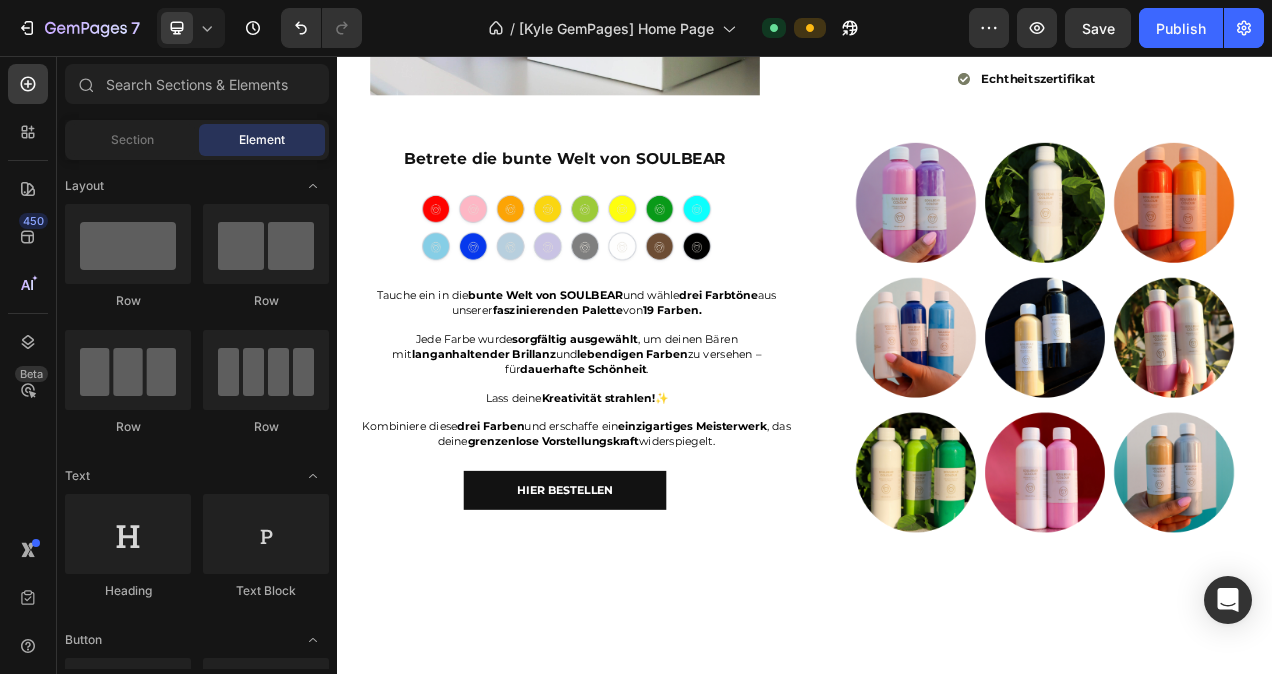 scroll, scrollTop: 1996, scrollLeft: 0, axis: vertical 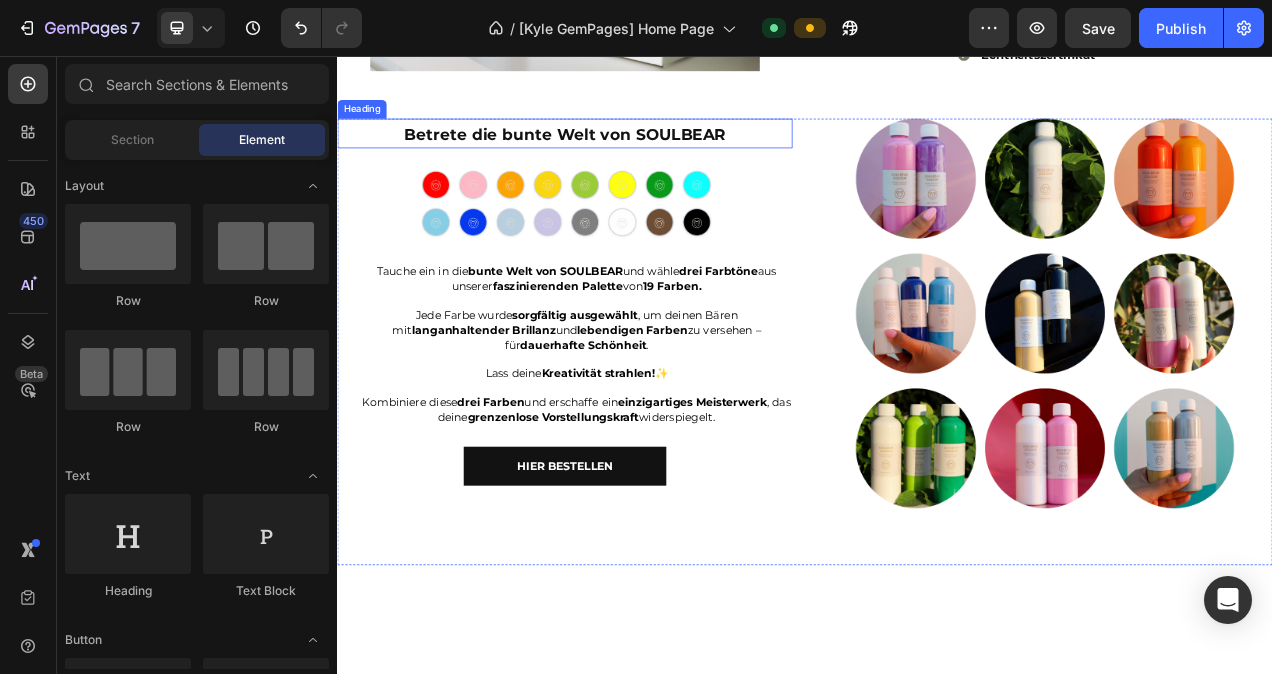 click on "Betrete die bunte Welt von SOULBEAR" at bounding box center (629, 156) 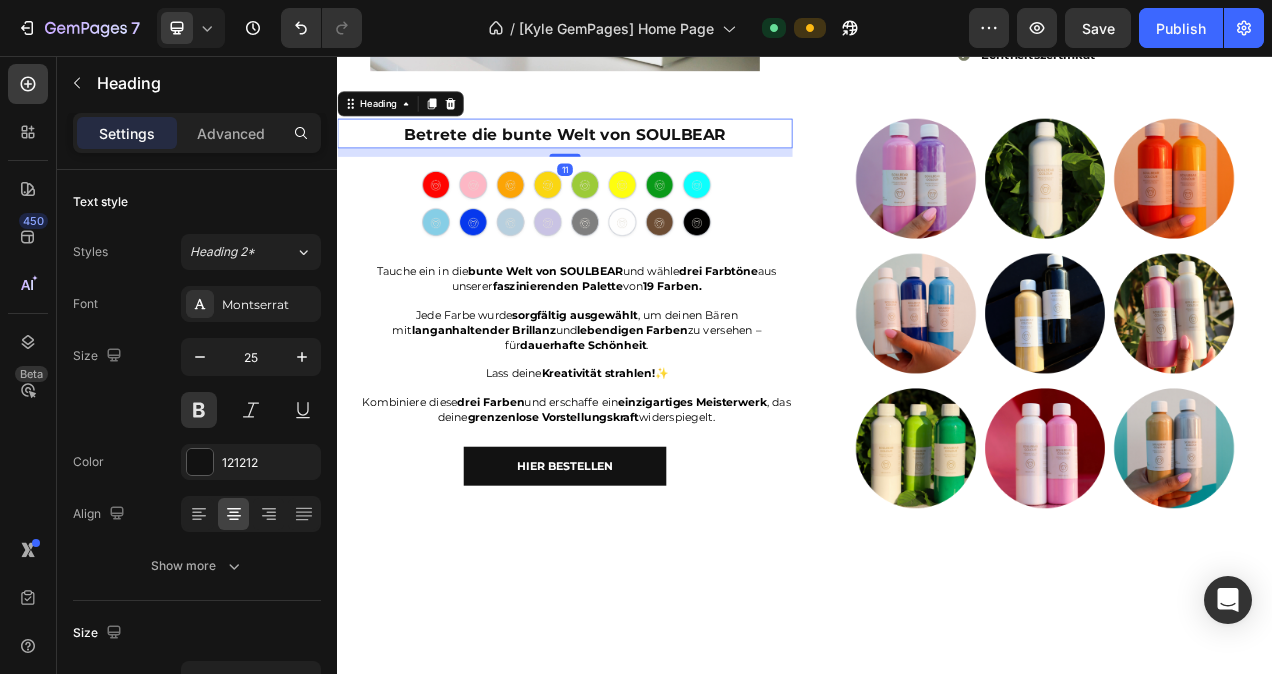 click on "Betrete die bunte Welt von SOULBEAR" at bounding box center (629, 156) 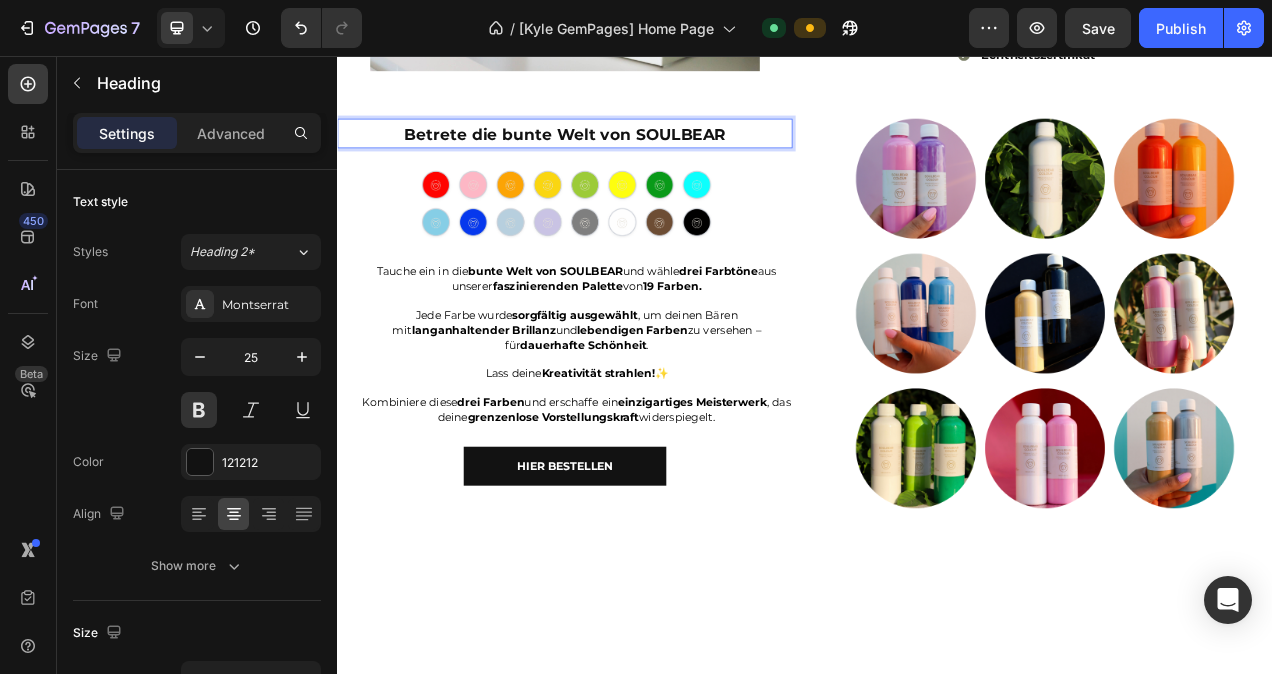 drag, startPoint x: 860, startPoint y: 313, endPoint x: 412, endPoint y: 311, distance: 448.00446 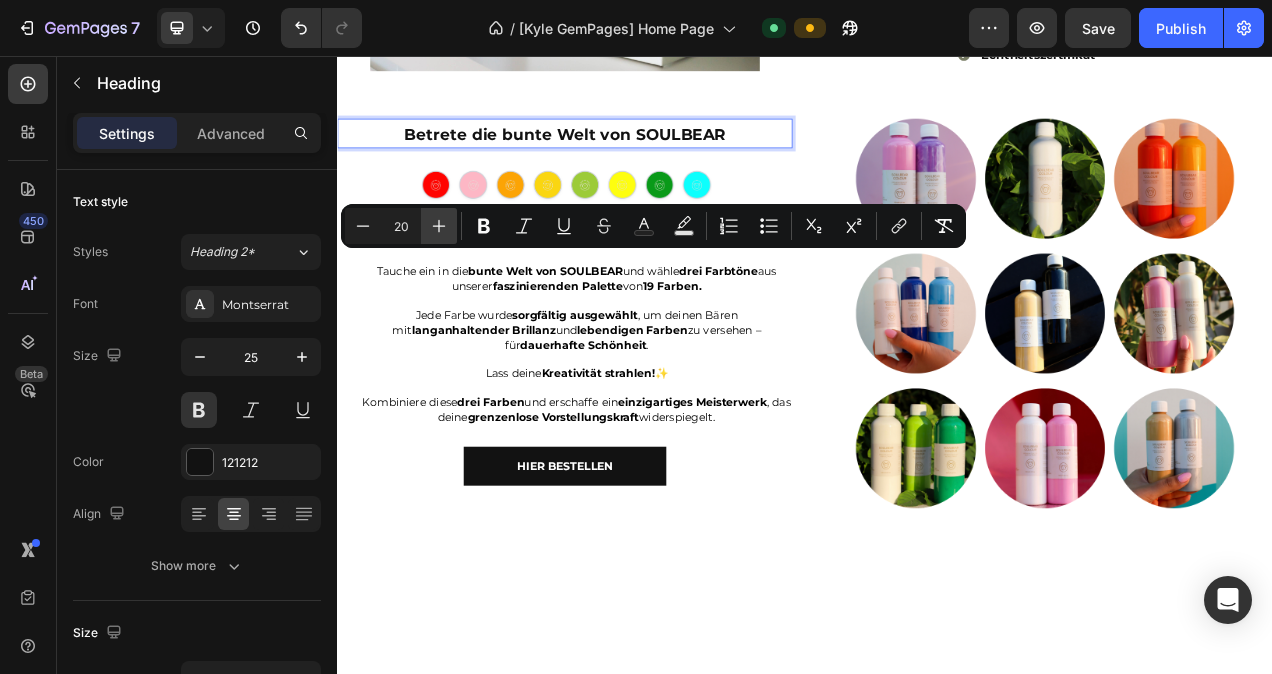 click 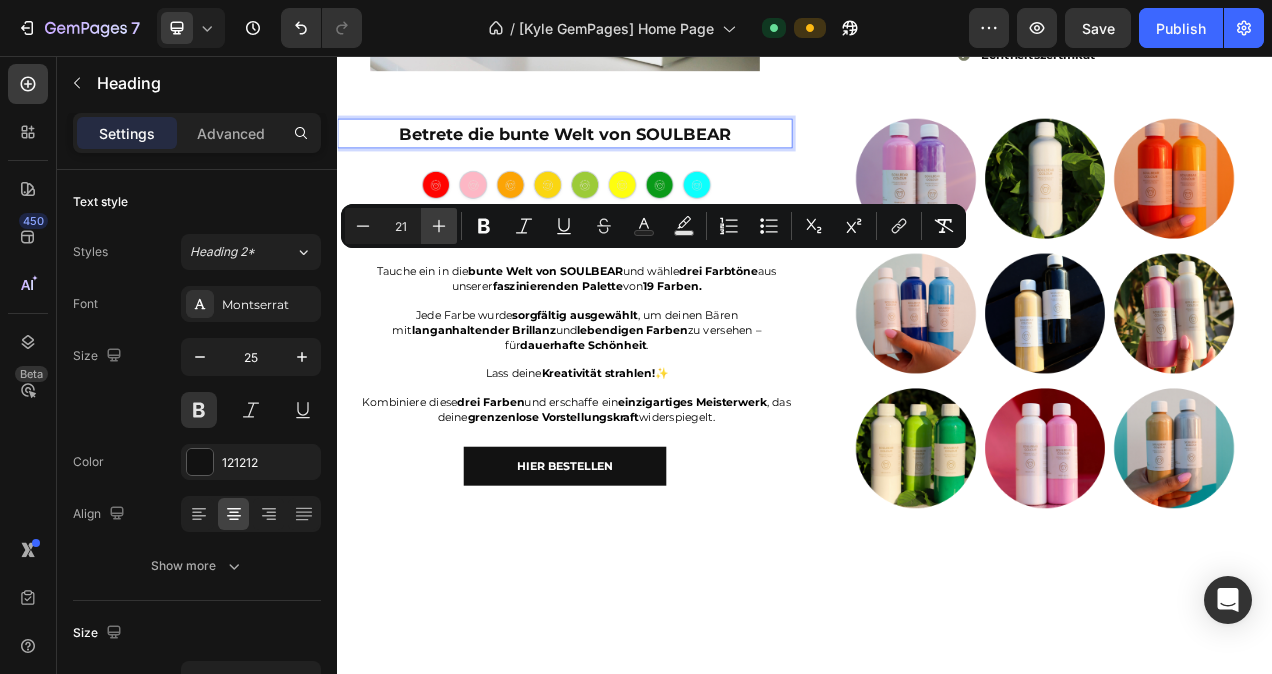 click 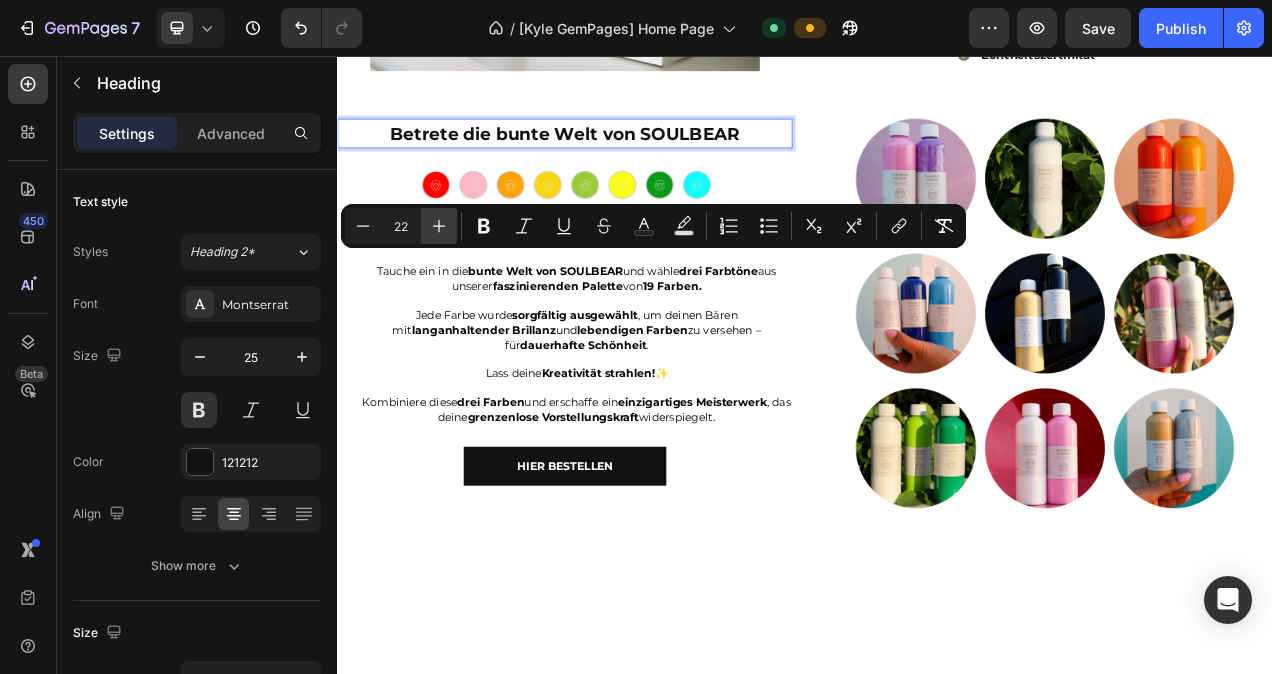 click 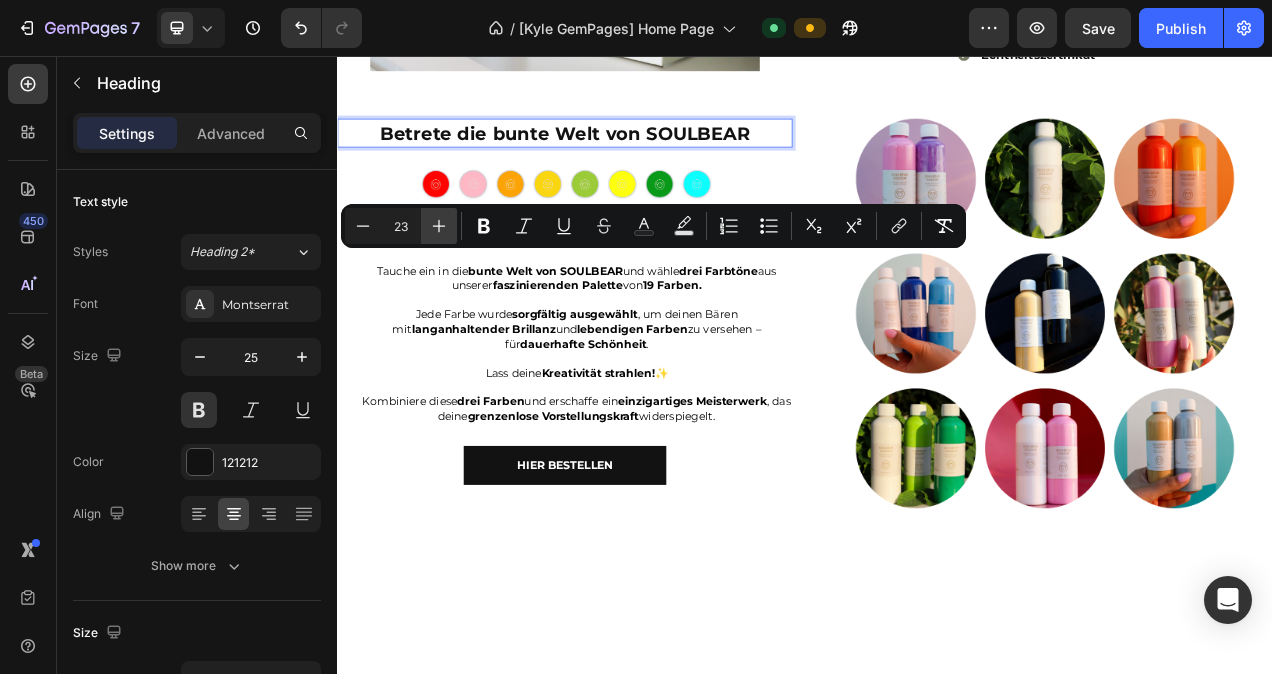 click 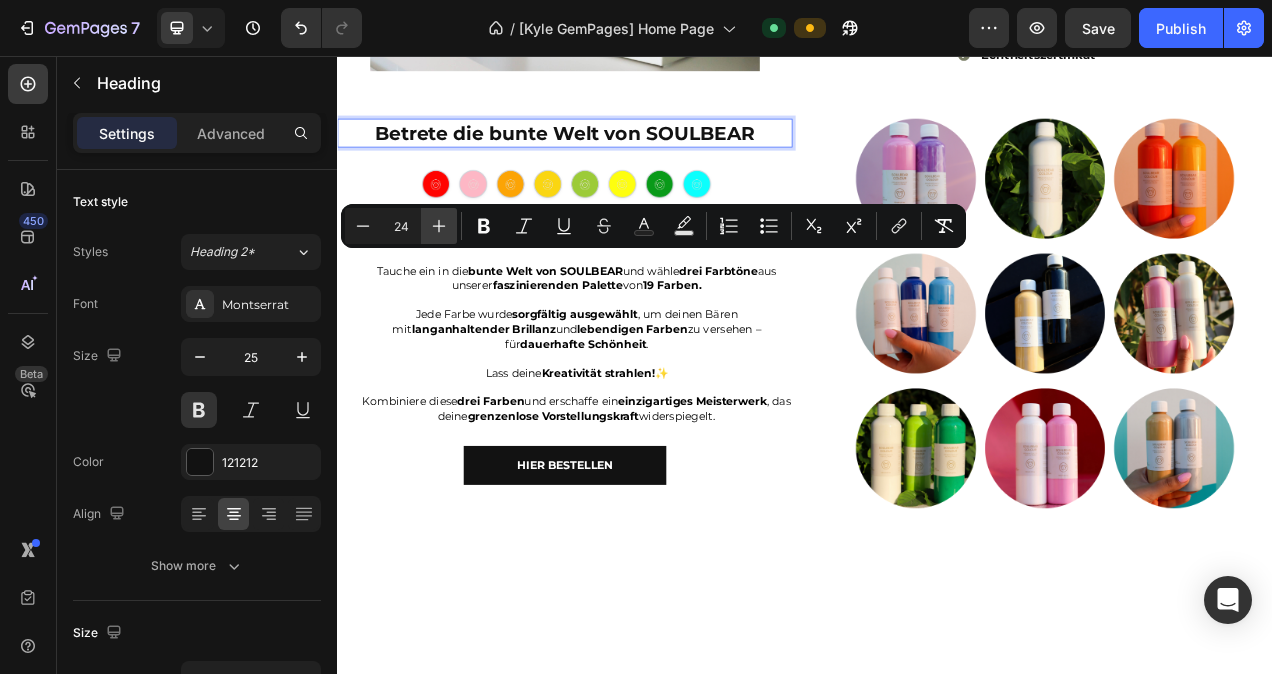 click 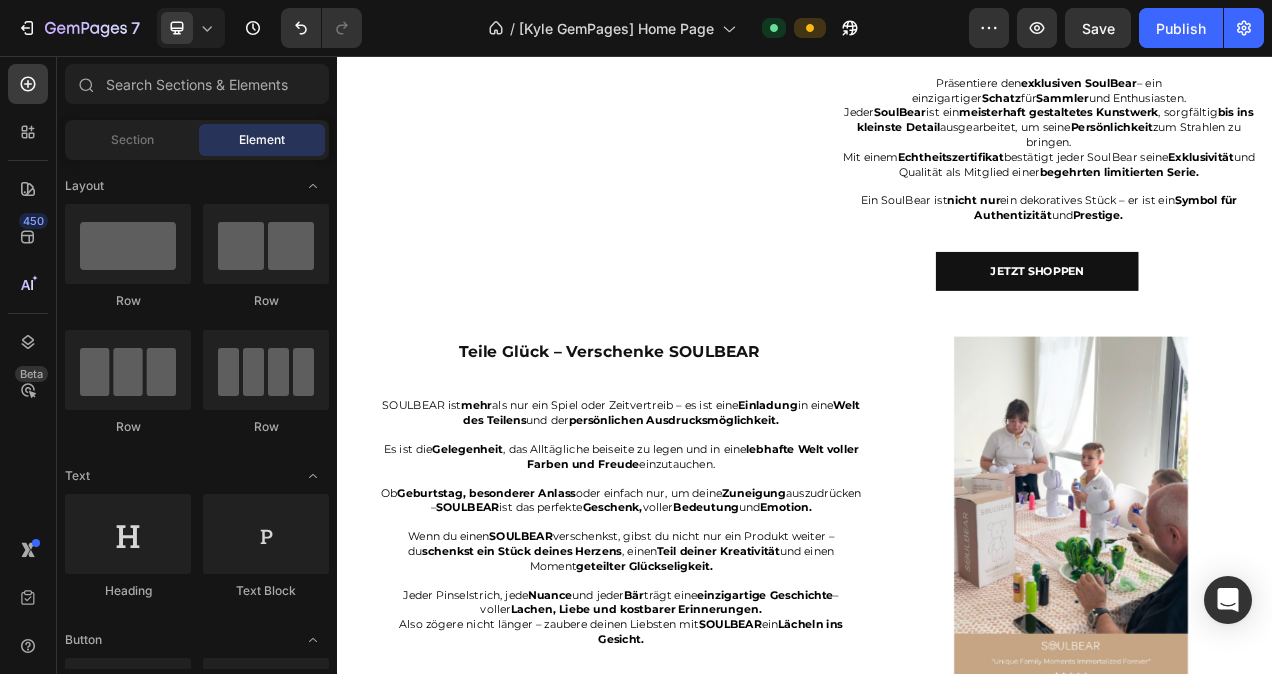 scroll, scrollTop: 2986, scrollLeft: 0, axis: vertical 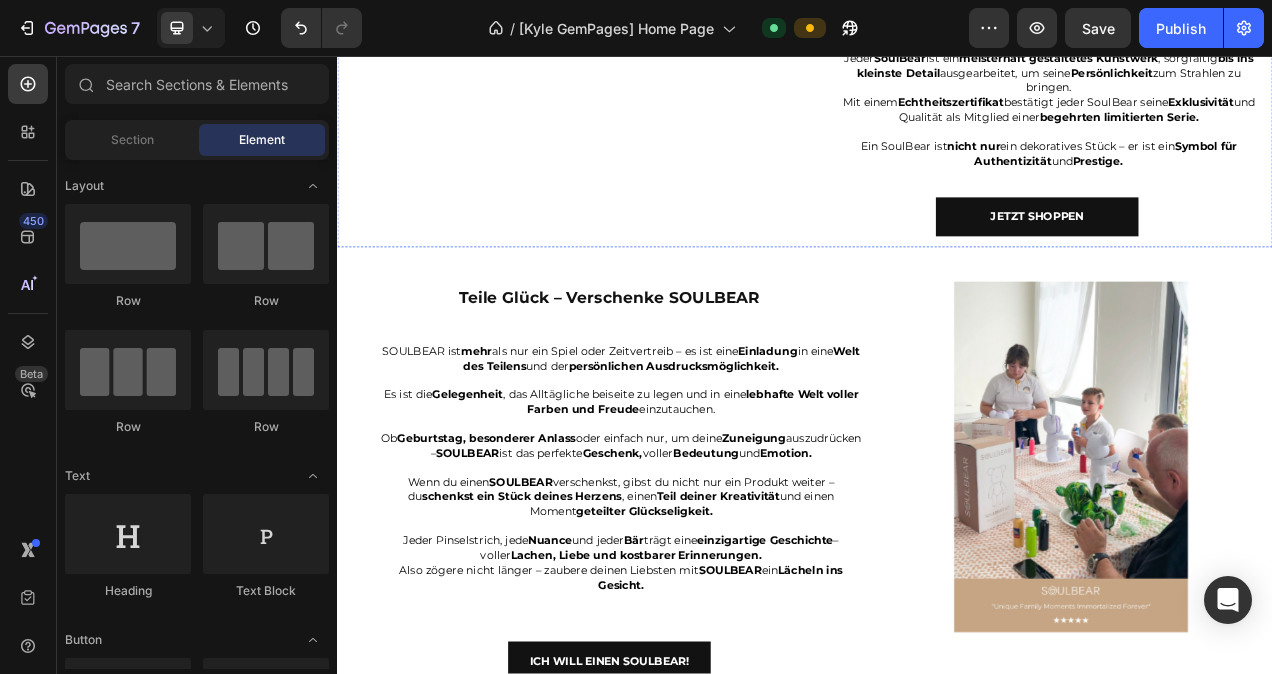 click on "Persönliche Sammlerkunststücke" at bounding box center [1235, -37] 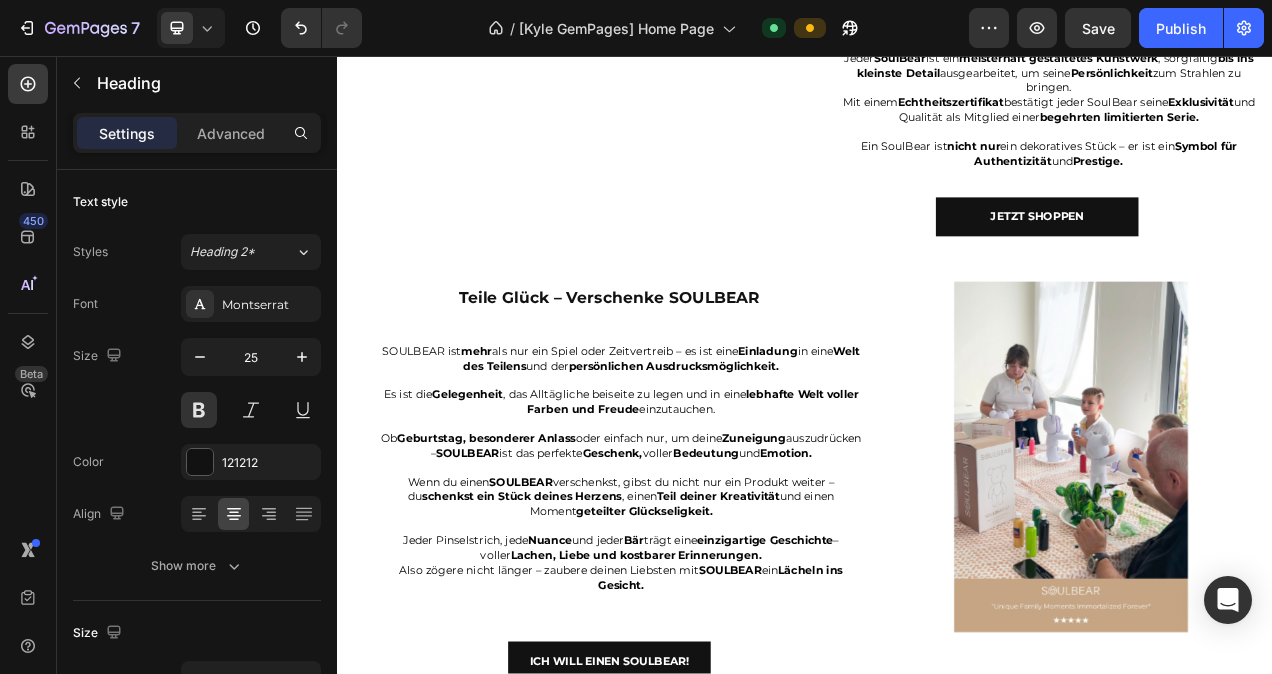 click on "Persönliche Sammlerkunststücke" at bounding box center [1235, -37] 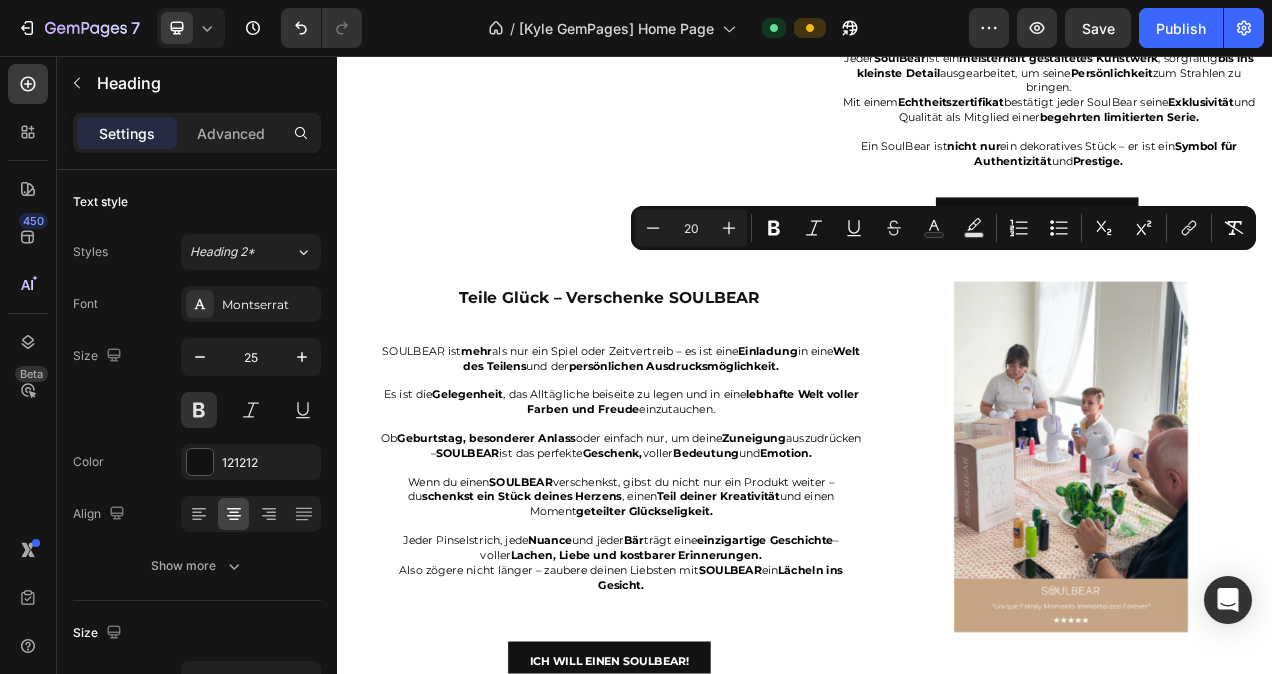 drag, startPoint x: 1416, startPoint y: 314, endPoint x: 1044, endPoint y: 328, distance: 372.26334 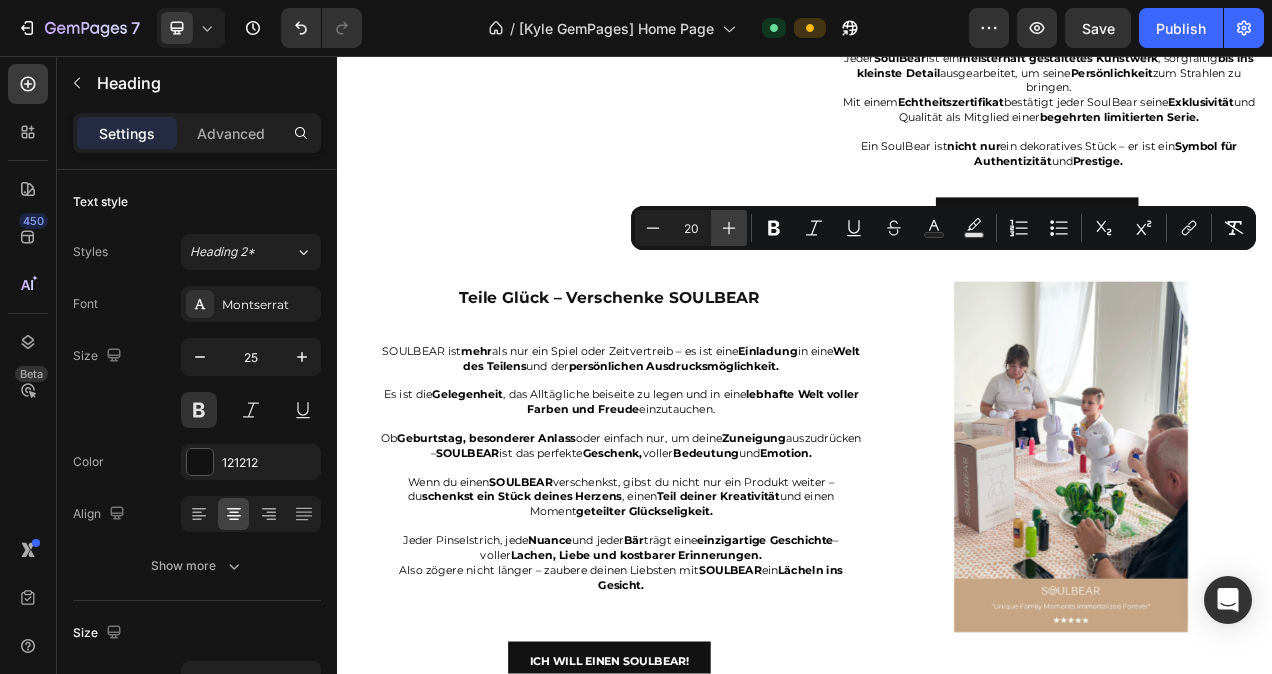 click 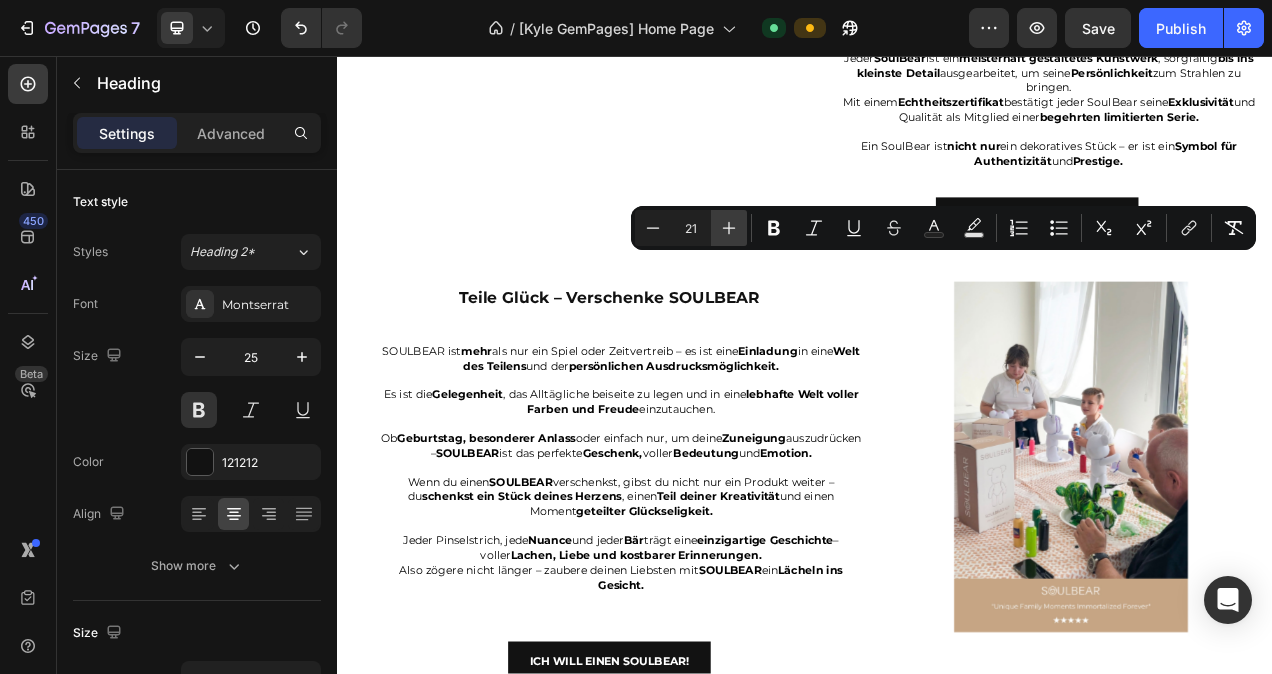 click 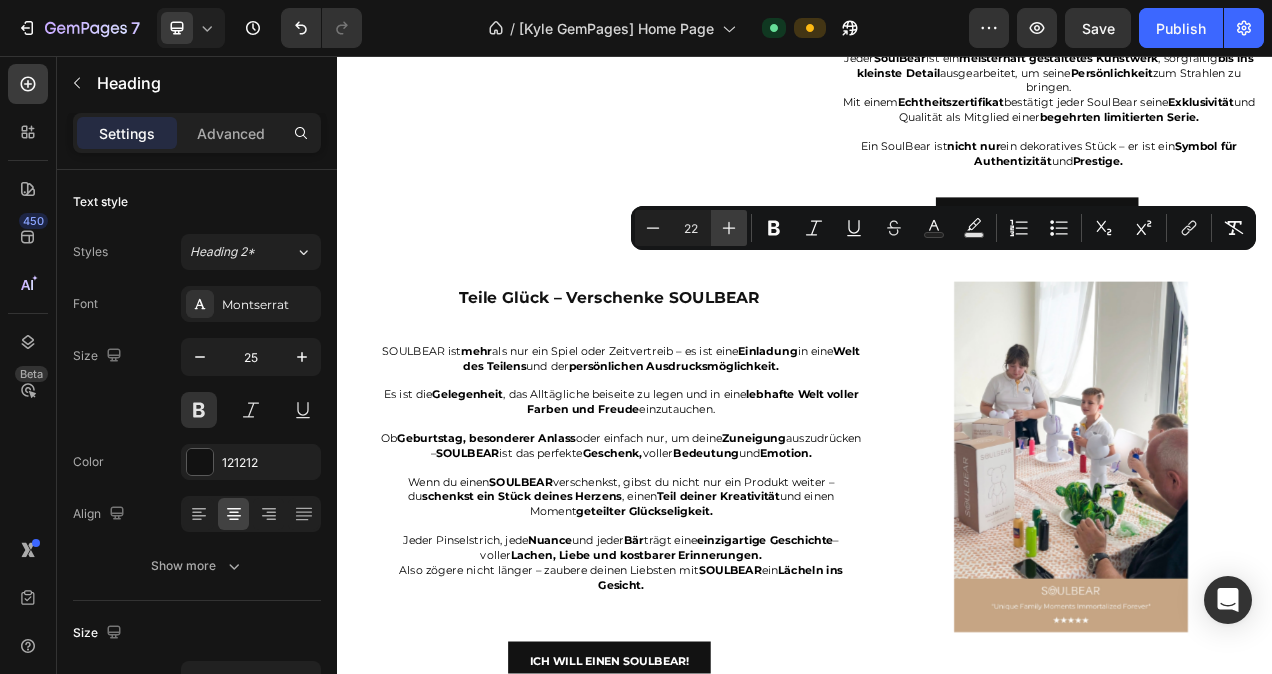 click 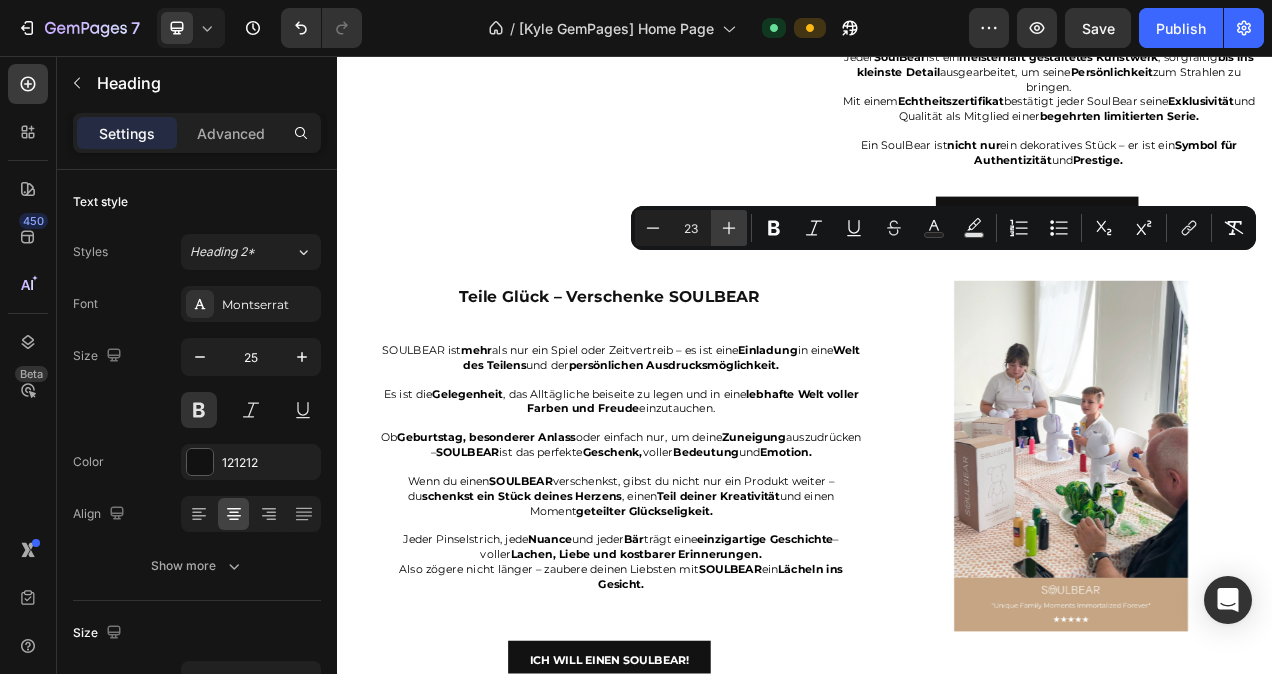 click 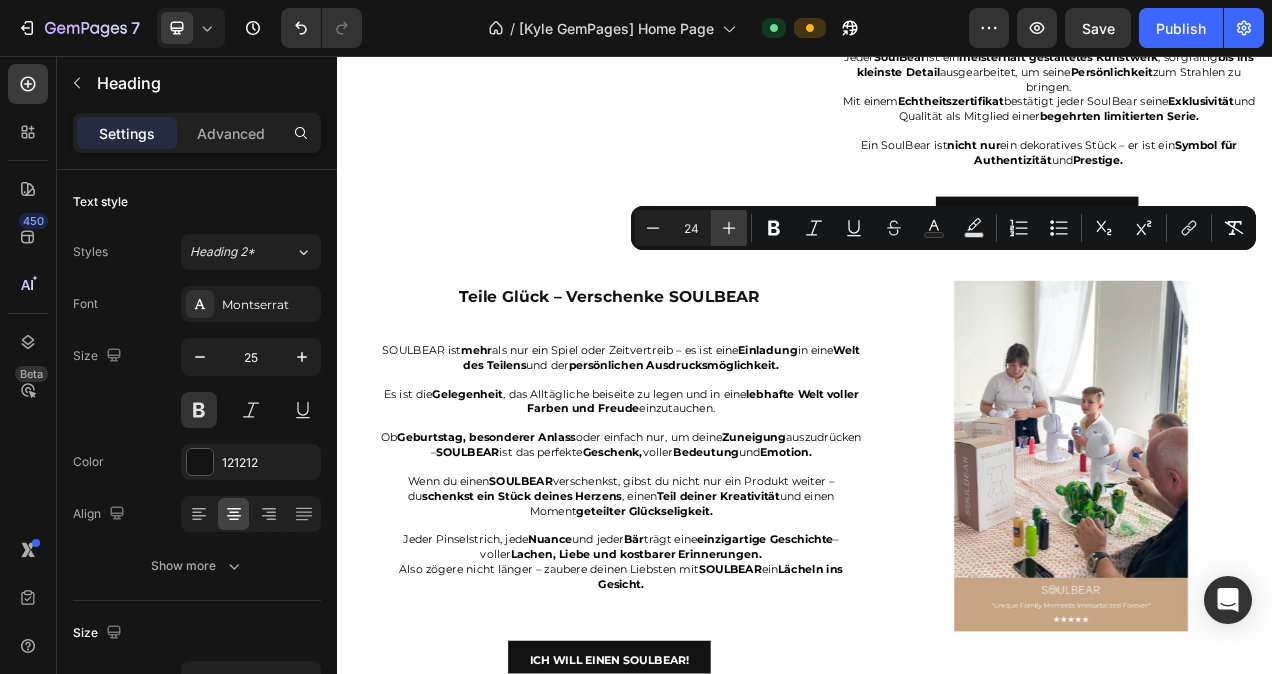 click 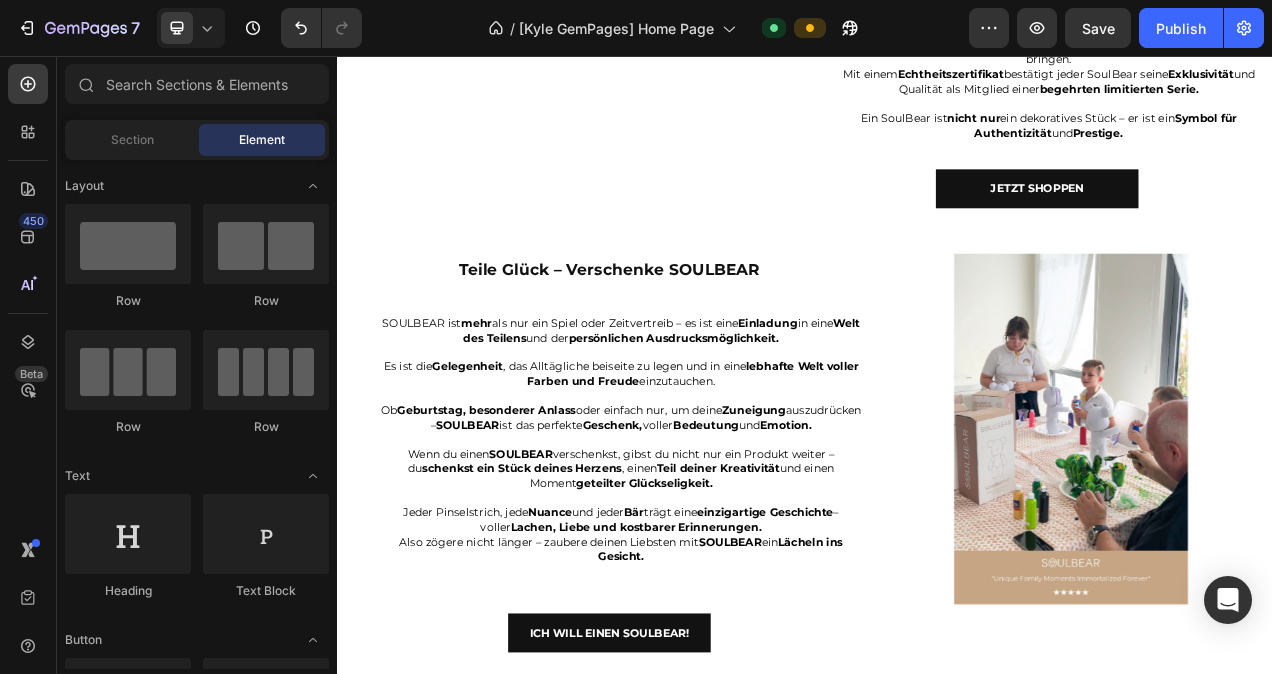 scroll, scrollTop: 3385, scrollLeft: 0, axis: vertical 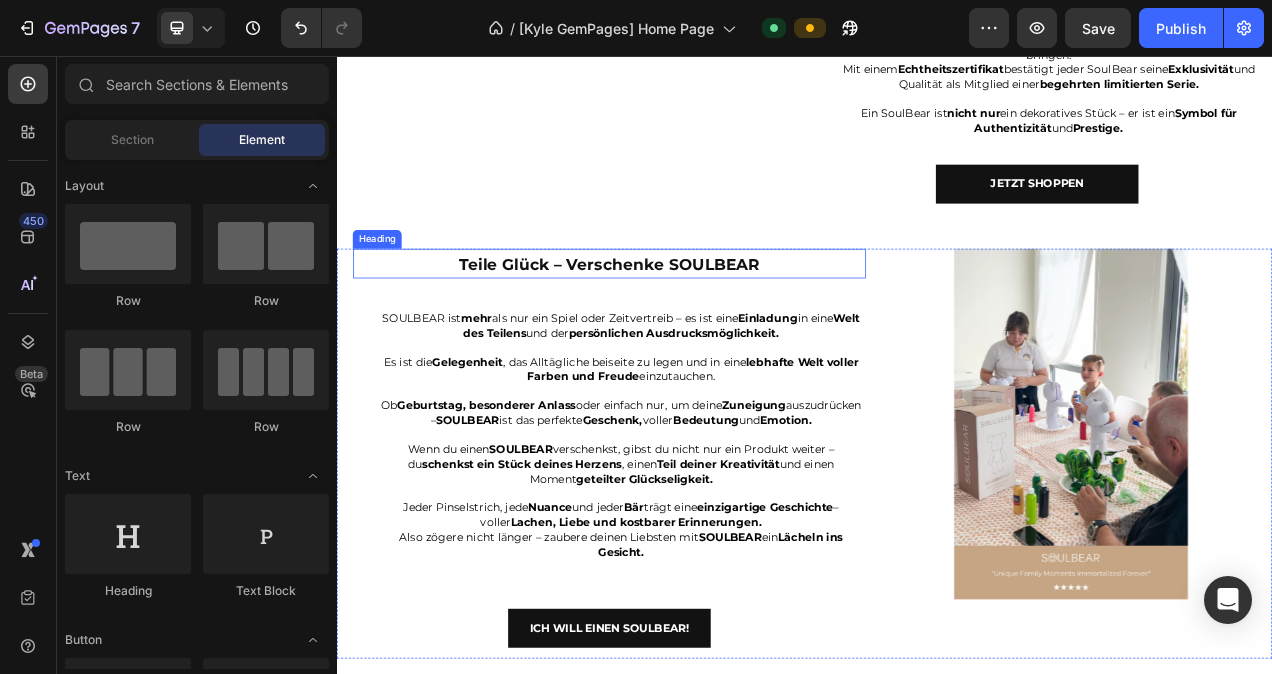 click on "Teile Glück – Verschenke SOULBEAR" at bounding box center [686, 323] 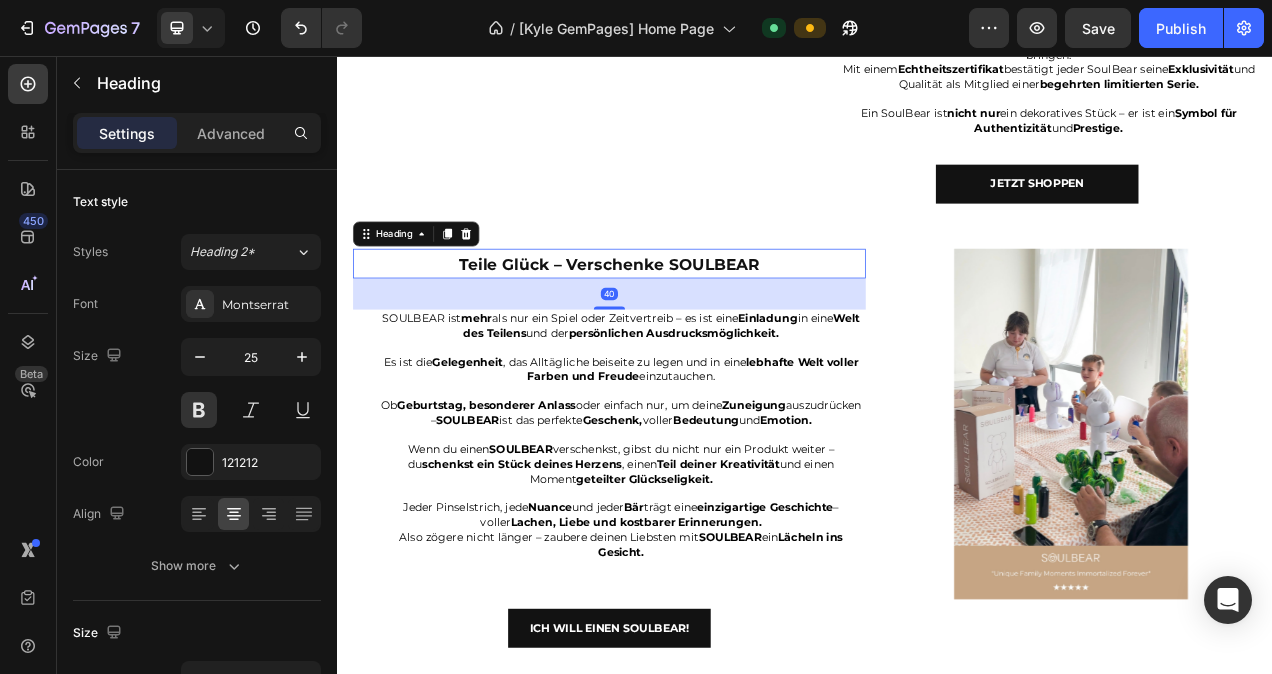 click on "Teile Glück – Verschenke SOULBEAR" at bounding box center [686, 323] 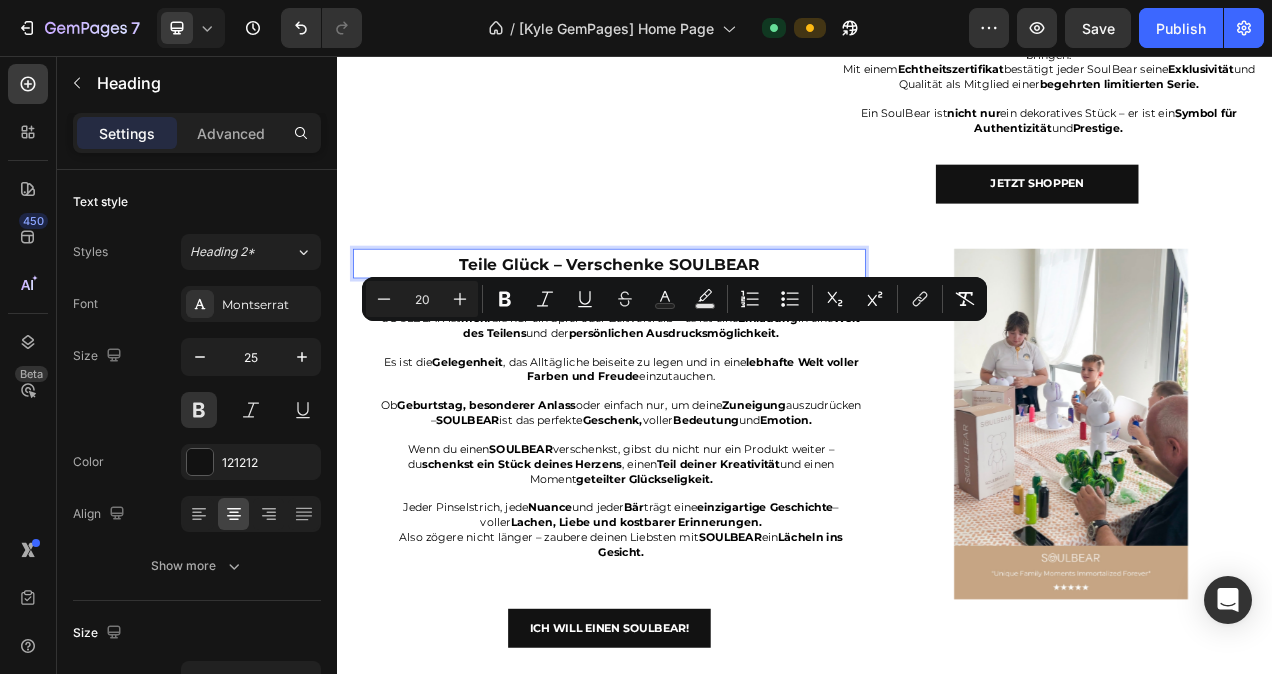 drag, startPoint x: 915, startPoint y: 410, endPoint x: 491, endPoint y: 408, distance: 424.00473 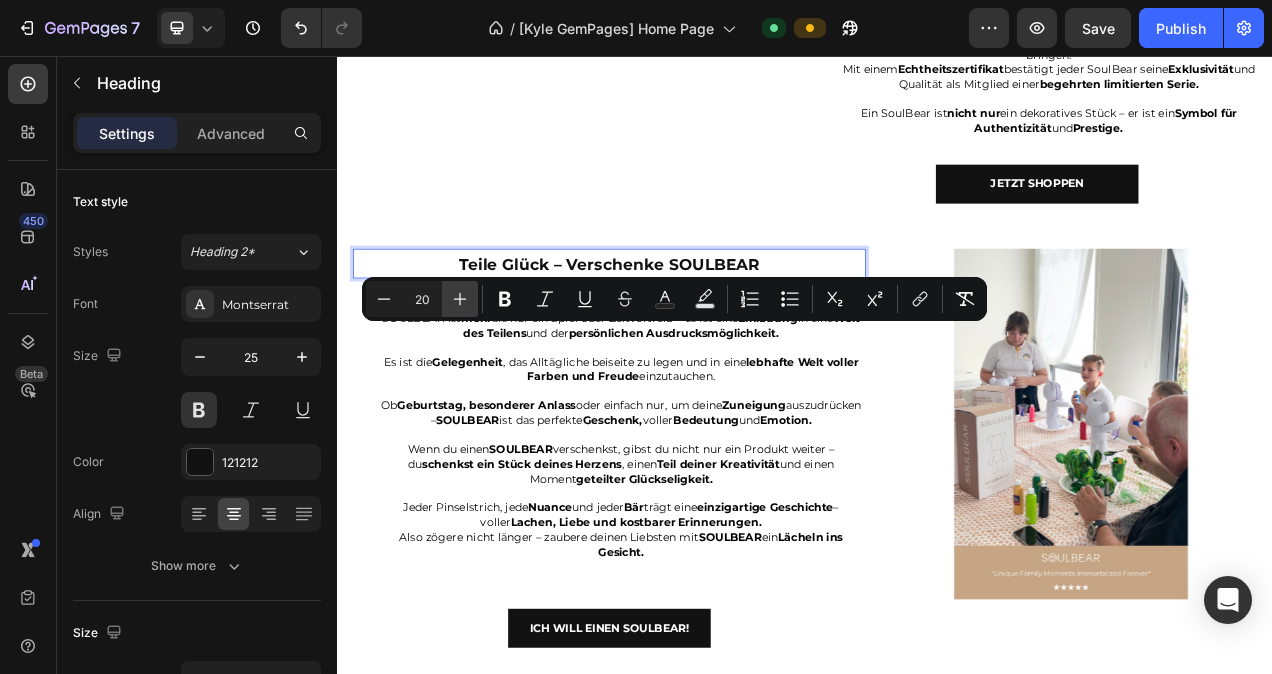 click 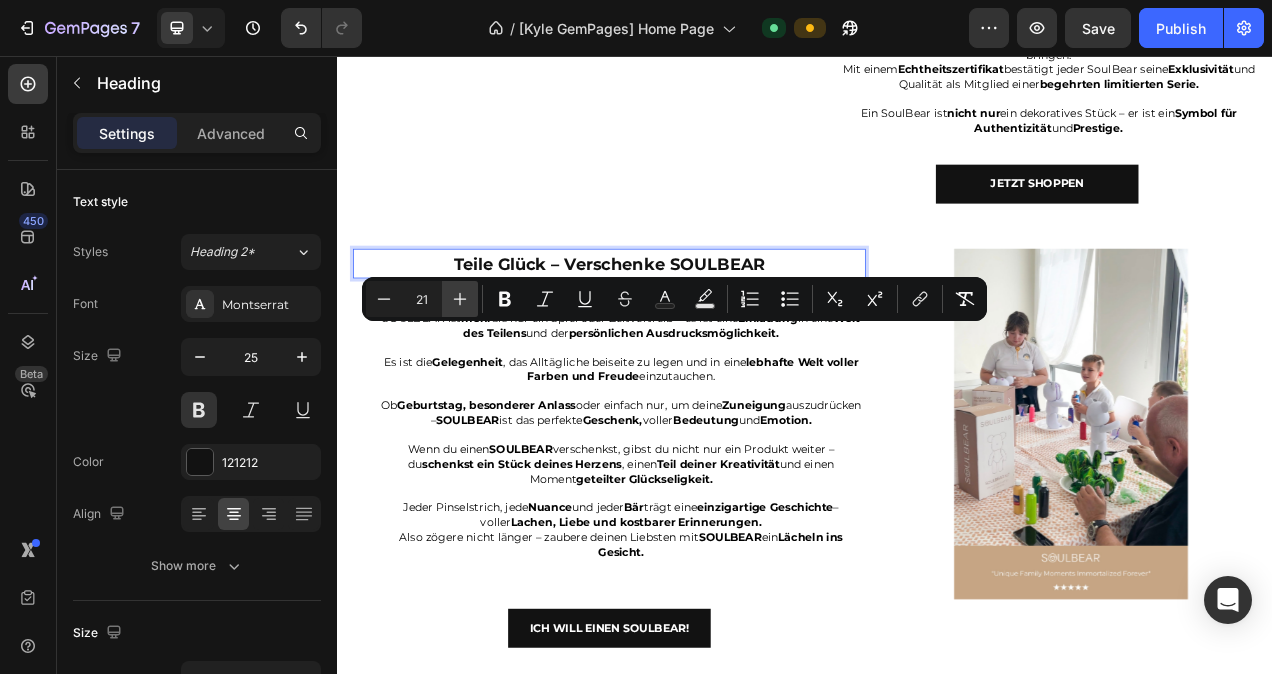 click 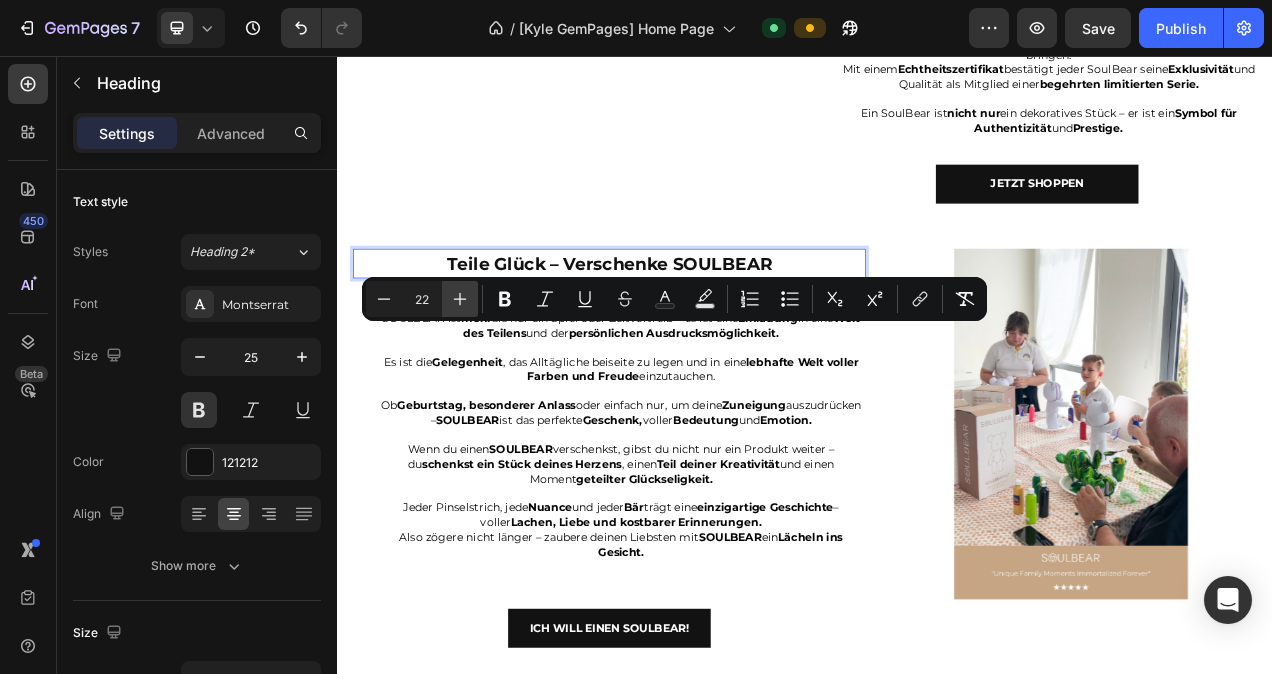 click 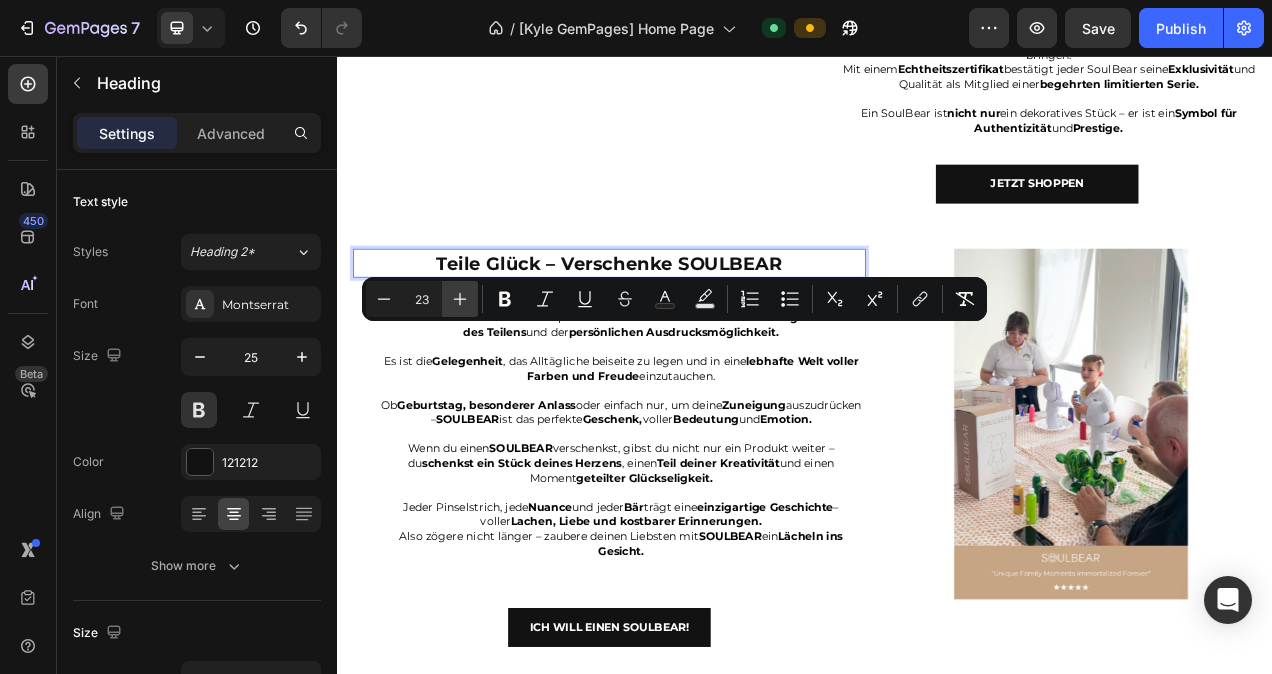 click 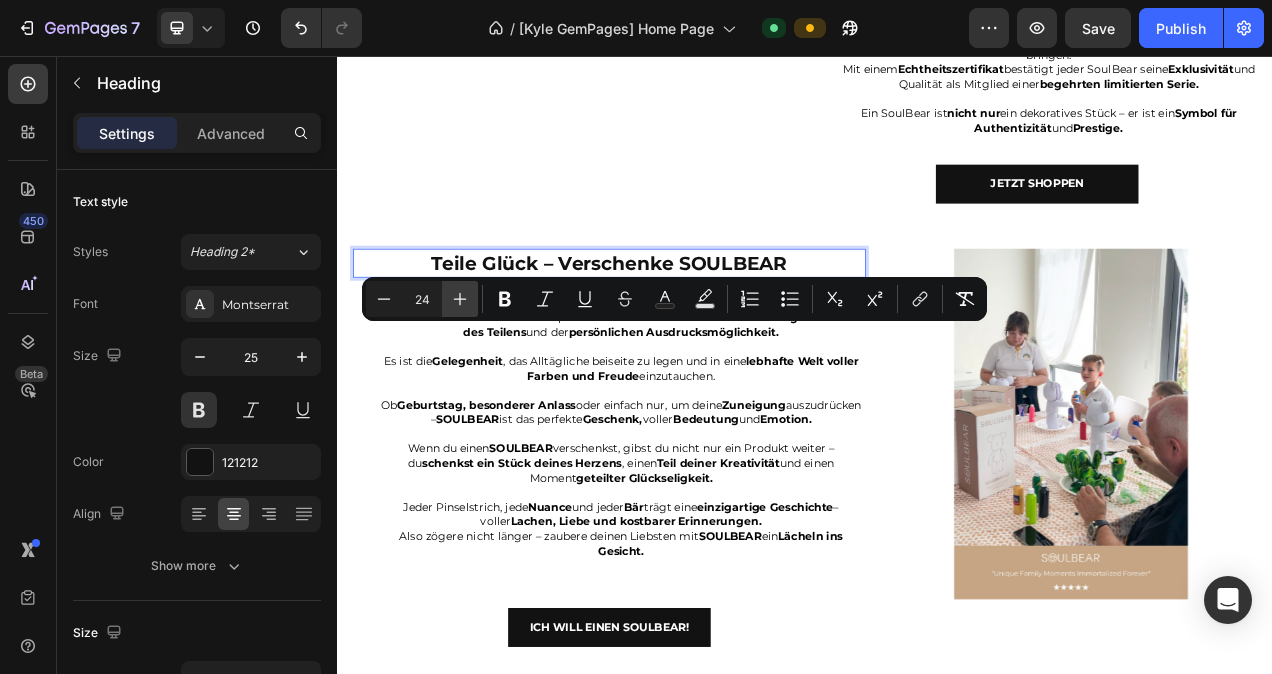 click 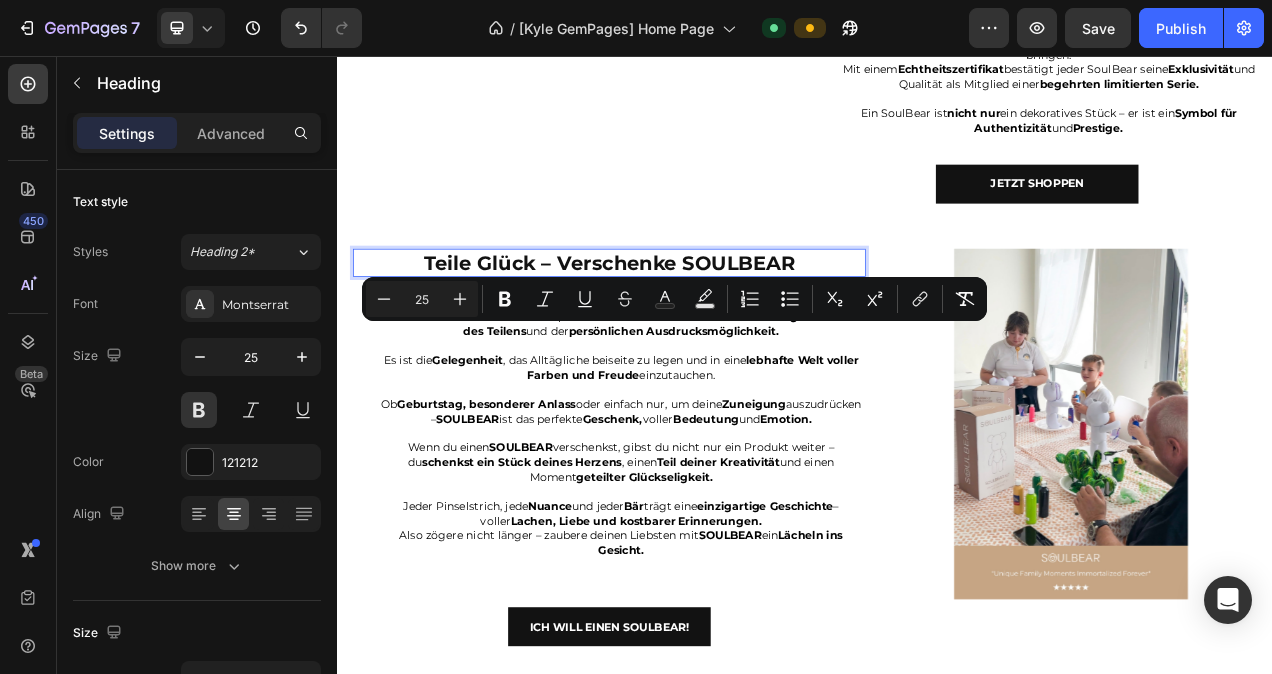 click on "Teile Glück – Verschenke SOULBEAR" at bounding box center (686, 322) 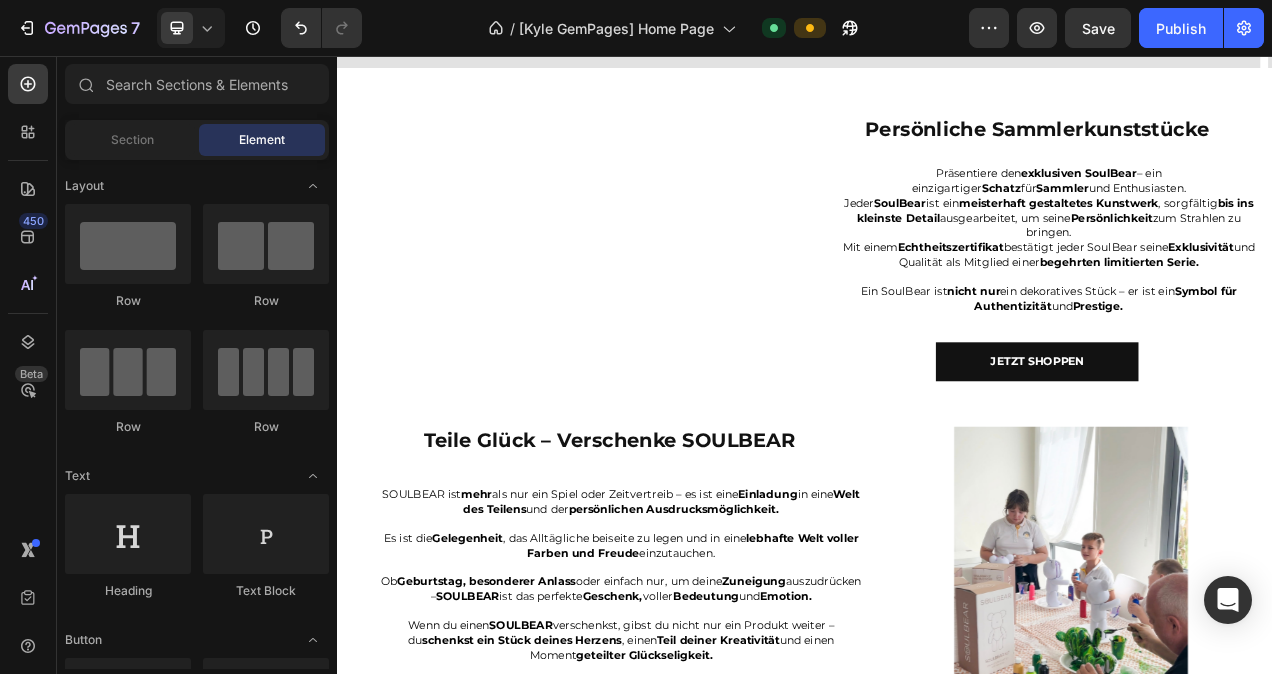 scroll, scrollTop: 3062, scrollLeft: 0, axis: vertical 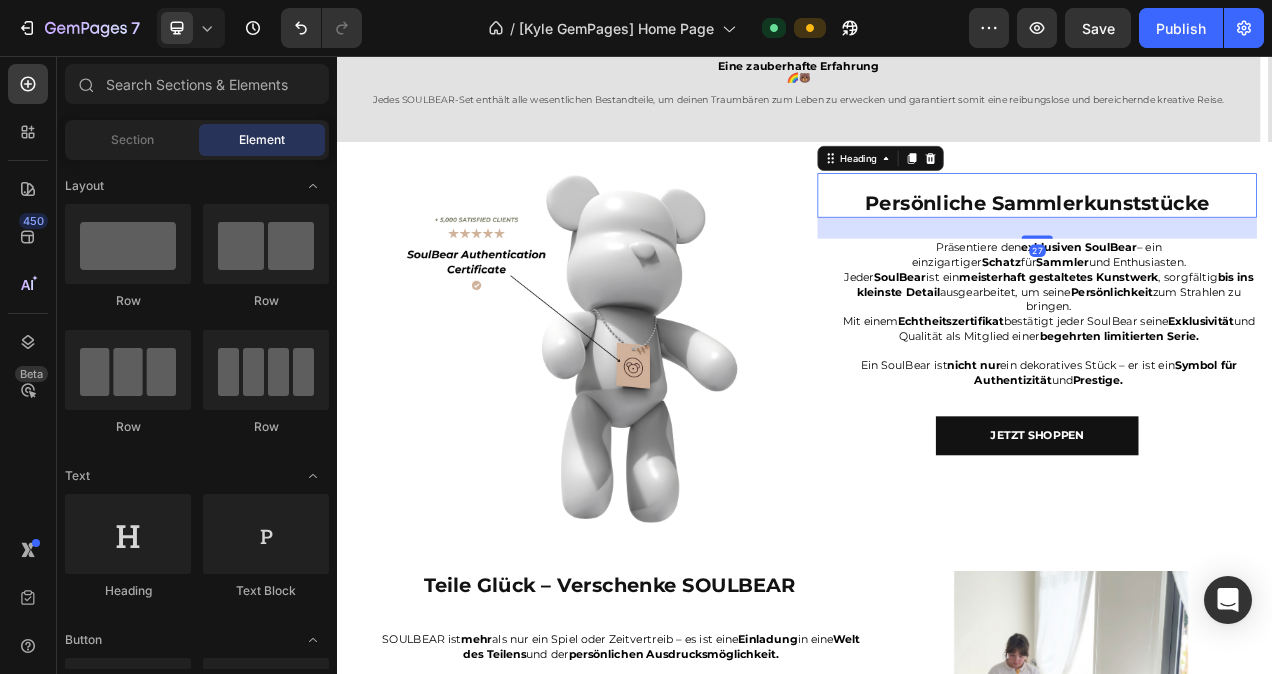 click on "⁠⁠⁠⁠⁠⁠⁠ Persönliche Sammlerkunststücke" at bounding box center (1235, 245) 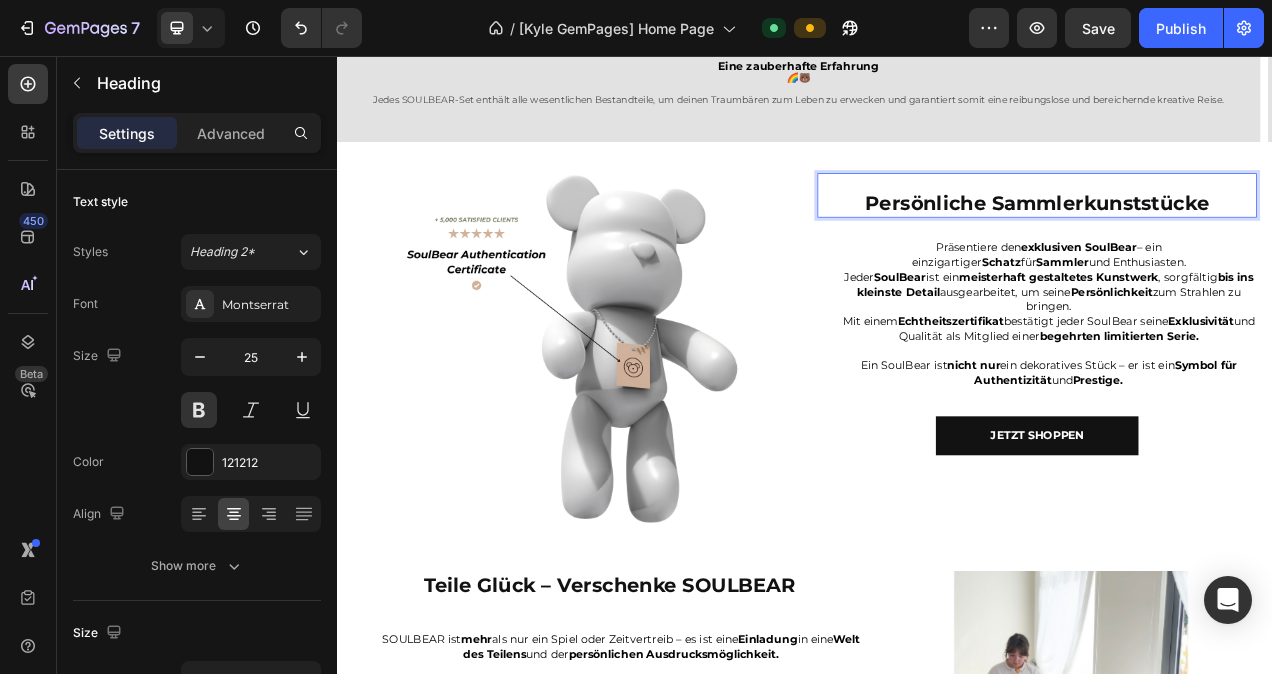 drag, startPoint x: 1454, startPoint y: 240, endPoint x: 1243, endPoint y: 229, distance: 211.28653 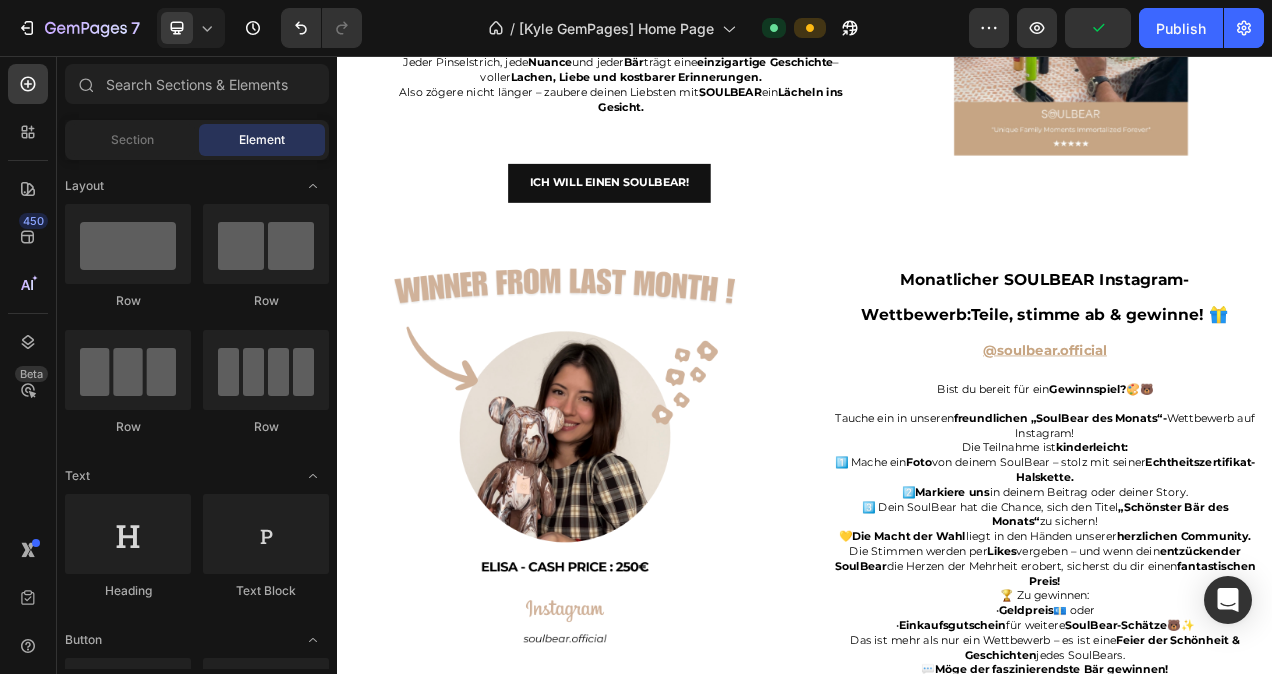 scroll, scrollTop: 4082, scrollLeft: 0, axis: vertical 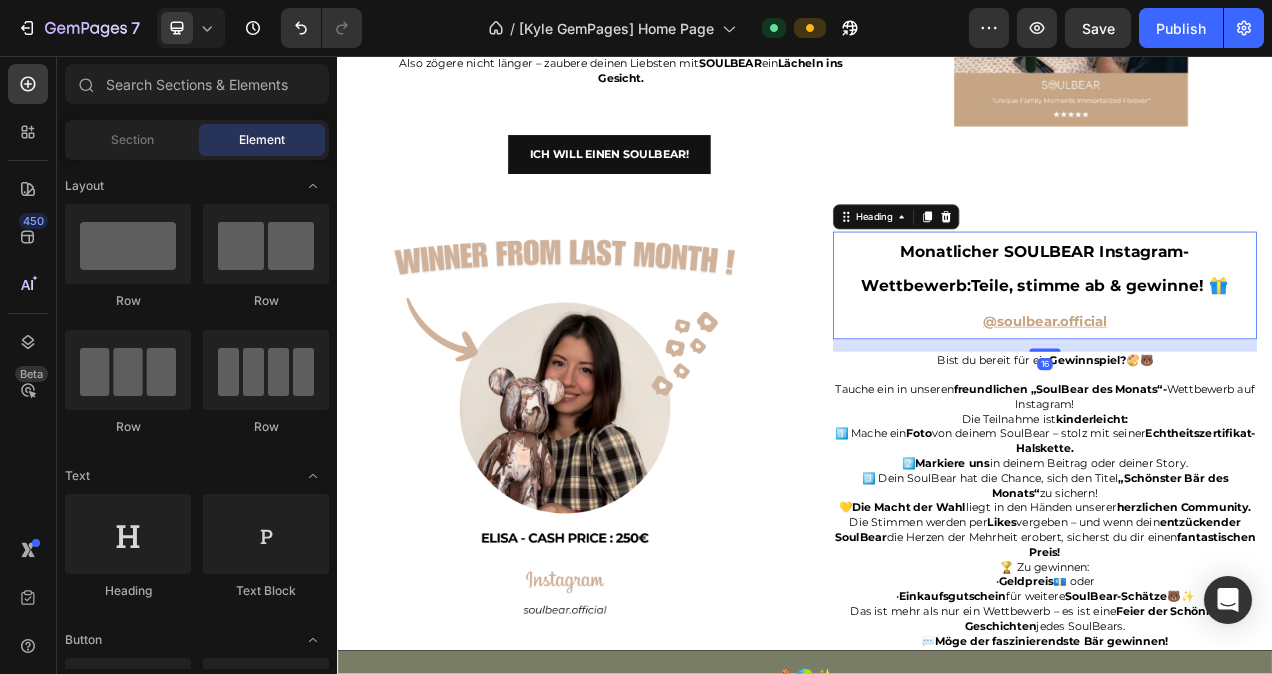 click on "Monatlicher SOULBEAR Instagram-Wettbewerb:Teile, stimme ab & gewinne!   🎁 @soulbear.official" at bounding box center (1245, 351) 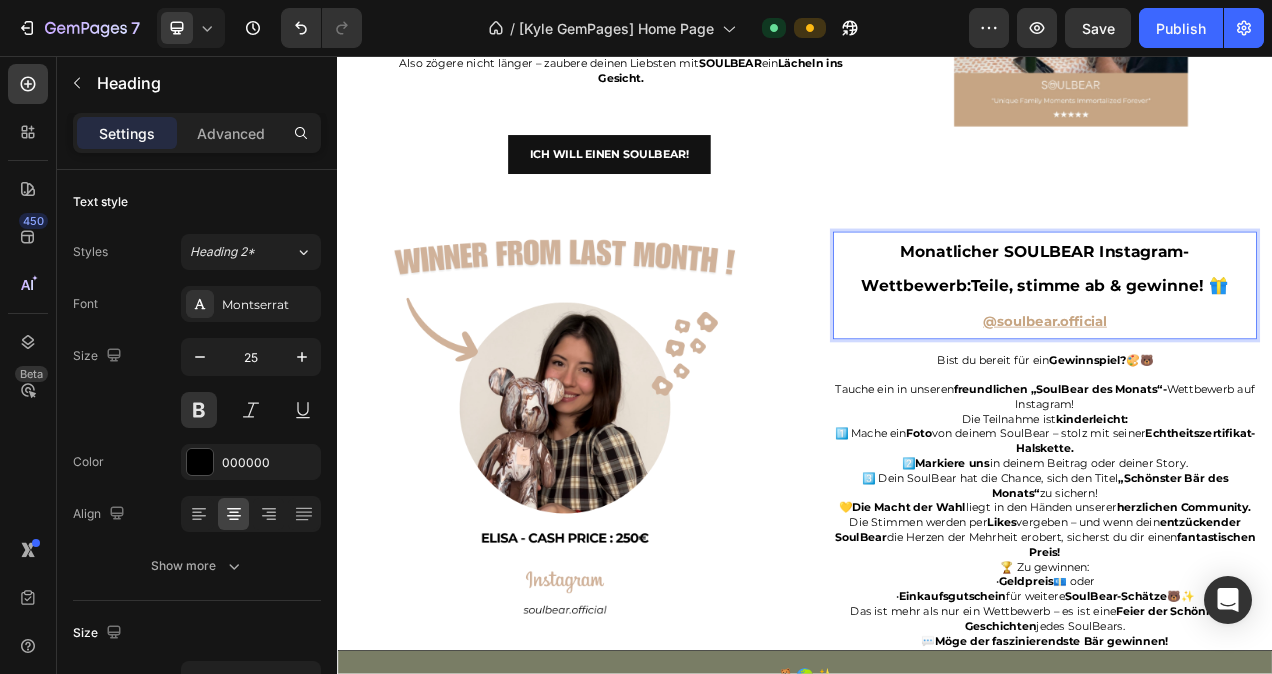 click on "Monatlicher SOULBEAR Instagram-Wettbewerb:Teile, stimme ab & gewinne!   🎁 @soulbear.official" at bounding box center [1245, 351] 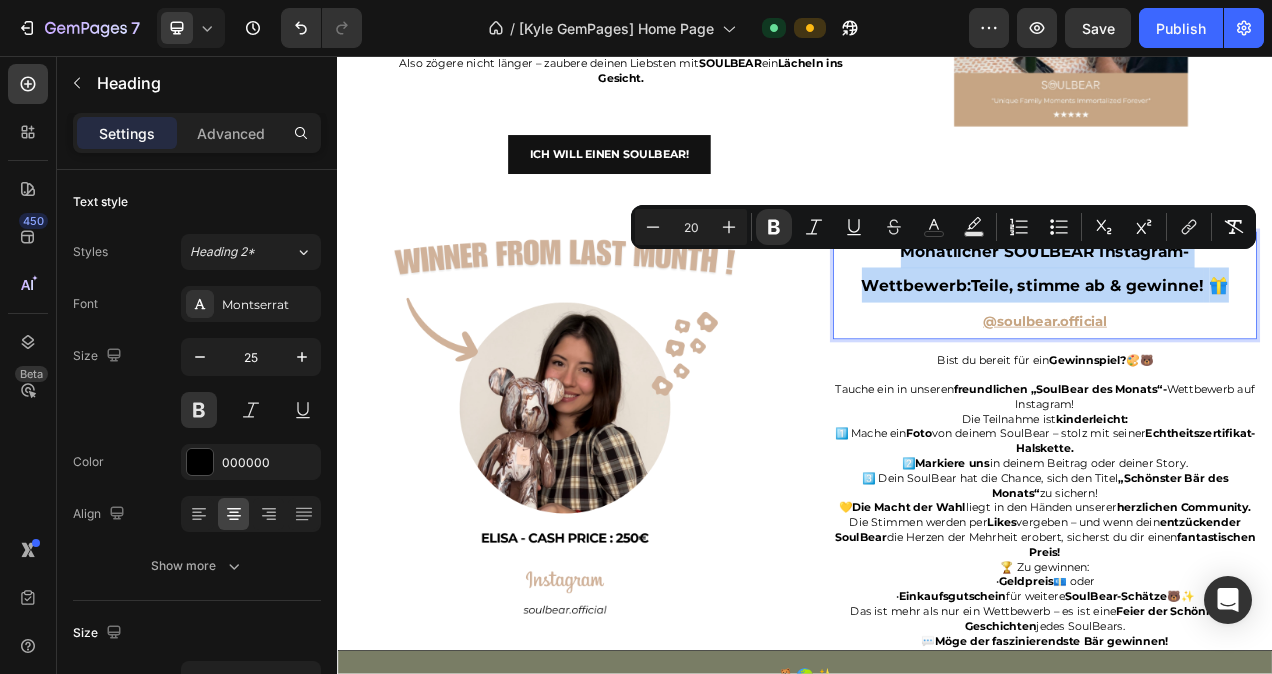 drag, startPoint x: 1043, startPoint y: 319, endPoint x: 1461, endPoint y: 377, distance: 422.00473 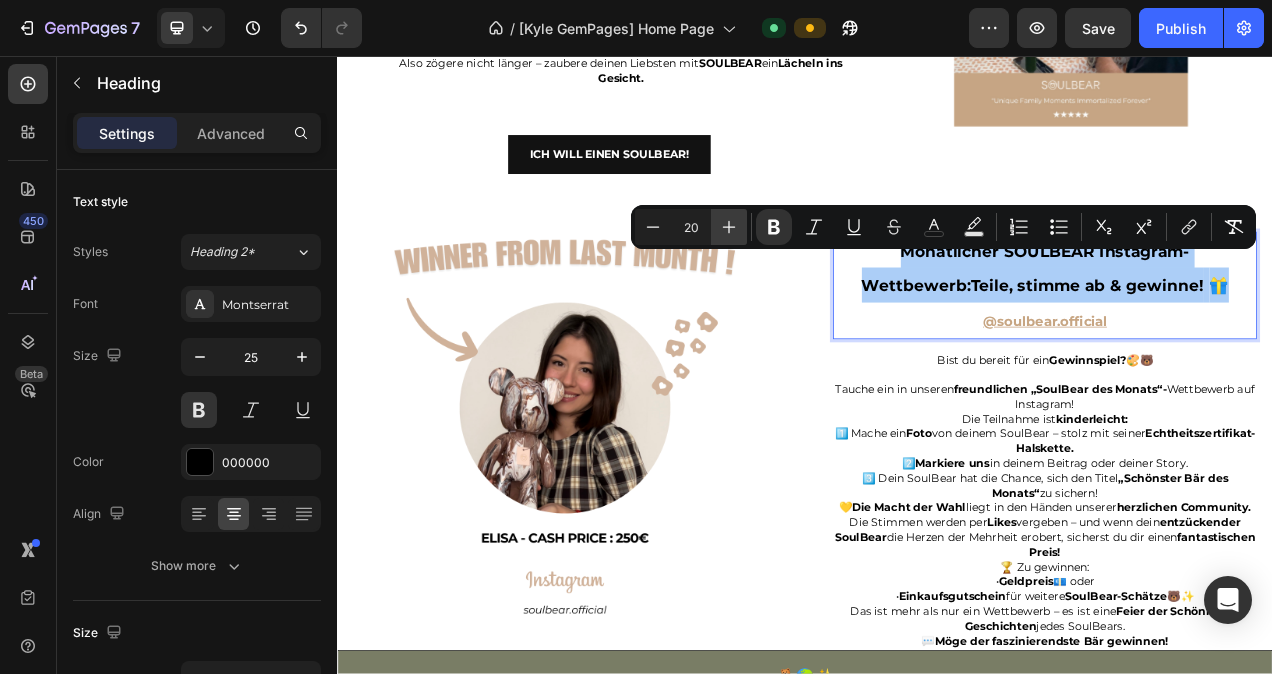 click 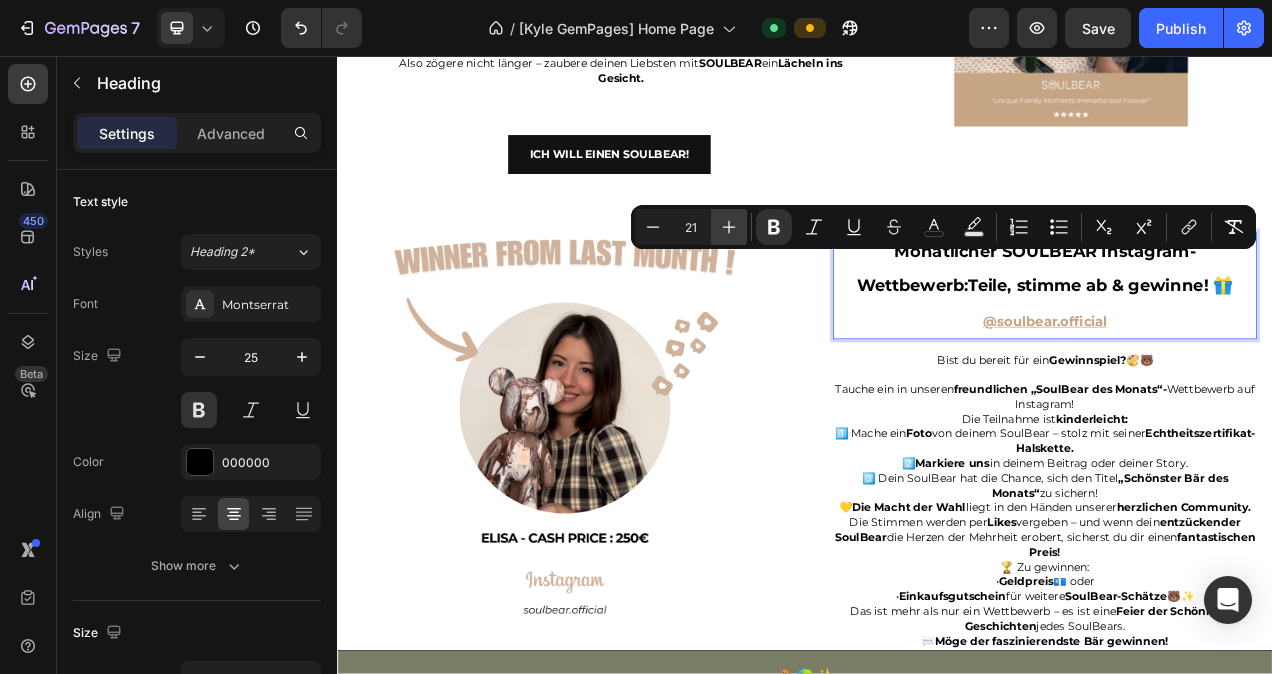 click 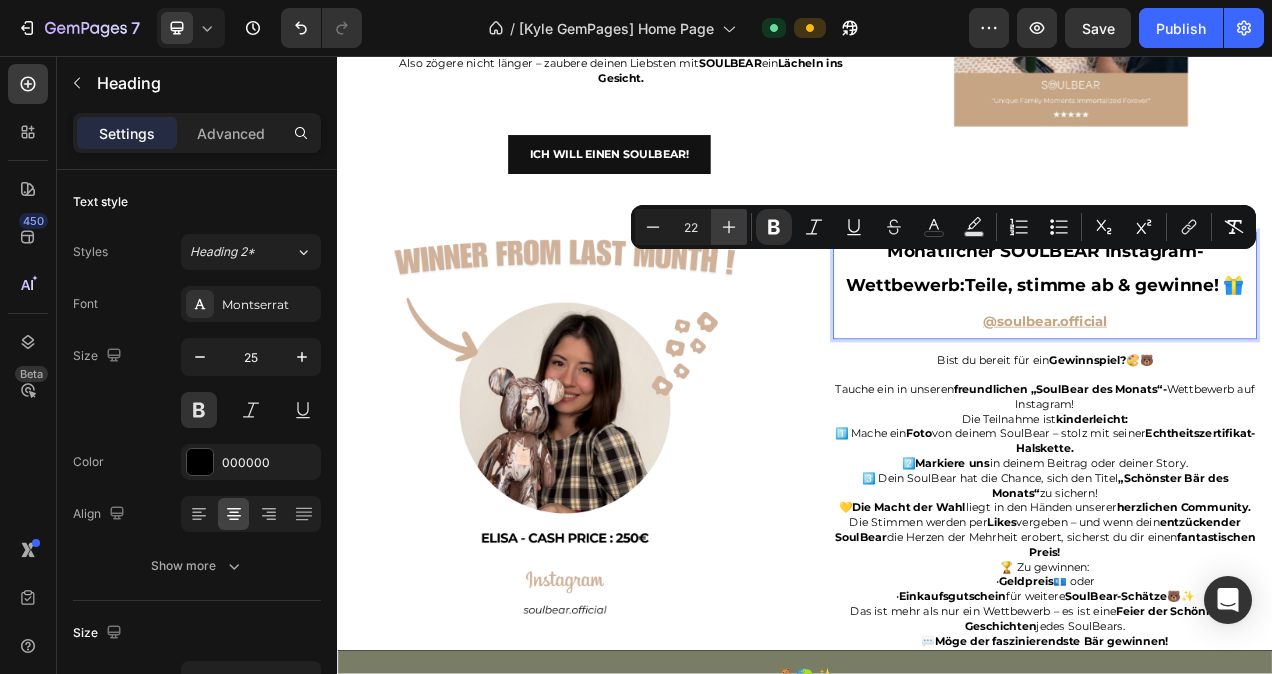 click 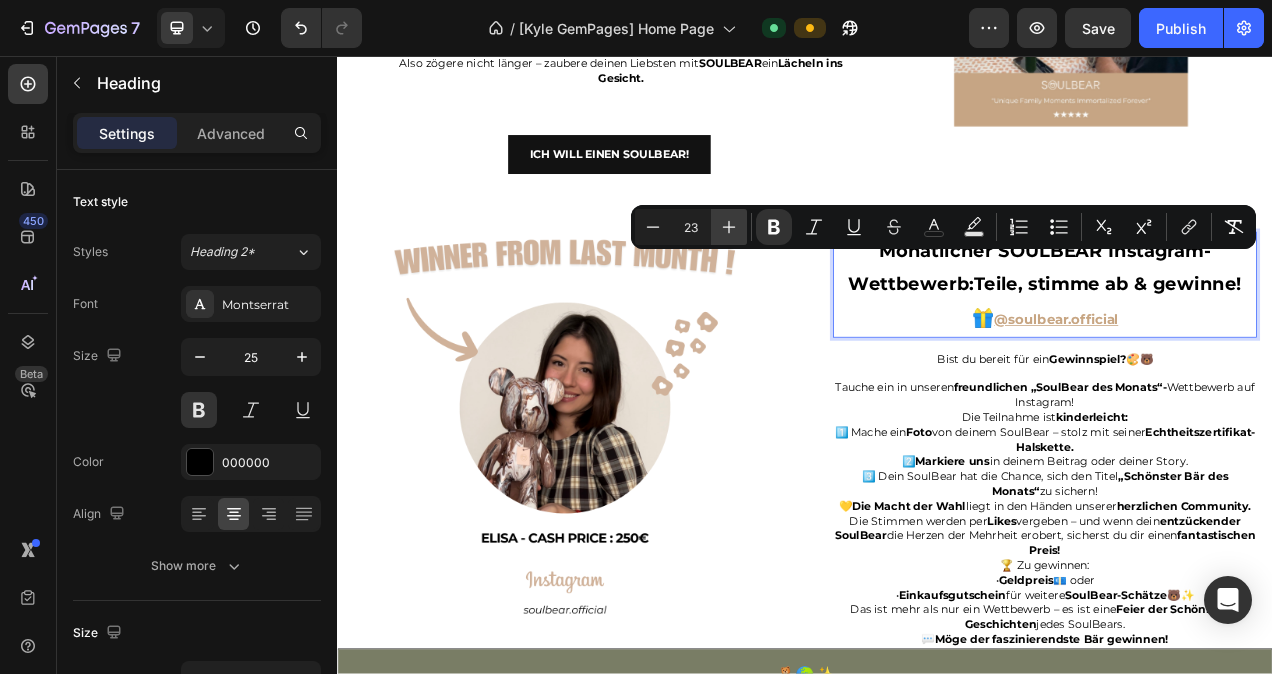 click 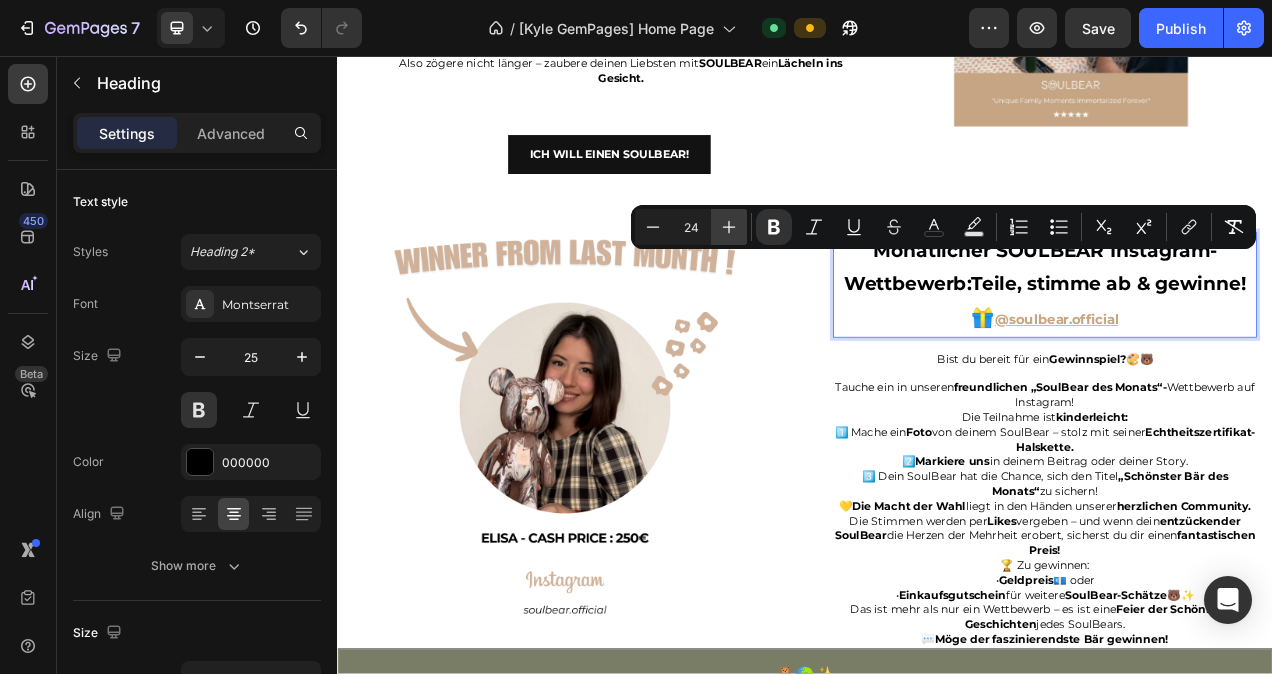 click 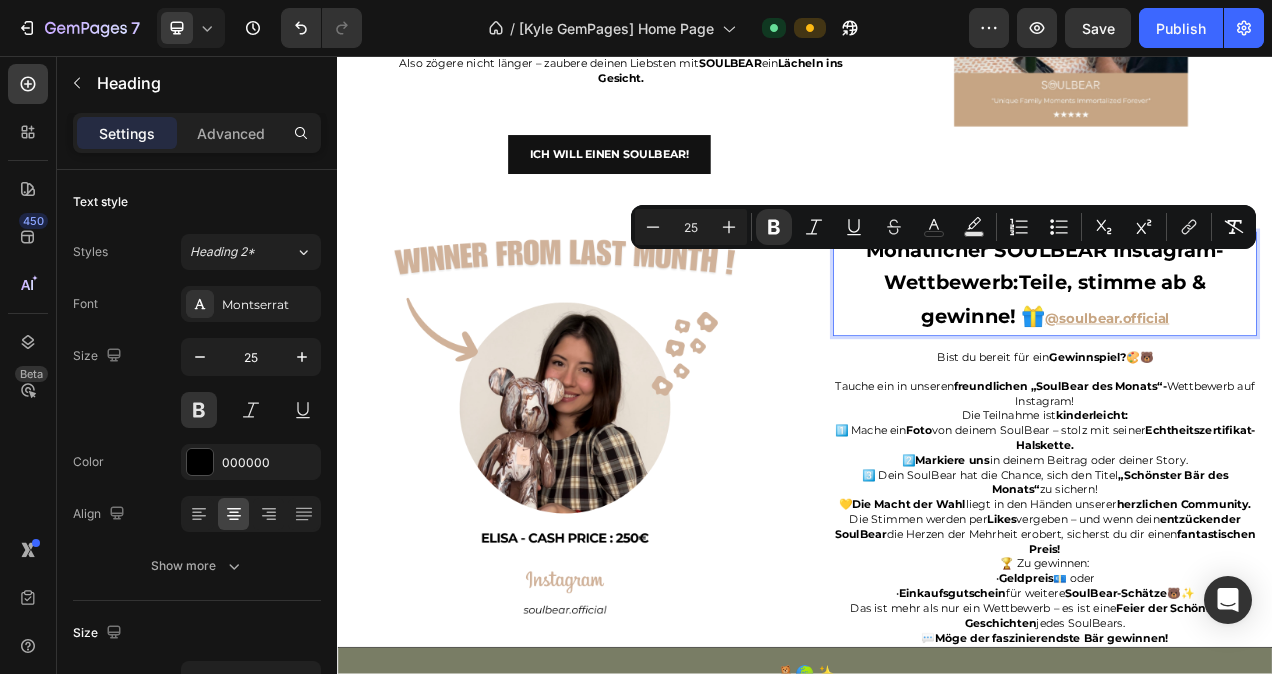 click on "Monatlicher SOULBEAR Instagram-Wettbewerb:Teile, stimme ab & gewinne! 🎁" at bounding box center [1245, 347] 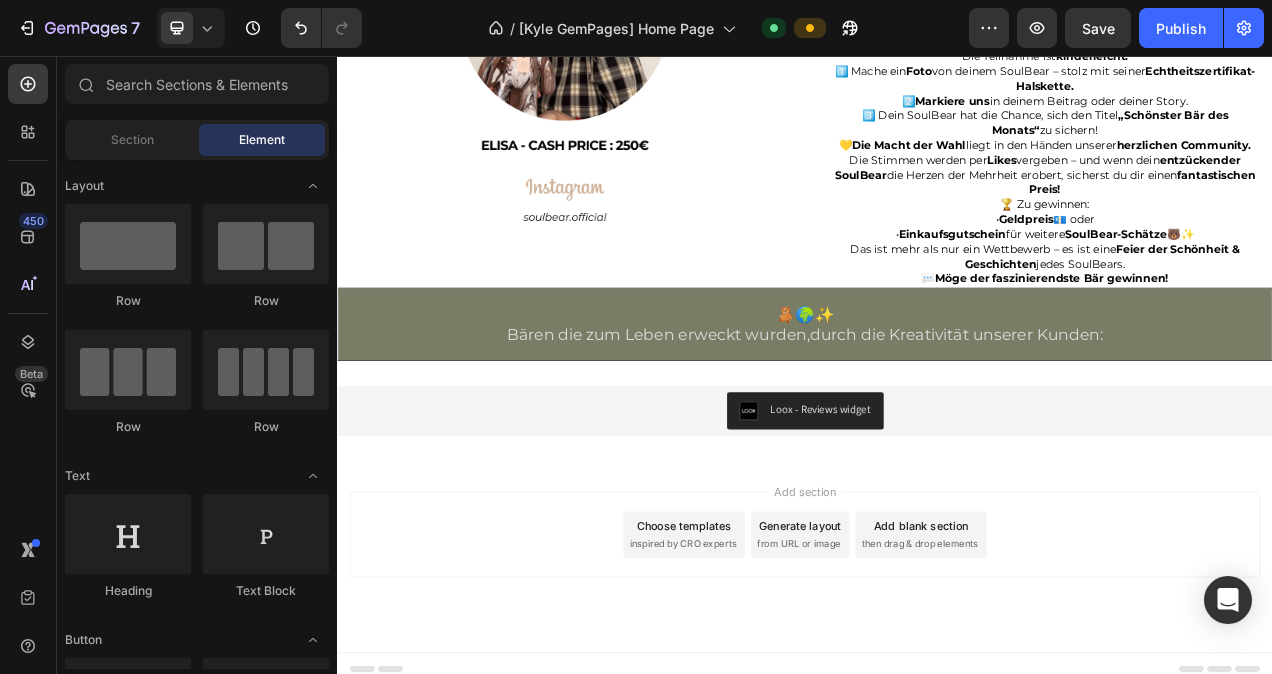 scroll, scrollTop: 4589, scrollLeft: 0, axis: vertical 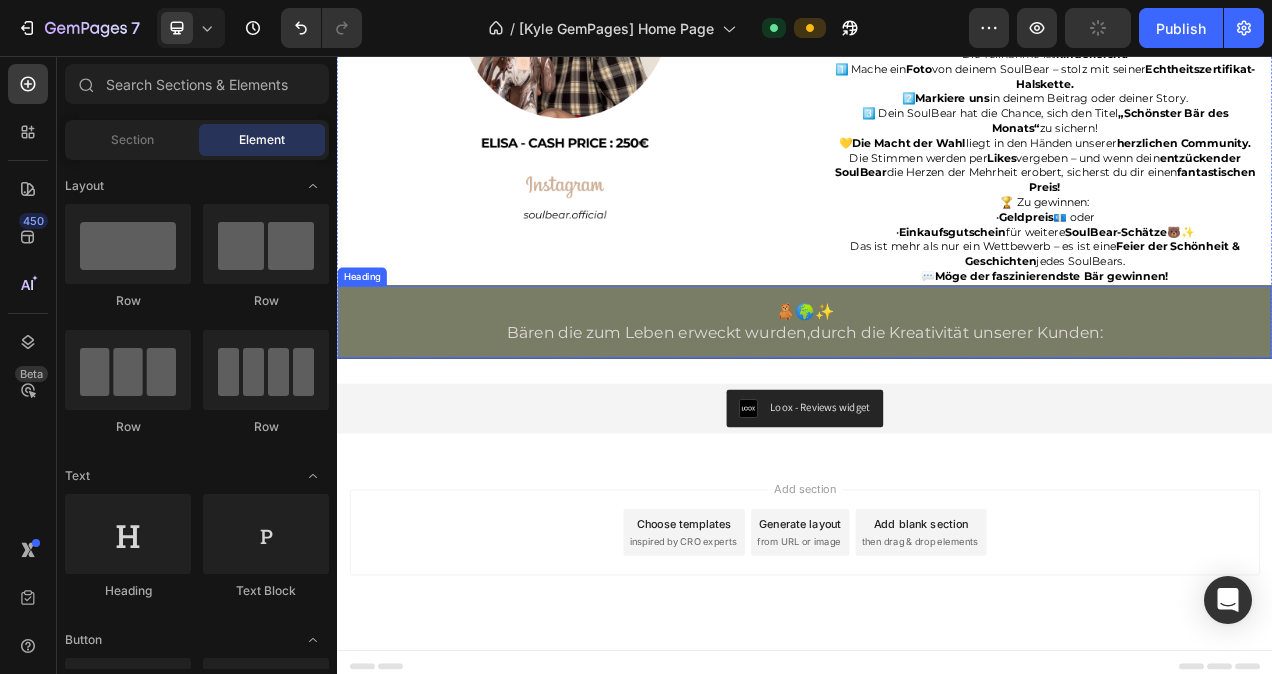 click on "🧸🌍✨ Bären die zum Leben erweckt wurden,durch die Kreativität unserer Kunden:" at bounding box center (937, 398) 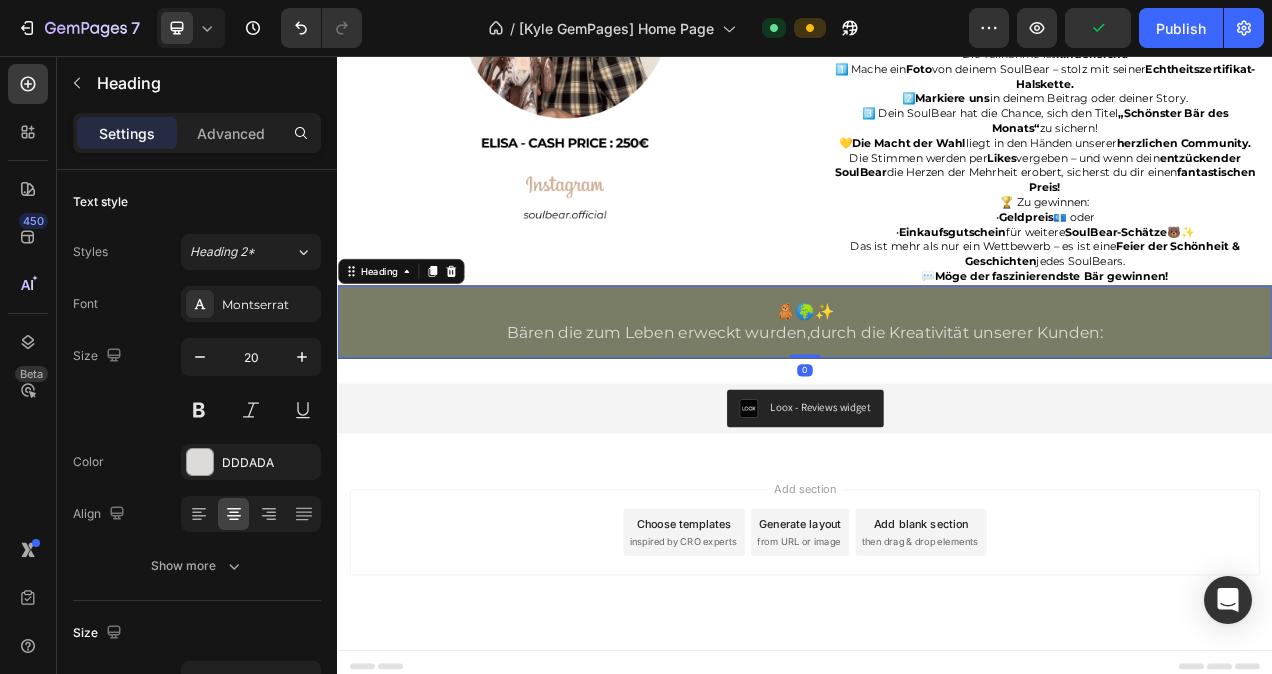 click on "🧸🌍✨ Bären die zum Leben erweckt wurden,durch die Kreativität unserer Kunden:" at bounding box center [937, 398] 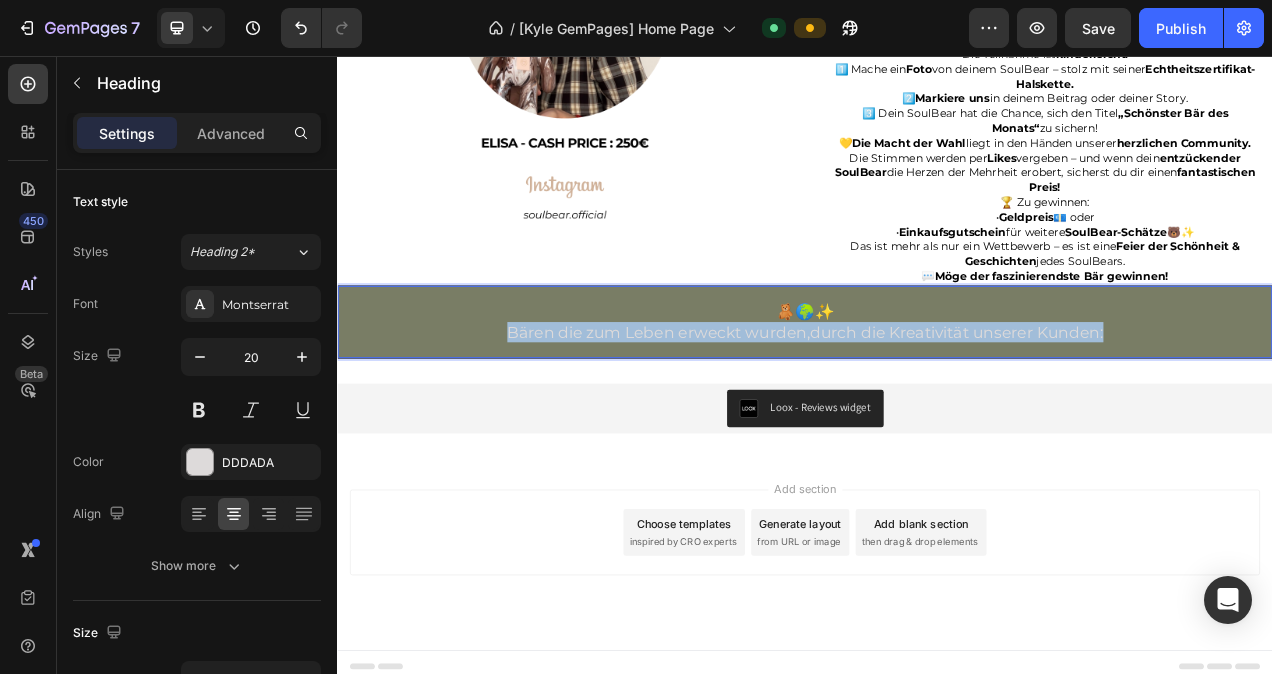 drag, startPoint x: 1338, startPoint y: 436, endPoint x: 550, endPoint y: 440, distance: 788.01013 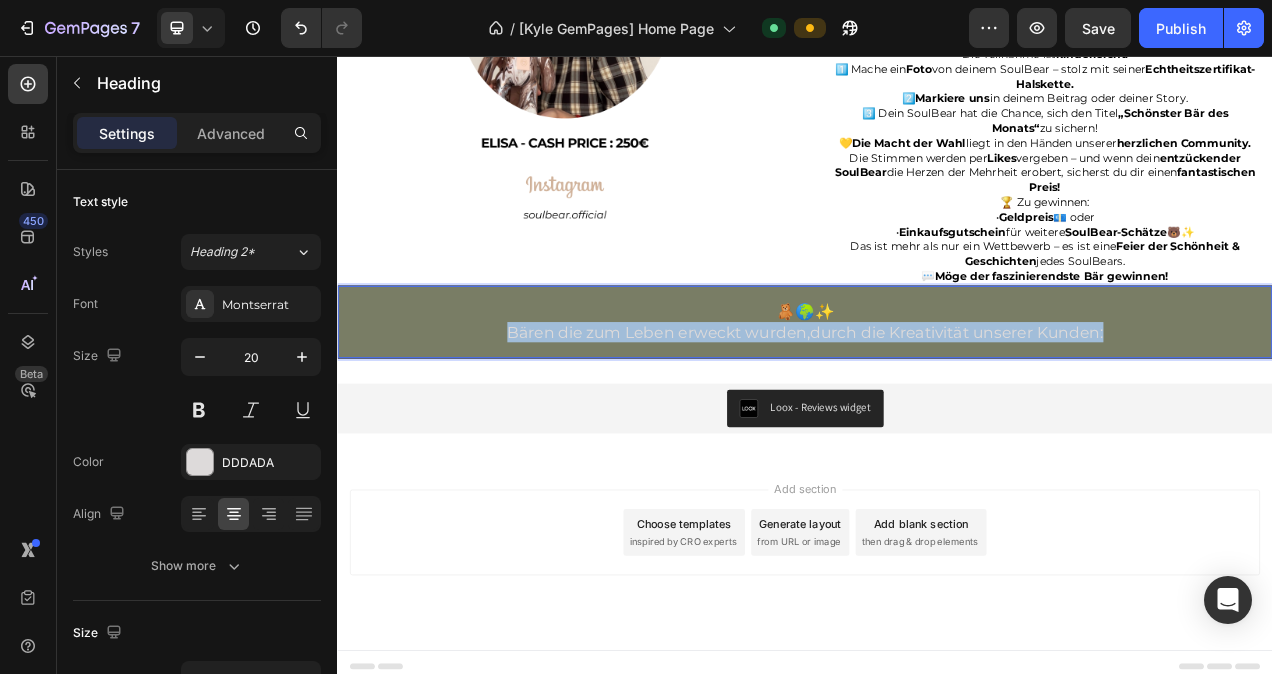 click on "🧸🌍✨ Bären die zum Leben erweckt wurden,durch die Kreativität unserer Kunden:" at bounding box center [937, 398] 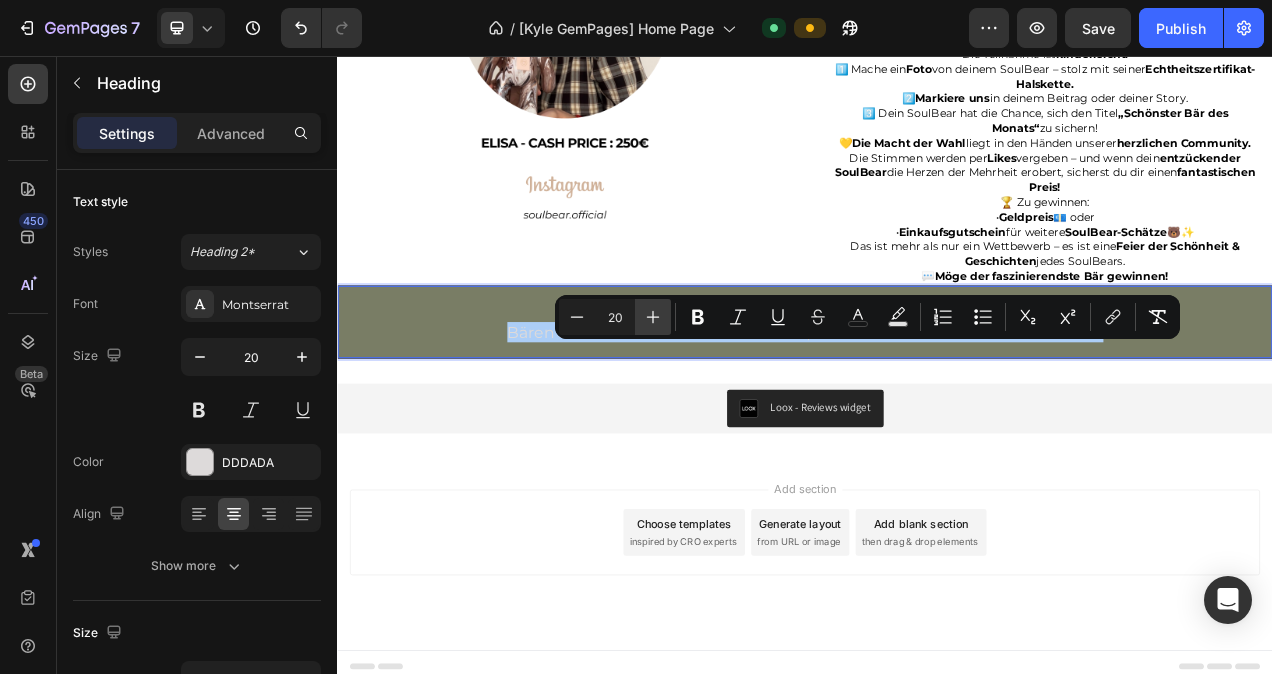 click 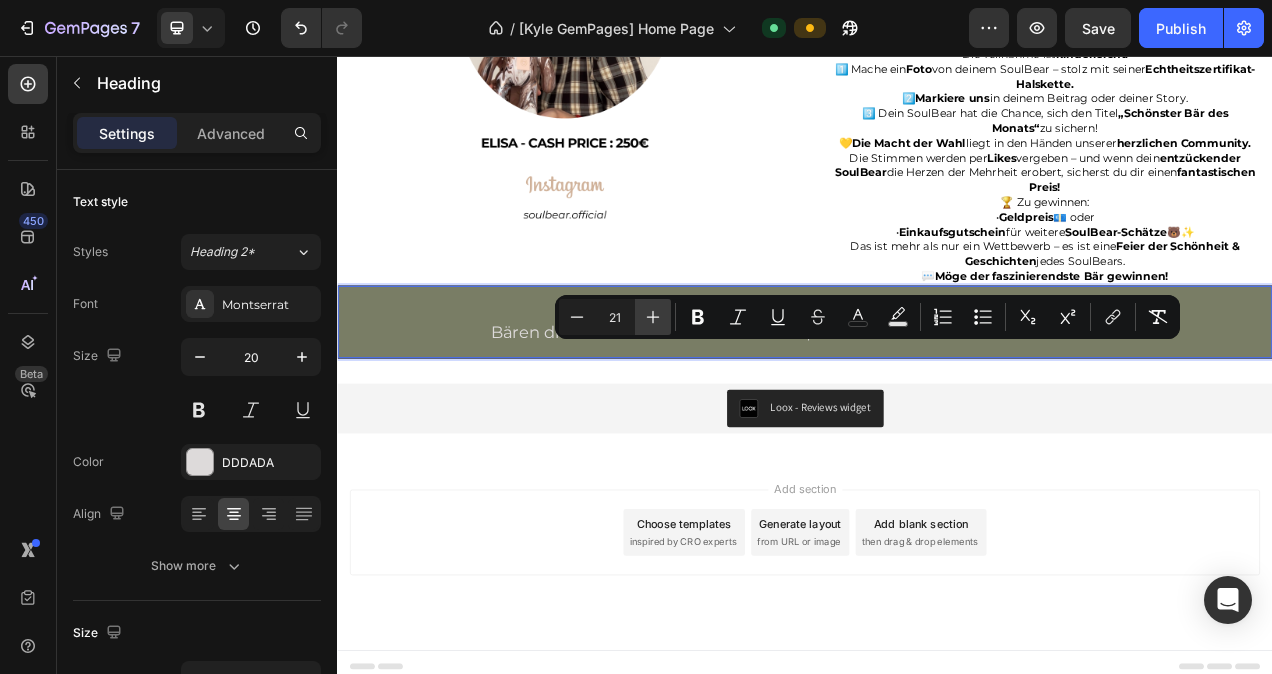 click 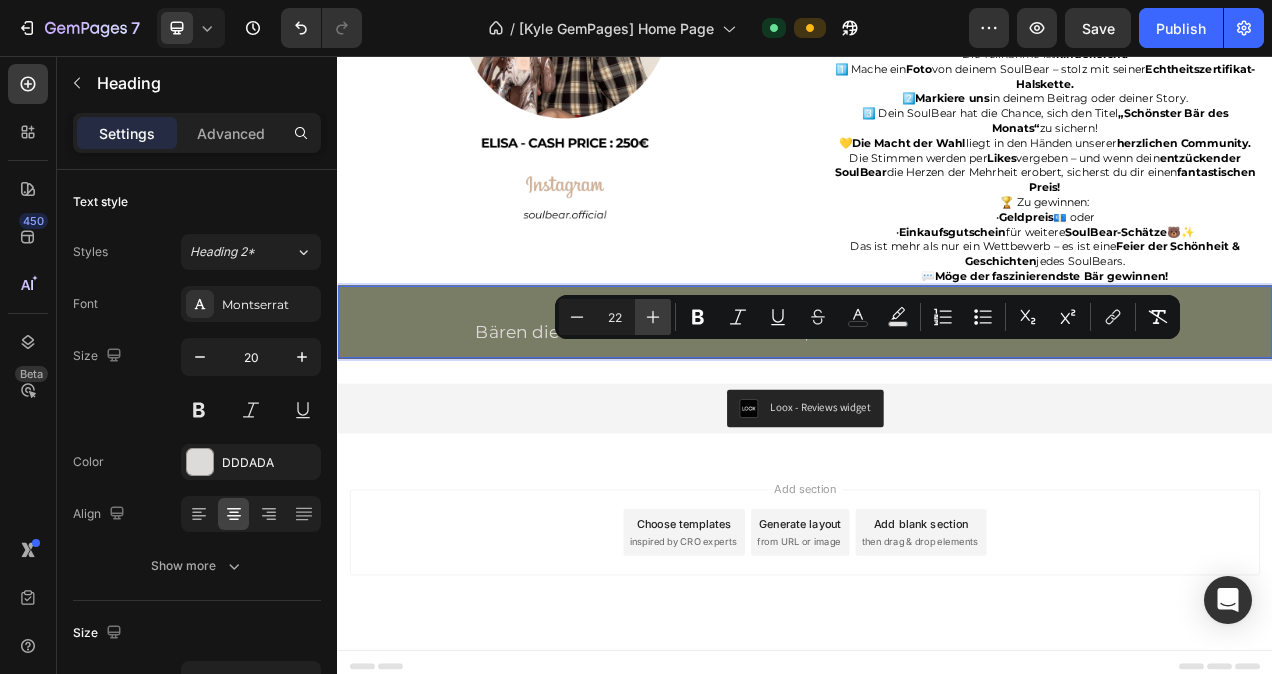 click 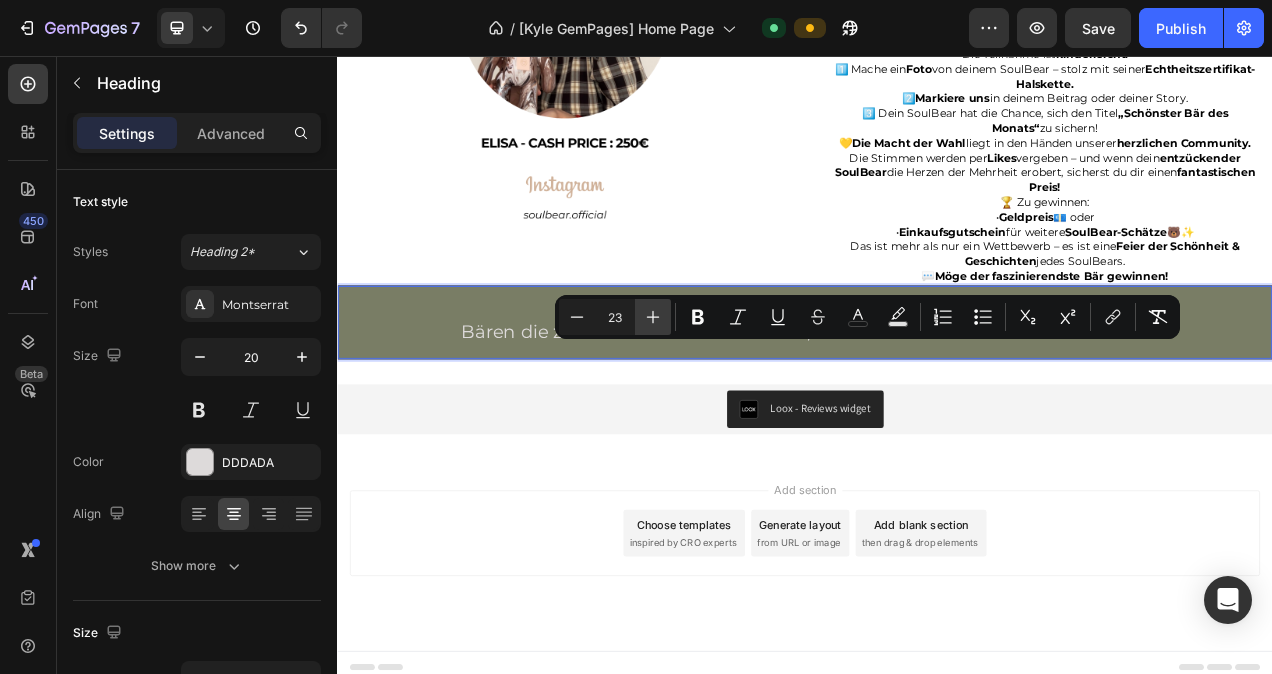 click 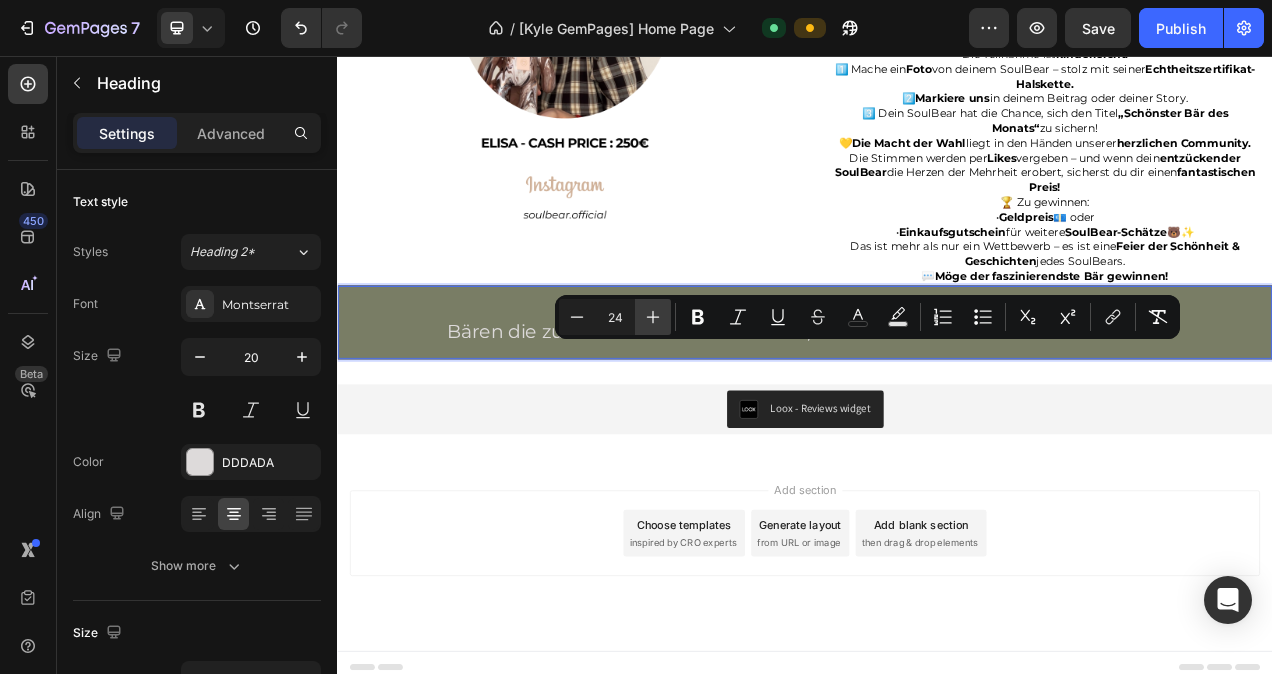click 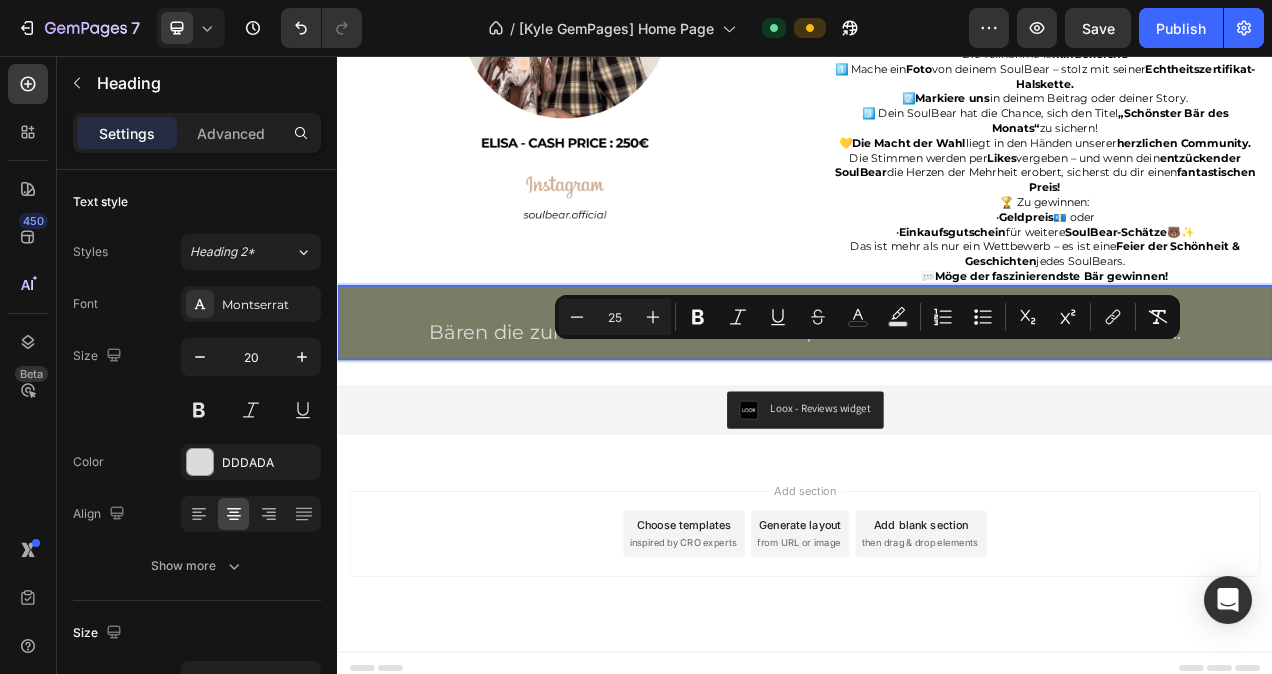 click on "🧸🌍✨ Bären die zum Leben erweckt wurden,durch die Kreativität unserer Kunden:" at bounding box center [937, 399] 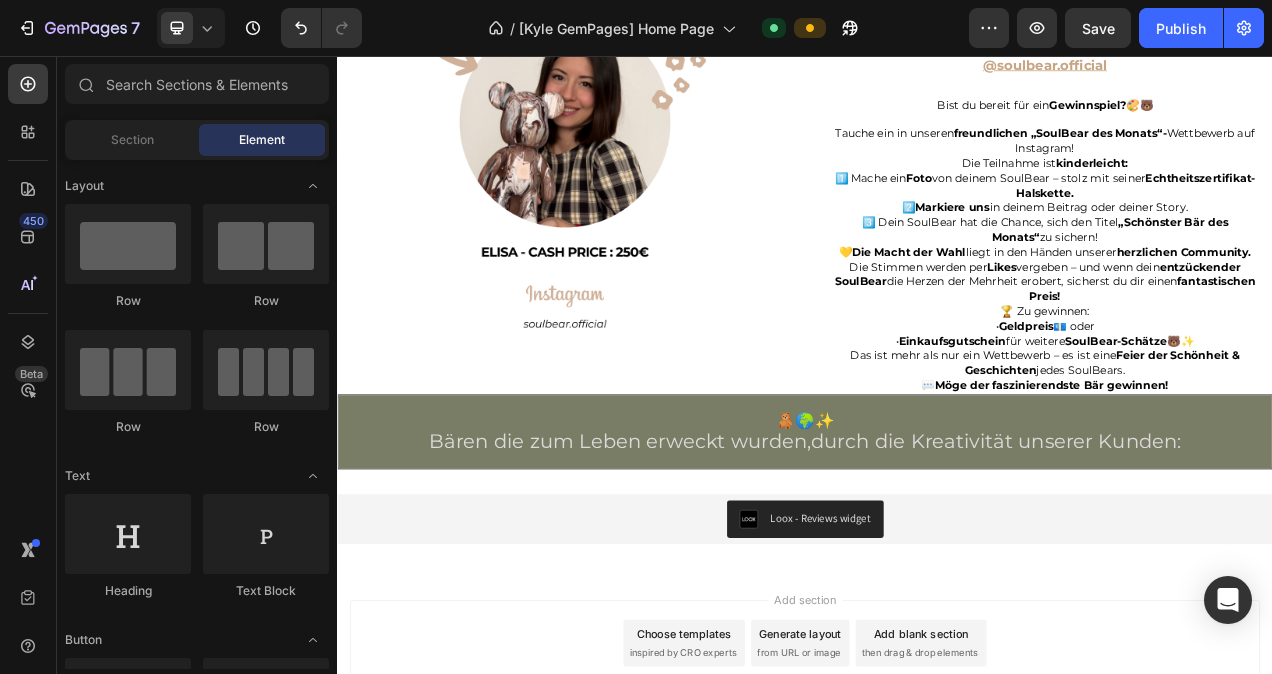 scroll, scrollTop: 4427, scrollLeft: 0, axis: vertical 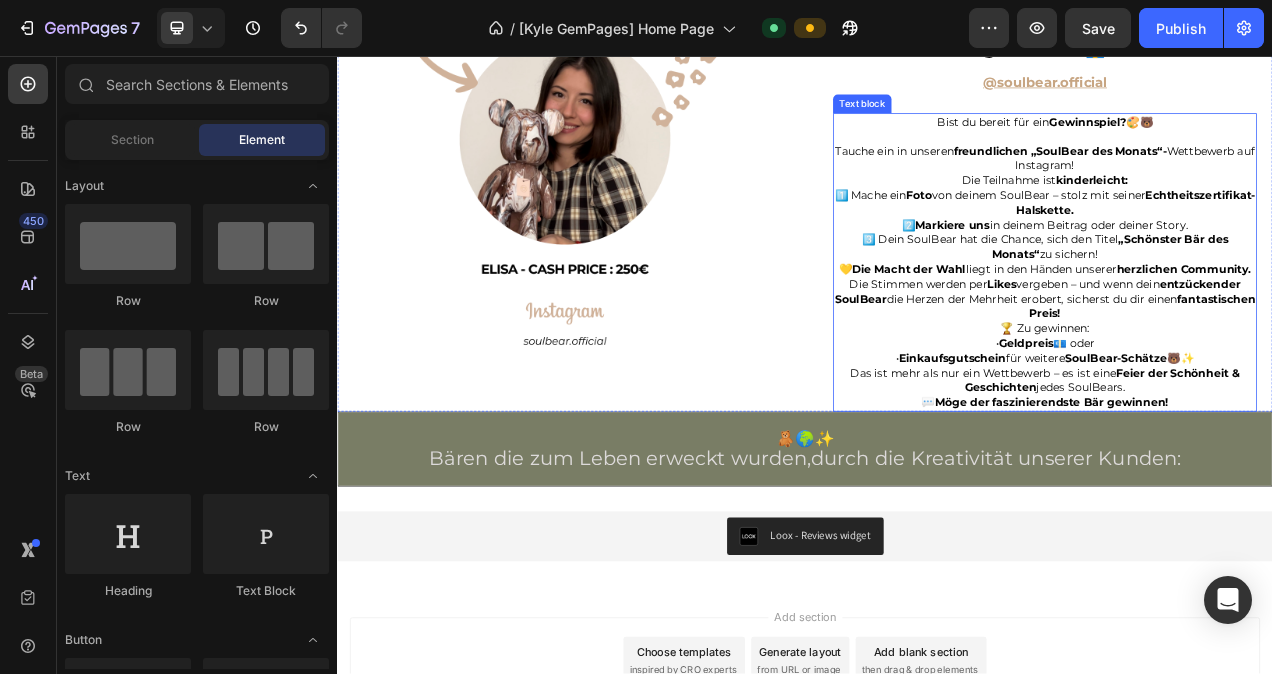 click on "Das ist mehr als nur ein Wettbewerb – es ist eine  Feier   der Schönheit & Geschichten  jedes SoulBears. 💬  Möge der faszinierendste Bär gewinnen!" at bounding box center [1245, 482] 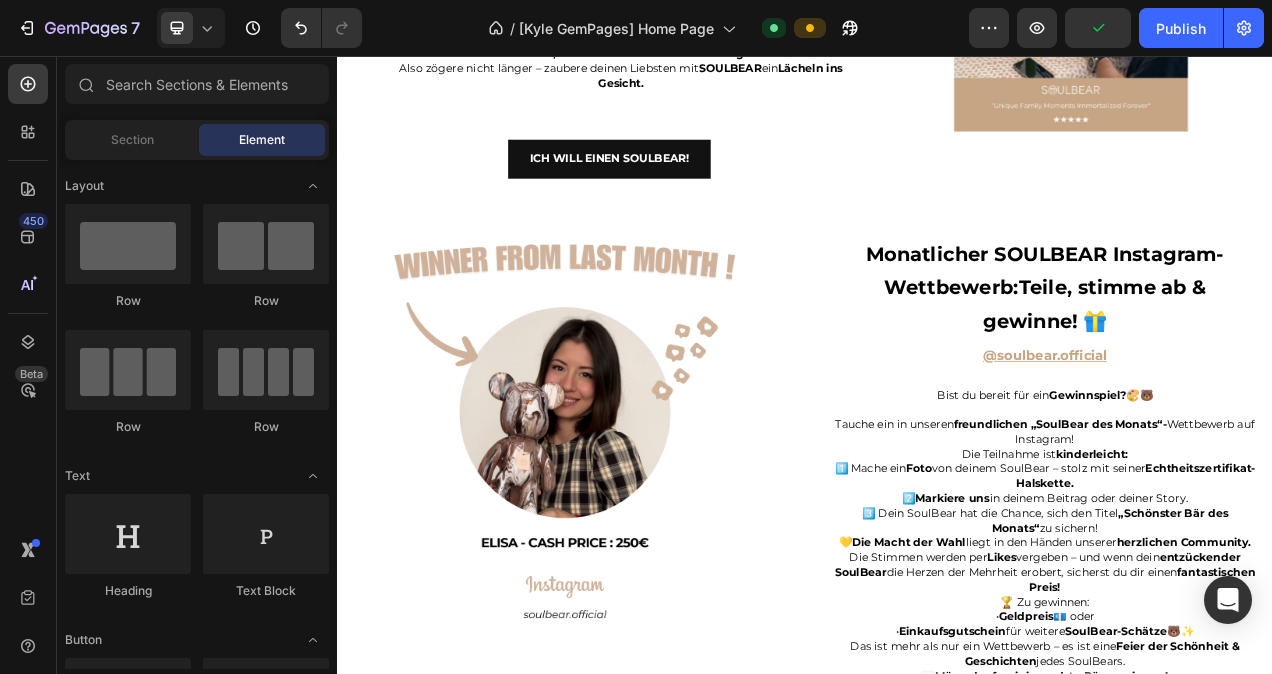scroll, scrollTop: 4023, scrollLeft: 0, axis: vertical 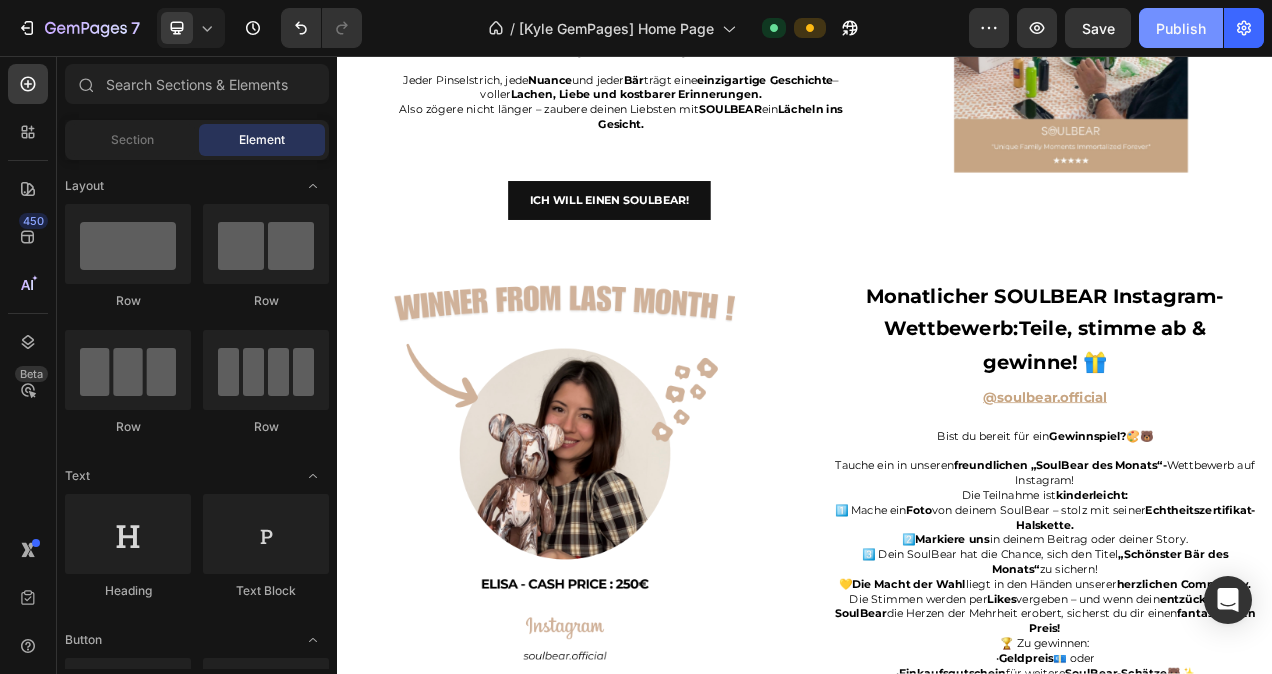 click on "Publish" at bounding box center (1181, 28) 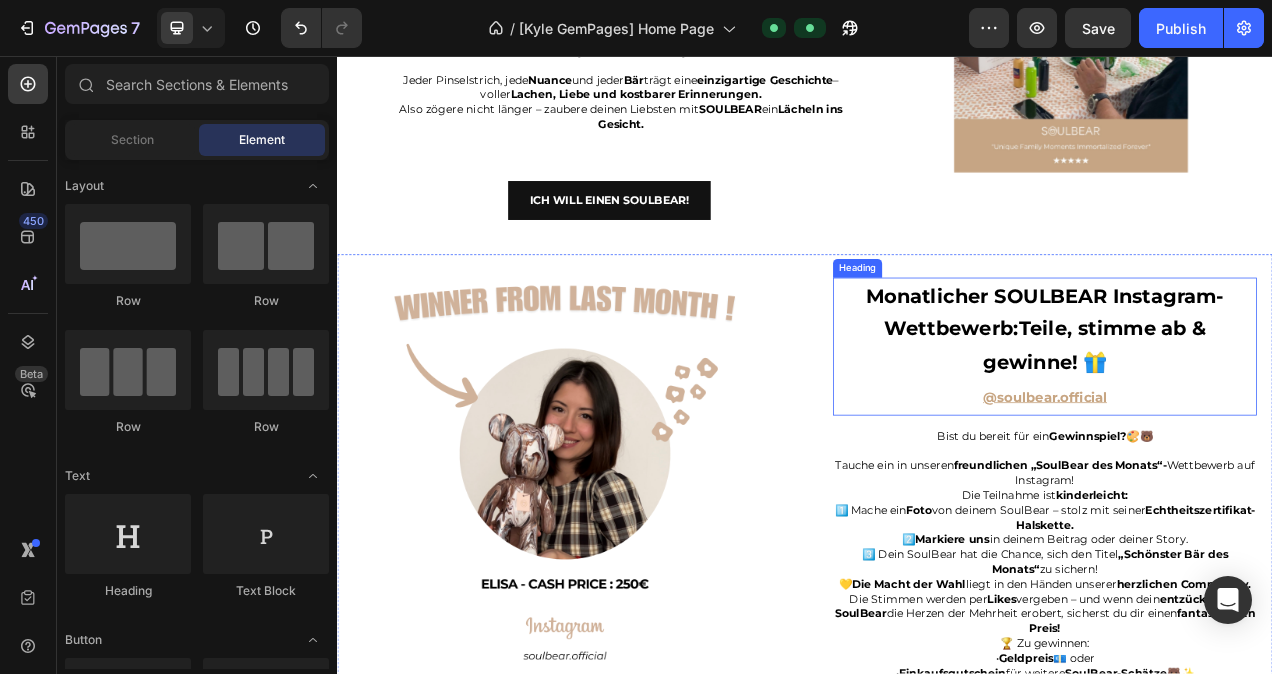 click on "⁠⁠⁠⁠⁠⁠⁠ Monatlicher SOULBEAR Instagram-Wettbewerb:Teile, stimme ab & gewinne! 🎁 @soulbear.official" at bounding box center [1245, 429] 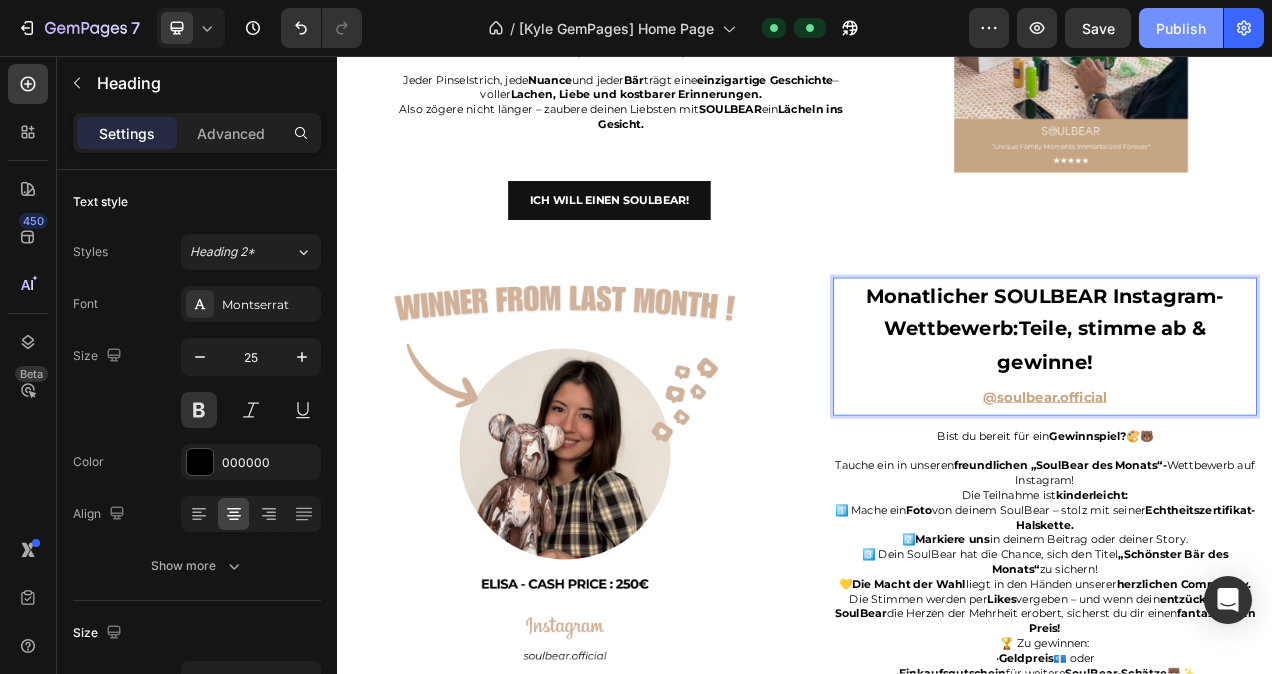 click on "Publish" at bounding box center (1181, 28) 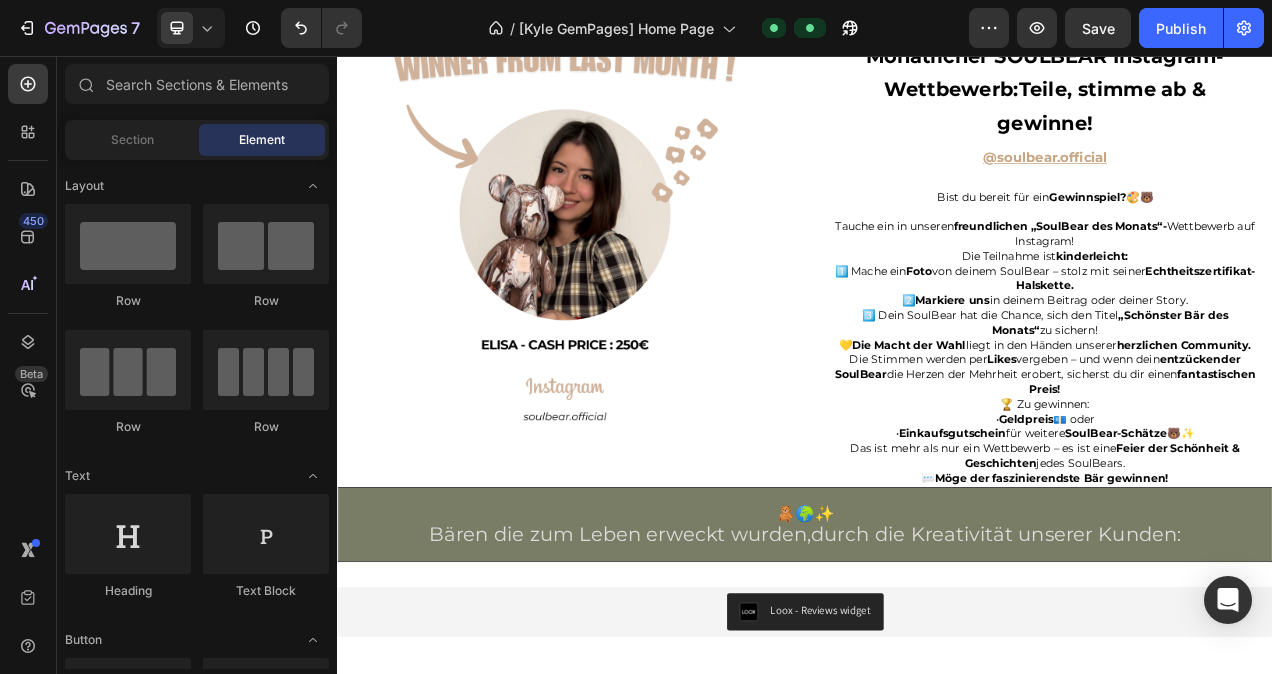scroll, scrollTop: 4346, scrollLeft: 0, axis: vertical 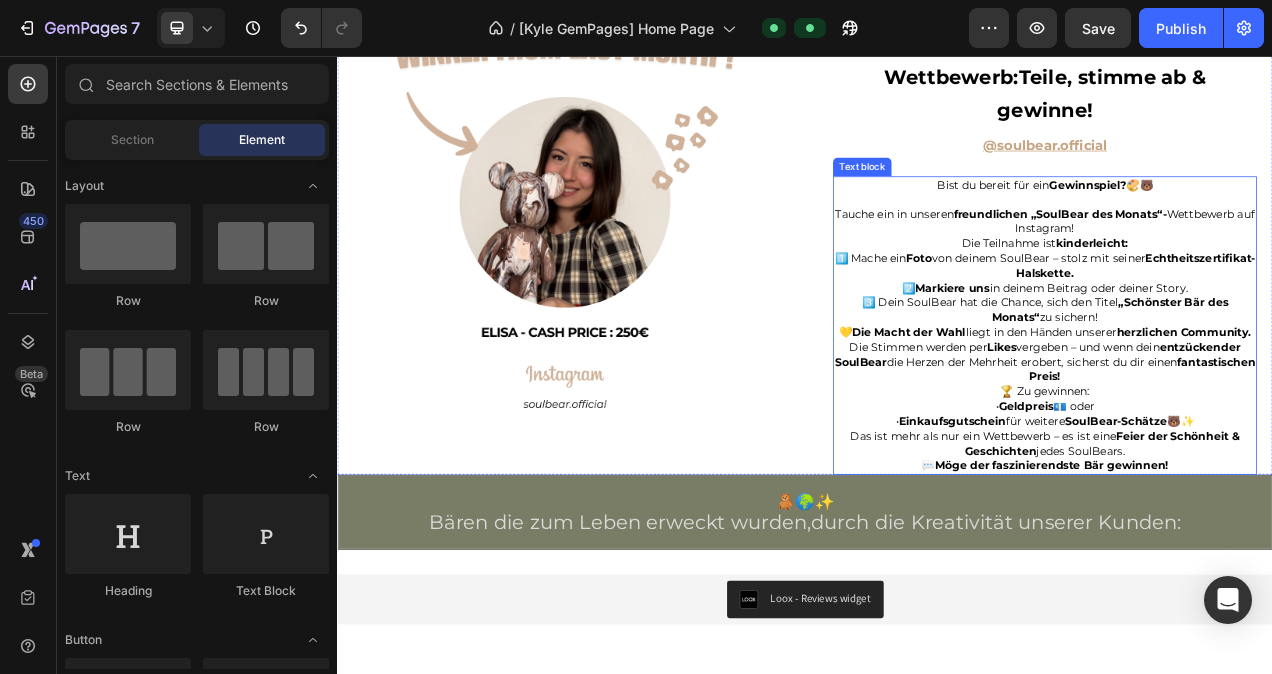click on "Das ist mehr als nur ein Wettbewerb – es ist eine  Feier   der Schönheit & Geschichten  jedes SoulBears." at bounding box center [1245, 553] 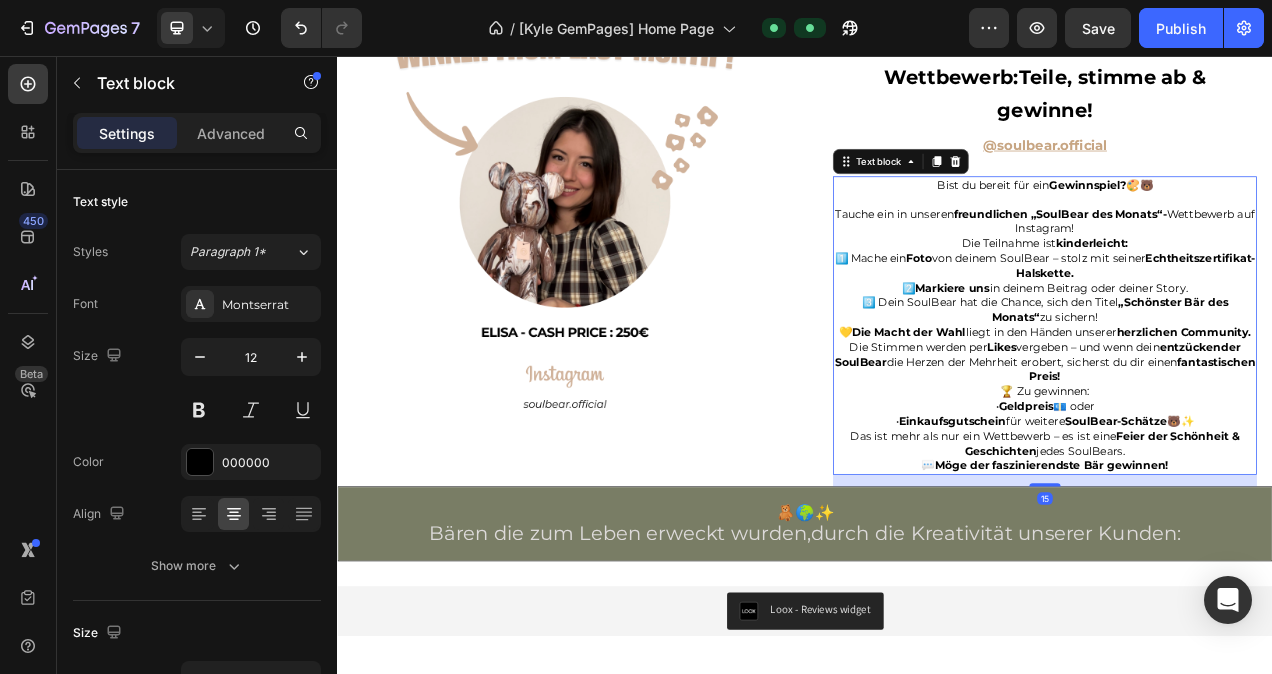 drag, startPoint x: 1249, startPoint y: 618, endPoint x: 1254, endPoint y: 633, distance: 15.811388 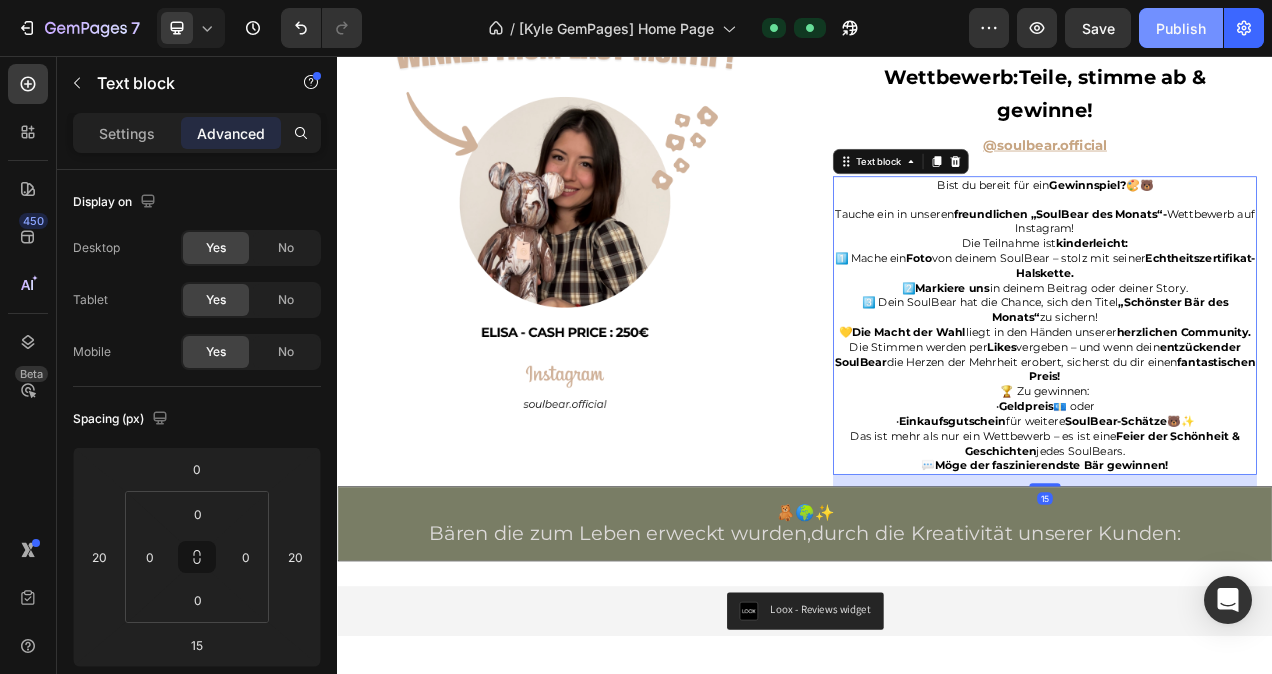 click on "Publish" at bounding box center (1181, 28) 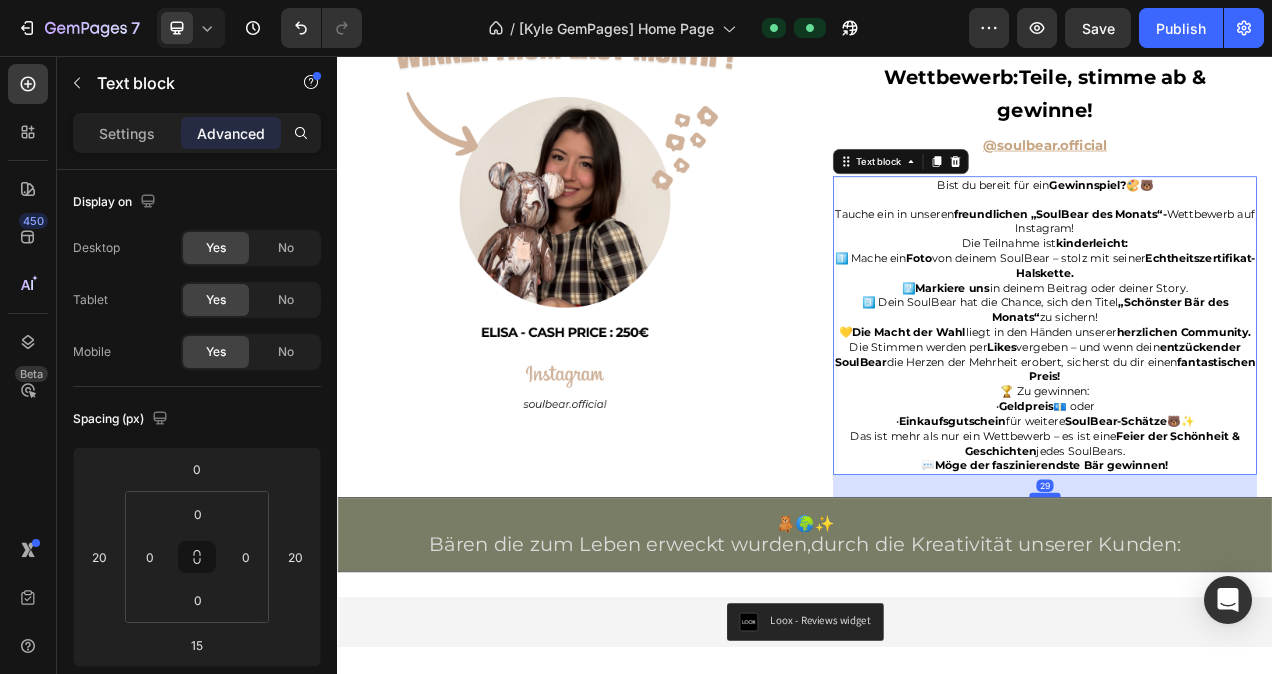 drag, startPoint x: 1242, startPoint y: 630, endPoint x: 1247, endPoint y: 644, distance: 14.866069 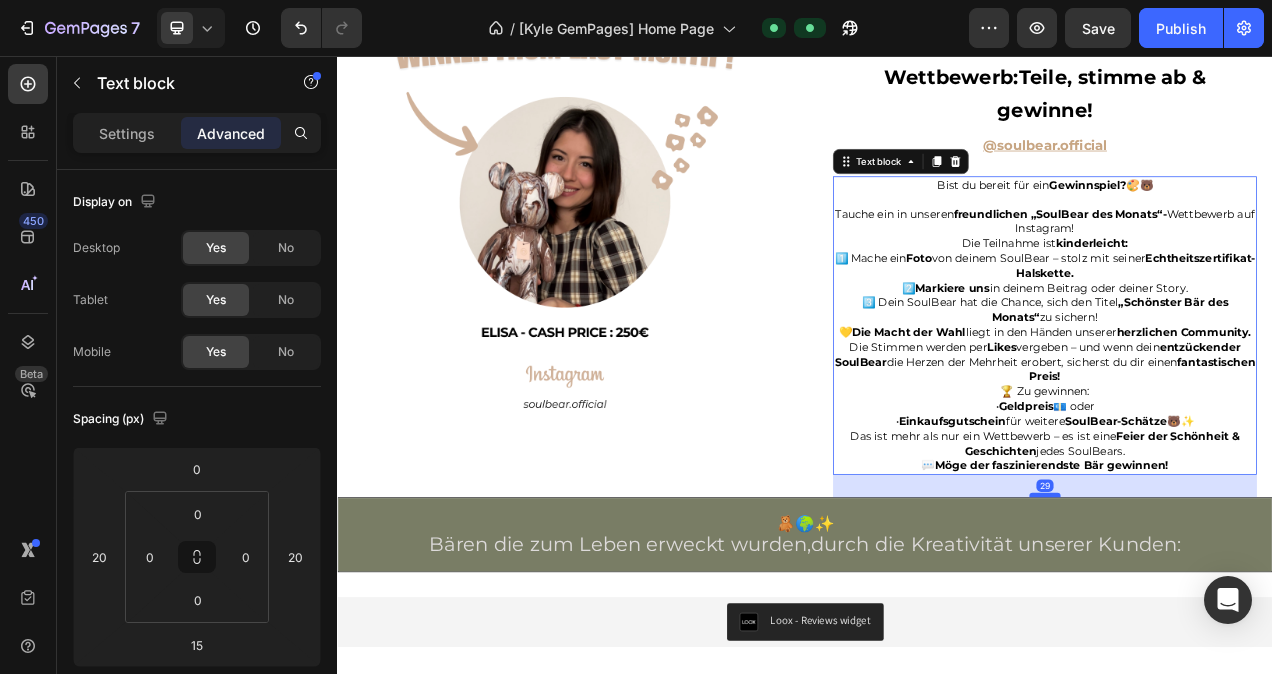 click at bounding box center [1245, 620] 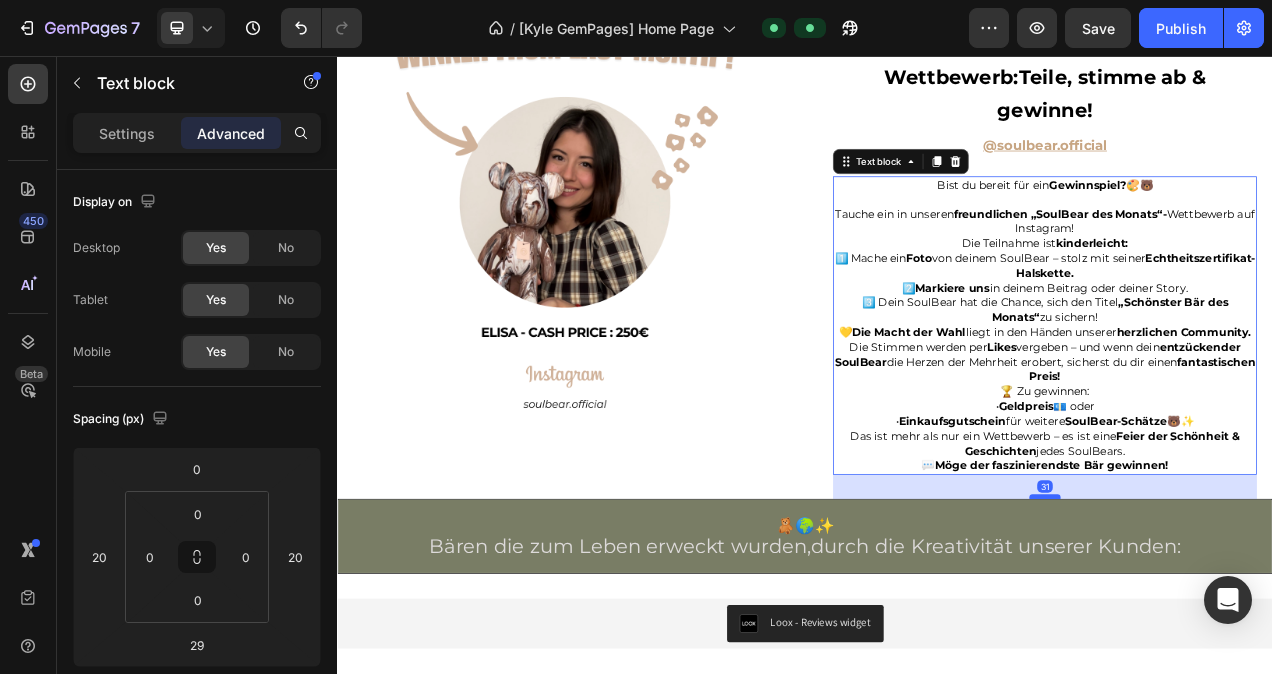 click at bounding box center [1245, 622] 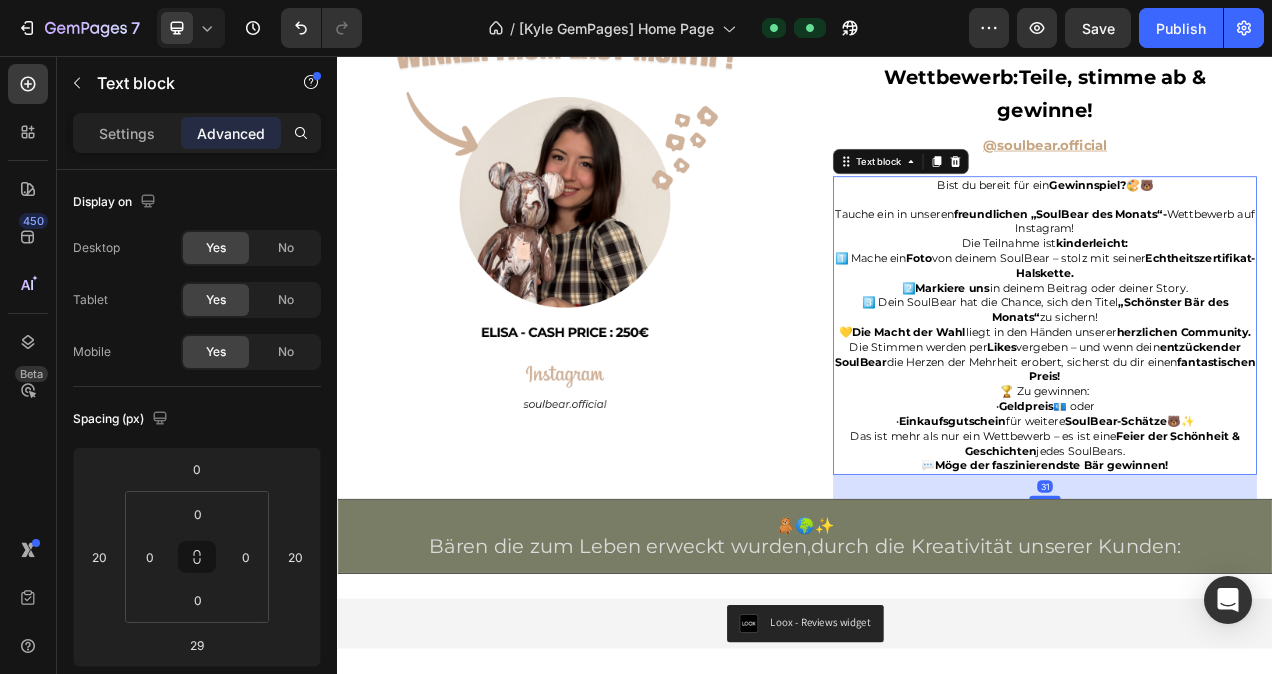 type on "31" 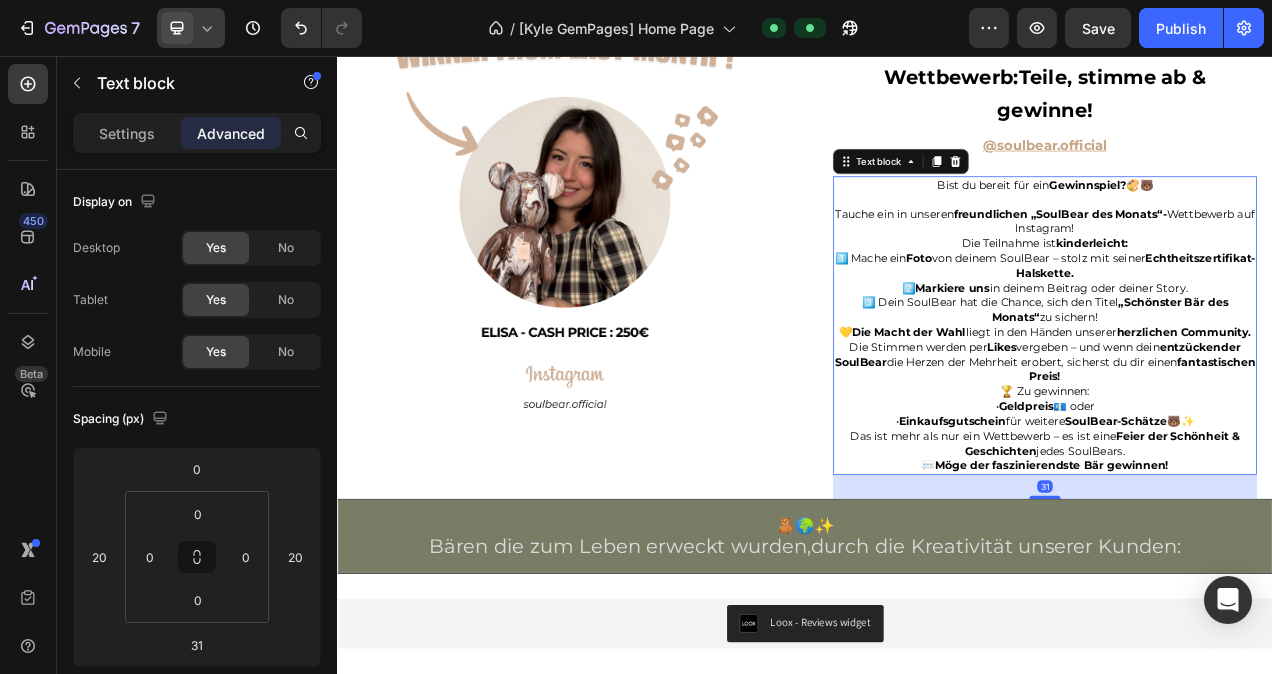 click 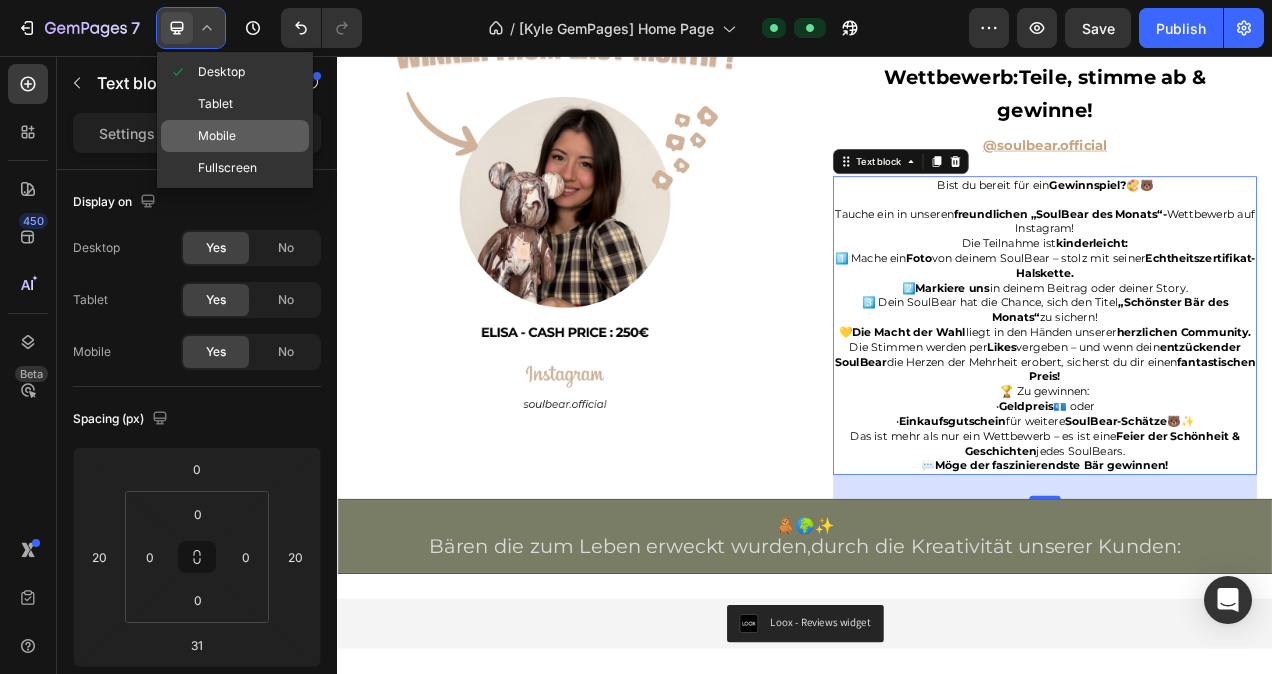 click on "Mobile" at bounding box center (217, 136) 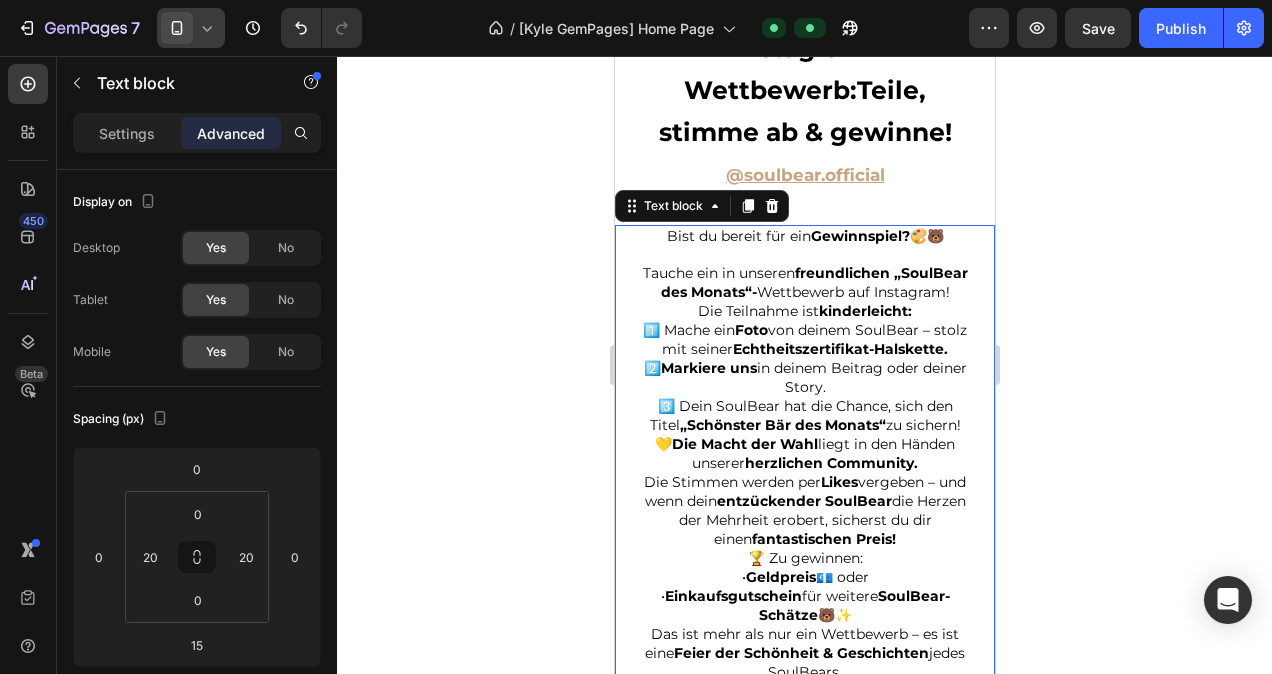 scroll, scrollTop: 6010, scrollLeft: 0, axis: vertical 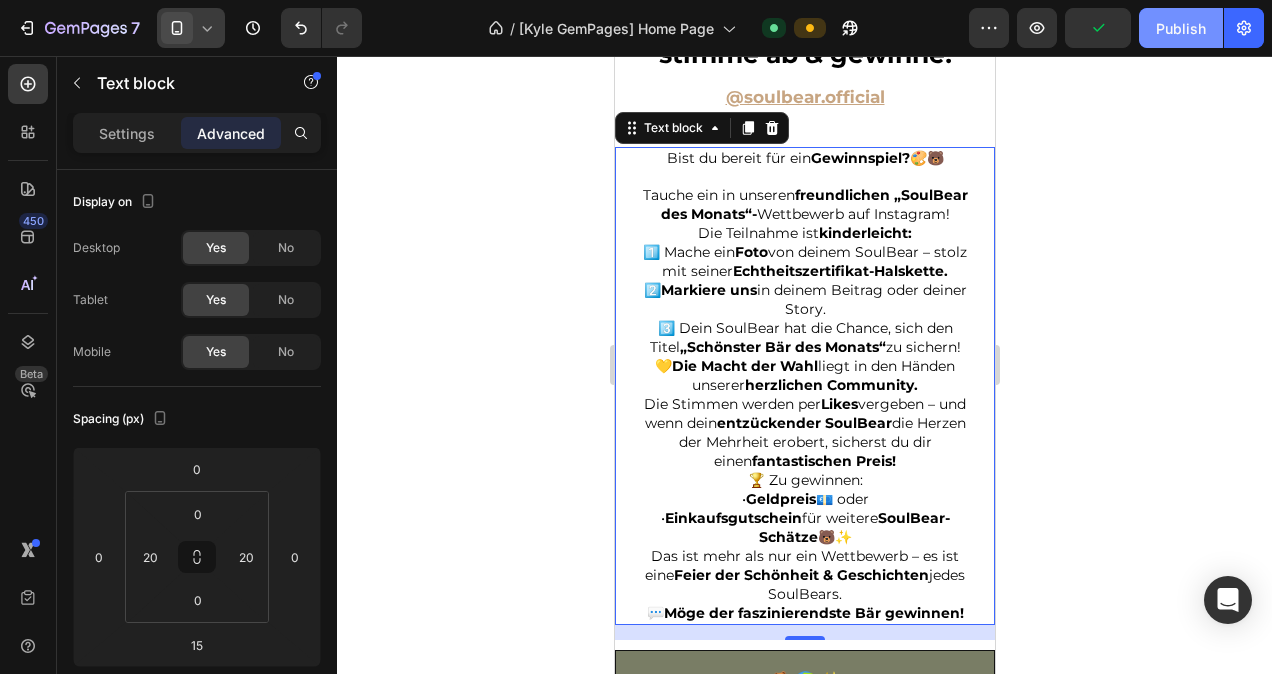click on "Publish" at bounding box center [1181, 28] 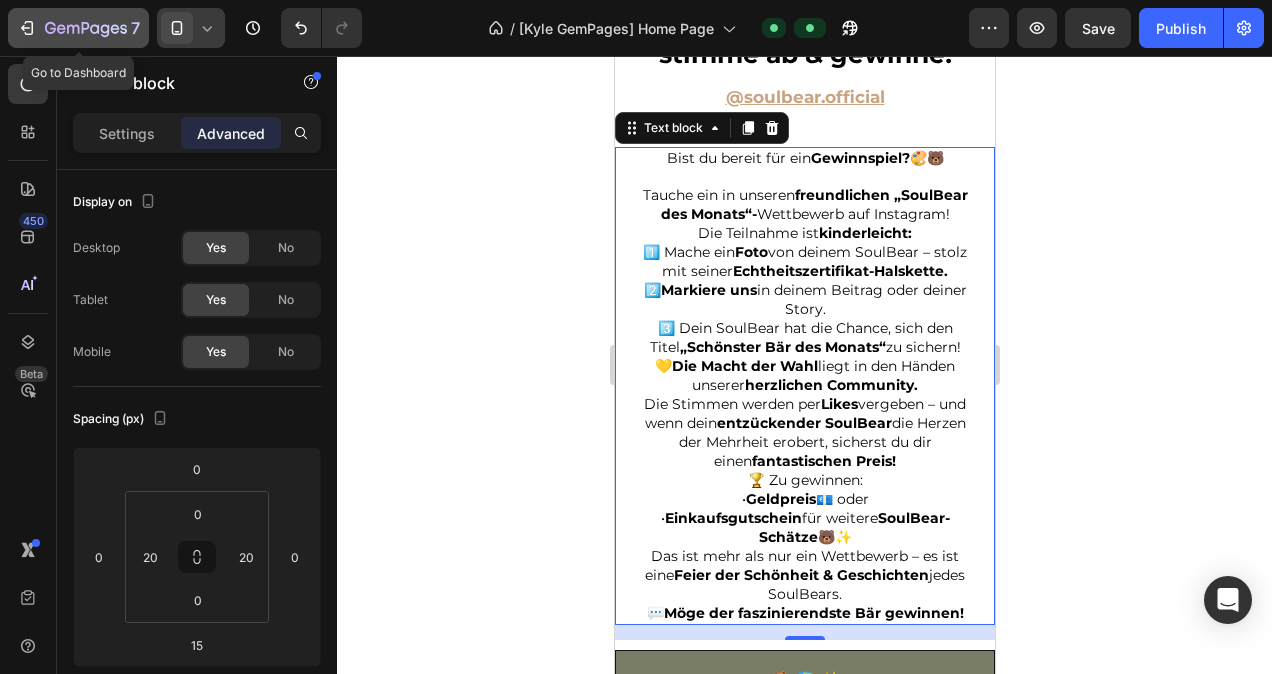 click 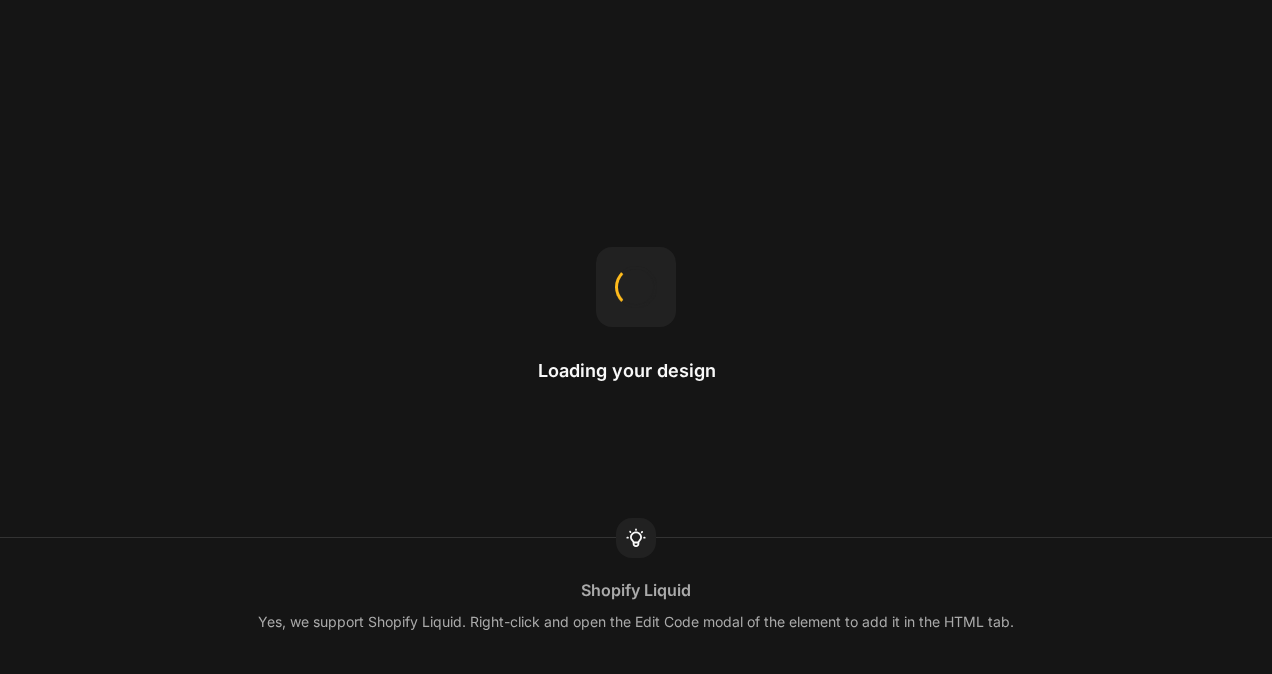 scroll, scrollTop: 0, scrollLeft: 0, axis: both 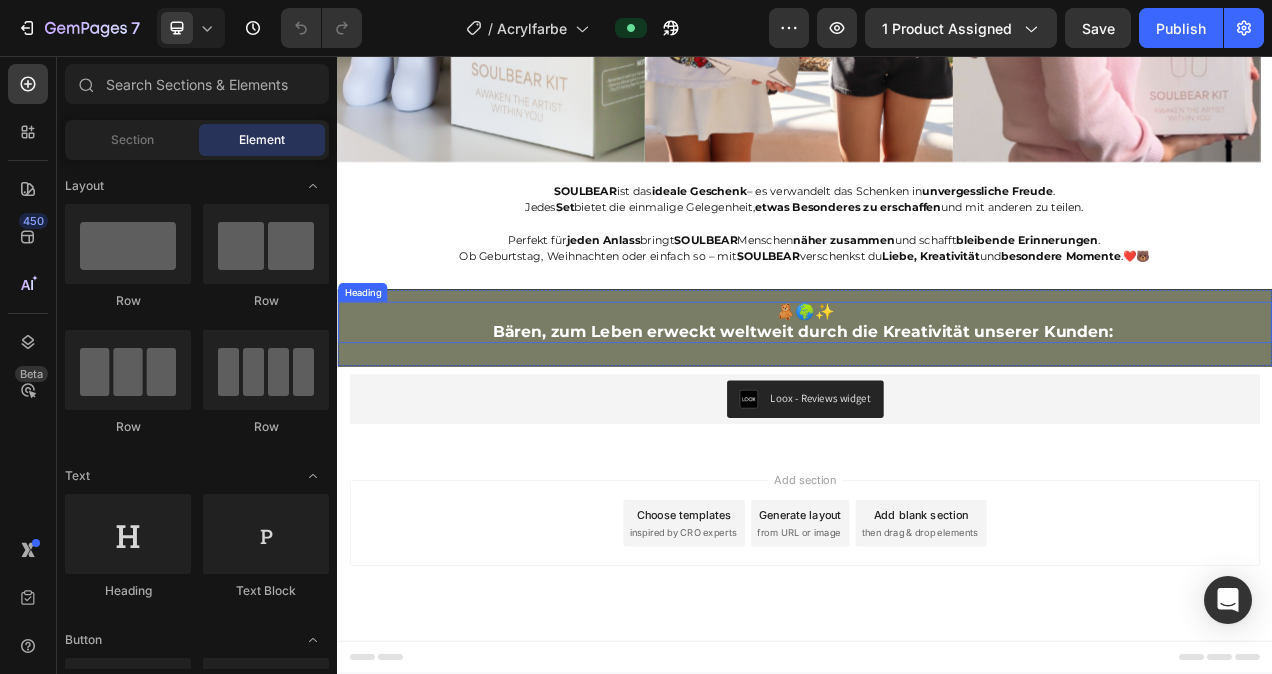 click on "🧸🌍✨ Bären, zum Leben erweckt weltweit durch die Kreativität unserer Kunden:" at bounding box center (937, 398) 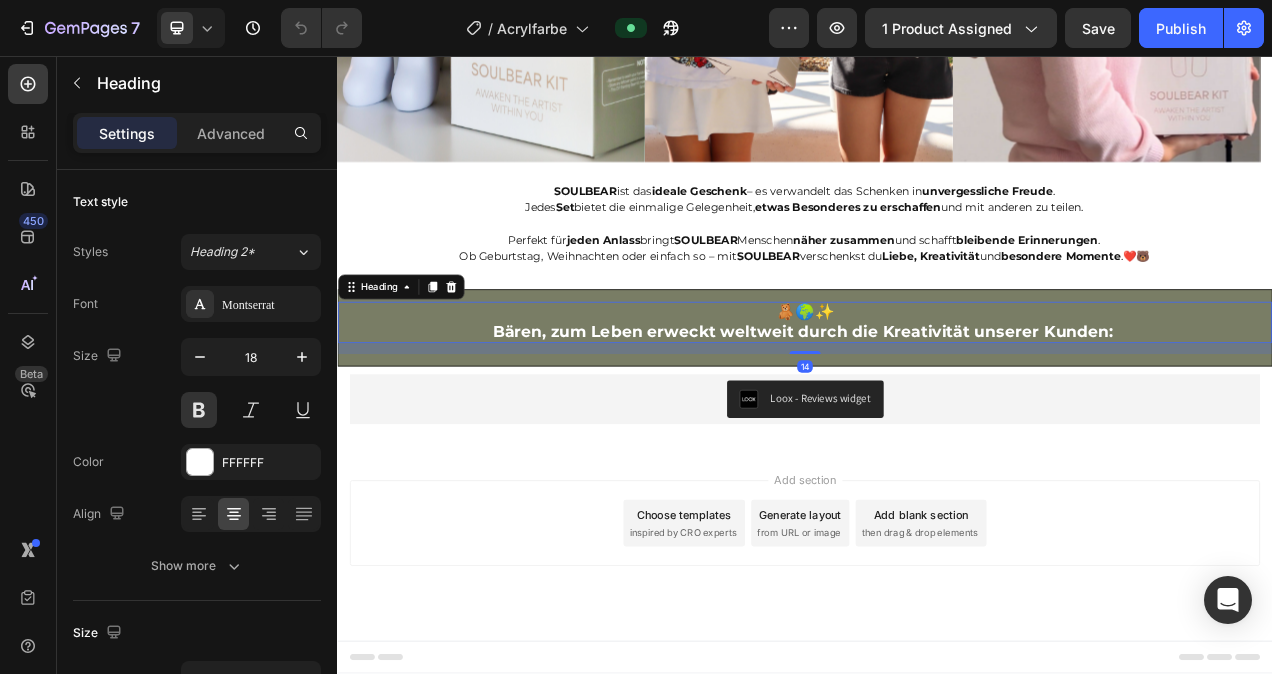 click on "🧸🌍✨ Bären, zum Leben erweckt weltweit durch die Kreativität unserer Kunden:" at bounding box center (937, 398) 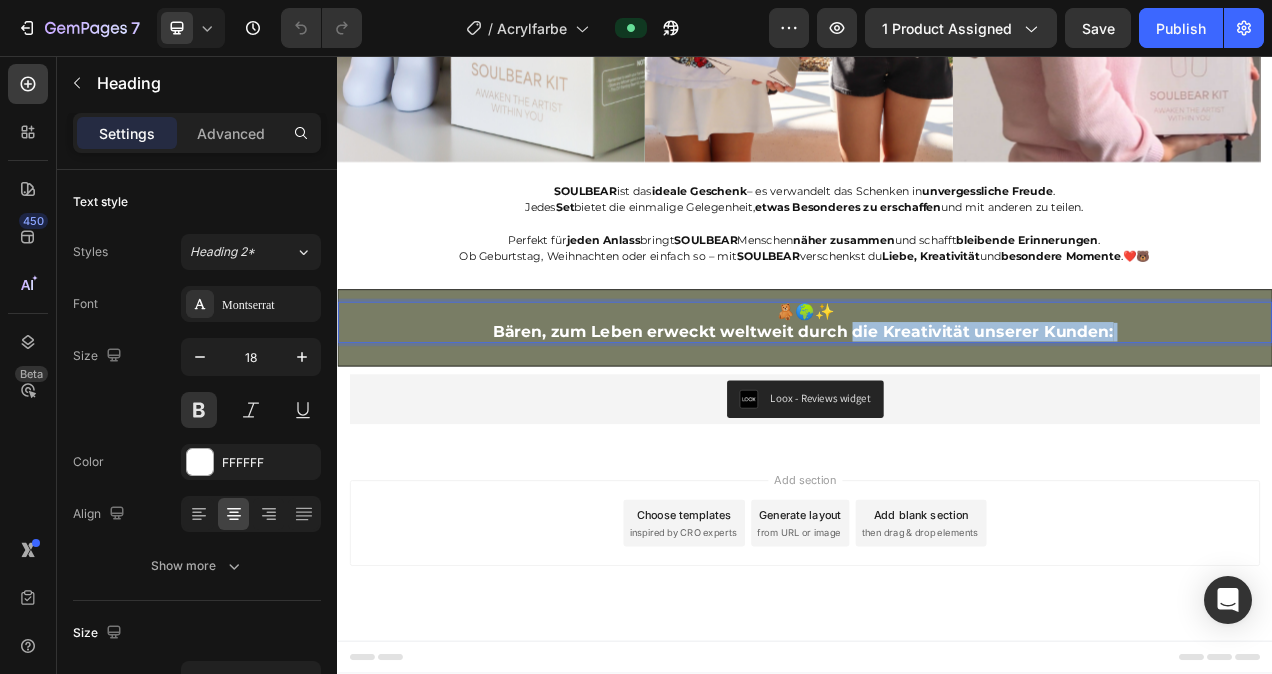 drag, startPoint x: 1332, startPoint y: 610, endPoint x: 994, endPoint y: 619, distance: 338.1198 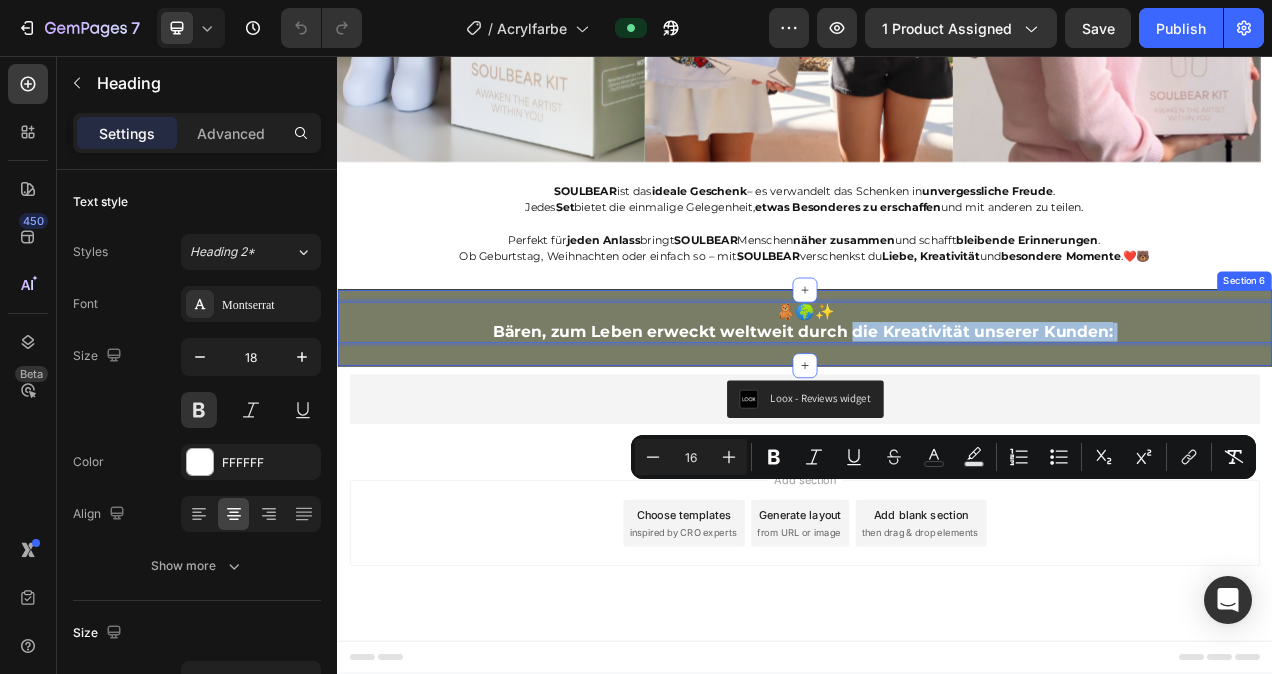 click on "🧸🌍✨ Bären, zum Leben erweckt weltweit durch die Kreativität unserer Kunden:   Heading   14" at bounding box center [937, 405] 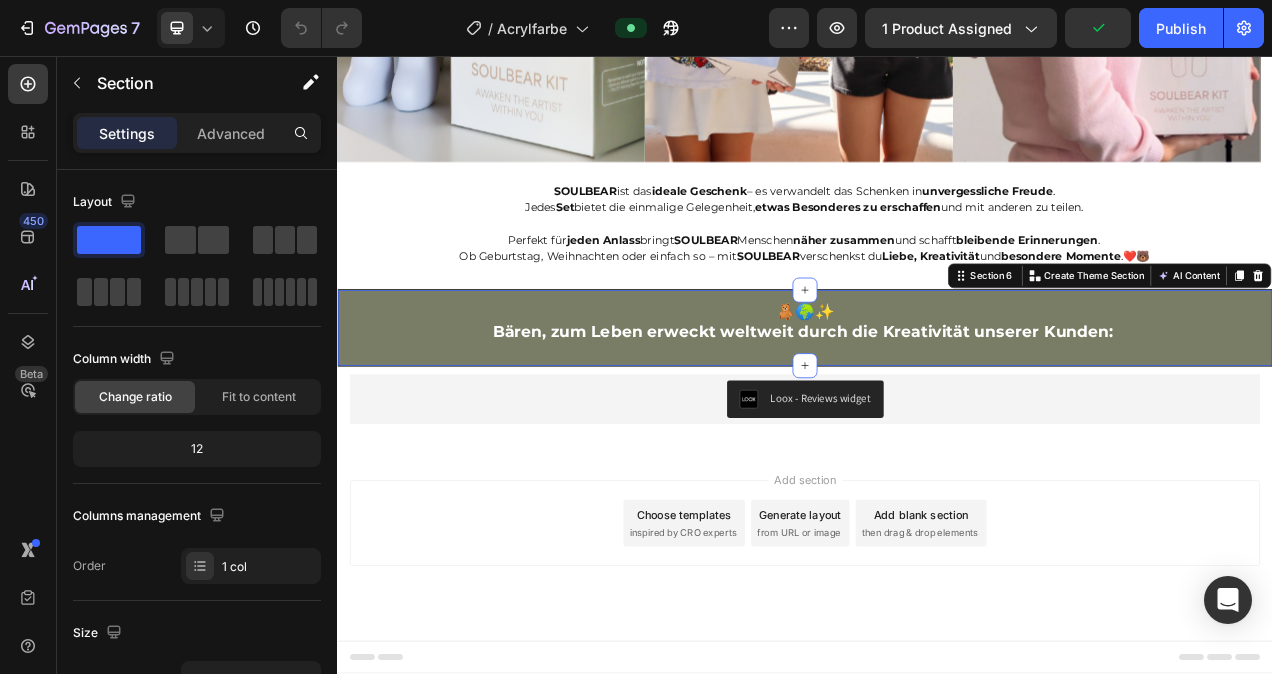 click on "⁠⁠⁠⁠⁠⁠⁠ 🧸🌍✨ Bären, zum Leben erweckt weltweit durch die Kreativität unserer Kunden:   Heading" at bounding box center (937, 405) 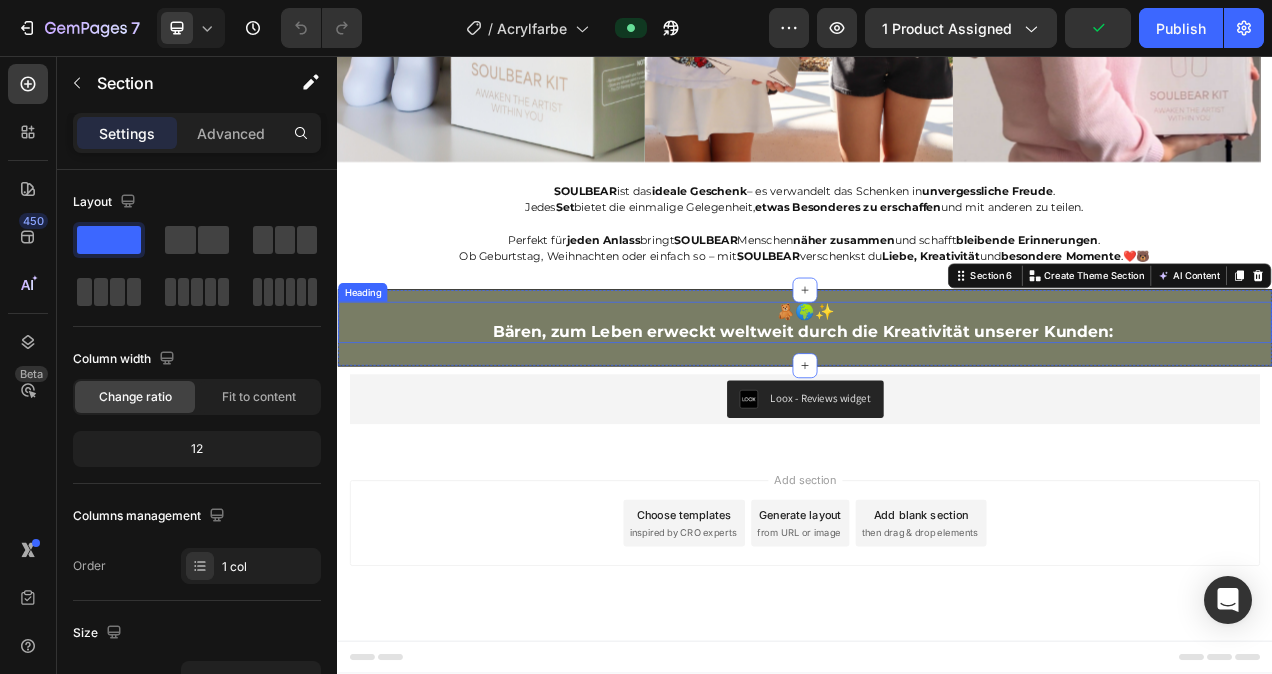 click on "⁠⁠⁠⁠⁠⁠⁠ 🧸🌍✨ Bären, zum Leben erweckt weltweit durch die Kreativität unserer Kunden:" at bounding box center [937, 398] 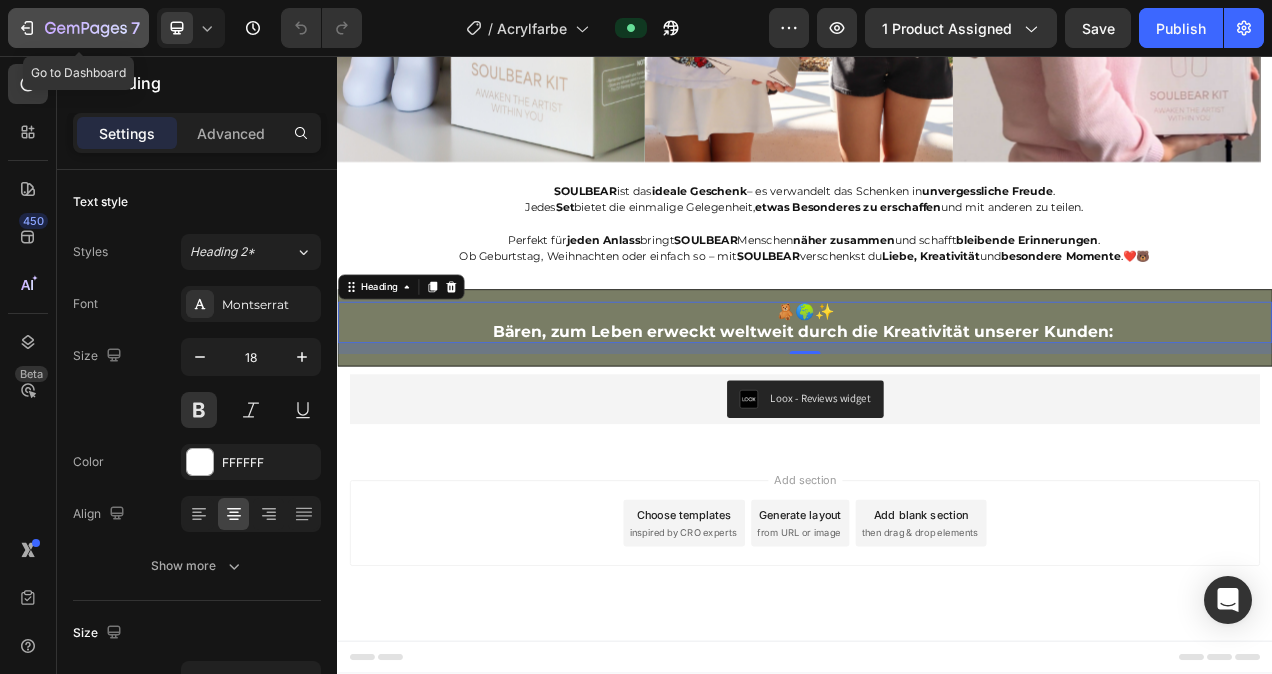 click 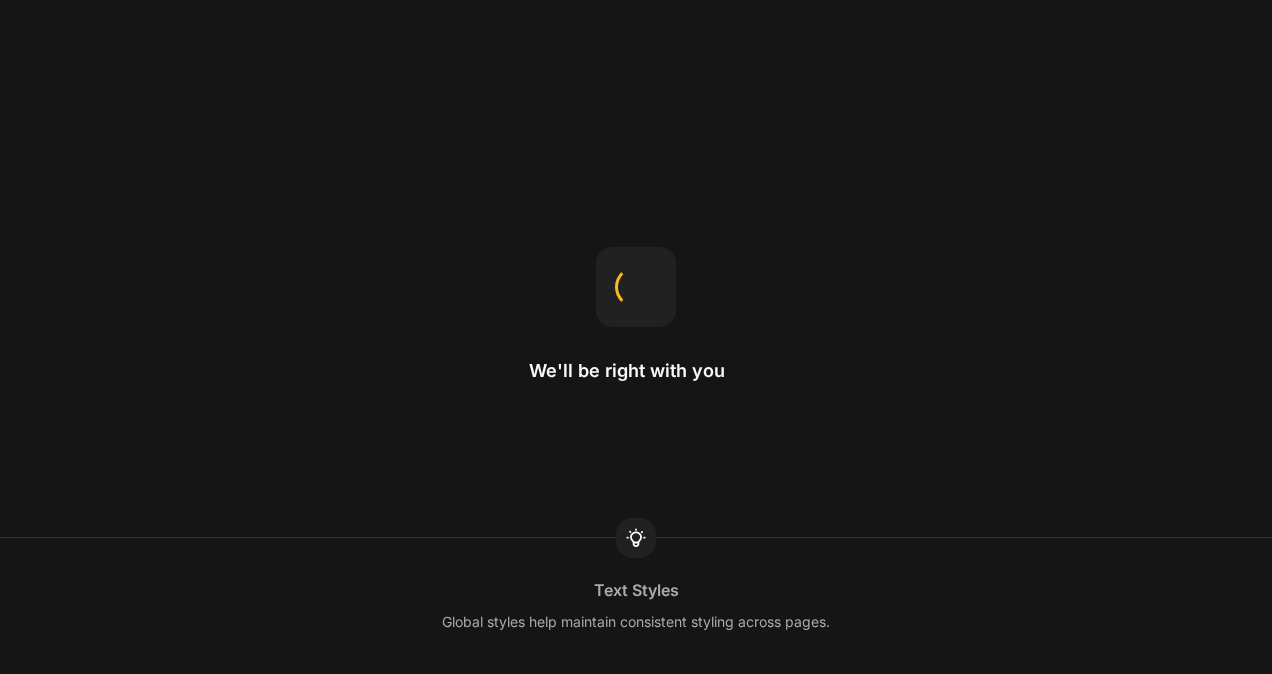 scroll, scrollTop: 0, scrollLeft: 0, axis: both 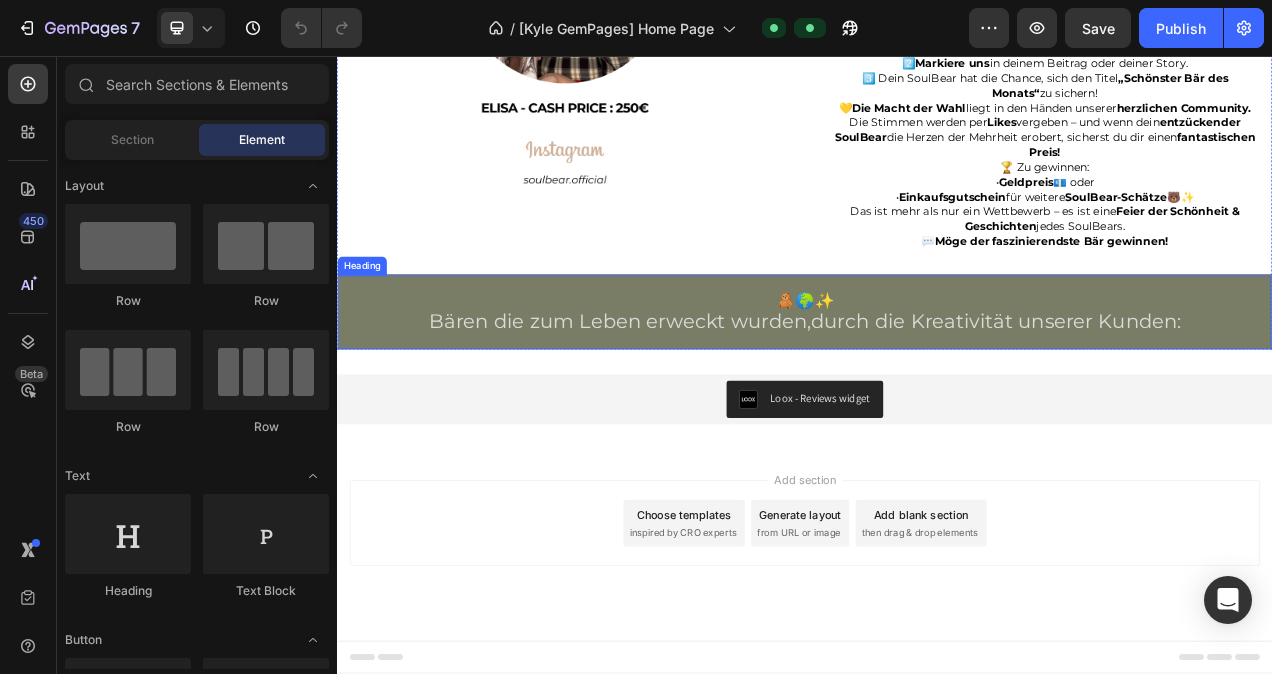 click on "🧸🌍✨ Bären die zum Leben erweckt wurden,durch die Kreativität unserer Kunden:" at bounding box center [937, 385] 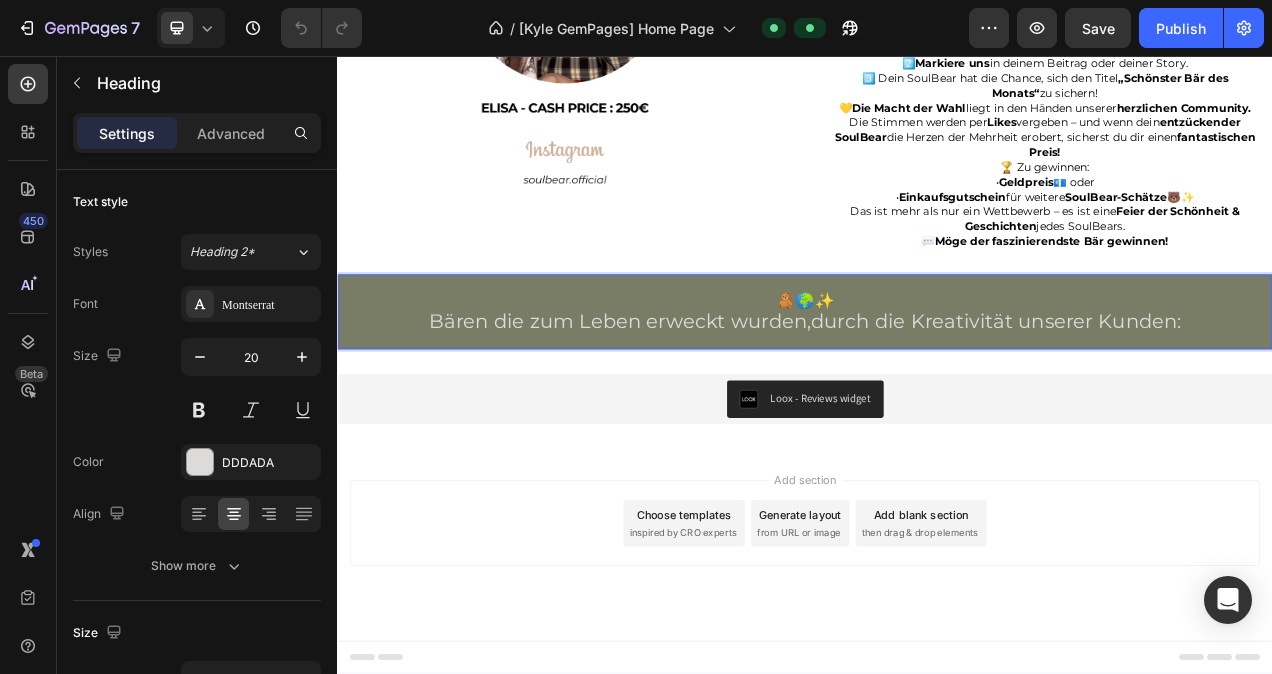click on "🧸🌍✨ Bären die zum Leben erweckt wurden,durch die Kreativität unserer Kunden:" at bounding box center [937, 385] 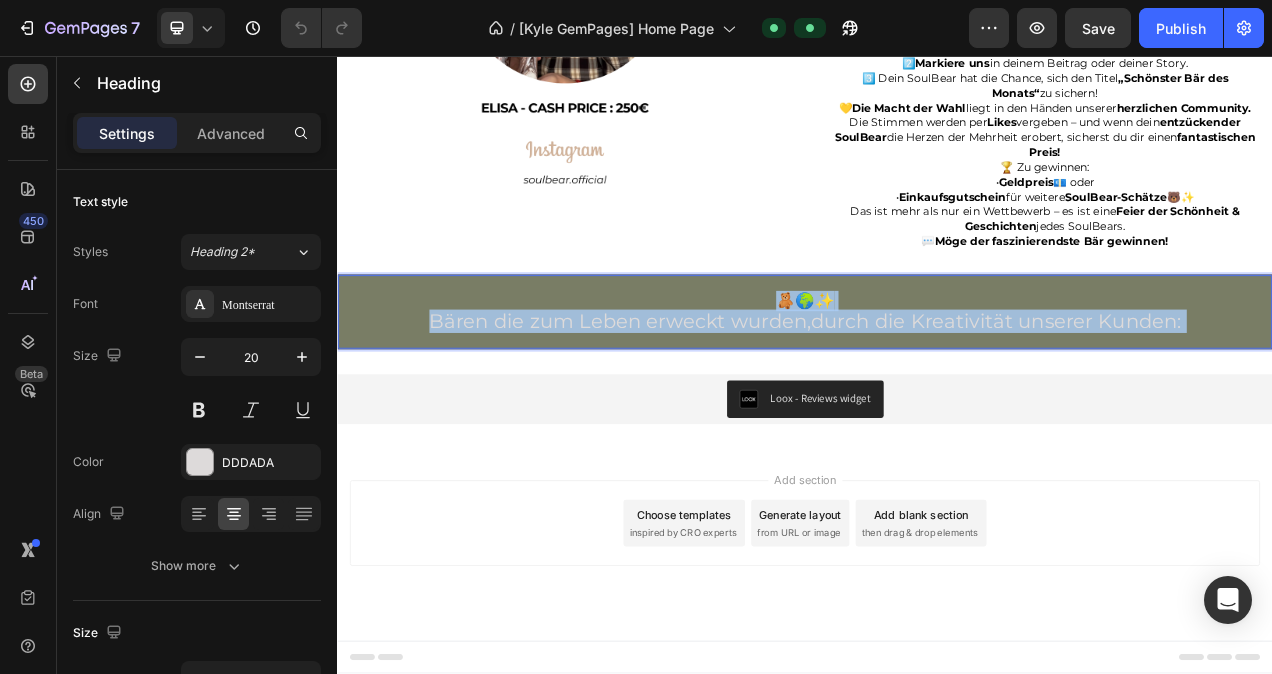 drag, startPoint x: 1421, startPoint y: 491, endPoint x: 1003, endPoint y: 489, distance: 418.0048 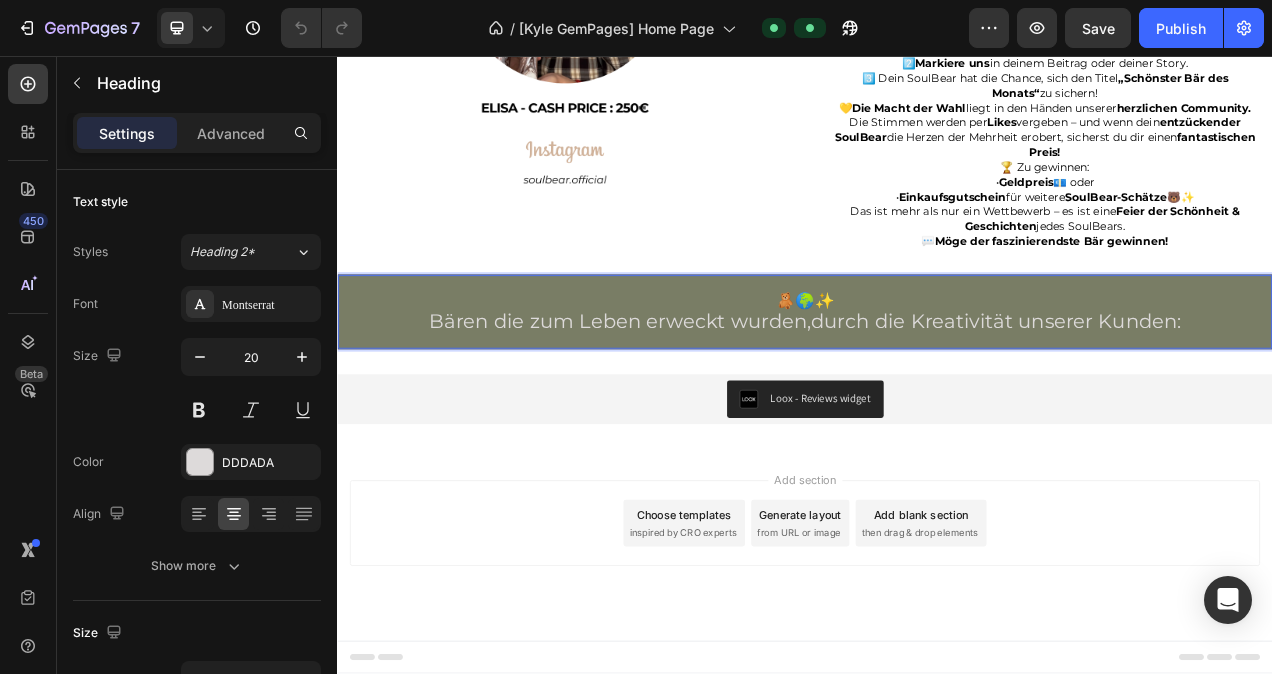 click on "🧸🌍✨ Bären die zum Leben erweckt wurden,durch die Kreativität unserer Kunden:" at bounding box center [937, 385] 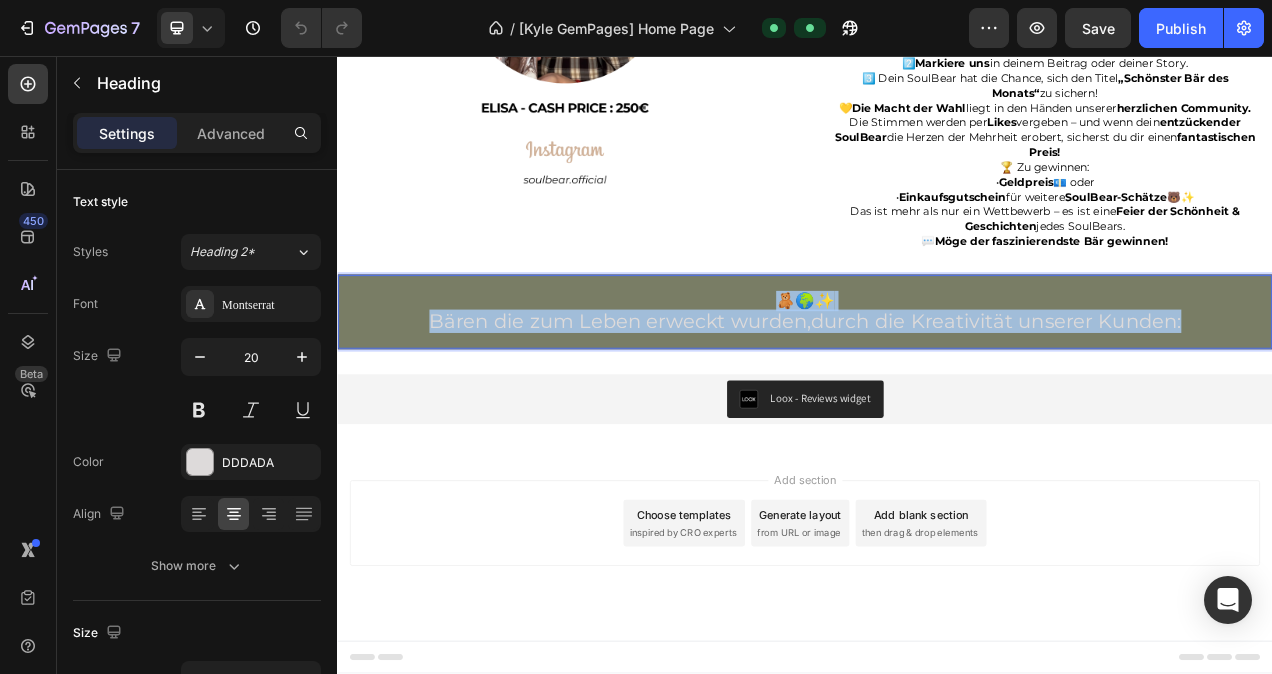 drag, startPoint x: 1422, startPoint y: 495, endPoint x: 877, endPoint y: 473, distance: 545.44385 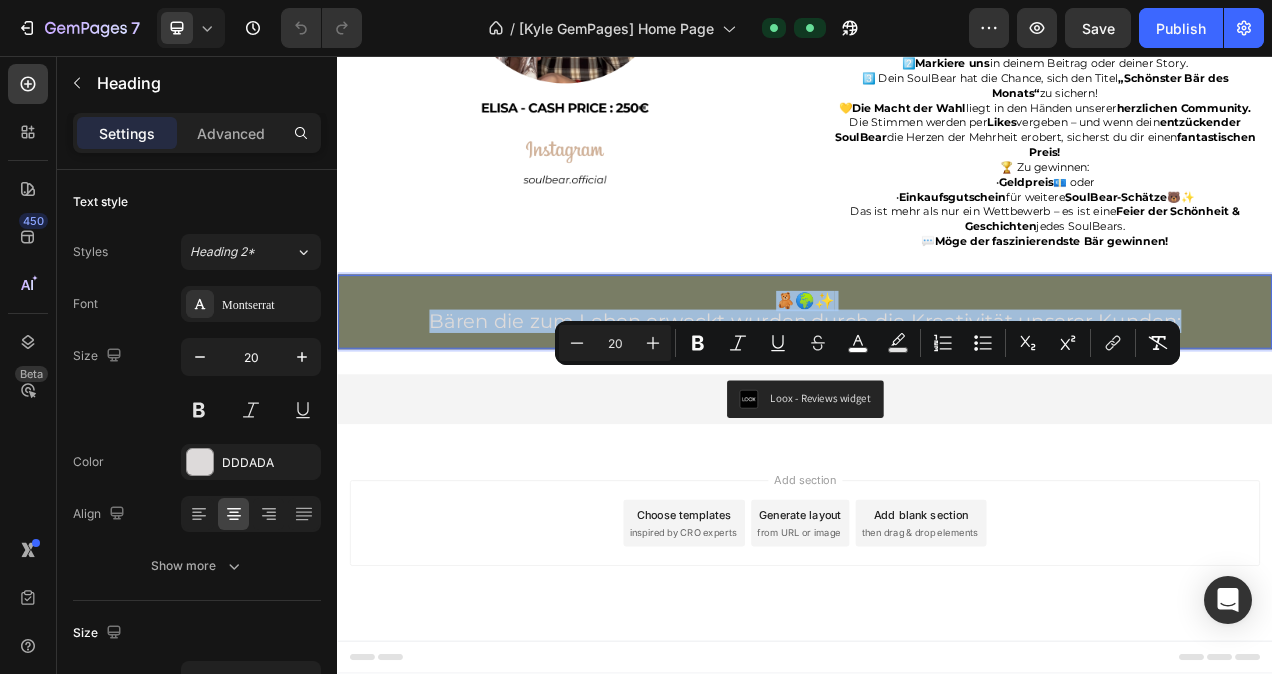 click on "🧸🌍✨ Bären die zum Leben erweckt wurden,durch die Kreativität unserer Kunden:" at bounding box center (937, 385) 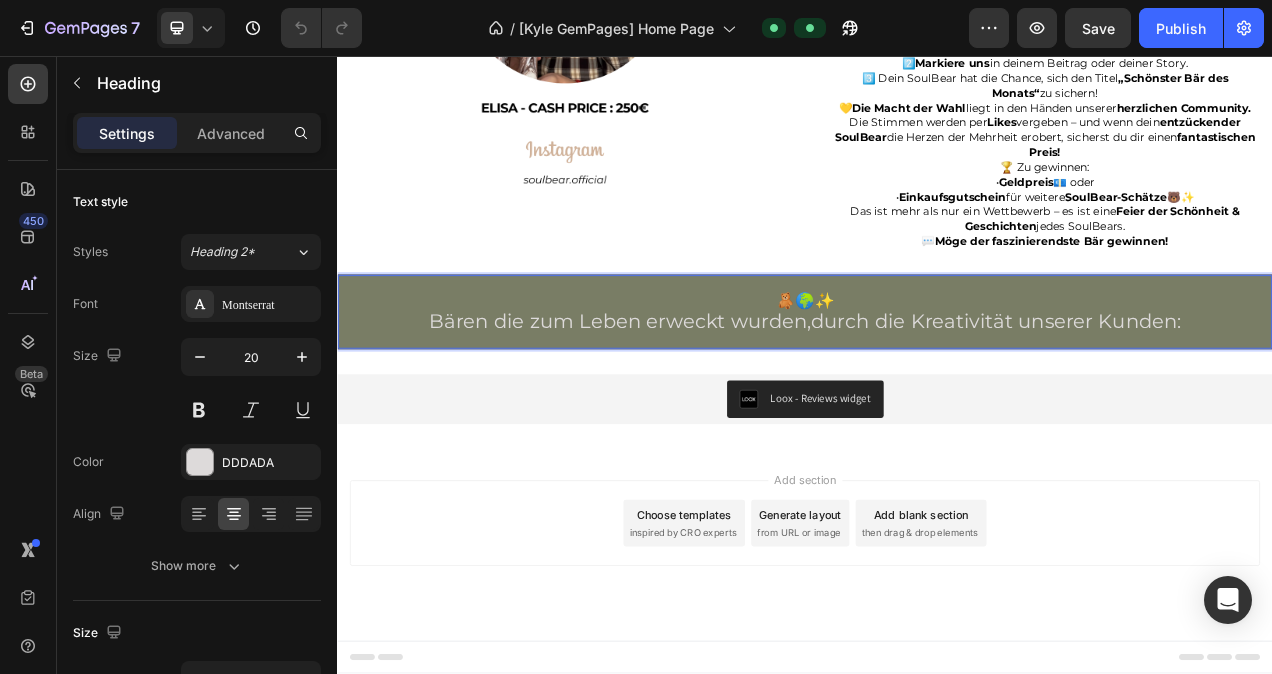 click on "🧸🌍✨ Bären die zum Leben erweckt wurden,durch die Kreativität unserer Kunden:" at bounding box center (937, 385) 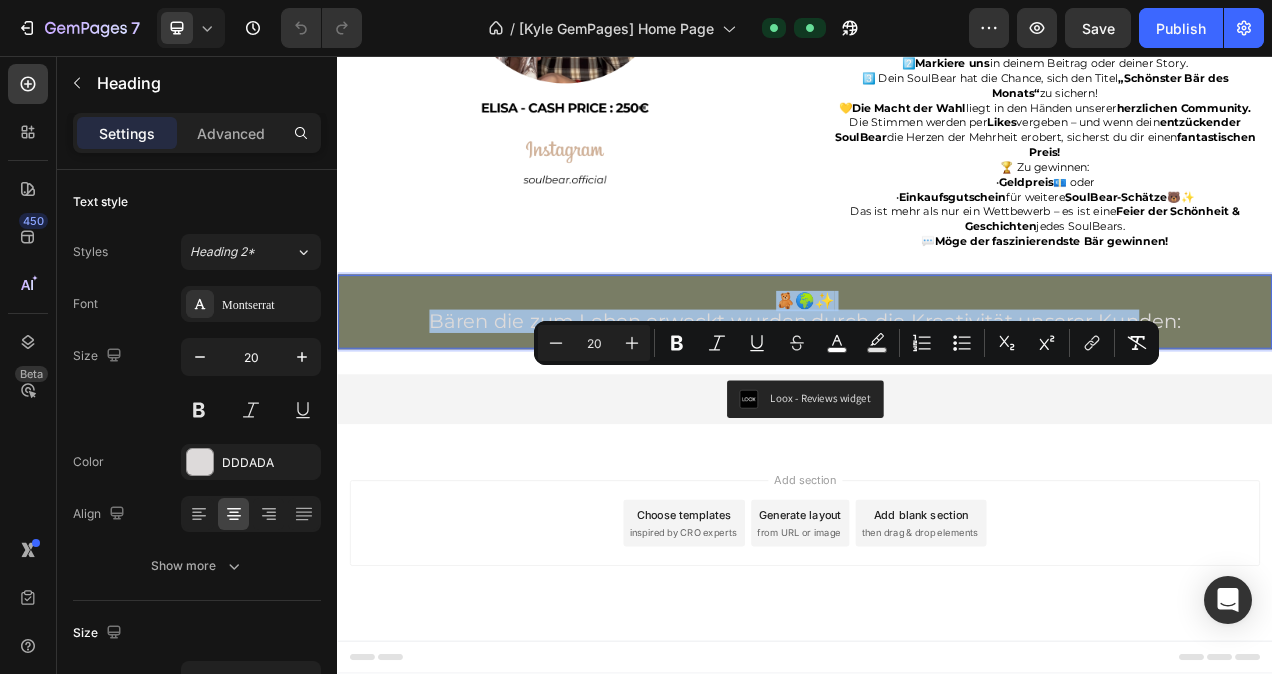 drag, startPoint x: 1330, startPoint y: 491, endPoint x: 879, endPoint y: 467, distance: 451.63812 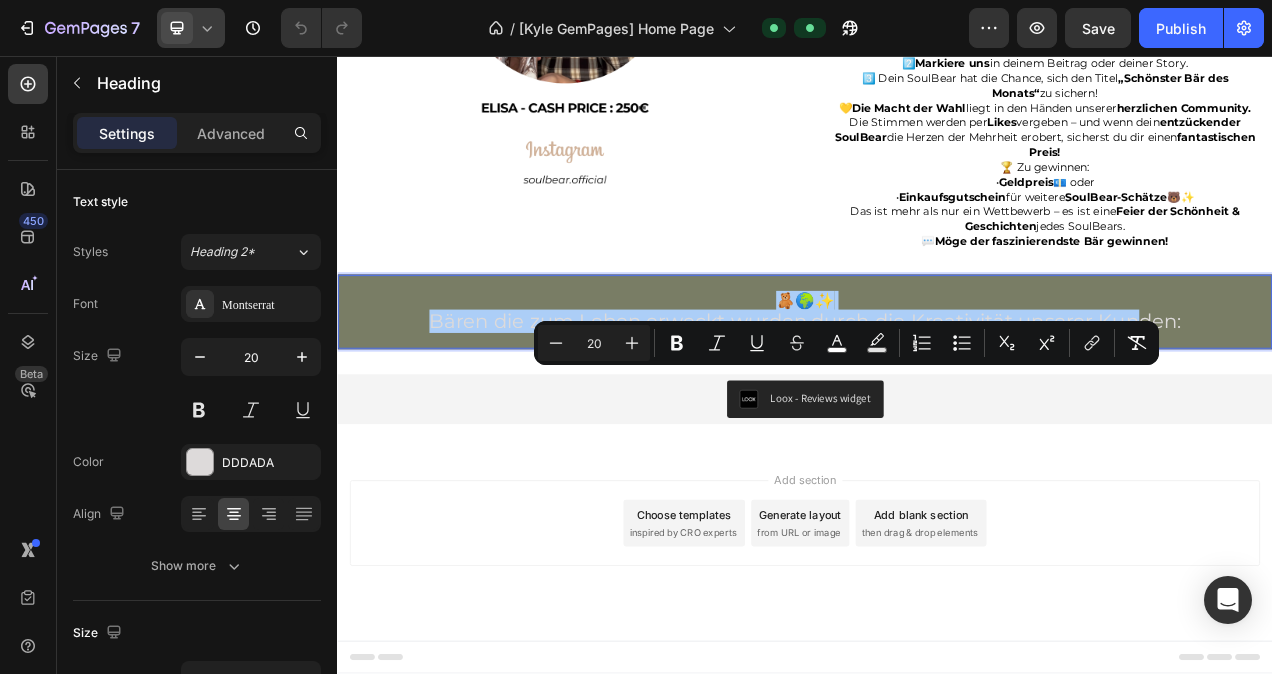 click 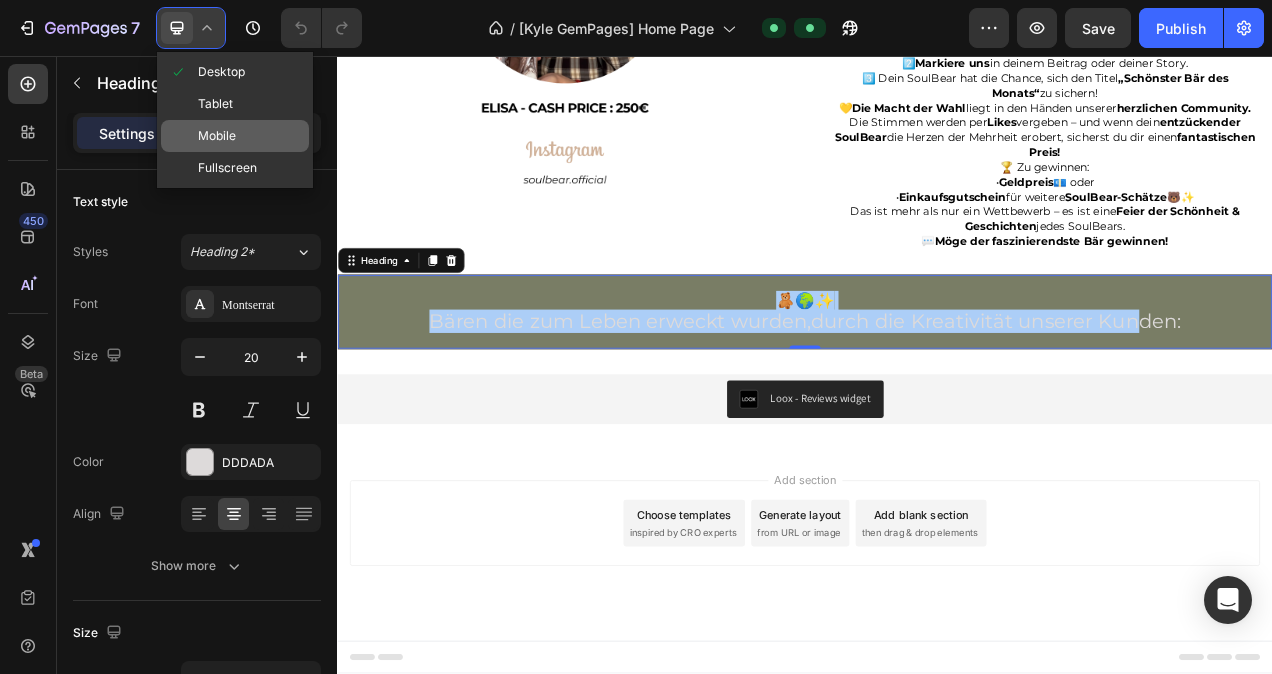 click on "Mobile" at bounding box center (217, 136) 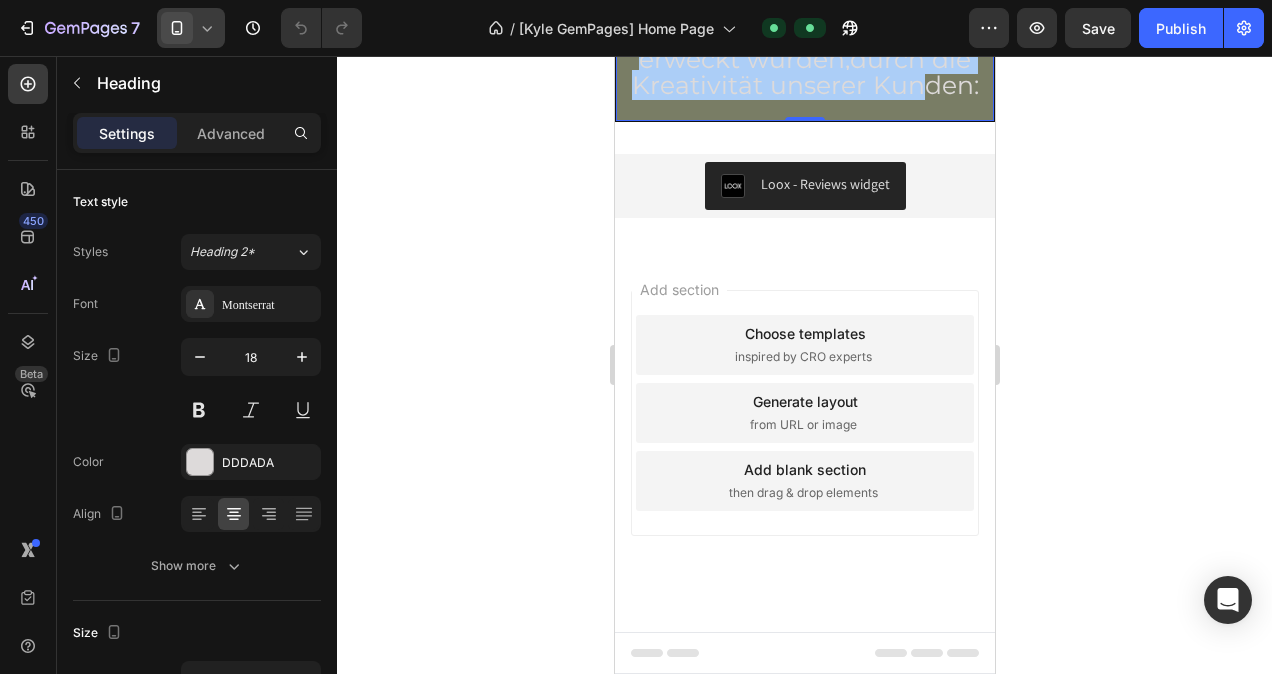 scroll, scrollTop: 6542, scrollLeft: 0, axis: vertical 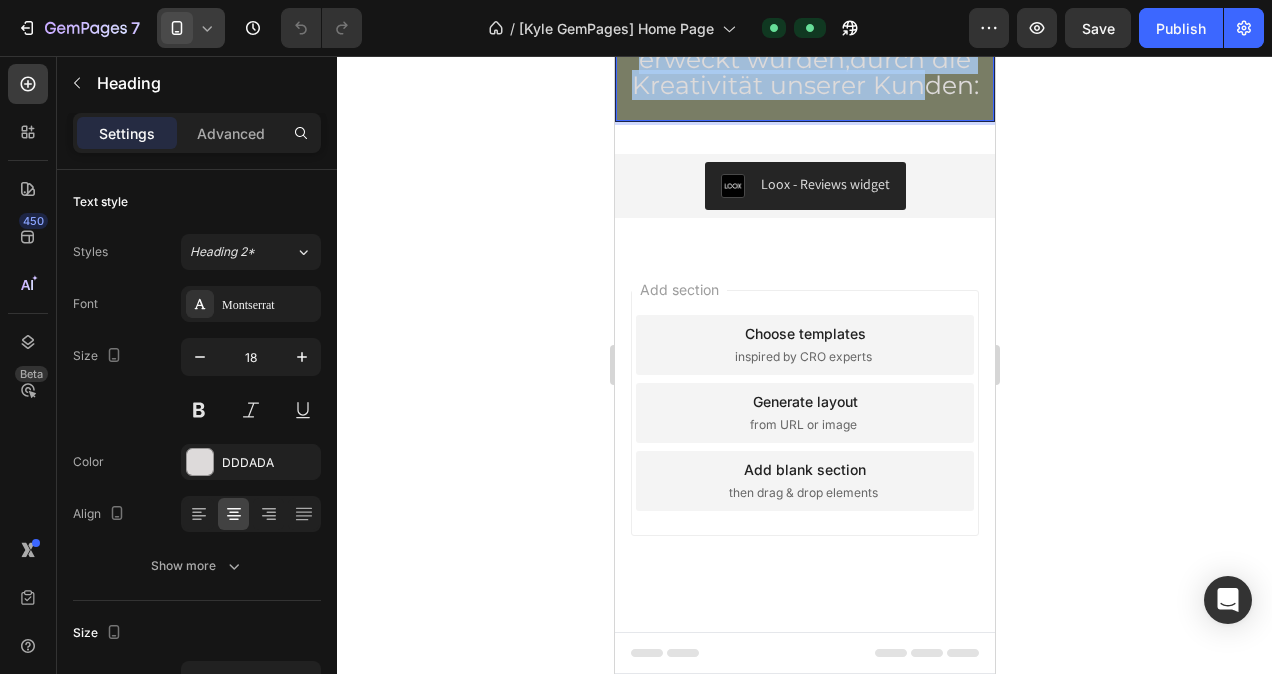 click on "🧸🌍✨ Bären die zum Leben erweckt wurden,durch die Kreativität unserer Kunden:" at bounding box center [804, 49] 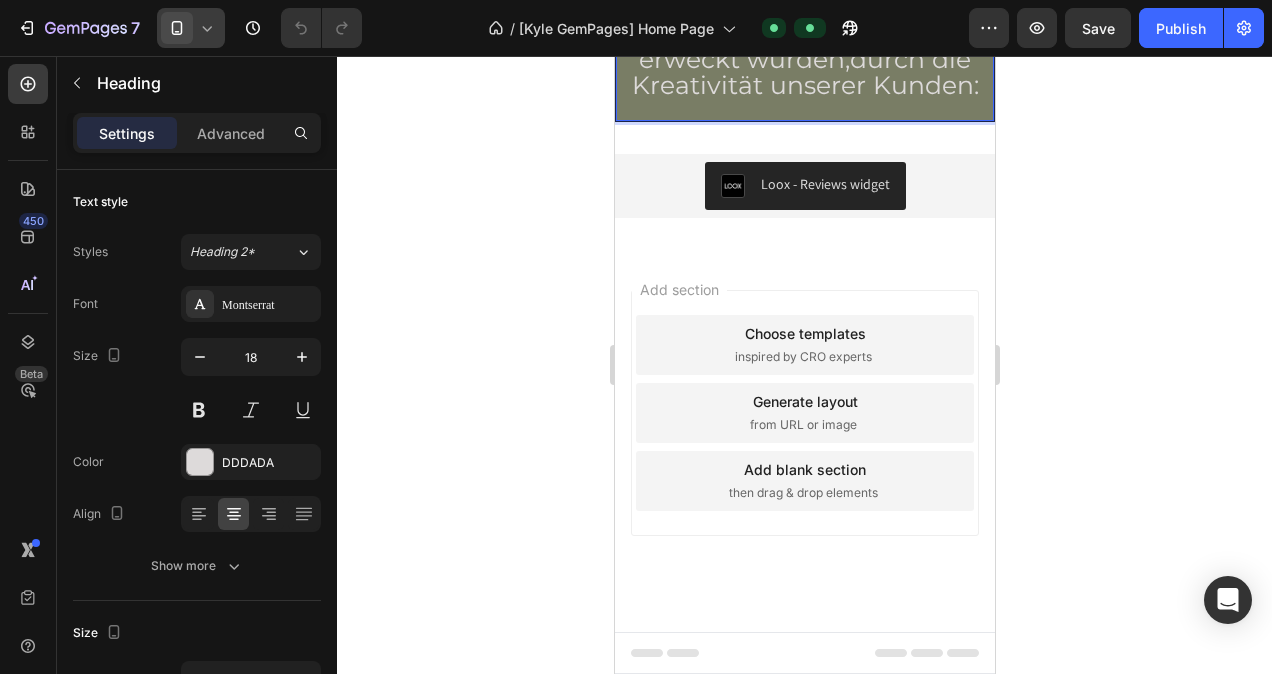 click on "🧸🌍✨ Bären die zum Leben erweckt wurden,durch die Kreativität unserer Kunden:" at bounding box center [804, 49] 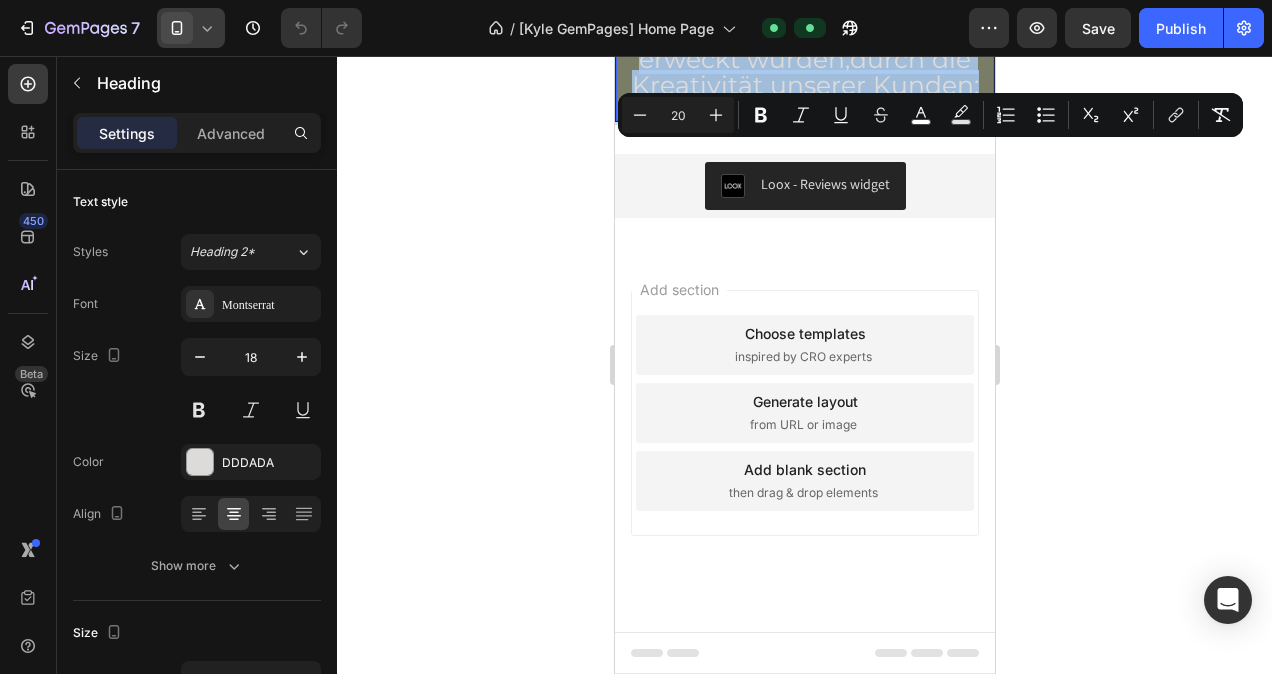 drag, startPoint x: 970, startPoint y: 236, endPoint x: 753, endPoint y: 149, distance: 233.79051 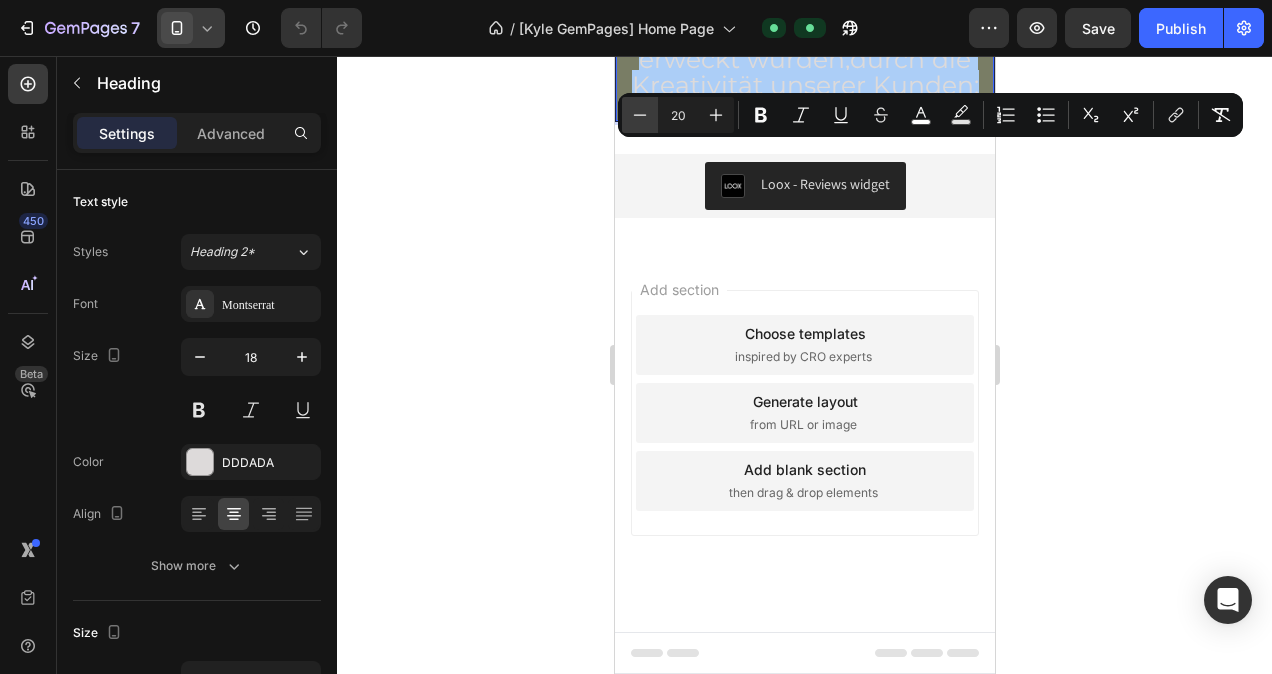 click 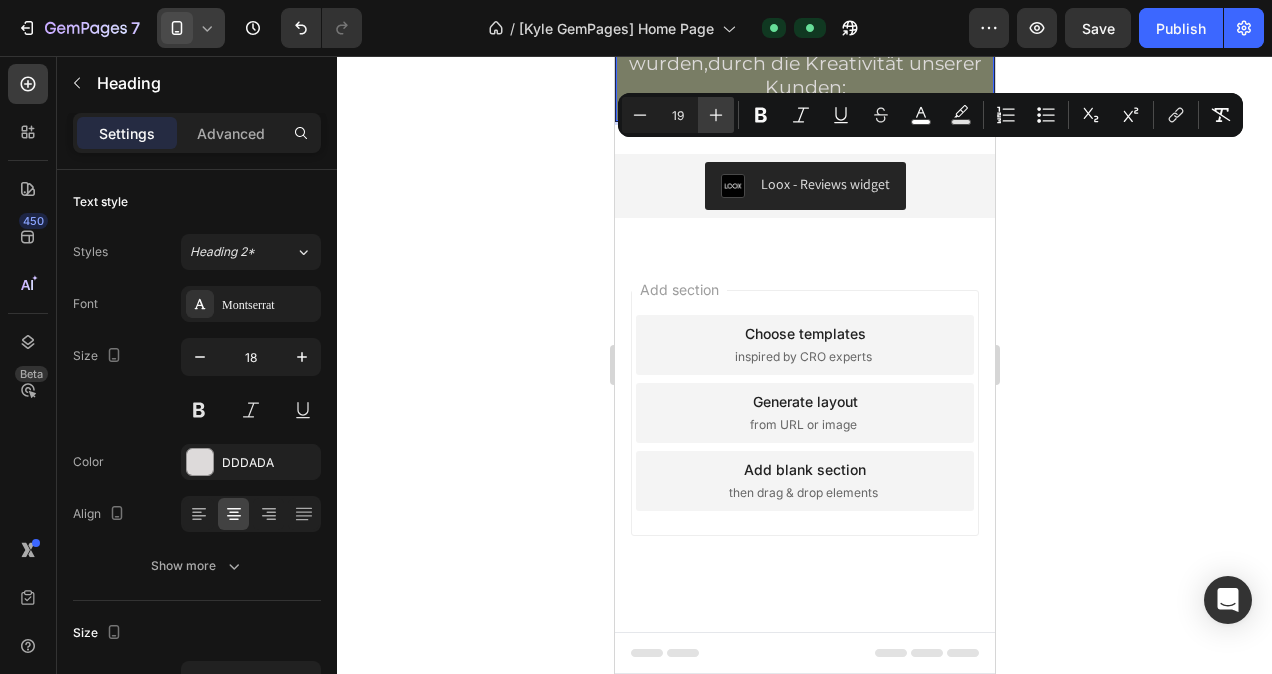 click 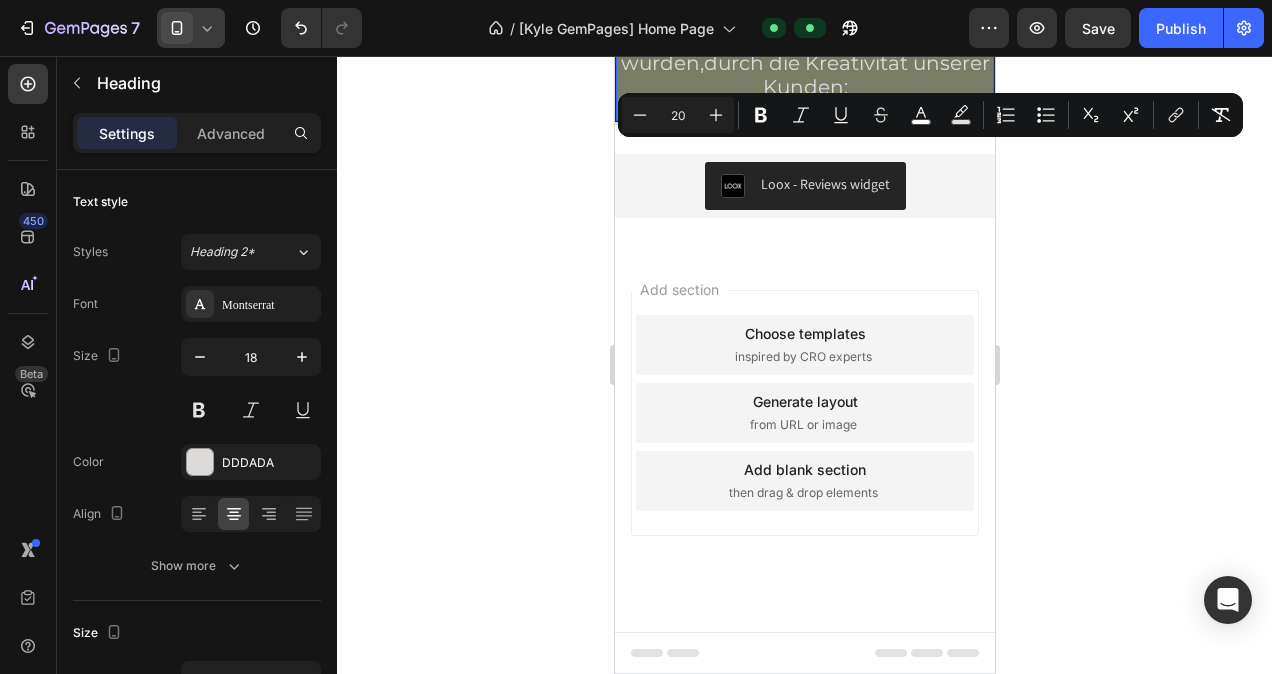 click on "🧸🌍✨ Bären die zum Leben erweckt wurden,durch die Kreativität unserer Kunden:" at bounding box center [804, 52] 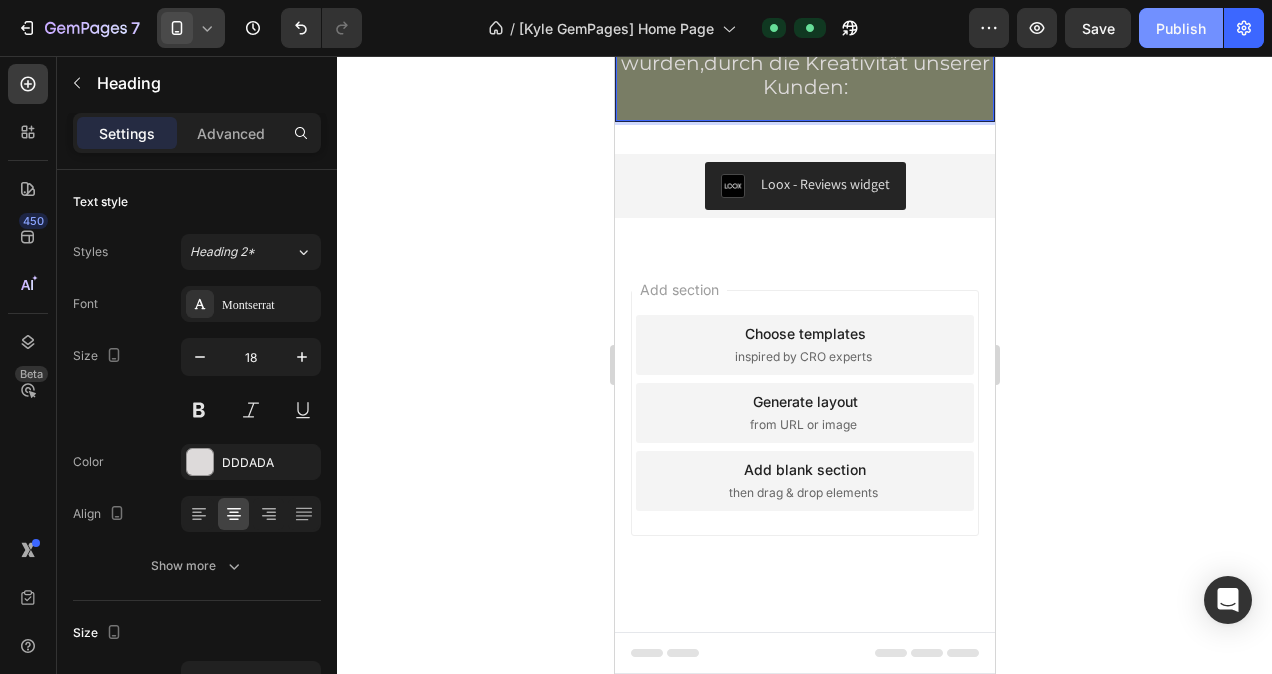 click on "Publish" at bounding box center [1181, 28] 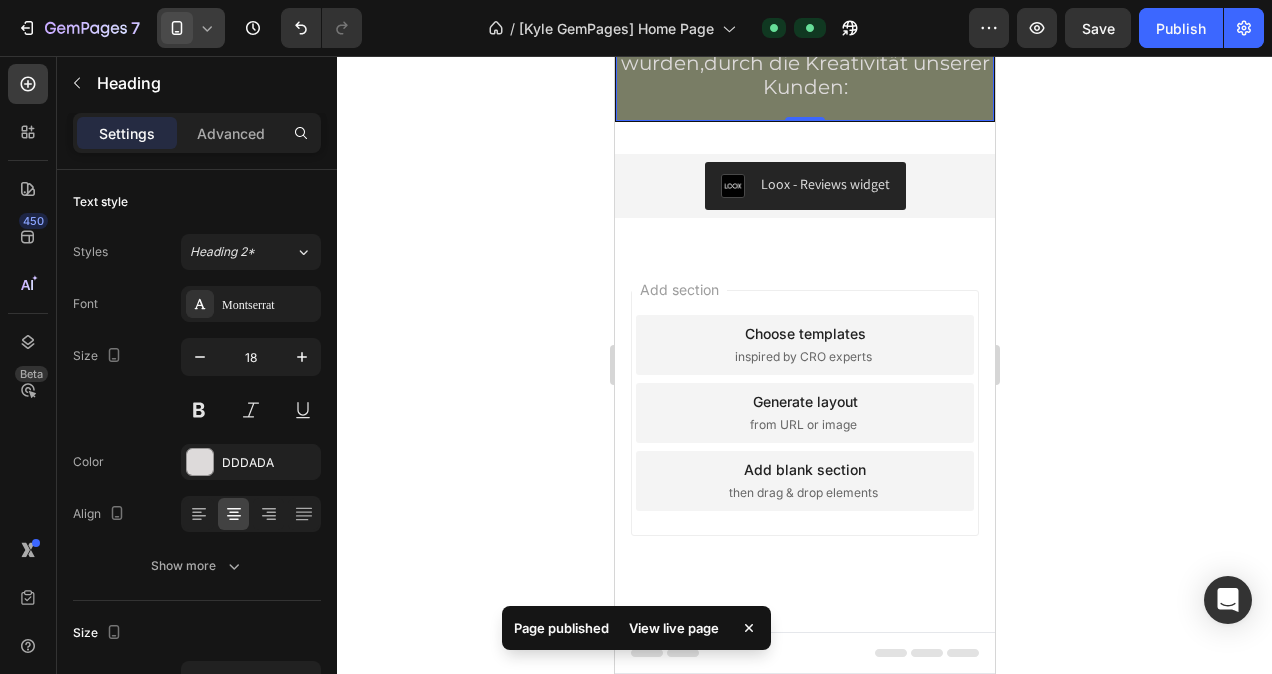 click 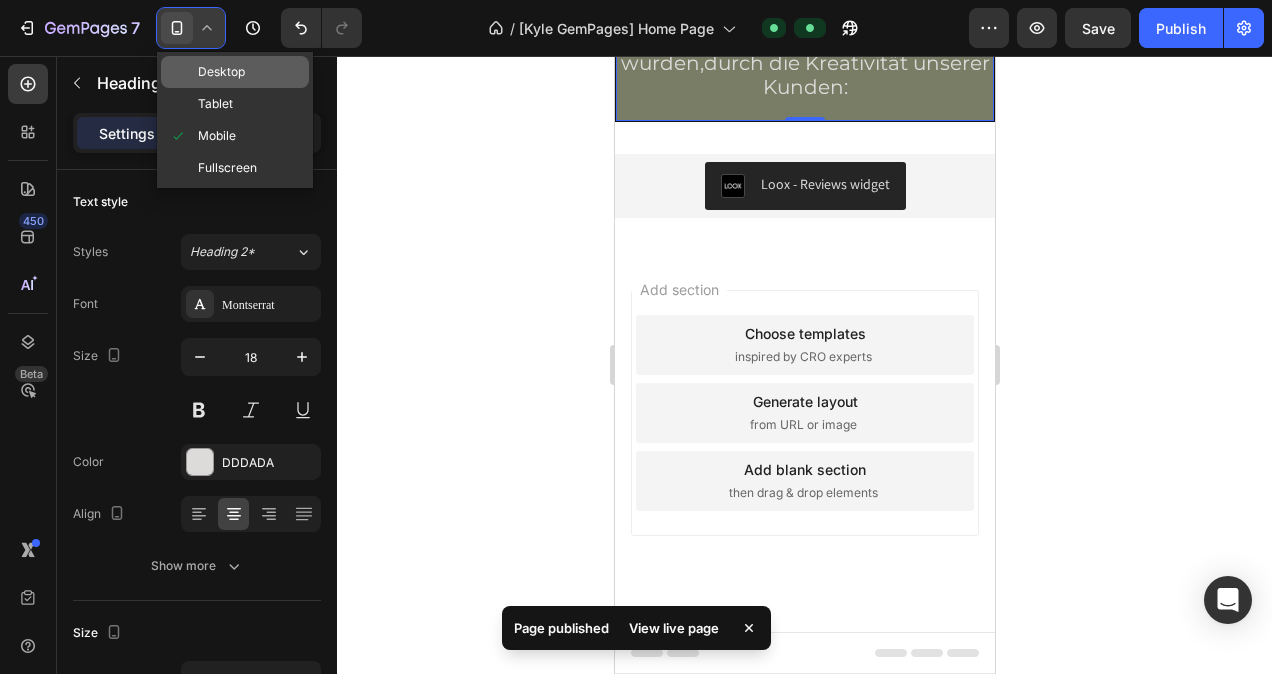 click on "Desktop" at bounding box center (221, 72) 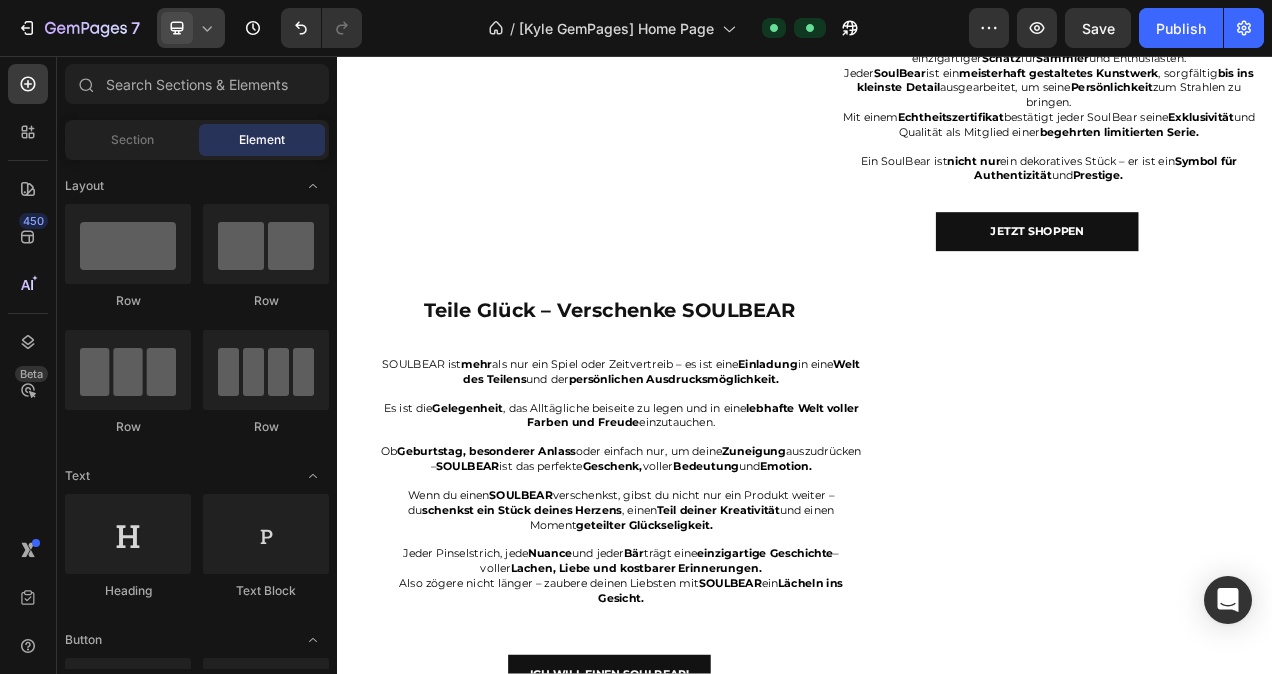 scroll, scrollTop: 3424, scrollLeft: 0, axis: vertical 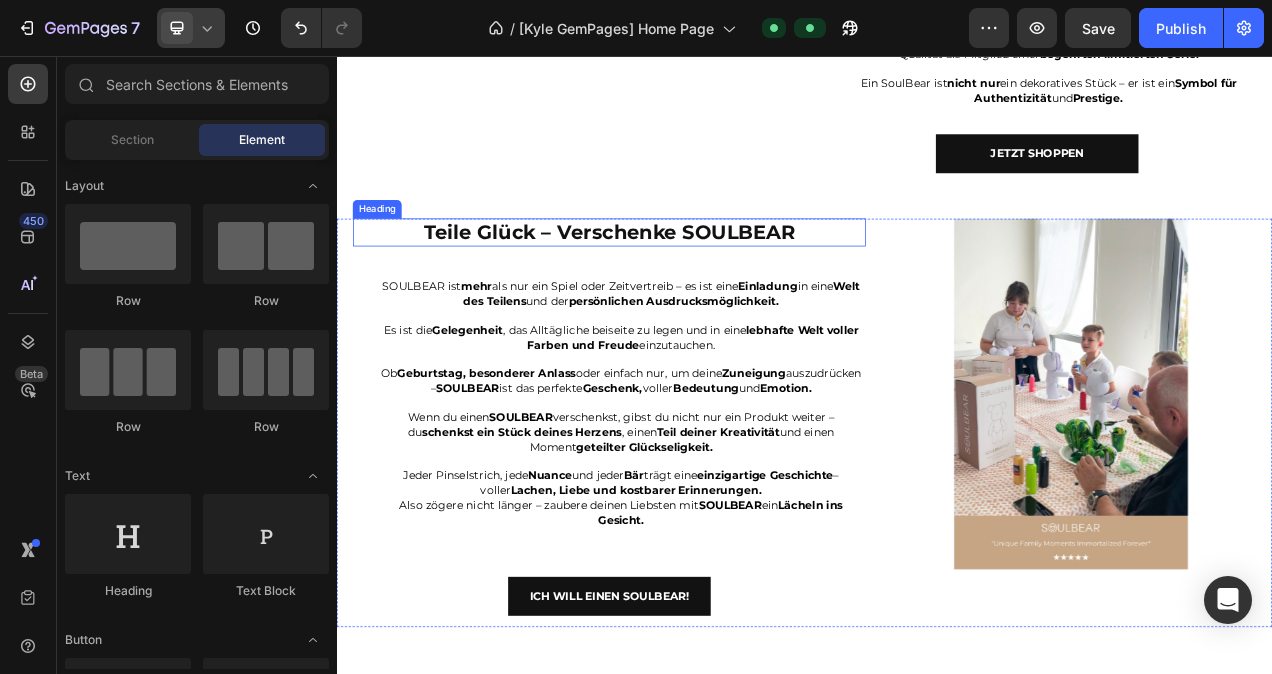click on "Teile Glück – Verschenke SOULBEAR" at bounding box center [686, 283] 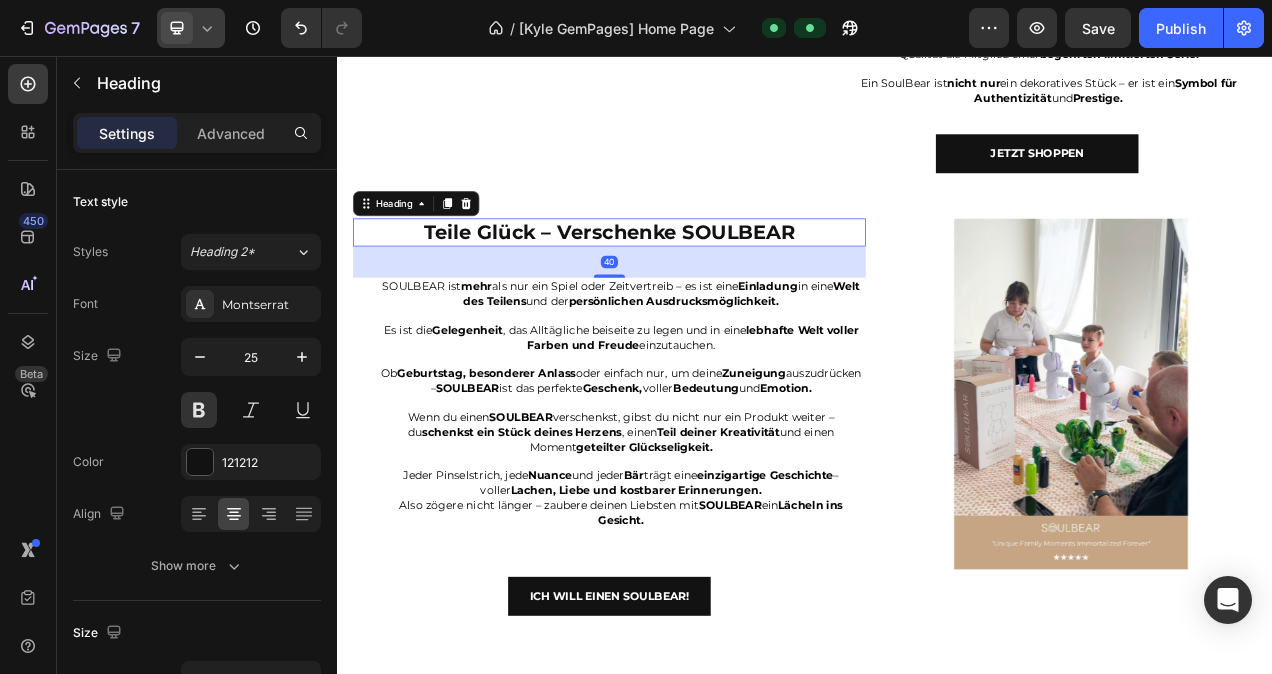 click on "Teile Glück – Verschenke SOULBEAR" at bounding box center [686, 283] 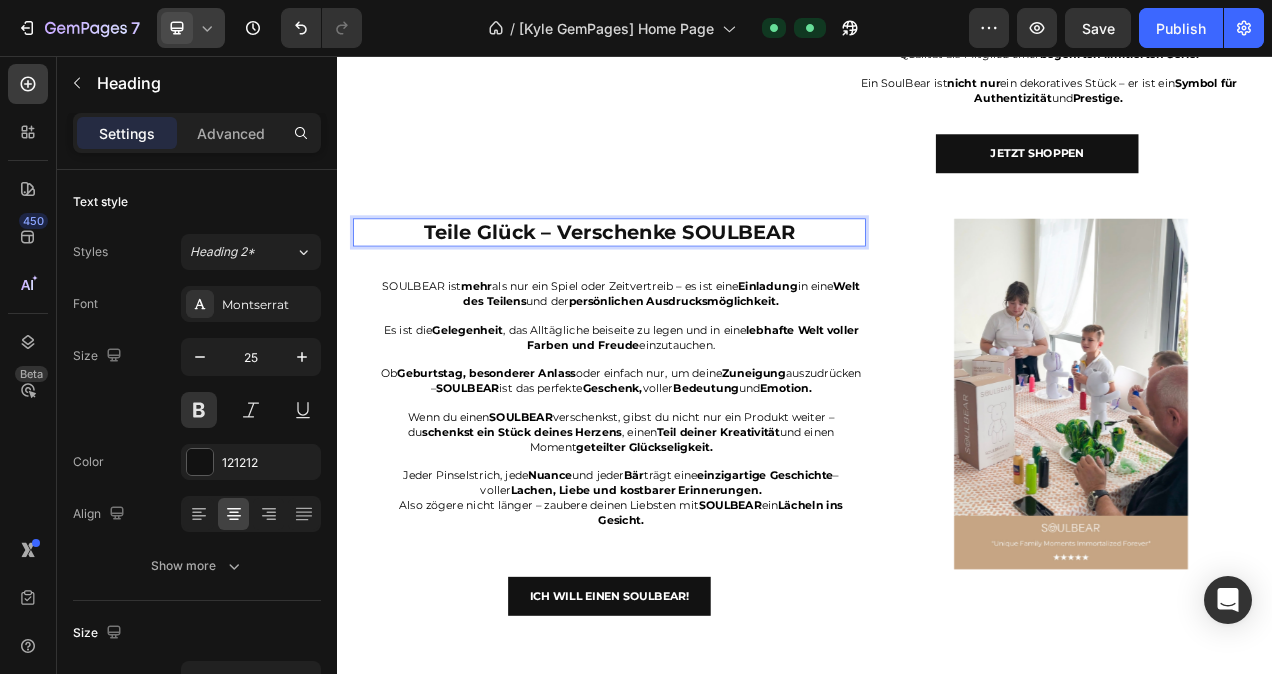 drag, startPoint x: 947, startPoint y: 367, endPoint x: 747, endPoint y: 361, distance: 200.08998 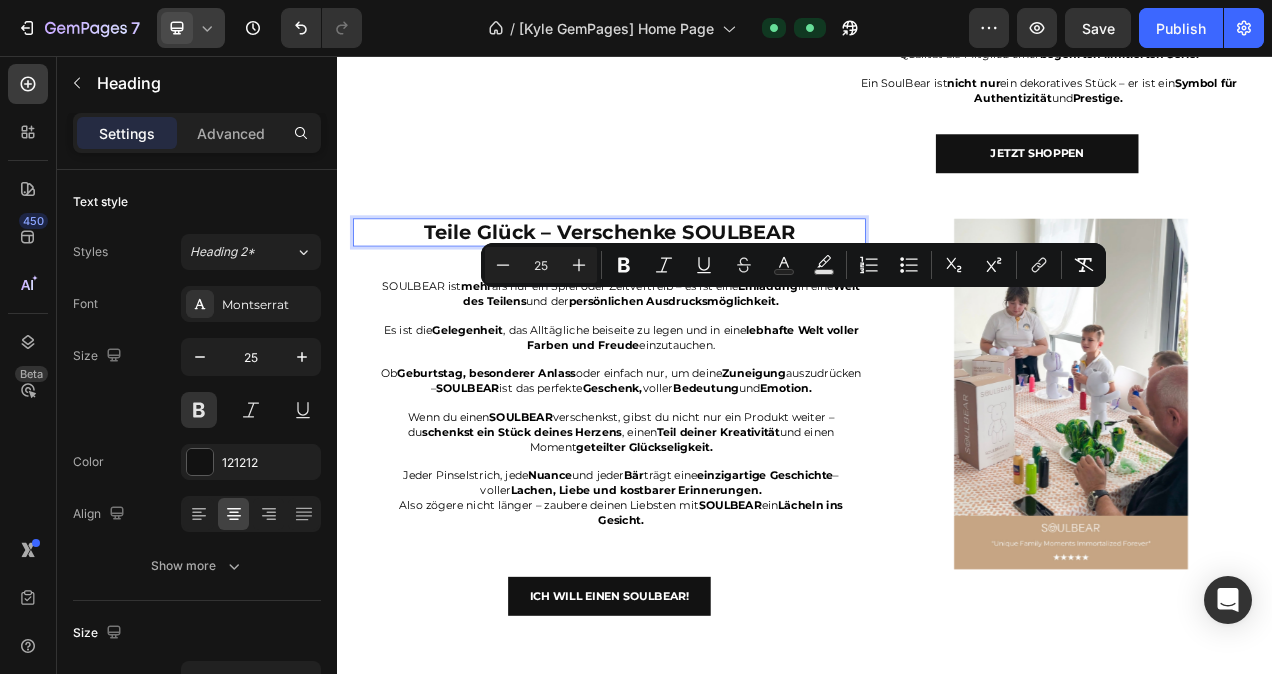 click on "Teile Glück – Verschenke SOULBEAR" at bounding box center [686, 283] 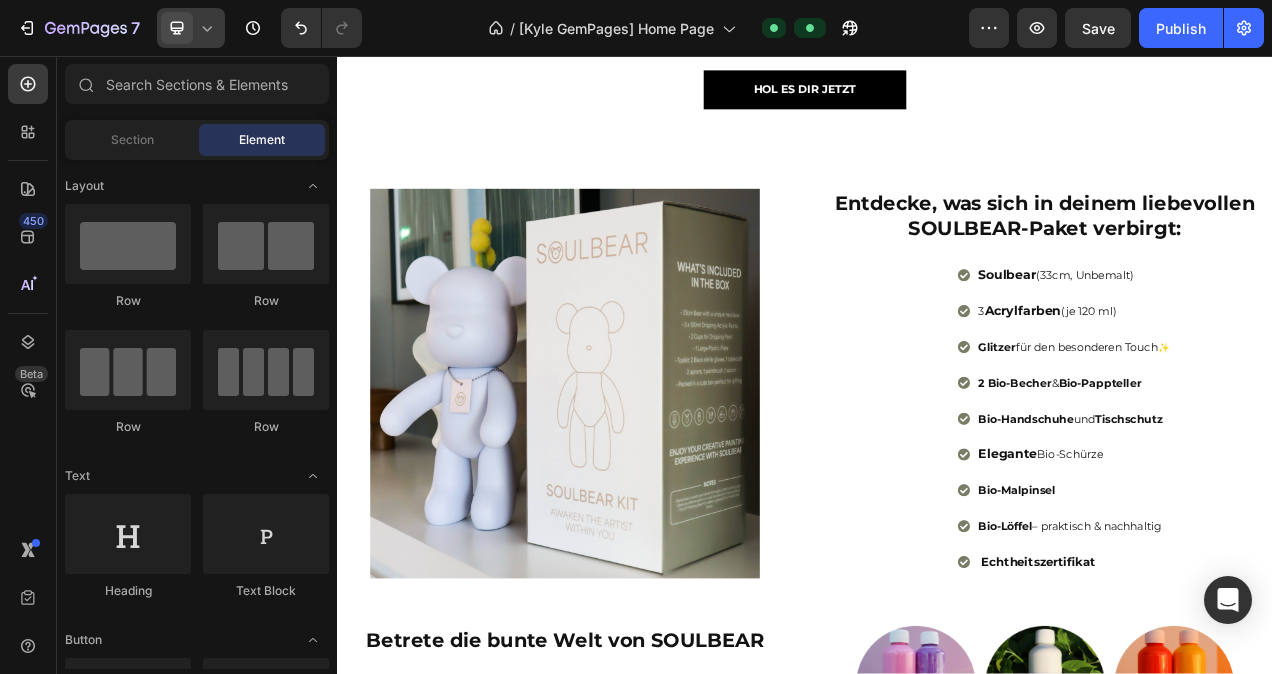 scroll, scrollTop: 1339, scrollLeft: 0, axis: vertical 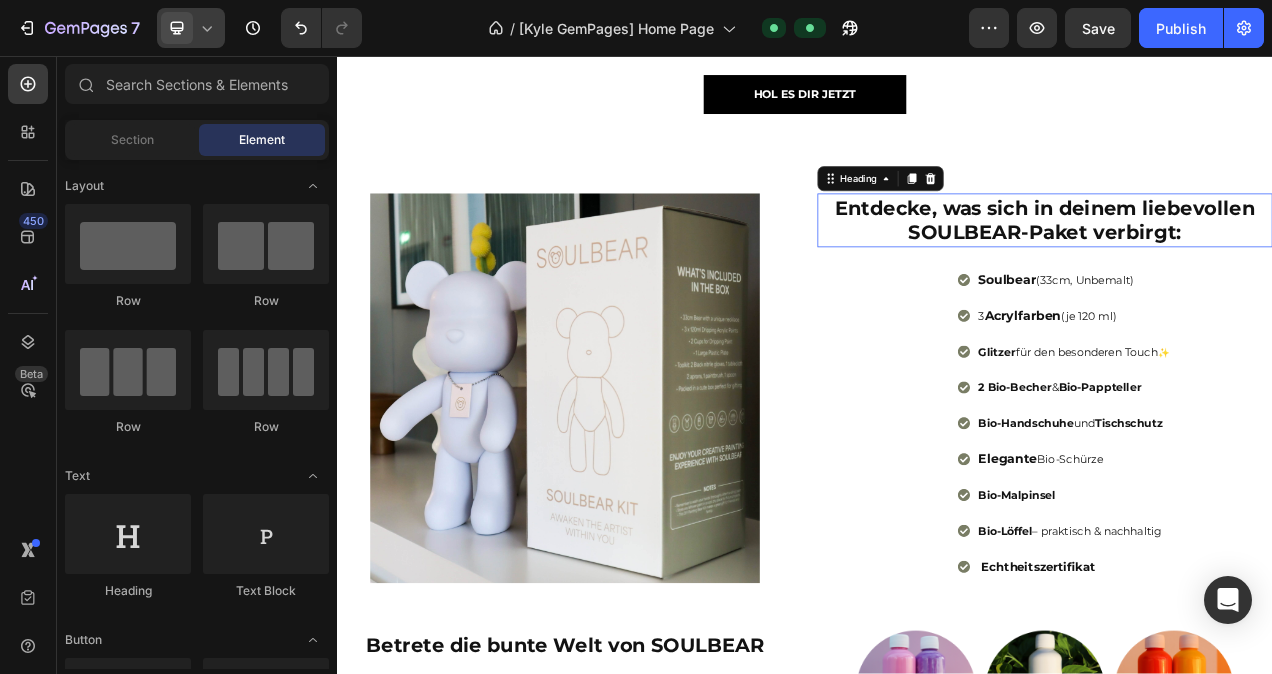 click on "Entdecke, was sich in deinem liebevollen SOULBEAR-Paket verbirgt:" at bounding box center (1245, 267) 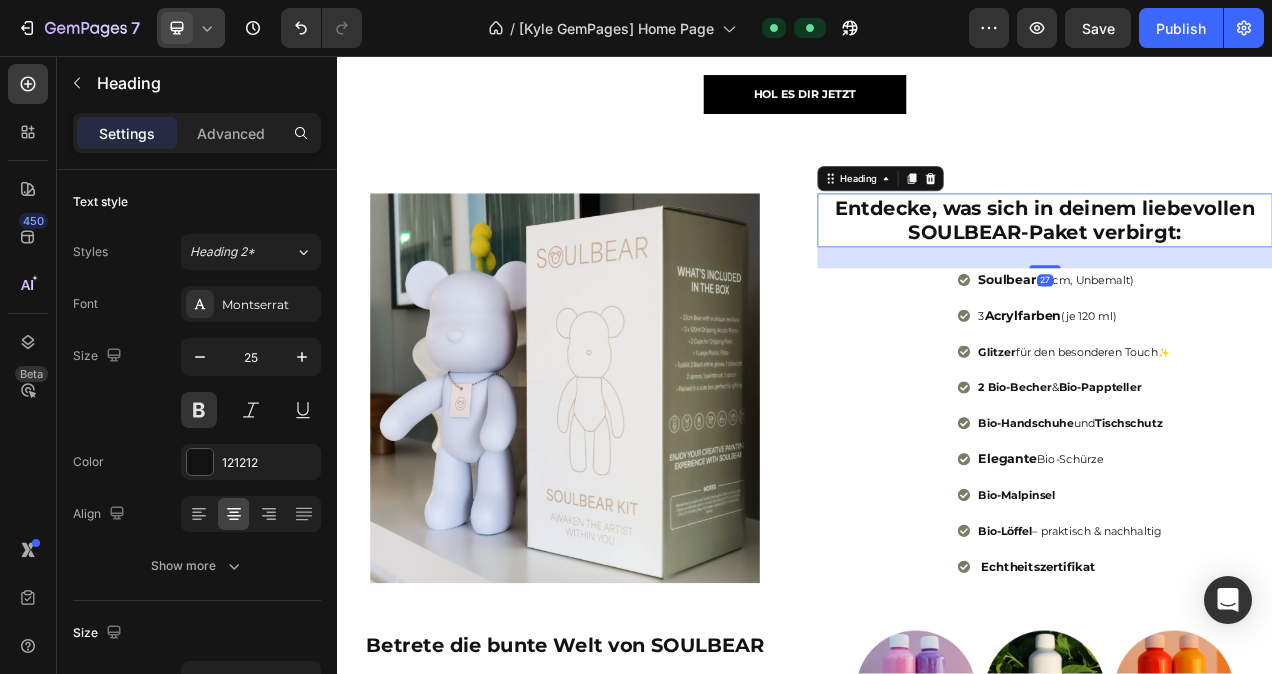 click on "Entdecke, was sich in deinem liebevollen SOULBEAR-Paket verbirgt:" at bounding box center [1245, 267] 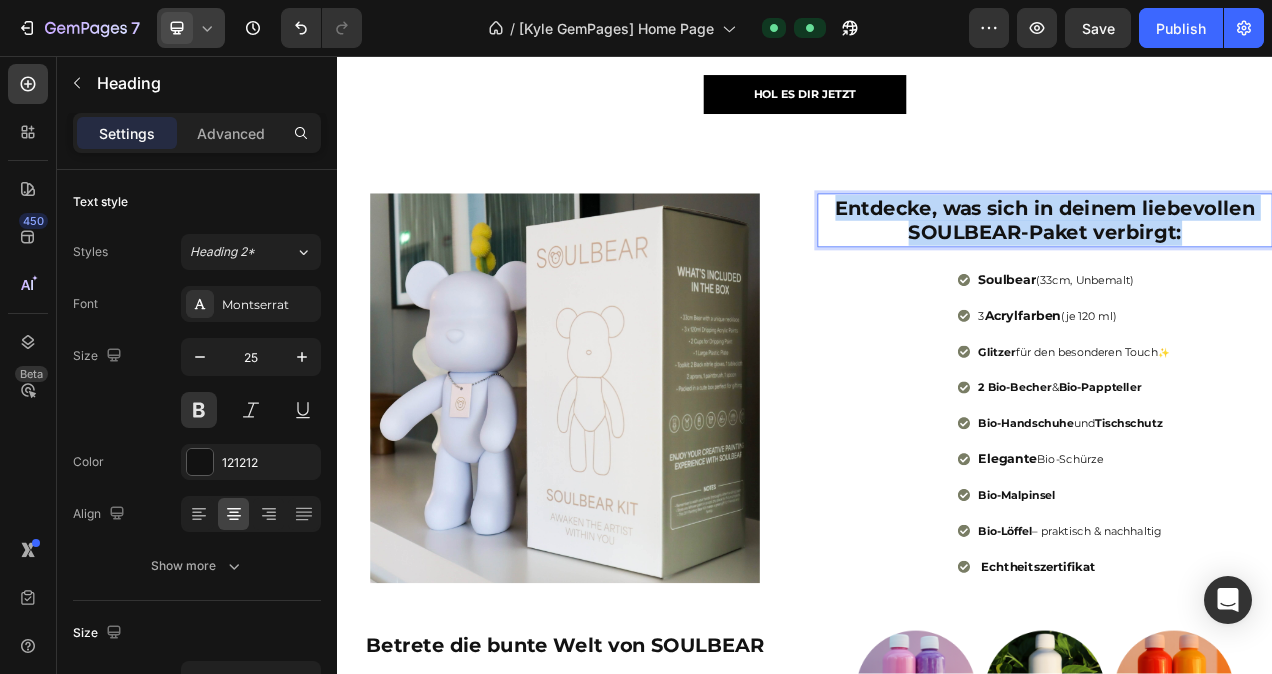 drag, startPoint x: 1436, startPoint y: 439, endPoint x: 971, endPoint y: 422, distance: 465.31064 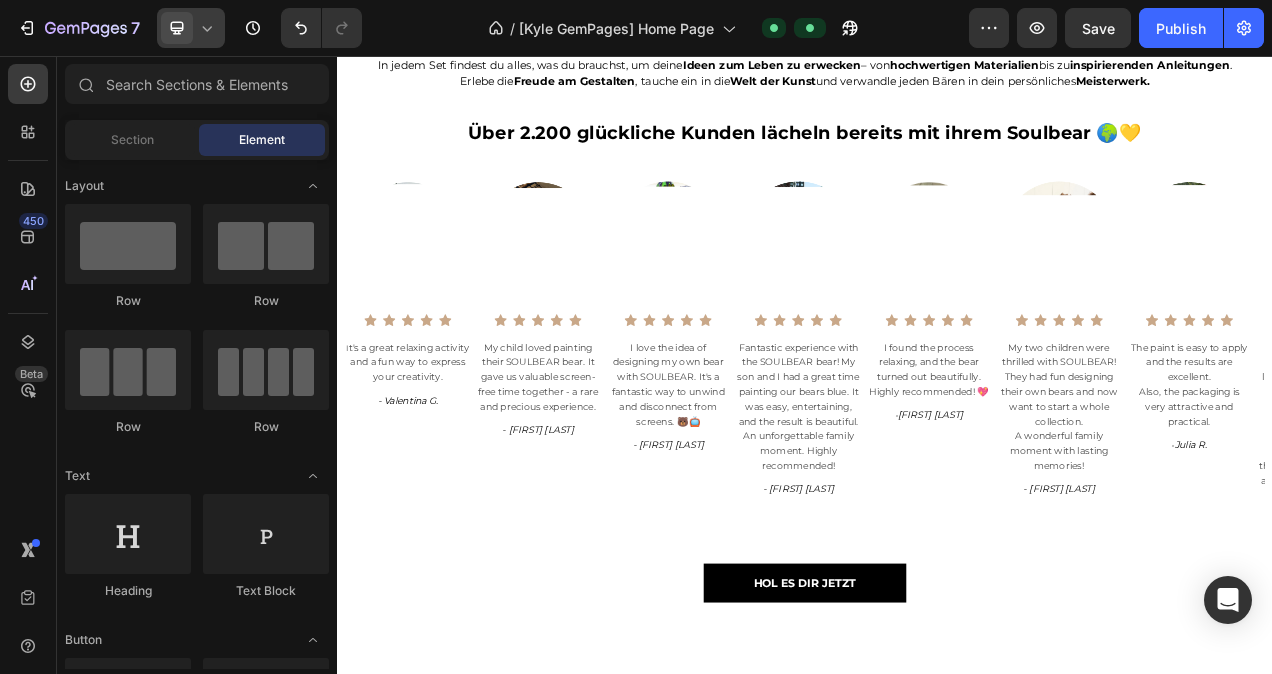 scroll, scrollTop: 895, scrollLeft: 0, axis: vertical 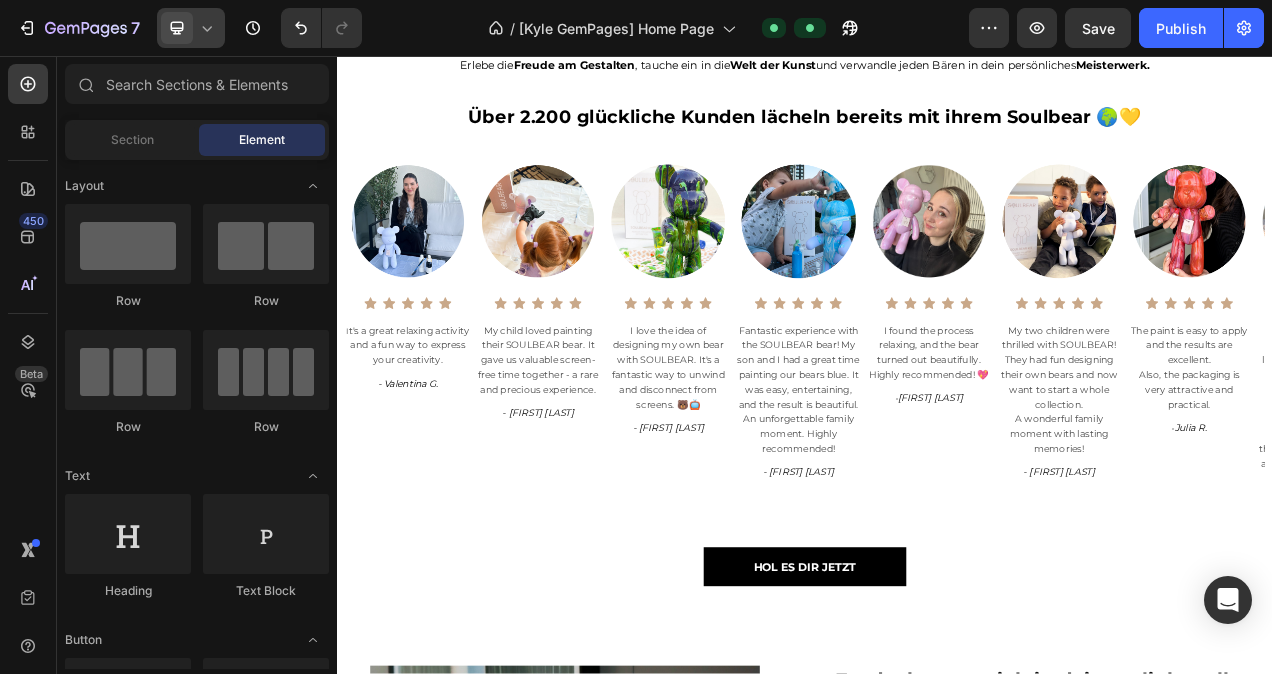 click 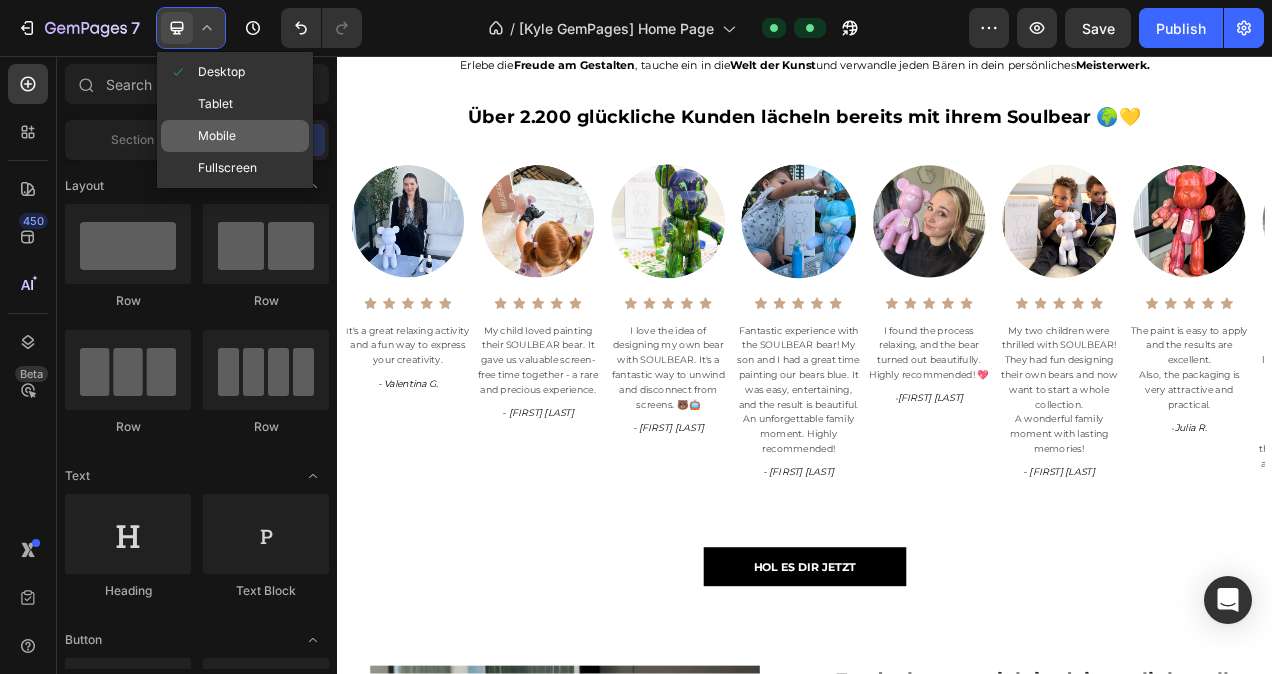 click on "Mobile" at bounding box center [217, 136] 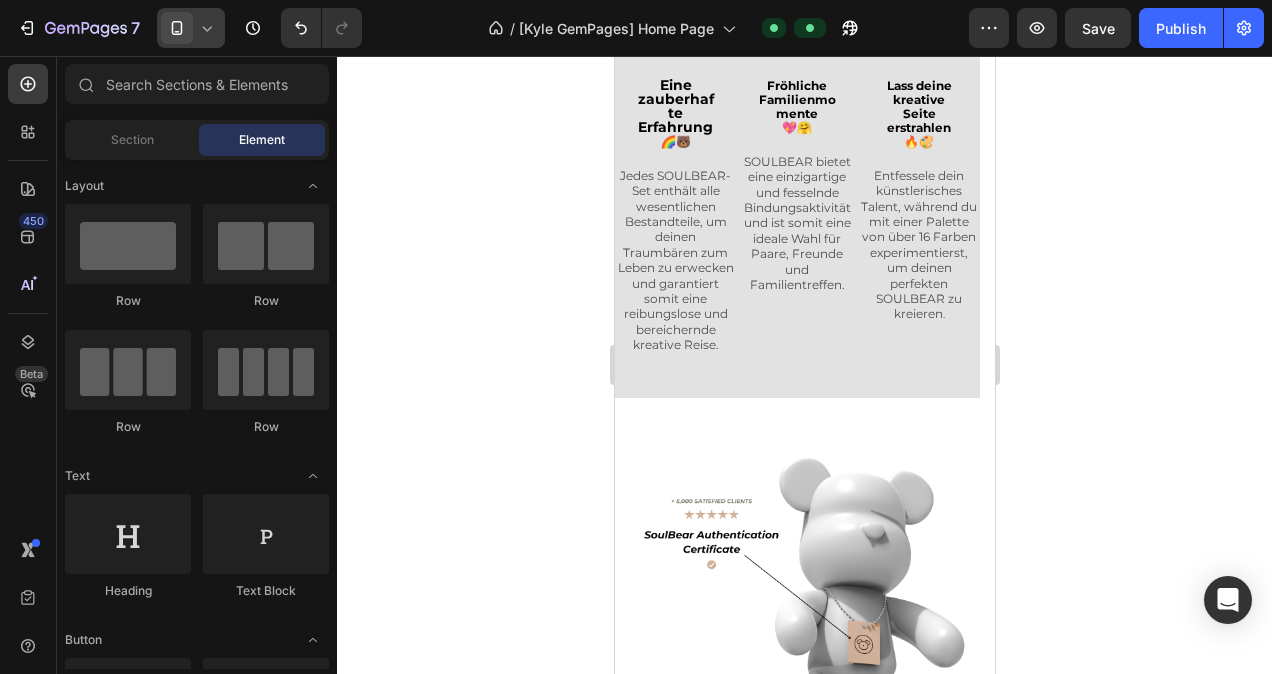 scroll, scrollTop: 3325, scrollLeft: 0, axis: vertical 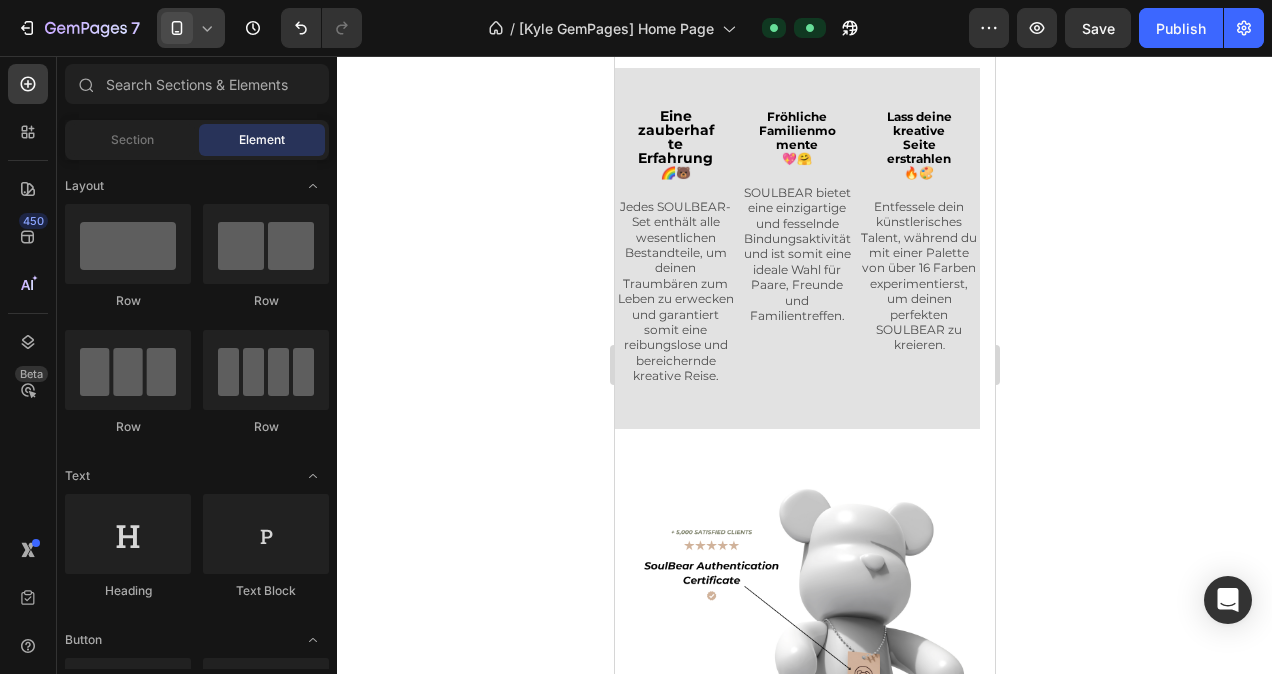 drag, startPoint x: 985, startPoint y: 189, endPoint x: 1609, endPoint y: 474, distance: 686.00366 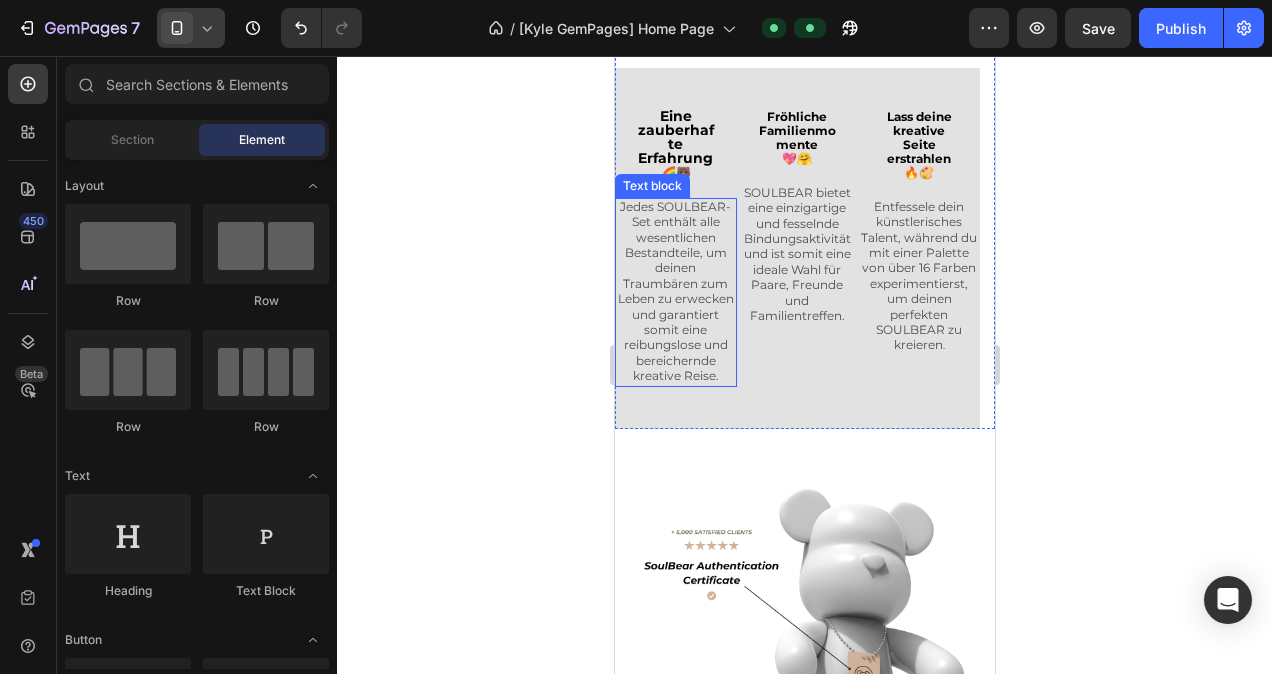 click on "Jedes SOULBEAR-Set enthält alle wesentlichen Bestandteile, um deinen Traumbären zum Leben zu erwecken und garantiert somit eine reibungslose und bereichernde kreative Reise." at bounding box center (675, 292) 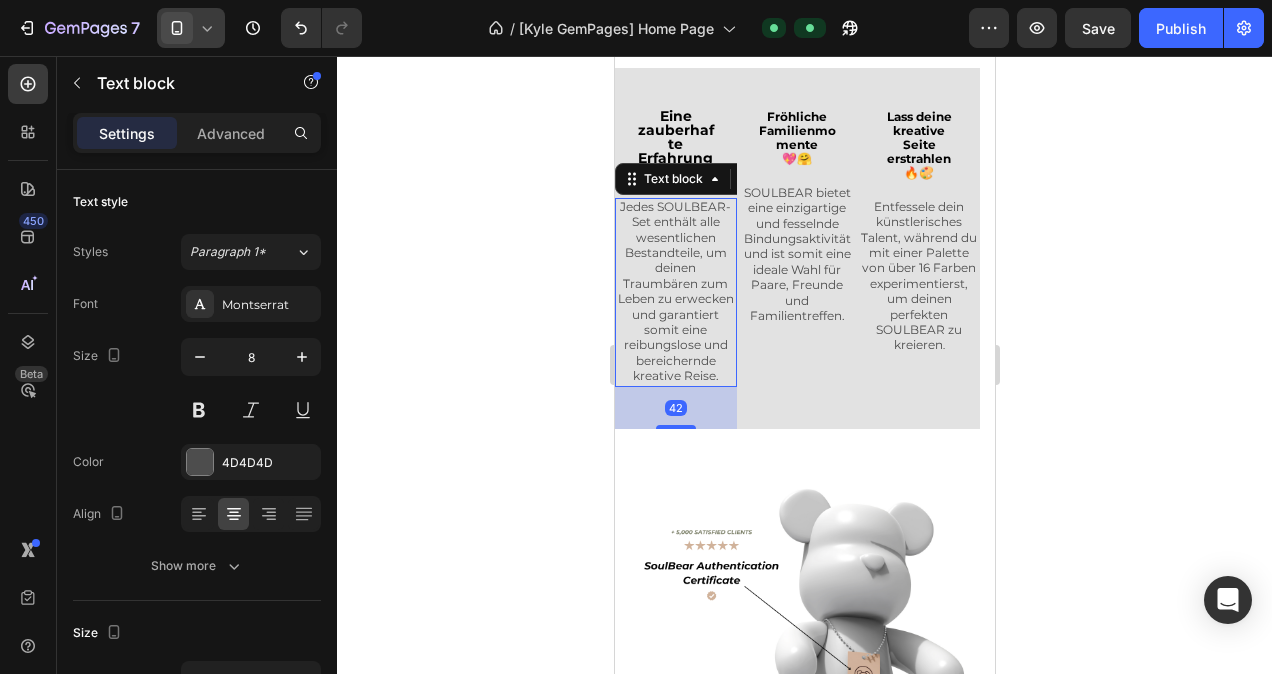 click on "Jedes SOULBEAR-Set enthält alle wesentlichen Bestandteile, um deinen Traumbären zum Leben zu erwecken und garantiert somit eine reibungslose und bereichernde kreative Reise." at bounding box center (675, 292) 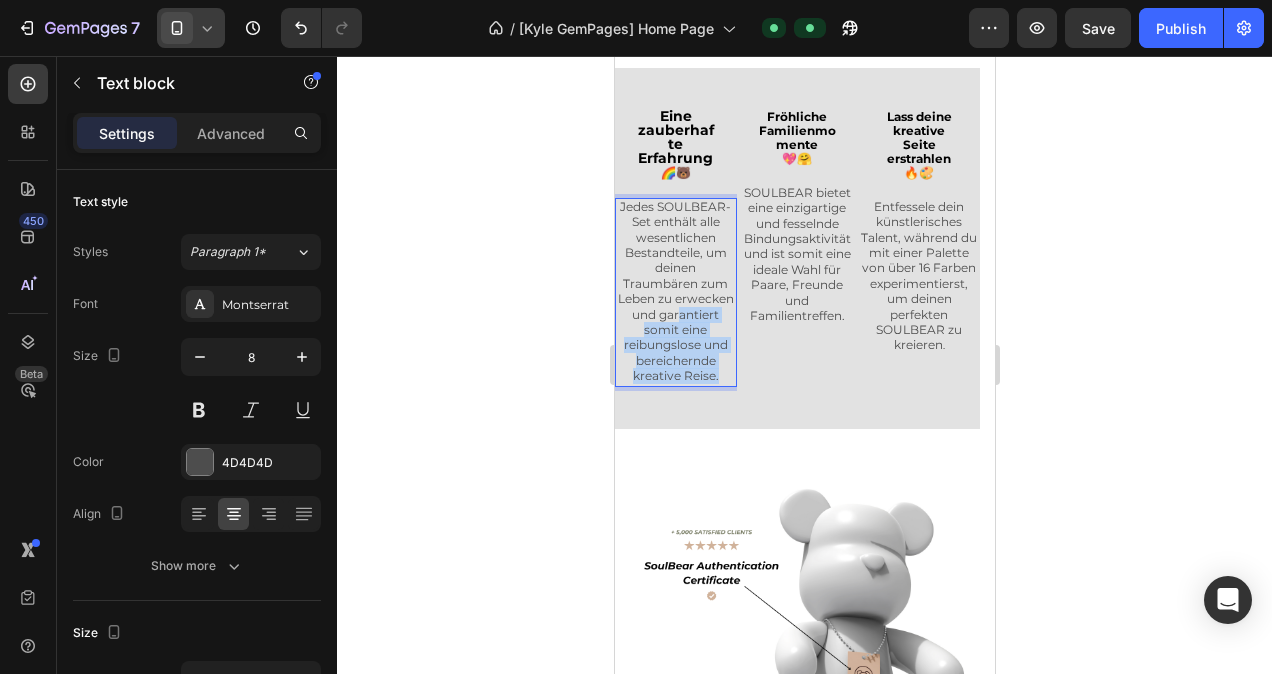 drag, startPoint x: 723, startPoint y: 379, endPoint x: 677, endPoint y: 324, distance: 71.70077 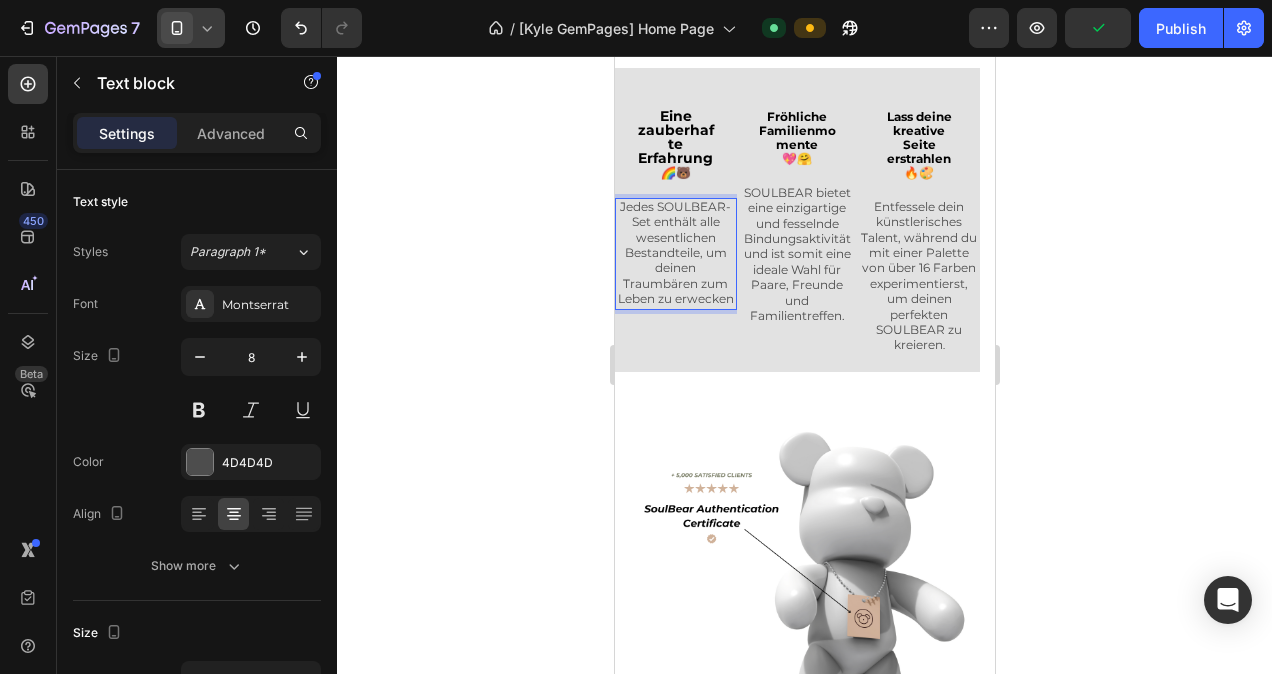 click on "Jedes SOULBEAR-Set enthält alle wesentlichen Bestandteile, um deinen Traumbären zum Leben zu erwecken" at bounding box center [675, 254] 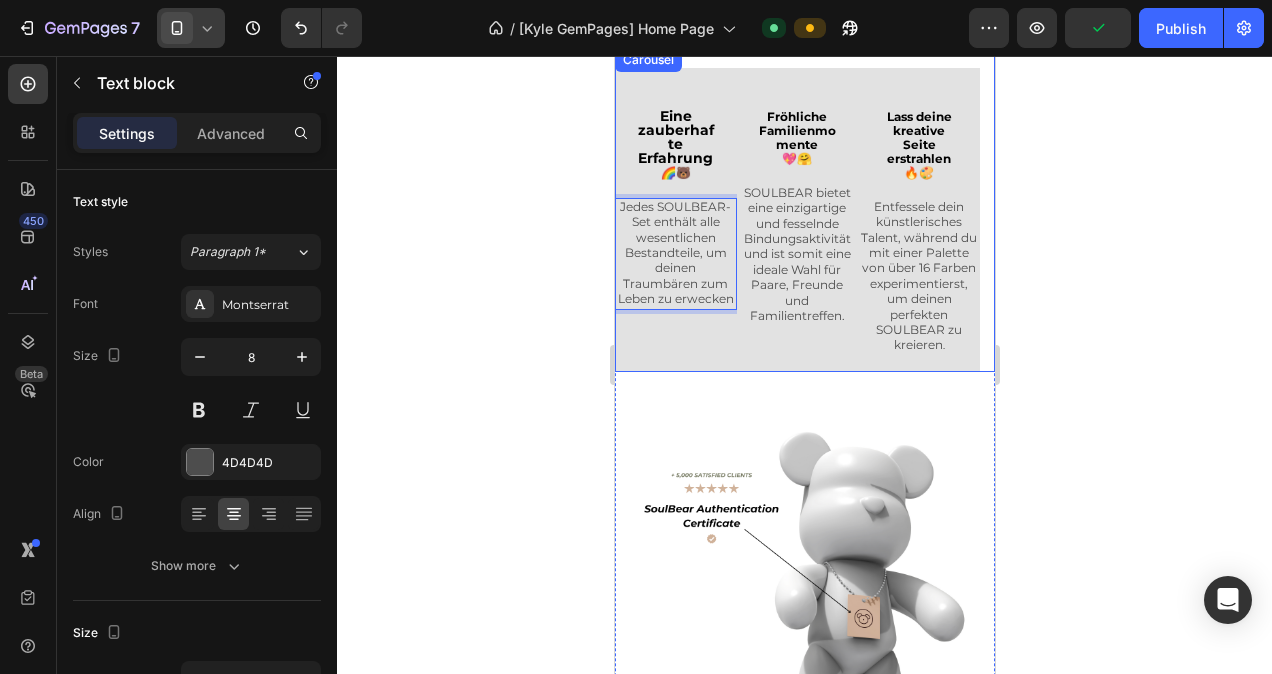 click on "Eine zauberhafte Erfahrung 🌈🐻 Heading Jedes SOULBEAR-Set enthält alle wesentlichen Bestandteile, um deinen Traumbären zum Leben zu erwecken  Text block   42" at bounding box center [675, 240] 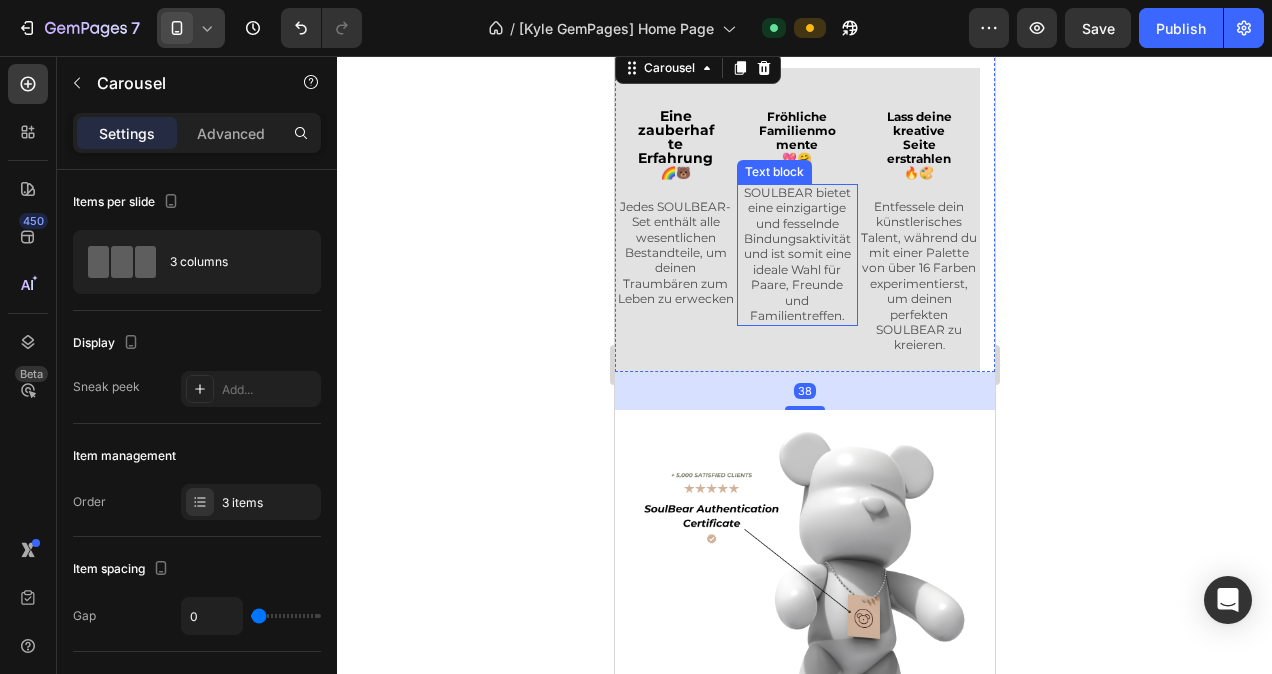 click on "SOULBEAR bietet eine einzigartige und fesselnde Bindungsaktivität und ist somit eine ideale Wahl für Paare, Freunde und Familientreffen." at bounding box center (796, 254) 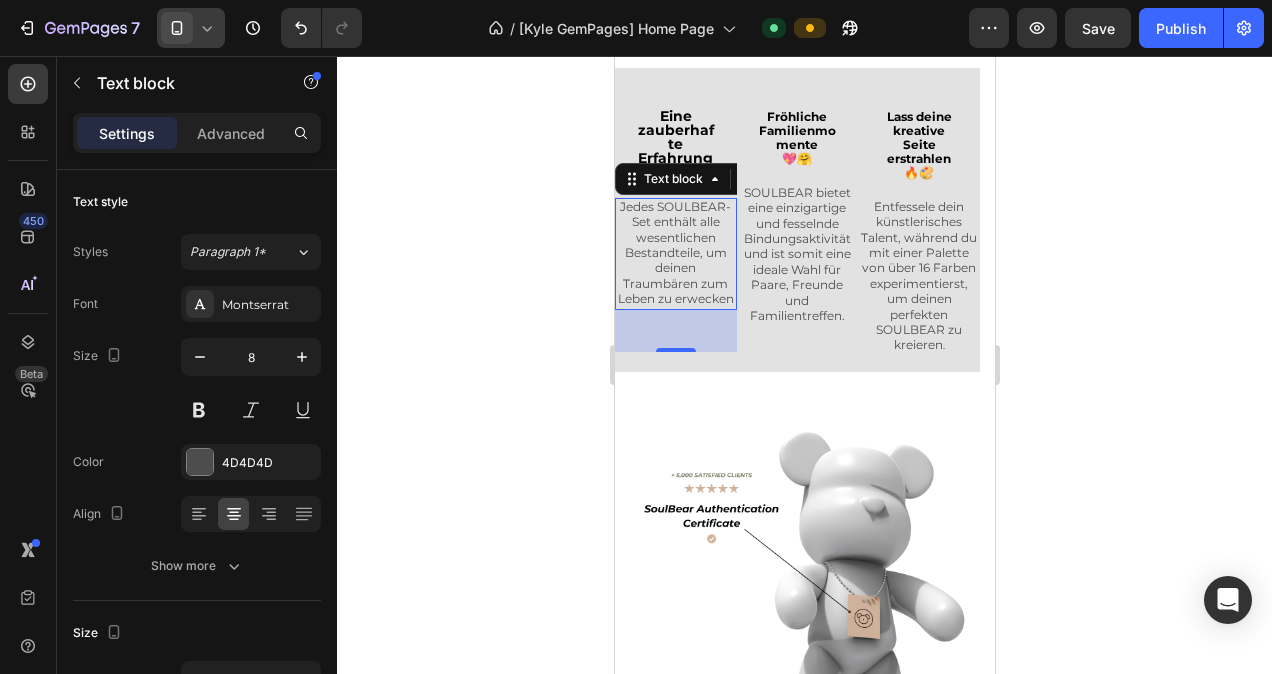 click on "Jedes SOULBEAR-Set enthält alle wesentlichen Bestandteile, um deinen Traumbären zum Leben zu erwecken" at bounding box center [675, 254] 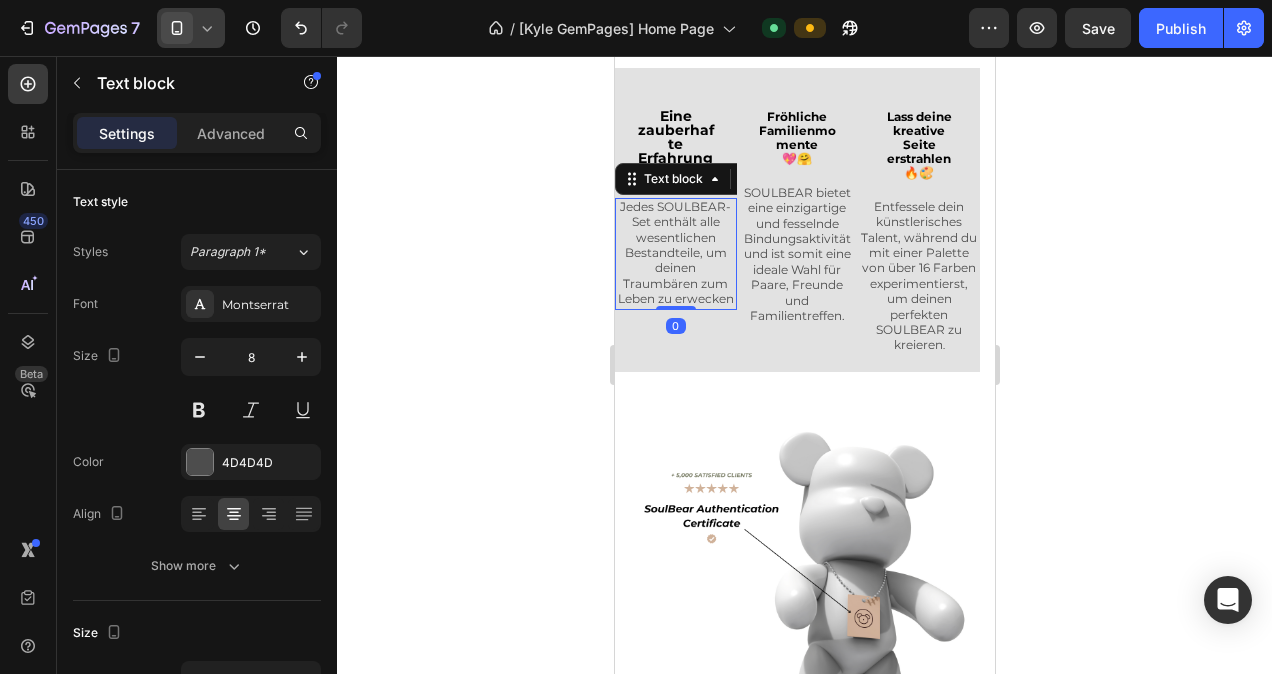 drag, startPoint x: 692, startPoint y: 368, endPoint x: 703, endPoint y: 324, distance: 45.35416 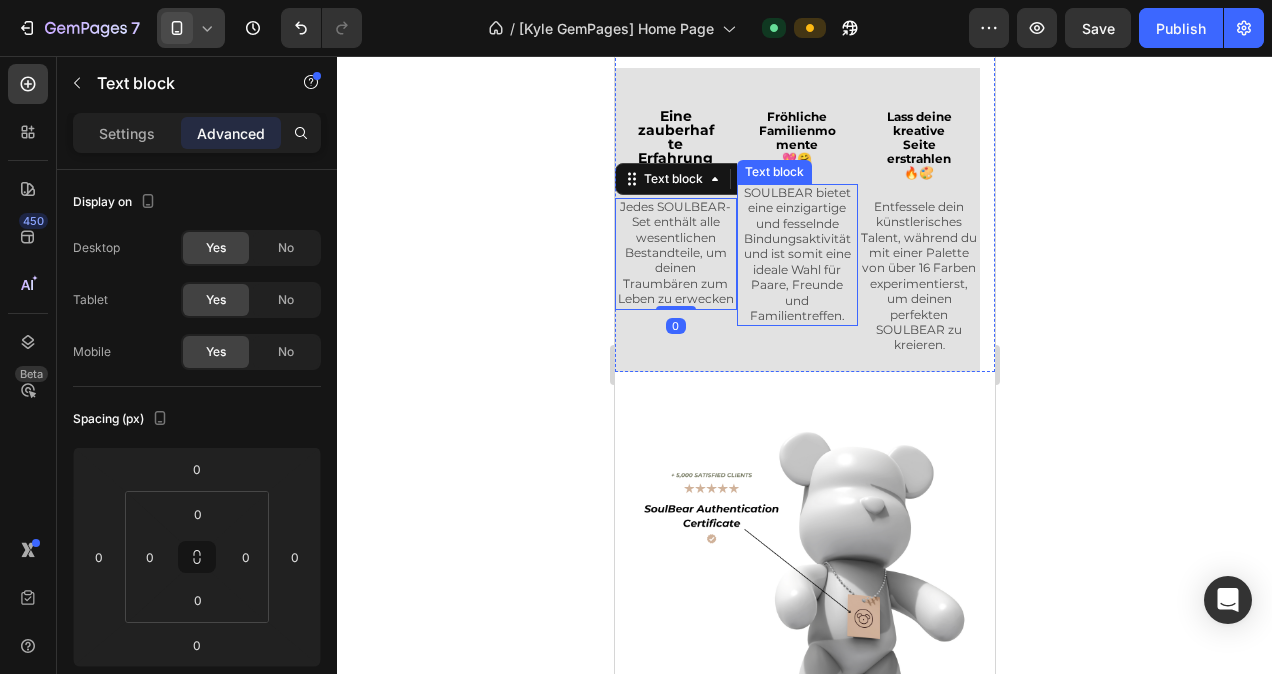 click on "SOULBEAR bietet eine einzigartige und fesselnde Bindungsaktivität und ist somit eine ideale Wahl für Paare, Freunde und Familientreffen." at bounding box center (796, 254) 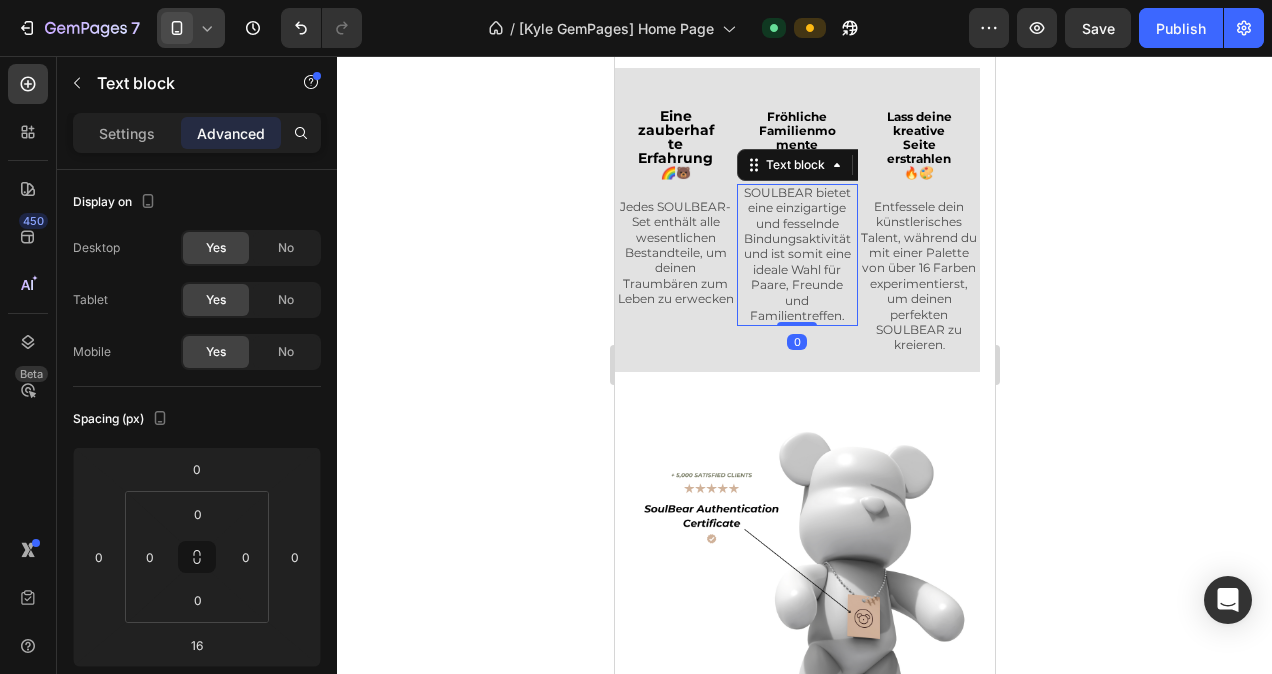 drag, startPoint x: 801, startPoint y: 341, endPoint x: 809, endPoint y: 315, distance: 27.202942 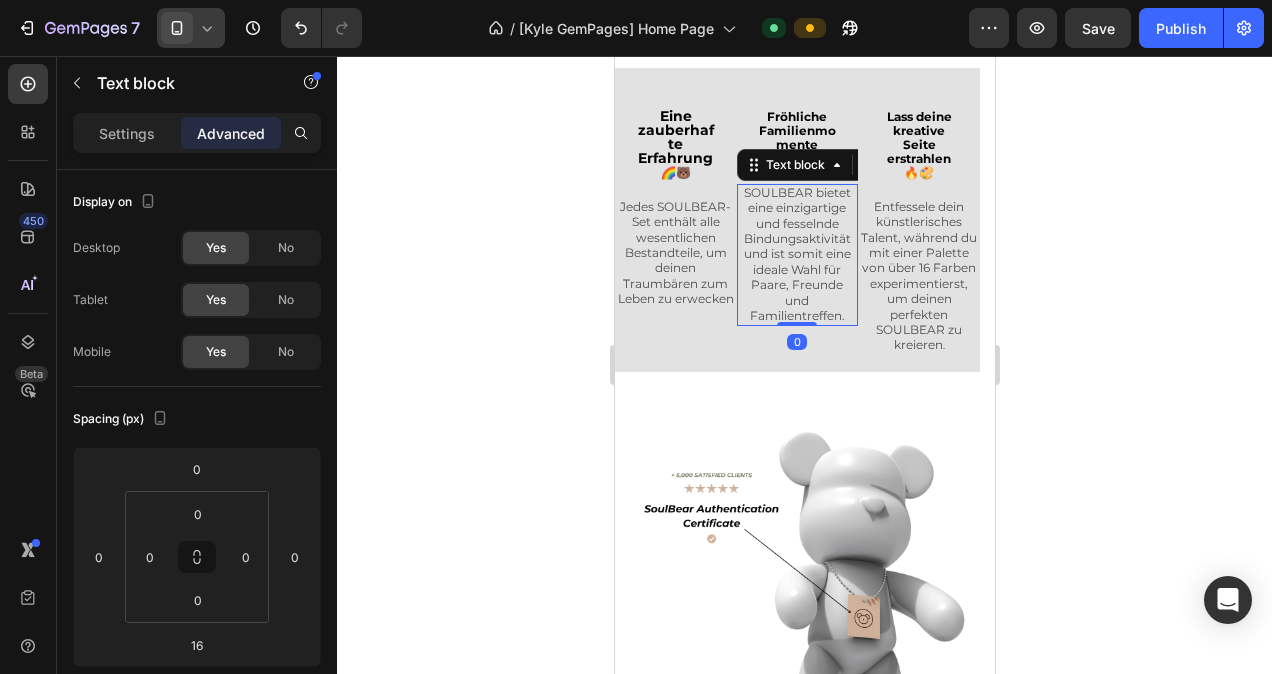 click on "SOULBEAR bietet eine einzigartige und fesselnde Bindungsaktivität und ist somit eine ideale Wahl für Paare, Freunde und Familientreffen. Text block   0" at bounding box center (797, 255) 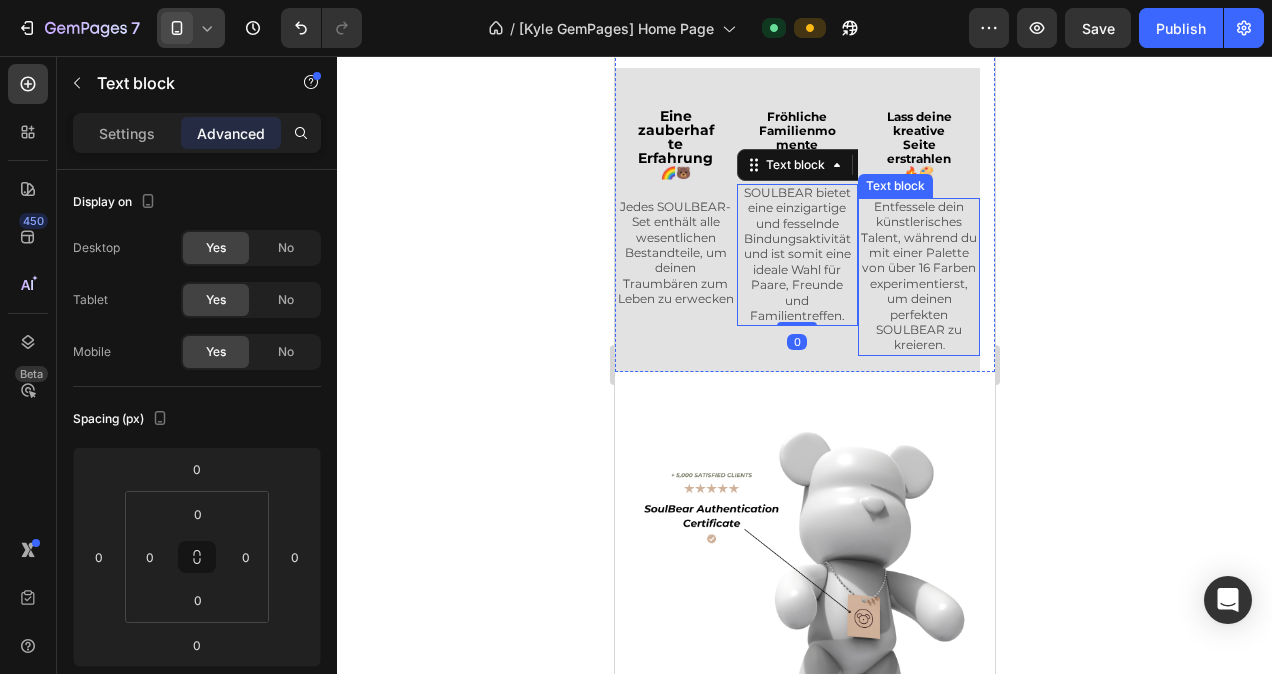 click on "Entfessele dein künstlerisches Talent, während du mit einer Palette von über 16 Farben experimentierst, um deinen perfekten SOULBEAR zu kreieren" at bounding box center (918, 276) 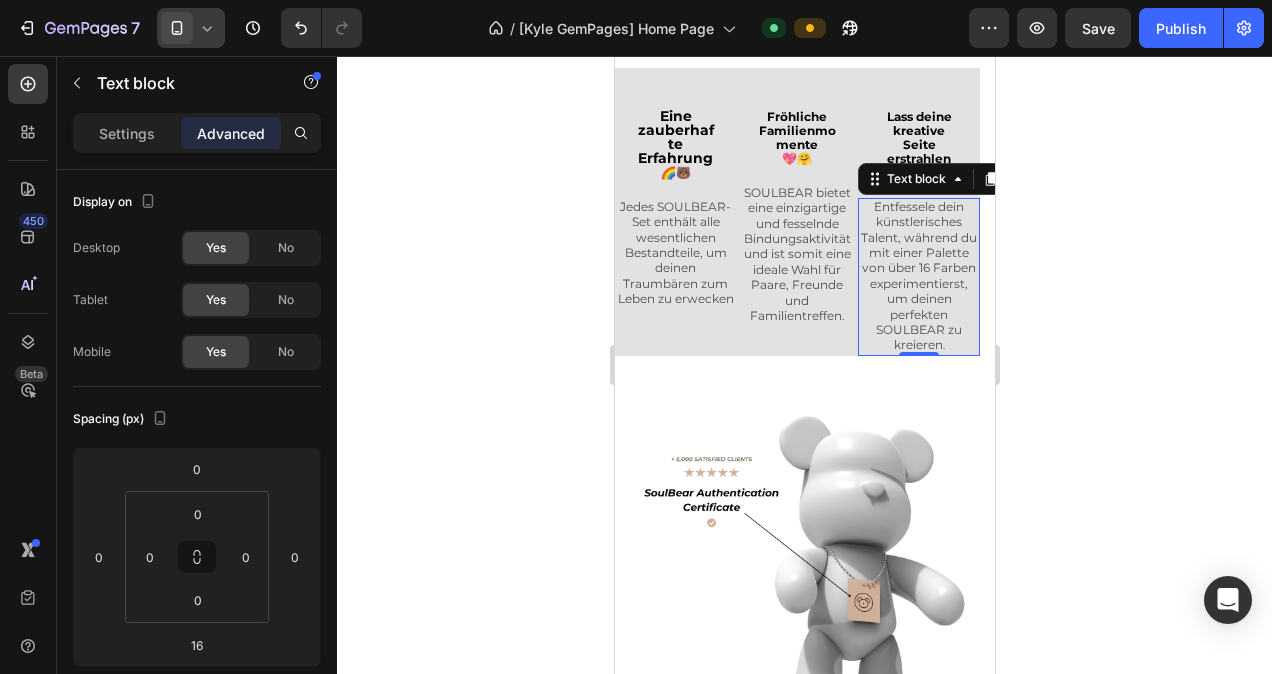 drag, startPoint x: 933, startPoint y: 369, endPoint x: 938, endPoint y: 338, distance: 31.400637 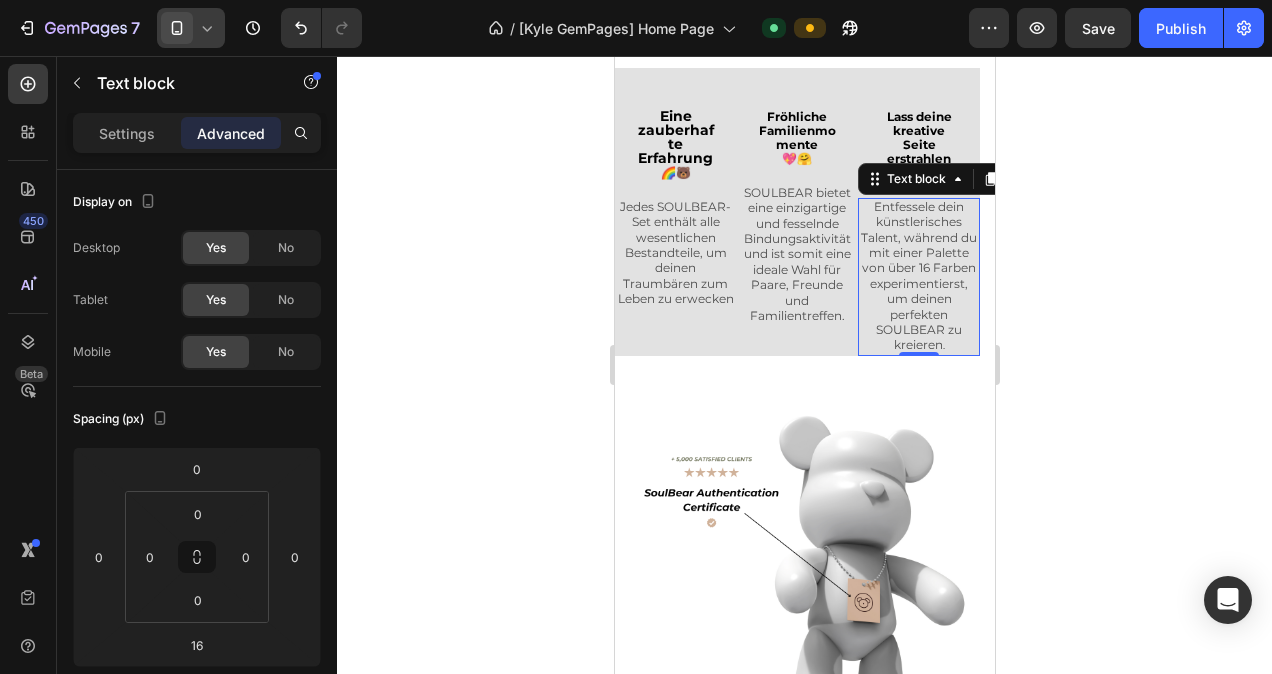 click on "Entfessele dein künstlerisches Talent, während du mit einer Palette von über 16 Farben experimentierst, um deinen perfekten SOULBEAR zu kreieren . Text block   0" at bounding box center (918, 277) 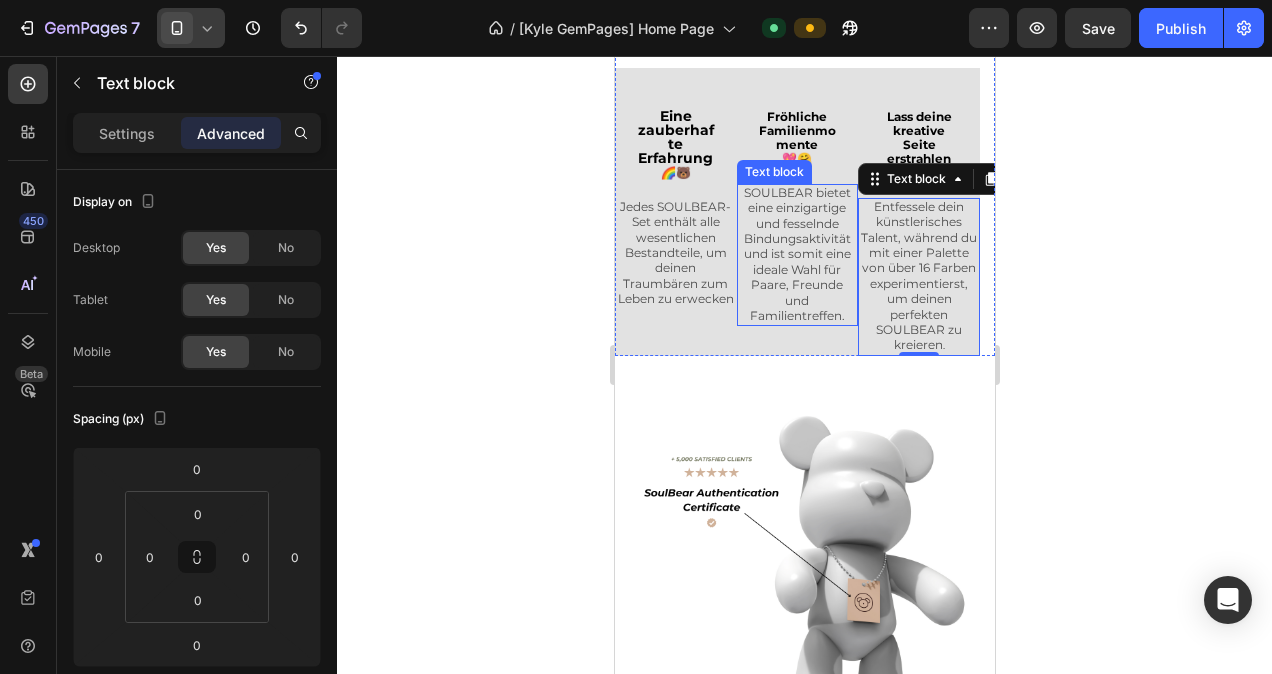 click on "SOULBEAR bietet eine einzigartige und fesselnde Bindungsaktivität und ist somit eine ideale Wahl für Paare, Freunde und Familientreffen." at bounding box center [796, 254] 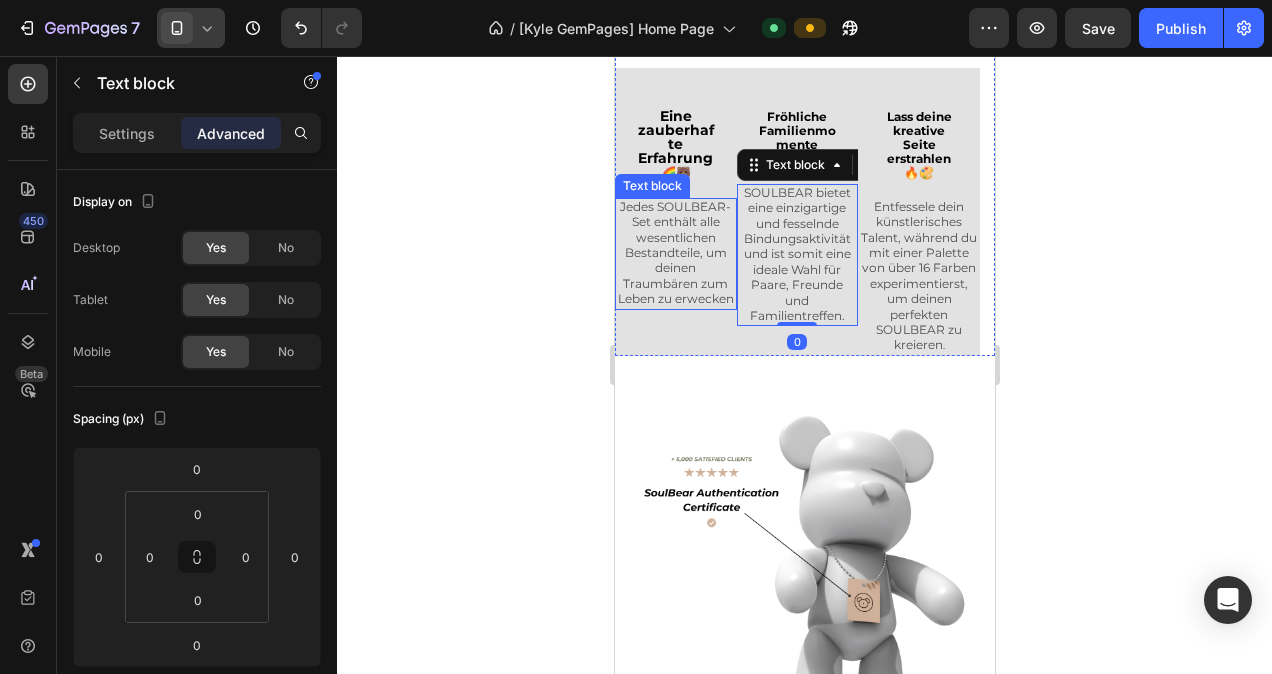 click on "Jedes SOULBEAR-Set enthält alle wesentlichen Bestandteile, um deinen Traumbären zum Leben zu erwecken" at bounding box center (675, 252) 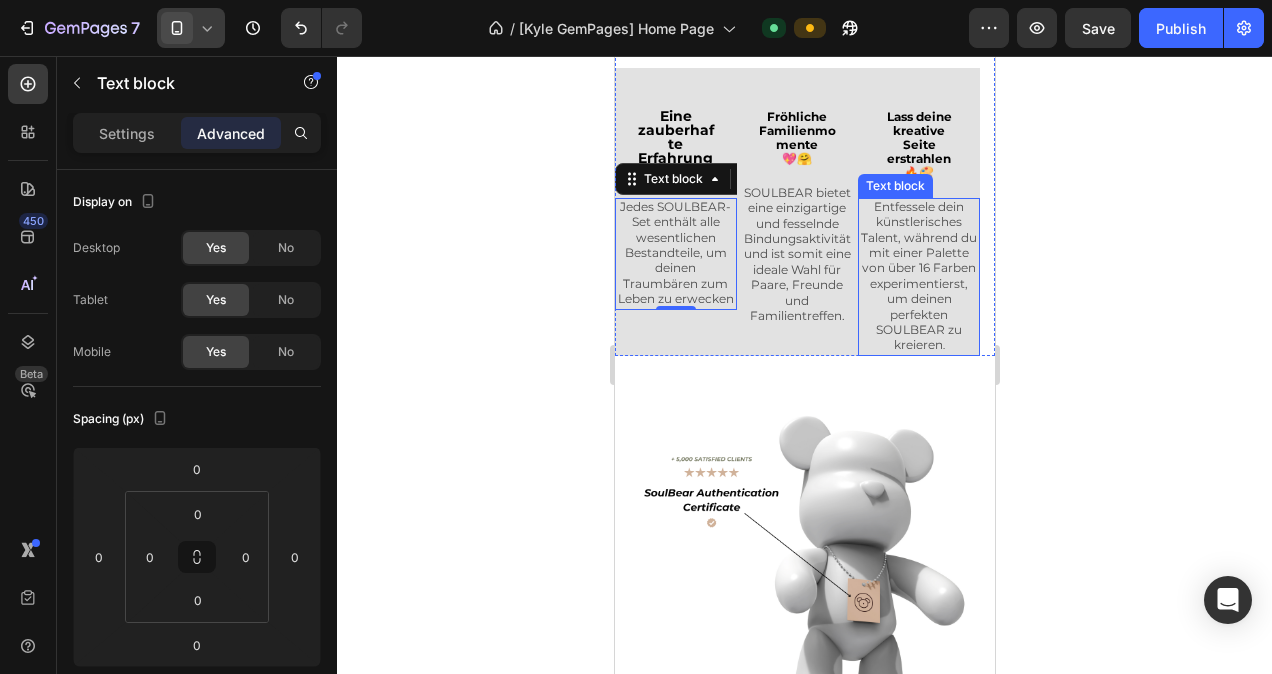 click on "Entfessele dein künstlerisches Talent, während du mit einer Palette von über 16 Farben experimentierst, um deinen perfekten SOULBEAR zu kreieren ." at bounding box center [918, 277] 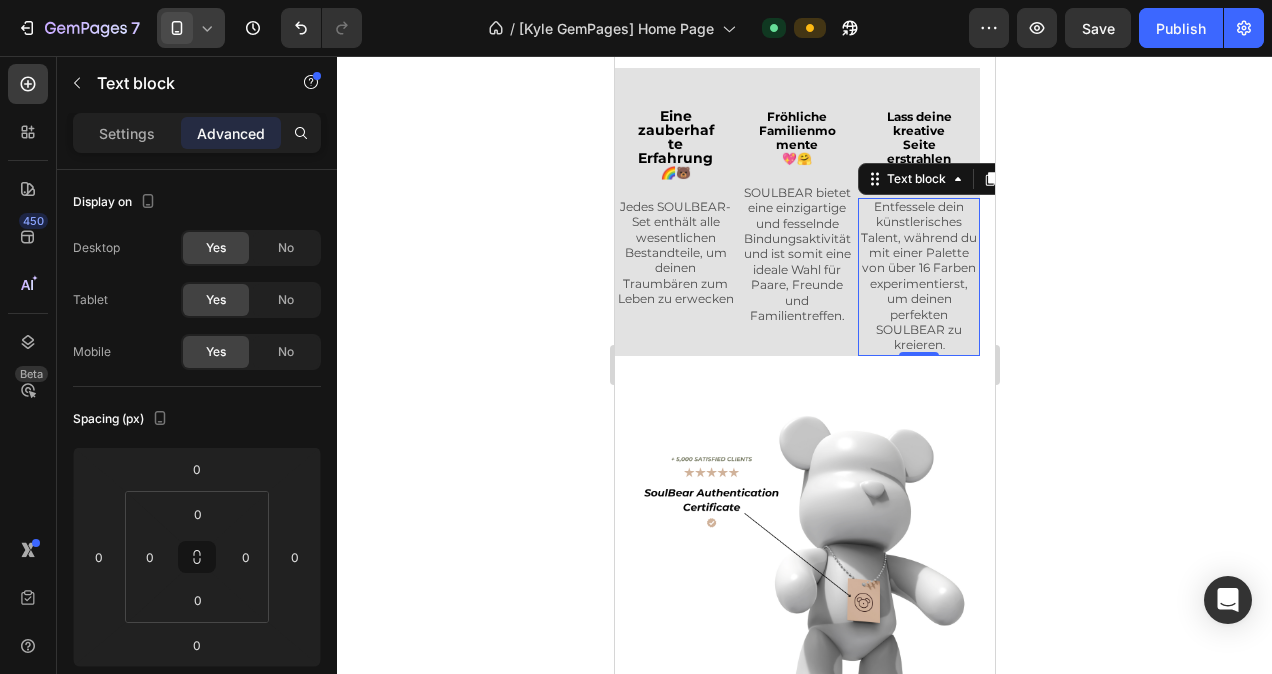 click on "Entfessele dein künstlerisches Talent, während du mit einer Palette von über 16 Farben experimentierst, um deinen perfekten SOULBEAR zu kreieren ." at bounding box center (918, 277) 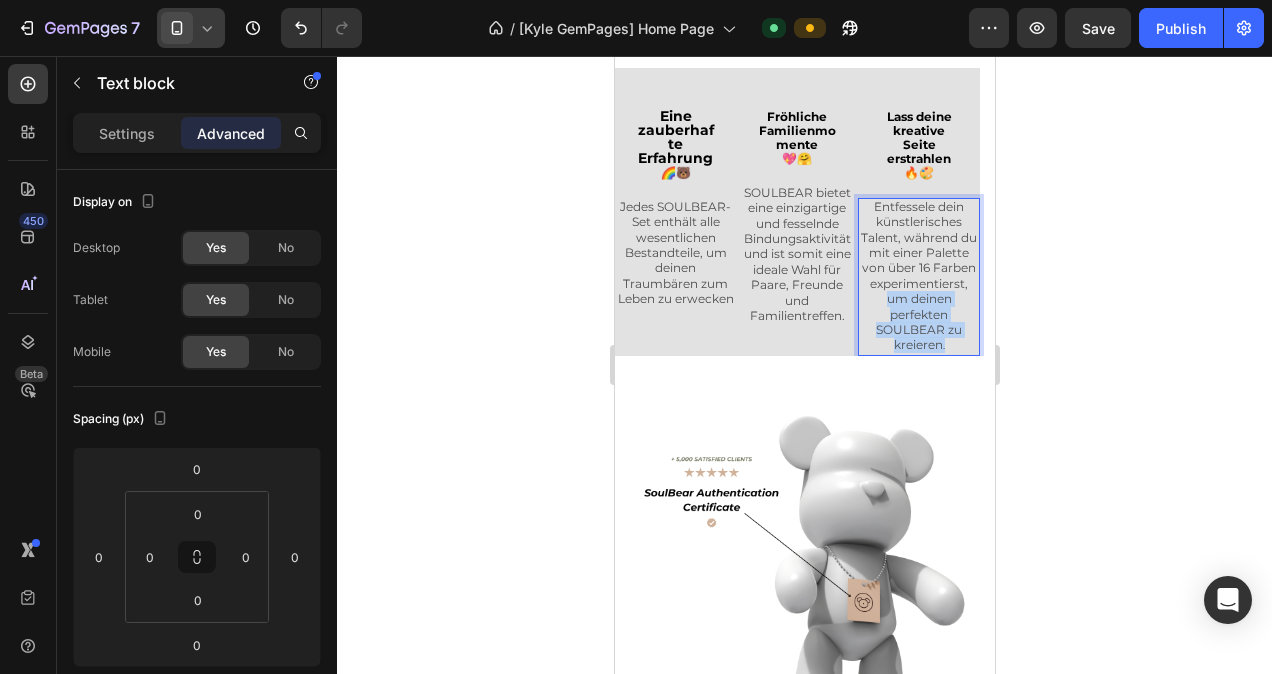 drag, startPoint x: 947, startPoint y: 343, endPoint x: 886, endPoint y: 305, distance: 71.867935 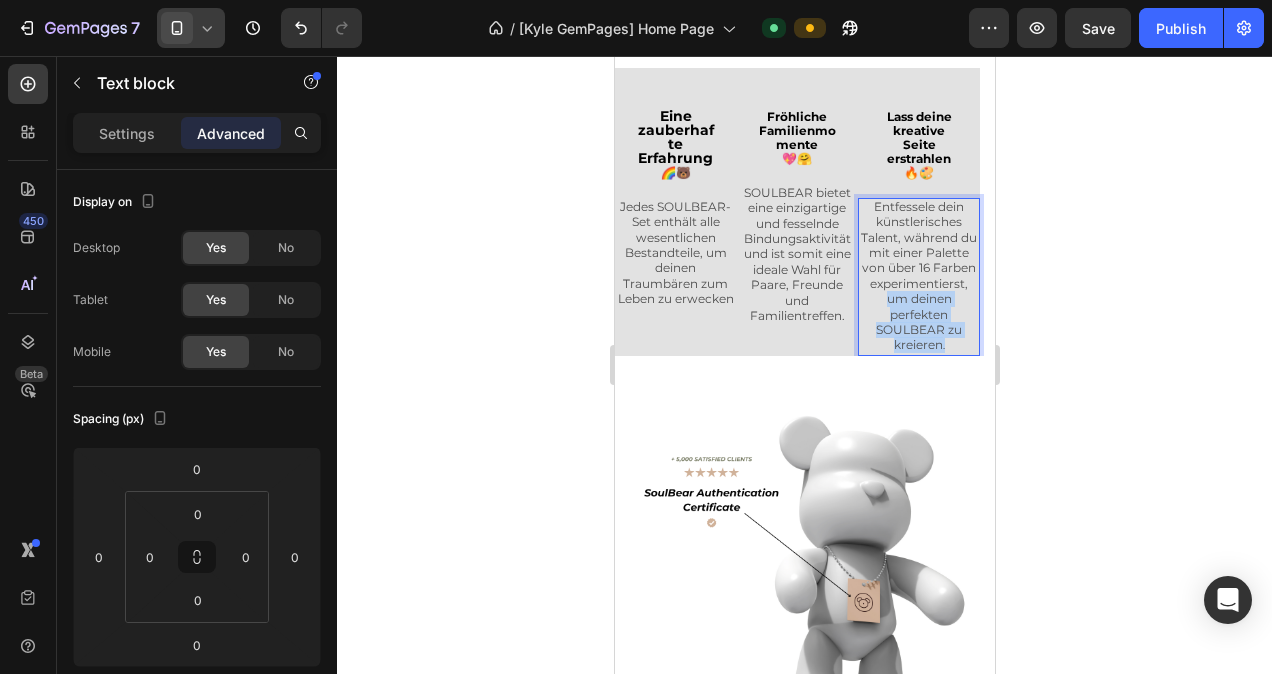 click on "Entfessele dein künstlerisches Talent, während du mit einer Palette von über 16 Farben experimentierst, um deinen perfekten SOULBEAR zu kreieren ." at bounding box center (918, 277) 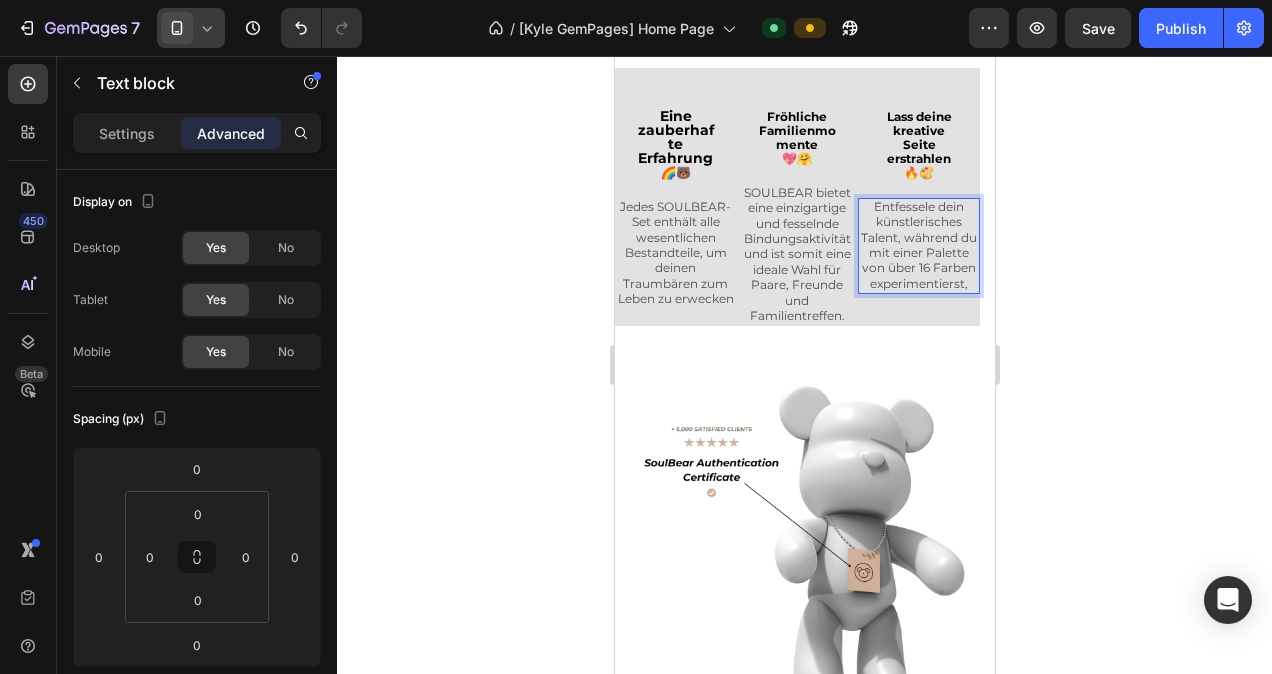 click on "Lass deine kreative Seite erstrahlen 🔥🎨 Heading Entfessele dein künstlerisches Talent, während du mit einer Palette von über 16 Farben experimentierst,  Text block   0" at bounding box center (918, 217) 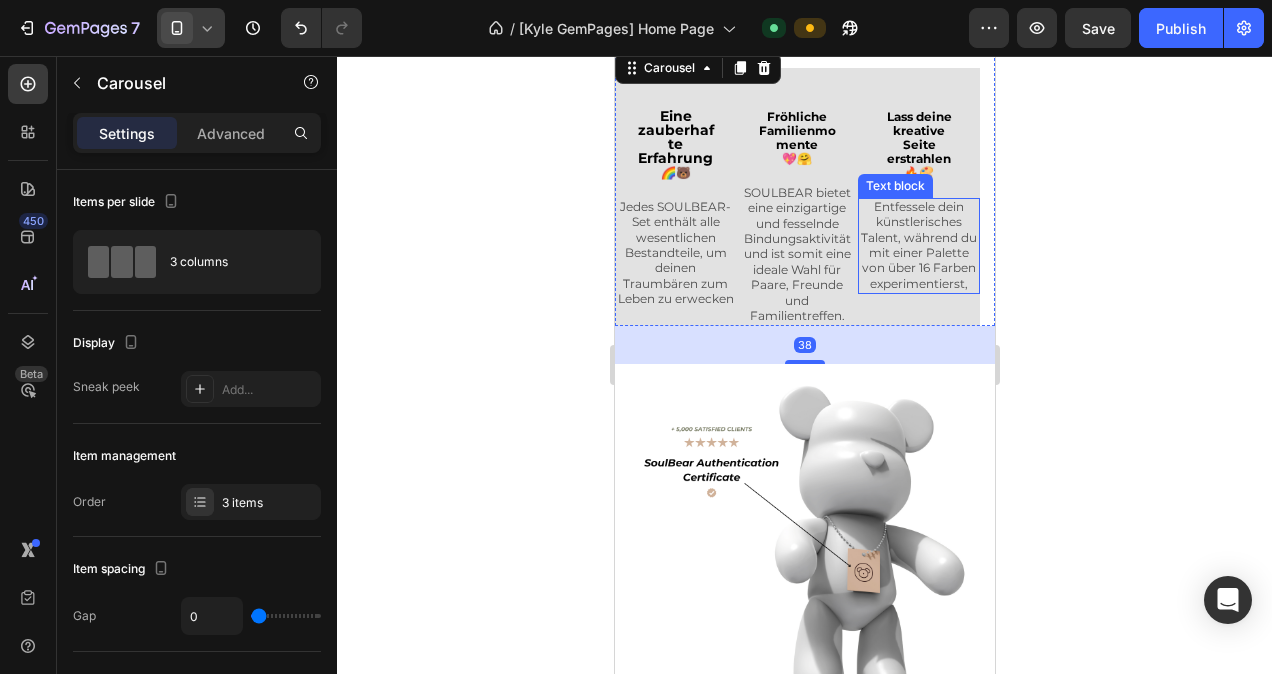 click on "Entfessele dein künstlerisches Talent, während du mit einer Palette von über 16 Farben experimentierst," at bounding box center [918, 245] 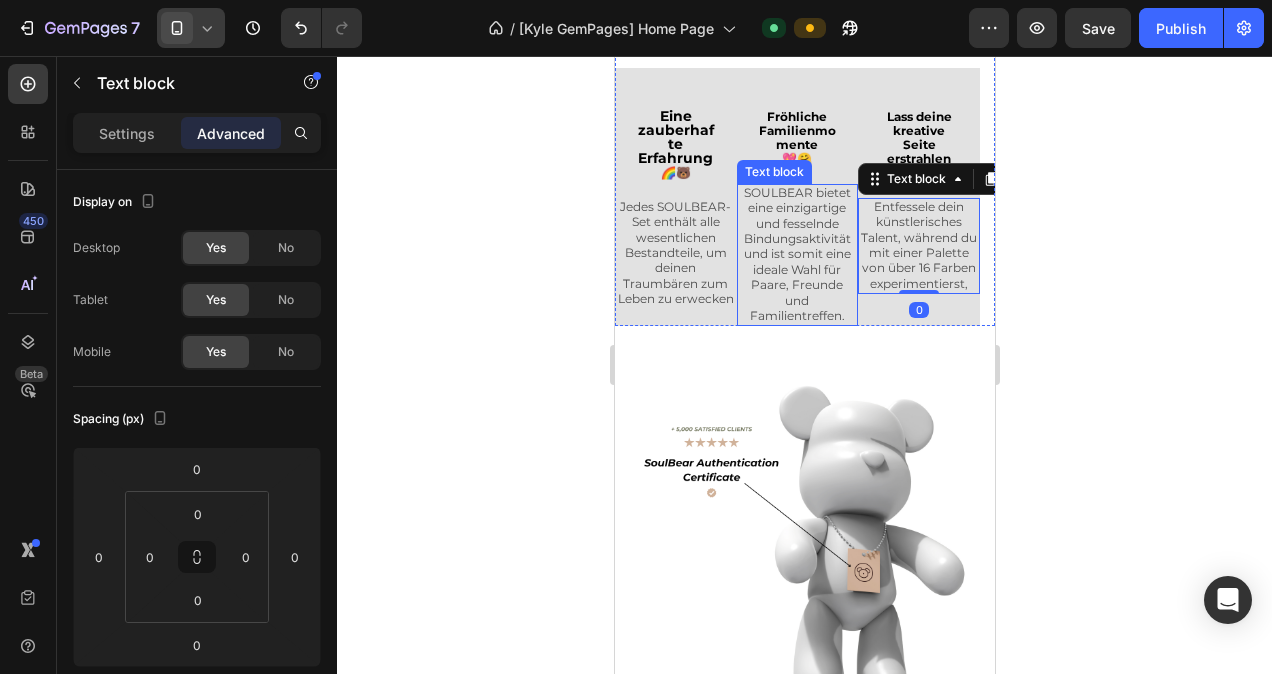 click on "SOULBEAR bietet eine einzigartige und fesselnde Bindungsaktivität und ist somit eine ideale Wahl für Paare, Freunde und Familientreffen." at bounding box center [796, 254] 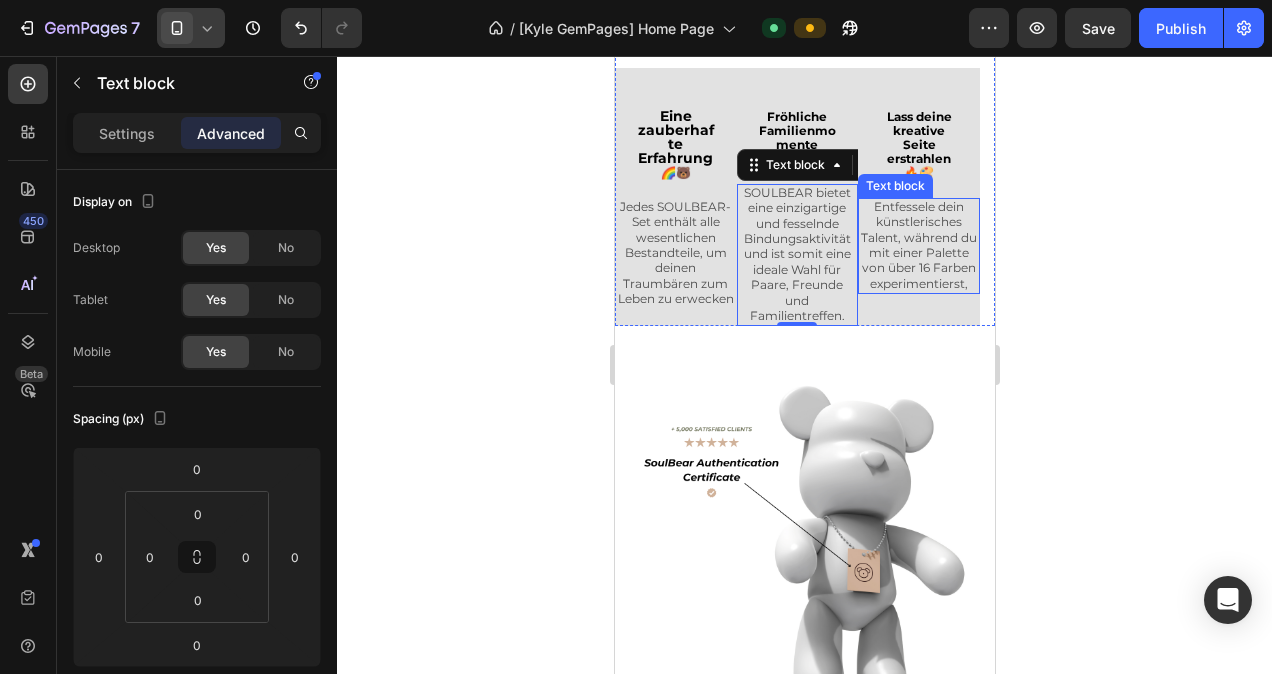 click on "Entfessele dein künstlerisches Talent, während du mit einer Palette von über 16 Farben experimentierst," at bounding box center [918, 245] 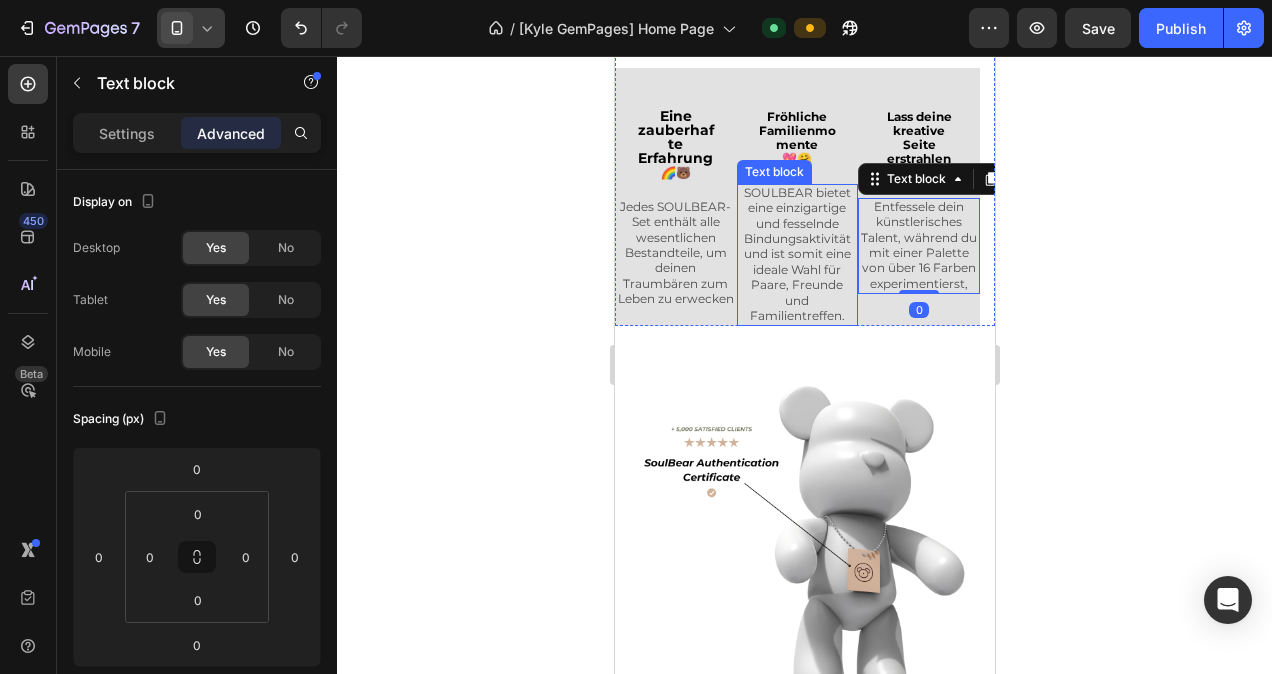 click on "SOULBEAR bietet eine einzigartige und fesselnde Bindungsaktivität und ist somit eine ideale Wahl für Paare, Freunde und Familientreffen." at bounding box center [796, 254] 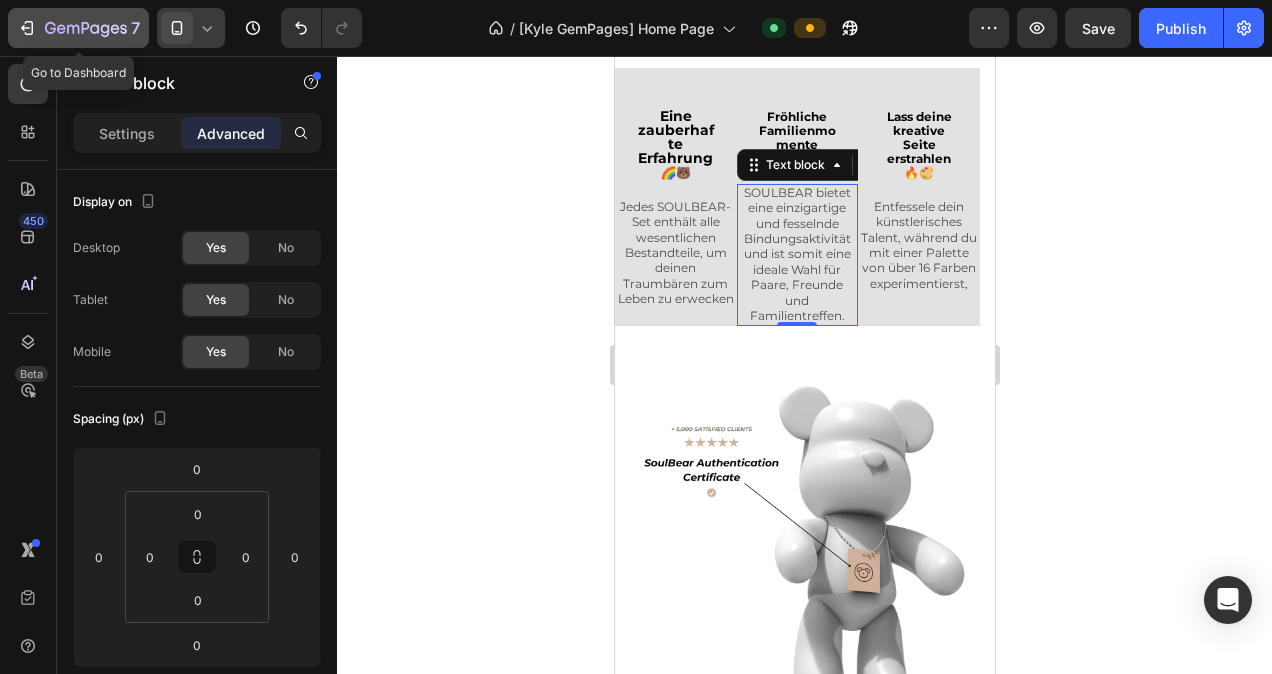click 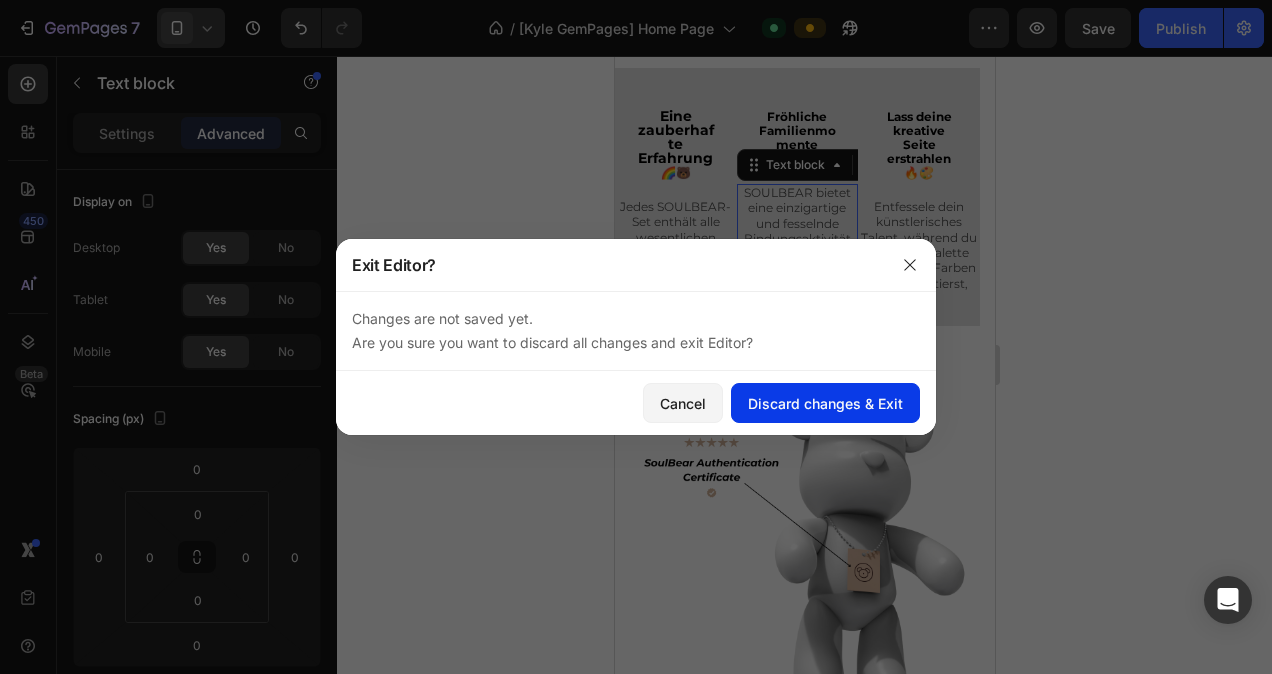 click on "Discard changes & Exit" at bounding box center (825, 403) 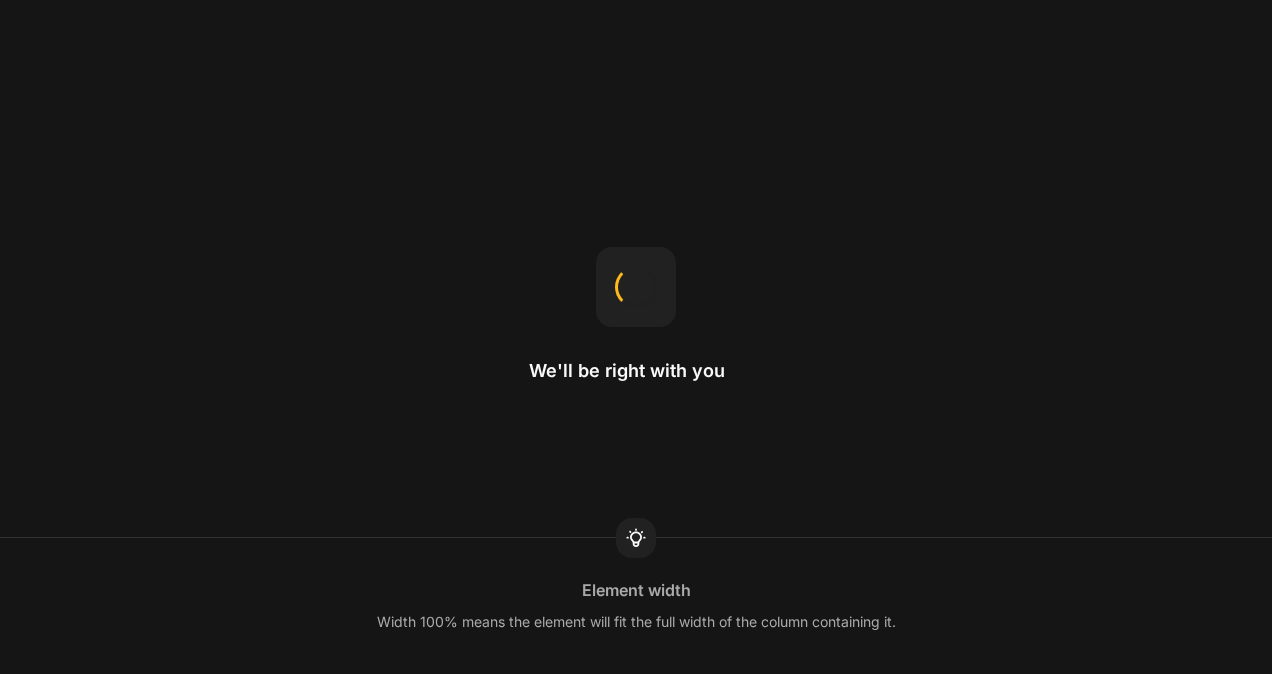 scroll, scrollTop: 0, scrollLeft: 0, axis: both 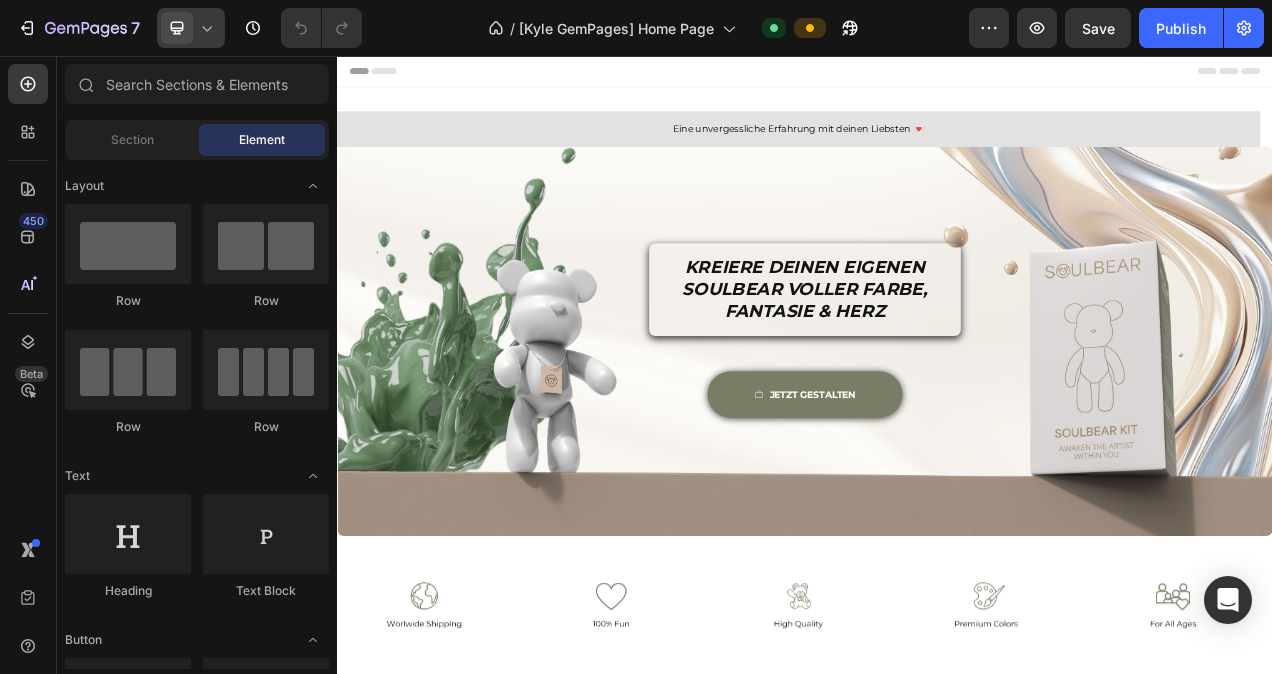 click 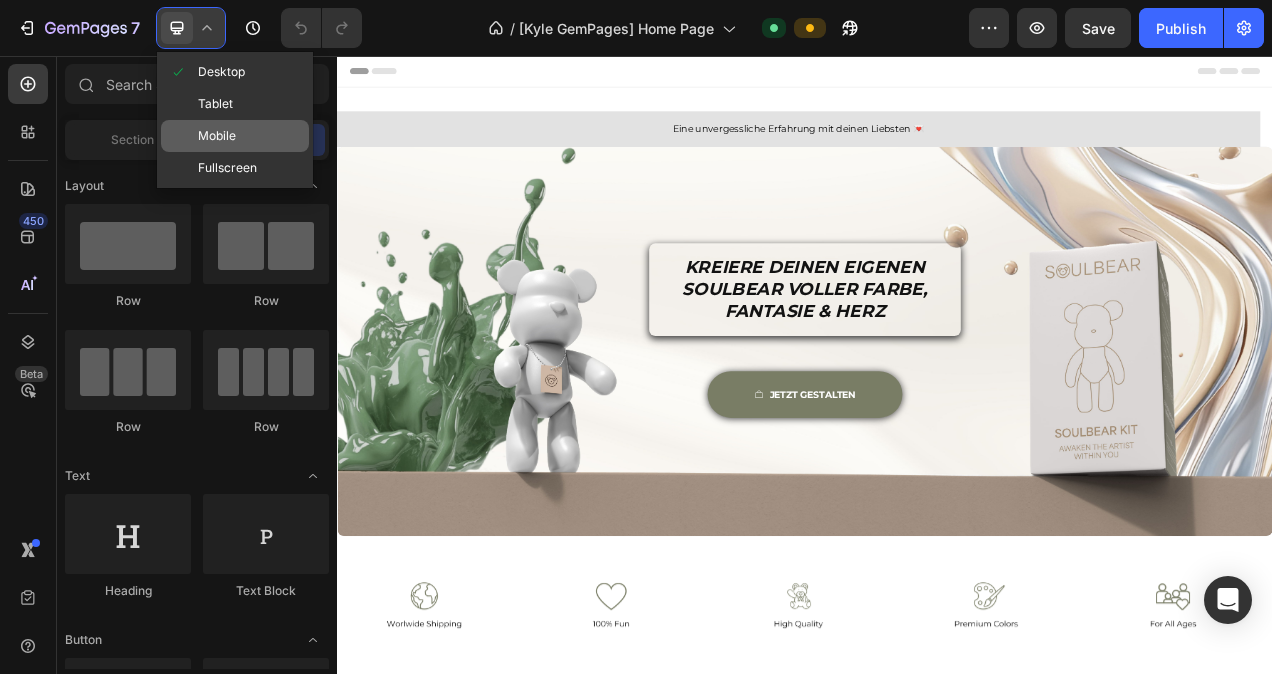 click on "Mobile" at bounding box center [217, 136] 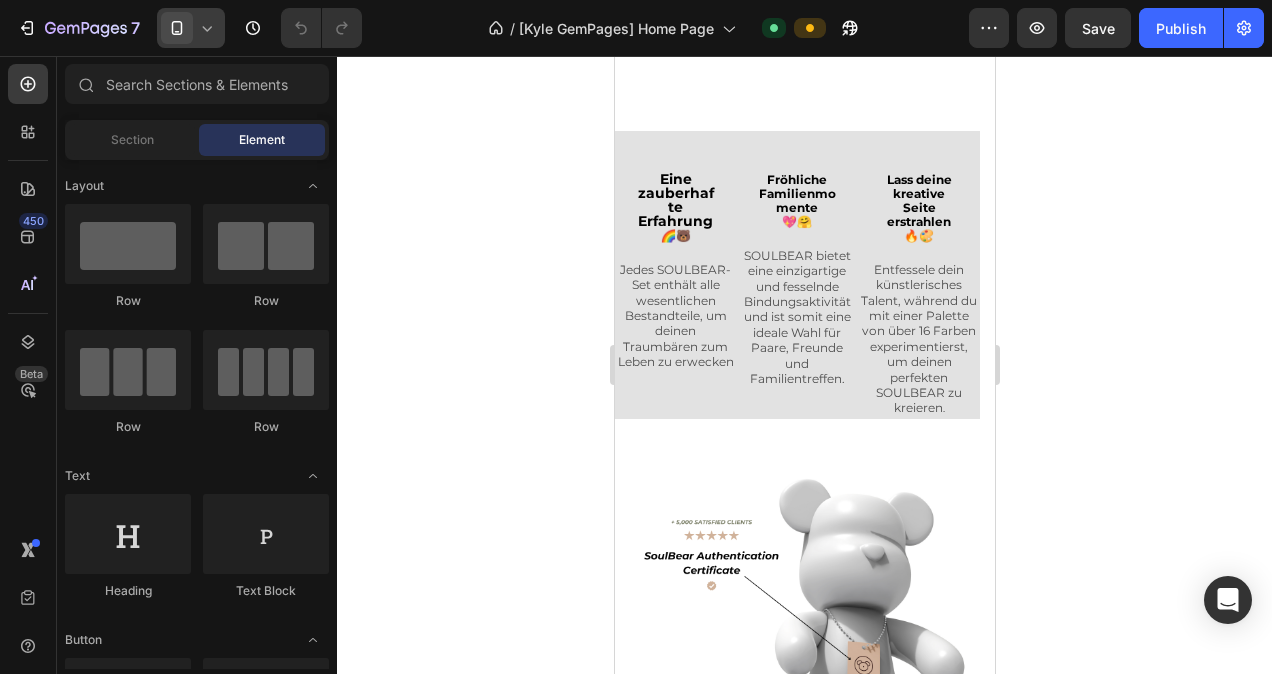 scroll, scrollTop: 3388, scrollLeft: 0, axis: vertical 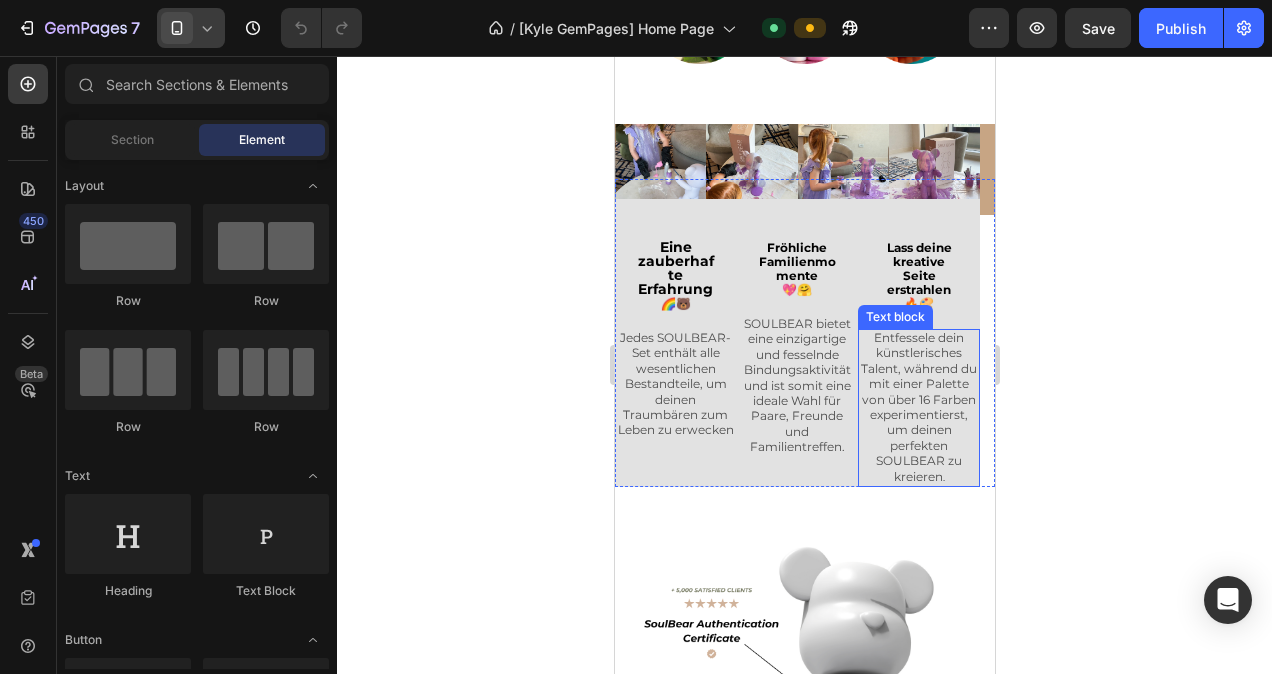 click on "Entfessele dein künstlerisches Talent, während du mit einer Palette von über 16 Farben experimentierst, um deinen perfekten SOULBEAR zu kreieren" at bounding box center [918, 407] 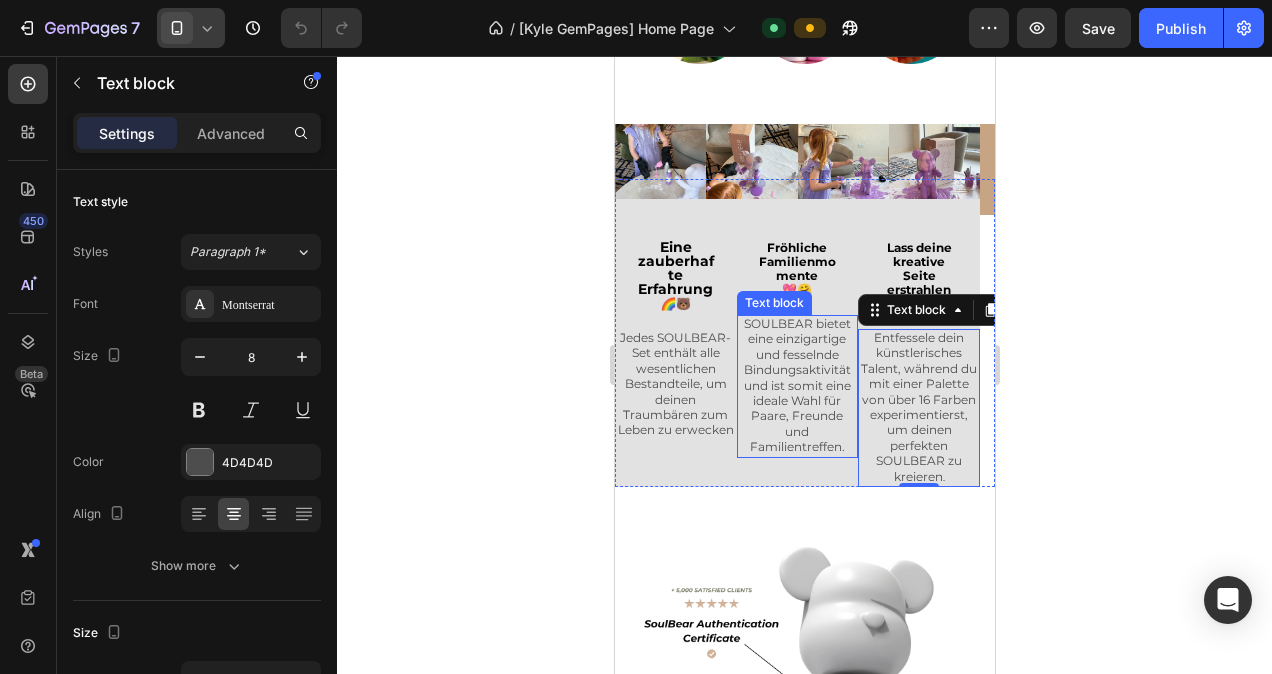 click on "SOULBEAR bietet eine einzigartige und fesselnde Bindungsaktivität und ist somit eine ideale Wahl für Paare, Freunde und Familientreffen." at bounding box center [796, 385] 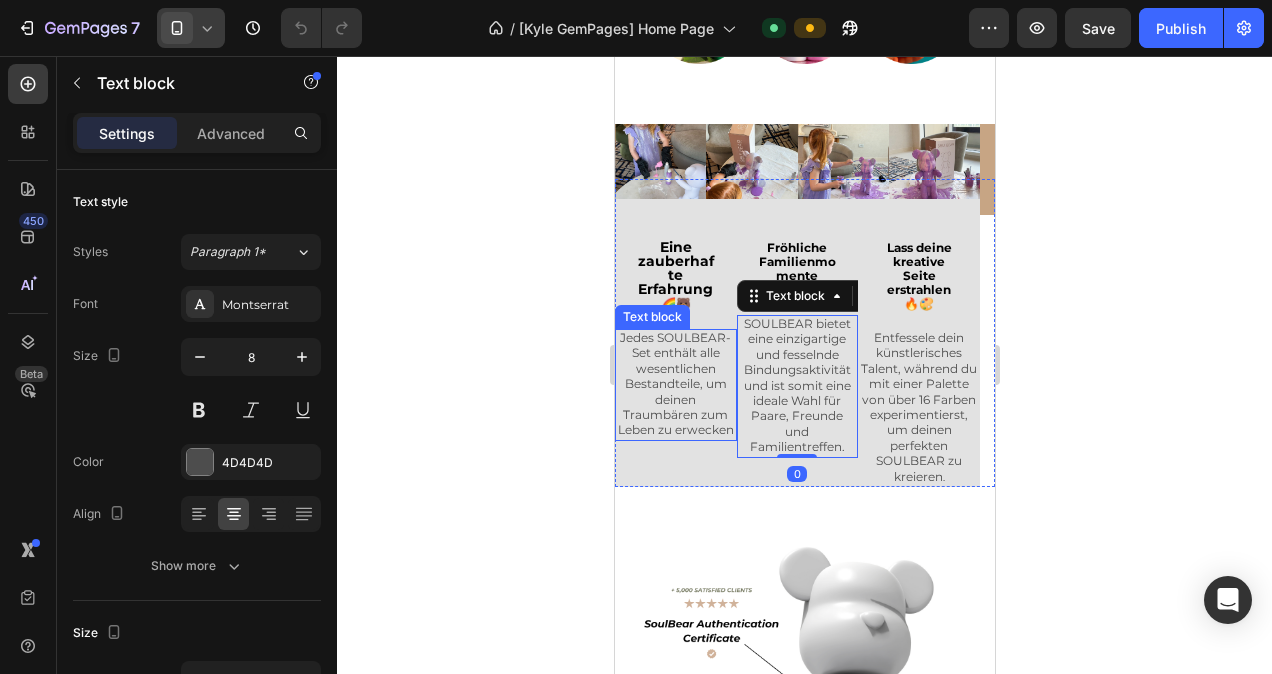 click on "Jedes SOULBEAR-Set enthält alle wesentlichen Bestandteile, um deinen Traumbären zum Leben zu erwecken" at bounding box center [675, 383] 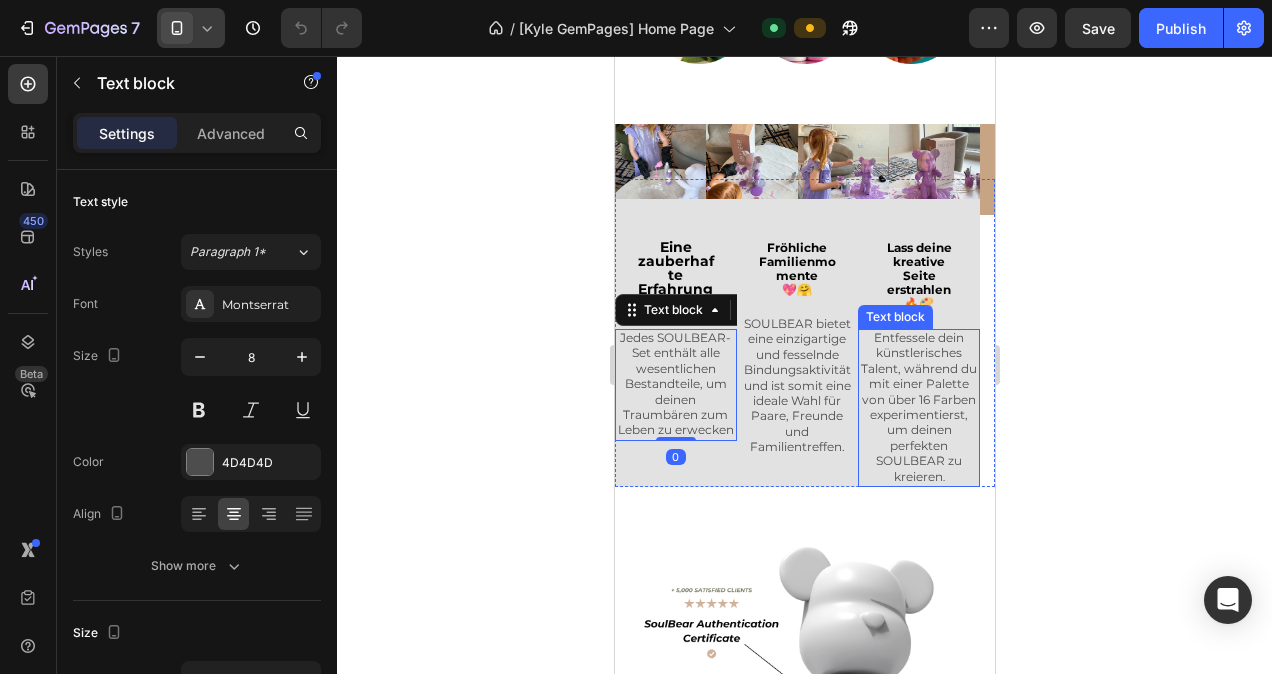 click on "Entfessele dein künstlerisches Talent, während du mit einer Palette von über 16 Farben experimentierst, um deinen perfekten SOULBEAR zu kreieren" at bounding box center (918, 407) 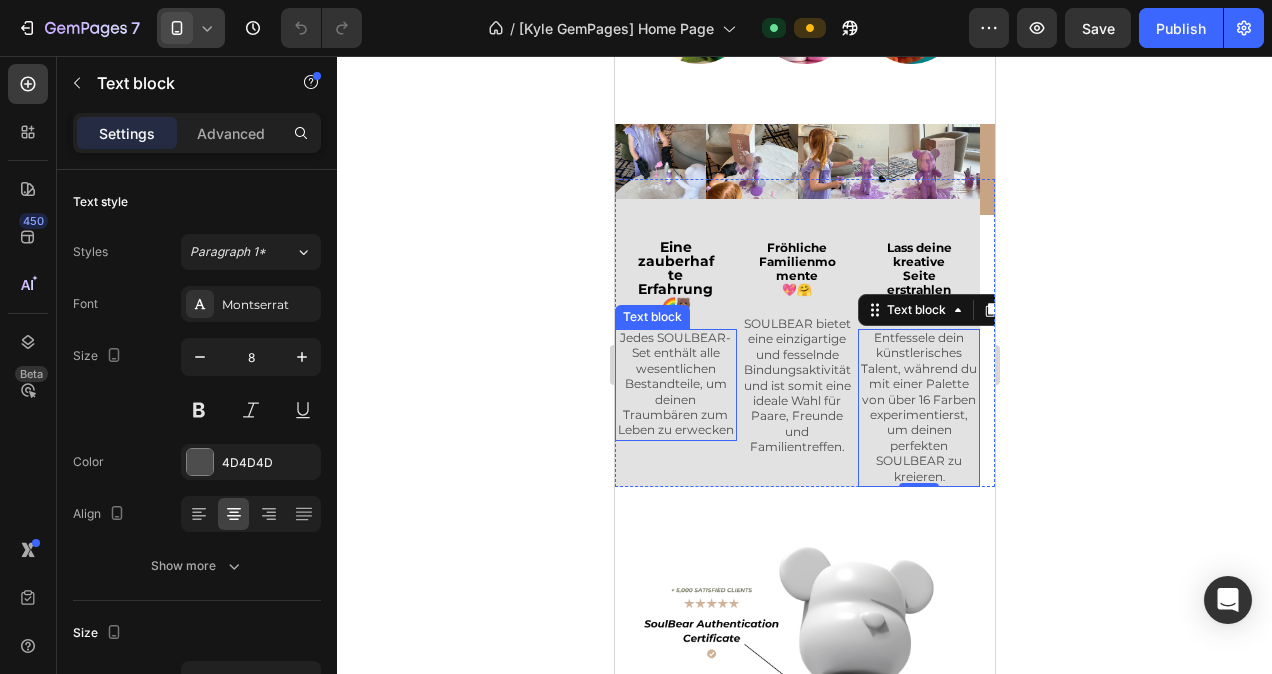click on "Jedes SOULBEAR-Set enthält alle wesentlichen Bestandteile, um deinen Traumbären zum Leben zu erwecken" at bounding box center (675, 385) 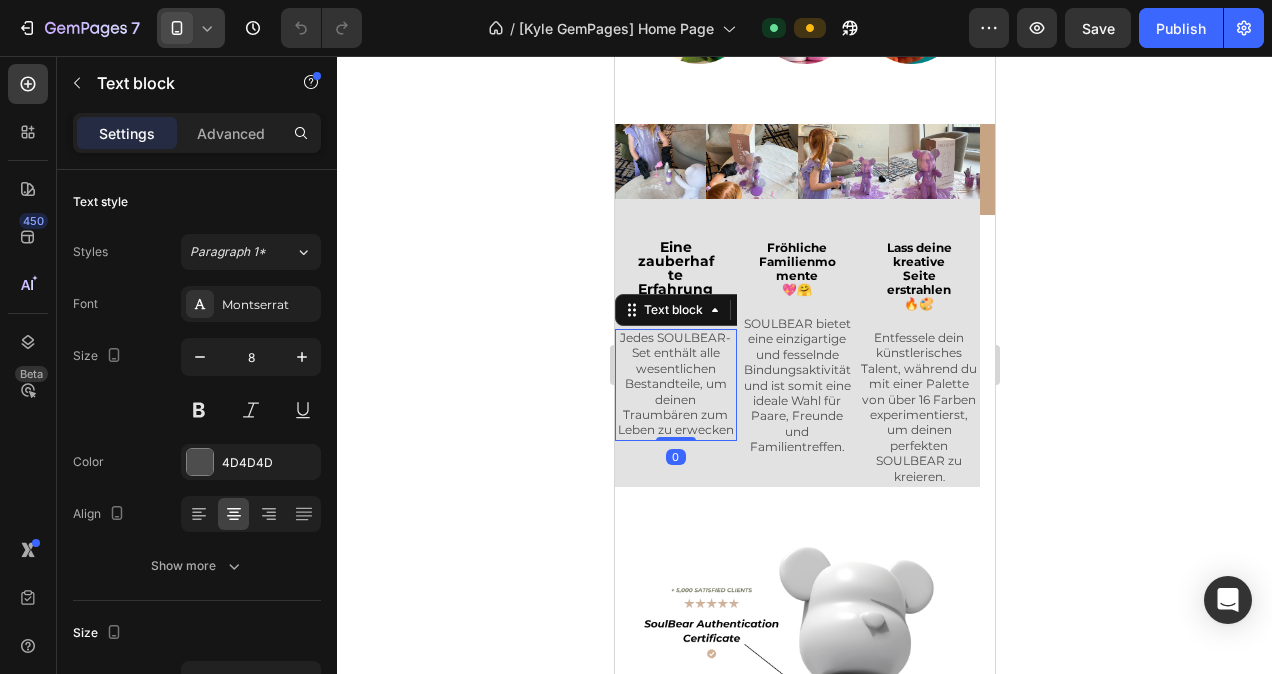 click on "Jedes SOULBEAR-Set enthält alle wesentlichen Bestandteile, um deinen Traumbären zum Leben zu erwecken" at bounding box center [675, 385] 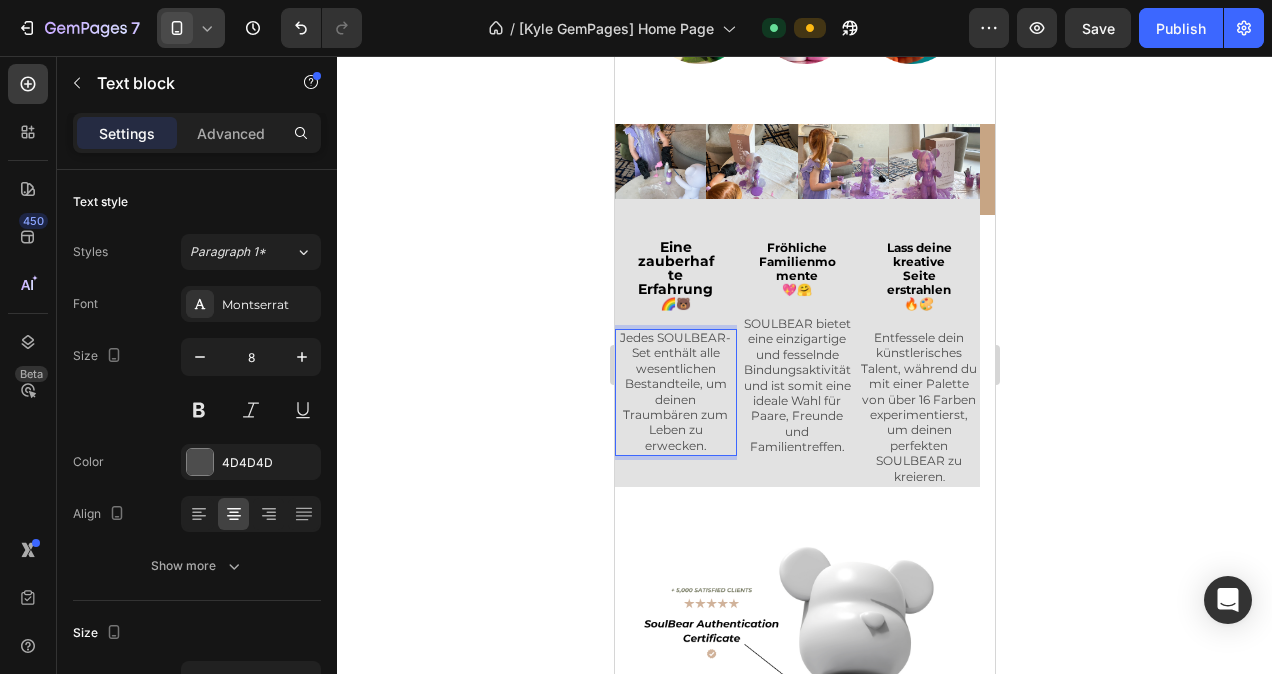 click on "Jedes SOULBEAR-Set enthält alle wesentlichen Bestandteile, um deinen Traumbären zum Leben zu erwecken." at bounding box center (675, 392) 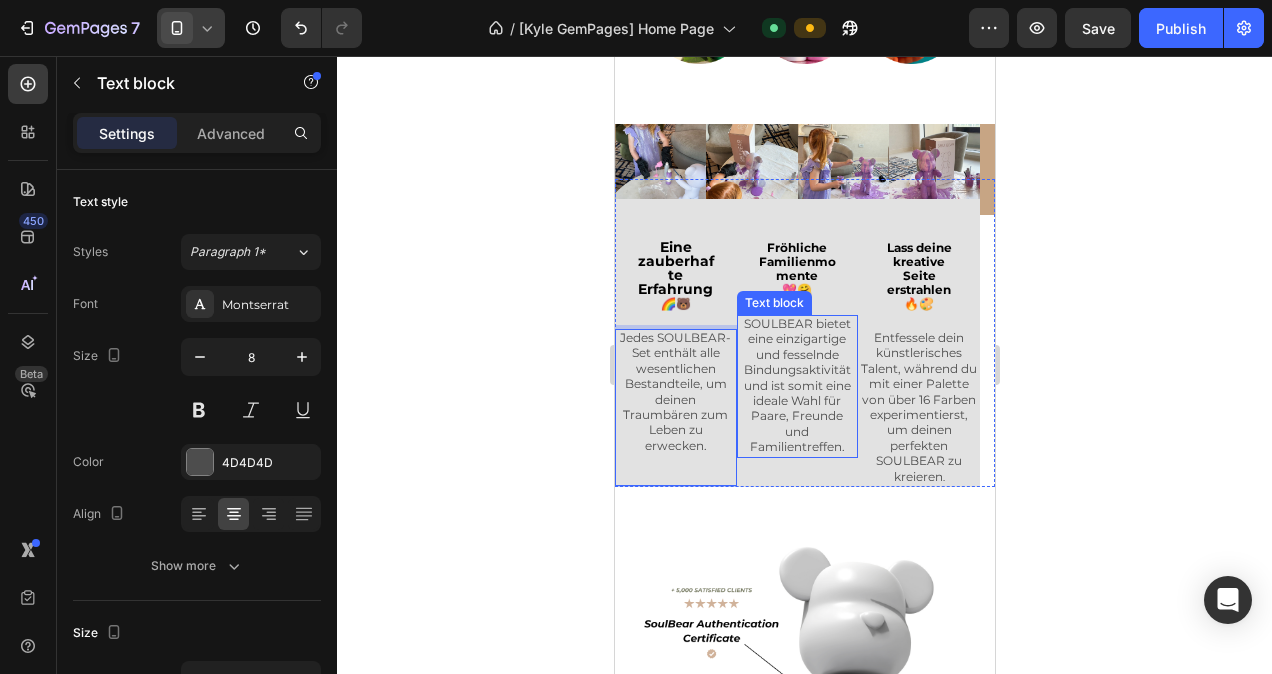 click on "SOULBEAR bietet eine einzigartige und fesselnde Bindungsaktivität und ist somit eine ideale Wahl für Paare, Freunde und Familientreffen." at bounding box center [797, 386] 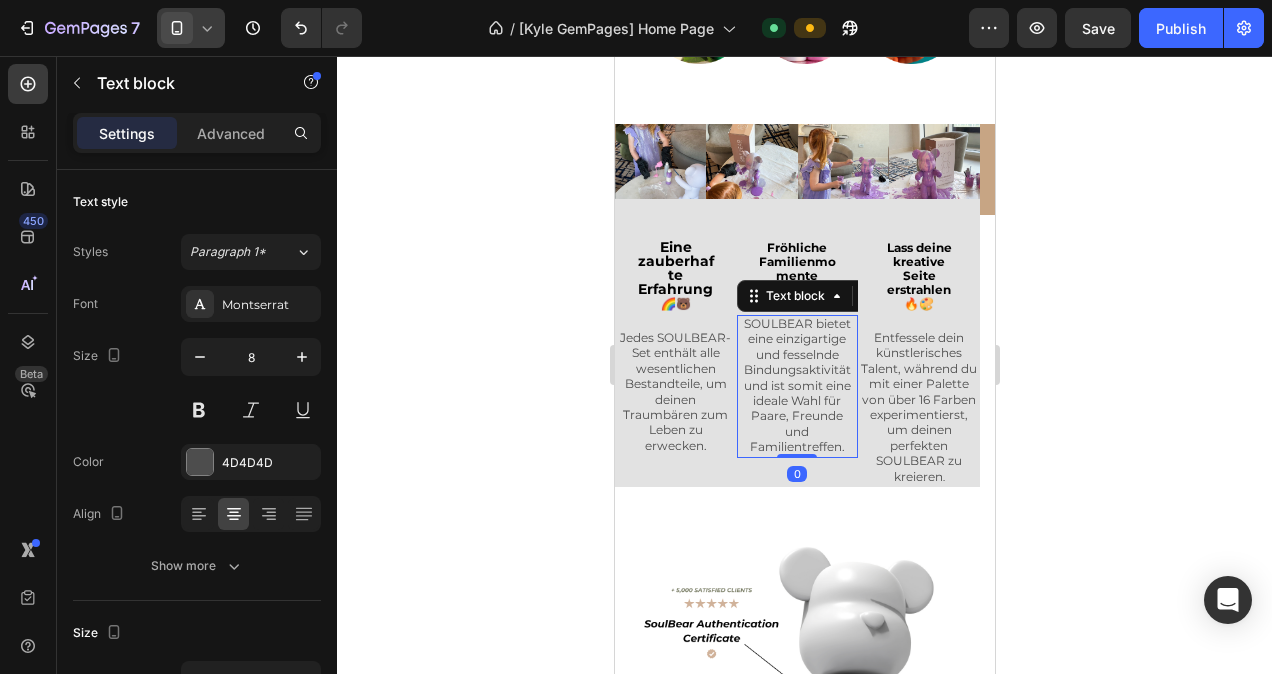 click on "SOULBEAR bietet eine einzigartige und fesselnde Bindungsaktivität und ist somit eine ideale Wahl für Paare, Freunde und Familientreffen." at bounding box center [797, 386] 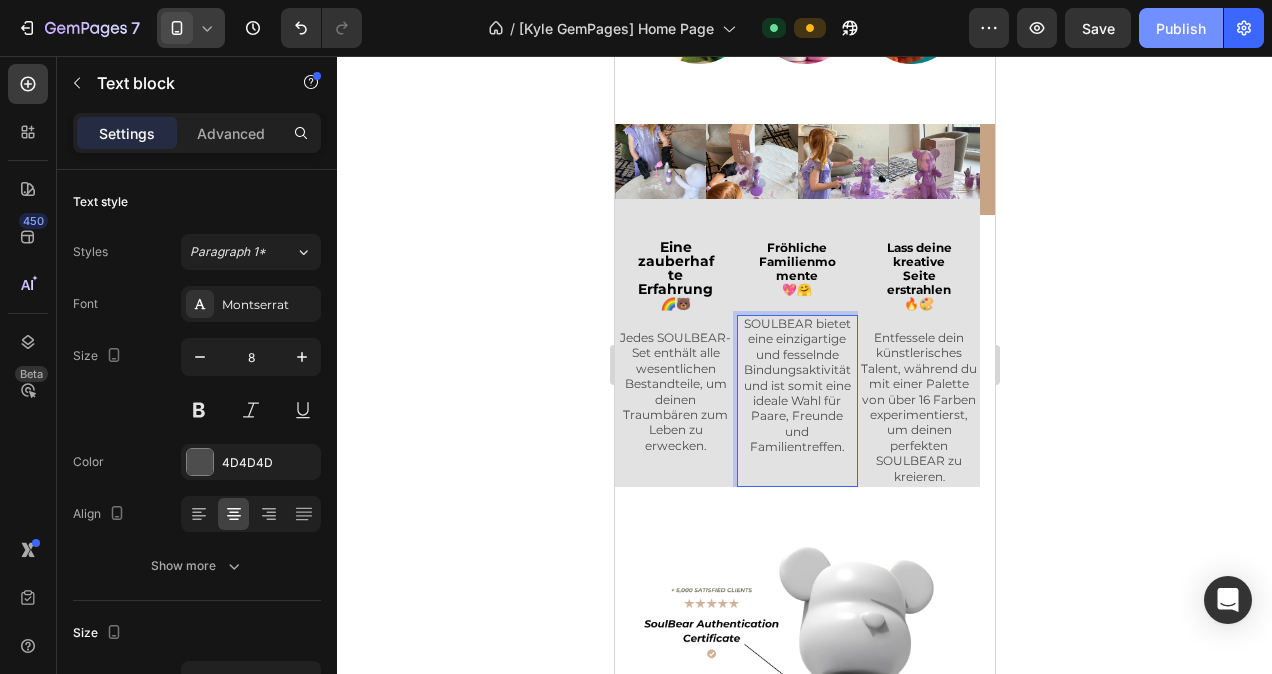 click on "Publish" at bounding box center (1181, 28) 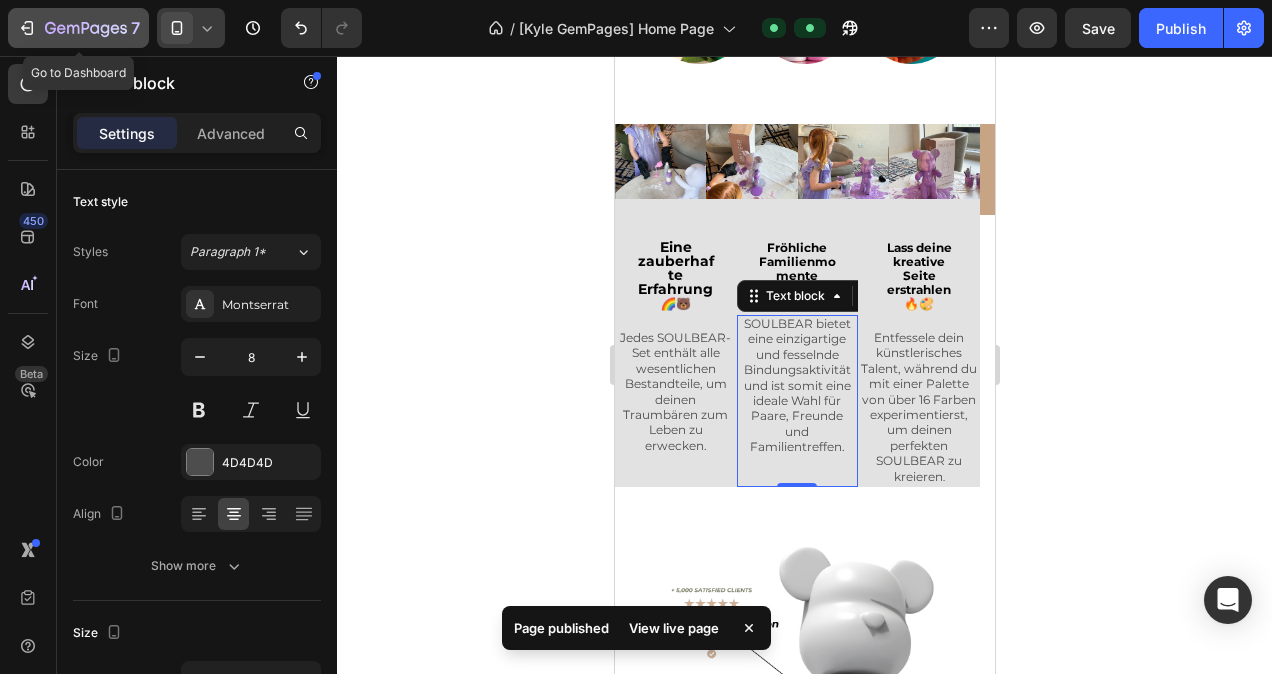 click 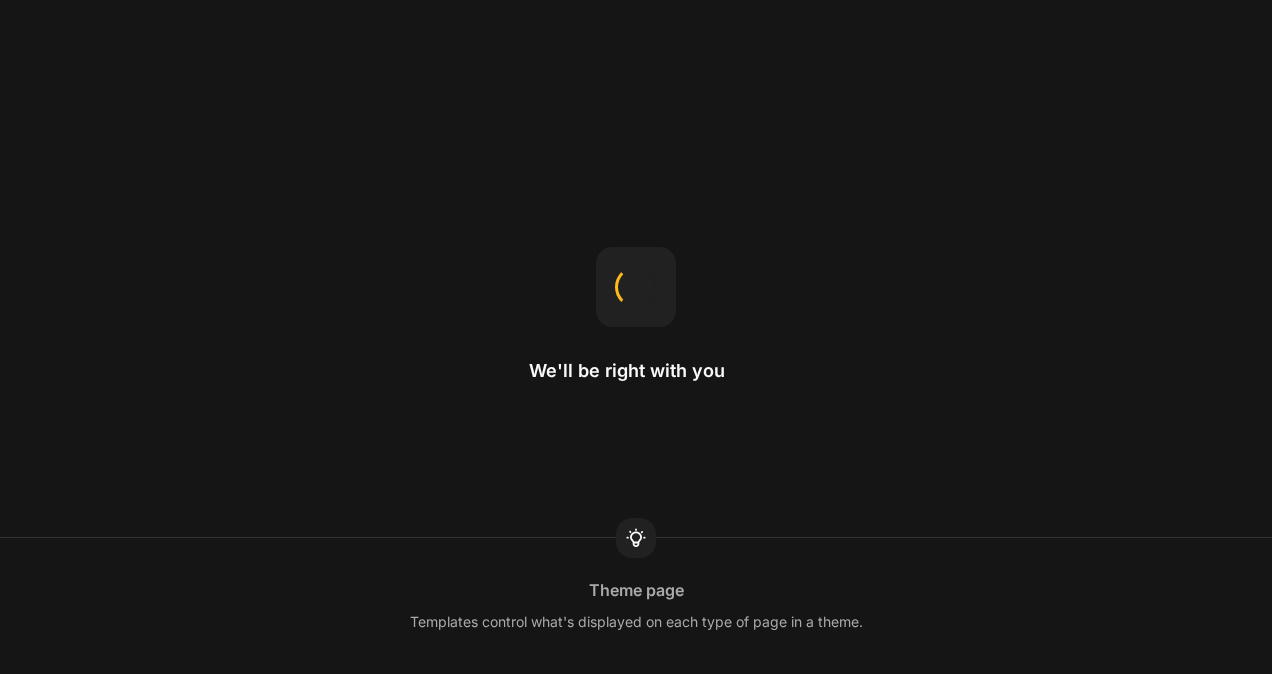scroll, scrollTop: 0, scrollLeft: 0, axis: both 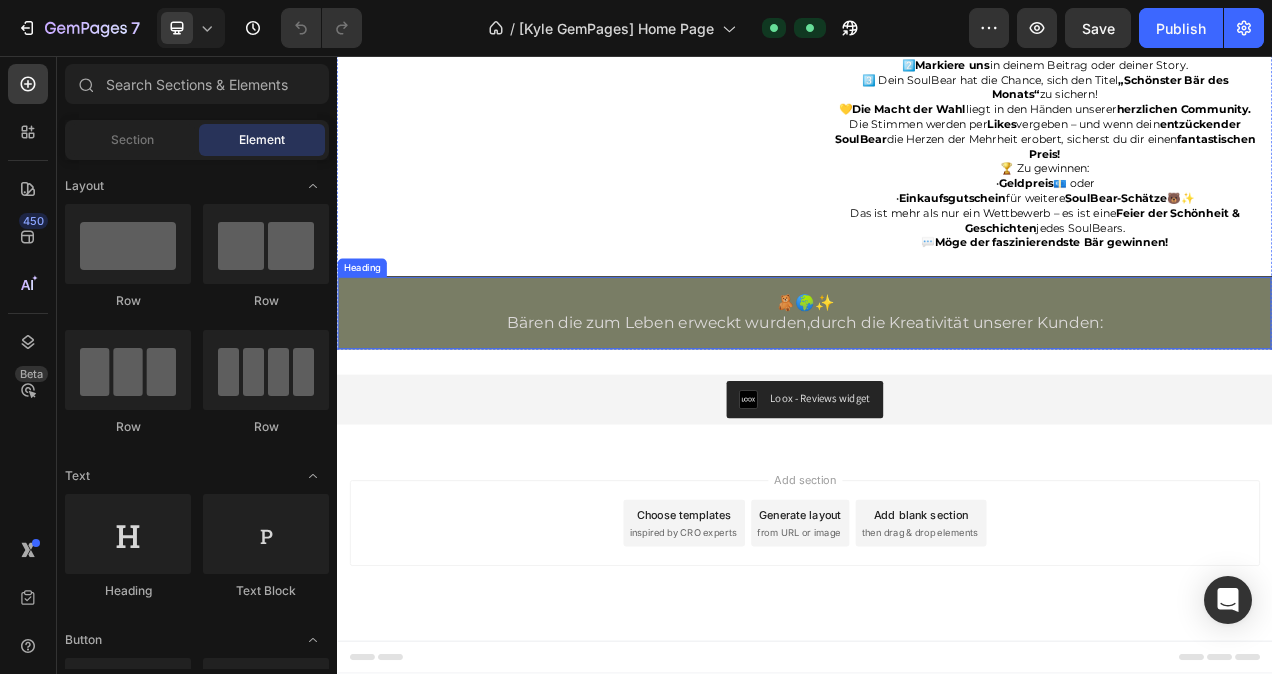 click on "🧸🌍✨ Bären die zum Leben erweckt wurden,durch die Kreativität unserer Kunden:" at bounding box center [937, 386] 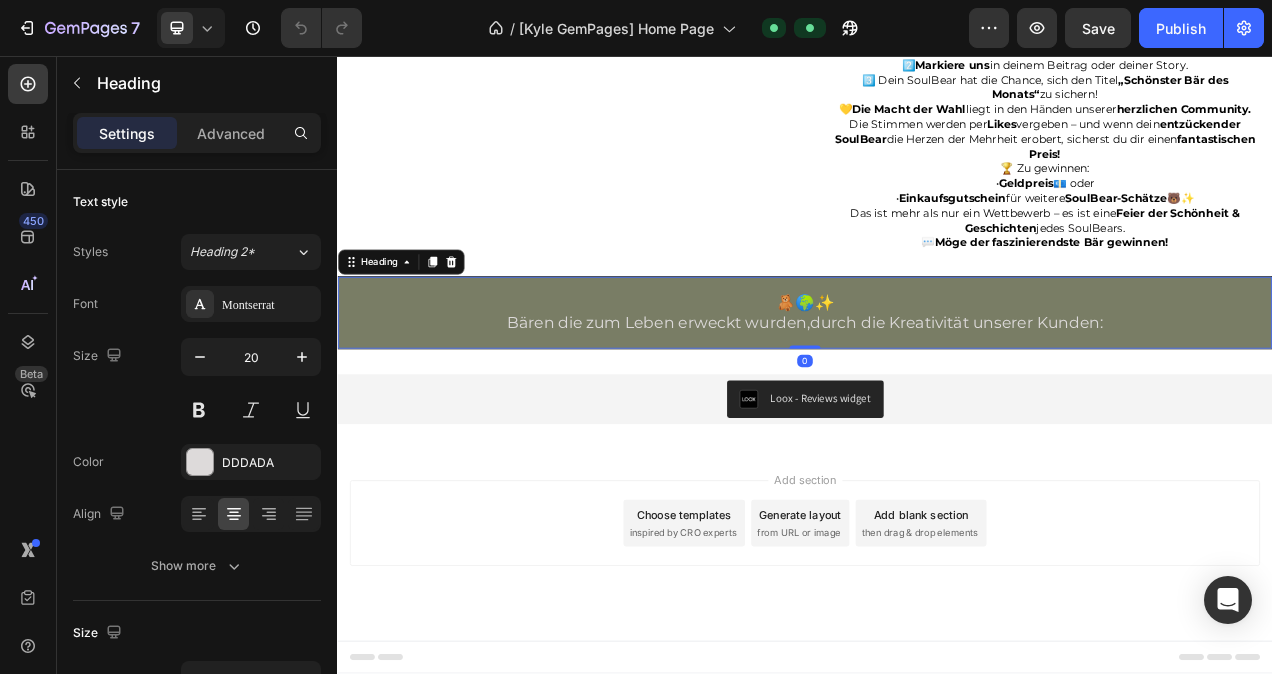 click on "🧸🌍✨ Bären die zum Leben erweckt wurden,durch die Kreativität unserer Kunden:" at bounding box center [937, 386] 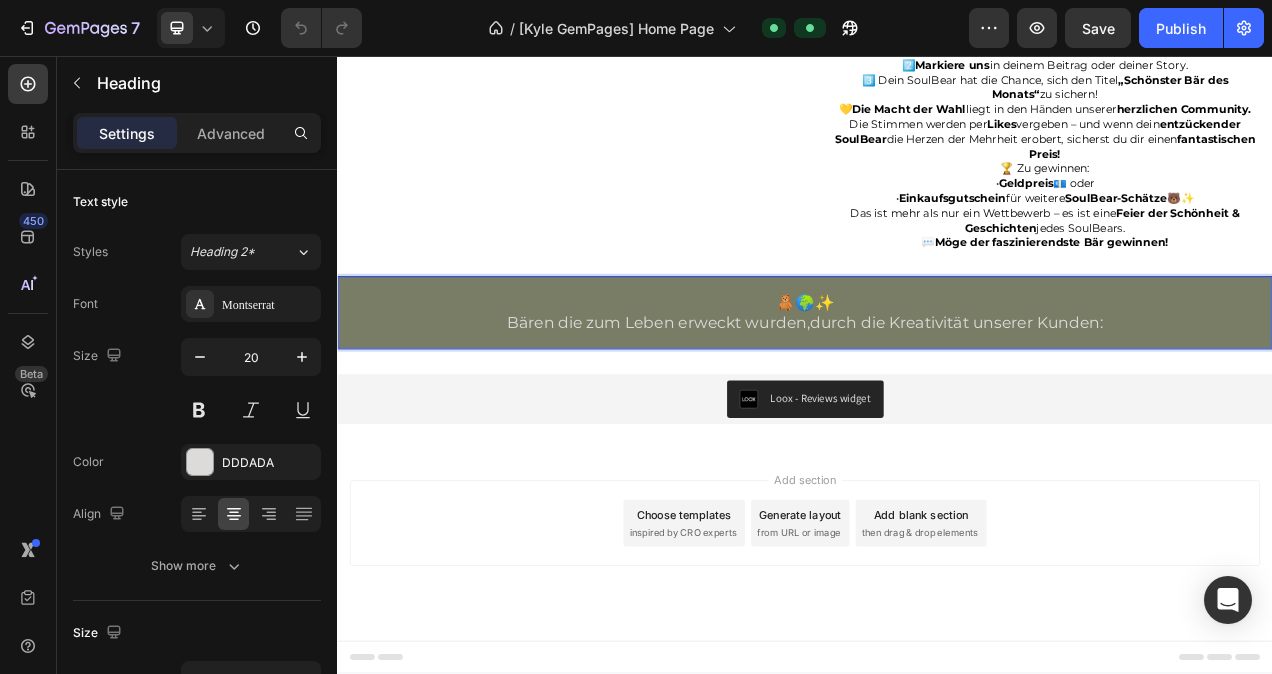 click on "🧸🌍✨ Bären die zum Leben erweckt wurden,durch die Kreativität unserer Kunden:" at bounding box center (937, 386) 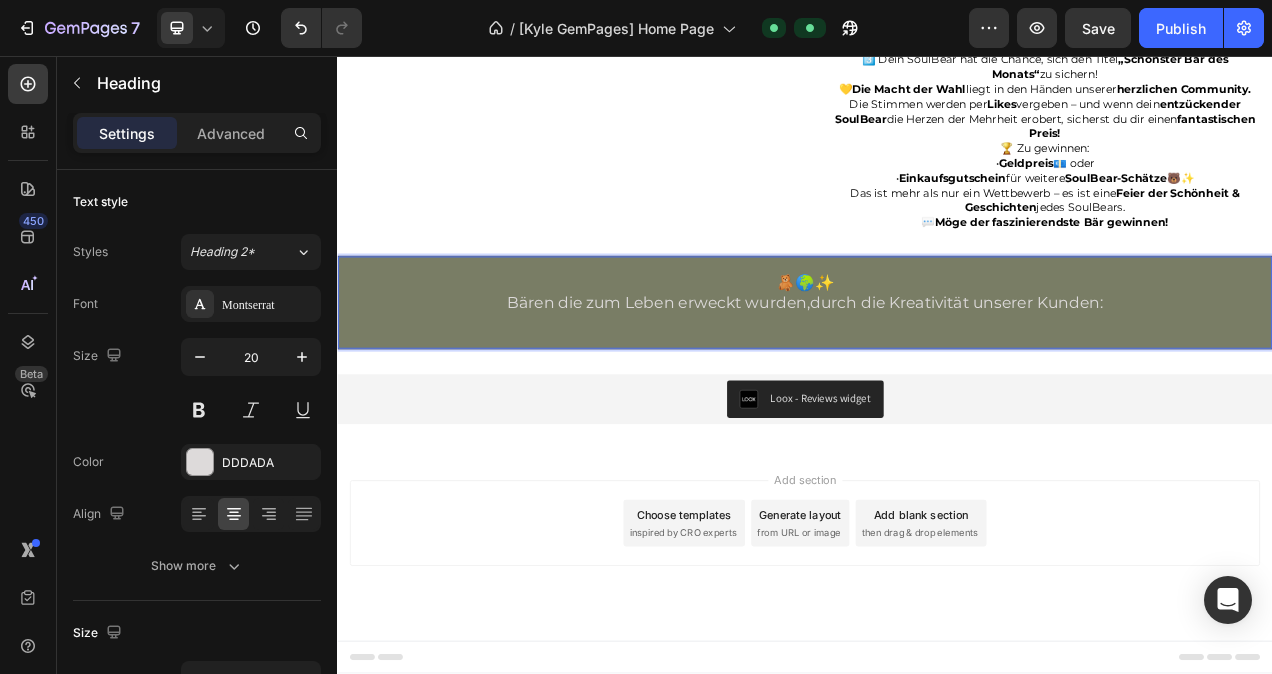 click on "🧸🌍✨ Bären die zum Leben erweckt wurden,durch die Kreativität unserer Kunden: ⁠⁠⁠⁠⁠⁠⁠" at bounding box center [937, 373] 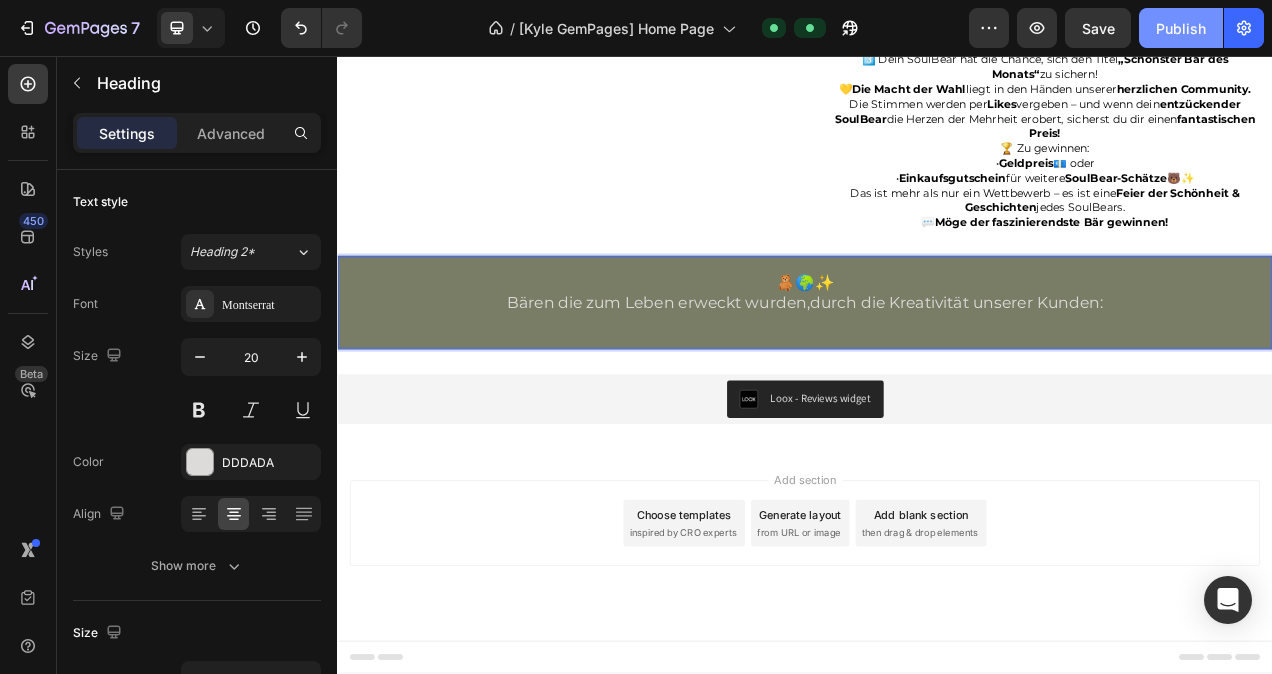 click on "Publish" at bounding box center [1181, 28] 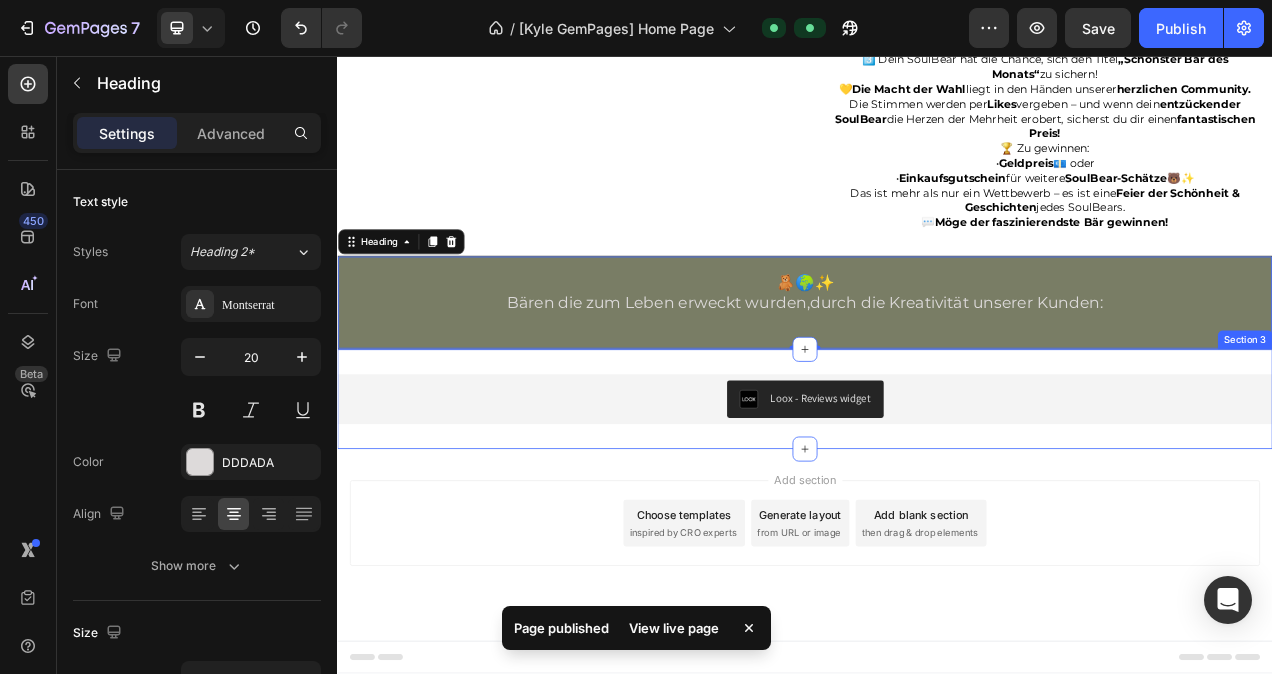 click on "Loox - Reviews widget Loox Section 3" at bounding box center [937, 497] 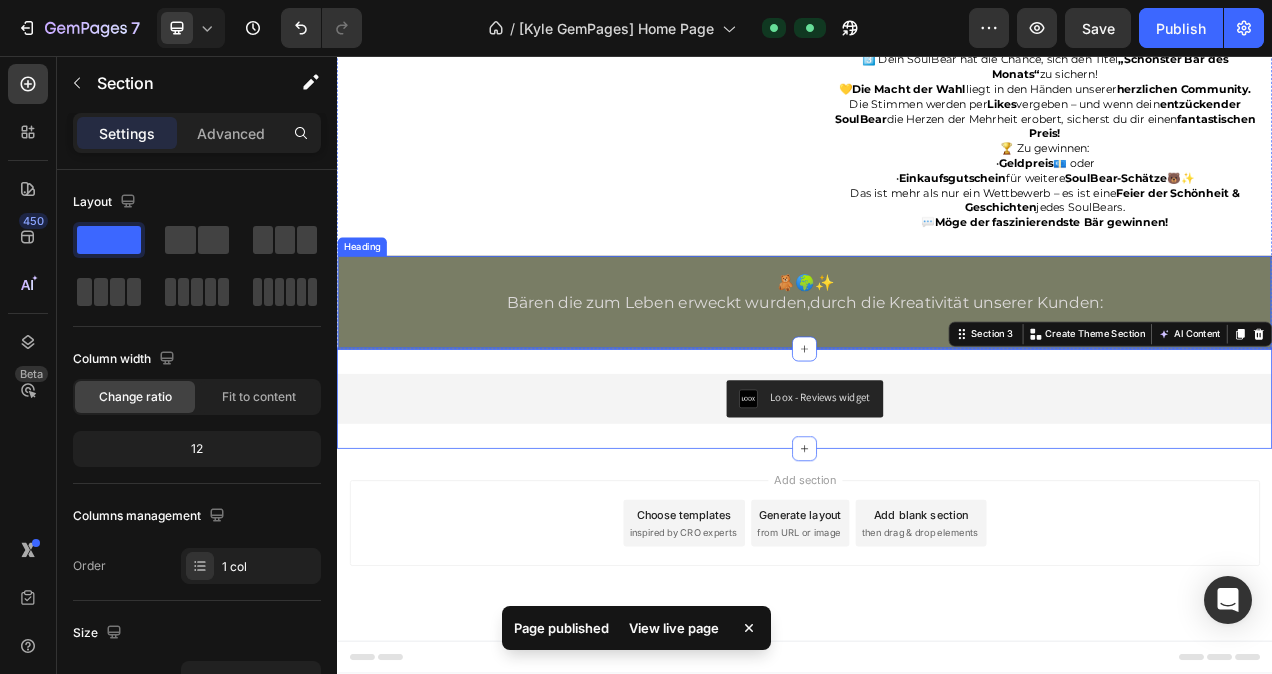 click on "⁠⁠⁠⁠⁠⁠⁠ 🧸🌍✨ Bären die zum Leben erweckt wurden,durch die Kreativität unserer Kunden:" at bounding box center (937, 373) 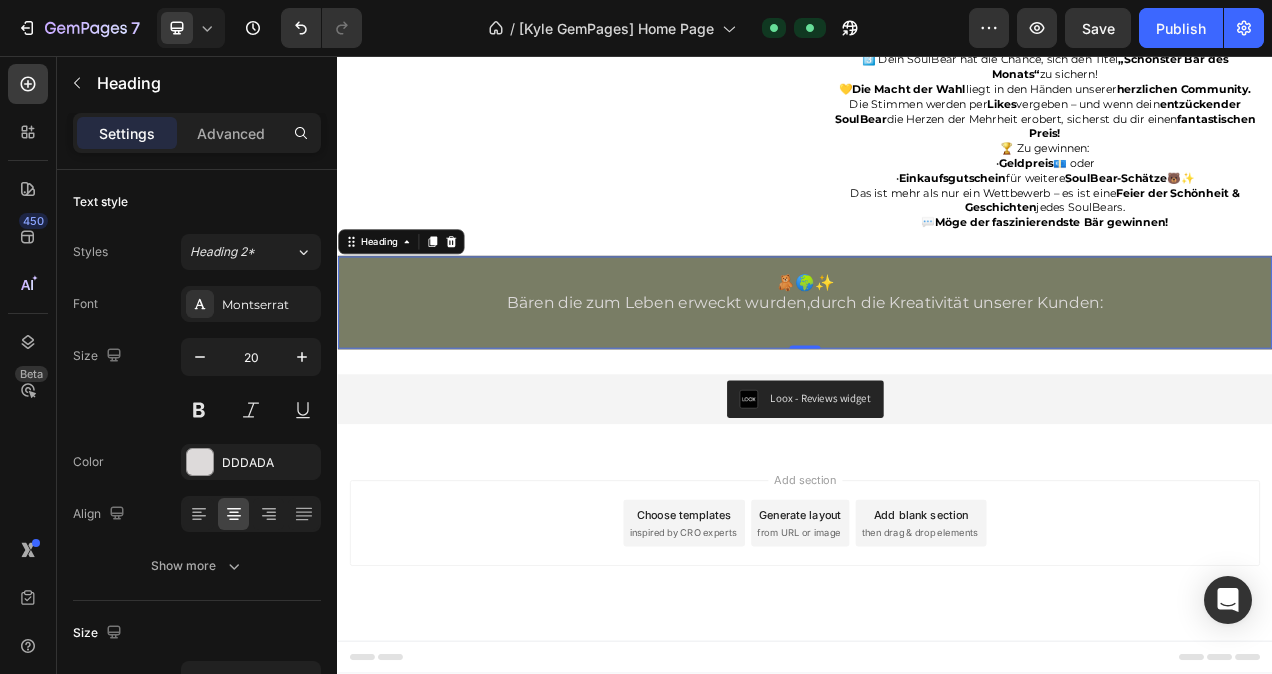 click on "⁠⁠⁠⁠⁠⁠⁠ 🧸🌍✨ Bären die zum Leben erweckt wurden,durch die Kreativität unserer Kunden:" at bounding box center (937, 373) 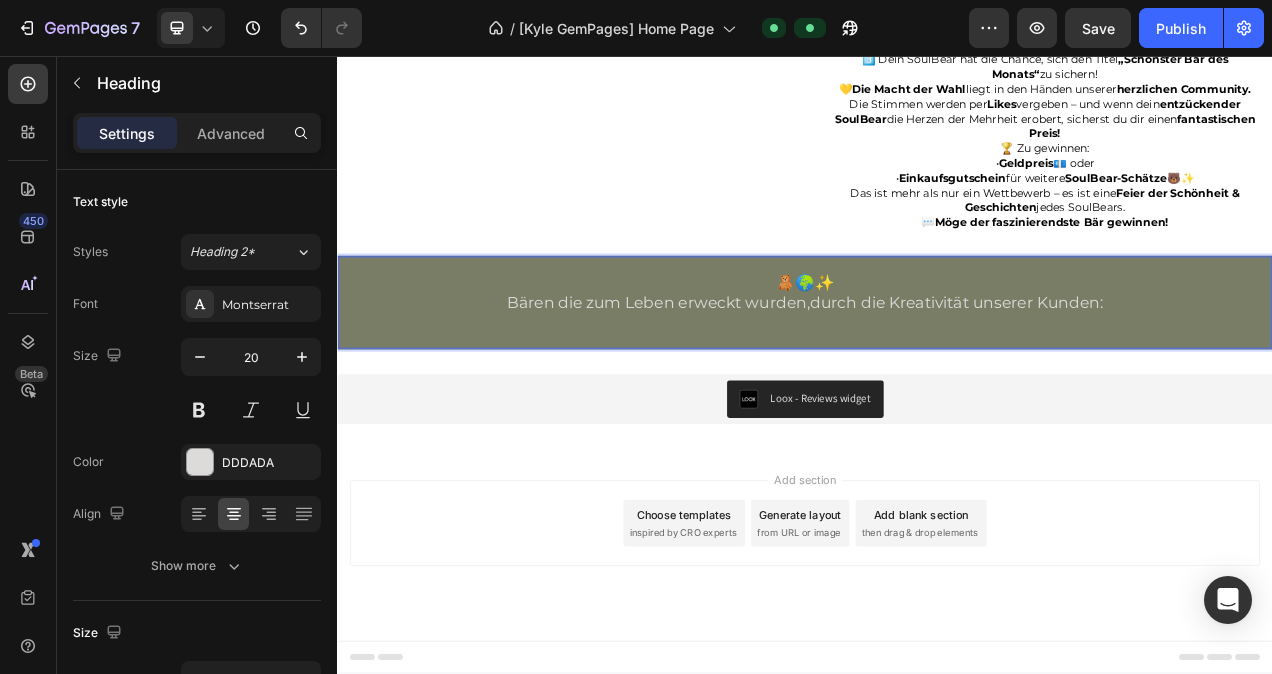 click on "🧸🌍✨ Bären die zum Leben erweckt wurden,durch die Kreativität unserer Kunden:" at bounding box center (937, 373) 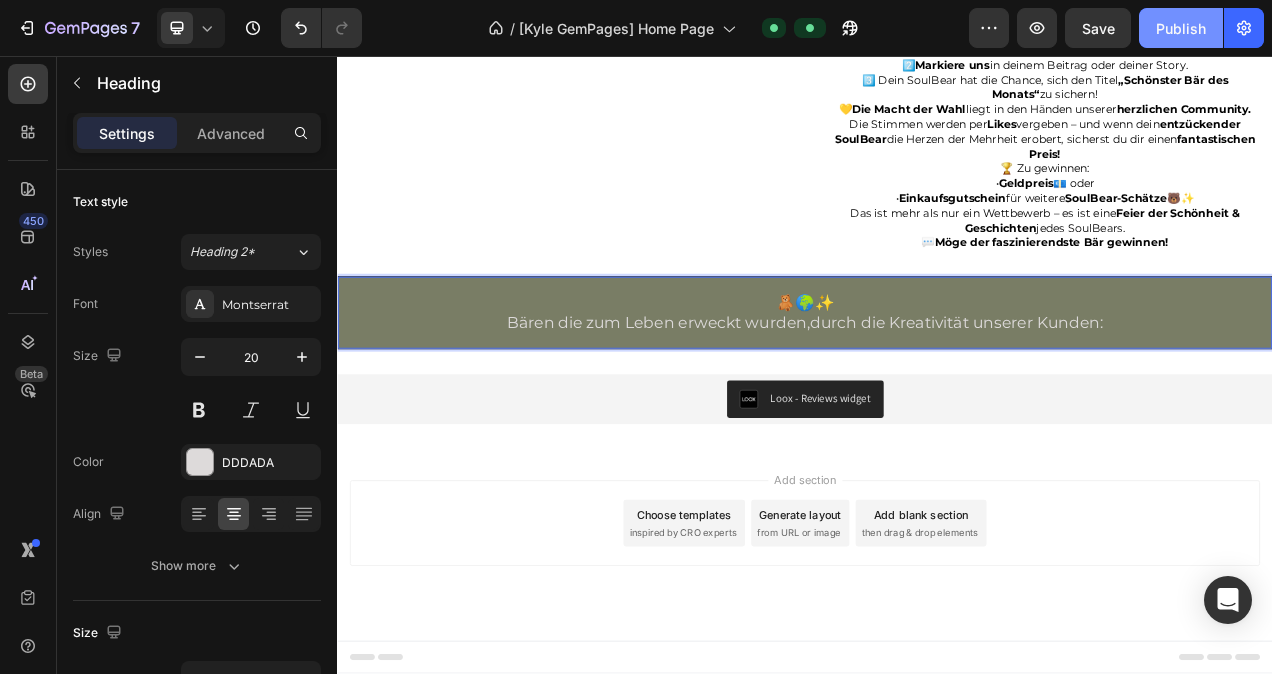 click on "Publish" at bounding box center [1181, 28] 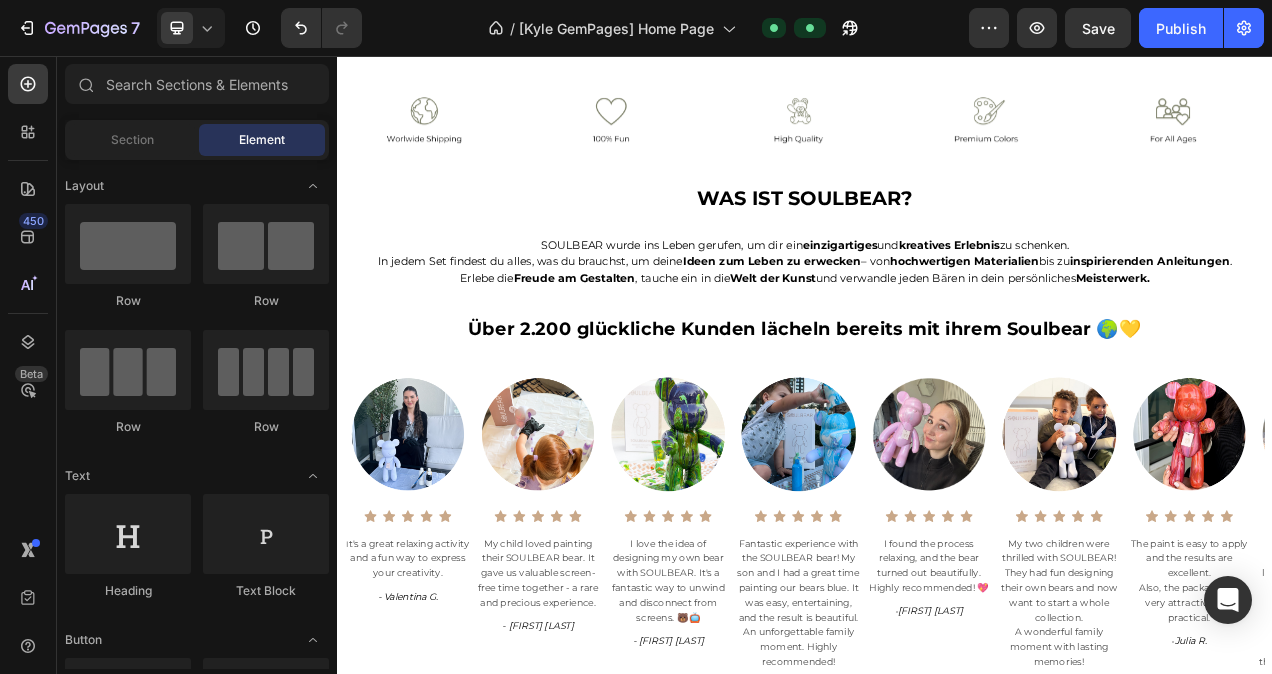 scroll, scrollTop: 751, scrollLeft: 0, axis: vertical 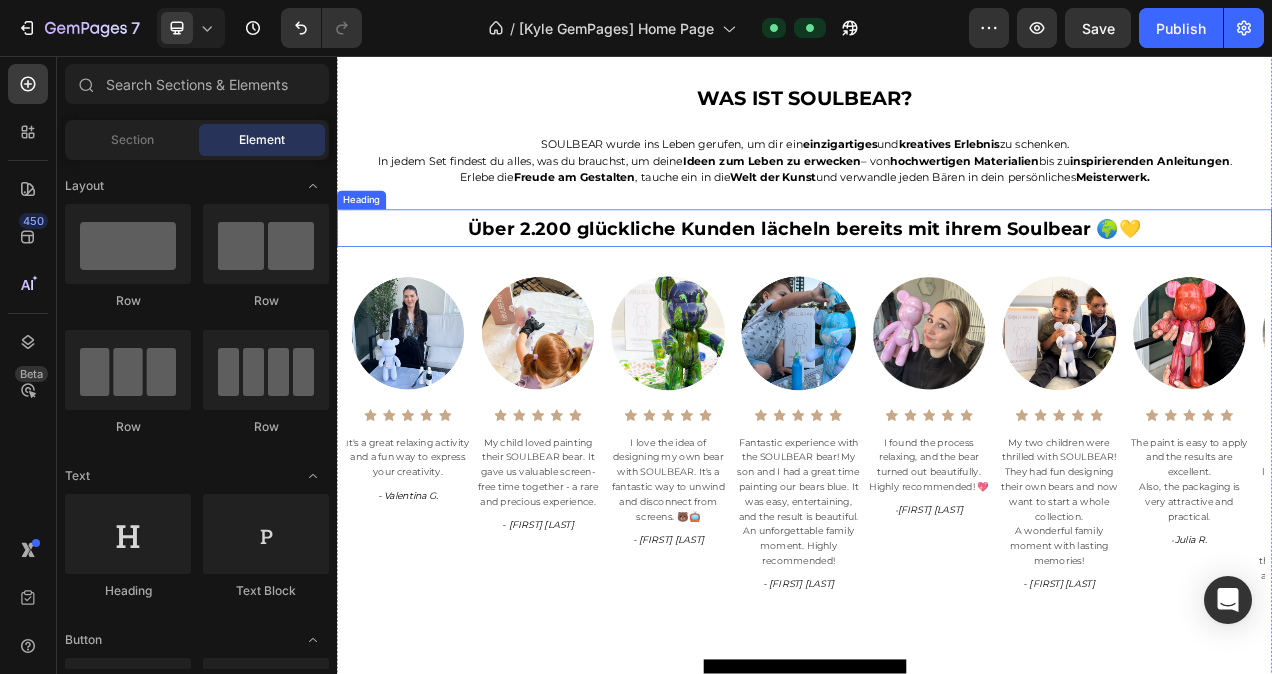 click on "Über 2.200 glückliche Kunden lächeln bereits mit ihrem Soulbear 🌍💛" at bounding box center [937, 278] 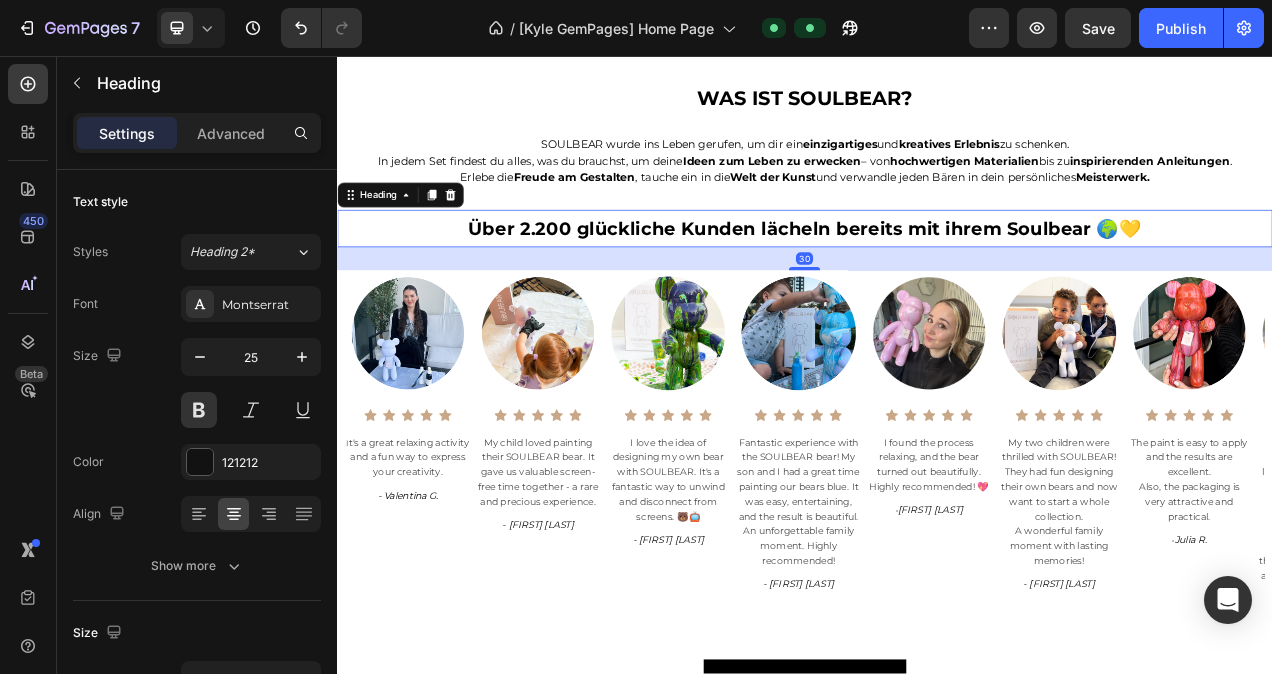 click on "Über 2.200 glückliche Kunden lächeln bereits mit ihrem Soulbear 🌍💛" at bounding box center (937, 278) 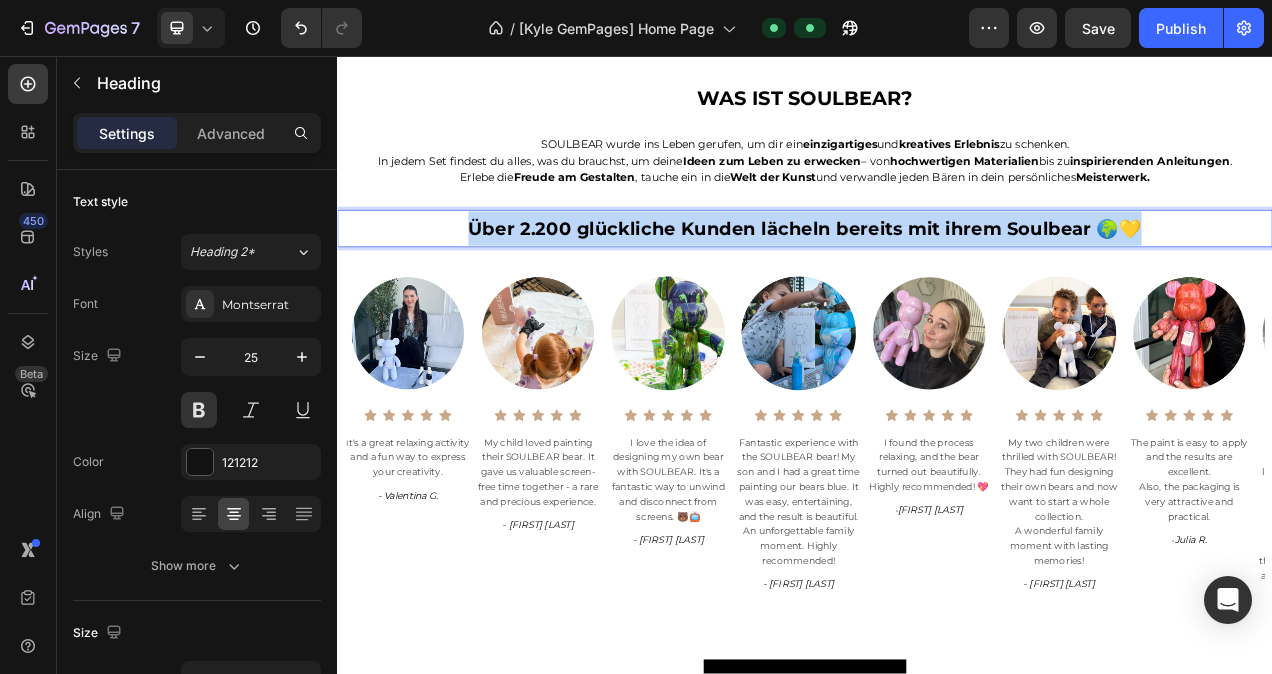 drag, startPoint x: 1388, startPoint y: 276, endPoint x: 495, endPoint y: 278, distance: 893.00226 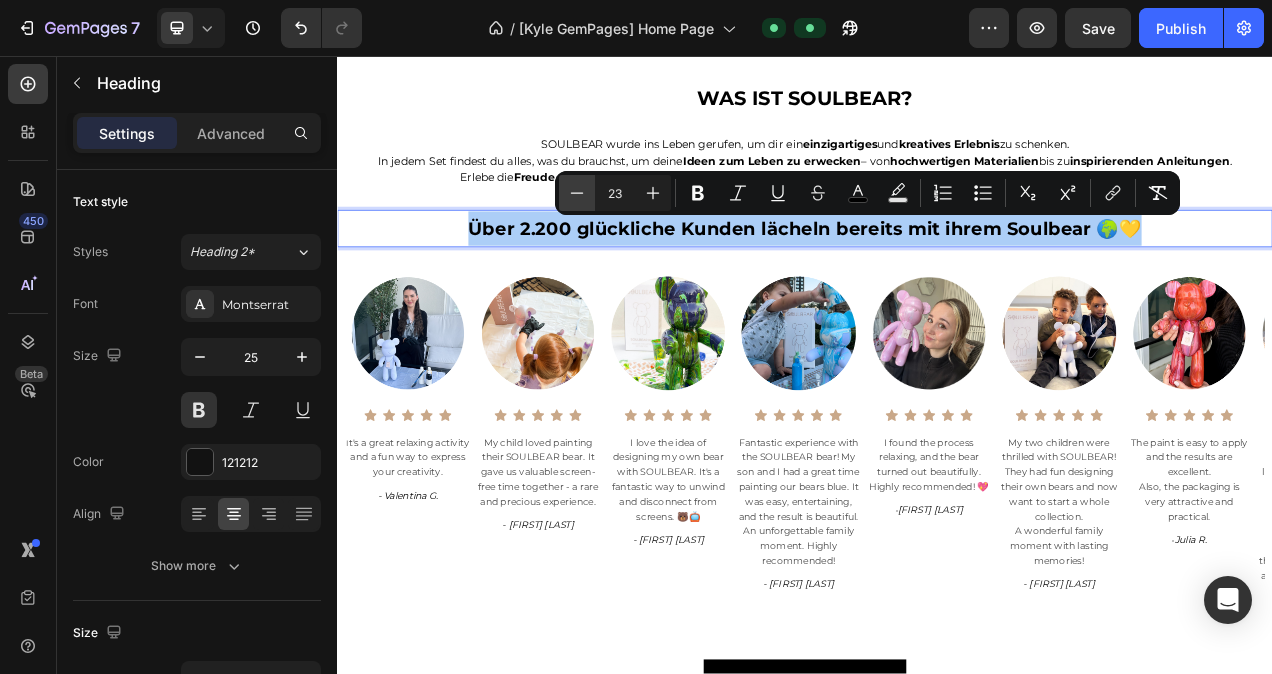 click 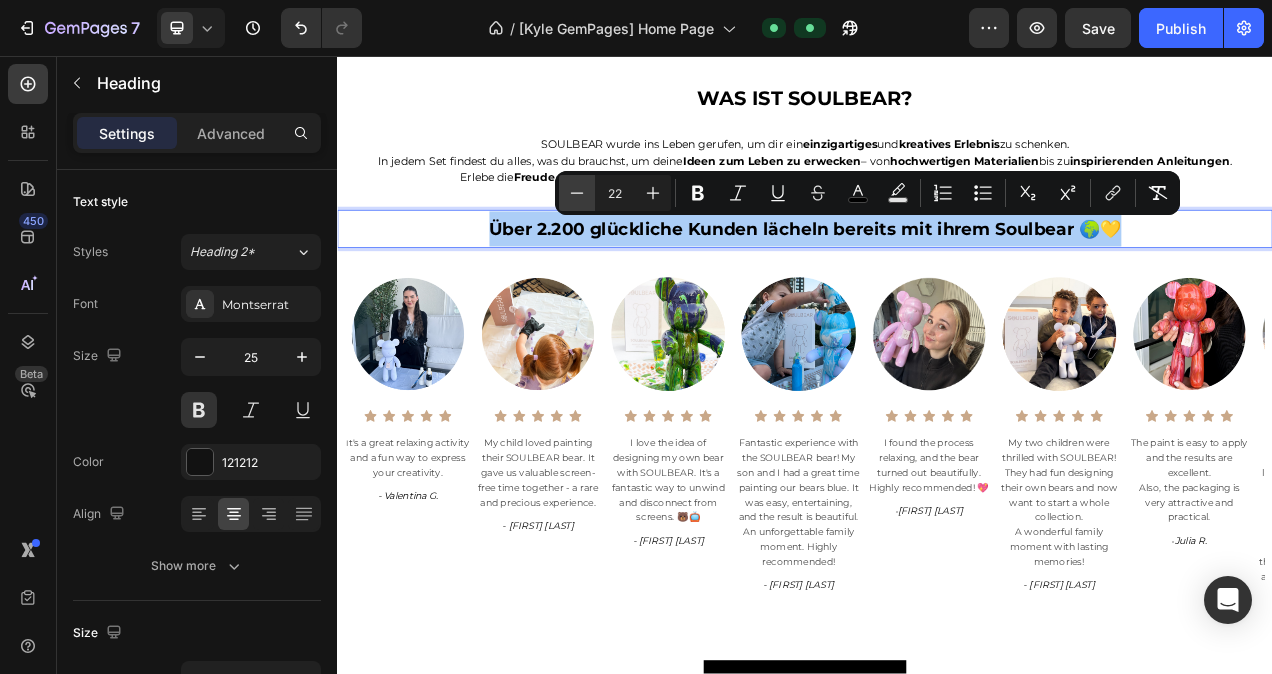 click 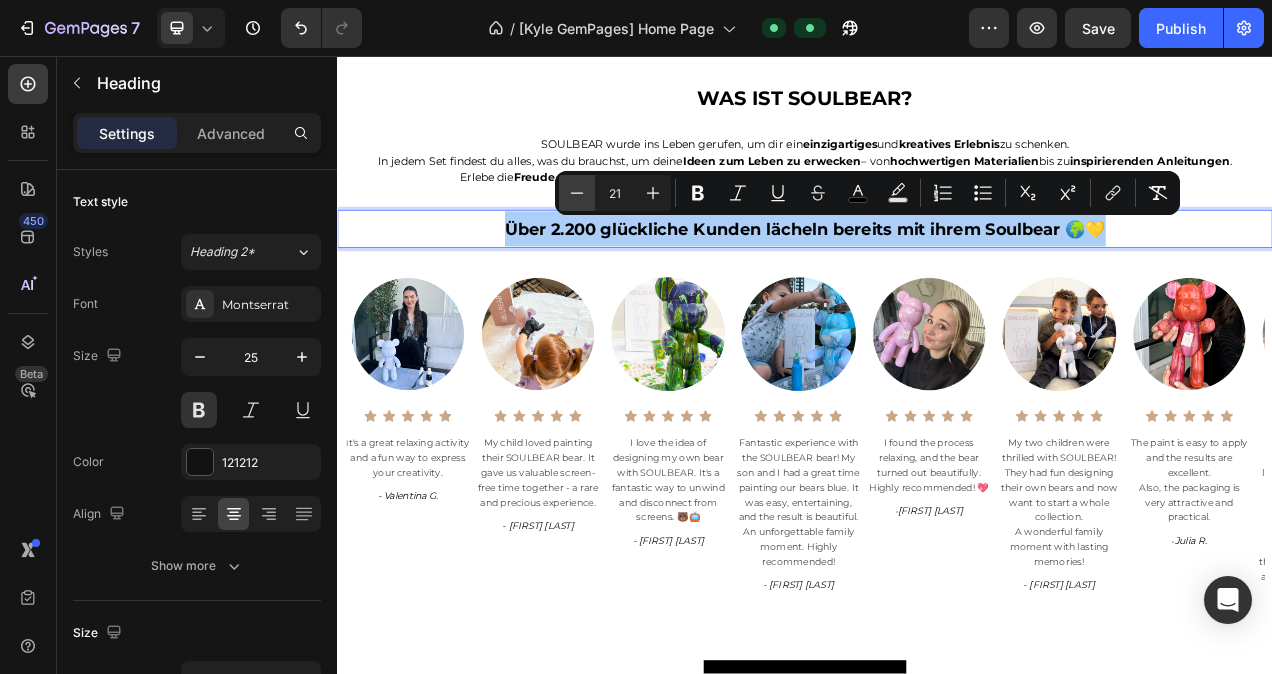click 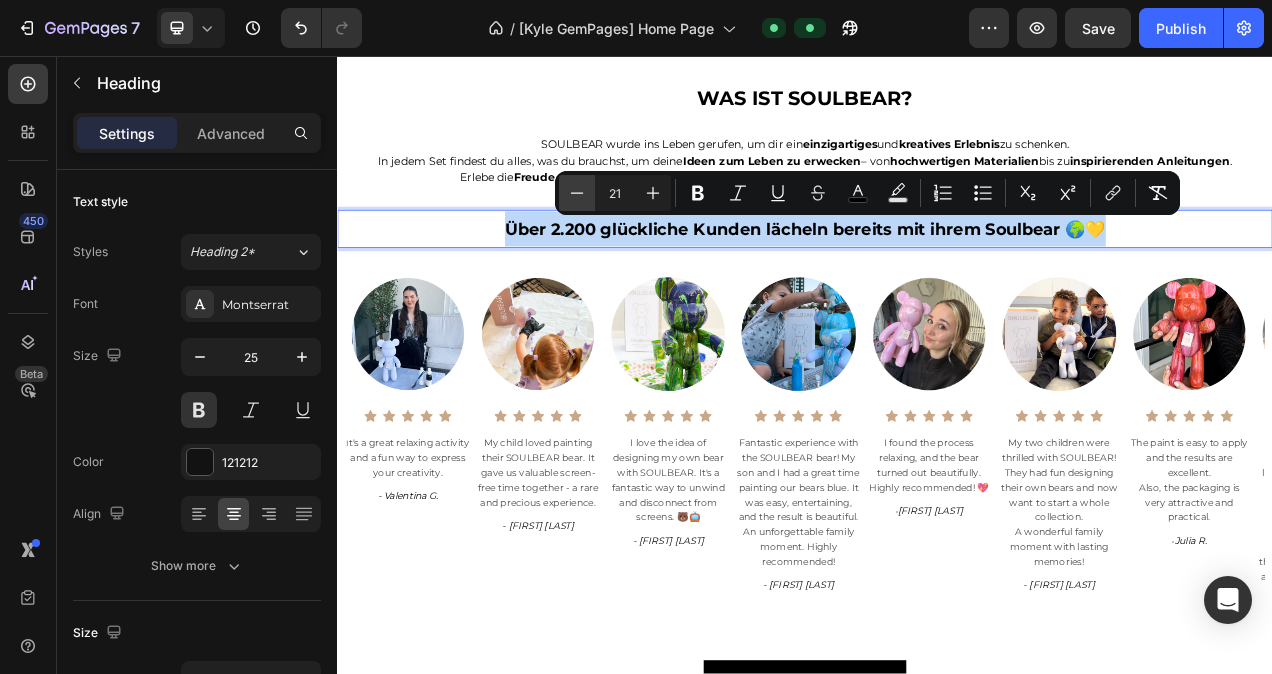 type on "20" 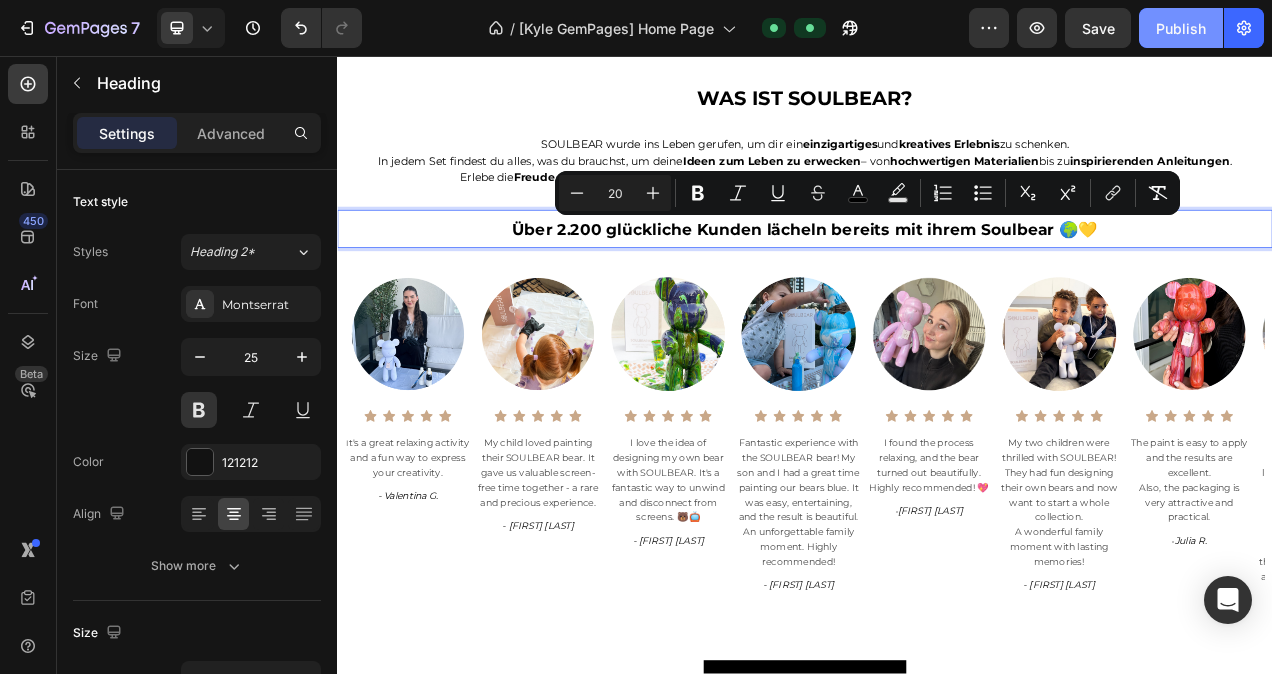 click on "Publish" at bounding box center (1181, 28) 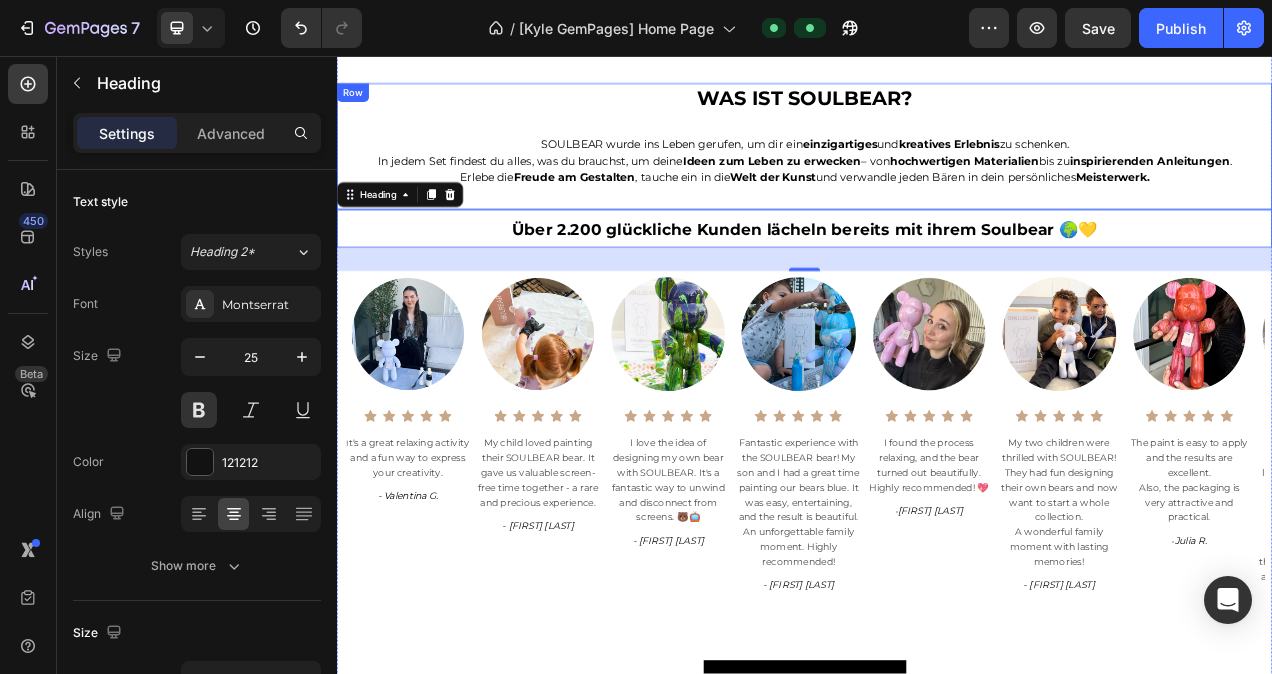 click on "WAS IST SOULBEAR? Heading SOULBEAR wurde ins Leben gerufen, um dir ein  einzigartiges  und  kreatives Erlebnis  zu schenken. In jedem Set findest du alles, was du brauchst, um deine  Ideen   zum Leben zu erwecken  – von  hochwertigen Materialien  bis zu  inspirierenden Anleitungen . Erlebe die  Freude am Gestalten , tauche ein in die  Welt der Kunst  und verwandle jeden Bären in dein persönliches  Meisterwerk. Heading SOULBEAR wurde ins Leben gerufen, um dir ein  einzigartiges  und  kreatives Erlebnis  zu schenken. In jedem Set findest du alles, was du brauchst, um deine  Ideen   zum Leben zu erwecken  – von  hochwertigen Materialien  bis zu  inspirierenden Anleitungen . Erlebe die  Freude am Gestalten , tauche ein in die  Welt der Kunst  und verwandle jeden Bären in dein persönliches  Meisterwerk. Heading" at bounding box center [937, 173] 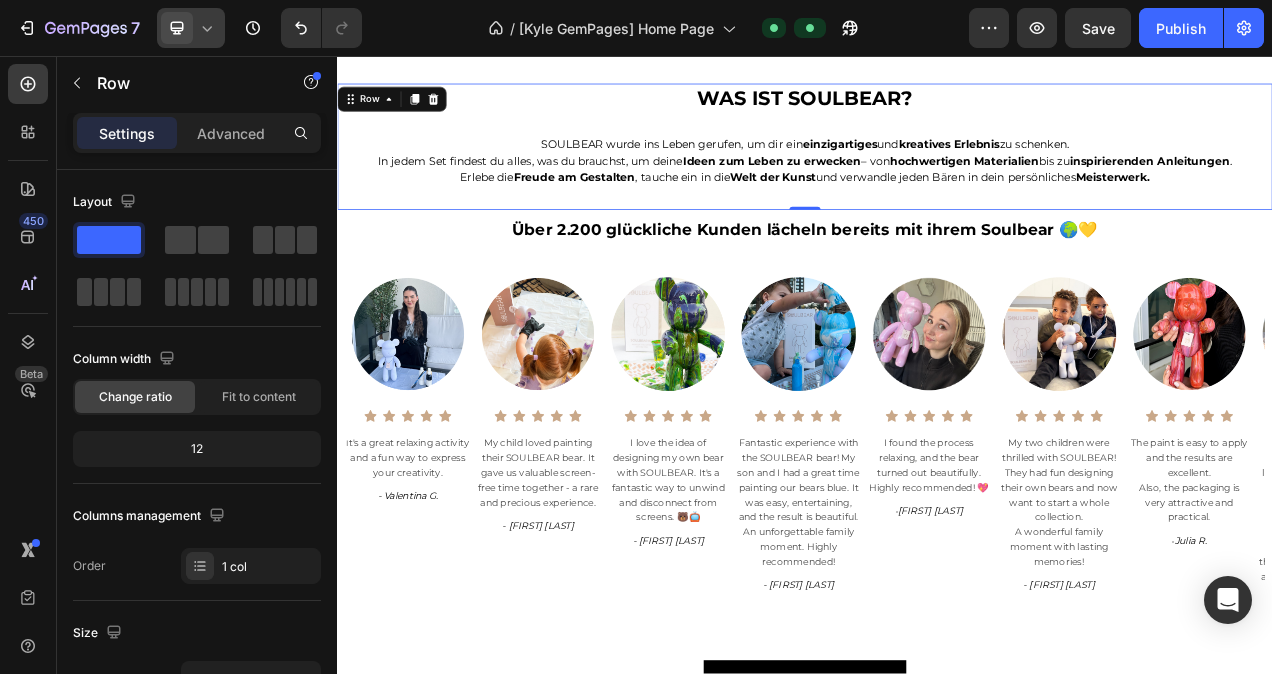 click 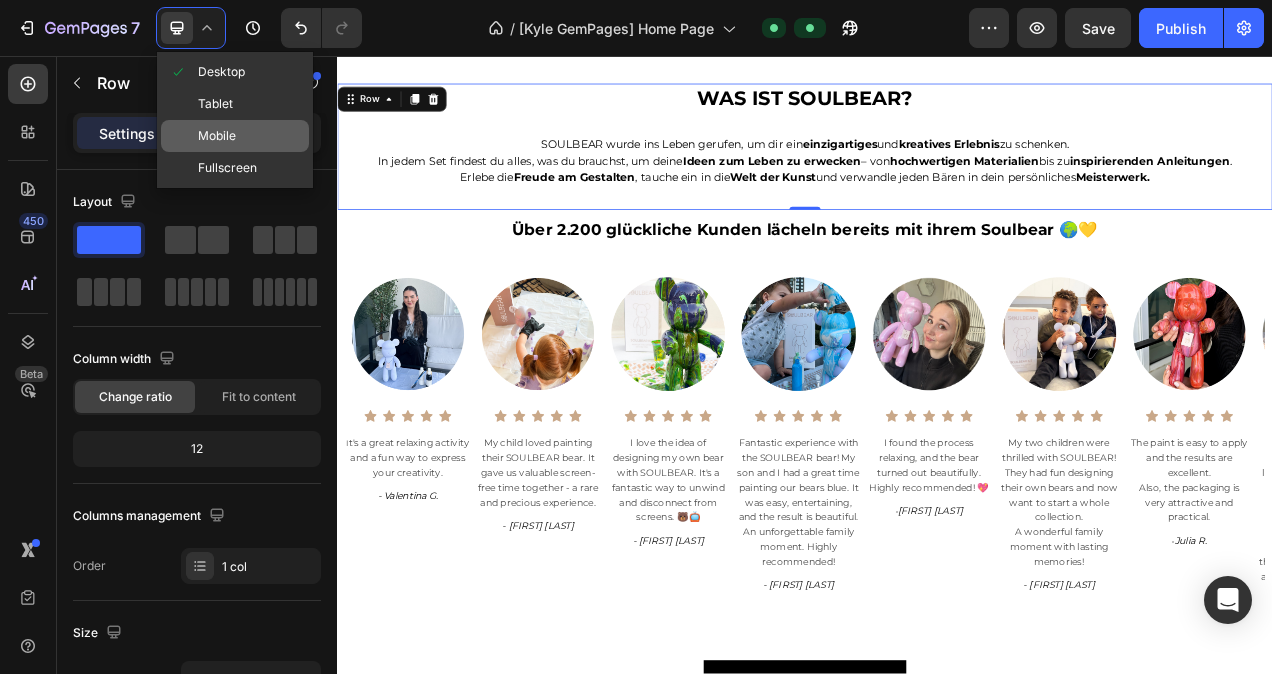 click on "Mobile" at bounding box center [217, 136] 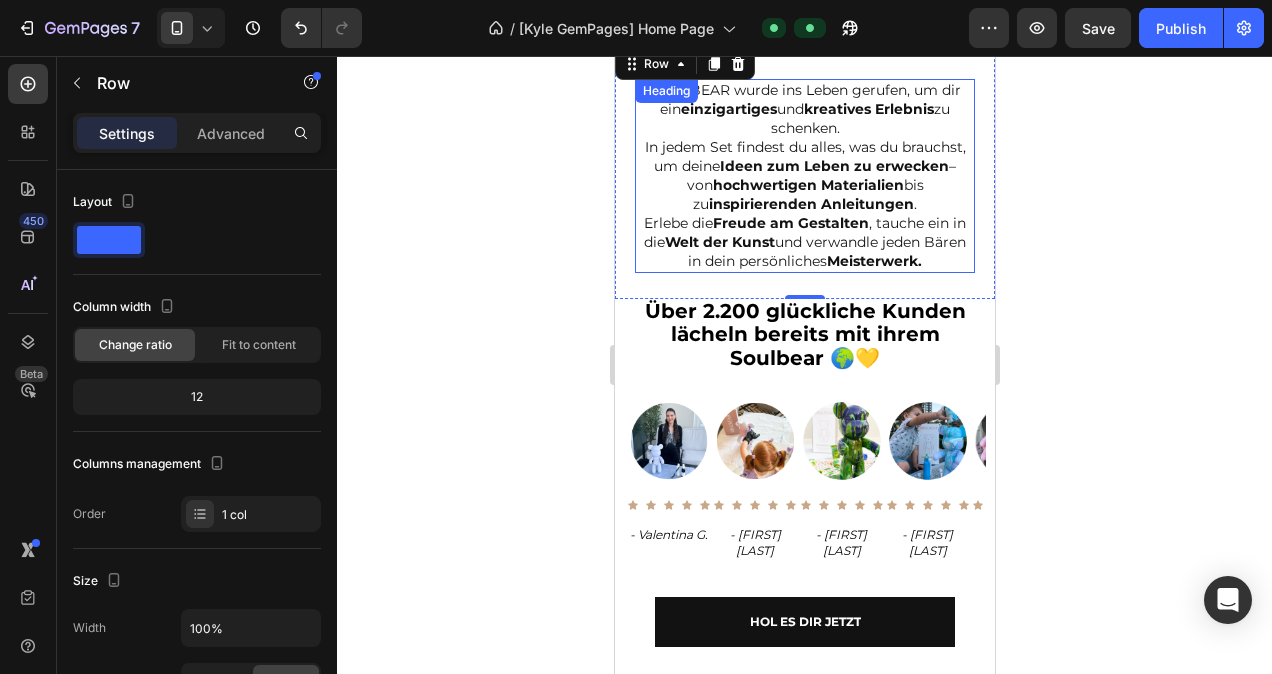 scroll, scrollTop: 661, scrollLeft: 0, axis: vertical 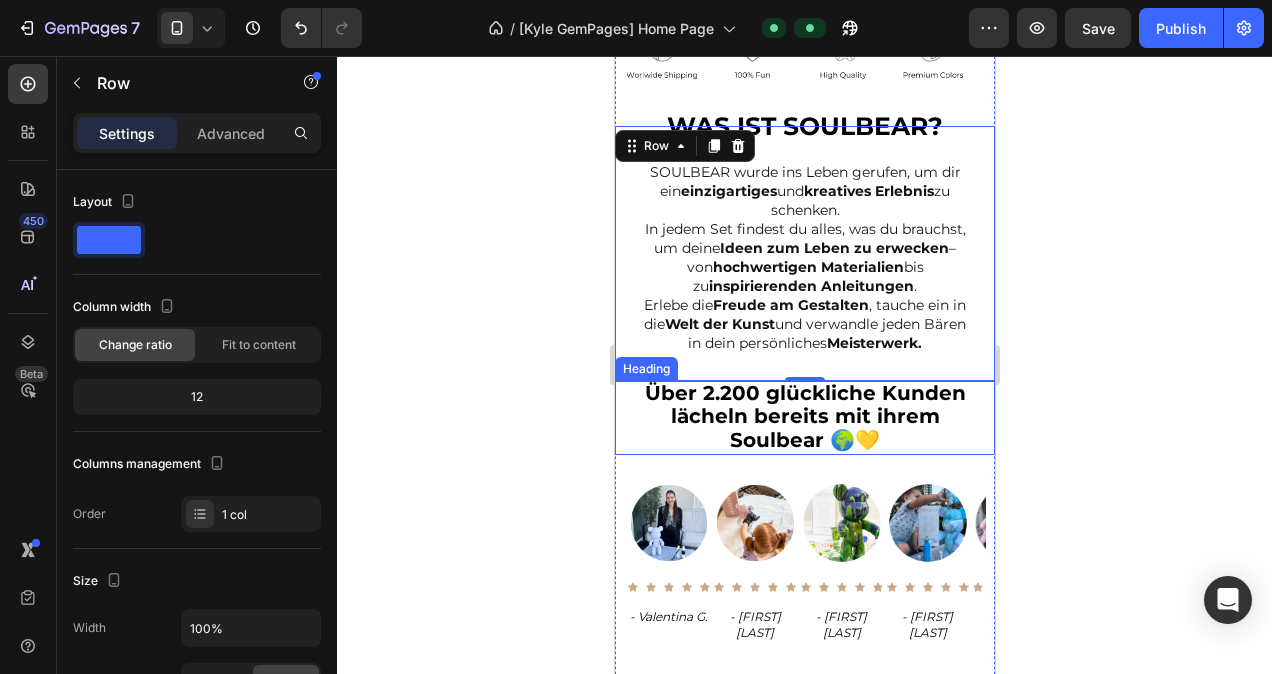 click on "⁠⁠⁠⁠⁠⁠⁠ Über 2.200 glückliche Kunden lächeln bereits mit ihrem Soulbear 🌍💛" at bounding box center [804, 418] 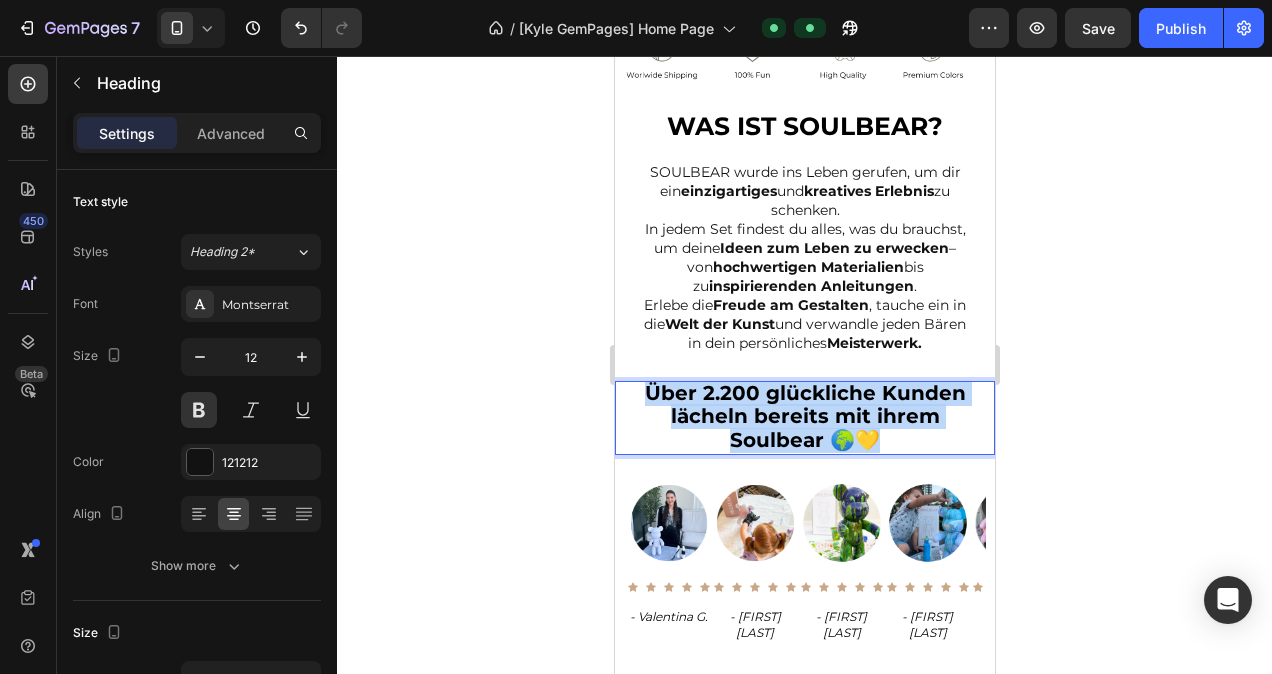 drag, startPoint x: 887, startPoint y: 433, endPoint x: 645, endPoint y: 398, distance: 244.5179 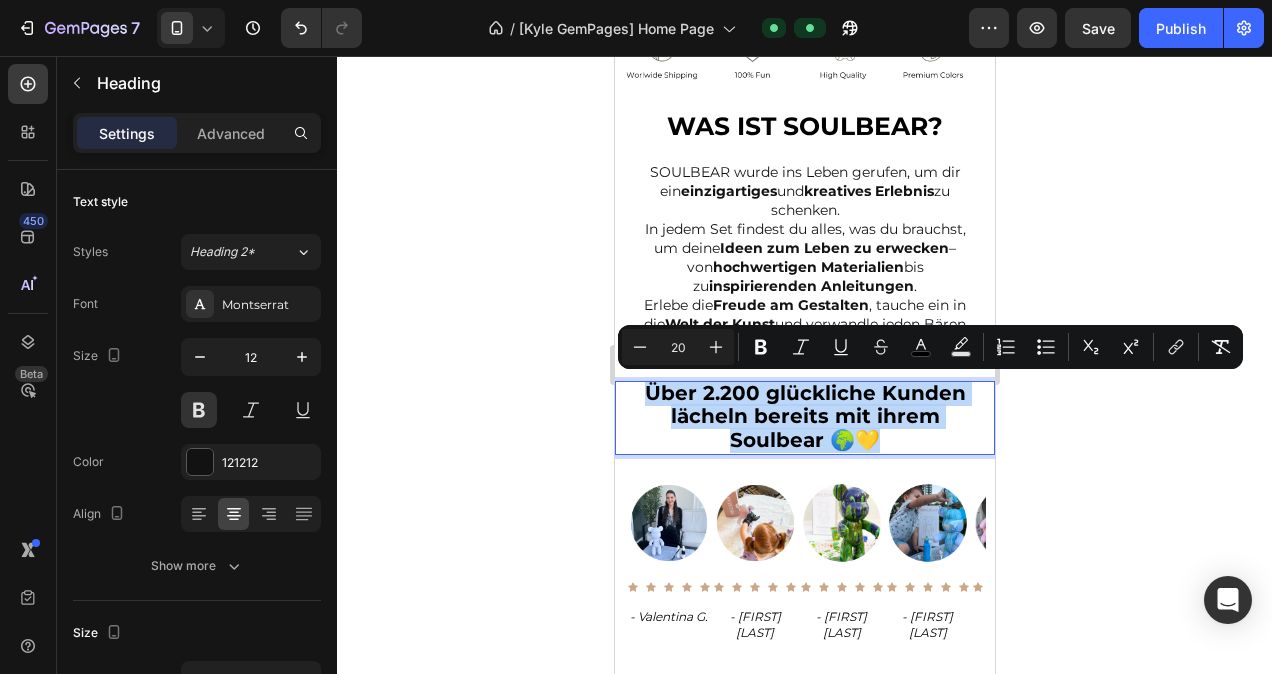 click on "Über 2.200 glückliche Kunden lächeln bereits mit ihrem Soulbear 🌍💛" at bounding box center (804, 418) 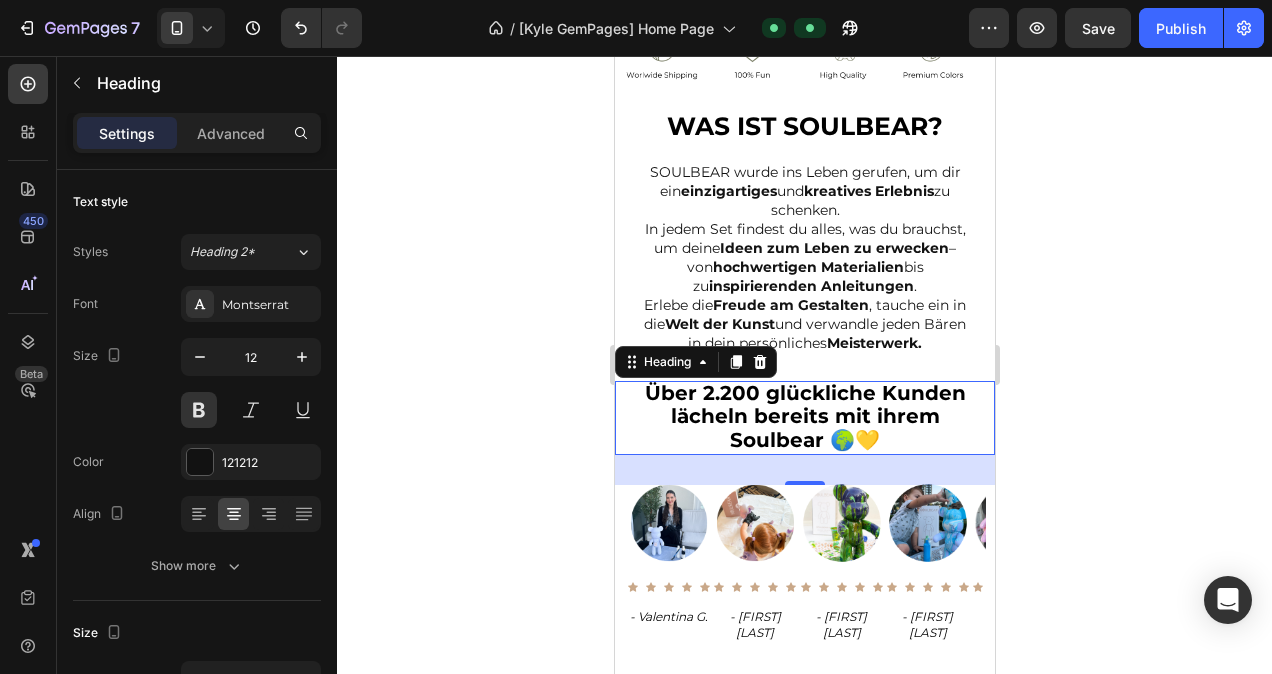click 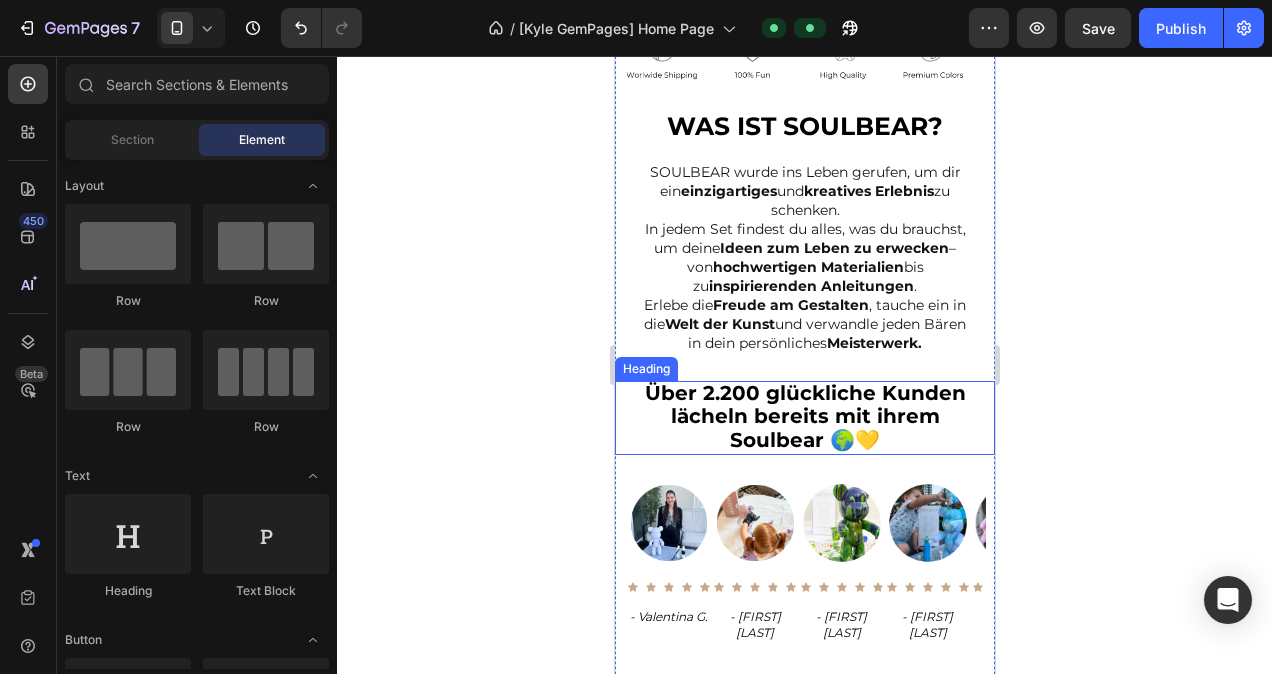 click on "⁠⁠⁠⁠⁠⁠⁠ Über 2.200 glückliche Kunden lächeln bereits mit ihrem Soulbear 🌍💛" at bounding box center [804, 418] 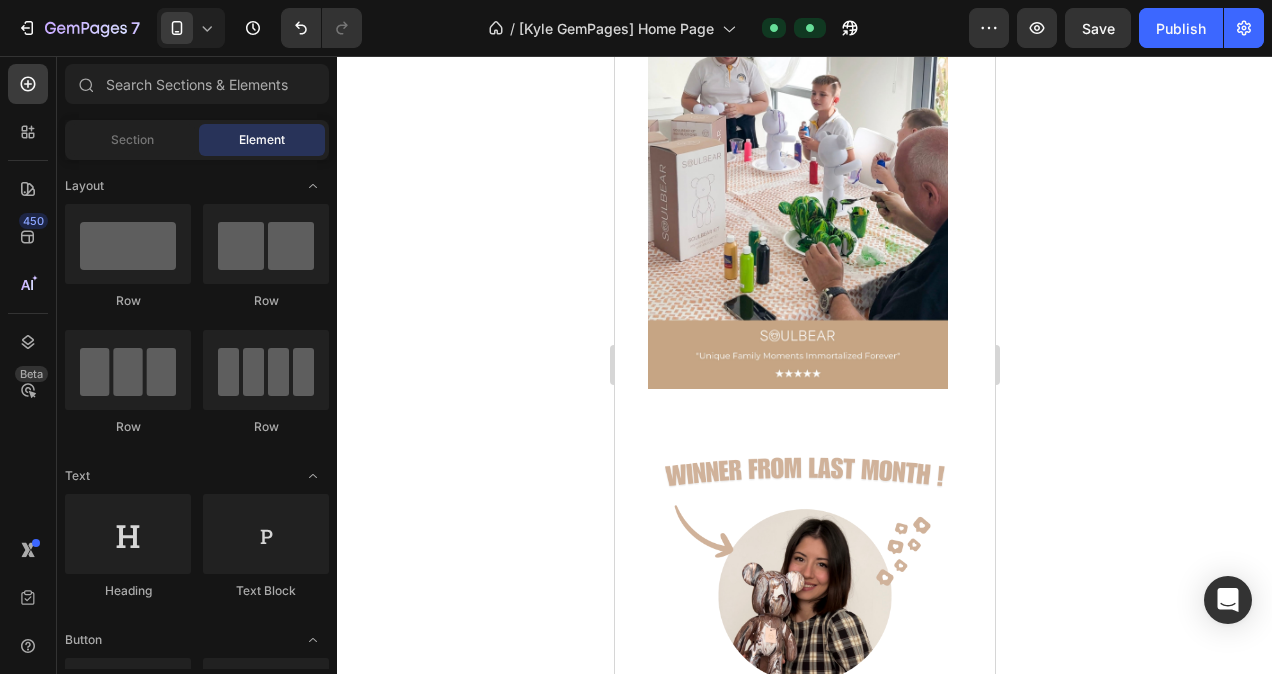 scroll, scrollTop: 5473, scrollLeft: 0, axis: vertical 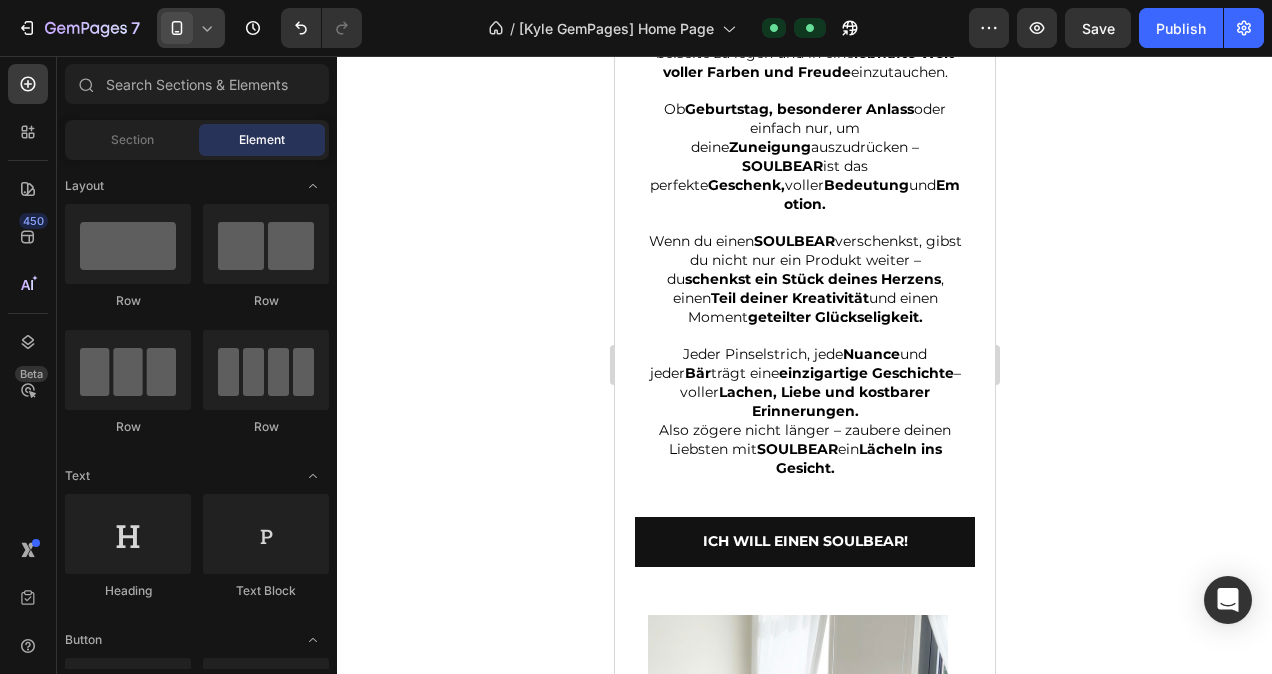click 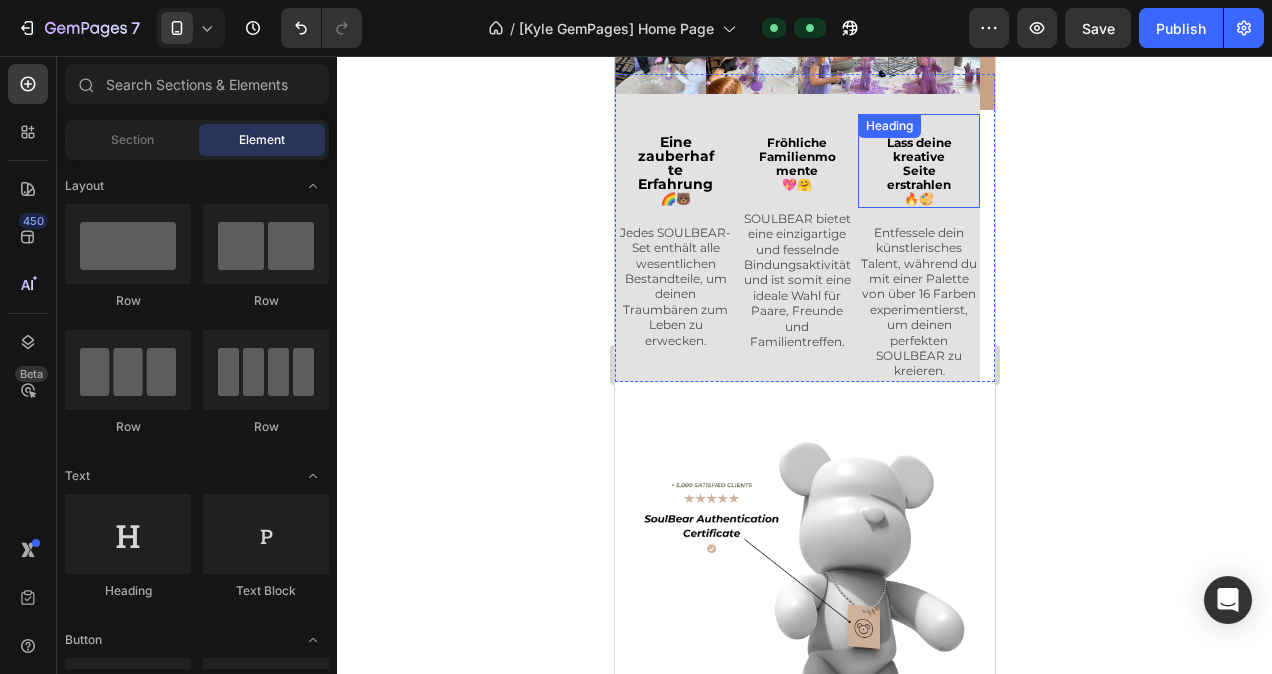 scroll, scrollTop: 3089, scrollLeft: 0, axis: vertical 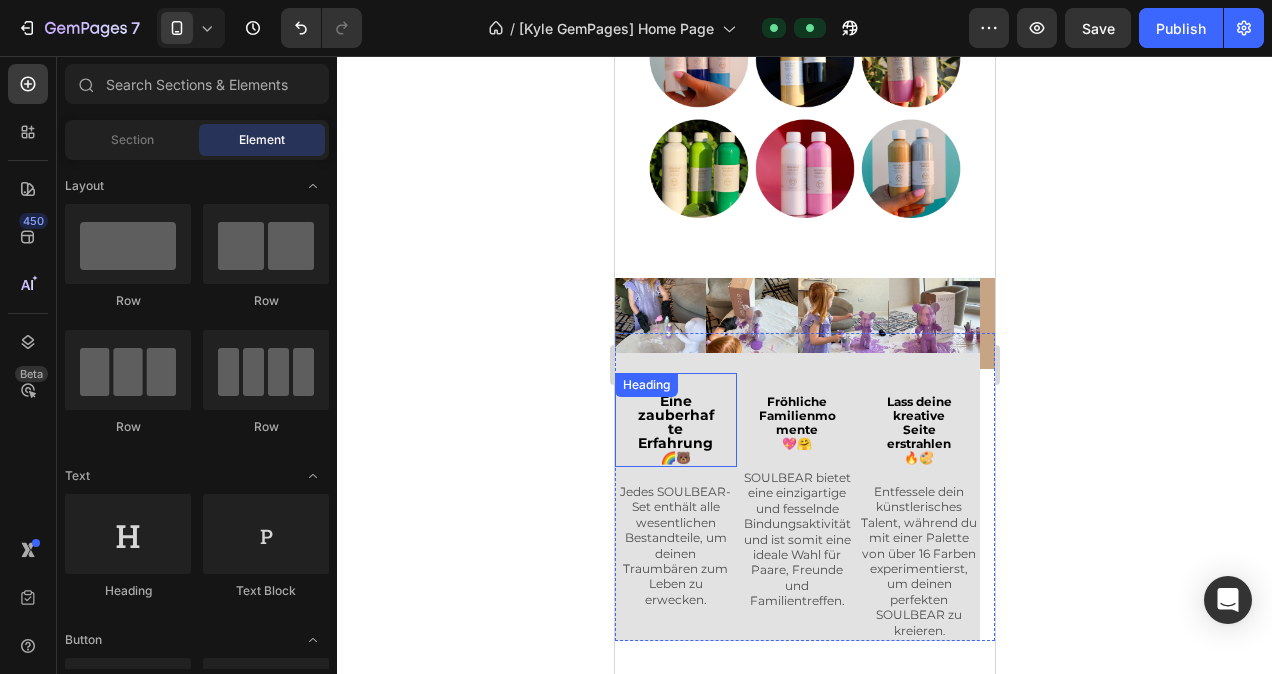 click on "Eine zauberhafte Erfahrung 🌈🐻" at bounding box center [675, 430] 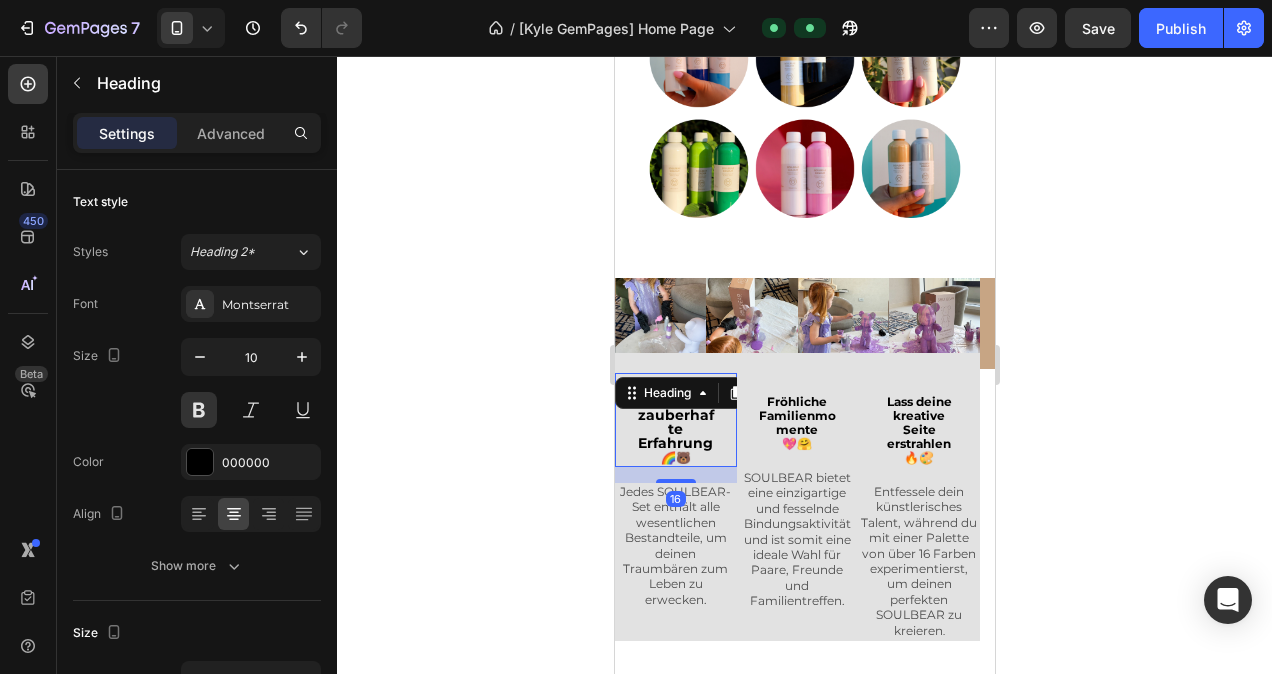 click on "Eine zauberhafte Erfahrung 🌈🐻" at bounding box center (675, 430) 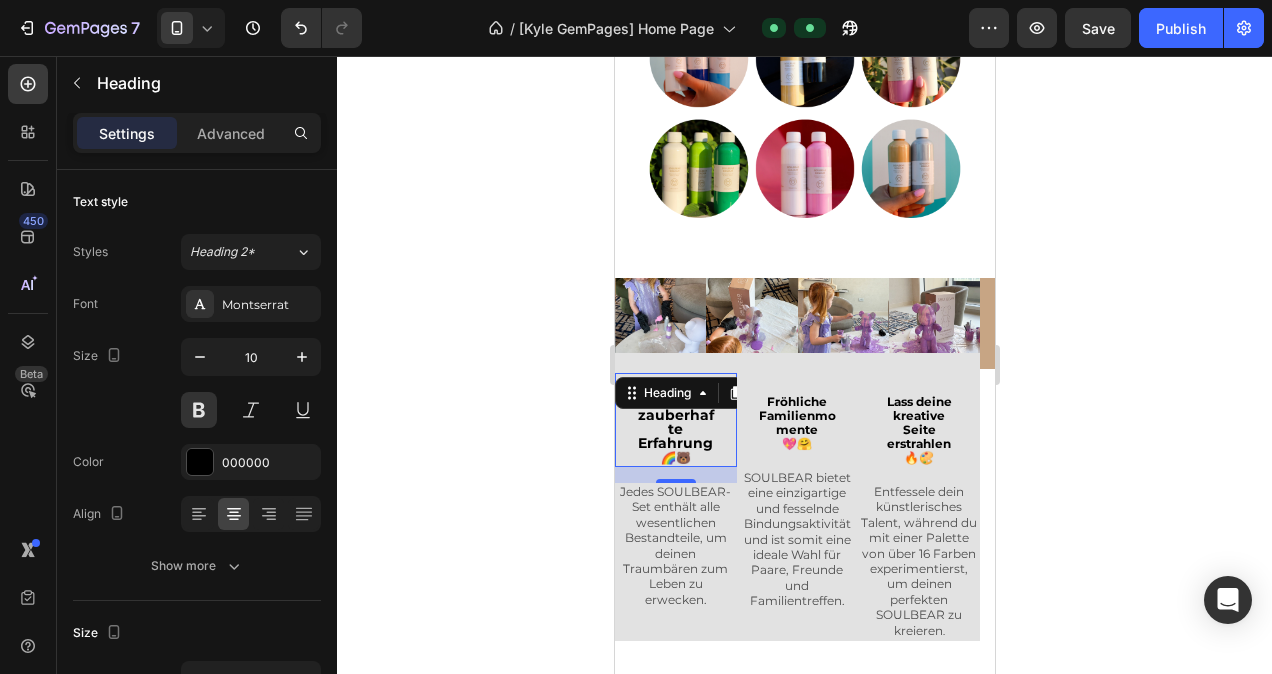 click on "Eine zauberhafte Erfahrung" at bounding box center (675, 422) 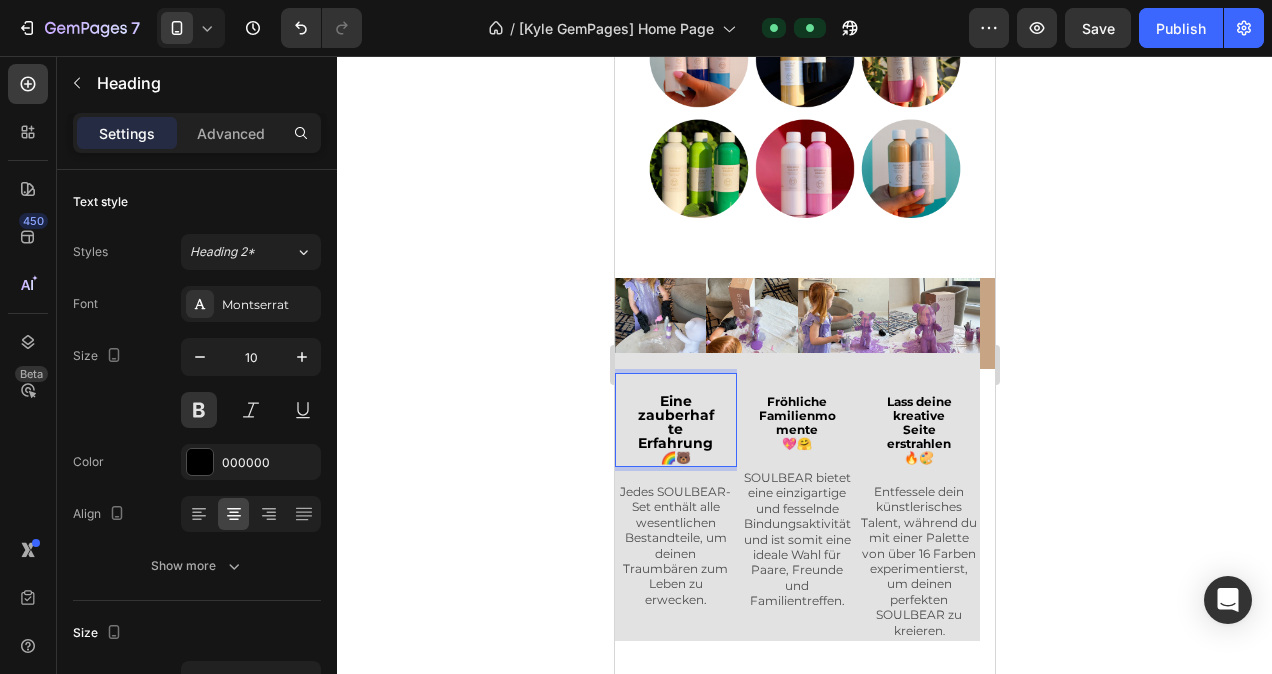click on "Eine zauberhafte Erfahrung 🌈🐻" at bounding box center [675, 430] 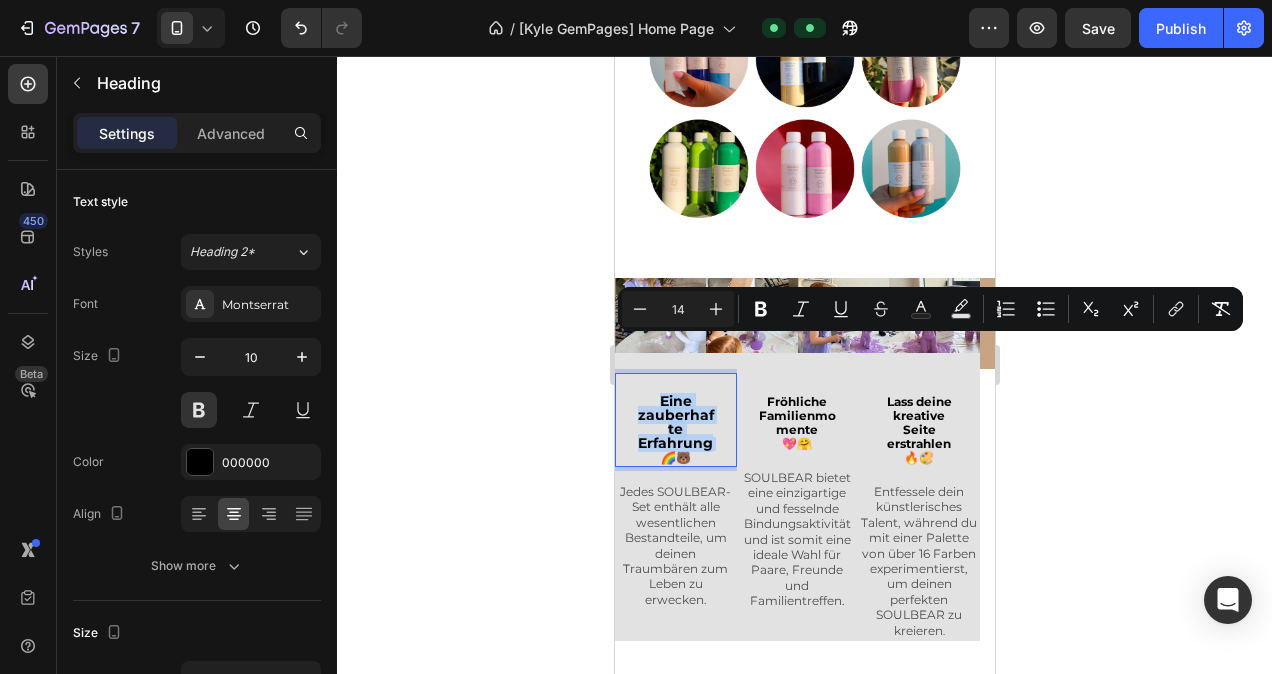 drag, startPoint x: 713, startPoint y: 393, endPoint x: 663, endPoint y: 351, distance: 65.29931 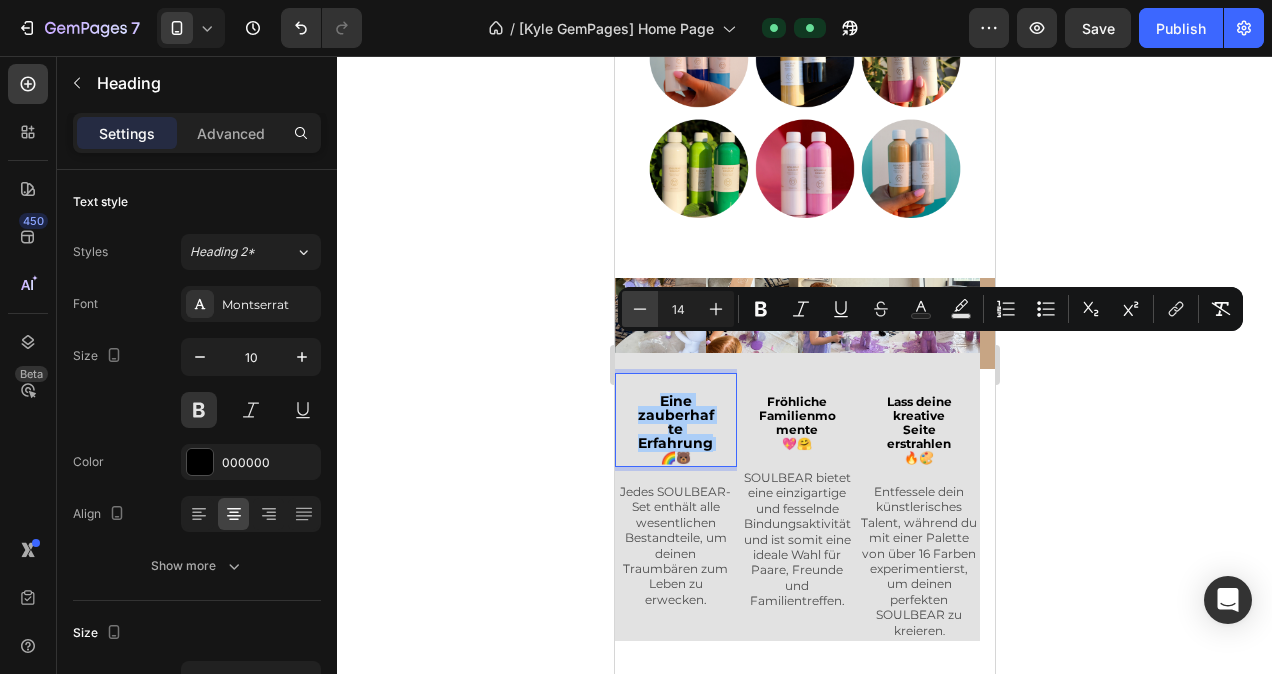 click 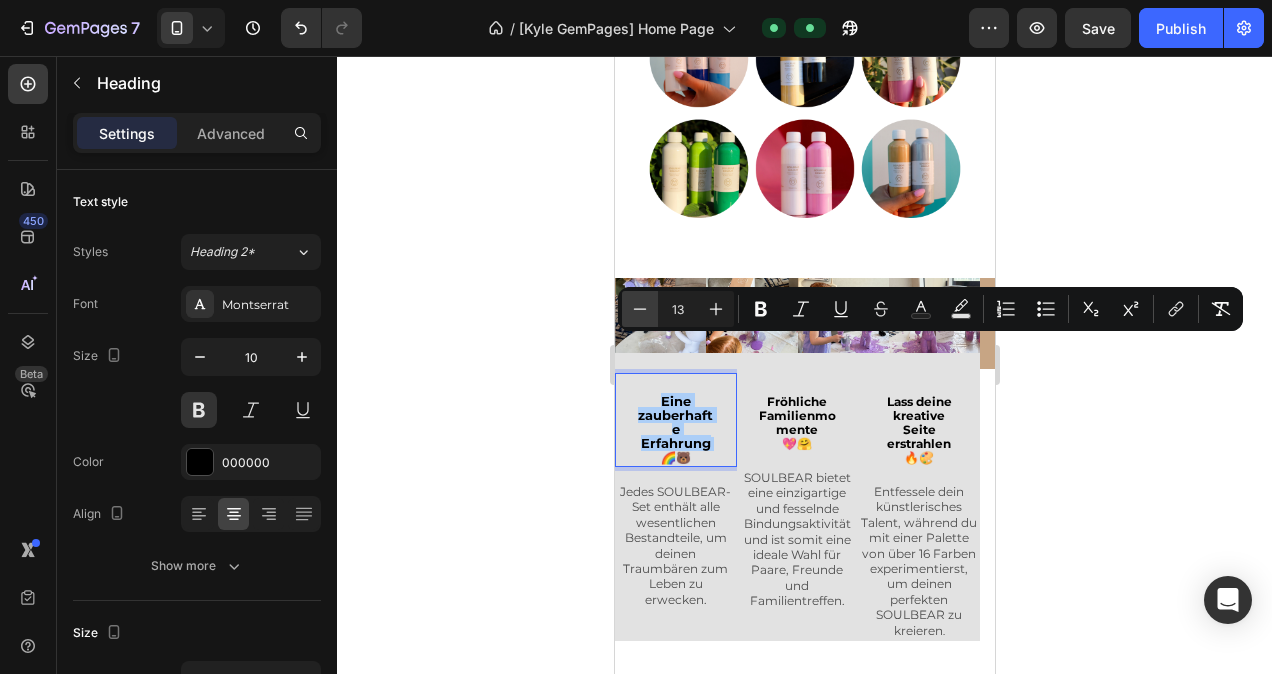 click 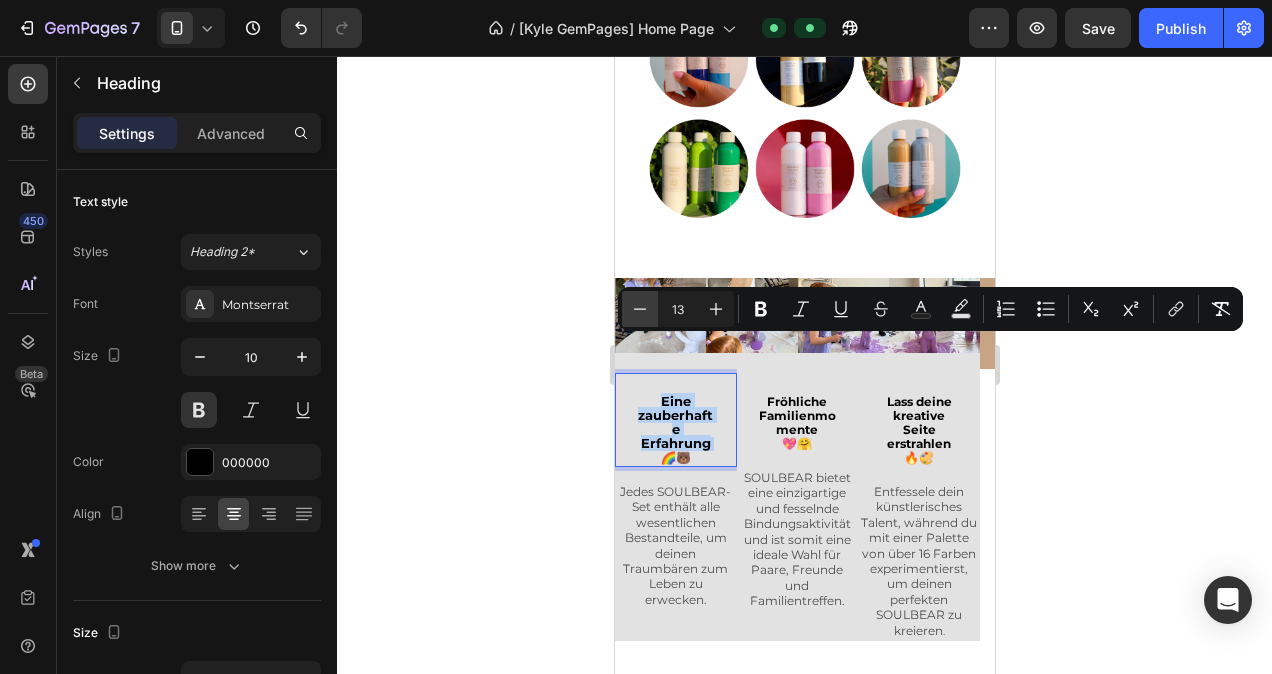 type on "12" 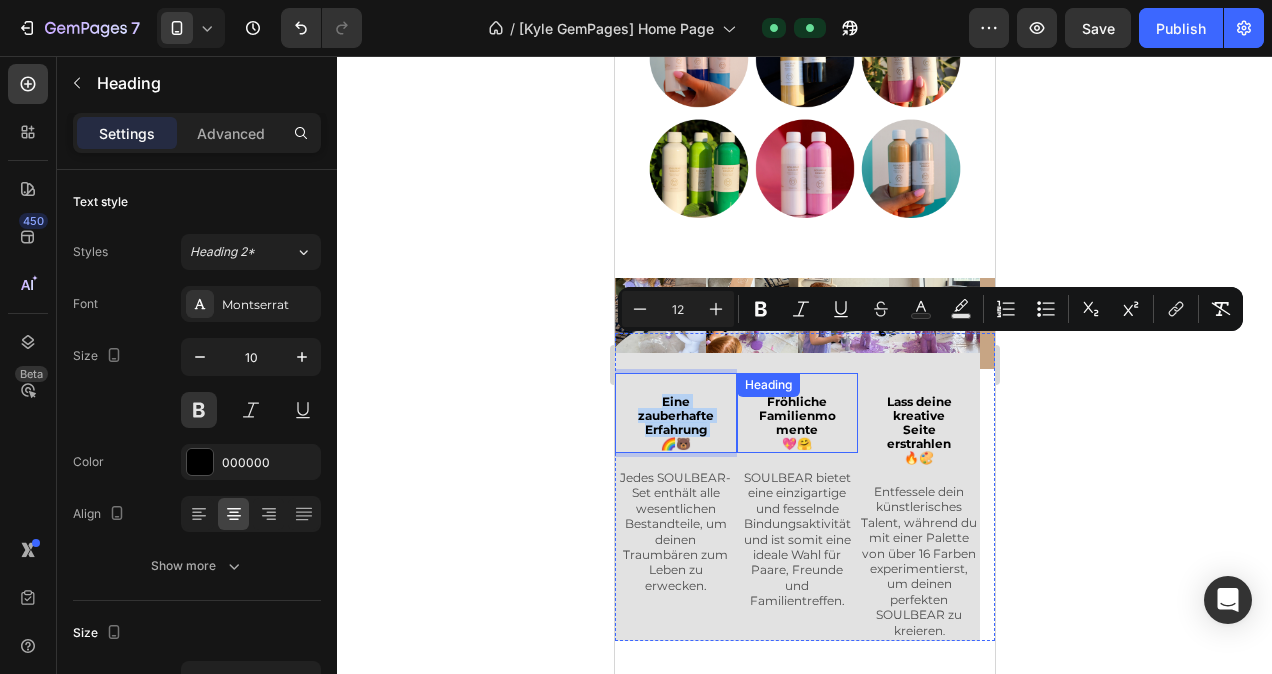 click on "Fröhliche Familienmomente 💖🤗" at bounding box center [797, 423] 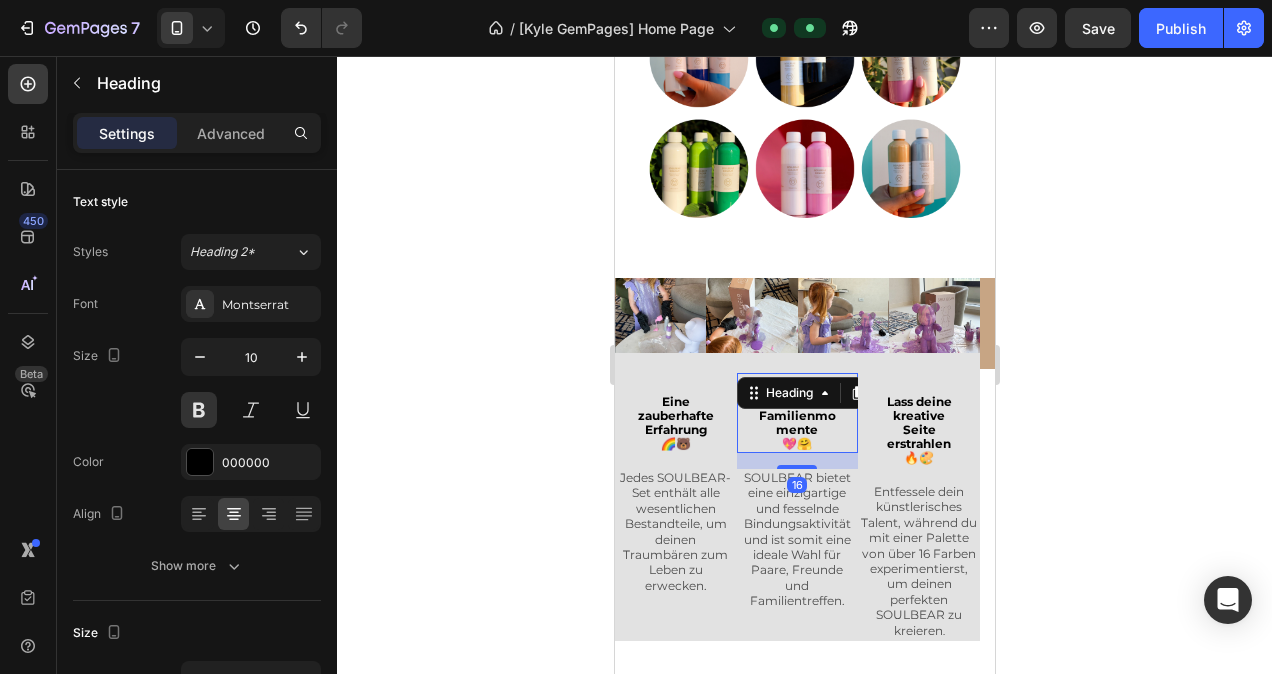 click on "Fröhliche Familienmomente 💖🤗" at bounding box center (797, 423) 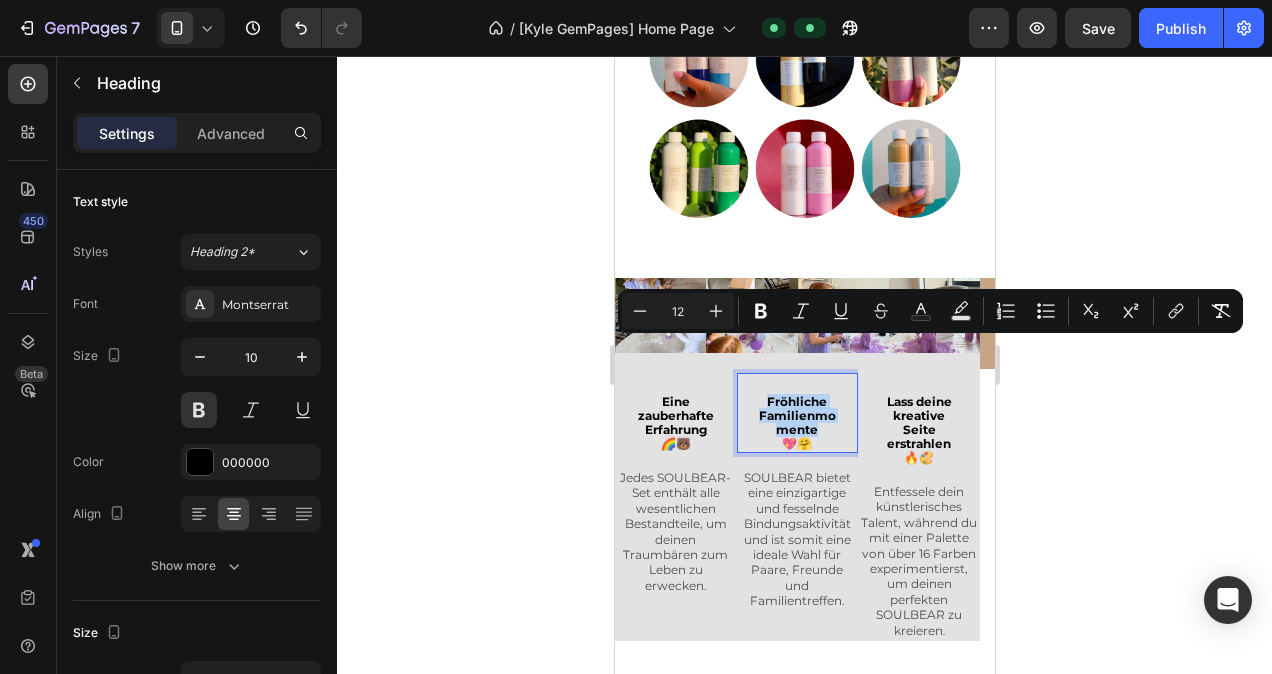 drag, startPoint x: 834, startPoint y: 374, endPoint x: 769, endPoint y: 349, distance: 69.641945 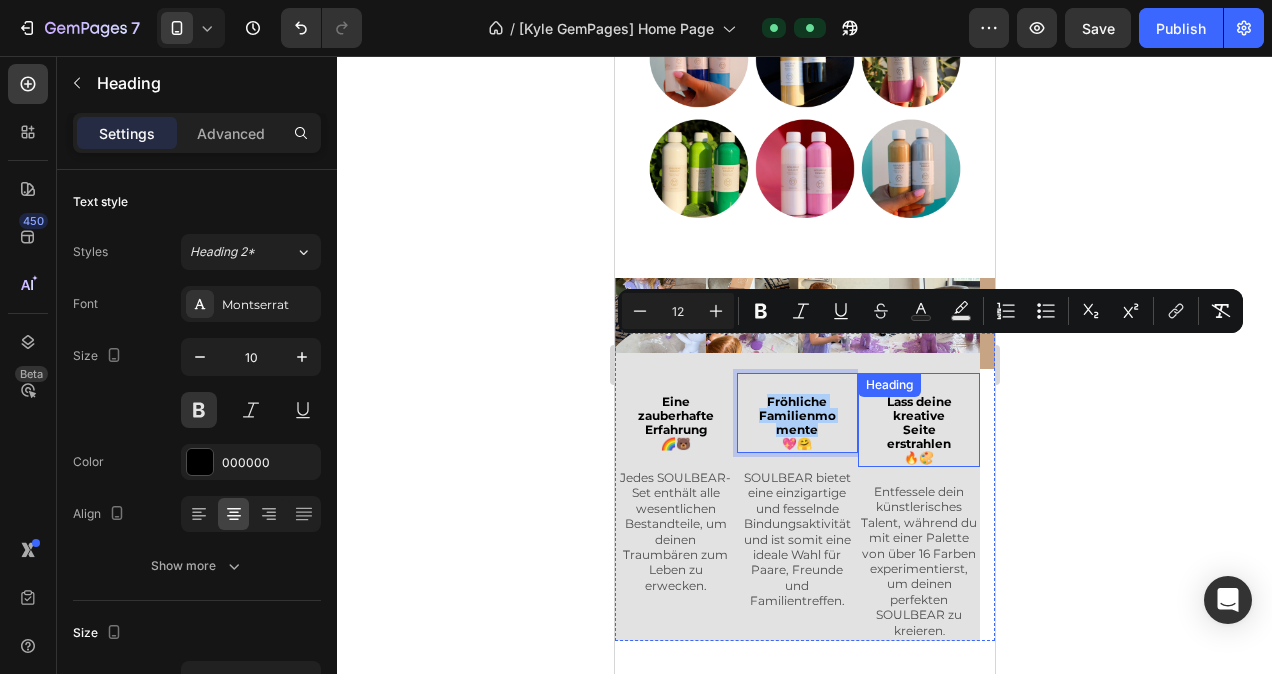 click on "Lass deine kreative Seite erstrahlen 🔥🎨" at bounding box center (918, 430) 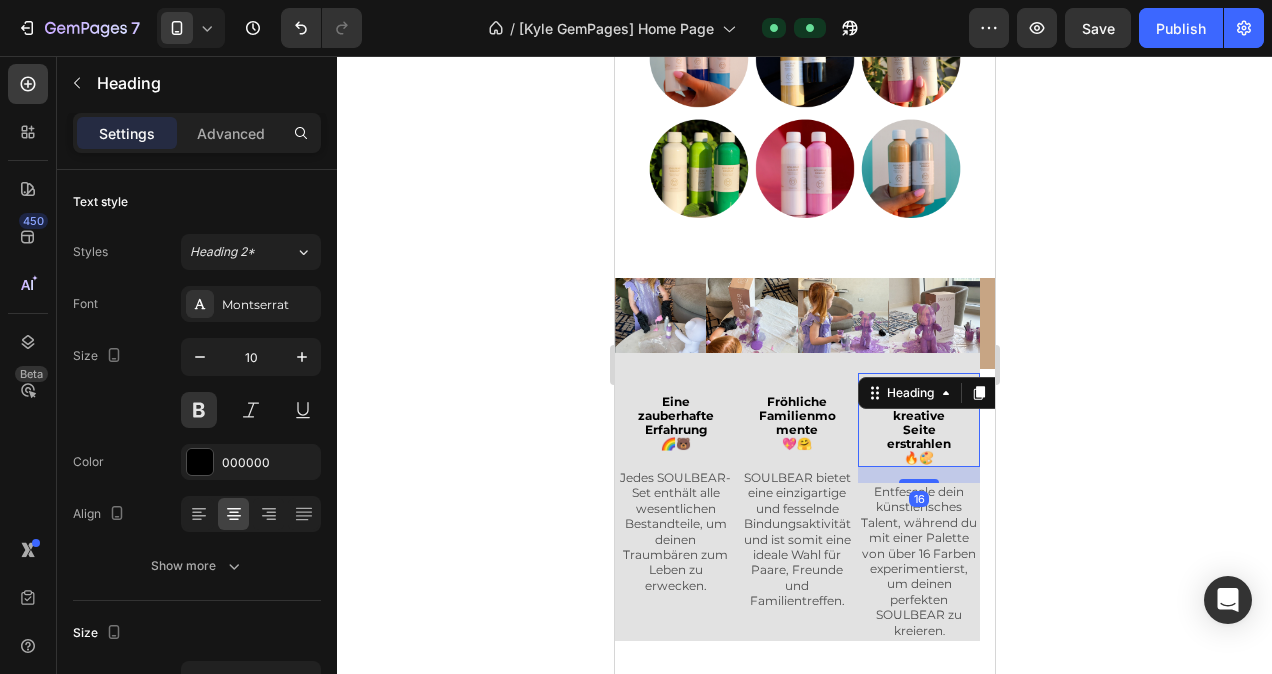 click on "Lass deine kreative Seite erstrahlen 🔥🎨 Heading   16" at bounding box center [918, 420] 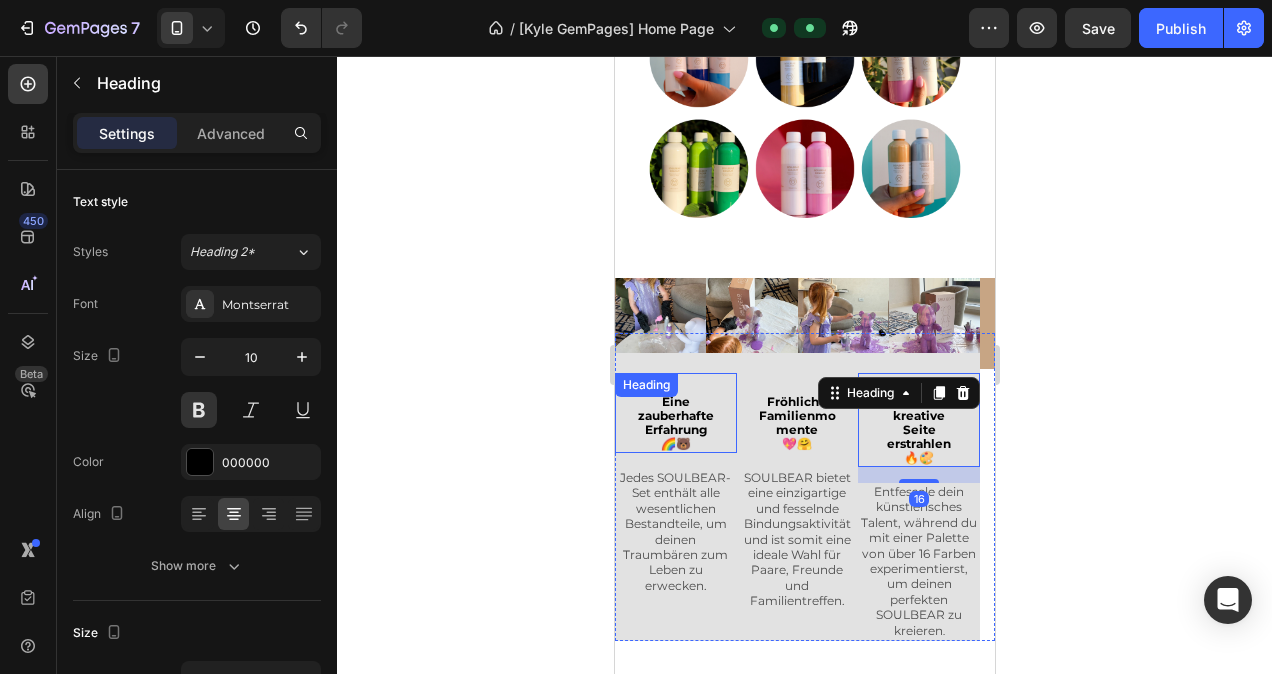 click on "⁠⁠⁠⁠⁠⁠⁠ Eine zauberhafte Erfahrung 🌈🐻" at bounding box center (675, 423) 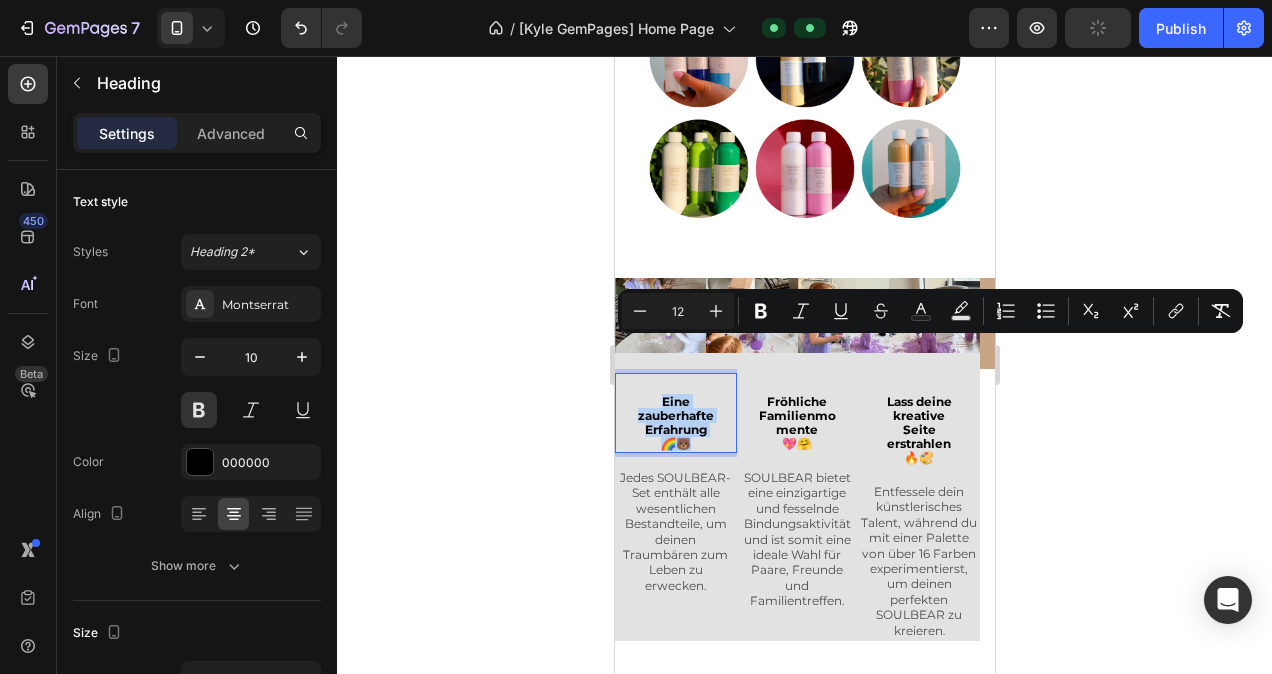 drag, startPoint x: 703, startPoint y: 385, endPoint x: 662, endPoint y: 348, distance: 55.226807 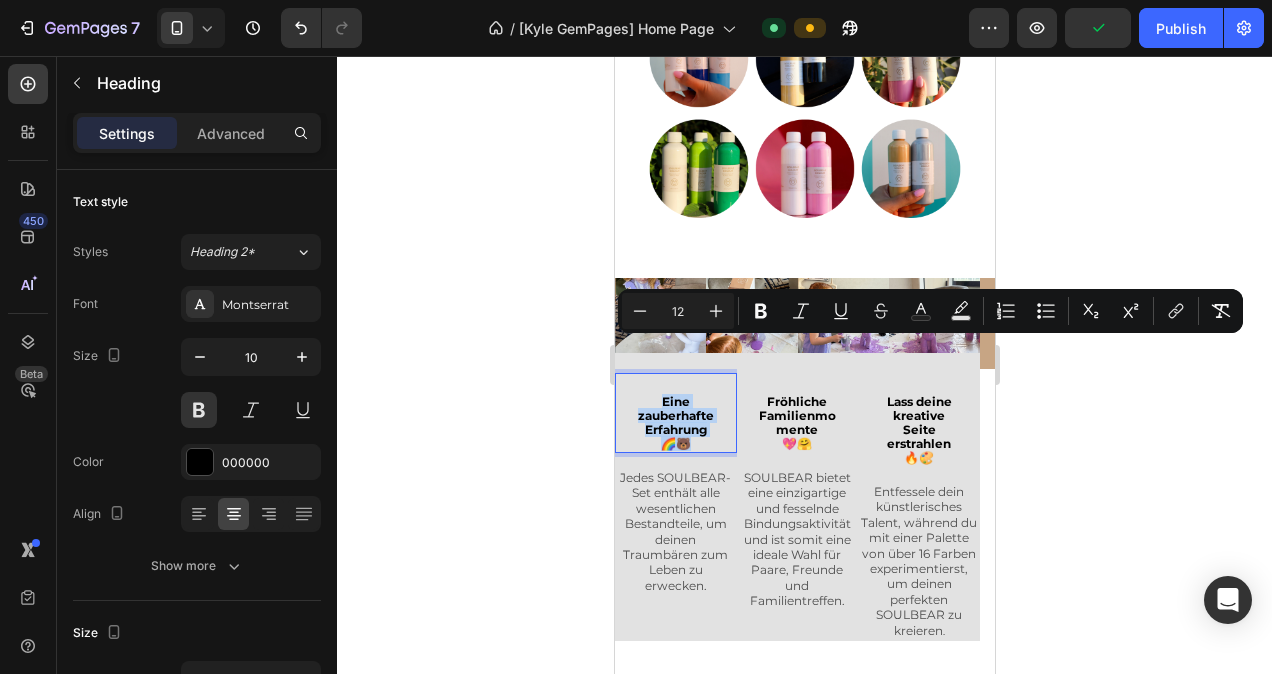 click on "Eine zauberhafte Erfahrung 🌈🐻 Heading   16" at bounding box center [675, 413] 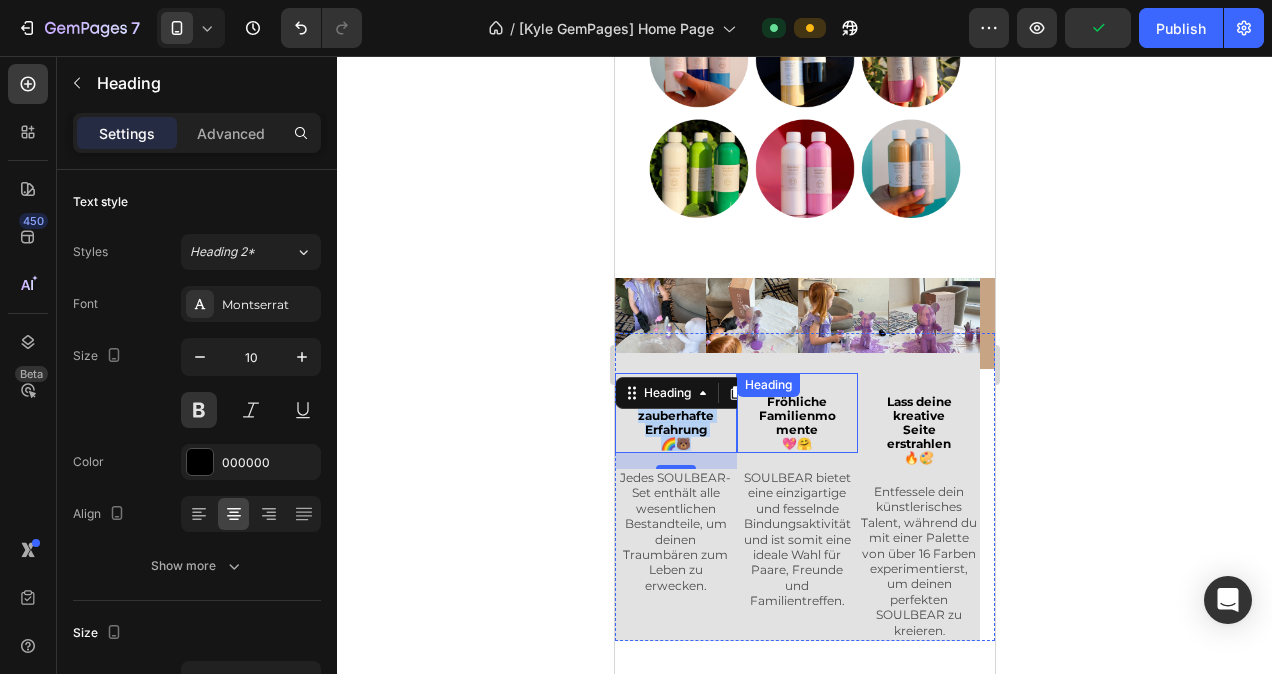 click on "Fröhliche Familienmomente" at bounding box center (796, 415) 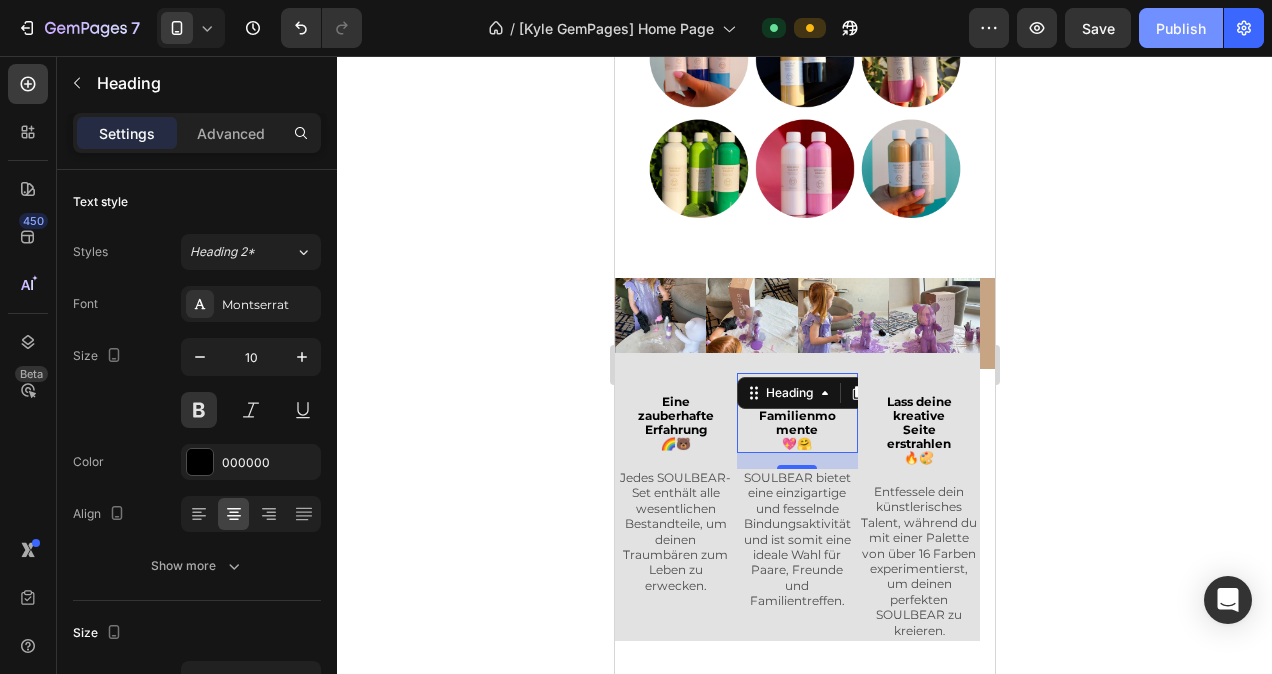 click on "Publish" at bounding box center (1181, 28) 